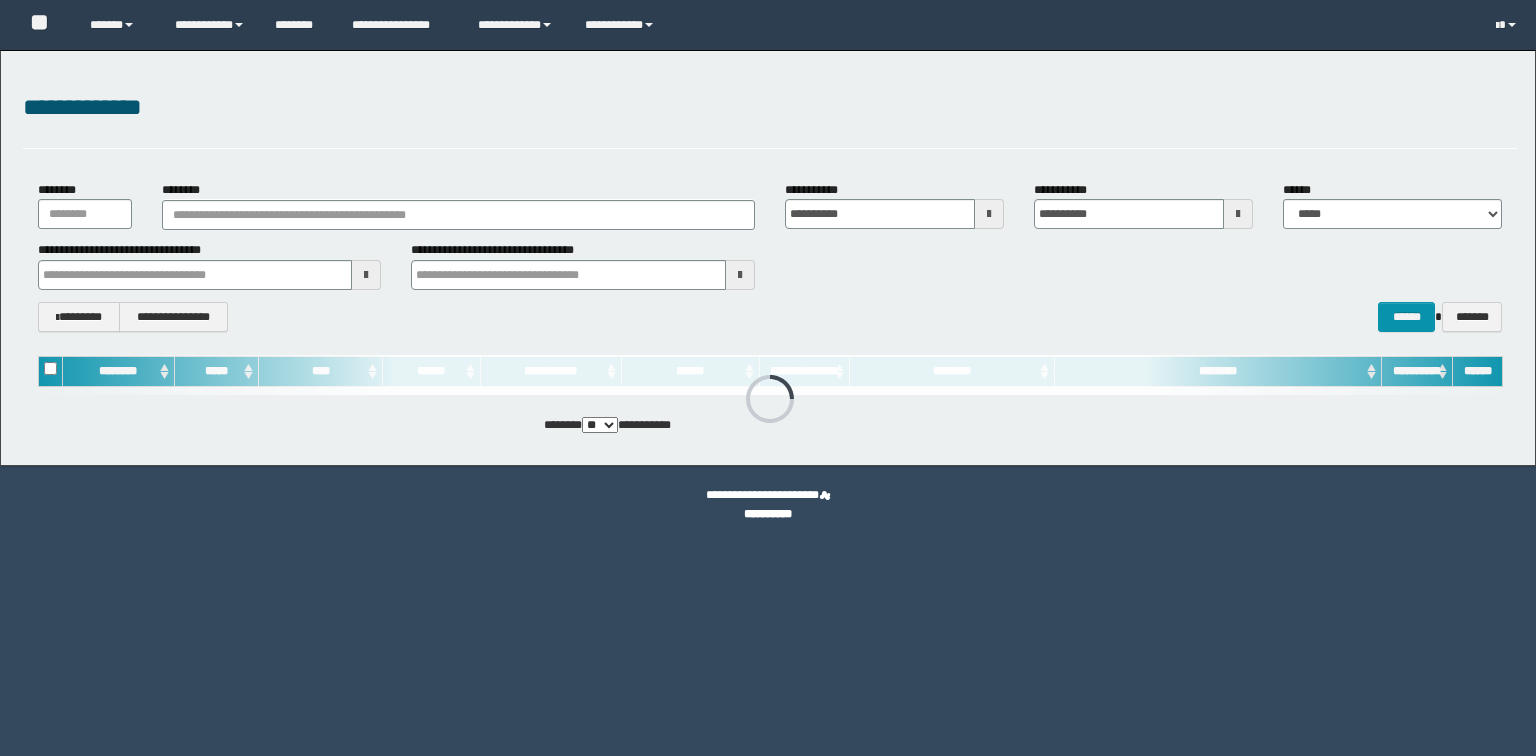 scroll, scrollTop: 0, scrollLeft: 0, axis: both 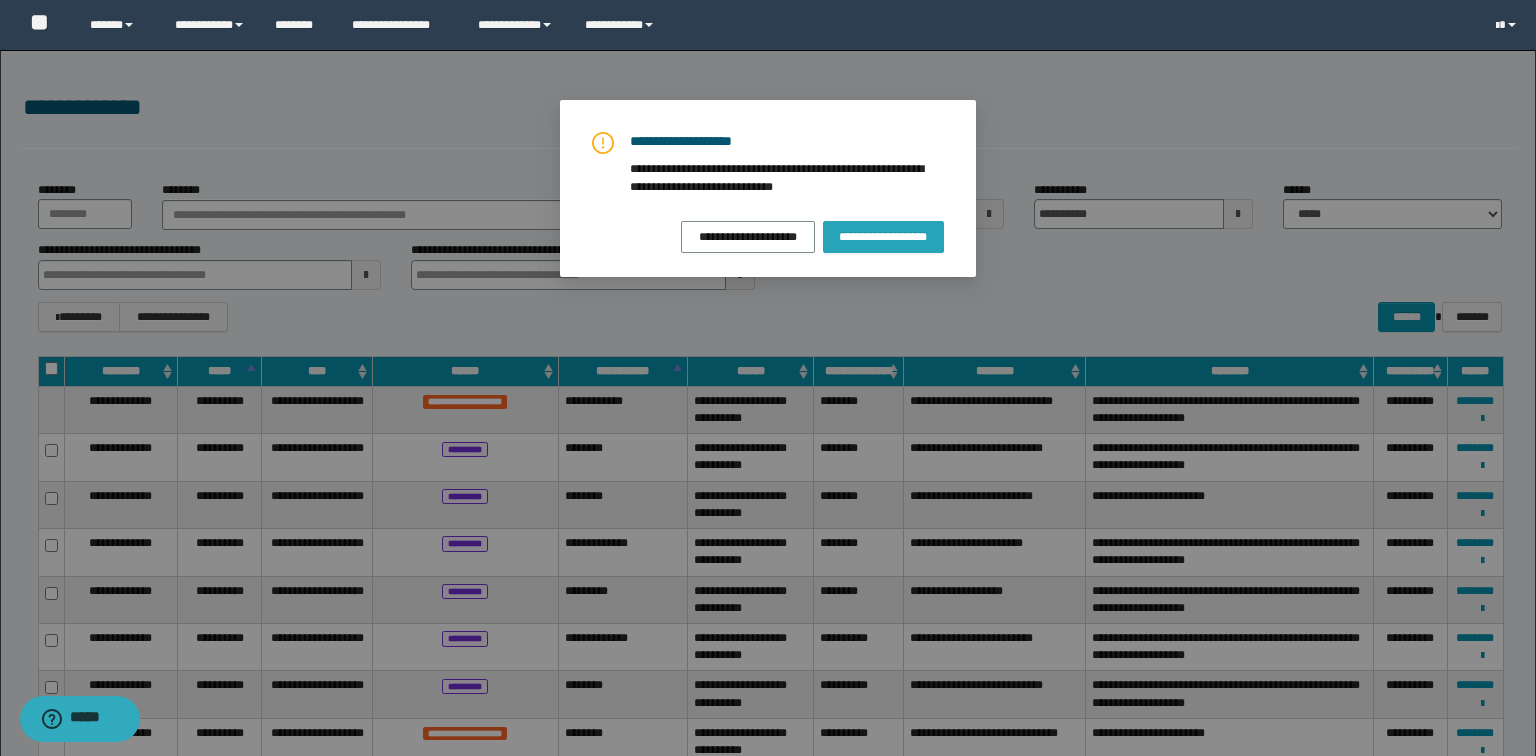 click on "**********" at bounding box center [883, 236] 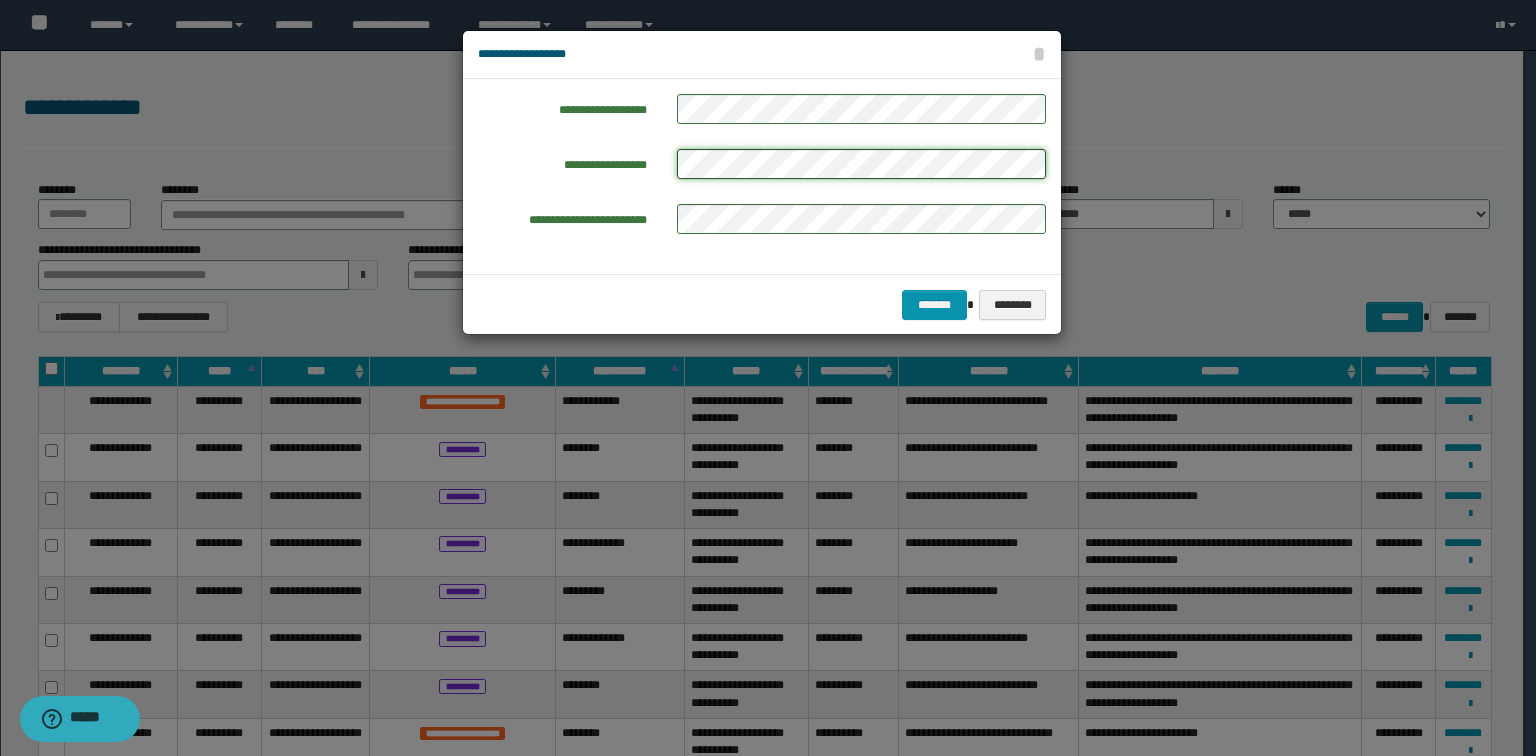 click on "**********" at bounding box center (762, 169) 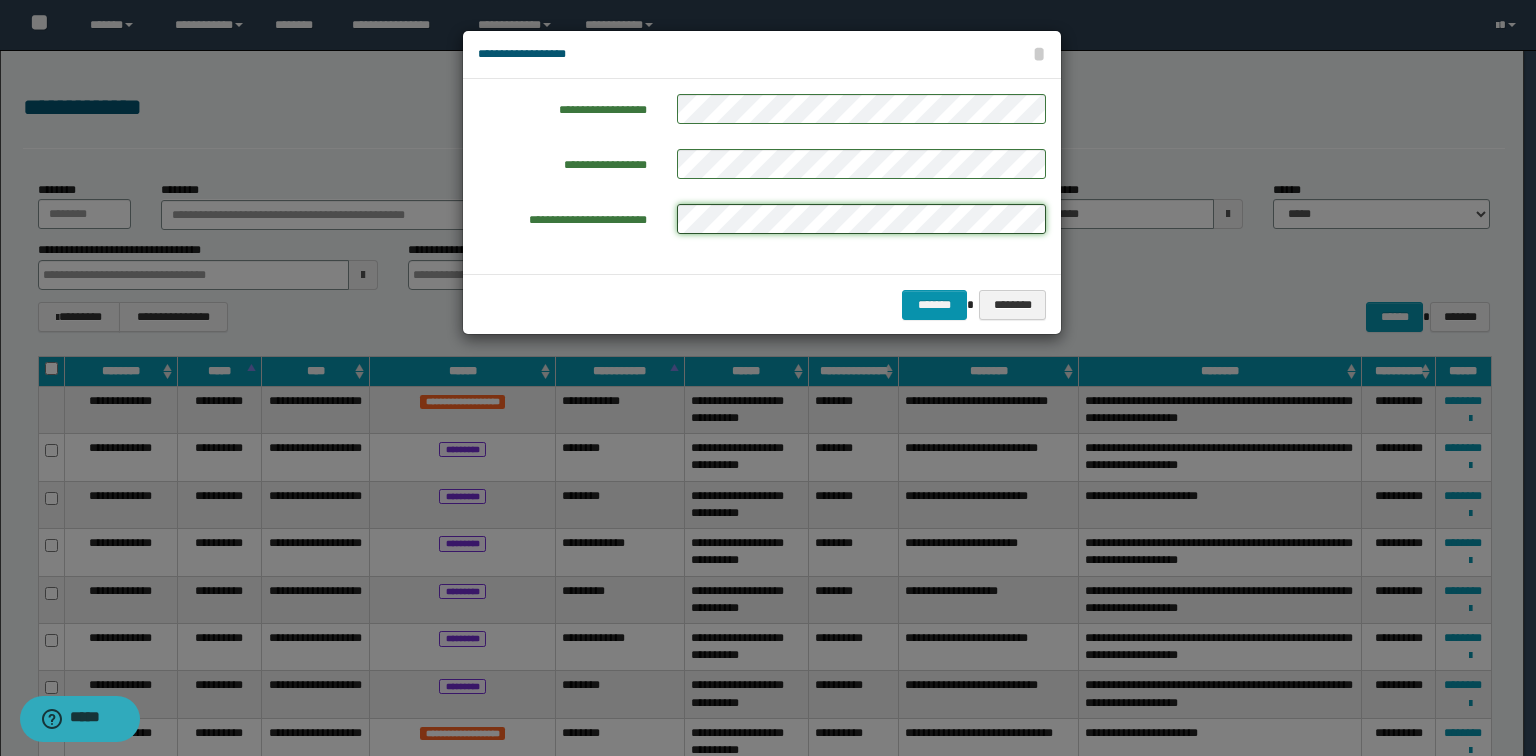 click on "**********" at bounding box center (762, 224) 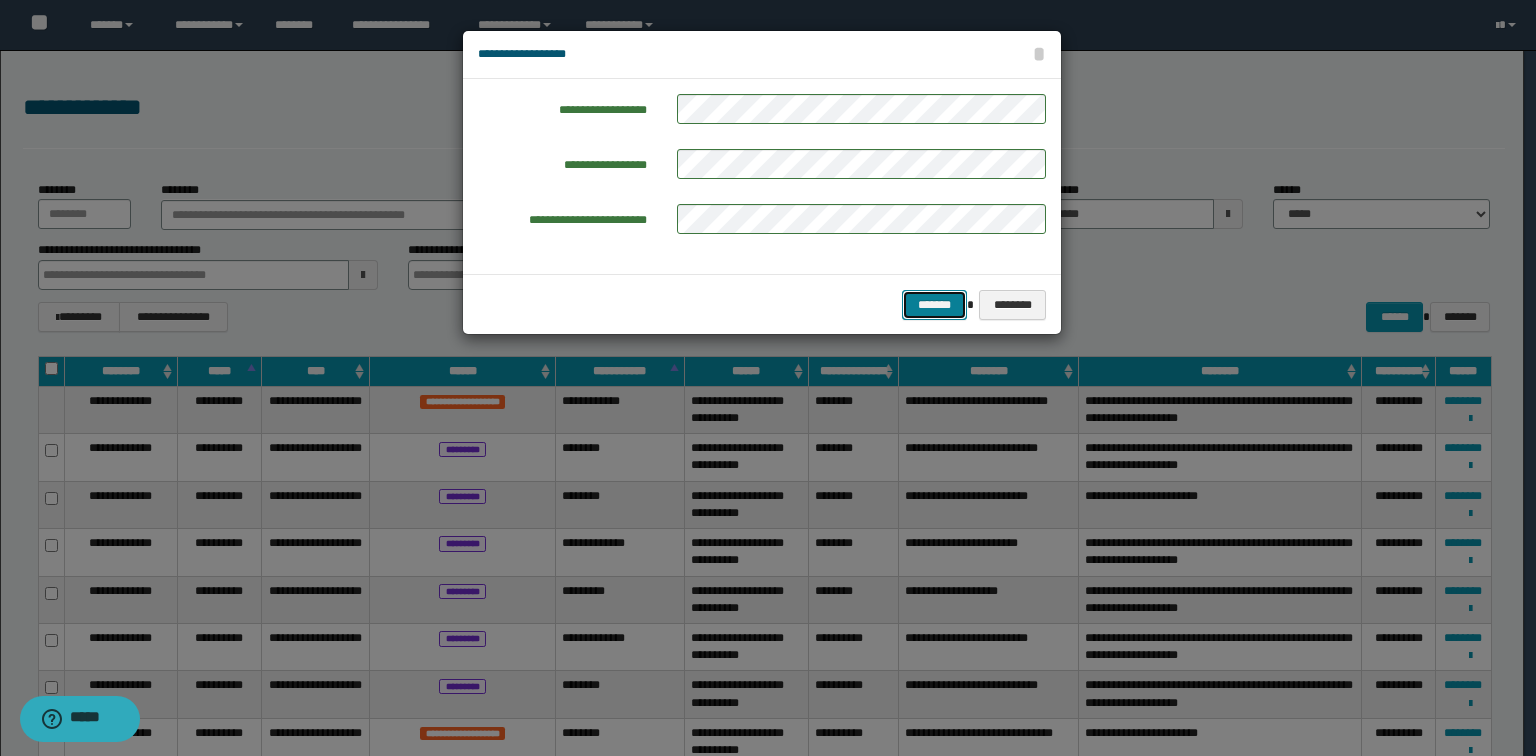 click on "*******" at bounding box center [935, 305] 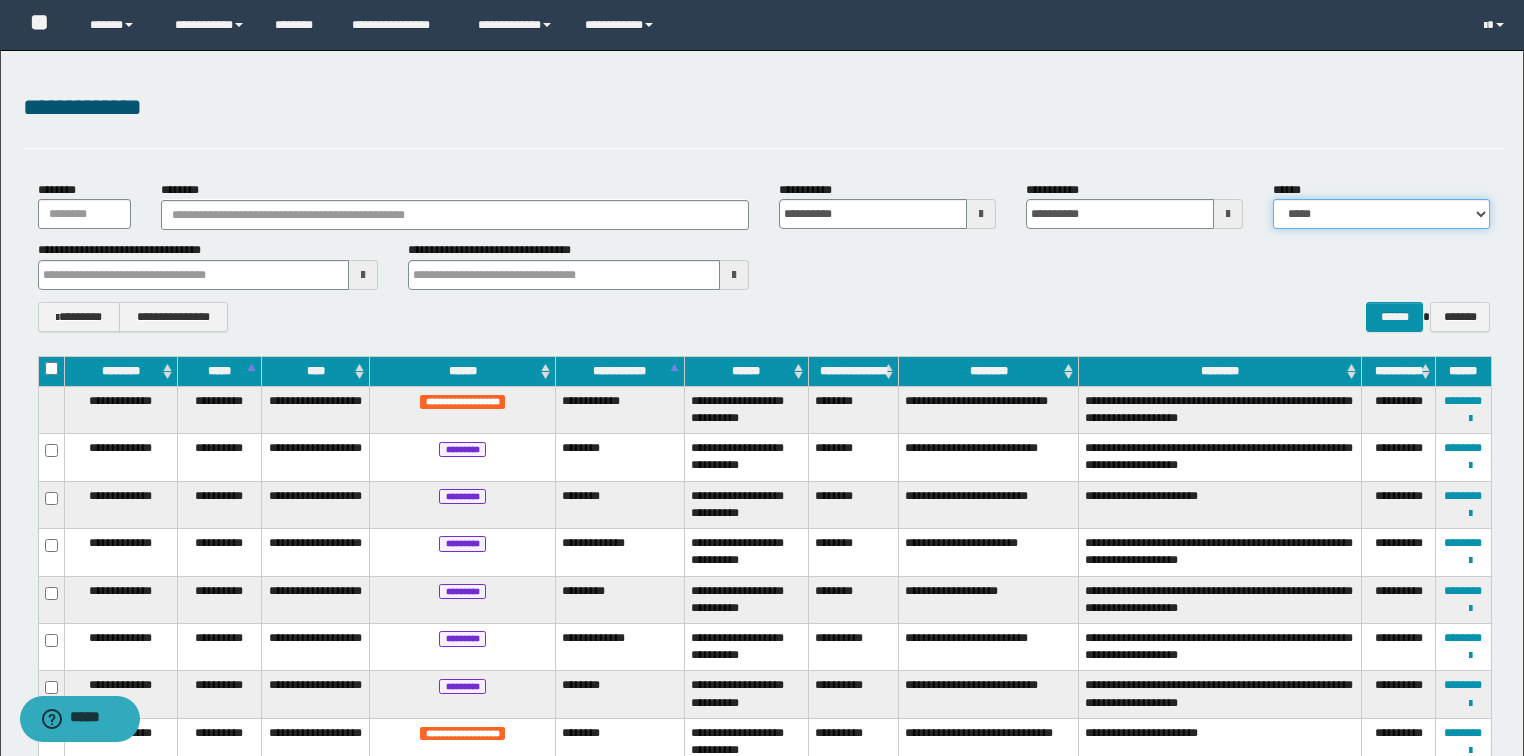 click on "**********" at bounding box center (1381, 214) 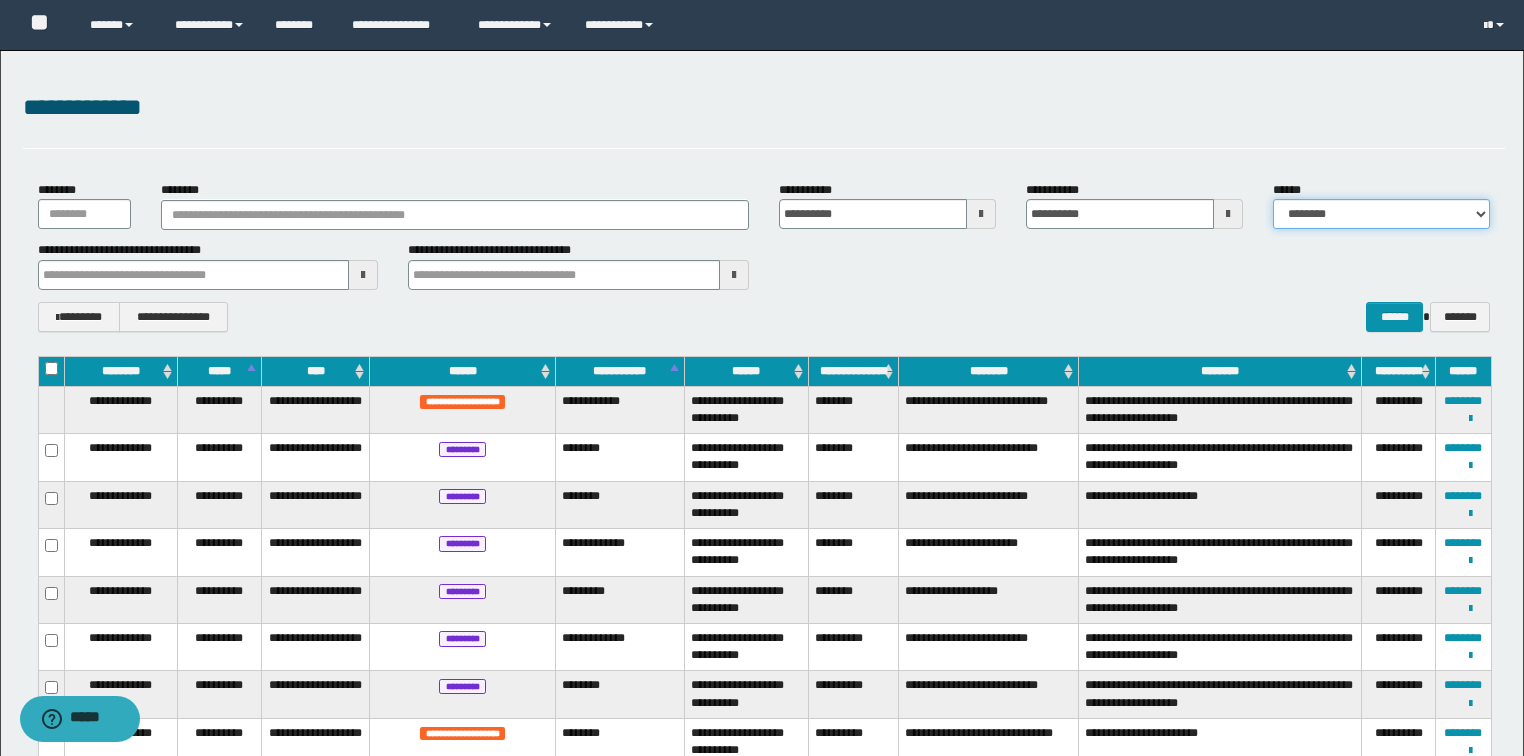 click on "**********" at bounding box center (1381, 214) 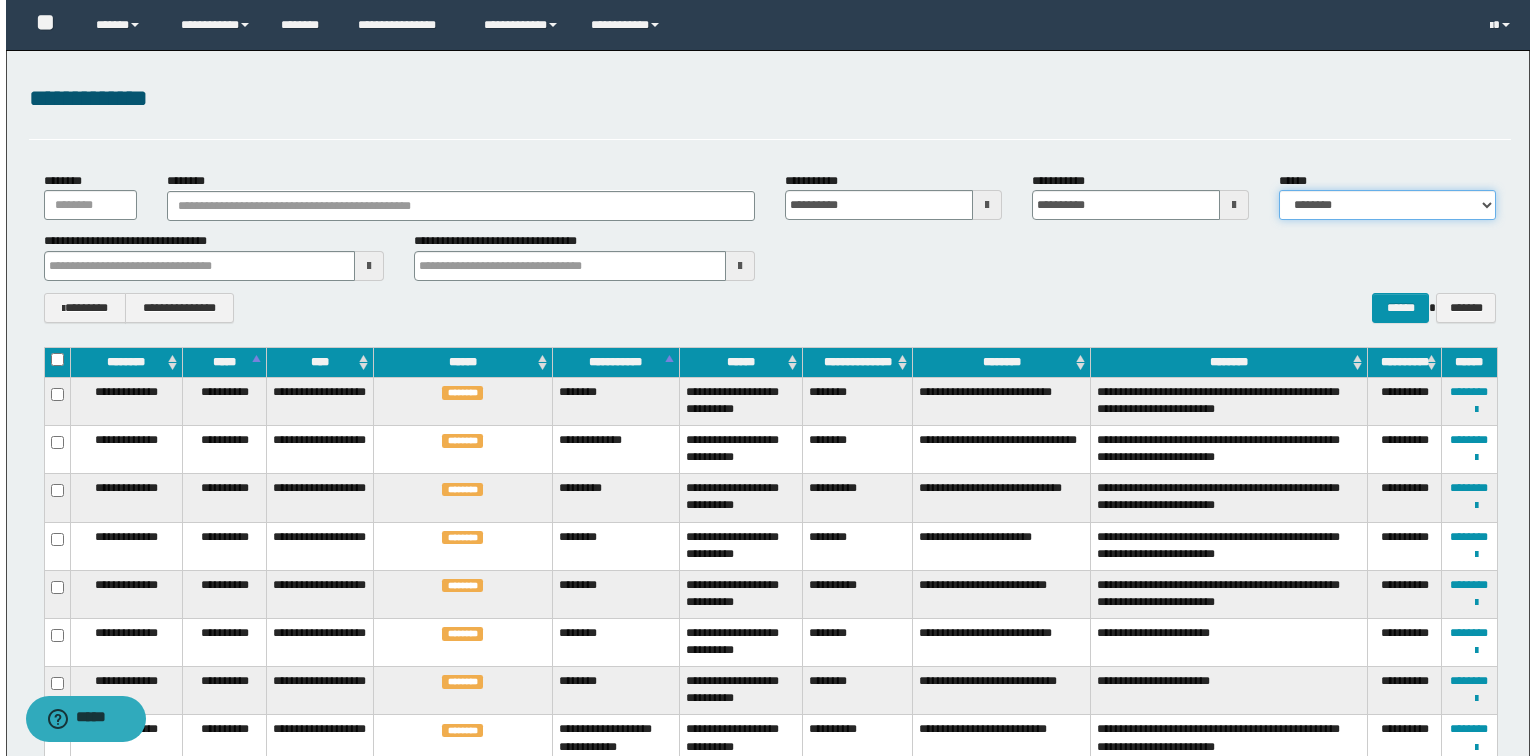 scroll, scrollTop: 0, scrollLeft: 0, axis: both 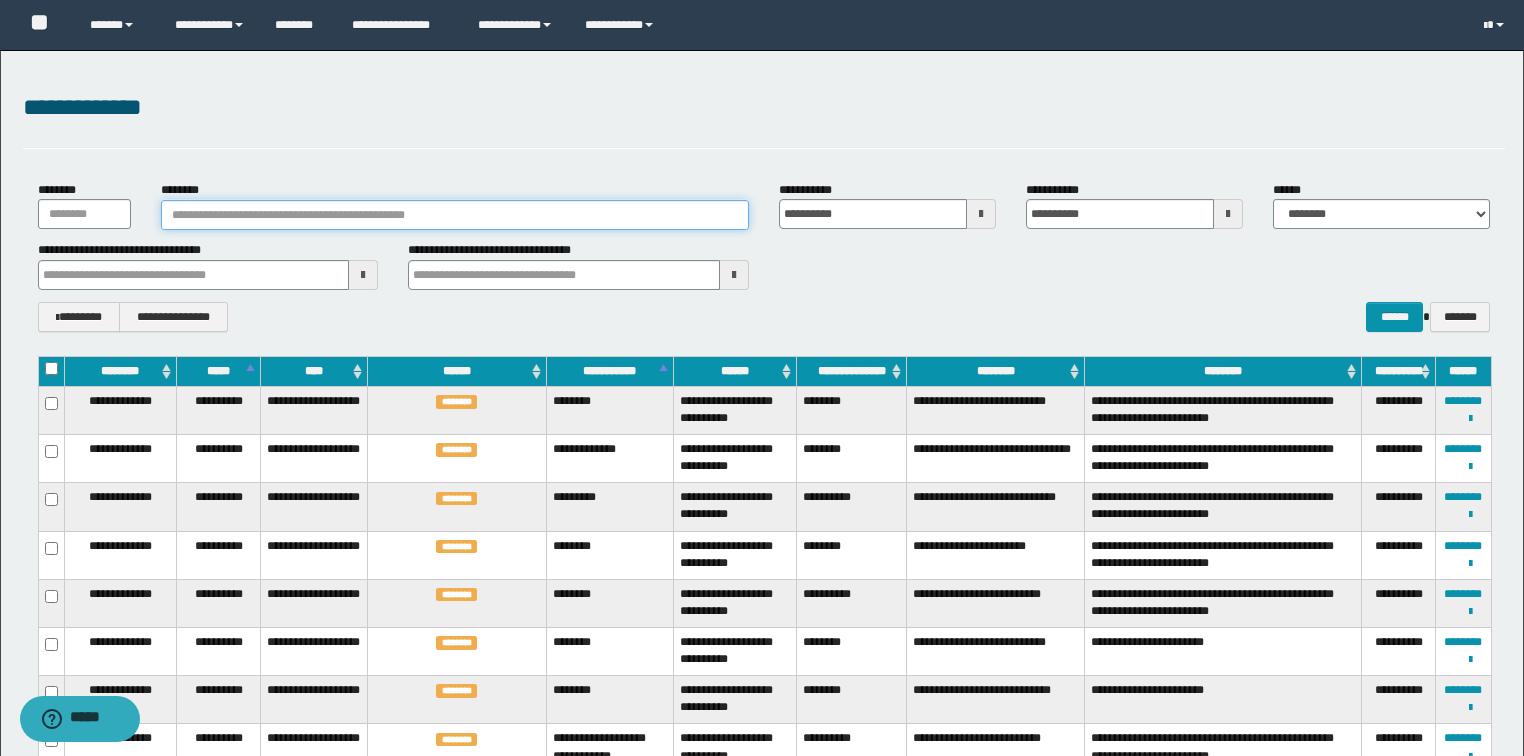 click on "********" at bounding box center (455, 215) 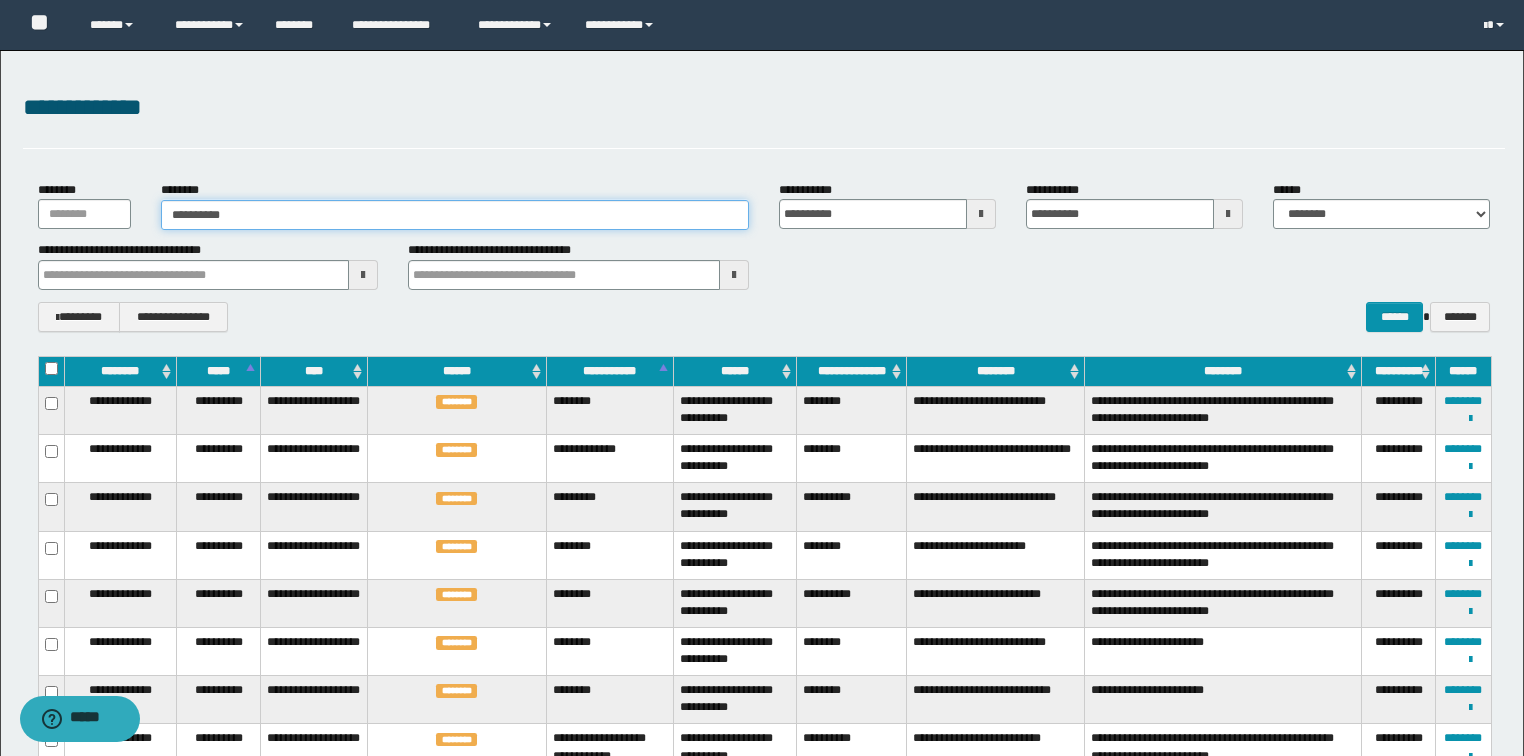 type on "**********" 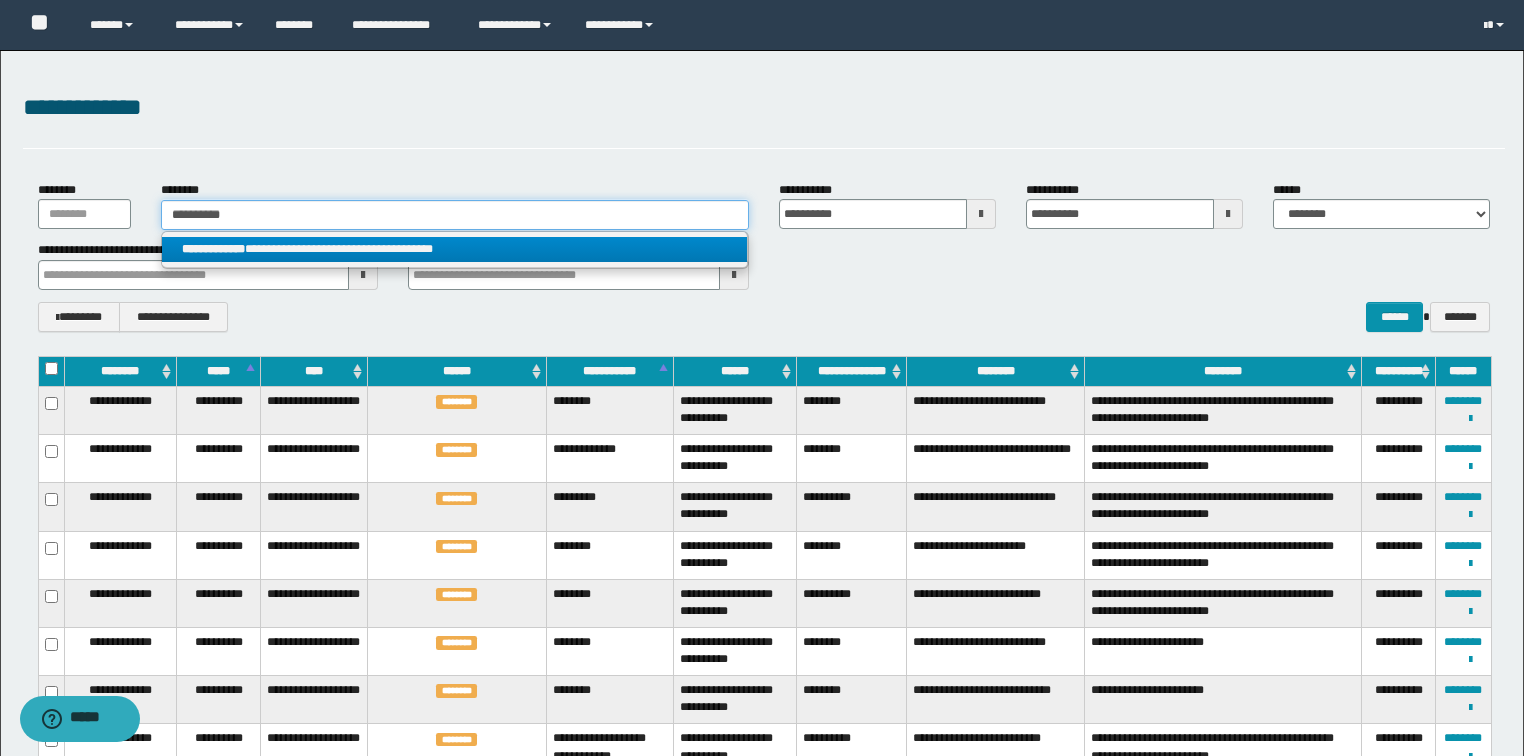 type on "**********" 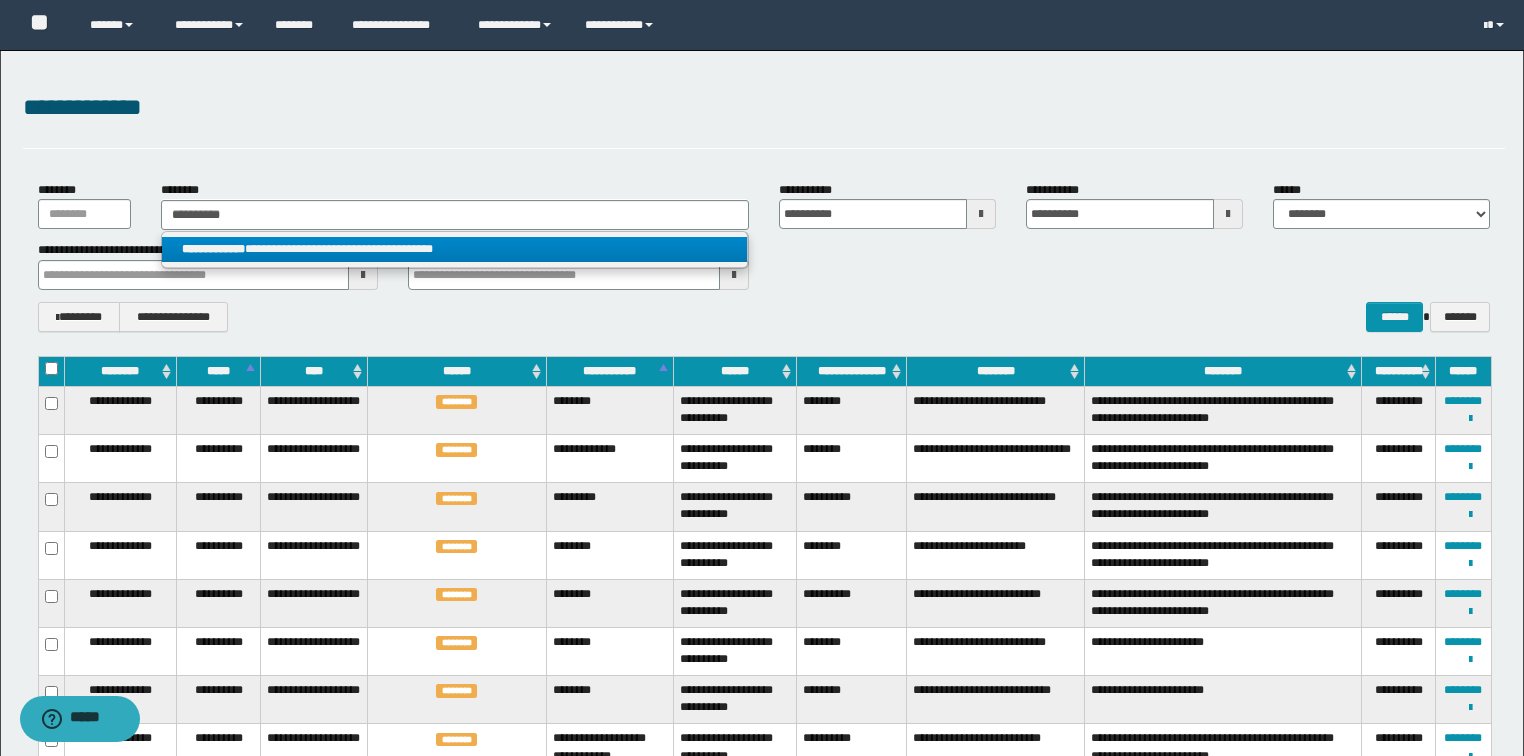 click on "**********" at bounding box center [454, 249] 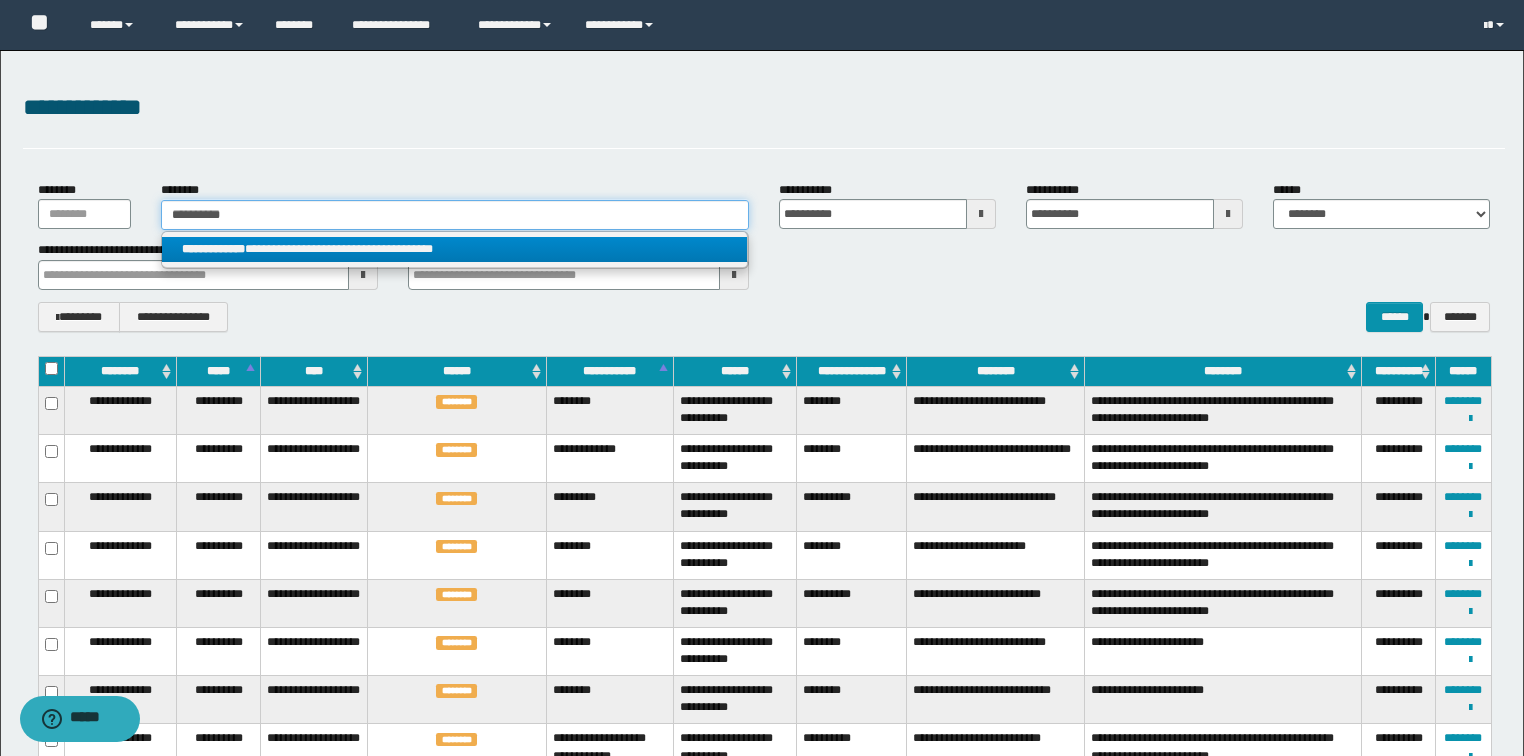 type 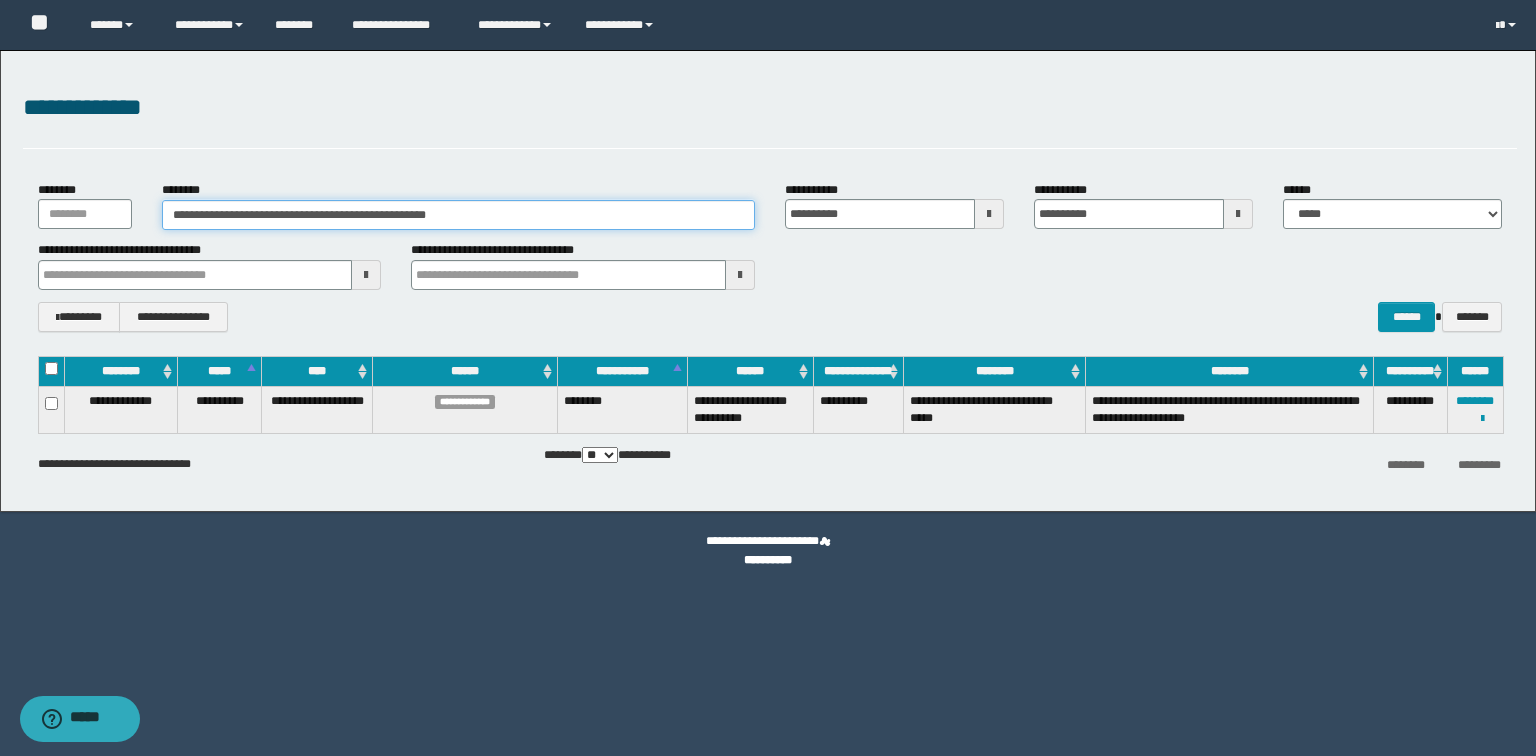 drag, startPoint x: 532, startPoint y: 214, endPoint x: 157, endPoint y: 211, distance: 375.012 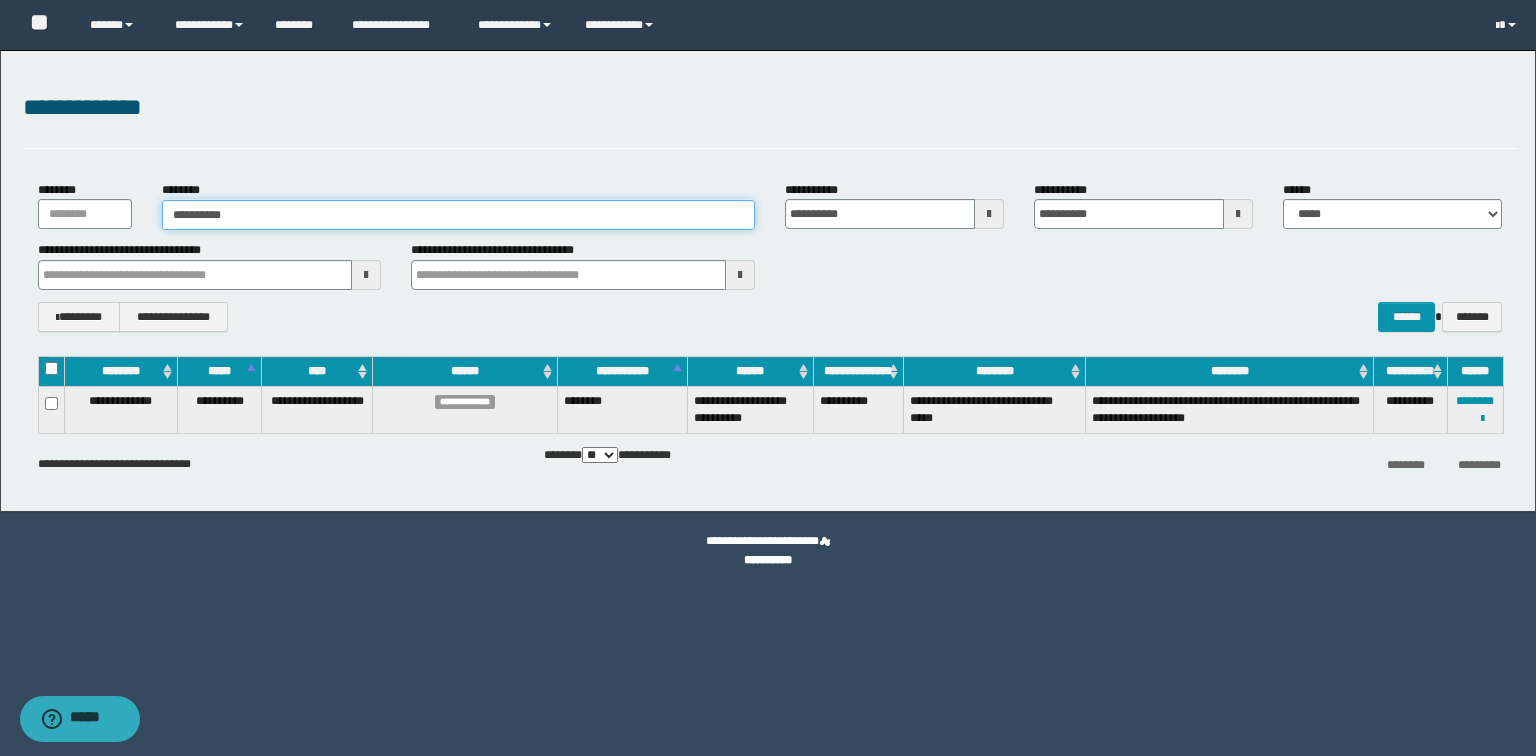 type on "**********" 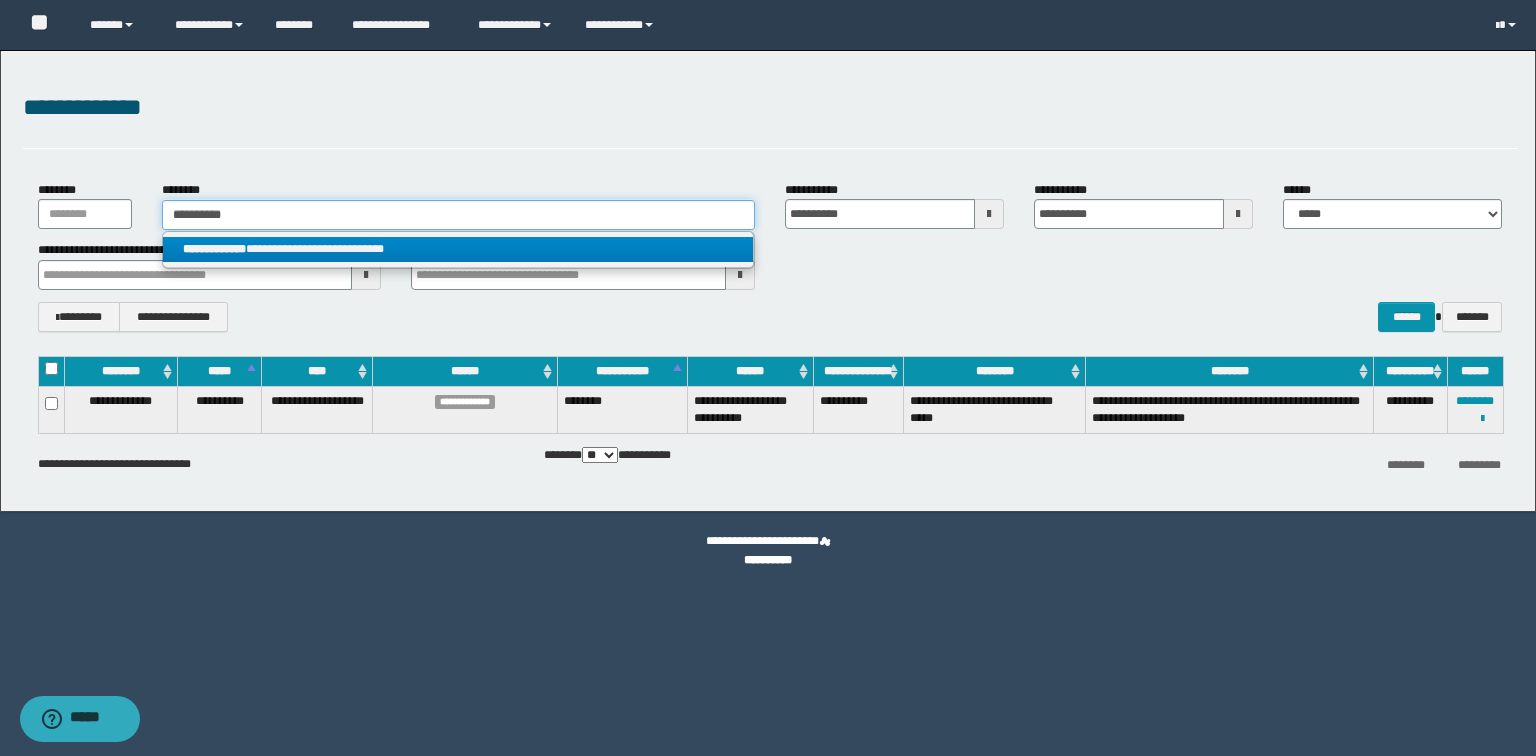type on "**********" 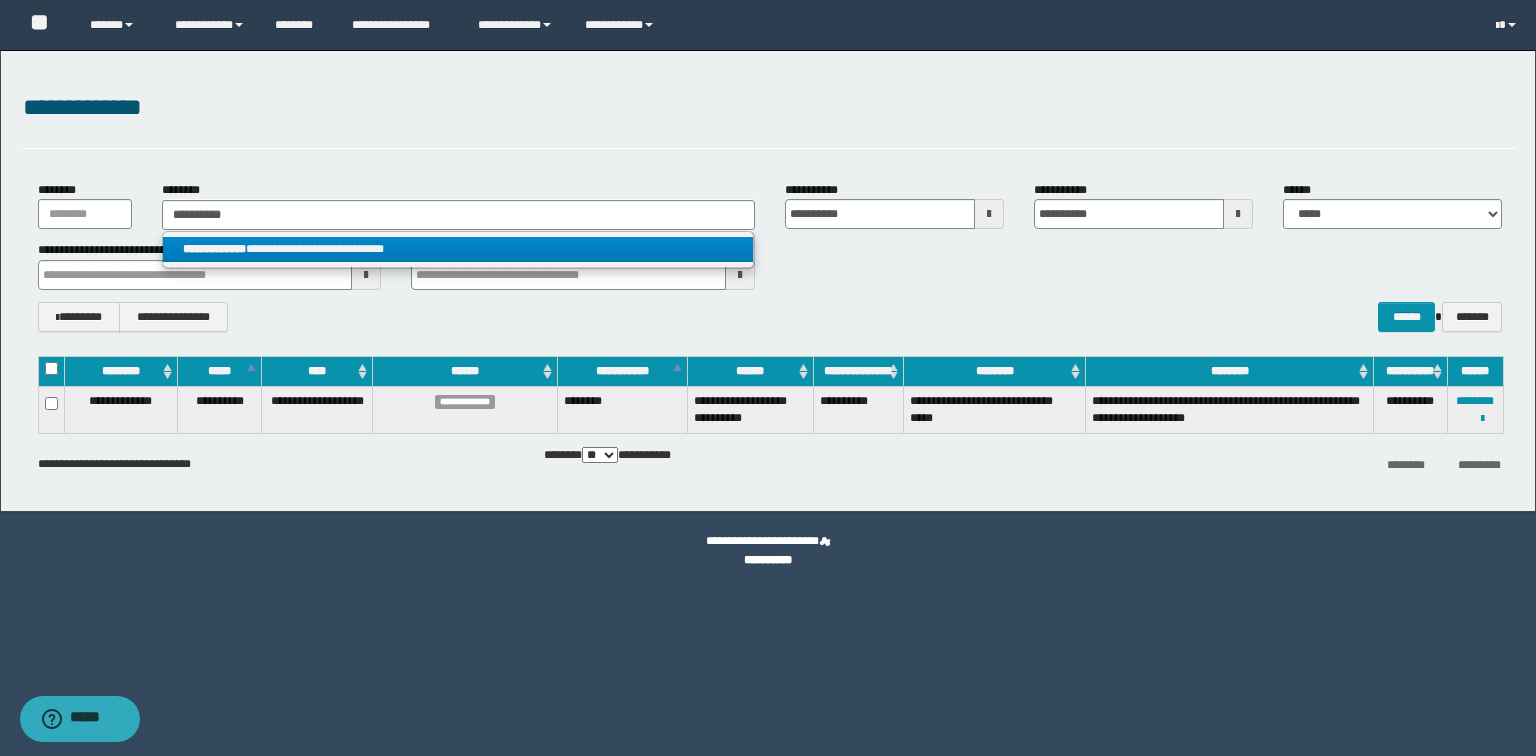 click on "**********" at bounding box center [458, 249] 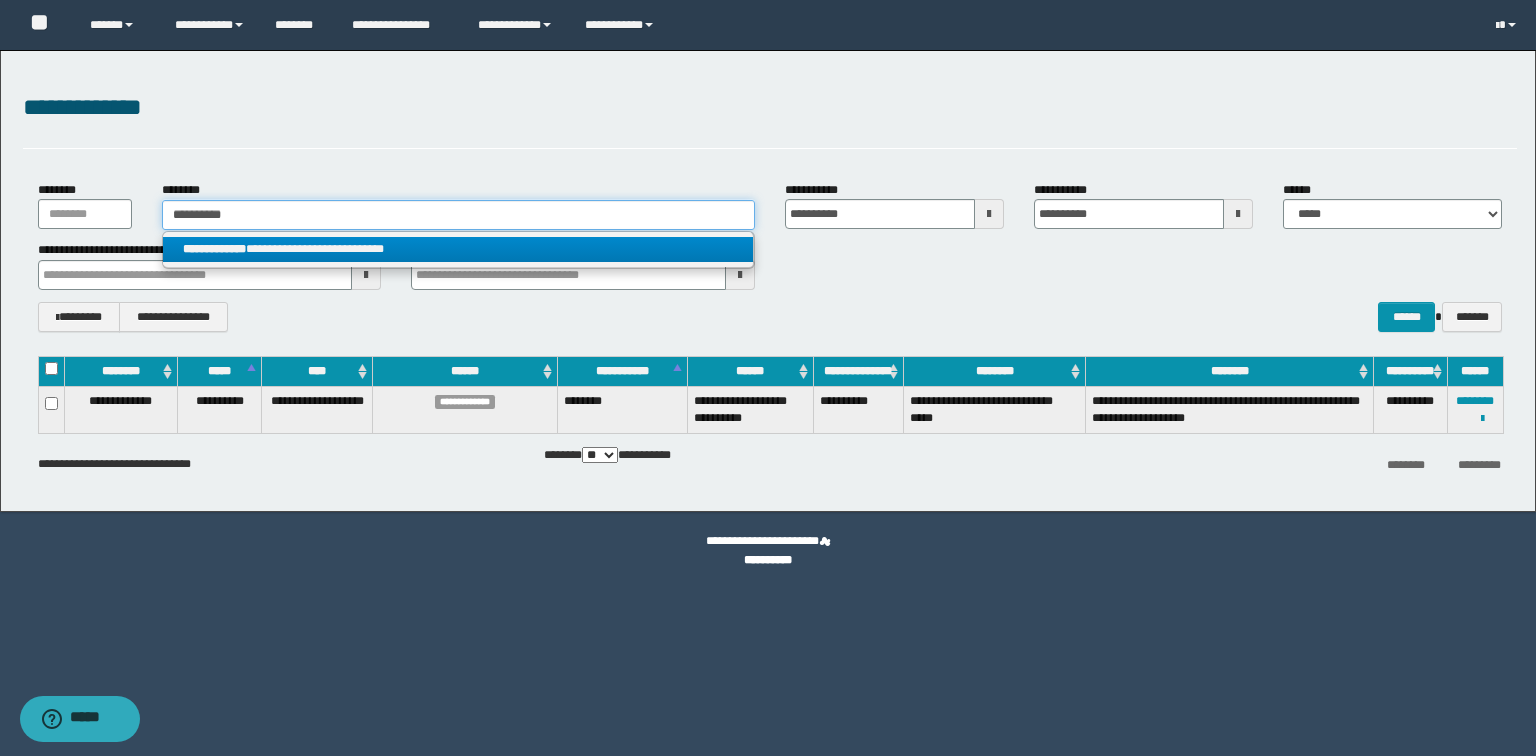 type 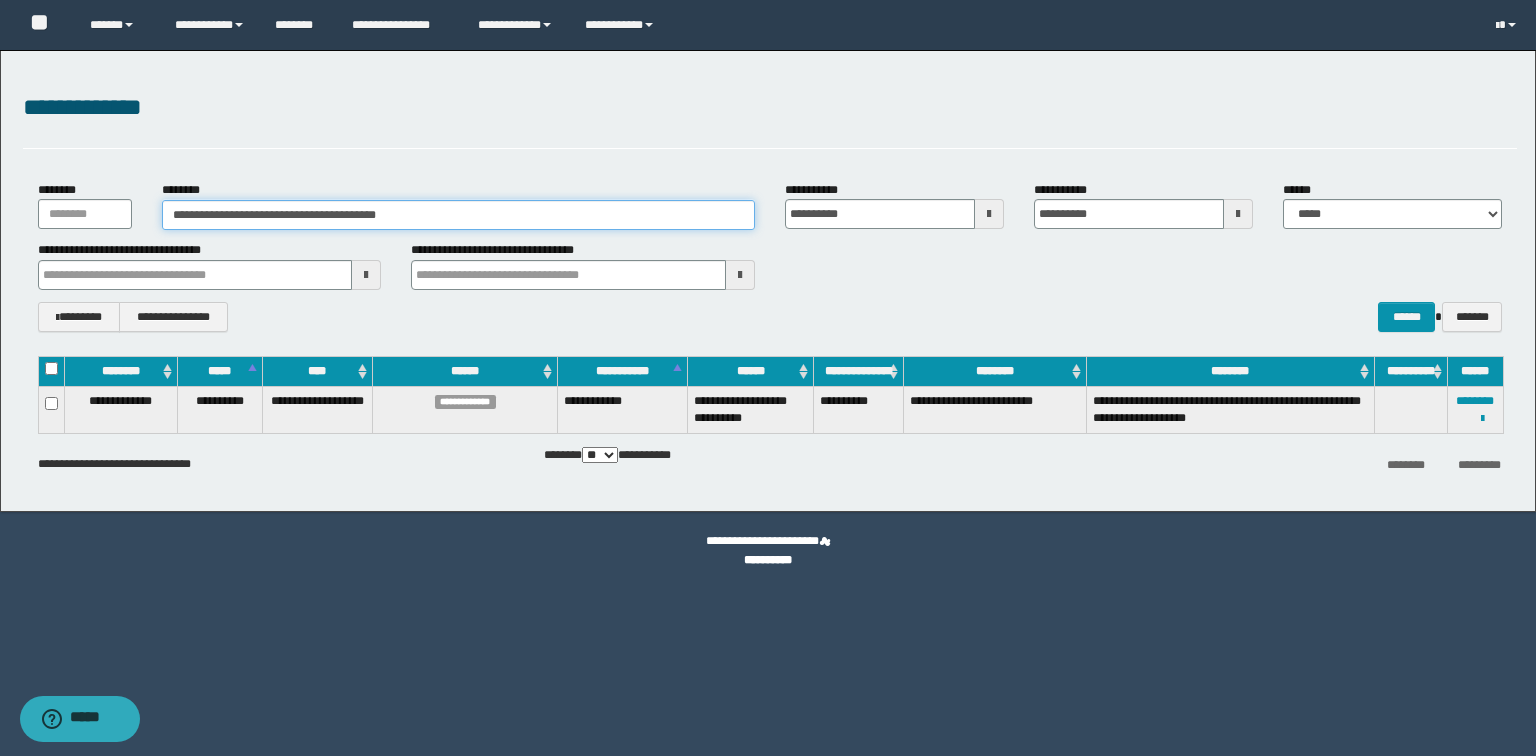 drag, startPoint x: 471, startPoint y: 216, endPoint x: 0, endPoint y: 200, distance: 471.2717 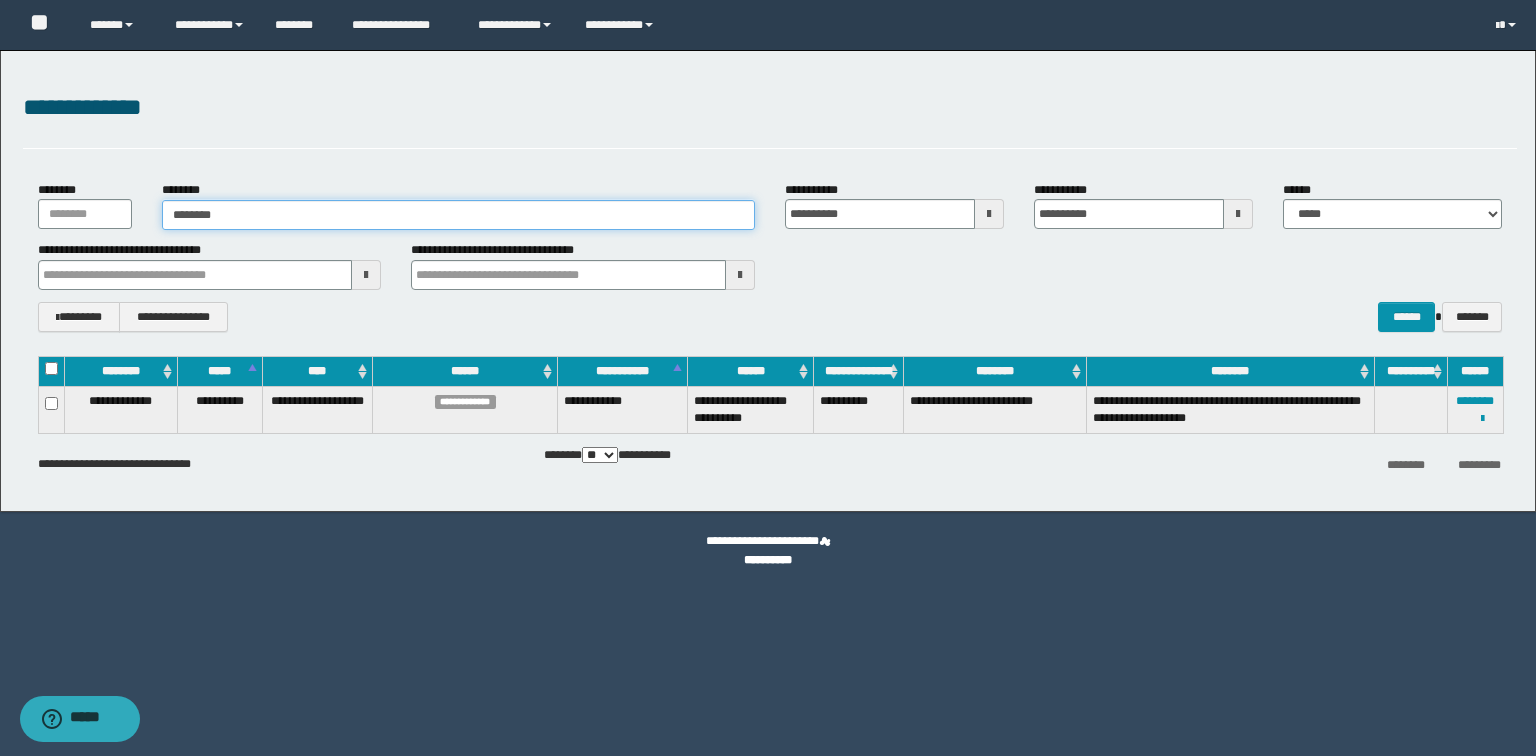 type on "********" 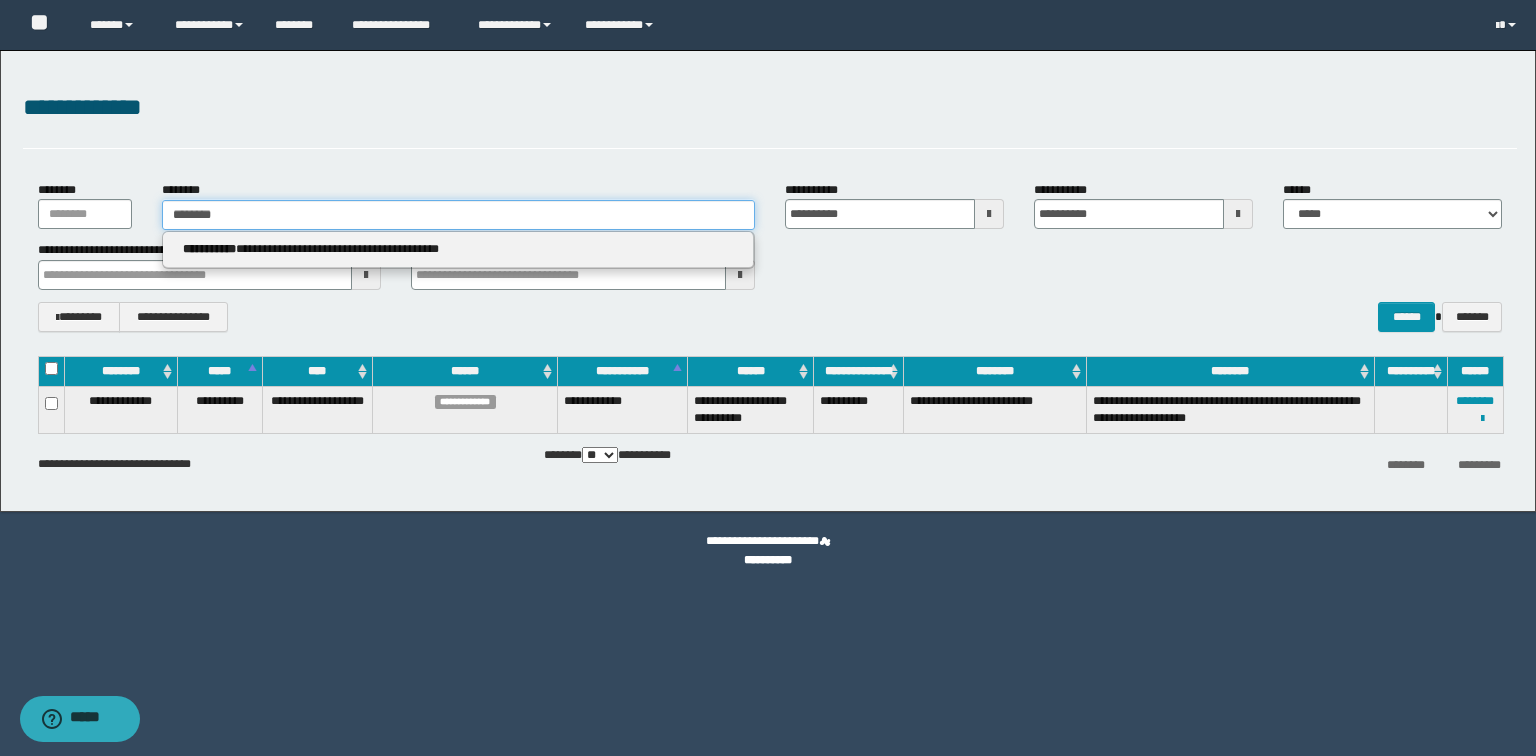 type on "********" 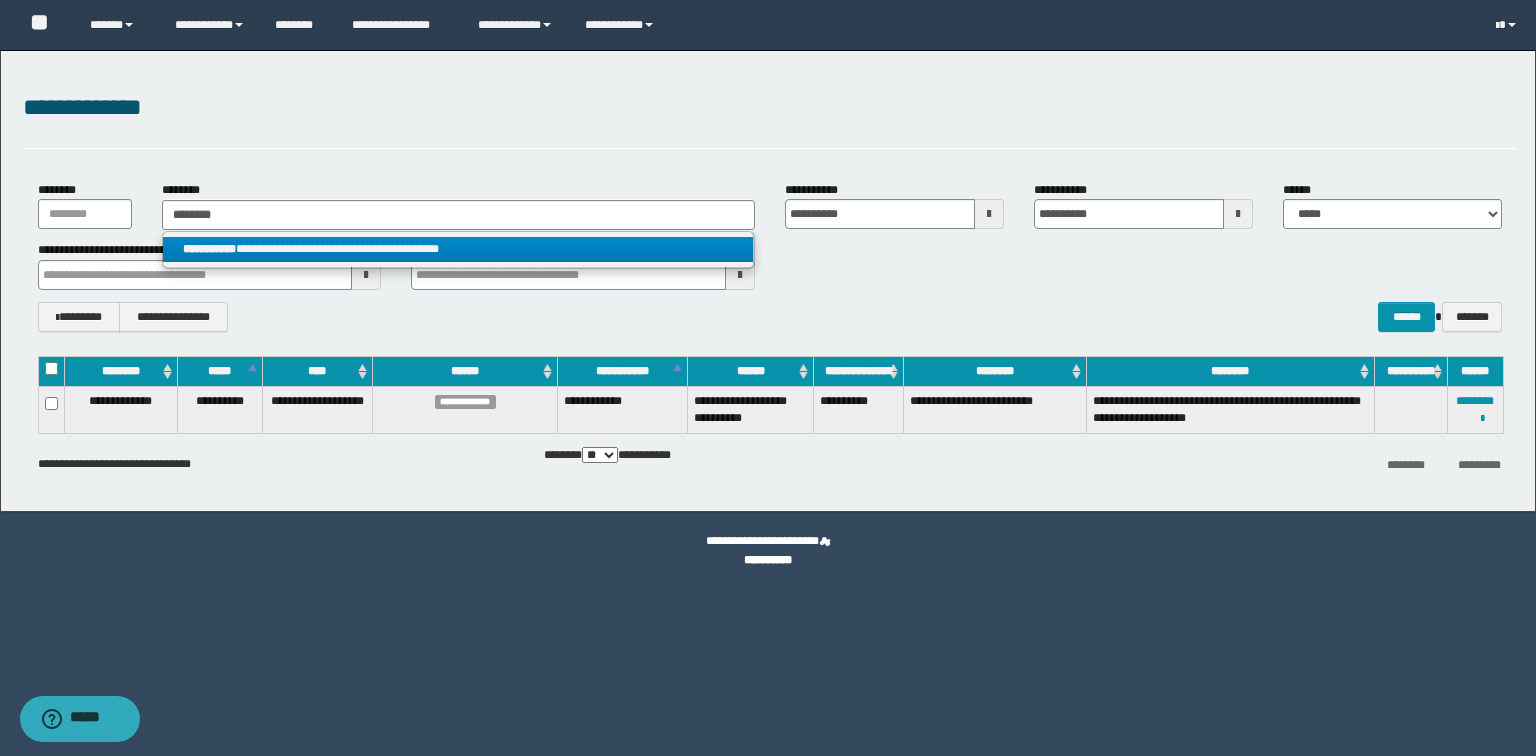 click on "**********" at bounding box center [458, 249] 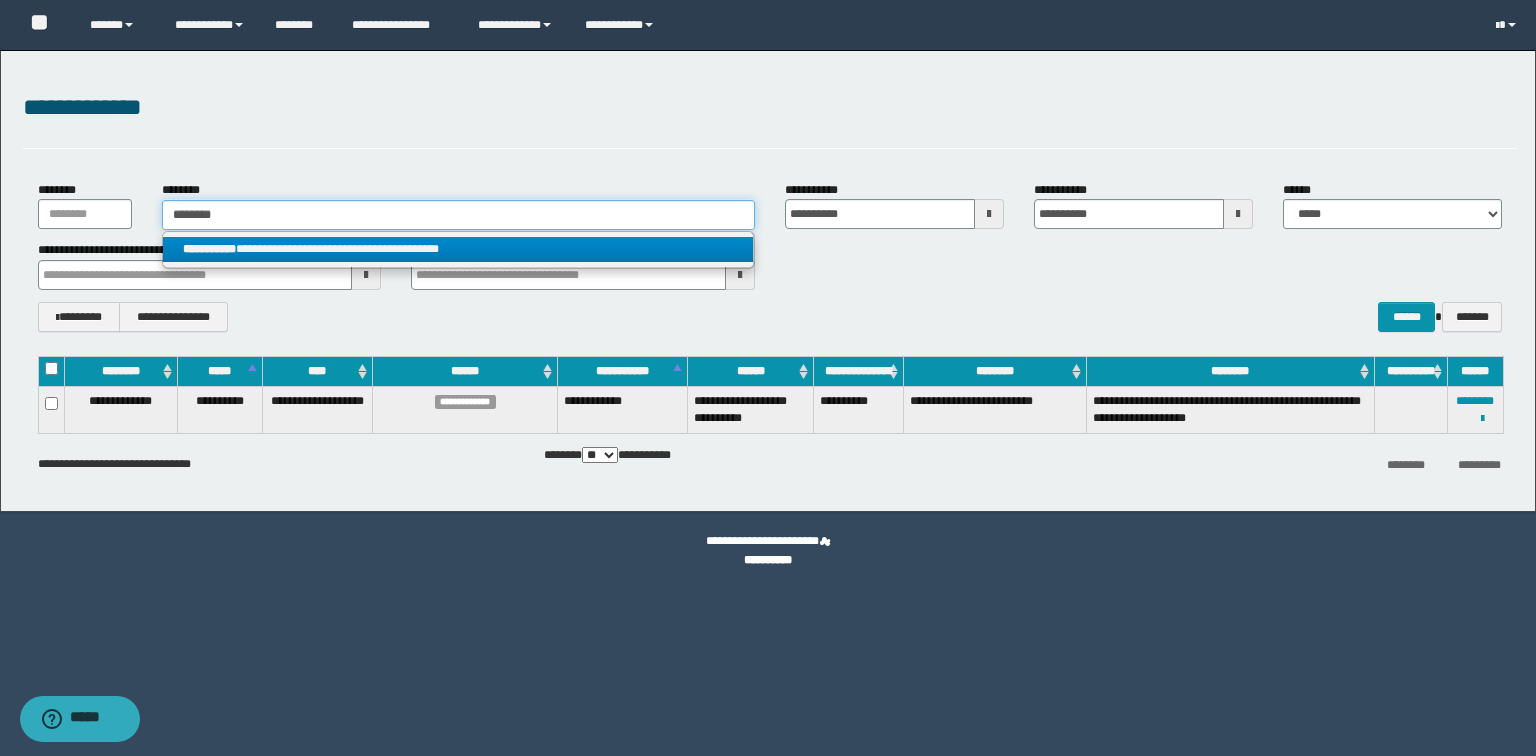 type 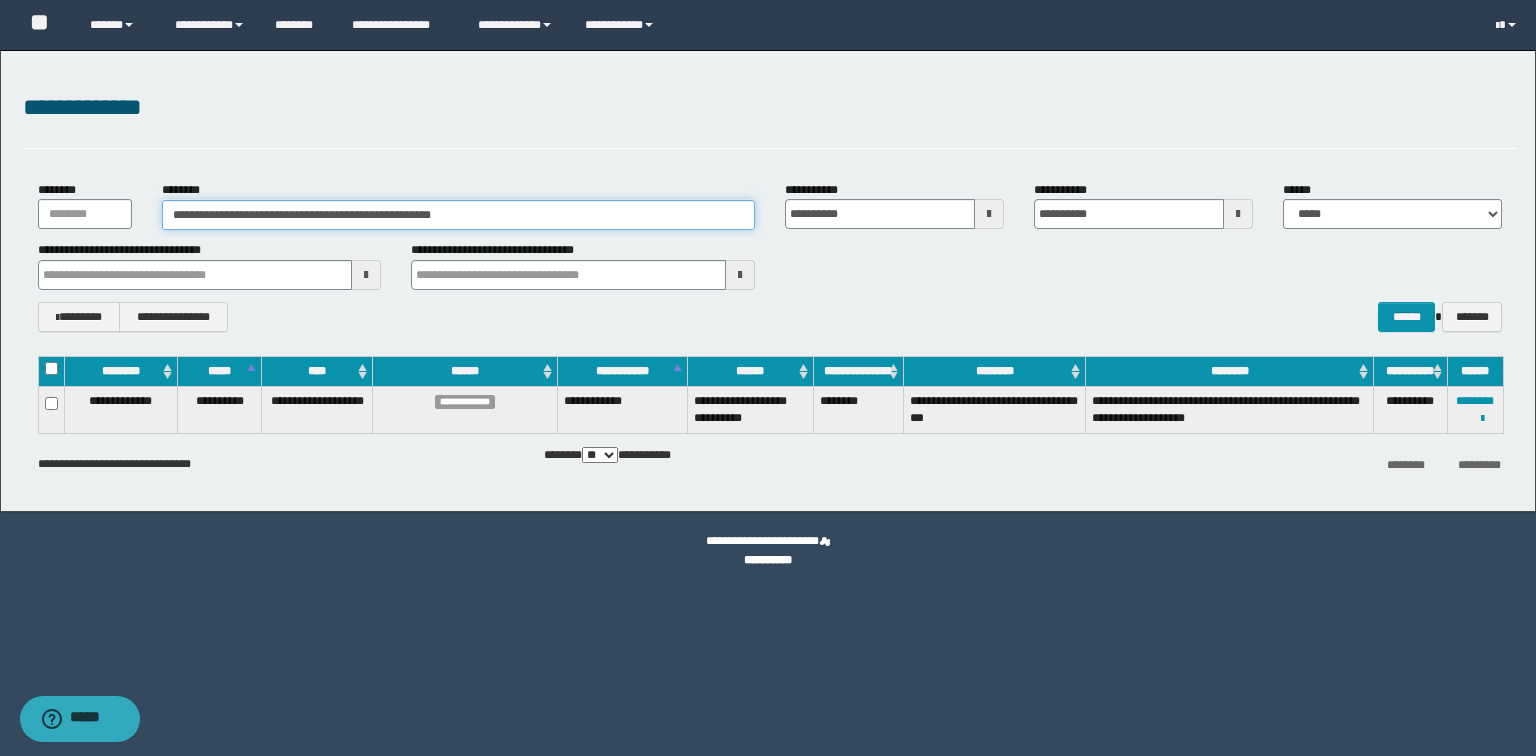 drag, startPoint x: 557, startPoint y: 220, endPoint x: 0, endPoint y: 204, distance: 557.22974 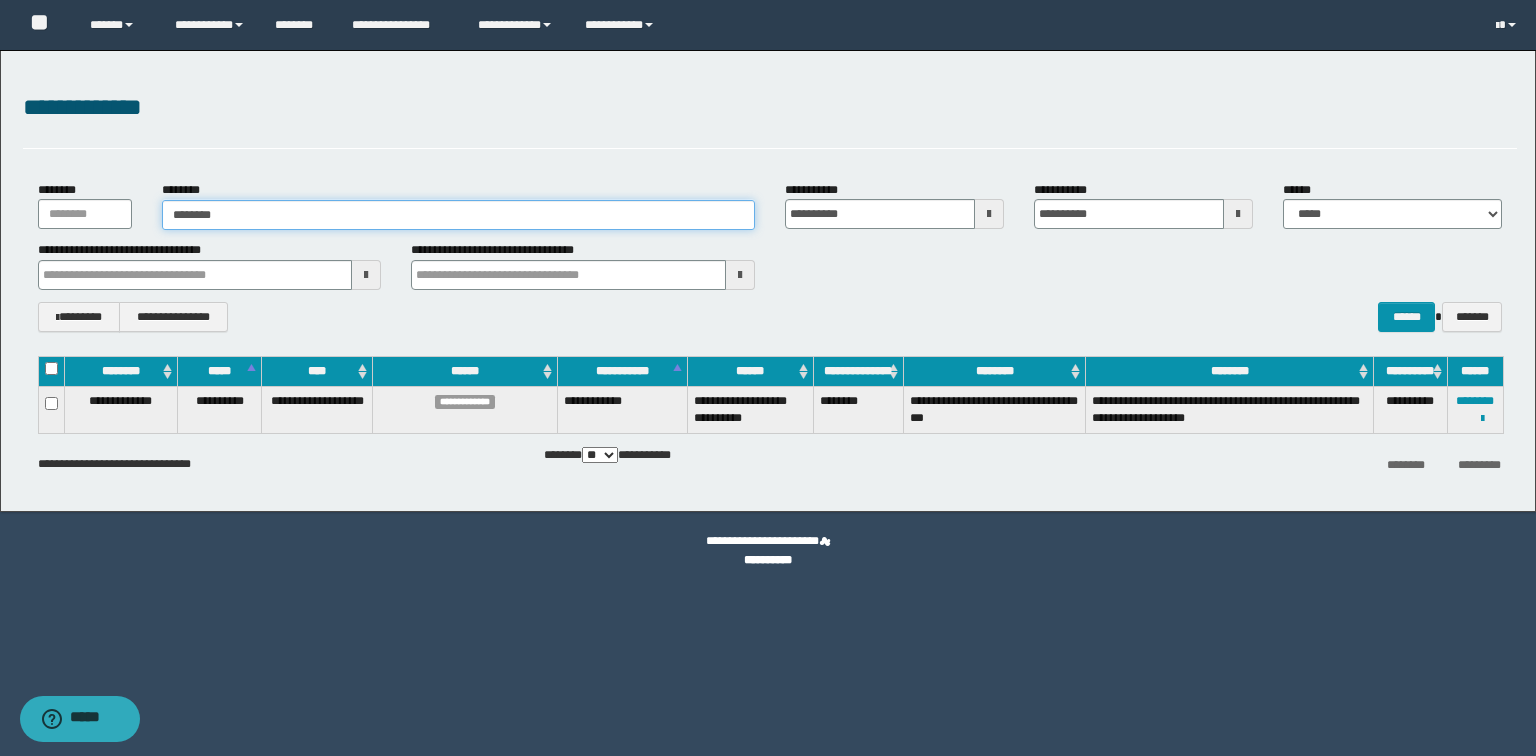 type on "********" 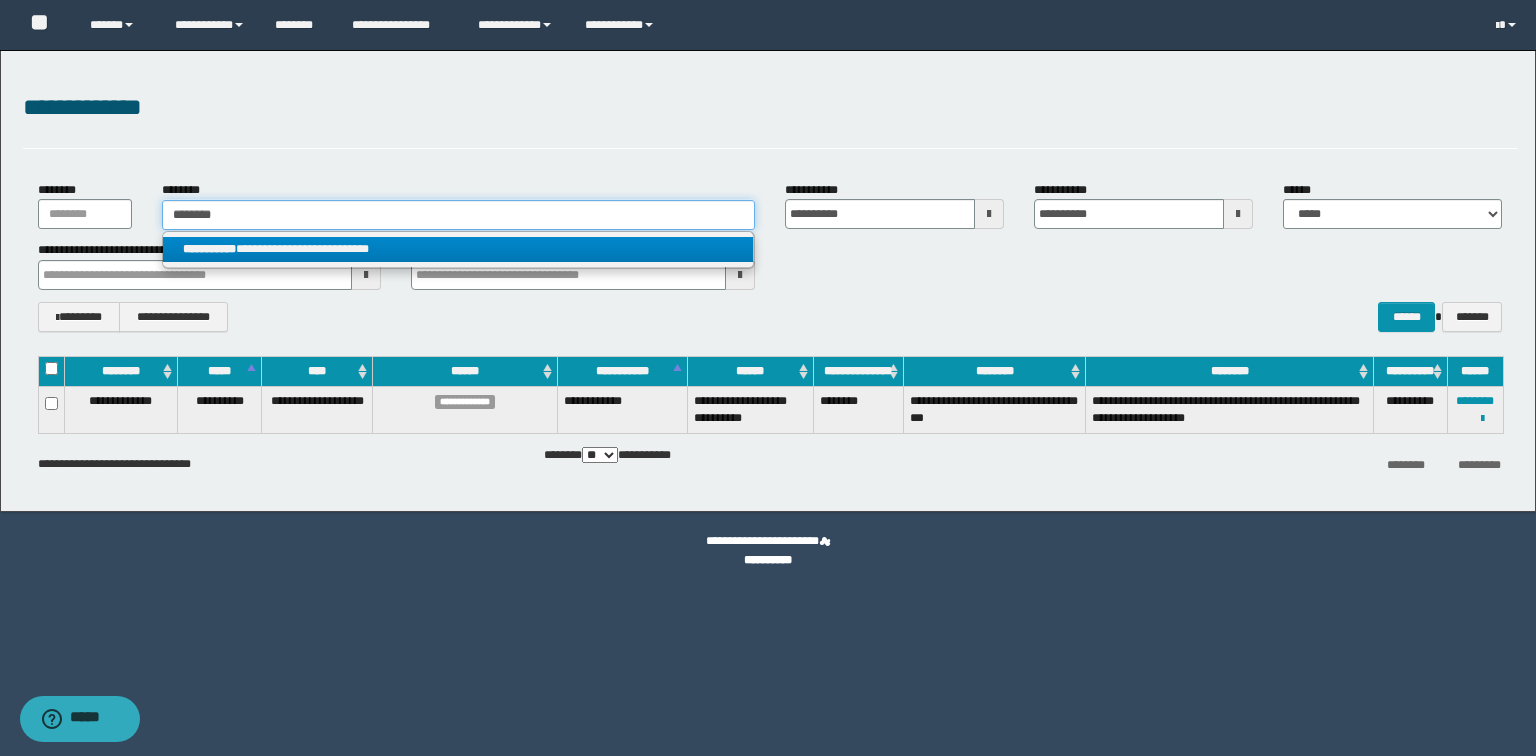 type on "********" 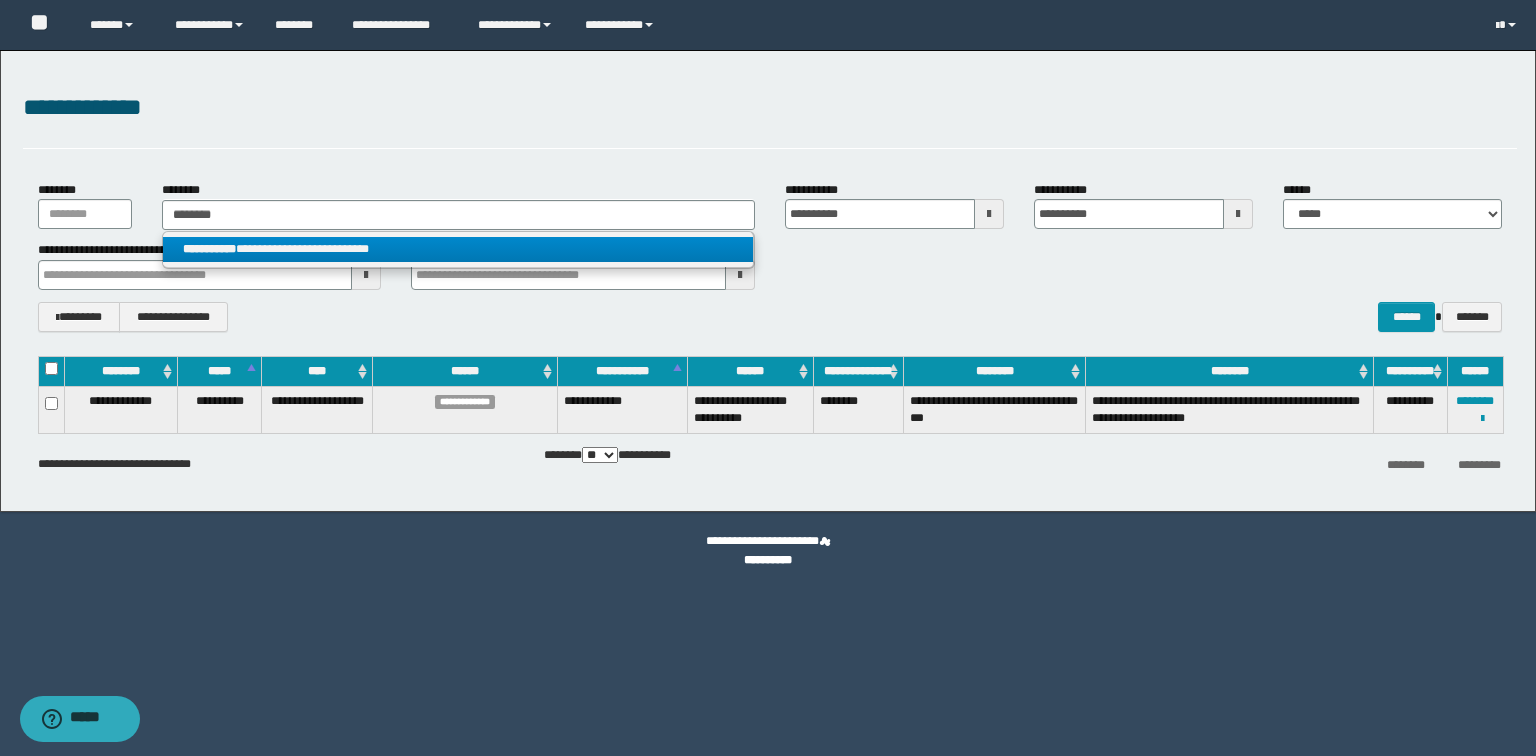 click on "**********" at bounding box center [458, 250] 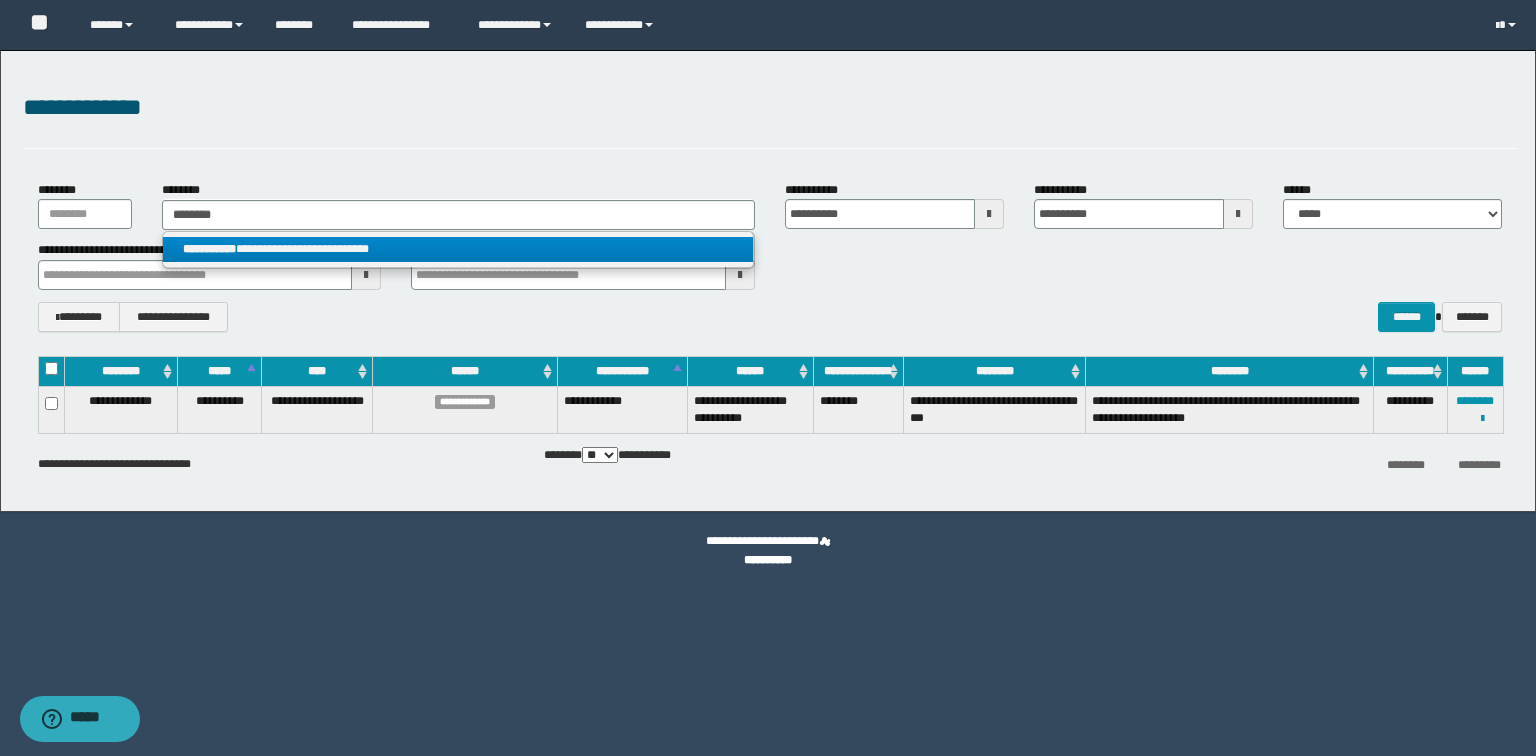 click on "**********" at bounding box center (458, 249) 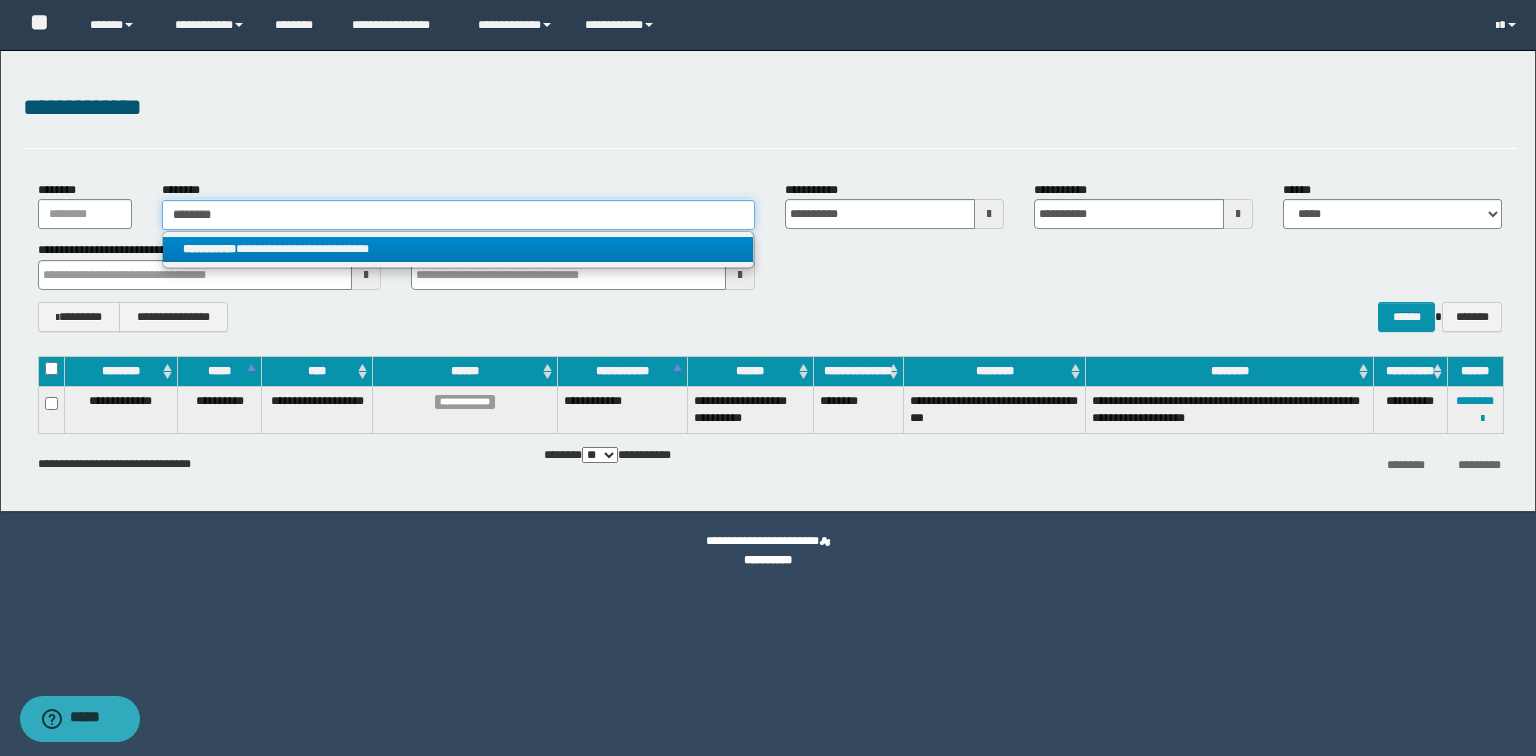 type 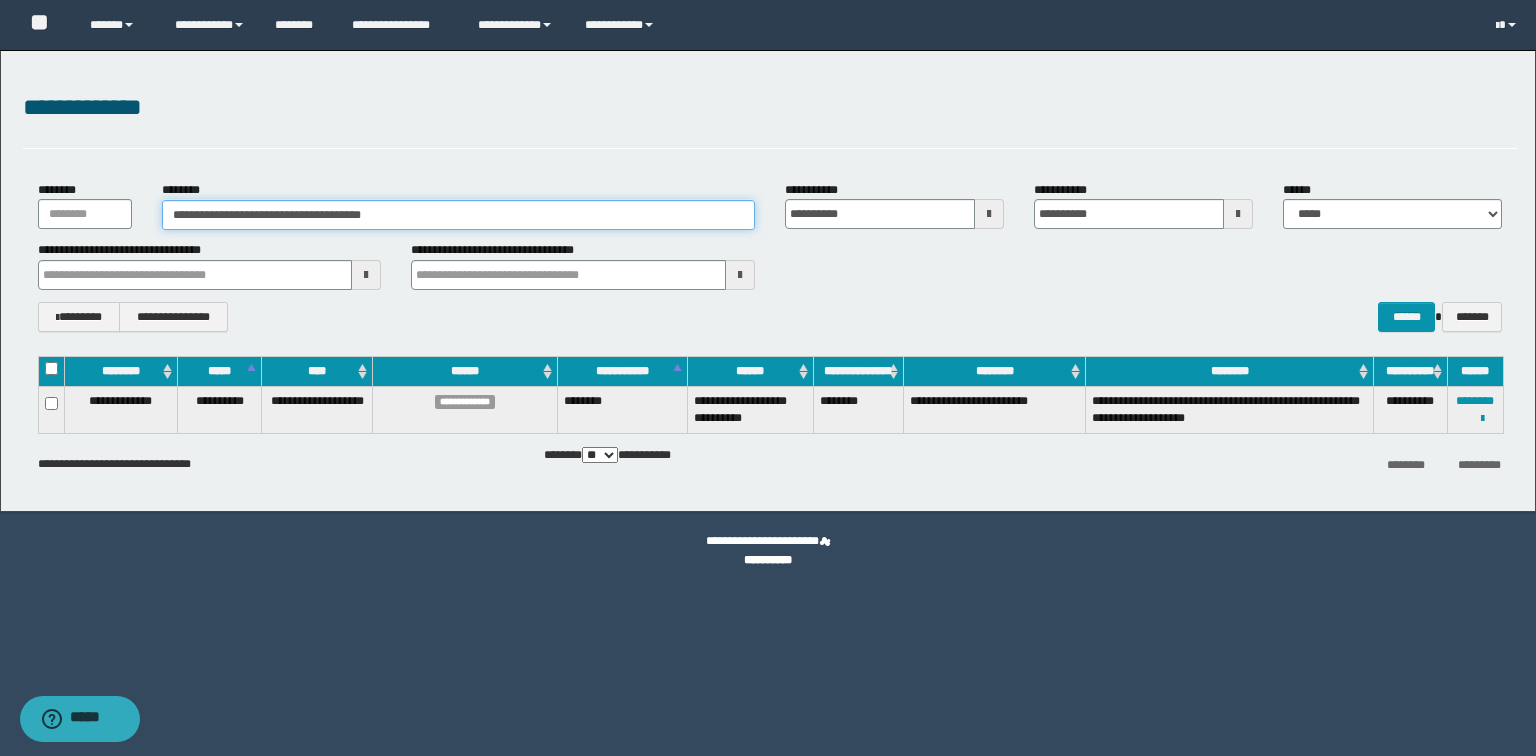 drag, startPoint x: 504, startPoint y: 213, endPoint x: 0, endPoint y: 180, distance: 505.0792 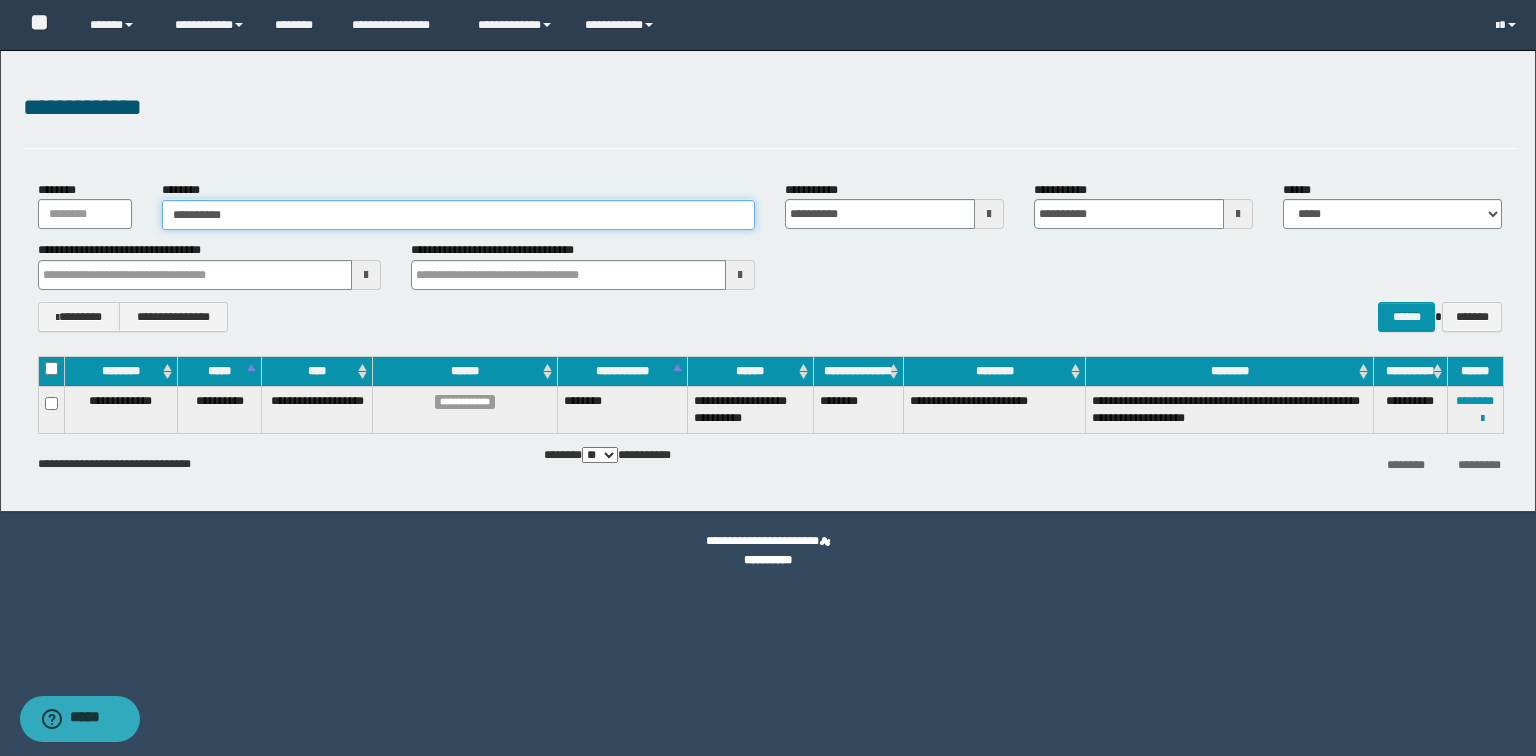 type on "**********" 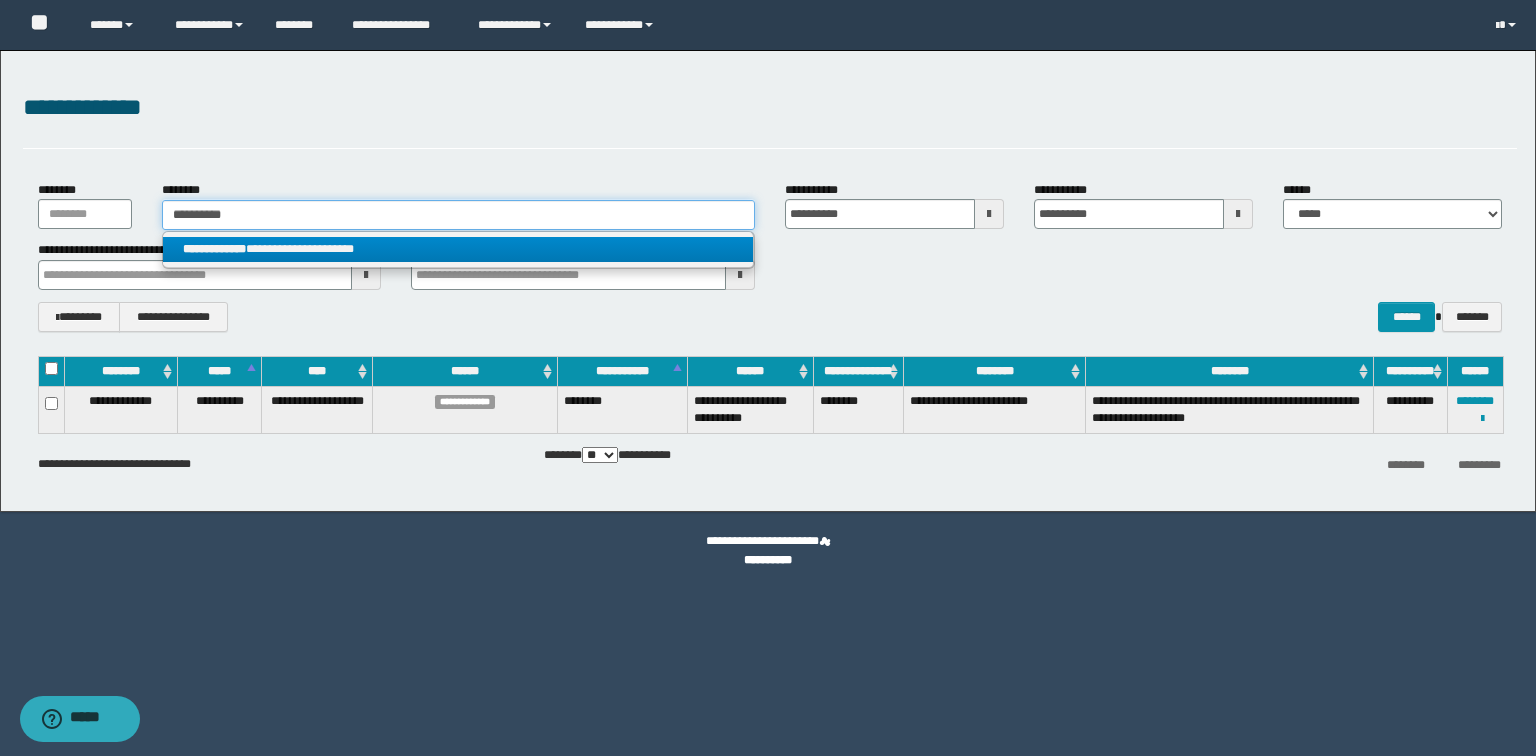 type on "**********" 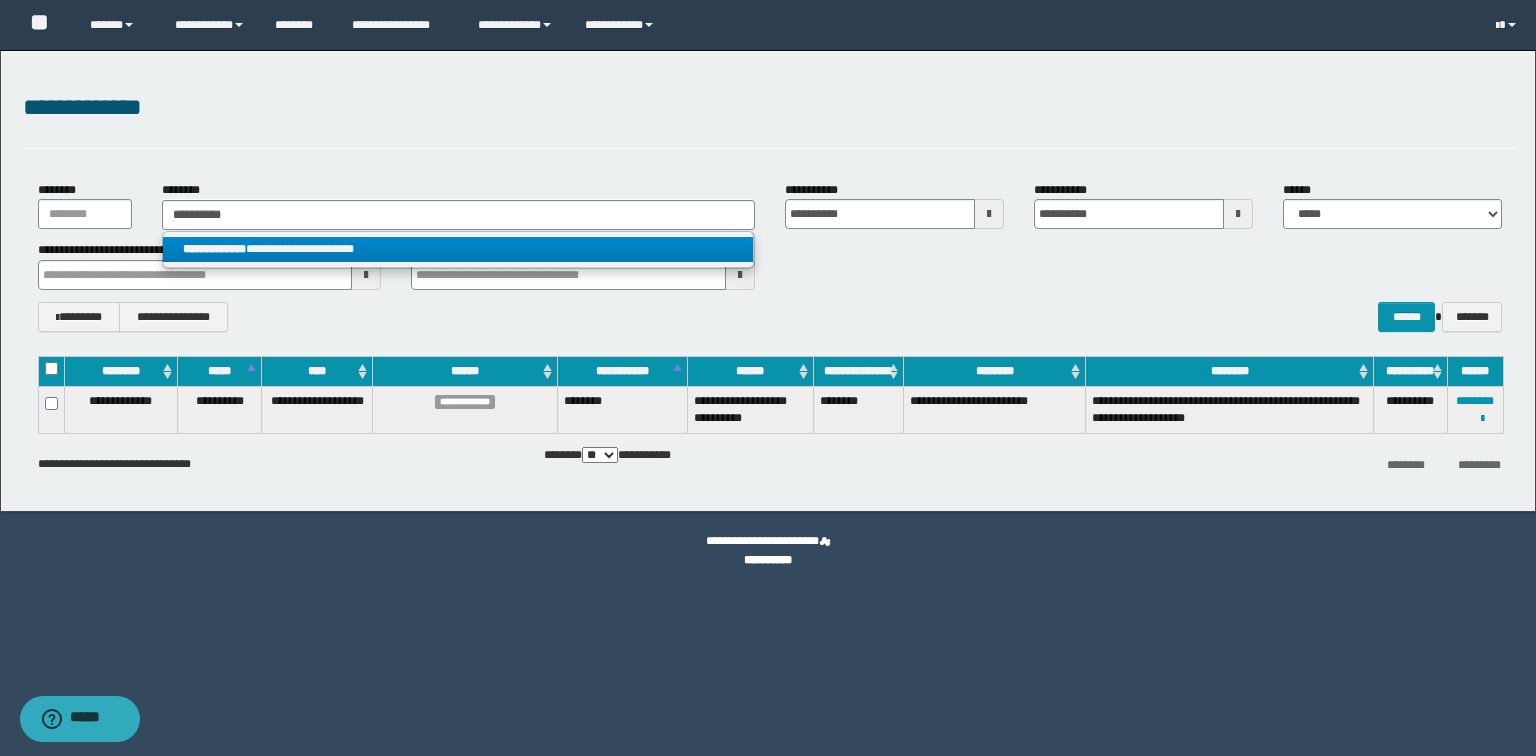 click on "**********" at bounding box center [458, 249] 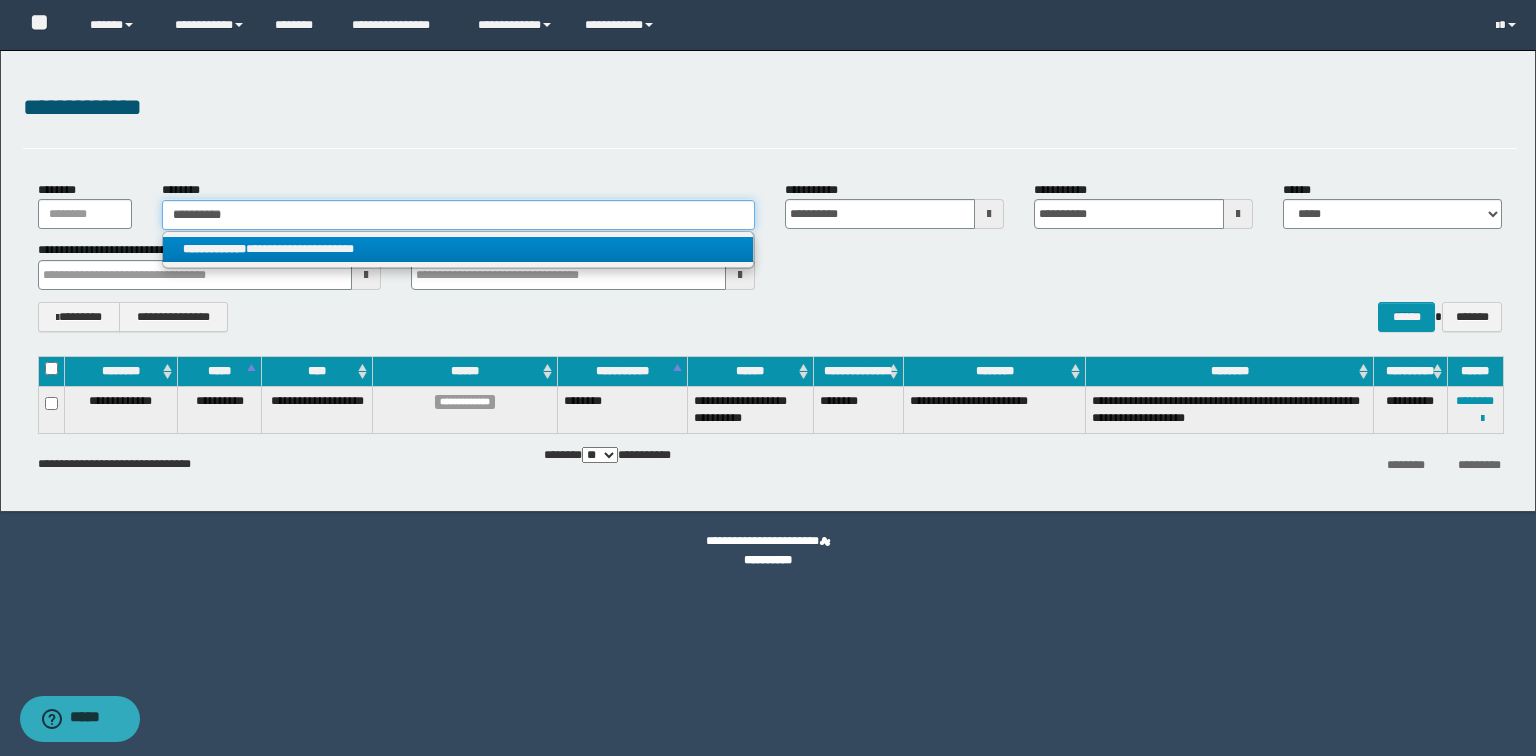 type 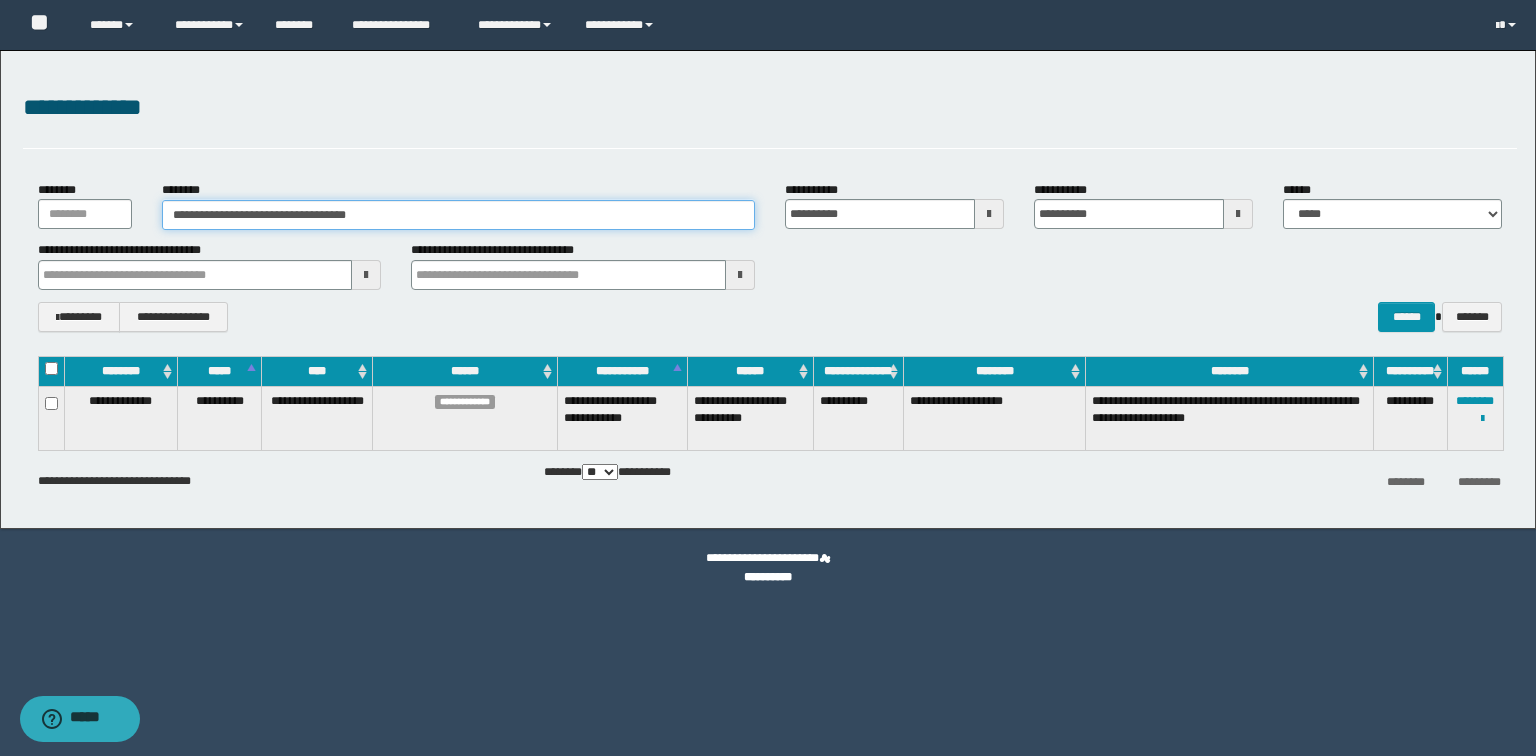 drag, startPoint x: 500, startPoint y: 227, endPoint x: 0, endPoint y: 191, distance: 501.2943 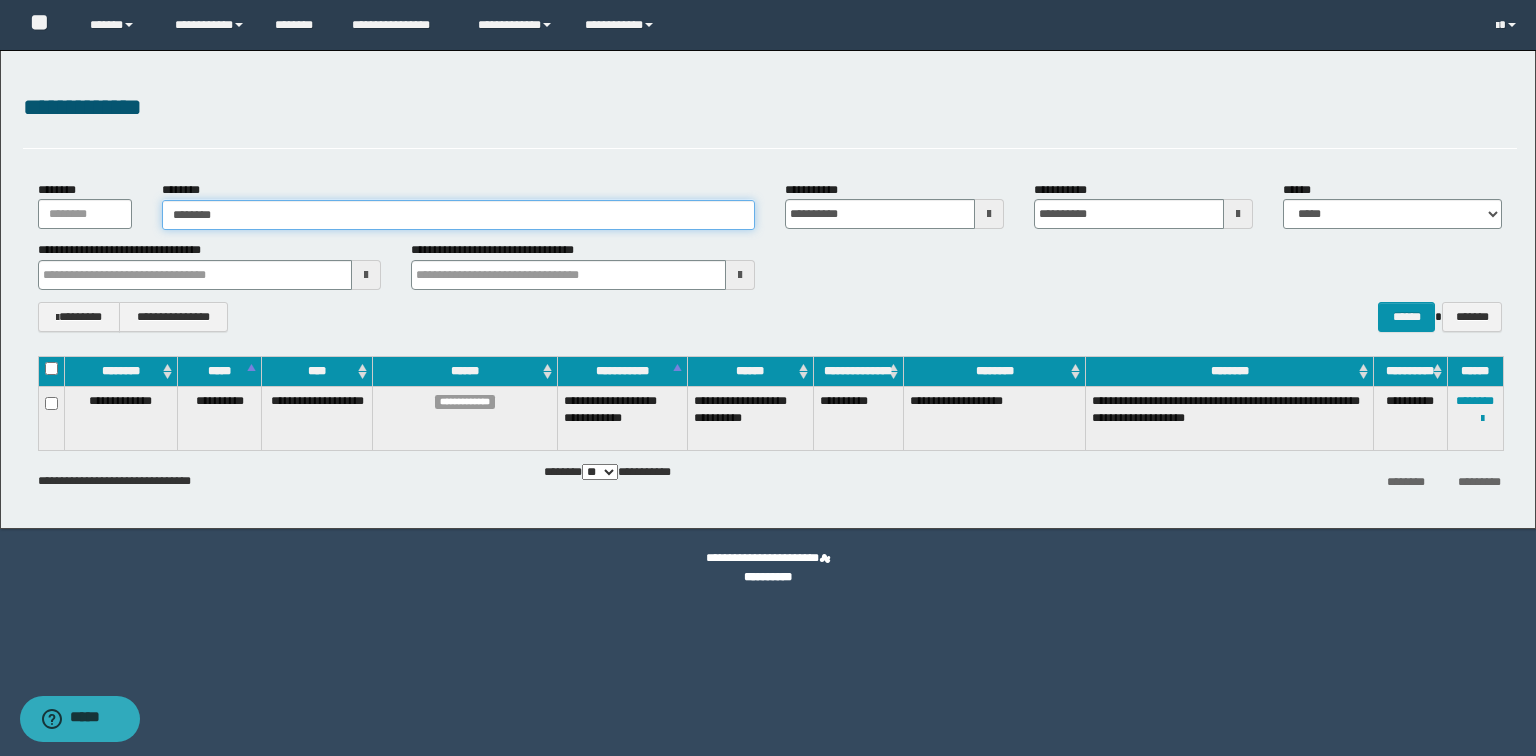 type on "********" 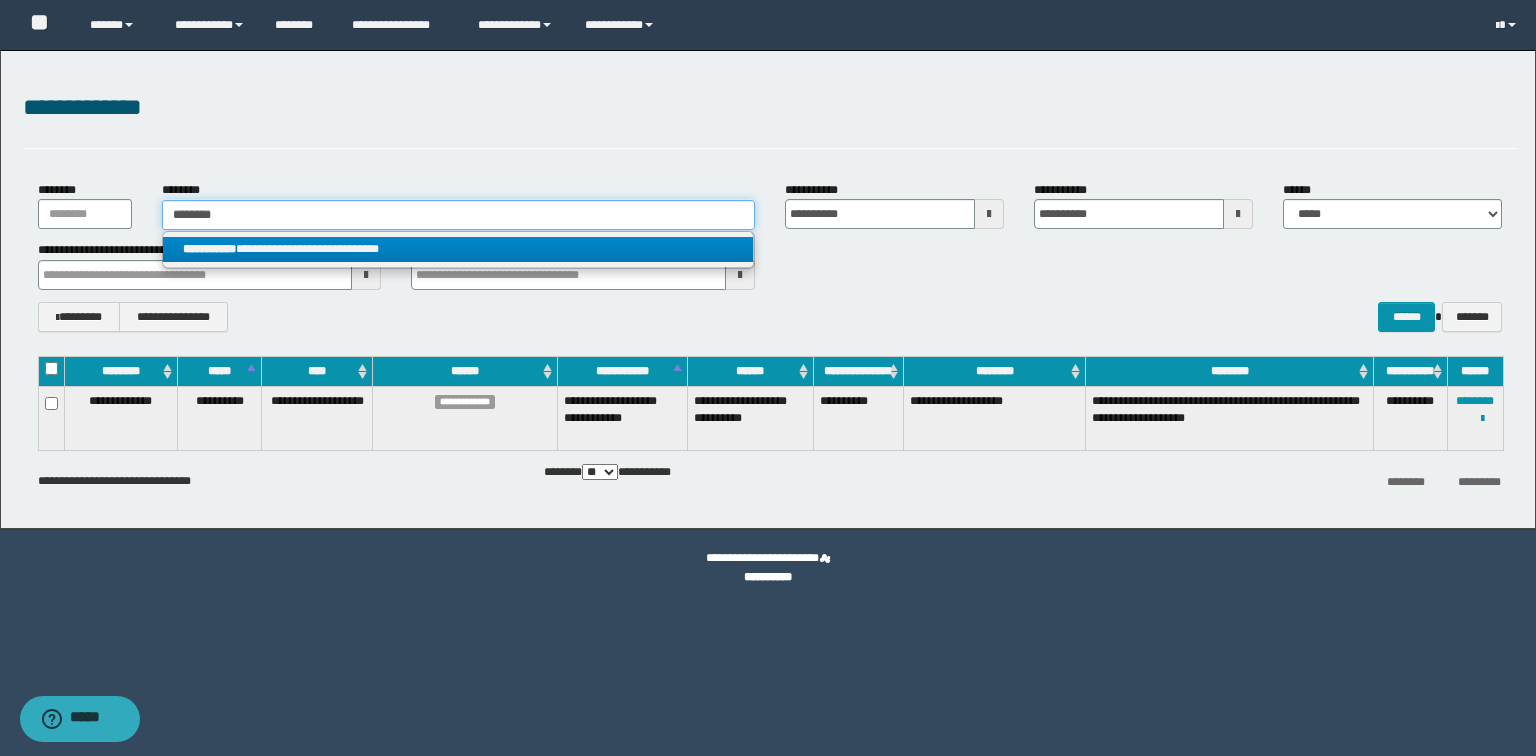 type on "********" 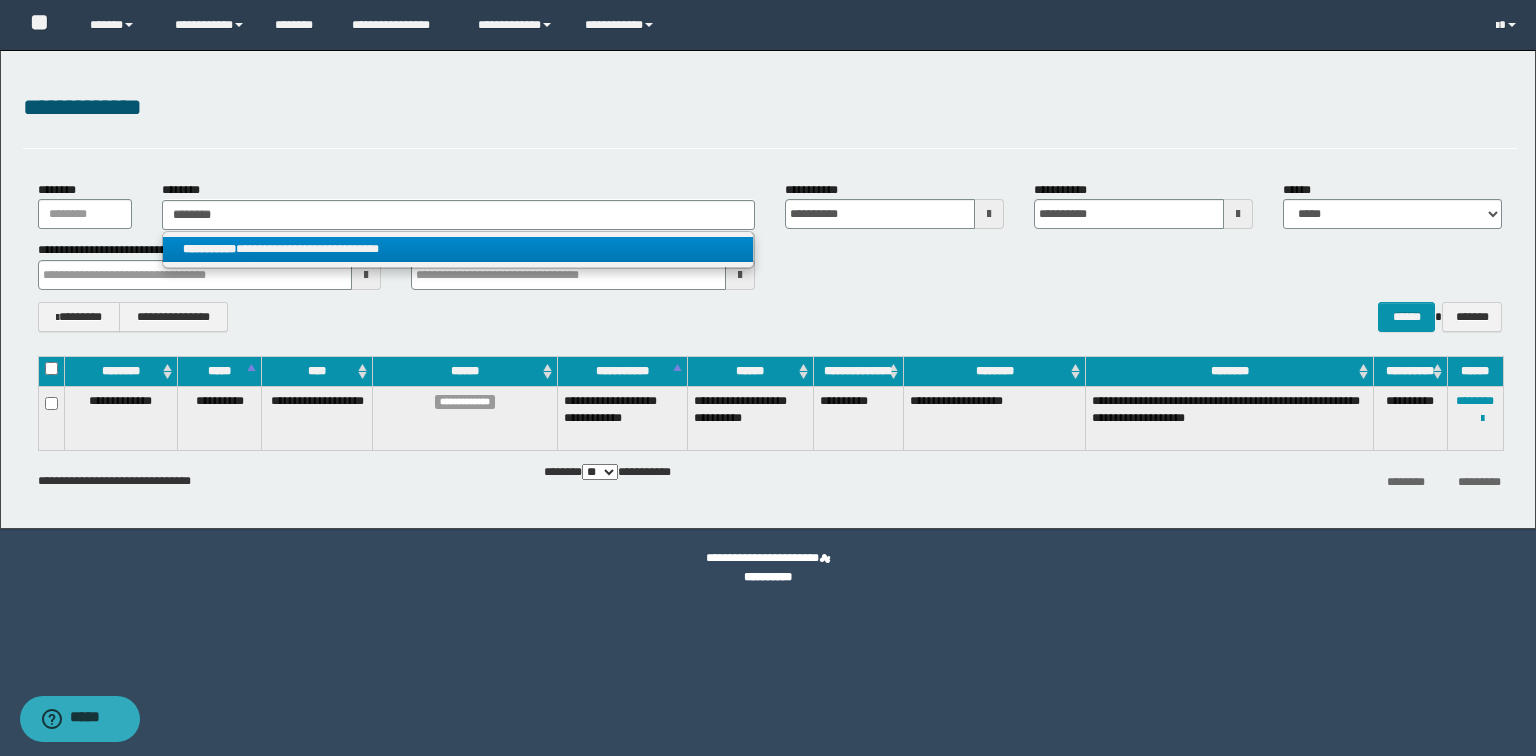 click on "**********" at bounding box center (458, 249) 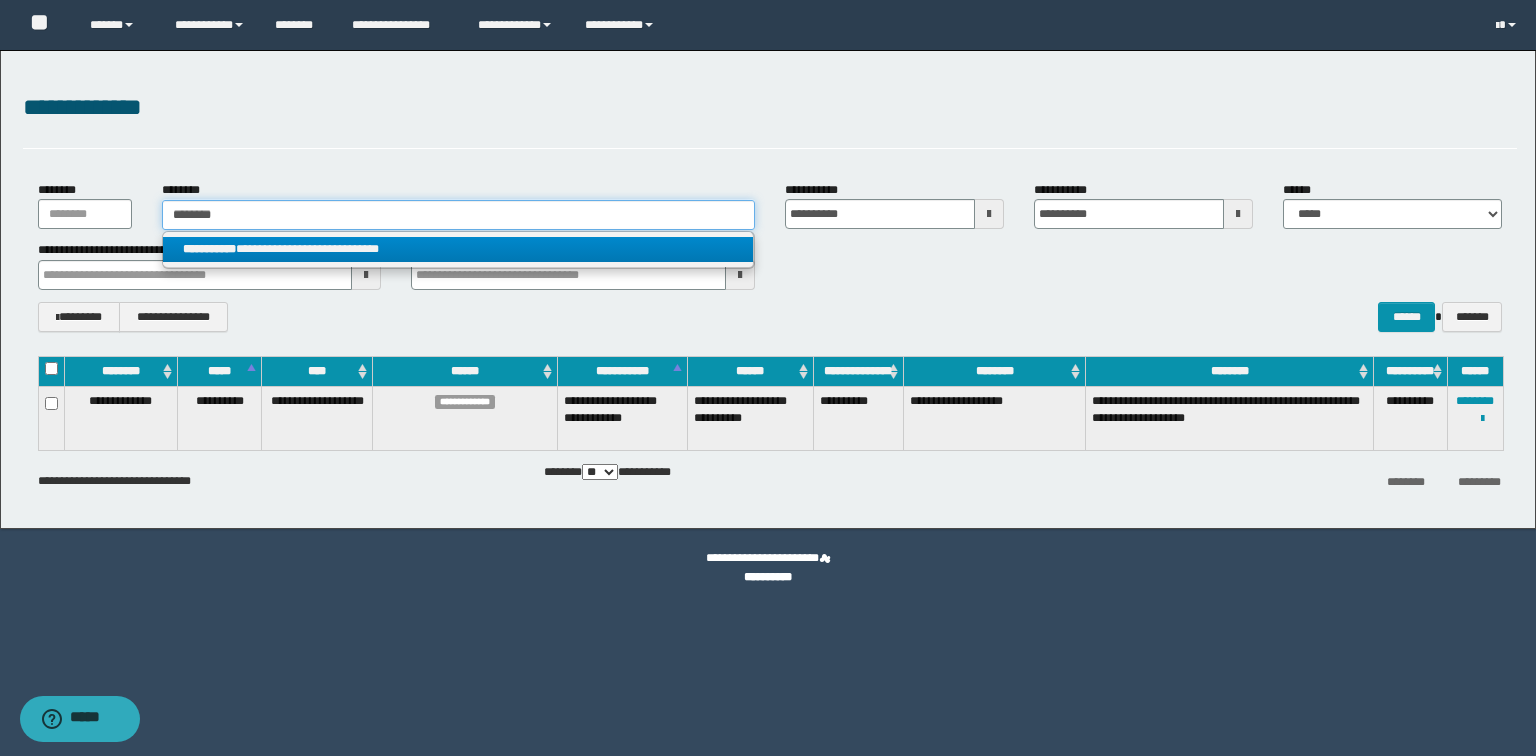 type 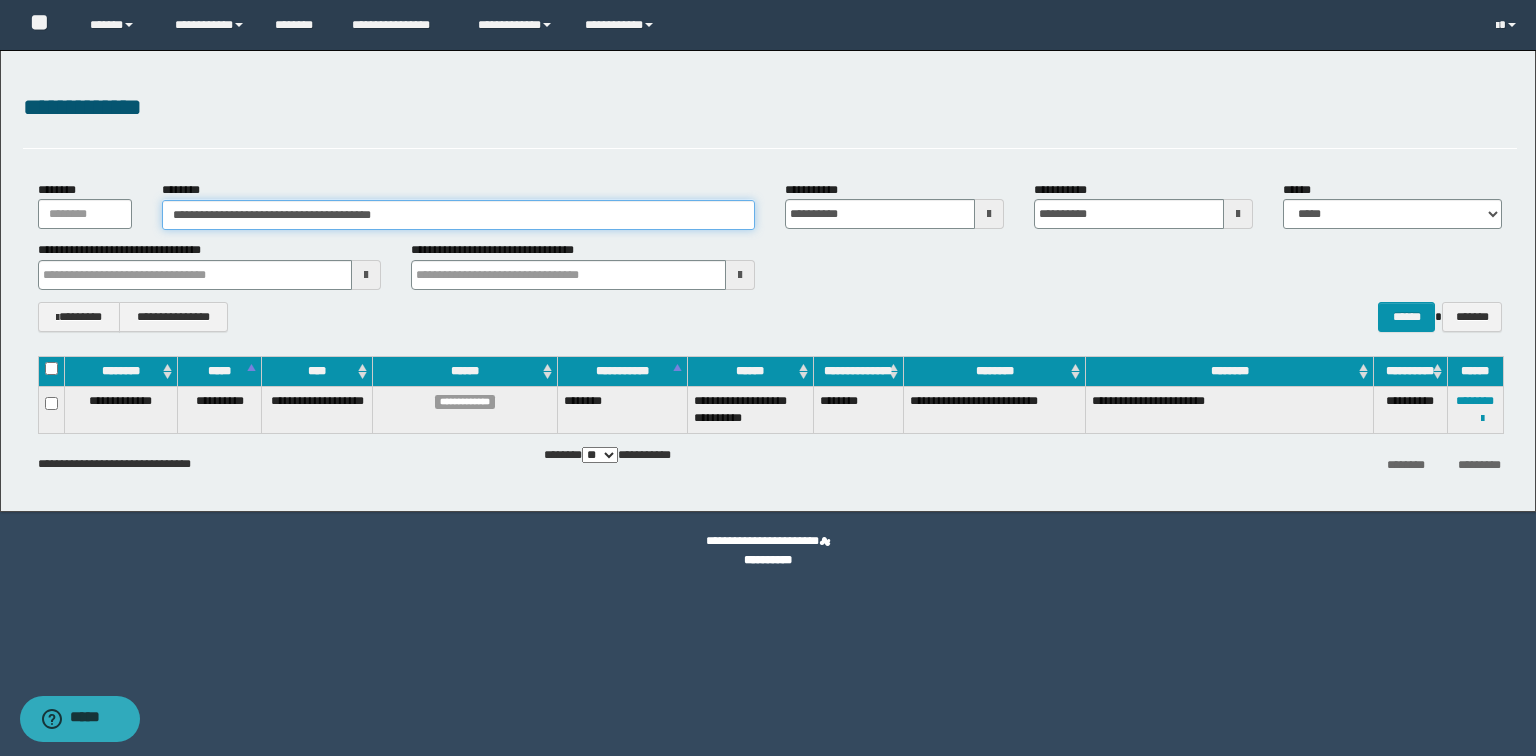 drag, startPoint x: 537, startPoint y: 209, endPoint x: 0, endPoint y: 148, distance: 540.4535 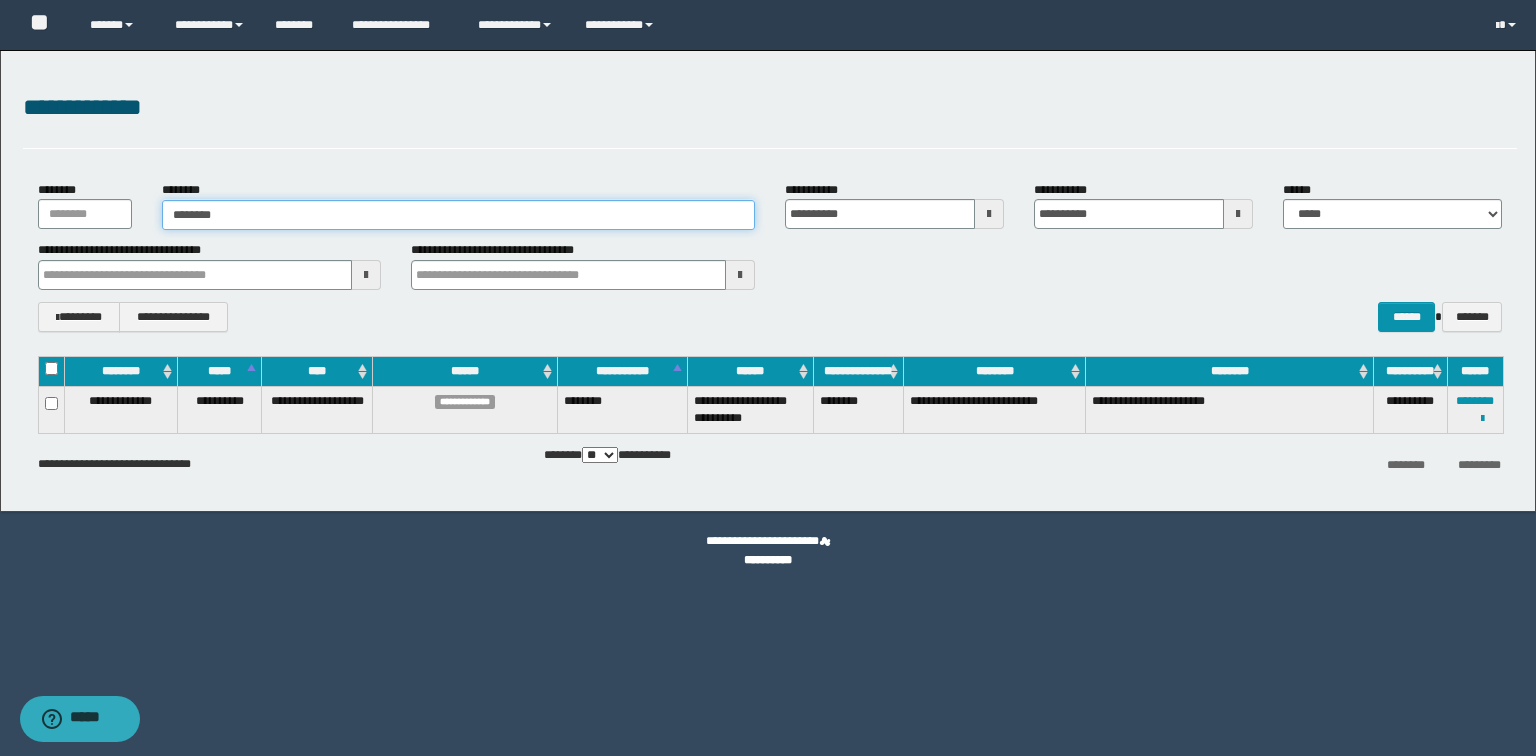 type on "********" 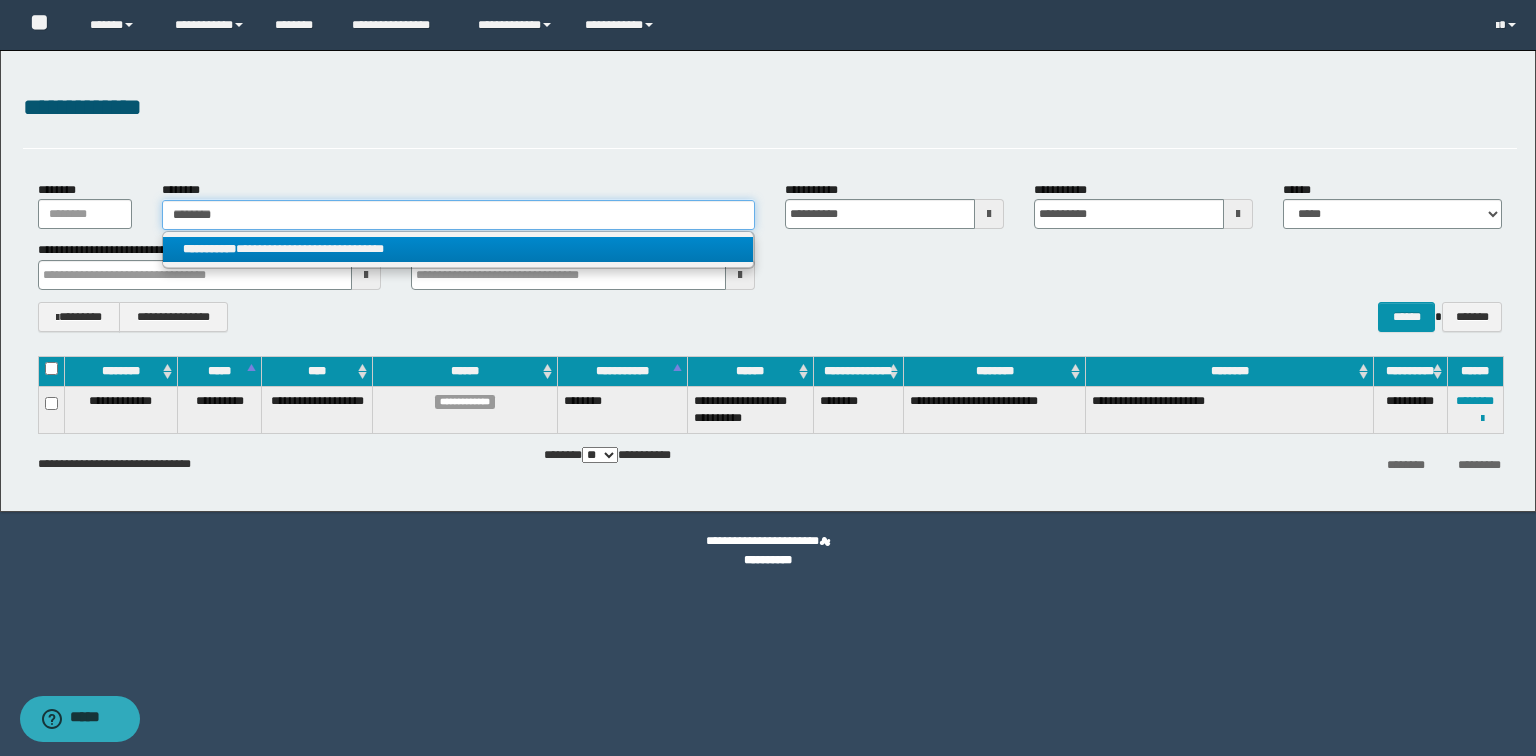 type on "********" 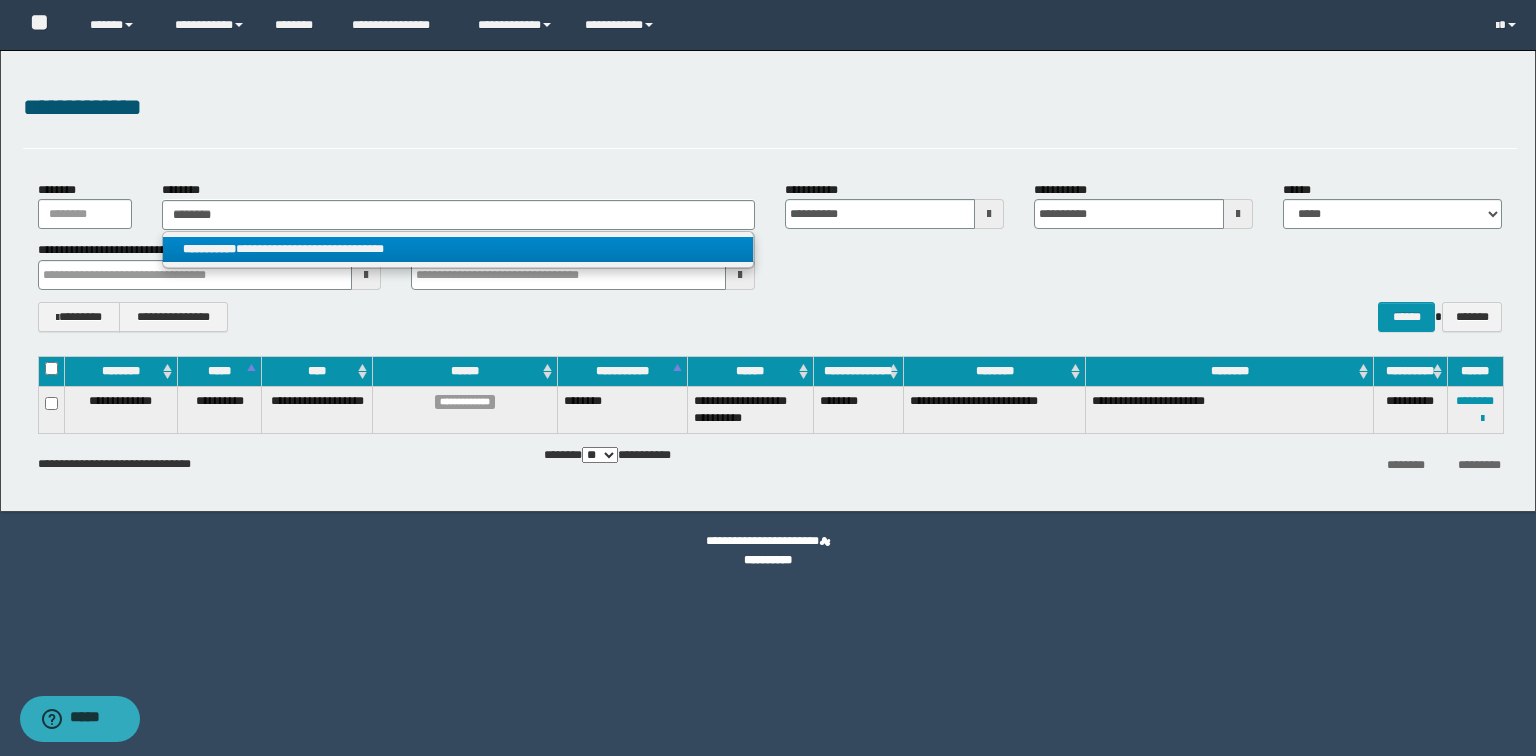 click on "**********" at bounding box center (458, 249) 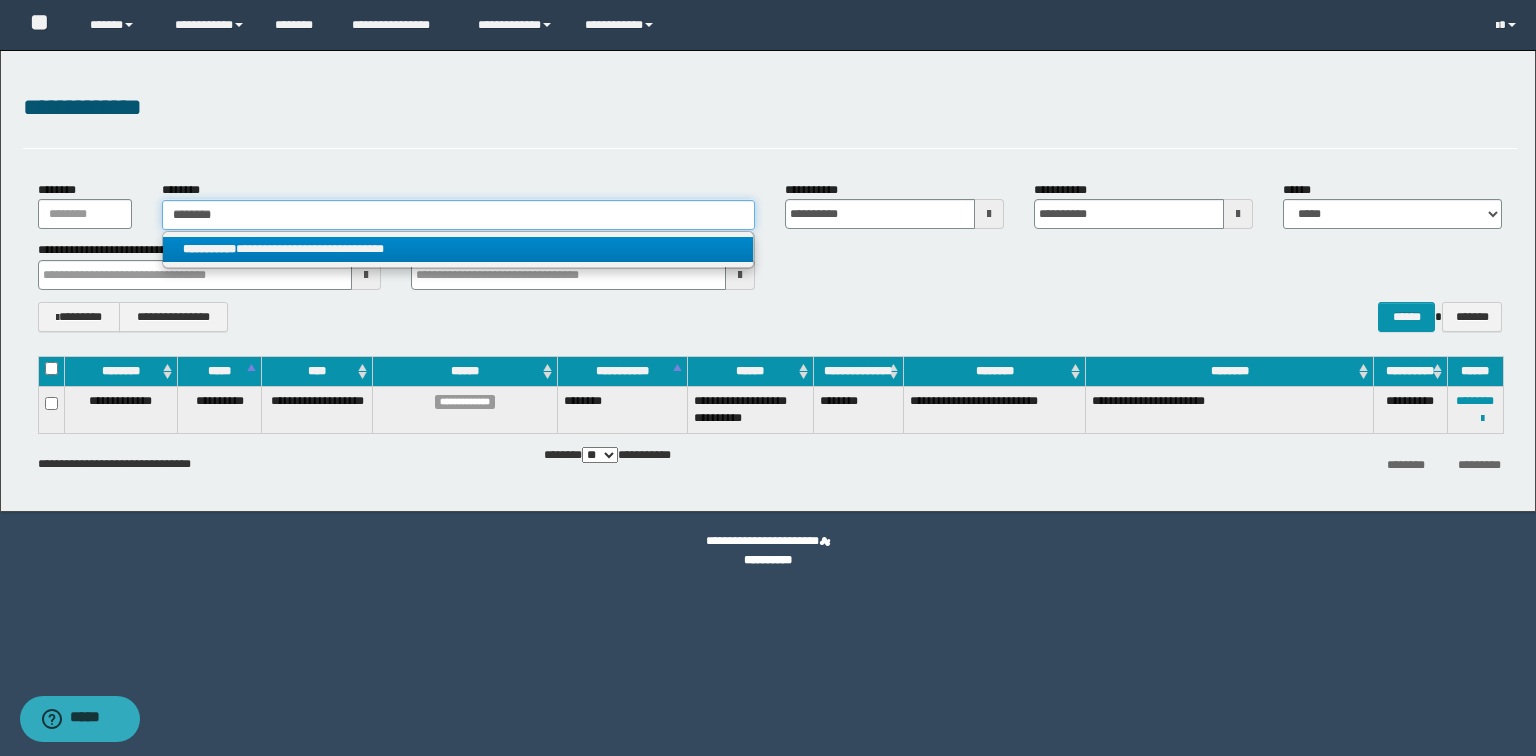 type 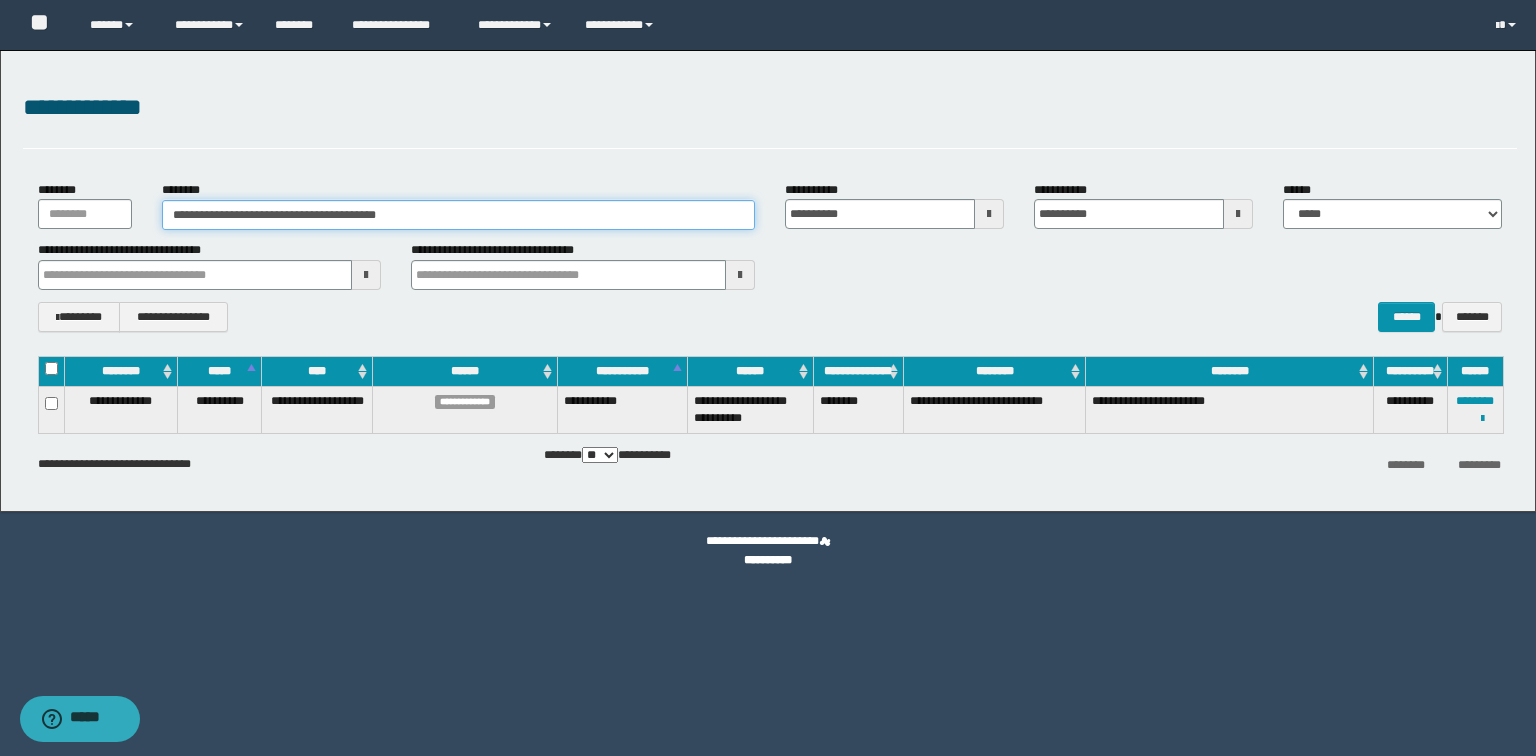 drag, startPoint x: 0, startPoint y: 154, endPoint x: 0, endPoint y: 133, distance: 21 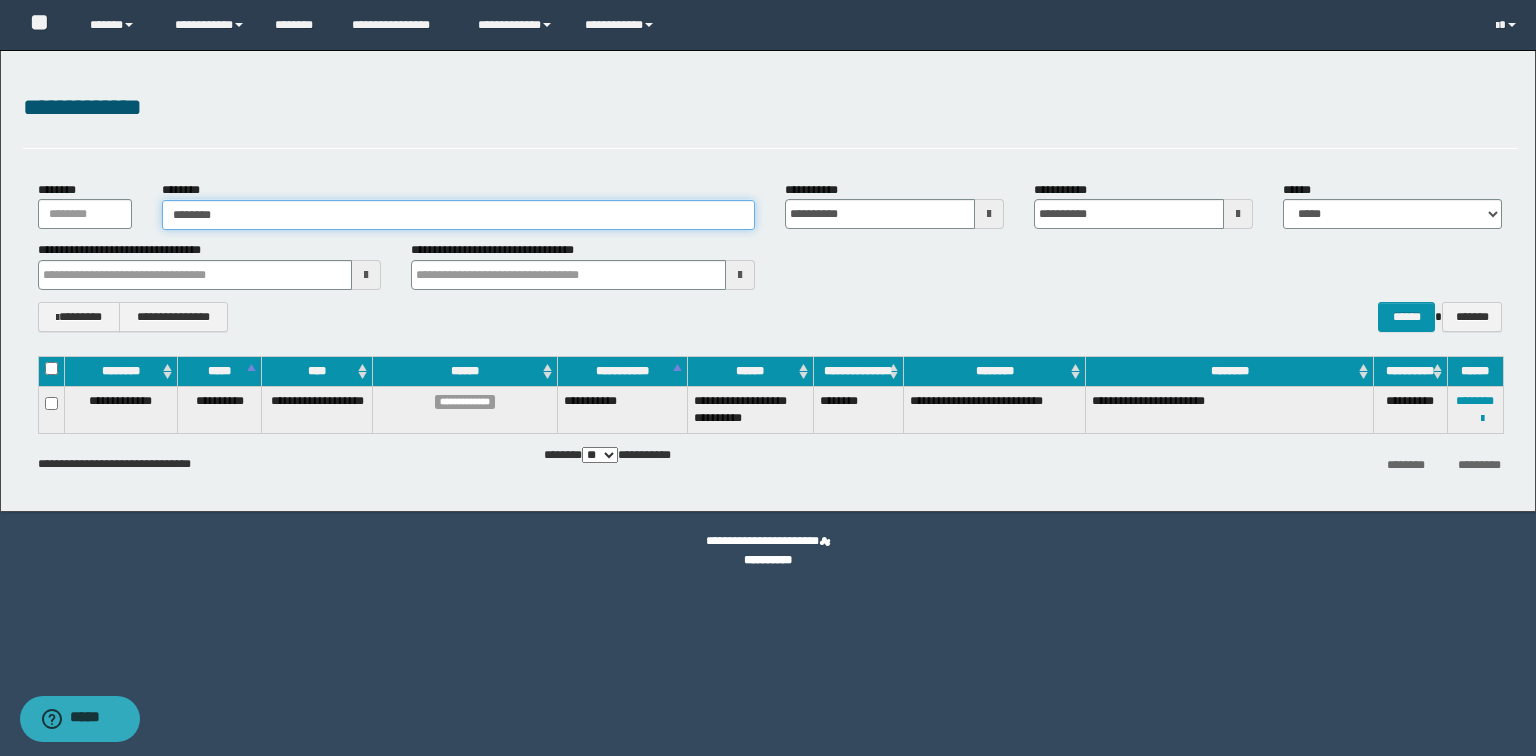 type on "********" 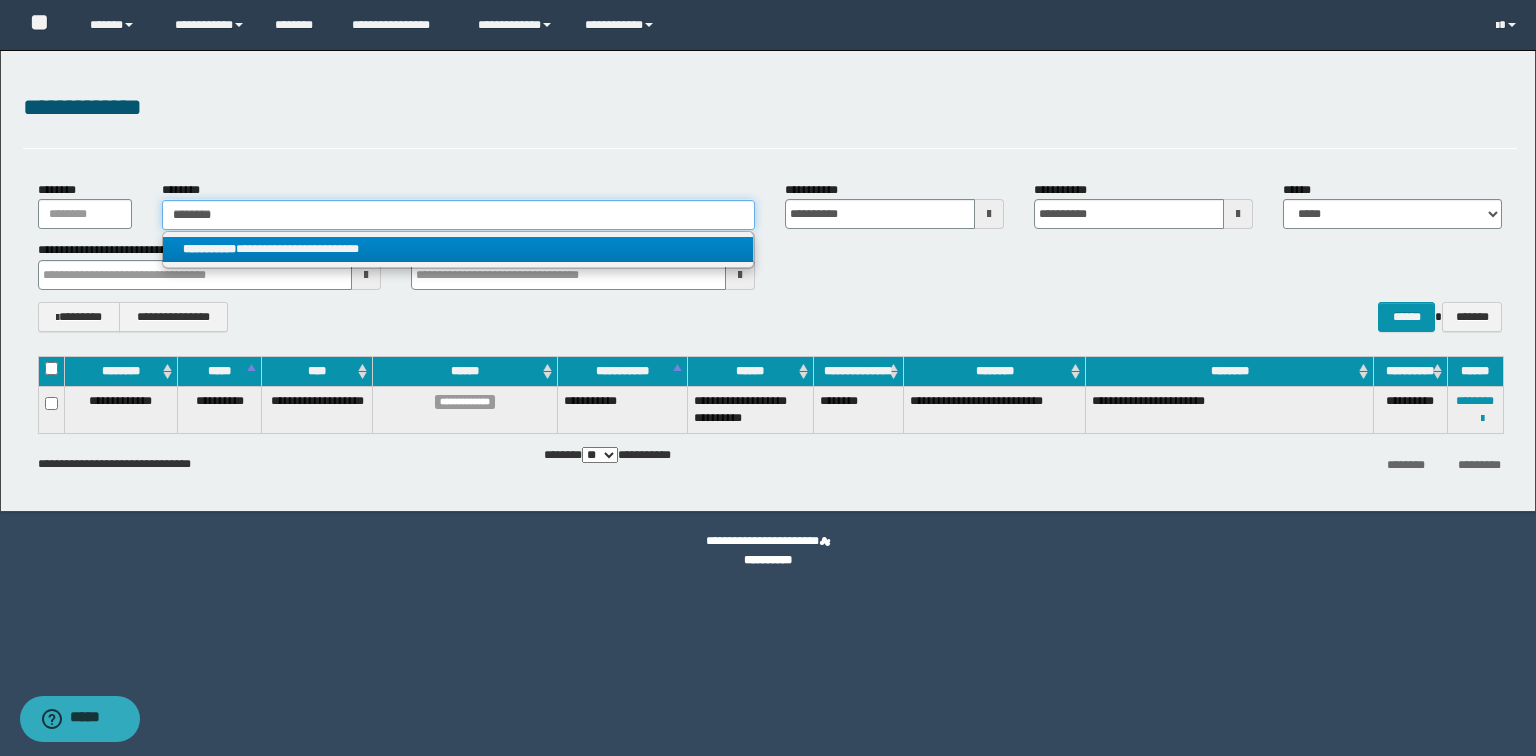 type on "********" 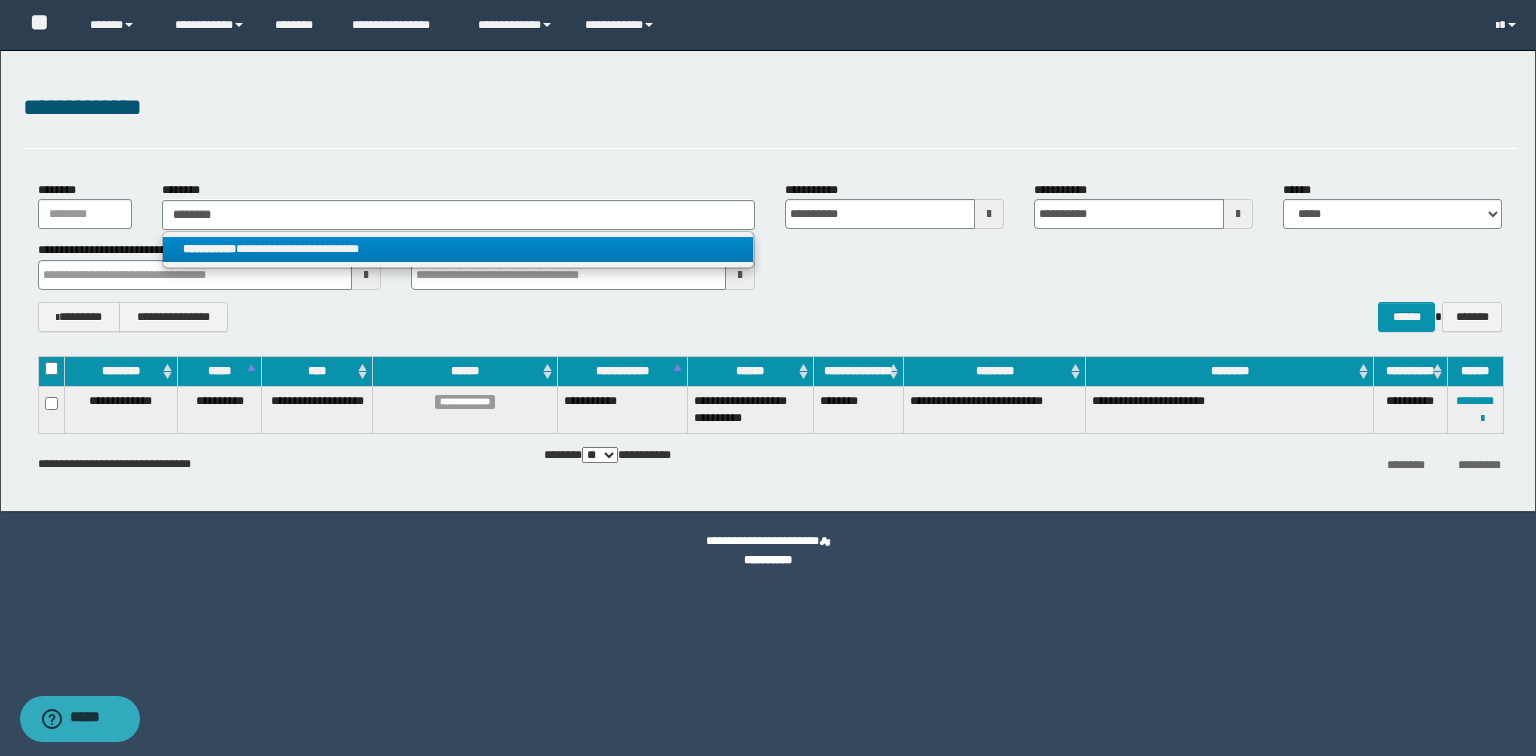 click on "**********" at bounding box center (458, 249) 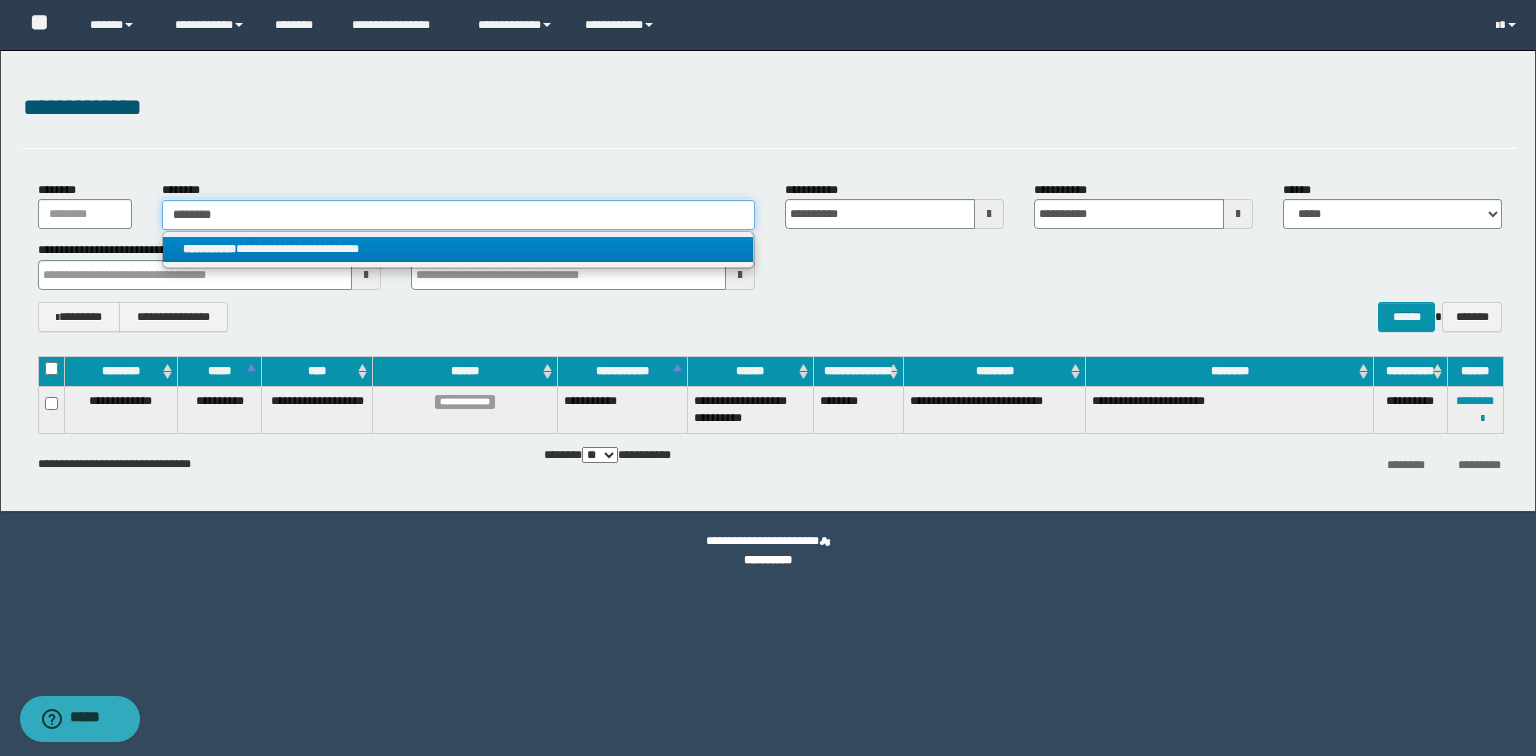 type 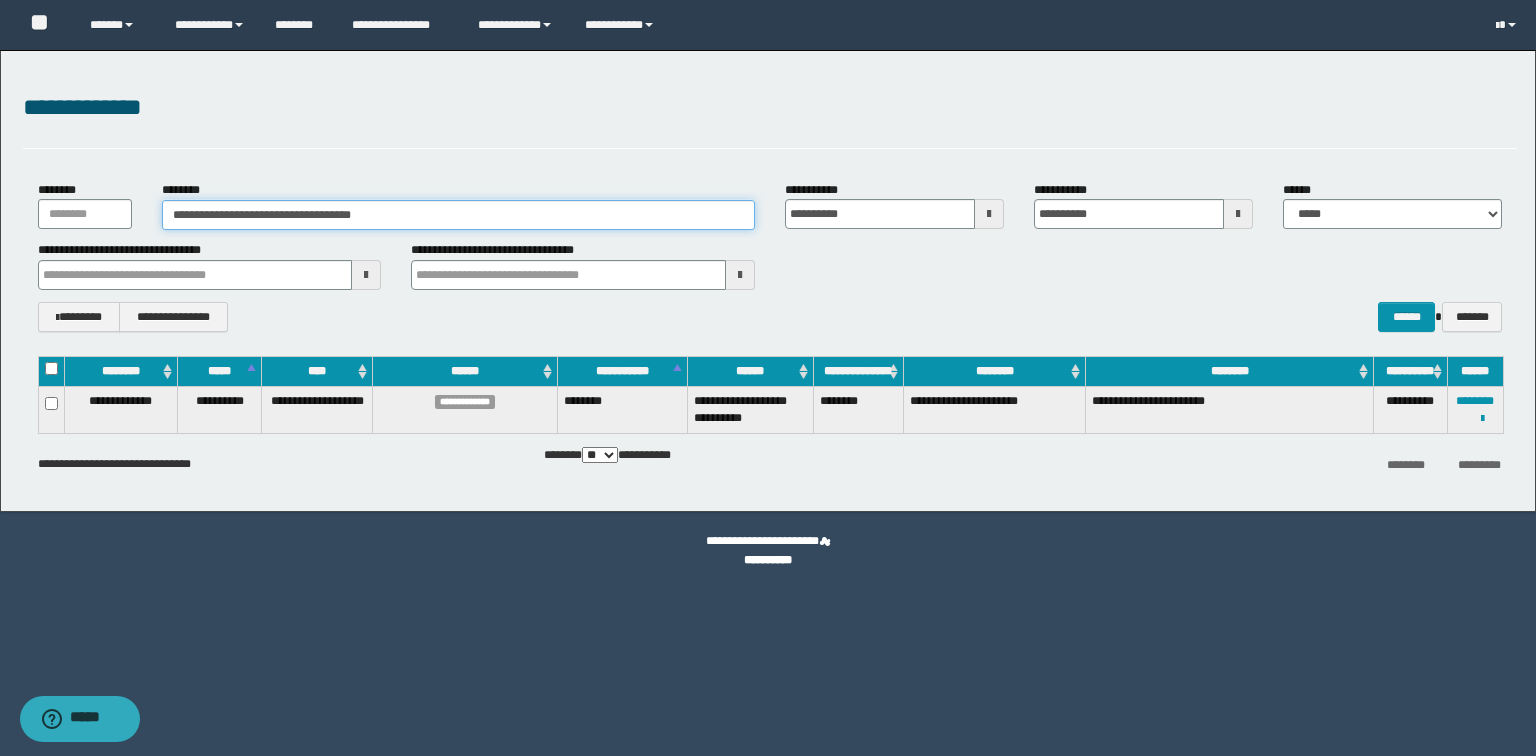 drag, startPoint x: 480, startPoint y: 212, endPoint x: 0, endPoint y: 196, distance: 480.2666 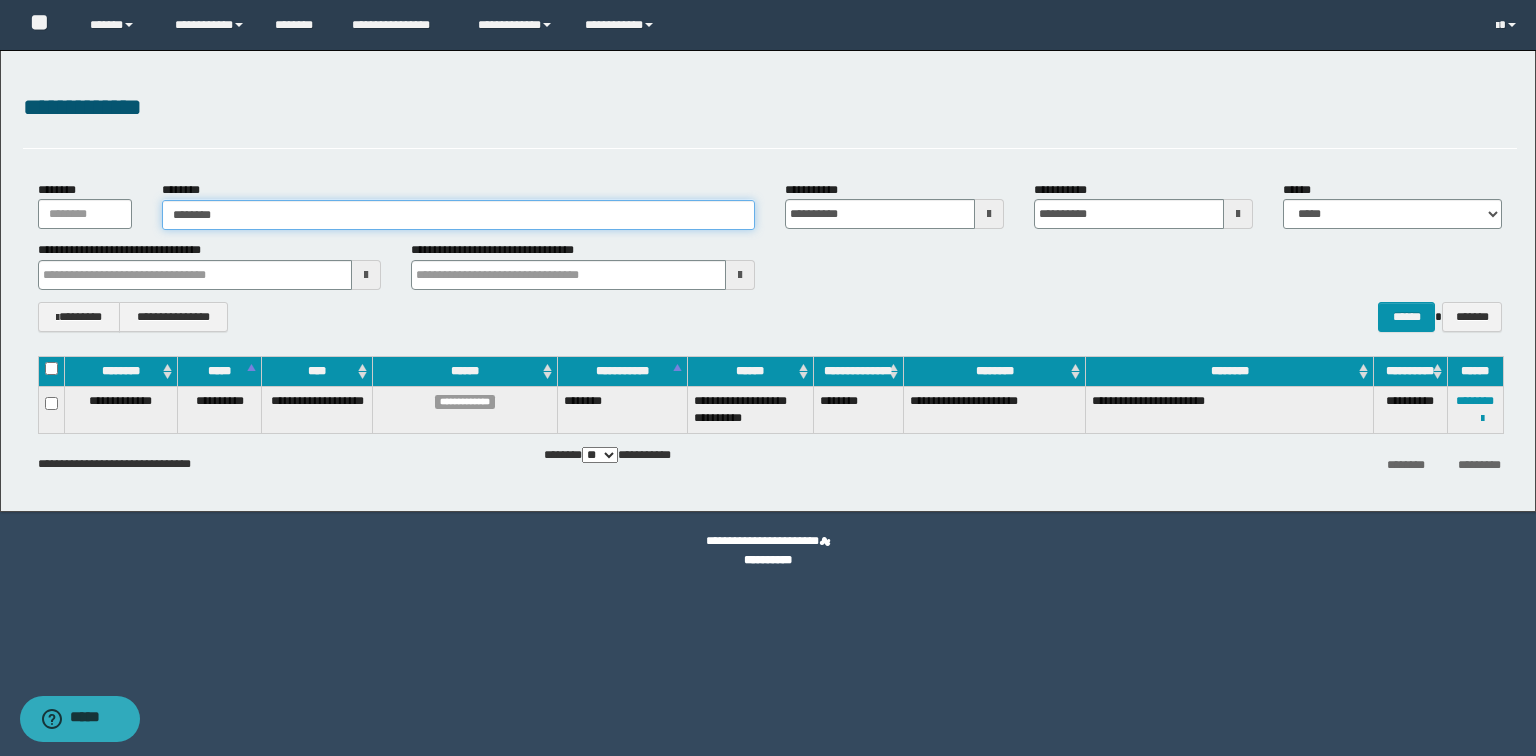 type on "********" 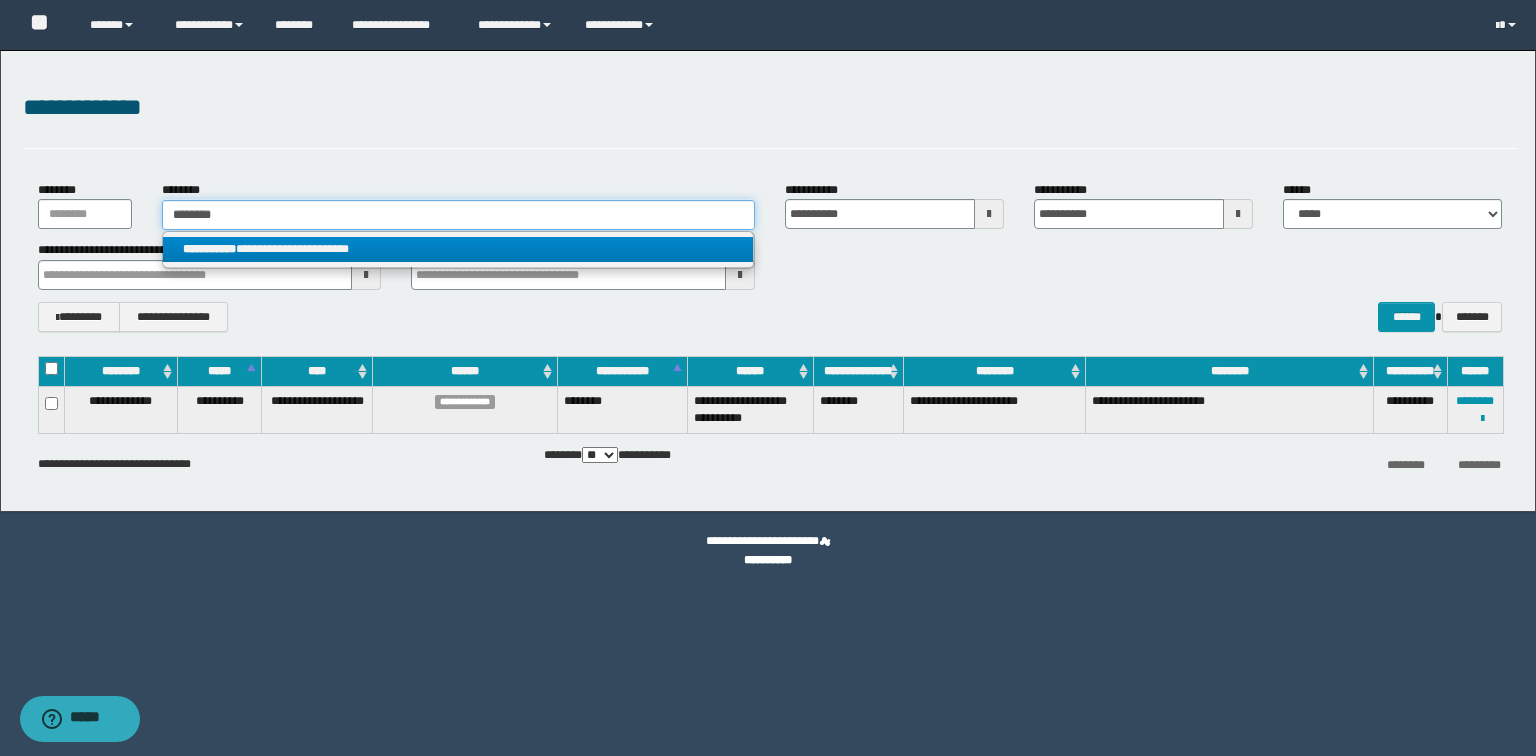 type on "********" 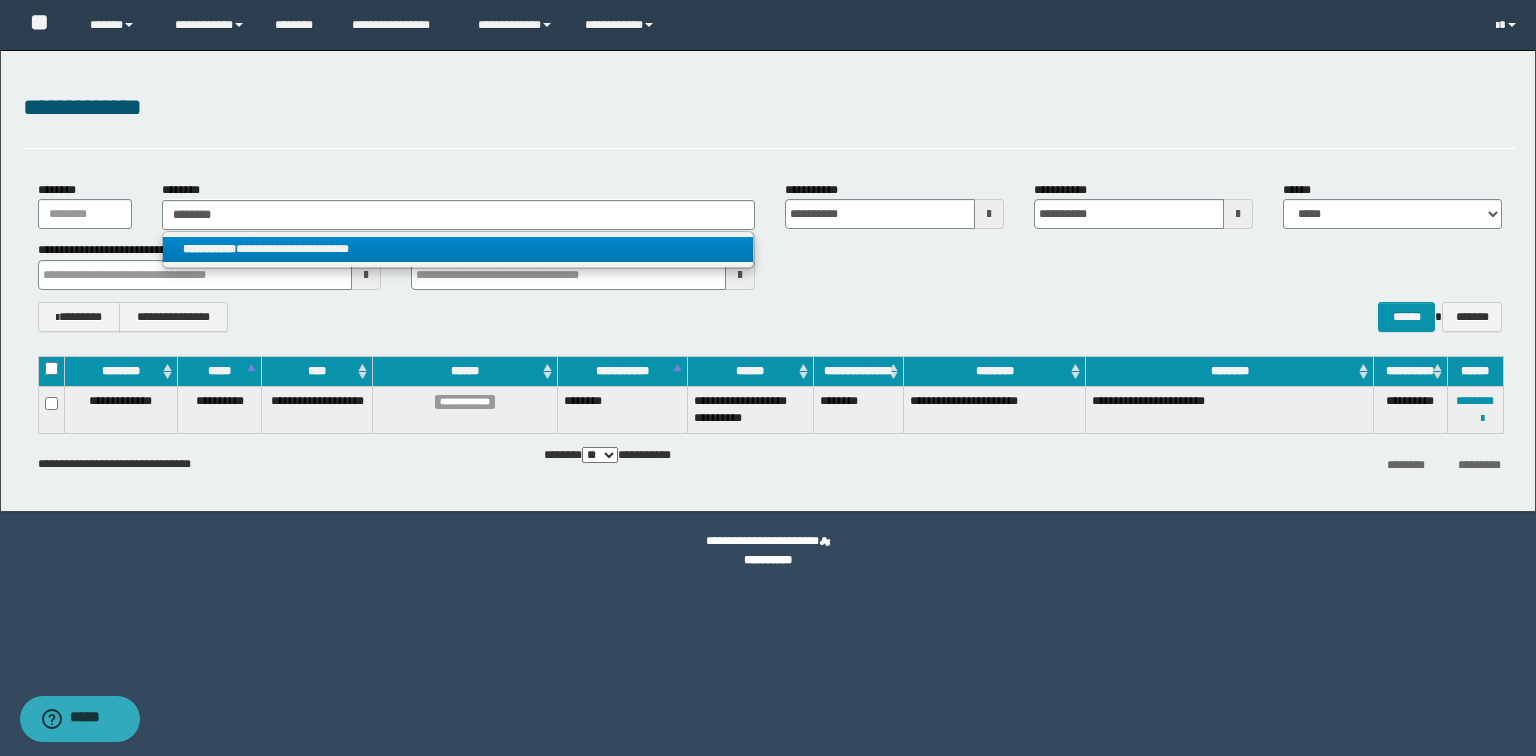 click on "**********" at bounding box center [458, 249] 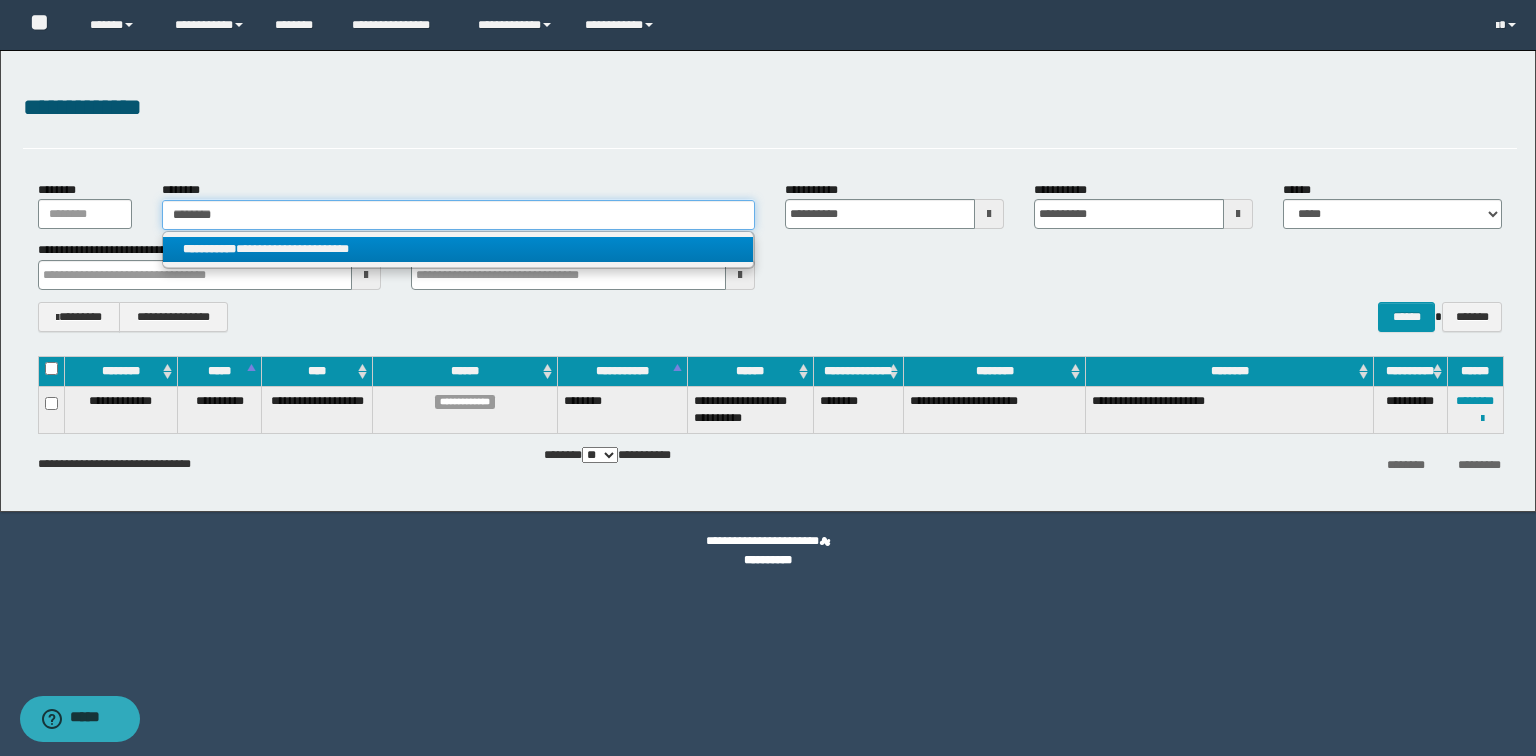 type 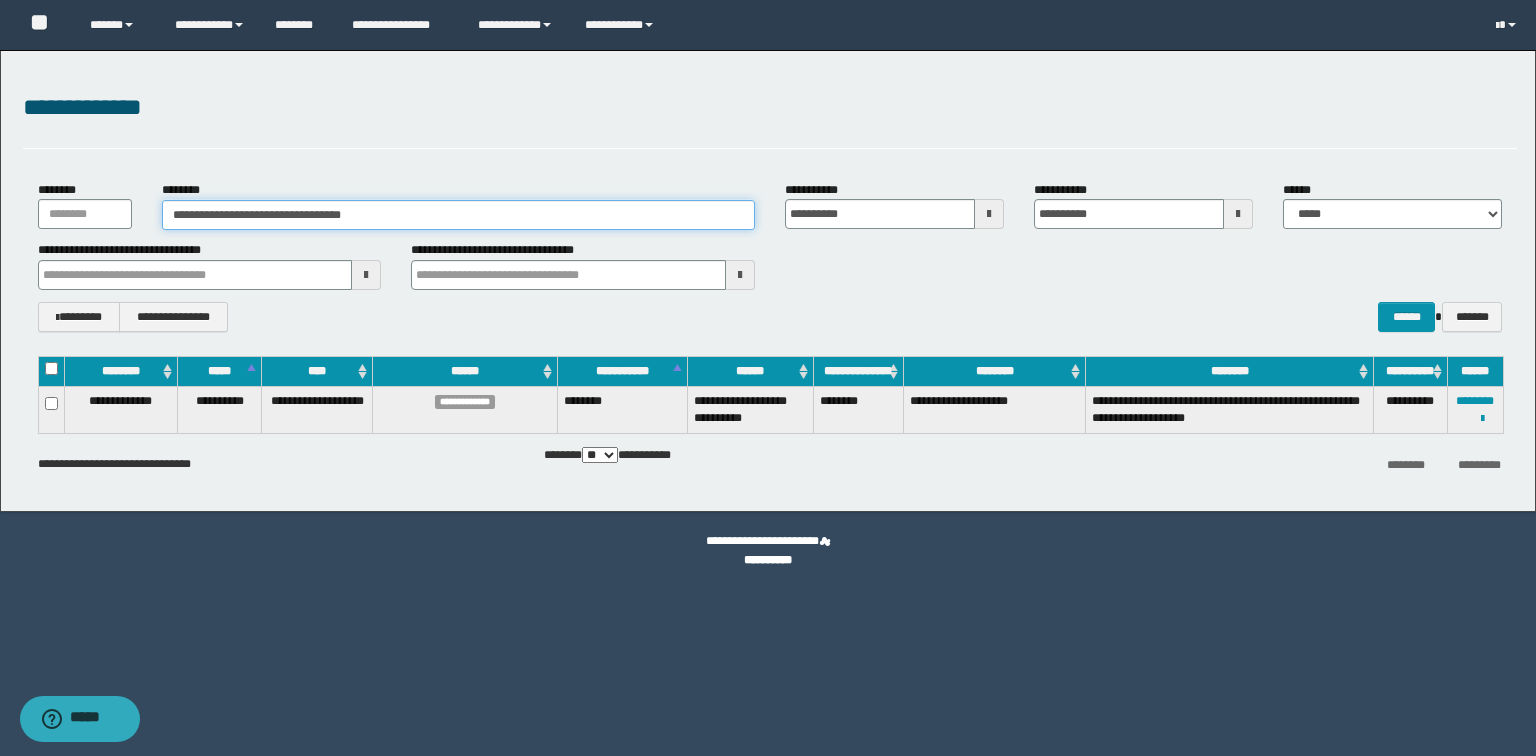 drag, startPoint x: 400, startPoint y: 218, endPoint x: 0, endPoint y: 185, distance: 401.35895 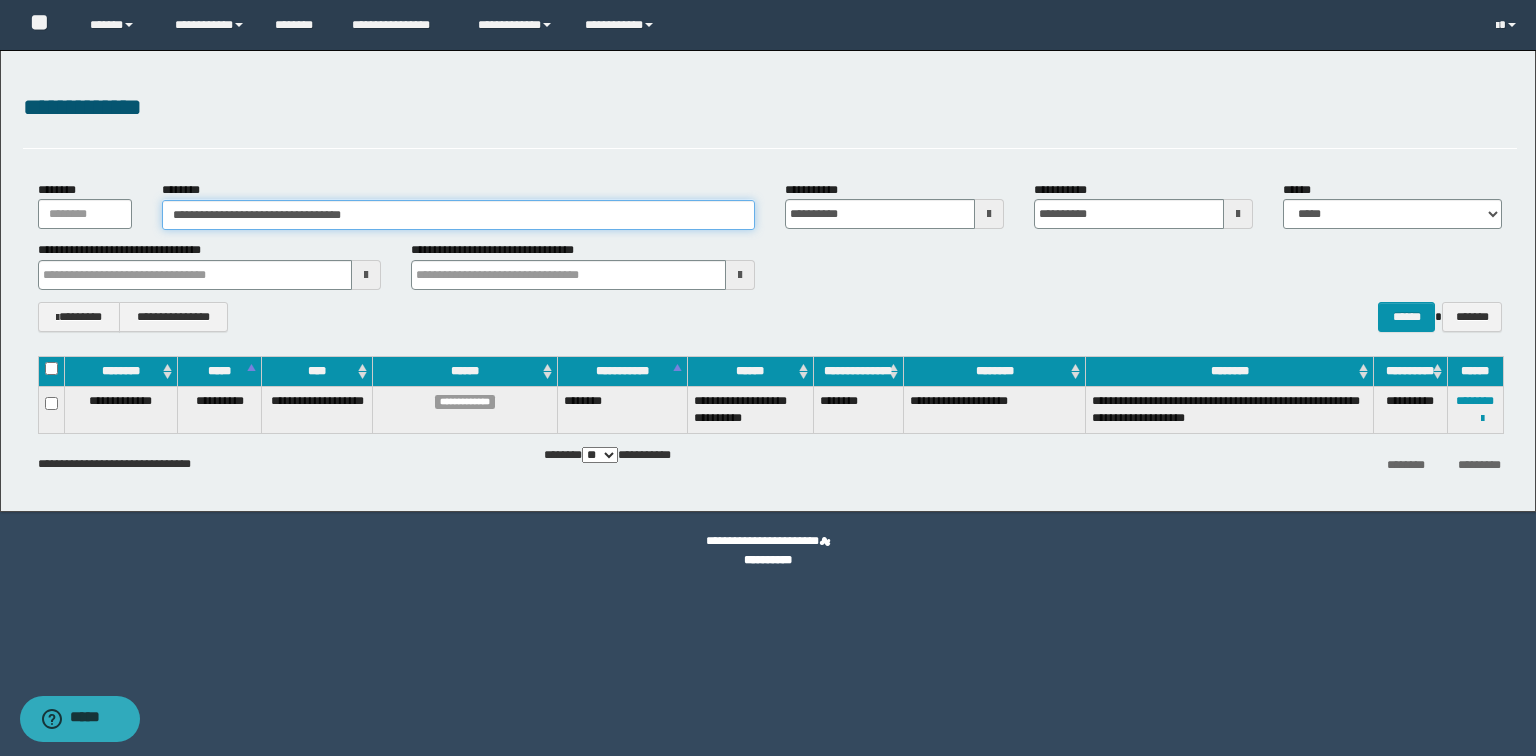 paste 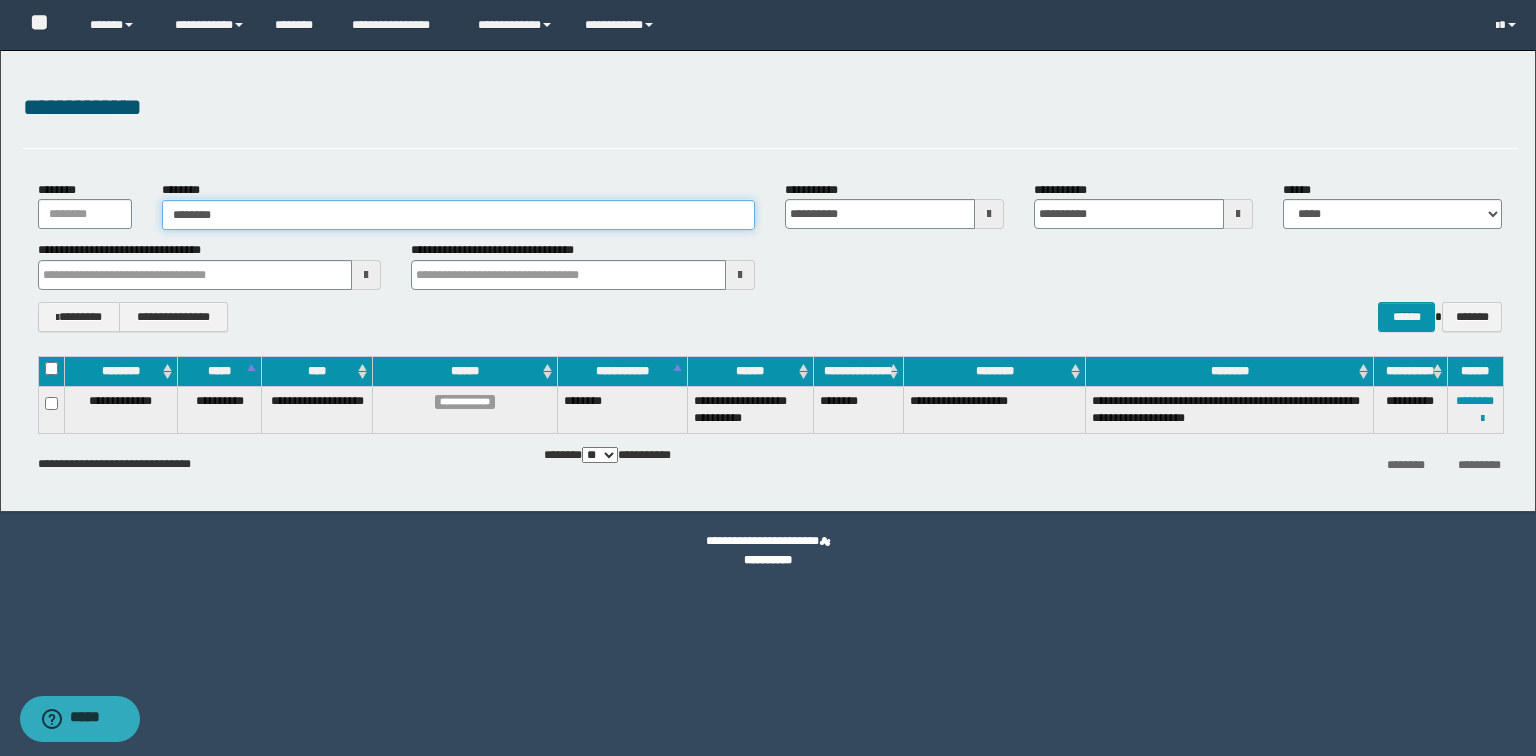 type on "********" 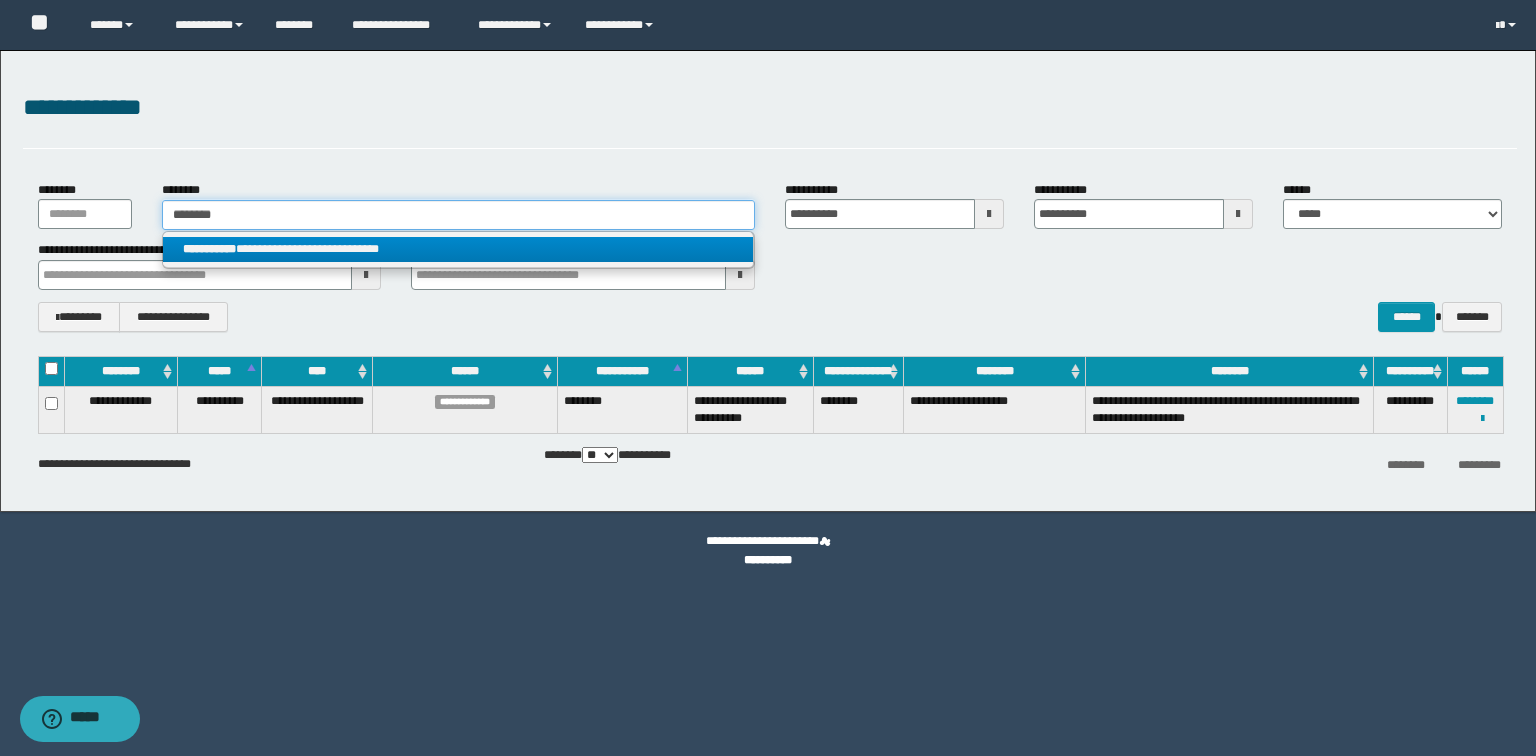 type on "********" 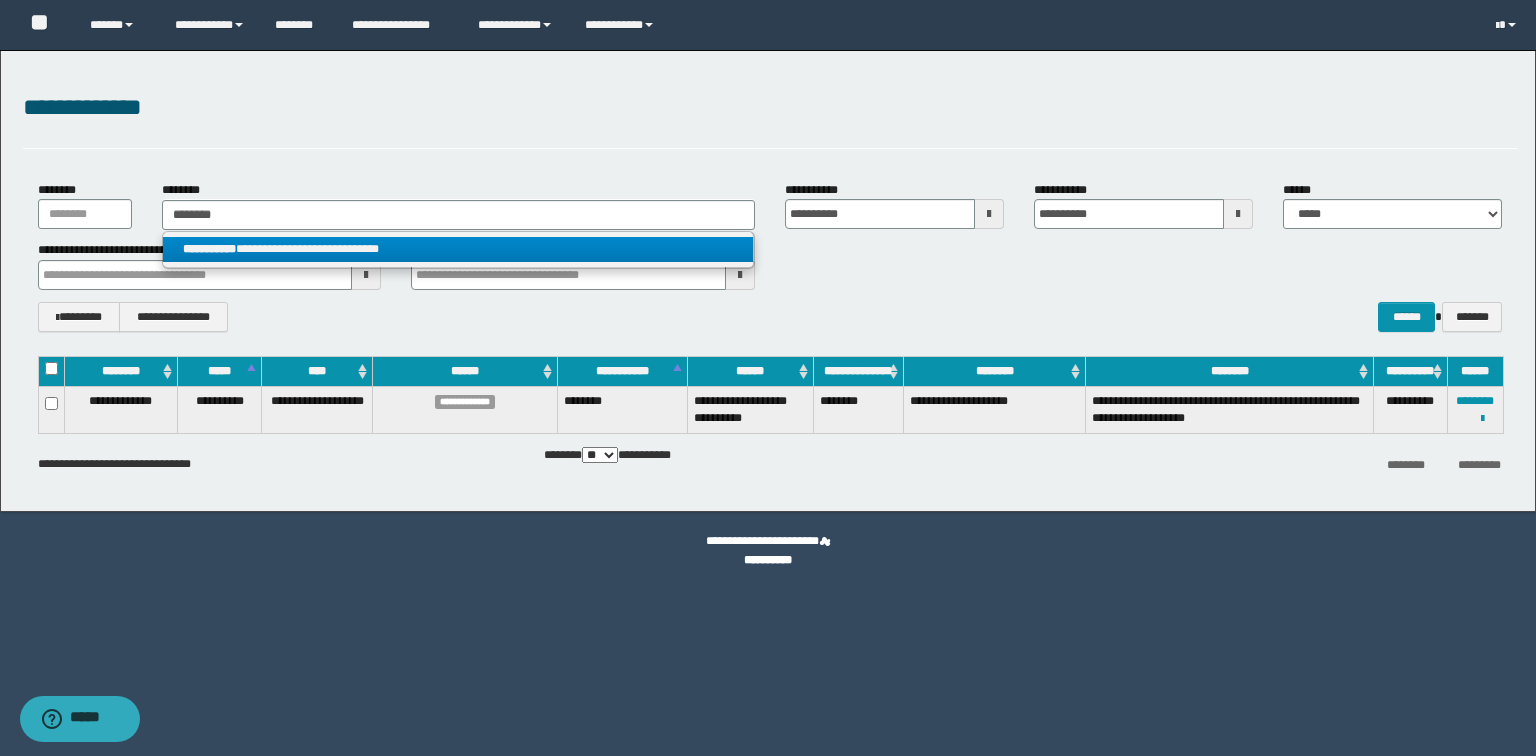 click on "**********" at bounding box center (458, 249) 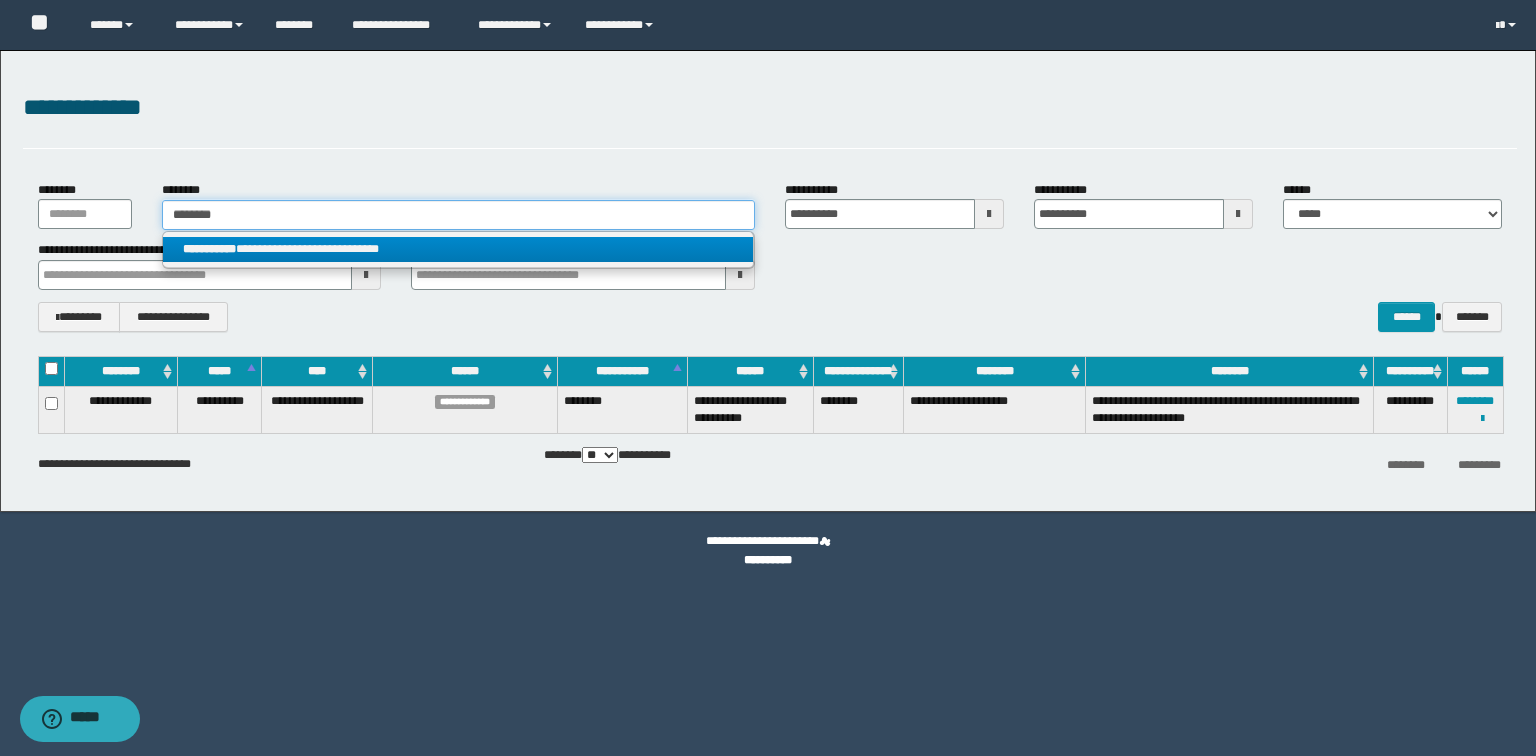 type 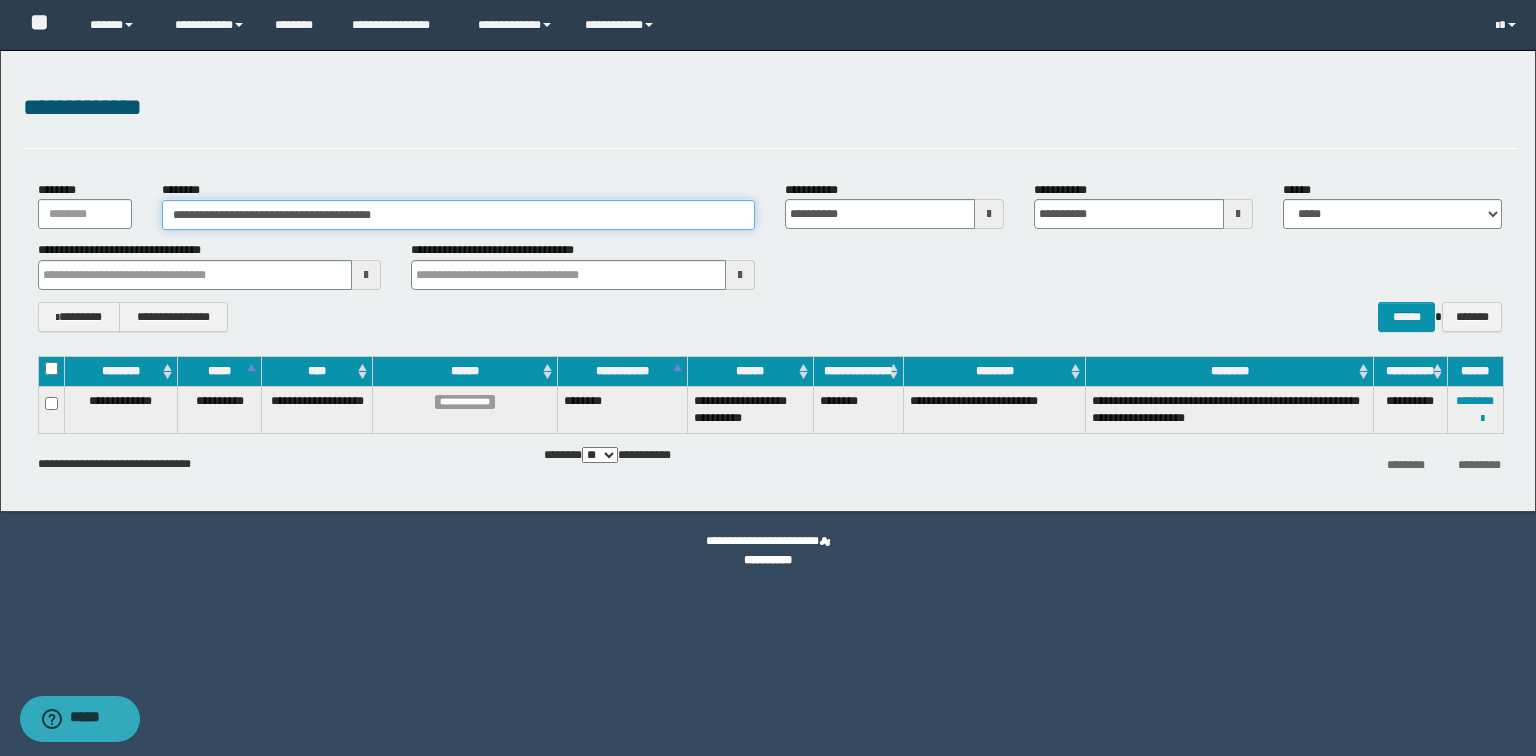drag, startPoint x: 485, startPoint y: 216, endPoint x: 0, endPoint y: 198, distance: 485.3339 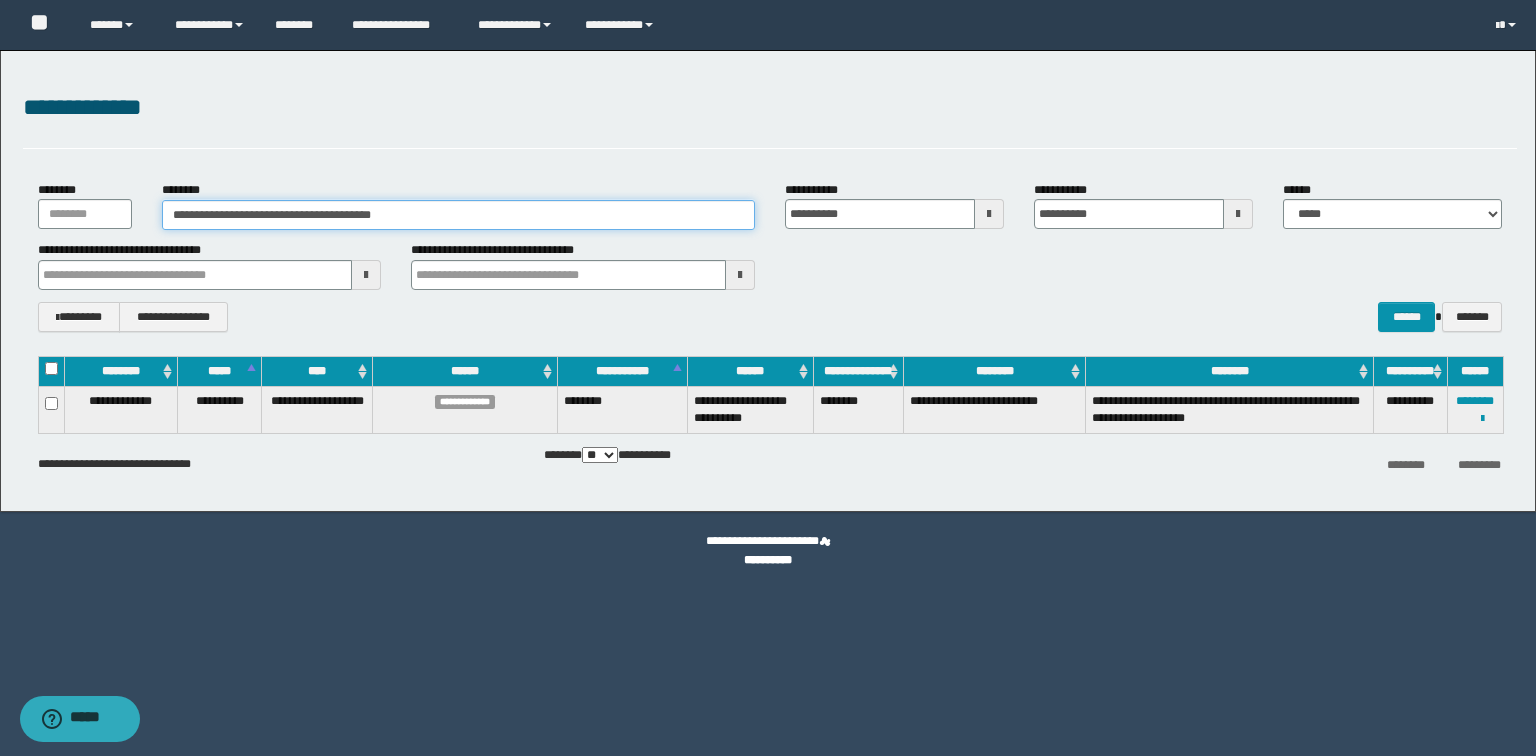 click on "**********" at bounding box center [768, 281] 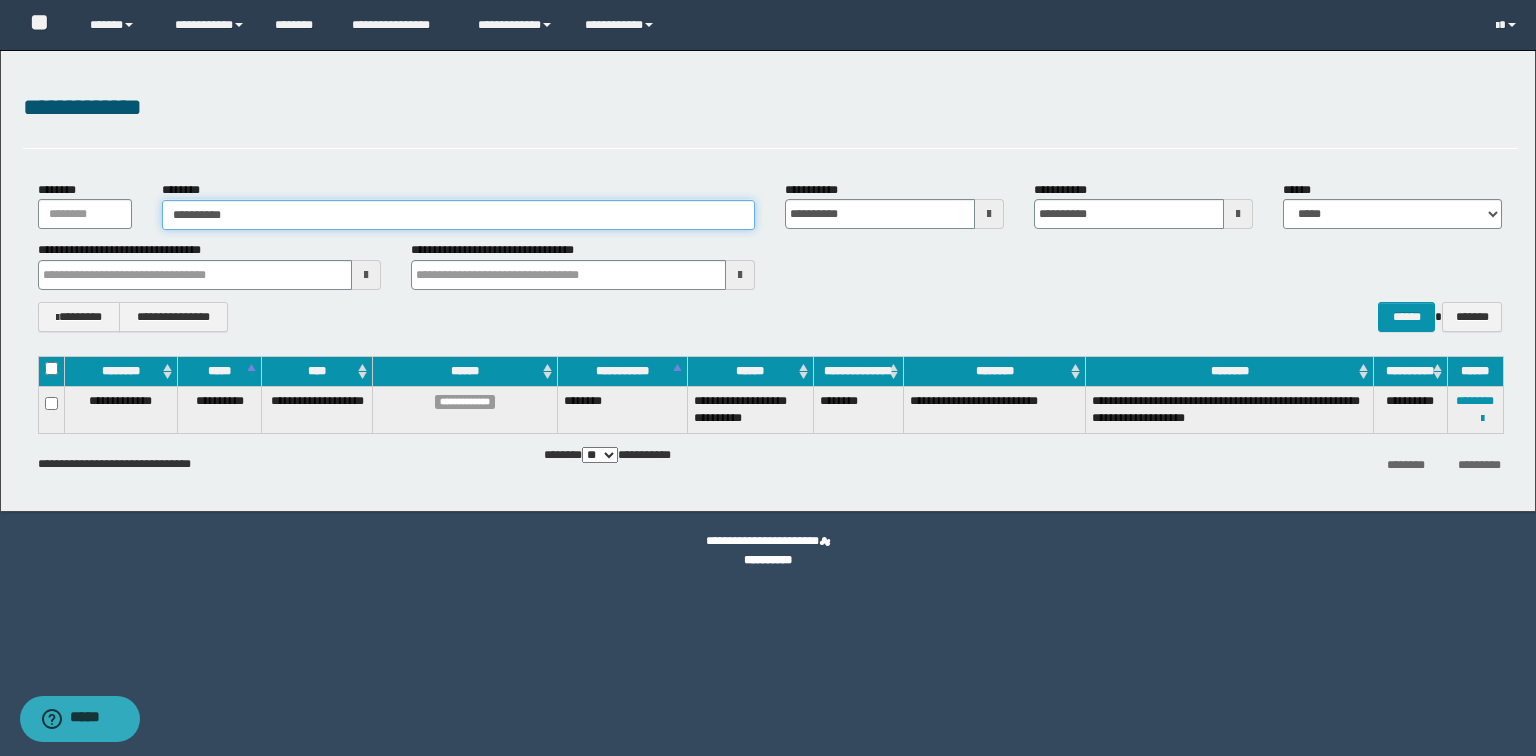type on "**********" 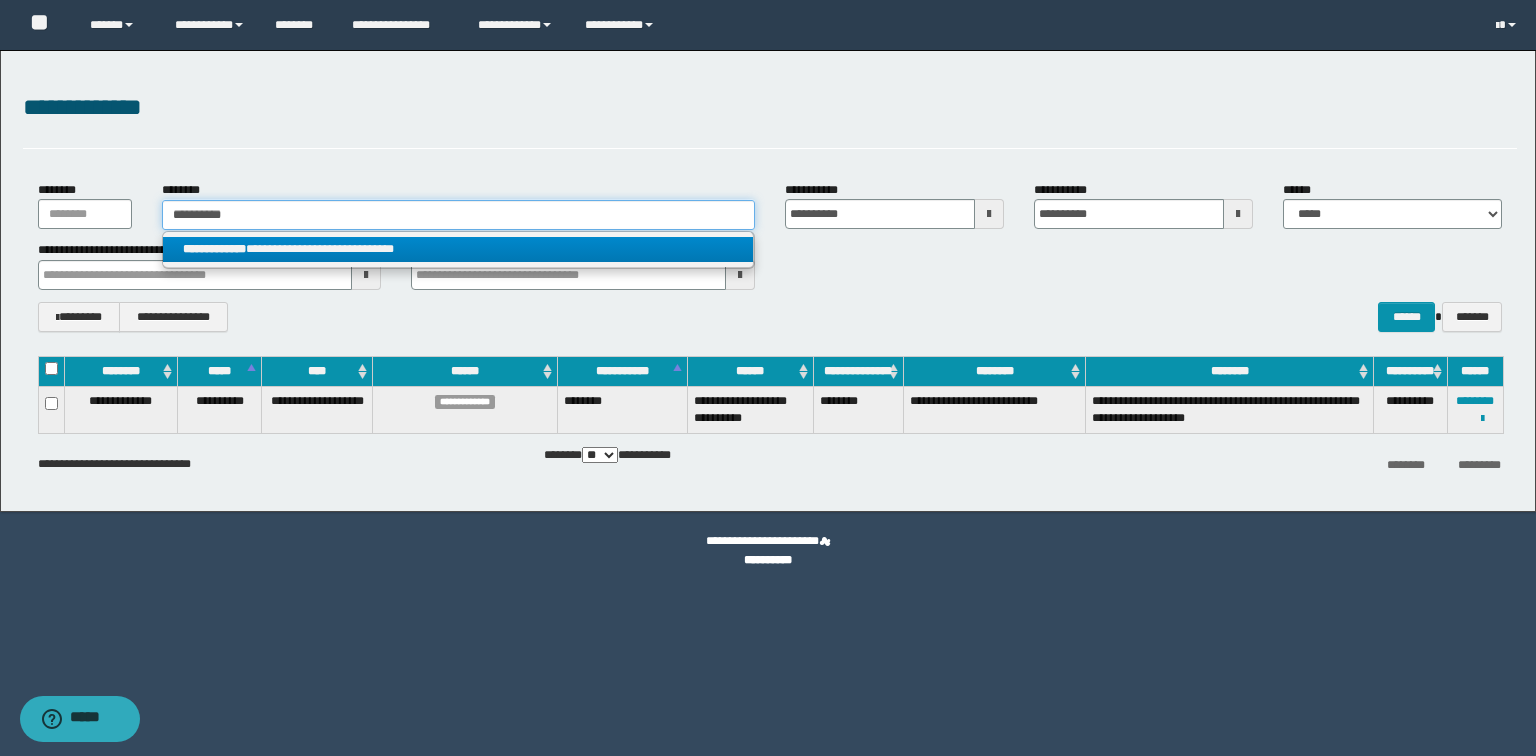 type on "**********" 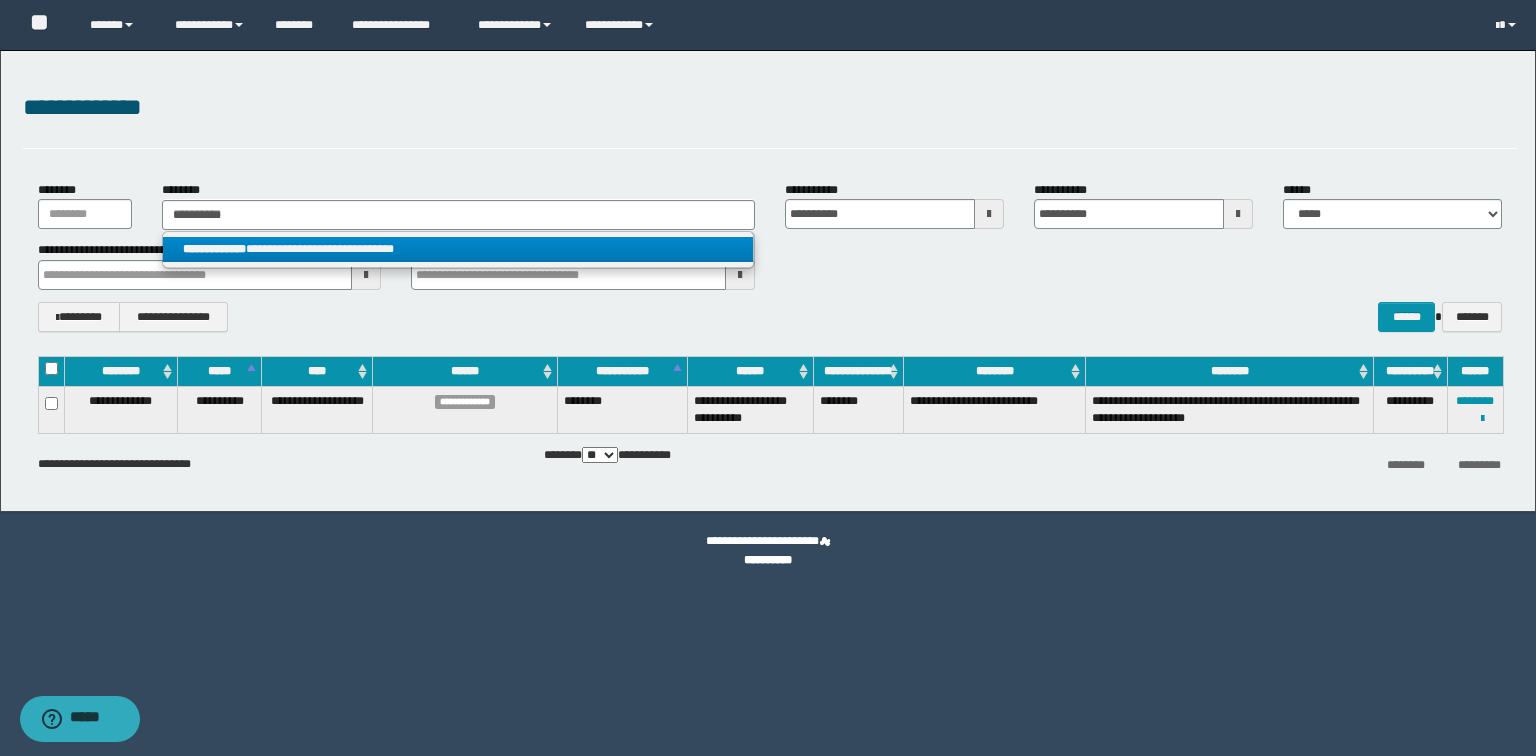 click on "**********" at bounding box center [458, 249] 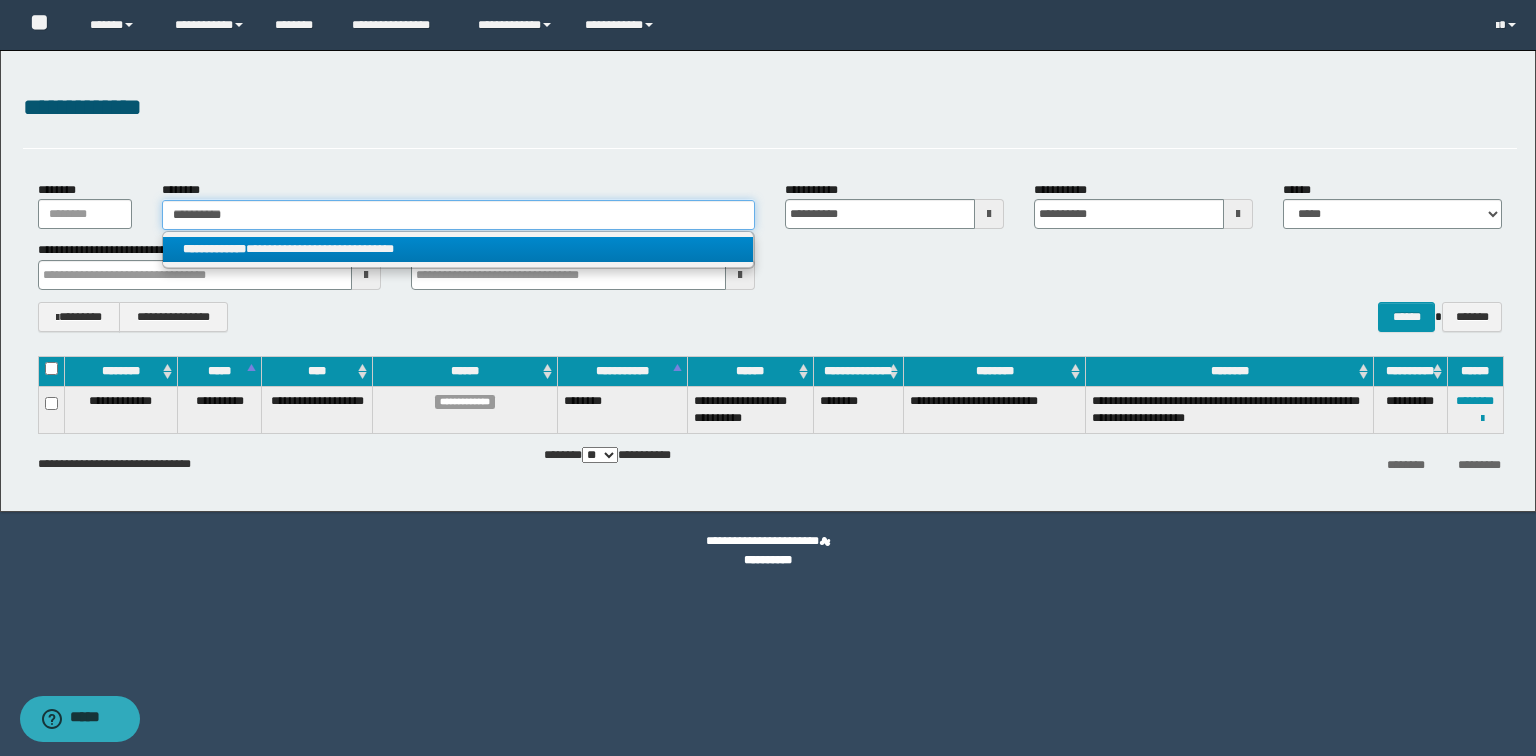 type 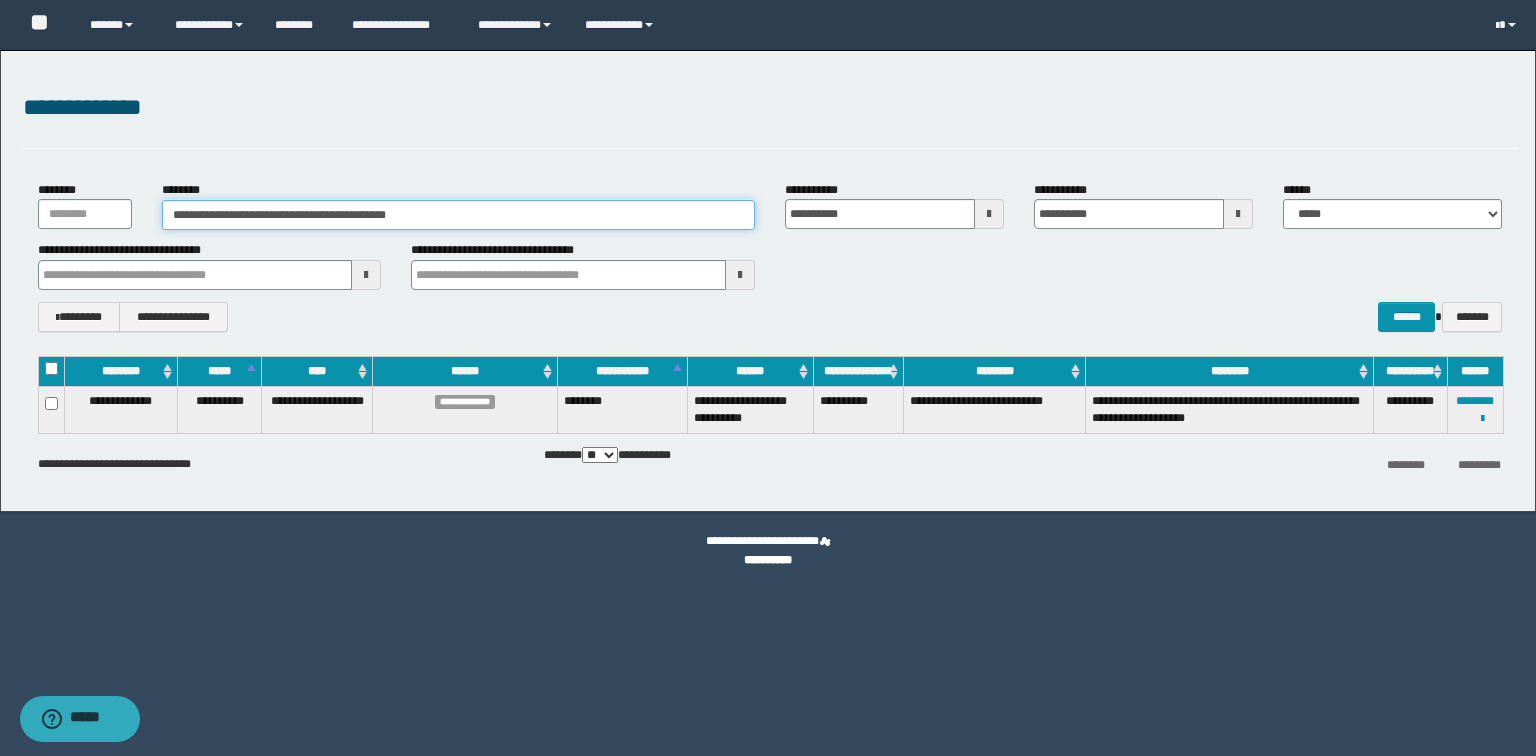 drag, startPoint x: 514, startPoint y: 222, endPoint x: 0, endPoint y: 185, distance: 515.33 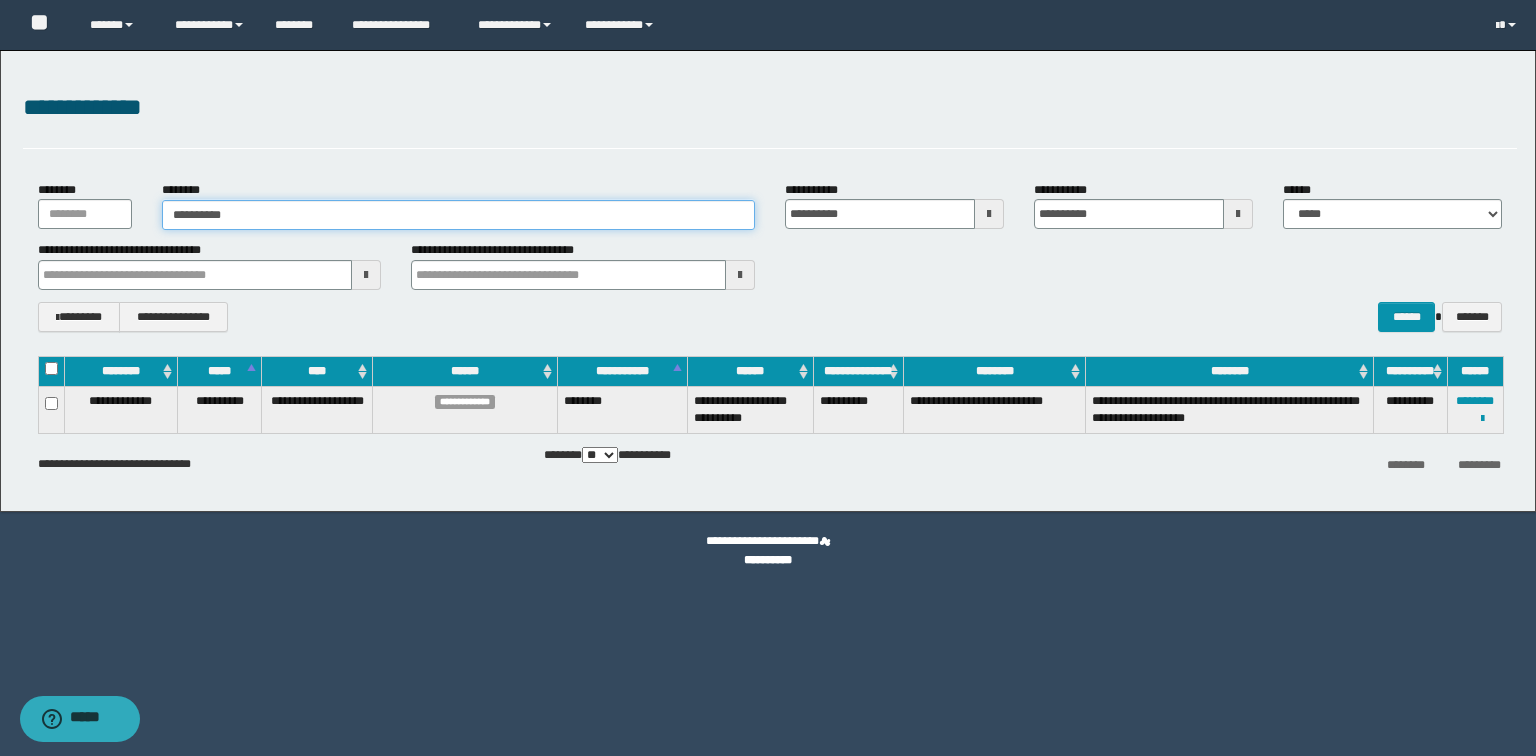 type on "**********" 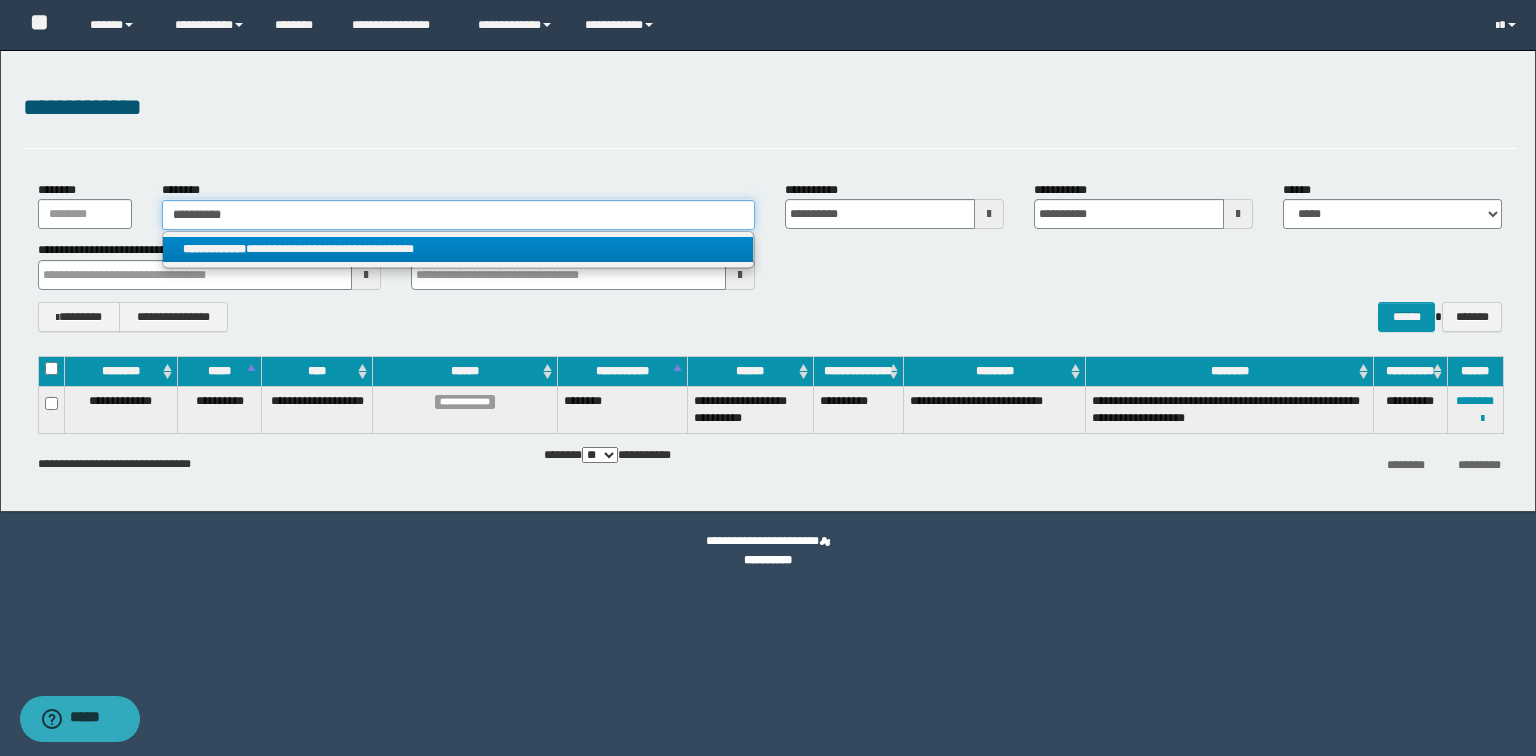 type on "**********" 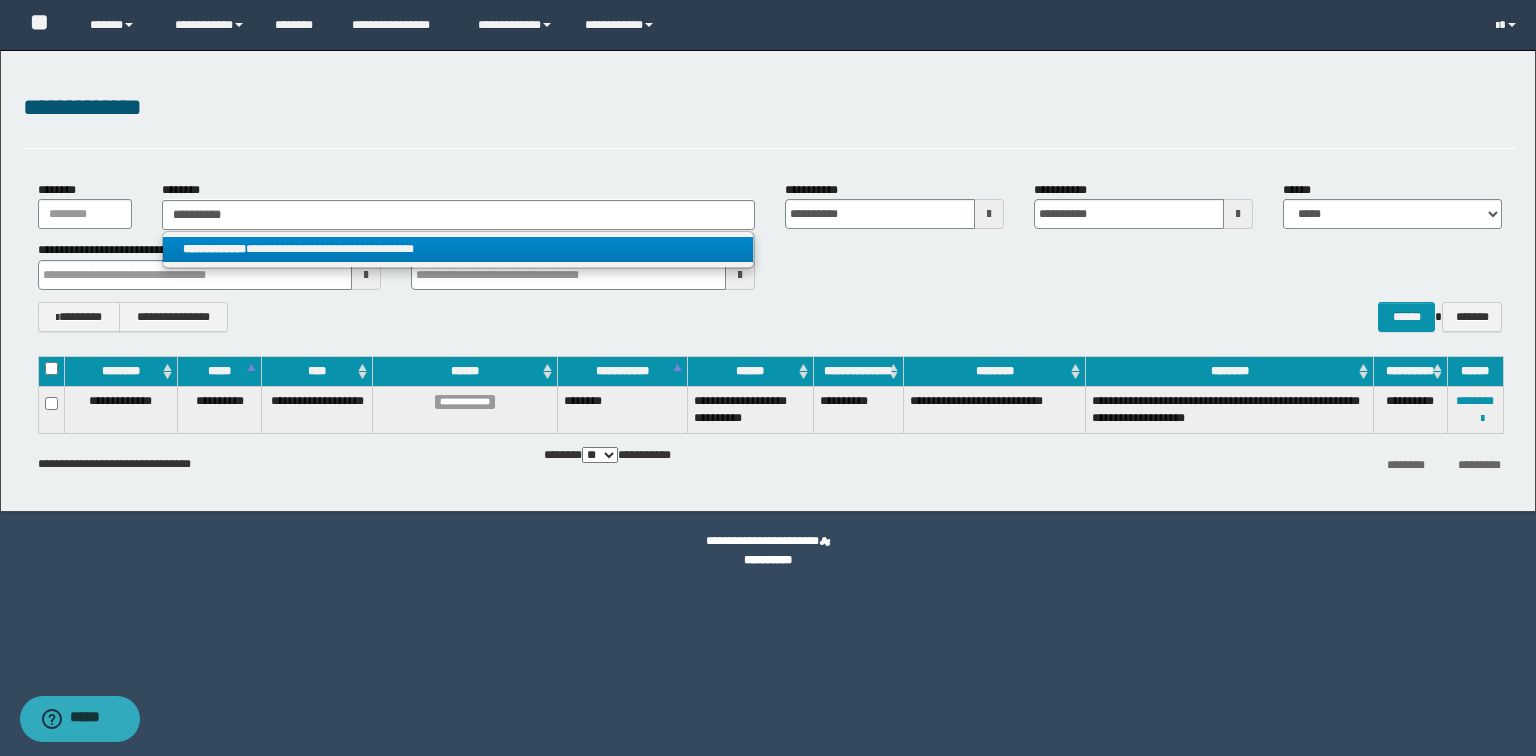 click on "**********" at bounding box center [458, 249] 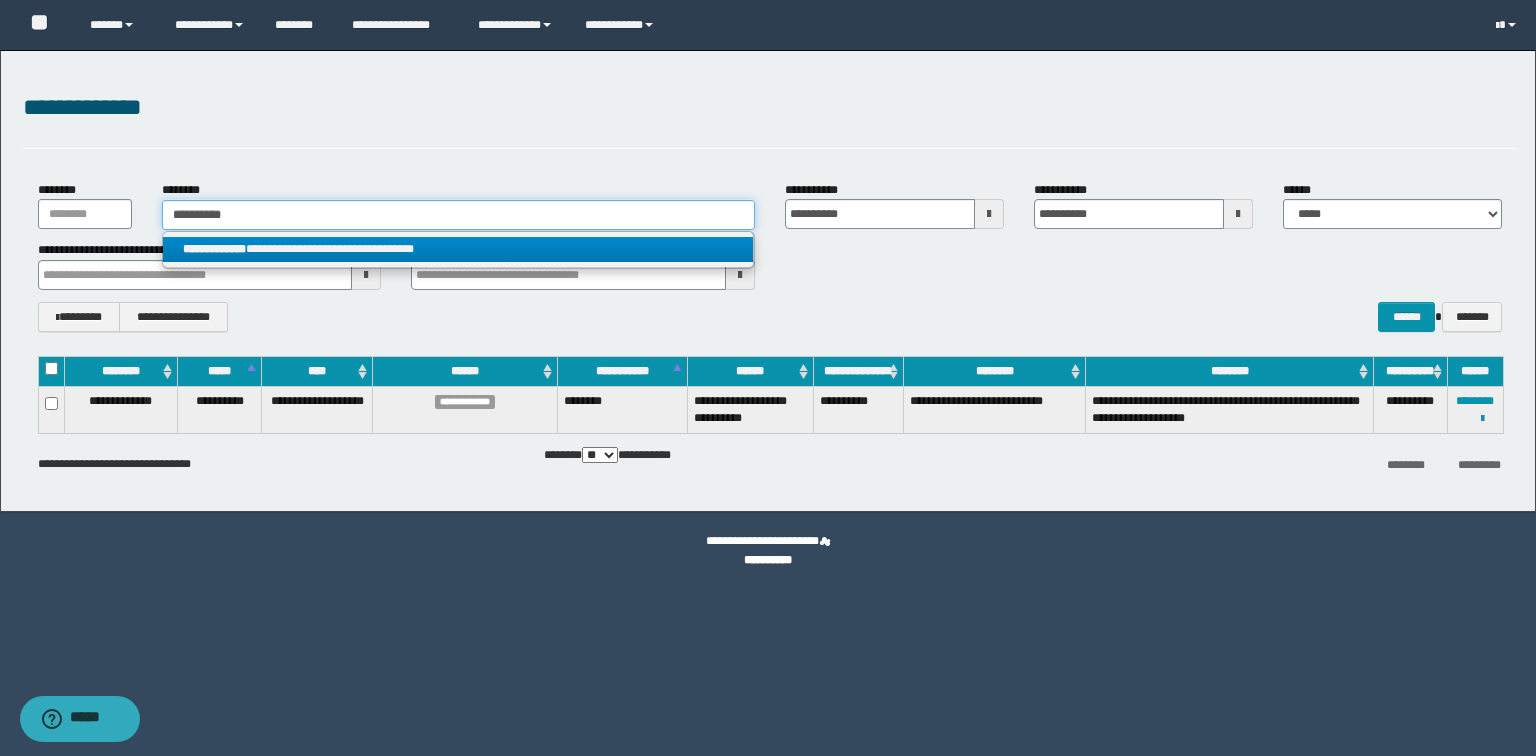 type 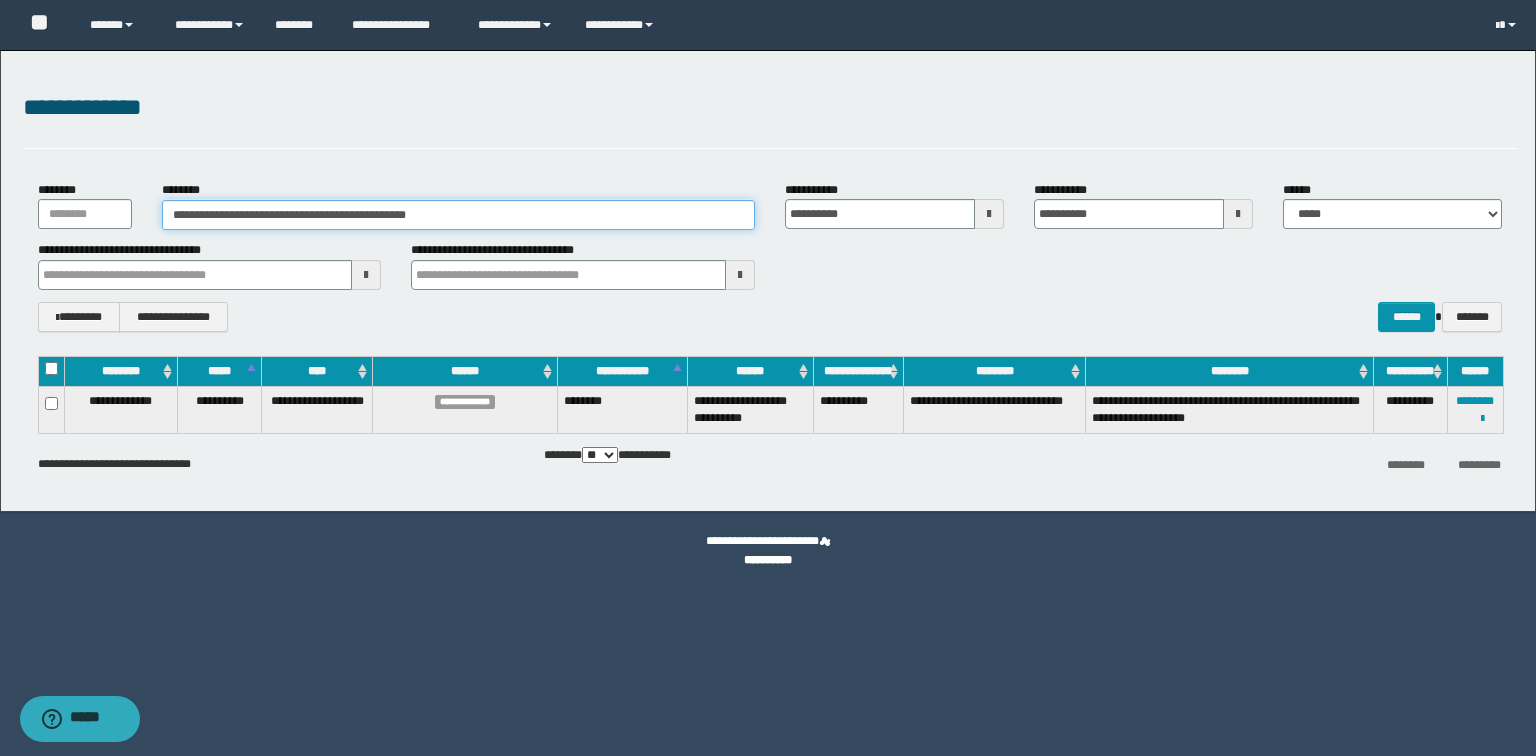 drag, startPoint x: 492, startPoint y: 218, endPoint x: 0, endPoint y: 140, distance: 498.14456 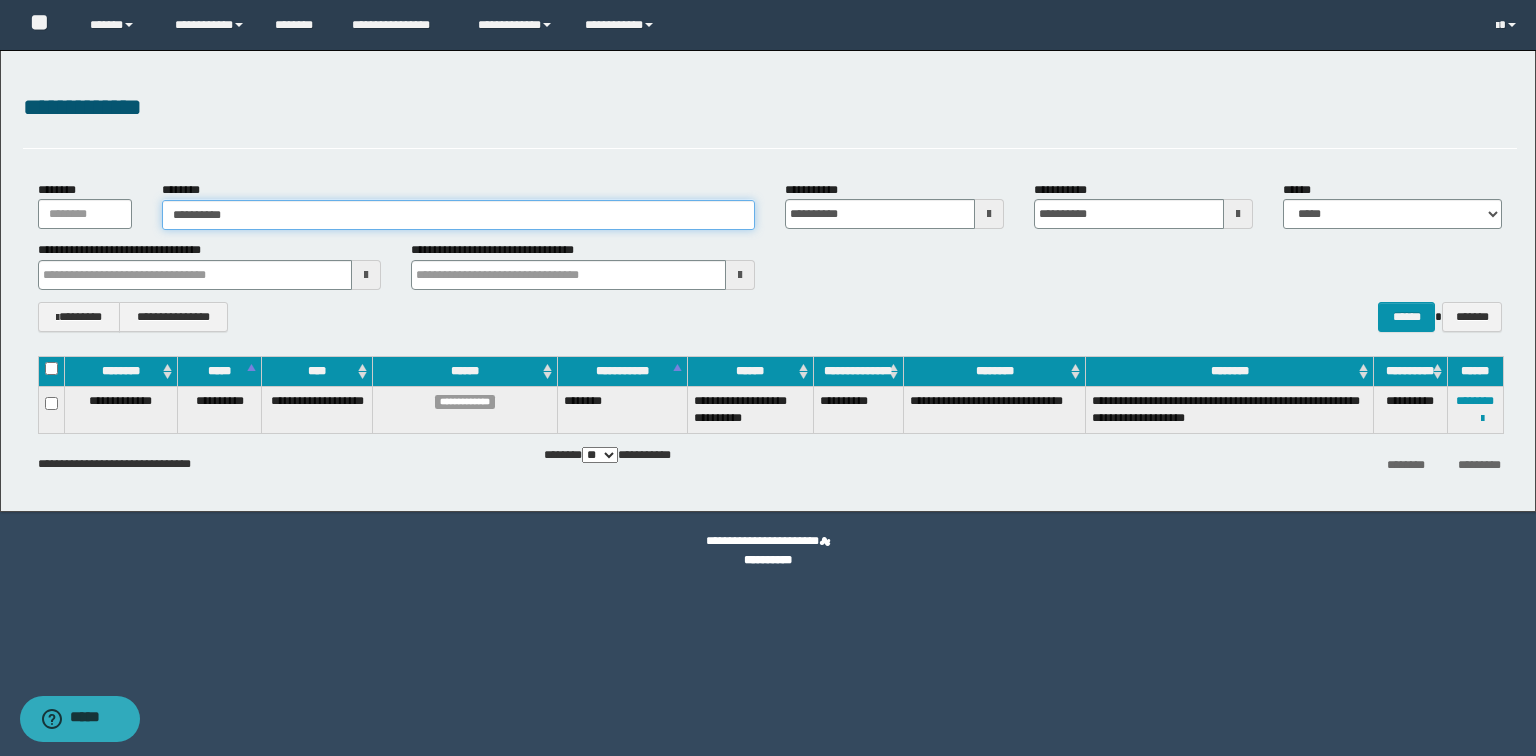 type on "**********" 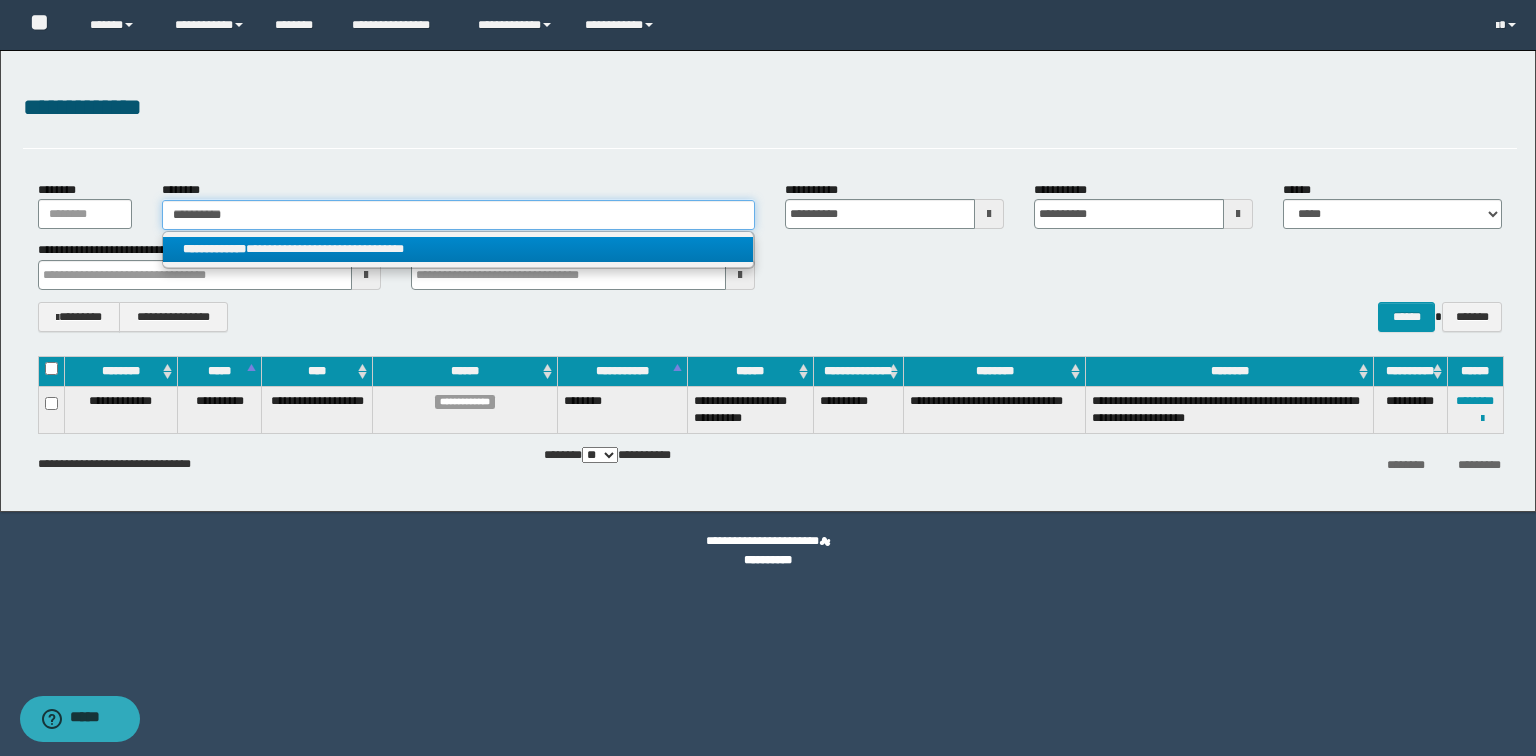 type on "**********" 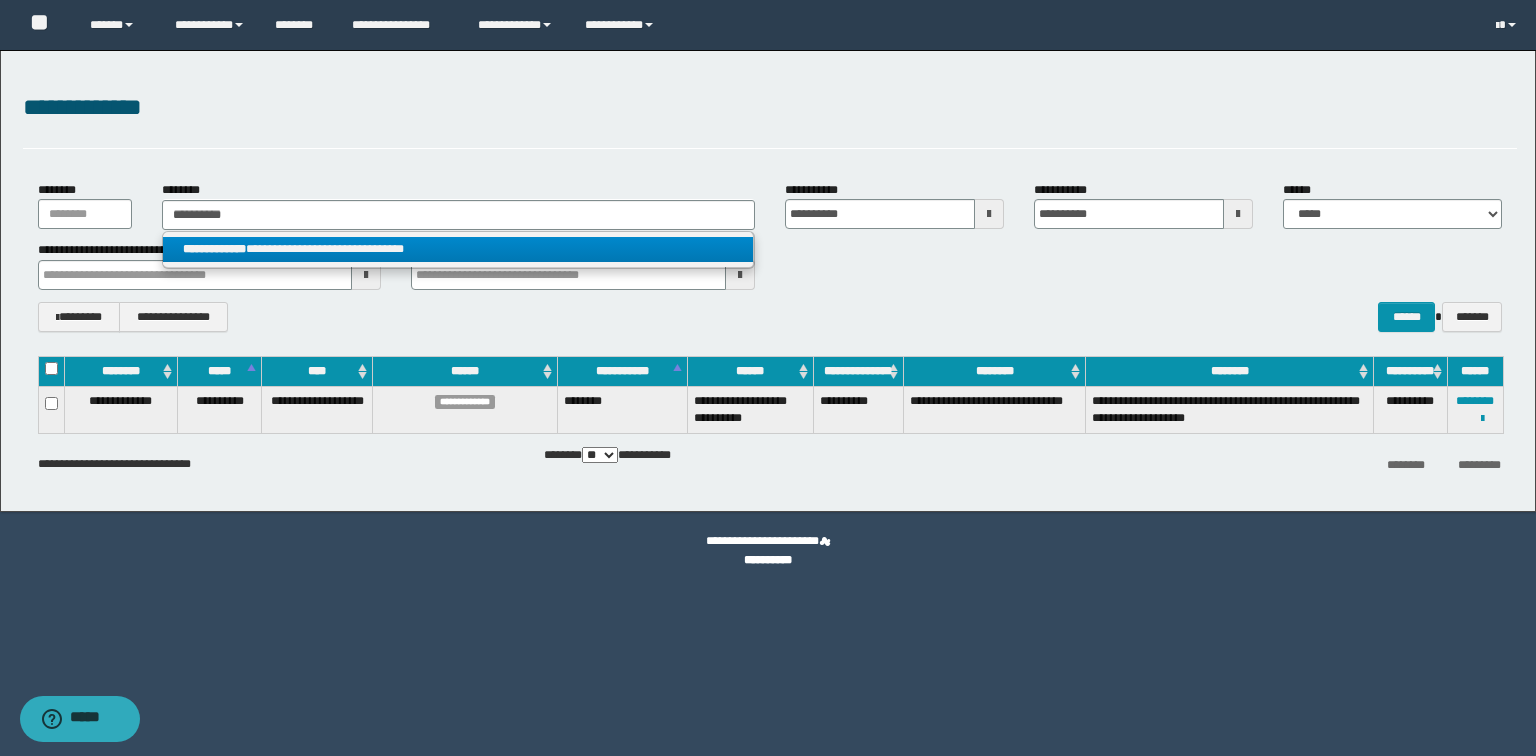 click on "**********" at bounding box center (458, 249) 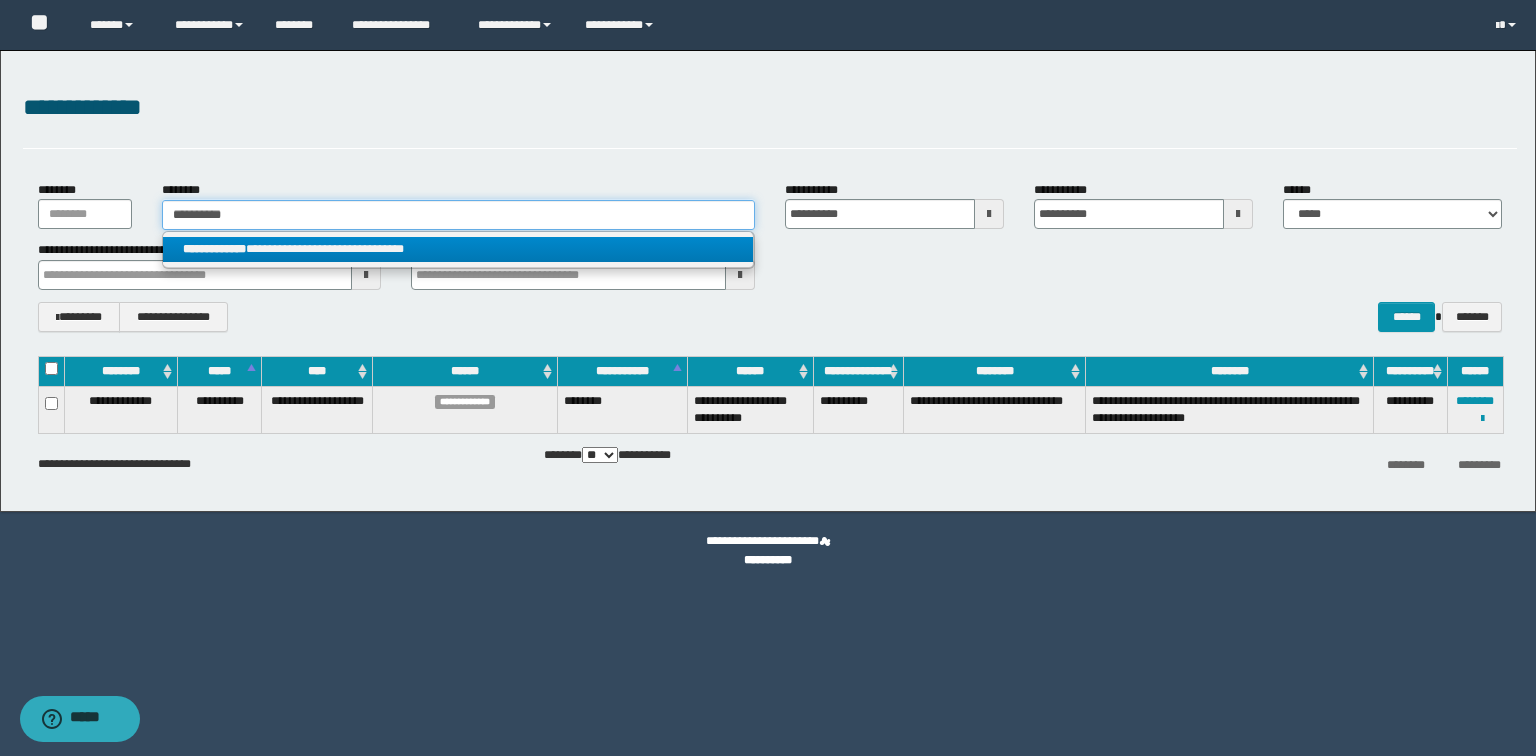 type 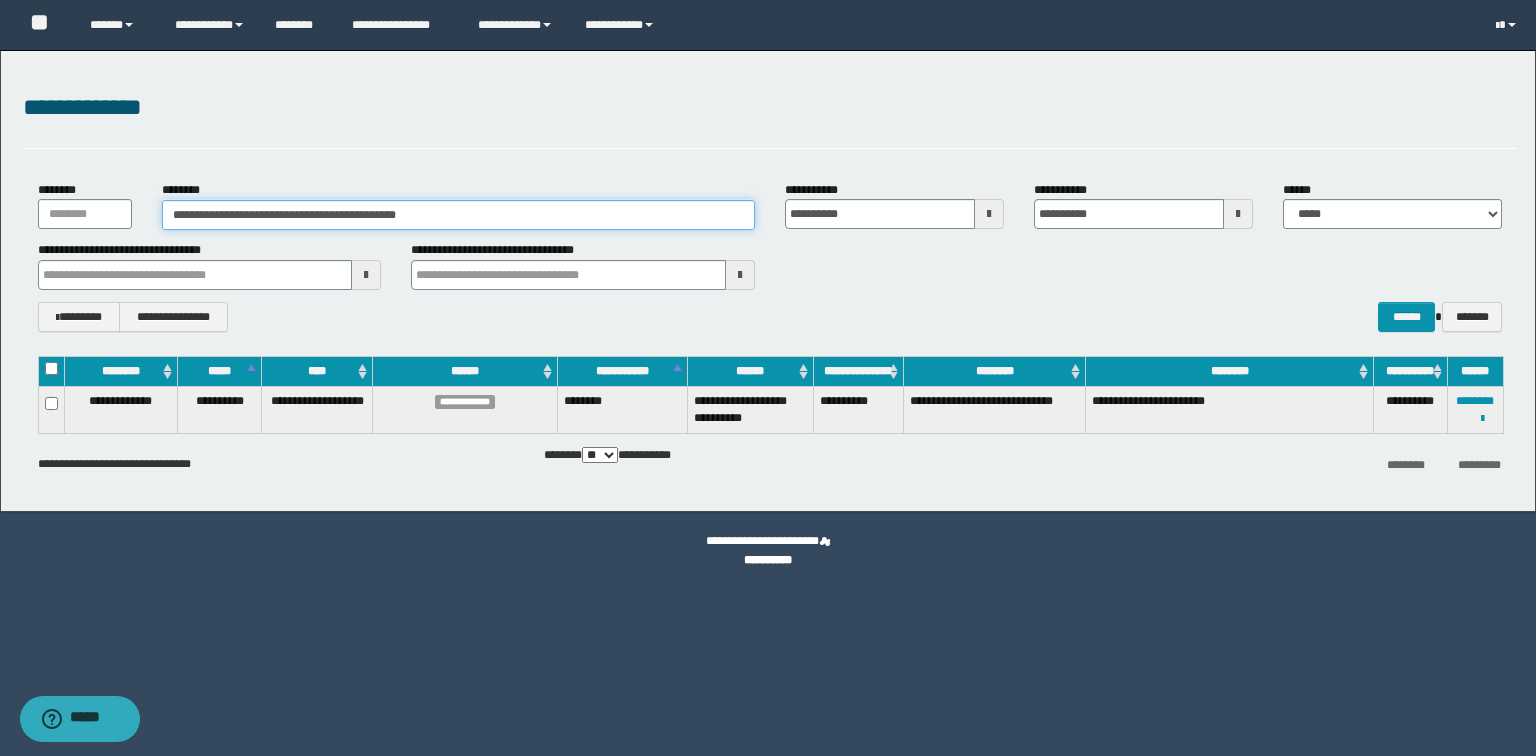 drag, startPoint x: 527, startPoint y: 215, endPoint x: 0, endPoint y: 107, distance: 537.9526 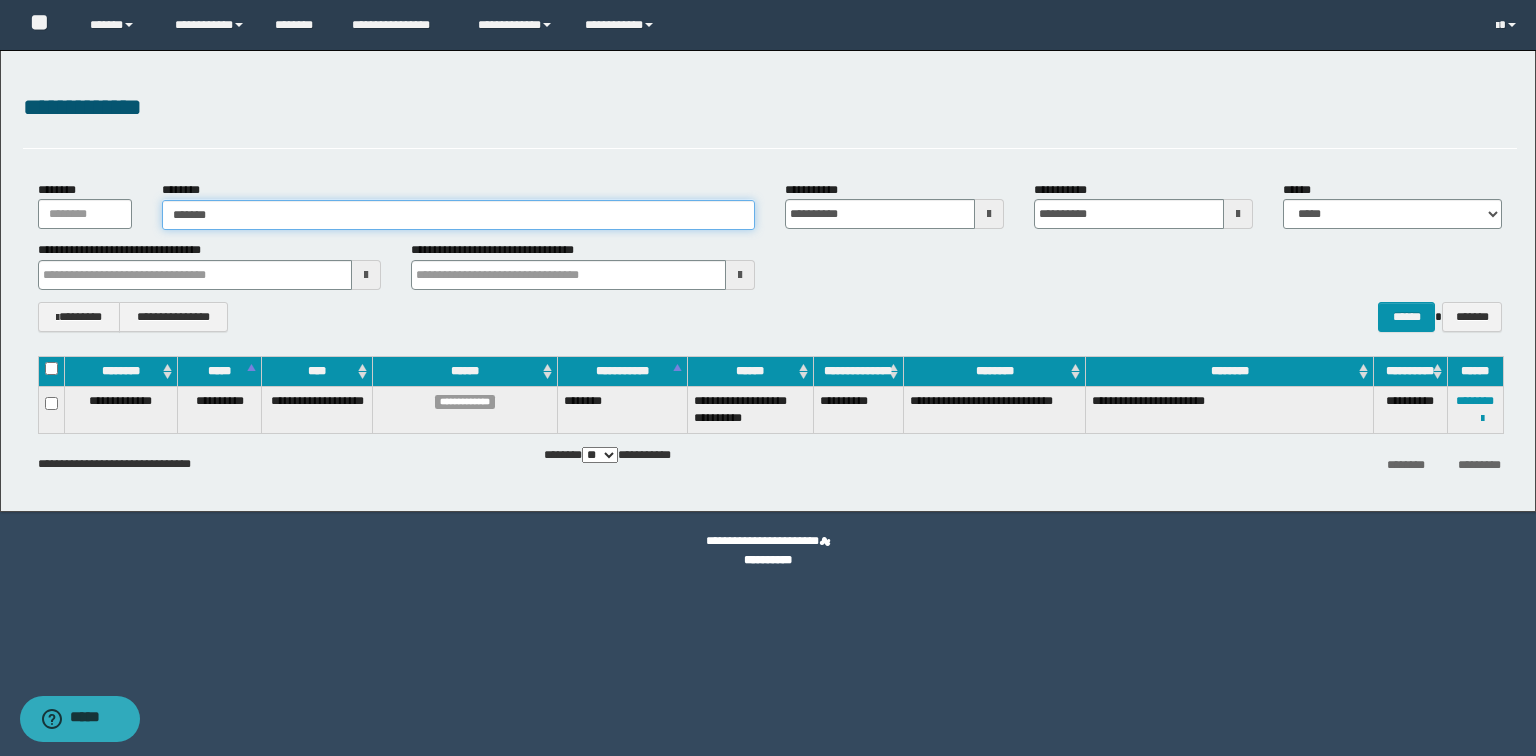 type on "*******" 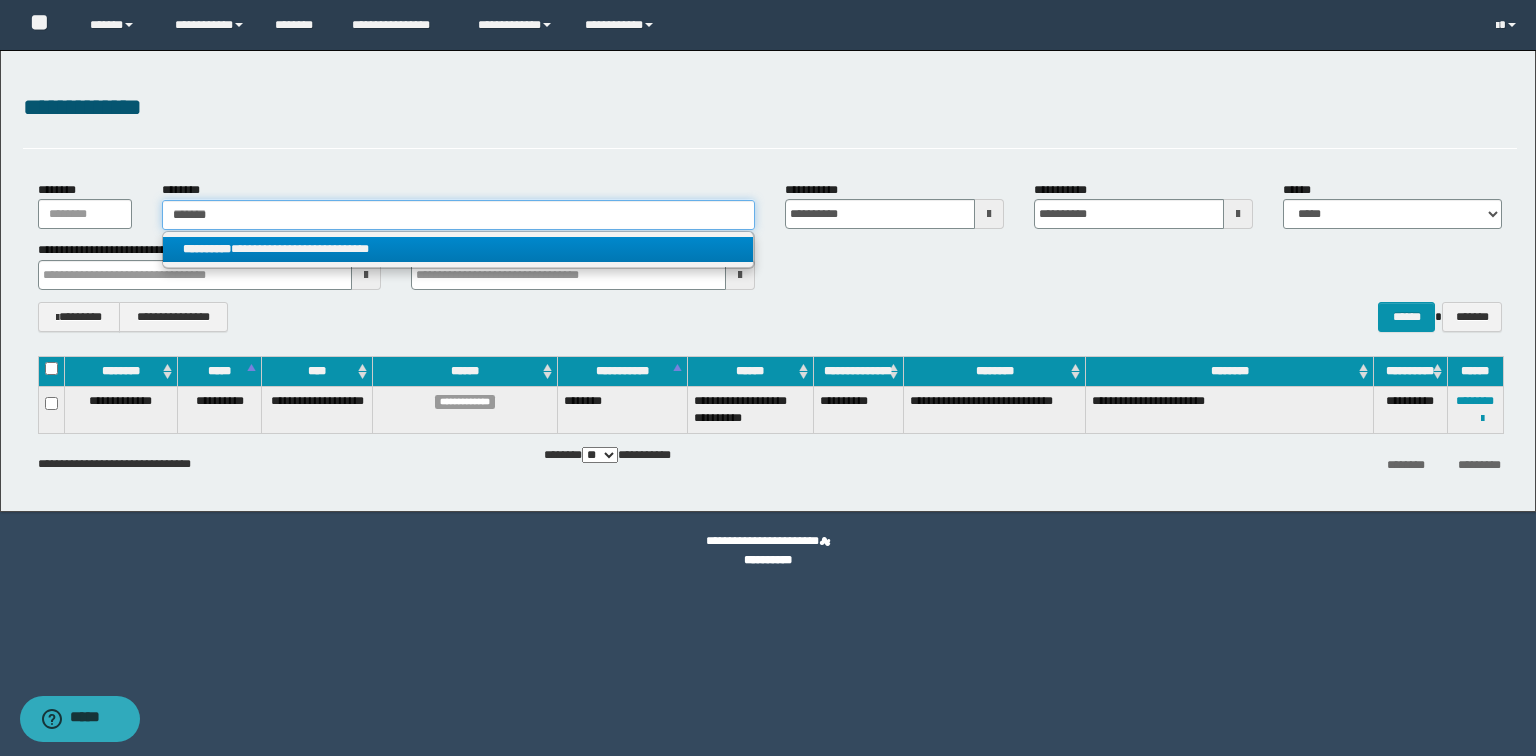 type on "*******" 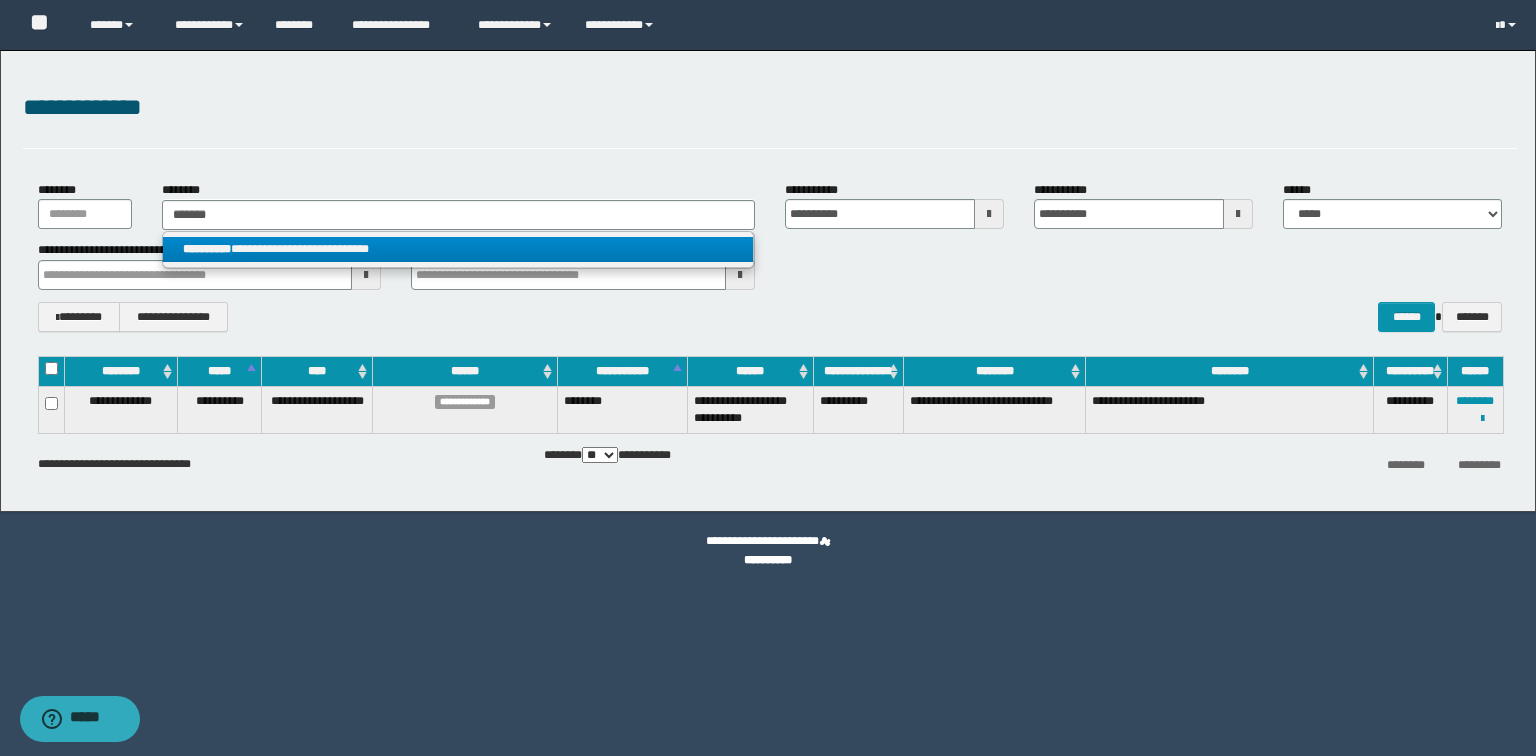 click on "**********" at bounding box center [458, 249] 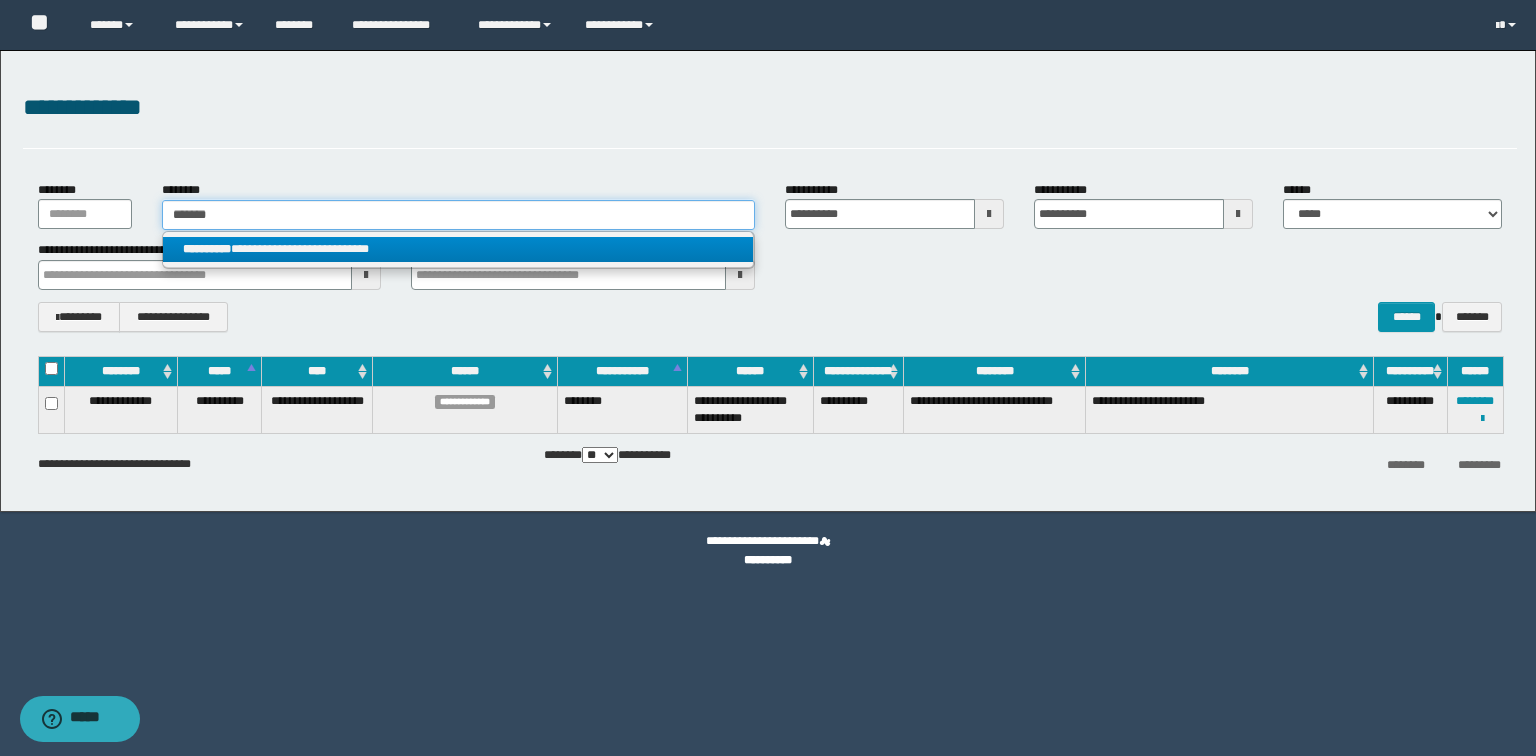 type 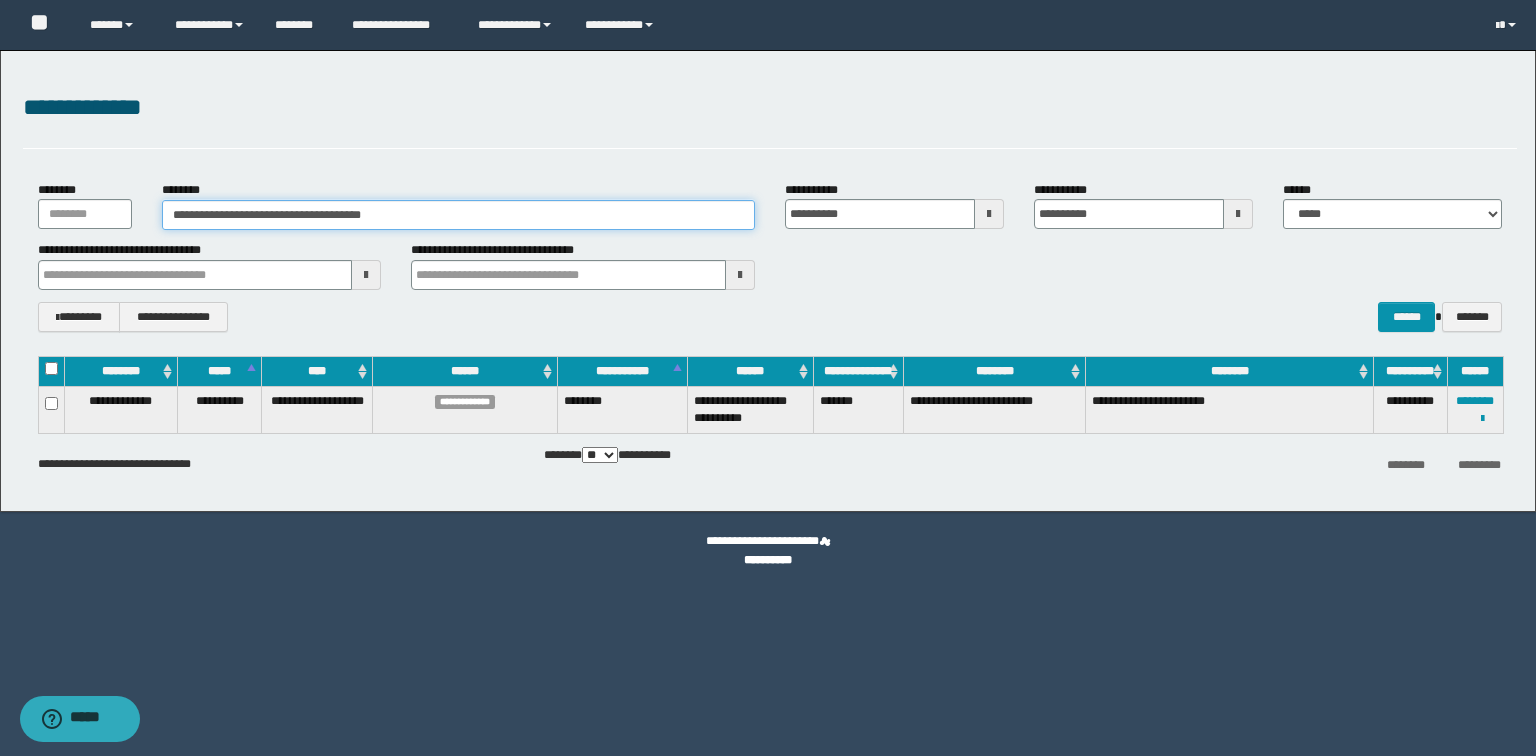 drag, startPoint x: 436, startPoint y: 222, endPoint x: 0, endPoint y: 196, distance: 436.77454 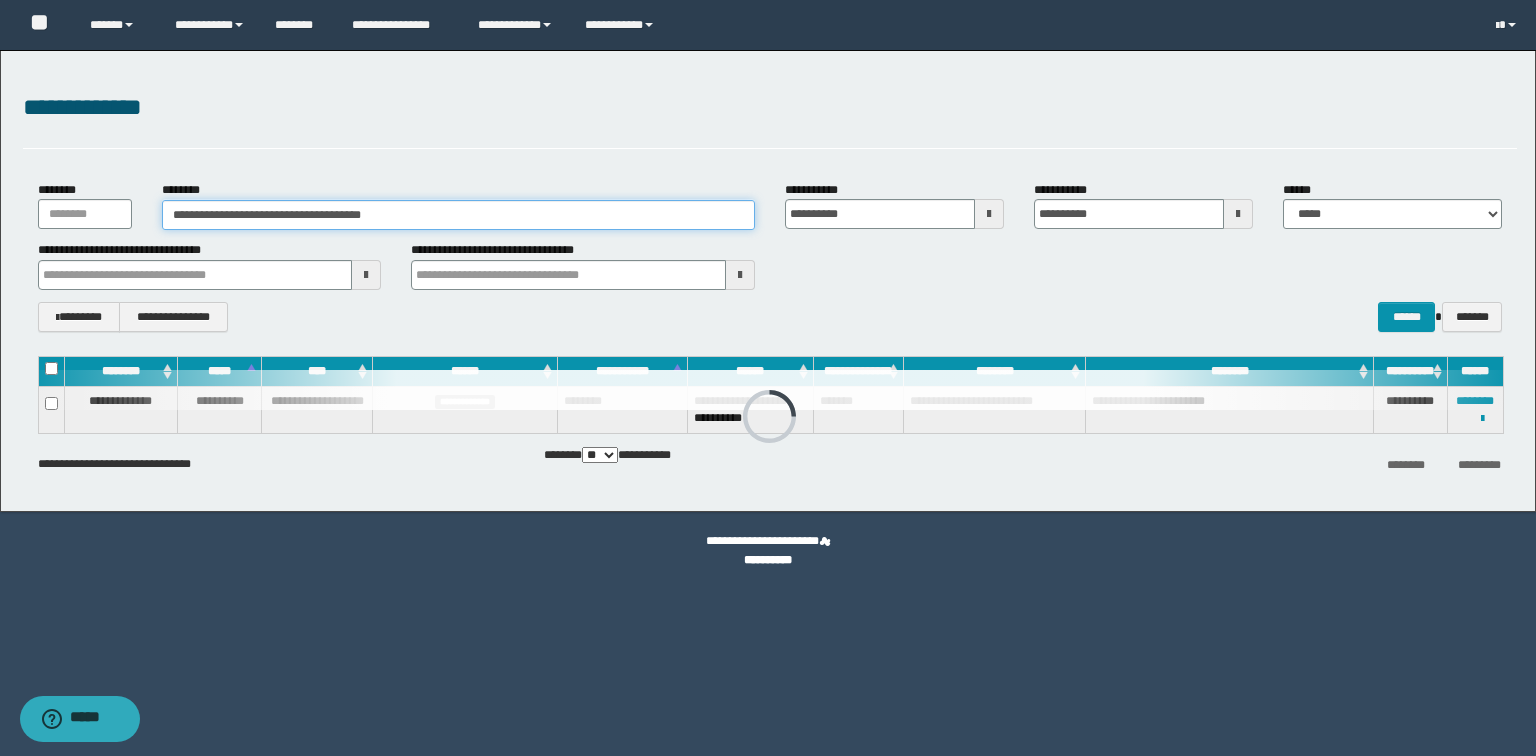drag, startPoint x: 480, startPoint y: 206, endPoint x: 0, endPoint y: 175, distance: 481 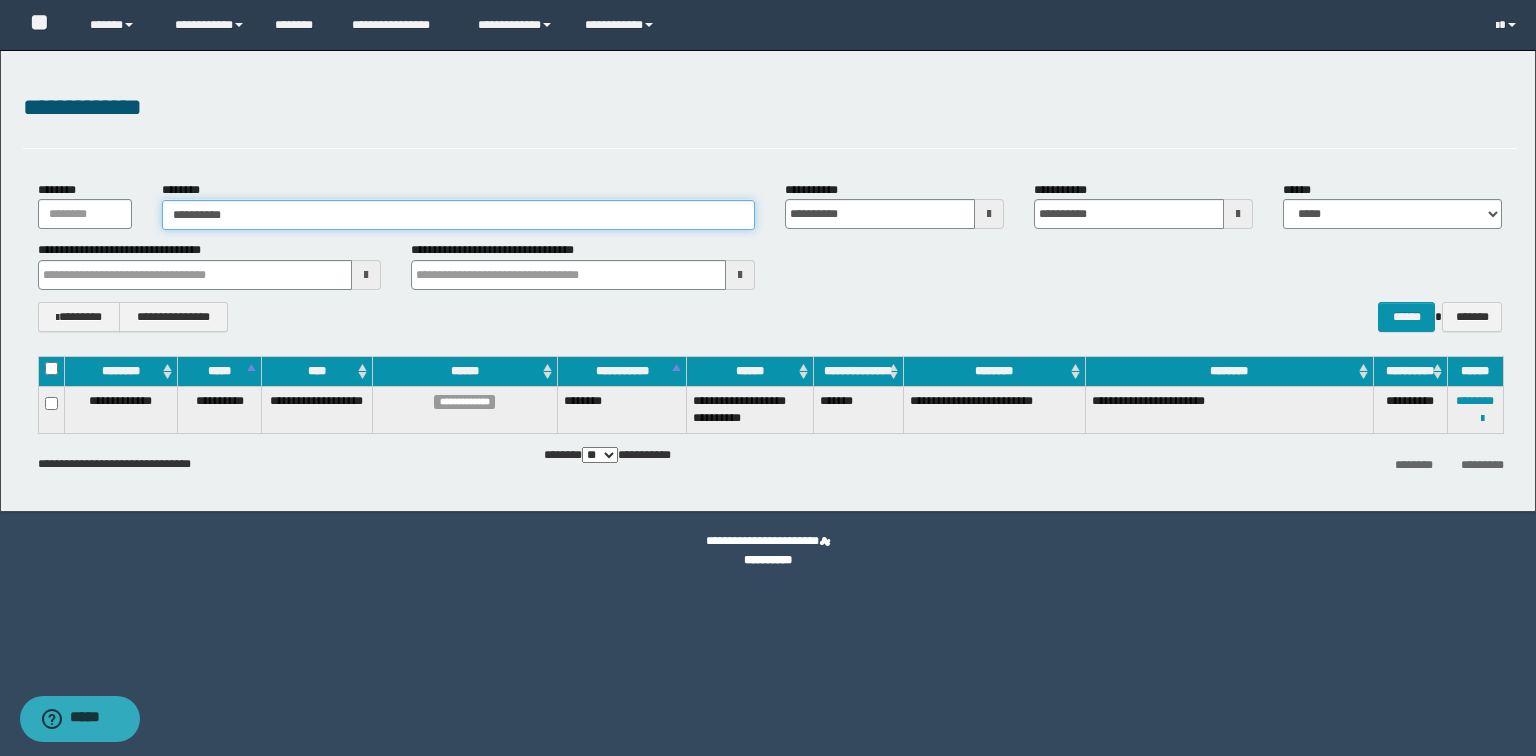 type on "**********" 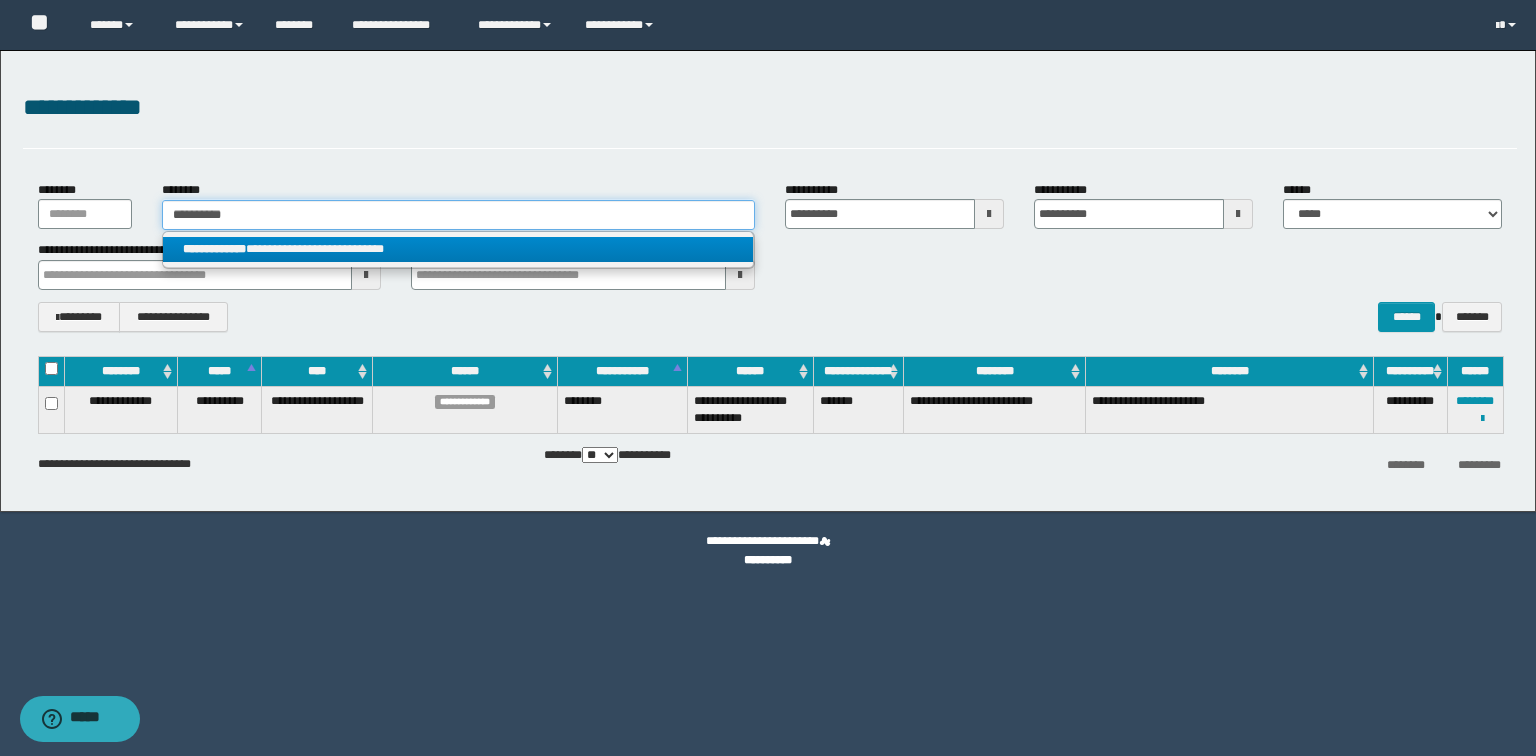 type on "**********" 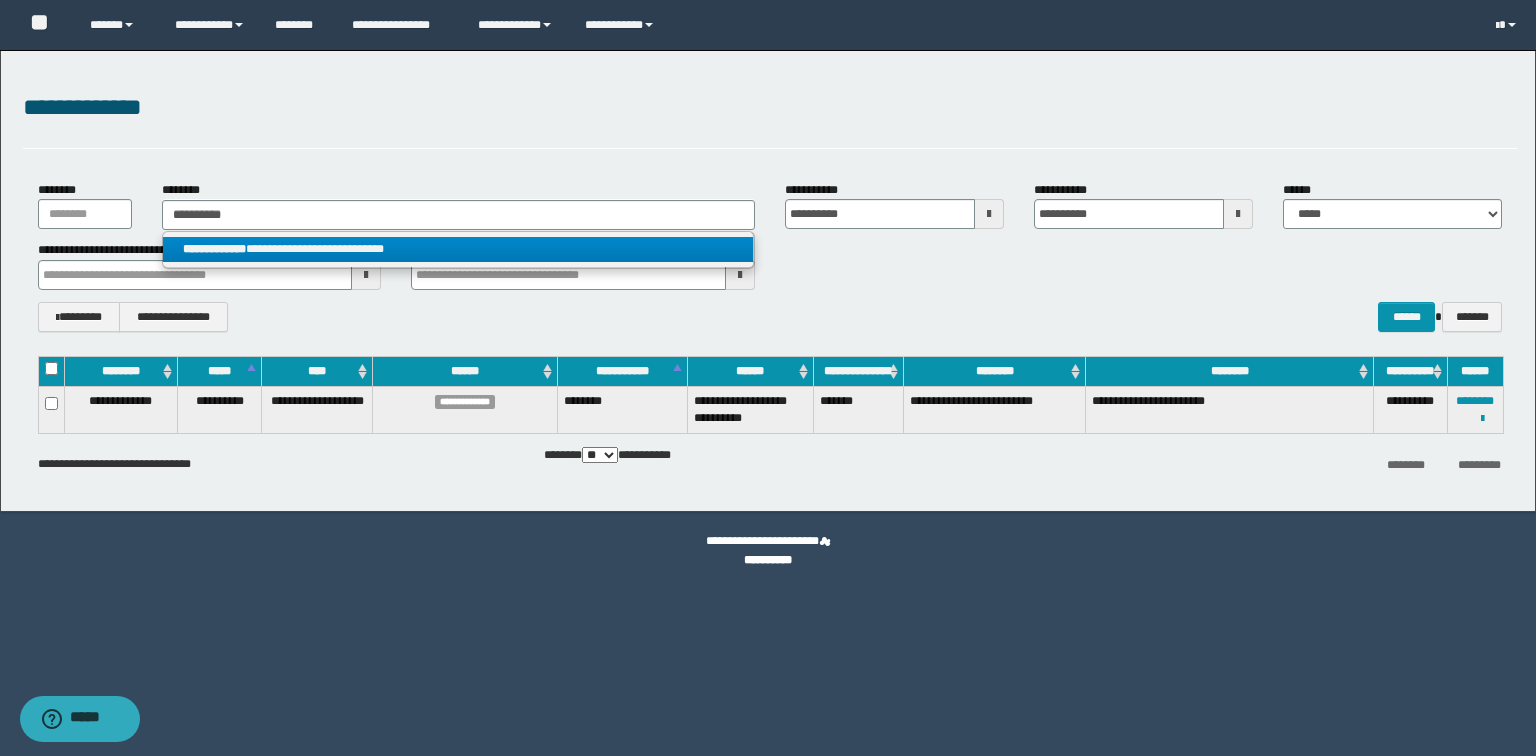 click on "**********" at bounding box center (458, 249) 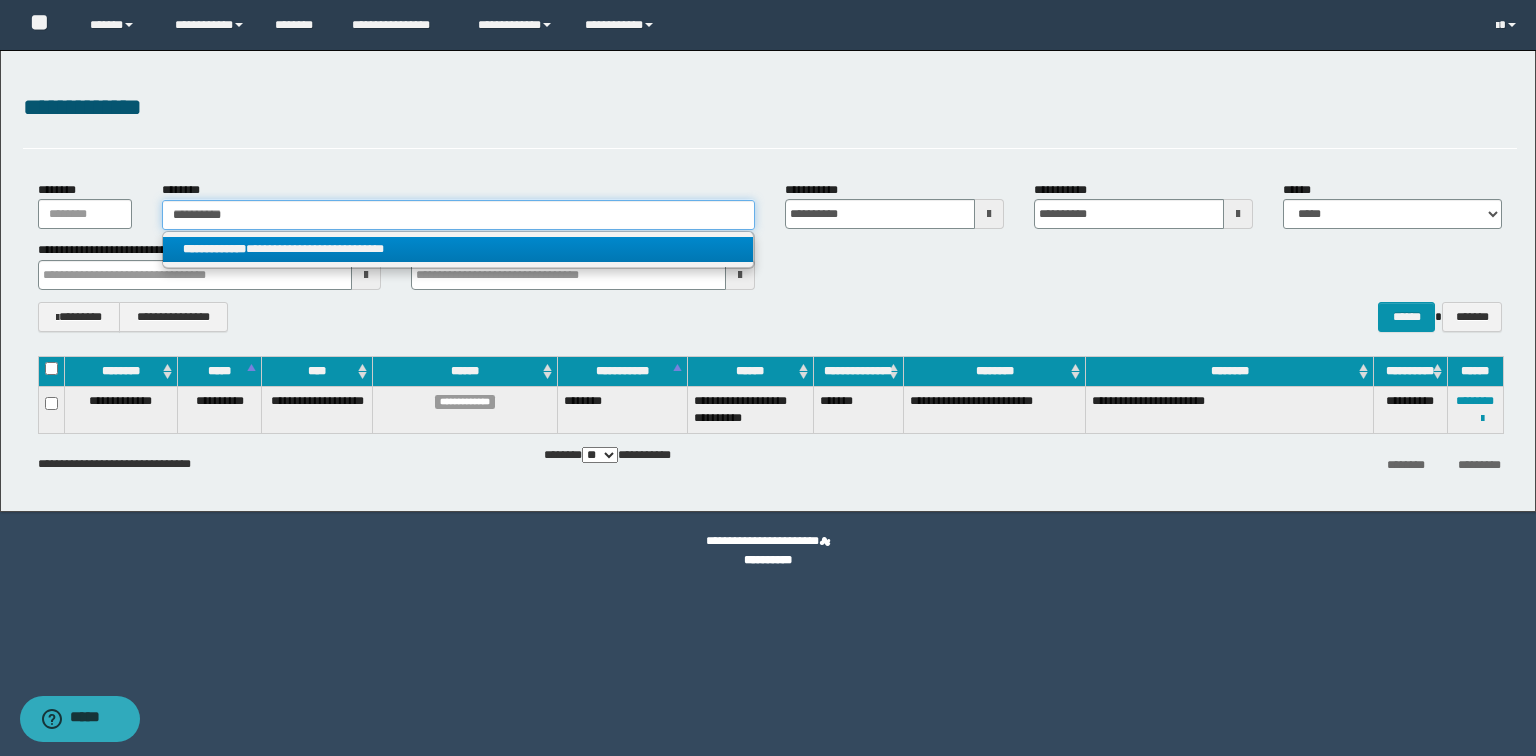 type 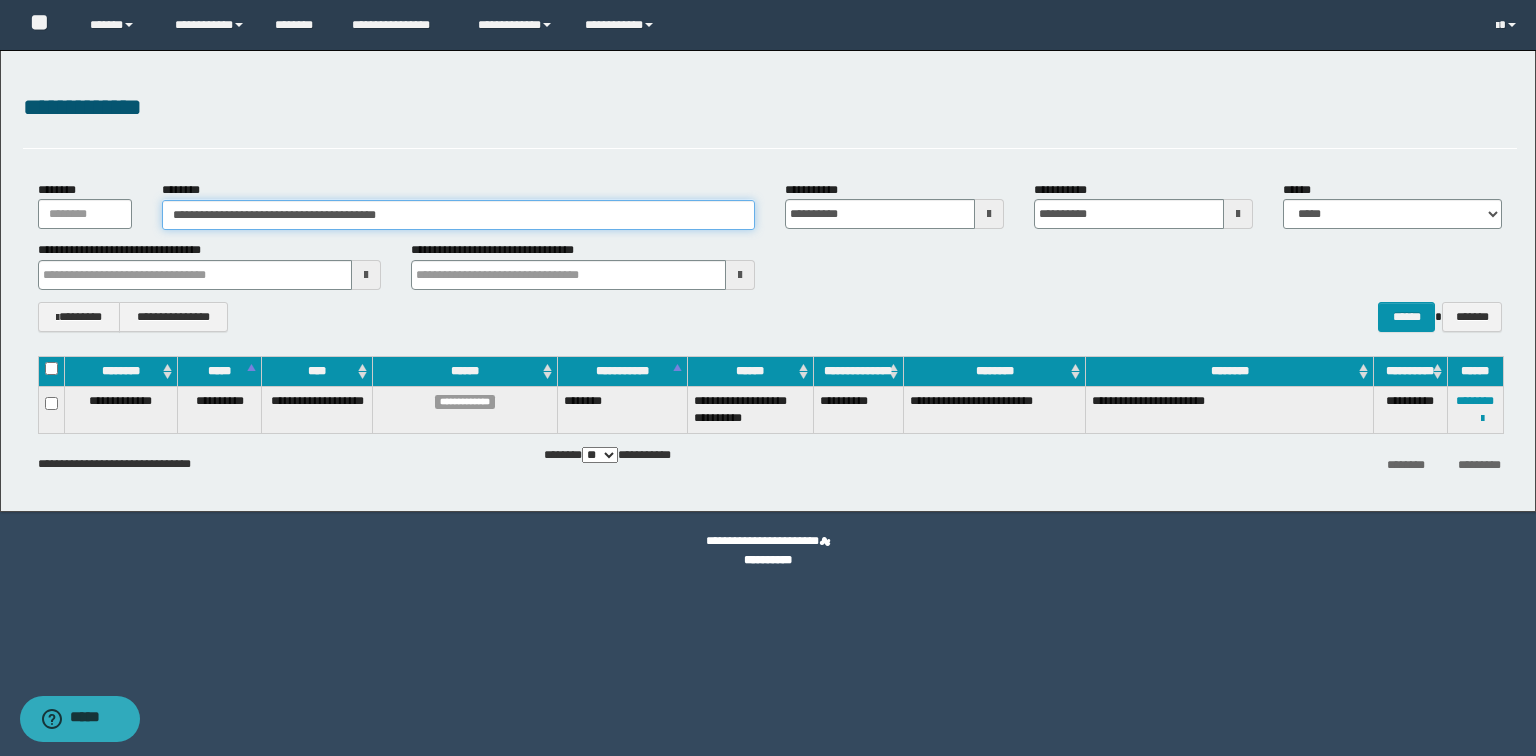 drag, startPoint x: 478, startPoint y: 214, endPoint x: 0, endPoint y: 196, distance: 478.3388 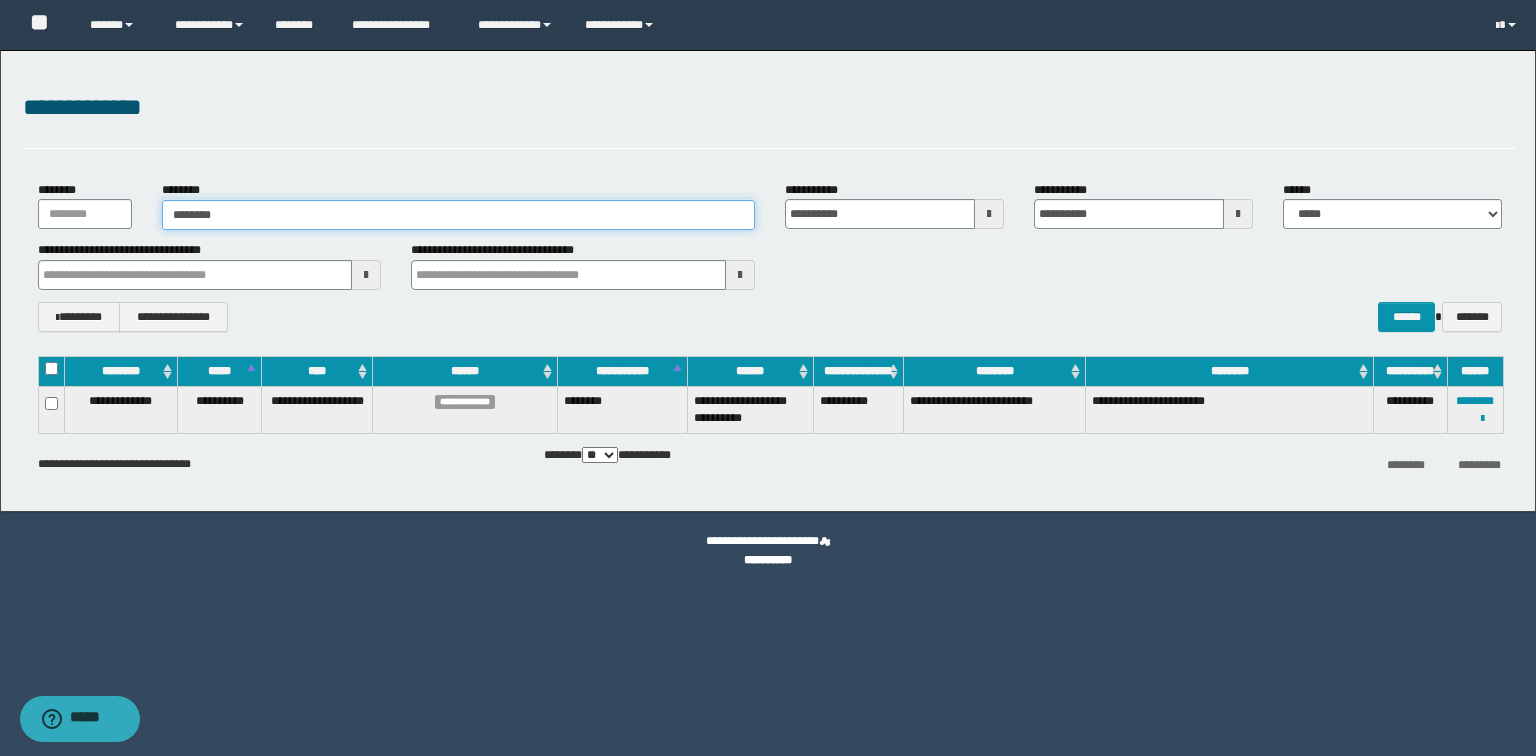 type on "********" 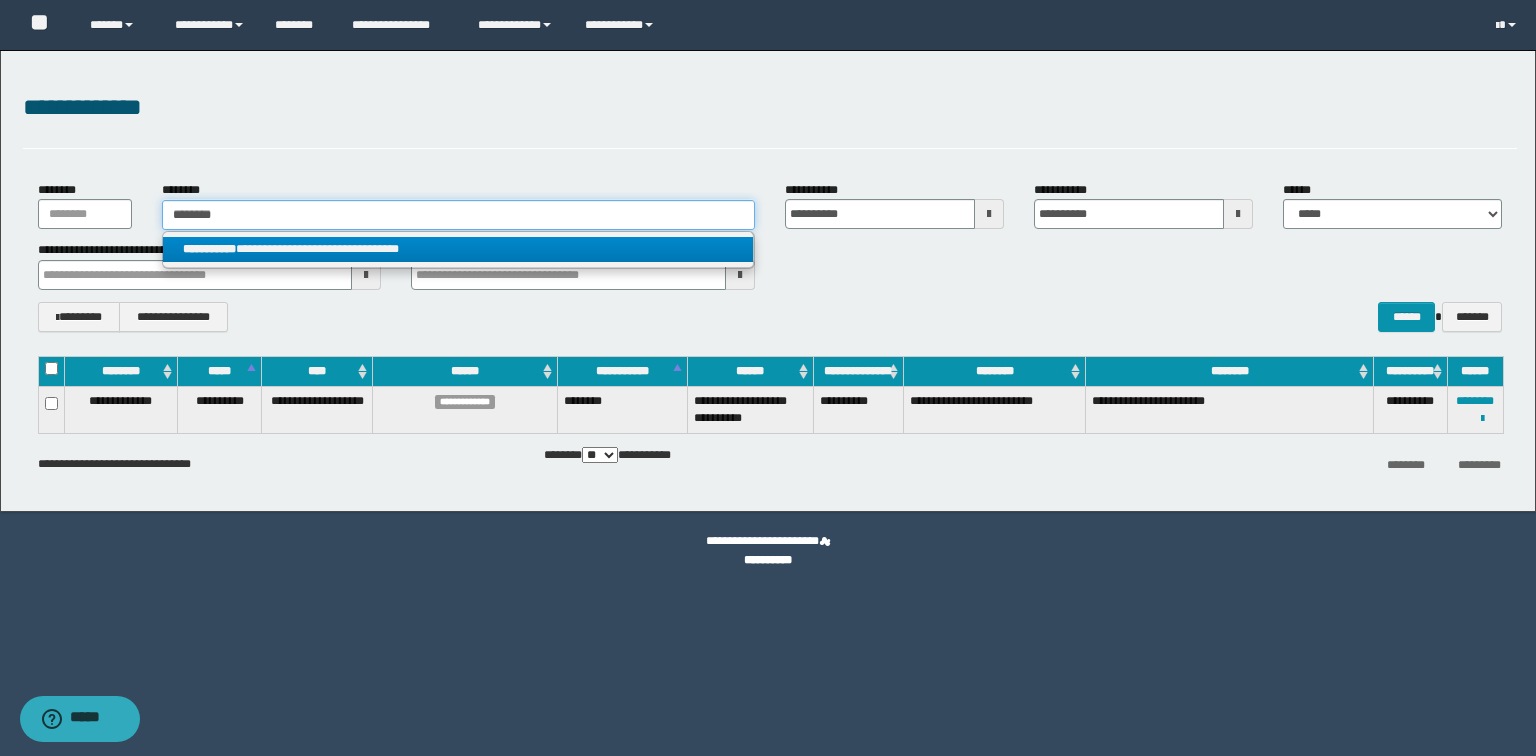 type on "********" 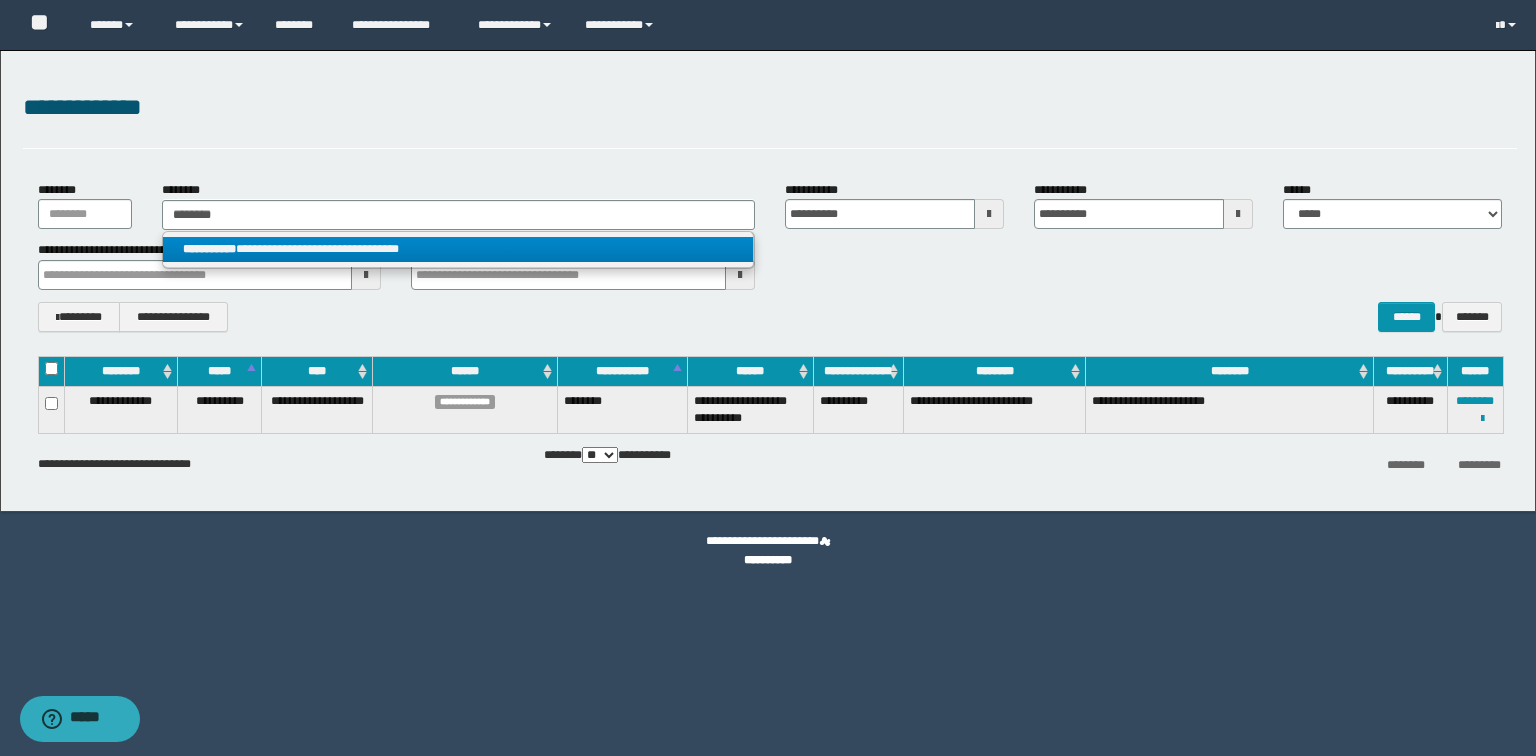 click on "**********" at bounding box center [458, 249] 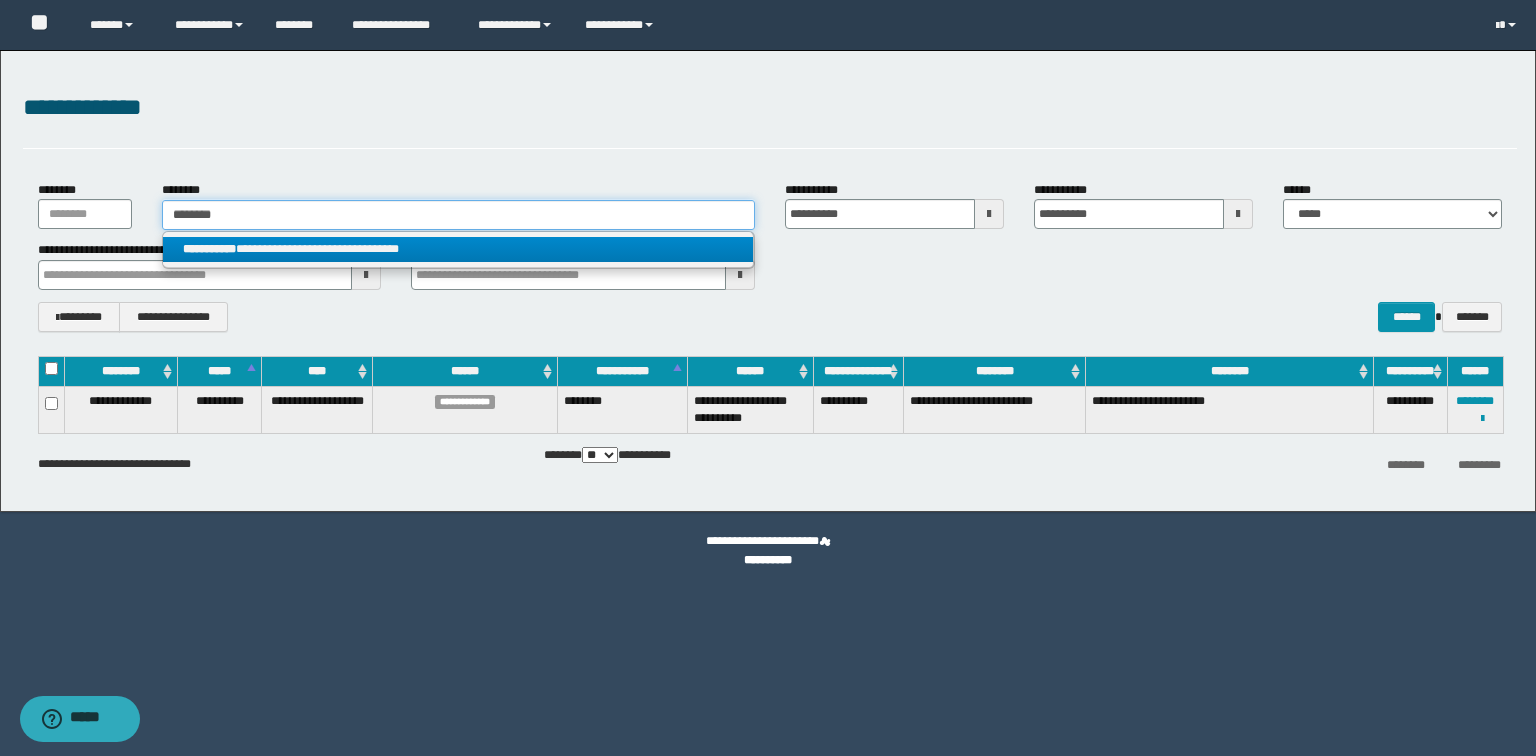 type 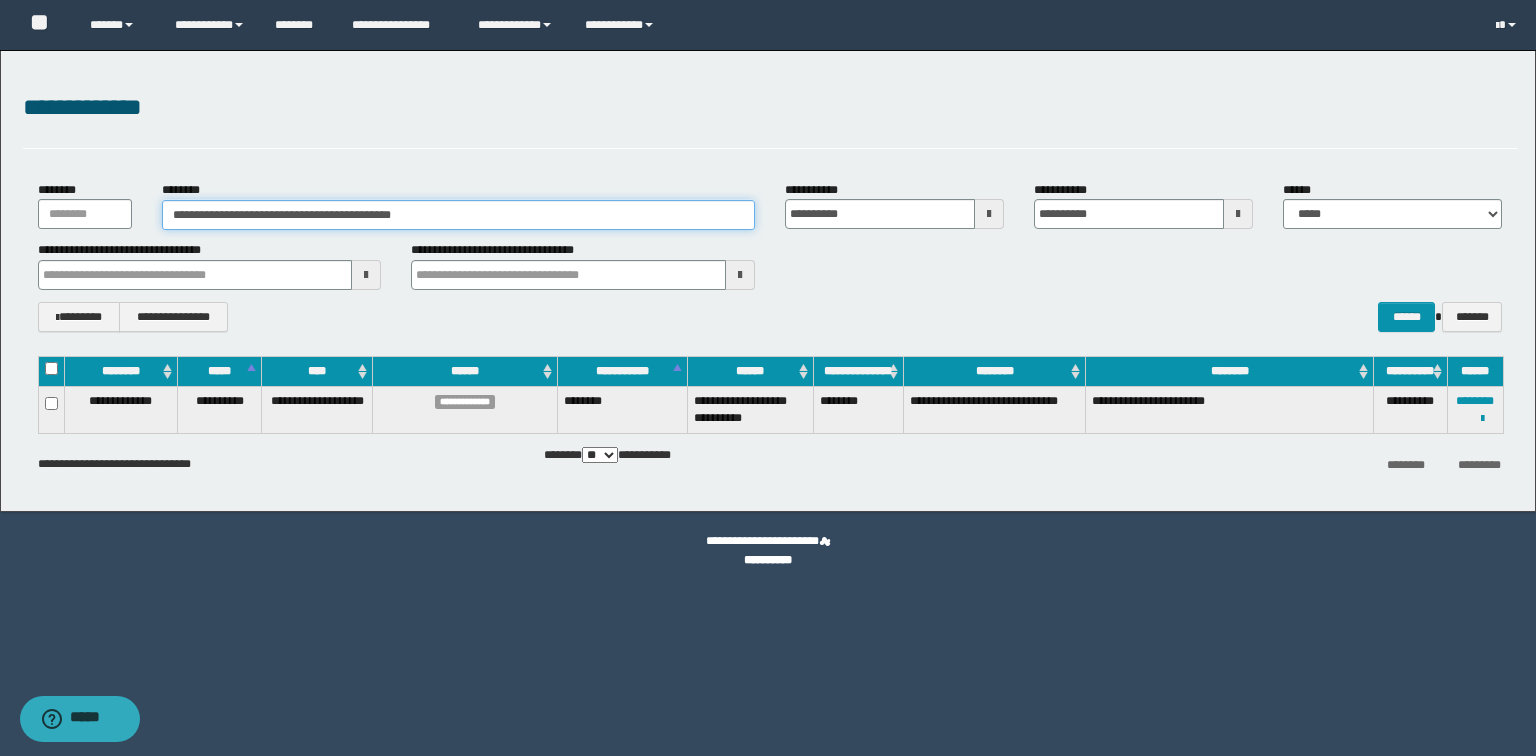 drag, startPoint x: 471, startPoint y: 228, endPoint x: 0, endPoint y: 223, distance: 471.02655 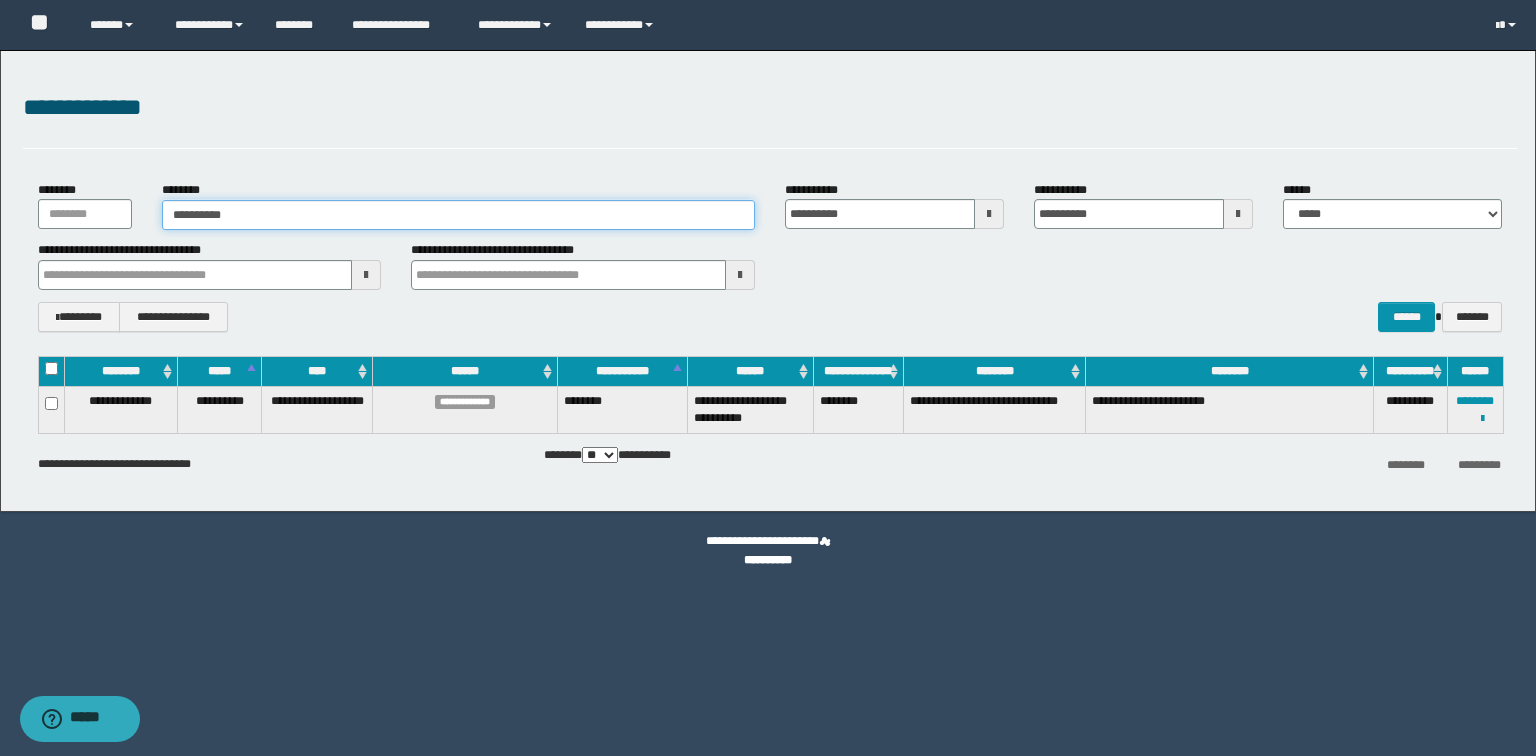 type on "**********" 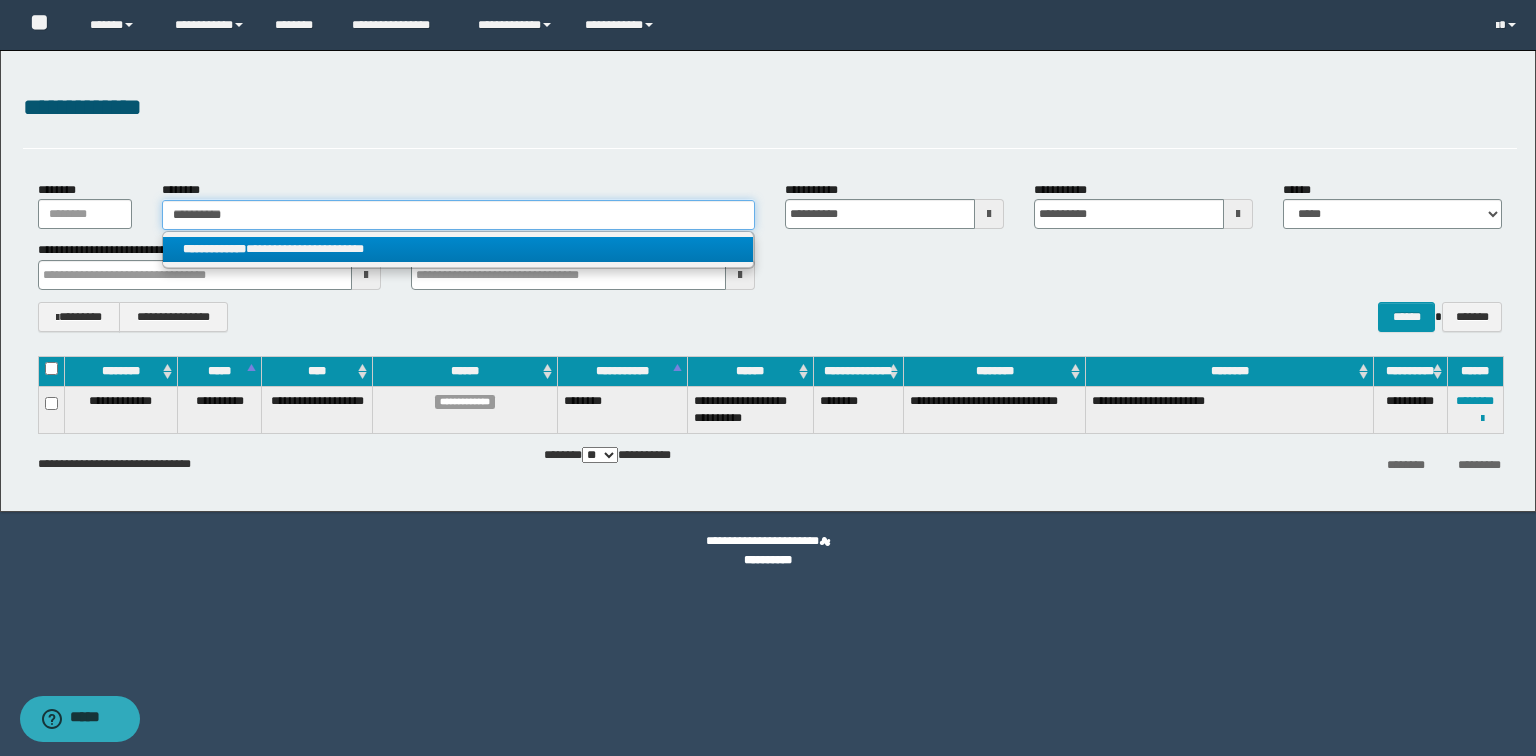 type on "**********" 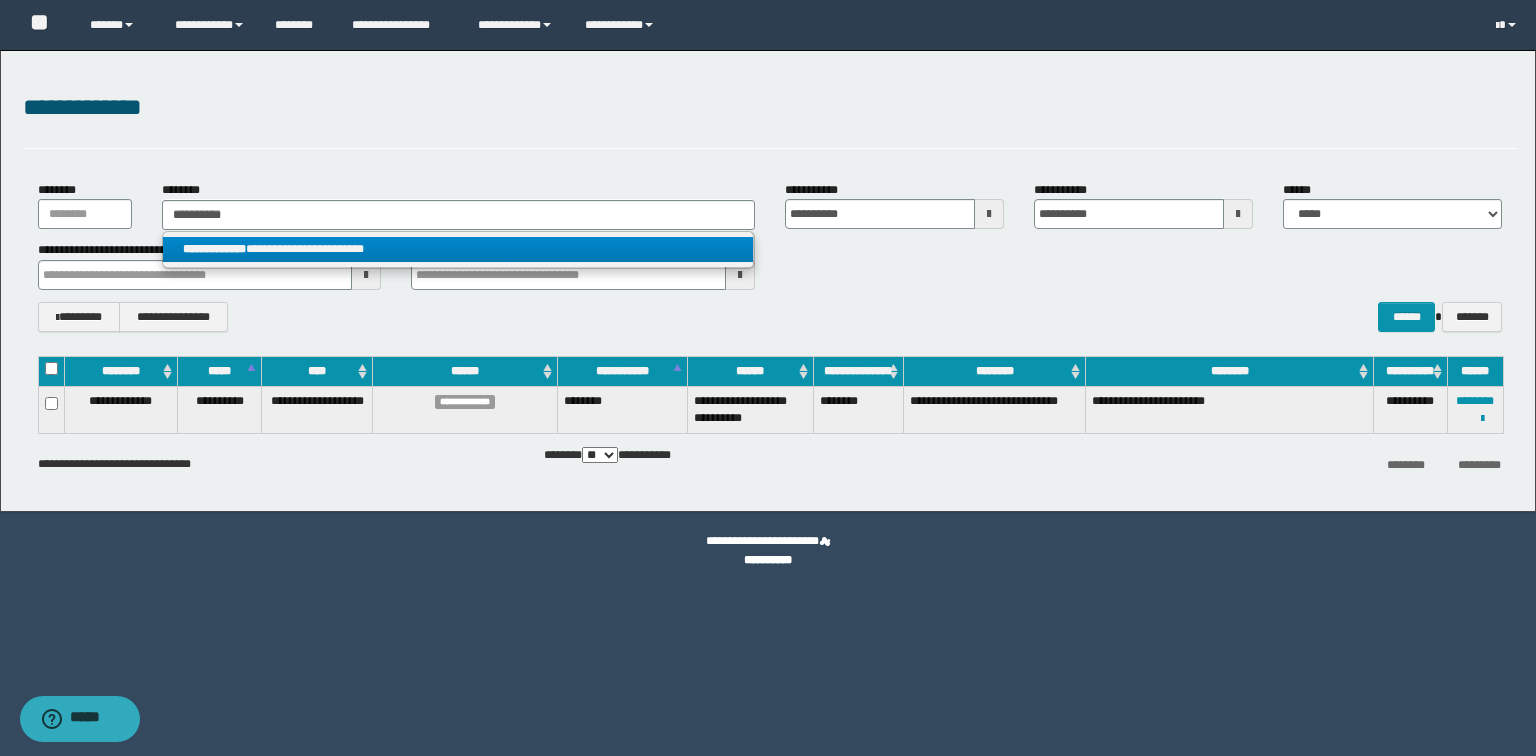 click on "**********" at bounding box center (458, 249) 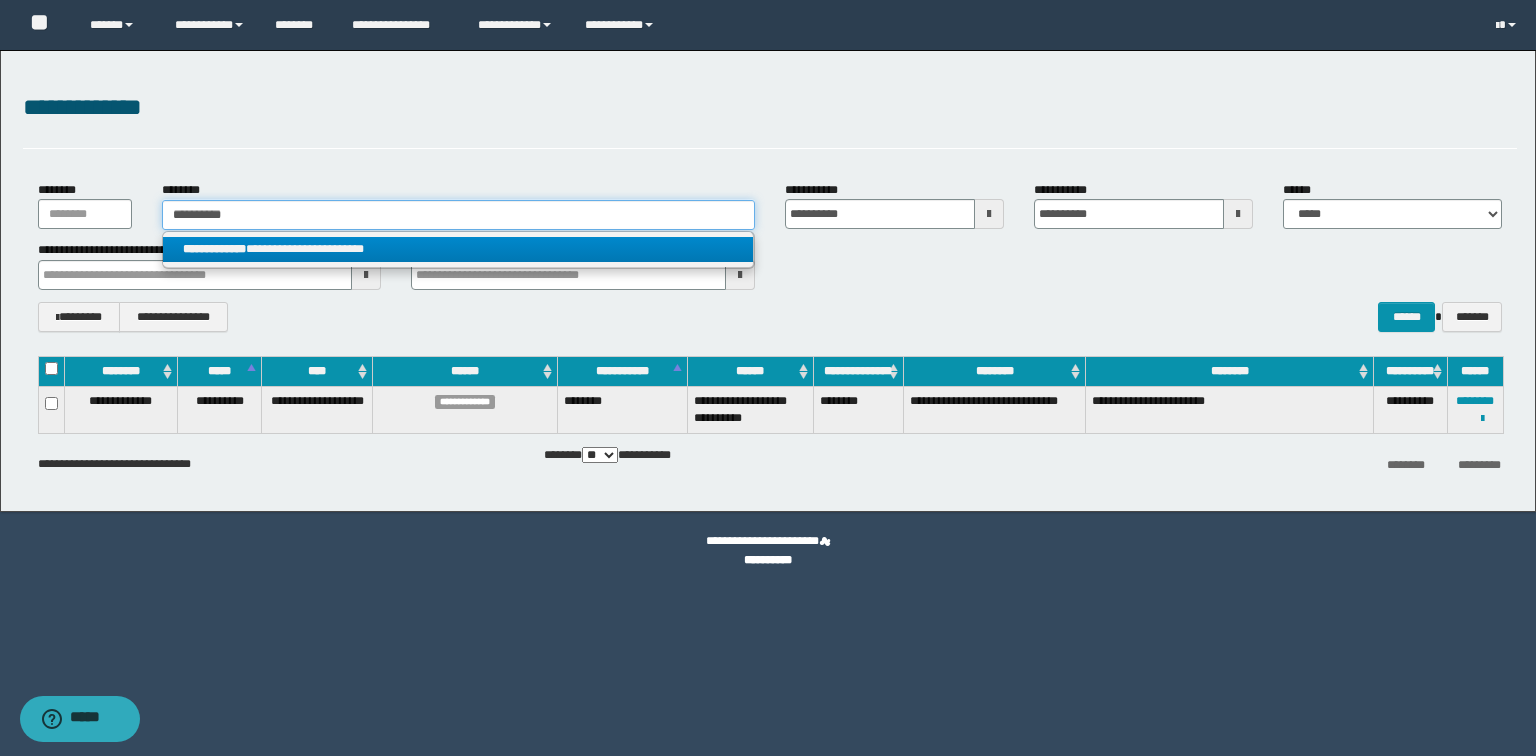 type 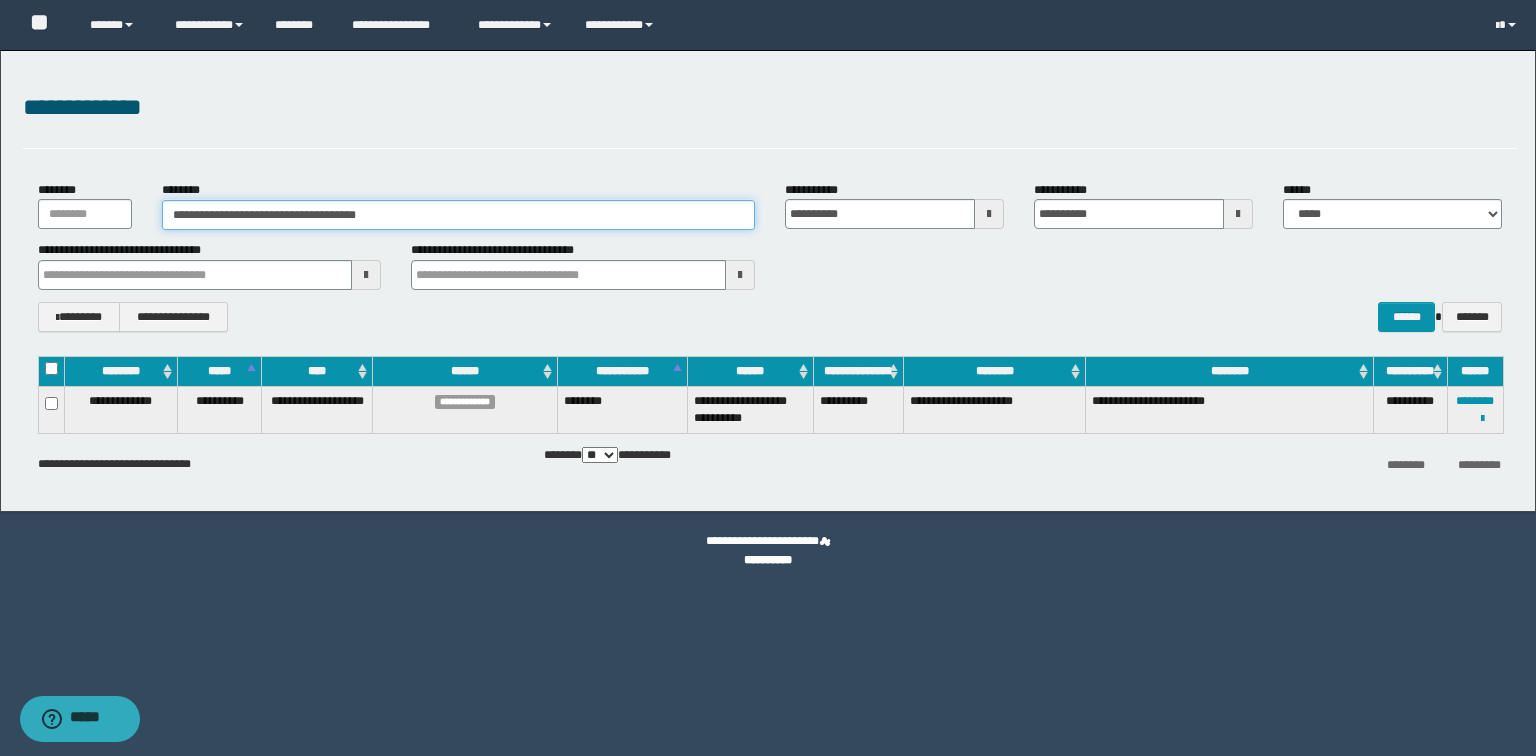drag, startPoint x: 428, startPoint y: 213, endPoint x: 0, endPoint y: 186, distance: 428.8508 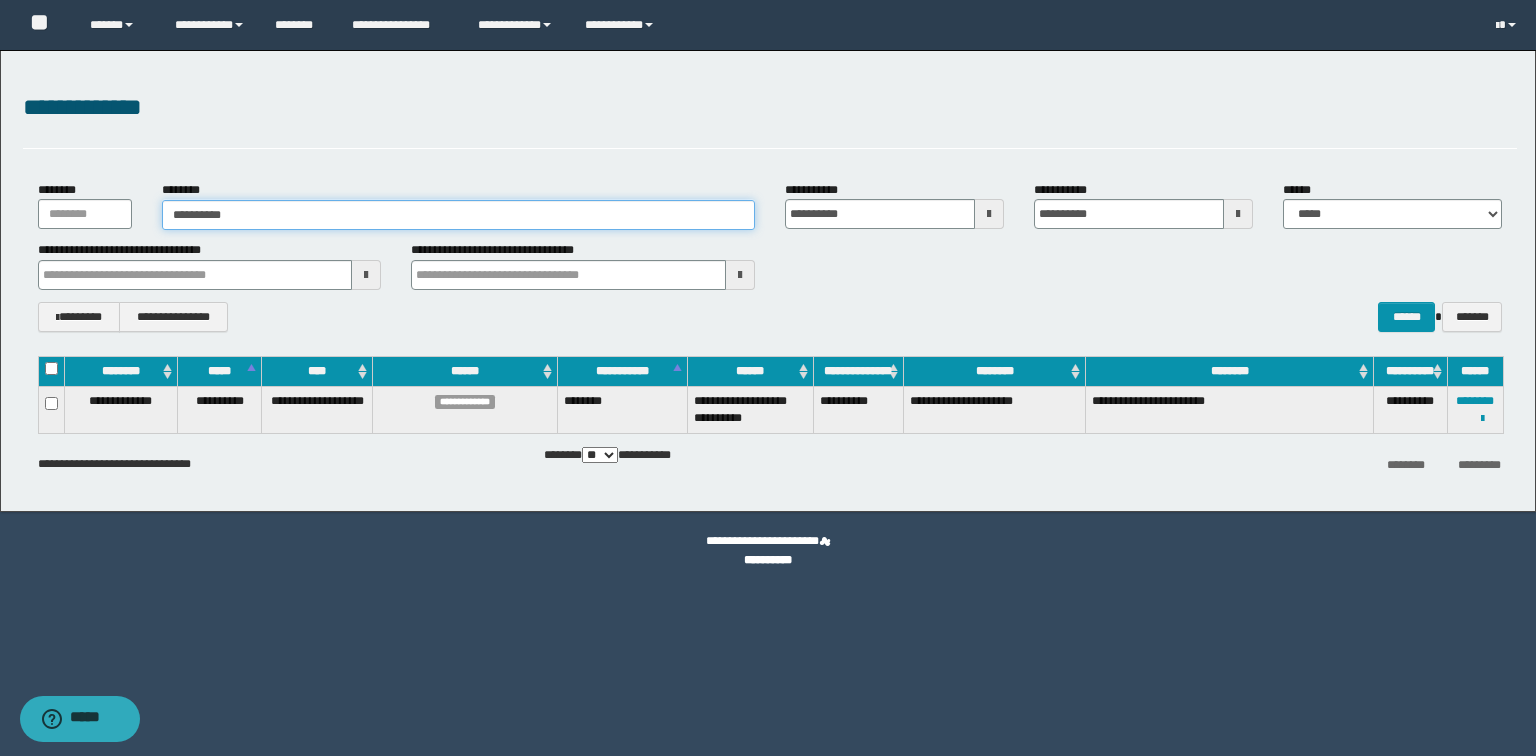 type on "**********" 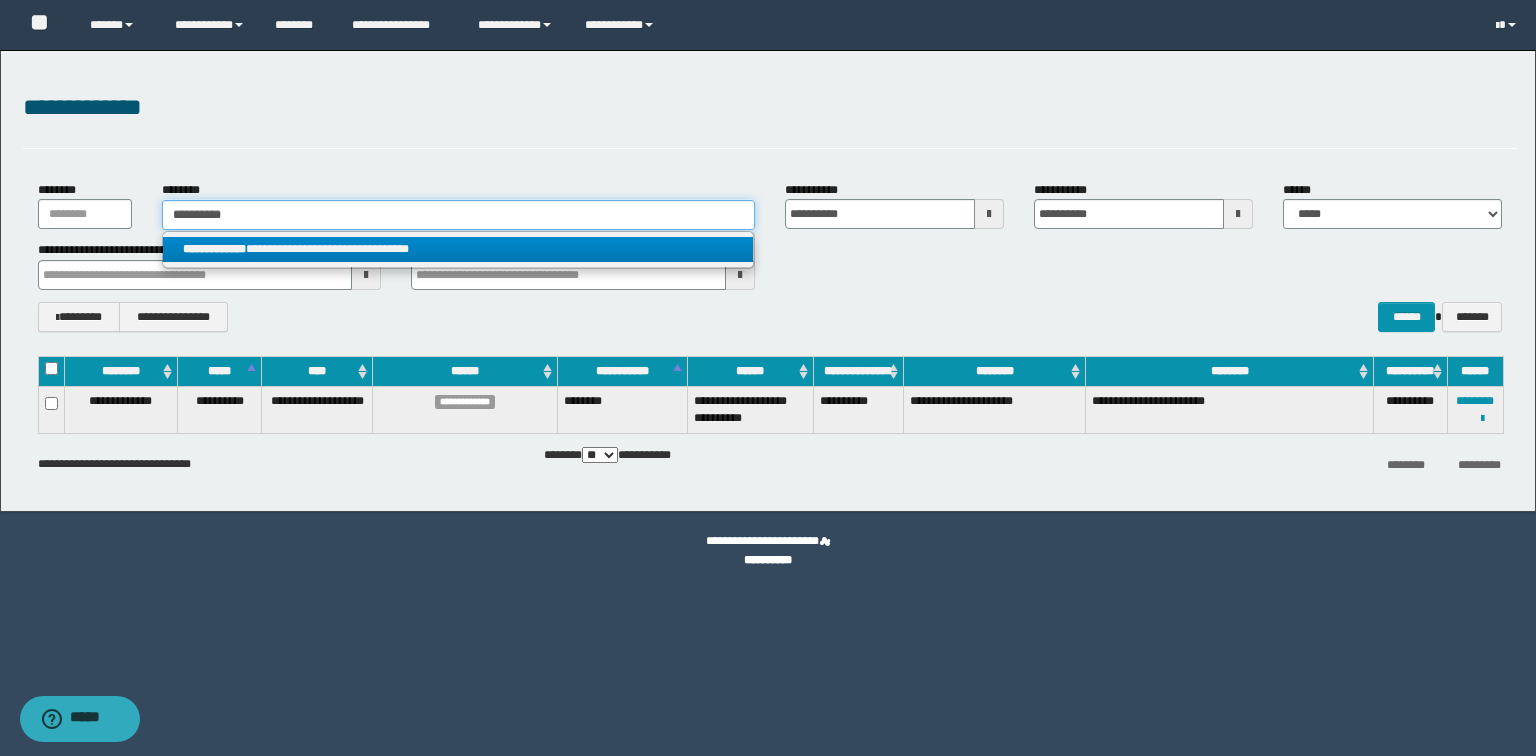 type on "**********" 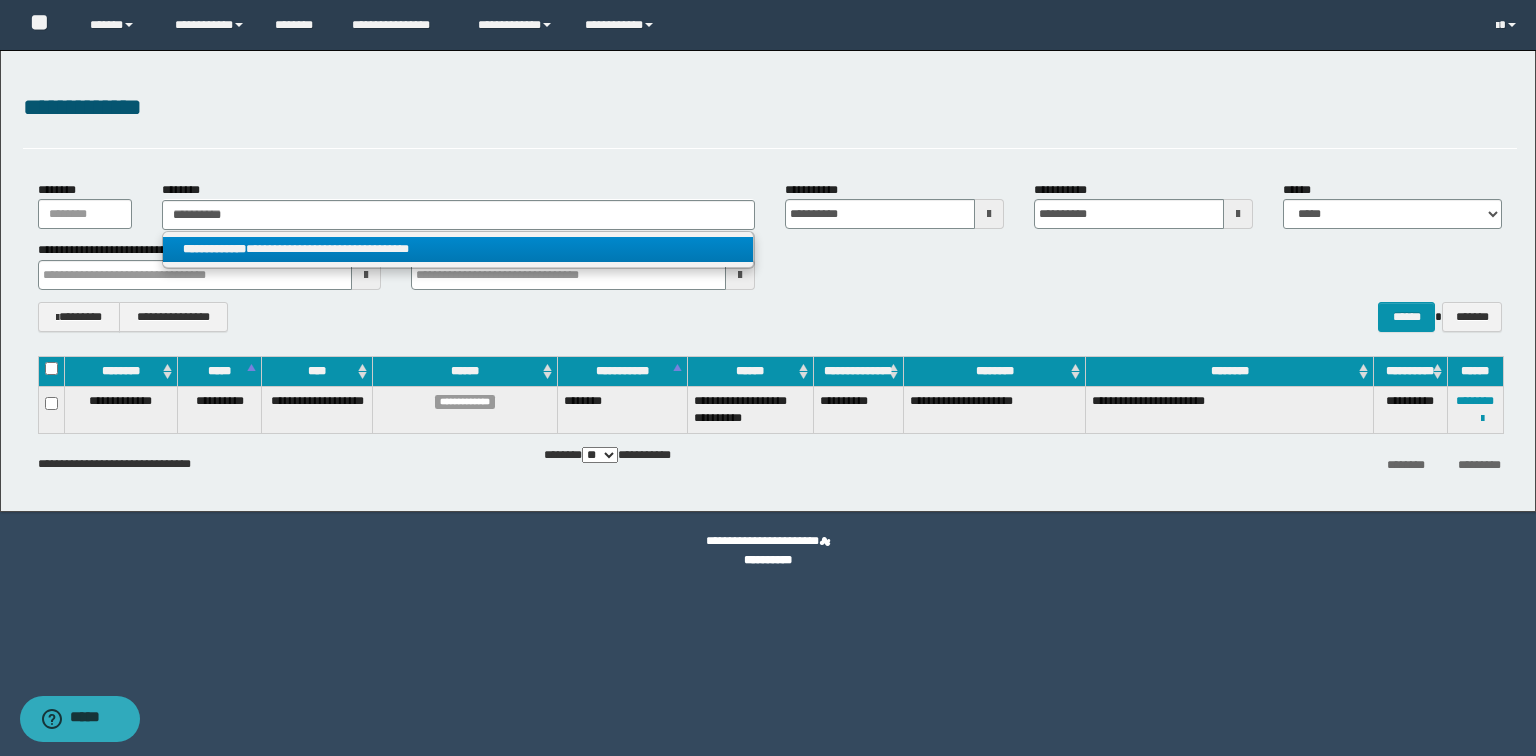 click on "**********" at bounding box center [458, 249] 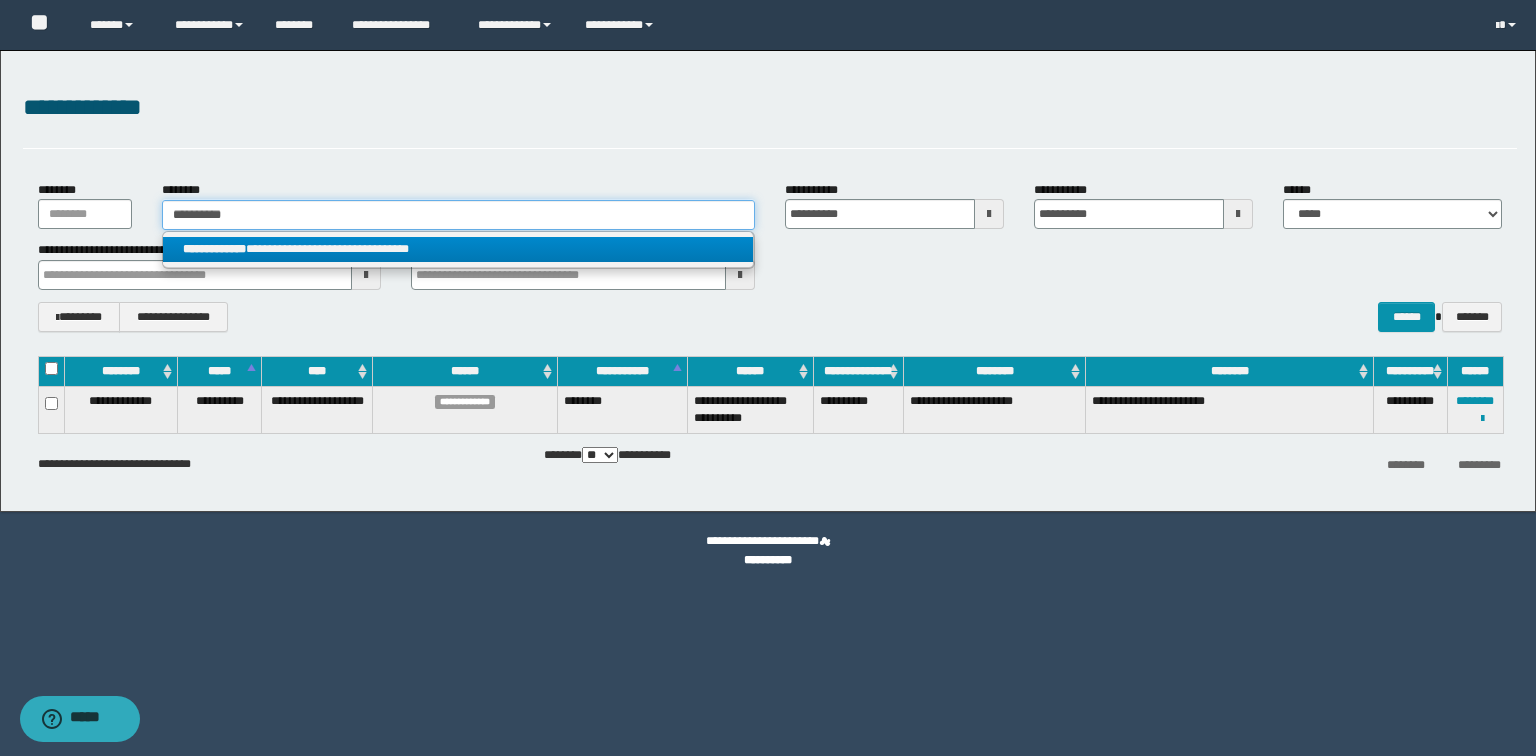 type 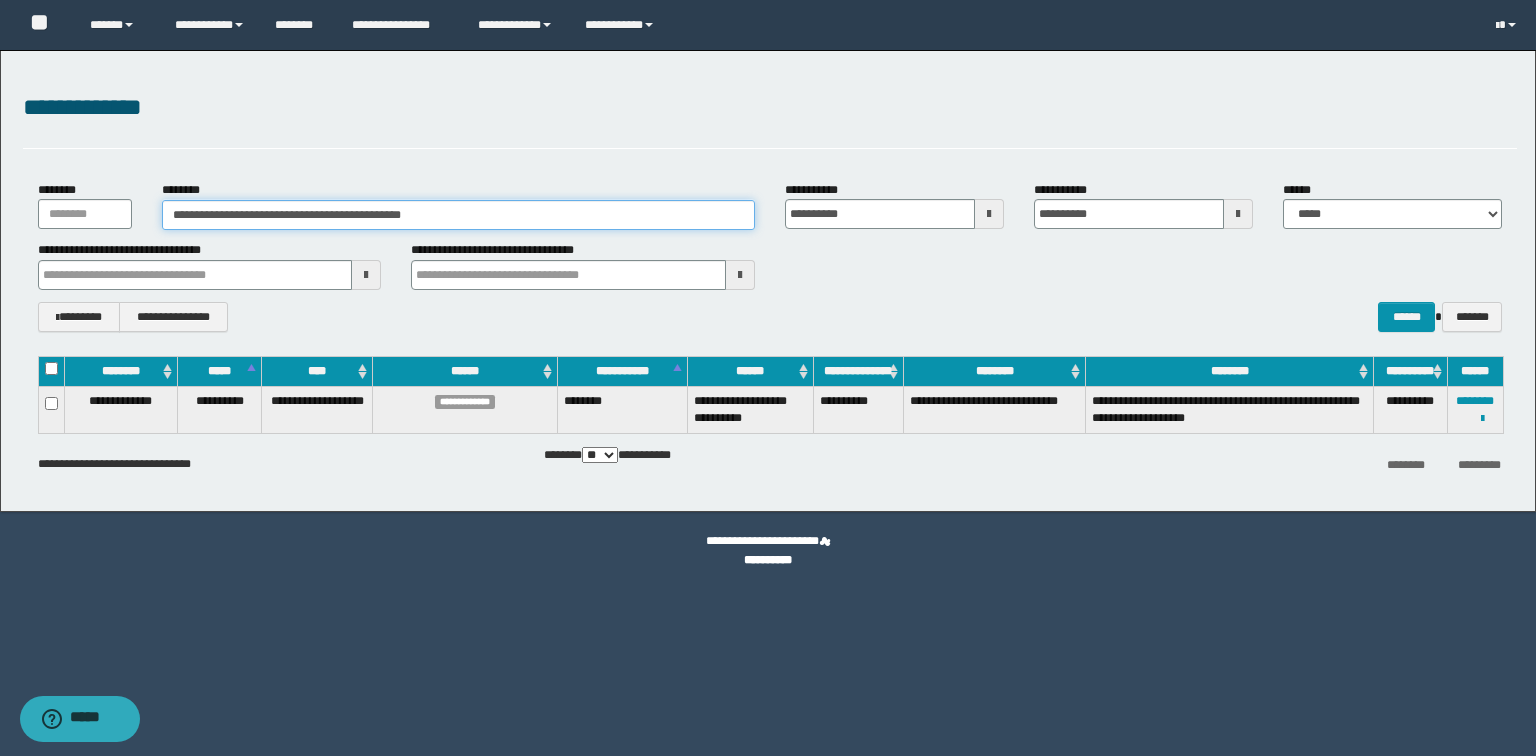 drag, startPoint x: 496, startPoint y: 219, endPoint x: 0, endPoint y: 161, distance: 499.3796 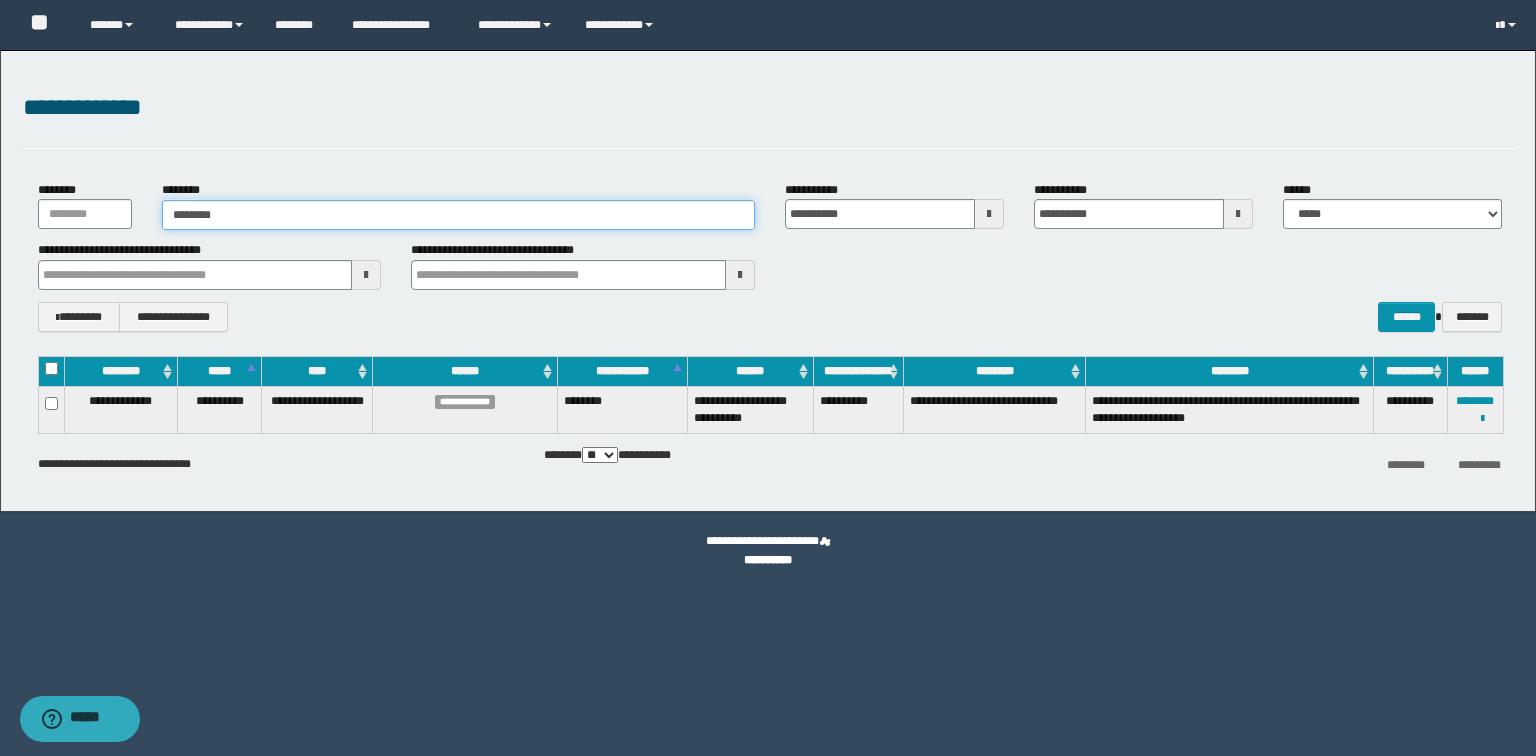 type on "********" 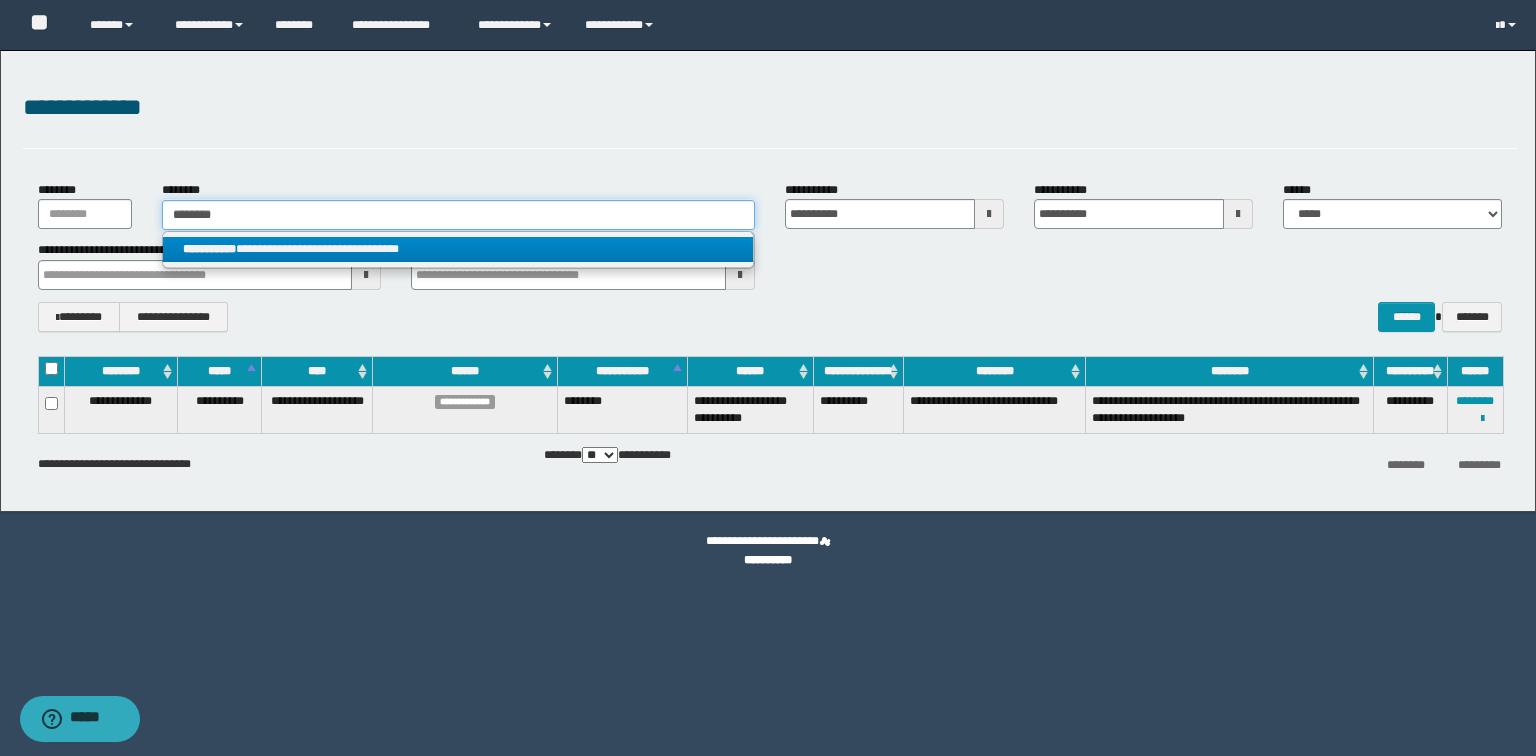 type on "********" 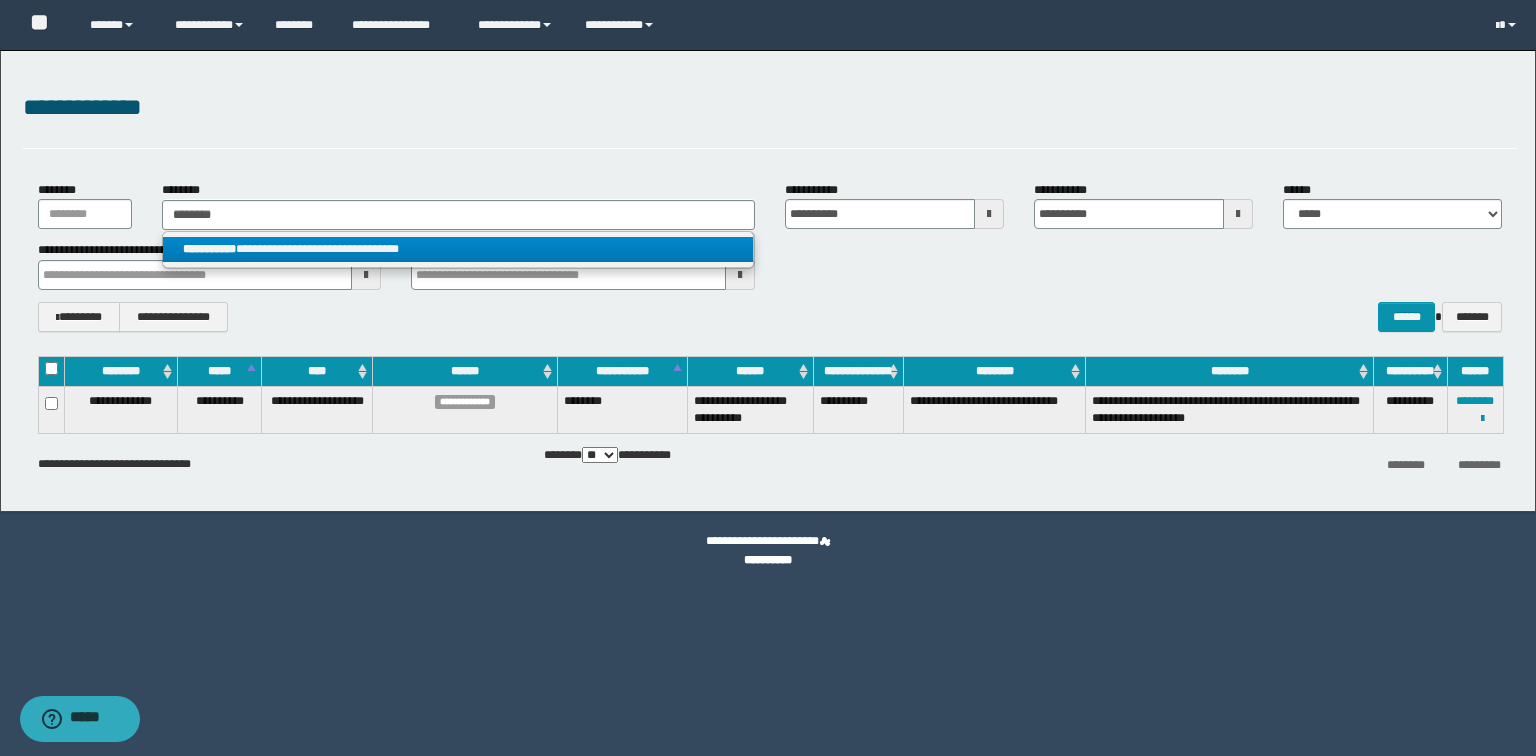 click on "**********" at bounding box center (458, 249) 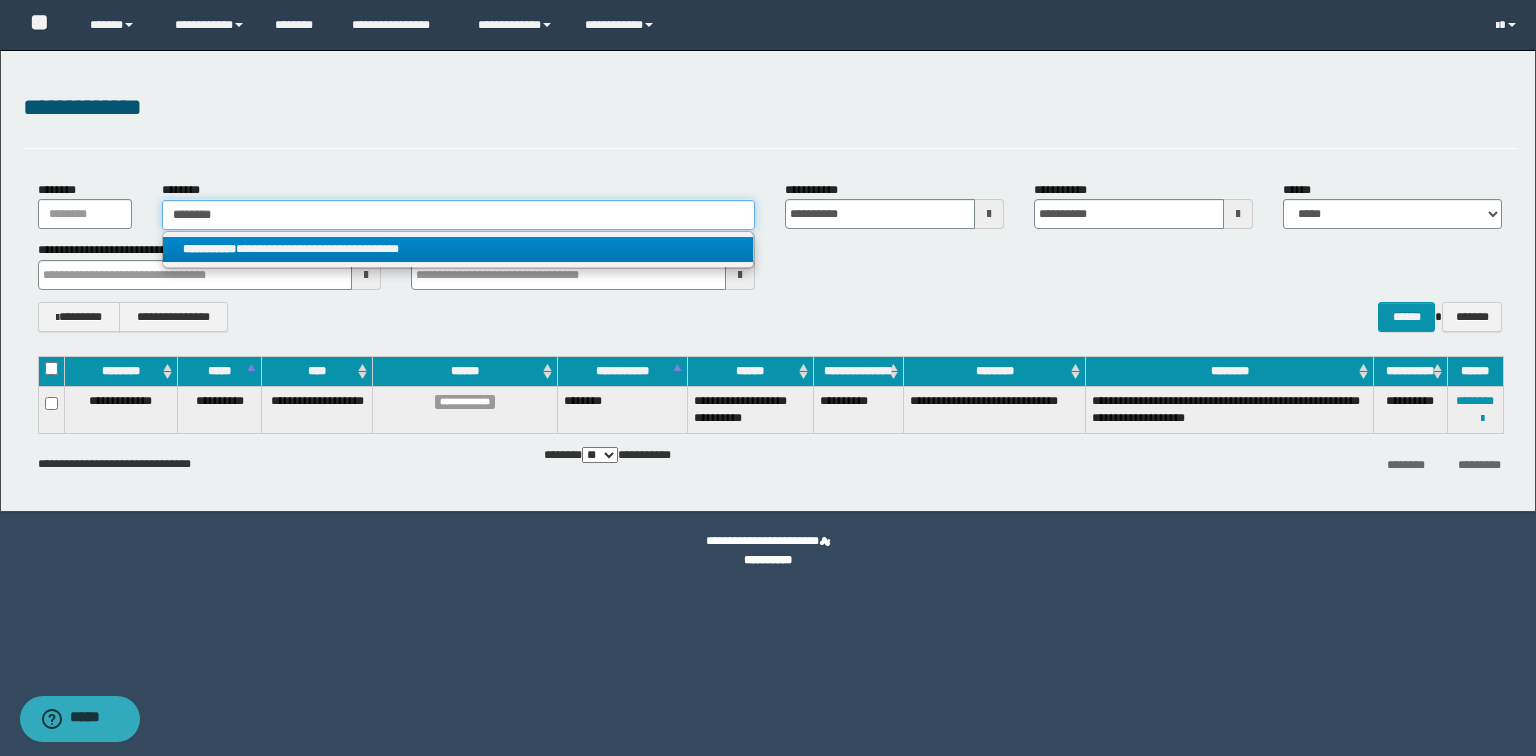 type 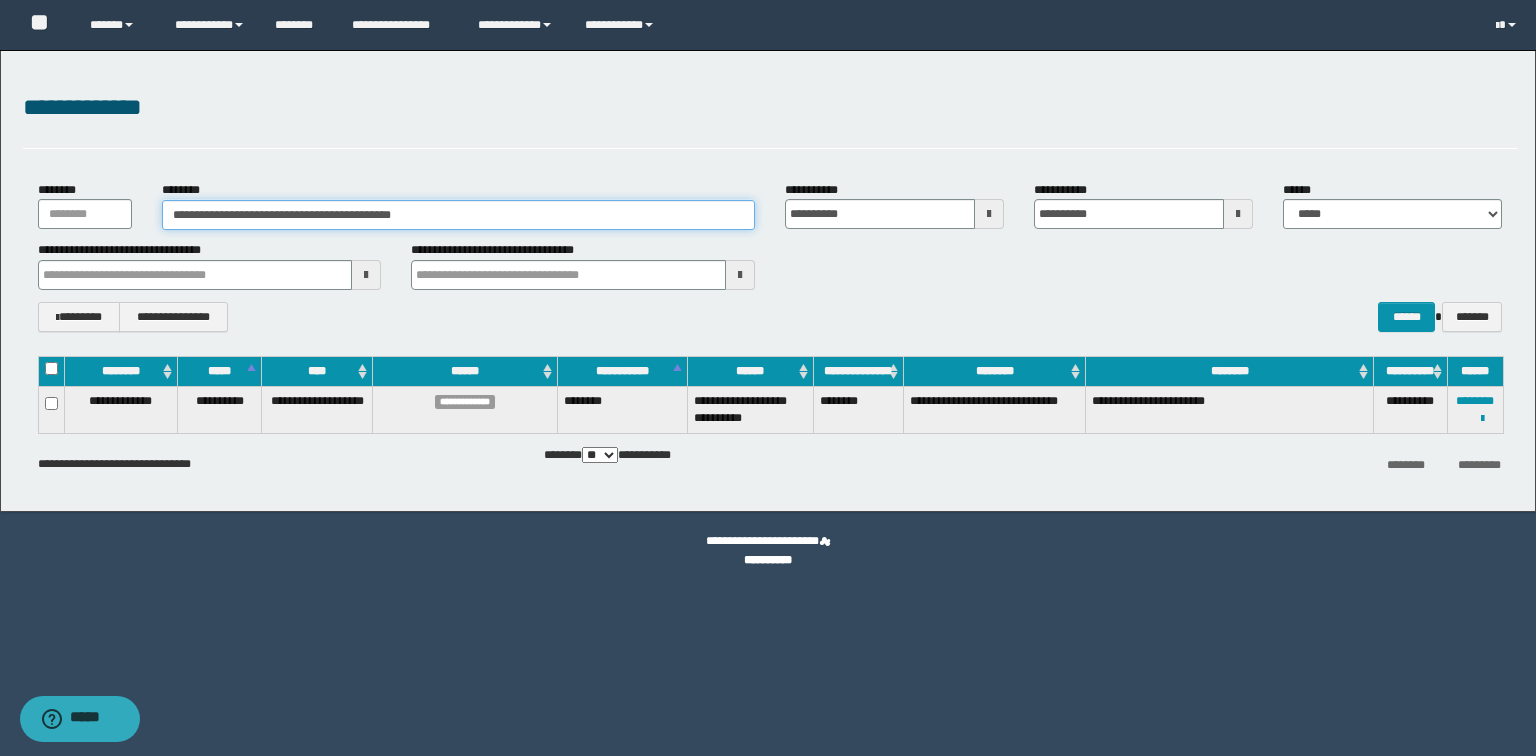 drag, startPoint x: 488, startPoint y: 221, endPoint x: 0, endPoint y: 164, distance: 491.31763 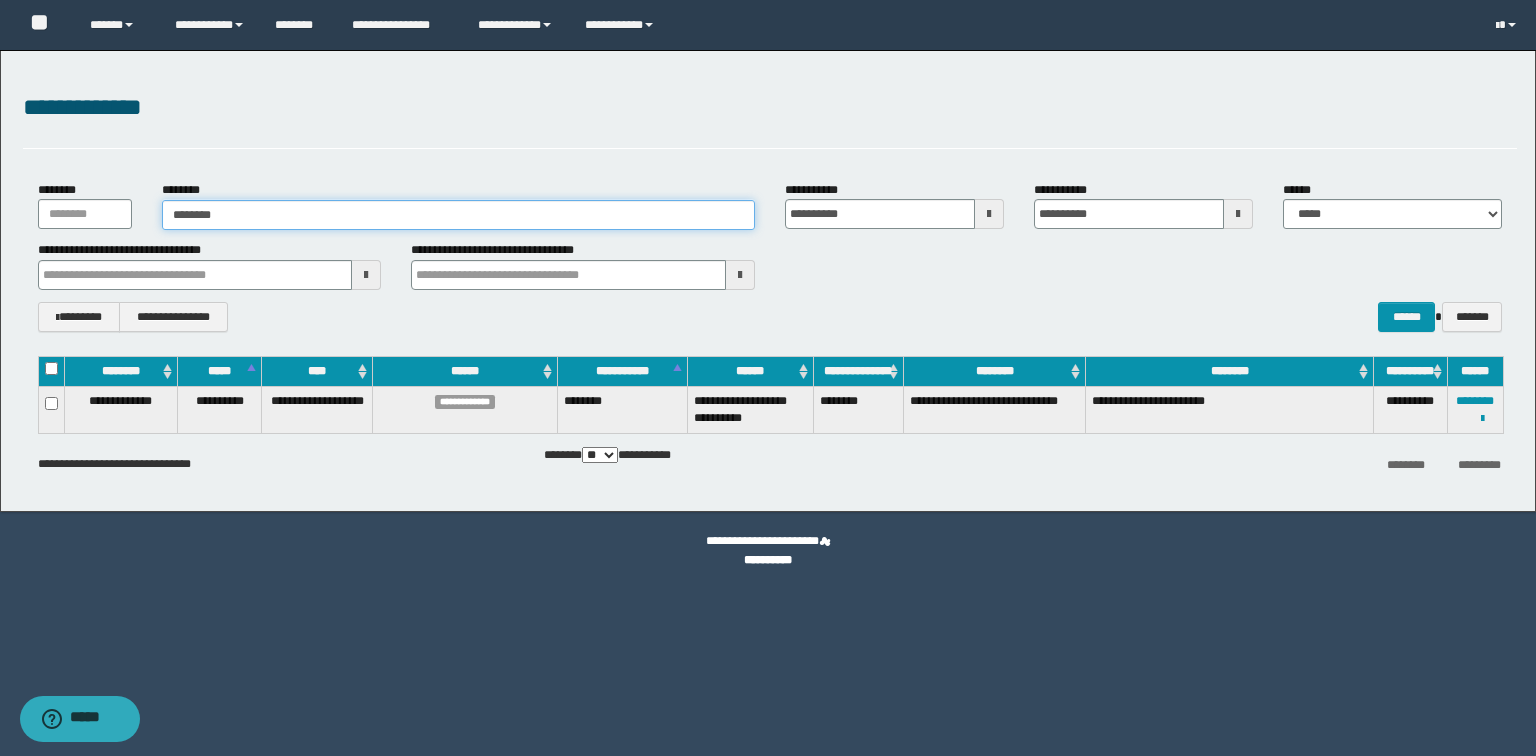 type on "********" 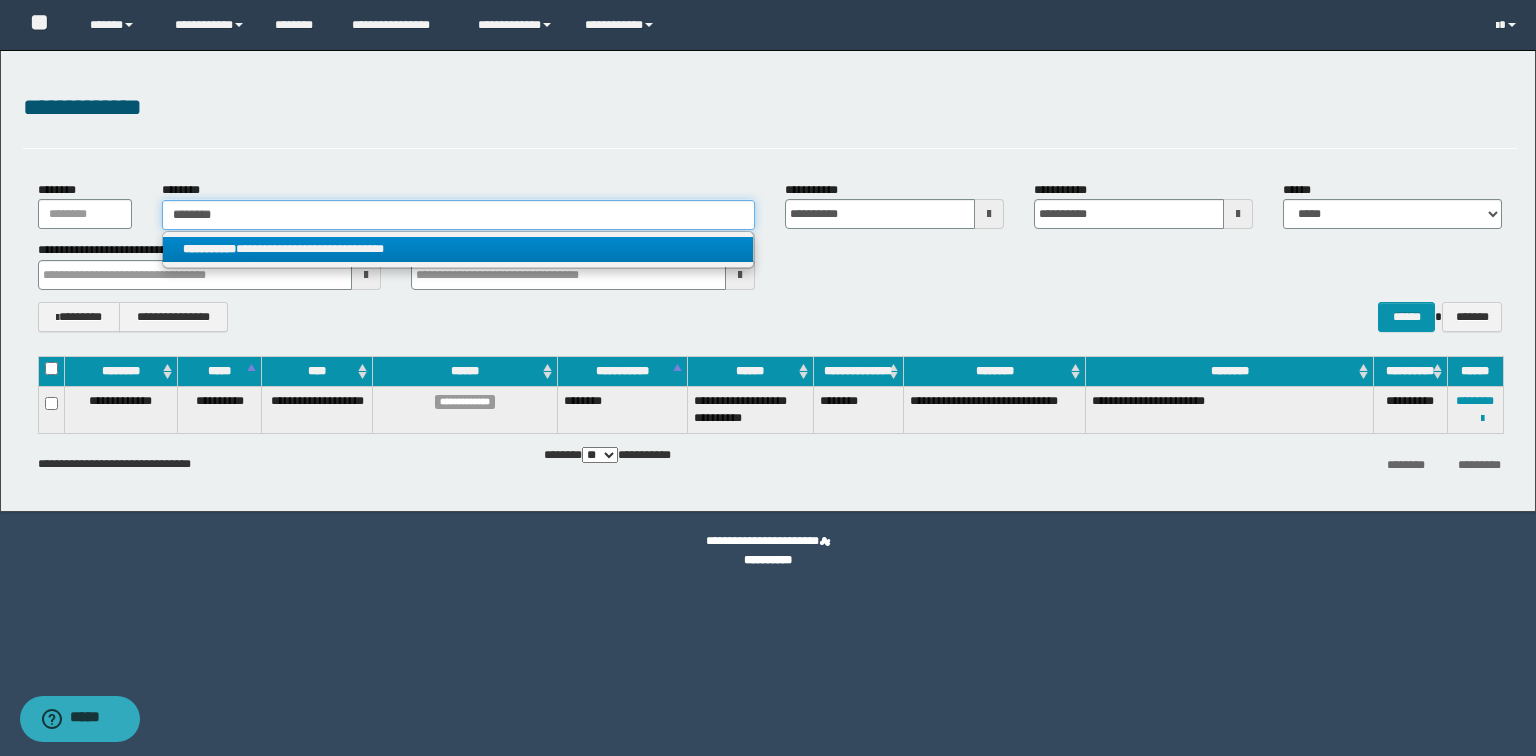 type on "********" 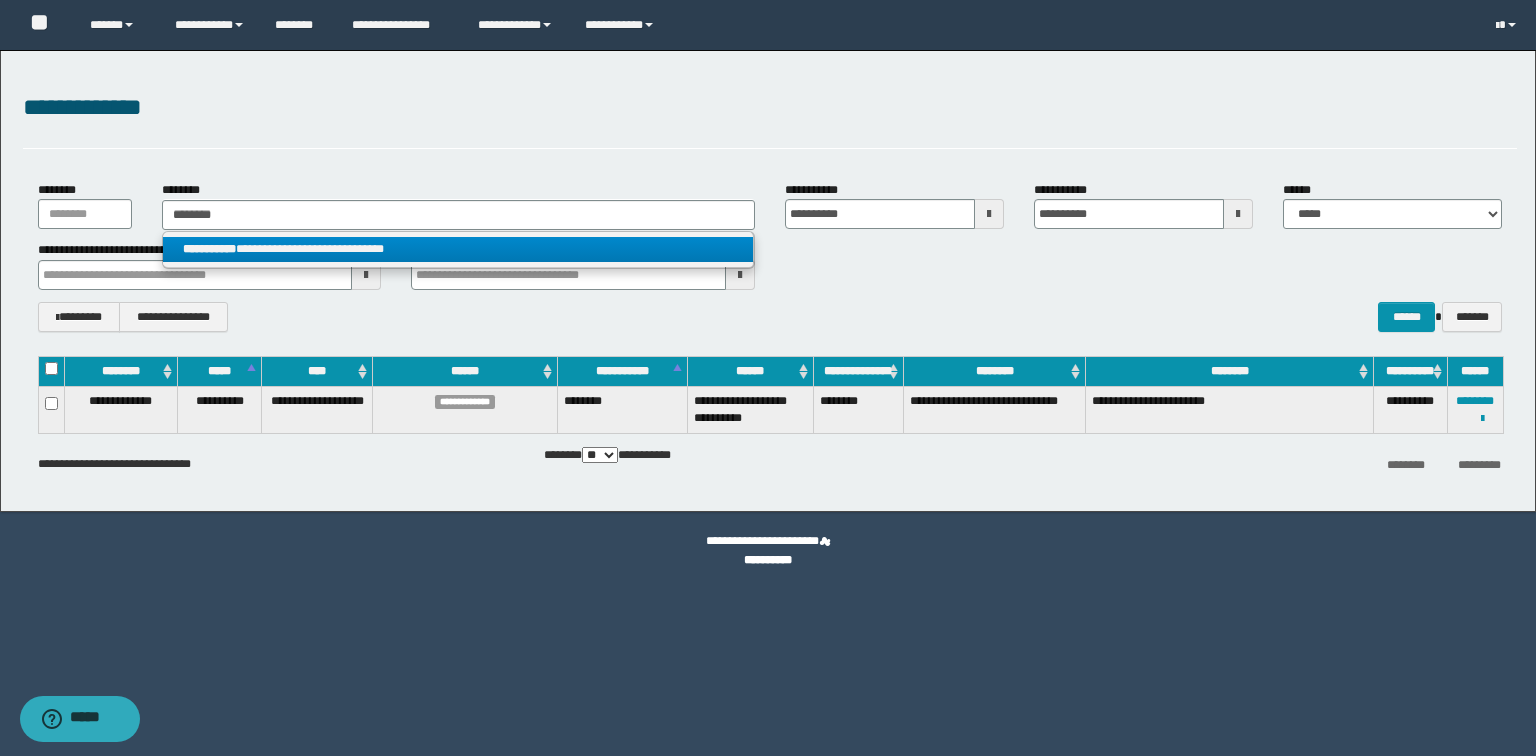 click on "**********" at bounding box center (458, 249) 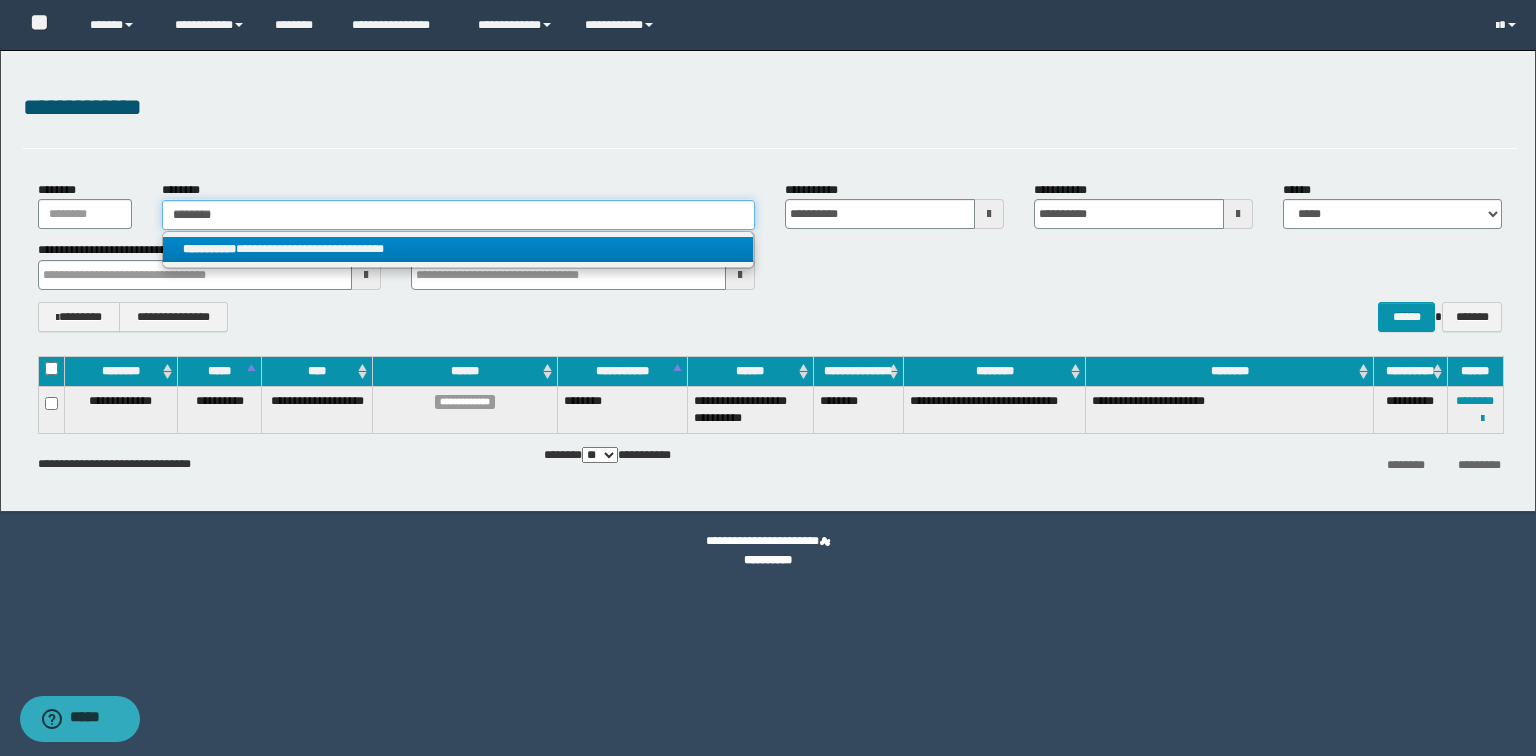 type 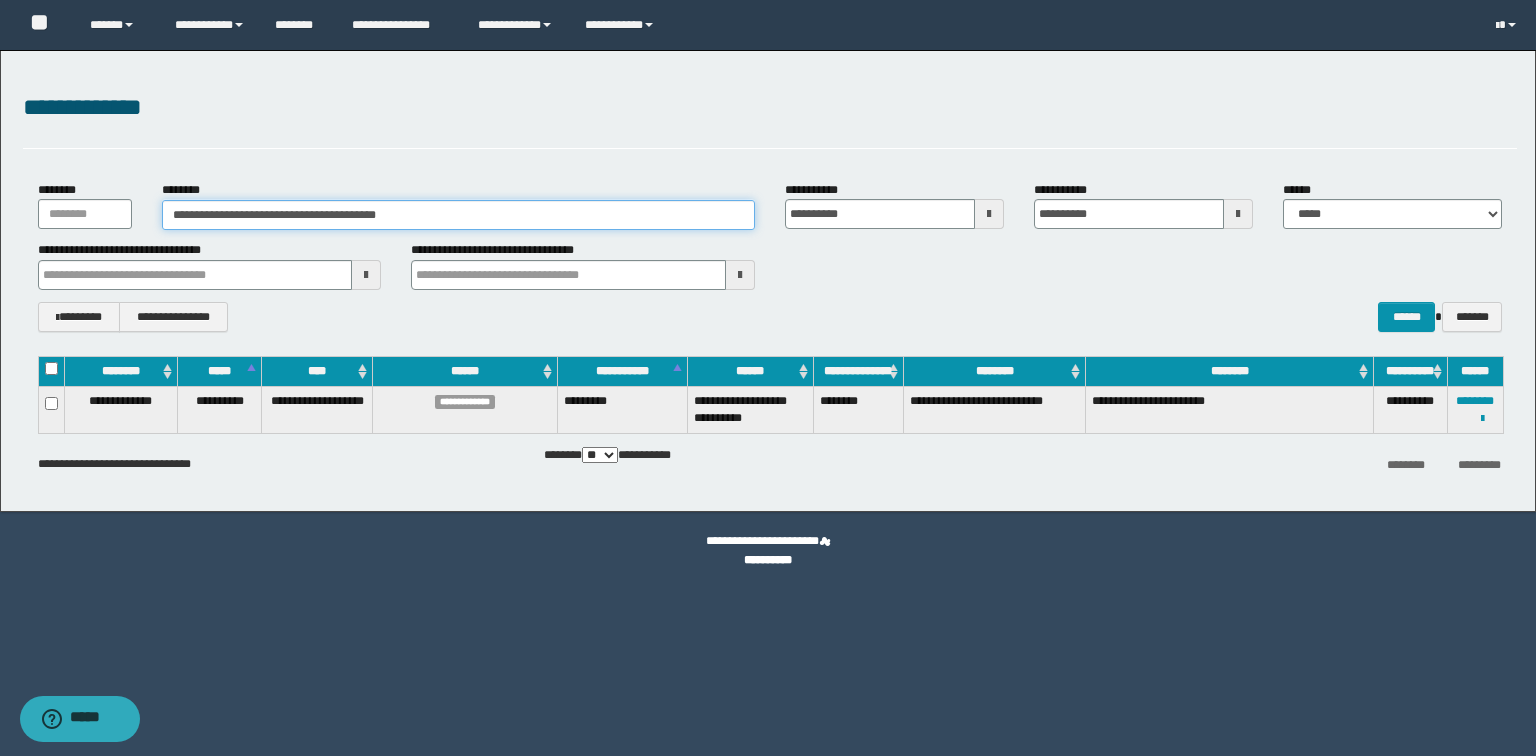 drag, startPoint x: 461, startPoint y: 221, endPoint x: 0, endPoint y: 192, distance: 461.91125 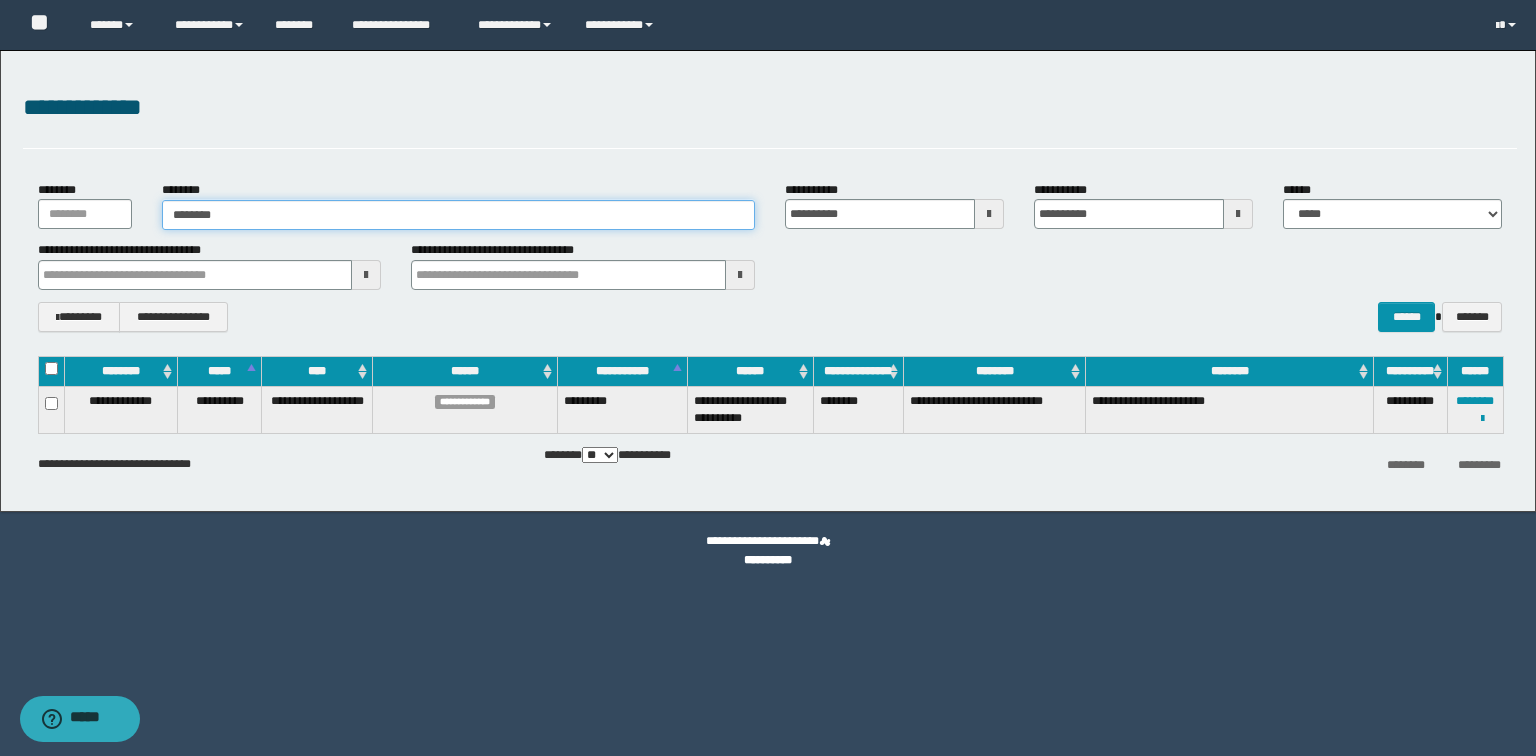 type on "********" 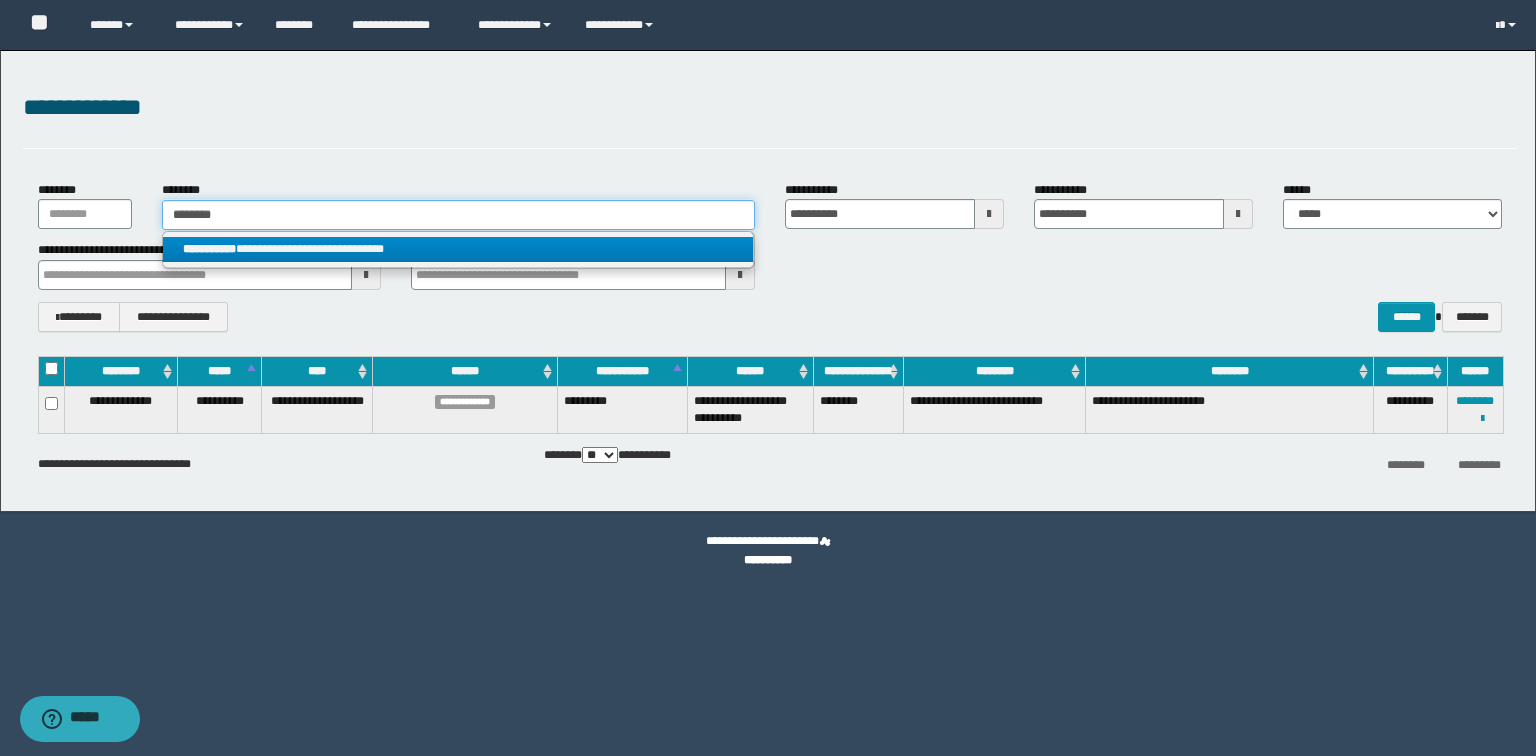 type on "********" 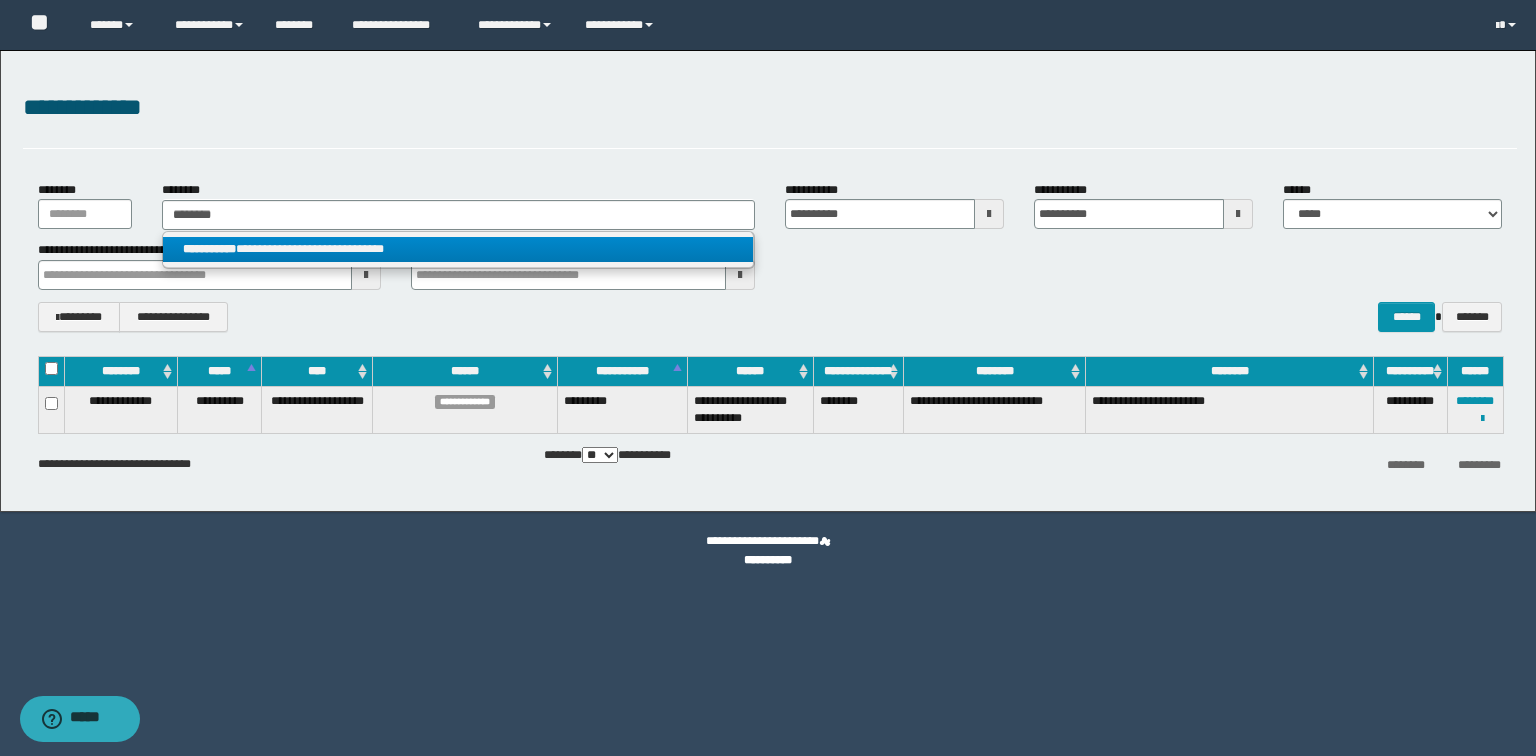 click on "**********" at bounding box center (458, 249) 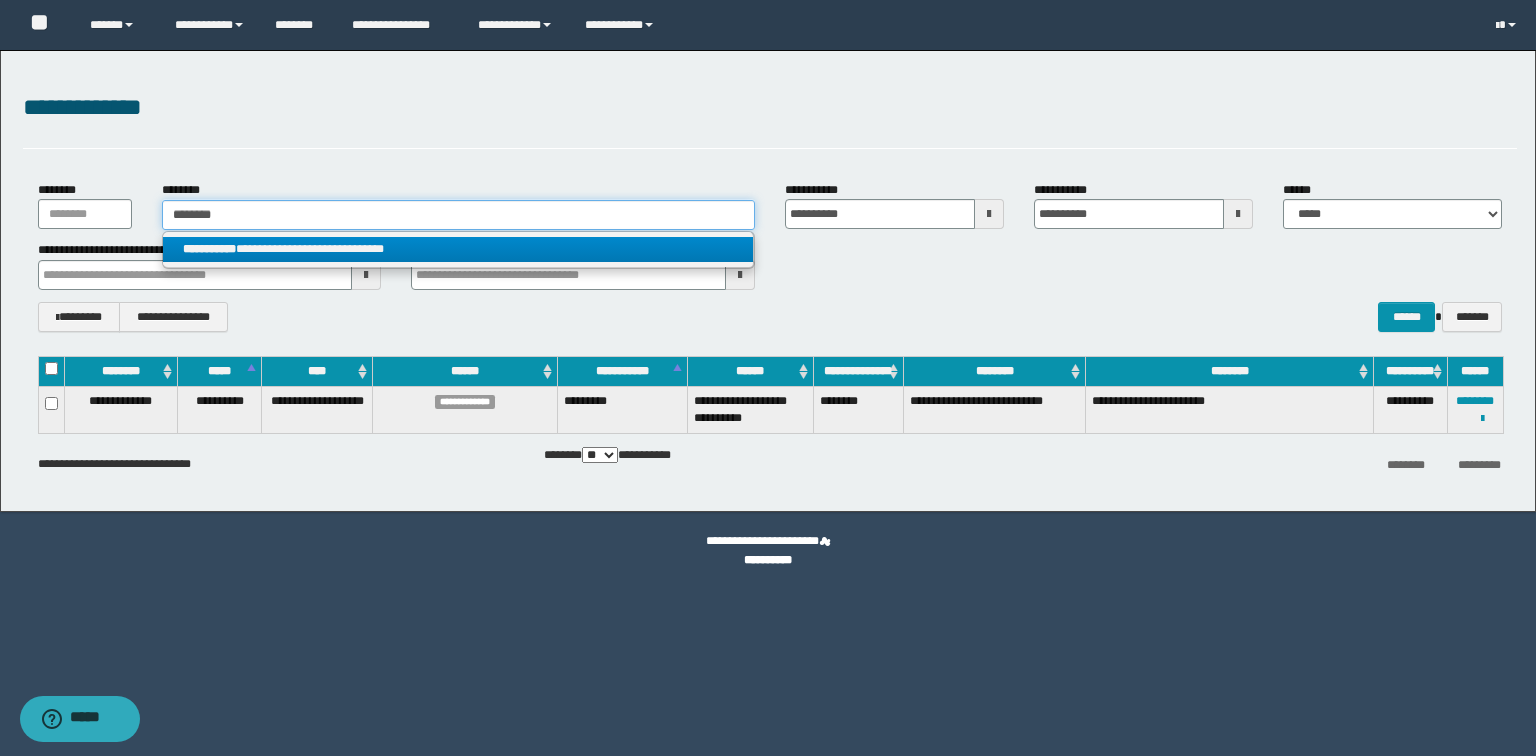 type 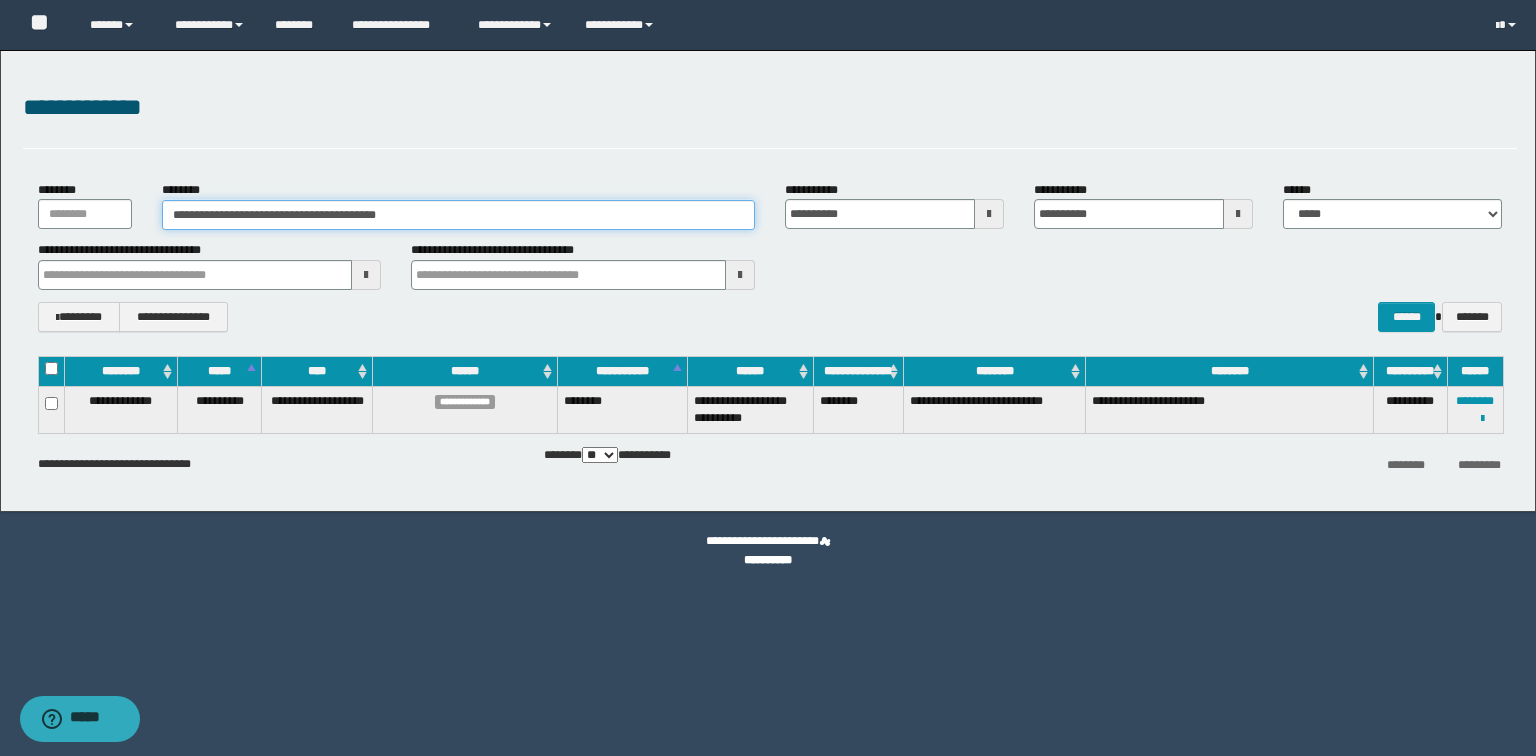 drag, startPoint x: 436, startPoint y: 220, endPoint x: 0, endPoint y: 191, distance: 436.96338 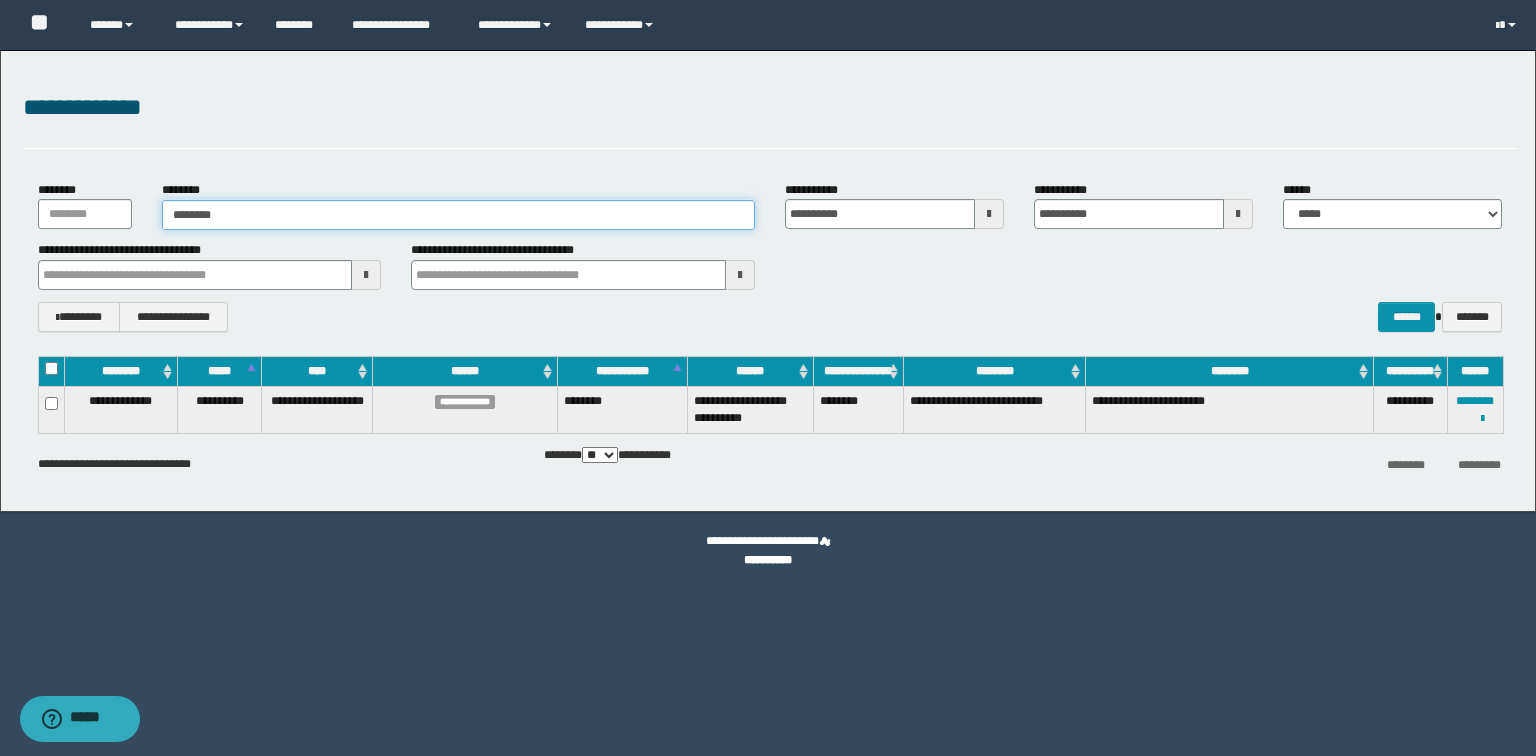 type on "********" 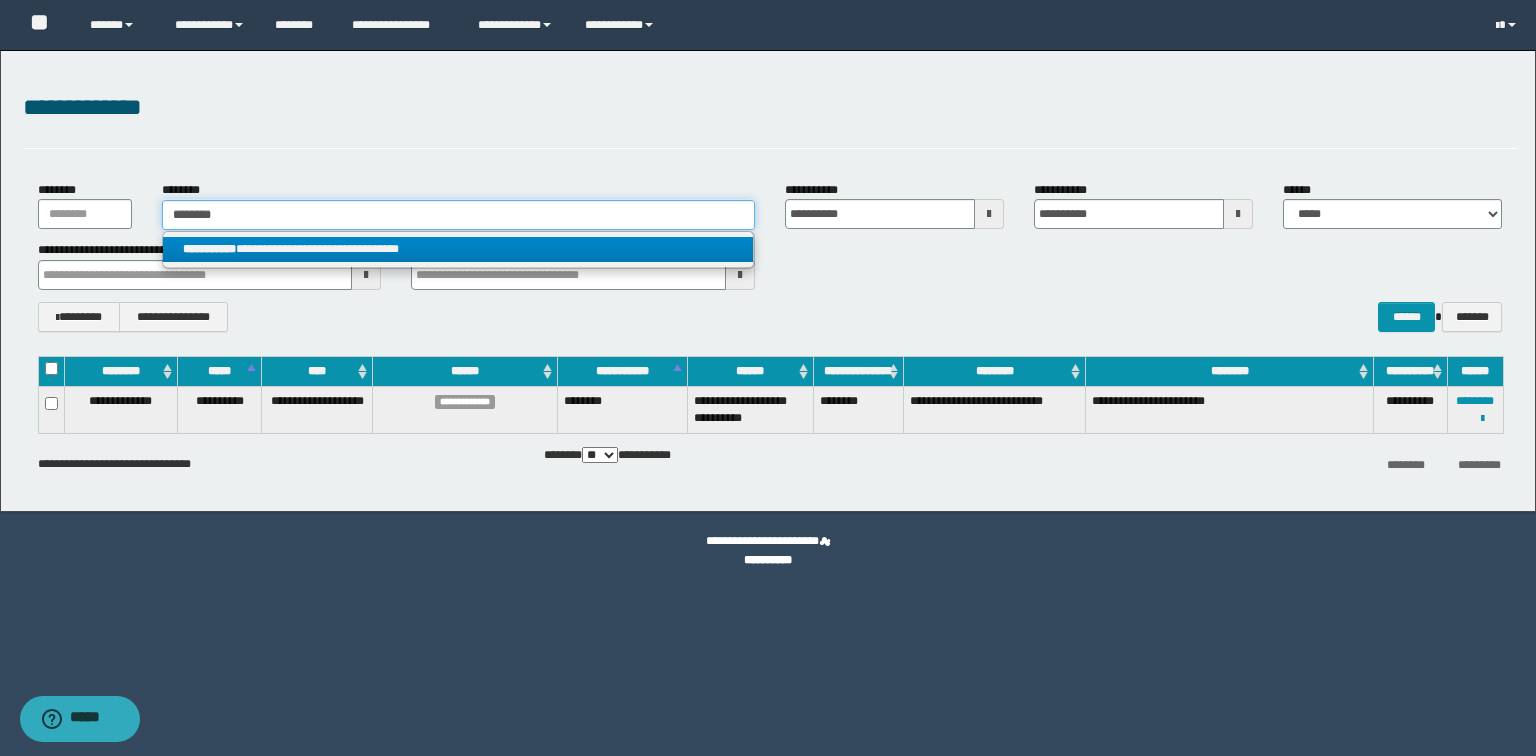 type on "********" 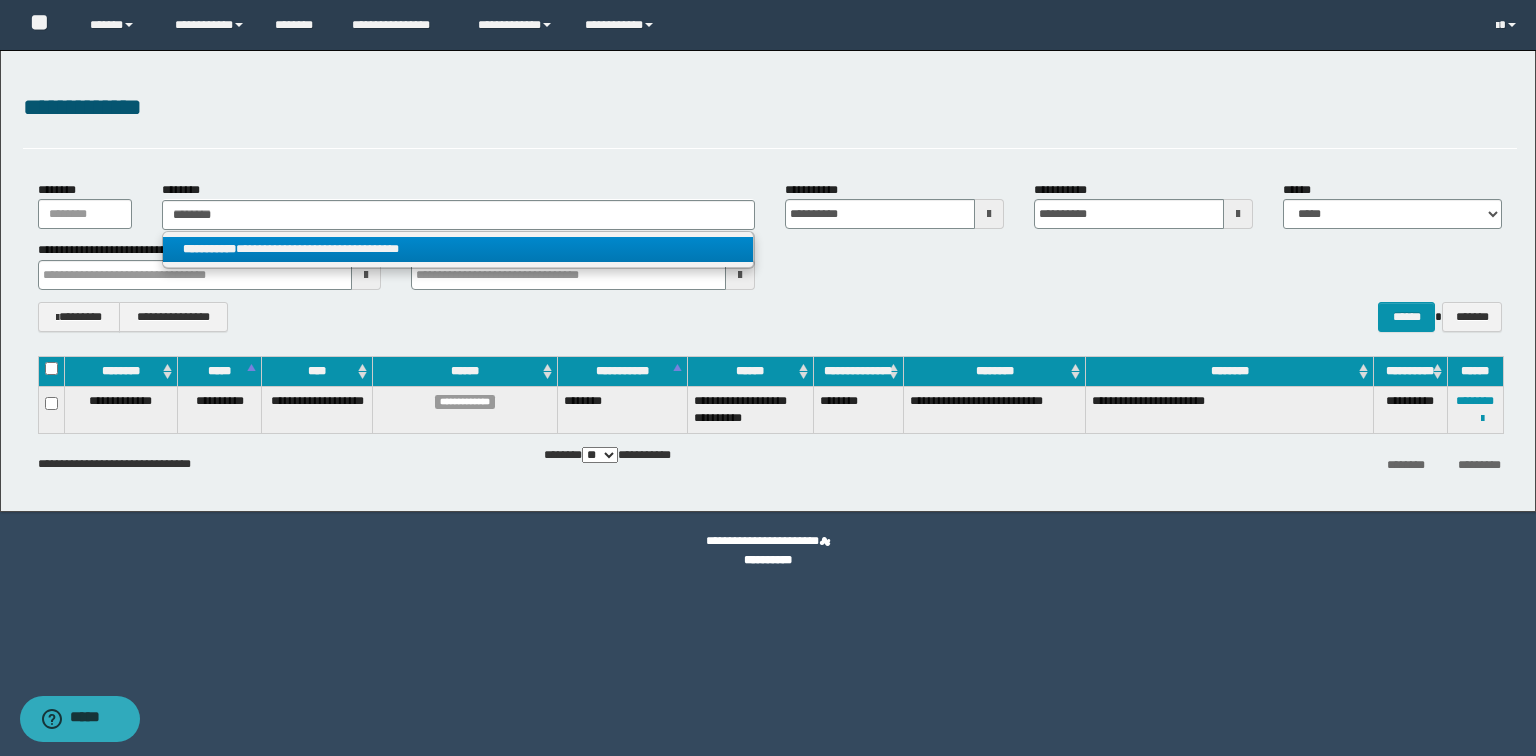 click on "**********" at bounding box center (458, 249) 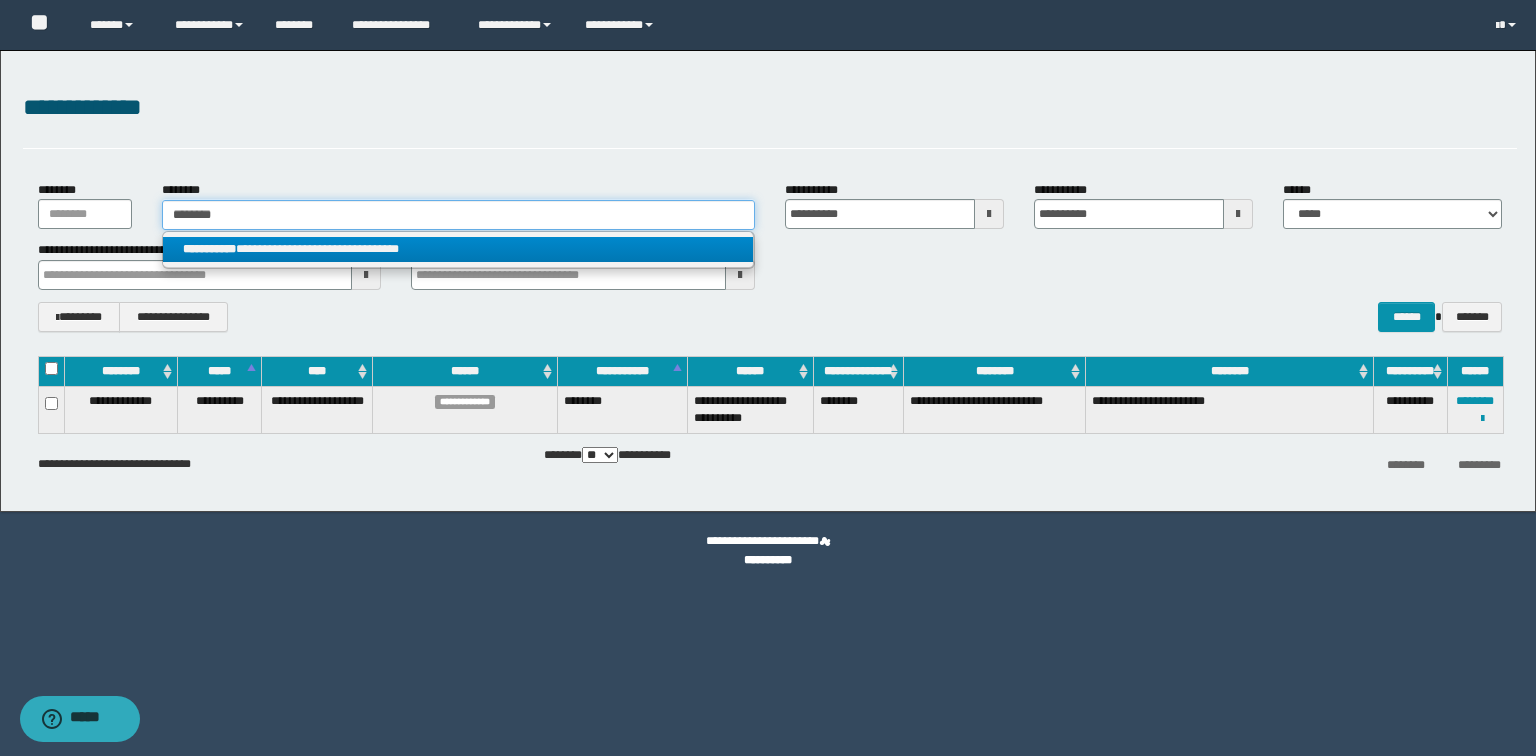 type 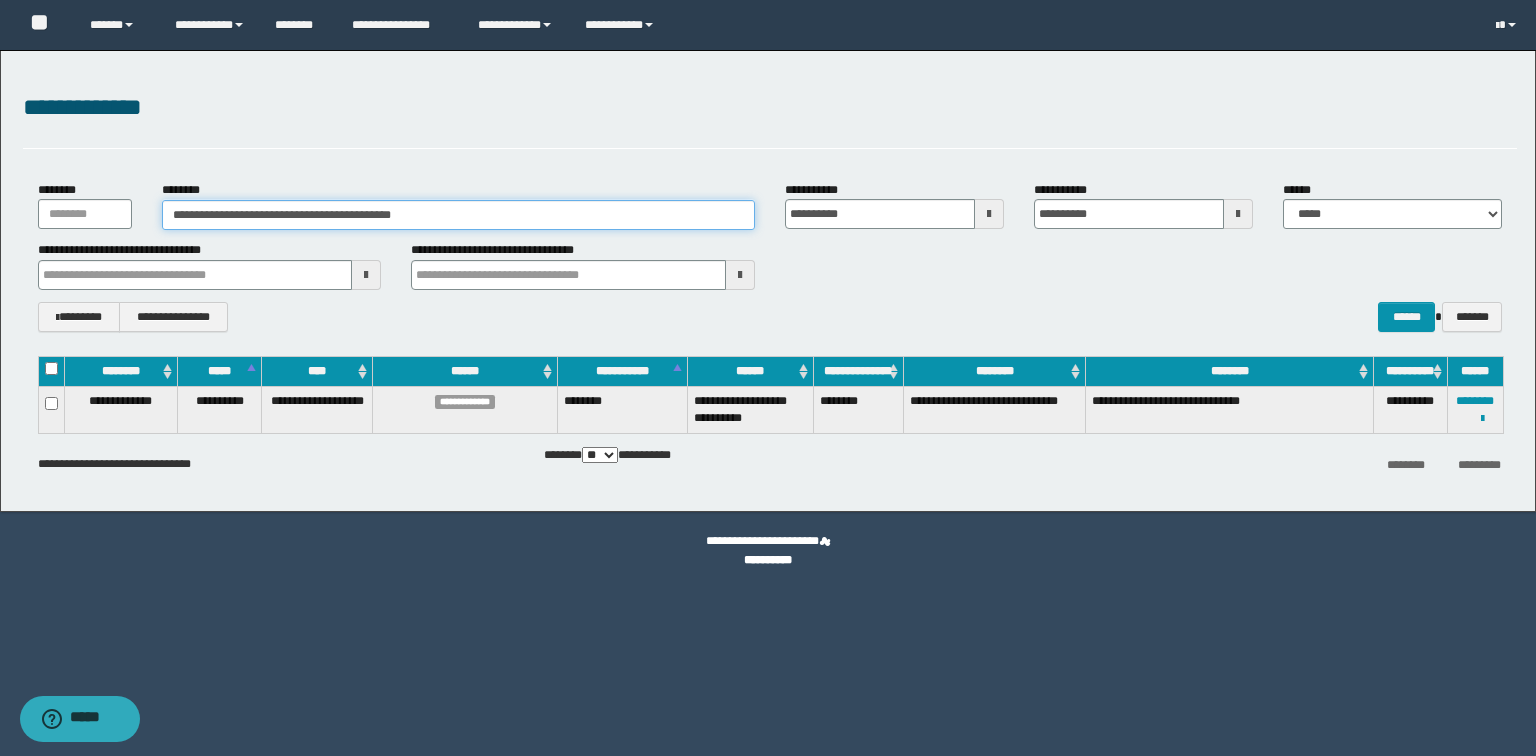 drag, startPoint x: 442, startPoint y: 220, endPoint x: 0, endPoint y: 205, distance: 442.25446 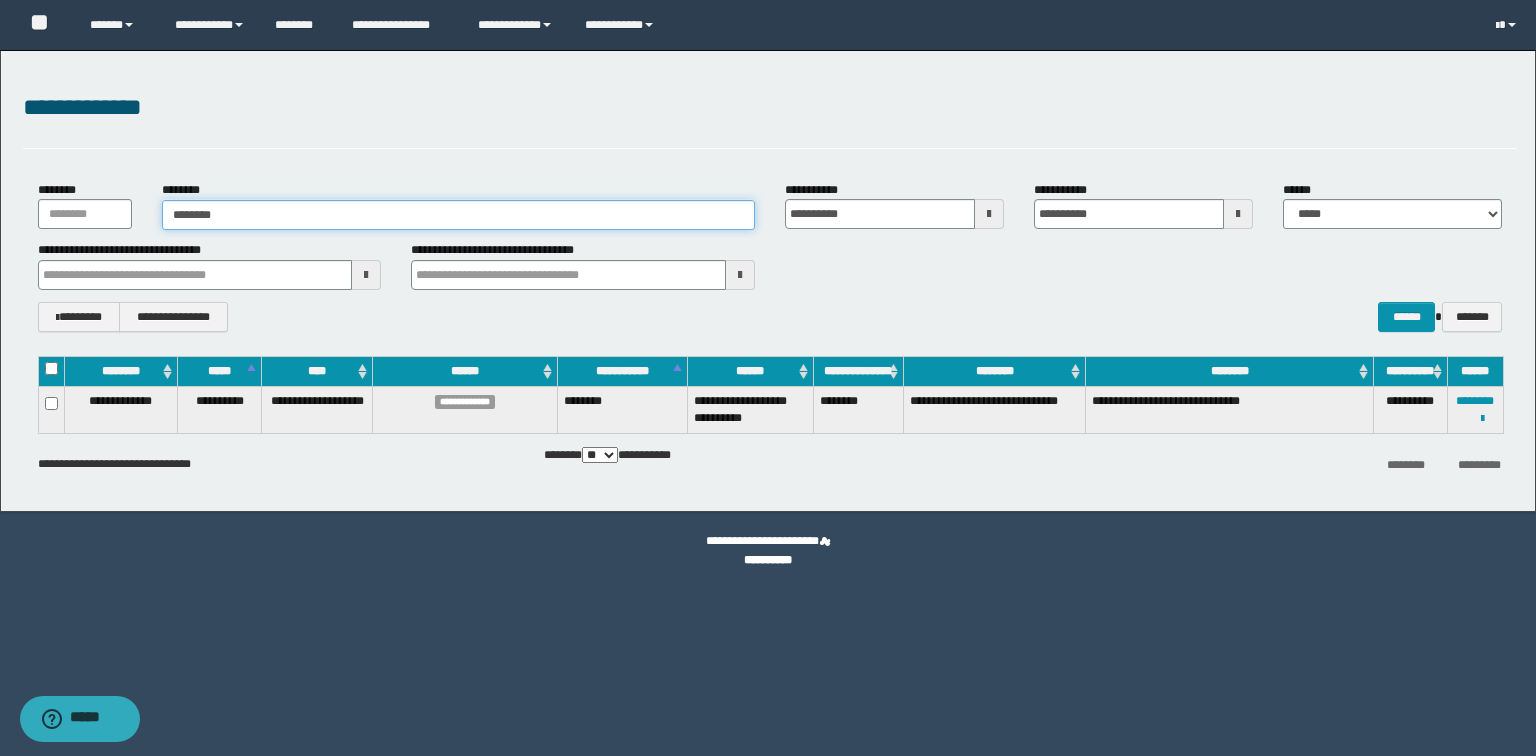 type on "********" 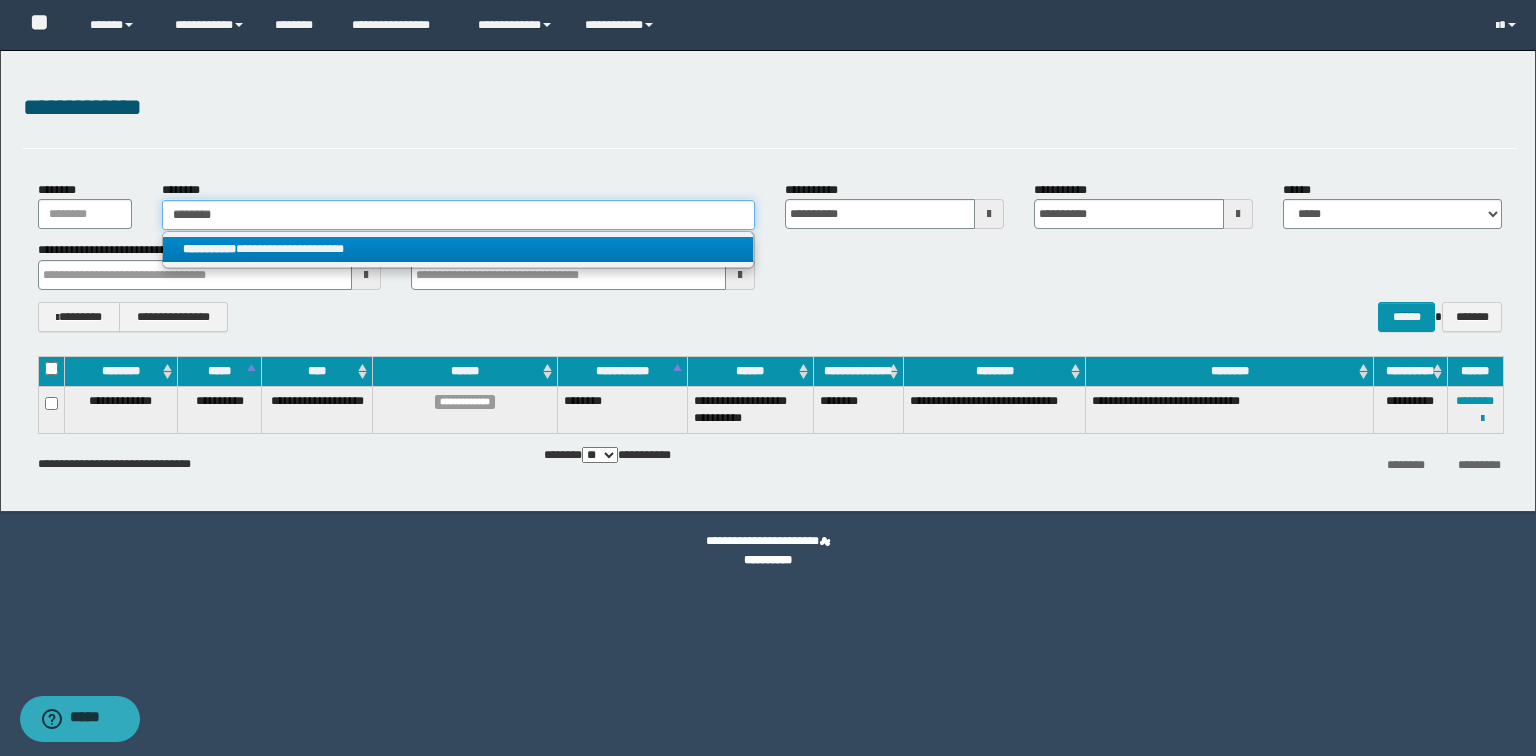type on "********" 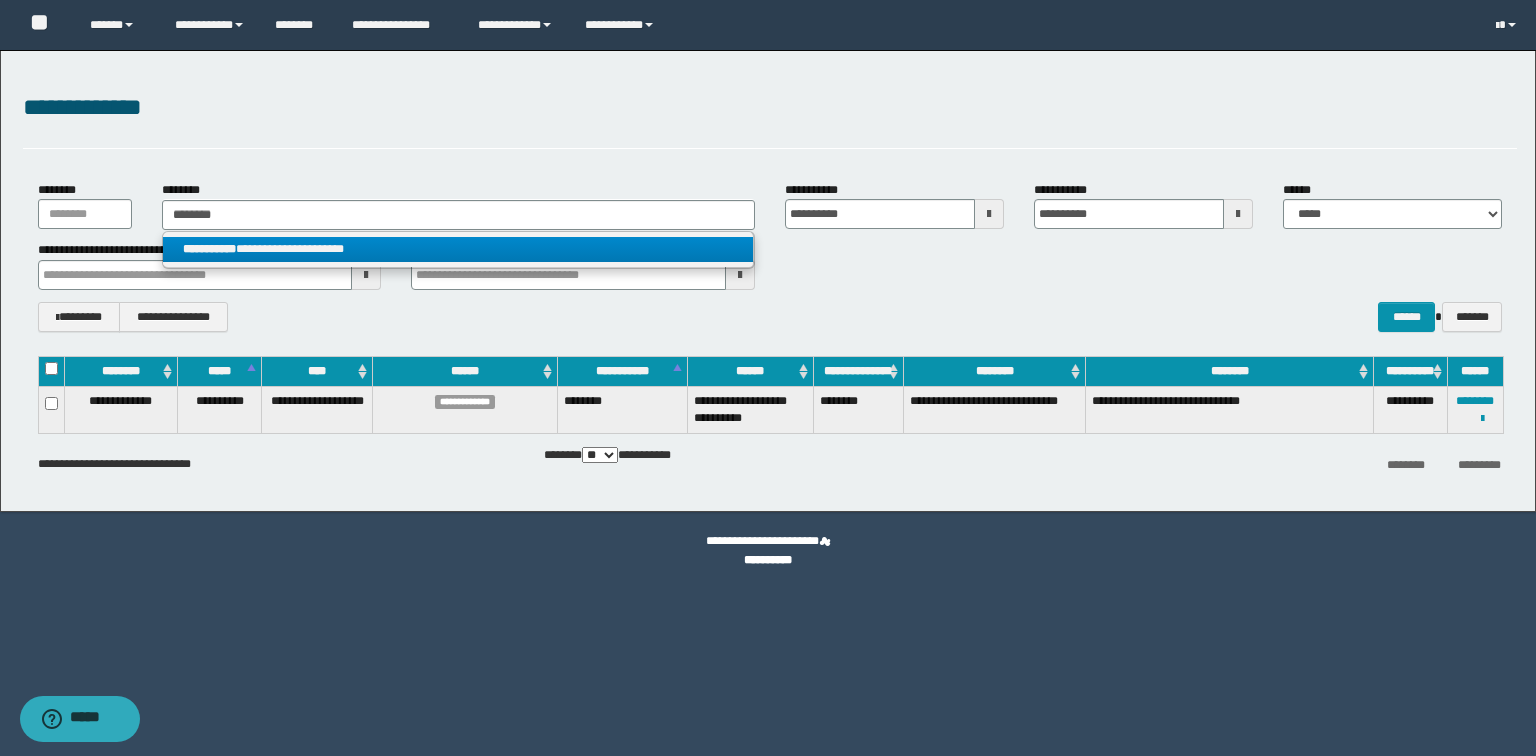 click on "**********" at bounding box center (458, 249) 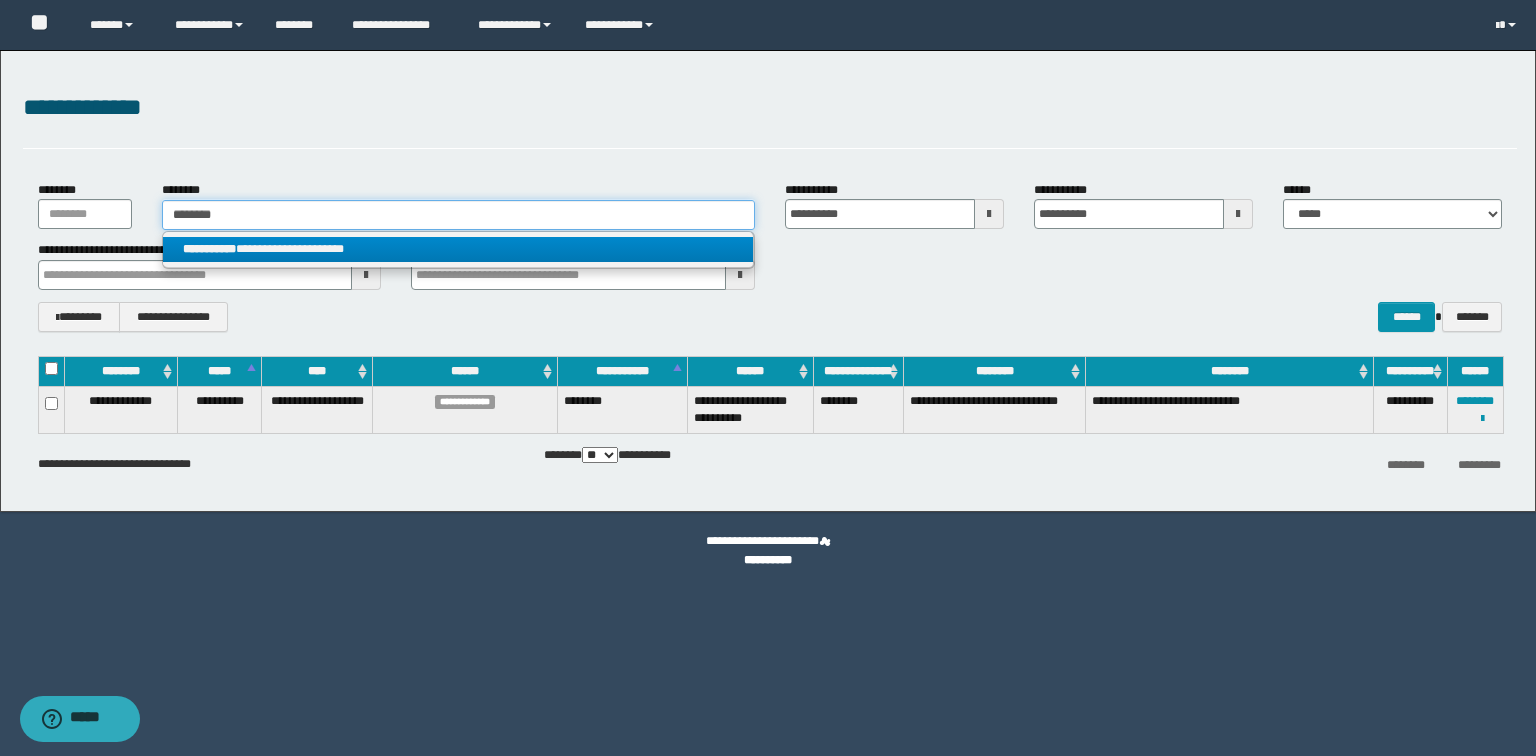 type 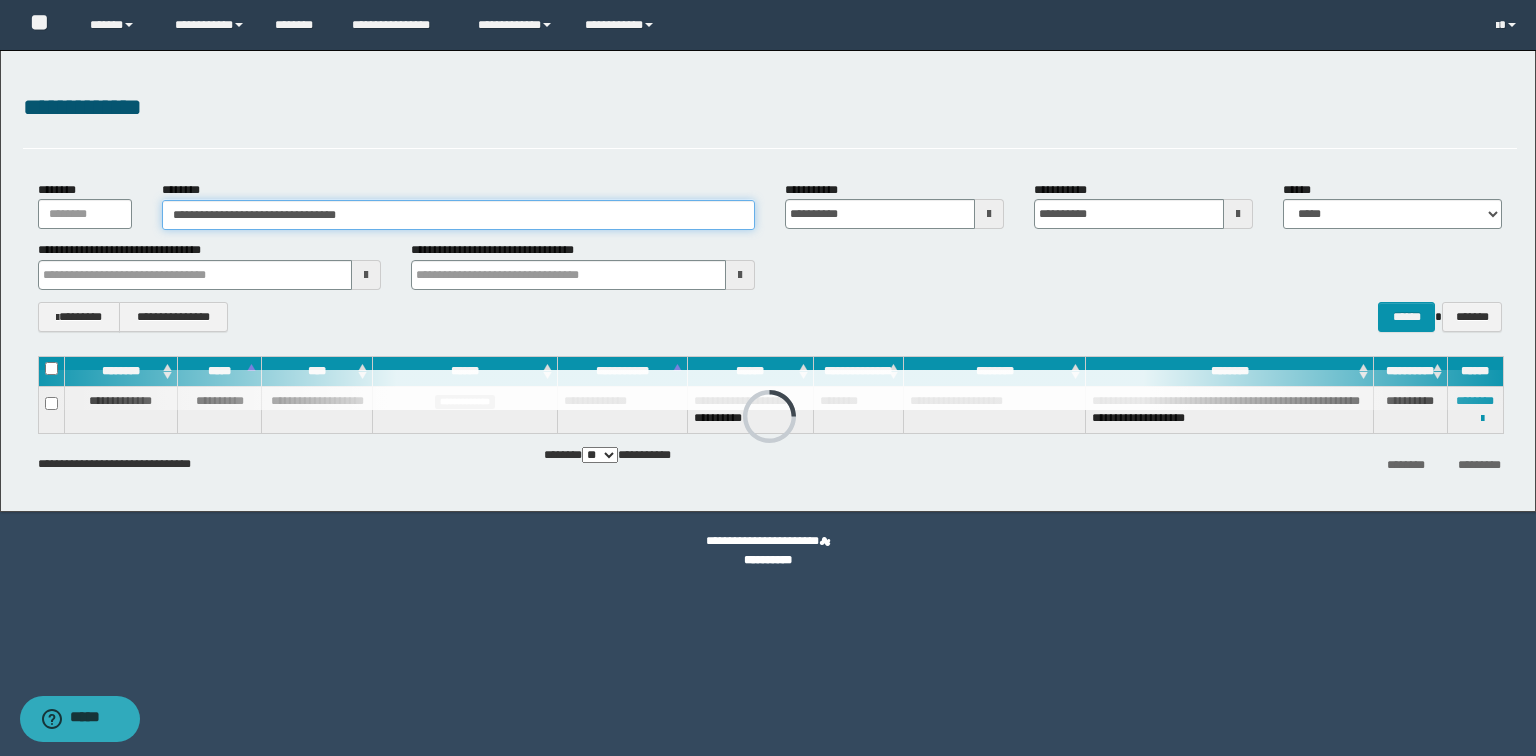 drag, startPoint x: 449, startPoint y: 212, endPoint x: 0, endPoint y: 198, distance: 449.2182 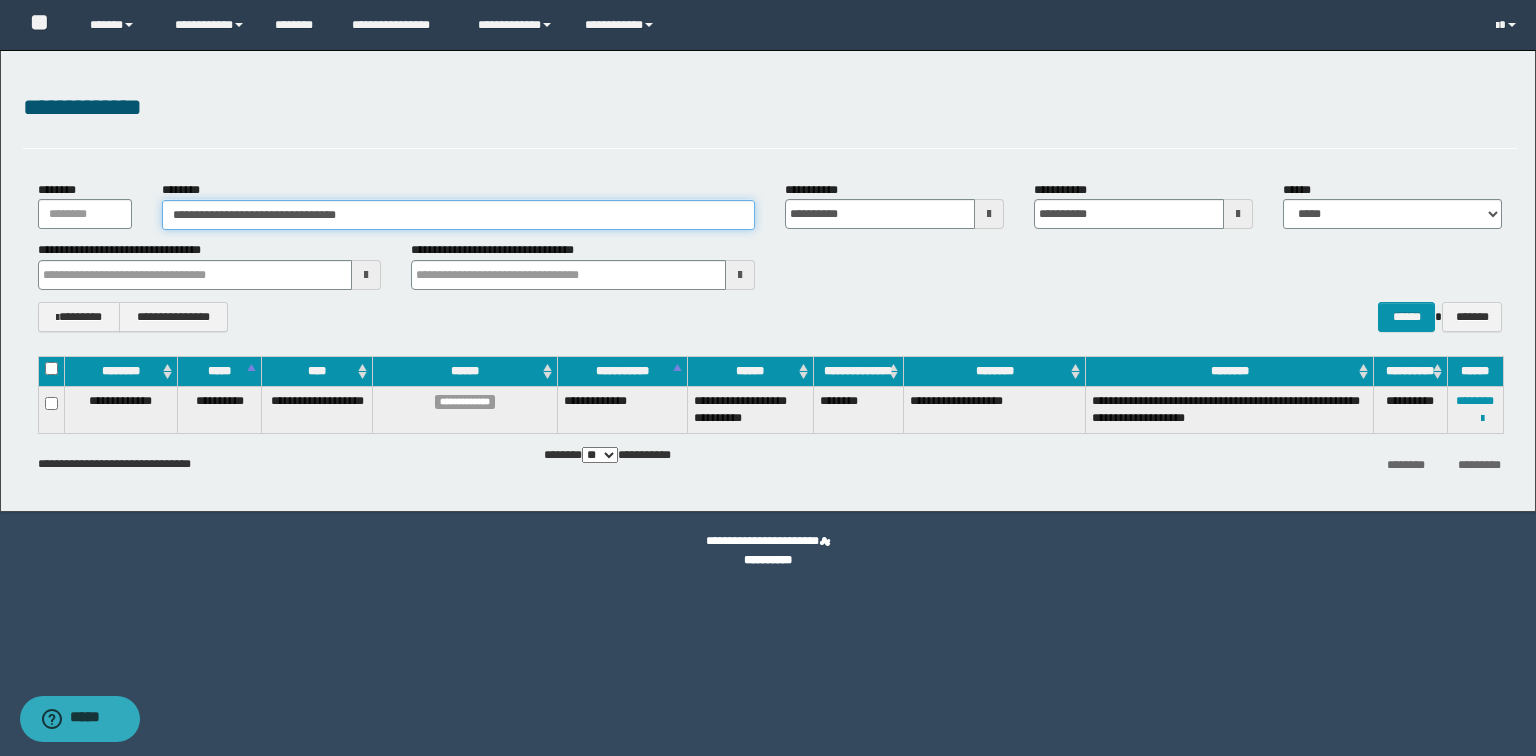 paste 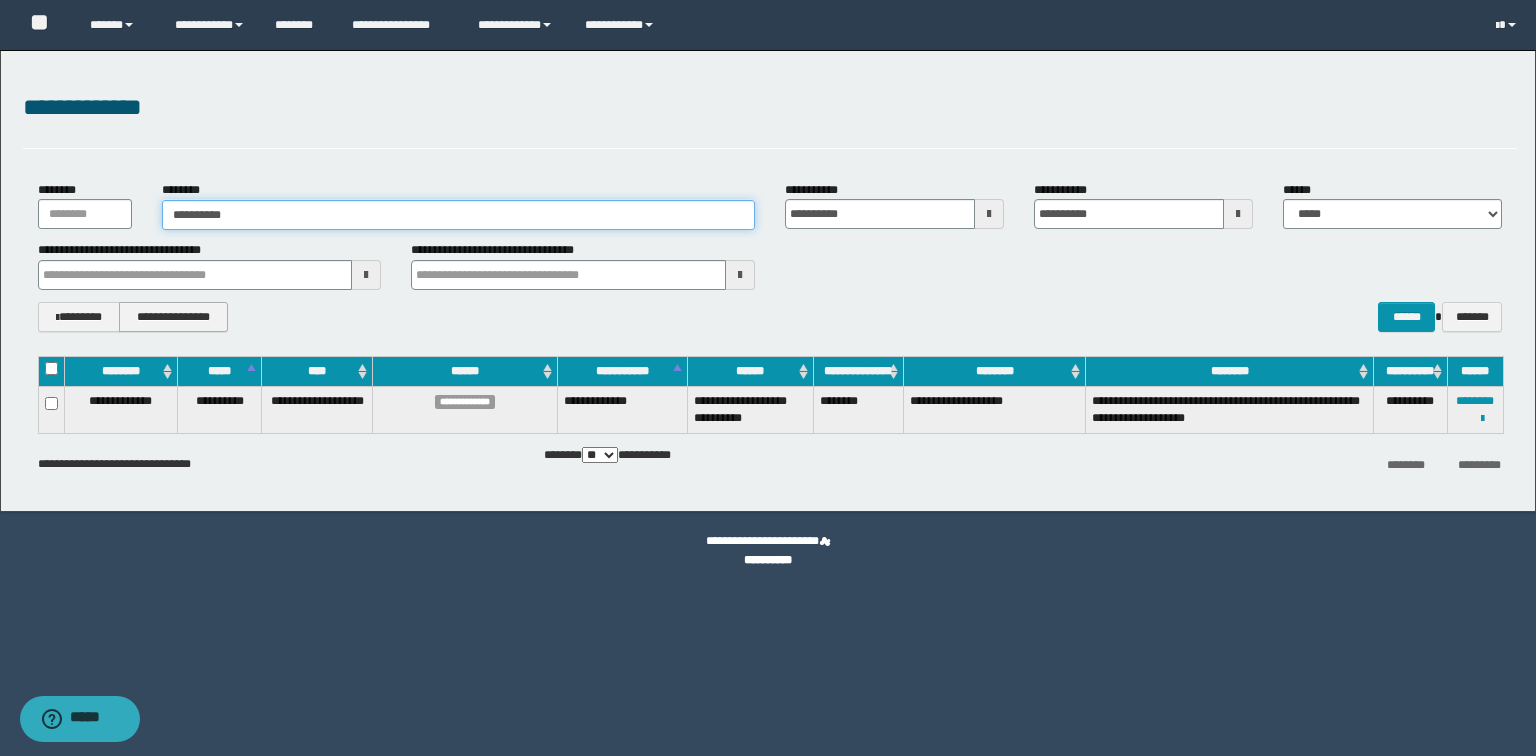 type on "**********" 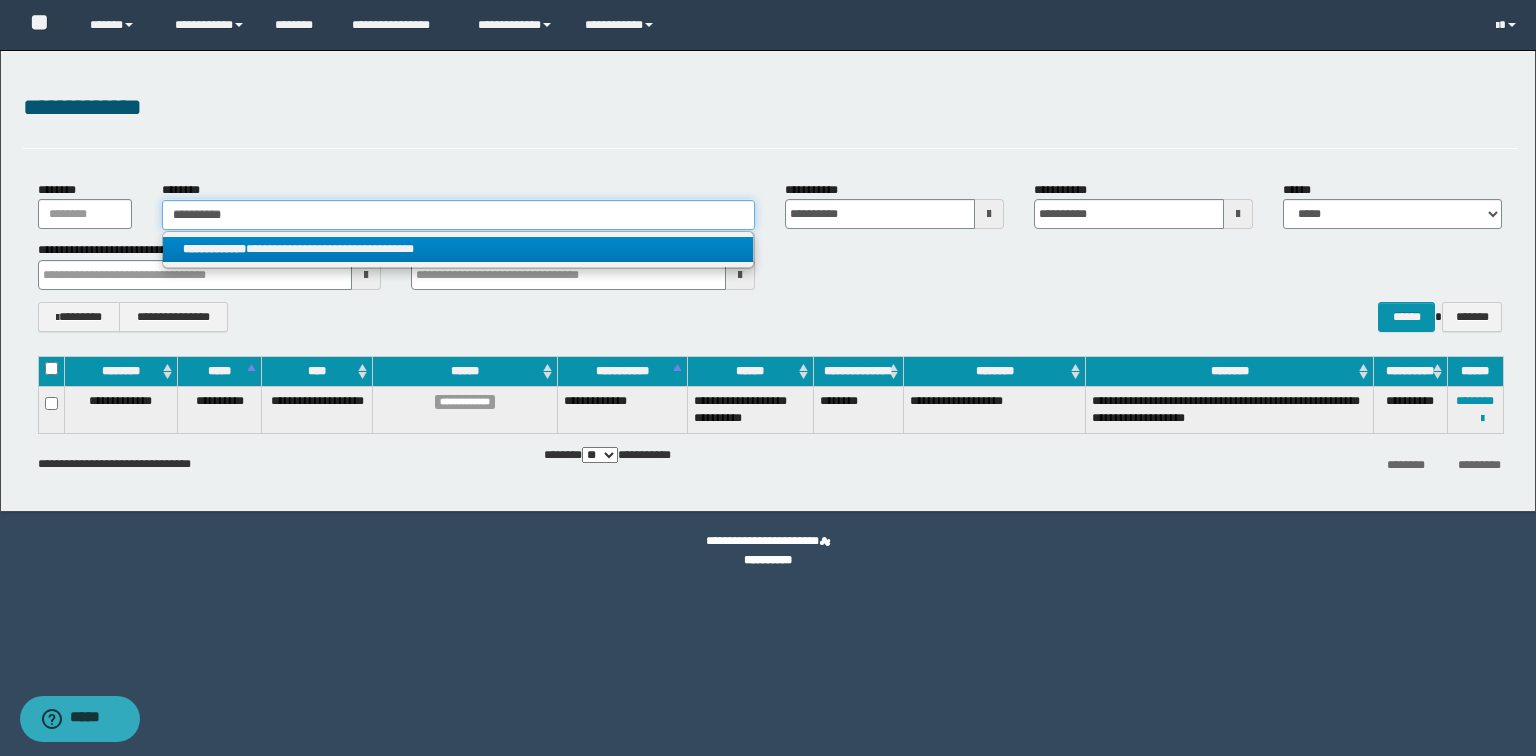 type on "**********" 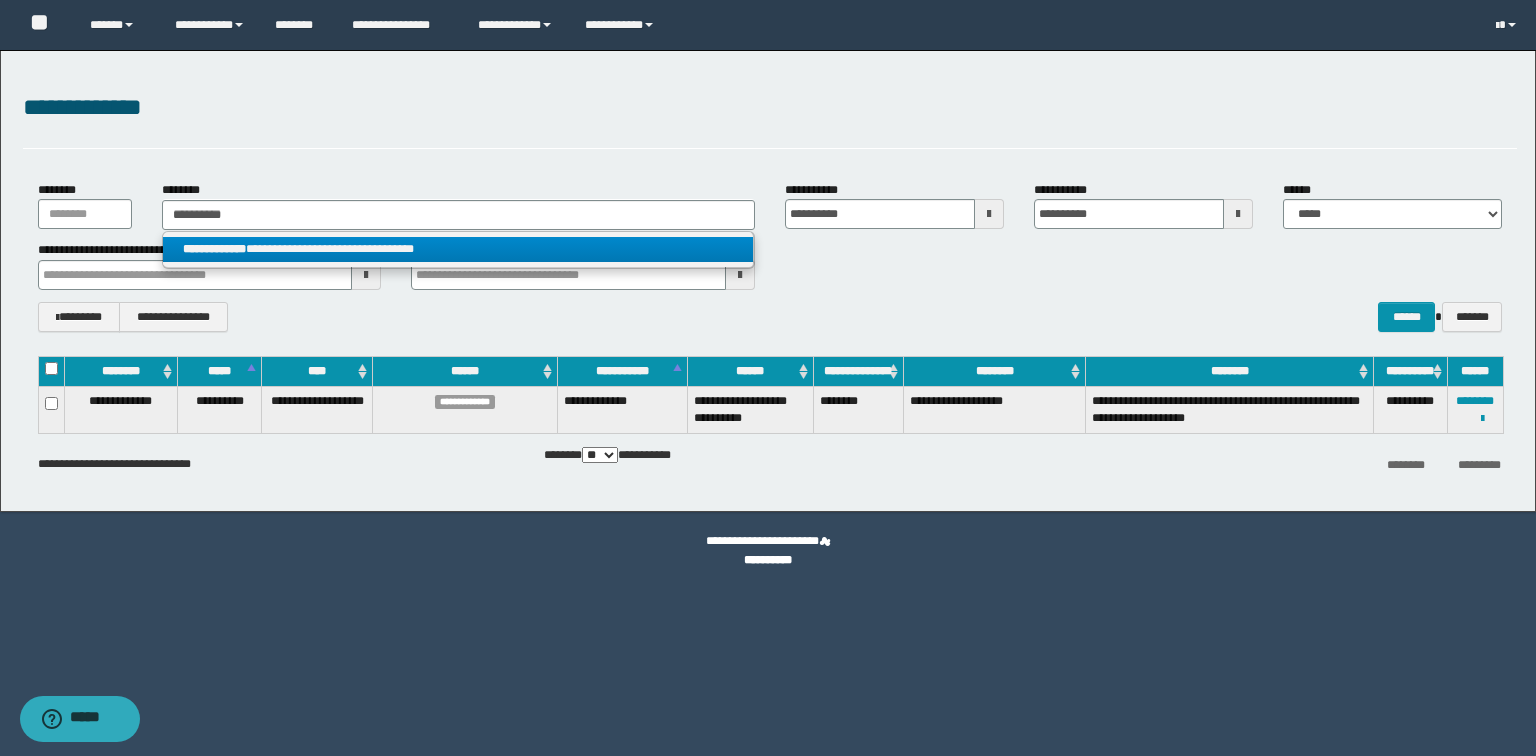 click on "**********" at bounding box center (458, 249) 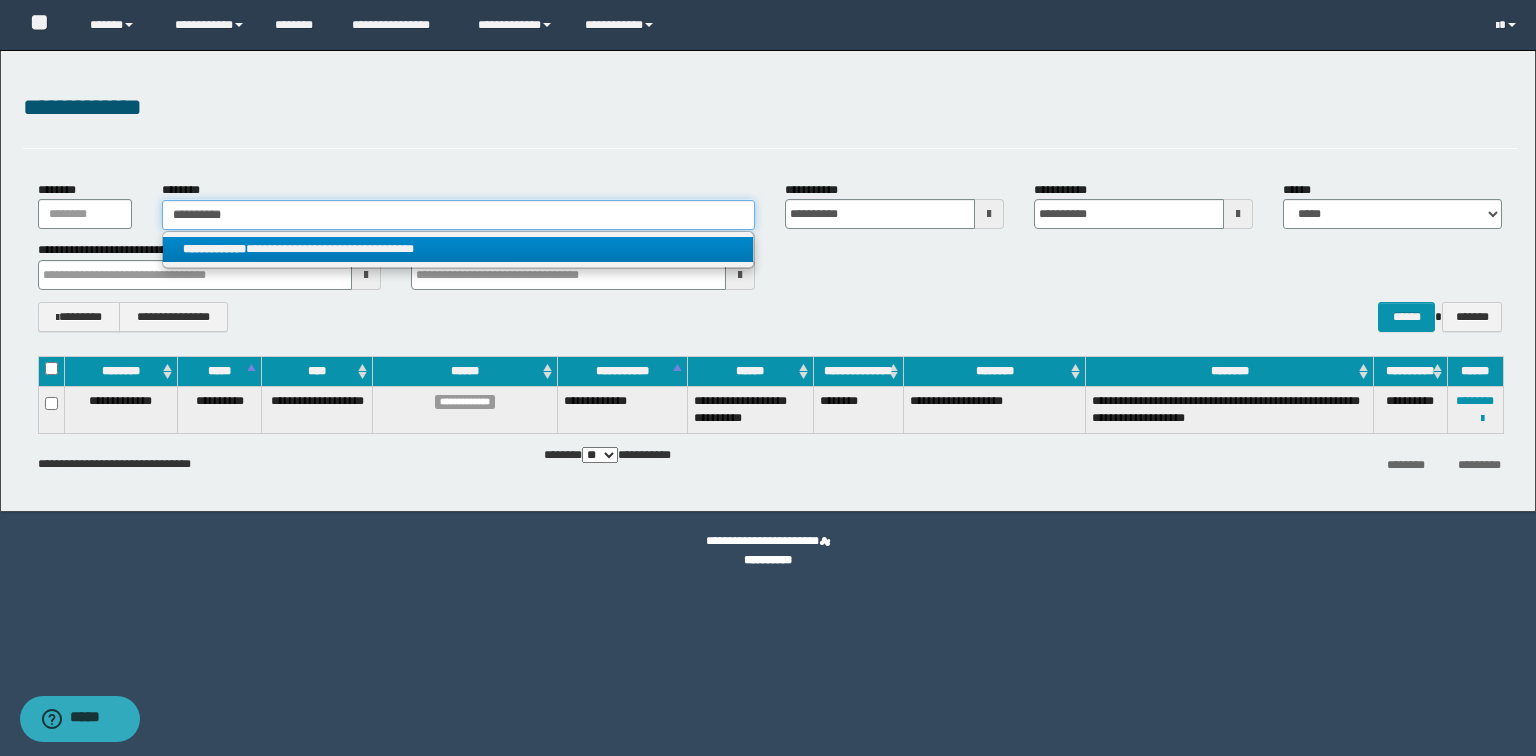 type 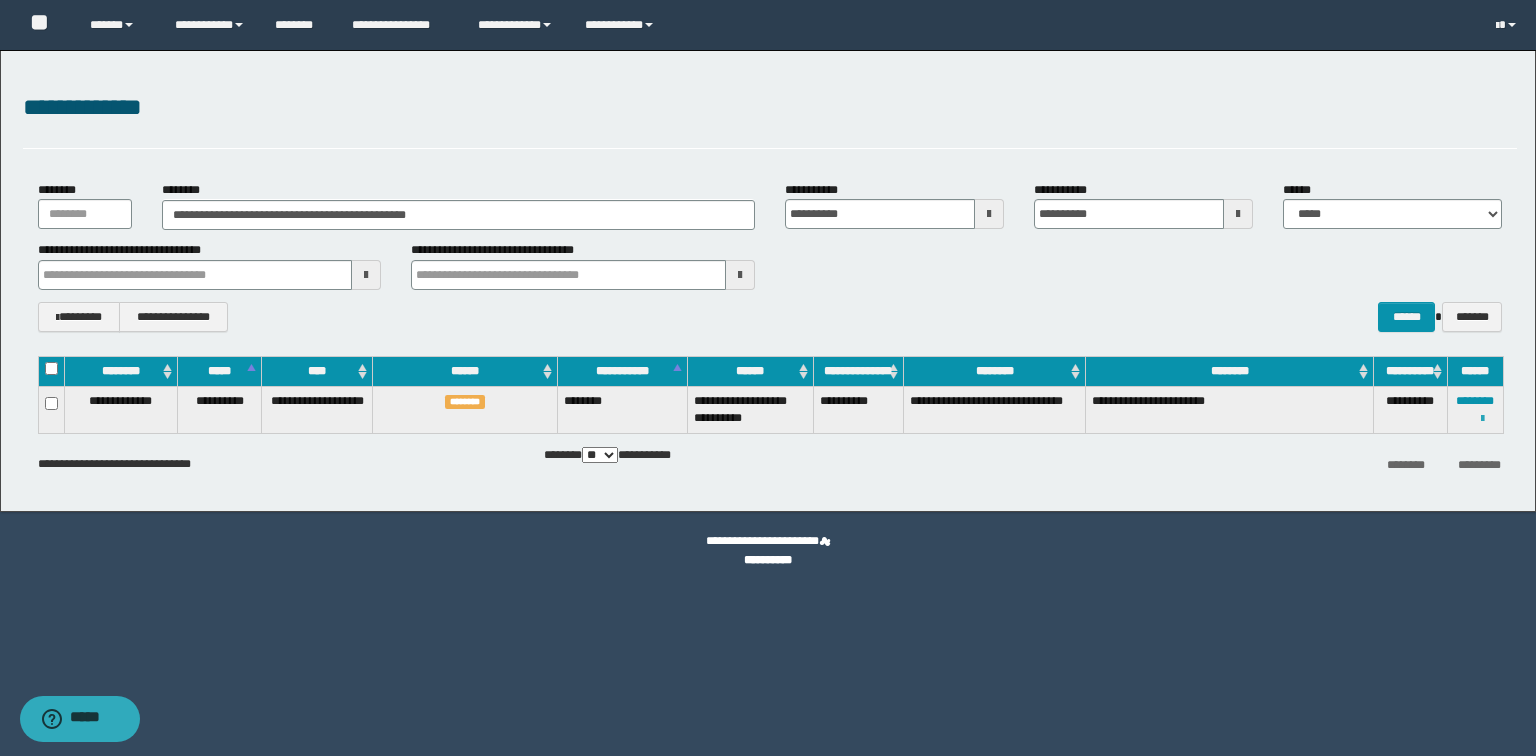 click at bounding box center (1482, 419) 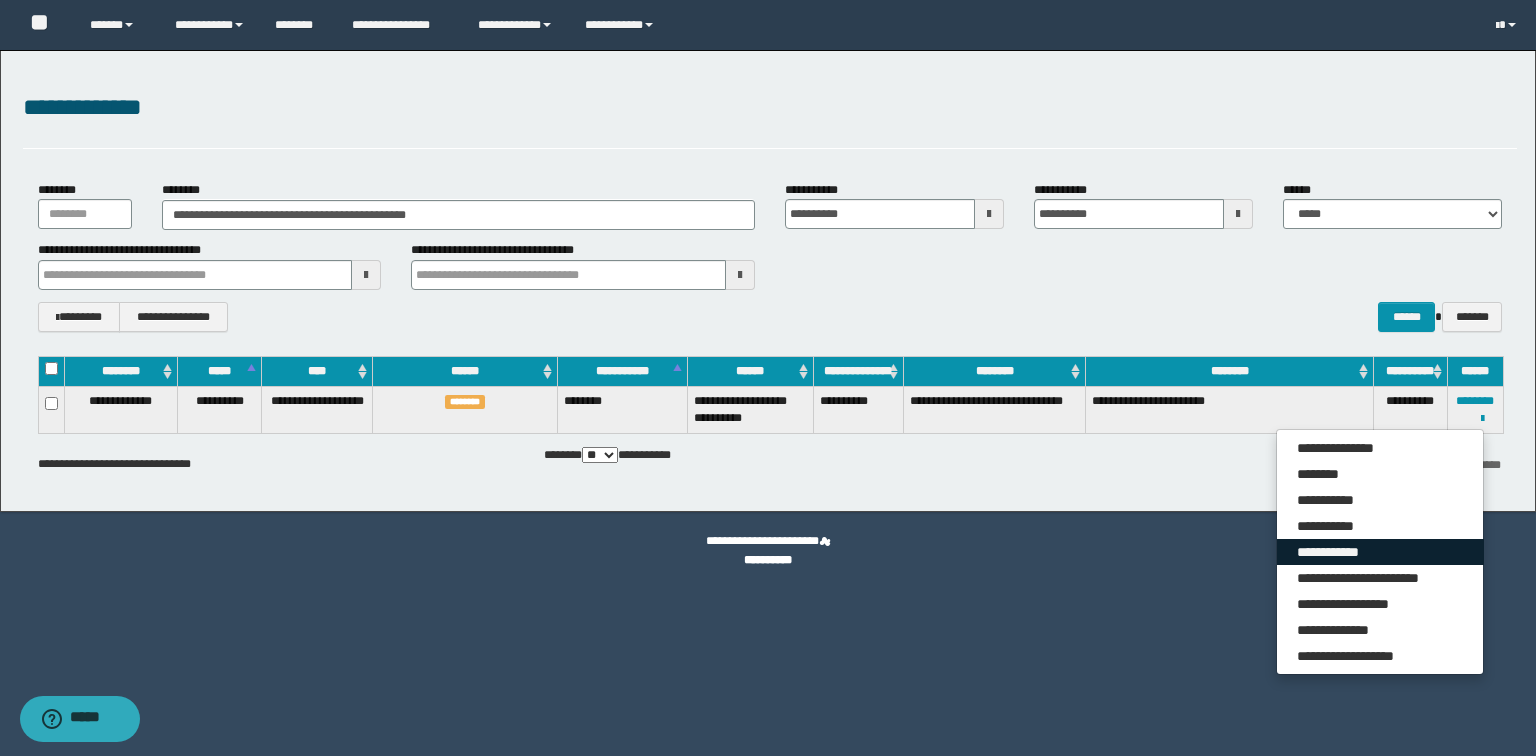 click on "**********" at bounding box center [1380, 552] 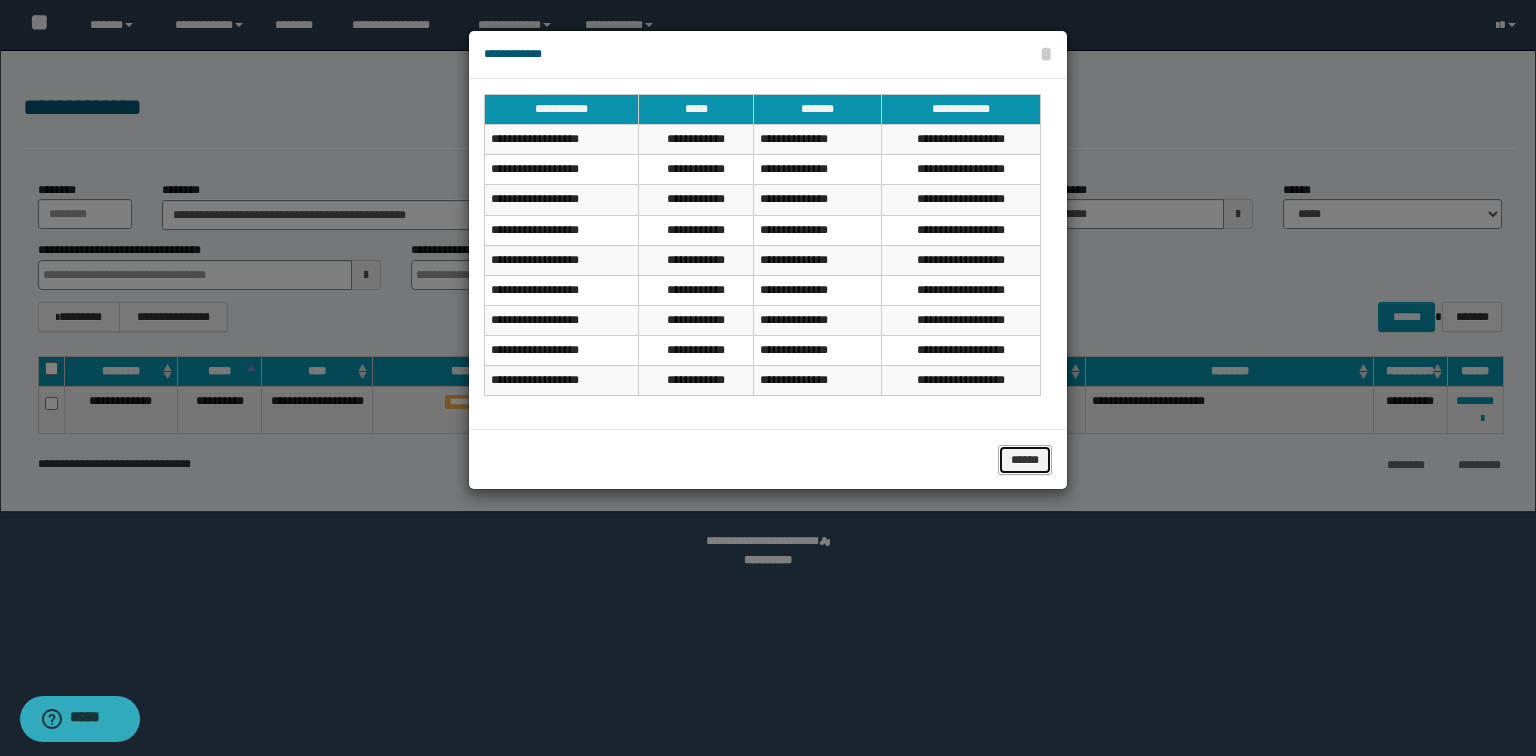 click on "******" at bounding box center [1025, 460] 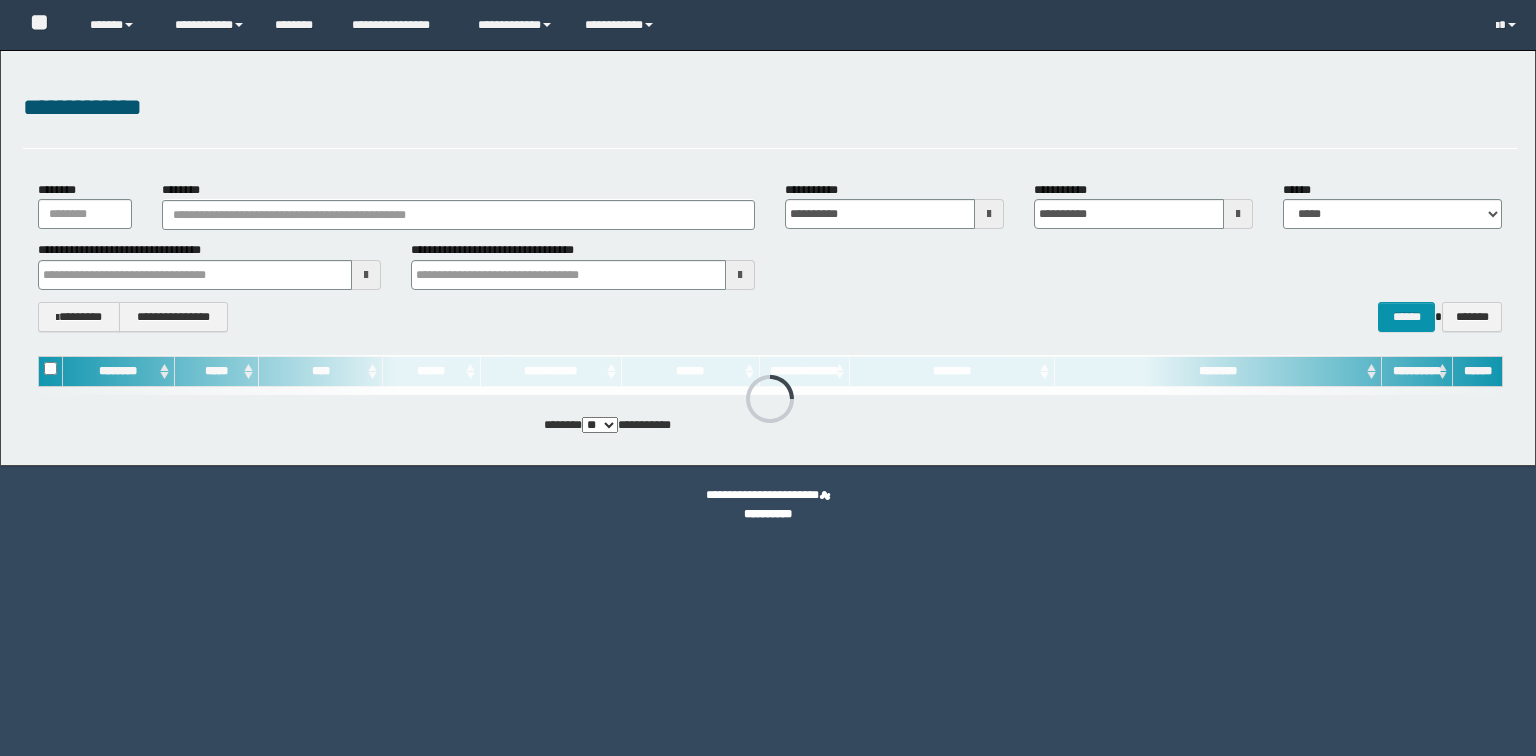scroll, scrollTop: 0, scrollLeft: 0, axis: both 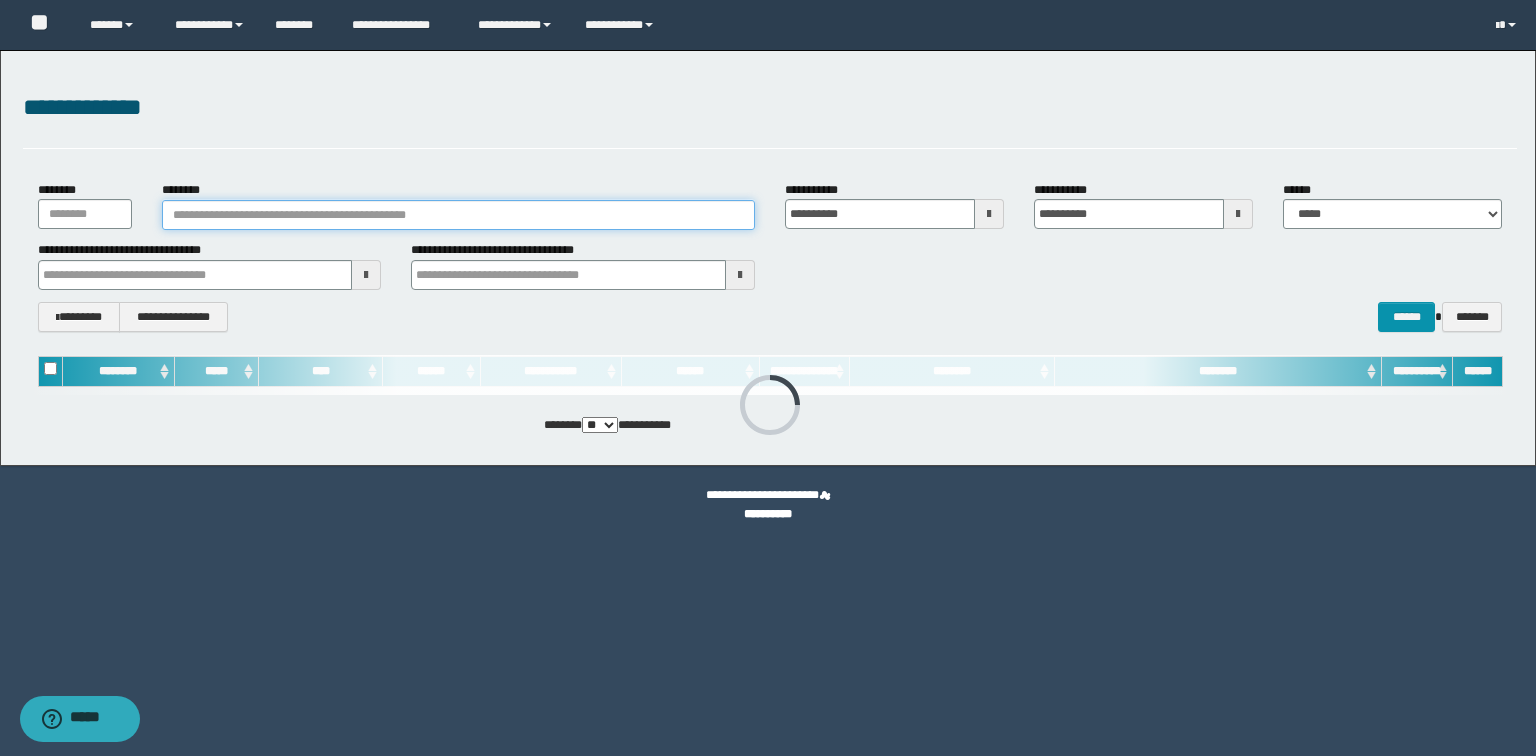 click on "********" at bounding box center [458, 215] 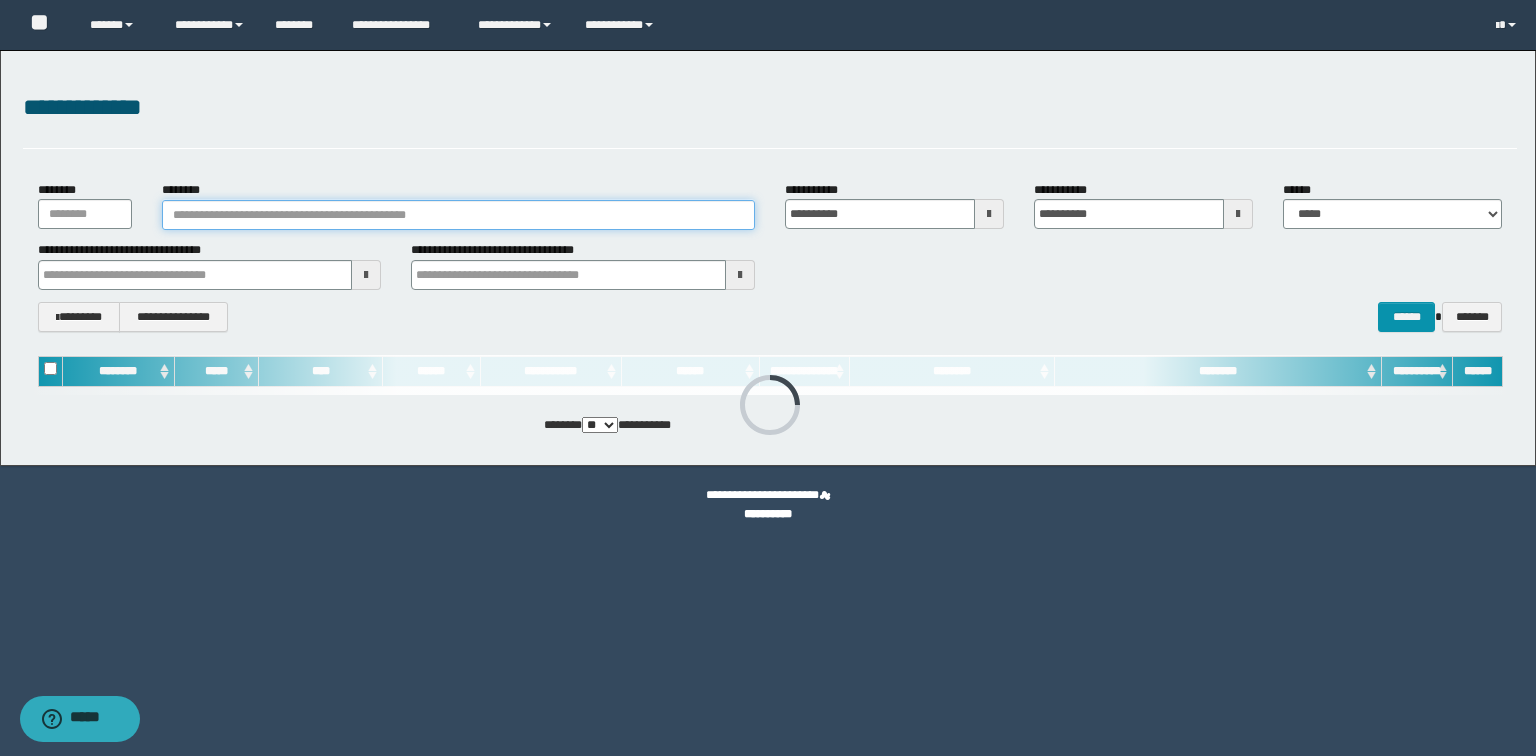 paste on "**********" 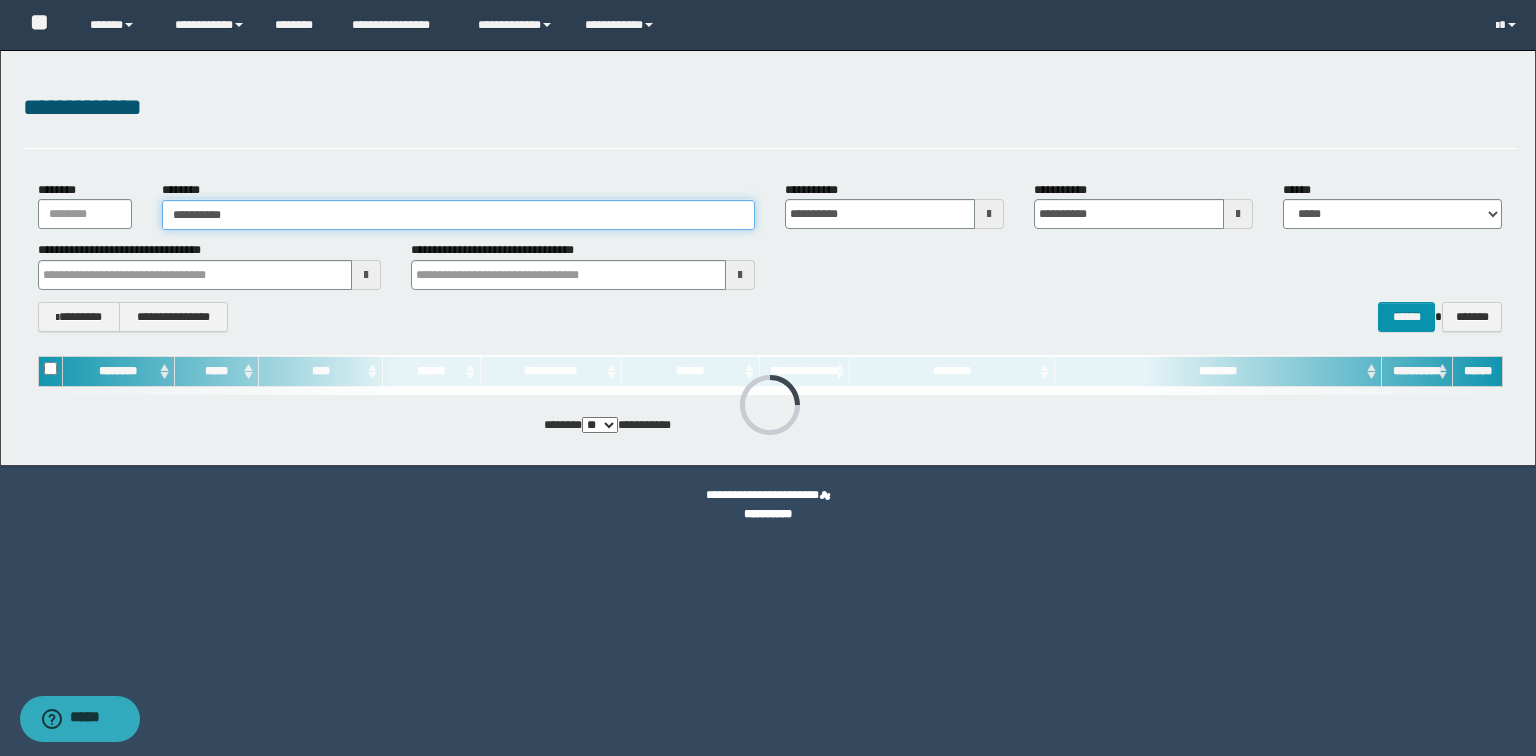 type on "**********" 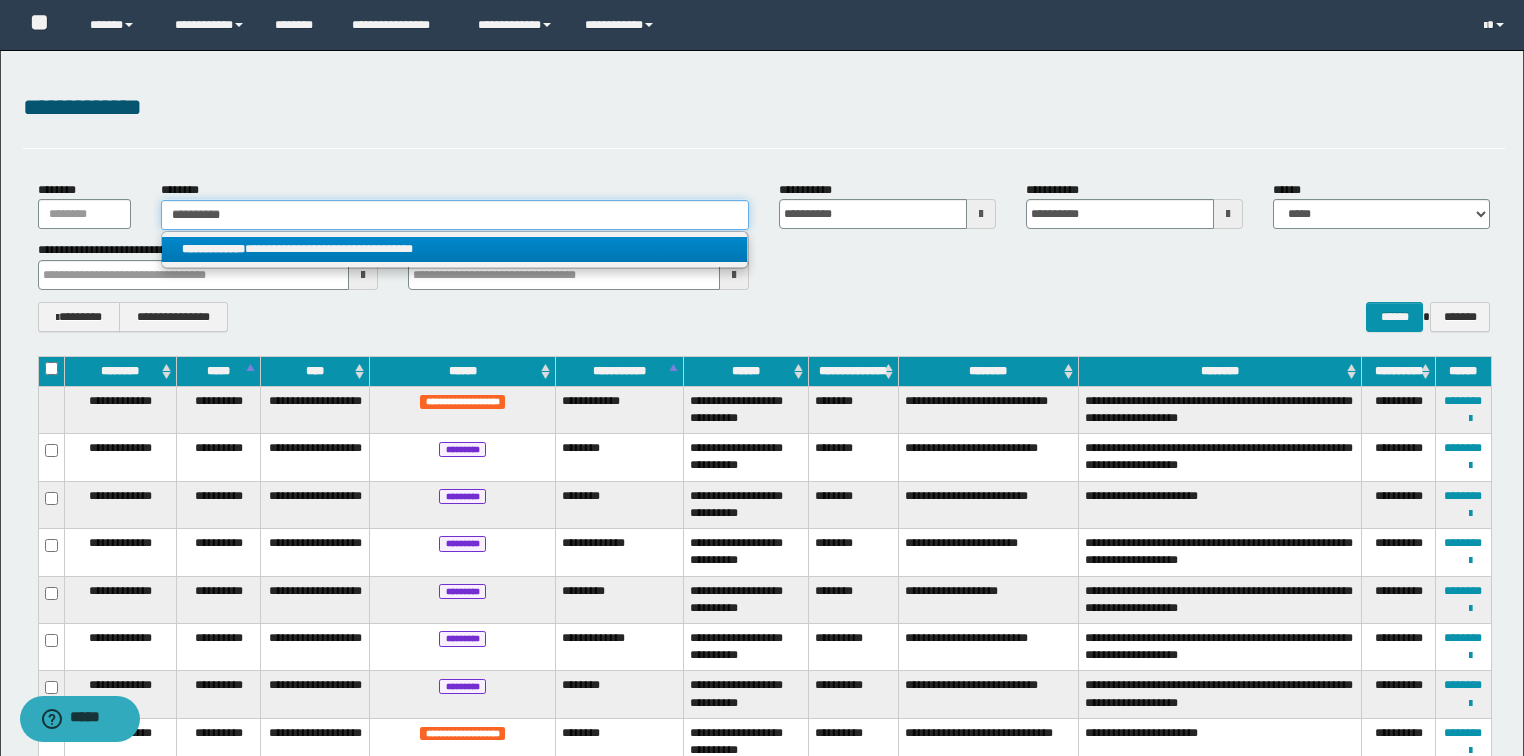 type on "**********" 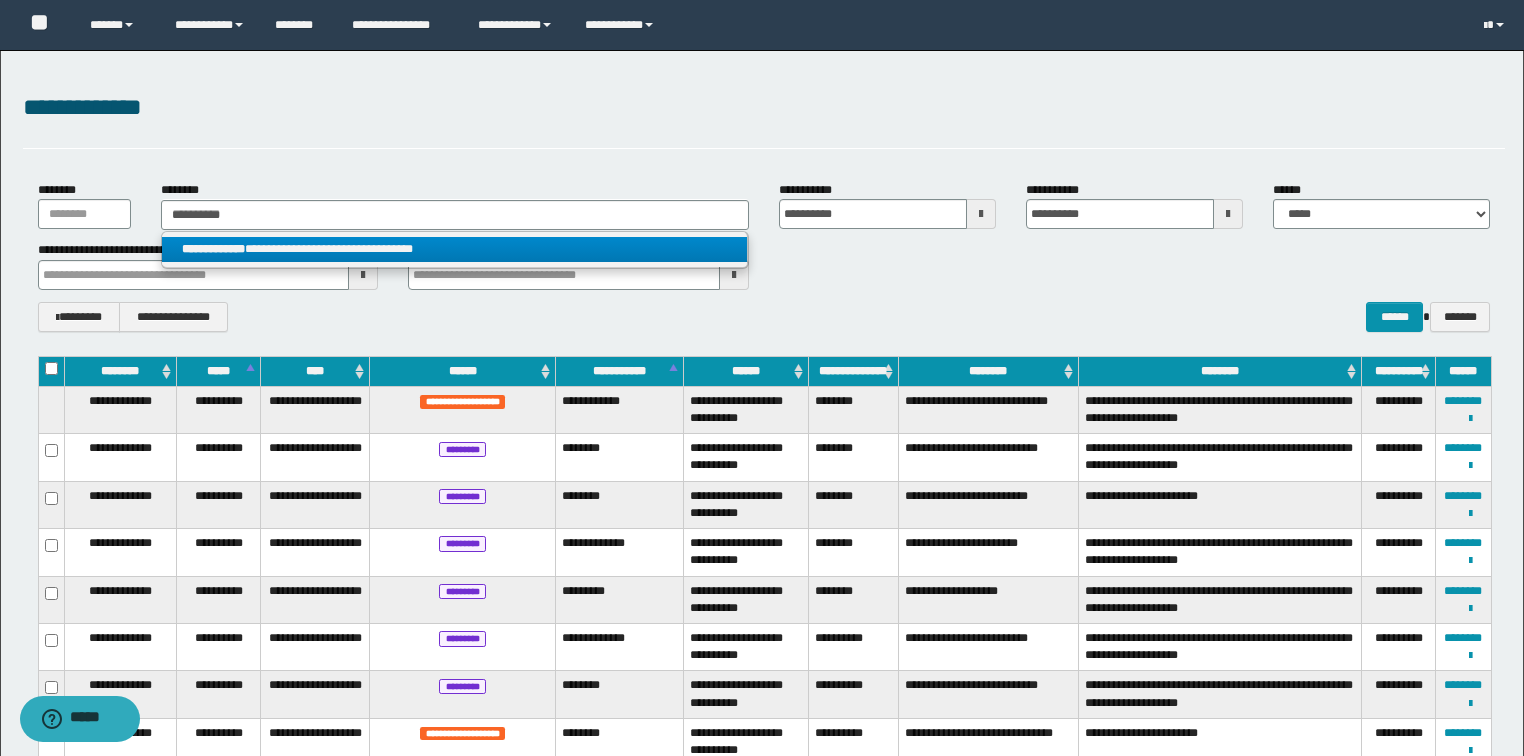 click on "**********" at bounding box center [454, 249] 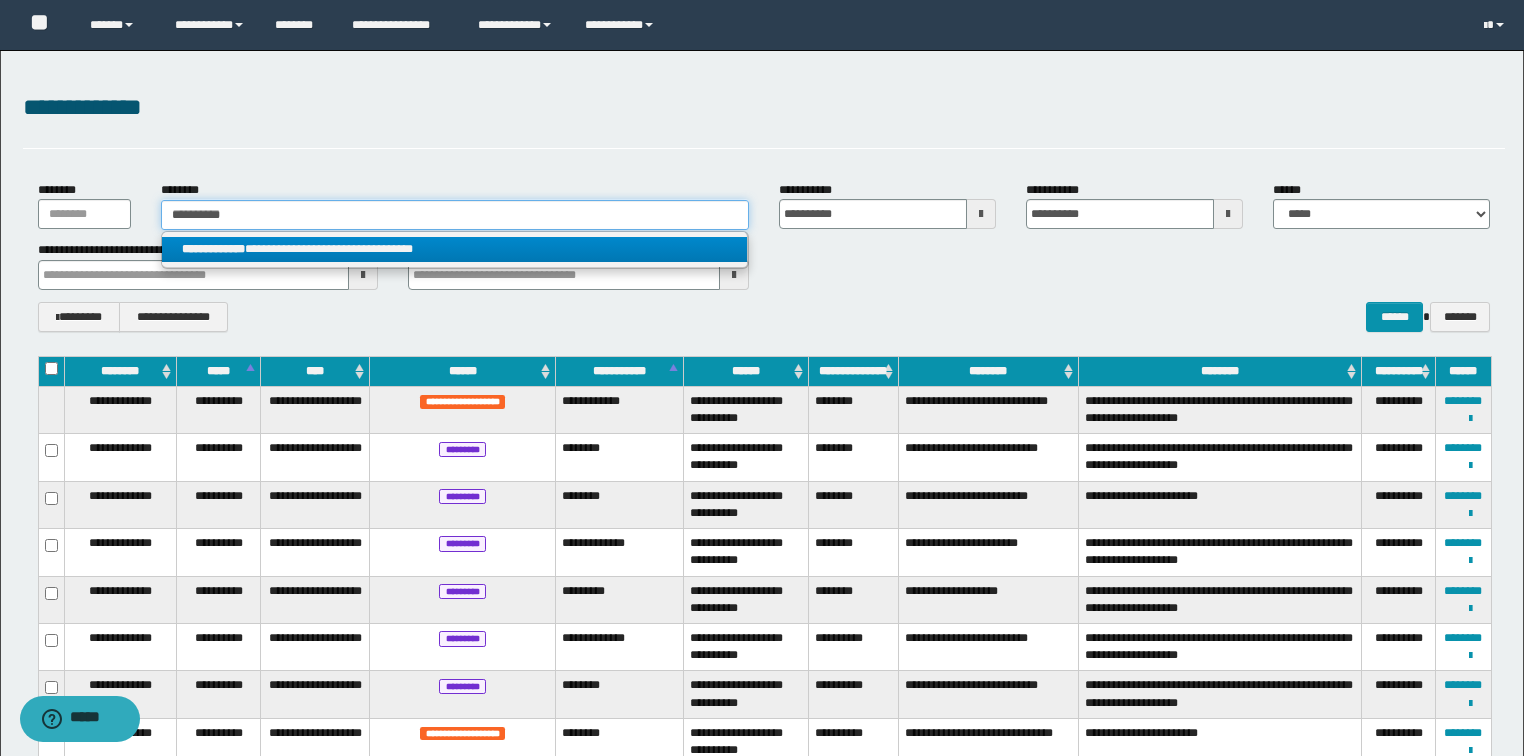 type 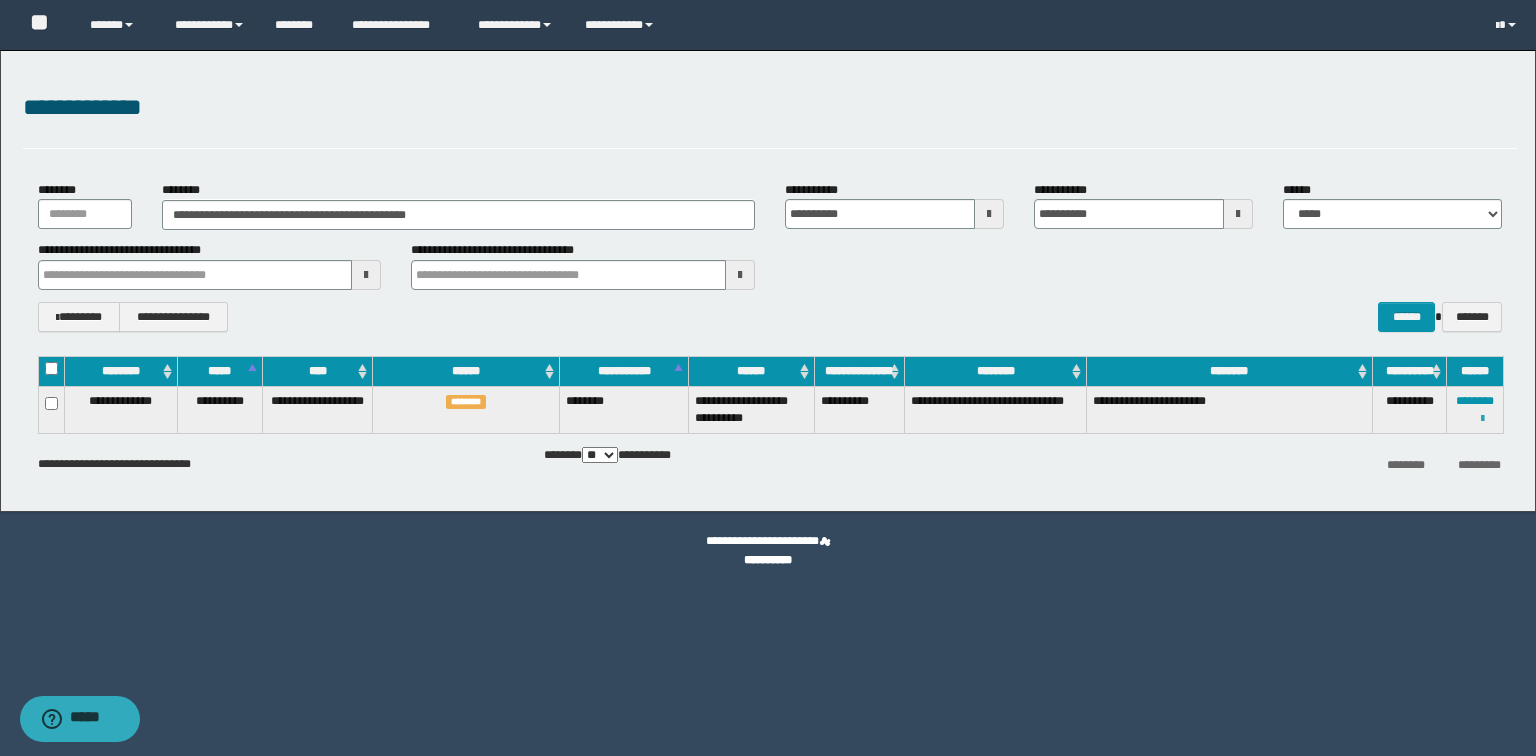 click at bounding box center (1482, 419) 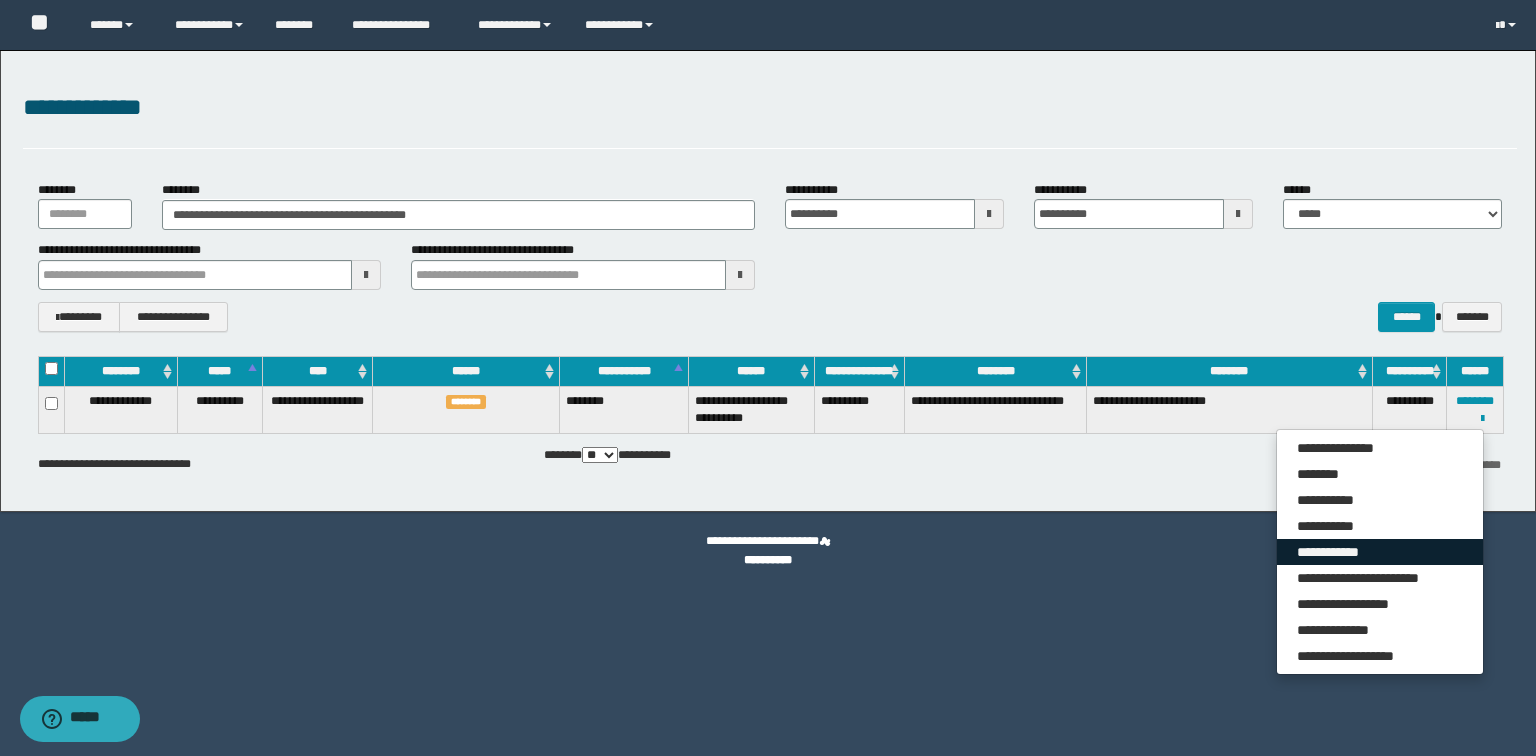 click on "**********" at bounding box center (1380, 552) 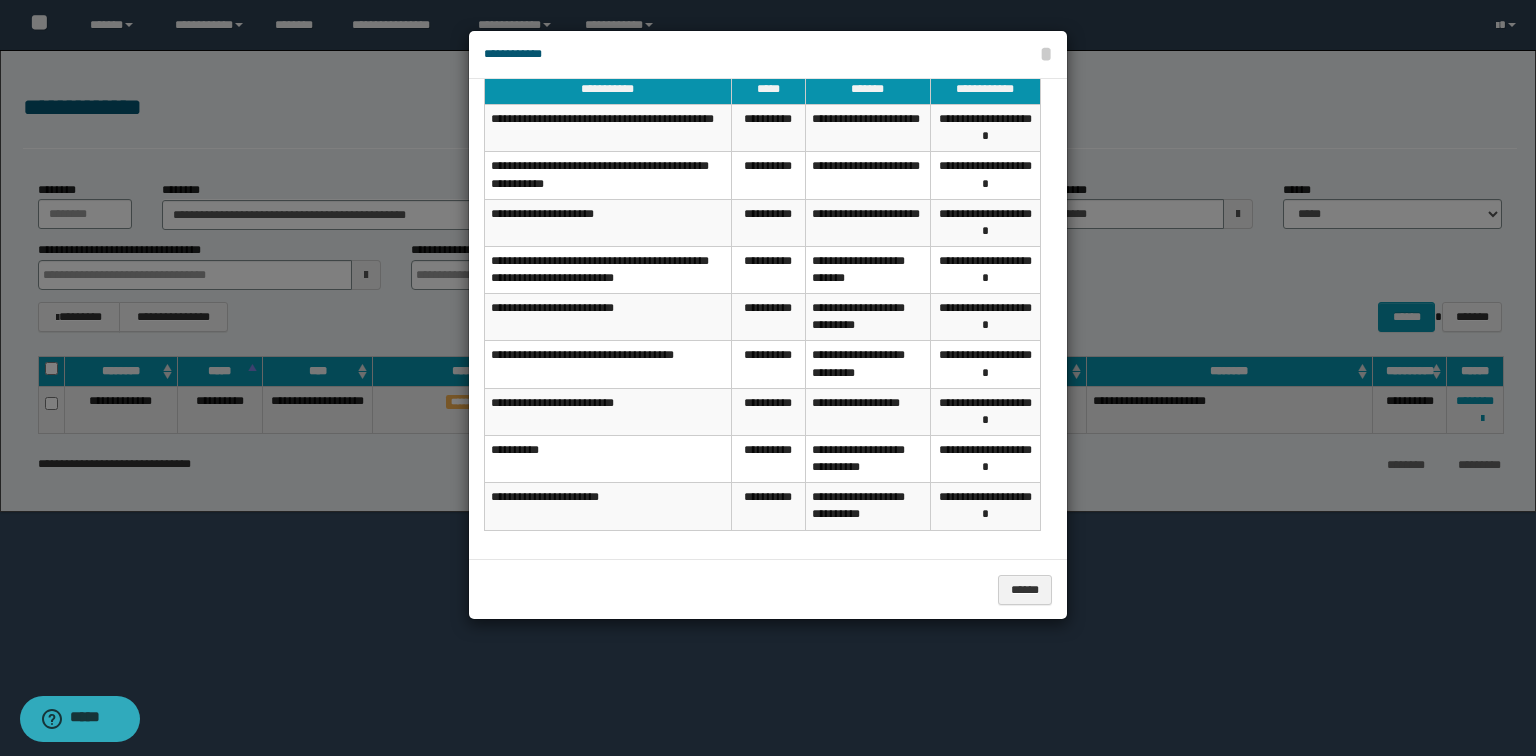 scroll, scrollTop: 24, scrollLeft: 0, axis: vertical 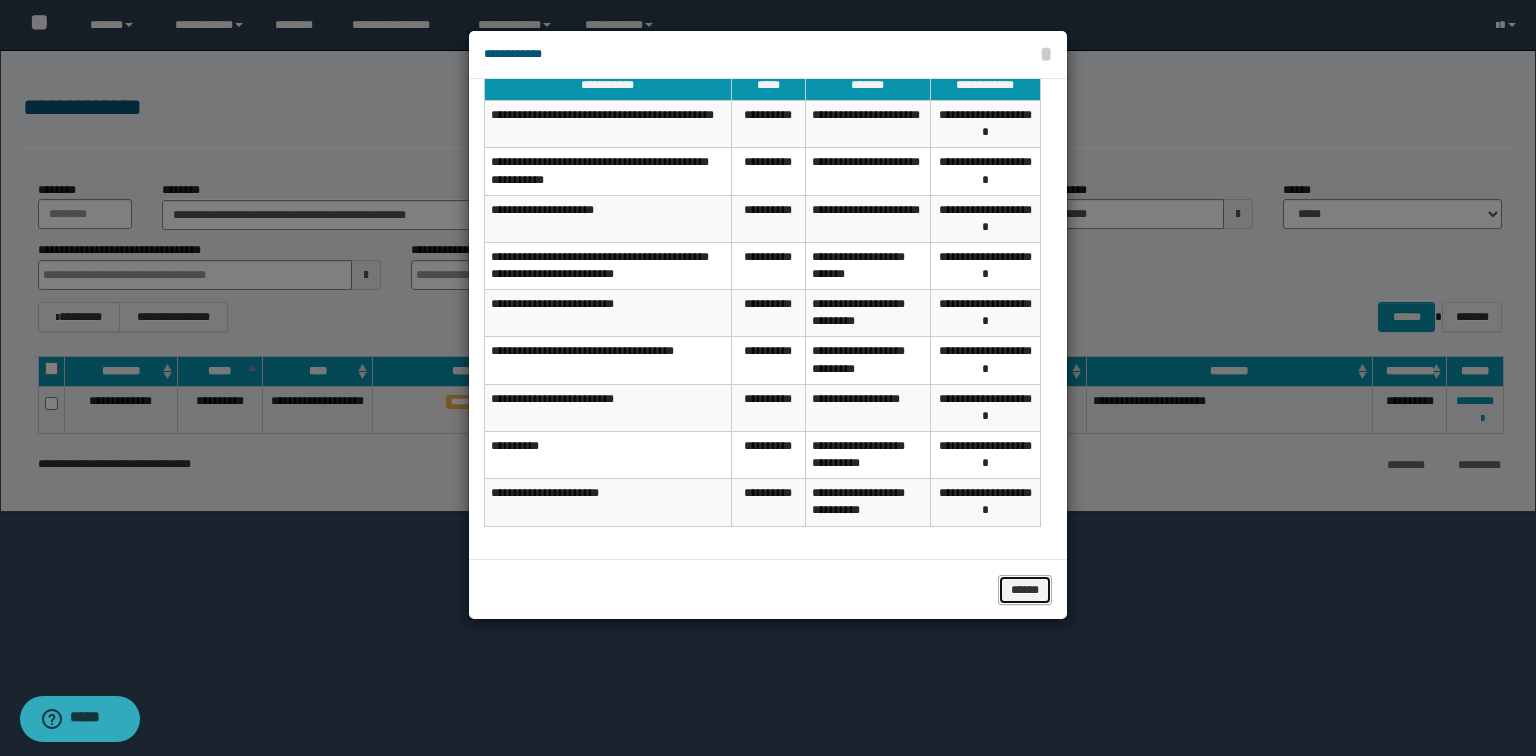 click on "******" at bounding box center [1025, 590] 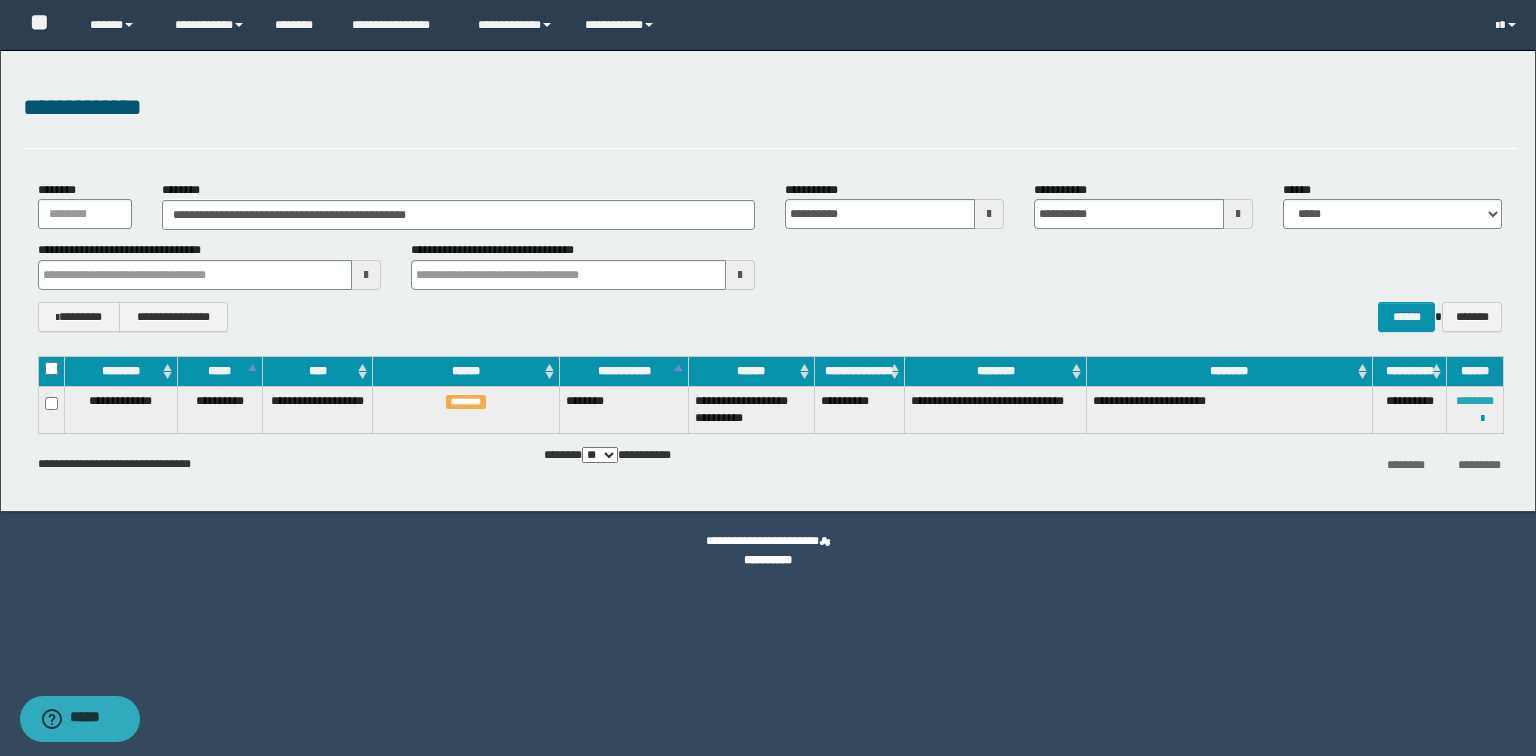 click on "********" at bounding box center (1475, 401) 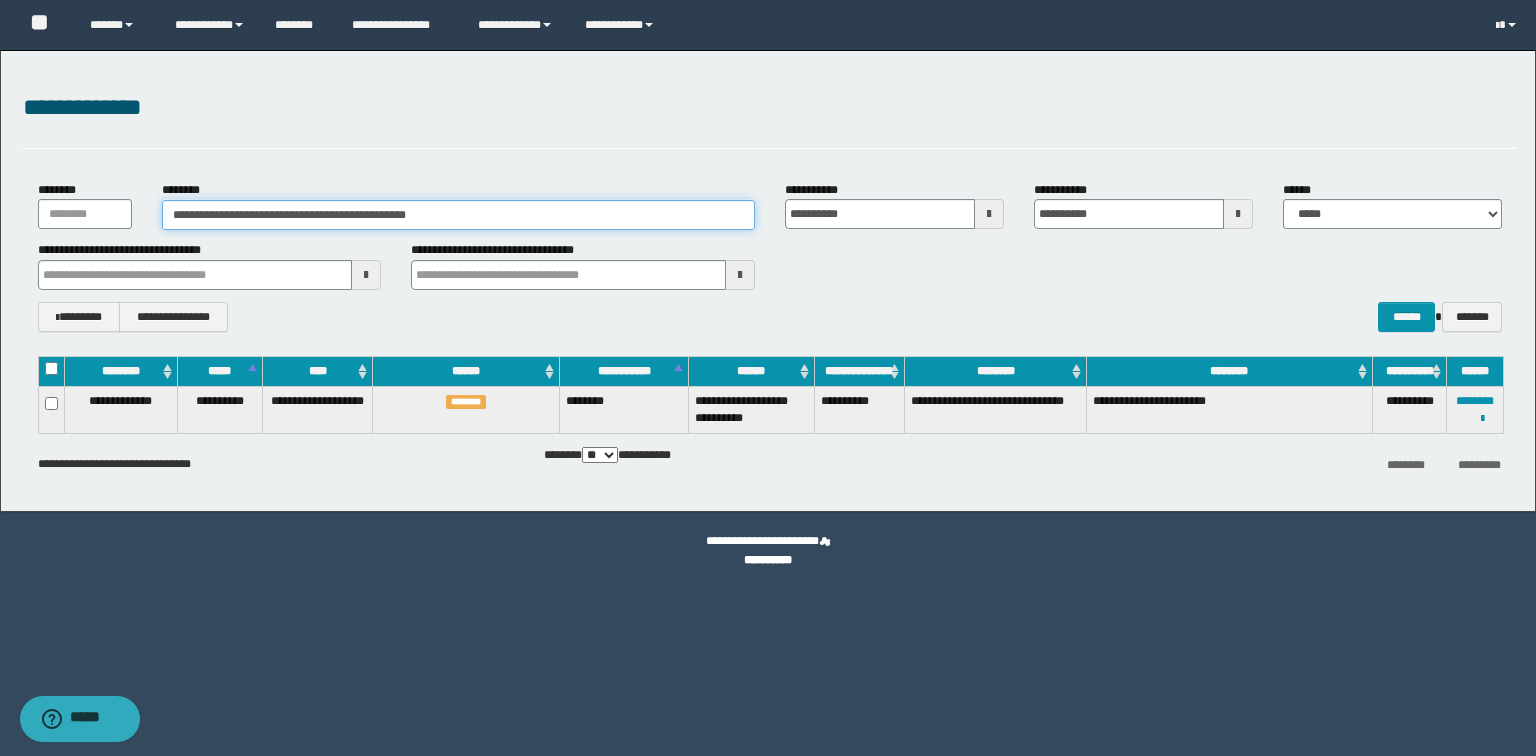click on "**********" at bounding box center (458, 215) 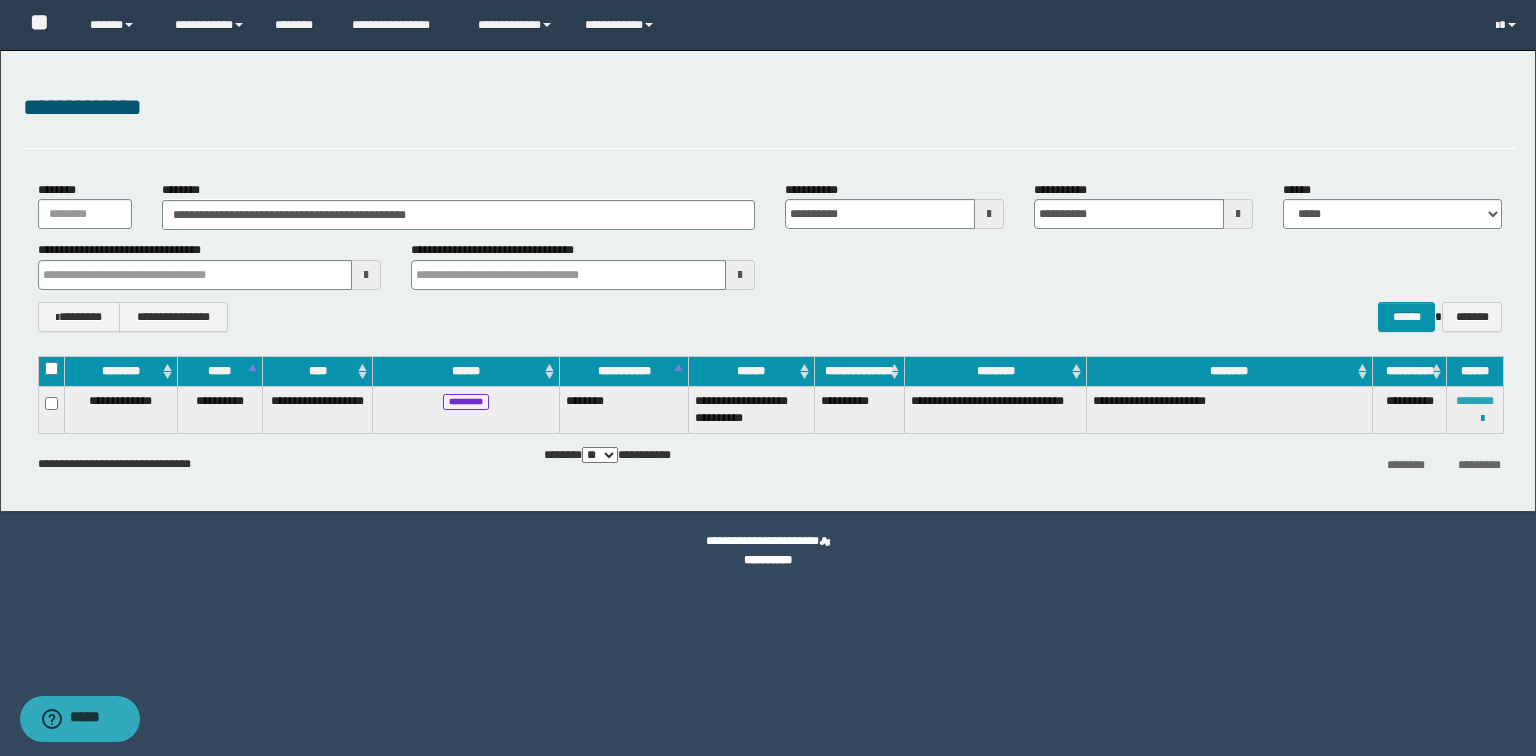 click on "********" at bounding box center [1475, 401] 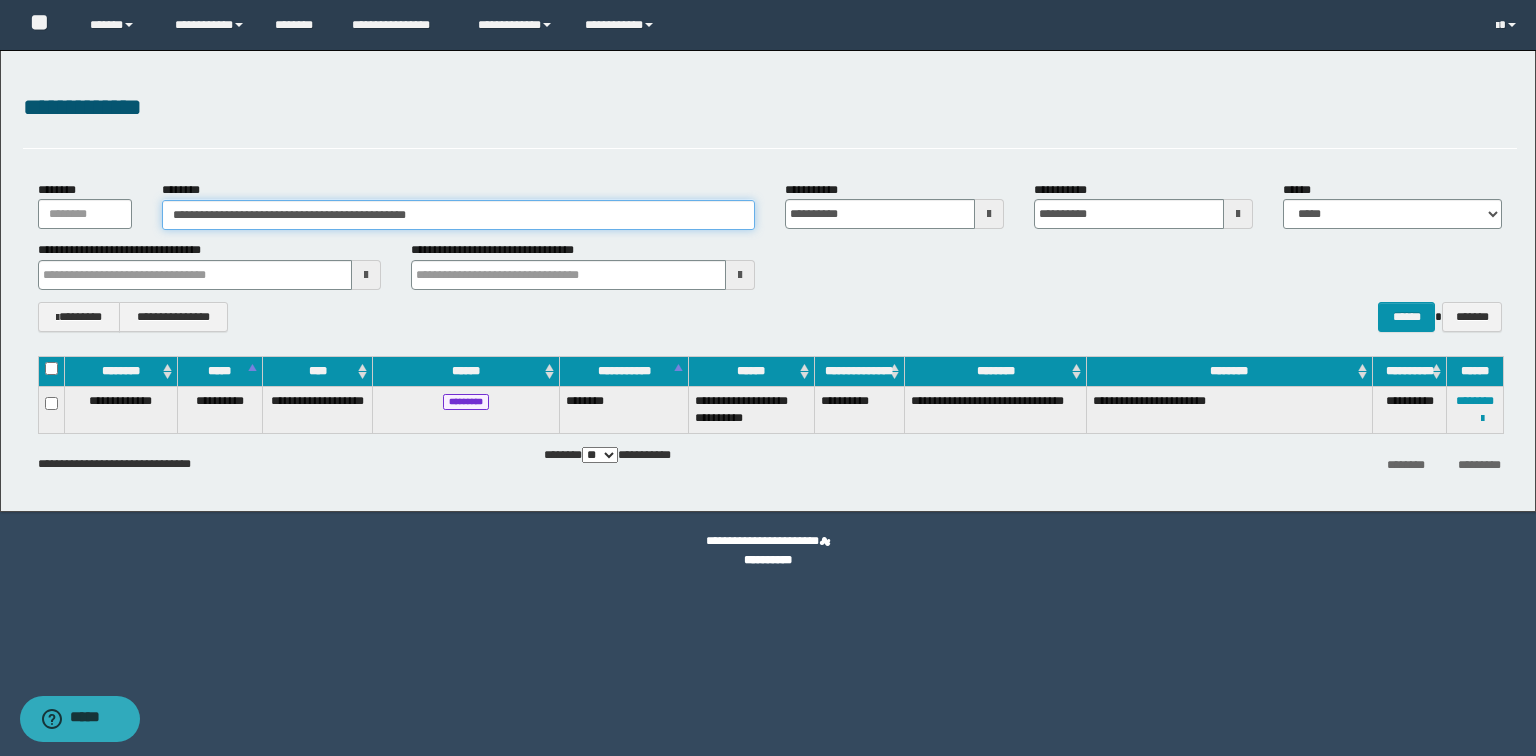 drag, startPoint x: 565, startPoint y: 213, endPoint x: 0, endPoint y: 188, distance: 565.55286 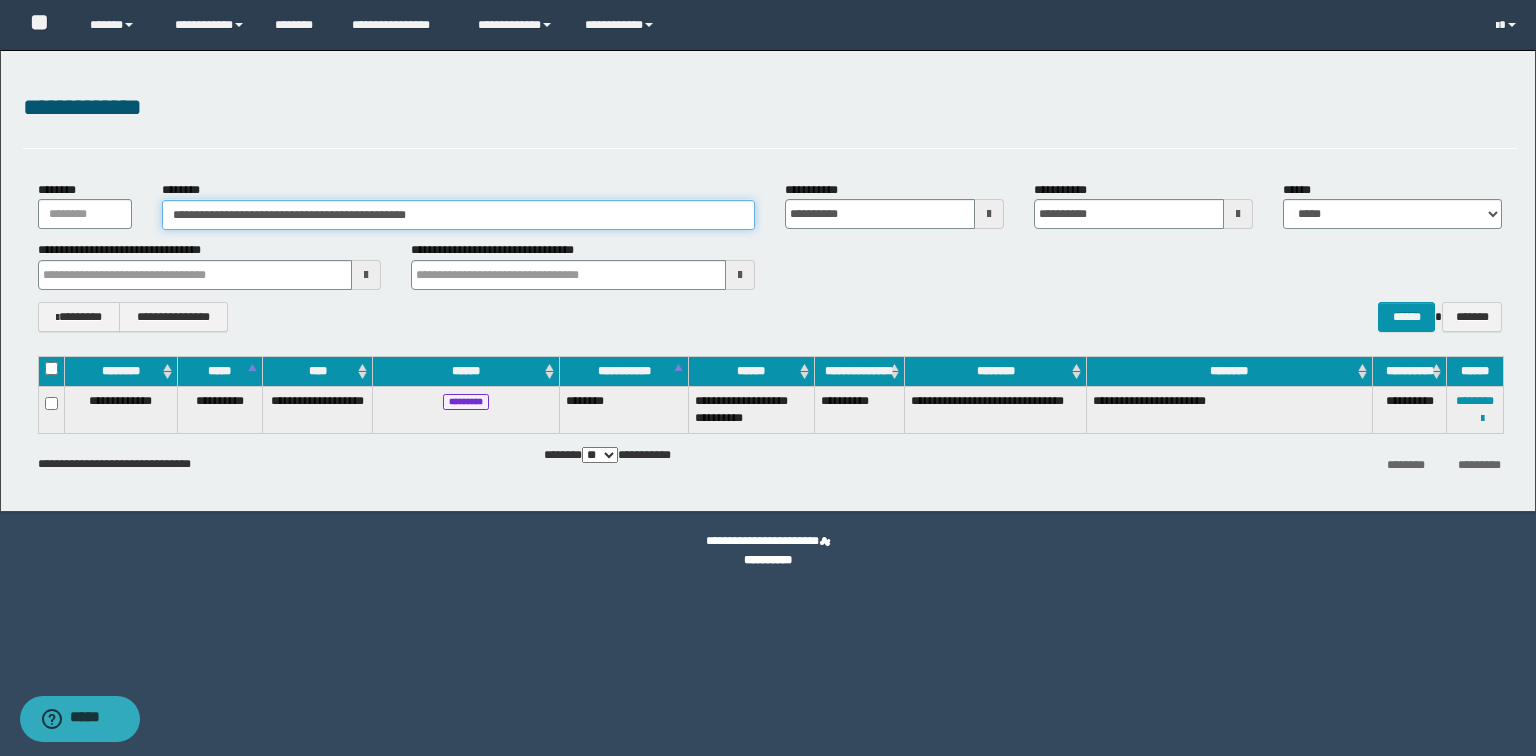 click on "**********" at bounding box center [768, 281] 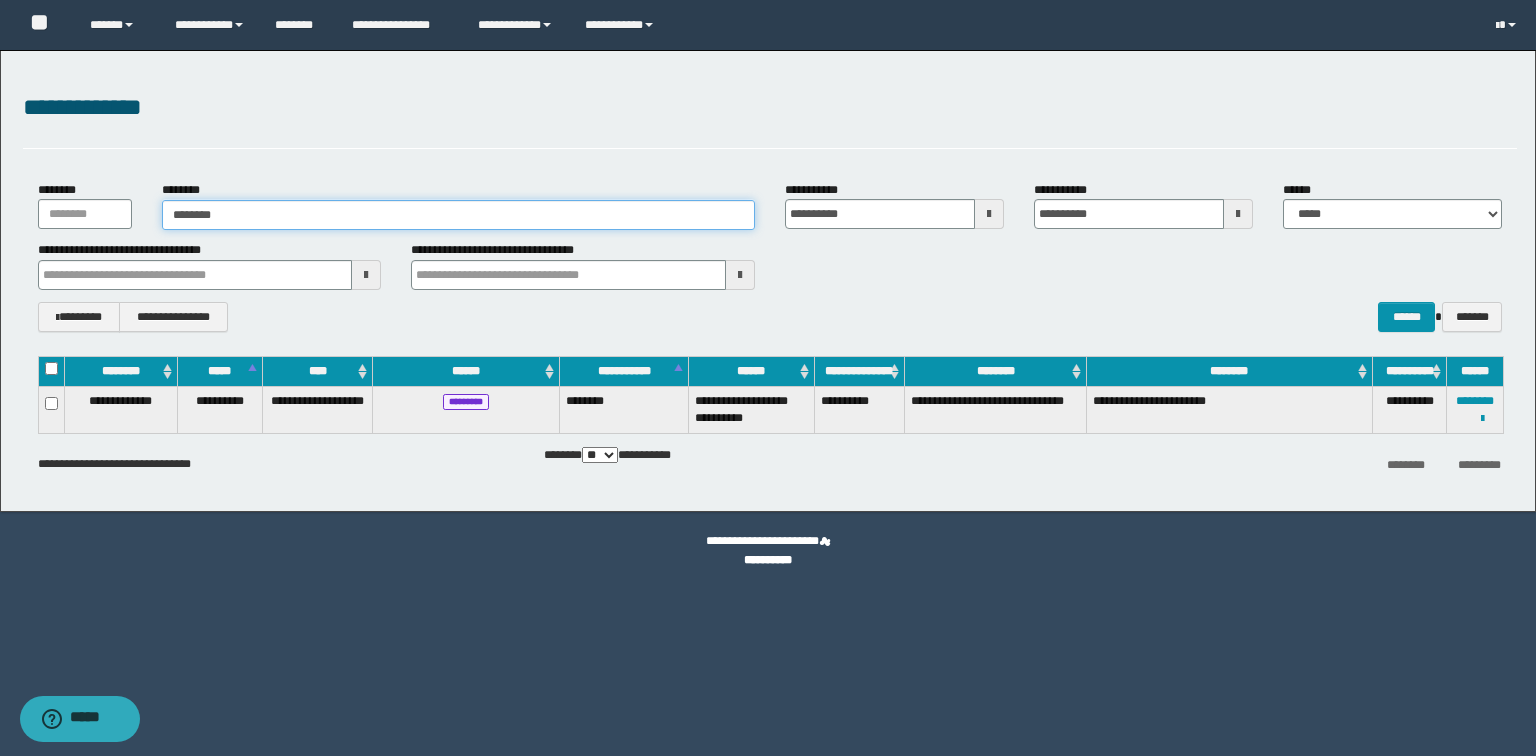type on "********" 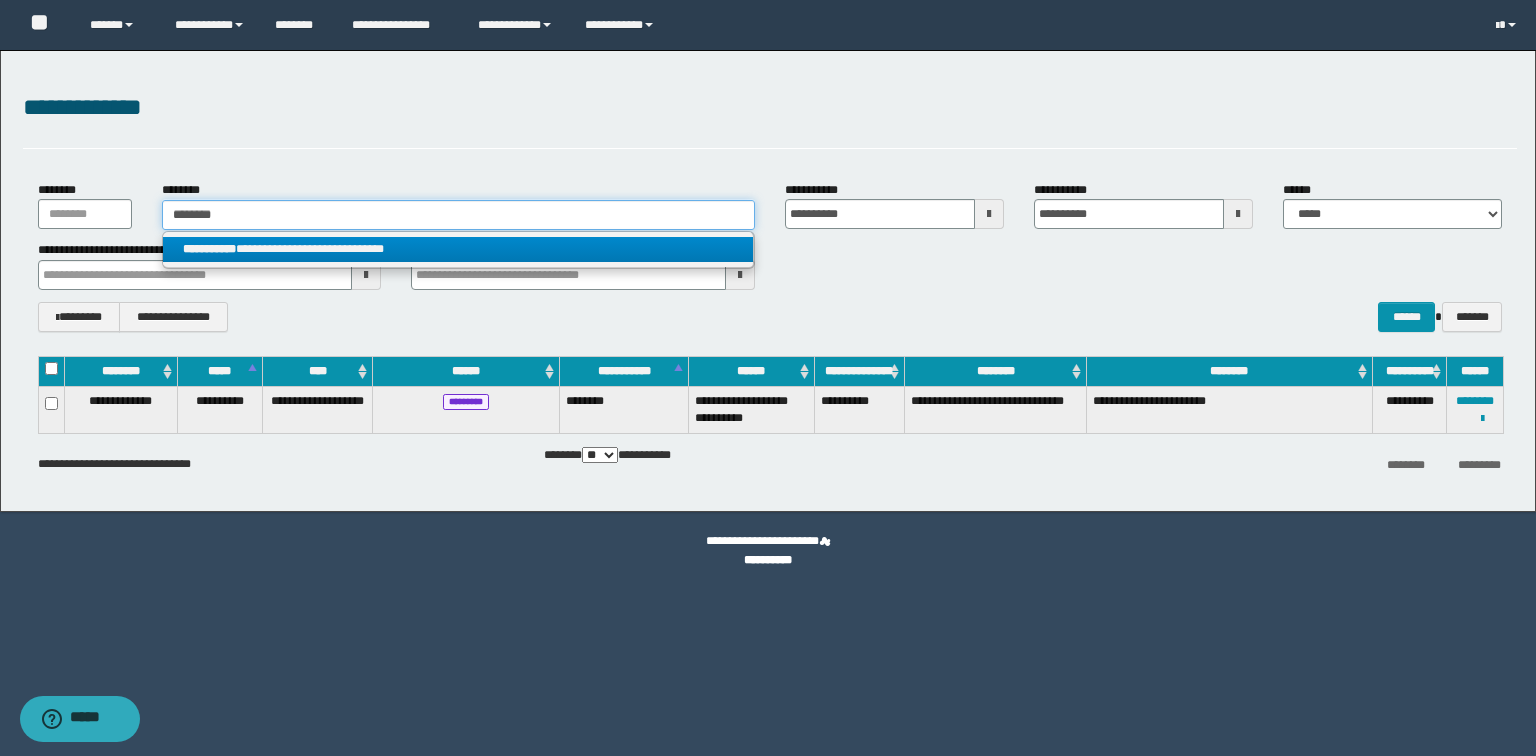 type on "********" 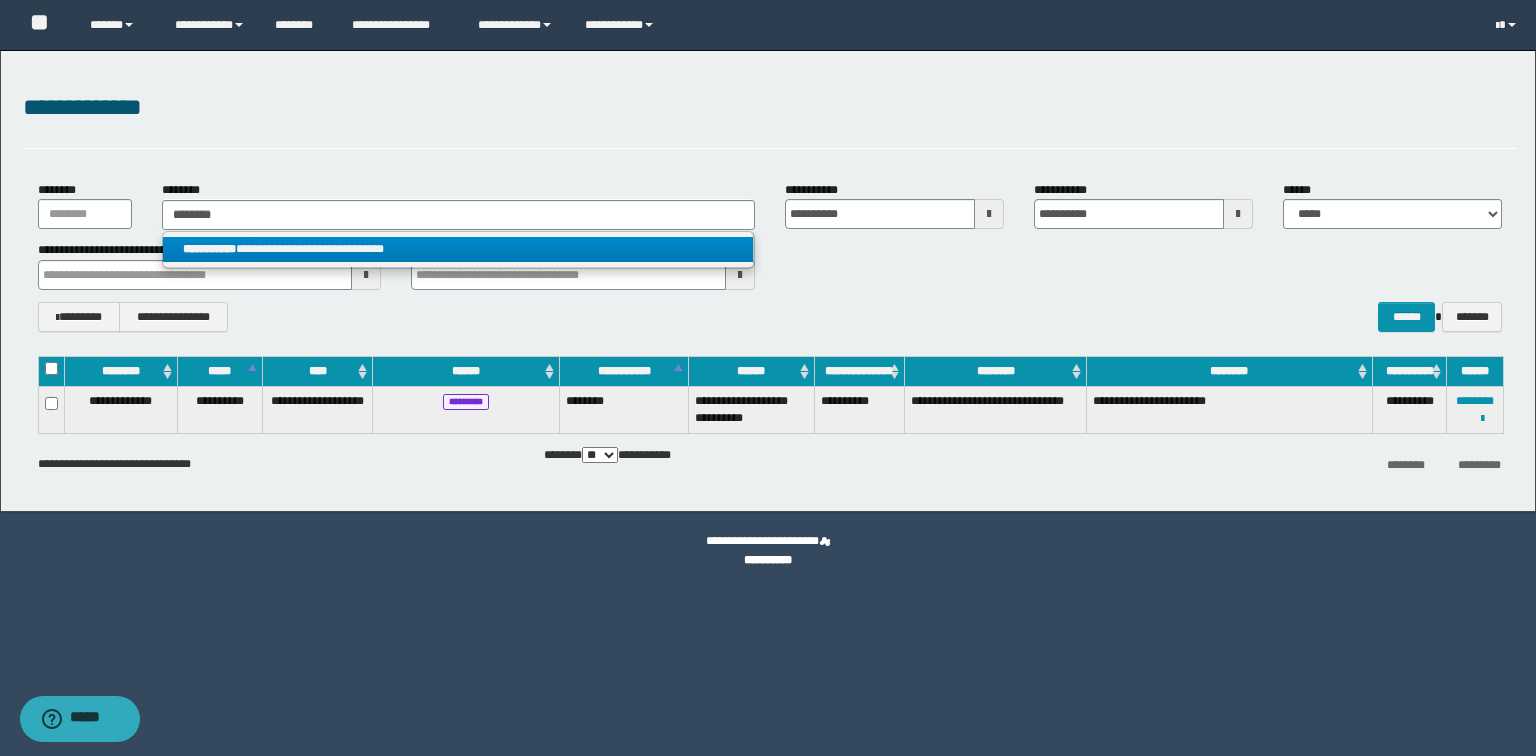 click on "**********" at bounding box center (458, 249) 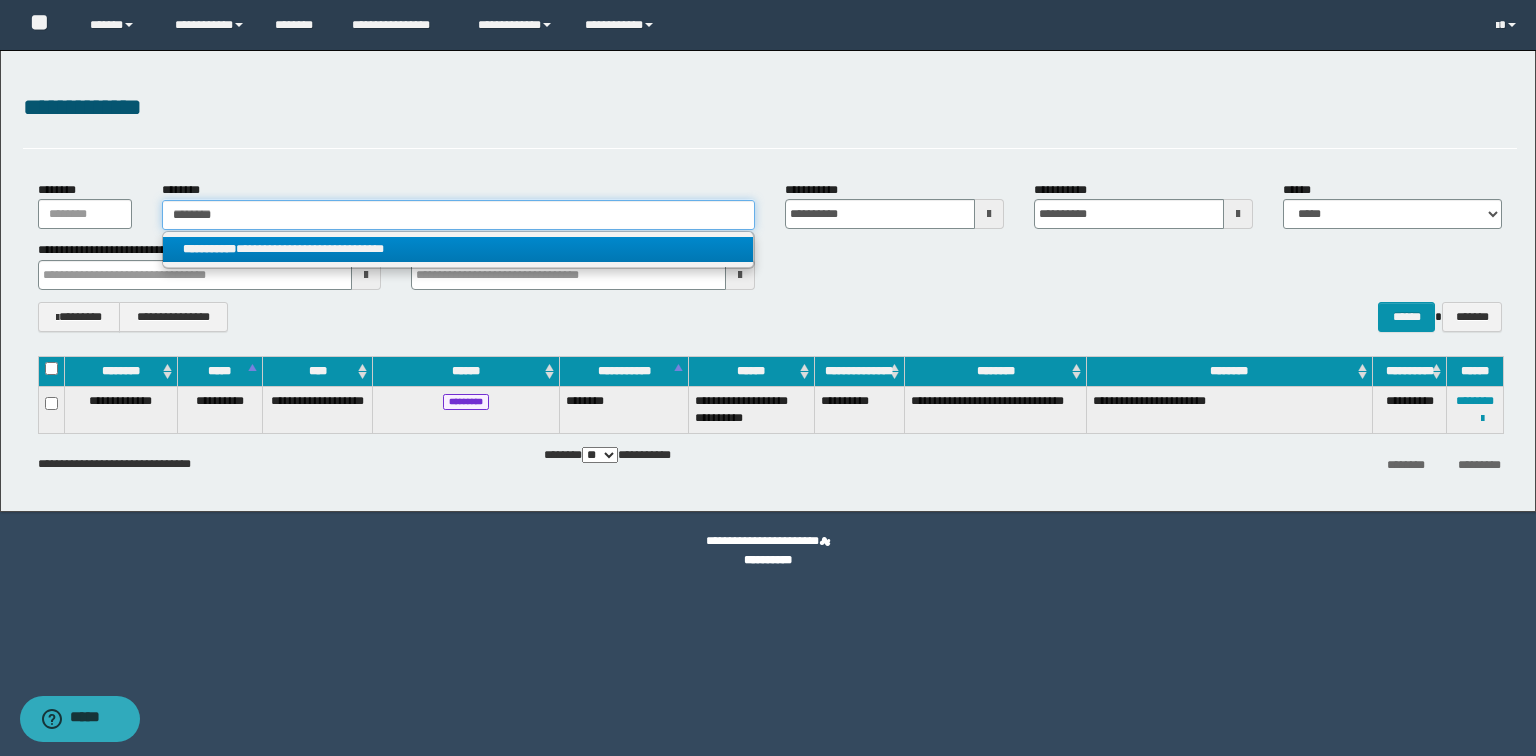 type 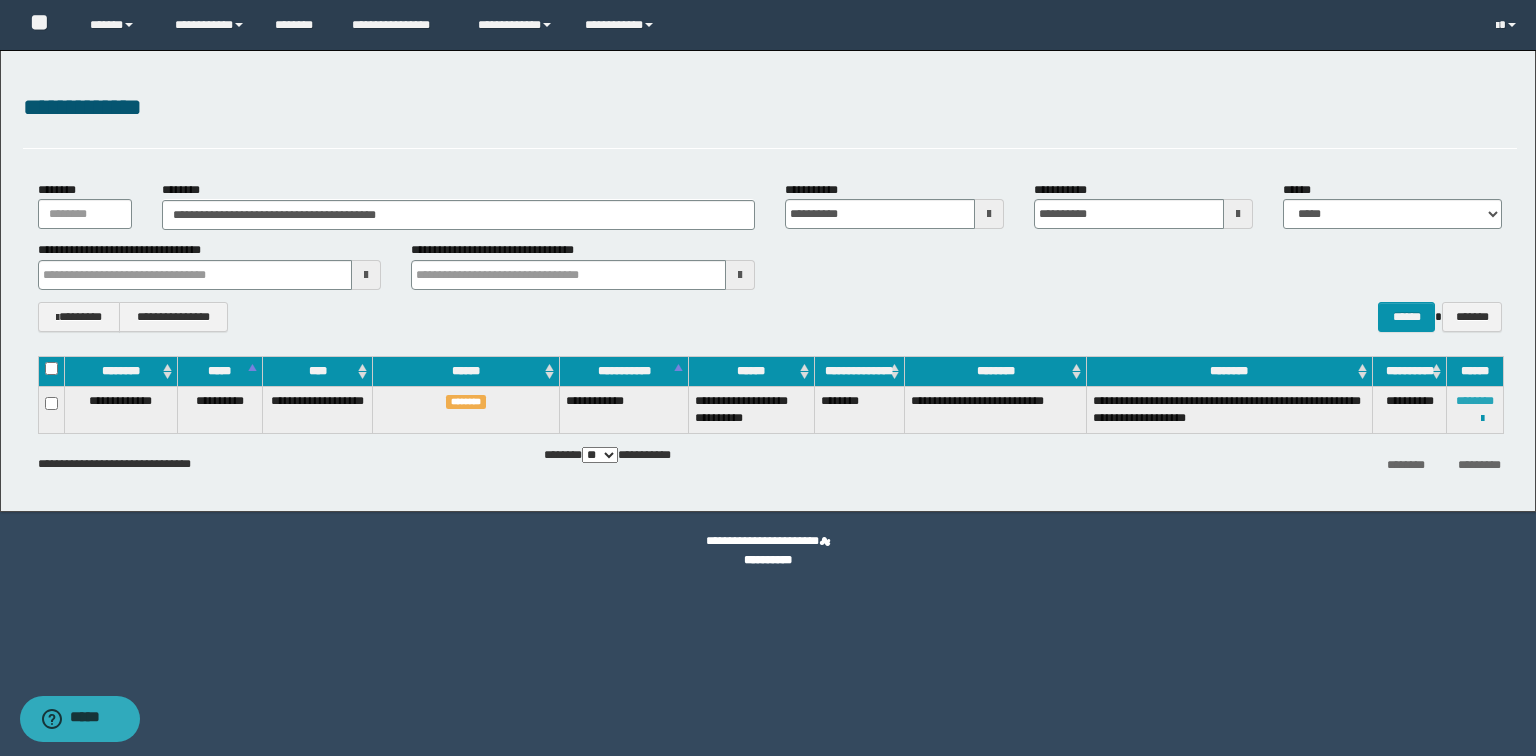 click on "********" at bounding box center (1475, 401) 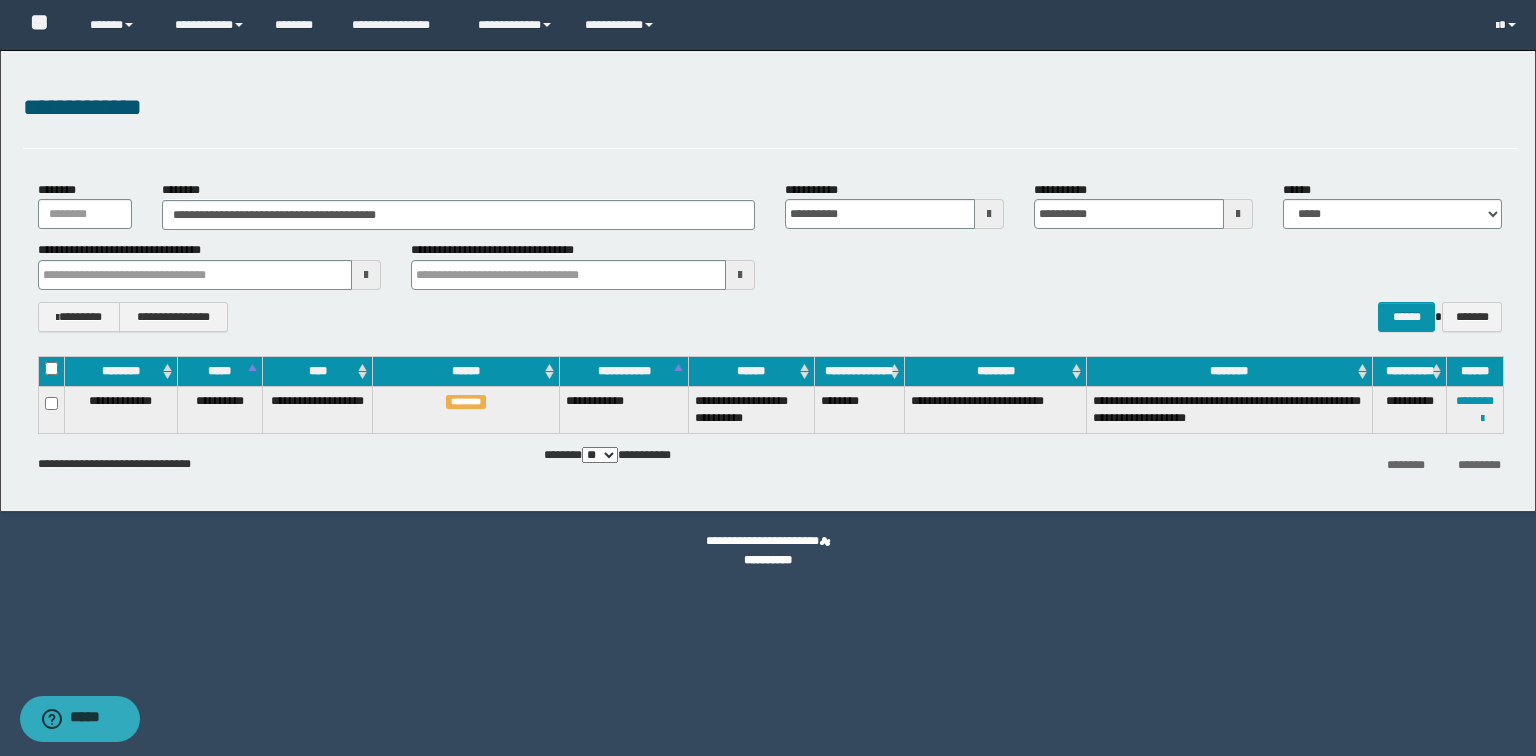 click on "**********" at bounding box center (768, 281) 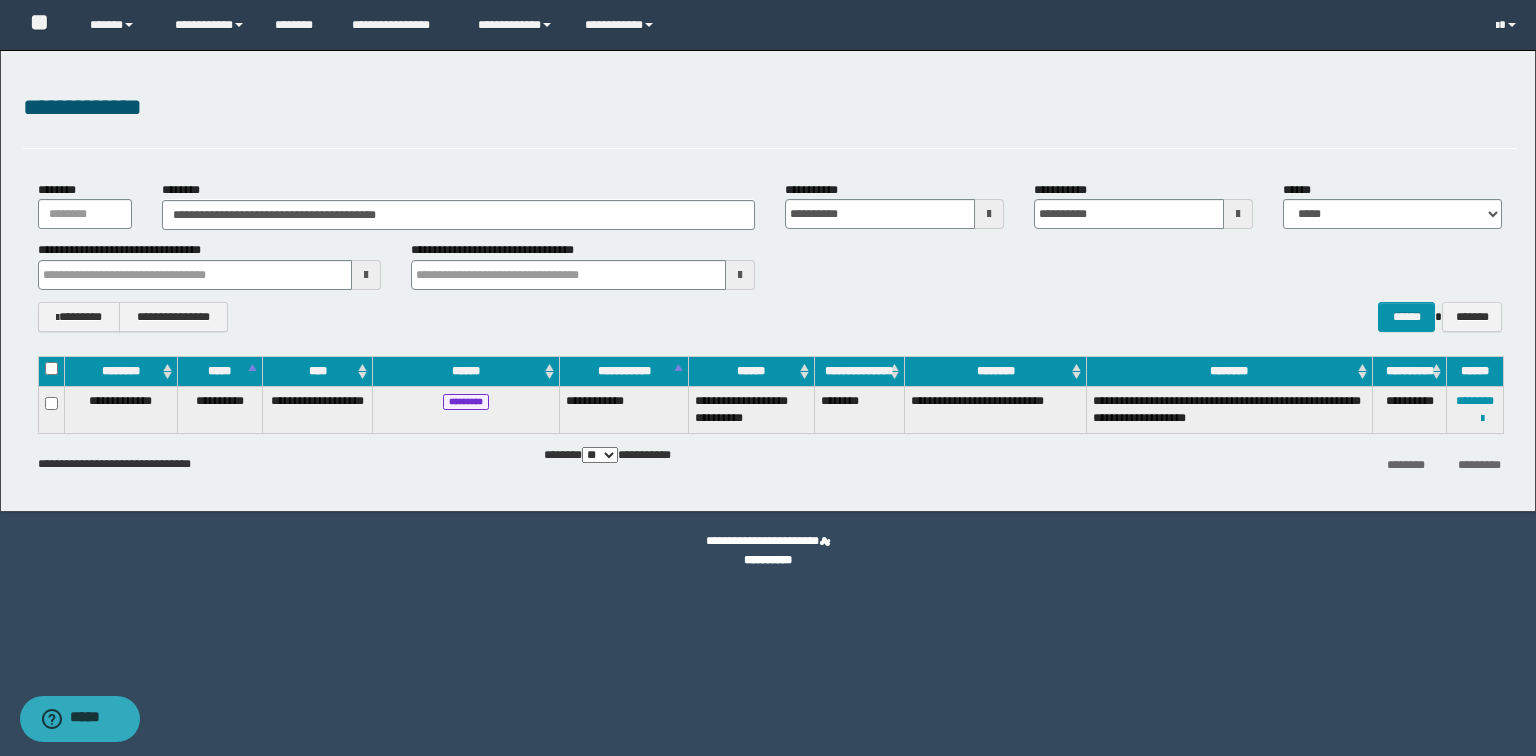 click on "**********" at bounding box center [768, 281] 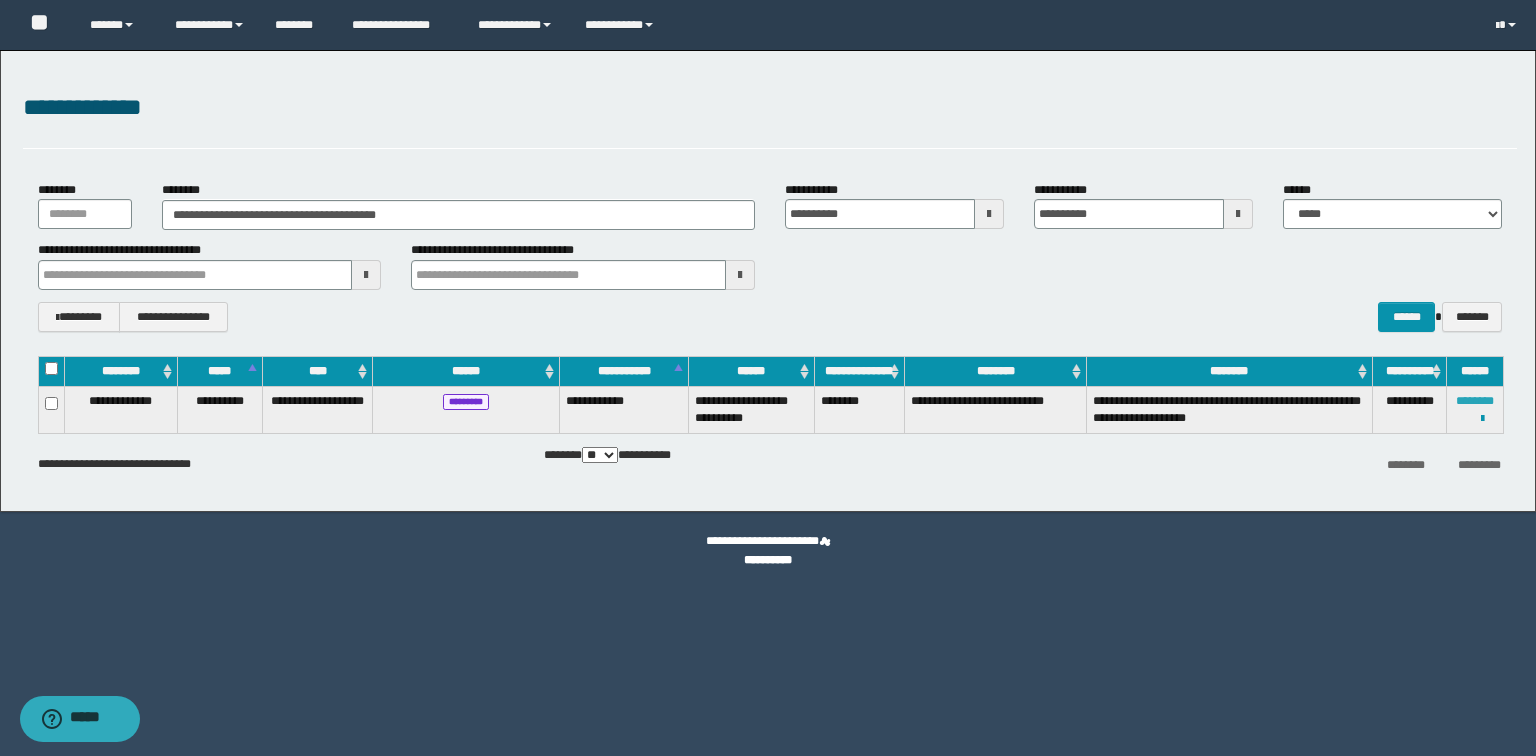 click on "********" at bounding box center [1475, 401] 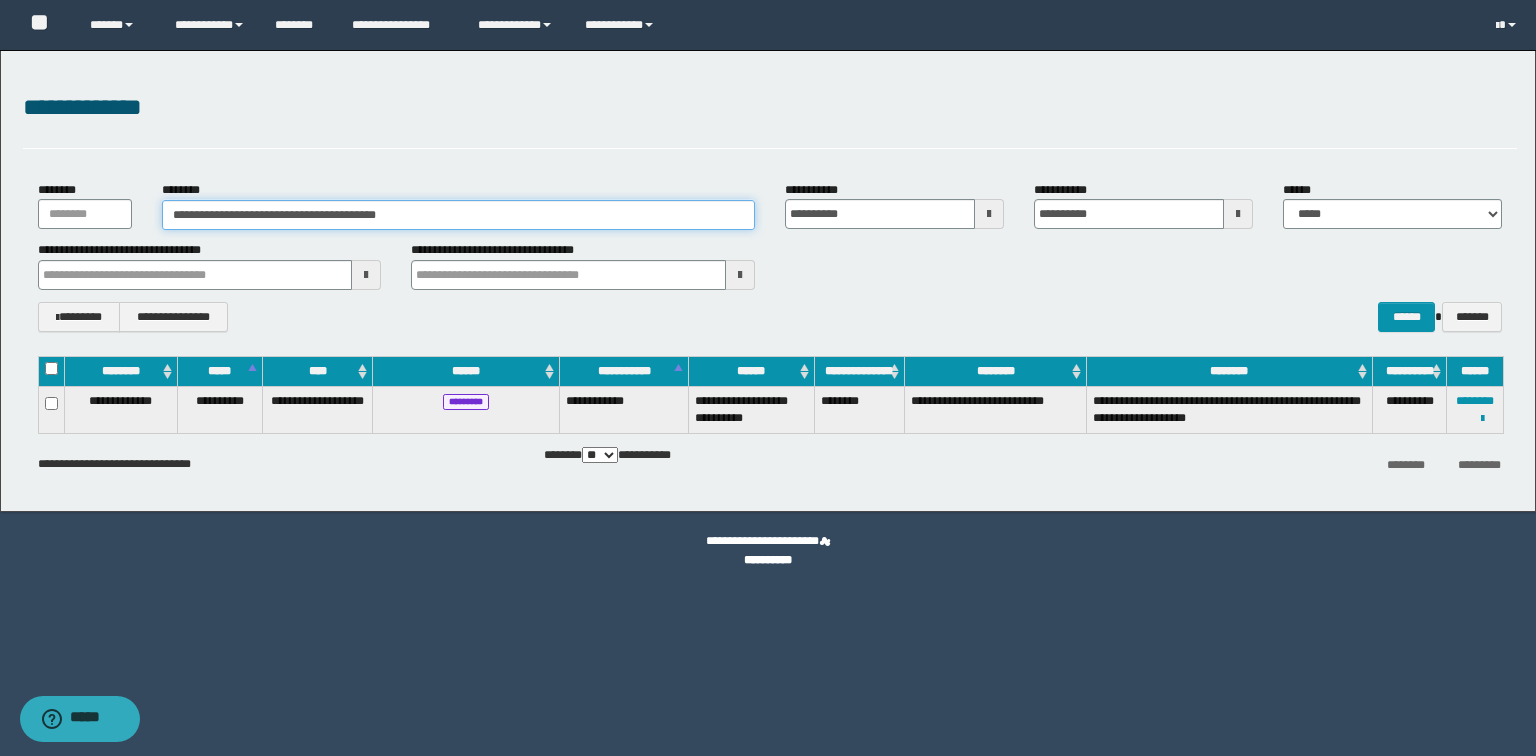 drag, startPoint x: 483, startPoint y: 213, endPoint x: 0, endPoint y: 216, distance: 483.0093 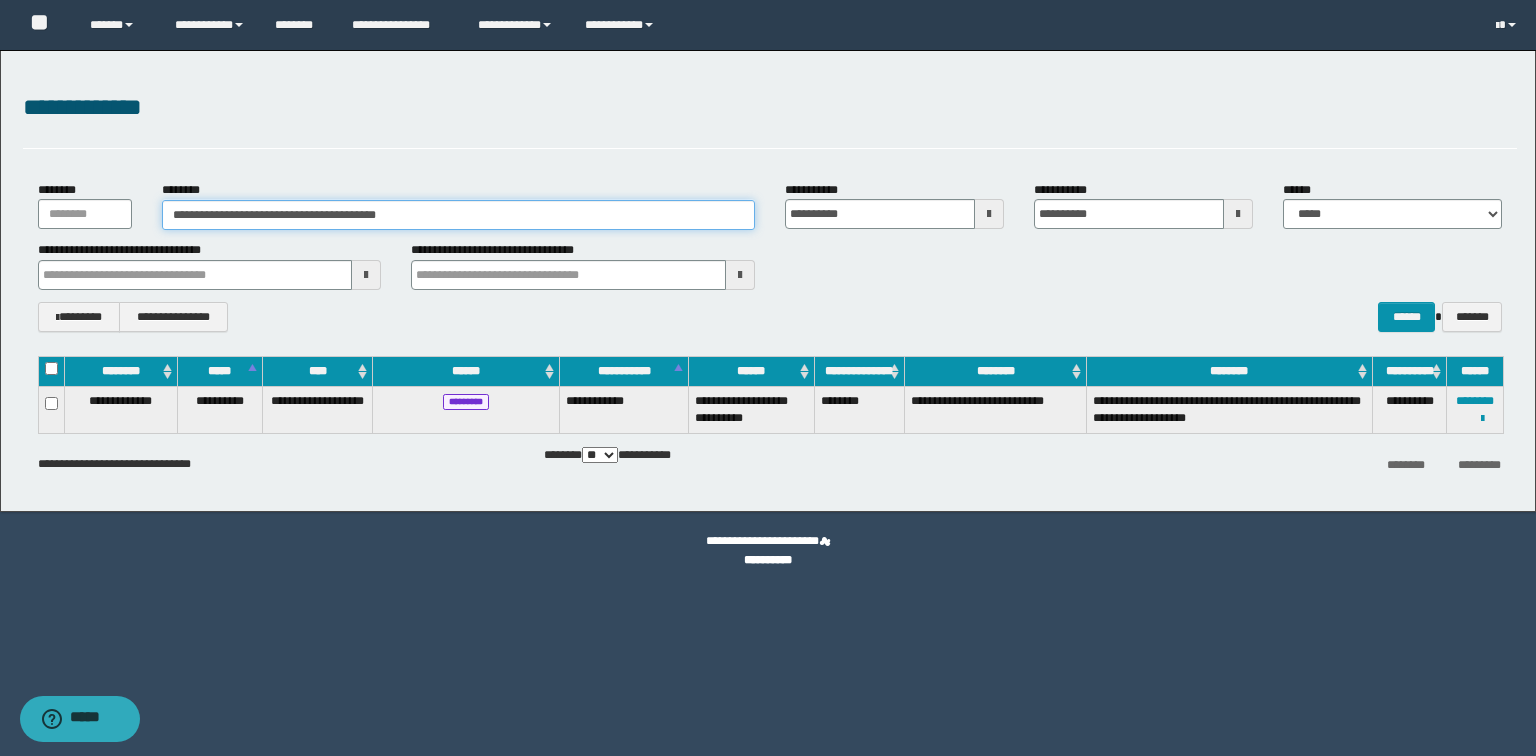 click on "**********" at bounding box center [768, 281] 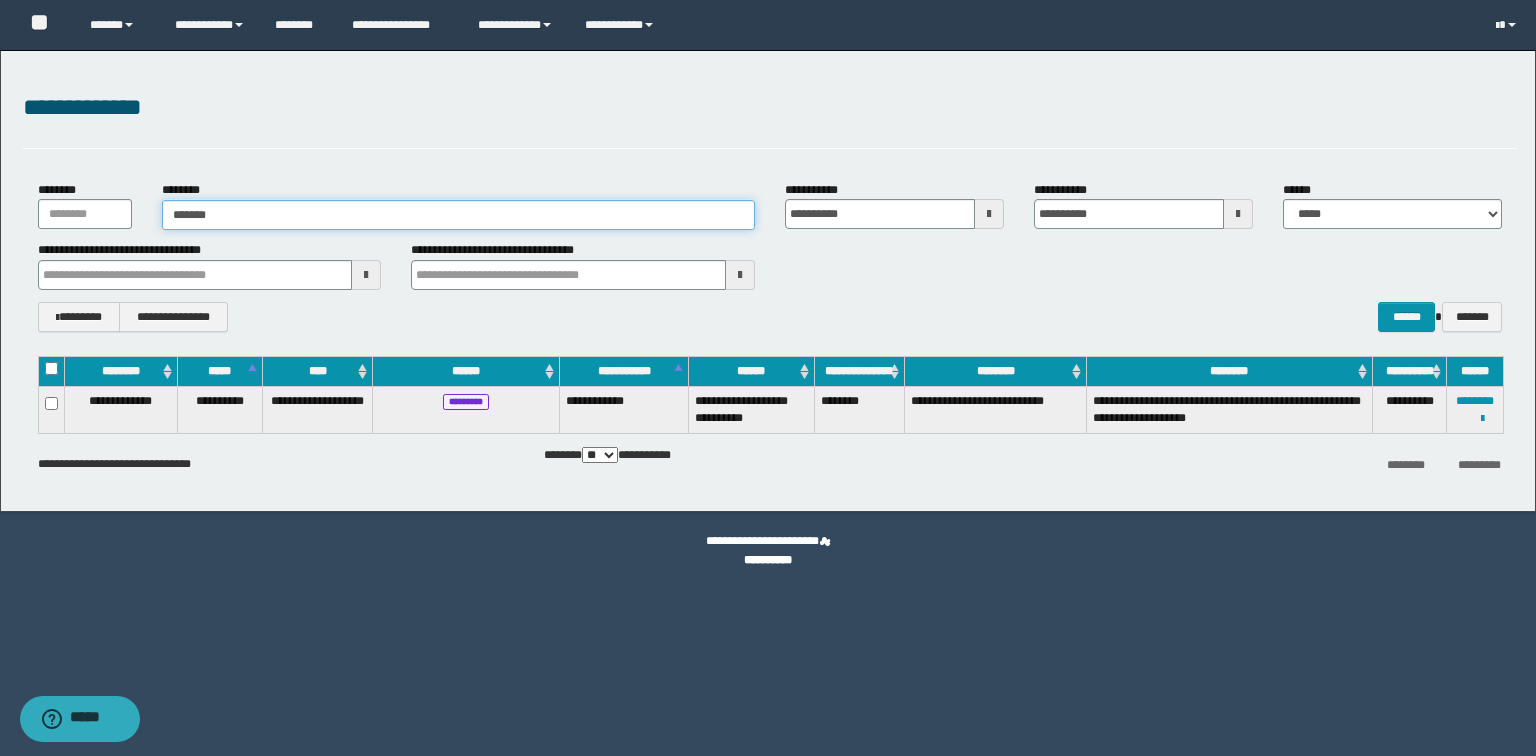 type on "*******" 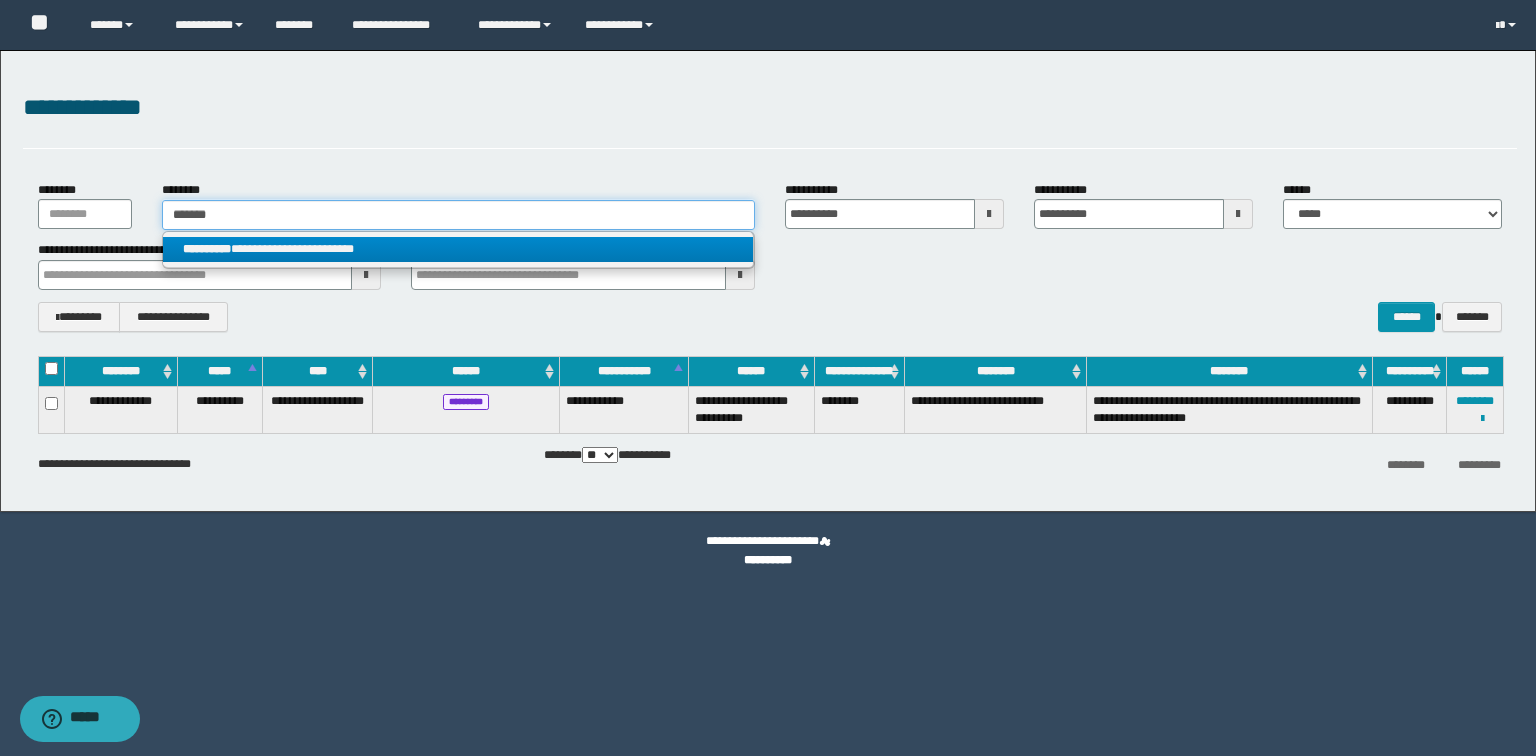 type on "*******" 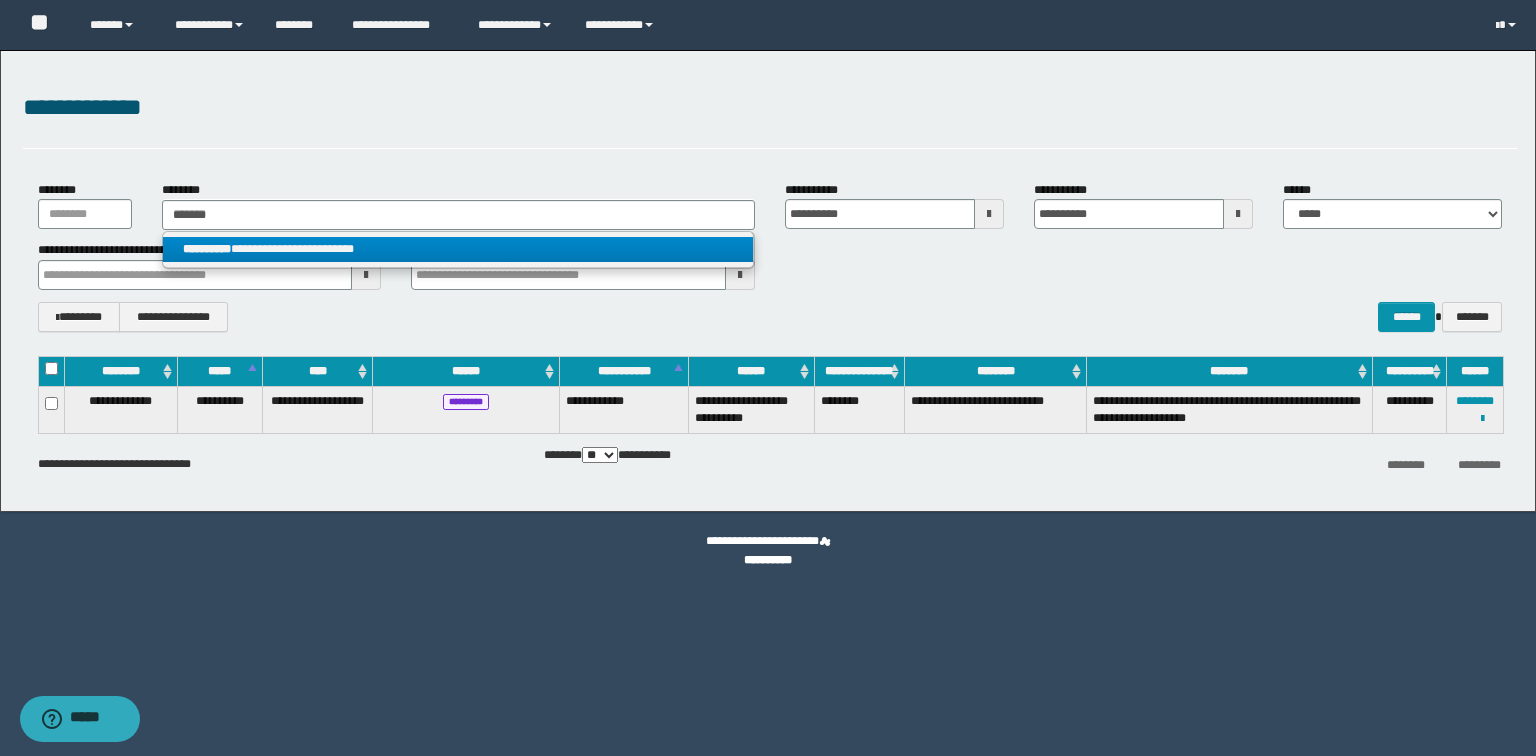 click on "**********" at bounding box center (458, 249) 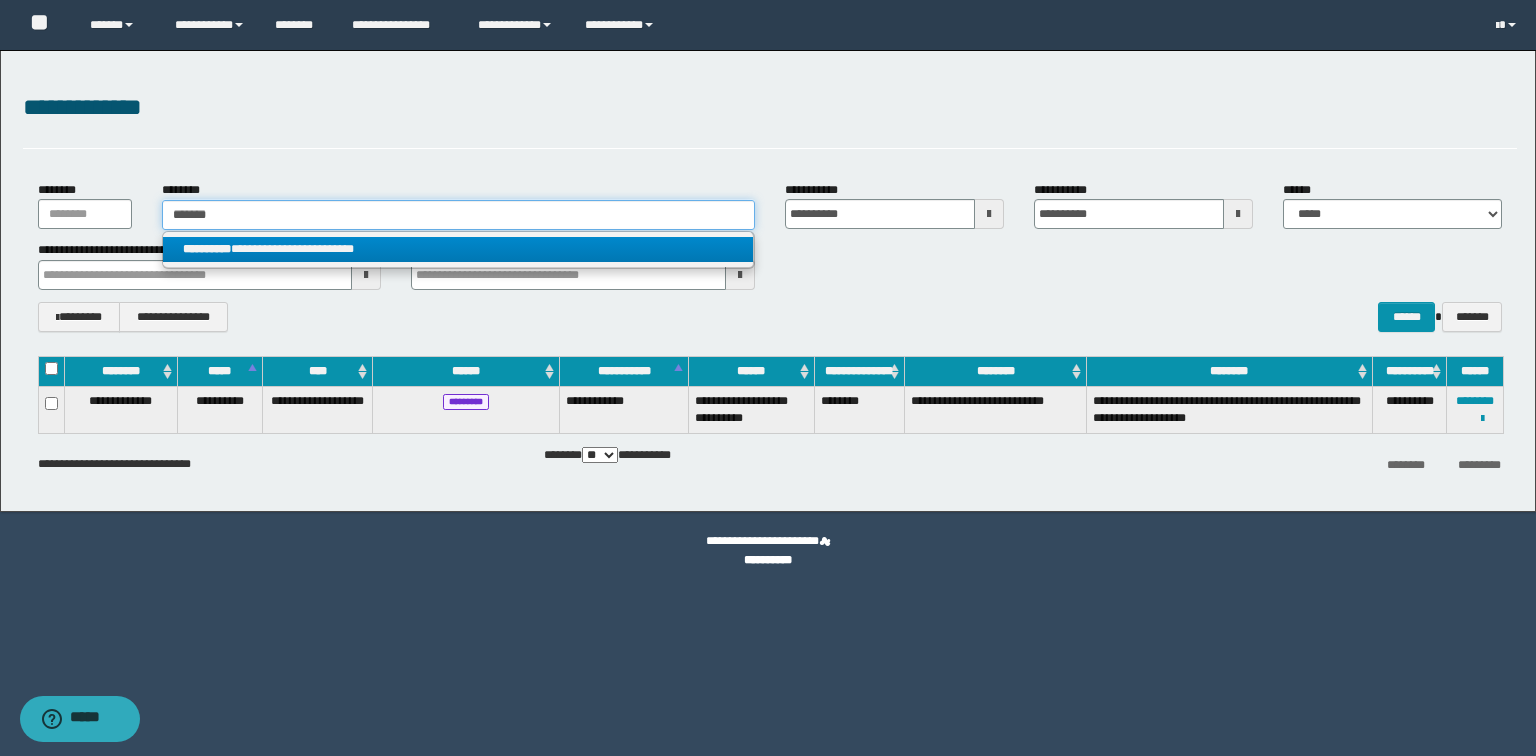 type 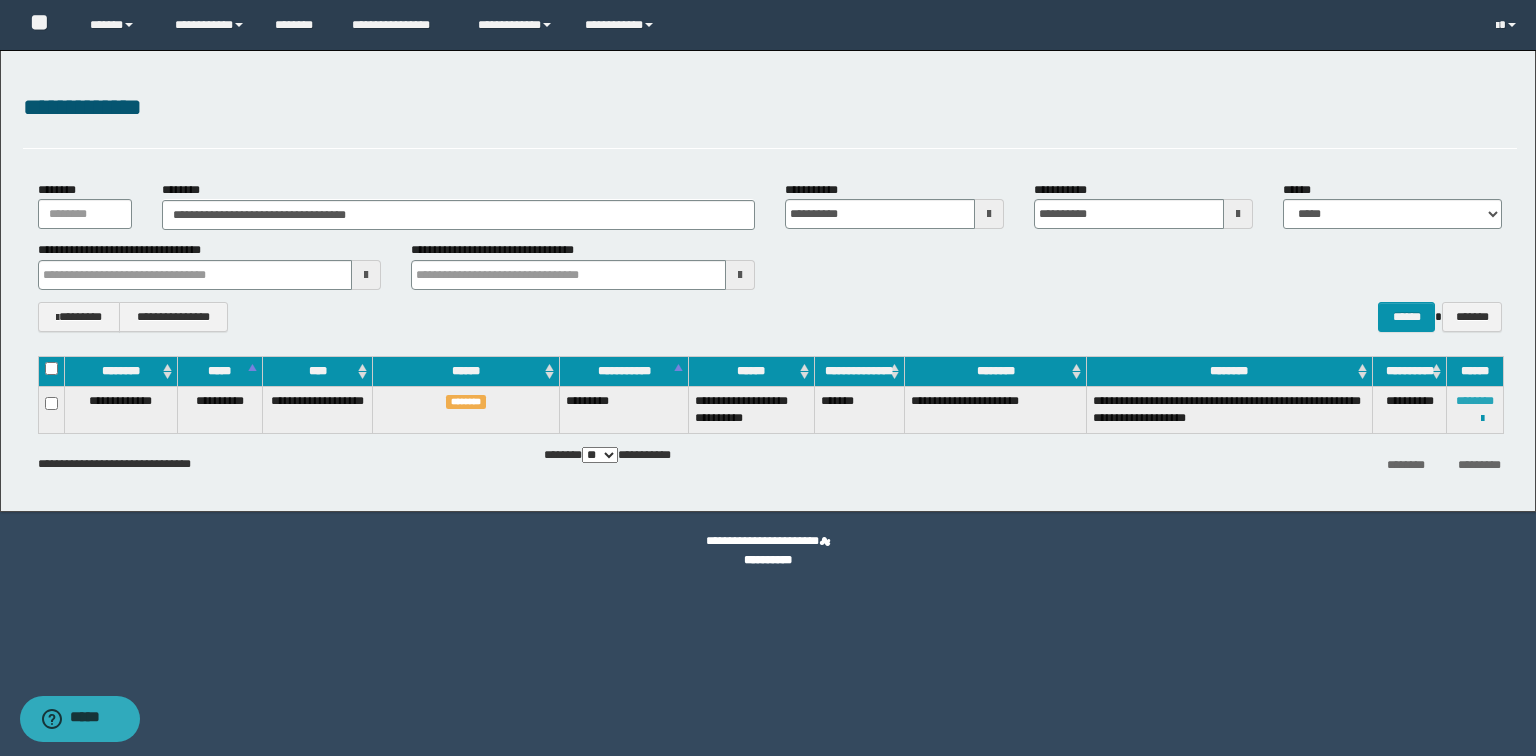 click on "********" at bounding box center (1475, 401) 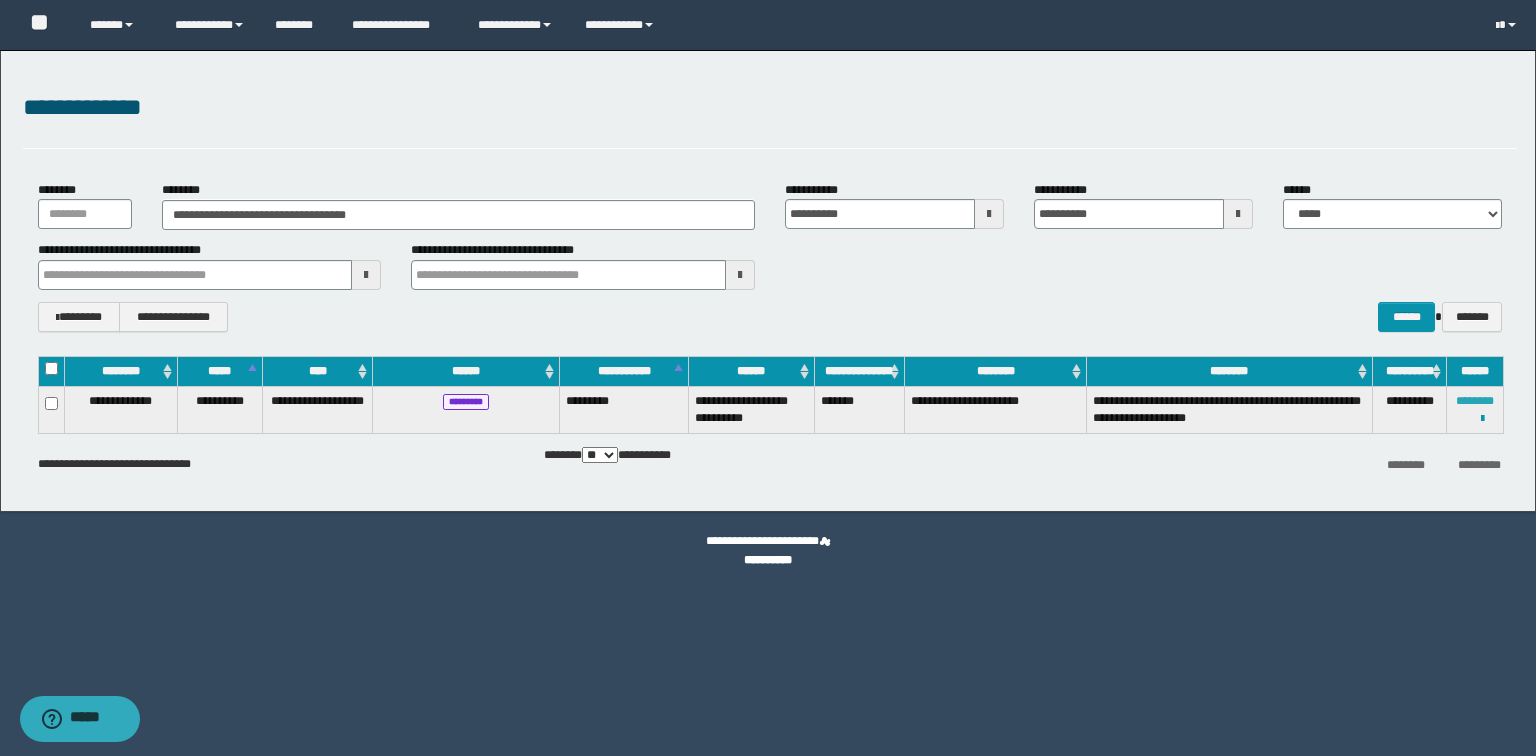 click on "********" at bounding box center [1475, 401] 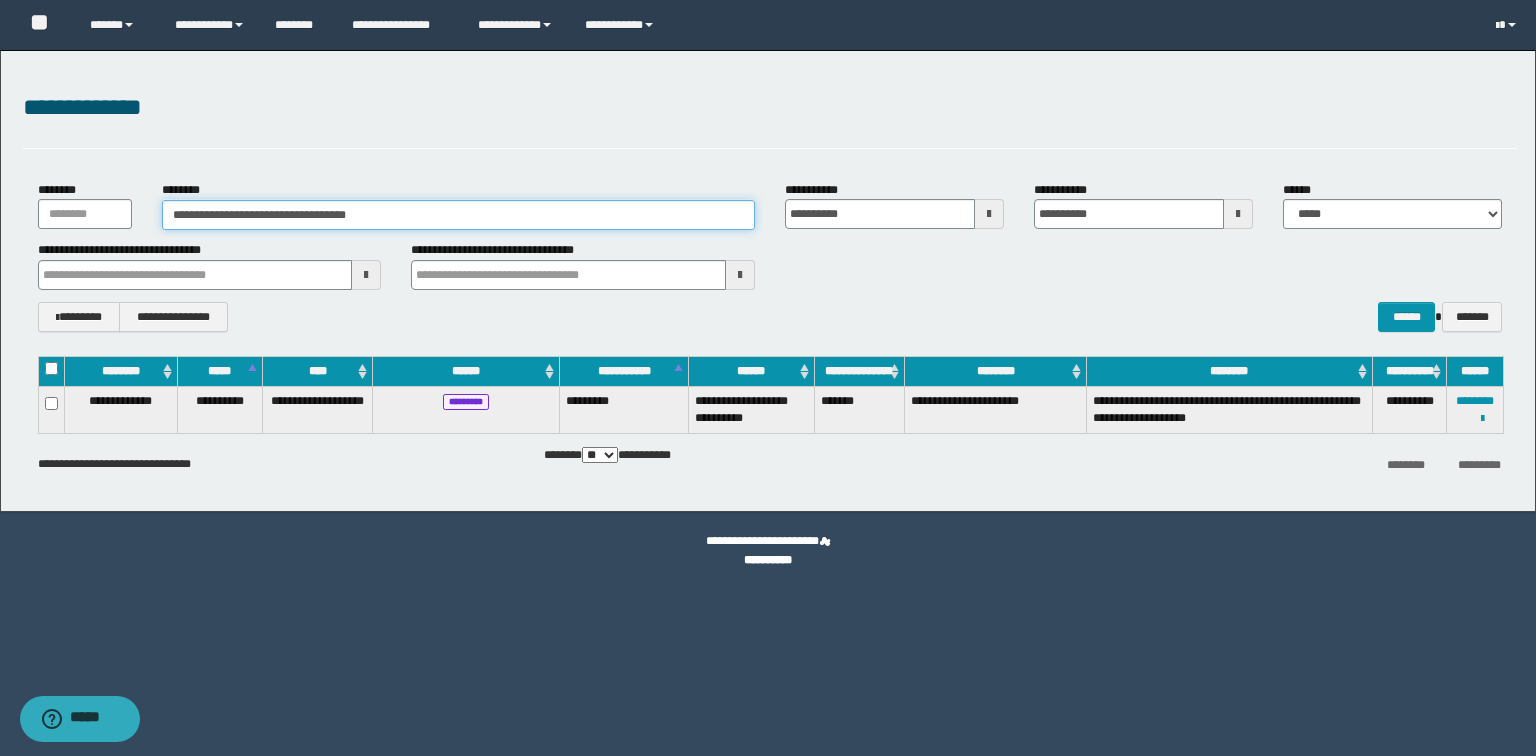 drag, startPoint x: 475, startPoint y: 220, endPoint x: 0, endPoint y: 168, distance: 477.83783 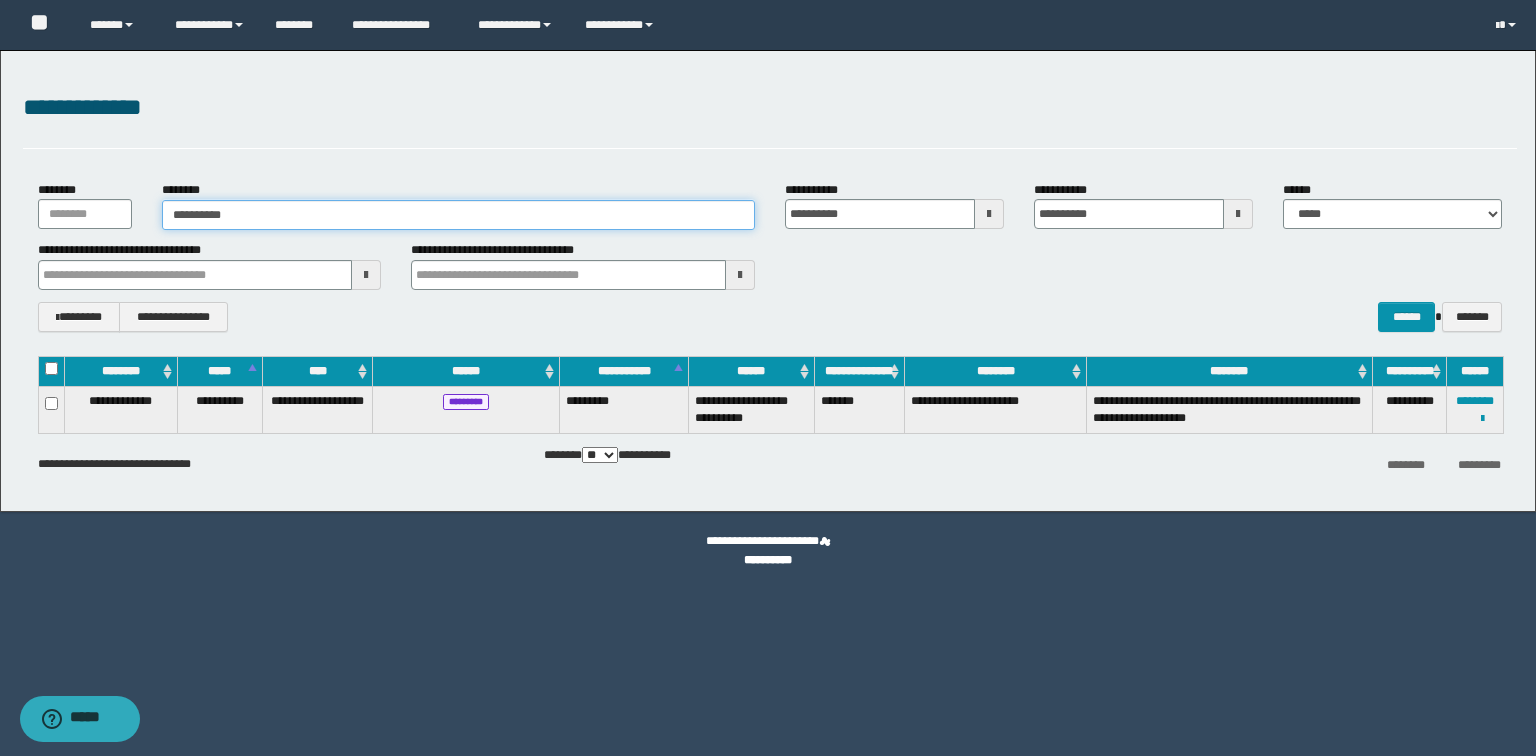 type on "**********" 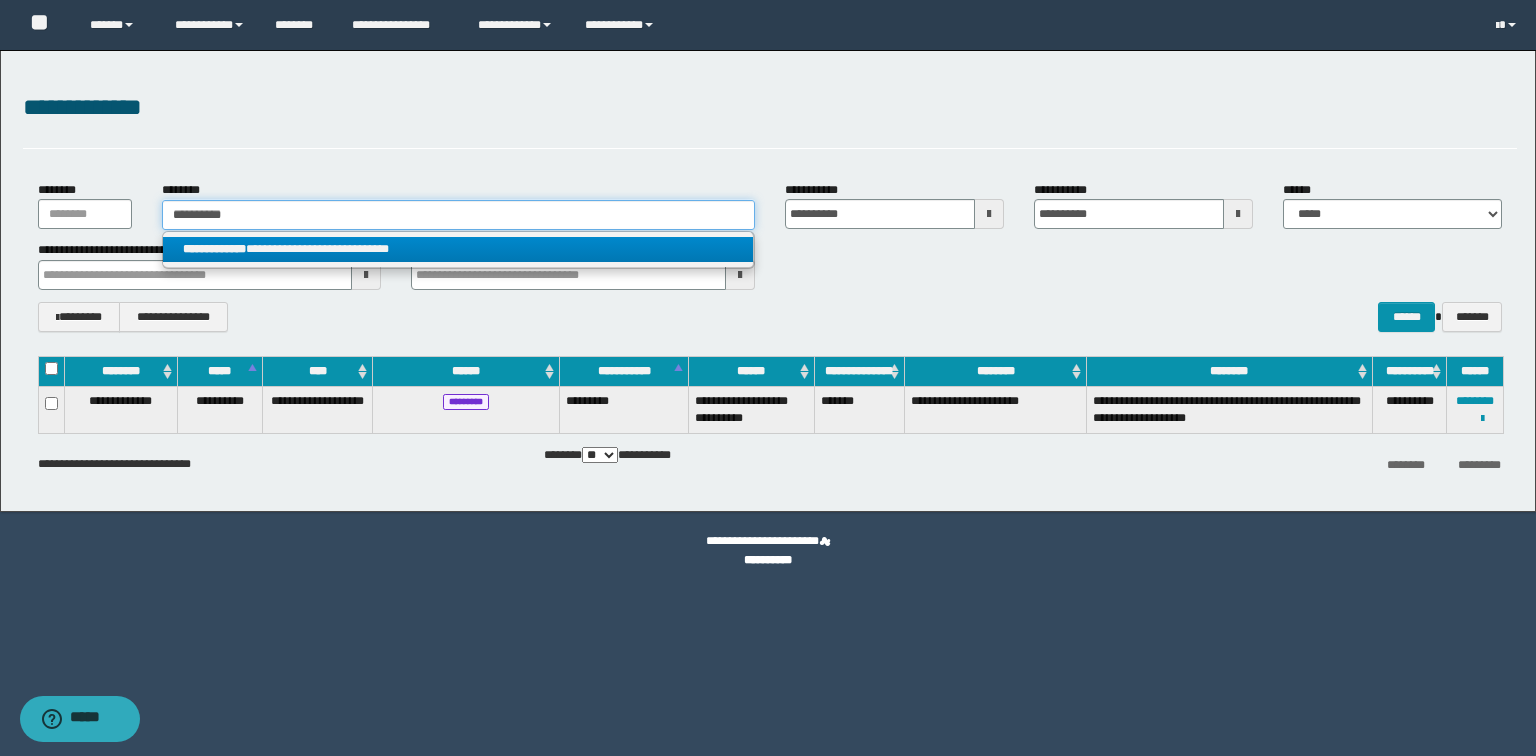 type on "**********" 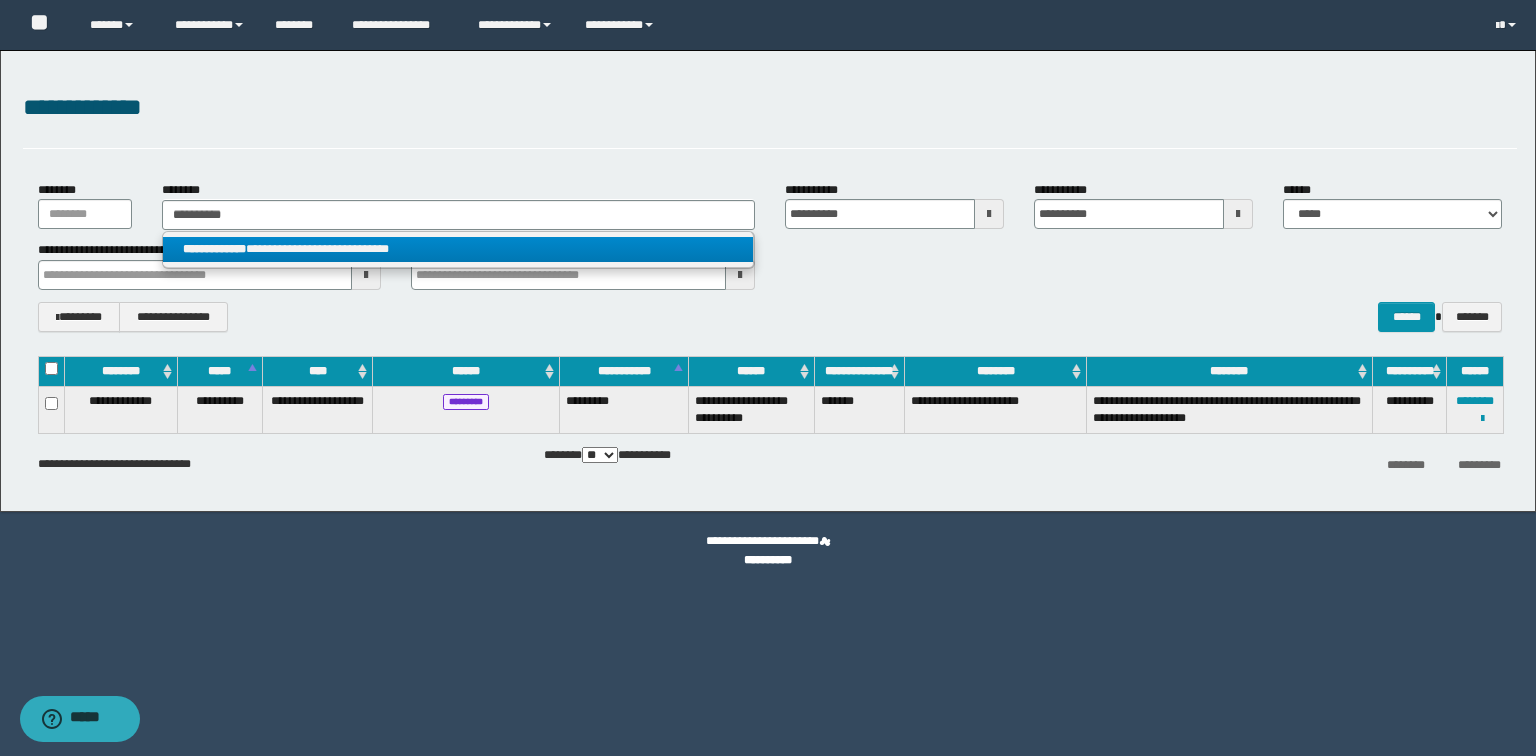 click on "**********" at bounding box center [458, 249] 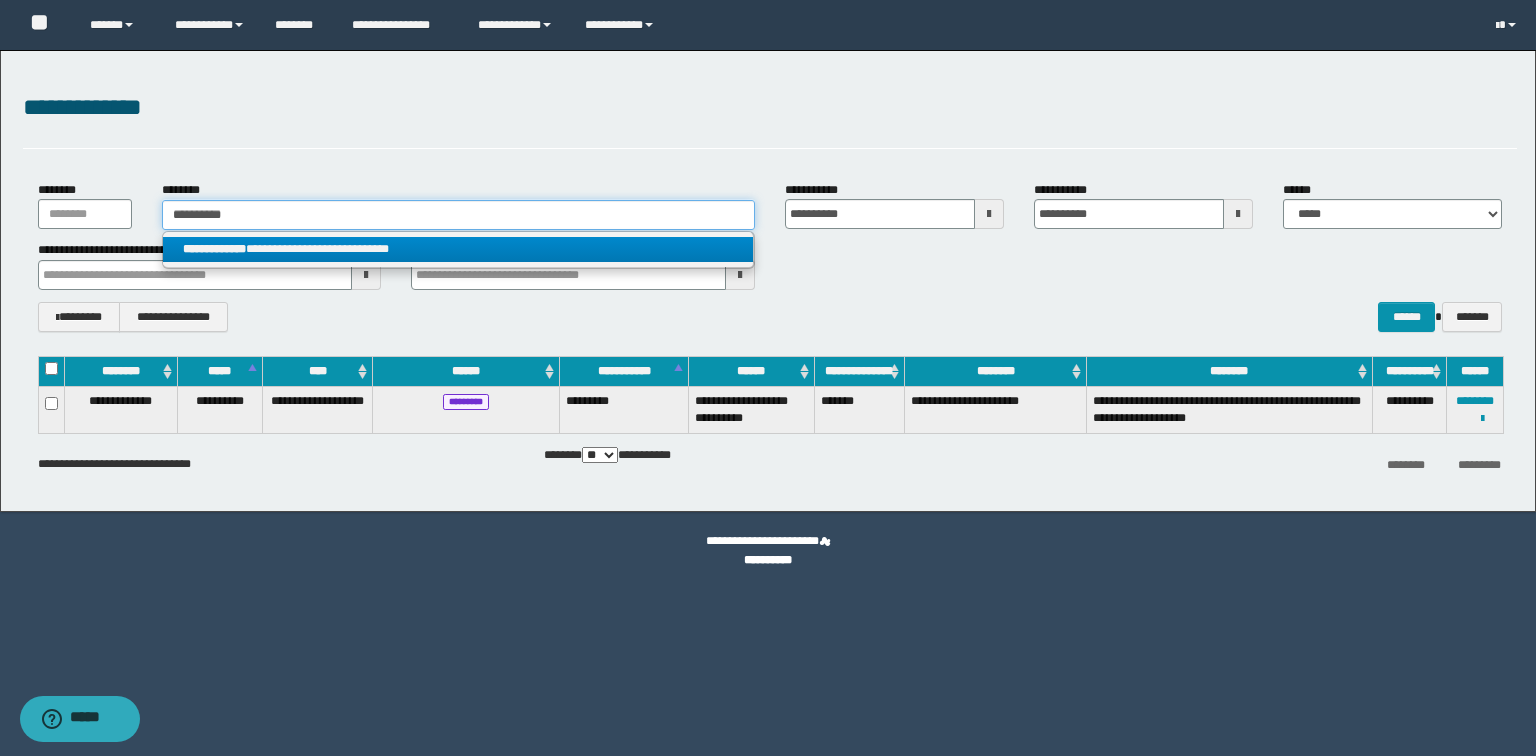 type 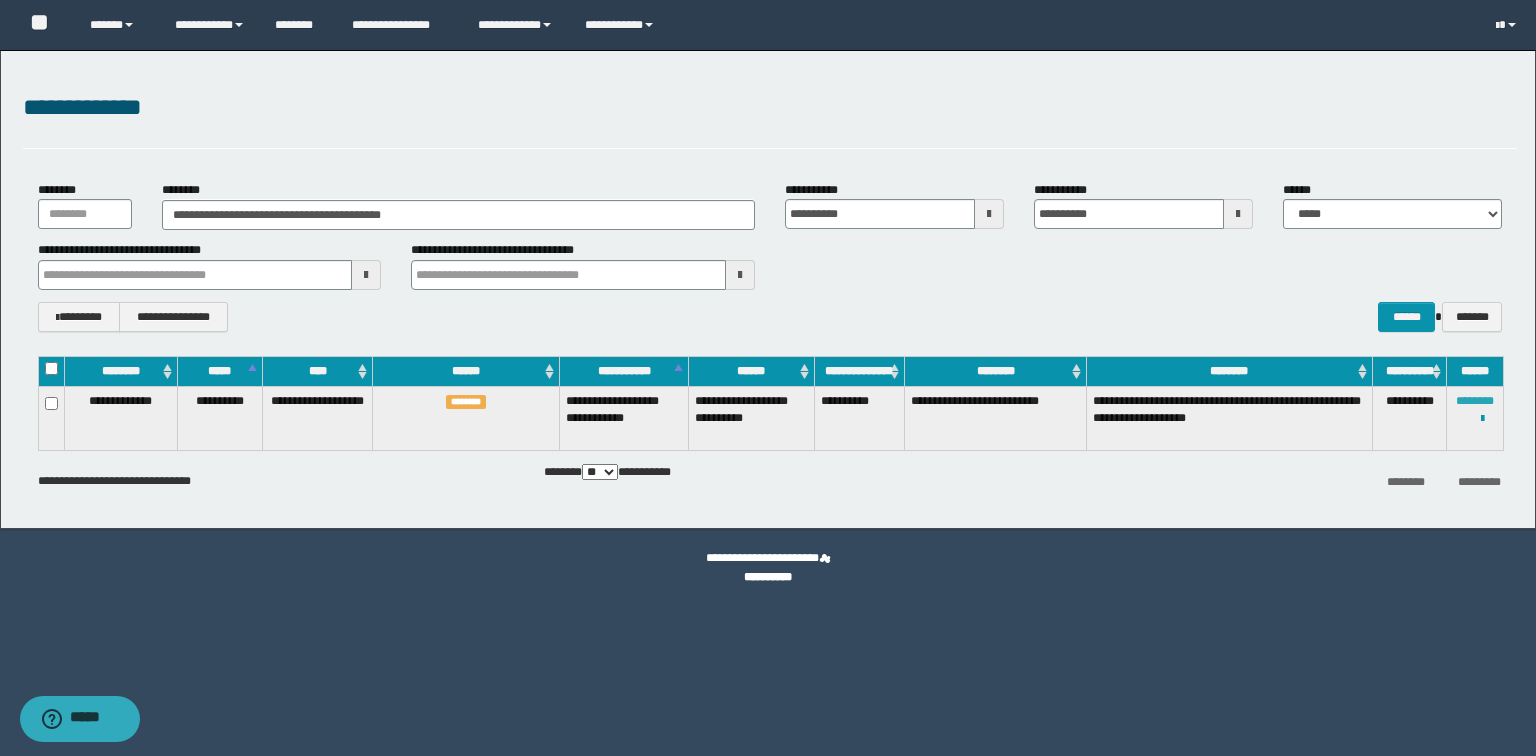 click on "********" at bounding box center [1475, 401] 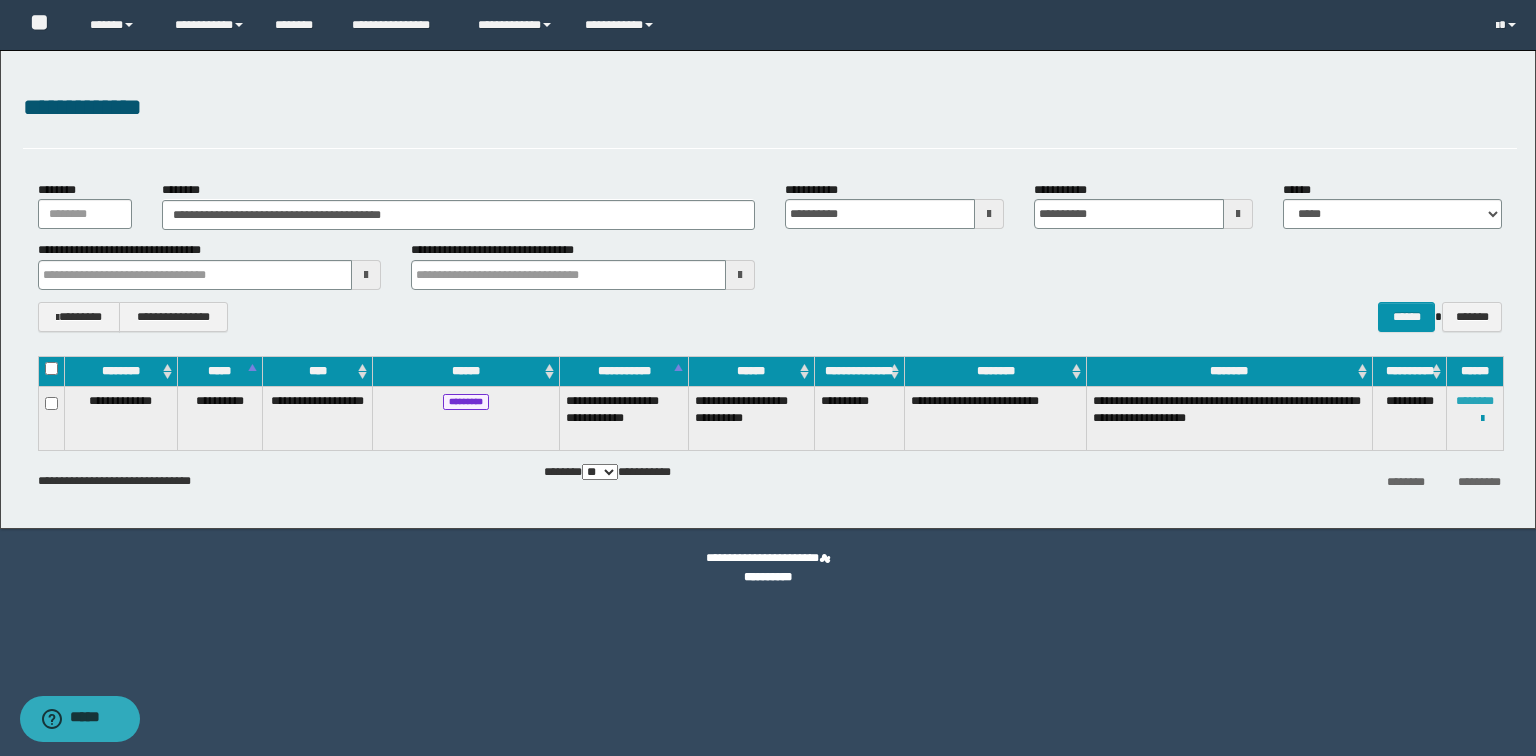 click on "********" at bounding box center [1475, 401] 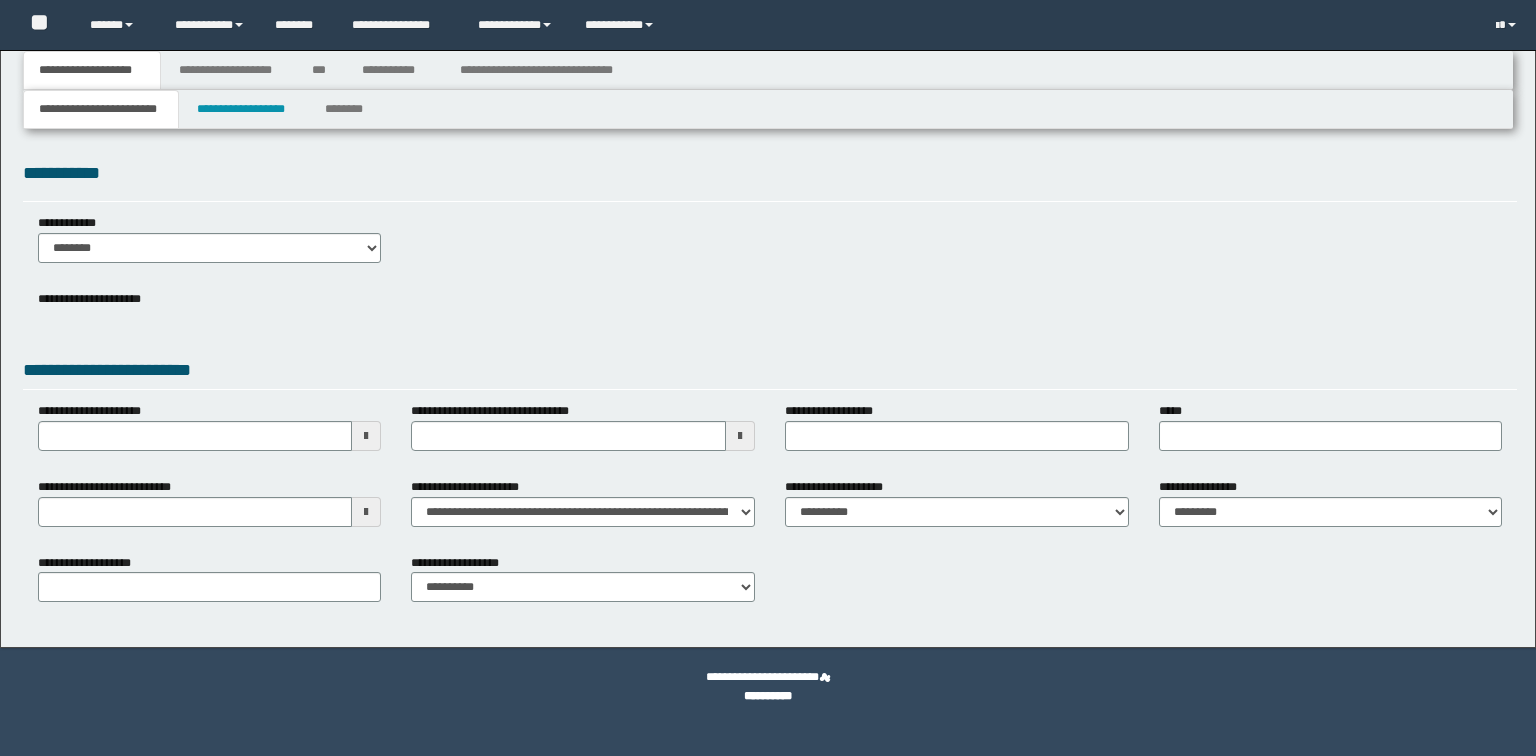 scroll, scrollTop: 0, scrollLeft: 0, axis: both 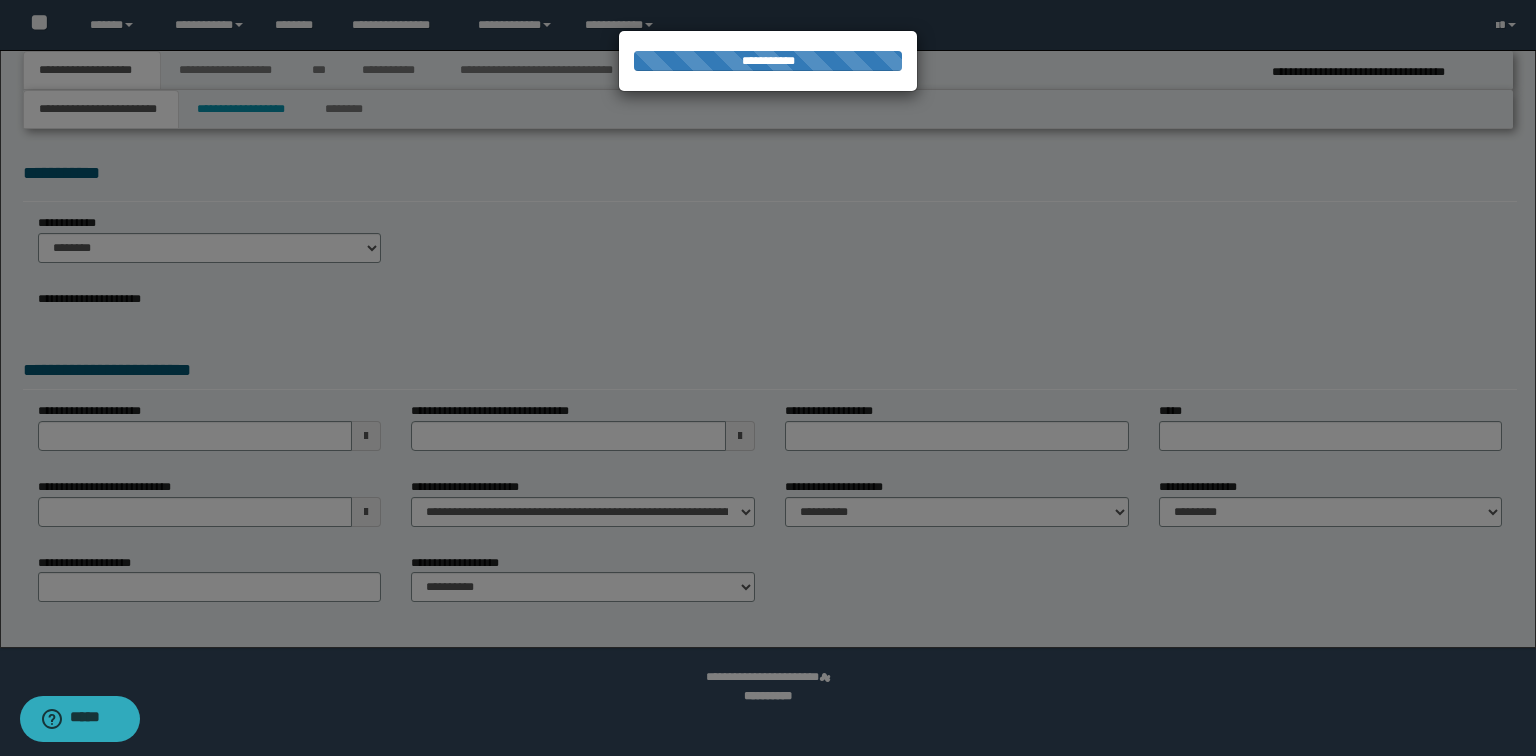 select on "*" 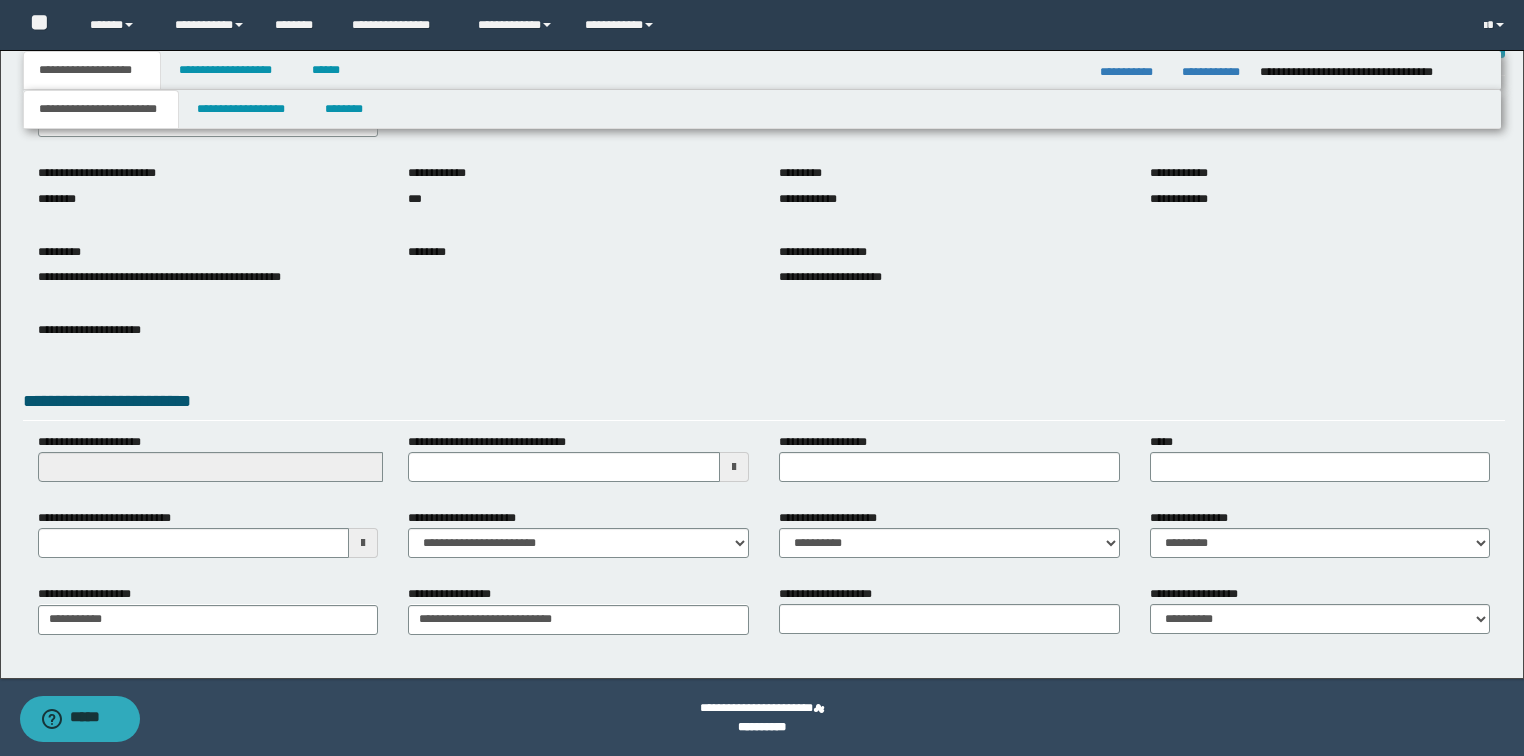 scroll, scrollTop: 127, scrollLeft: 0, axis: vertical 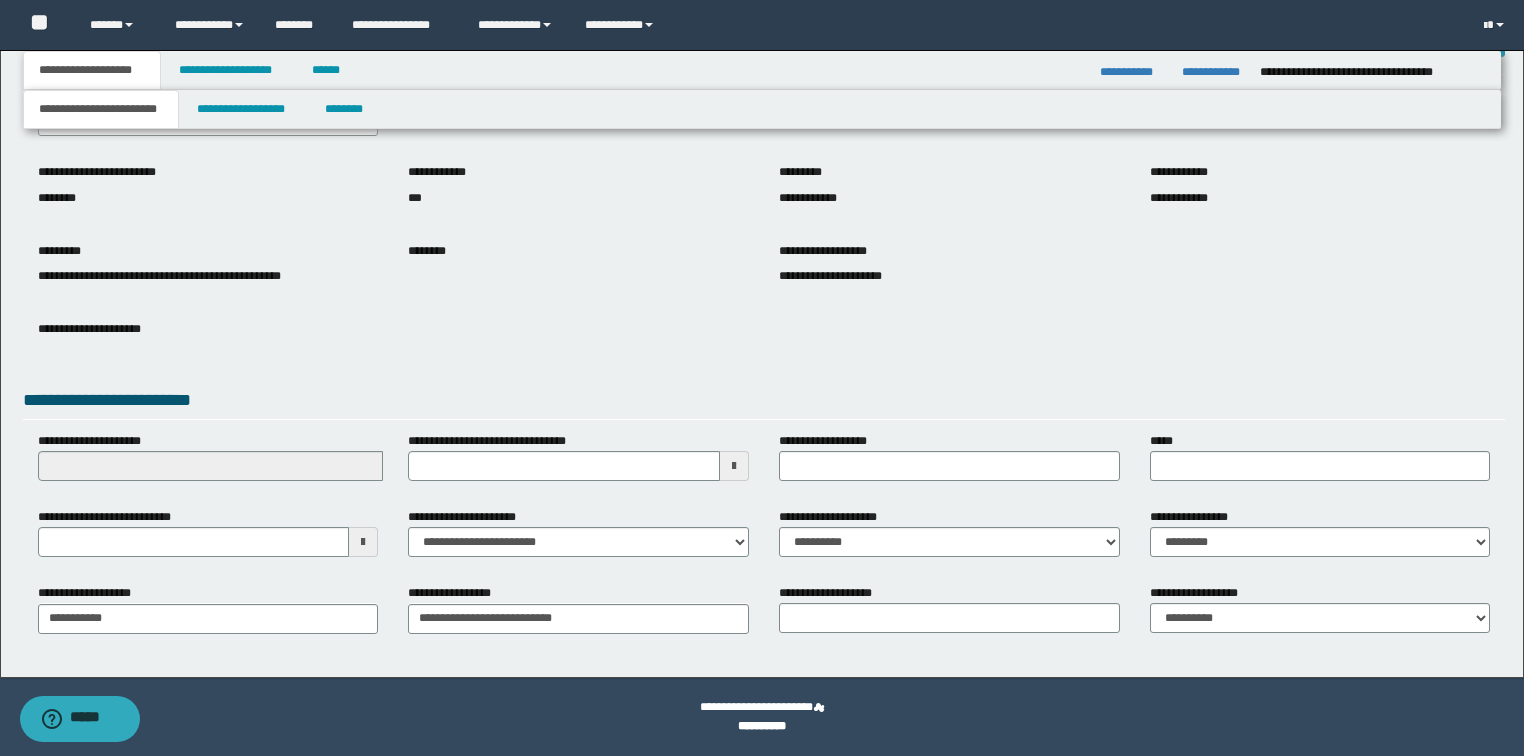 click at bounding box center (363, 542) 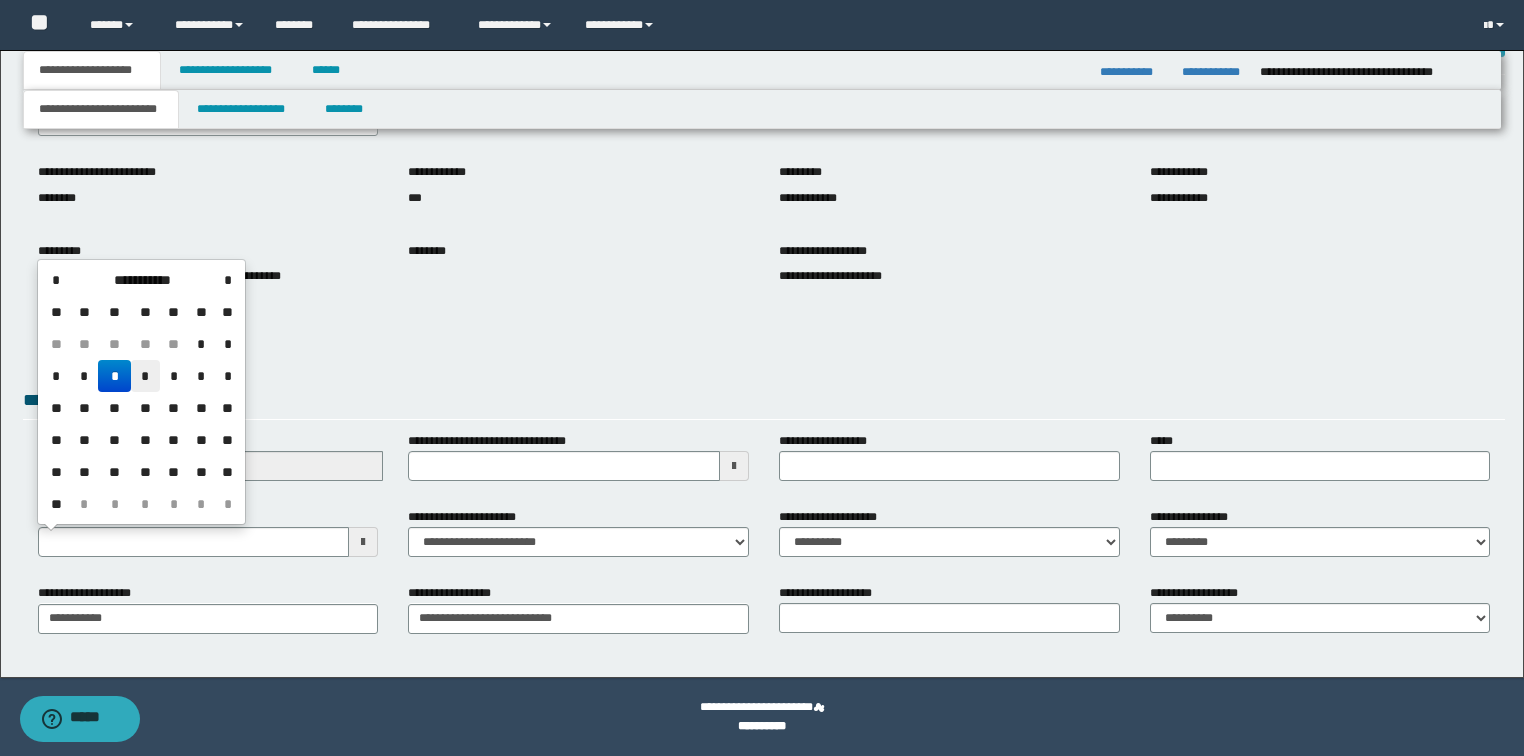 click on "*" at bounding box center [145, 376] 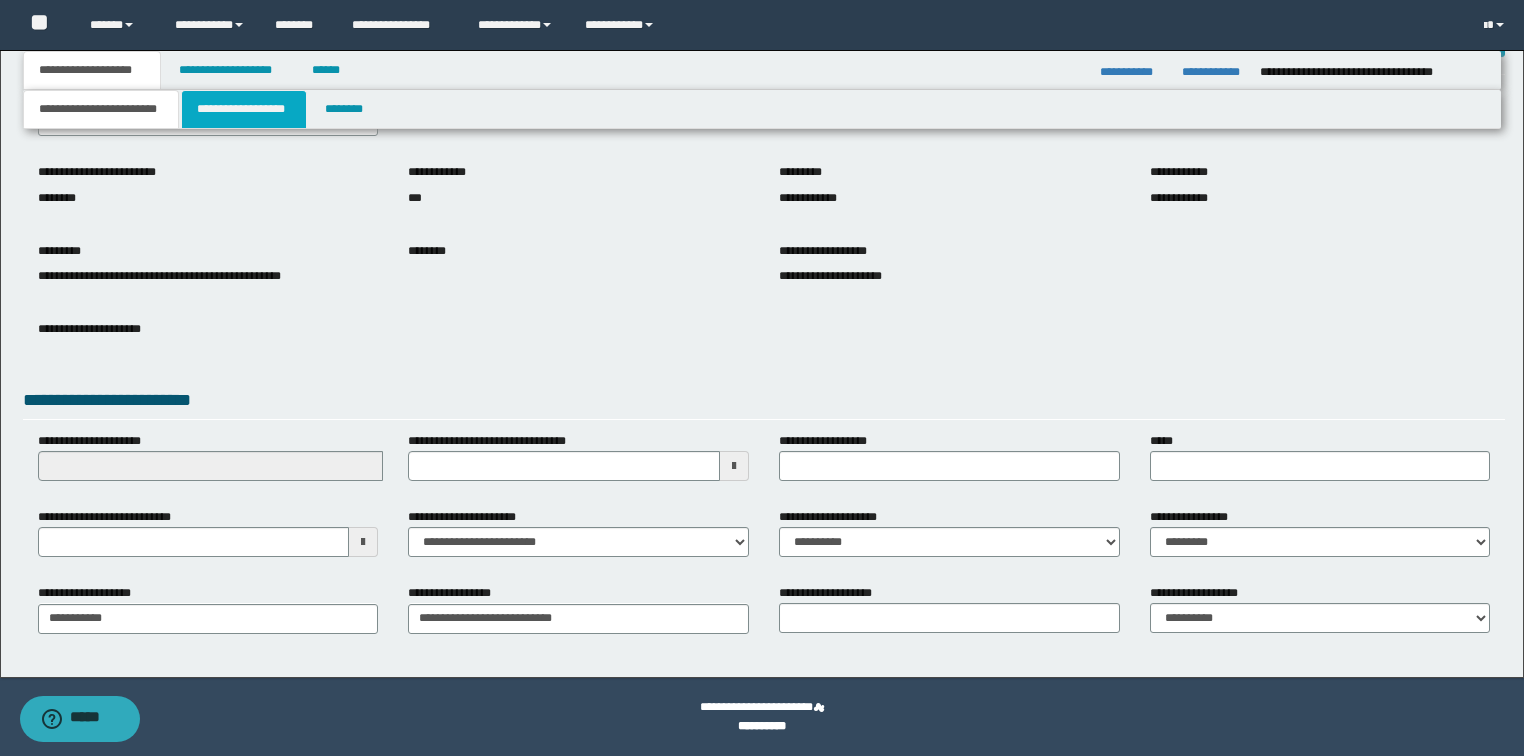 click on "**********" at bounding box center (244, 109) 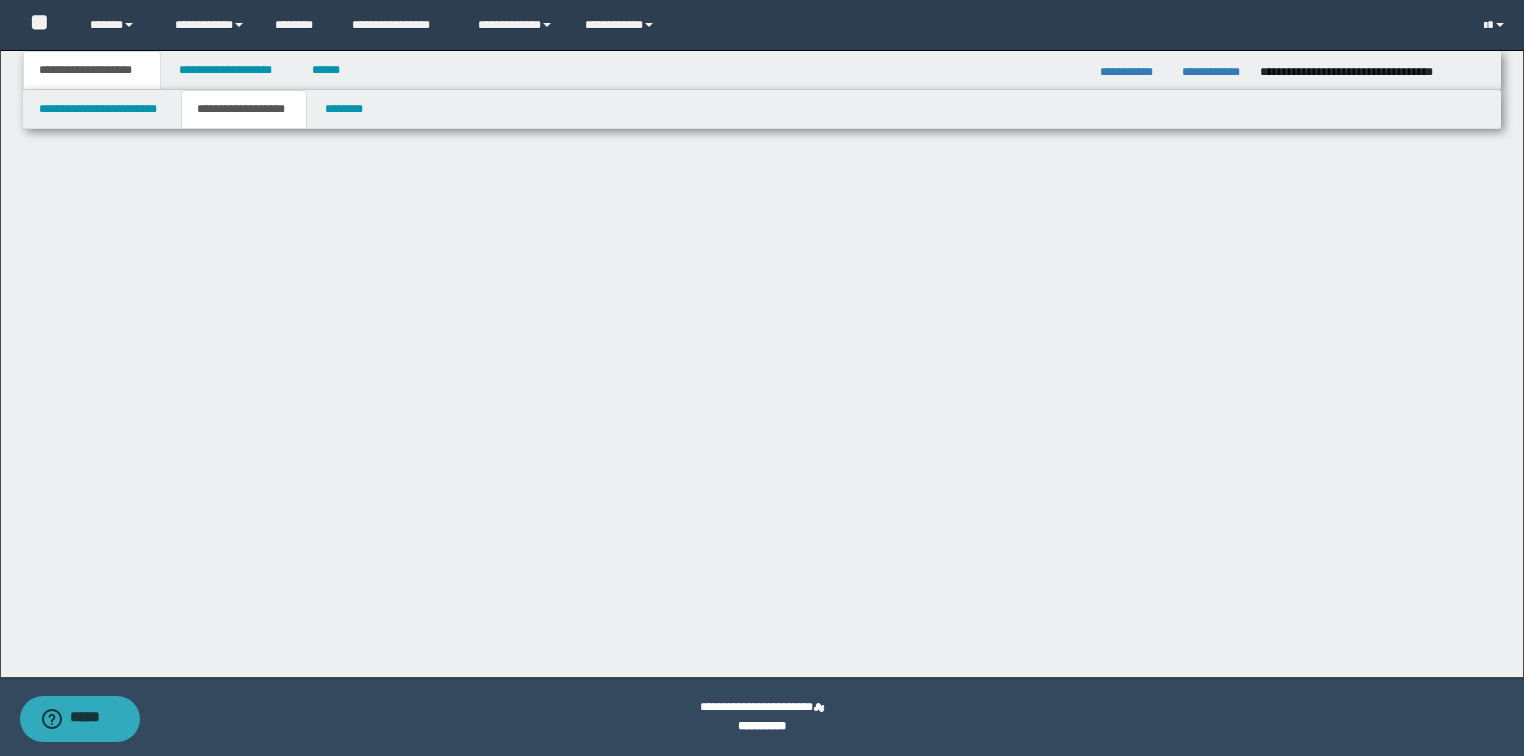 scroll, scrollTop: 0, scrollLeft: 0, axis: both 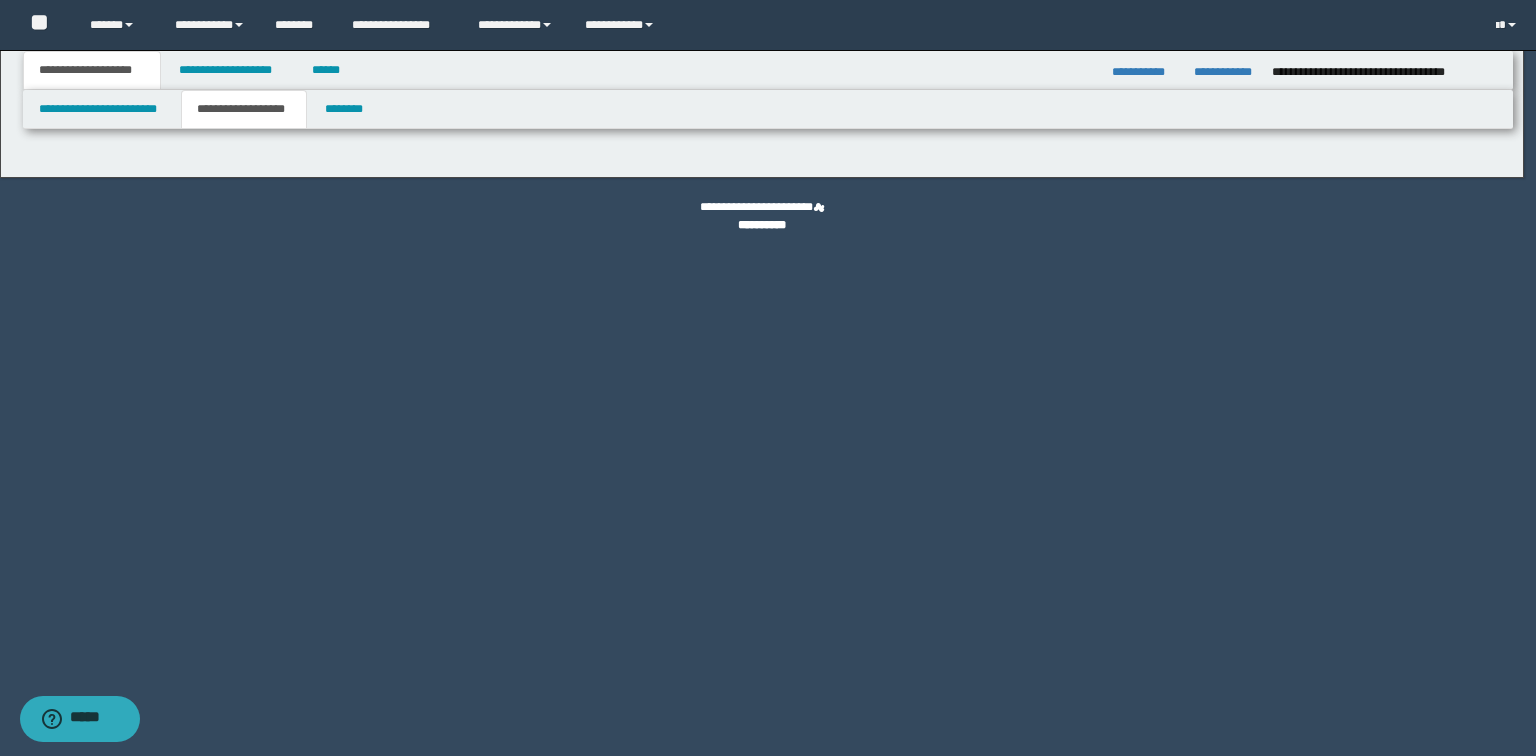 type on "**********" 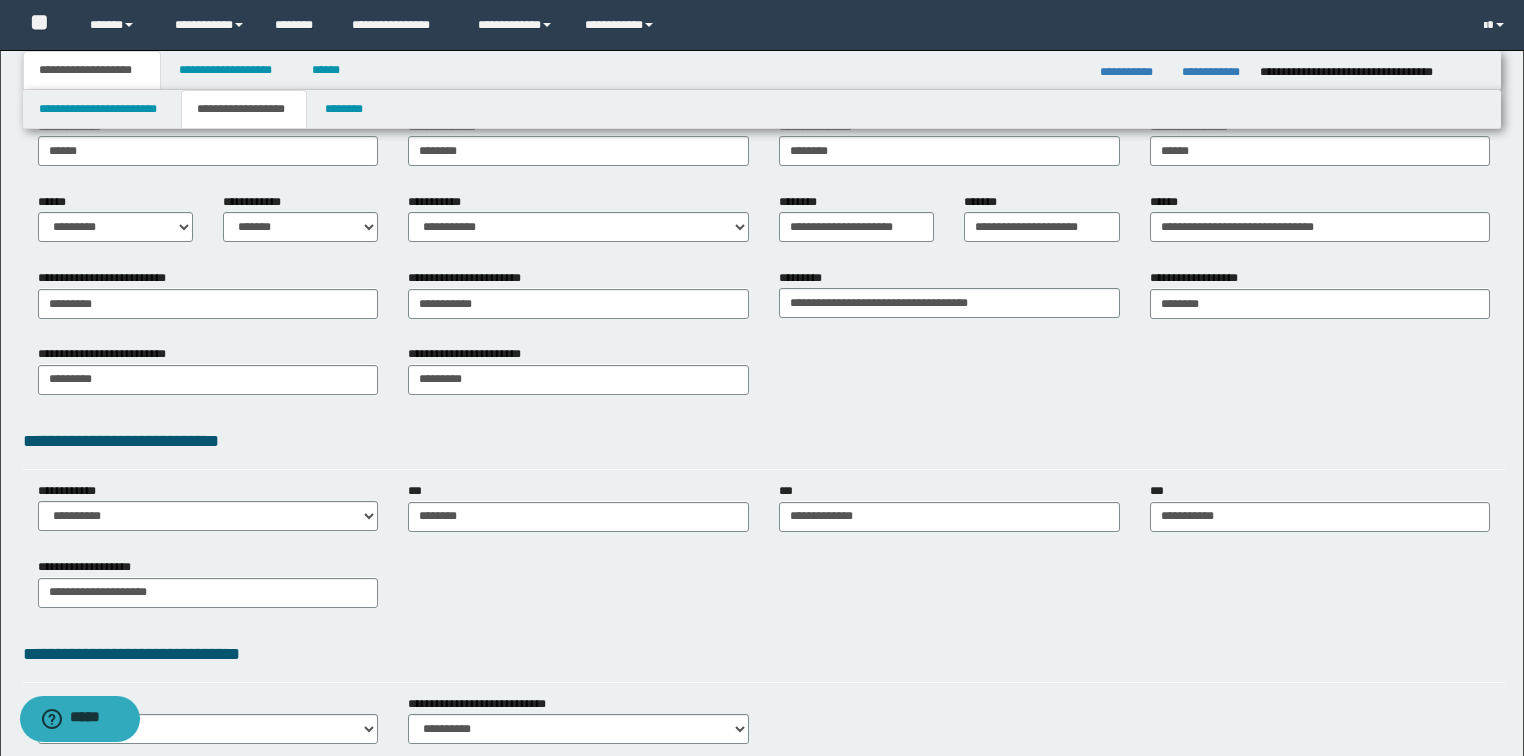 scroll, scrollTop: 240, scrollLeft: 0, axis: vertical 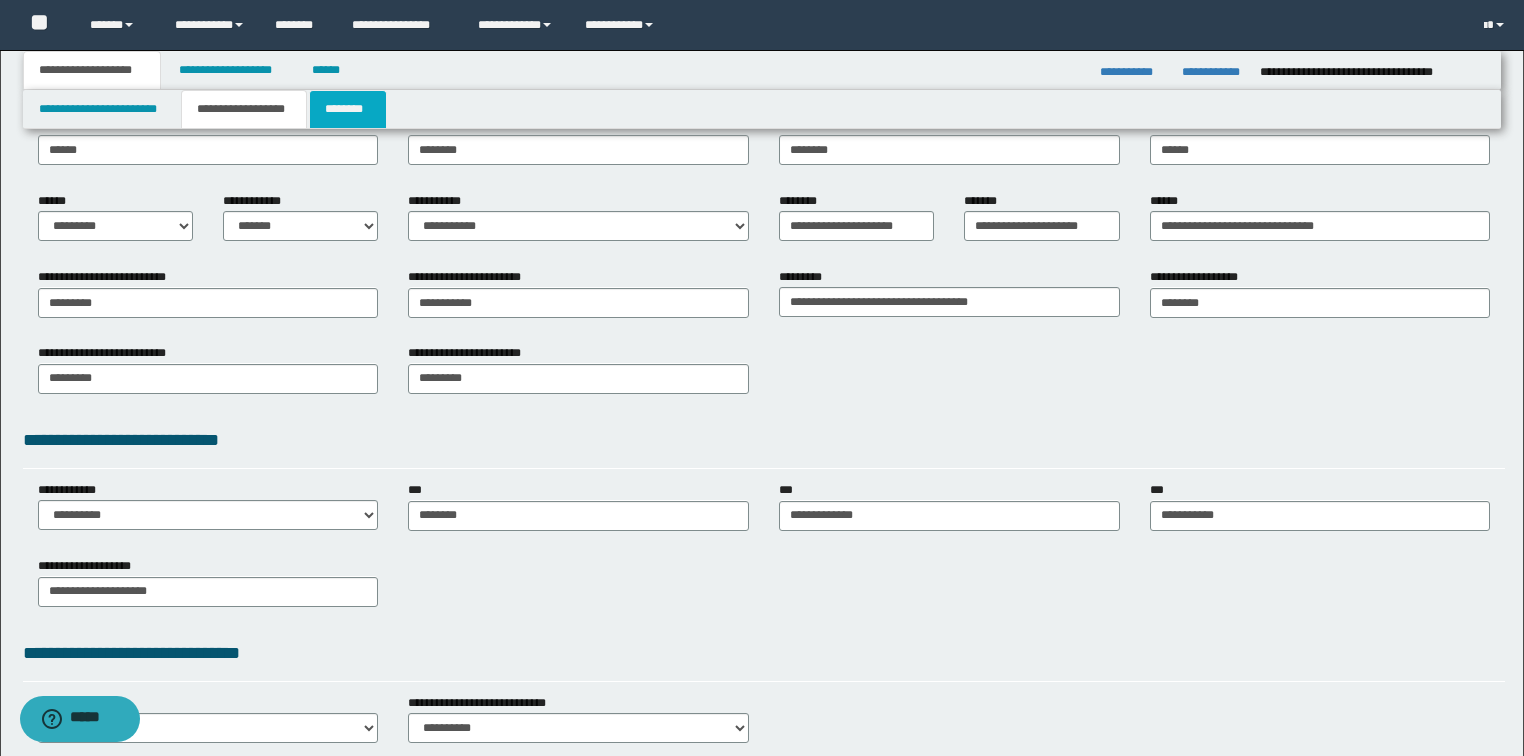 click on "********" at bounding box center (348, 109) 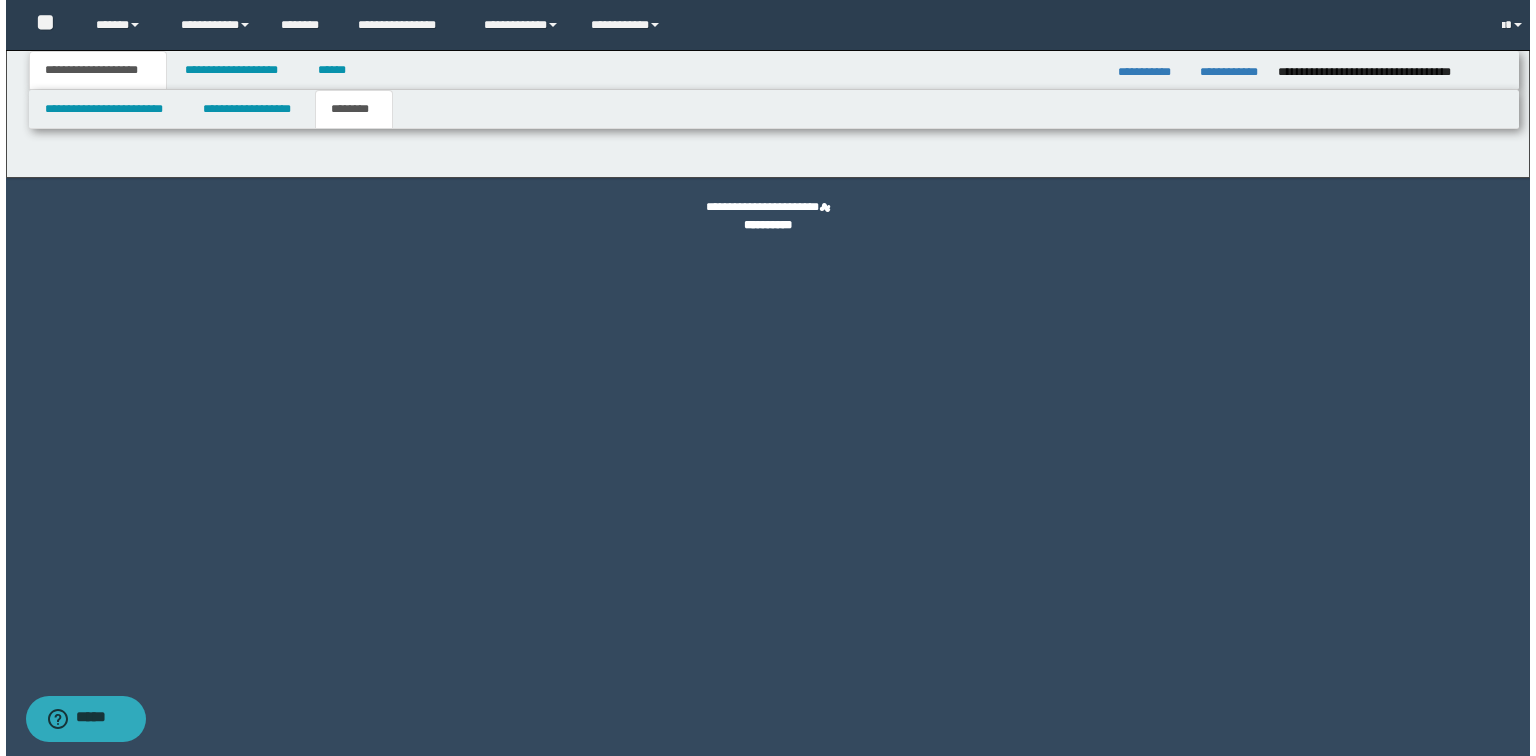 scroll, scrollTop: 0, scrollLeft: 0, axis: both 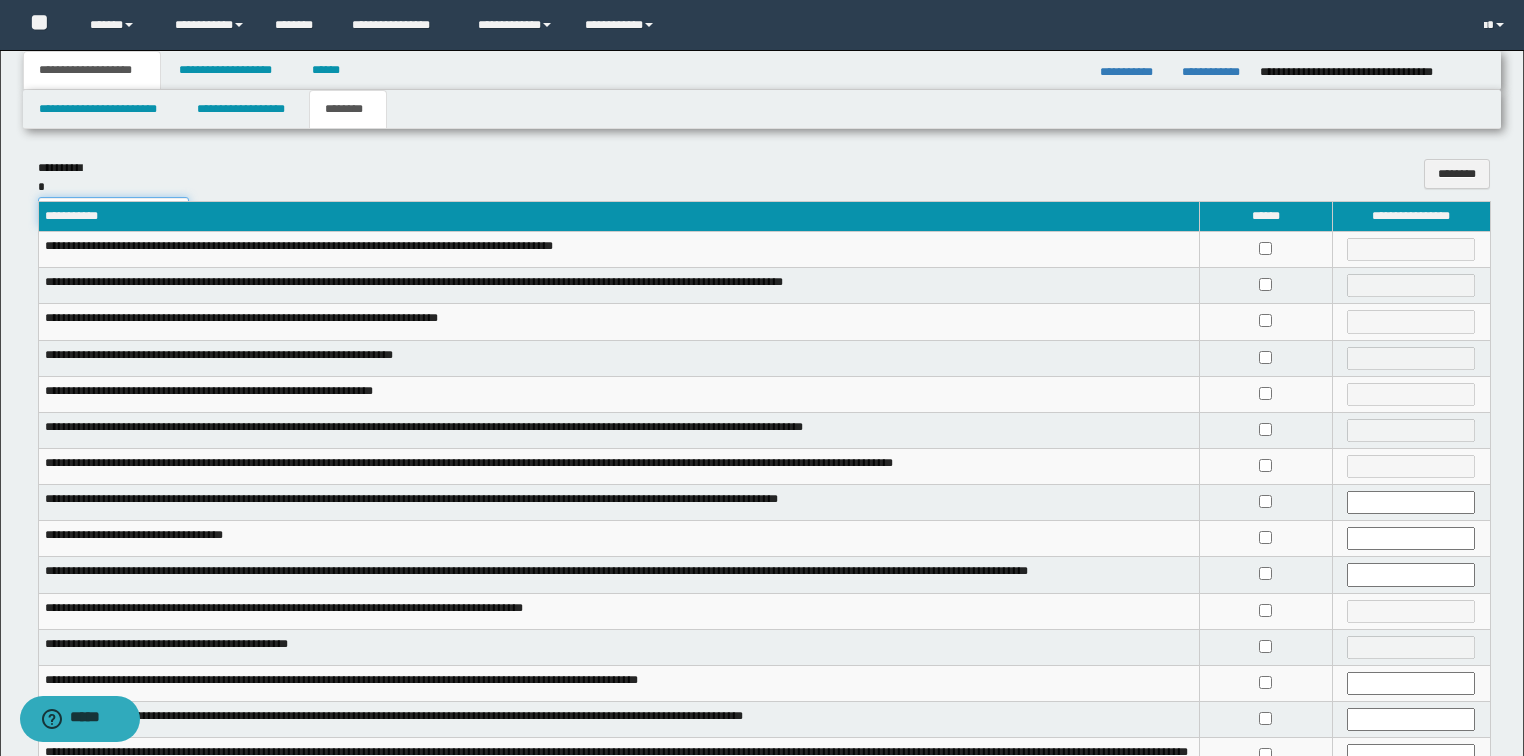 click on "**********" at bounding box center [113, 212] 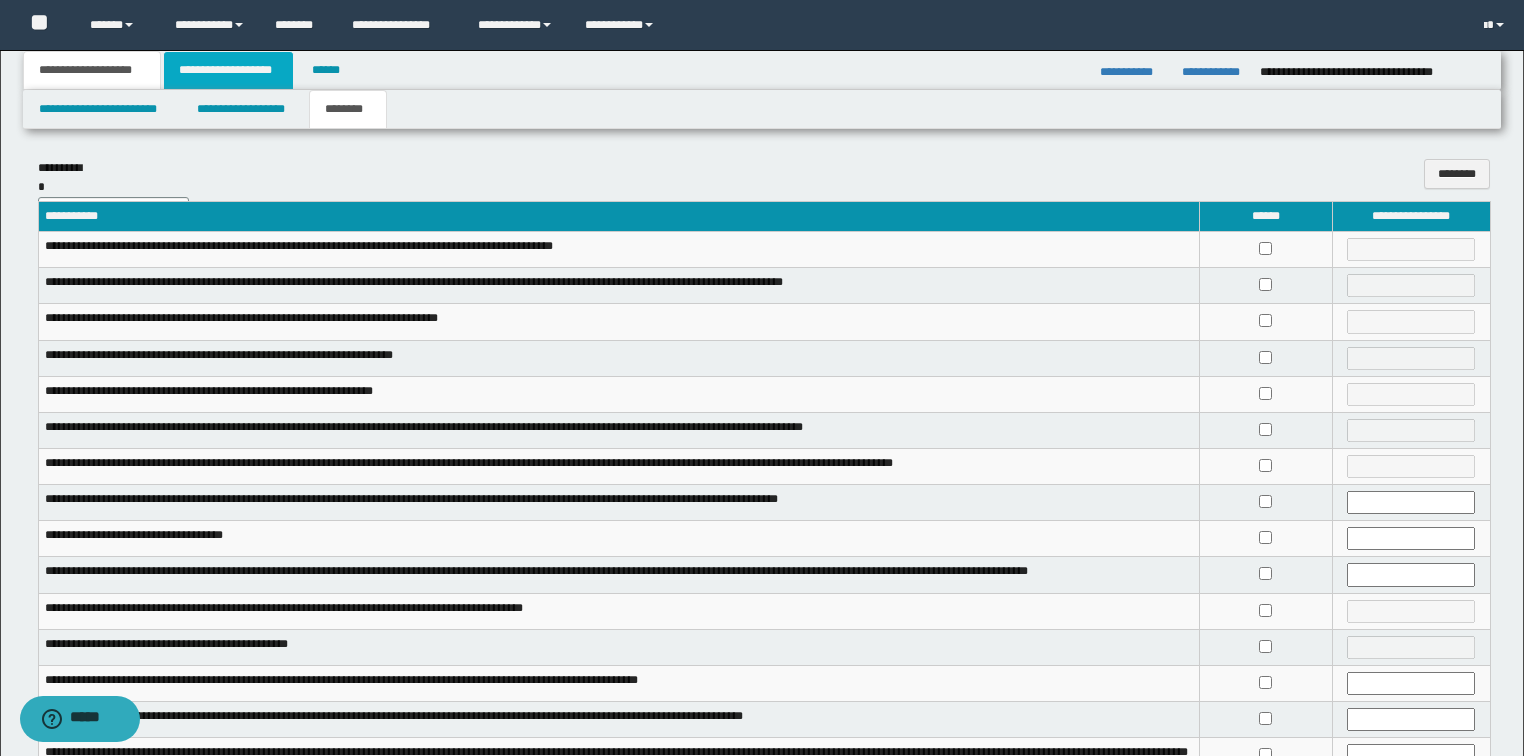 click on "**********" at bounding box center [228, 70] 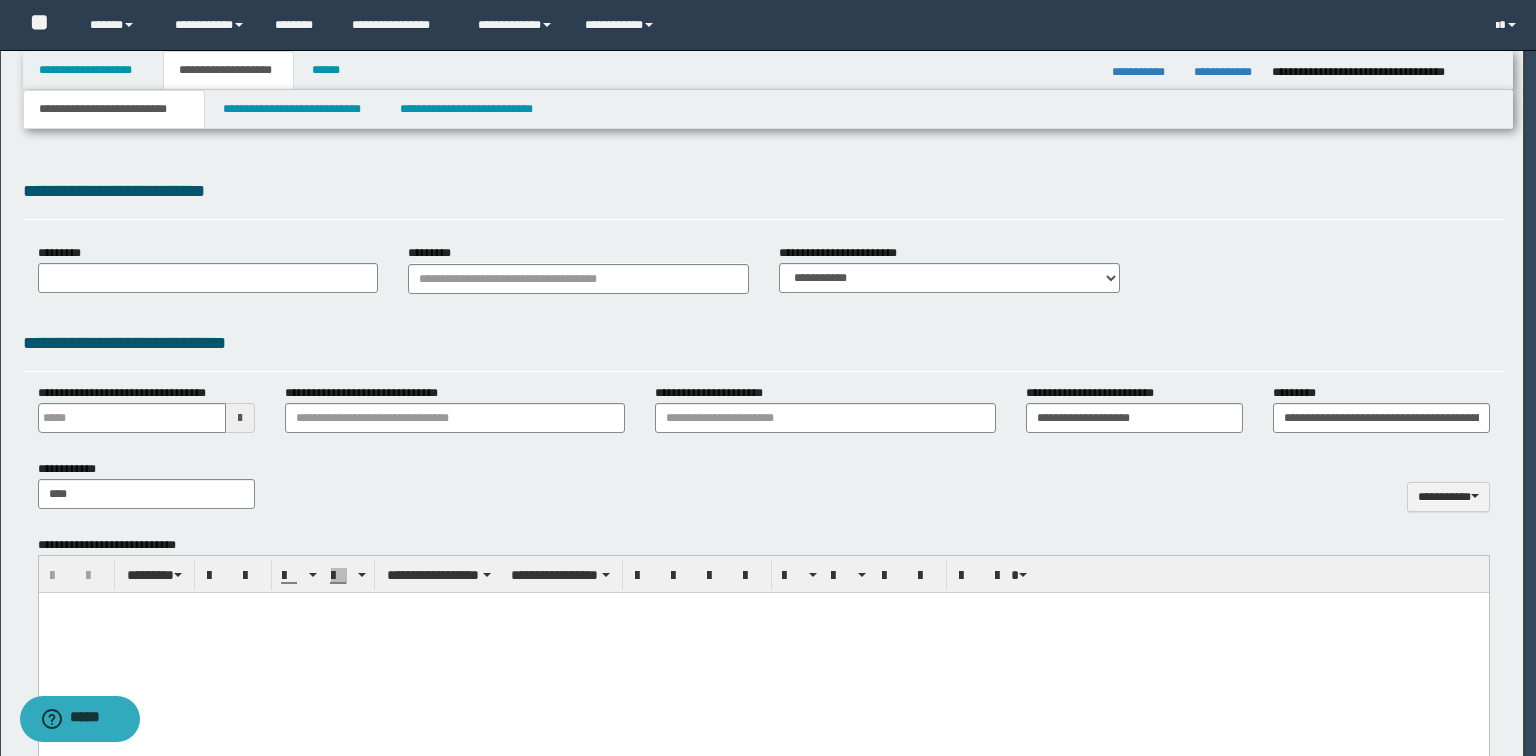 type on "**********" 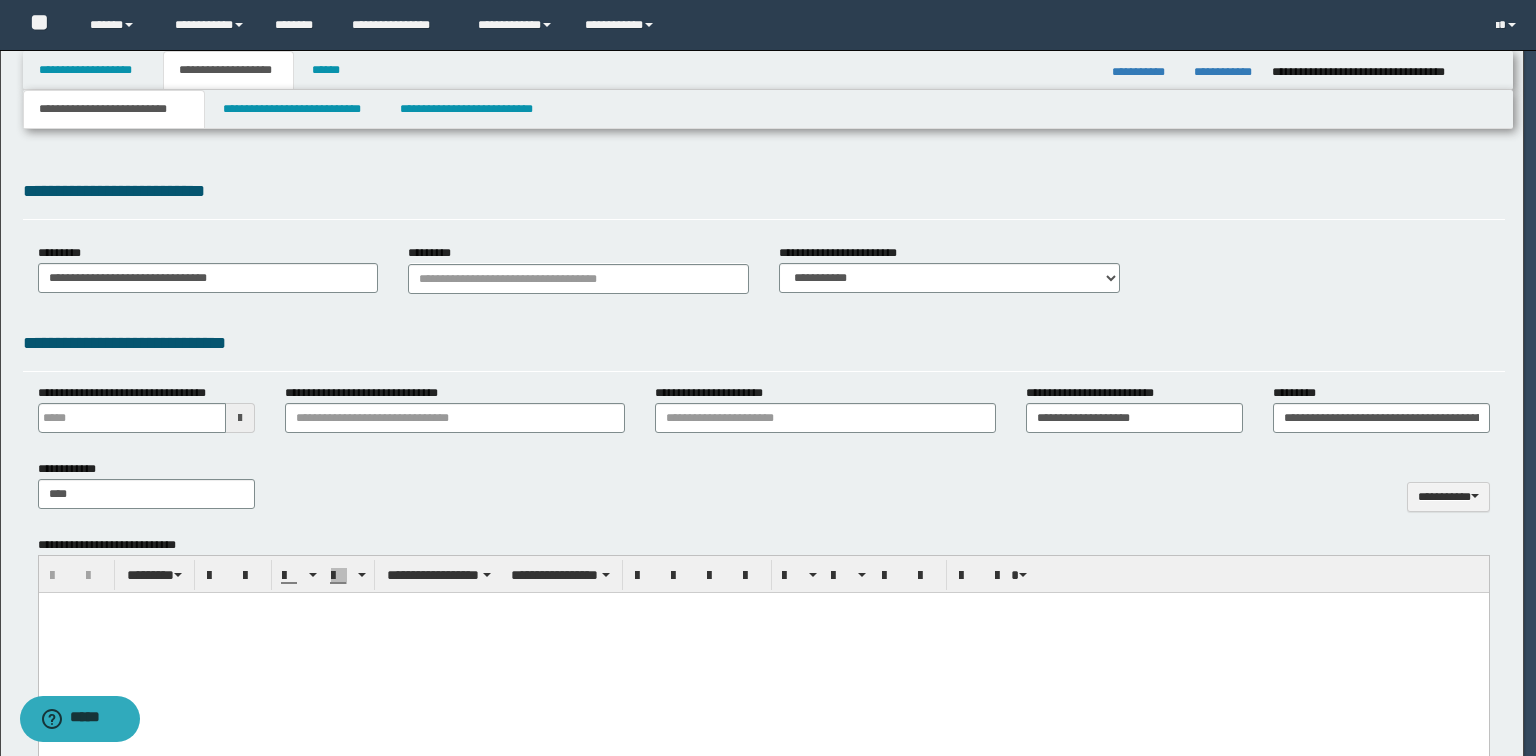 type 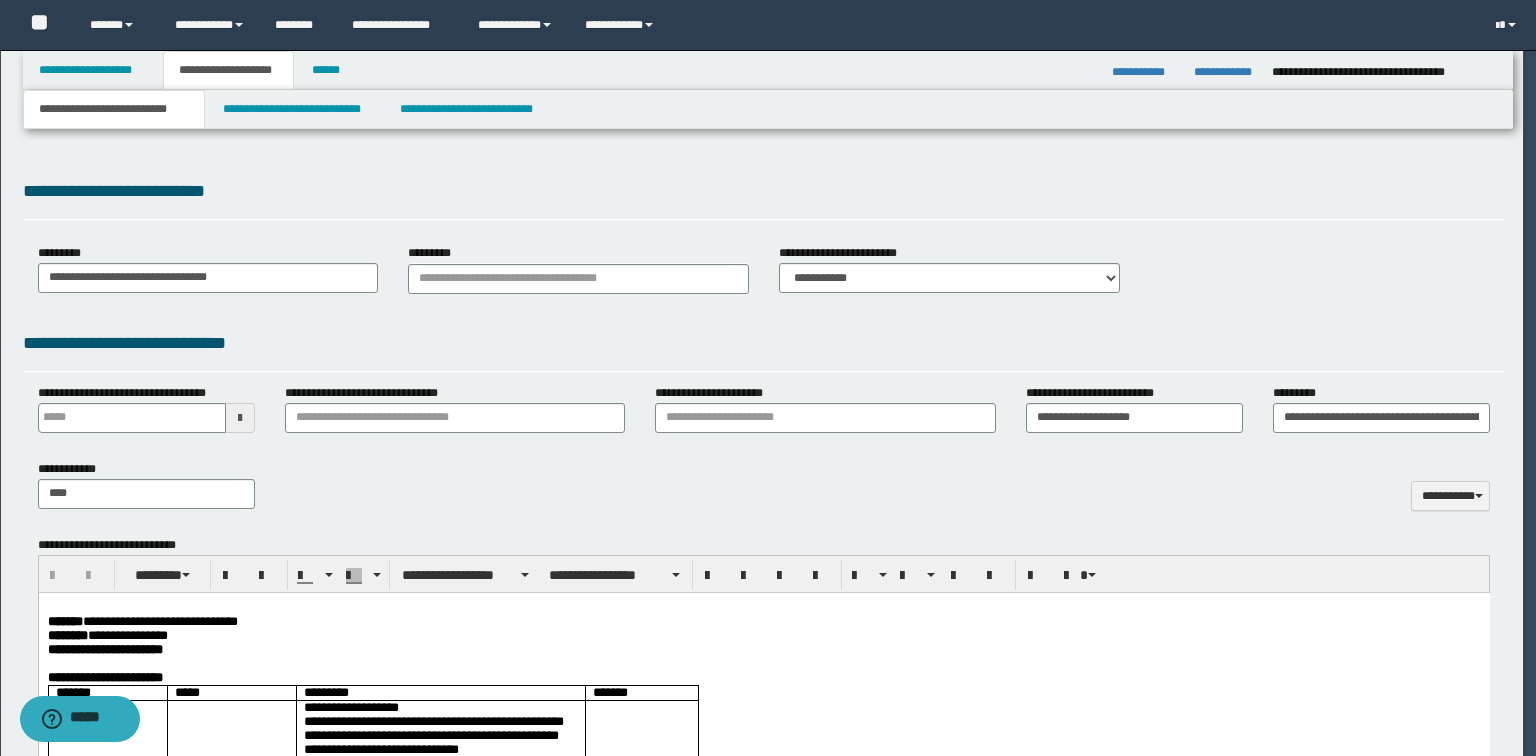 type 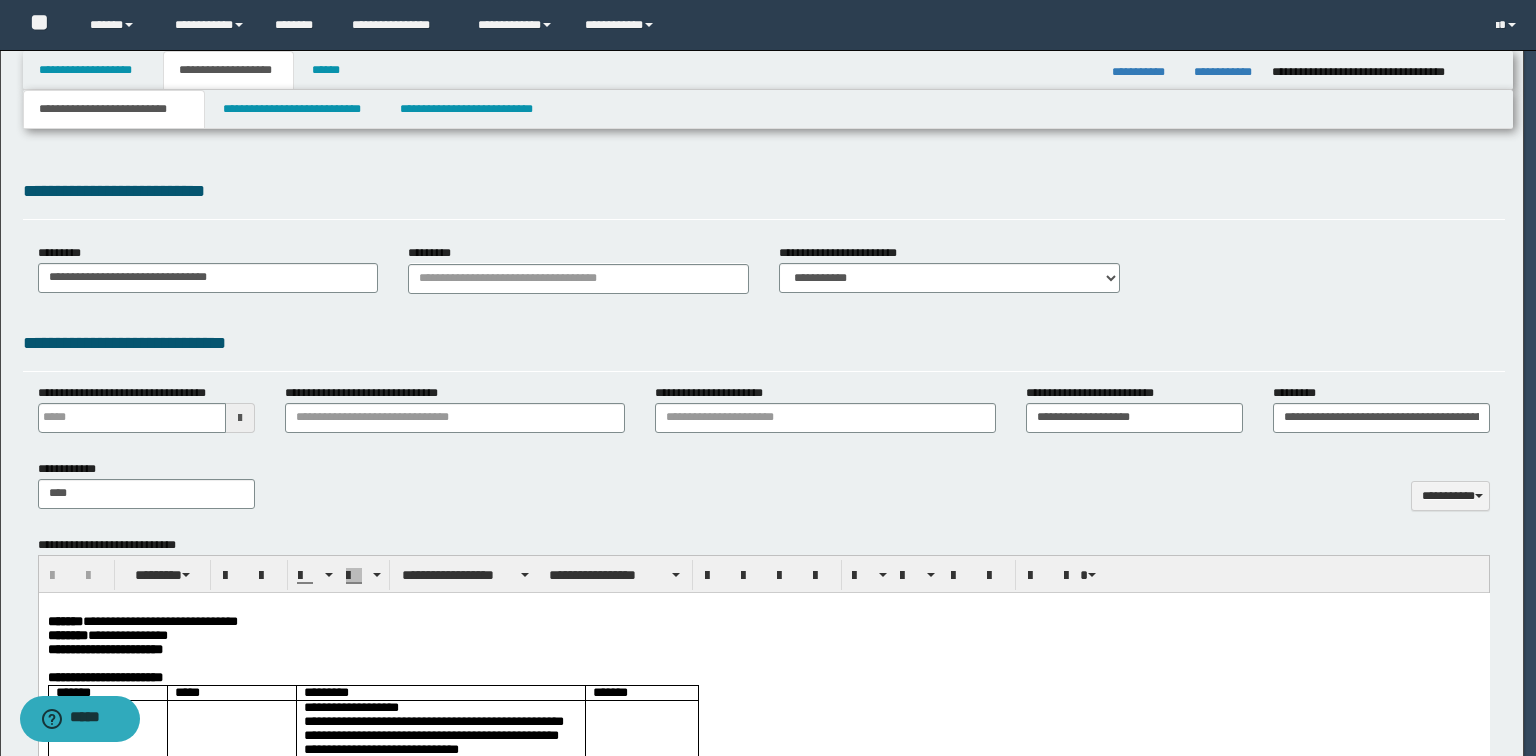 type on "*" 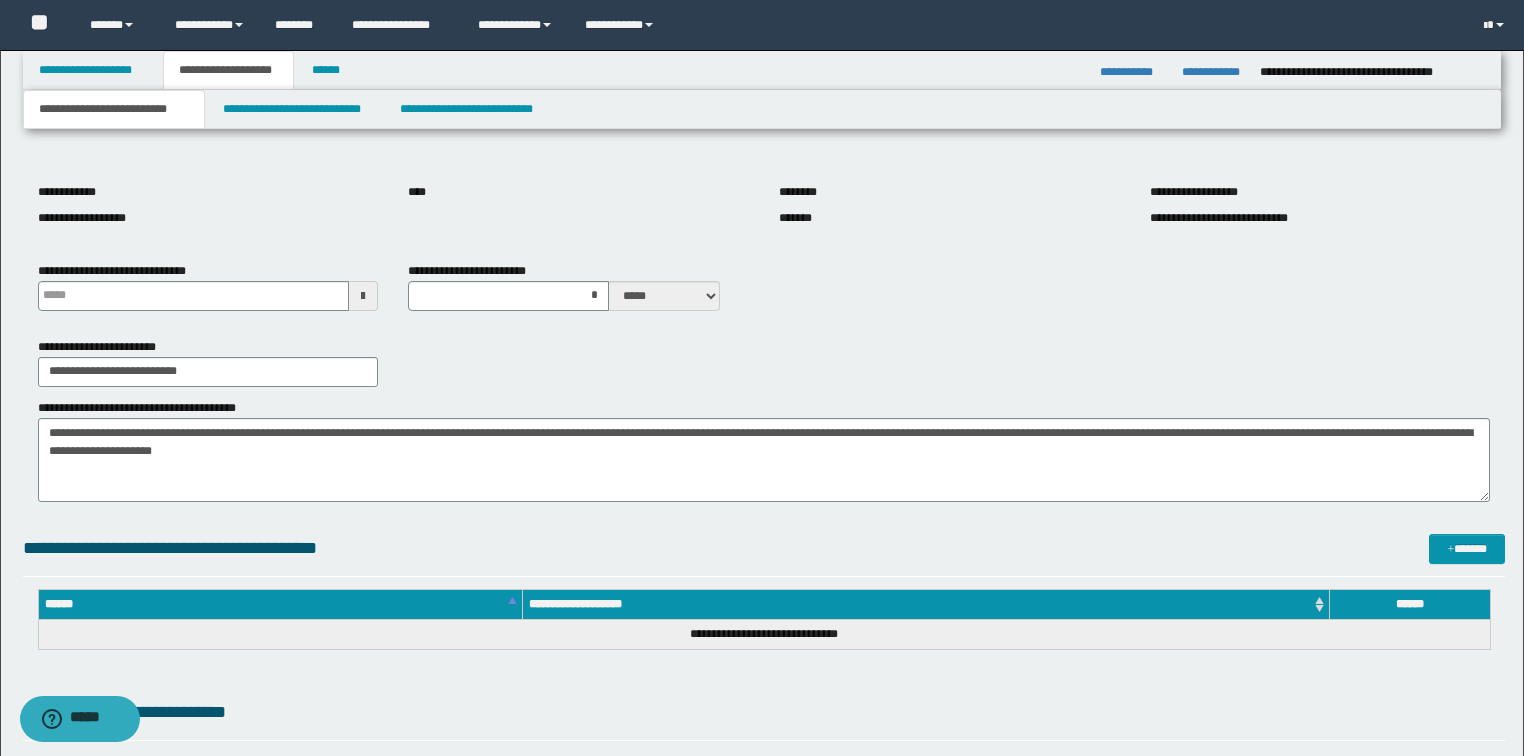 scroll, scrollTop: 320, scrollLeft: 0, axis: vertical 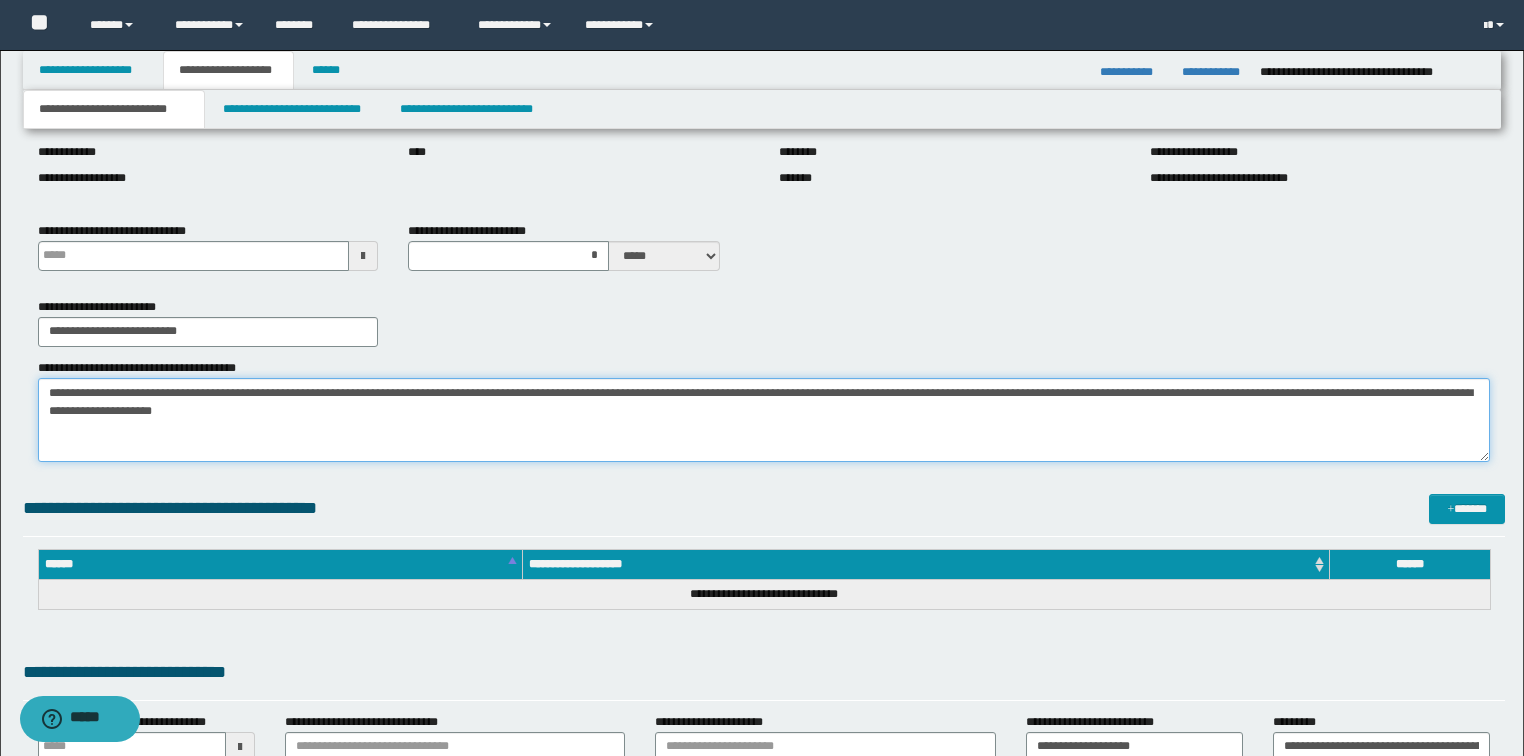 click on "**********" at bounding box center [764, 420] 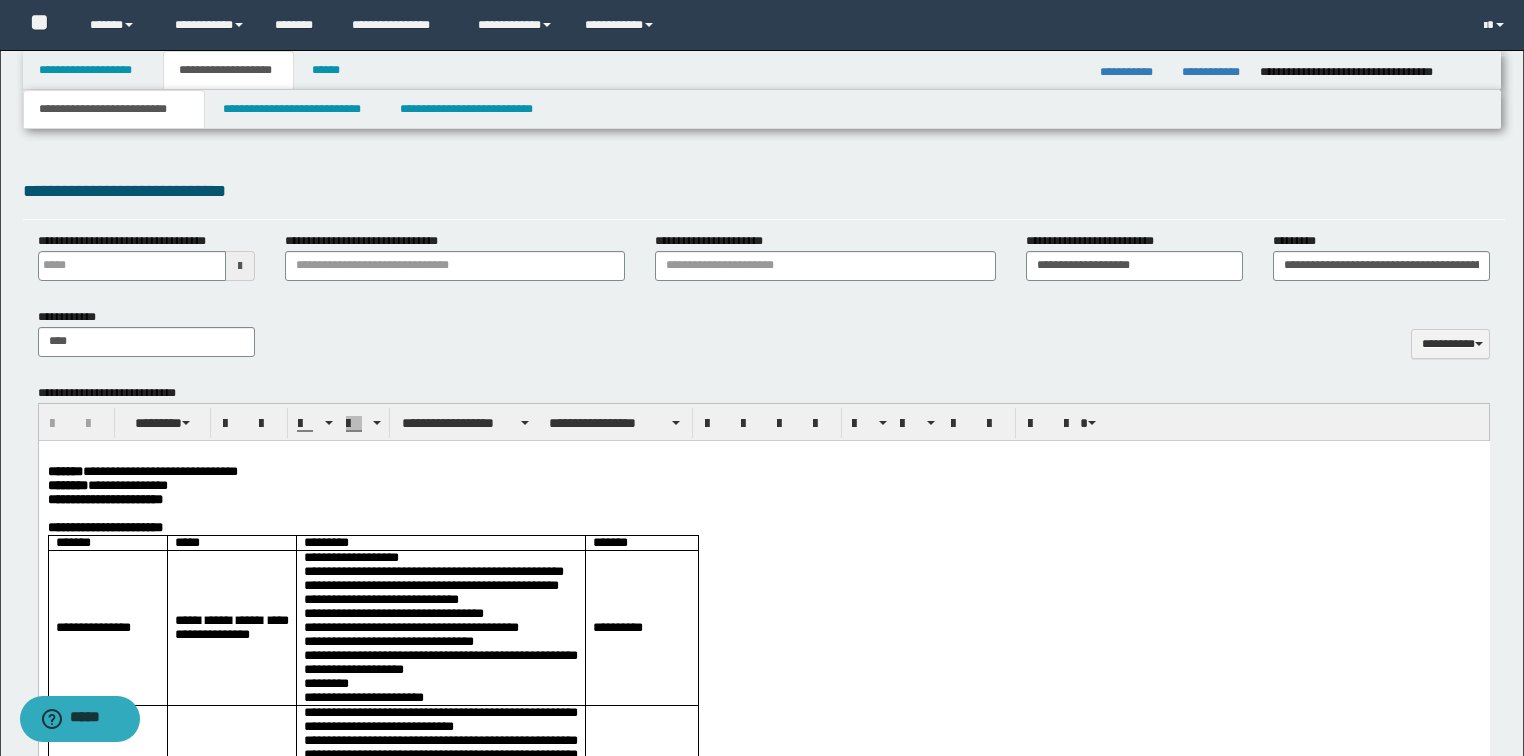 scroll, scrollTop: 880, scrollLeft: 0, axis: vertical 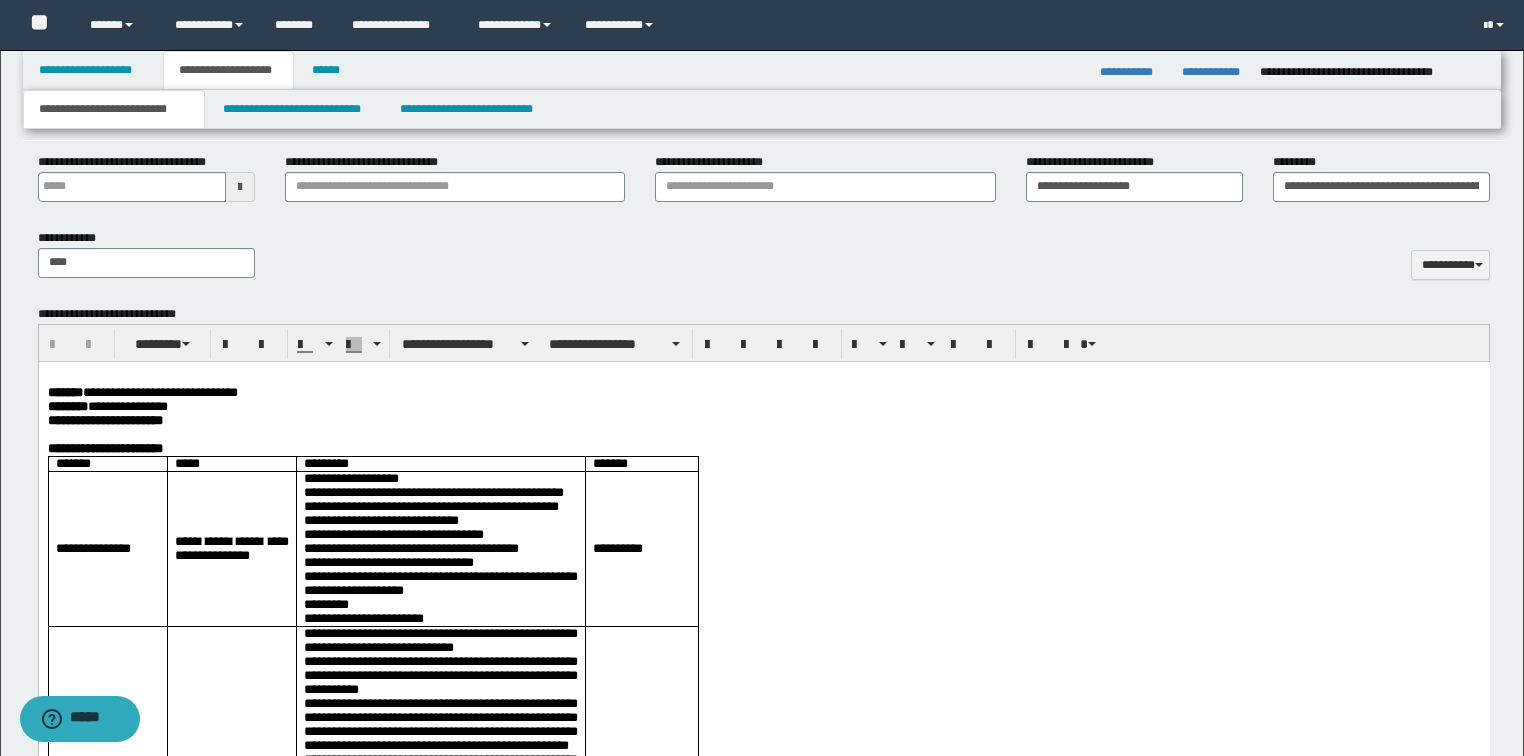 type on "**********" 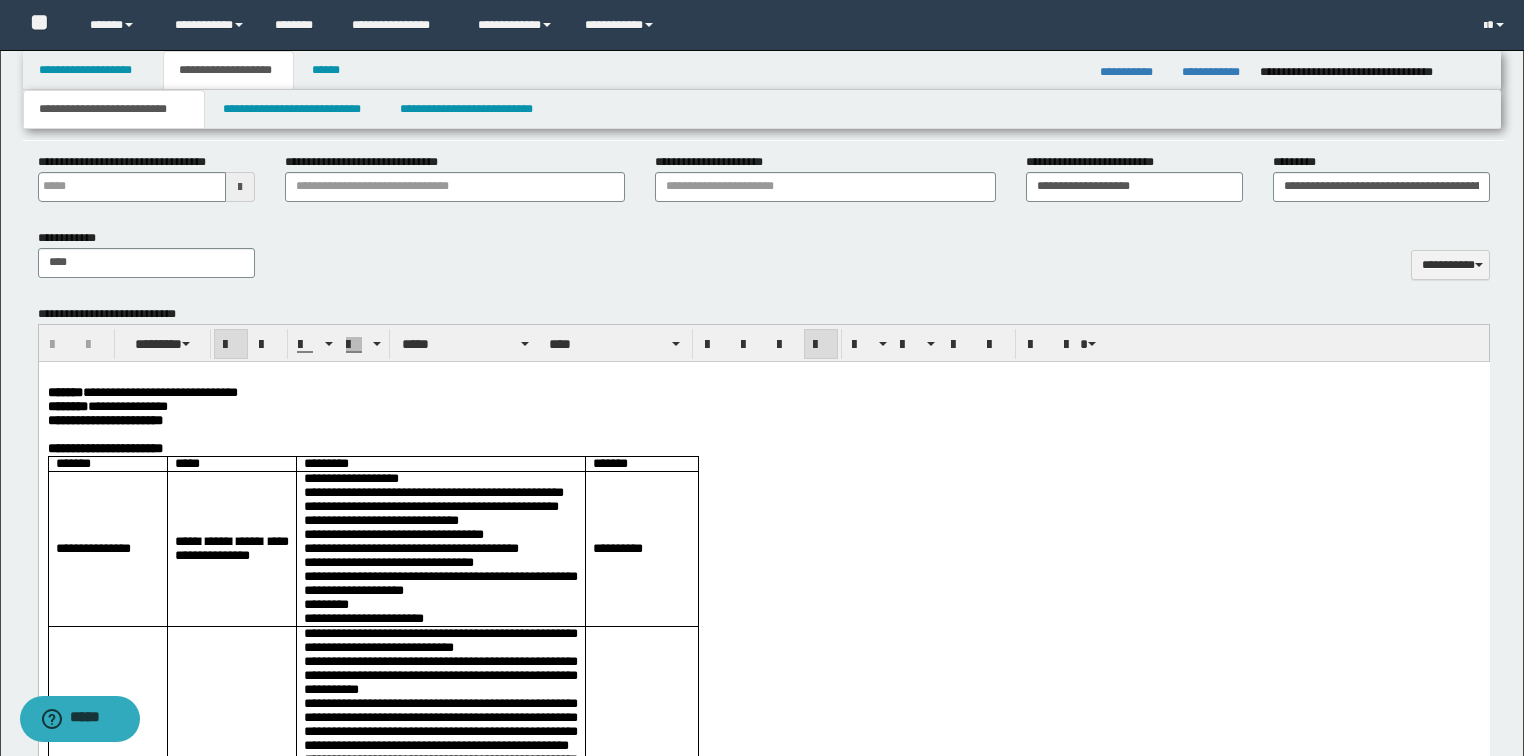 click on "**********" at bounding box center [763, 448] 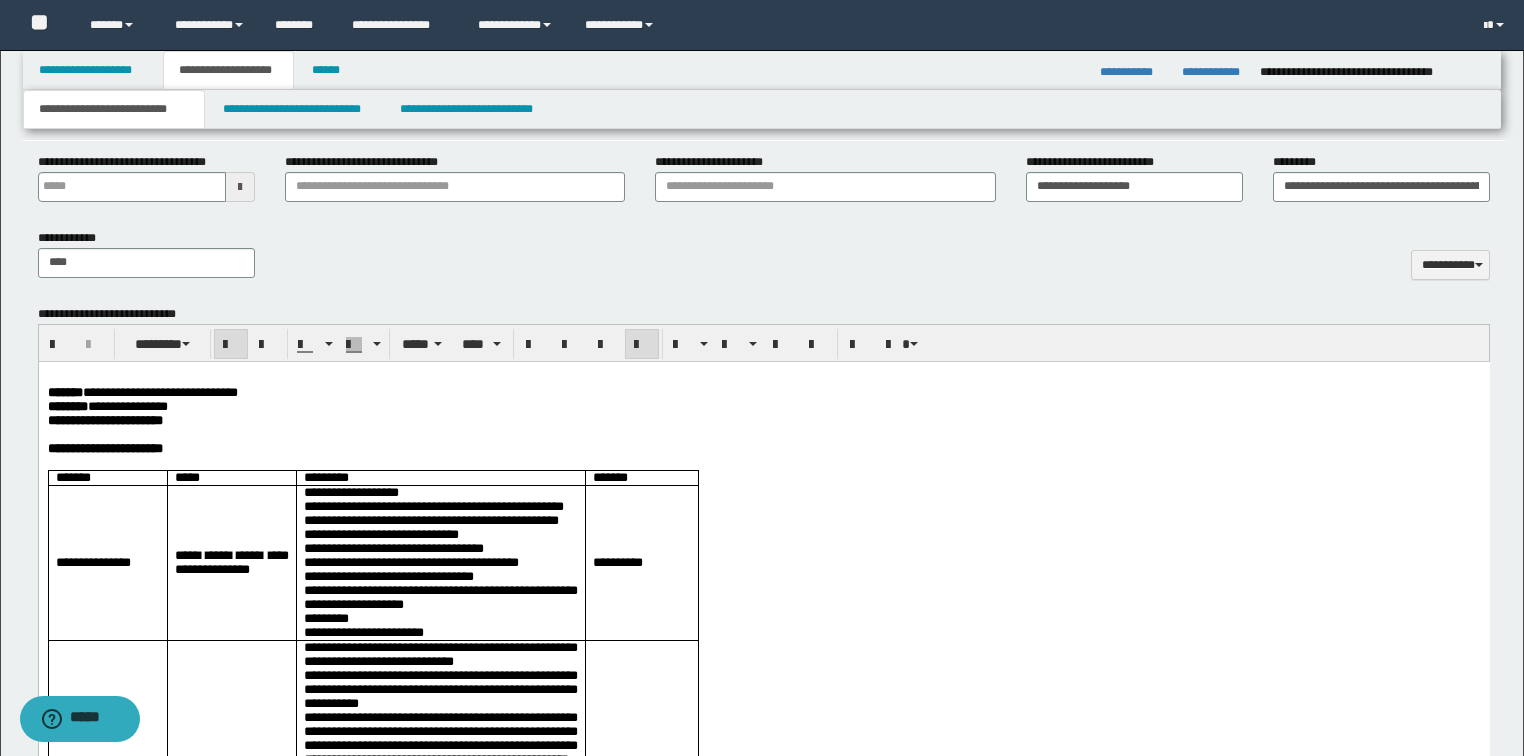 drag, startPoint x: 223, startPoint y: 432, endPoint x: -1, endPoint y: 432, distance: 224 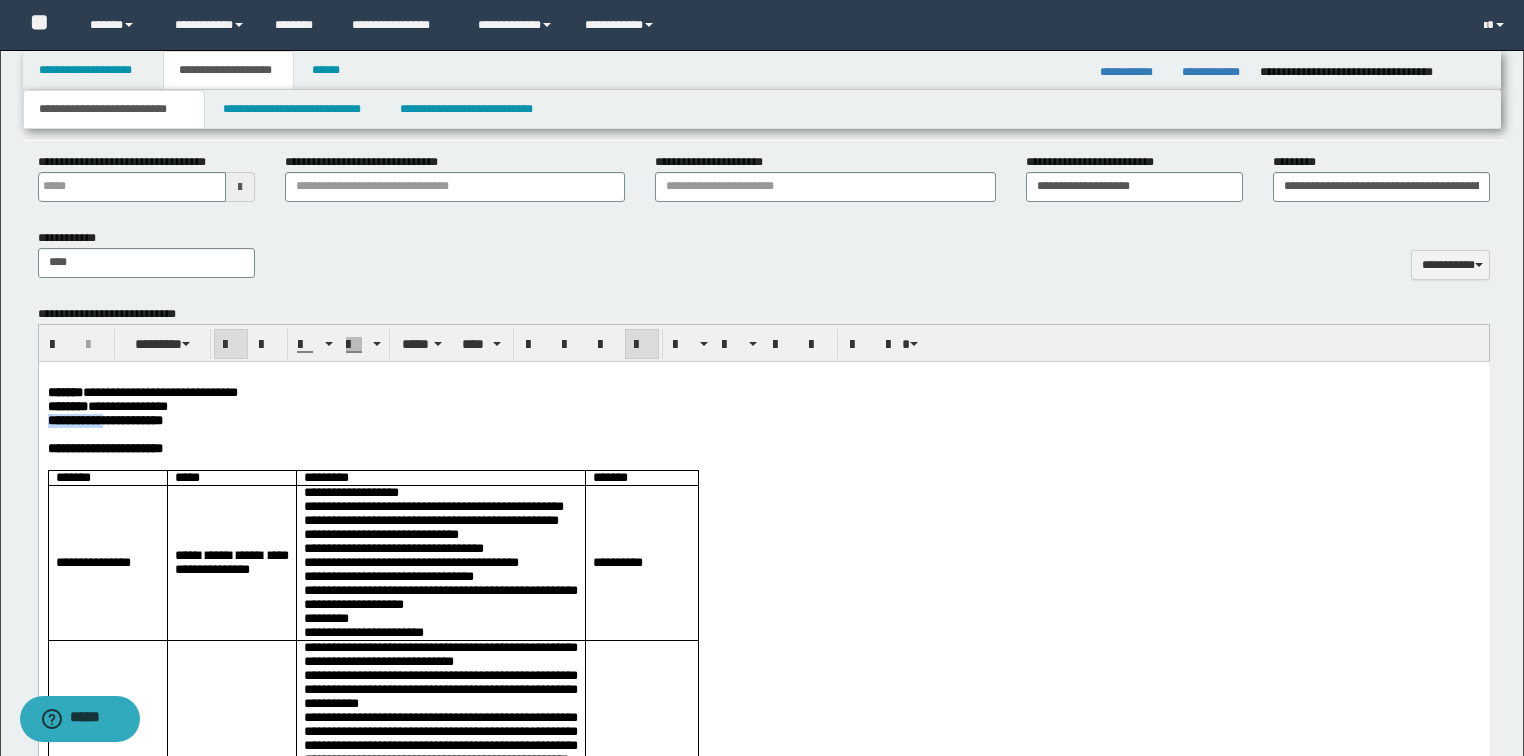 click on "**********" at bounding box center [104, 419] 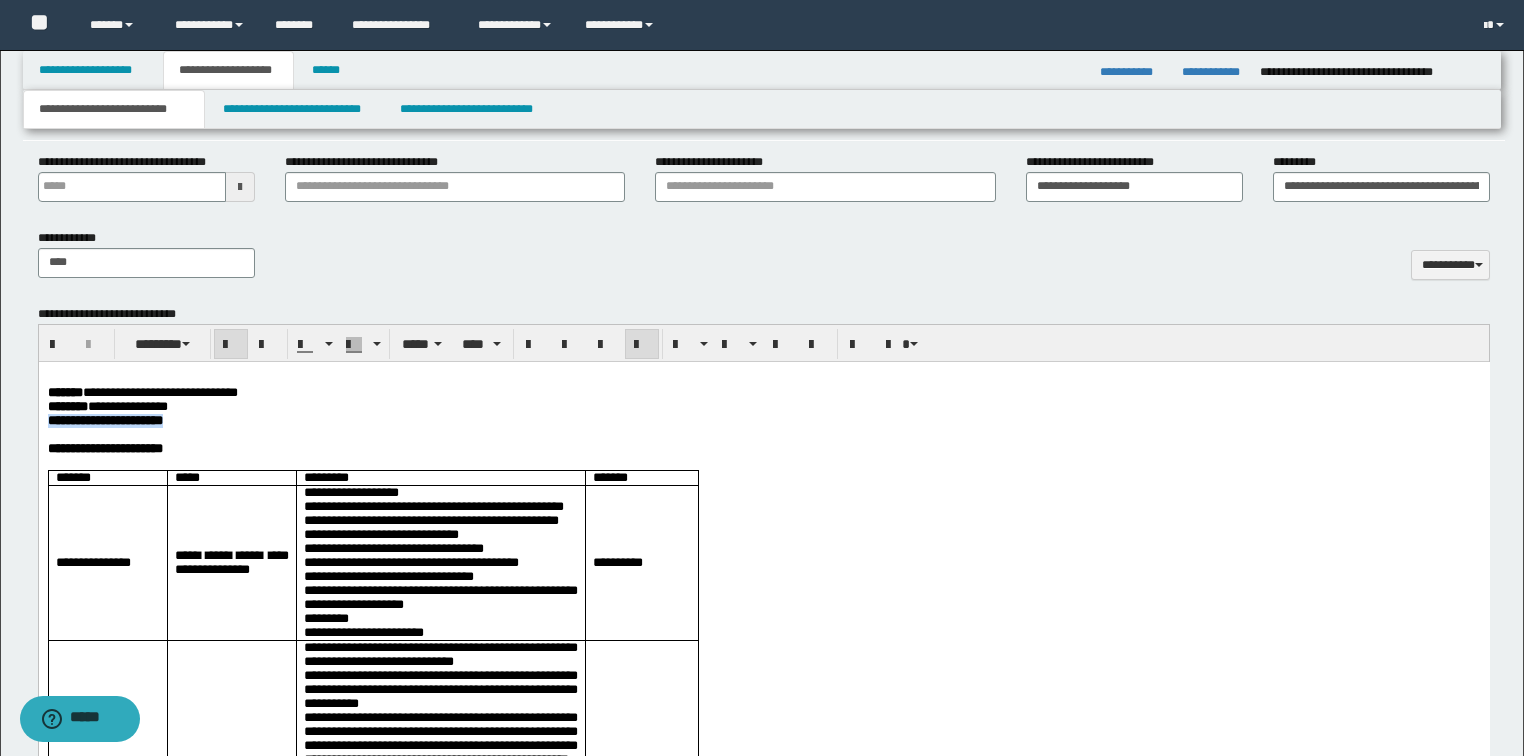click on "**********" at bounding box center [104, 419] 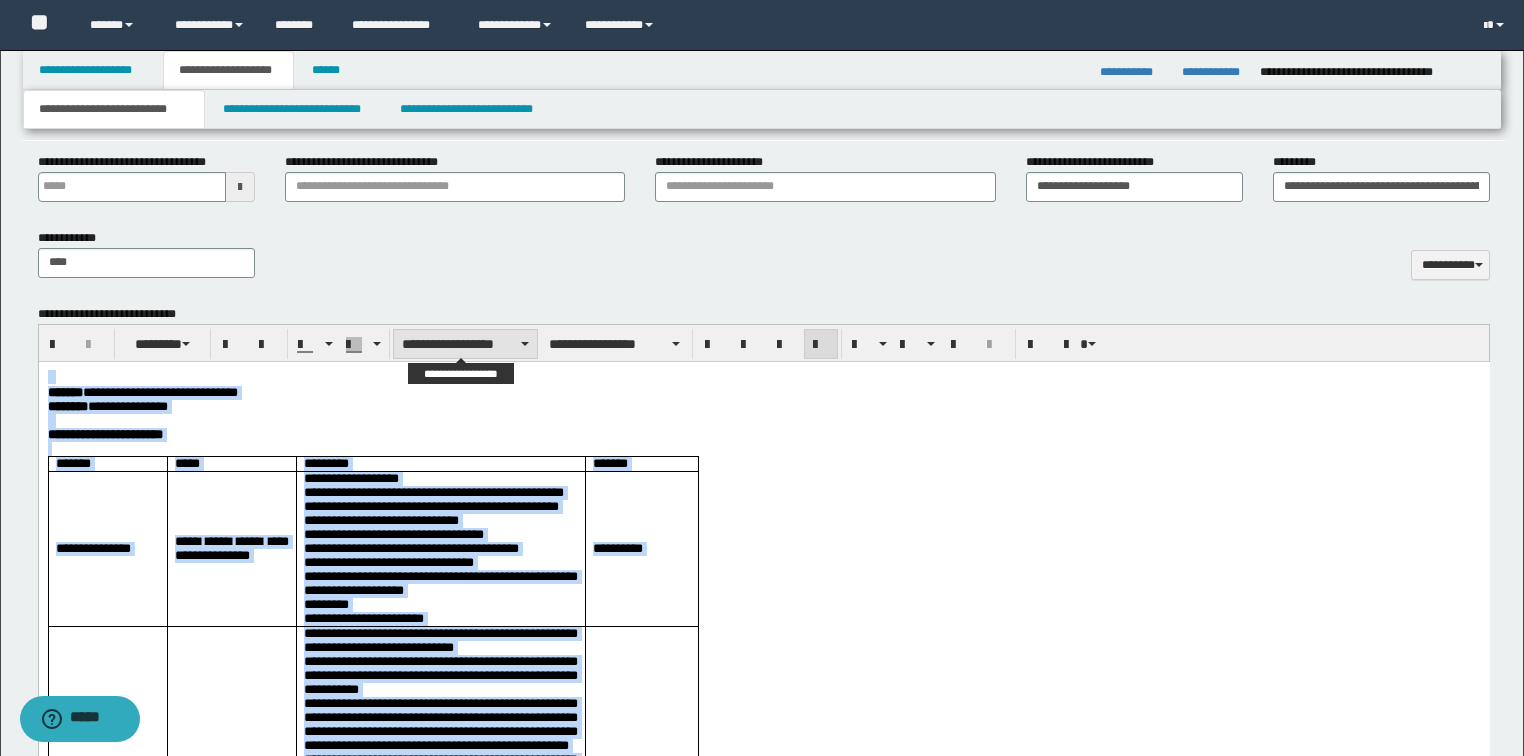 click on "**********" at bounding box center [465, 344] 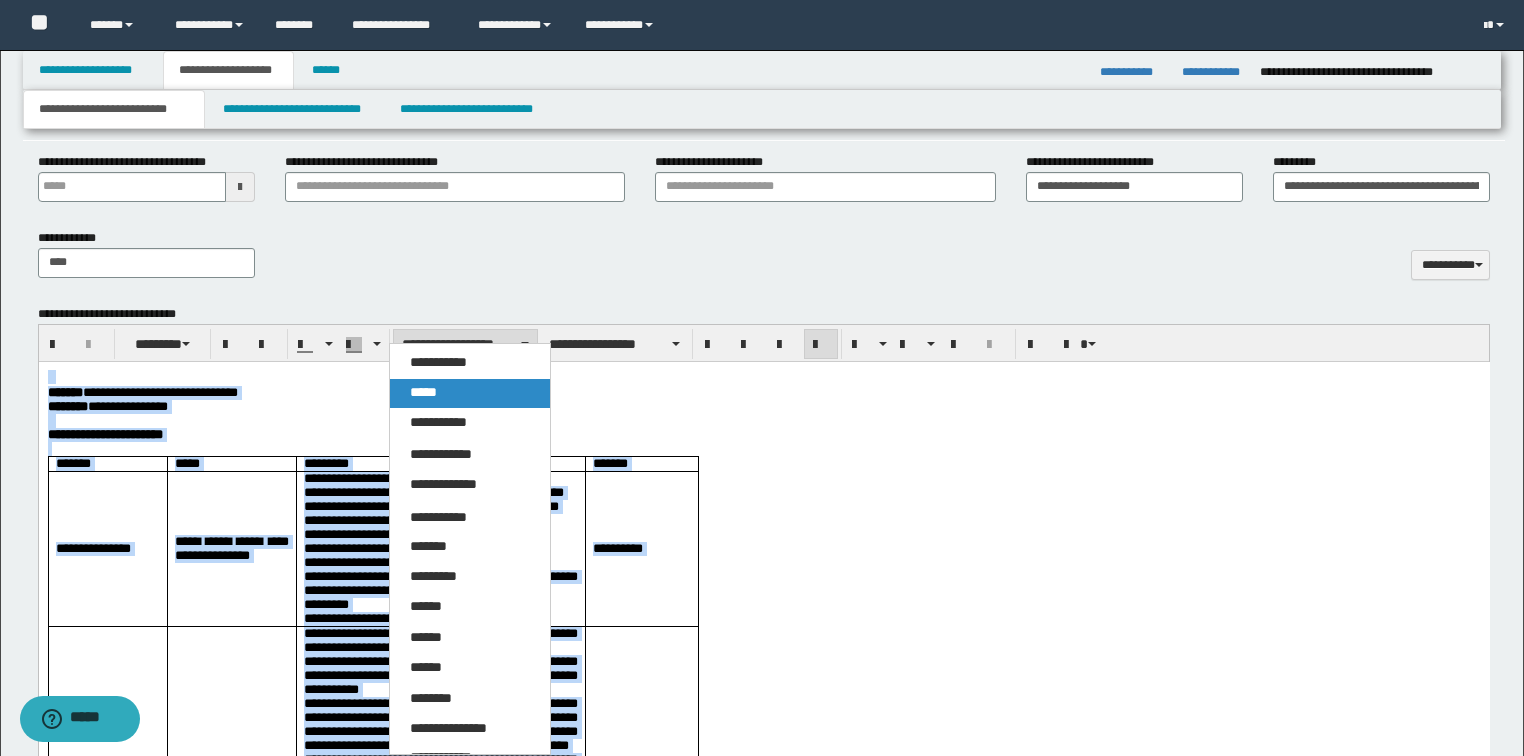 drag, startPoint x: 433, startPoint y: 388, endPoint x: 449, endPoint y: 0, distance: 388.32974 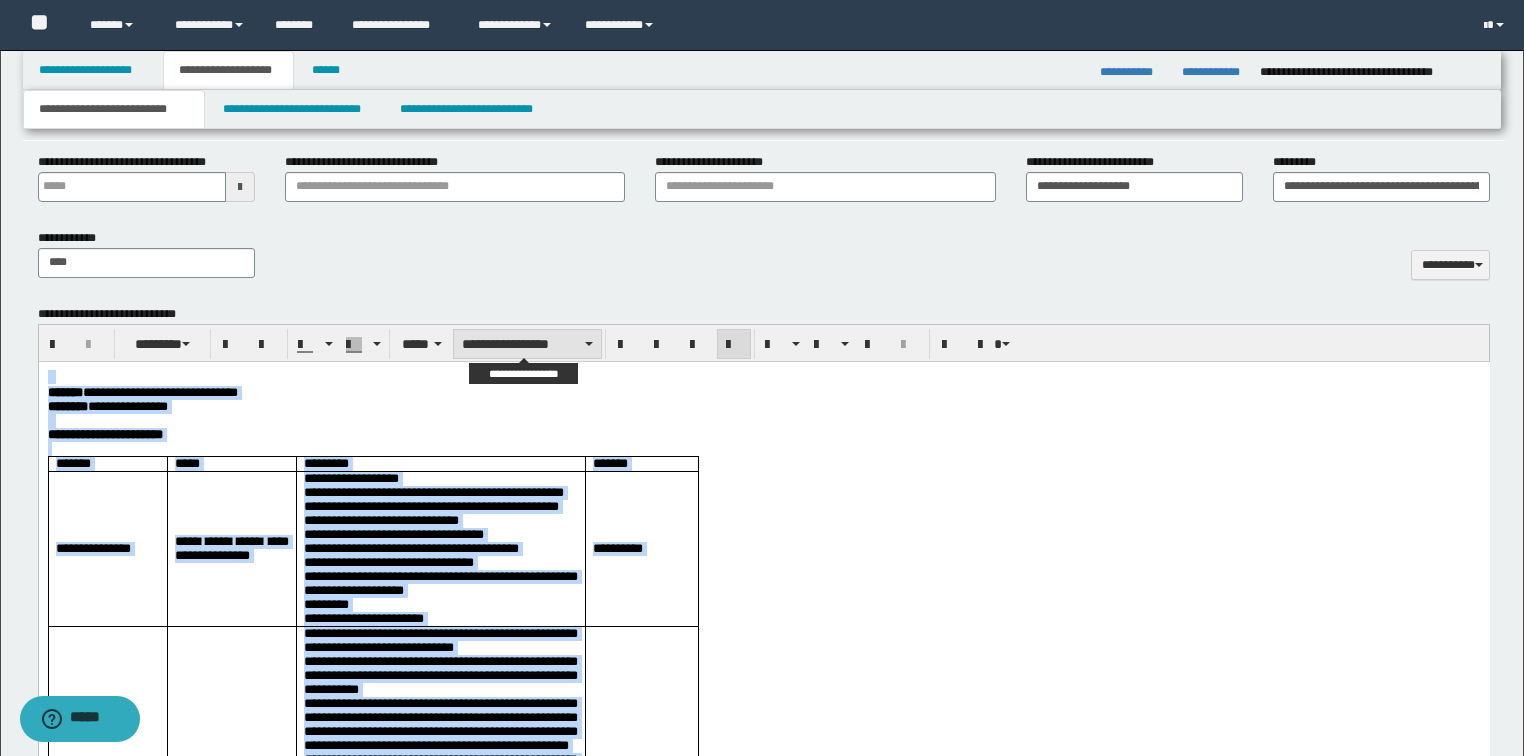 click on "**********" at bounding box center [527, 344] 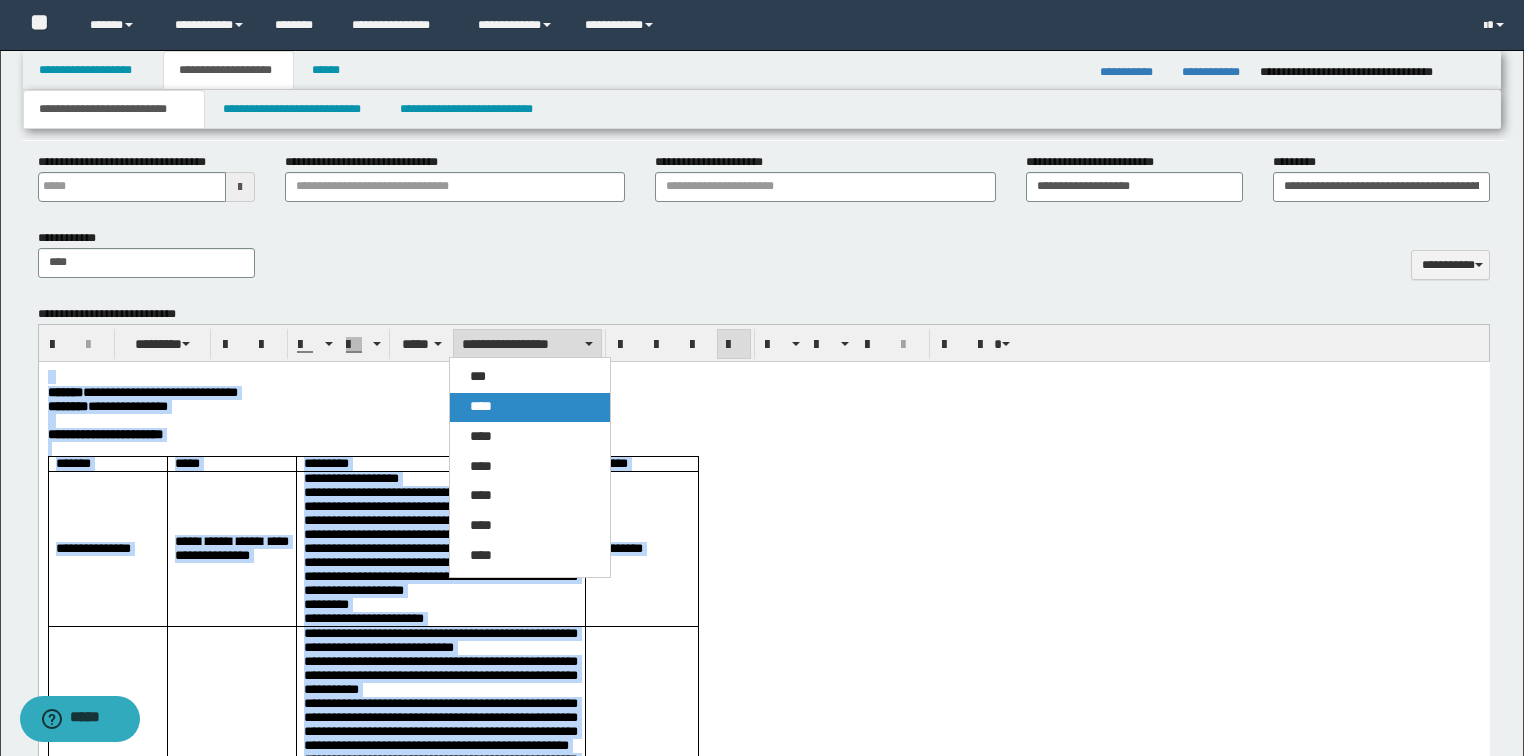 drag, startPoint x: 486, startPoint y: 404, endPoint x: 503, endPoint y: 29, distance: 375.38513 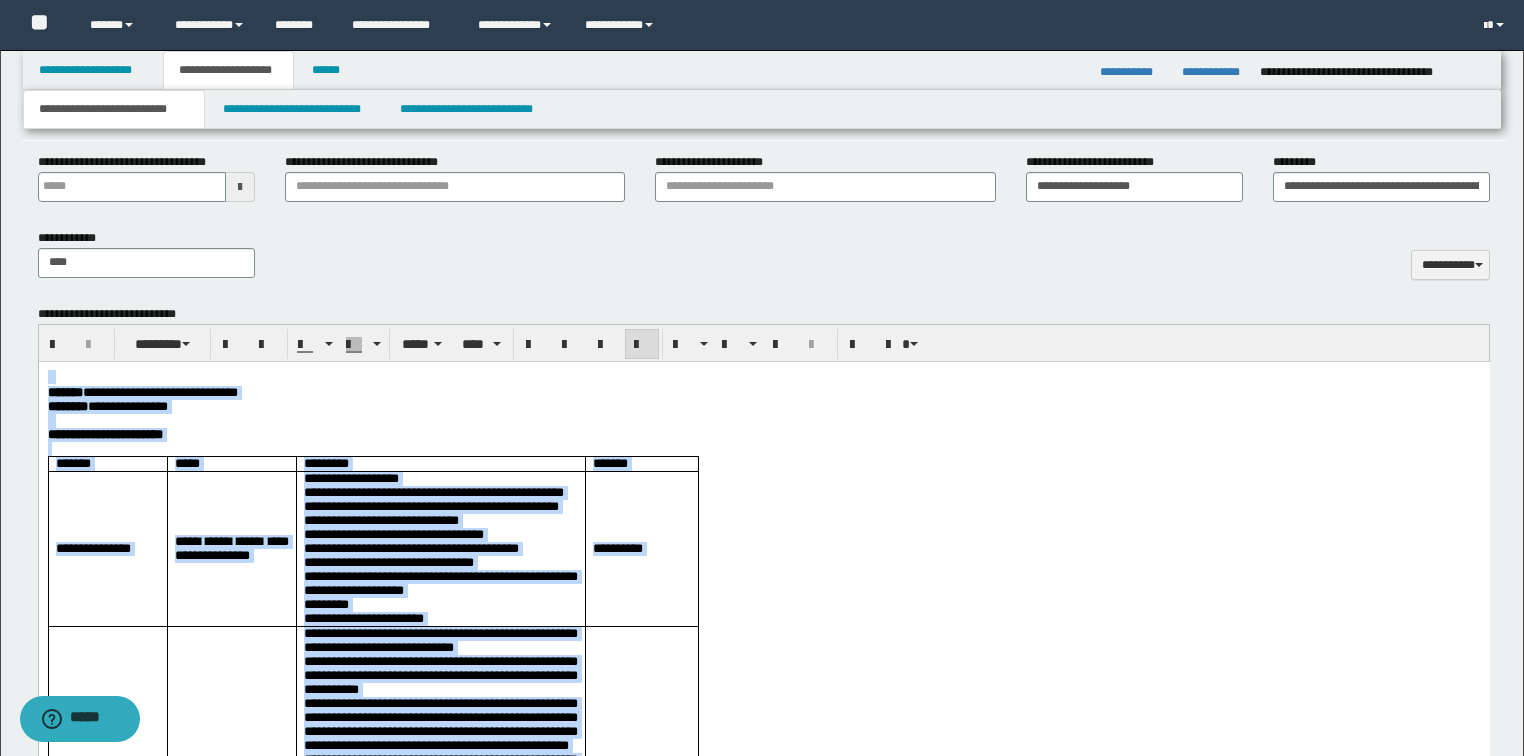 click at bounding box center [642, 345] 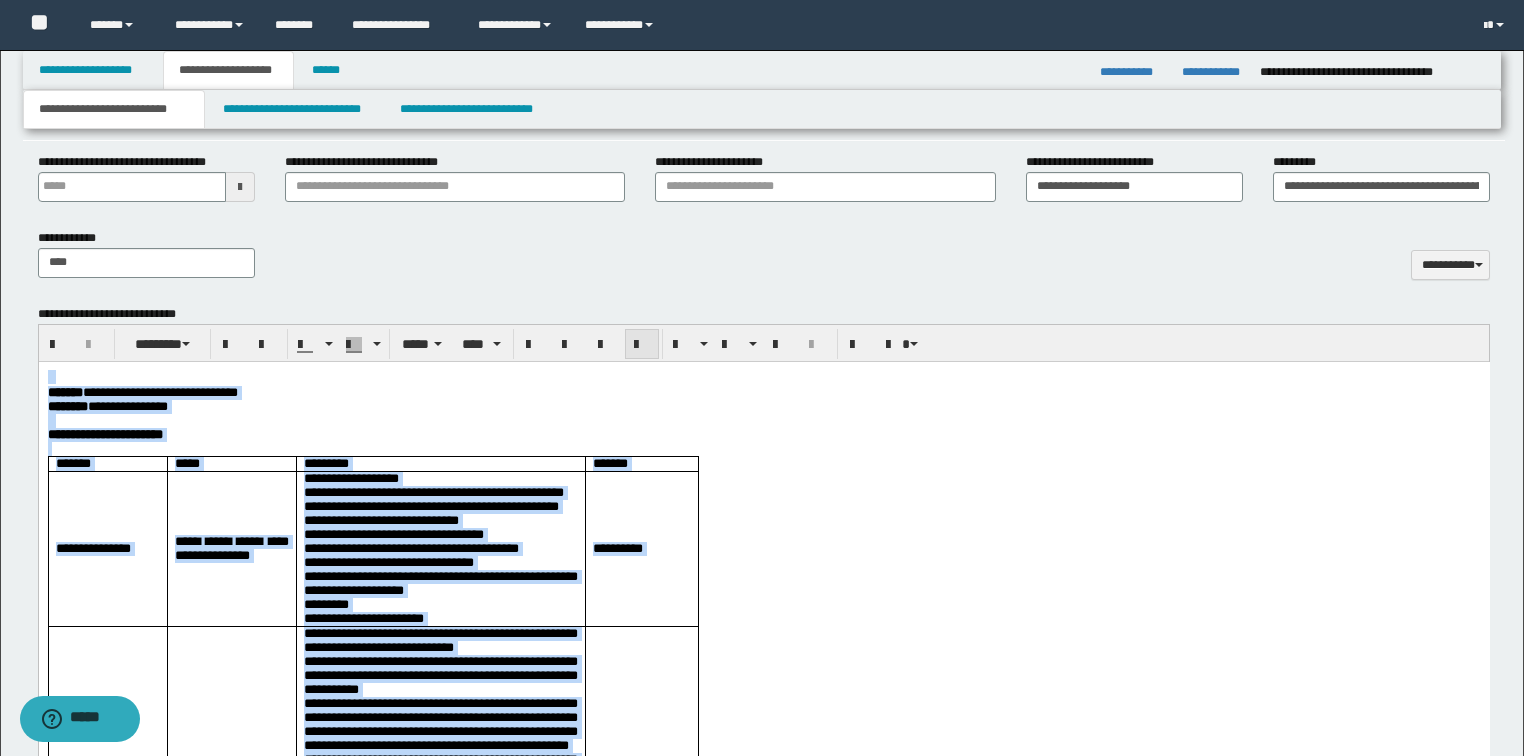 click at bounding box center (642, 345) 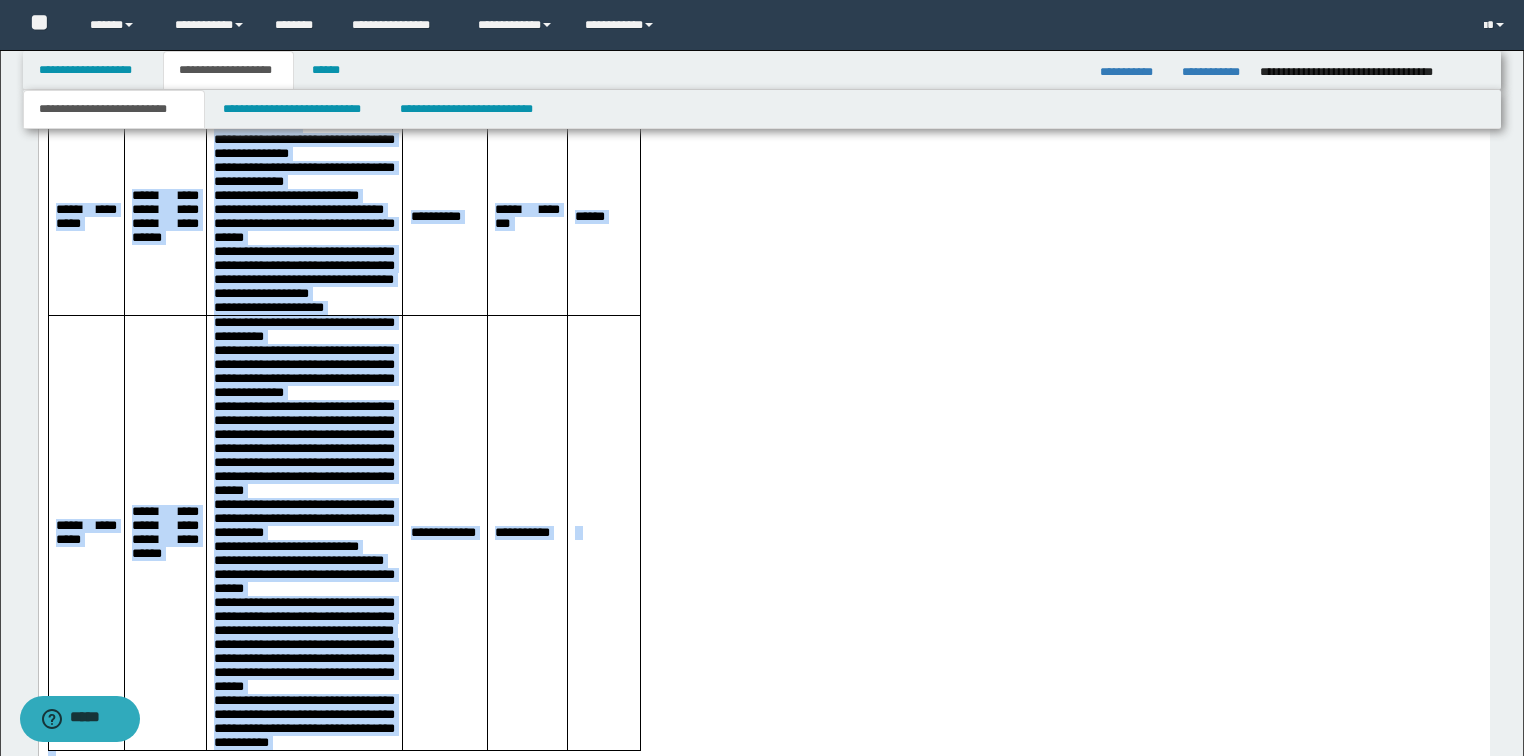 scroll, scrollTop: 2080, scrollLeft: 0, axis: vertical 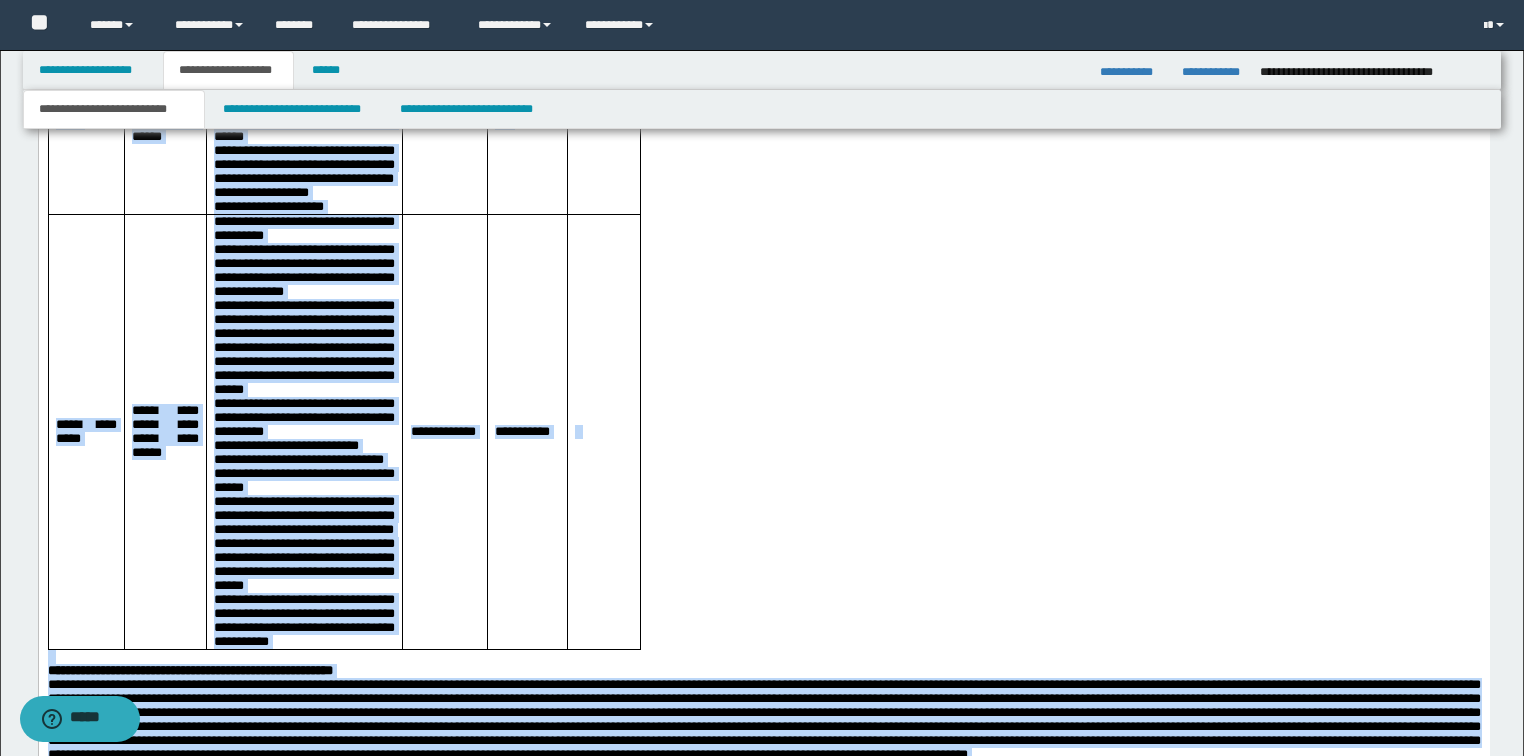 click on "**********" at bounding box center (763, -19) 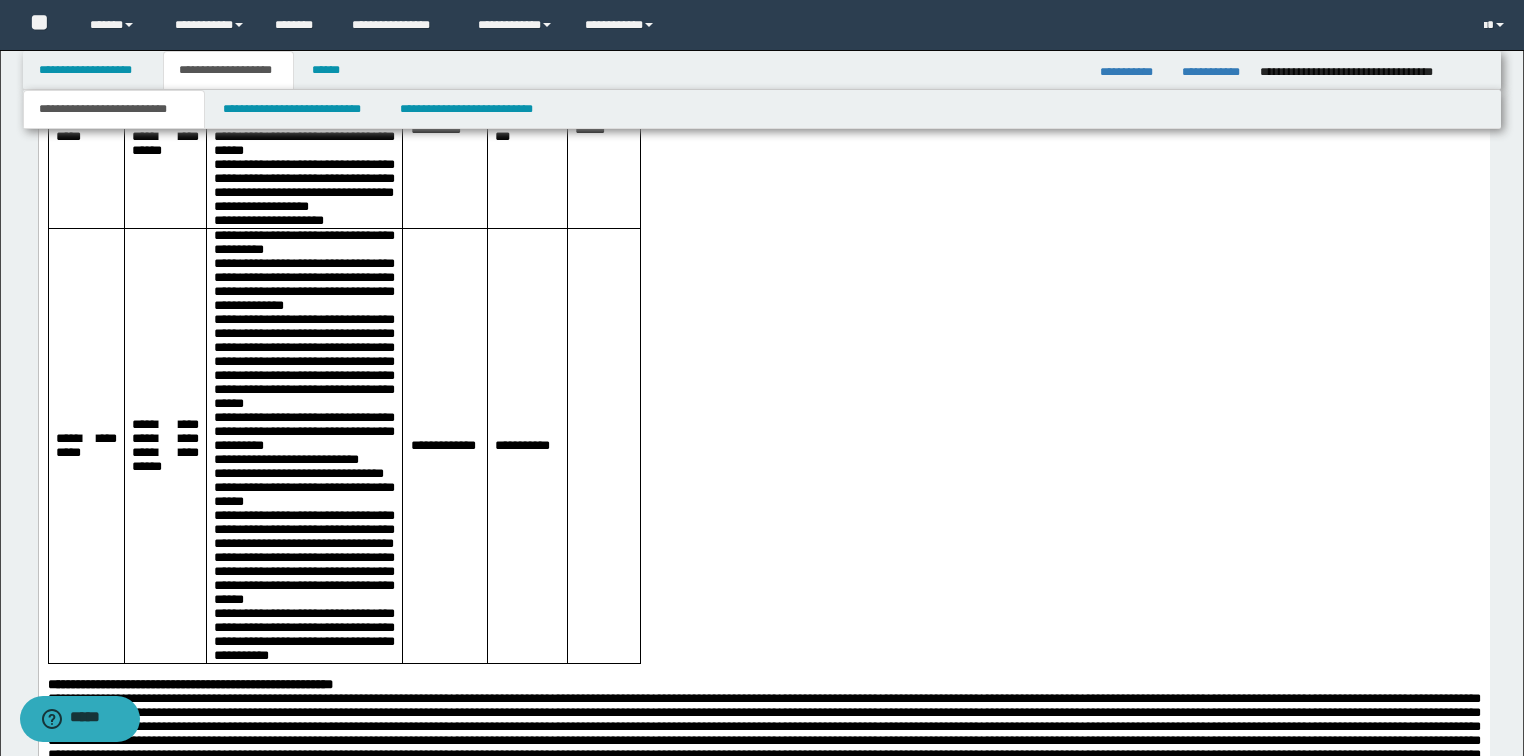 click on "**********" at bounding box center [526, 130] 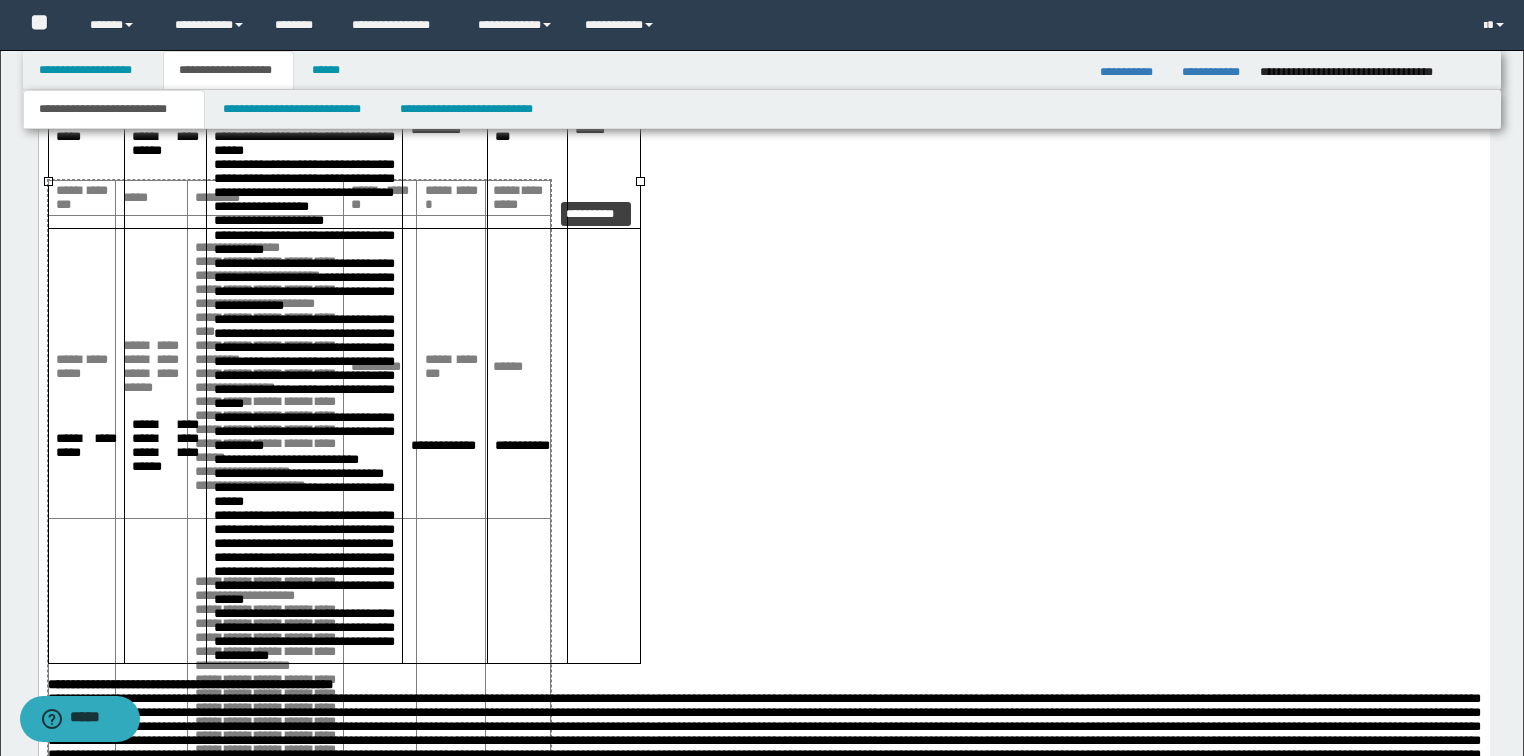 drag, startPoint x: 639, startPoint y: 178, endPoint x: 567, endPoint y: 191, distance: 73.1642 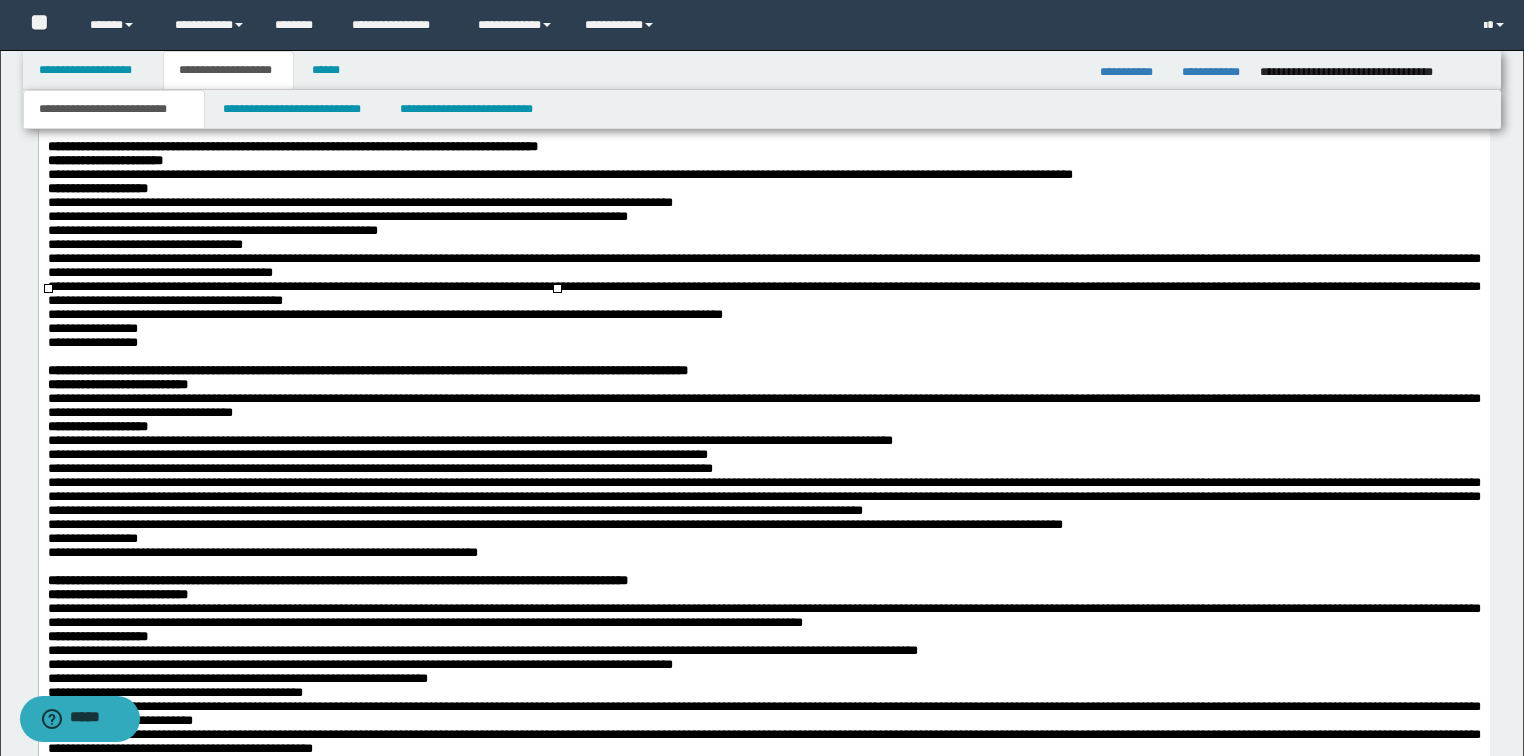 scroll, scrollTop: 3440, scrollLeft: 0, axis: vertical 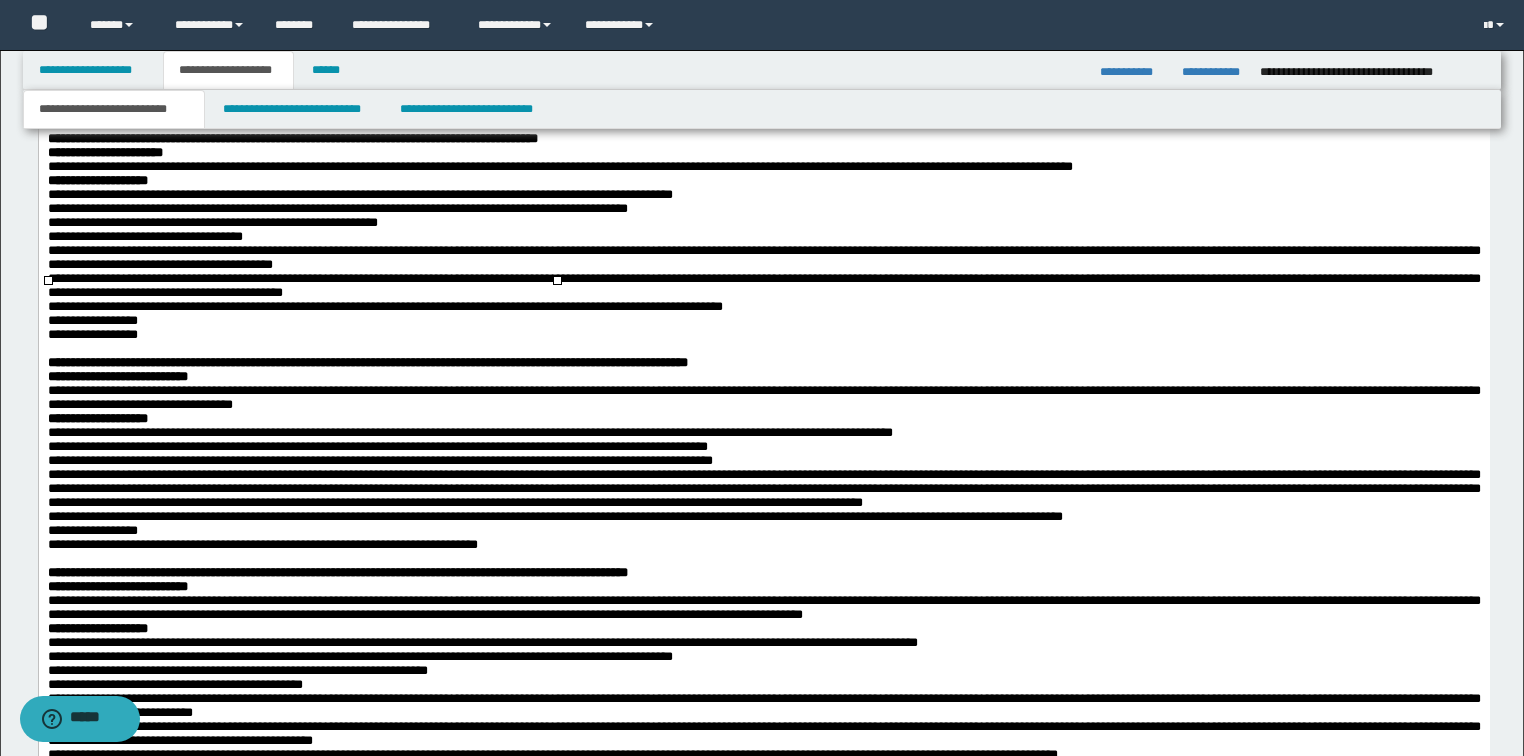 click on "**********" at bounding box center (763, -310) 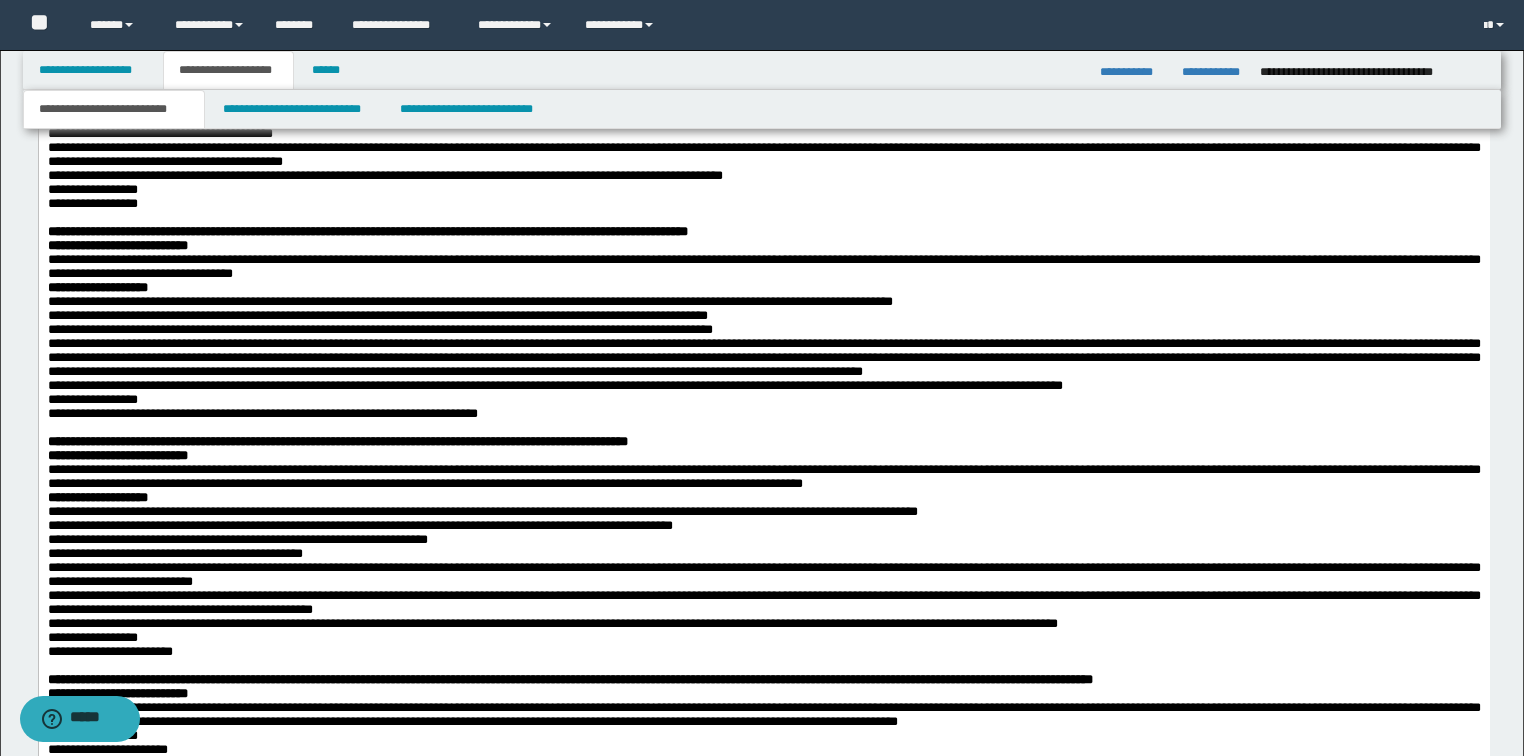 scroll, scrollTop: 3600, scrollLeft: 0, axis: vertical 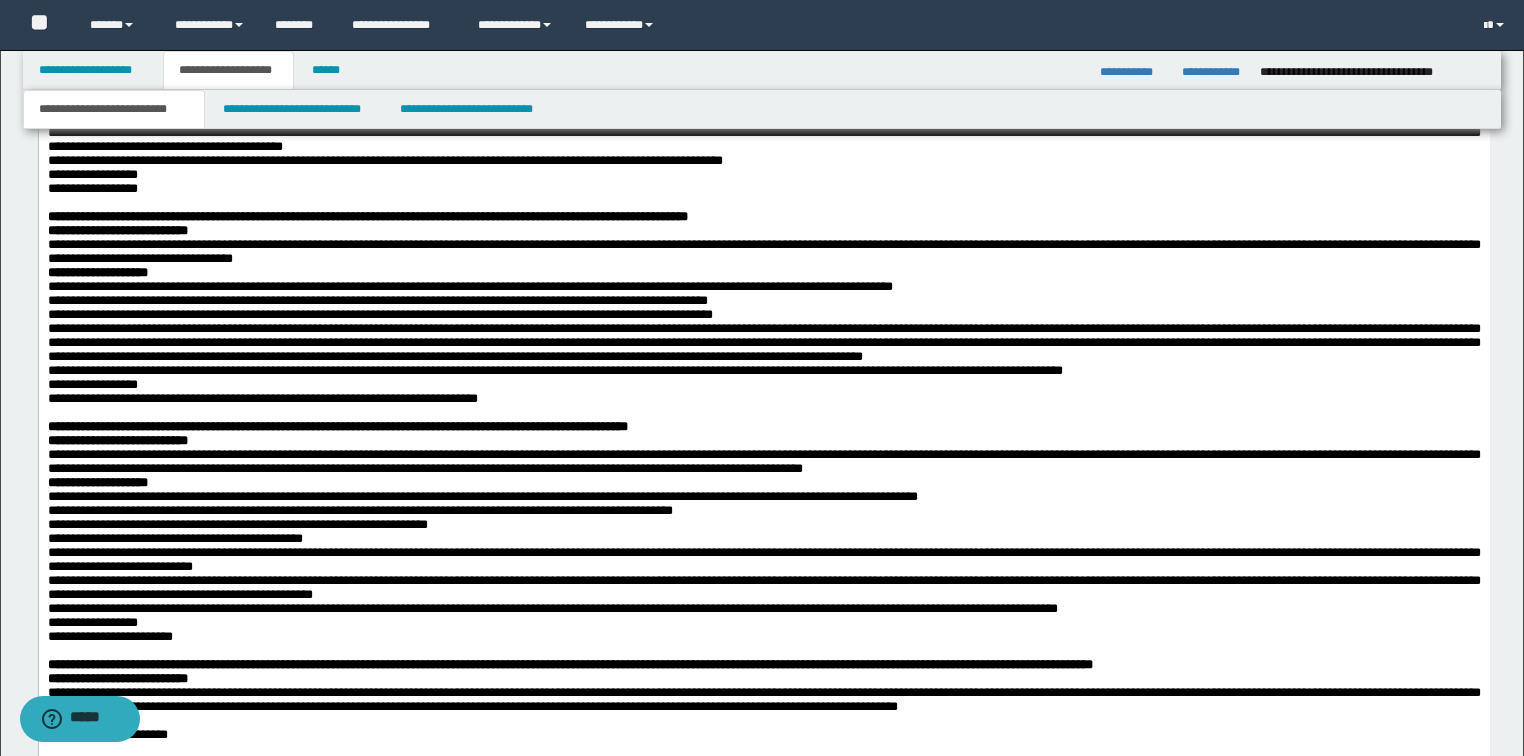 click on "**********" at bounding box center (437, -317) 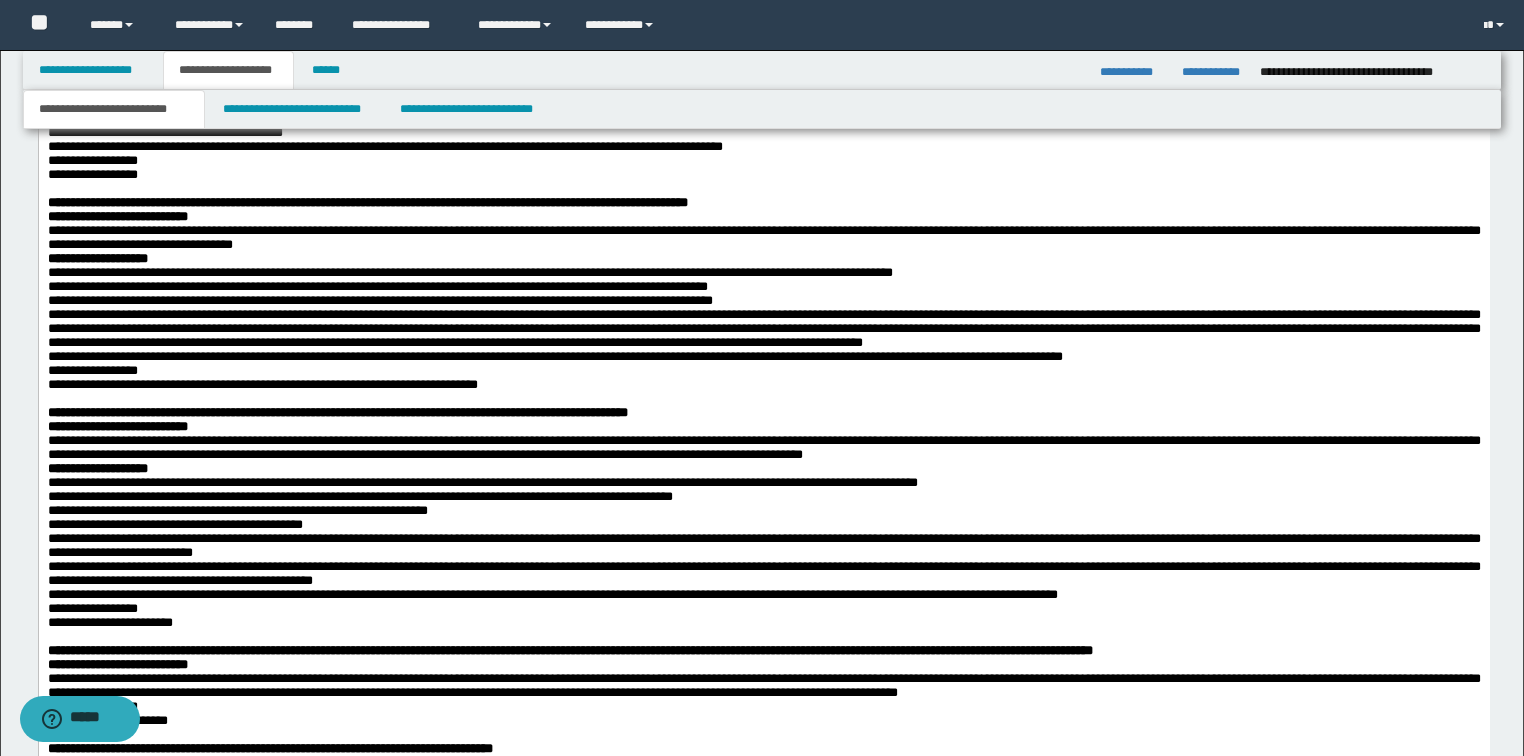 type 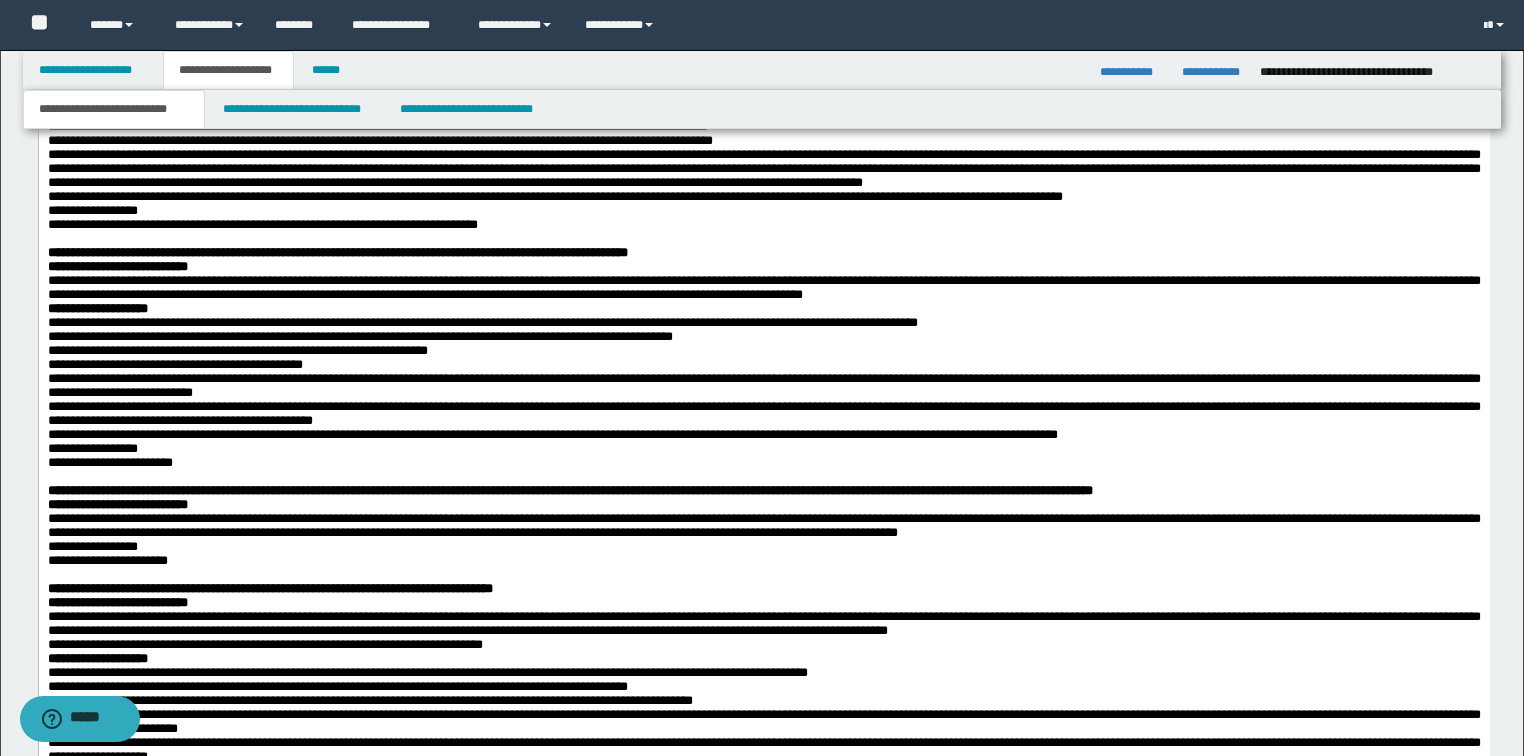 scroll, scrollTop: 3840, scrollLeft: 0, axis: vertical 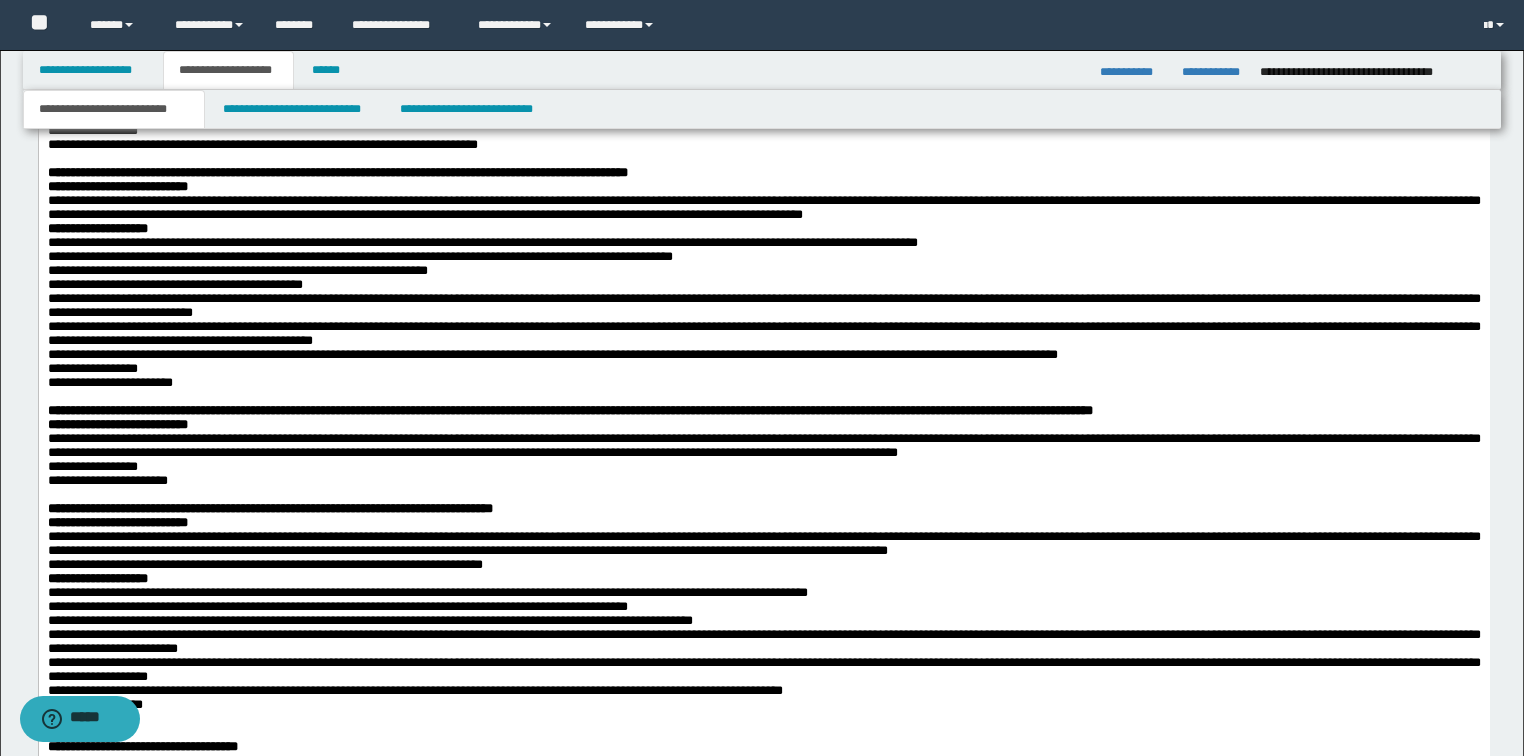 click on "**********" at bounding box center (763, -317) 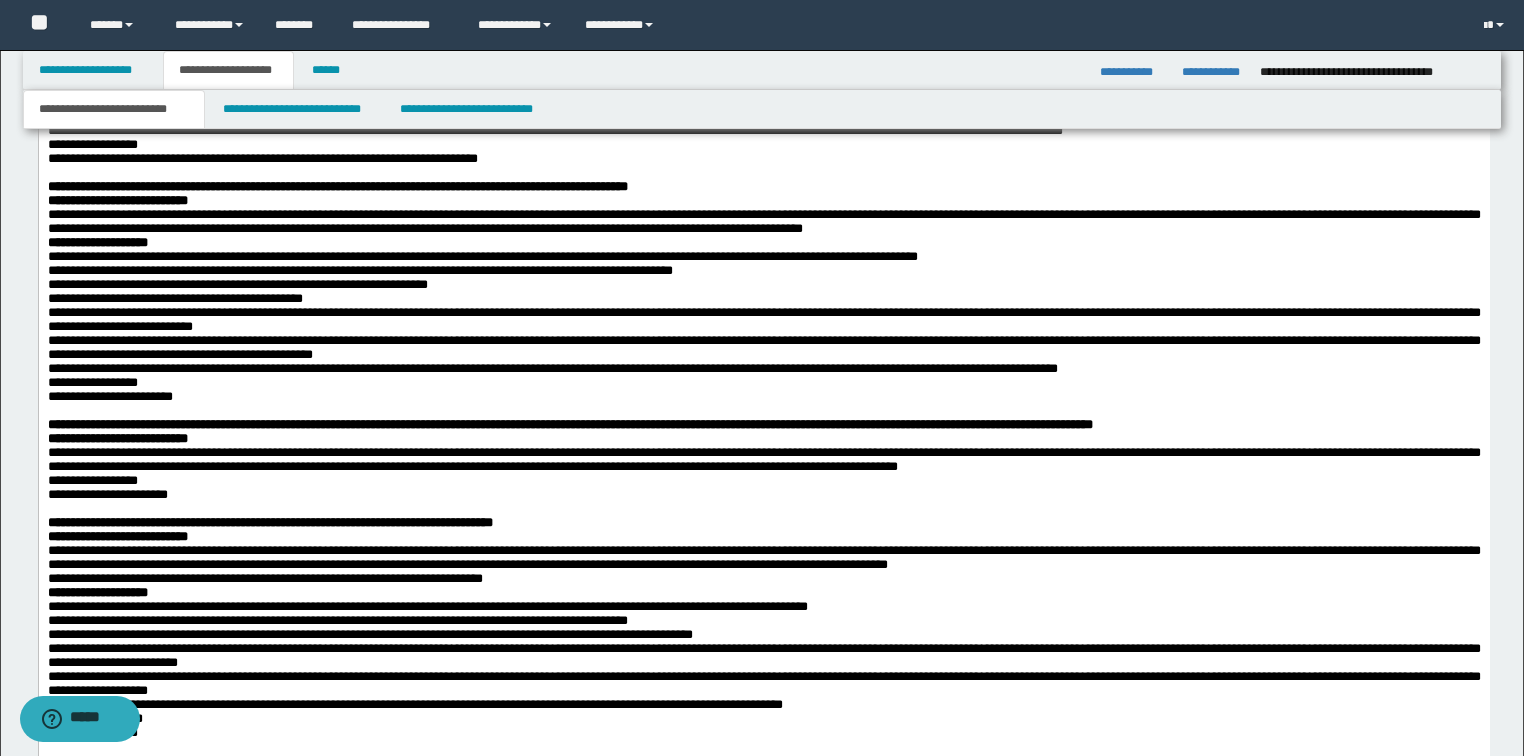 click on "**********" at bounding box center (763, -289) 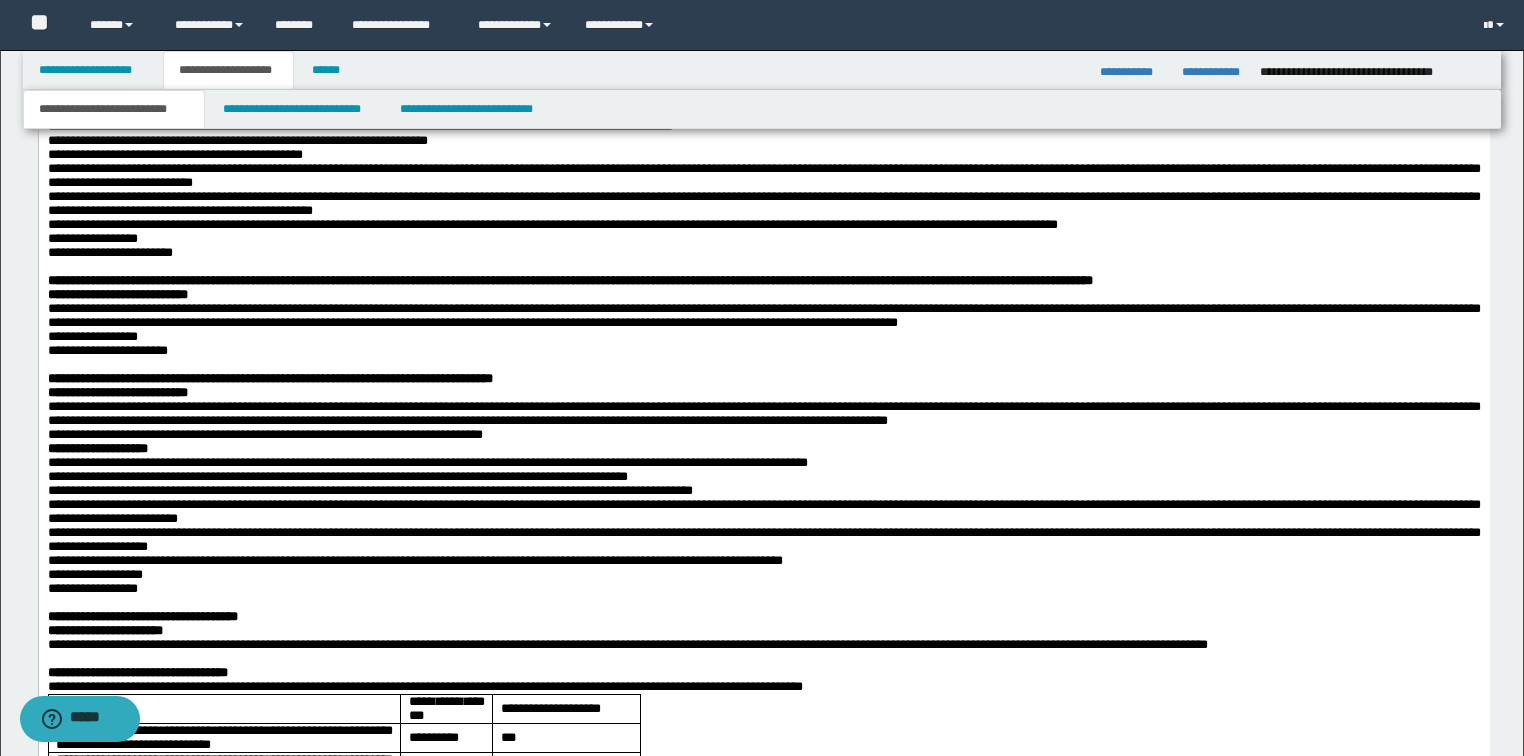 scroll, scrollTop: 4000, scrollLeft: 0, axis: vertical 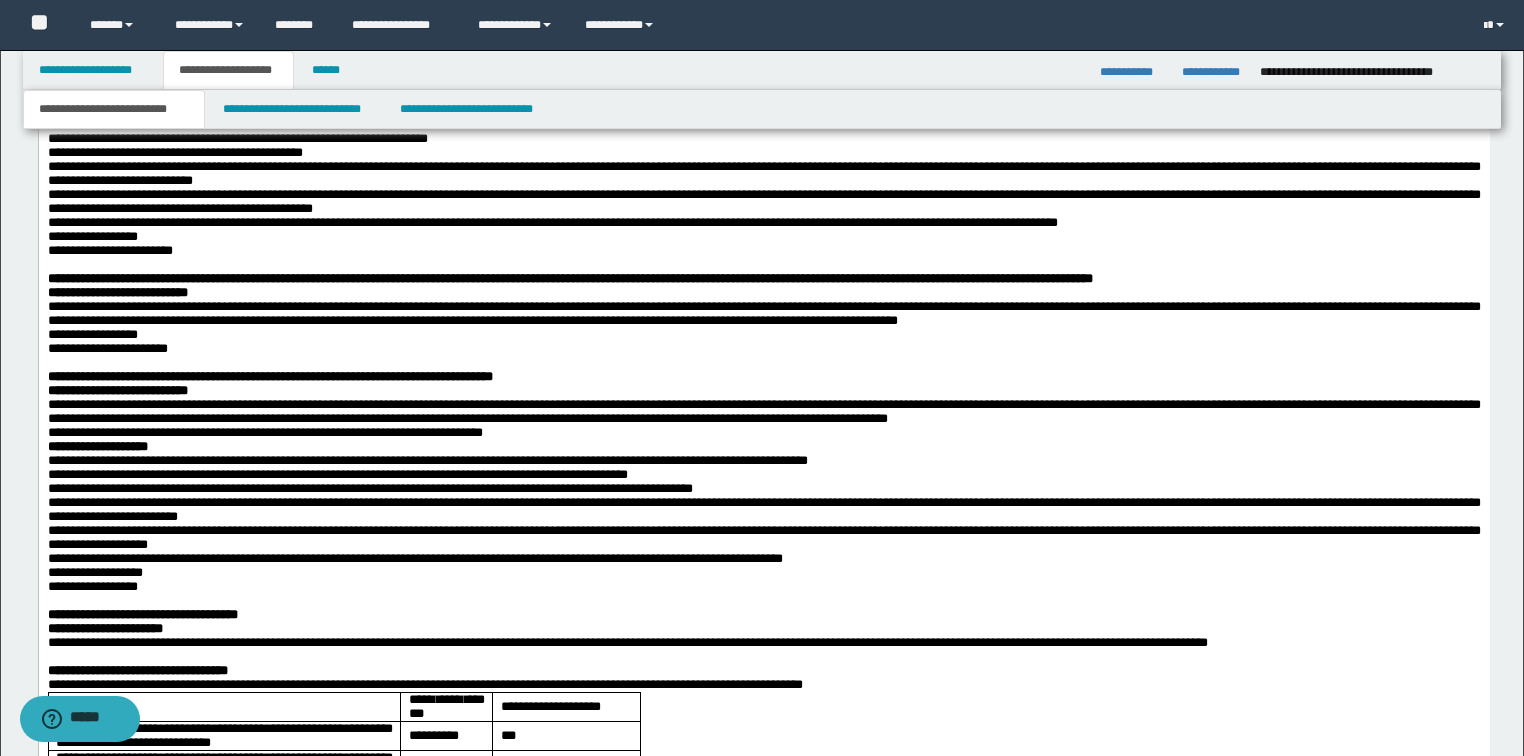click on "**********" at bounding box center (763, -393) 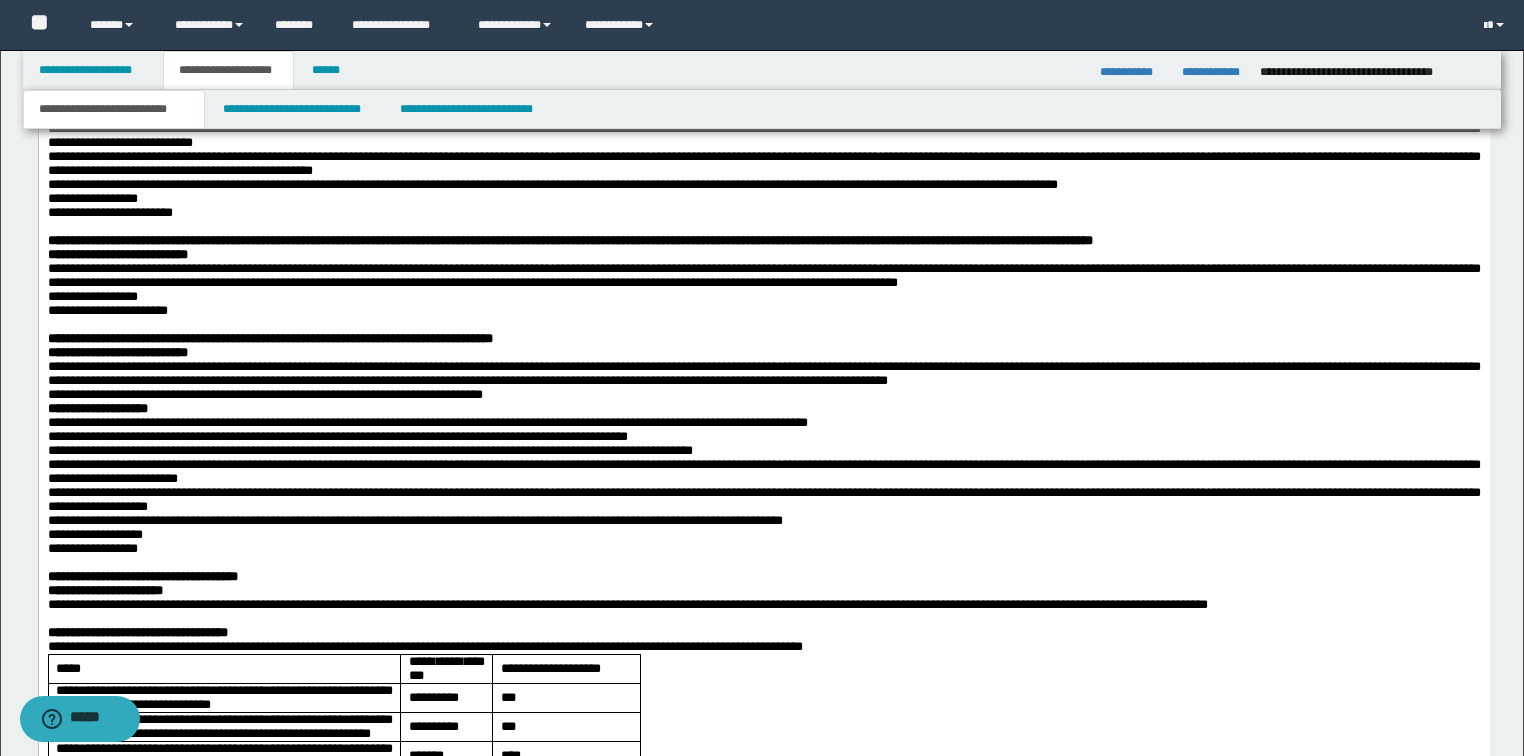 scroll, scrollTop: 4080, scrollLeft: 0, axis: vertical 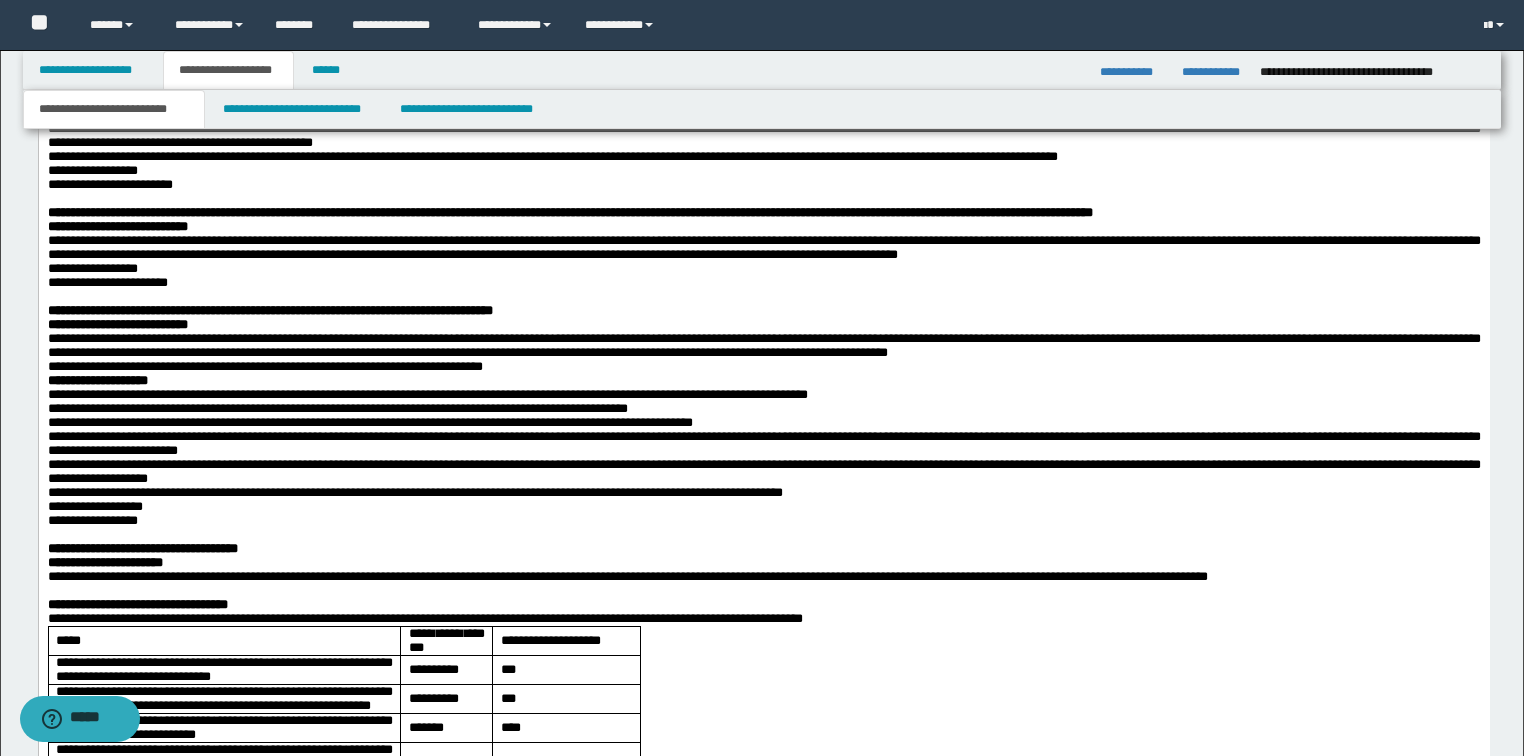 click on "**********" at bounding box center (763, -431) 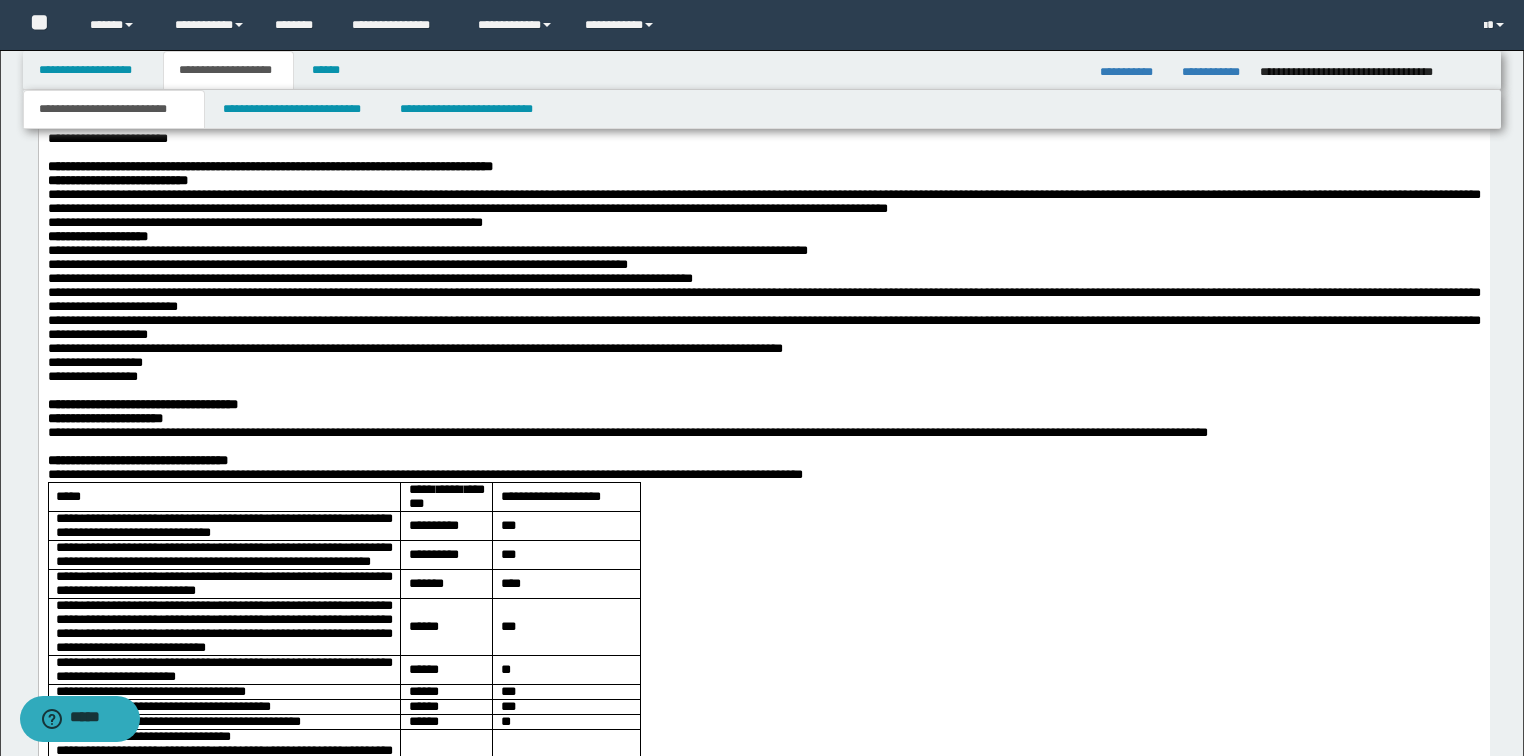 scroll, scrollTop: 4240, scrollLeft: 0, axis: vertical 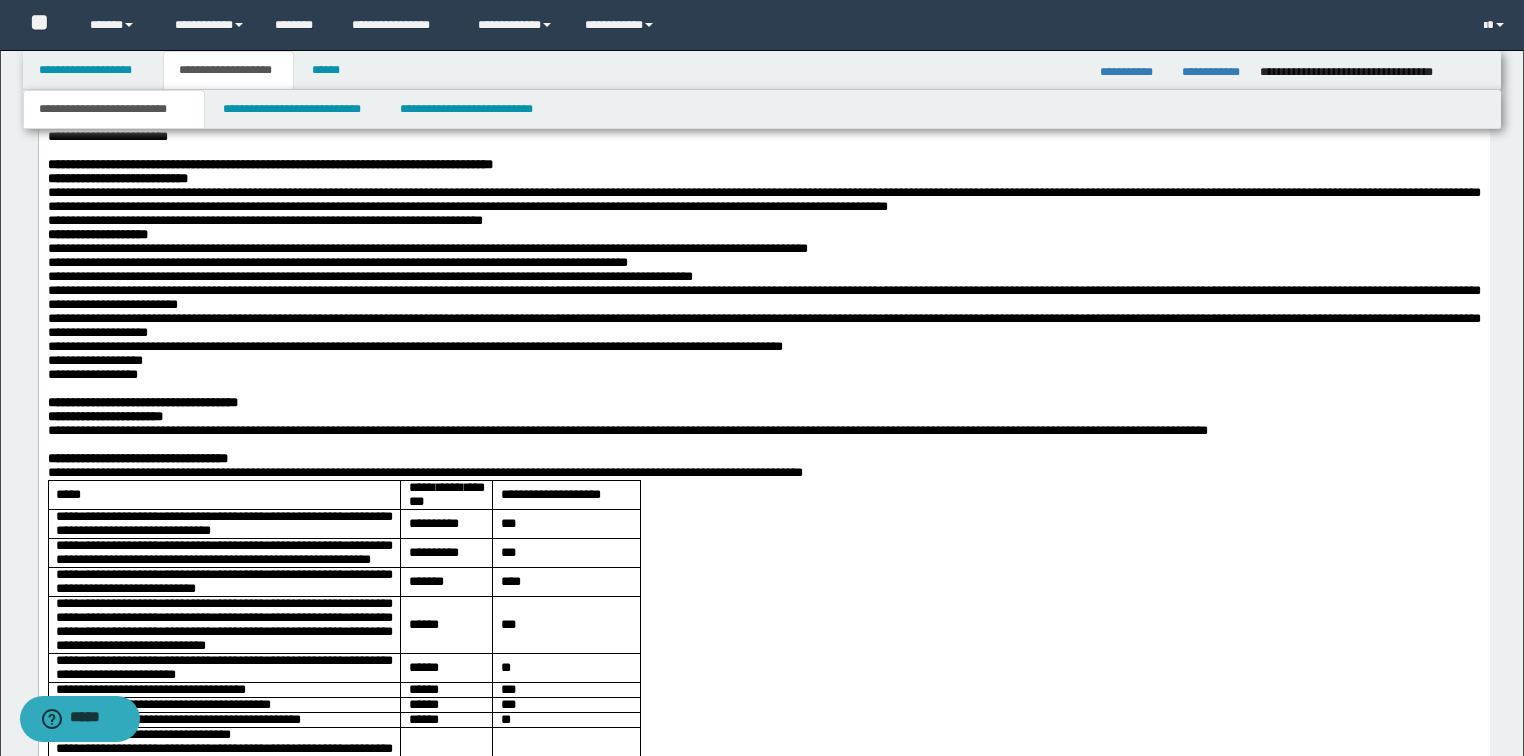 click on "**********" at bounding box center [763, -381] 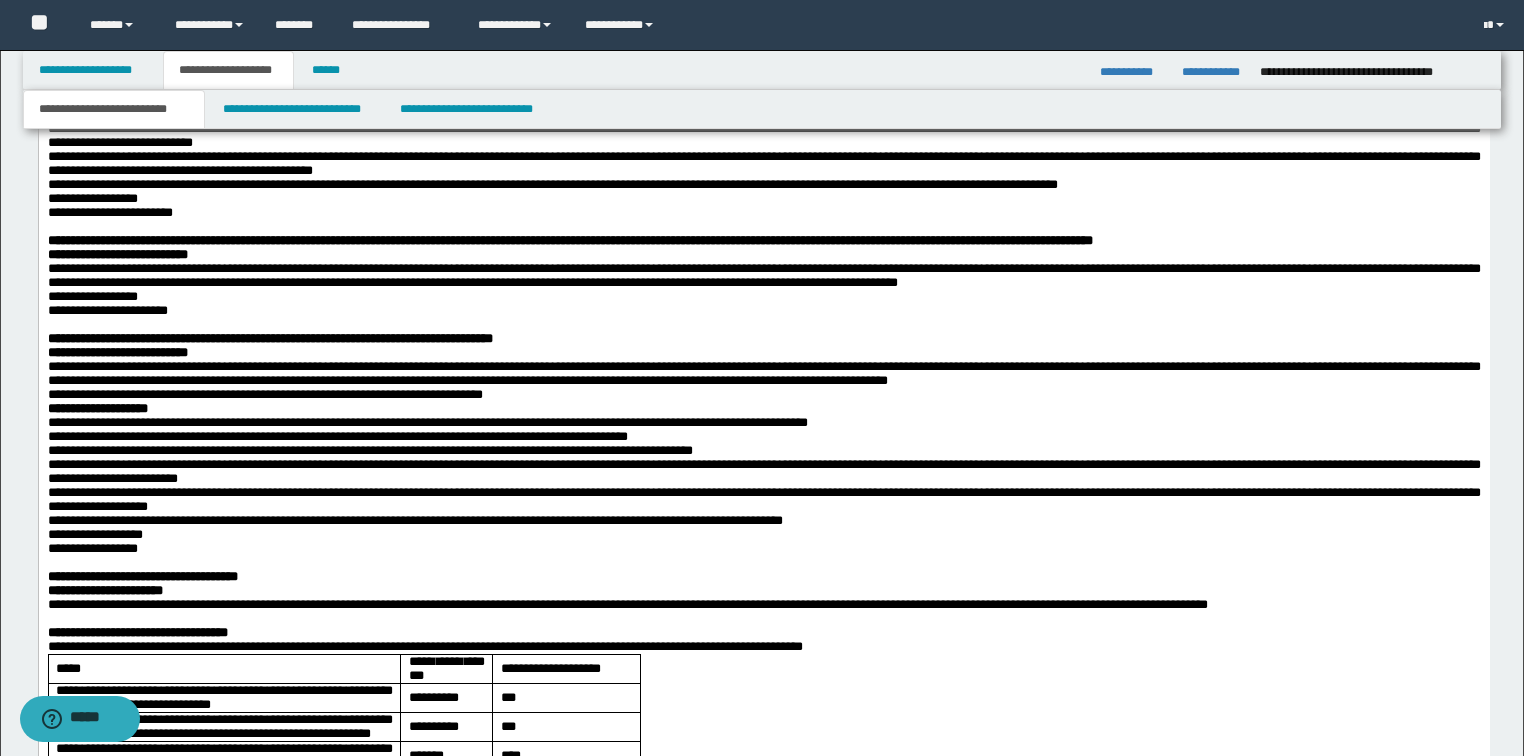scroll, scrollTop: 4160, scrollLeft: 0, axis: vertical 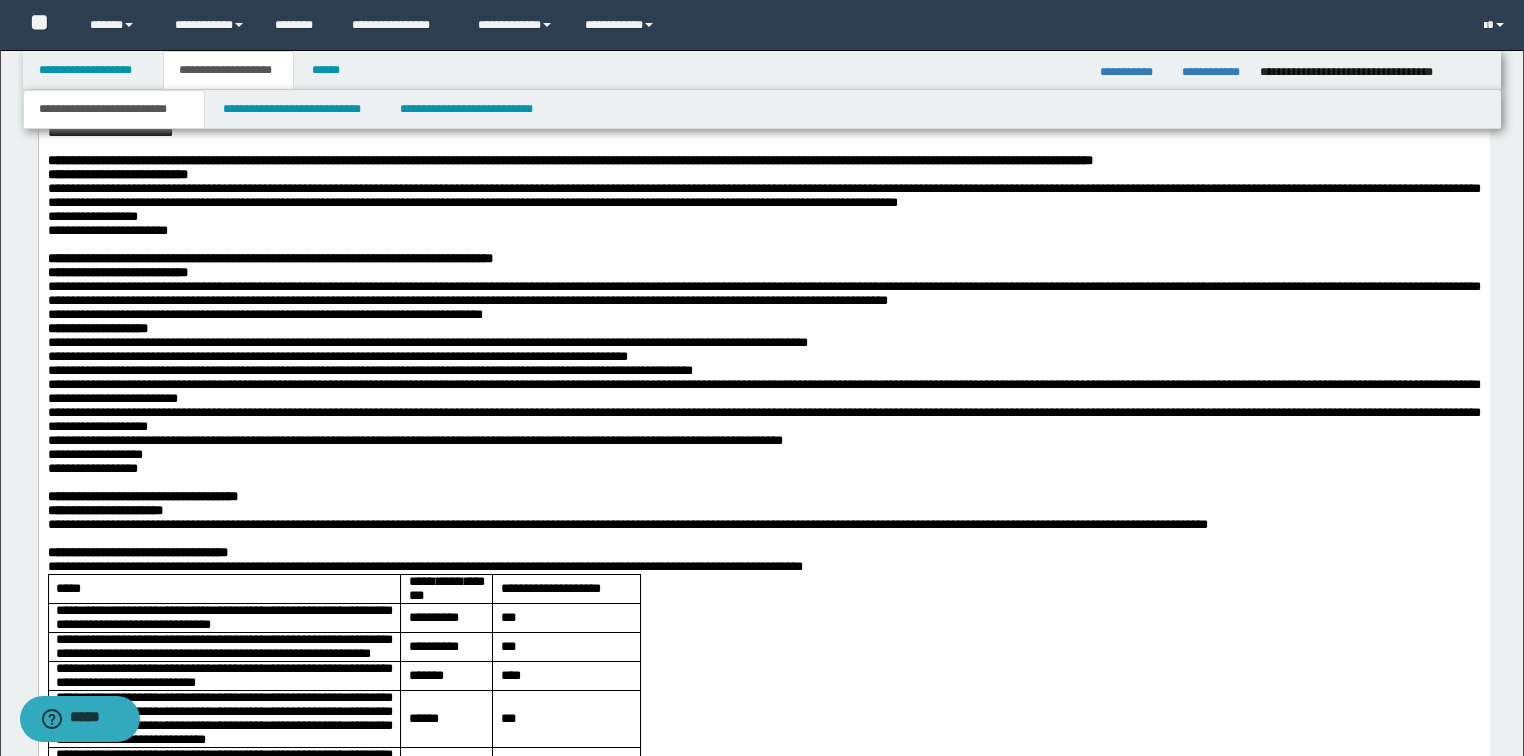 click on "**********" at bounding box center (763, -252) 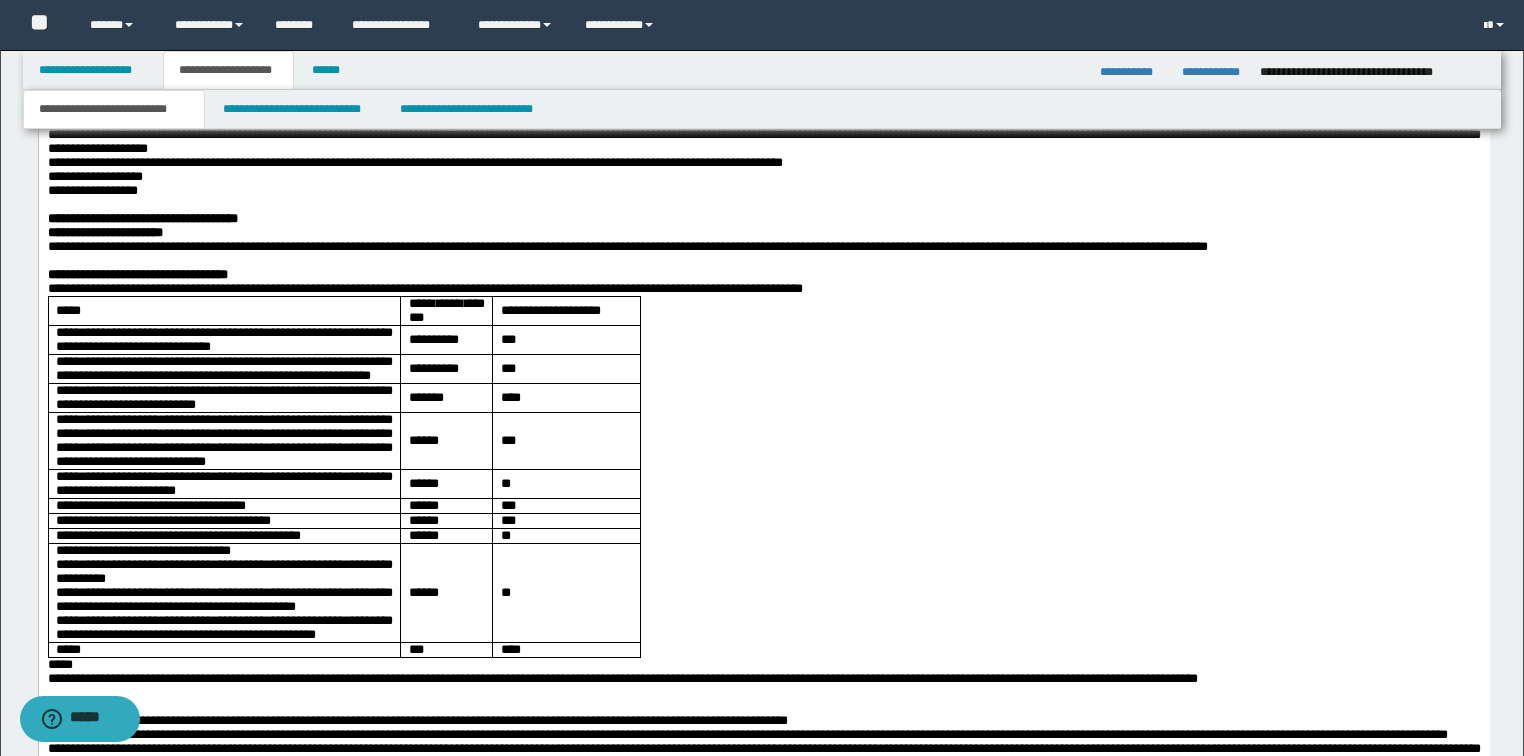 scroll, scrollTop: 4480, scrollLeft: 0, axis: vertical 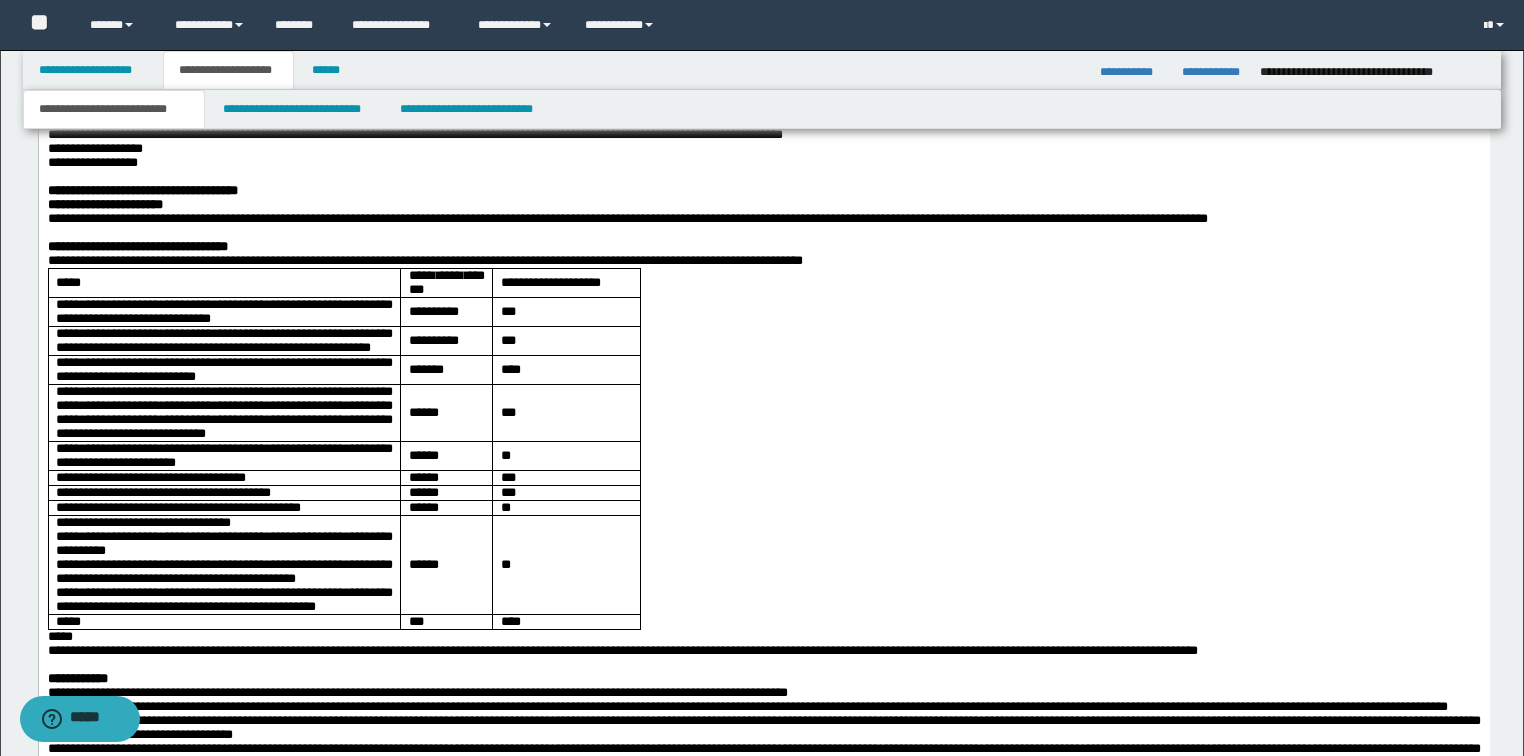click on "**********" at bounding box center [763, -383] 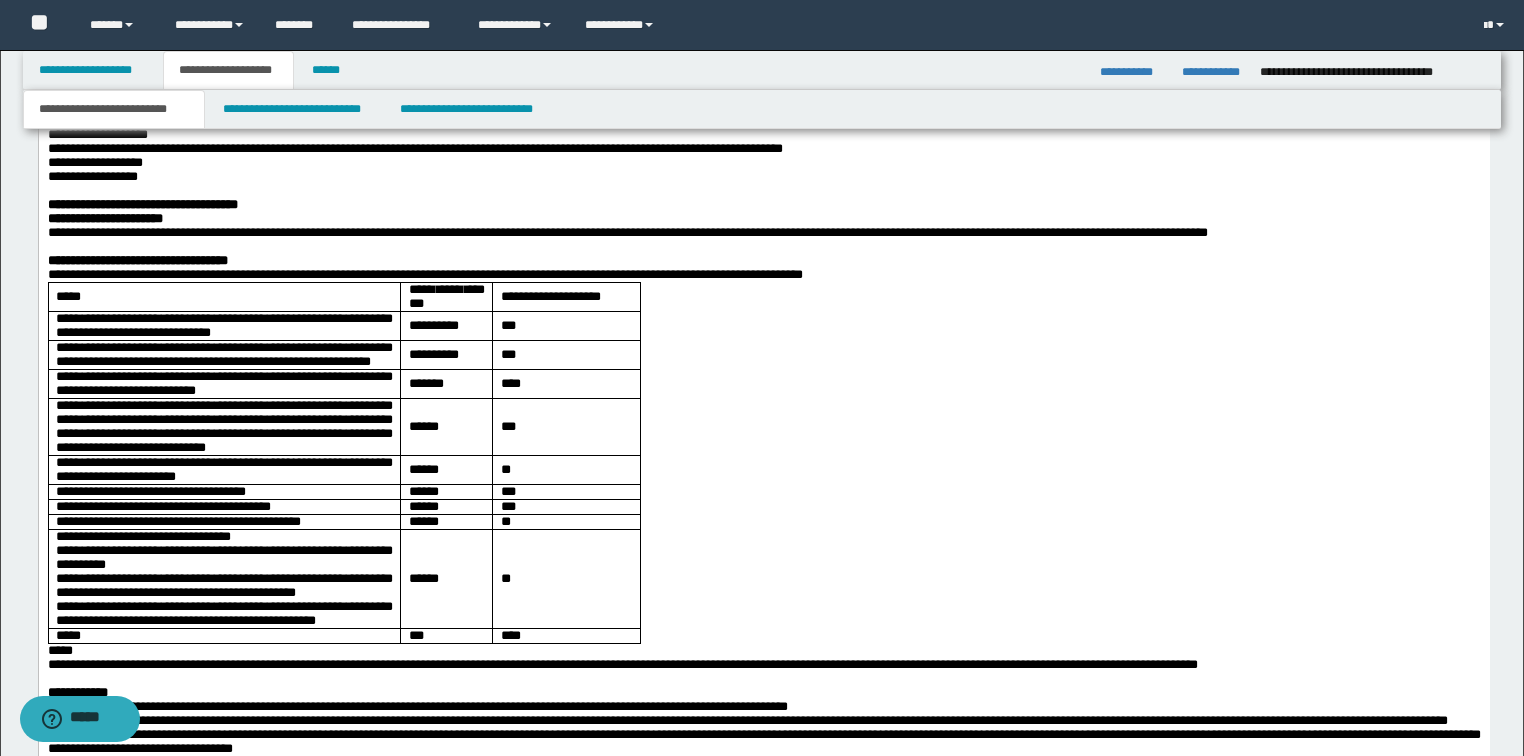 click on "**********" at bounding box center [763, -334] 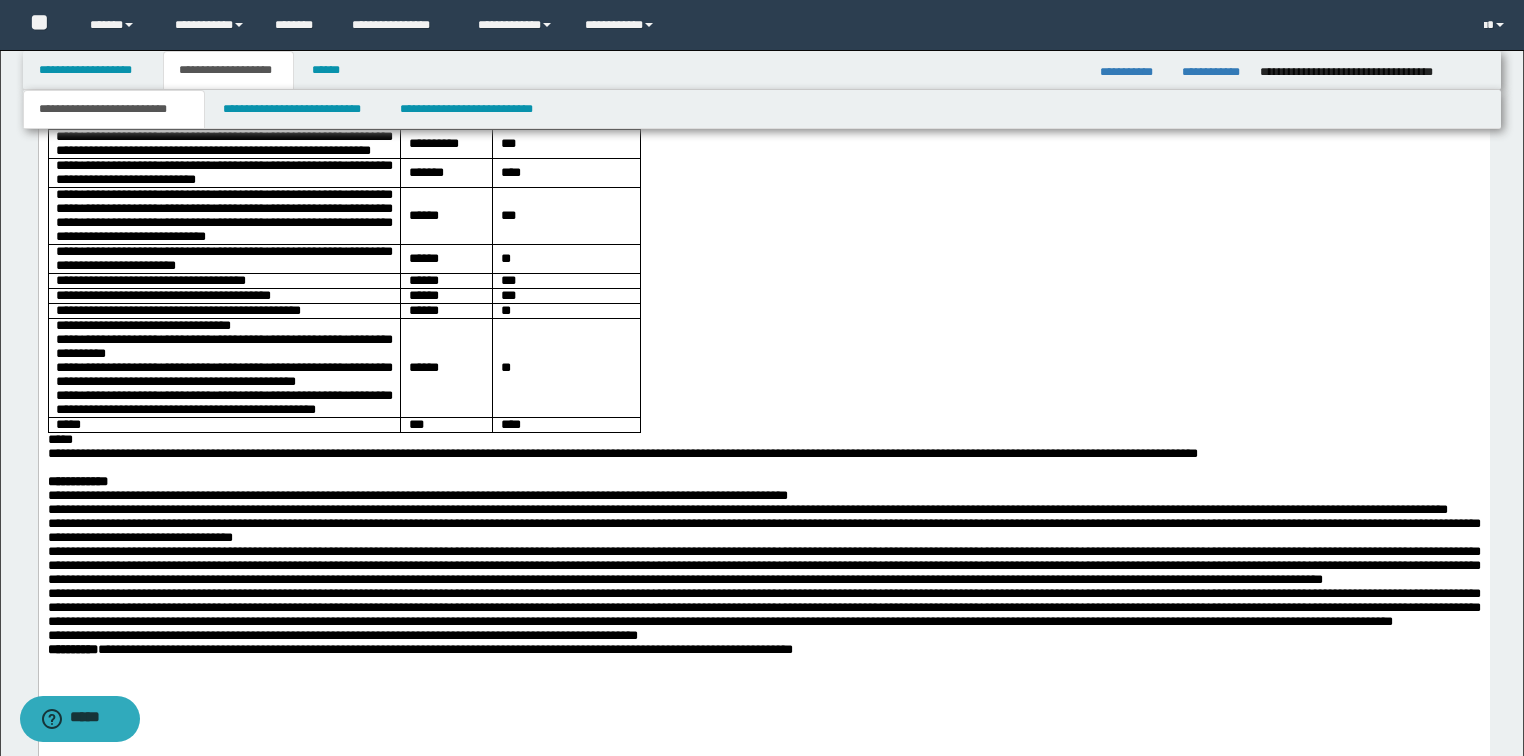 scroll, scrollTop: 4800, scrollLeft: 0, axis: vertical 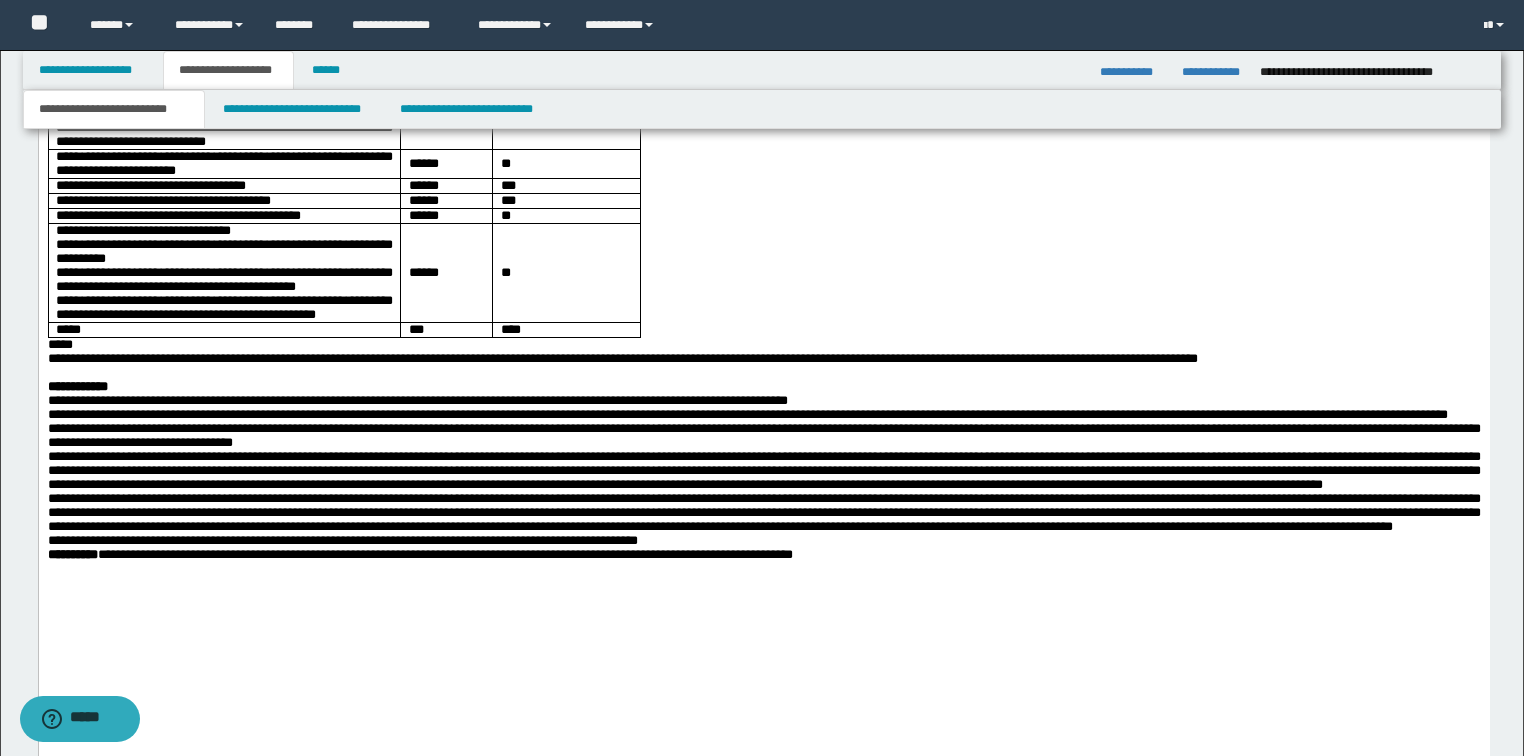 click on "**********" at bounding box center [763, -437] 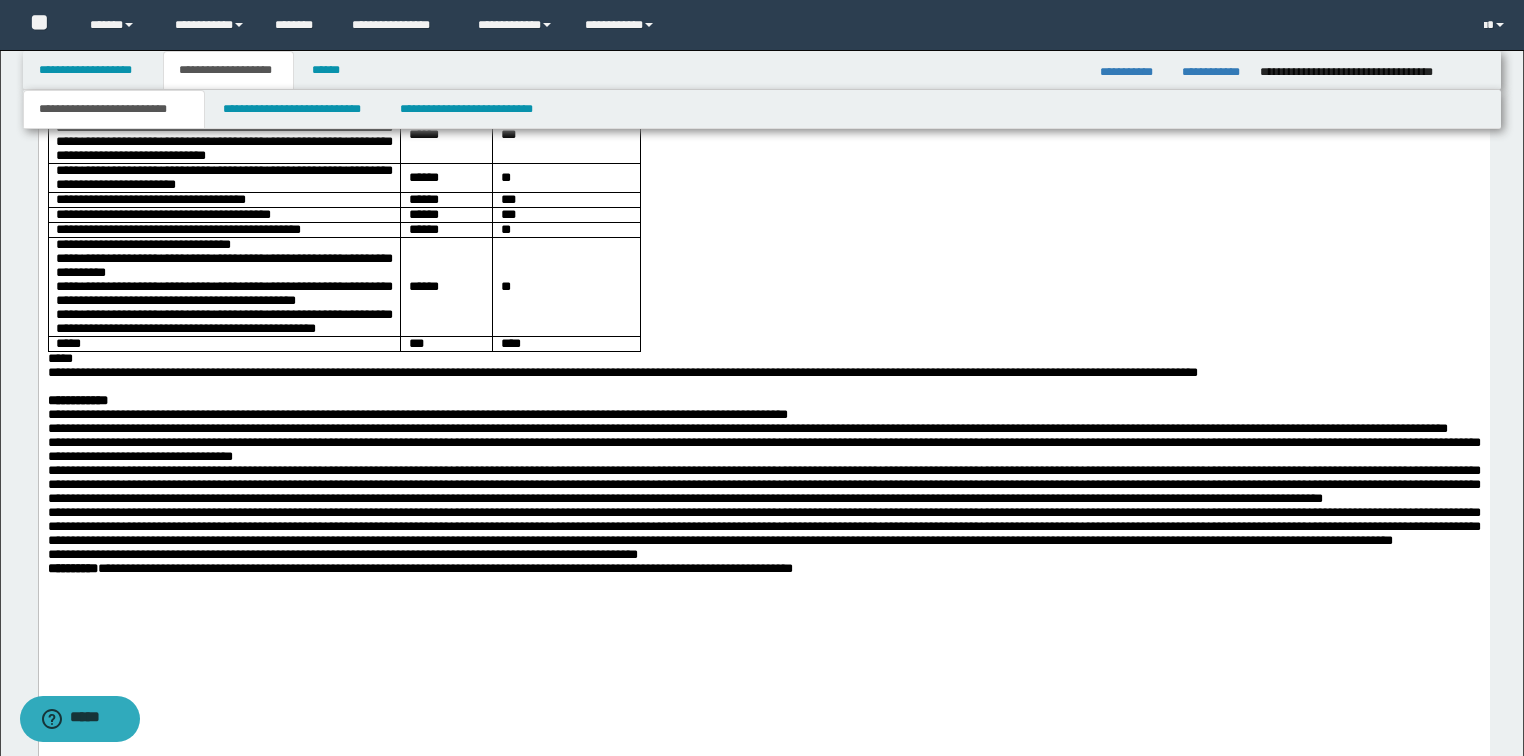 click on "**********" at bounding box center (763, -388) 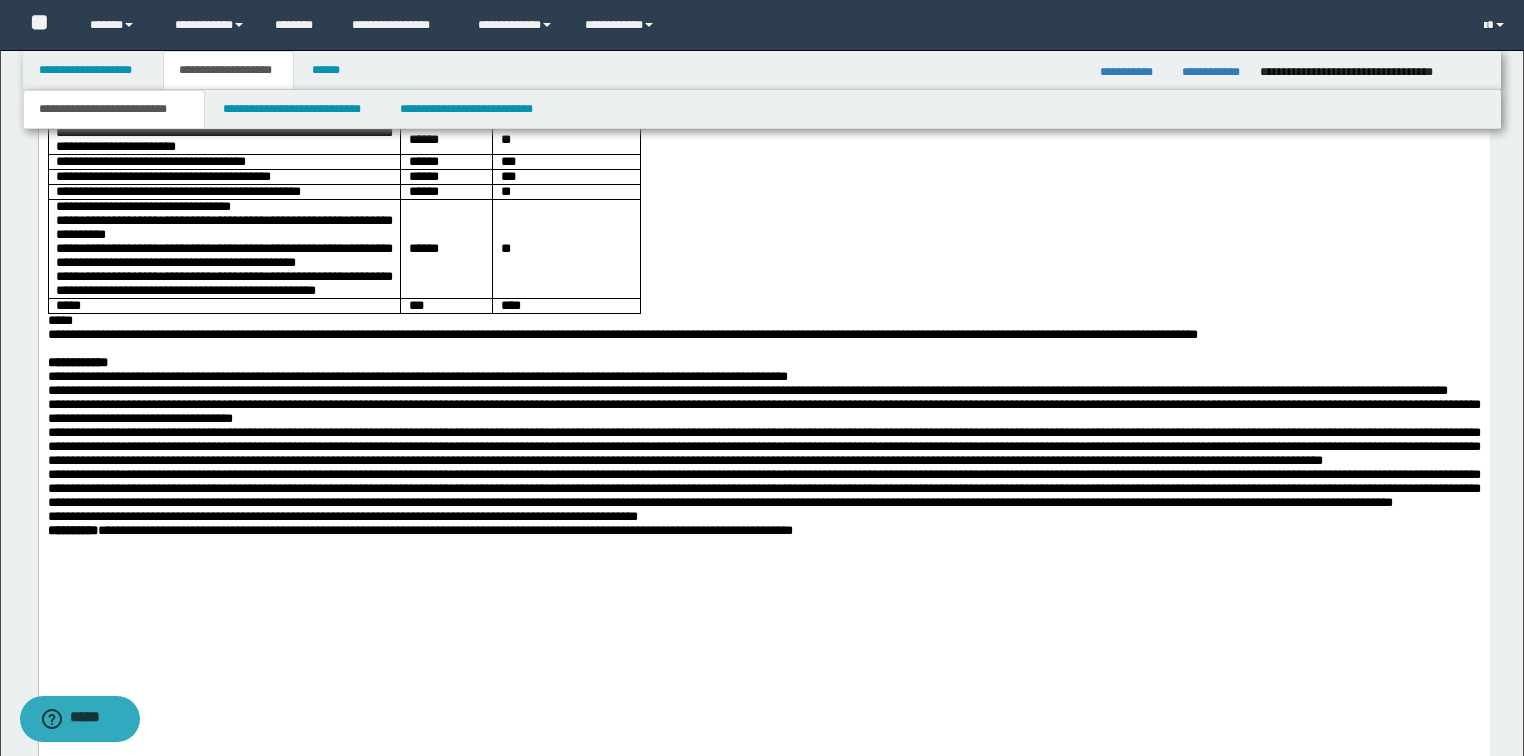 scroll, scrollTop: 4880, scrollLeft: 0, axis: vertical 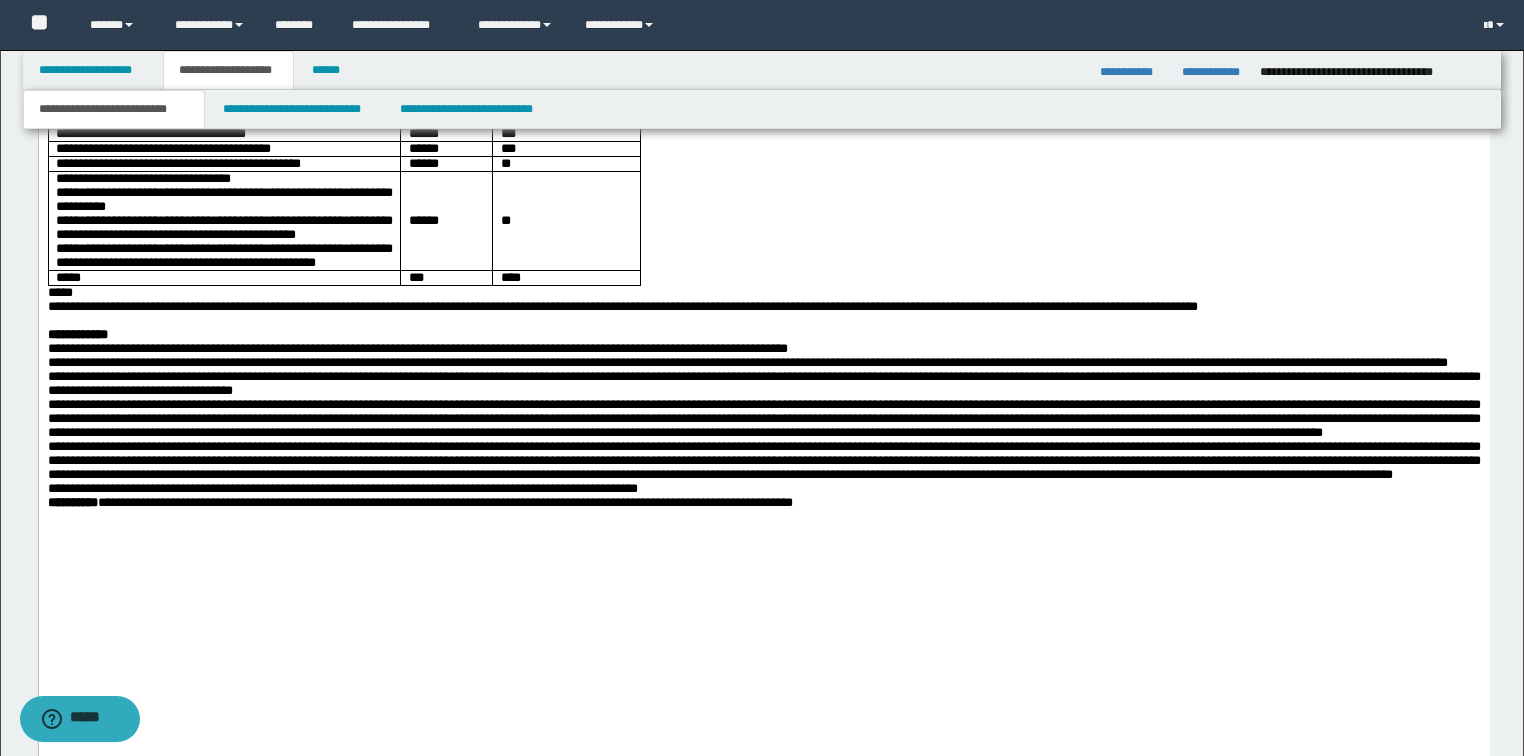 click on "**********" at bounding box center (763, -391) 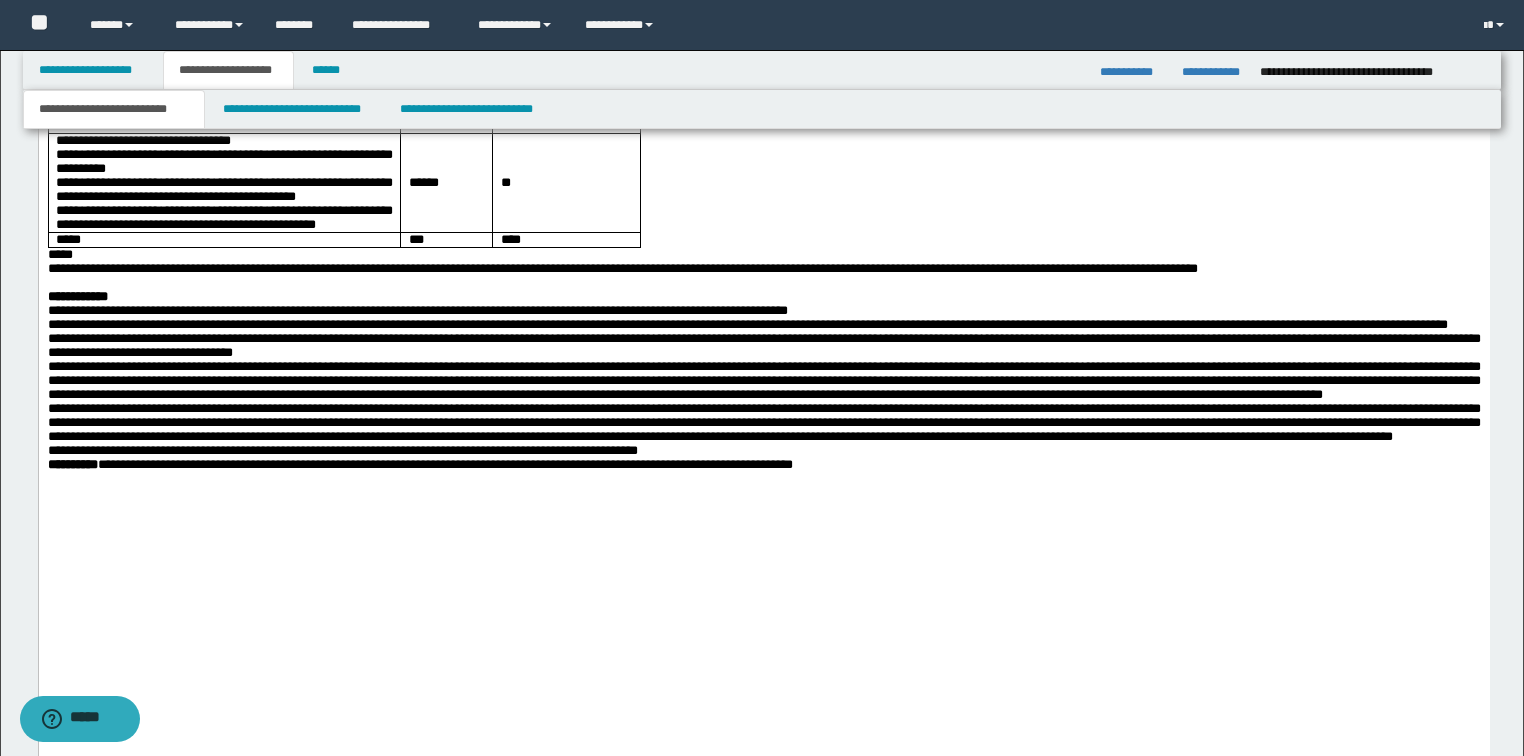 scroll, scrollTop: 4960, scrollLeft: 0, axis: vertical 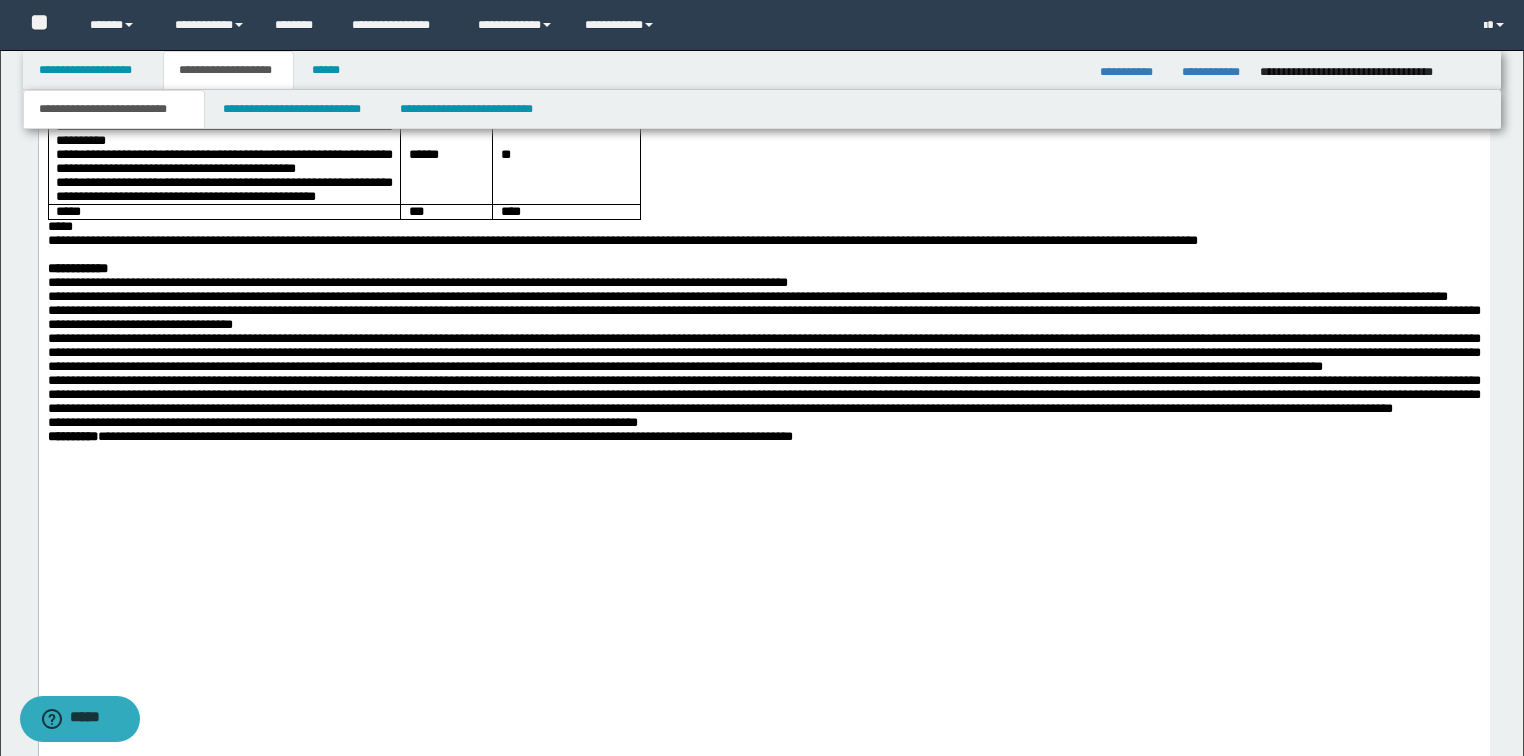 click on "**********" at bounding box center [763, -1608] 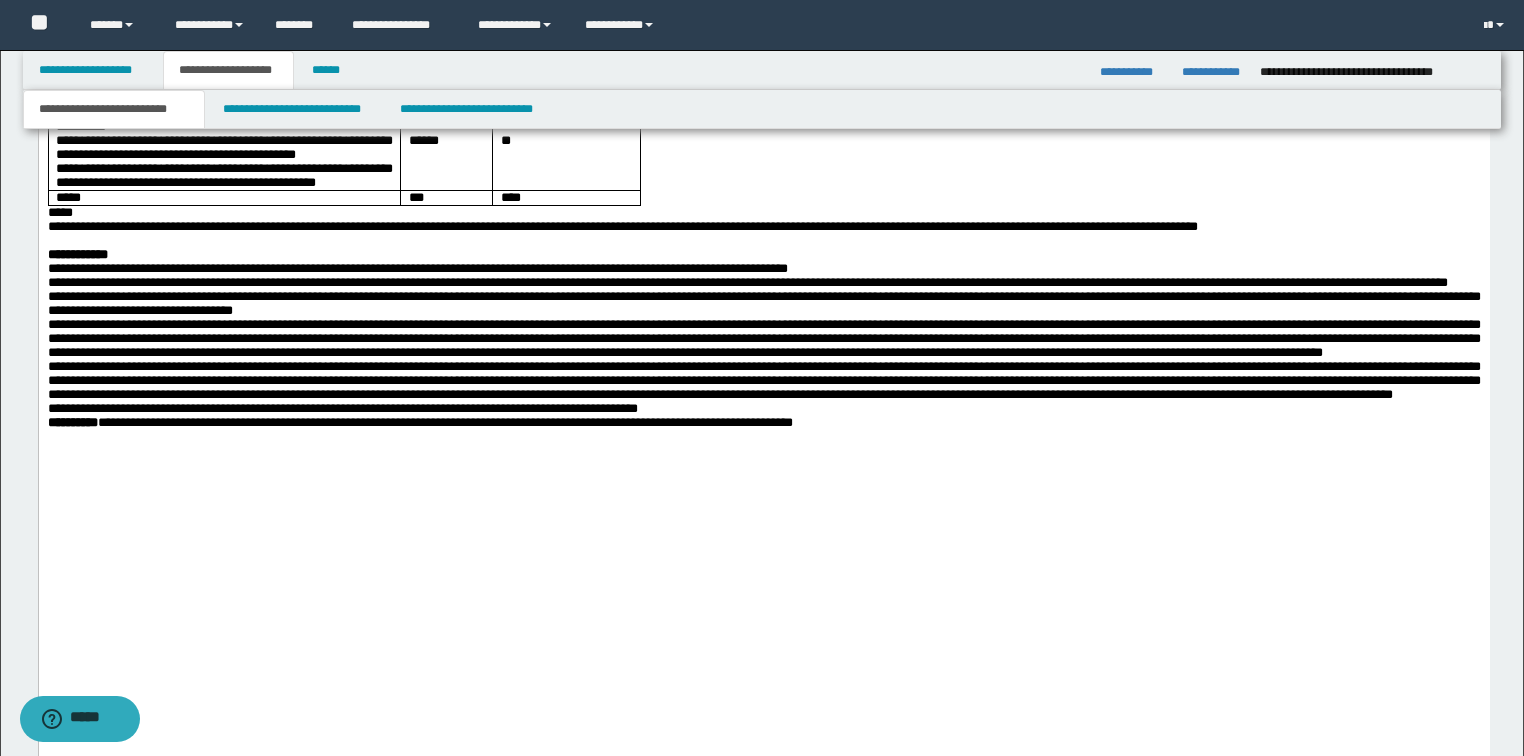 click on "**********" at bounding box center (763, -422) 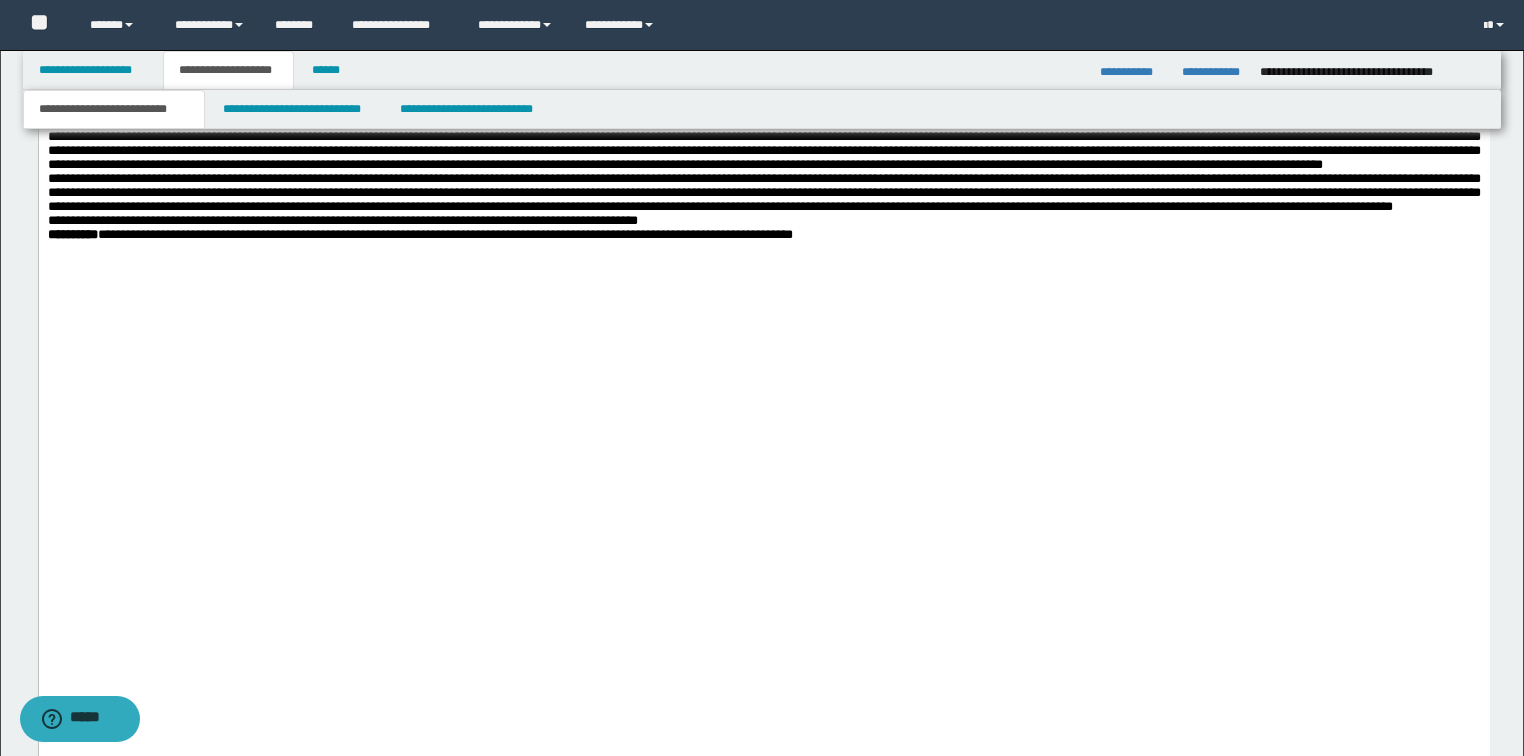 scroll, scrollTop: 5200, scrollLeft: 0, axis: vertical 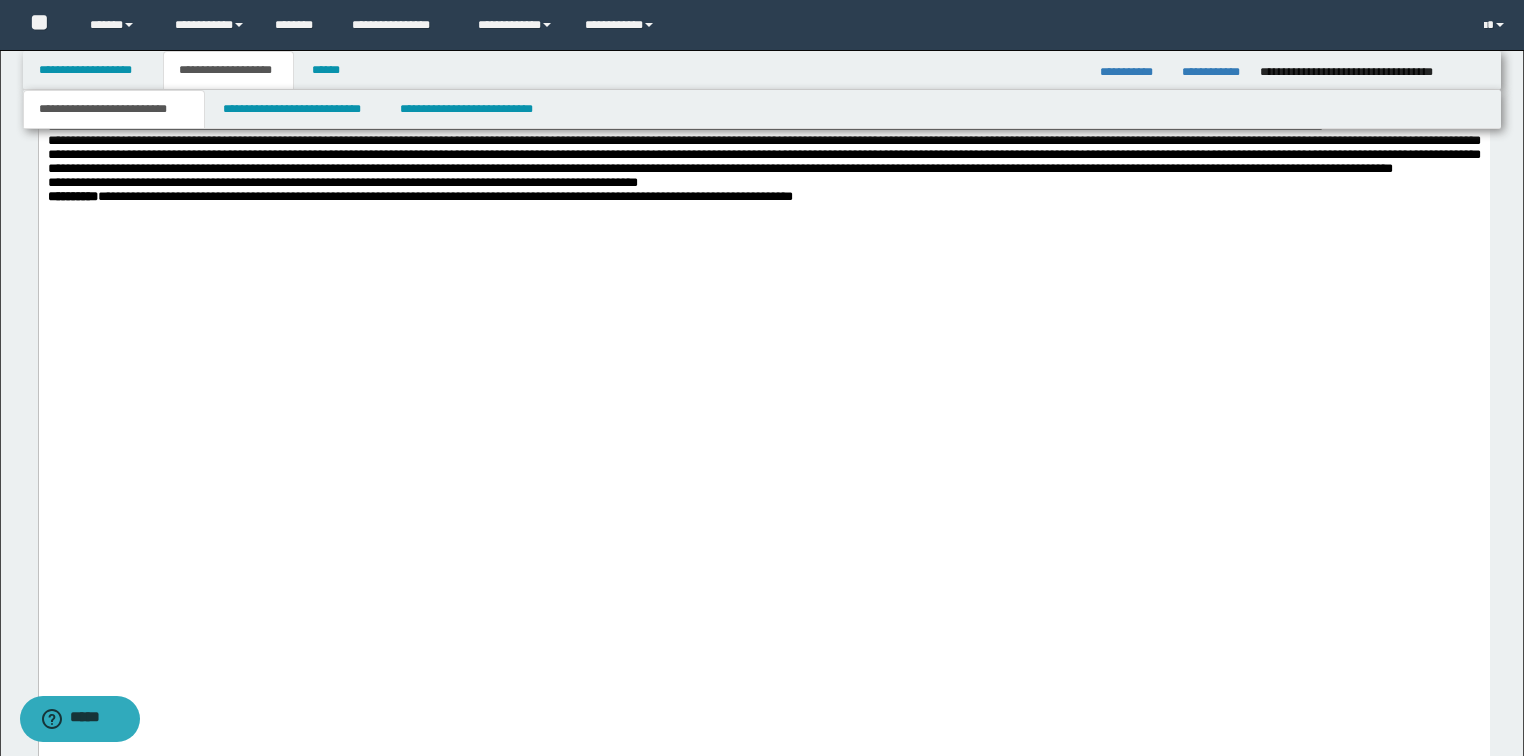 click at bounding box center [763, -473] 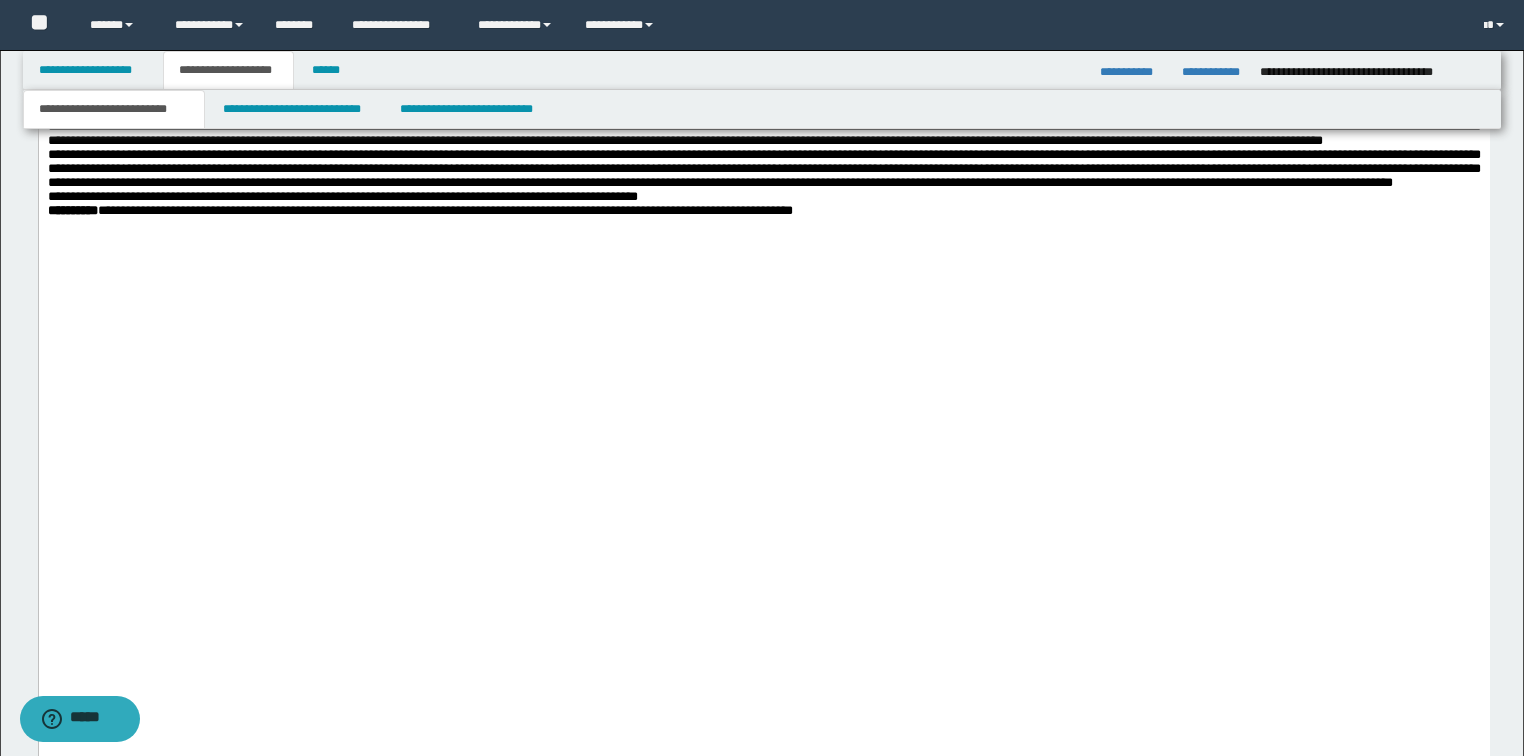 click on "**********" at bounding box center [763, -389] 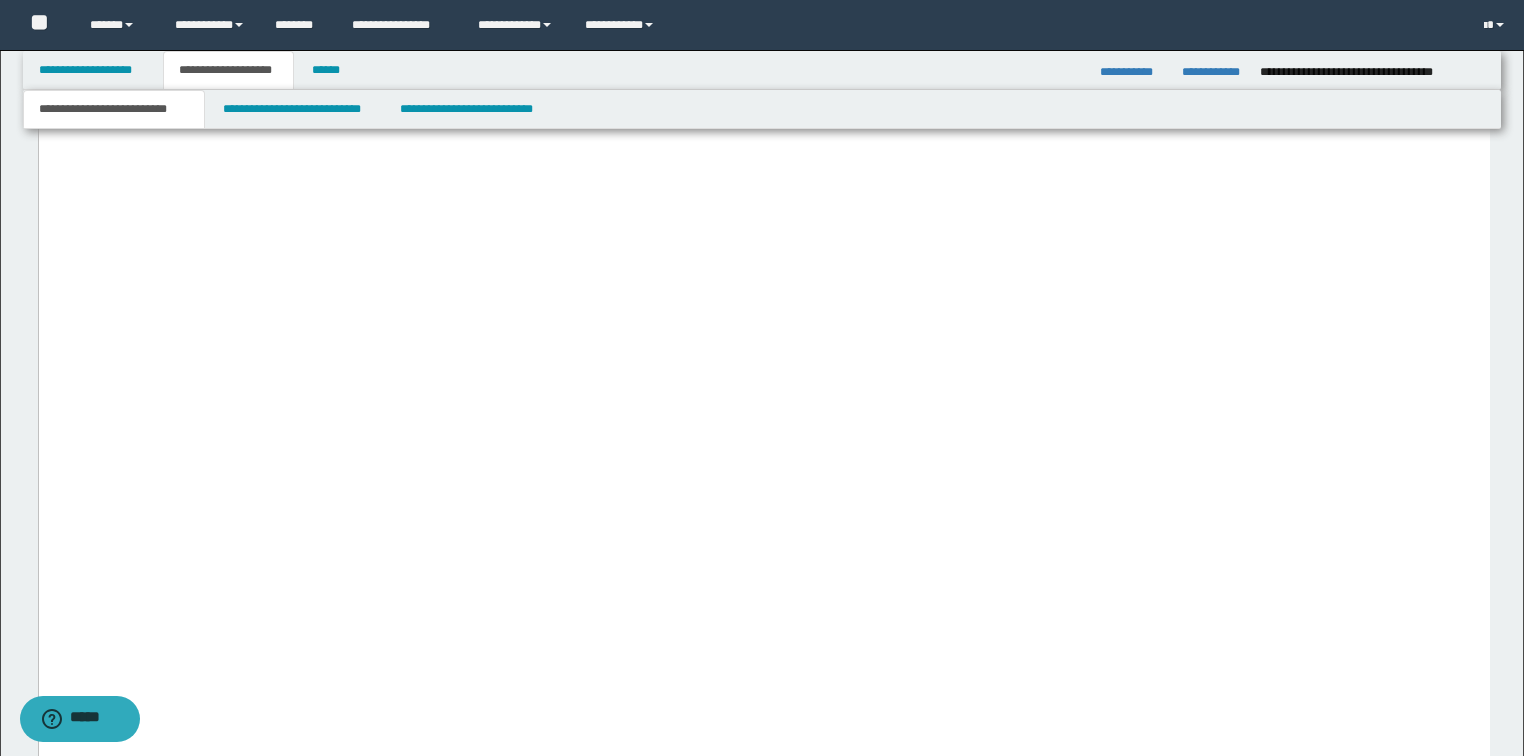 scroll, scrollTop: 5440, scrollLeft: 0, axis: vertical 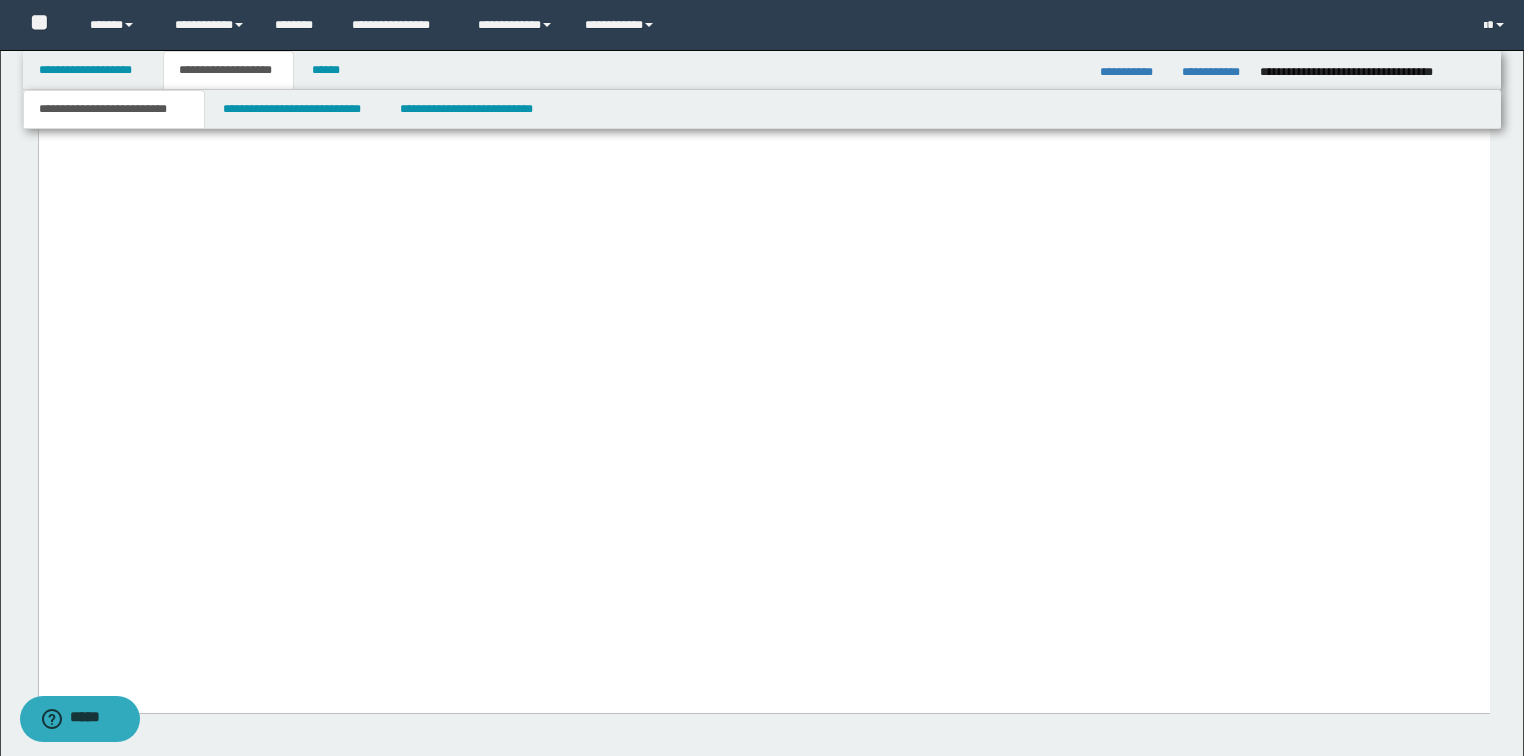 click on "**********" at bounding box center [763, -2547] 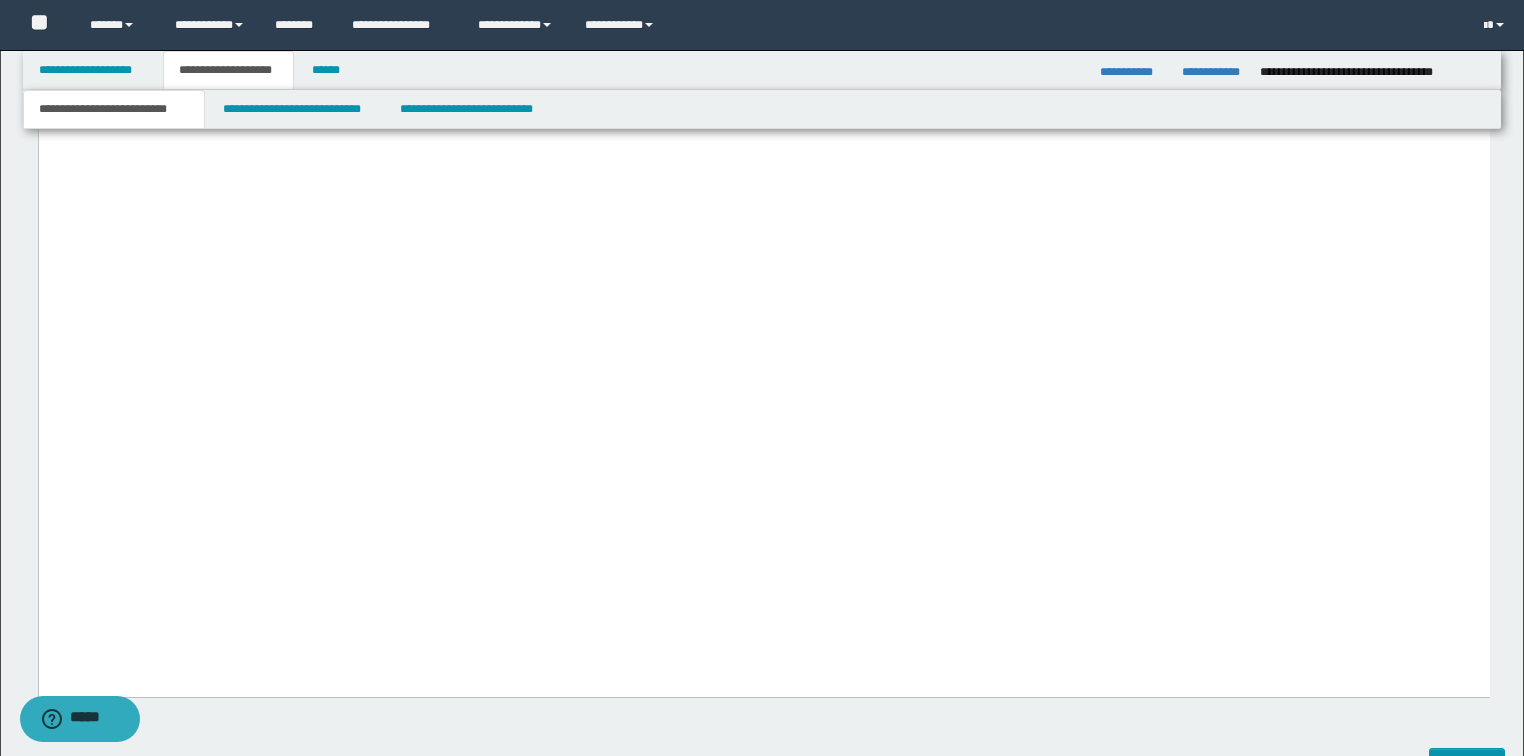 click on "**********" at bounding box center [763, -663] 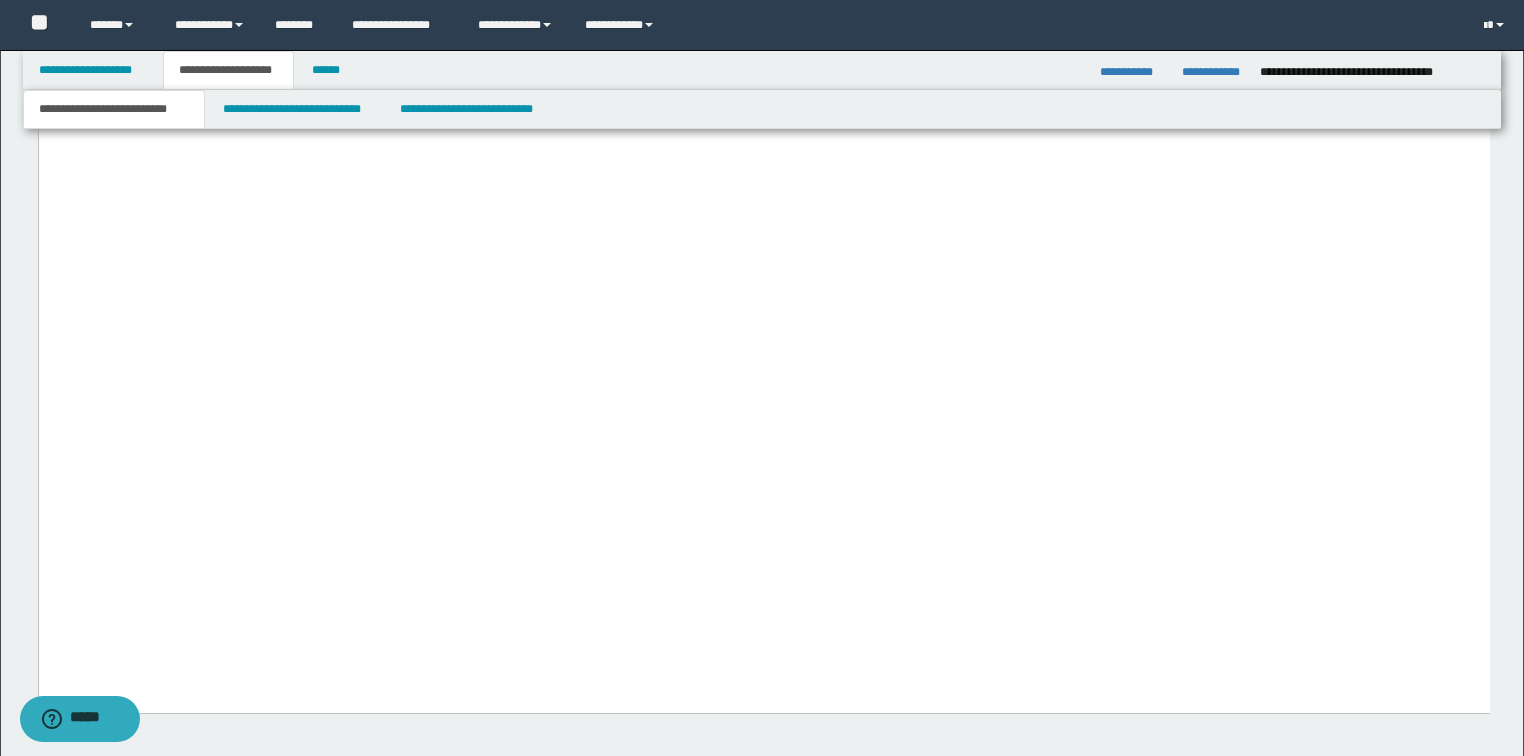click on "**********" at bounding box center [763, -565] 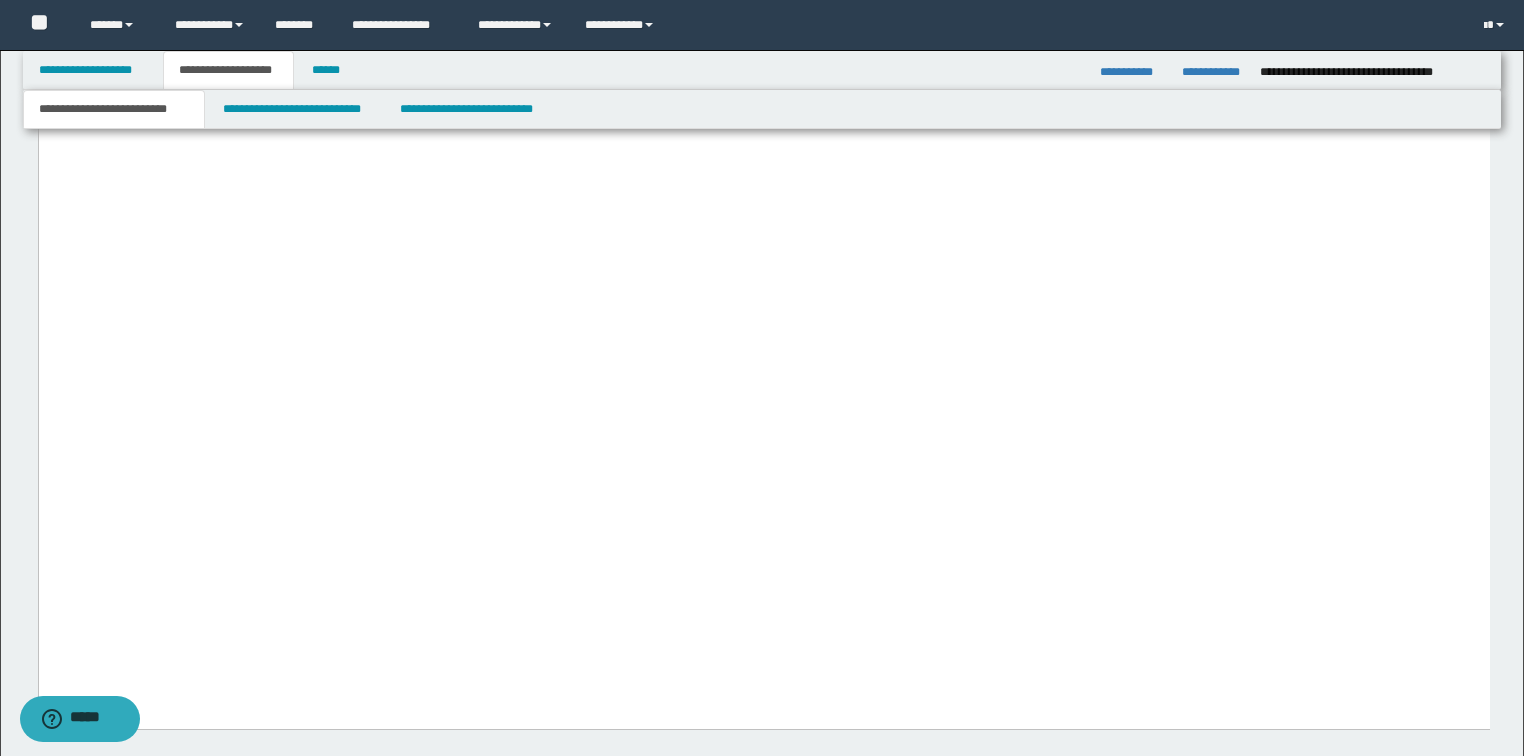 click on "**********" at bounding box center [763, -635] 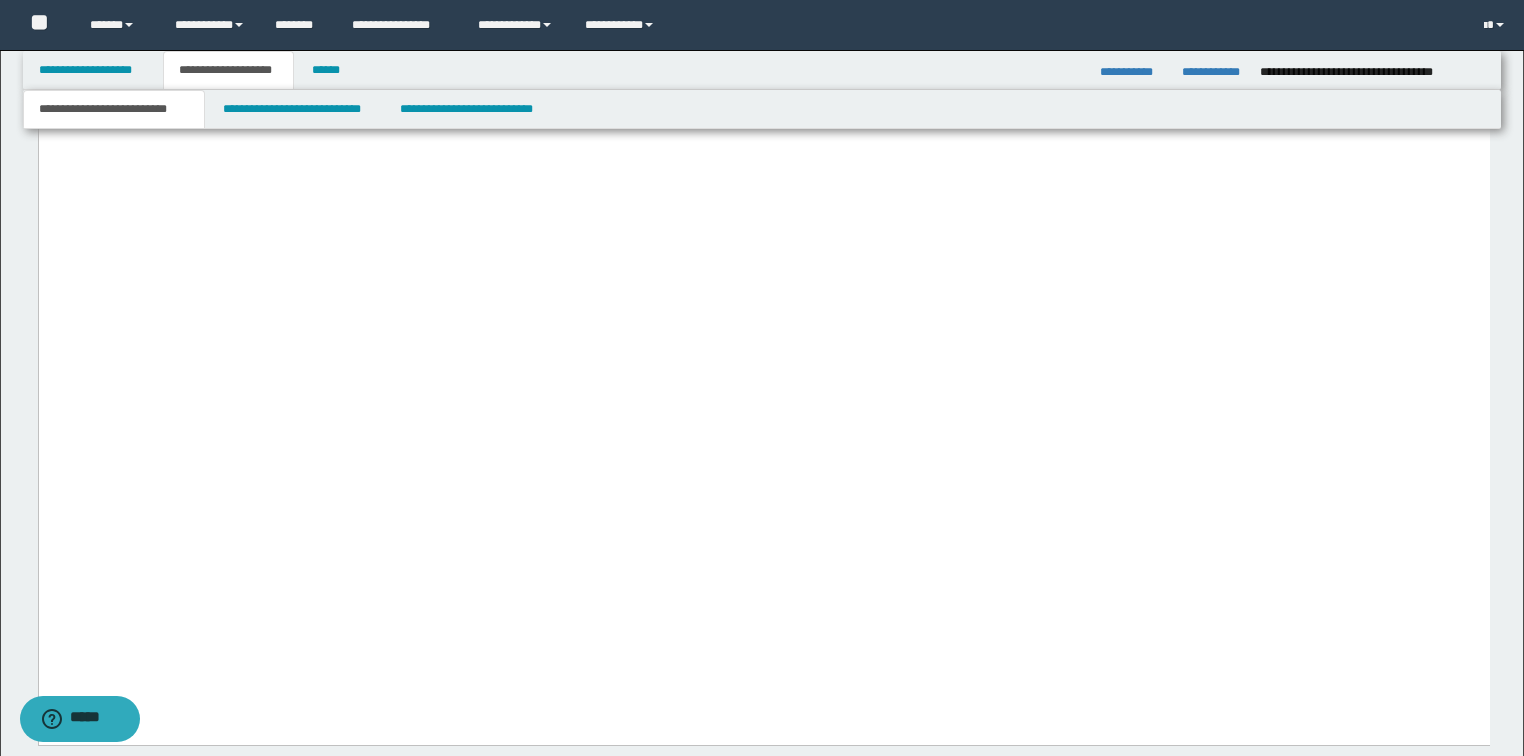 click on "**********" at bounding box center (763, -607) 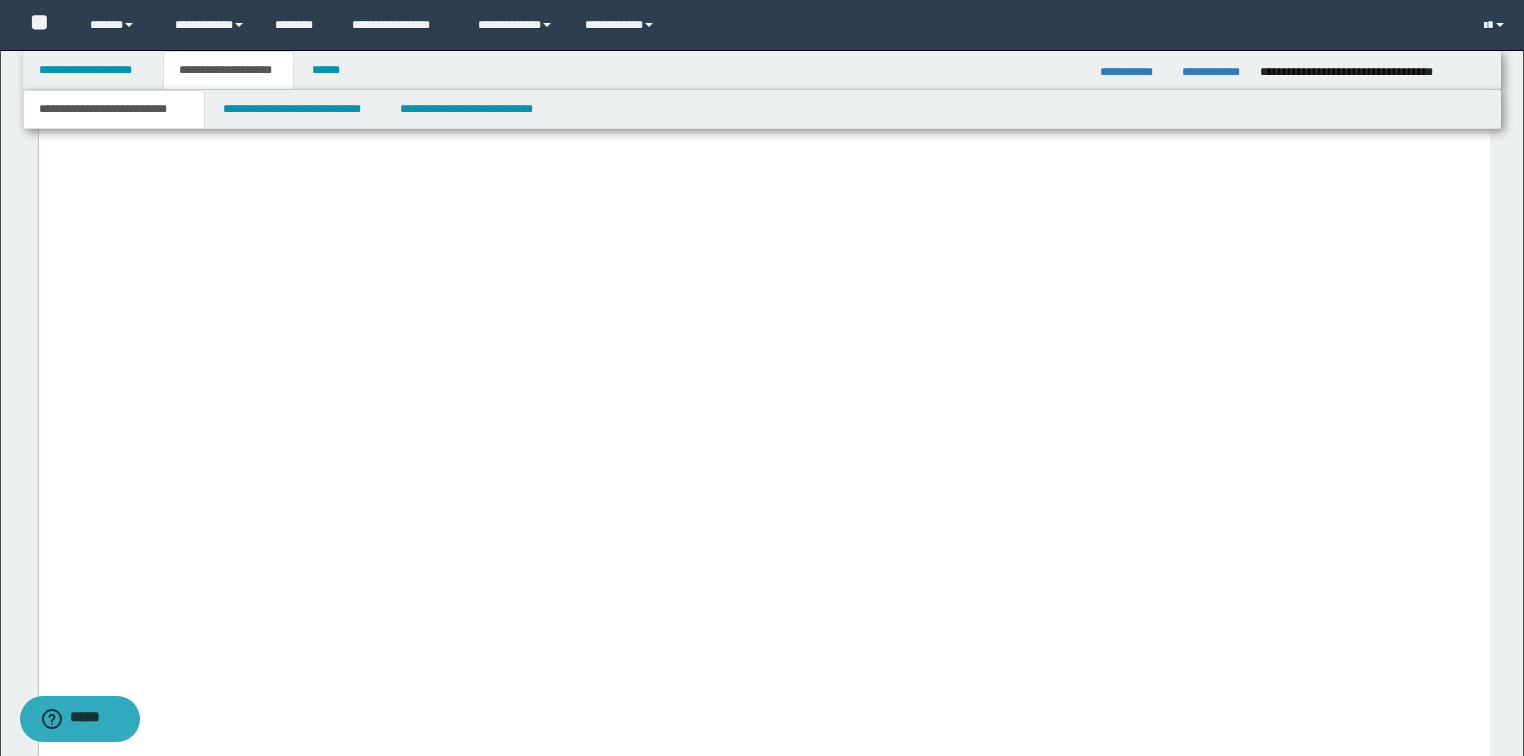 click on "**********" at bounding box center [763, -572] 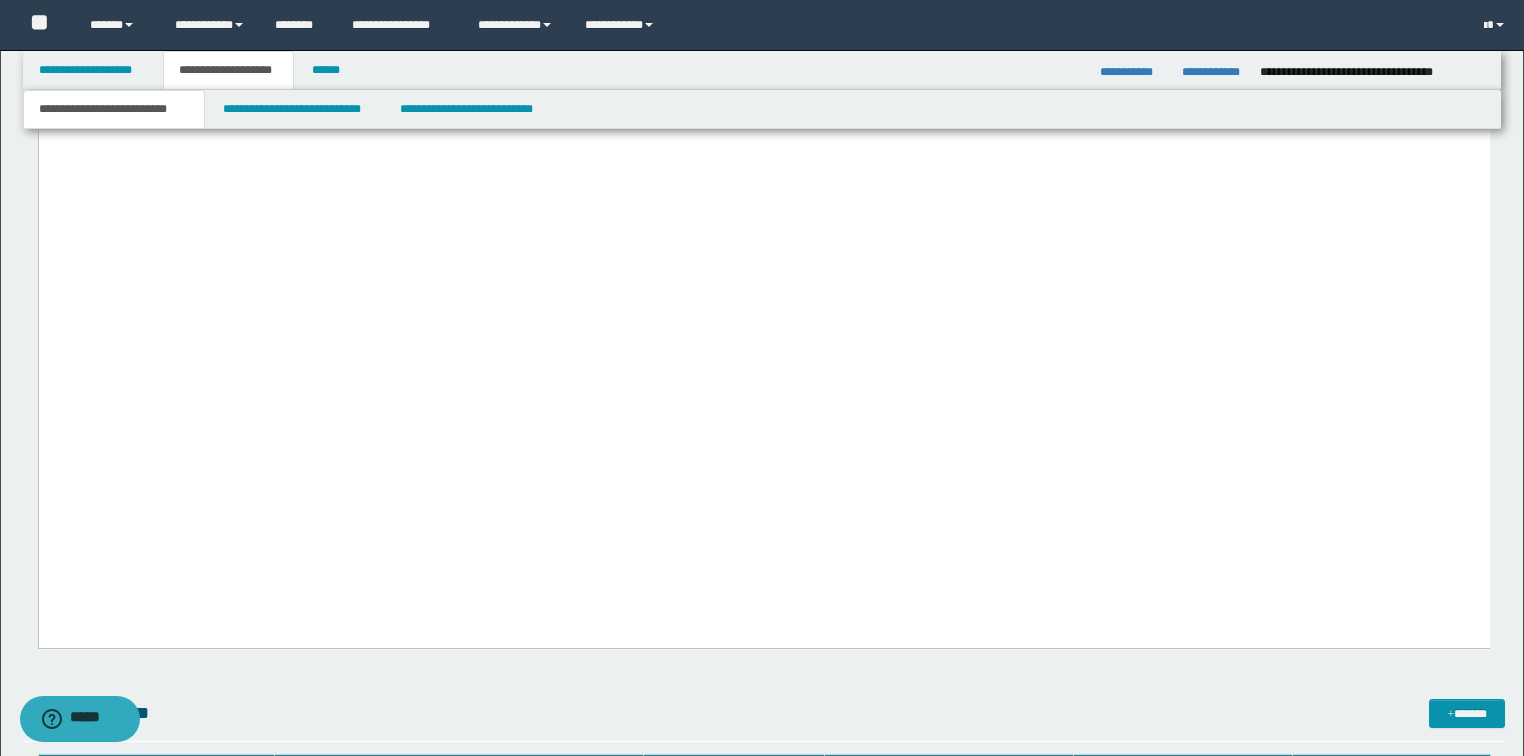 scroll, scrollTop: 6080, scrollLeft: 0, axis: vertical 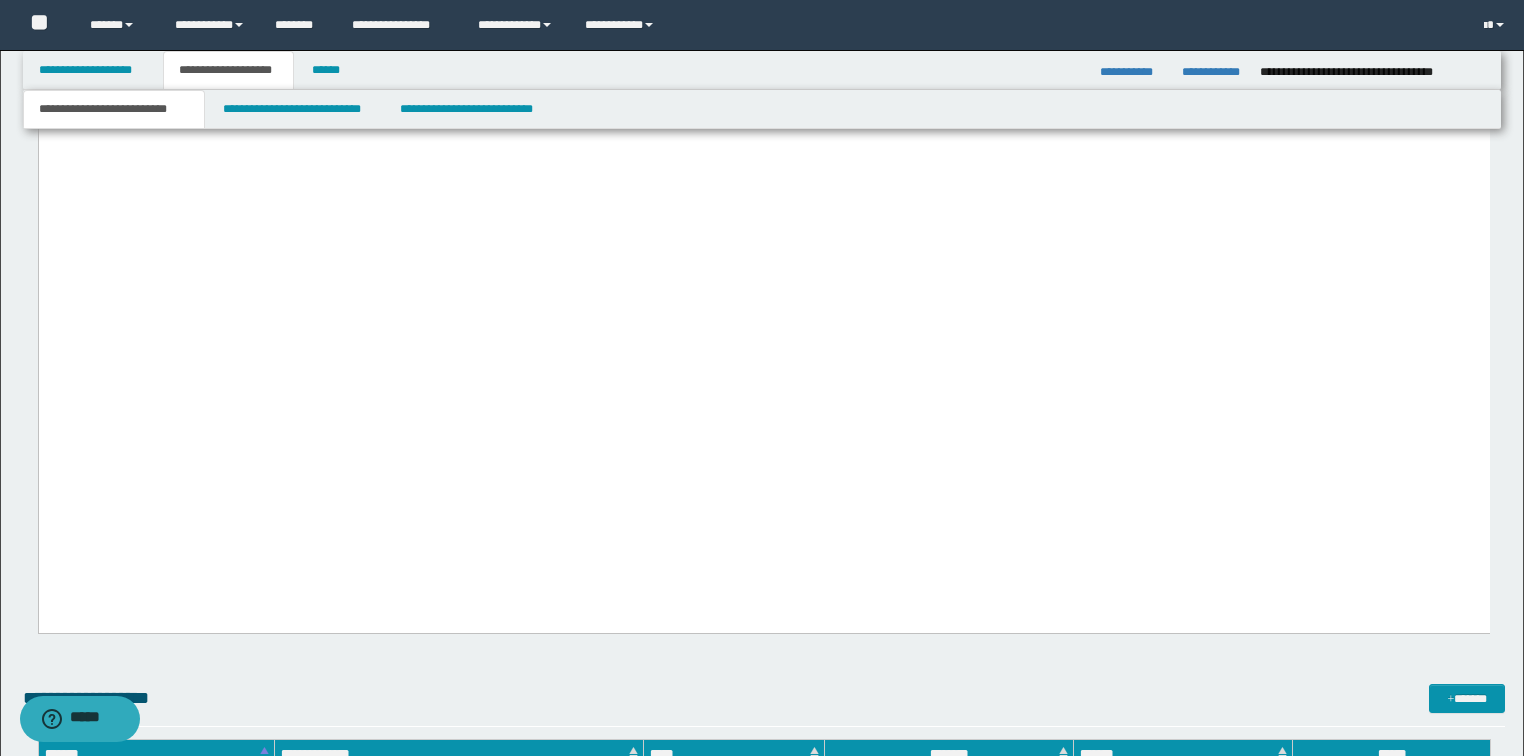 click on "**********" at bounding box center [763, -585] 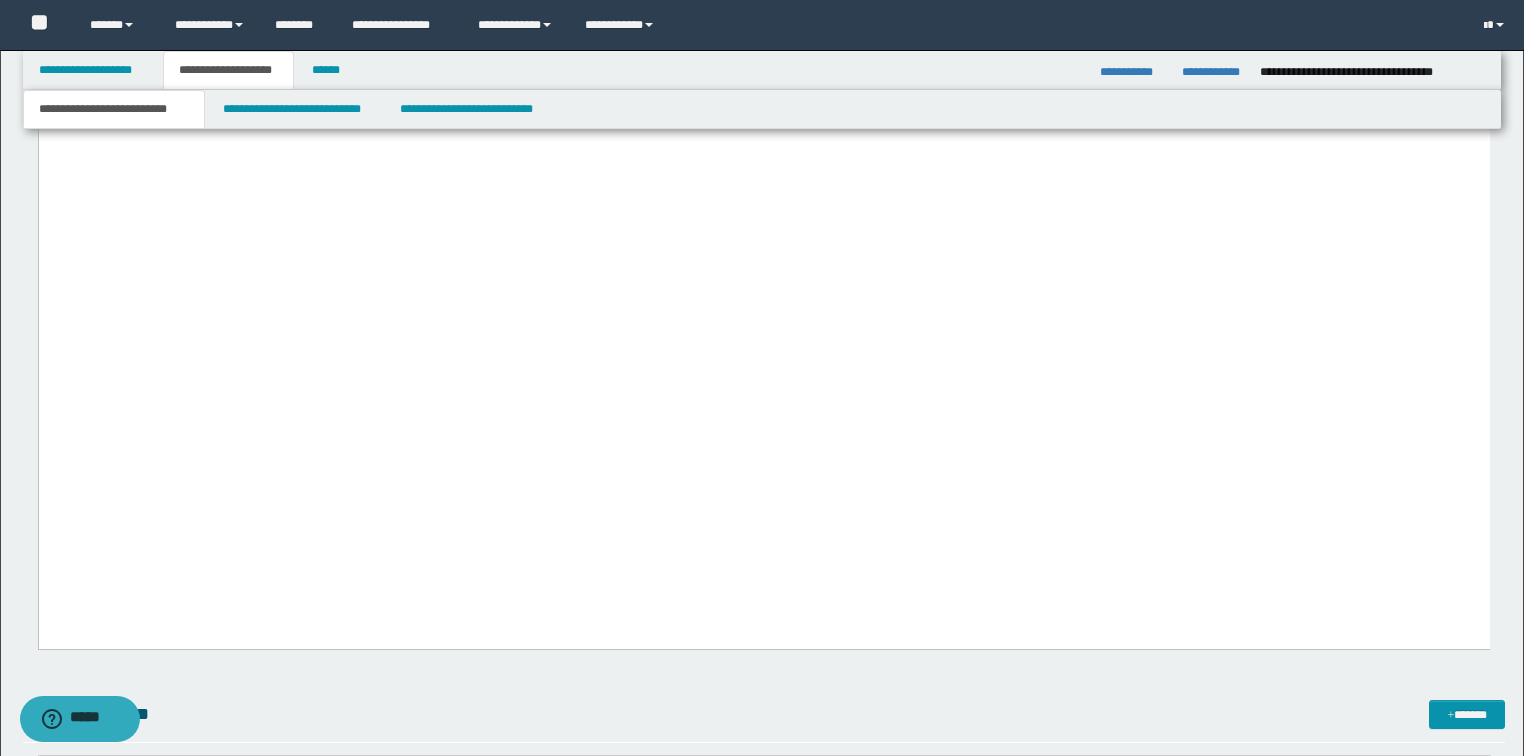 click on "**********" at bounding box center [763, -628] 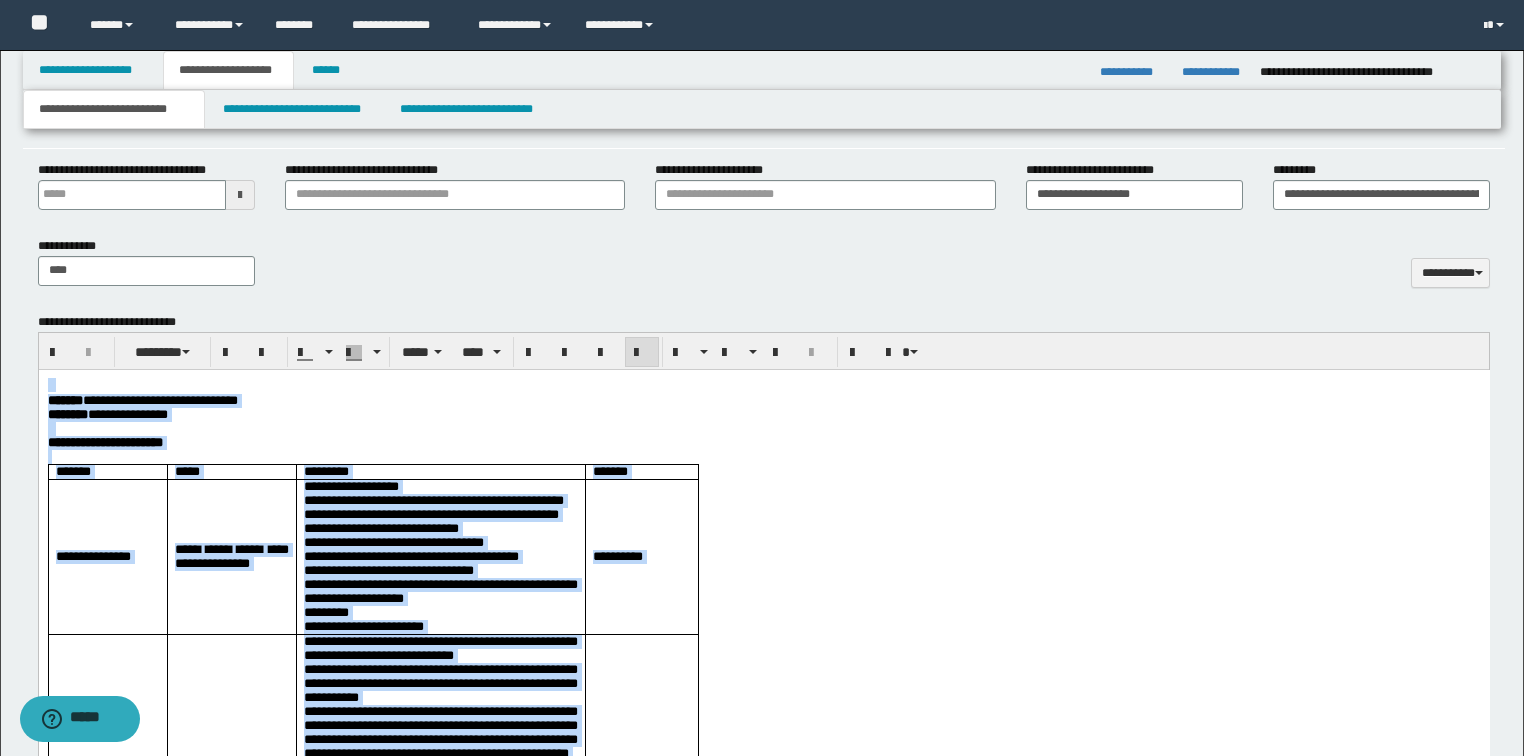 scroll, scrollTop: 871, scrollLeft: 0, axis: vertical 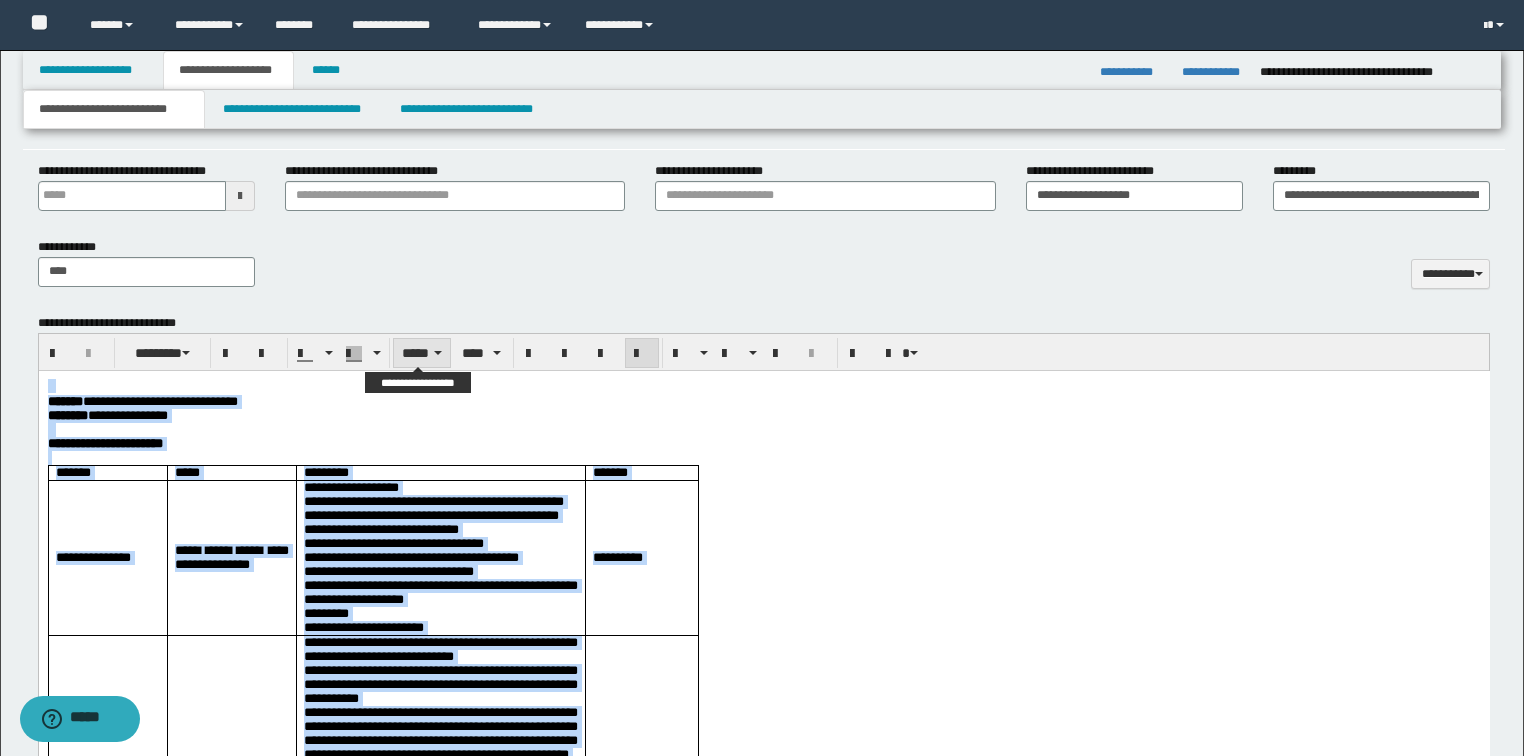 click on "*****" at bounding box center (422, 353) 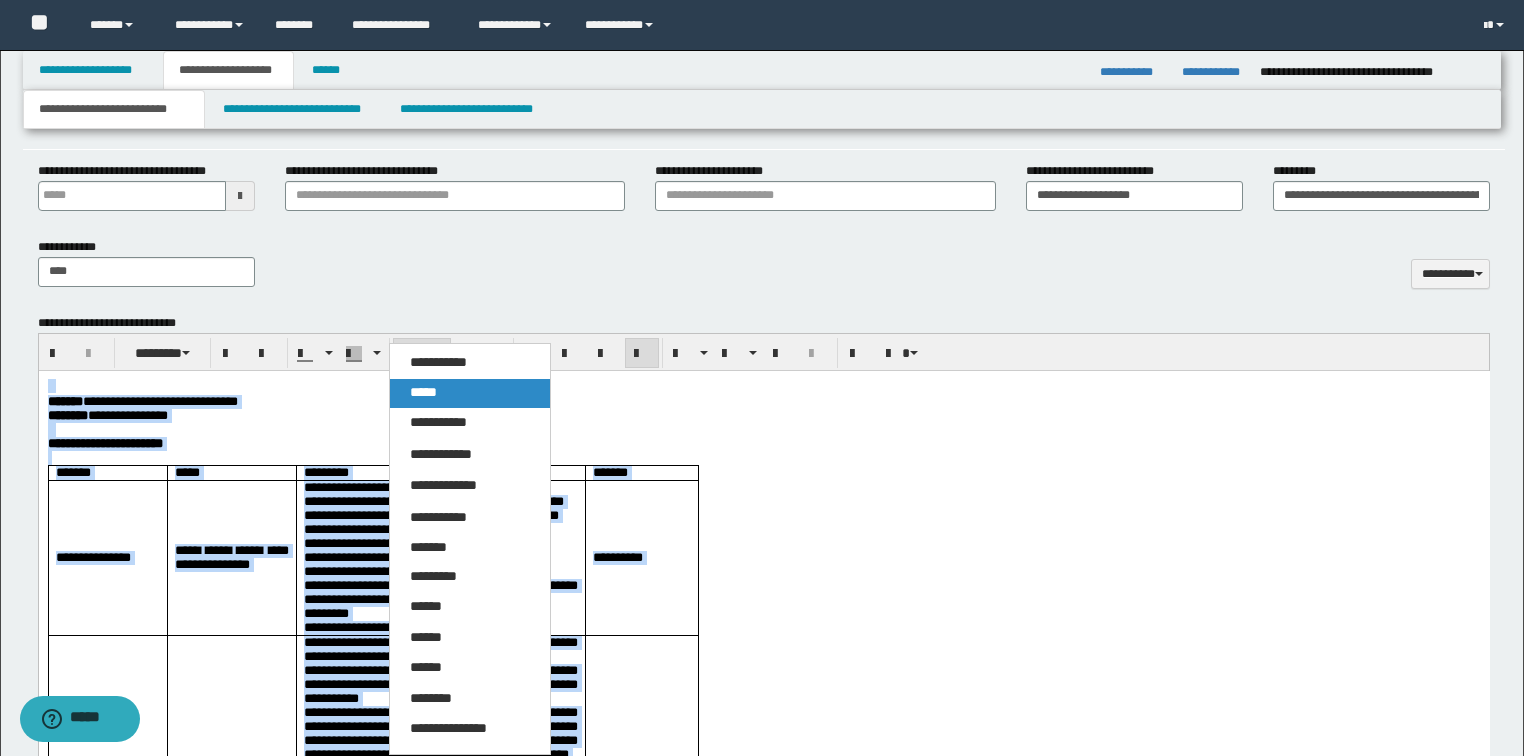 drag, startPoint x: 419, startPoint y: 405, endPoint x: 384, endPoint y: 29, distance: 377.6255 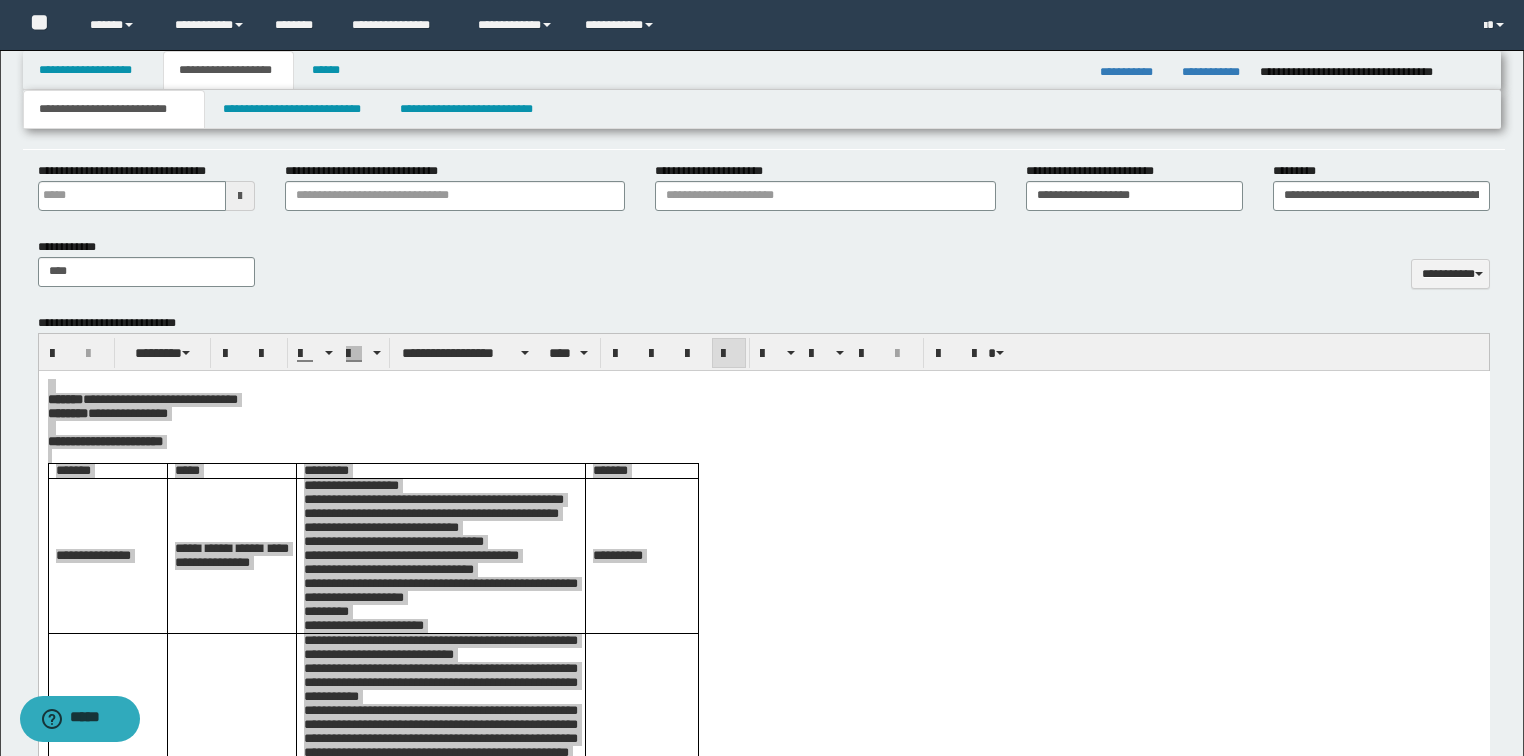 click on "**********" at bounding box center [764, 352] 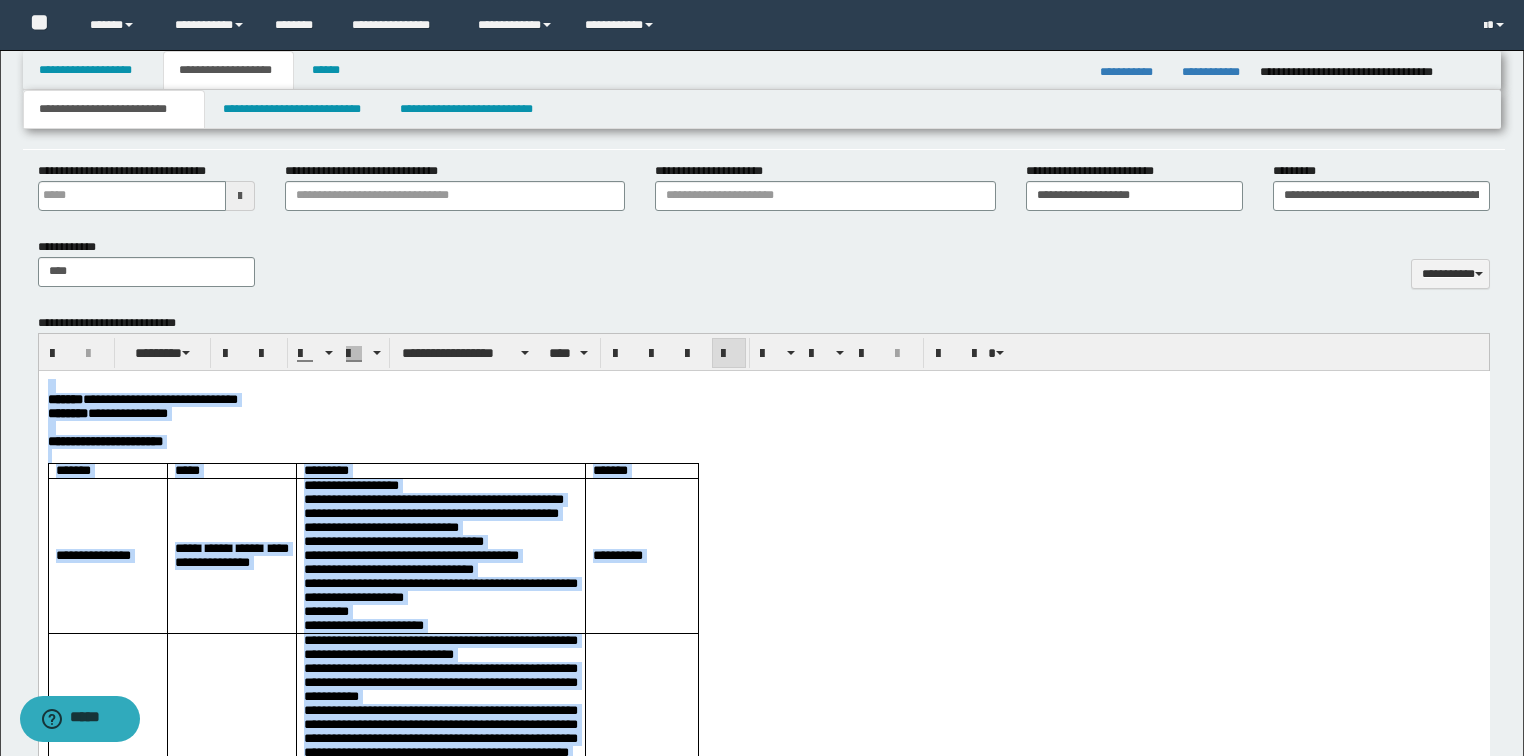 click at bounding box center (763, 427) 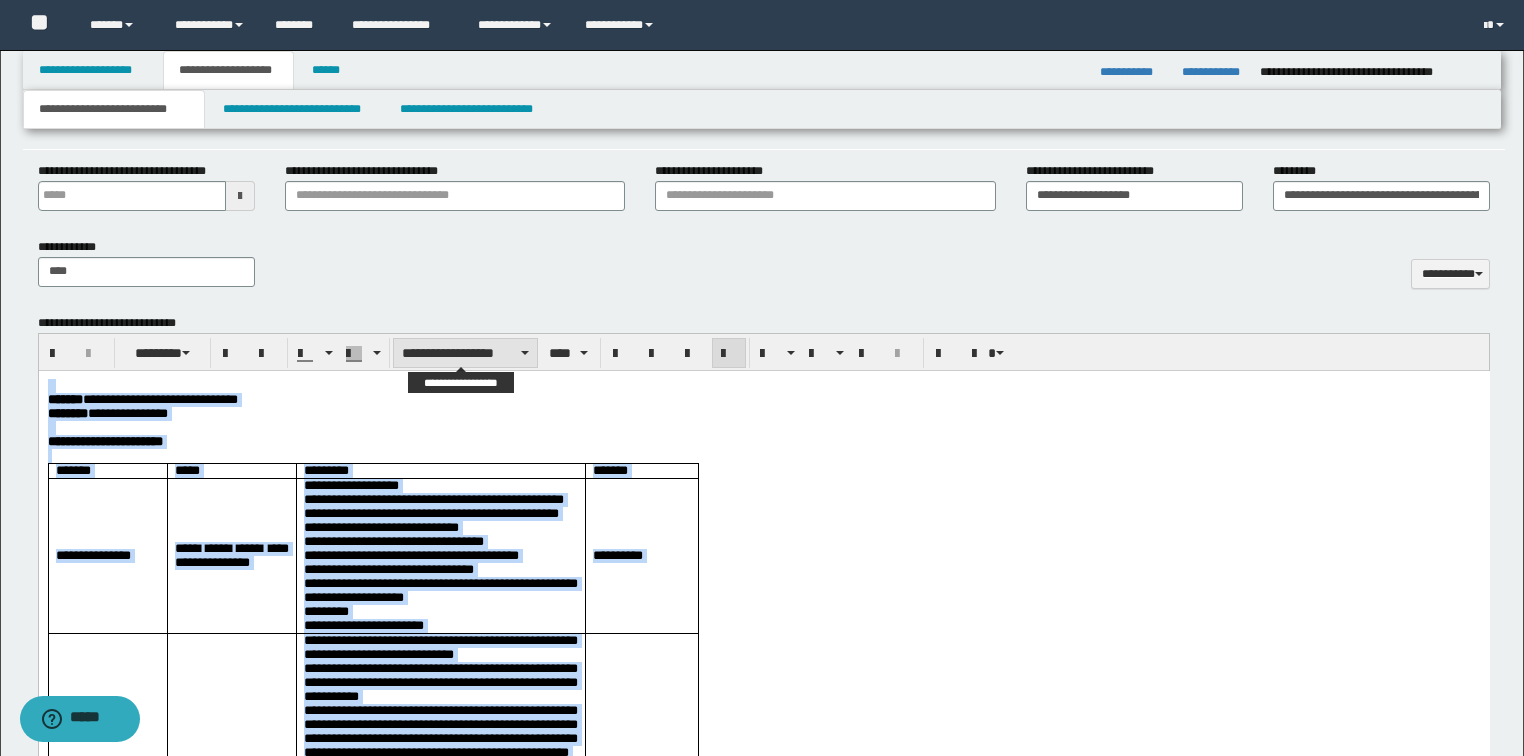 click on "**********" at bounding box center (465, 353) 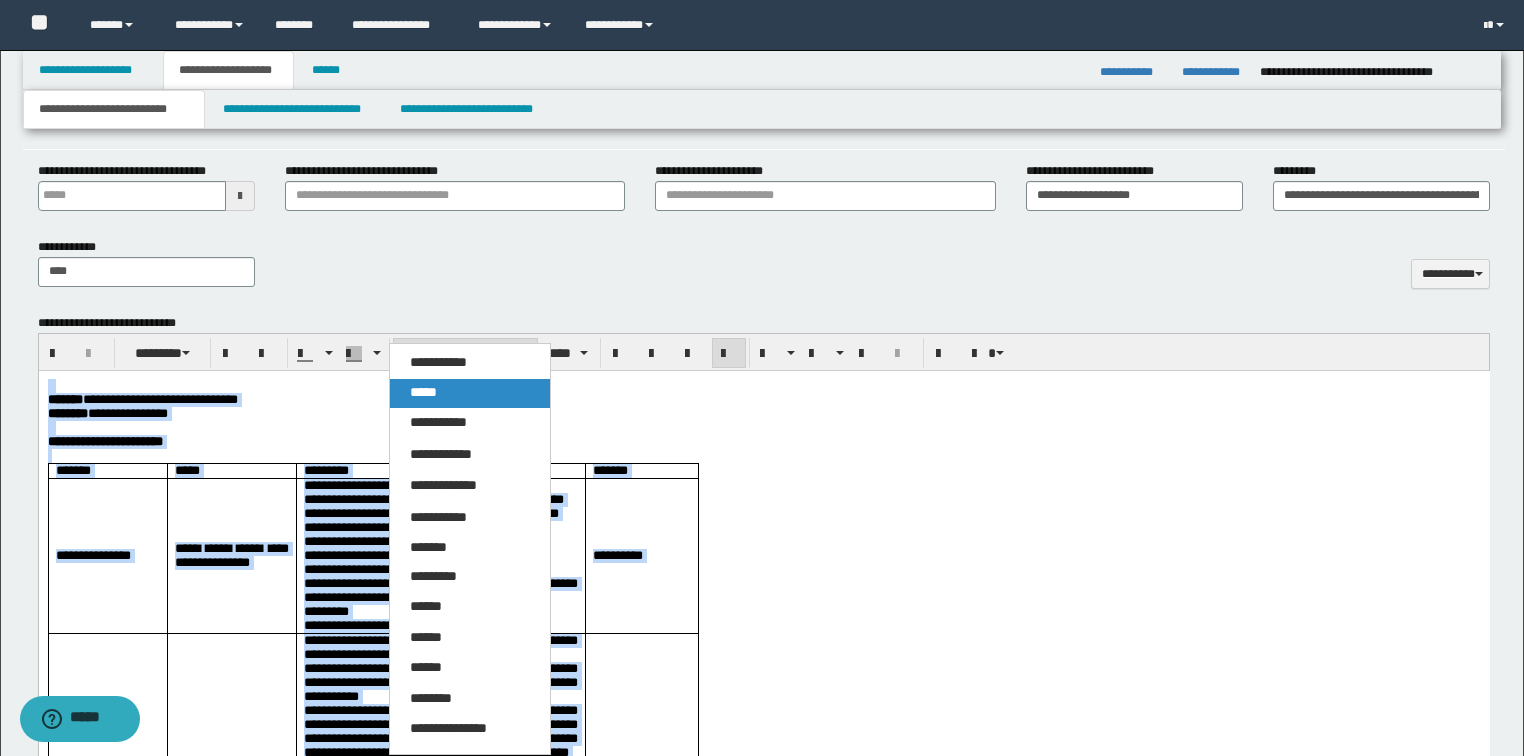 click on "*****" at bounding box center [423, 392] 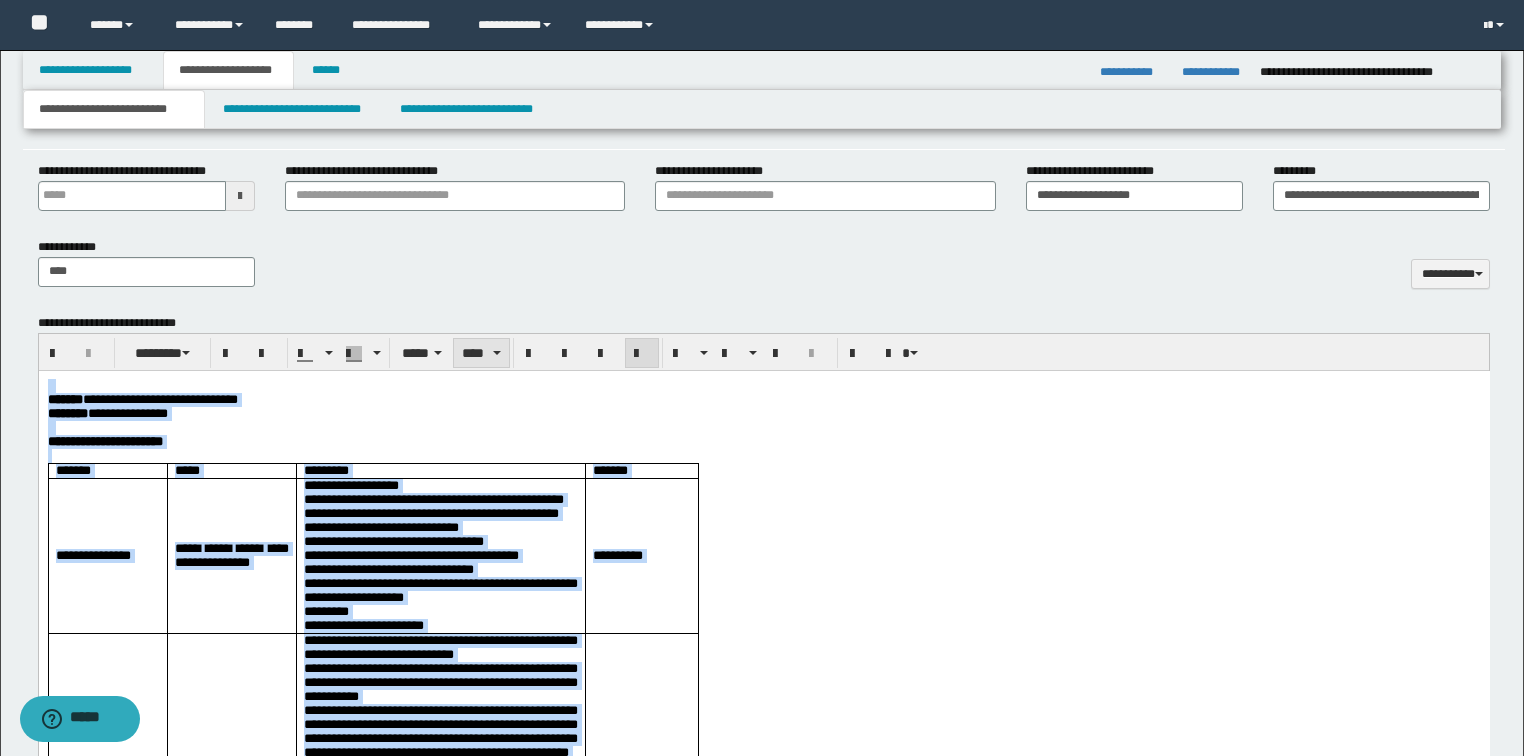 click on "****" at bounding box center [481, 353] 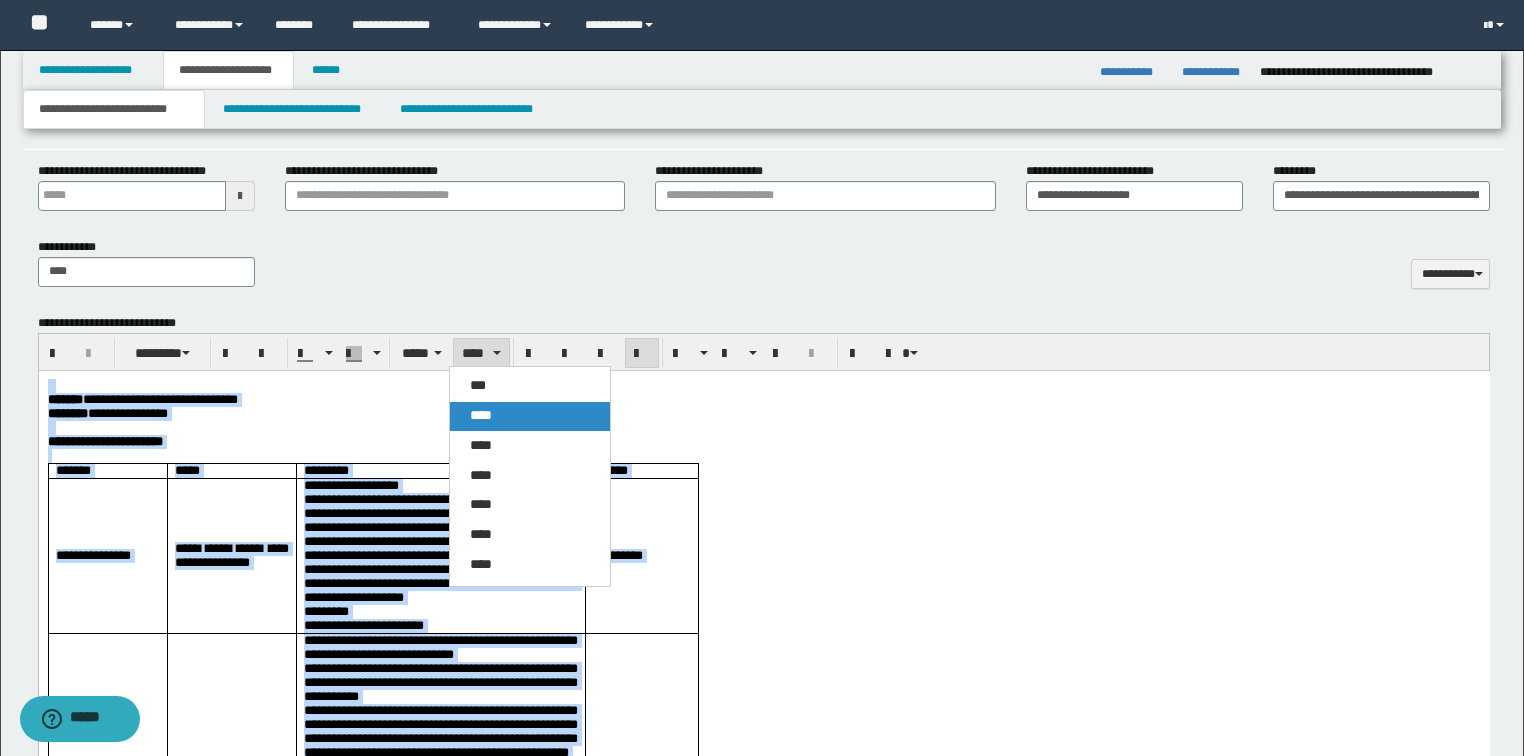click on "****" at bounding box center [530, 416] 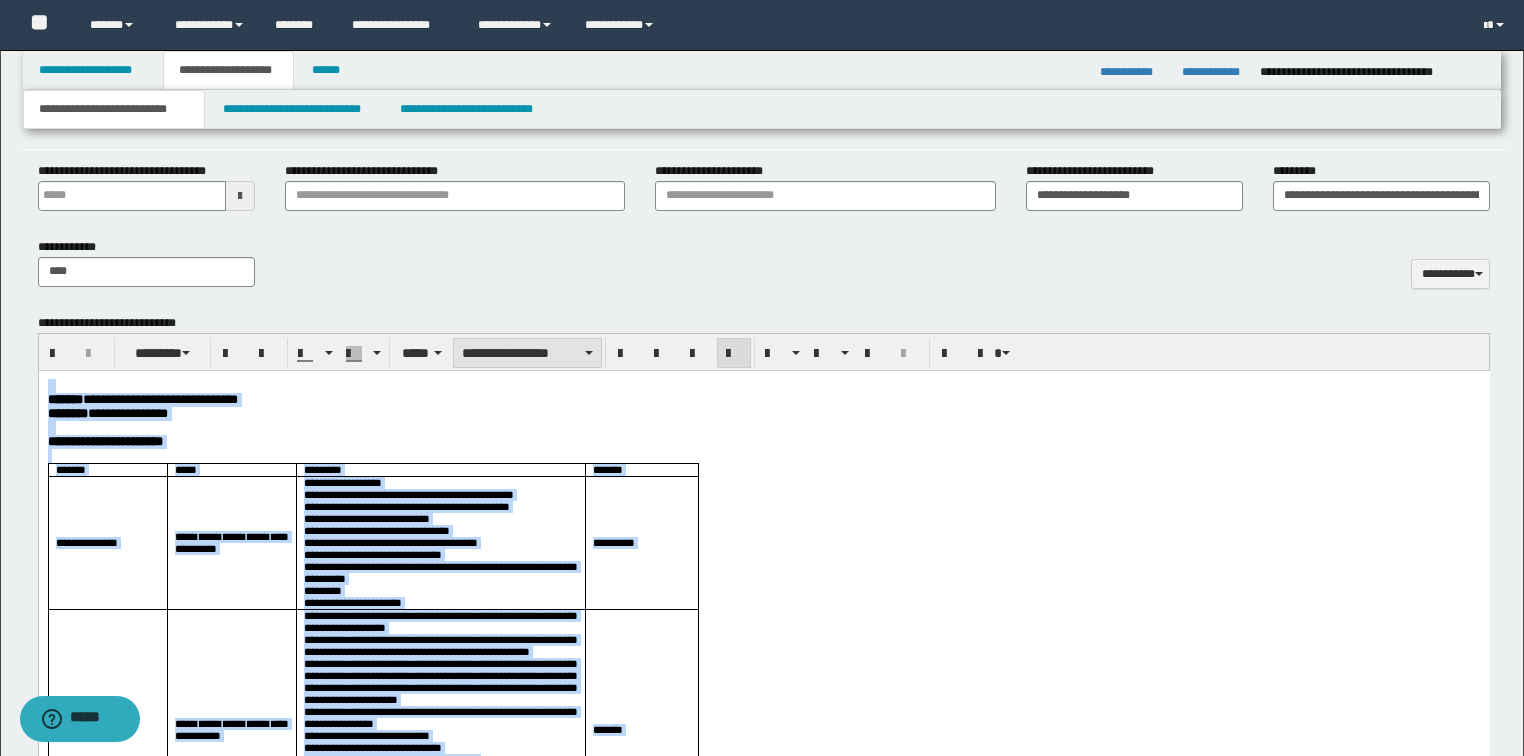 click on "**********" at bounding box center [527, 353] 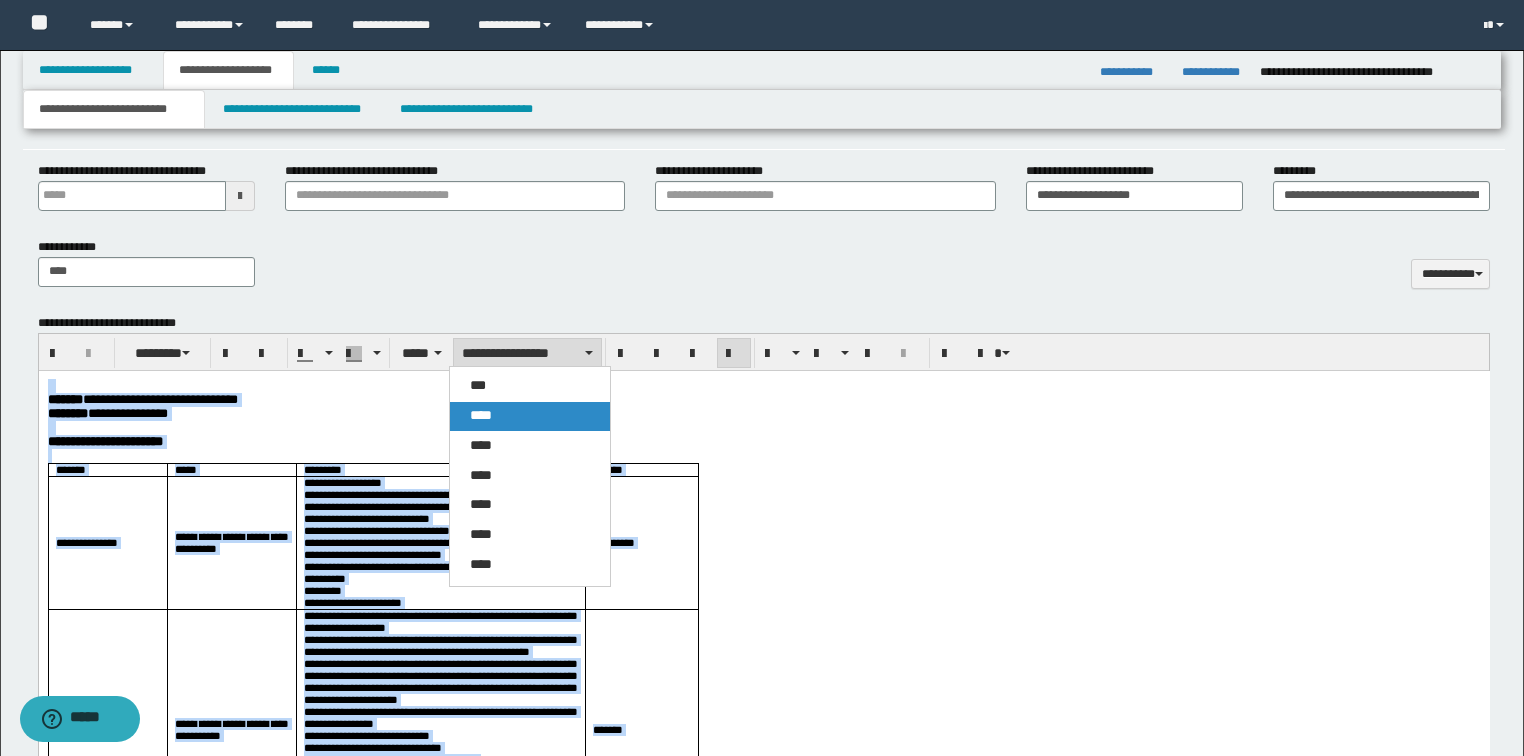 click on "****" at bounding box center [481, 415] 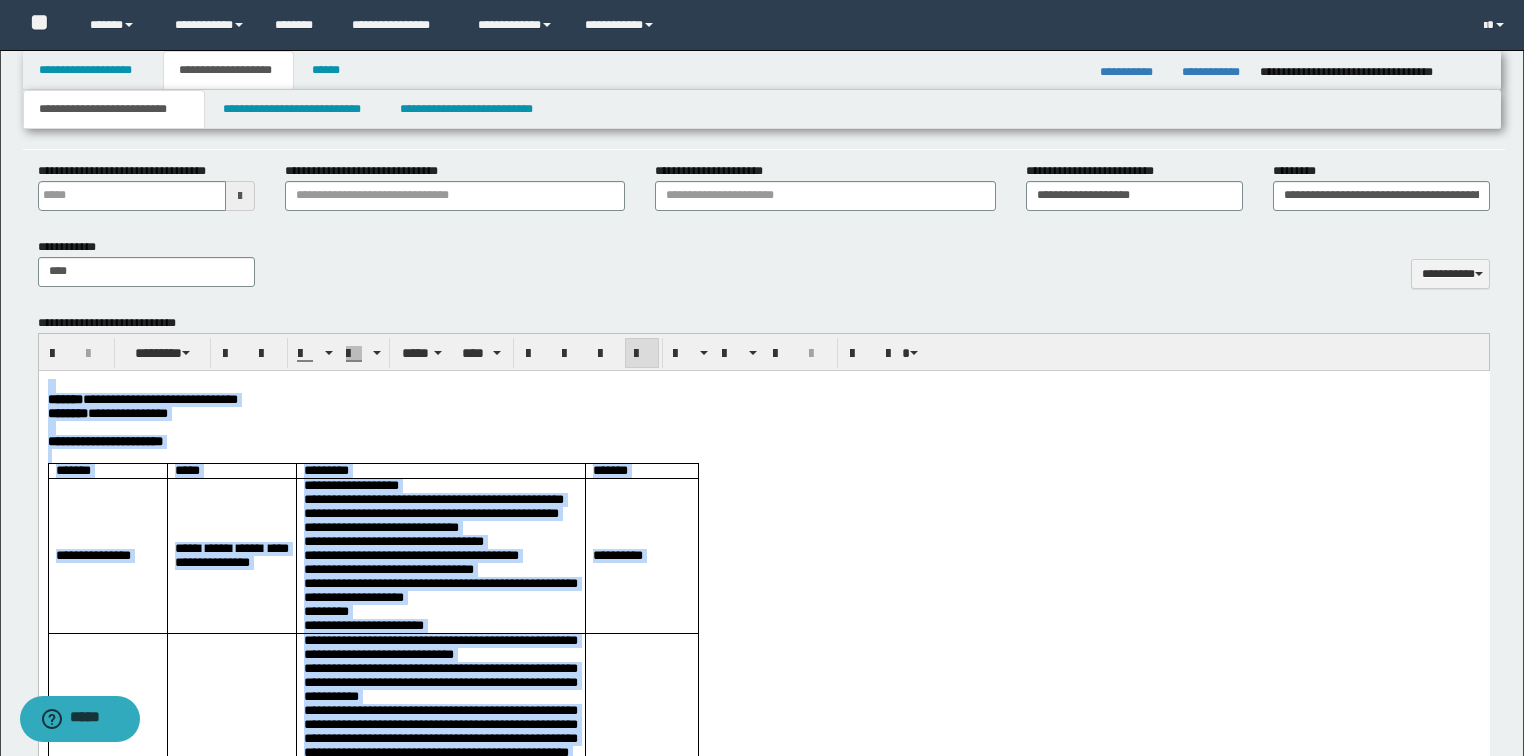 click at bounding box center (642, 353) 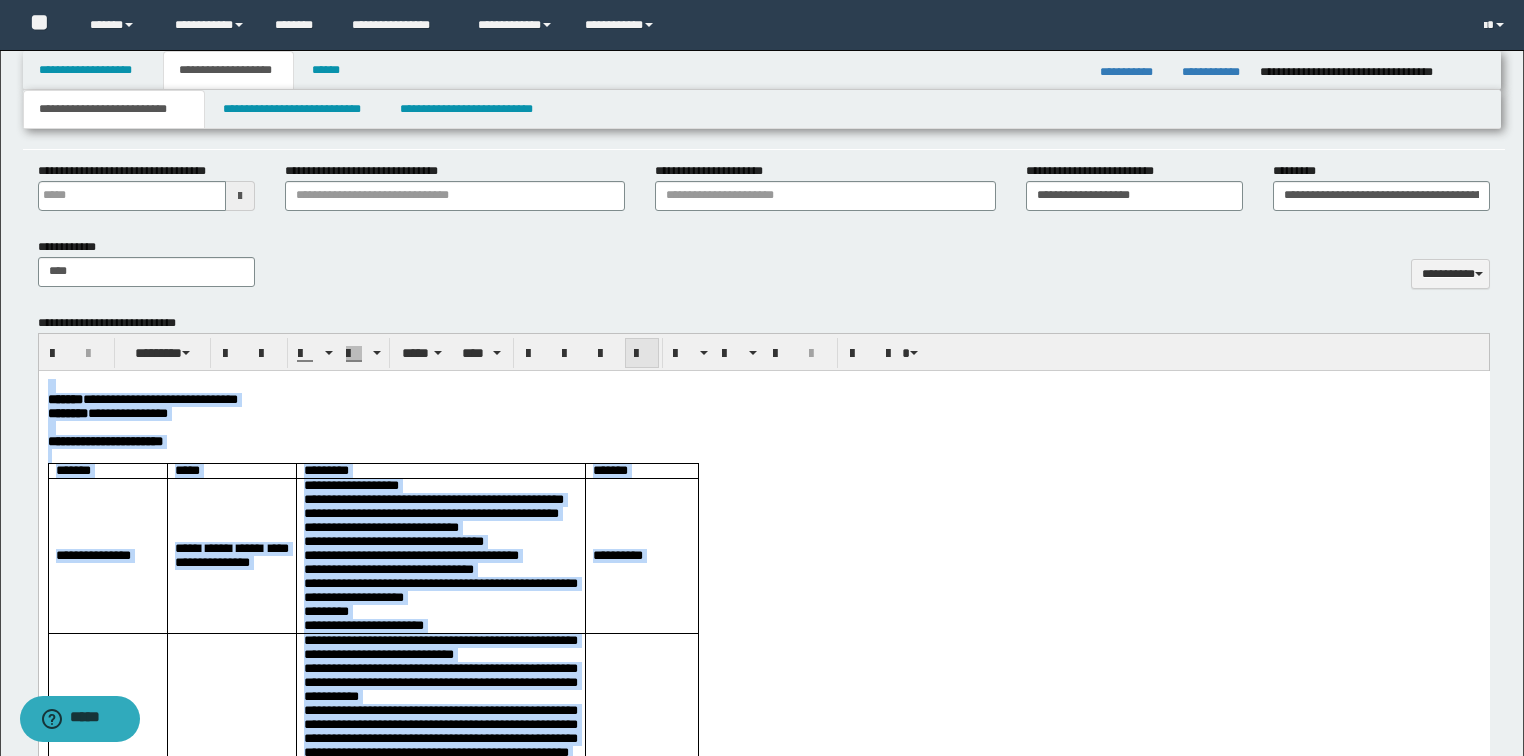 click at bounding box center [642, 353] 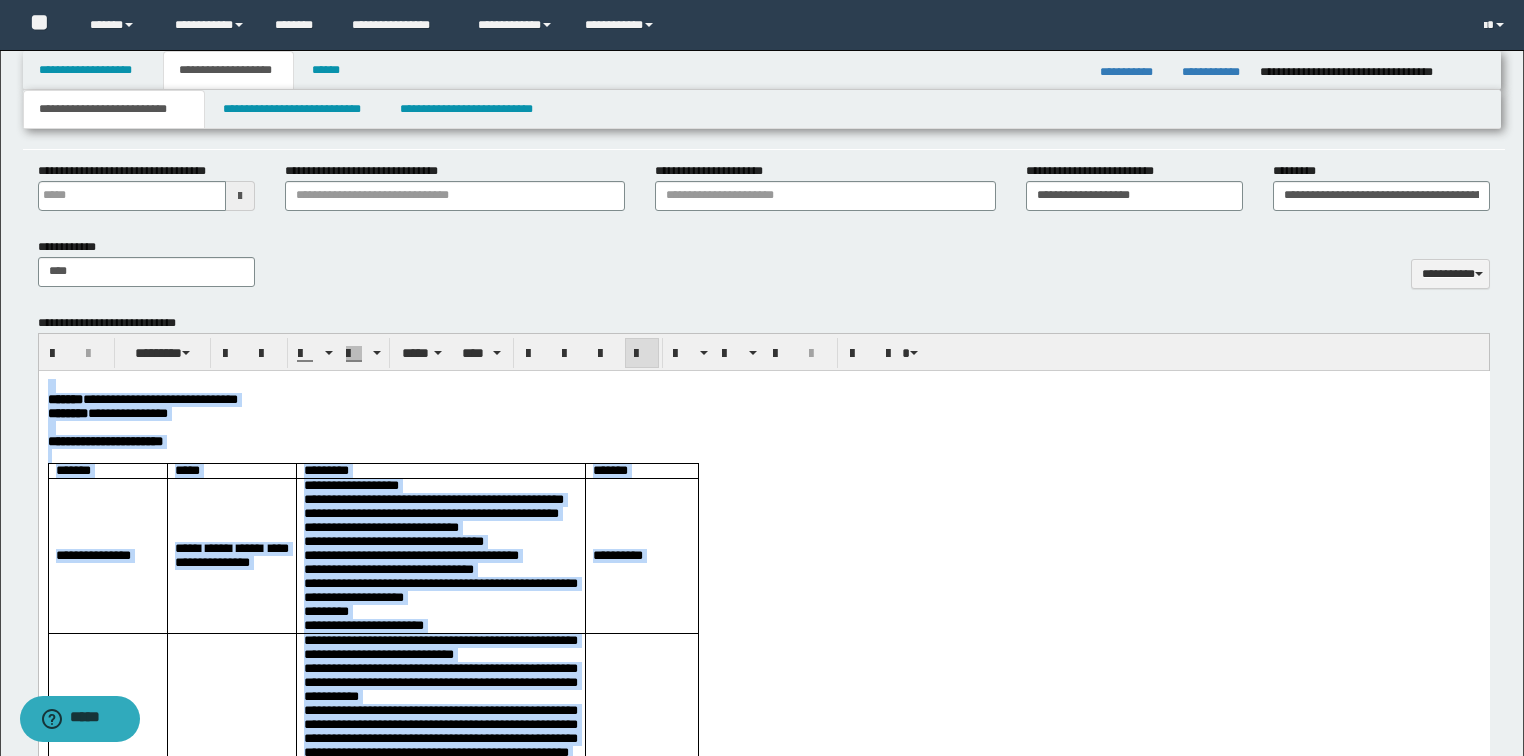 click on "**********" at bounding box center (763, 441) 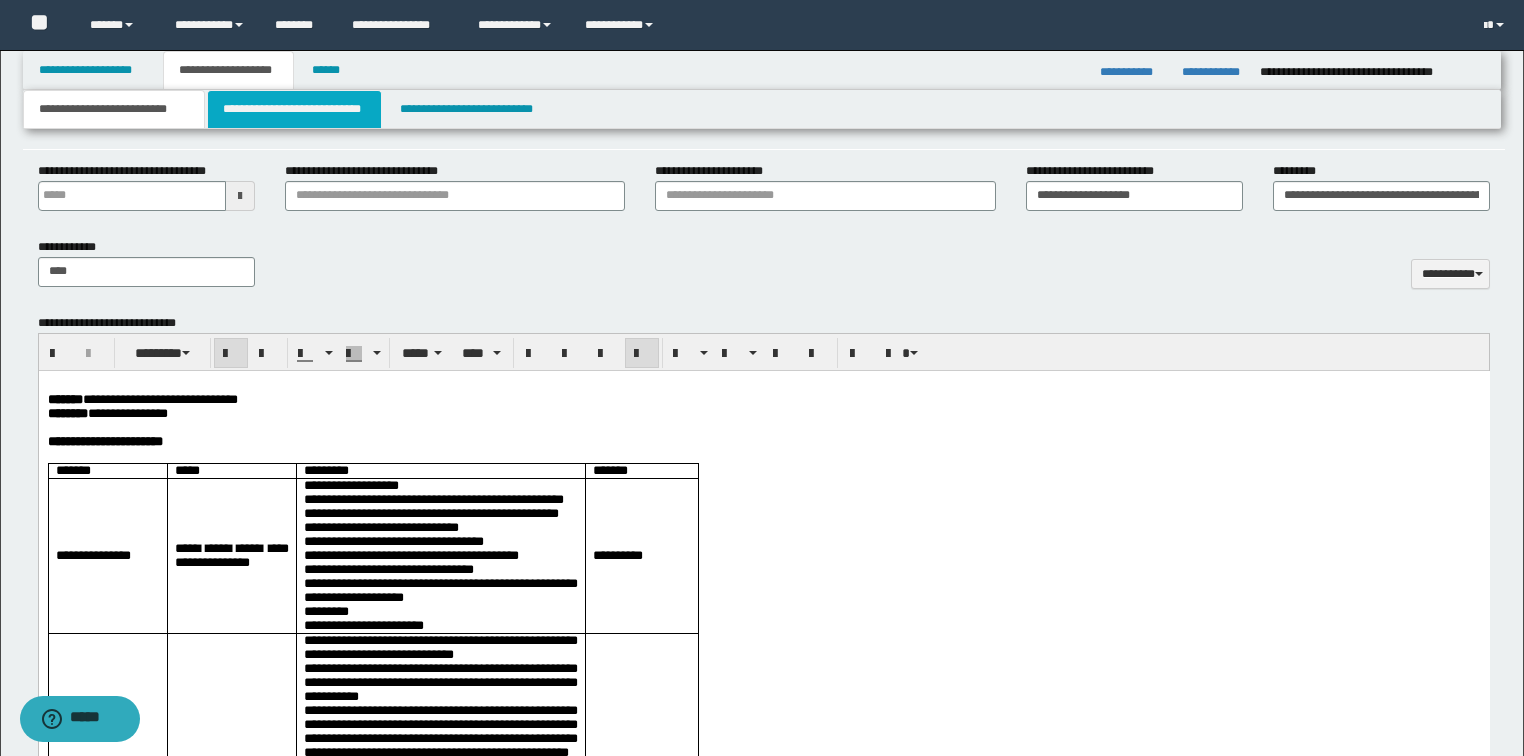 click on "**********" at bounding box center [294, 109] 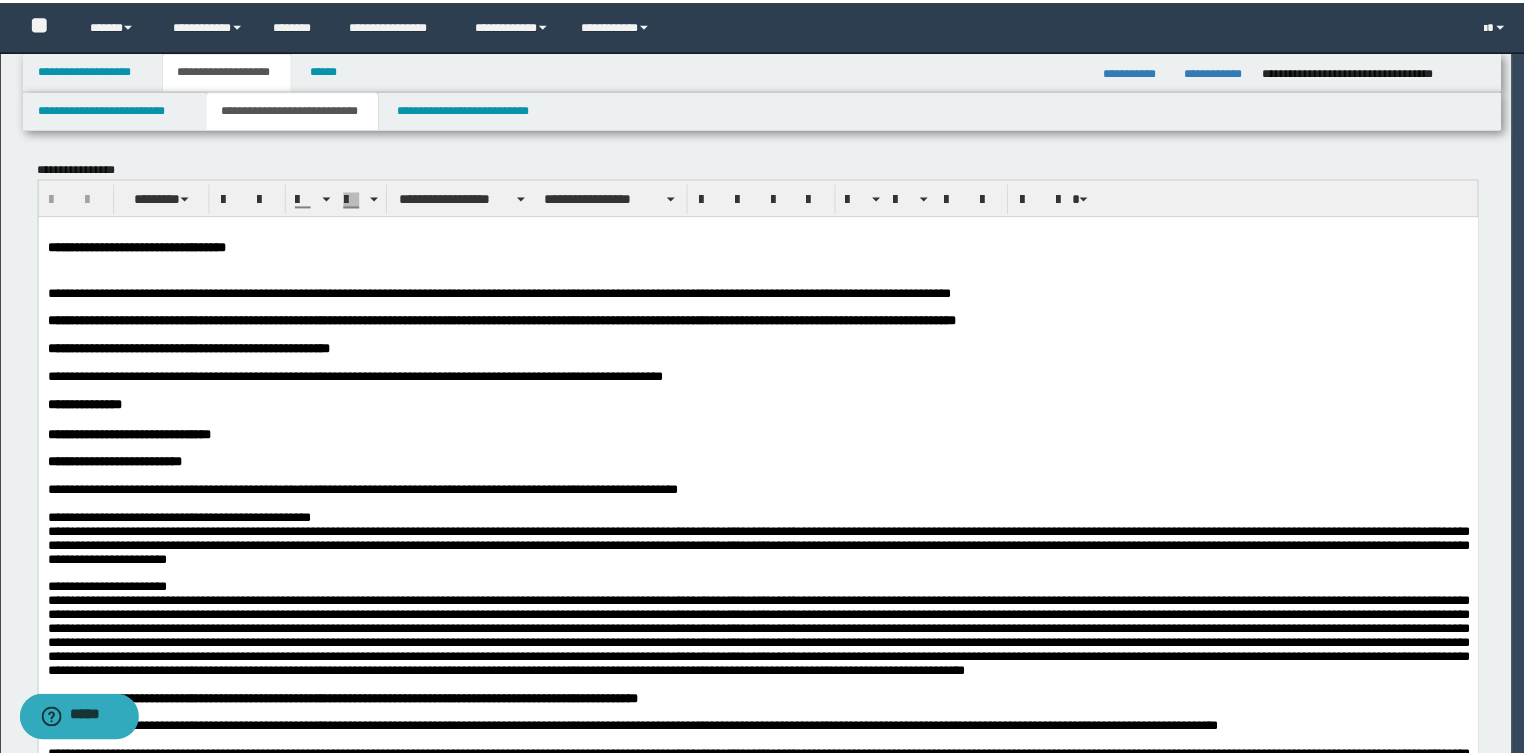 scroll, scrollTop: 0, scrollLeft: 0, axis: both 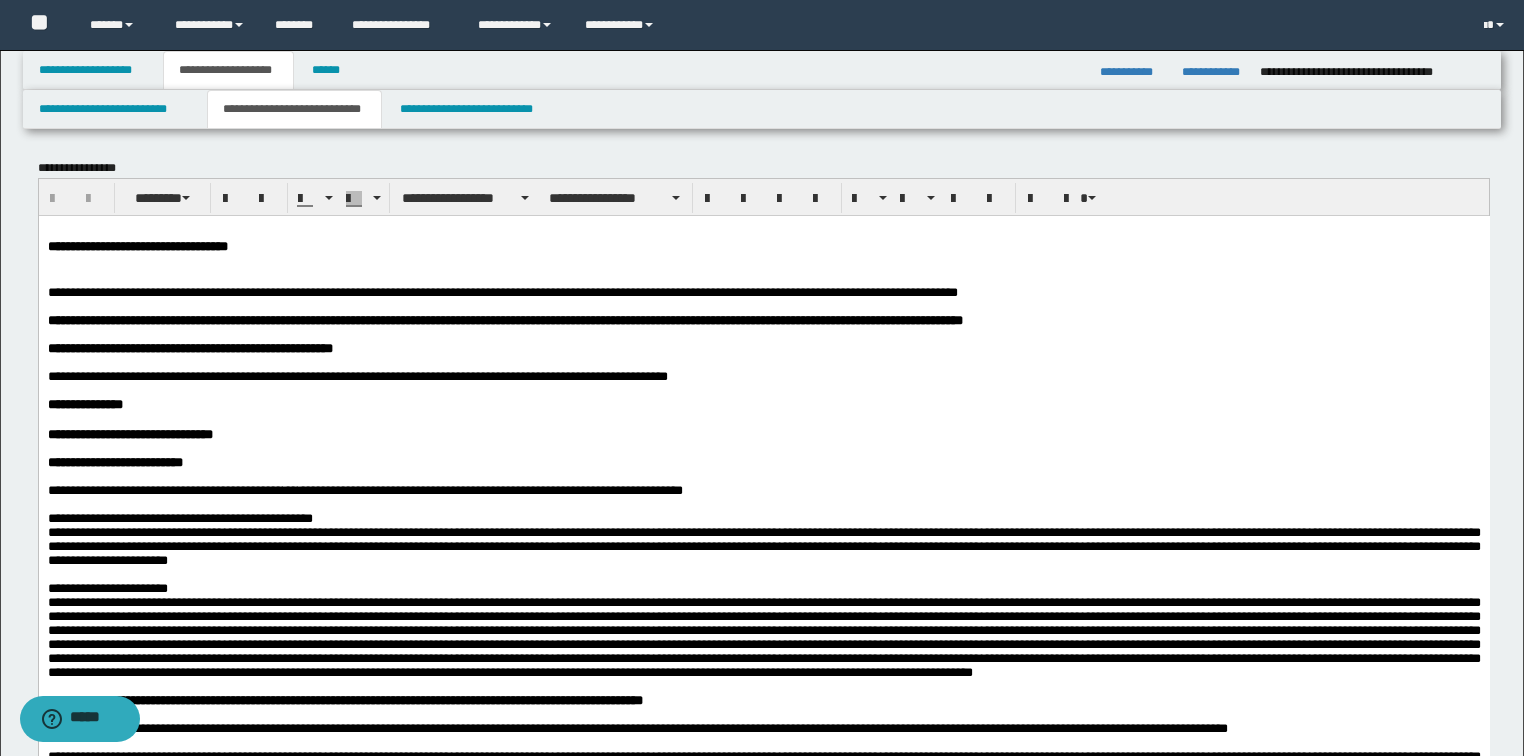 click at bounding box center (763, 277) 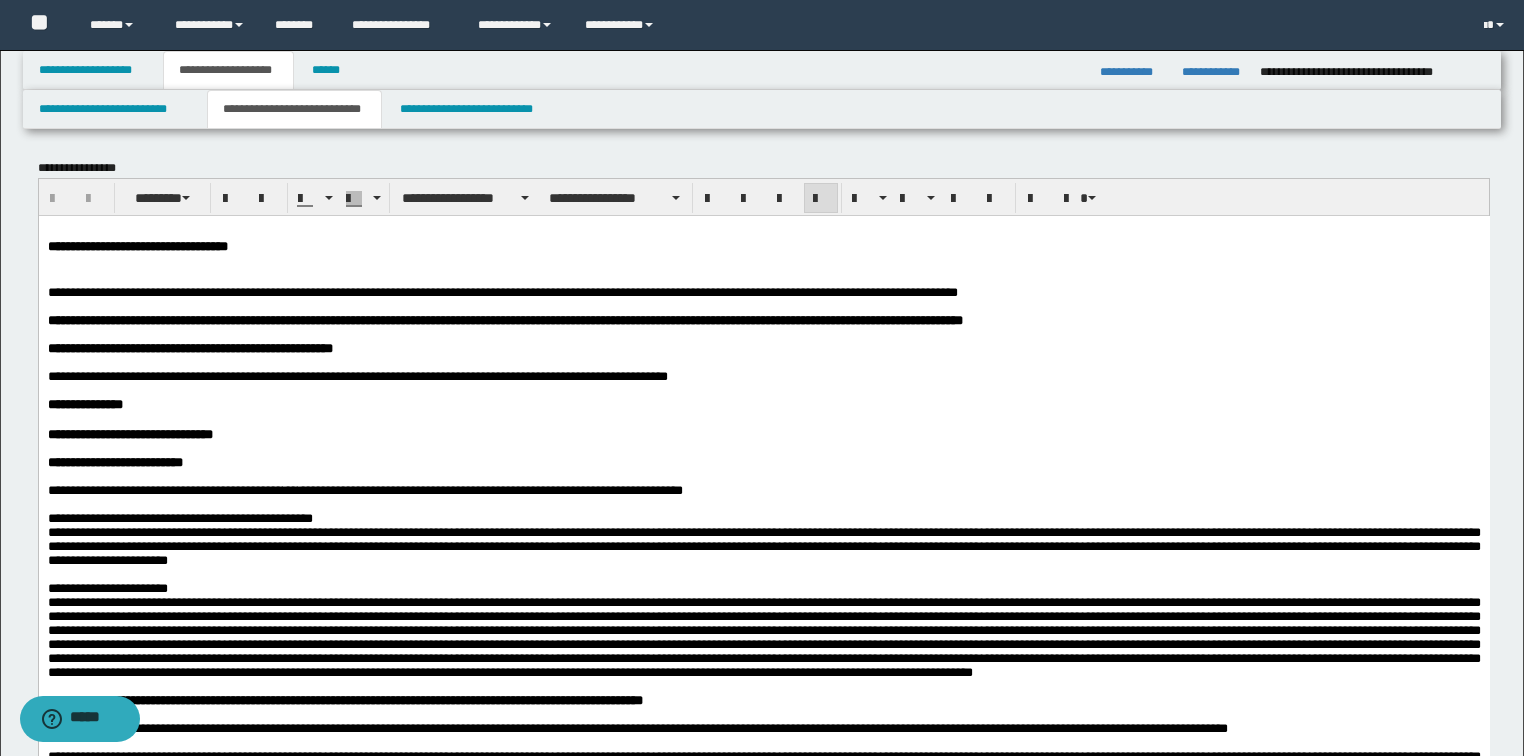 type 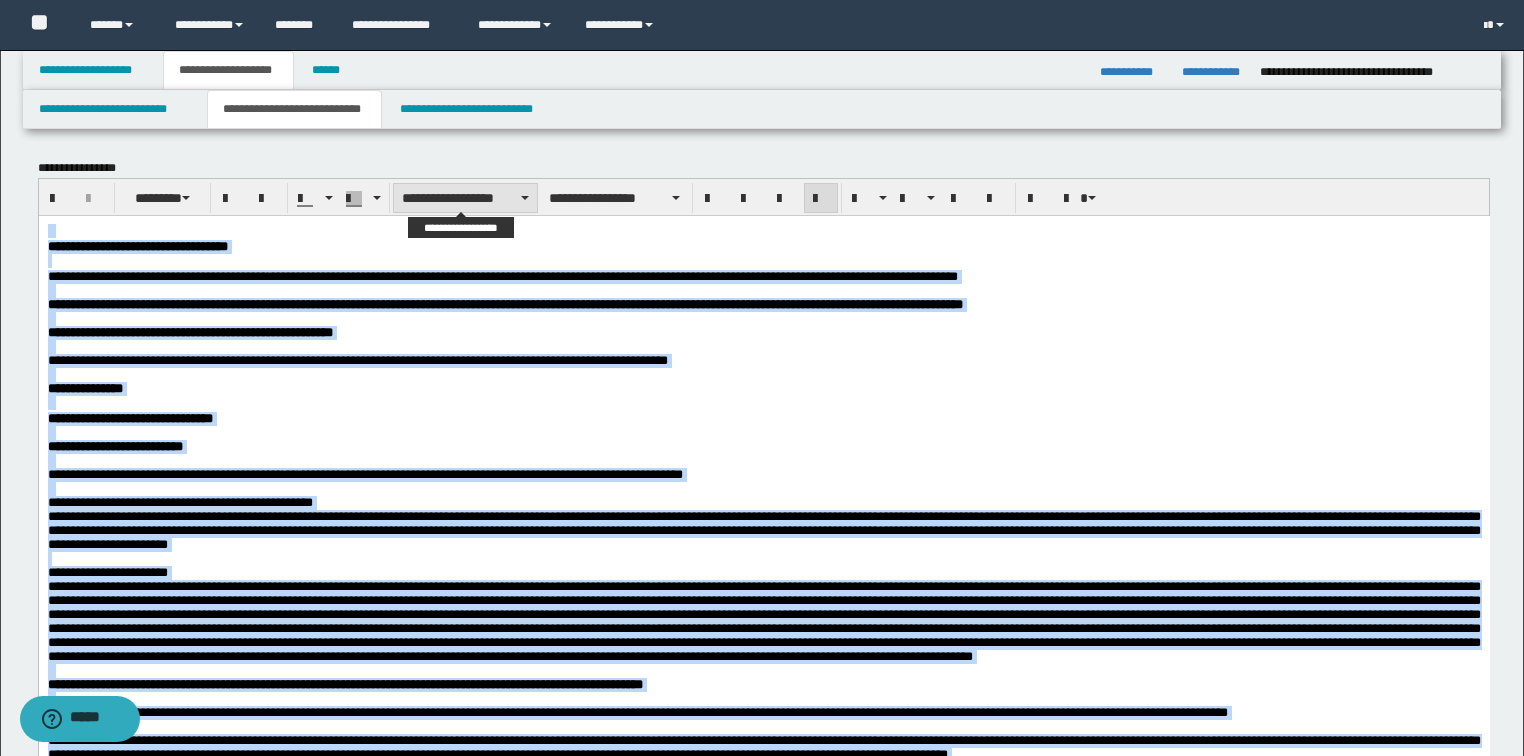 click on "**********" at bounding box center [465, 198] 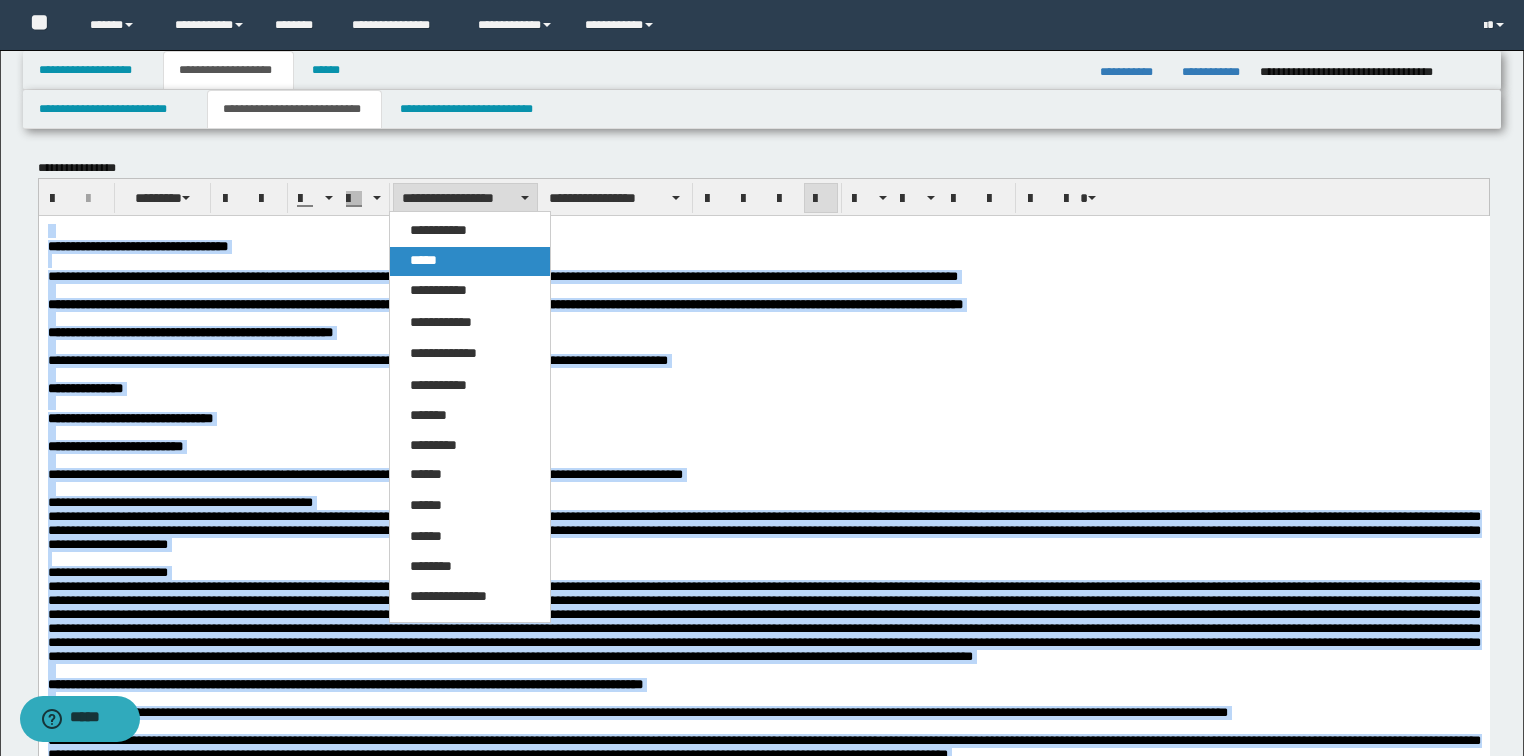 click on "*****" at bounding box center [423, 260] 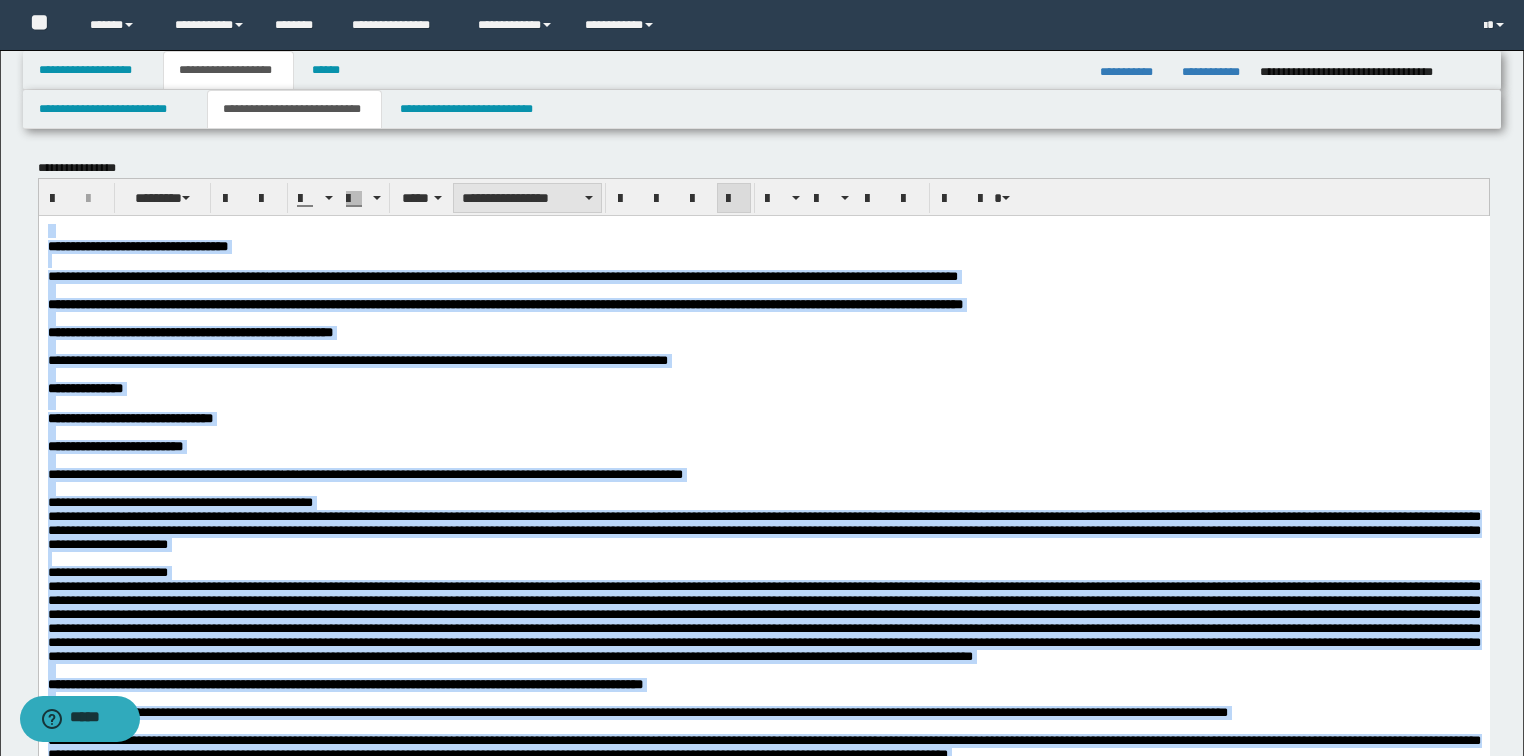 click on "**********" at bounding box center [527, 198] 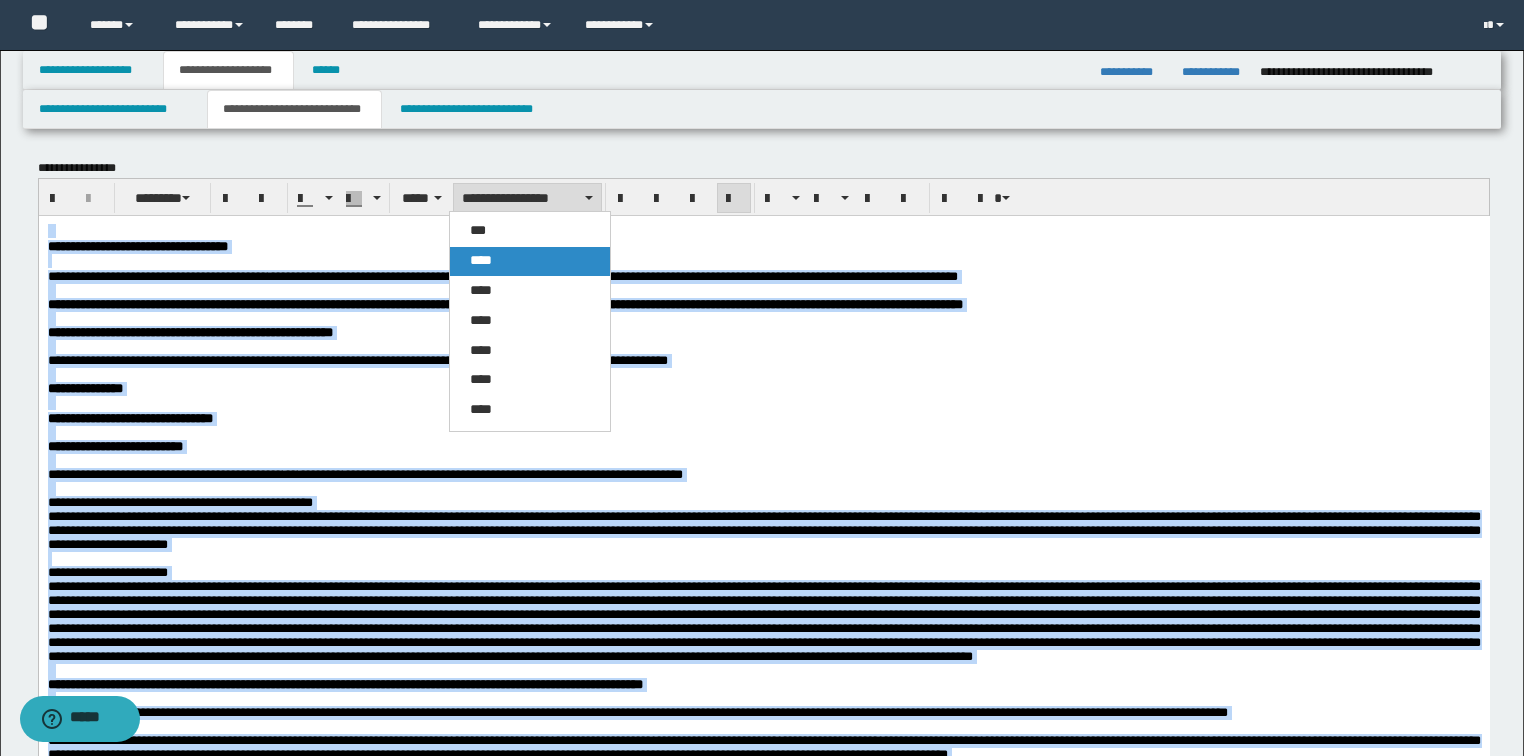 click on "****" at bounding box center [530, 261] 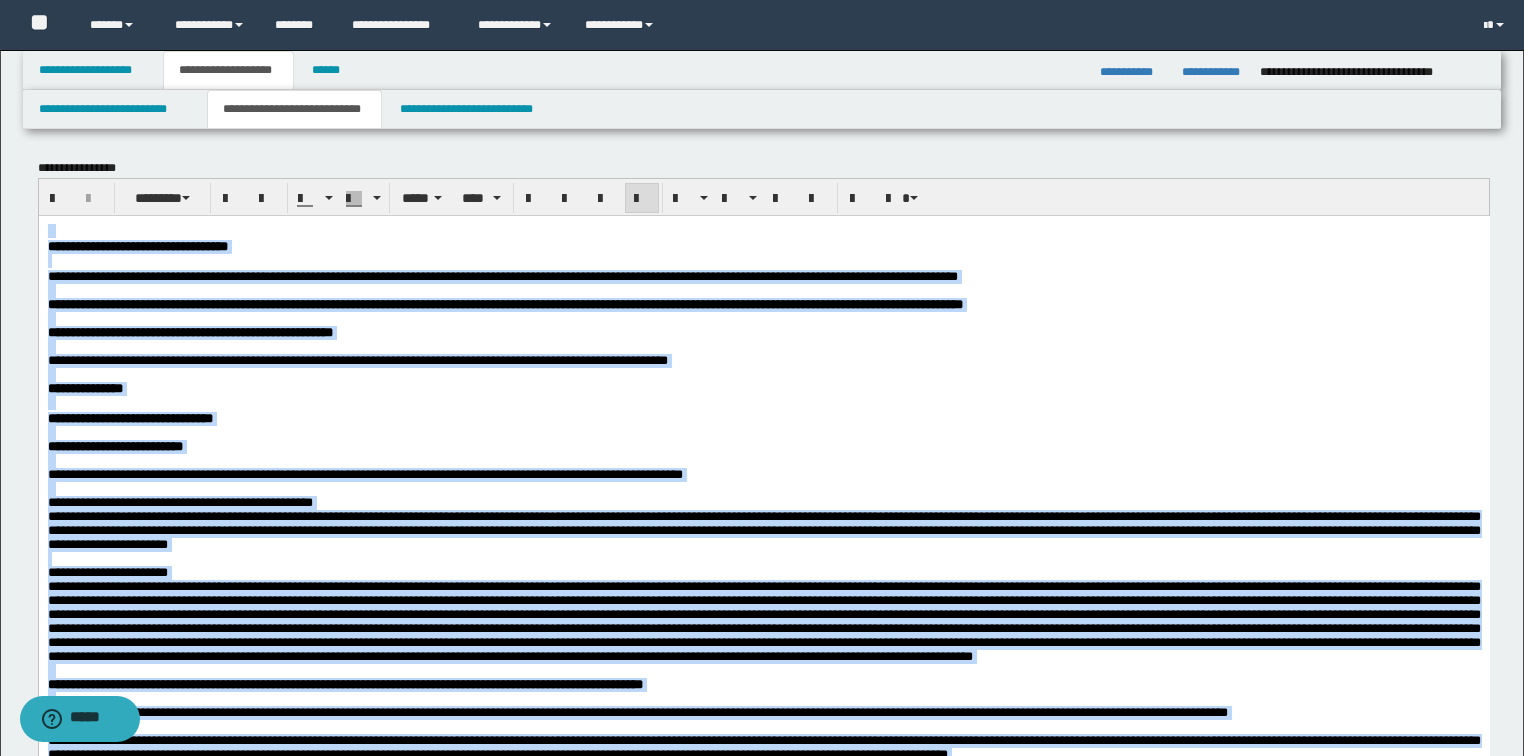click at bounding box center [642, 199] 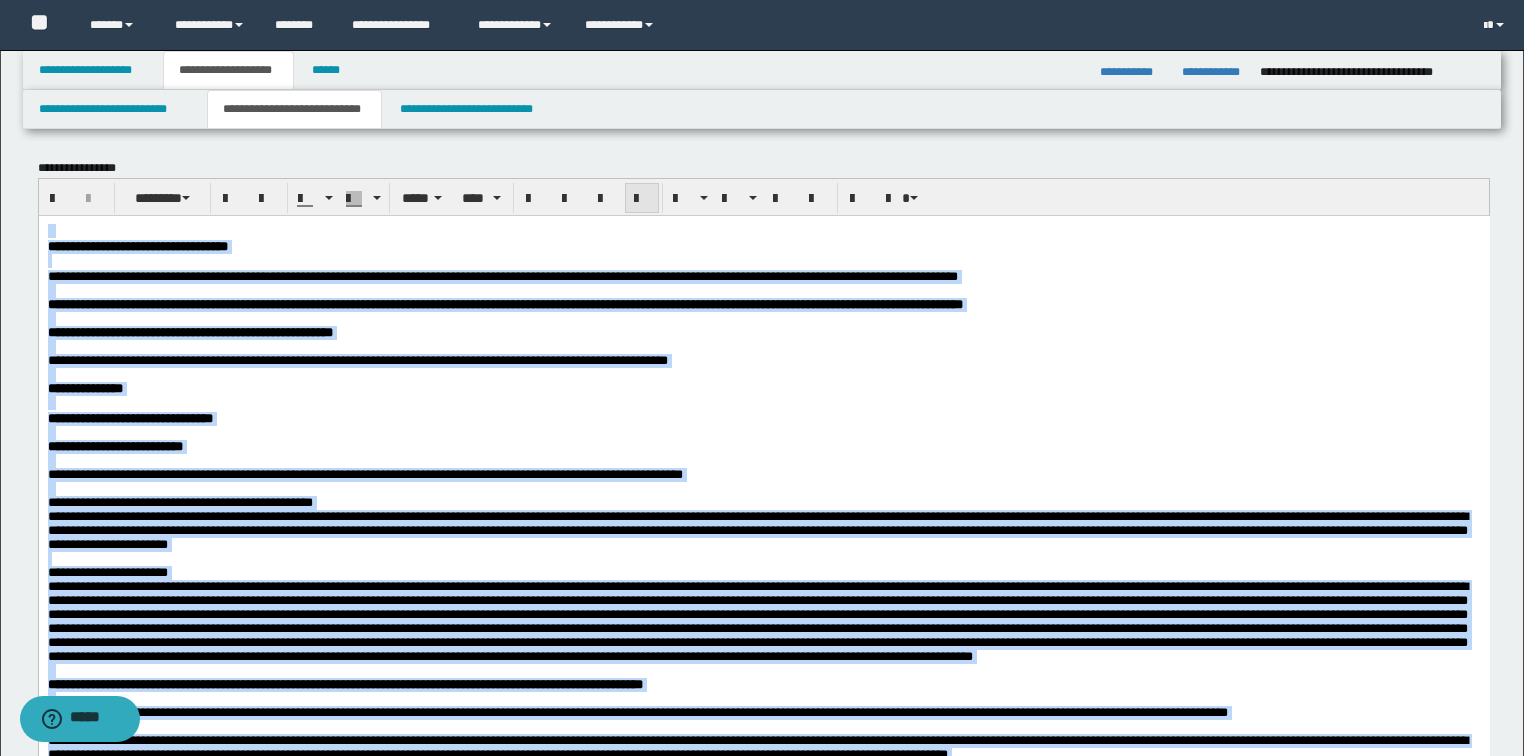 click at bounding box center (642, 199) 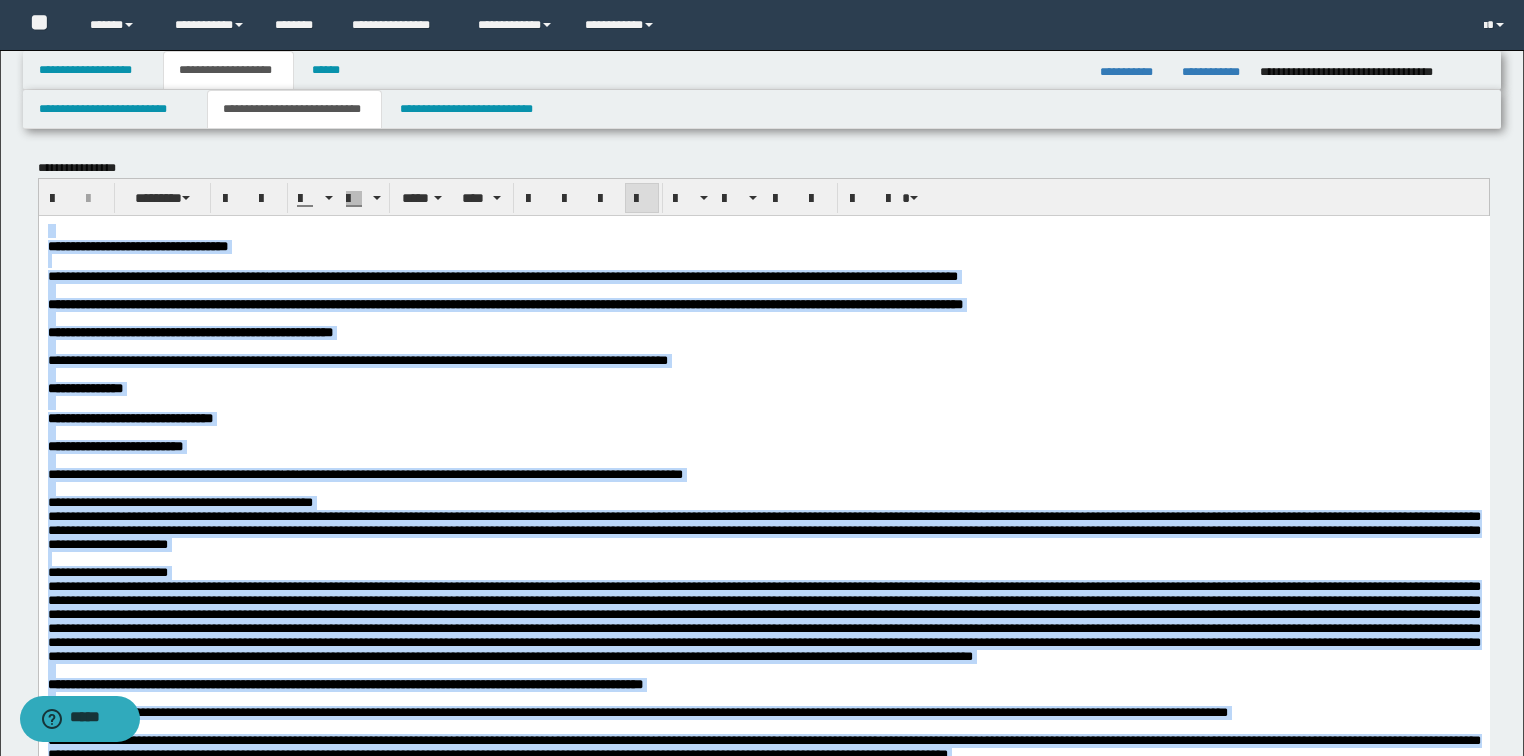 click at bounding box center (642, 199) 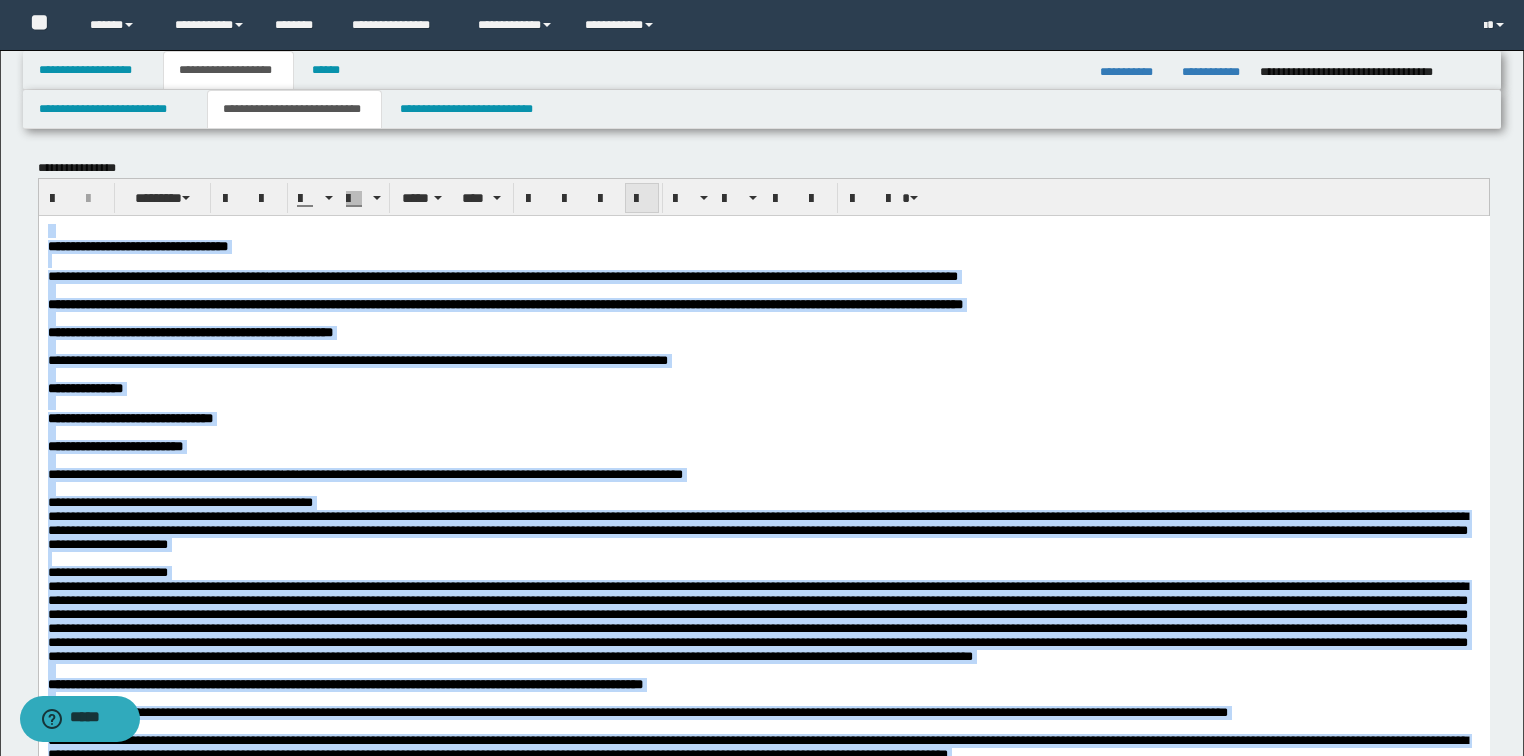 click at bounding box center (642, 199) 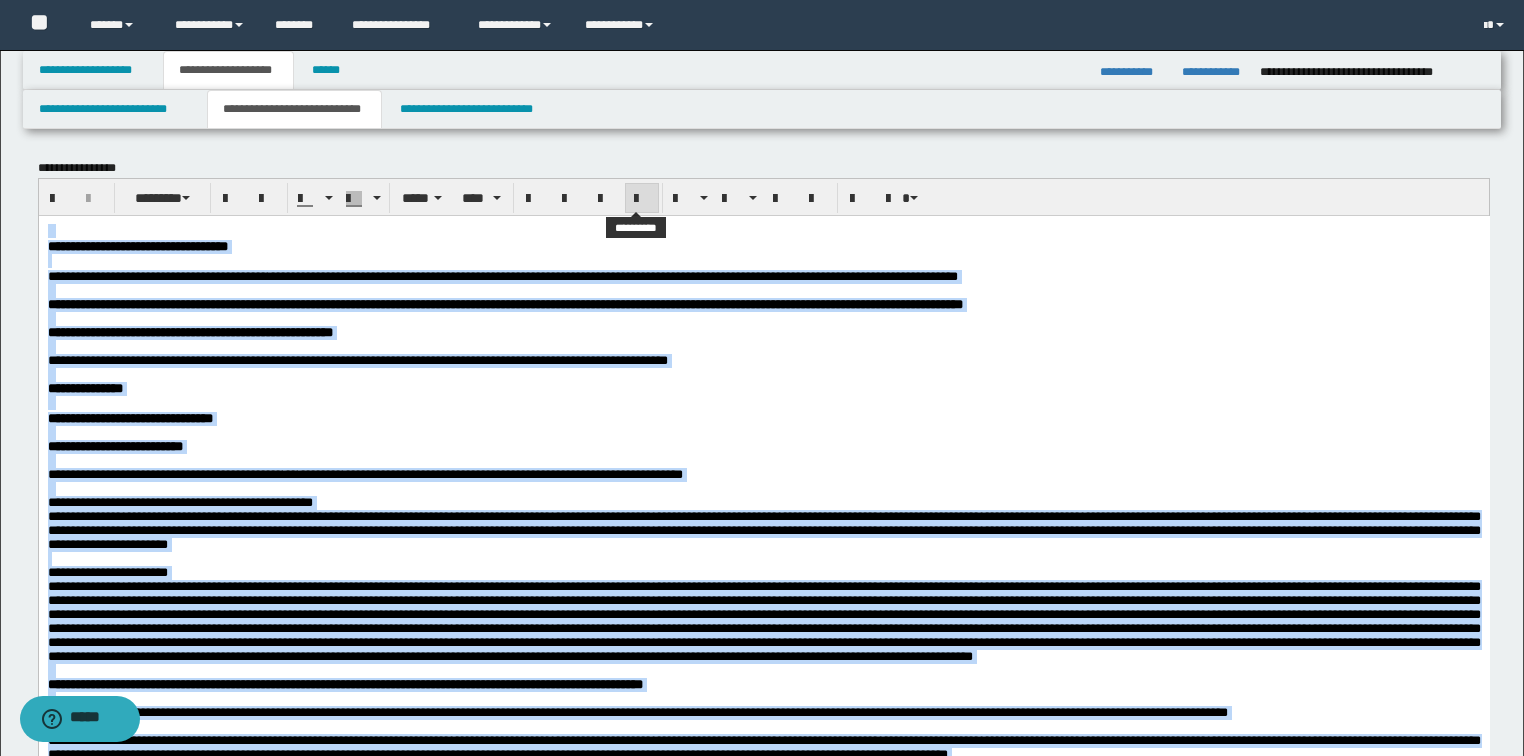 click at bounding box center (642, 199) 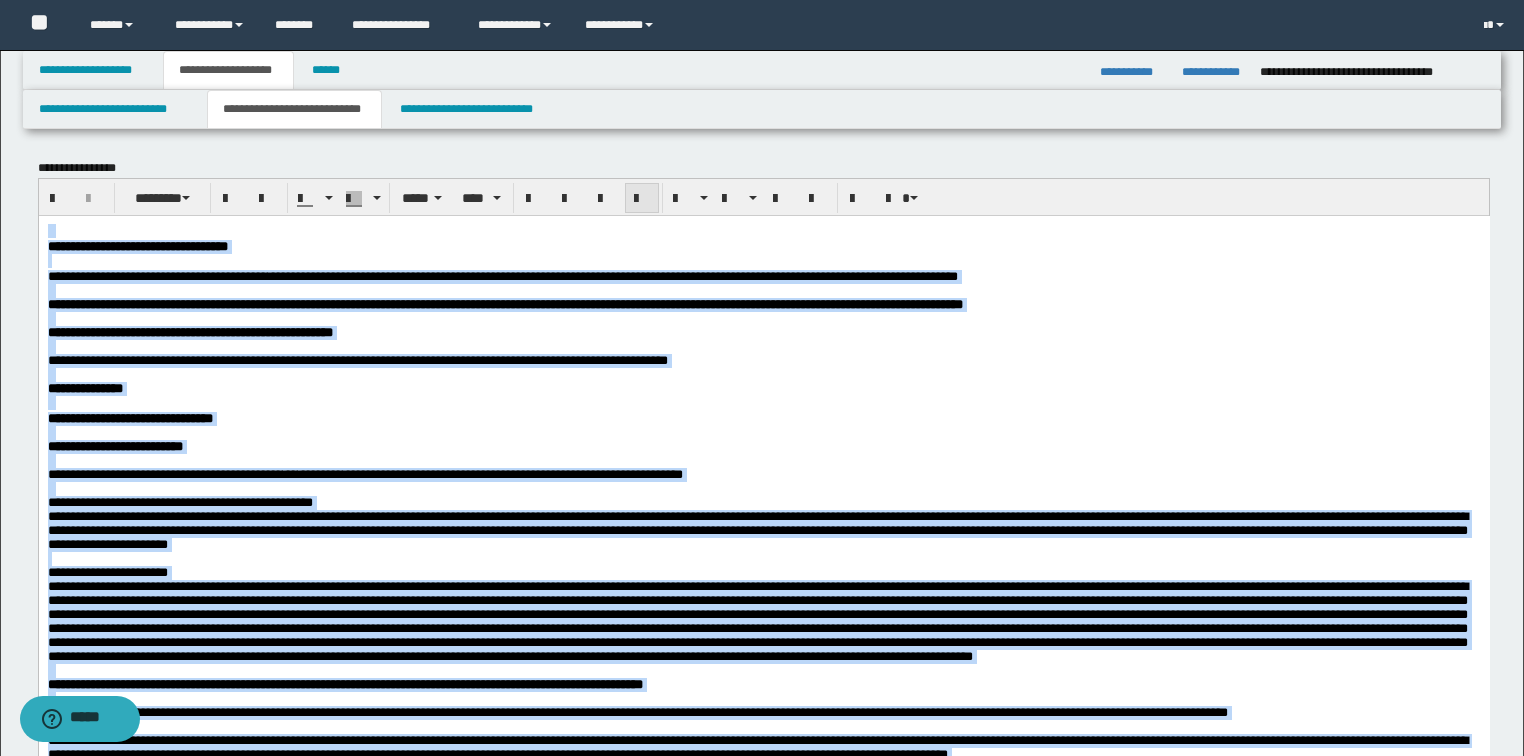 click at bounding box center [642, 199] 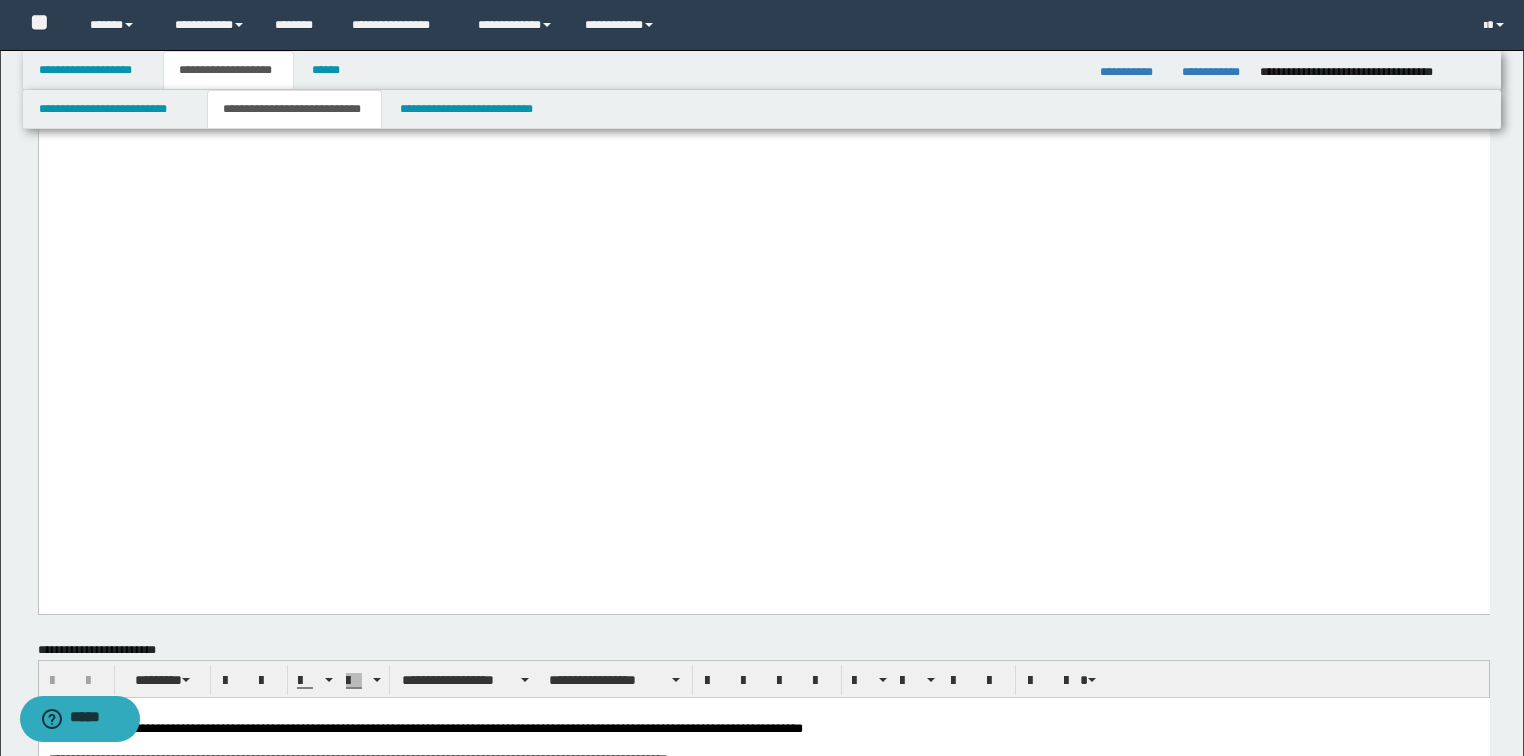 scroll, scrollTop: 2000, scrollLeft: 0, axis: vertical 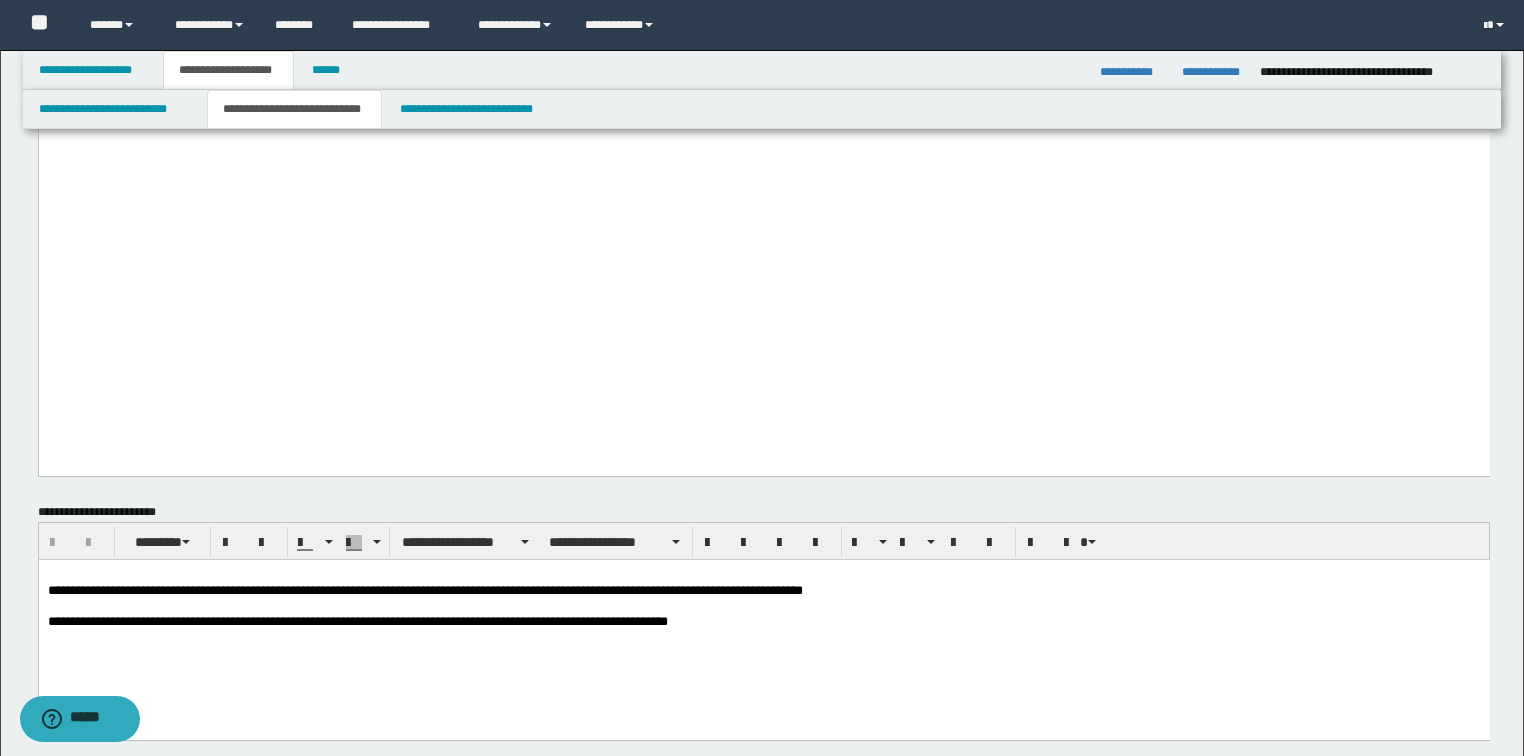 click on "**********" at bounding box center [763, -37] 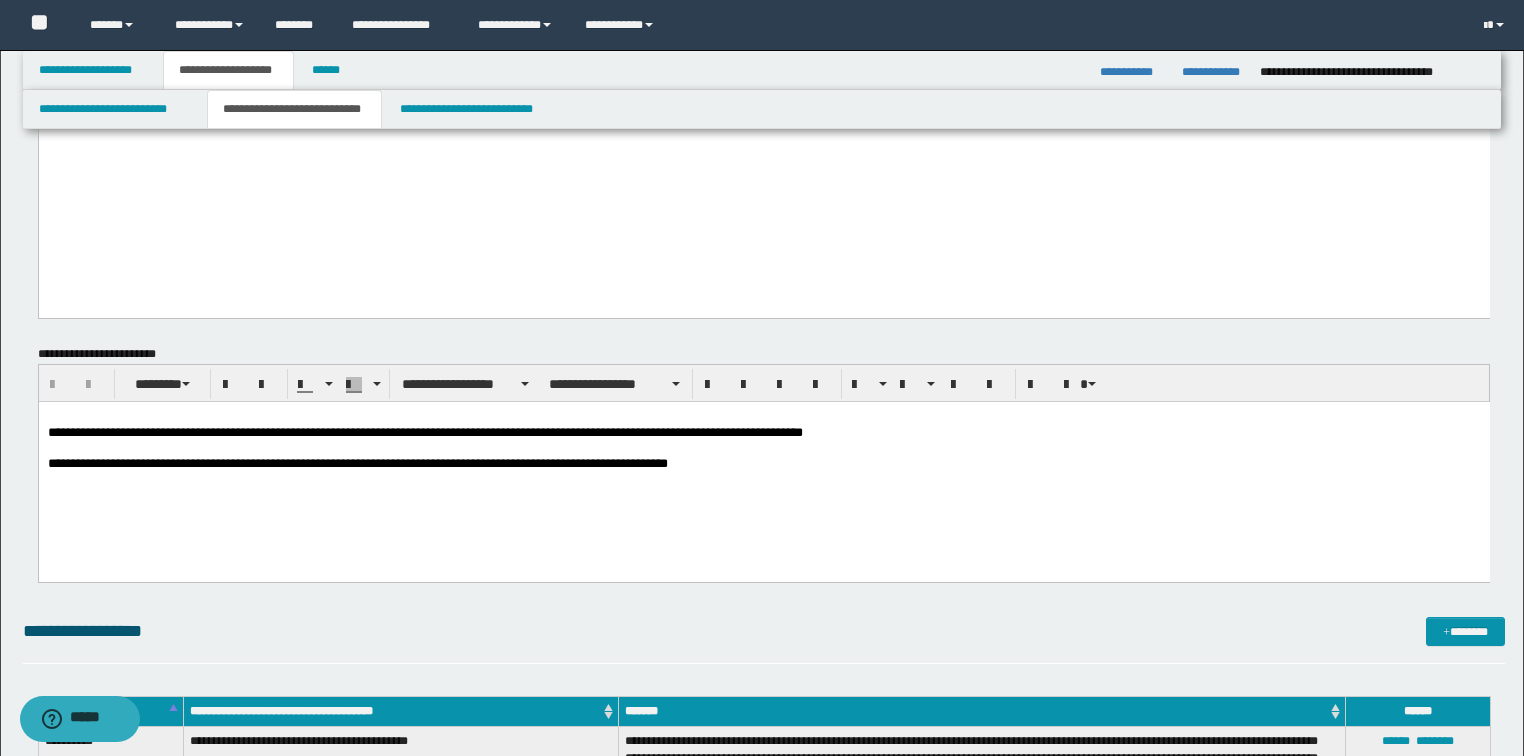 scroll, scrollTop: 2160, scrollLeft: 0, axis: vertical 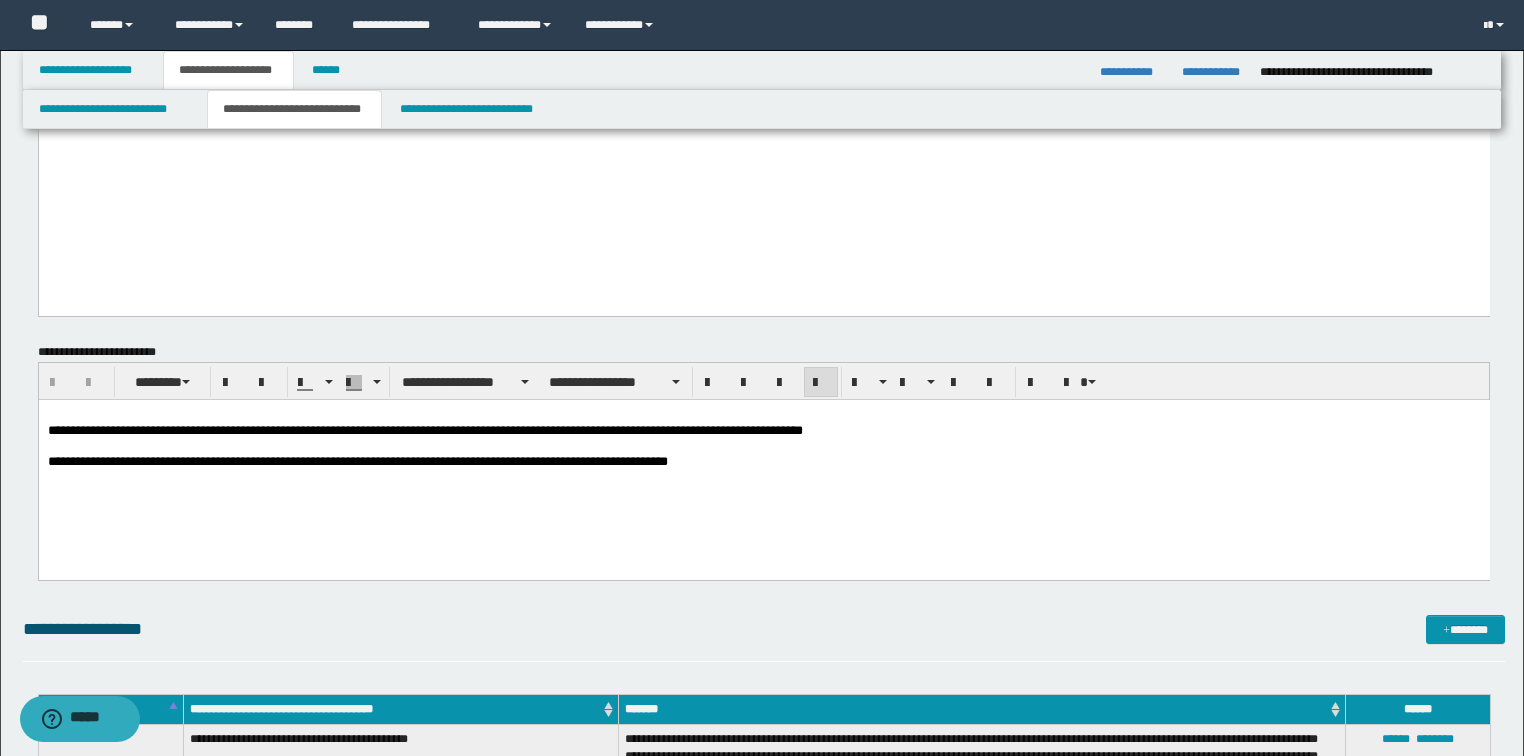 click at bounding box center (763, 446) 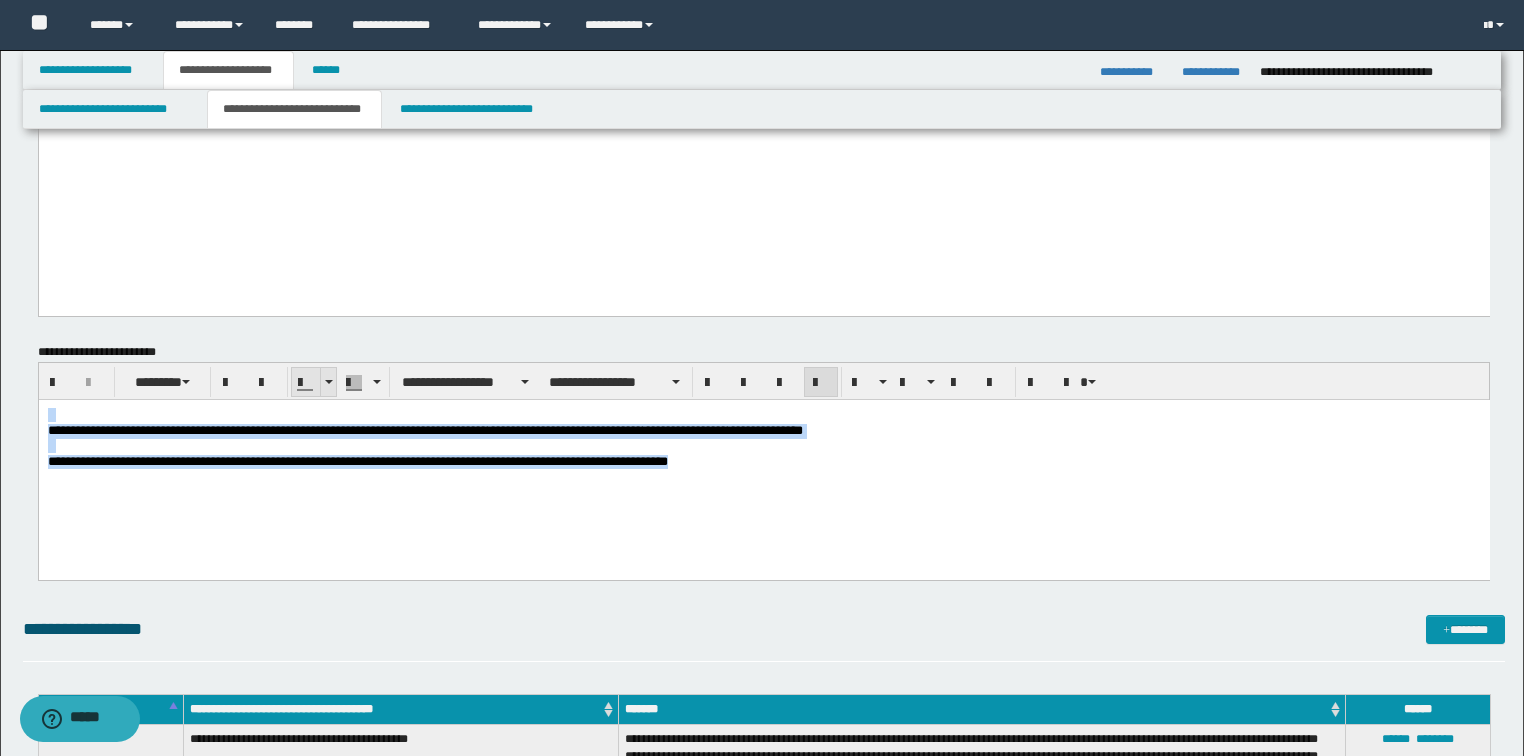click at bounding box center [328, 382] 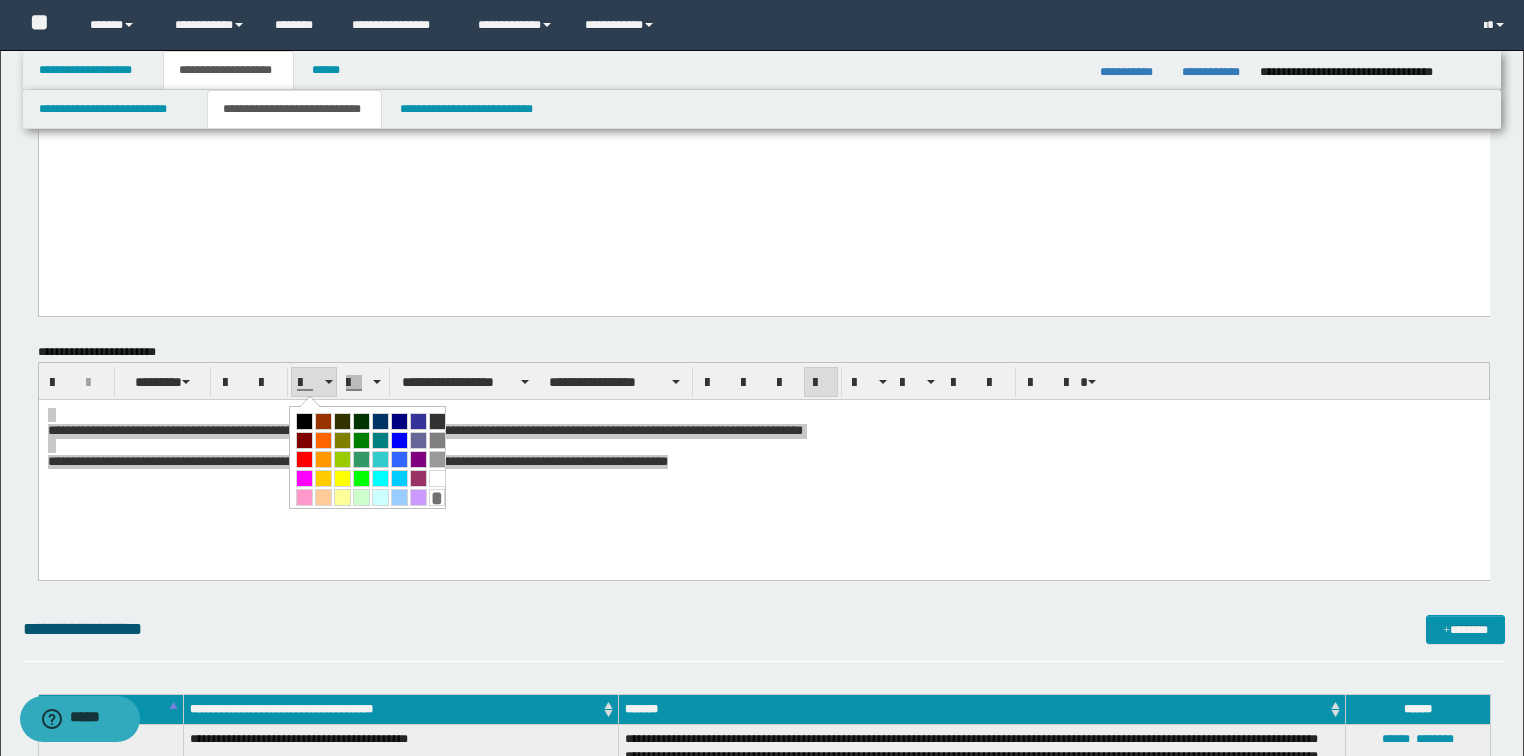 click at bounding box center (304, 421) 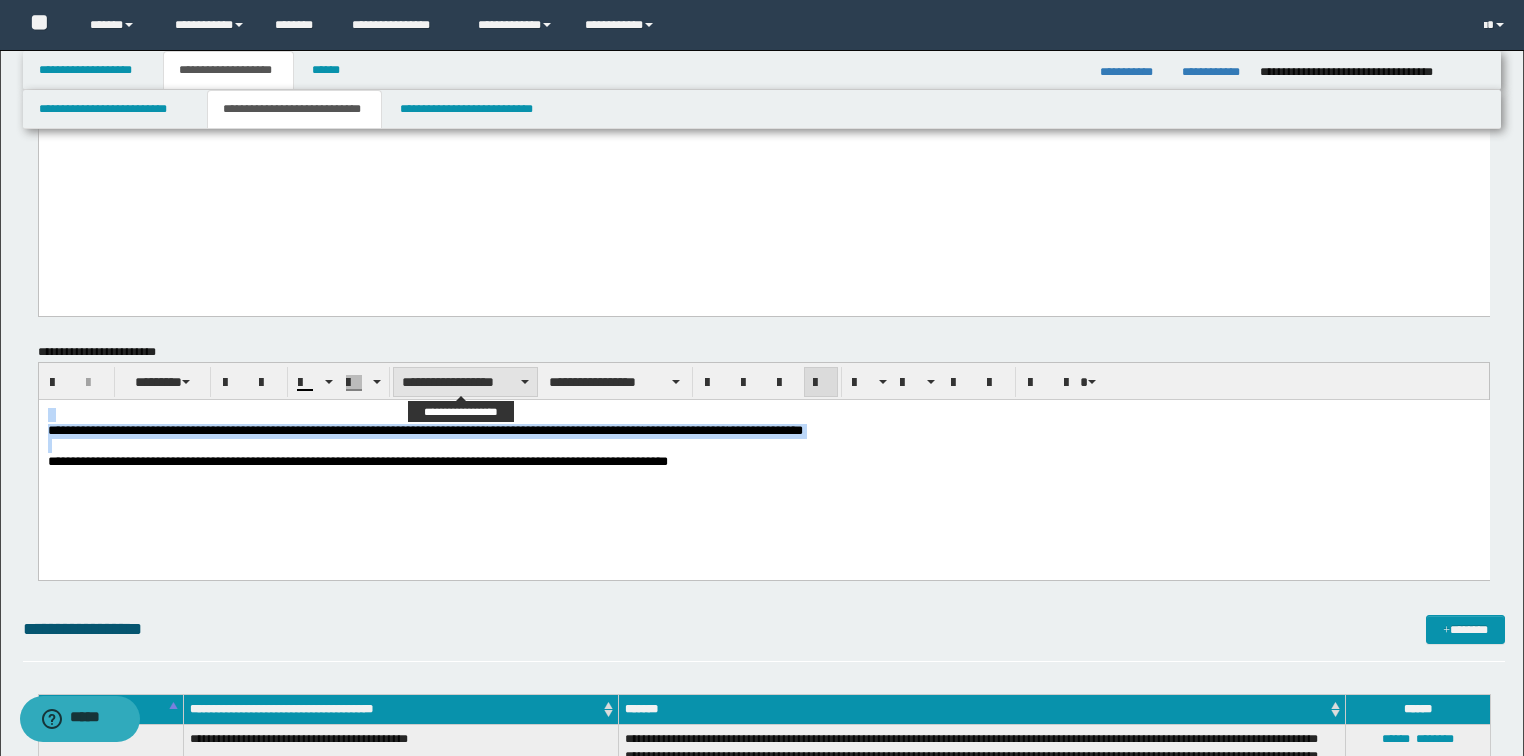 click on "**********" at bounding box center [465, 382] 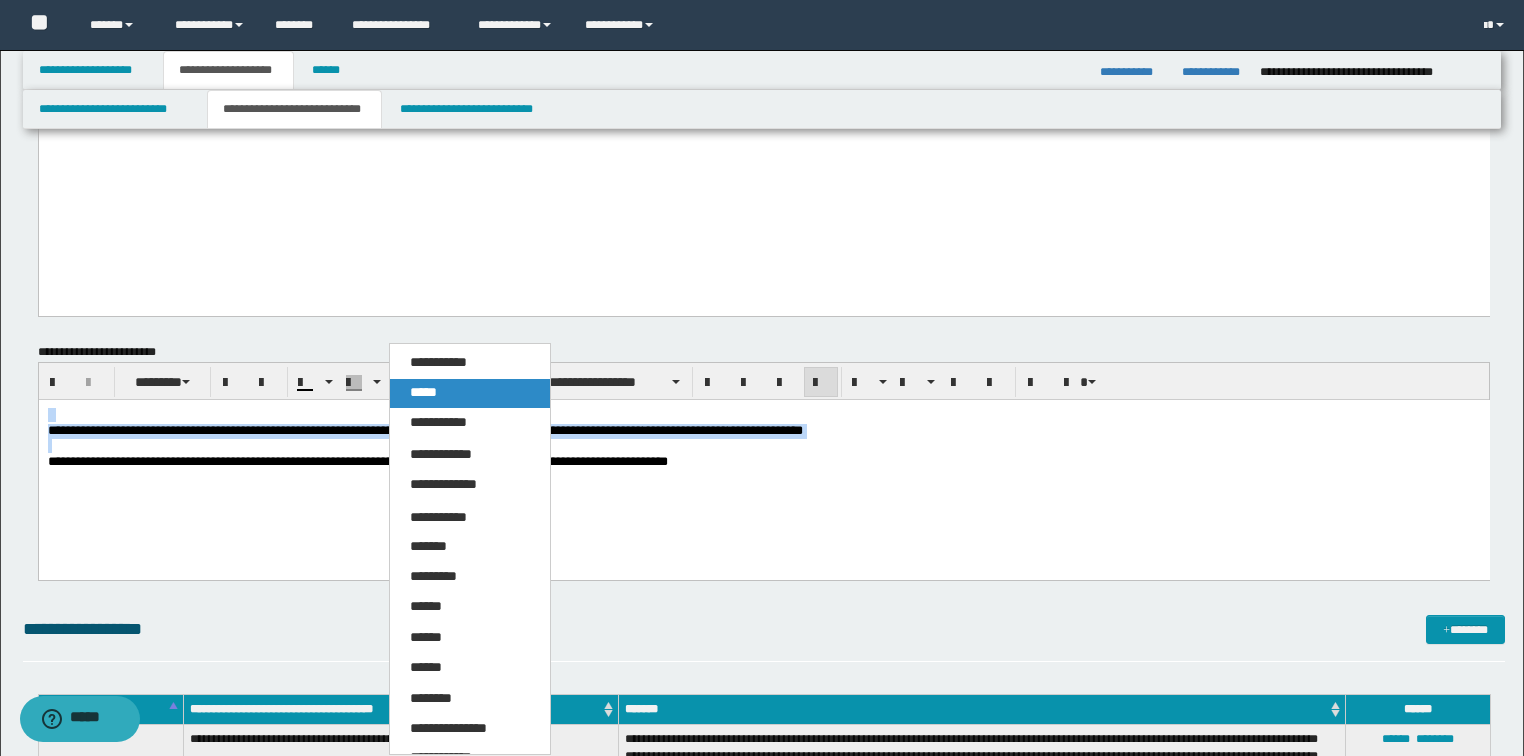 click on "*****" at bounding box center (423, 392) 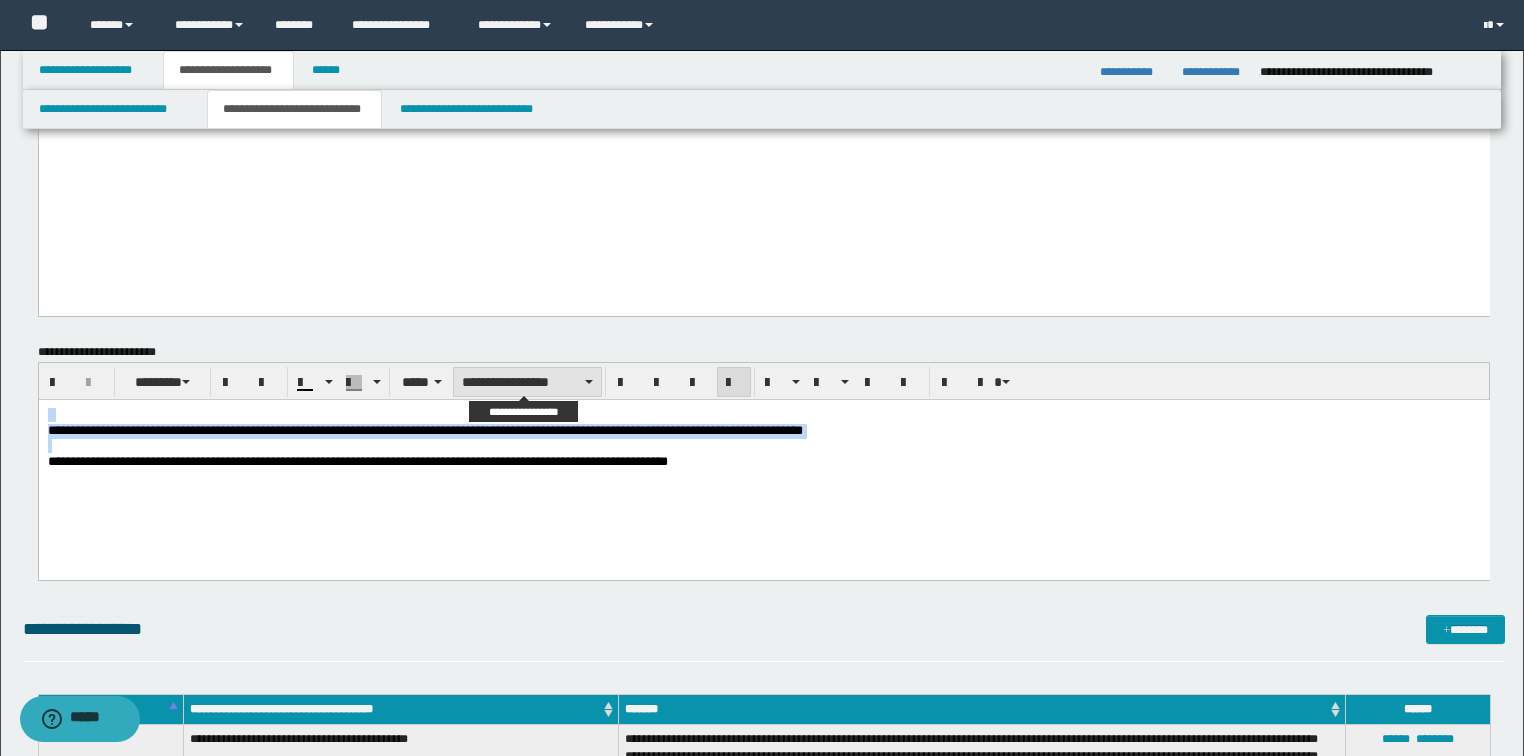 click on "**********" at bounding box center (527, 382) 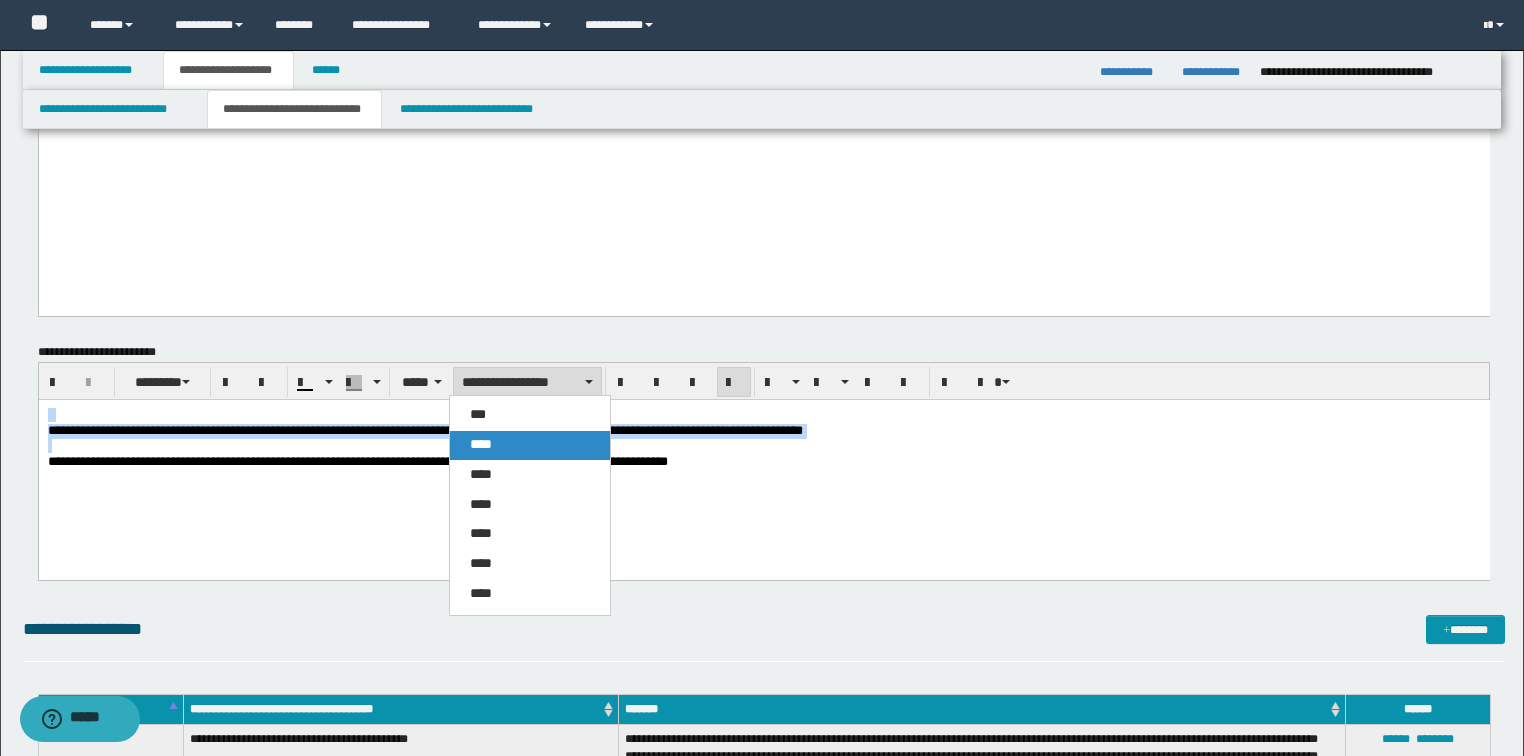 drag, startPoint x: 504, startPoint y: 444, endPoint x: 569, endPoint y: 18, distance: 430.9304 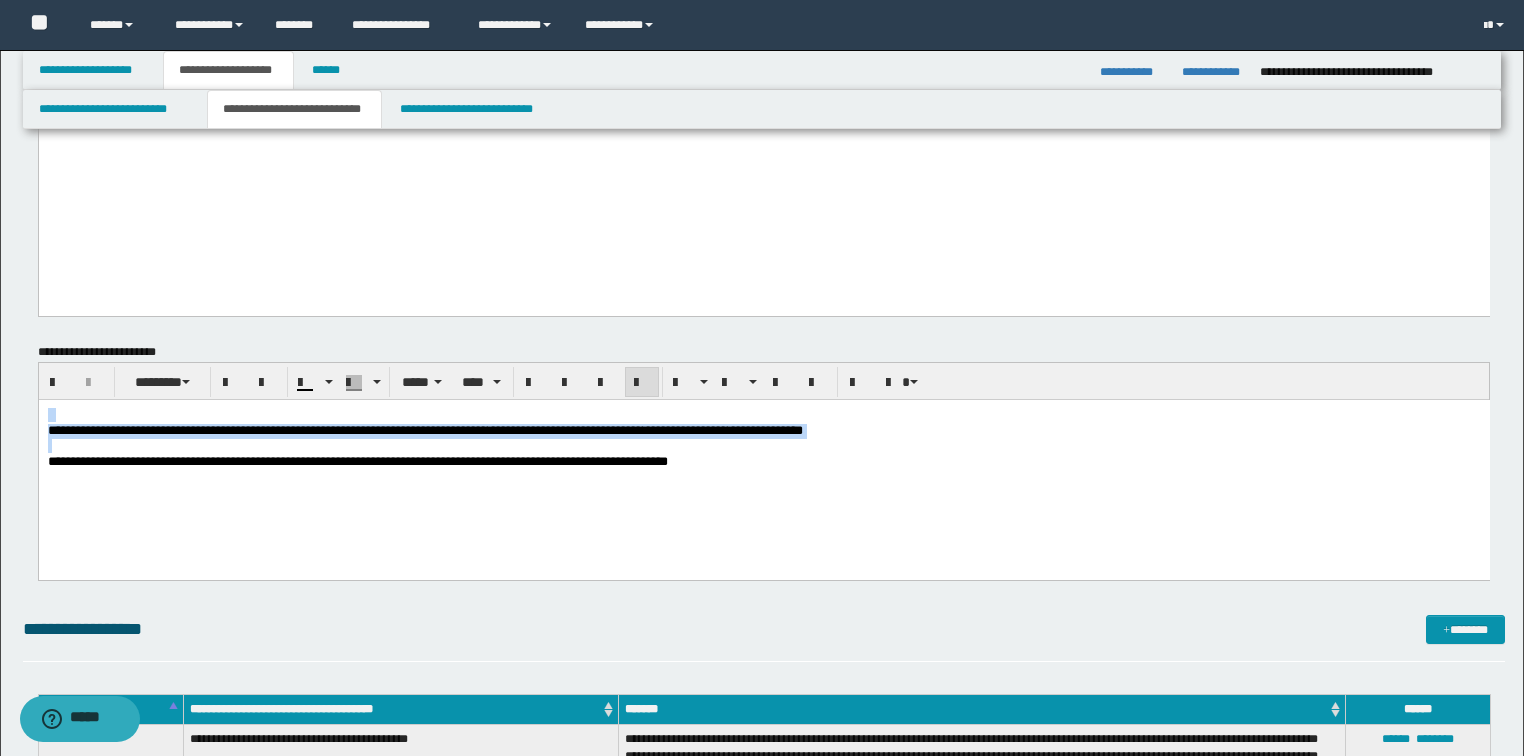 click at bounding box center [642, 383] 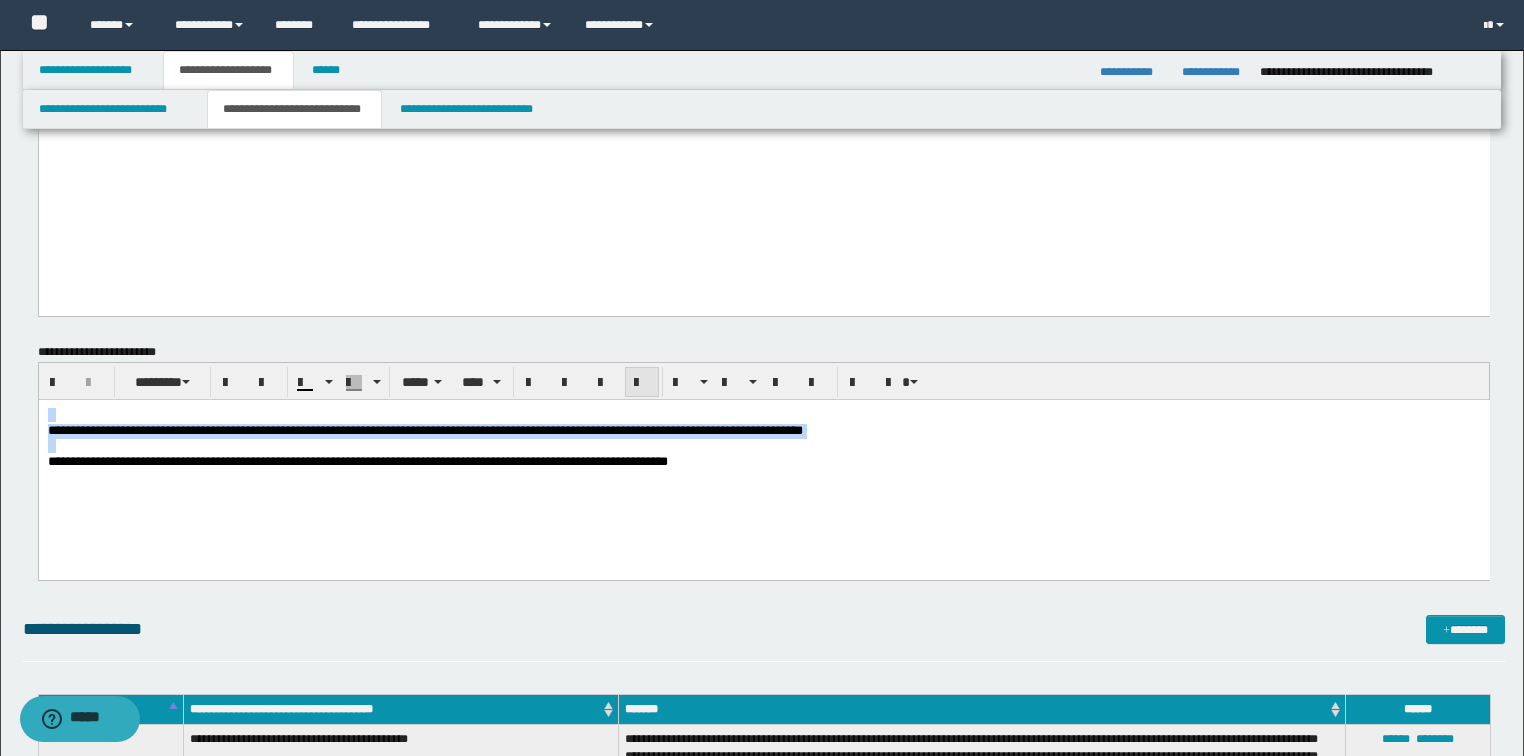 click at bounding box center (642, 383) 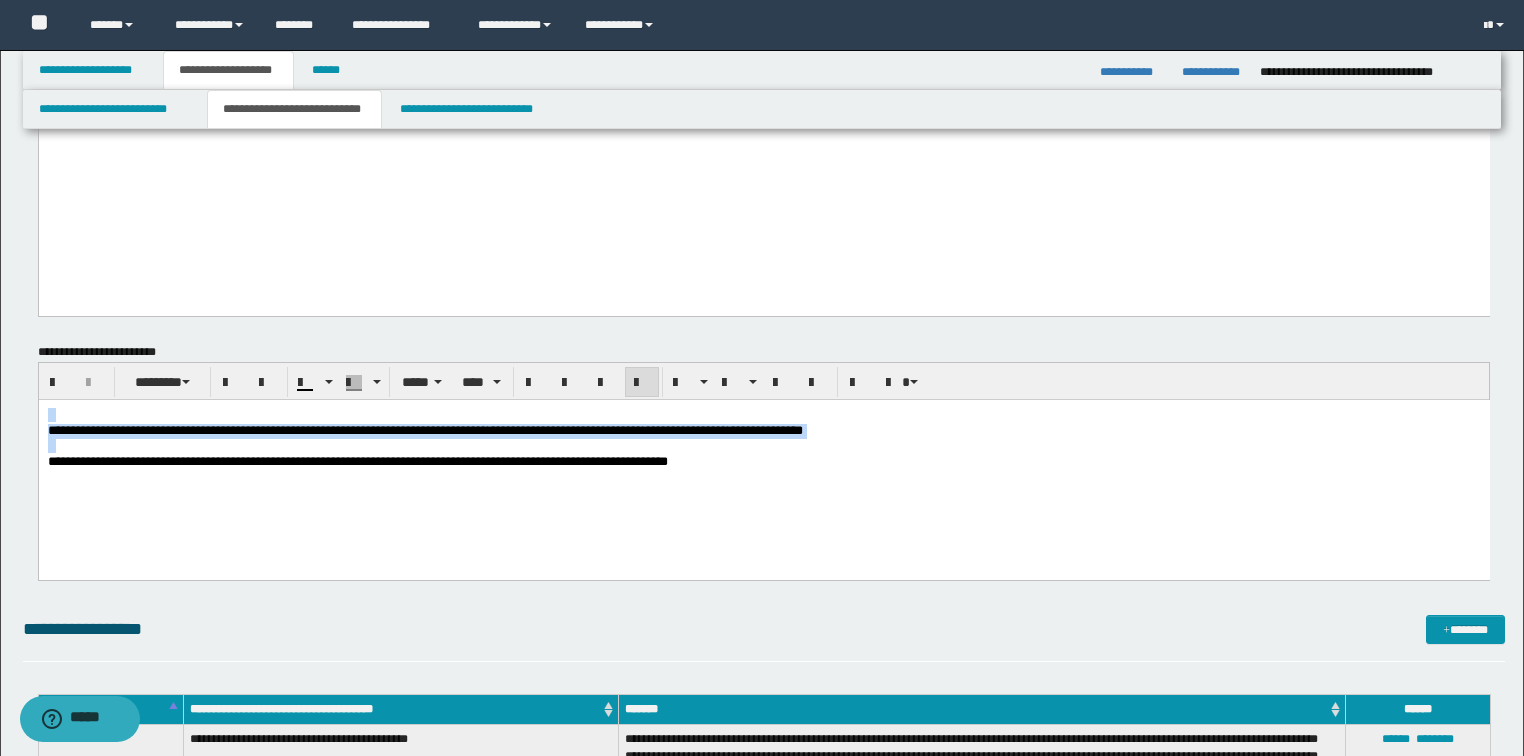 click at bounding box center (642, 383) 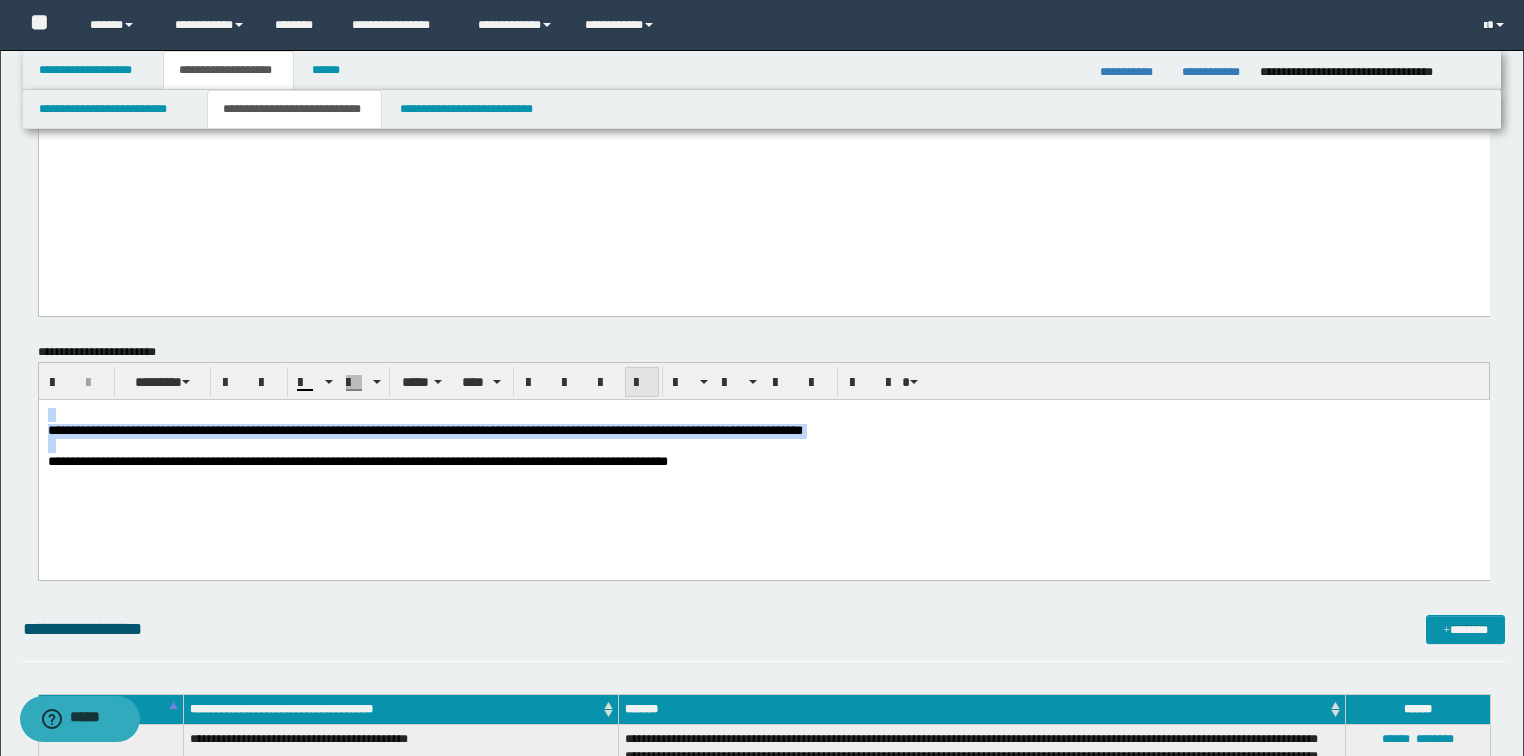 click at bounding box center (642, 383) 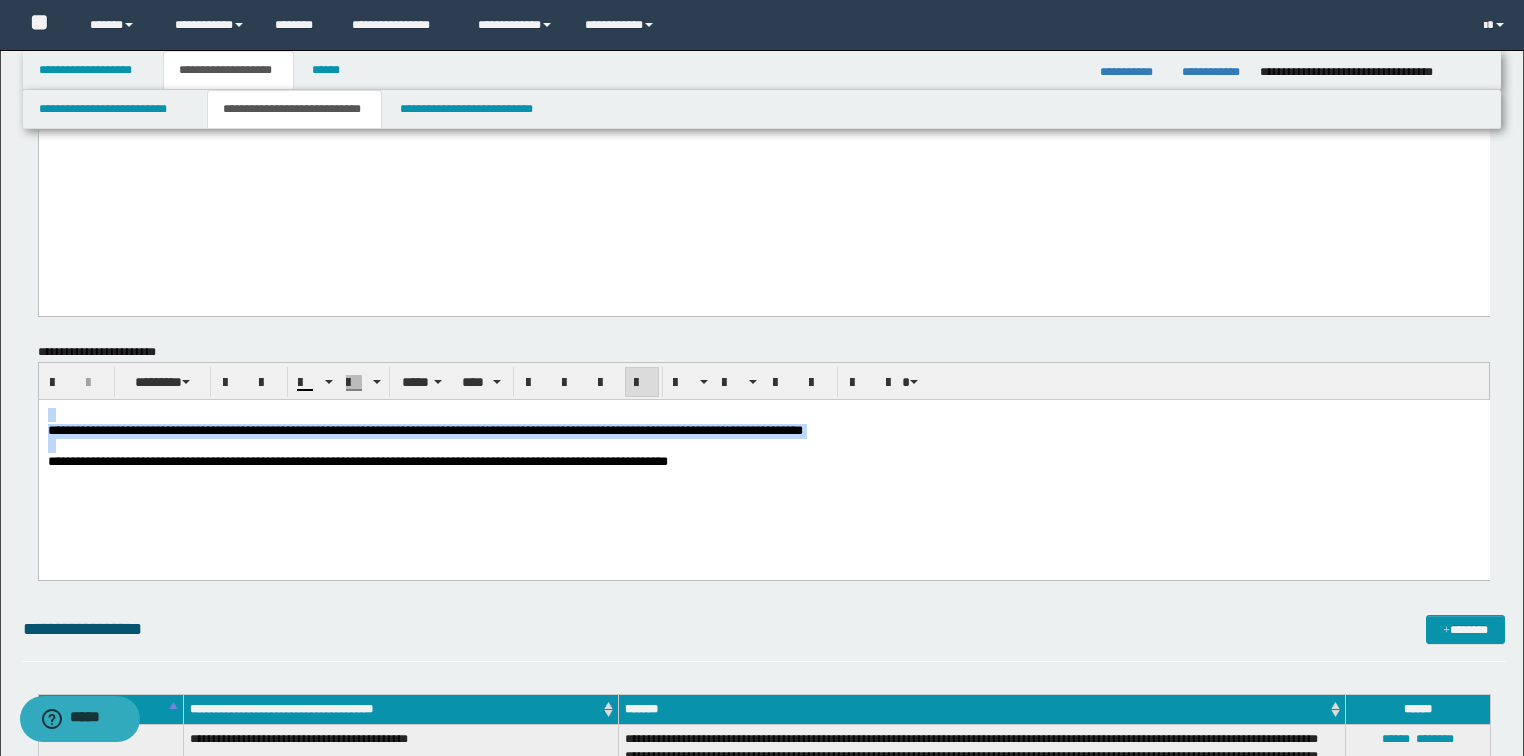 click on "**********" at bounding box center [763, 461] 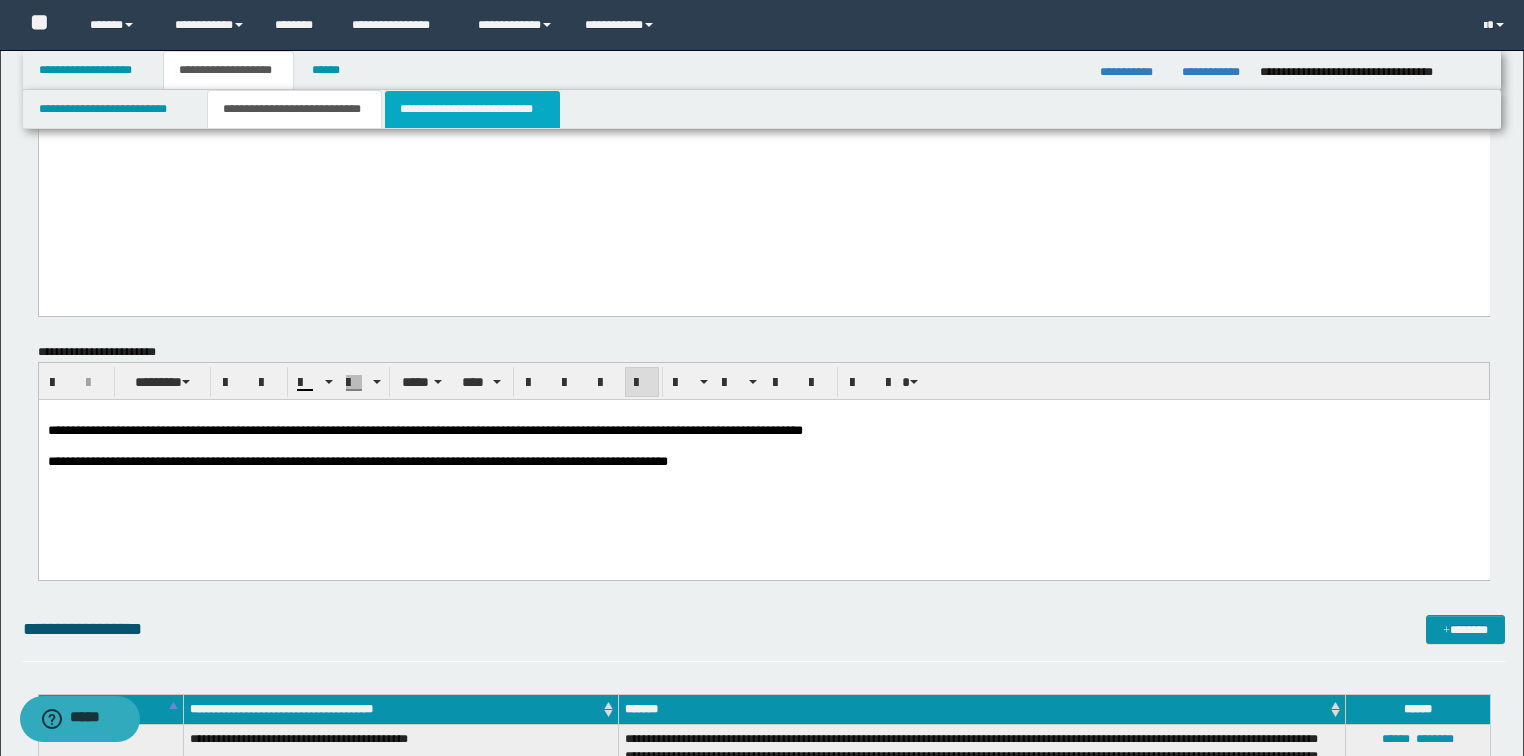 click on "**********" at bounding box center [472, 109] 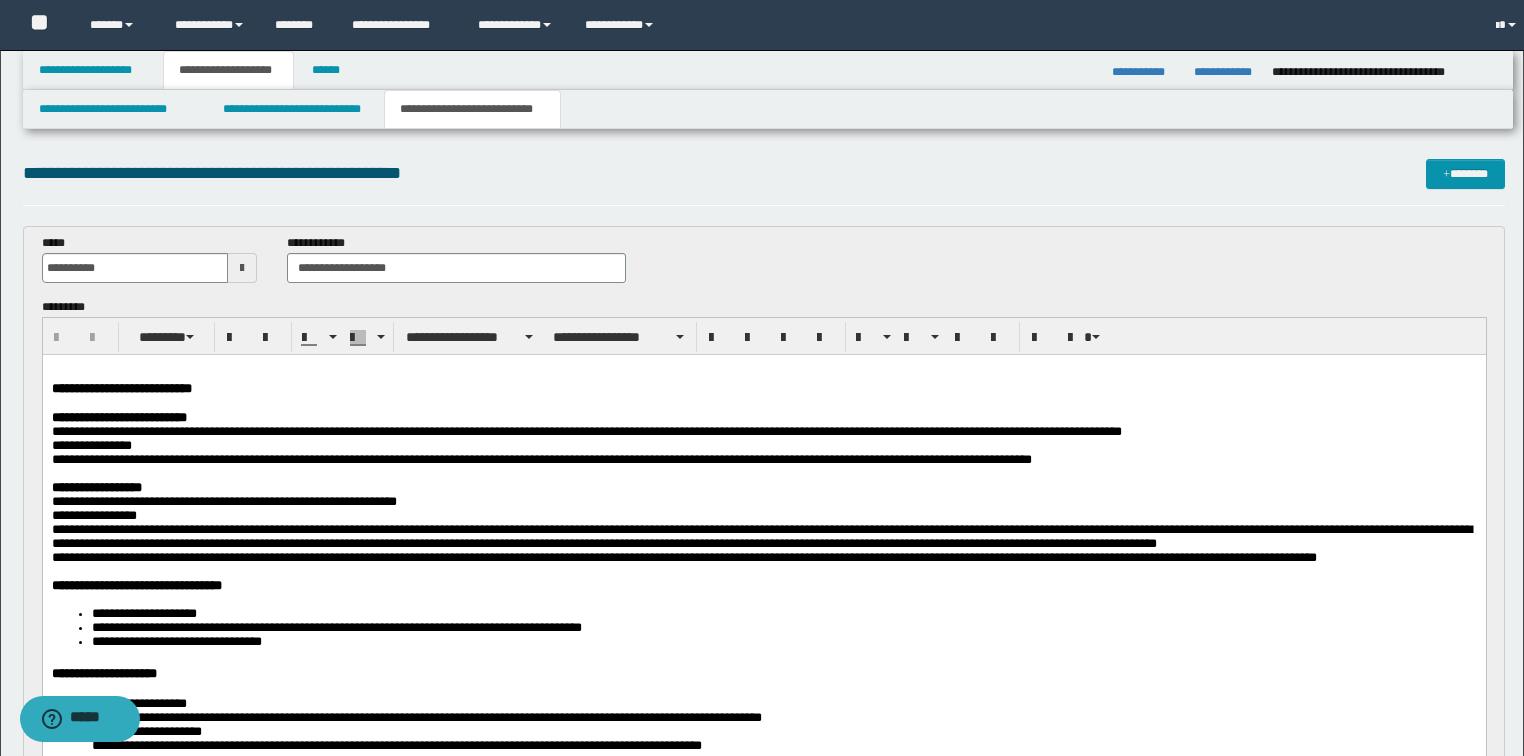 scroll, scrollTop: 0, scrollLeft: 0, axis: both 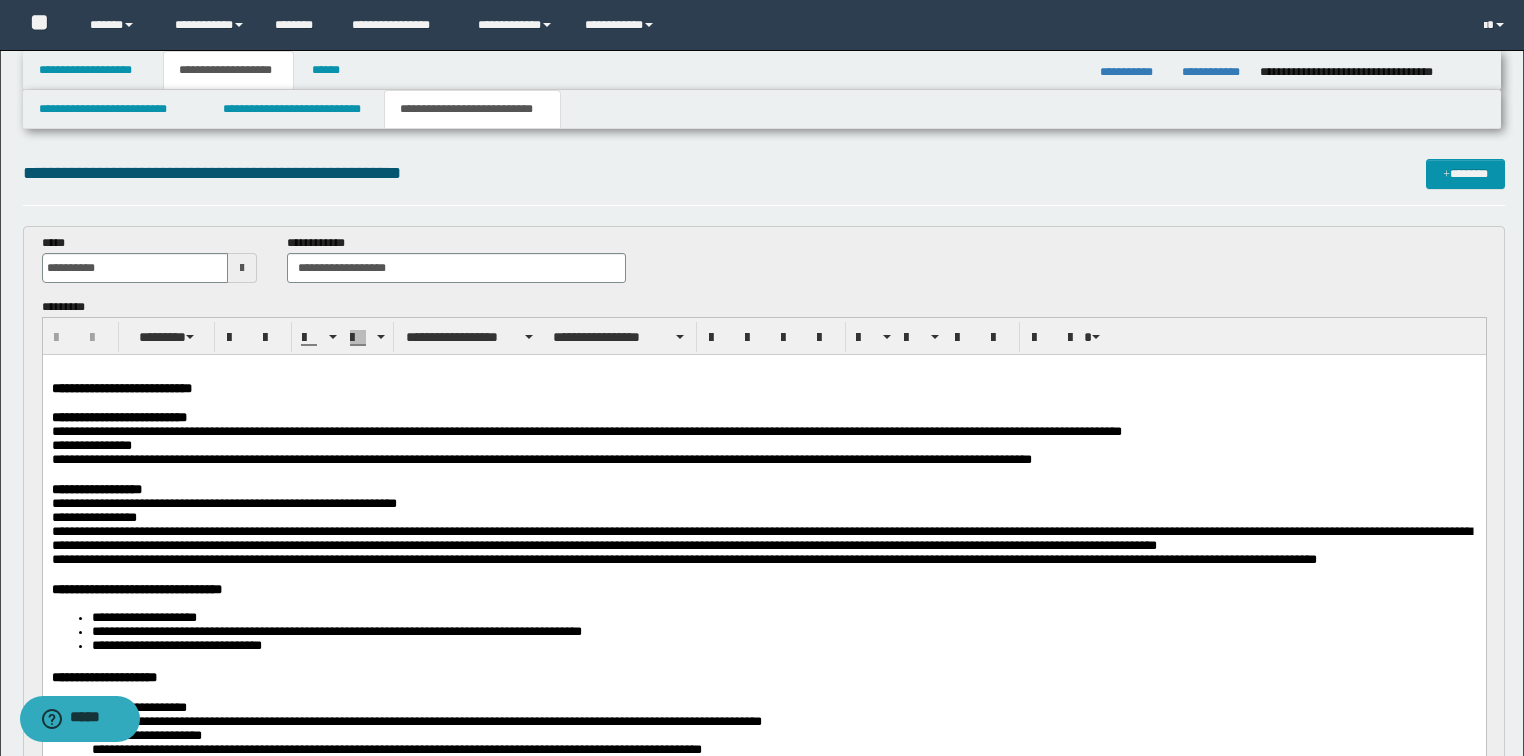 click on "**********" at bounding box center [763, 844] 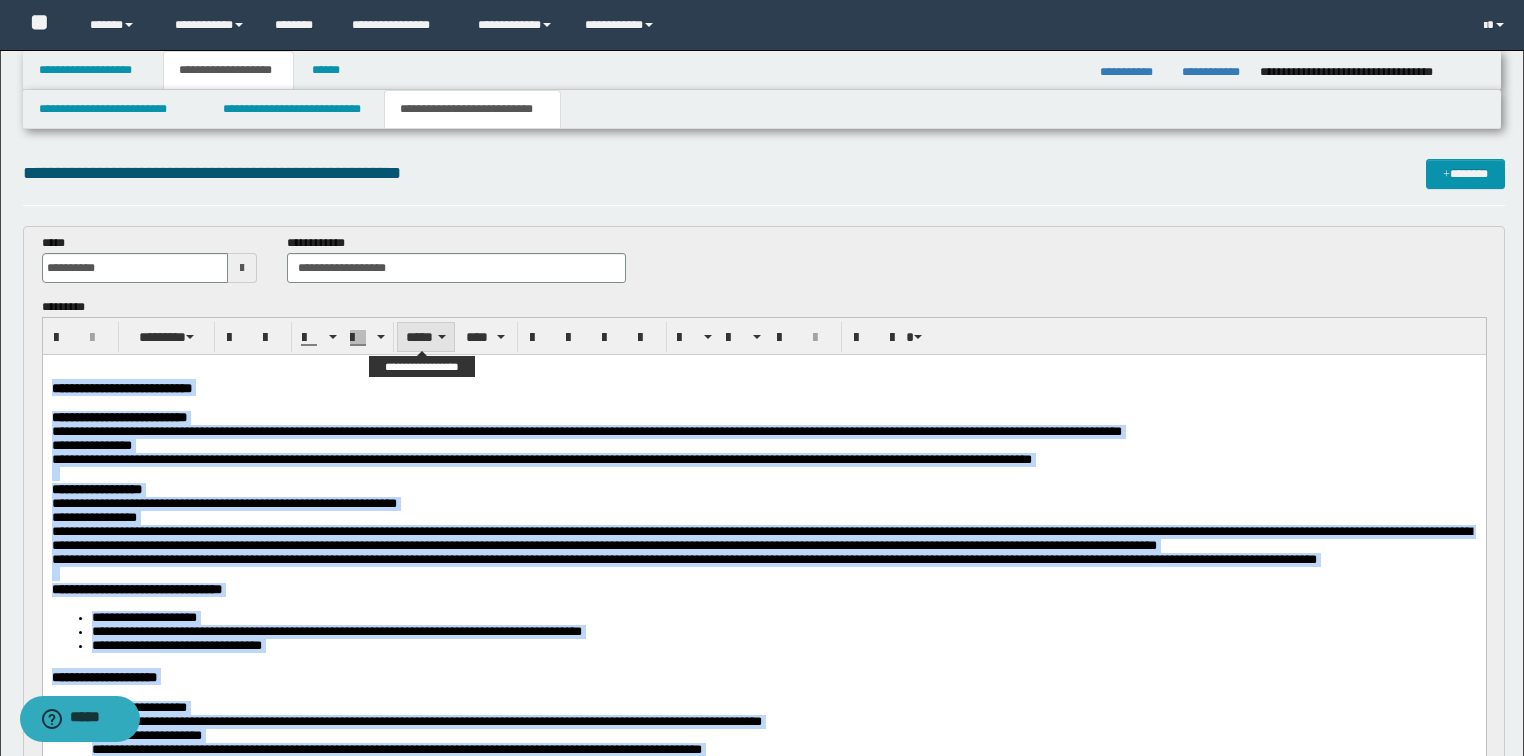 click on "*****" at bounding box center (426, 337) 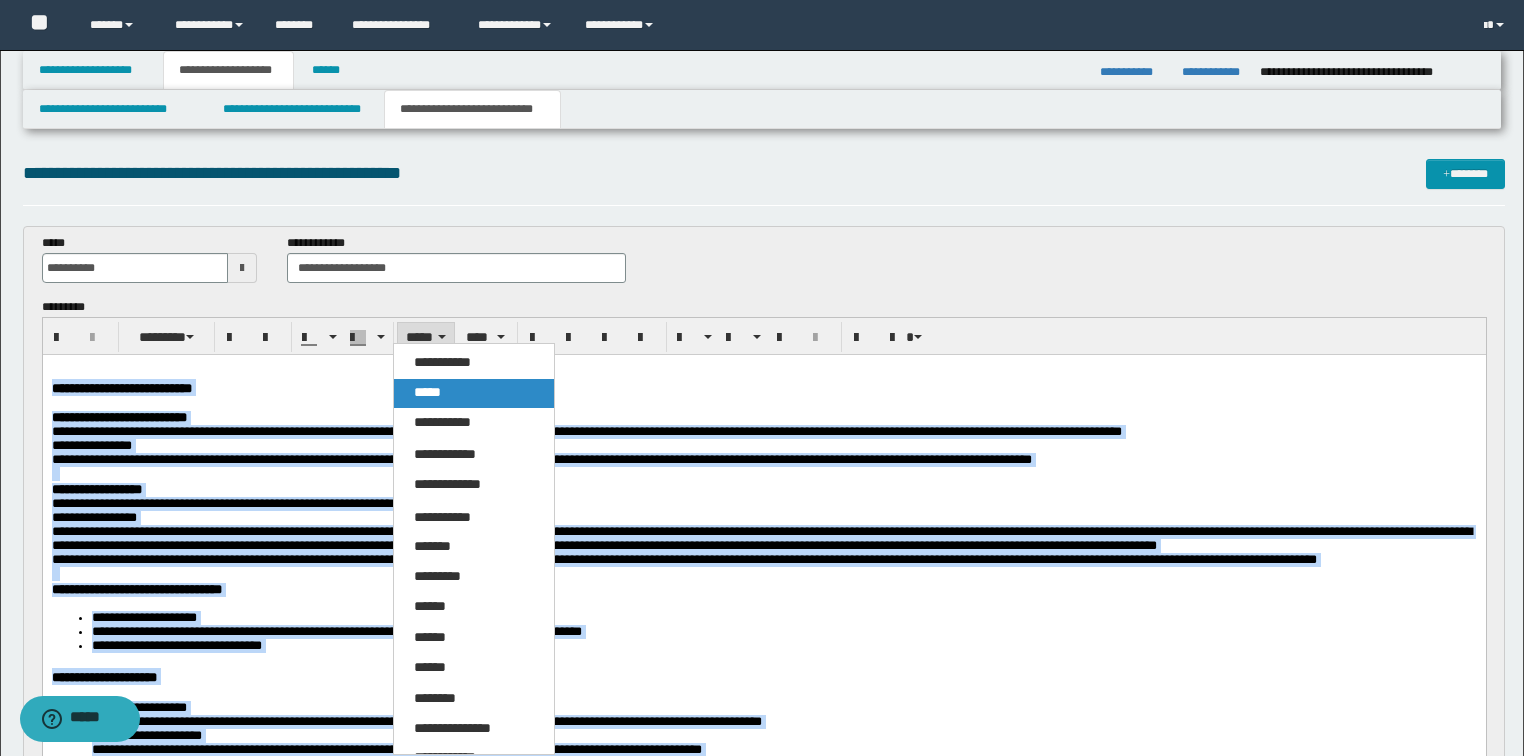 click on "*****" at bounding box center [427, 392] 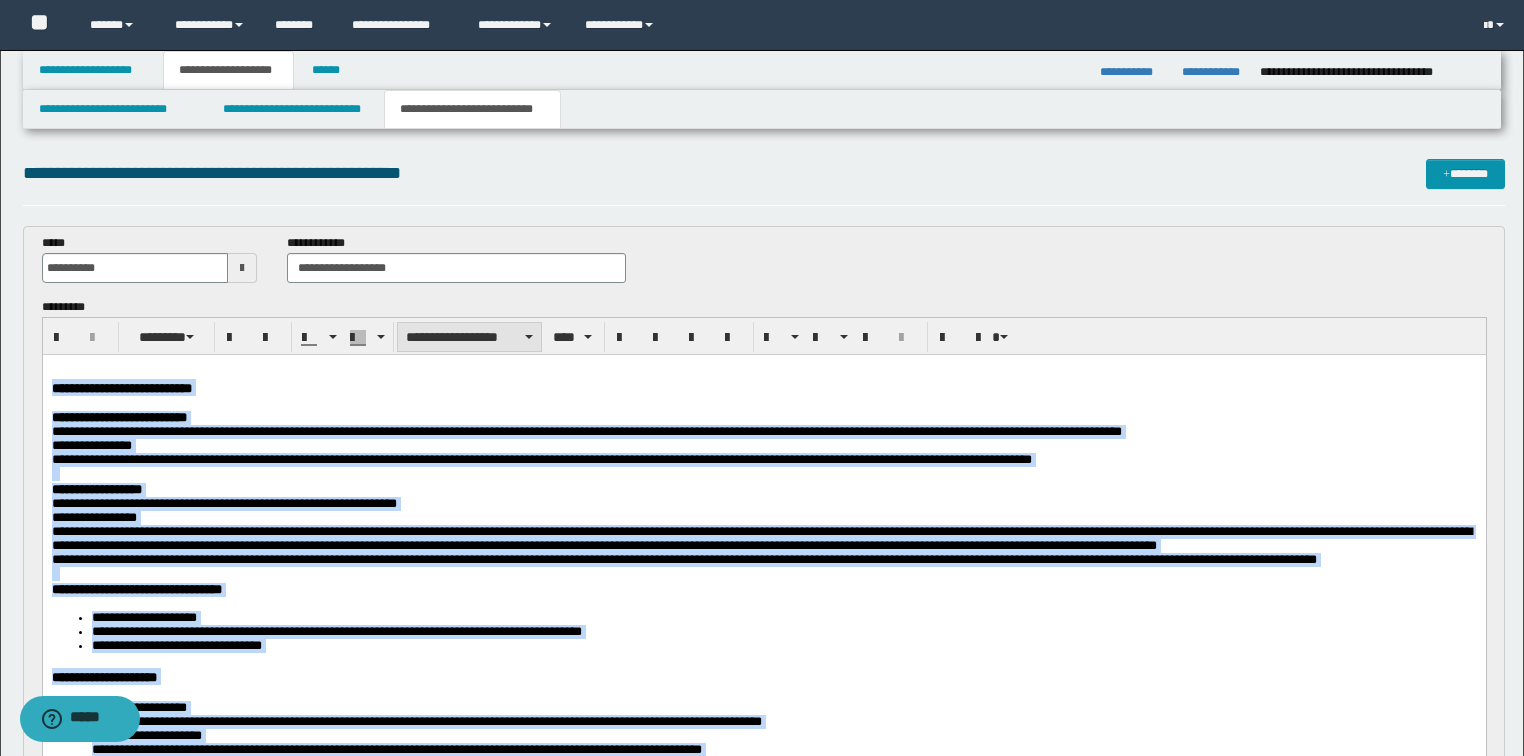 click on "**********" at bounding box center (469, 337) 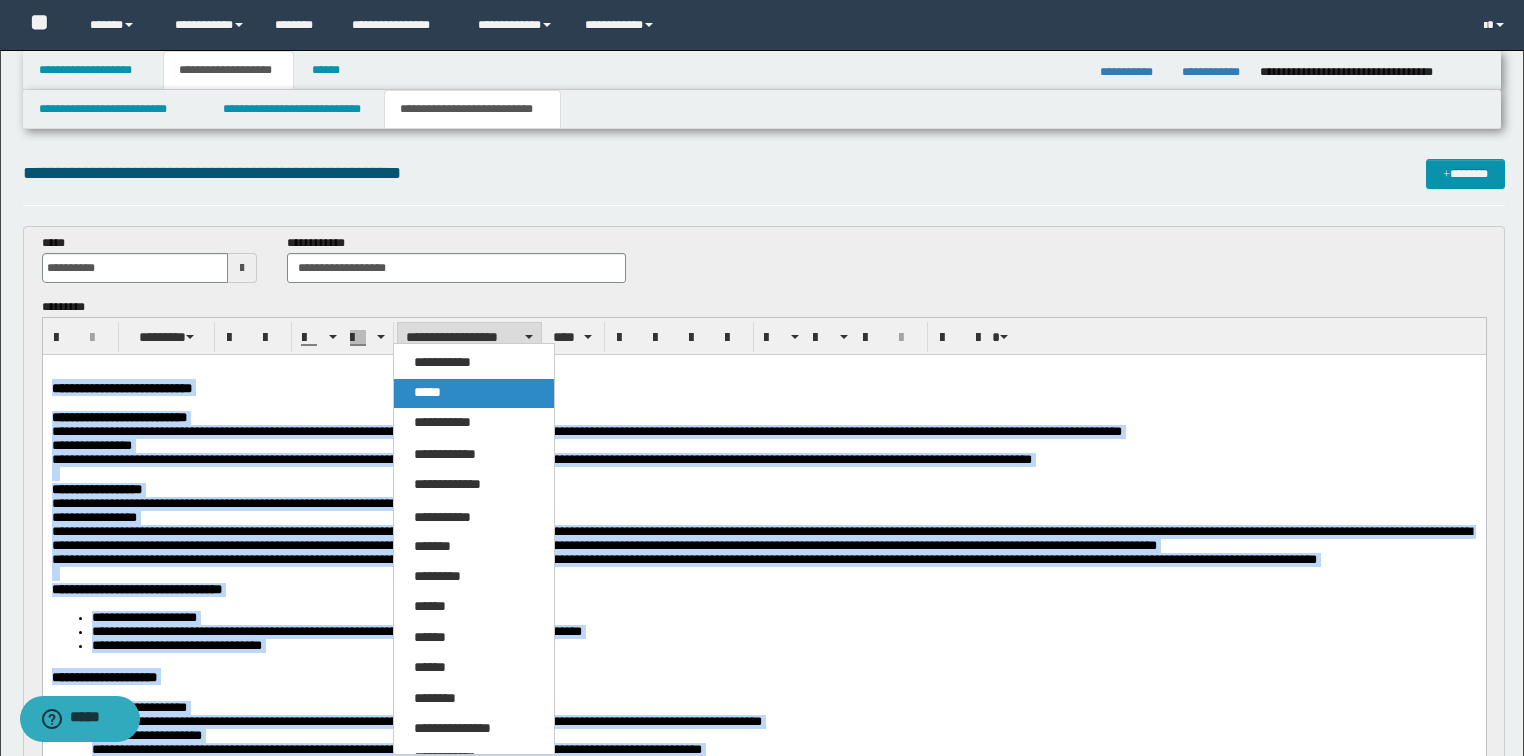 click on "*****" at bounding box center (427, 392) 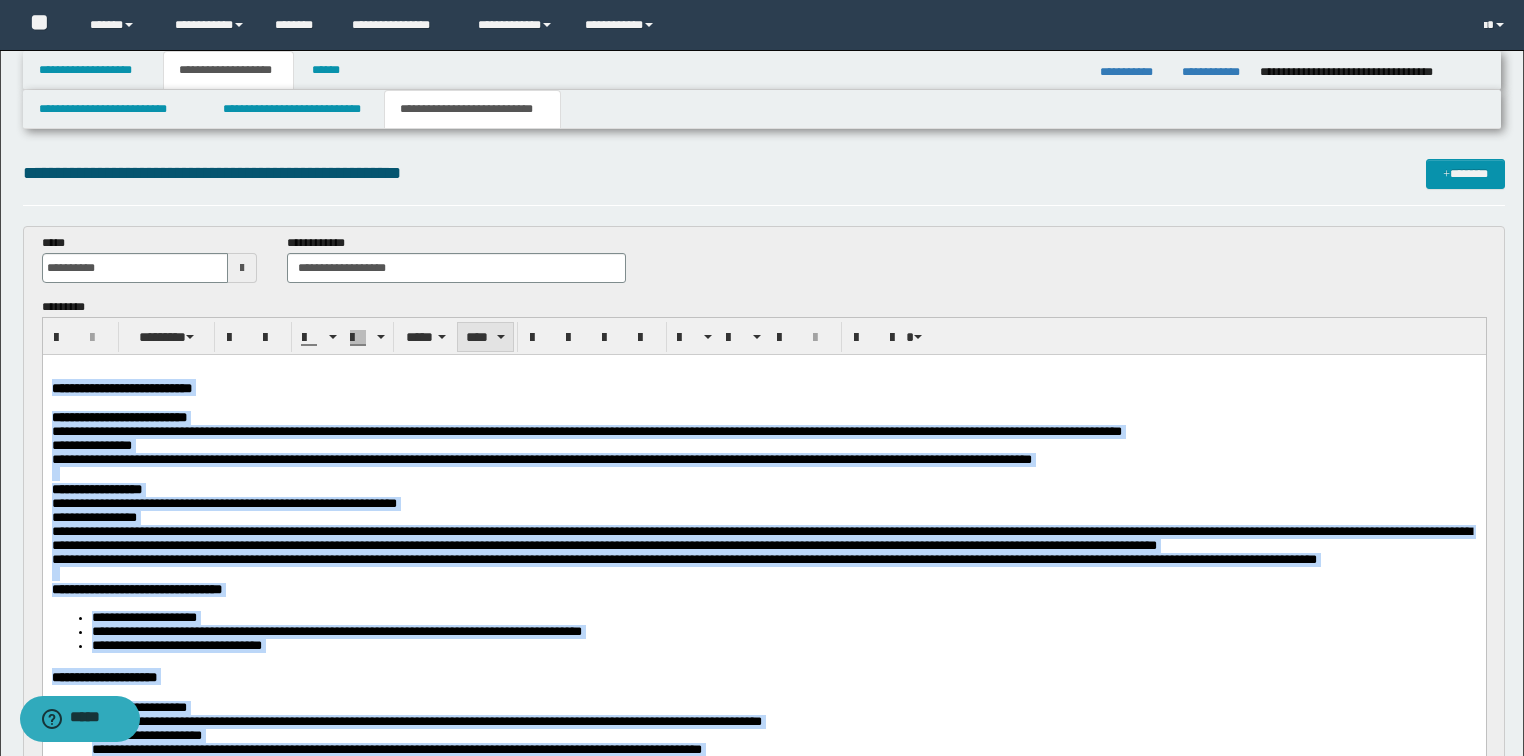click on "****" at bounding box center (485, 337) 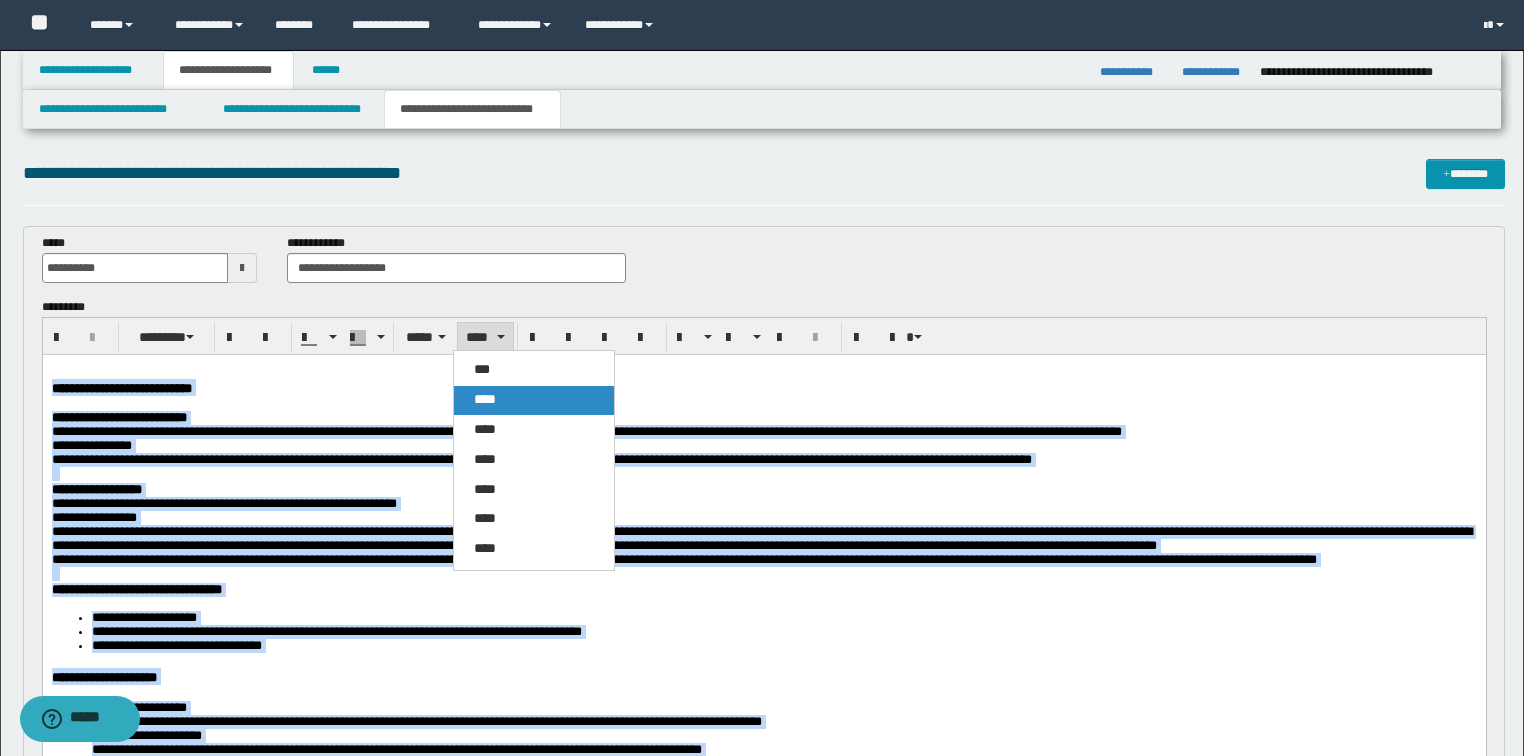 click on "****" at bounding box center [534, 400] 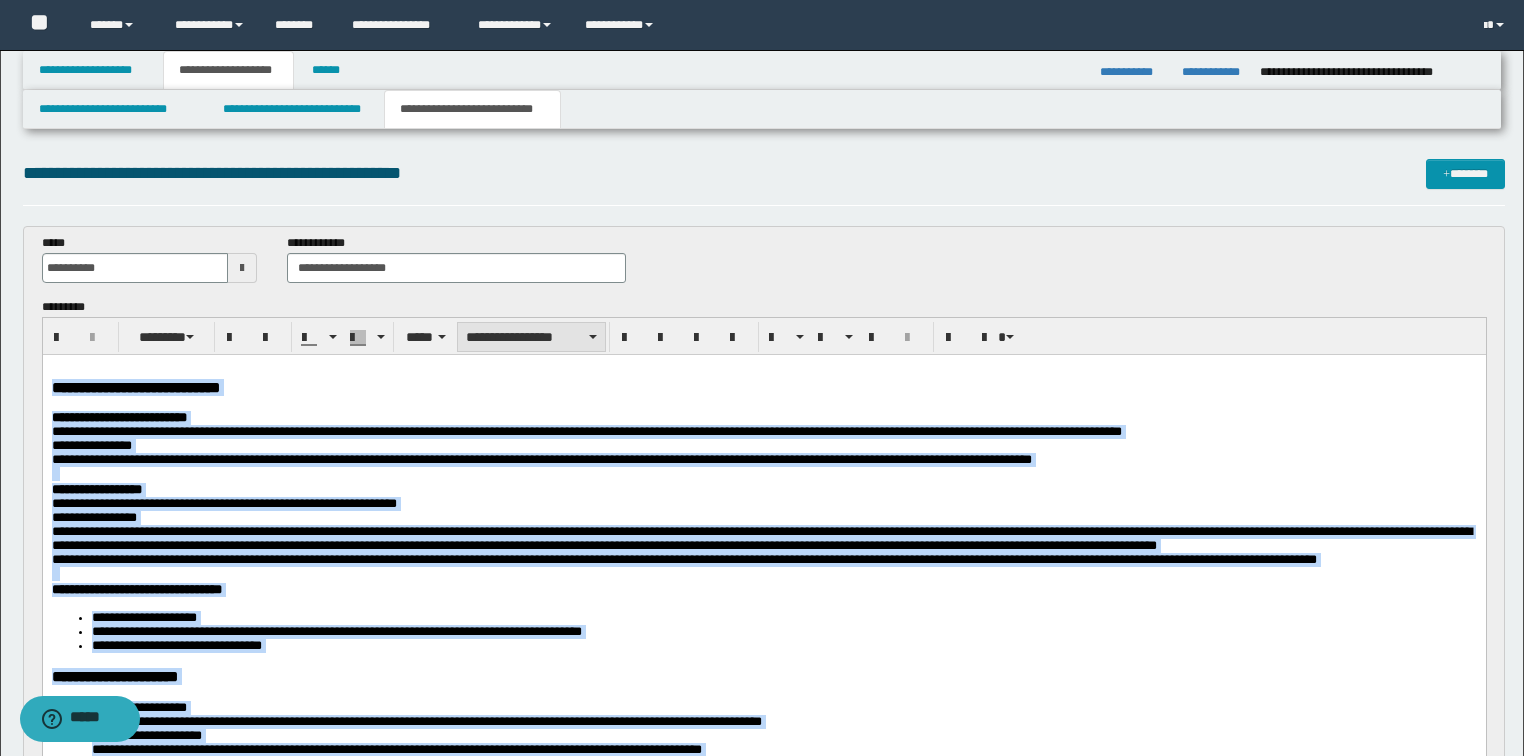 click on "**********" at bounding box center (531, 337) 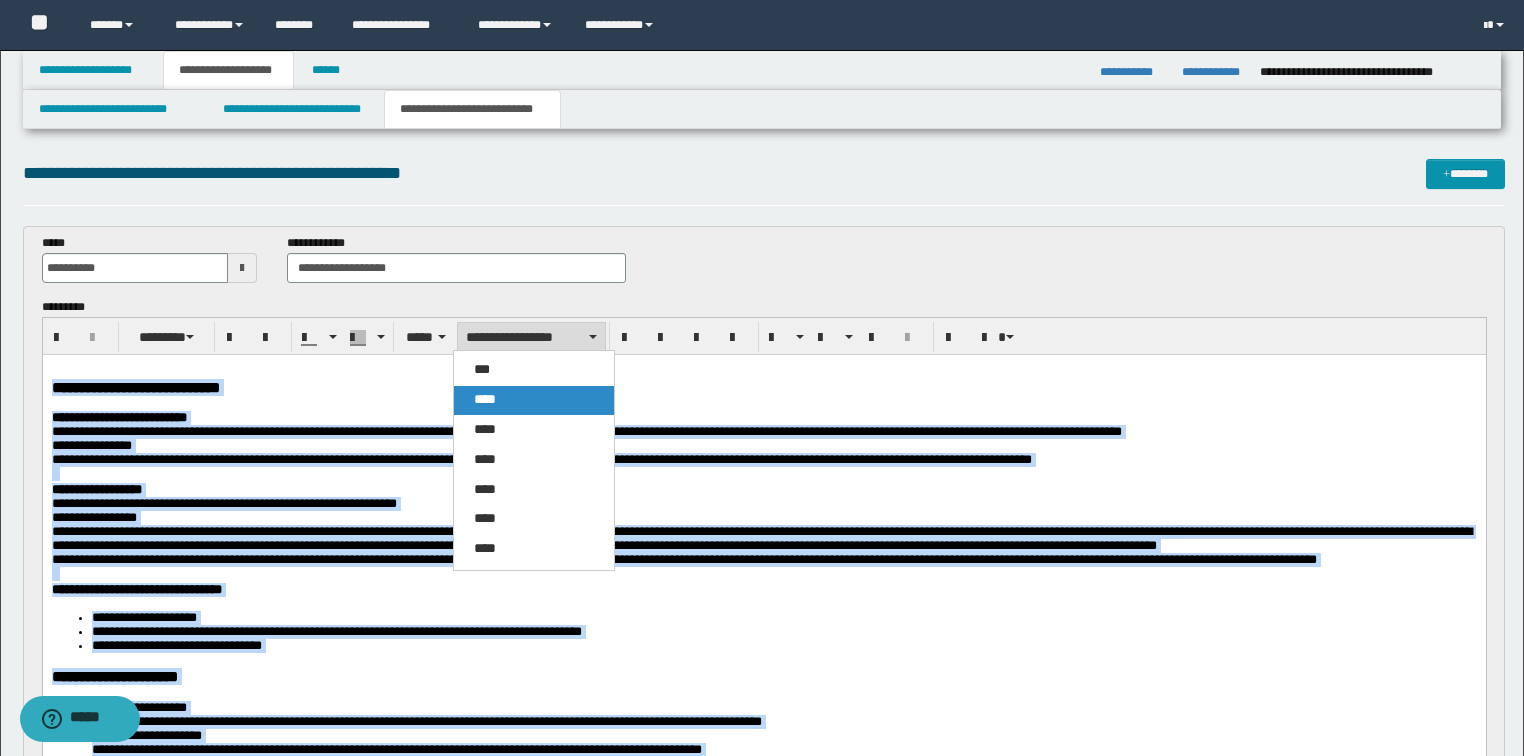 click on "****" at bounding box center (534, 400) 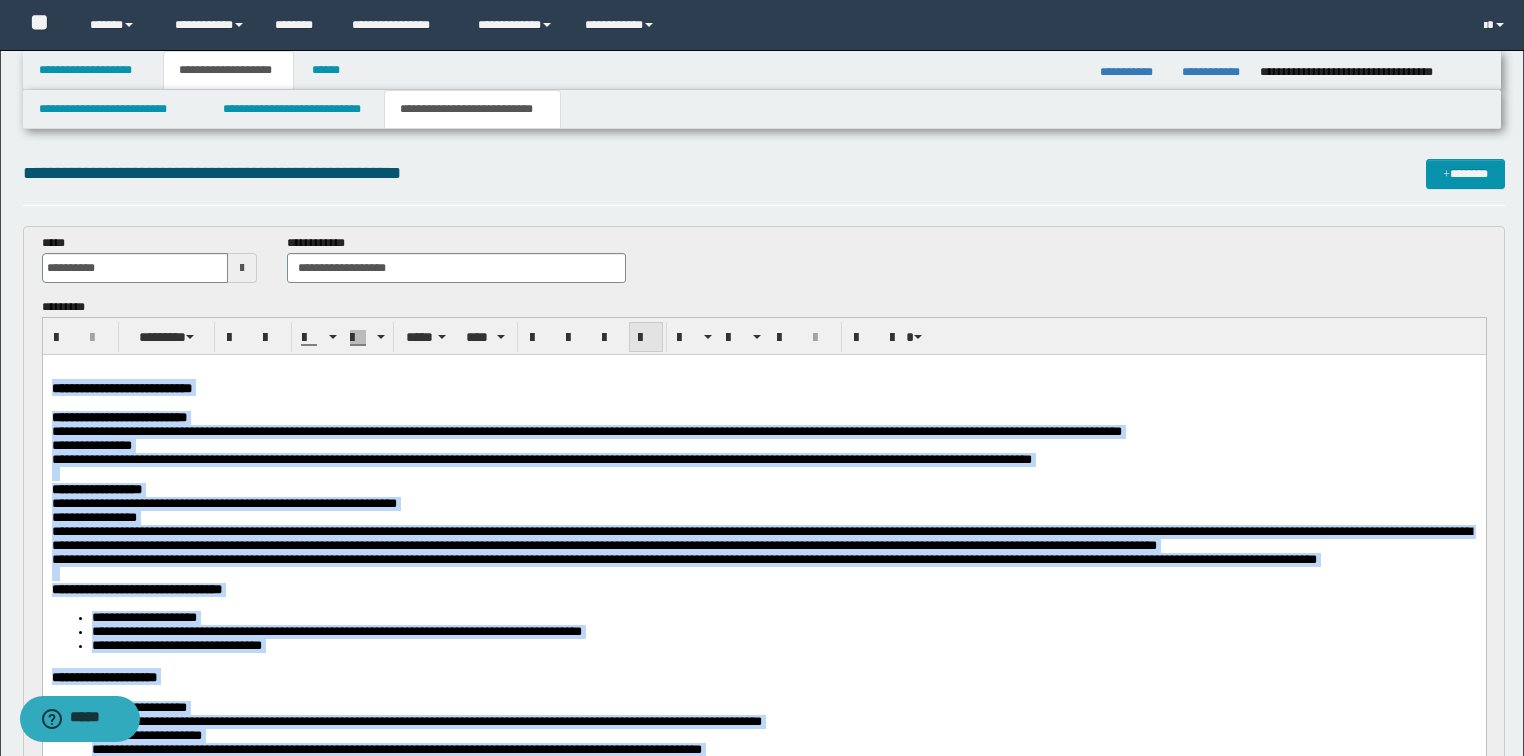 click at bounding box center [646, 338] 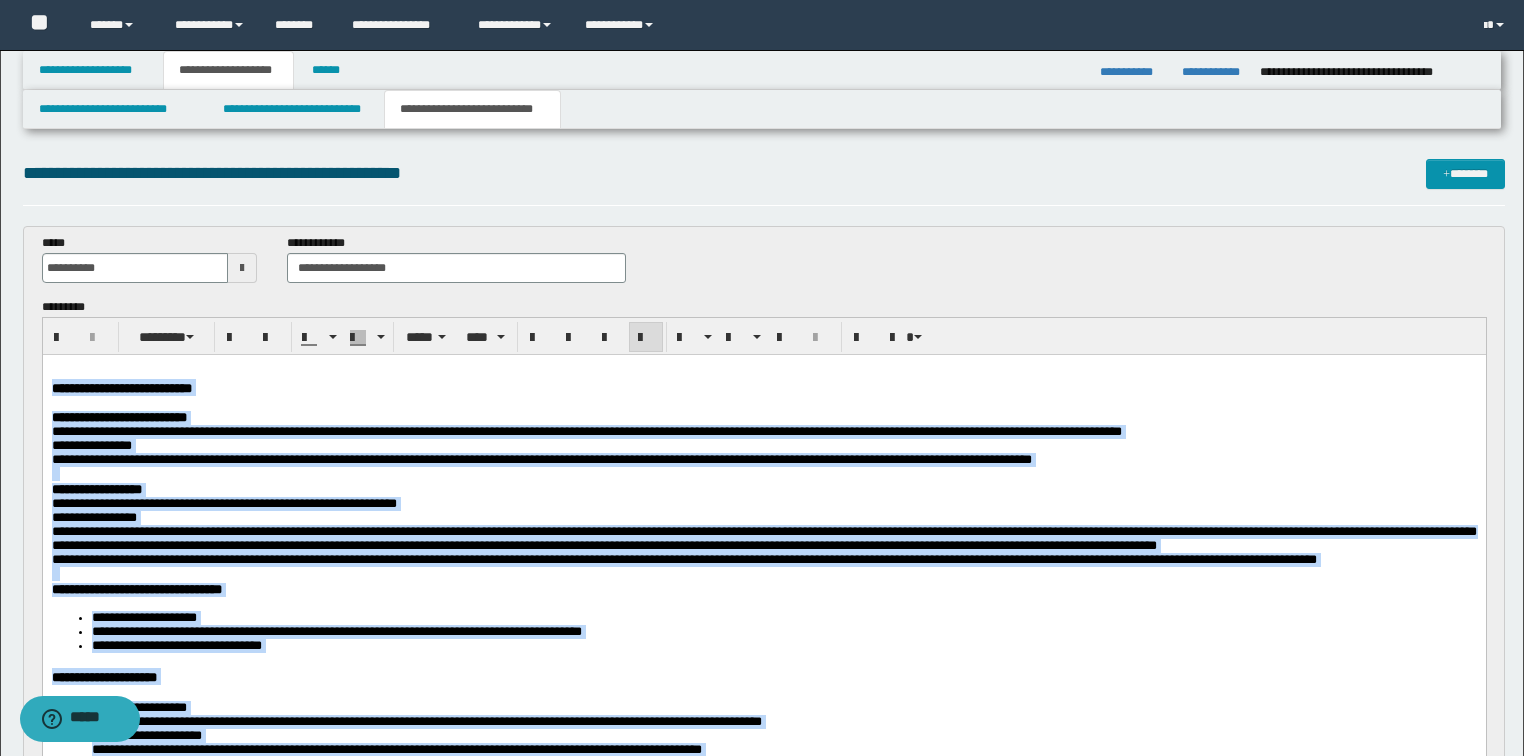 click at bounding box center [646, 338] 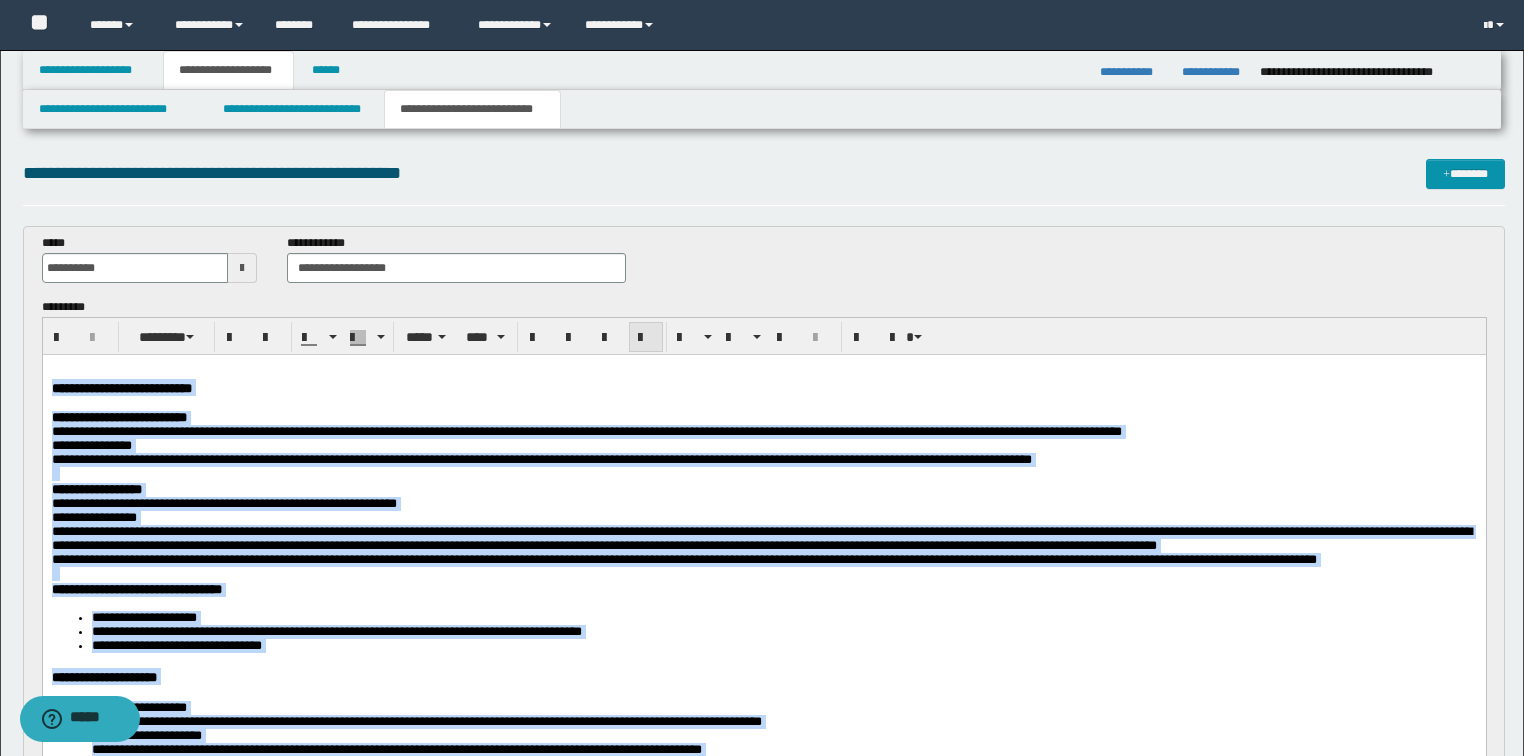click at bounding box center [646, 338] 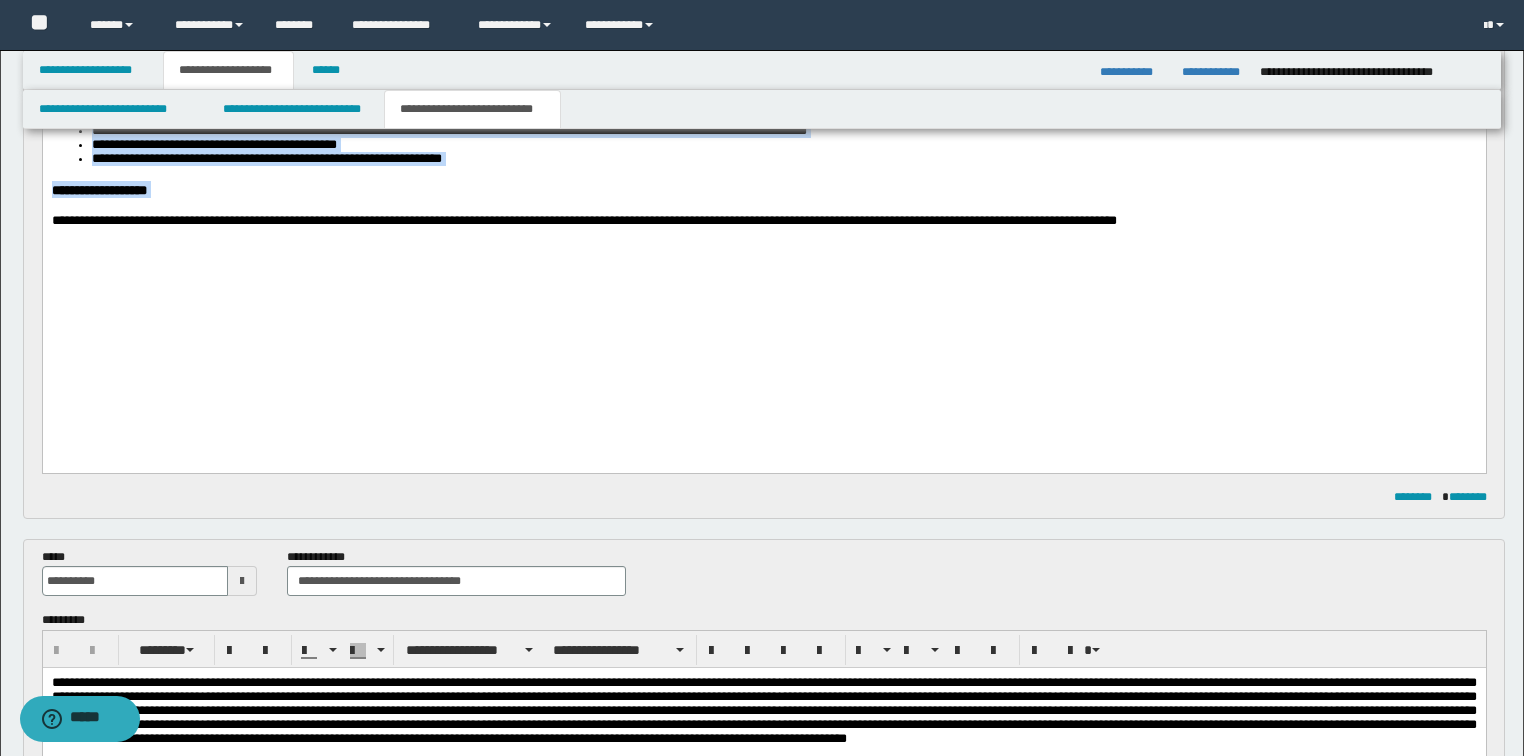 scroll, scrollTop: 1120, scrollLeft: 0, axis: vertical 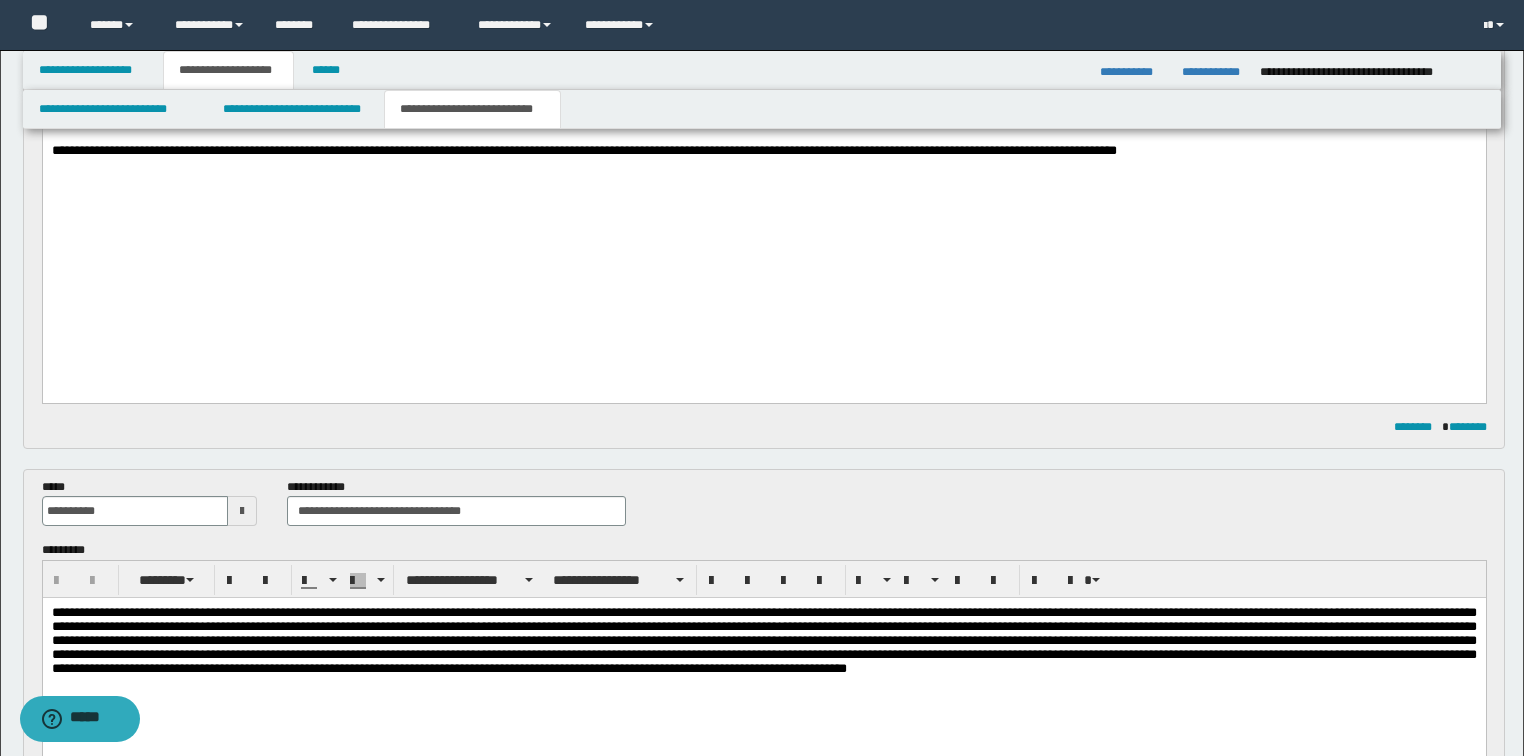 click on "**********" at bounding box center [763, -275] 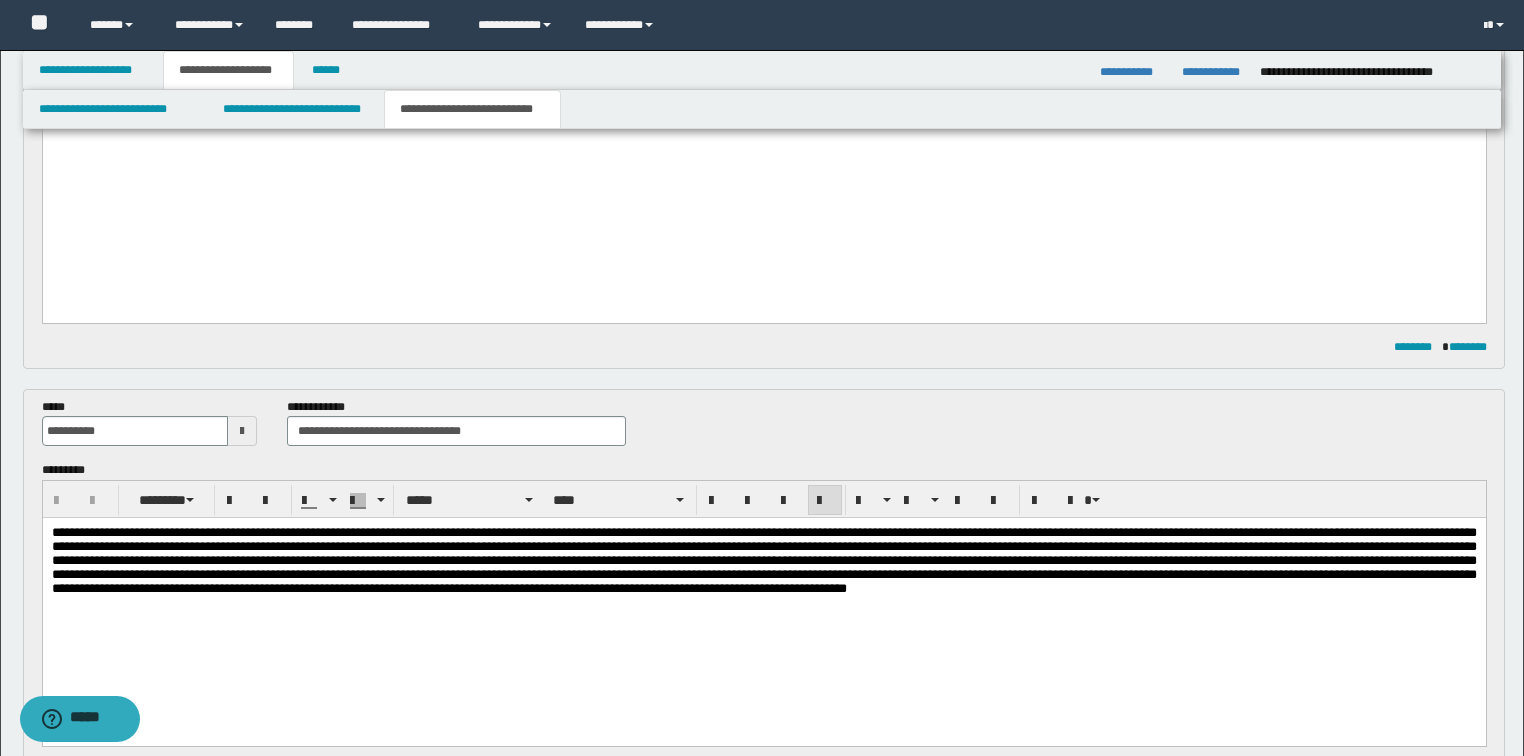 click at bounding box center (763, 560) 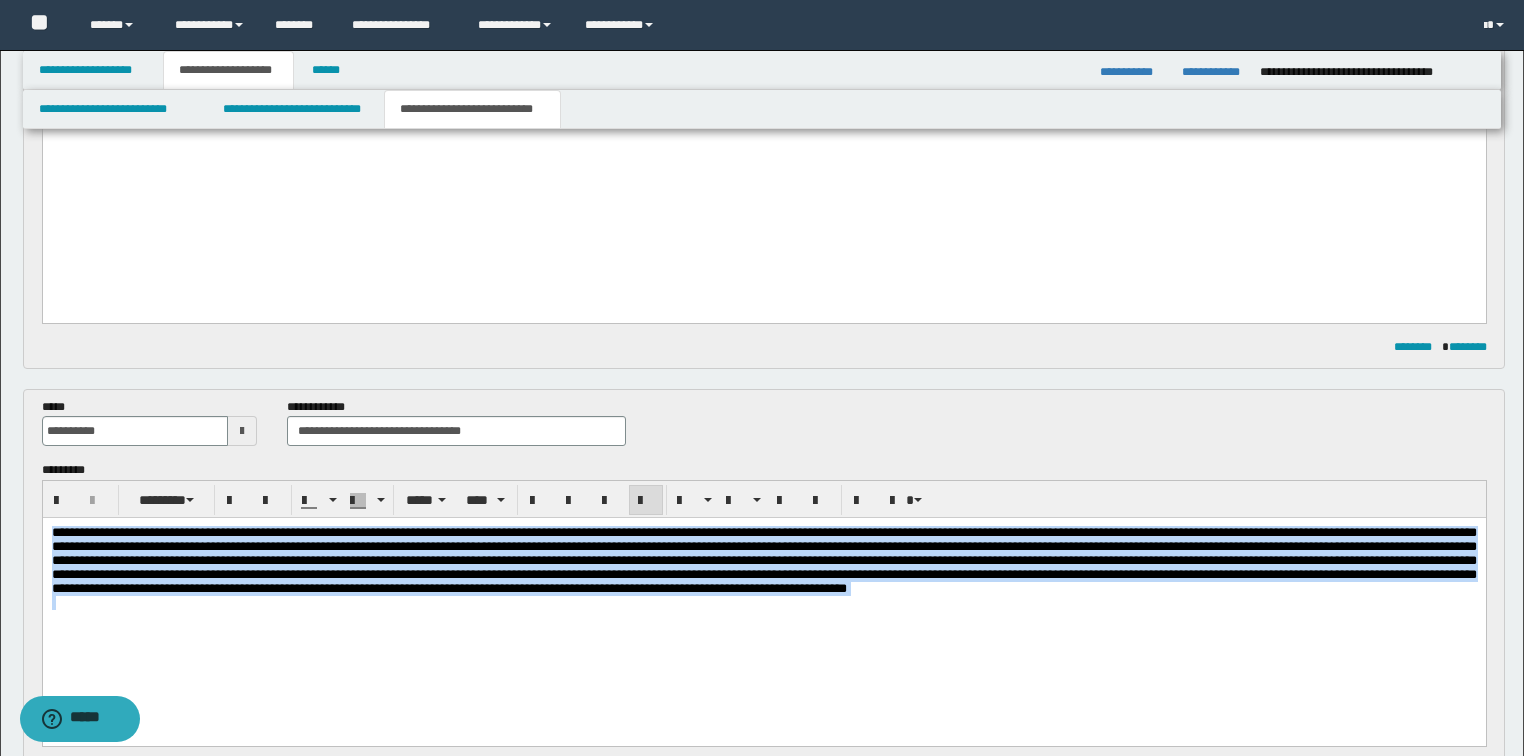 click at bounding box center [763, 603] 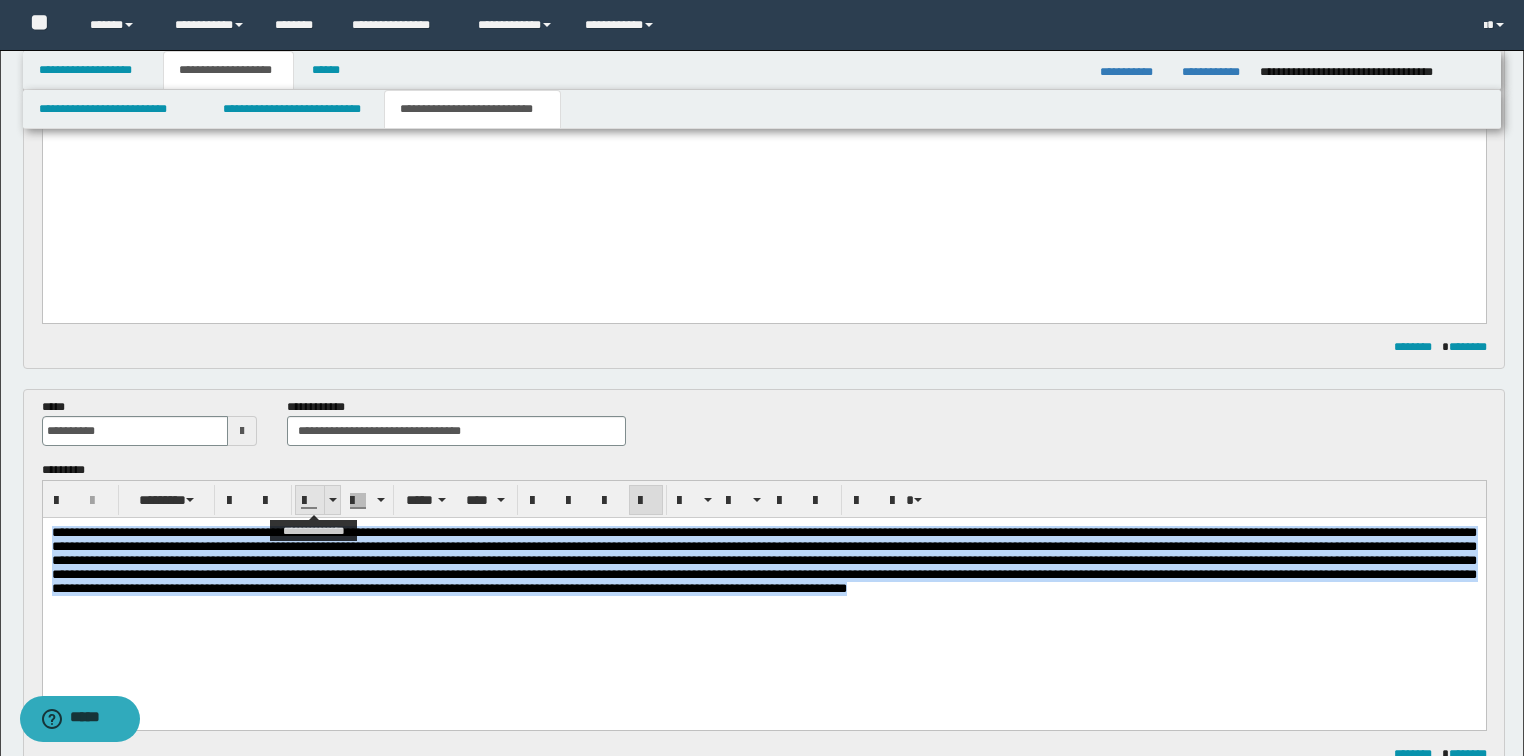 click at bounding box center [332, 500] 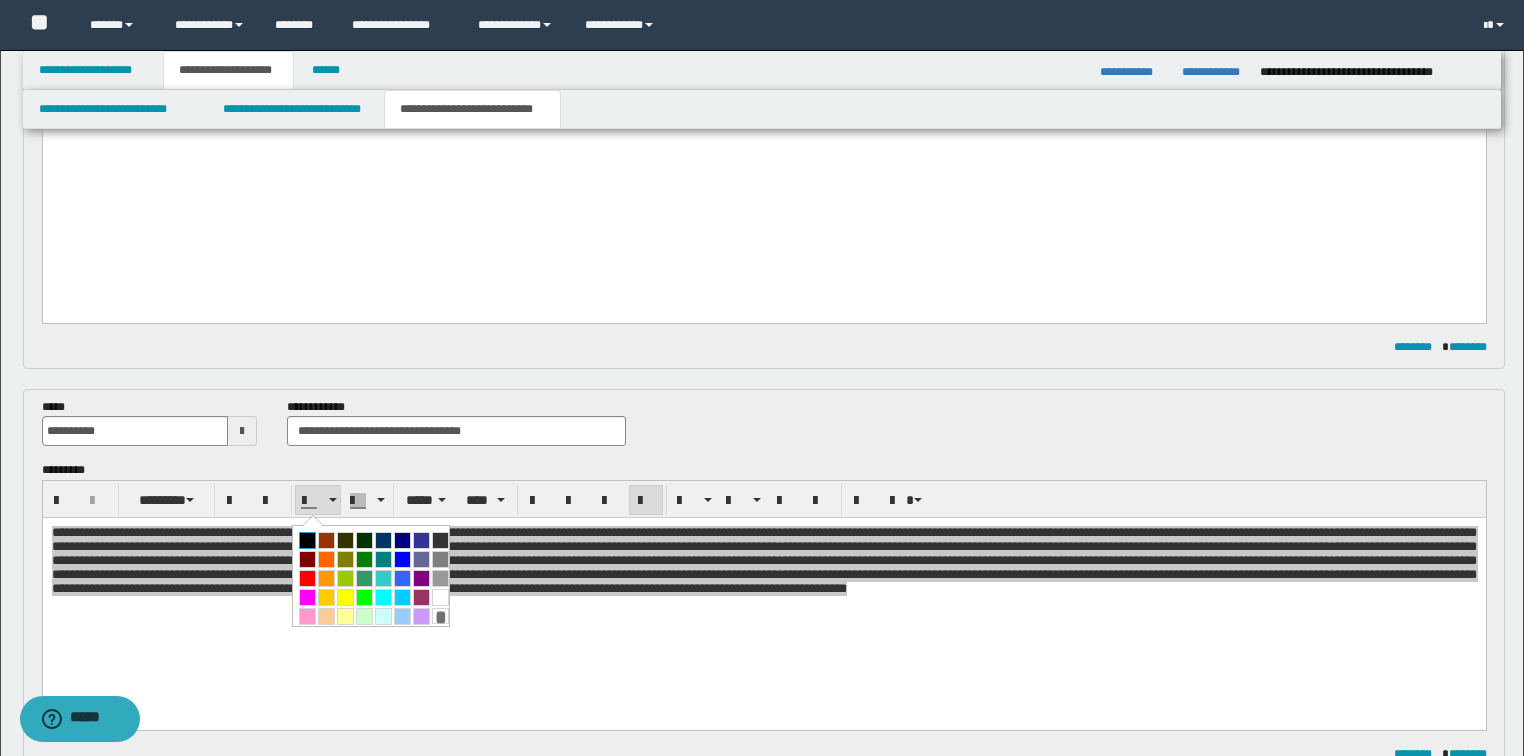 click at bounding box center [307, 540] 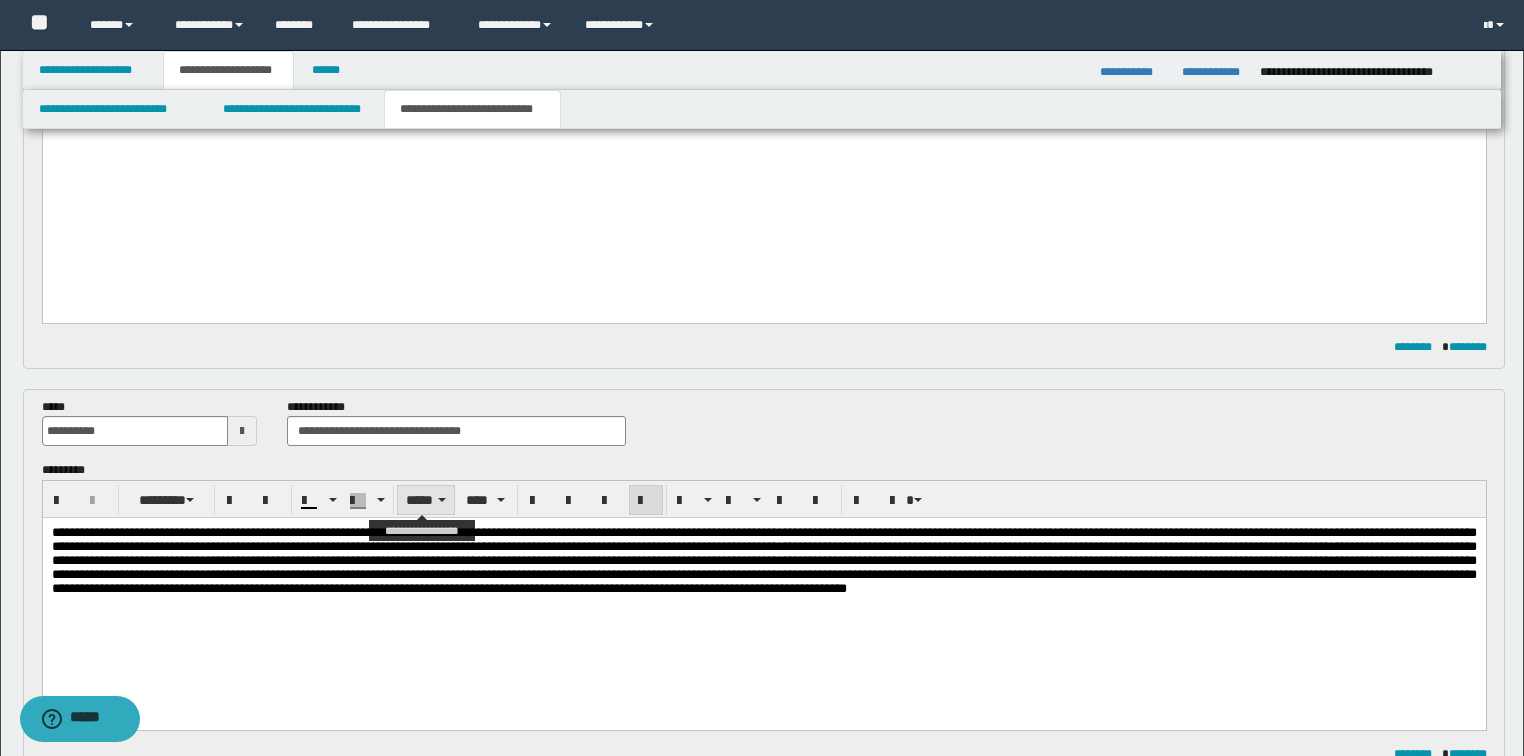 click on "*****" at bounding box center [426, 500] 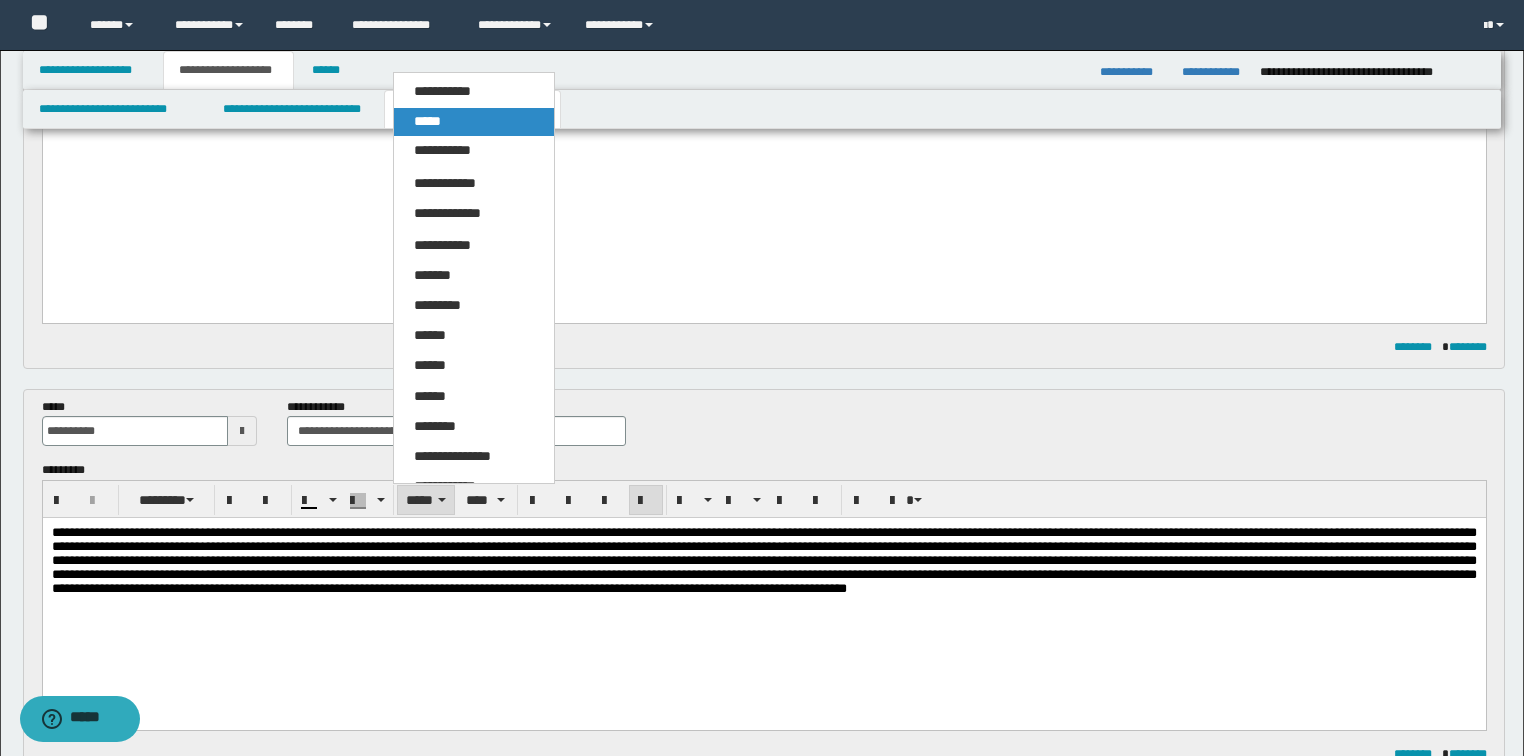click on "*****" at bounding box center (474, 122) 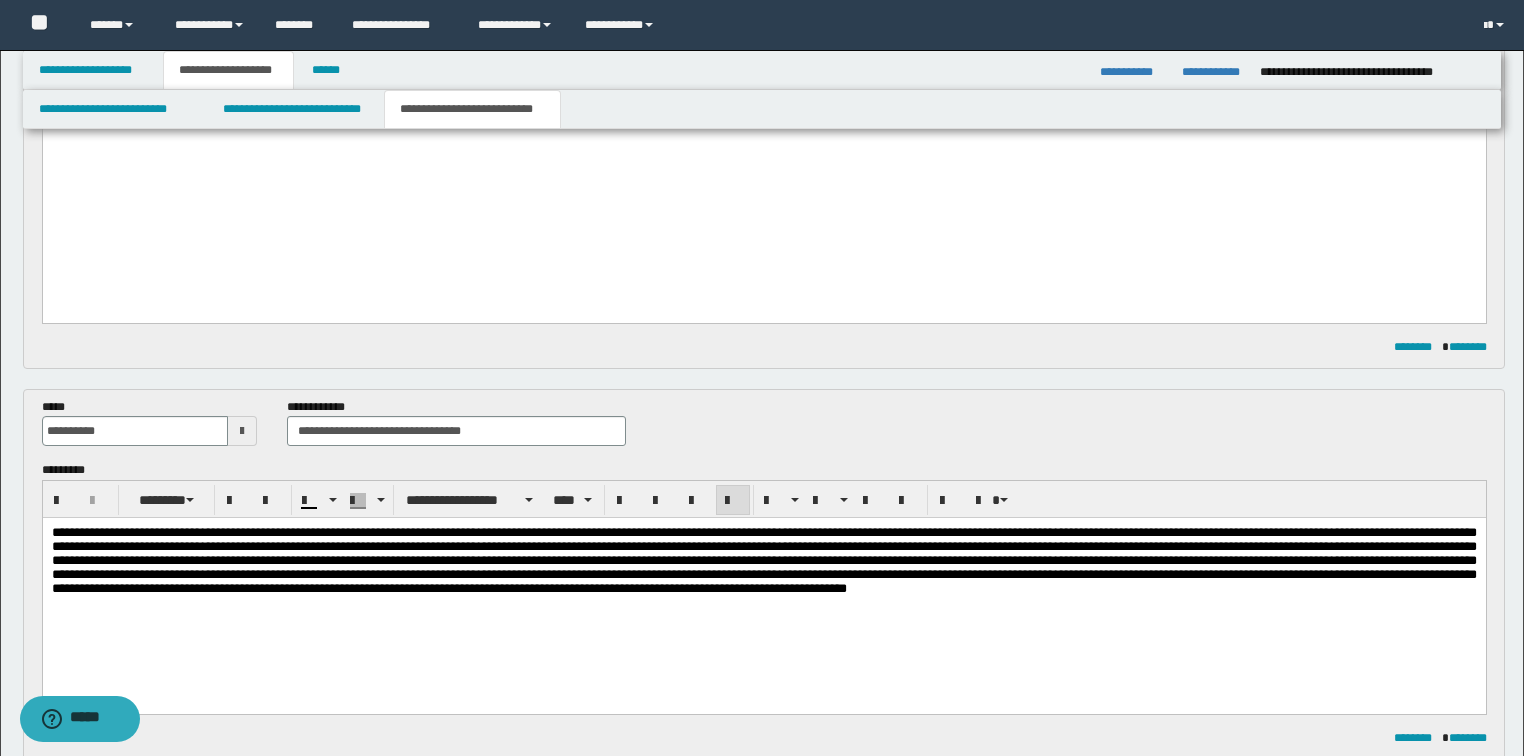 drag, startPoint x: 408, startPoint y: 491, endPoint x: 436, endPoint y: 366, distance: 128.09763 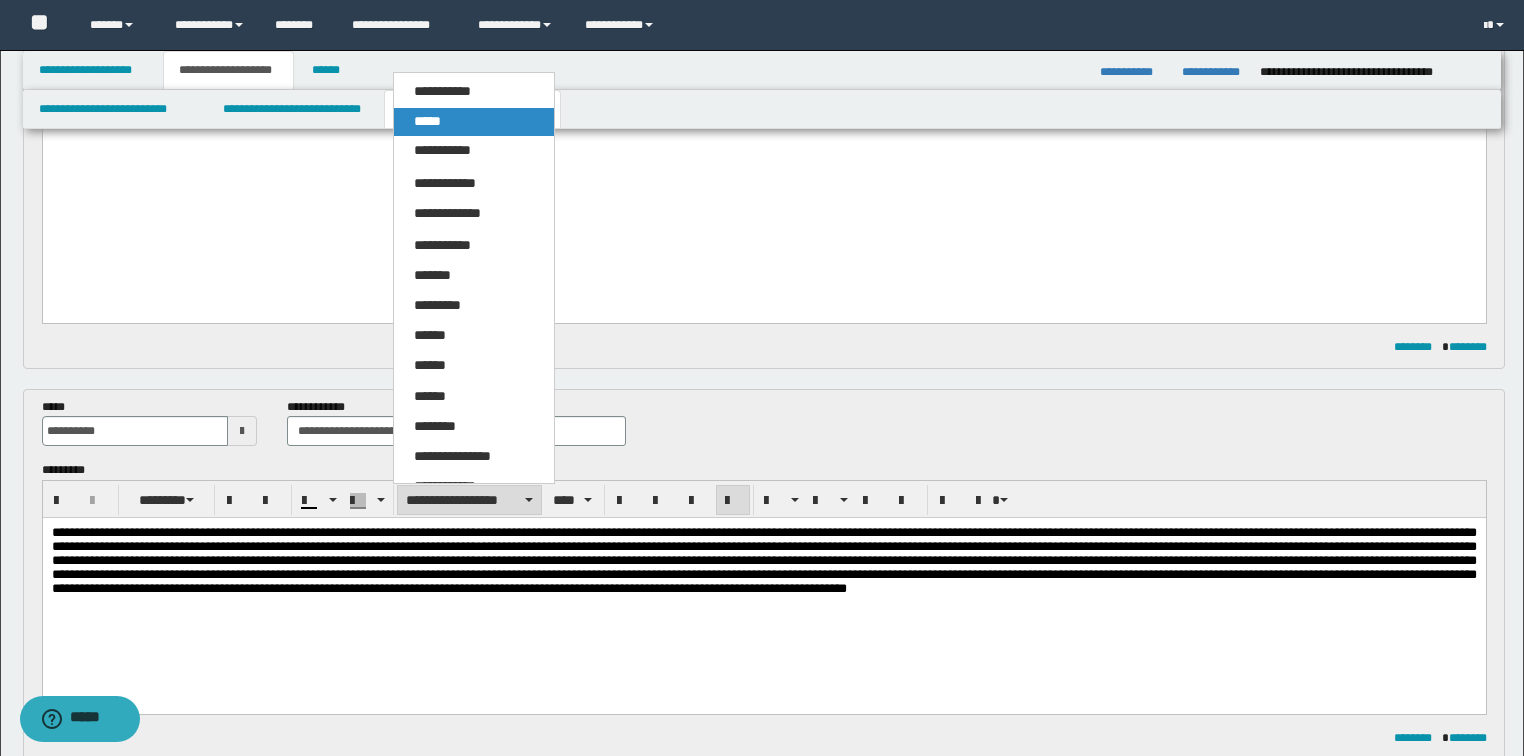 click on "*****" at bounding box center (427, 121) 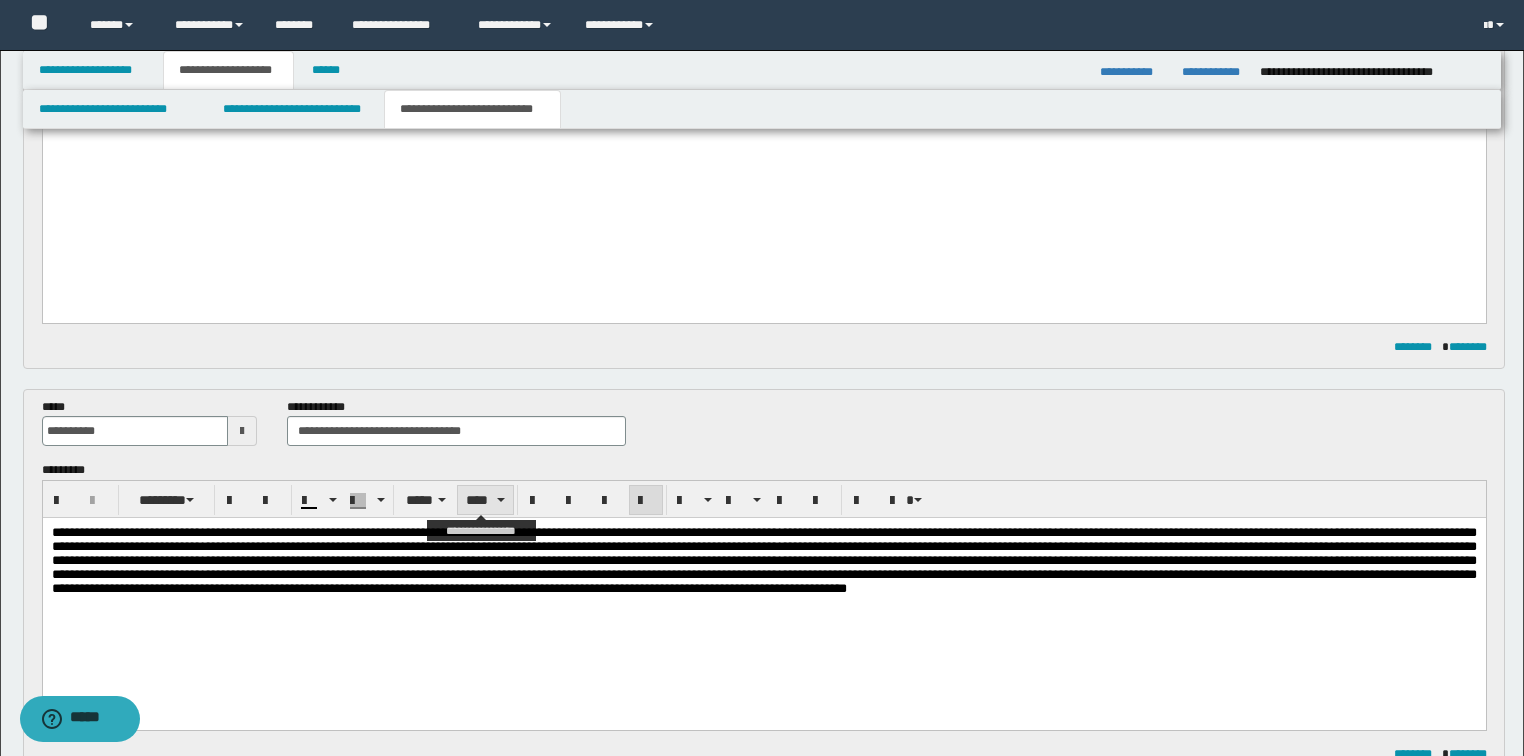 click on "****" at bounding box center [485, 500] 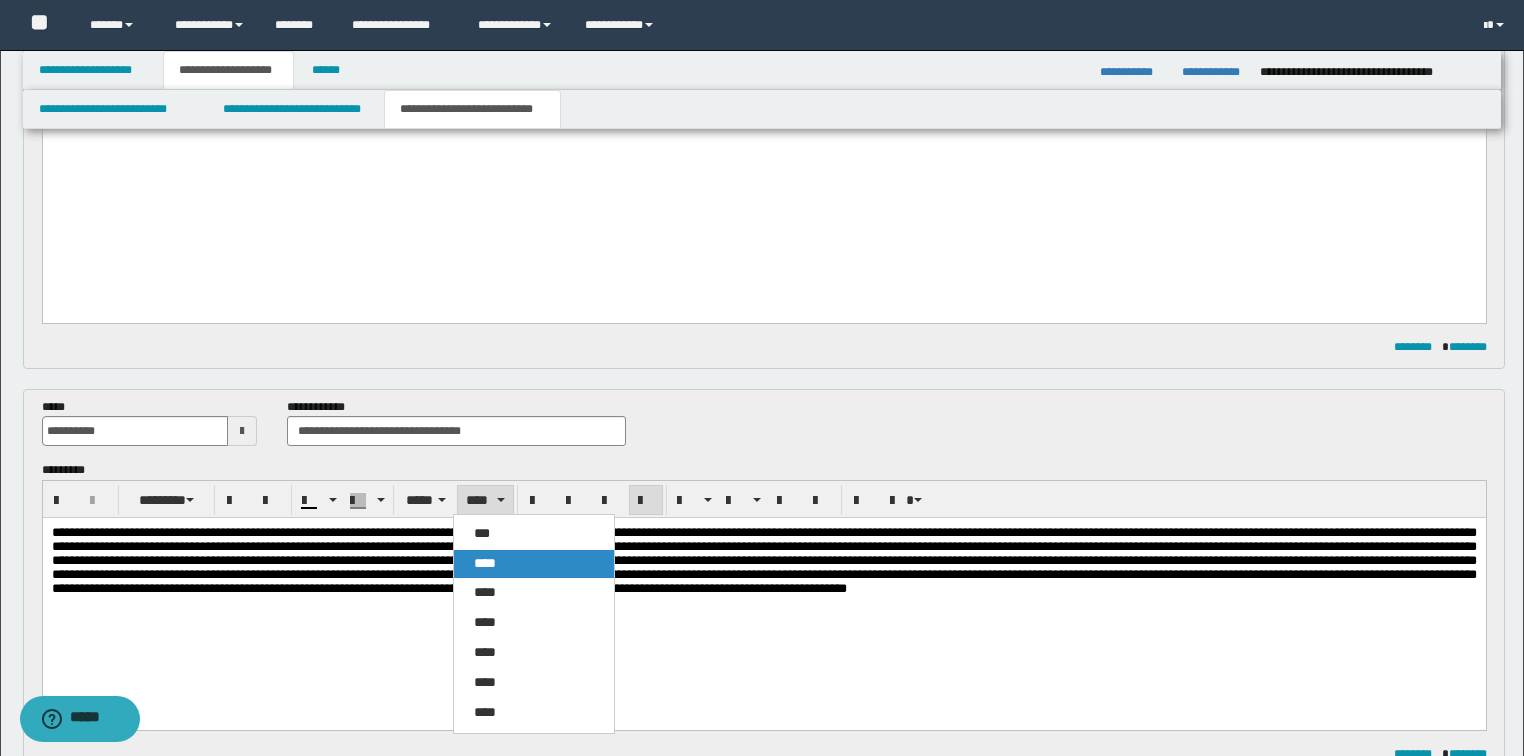 click on "****" at bounding box center (485, 563) 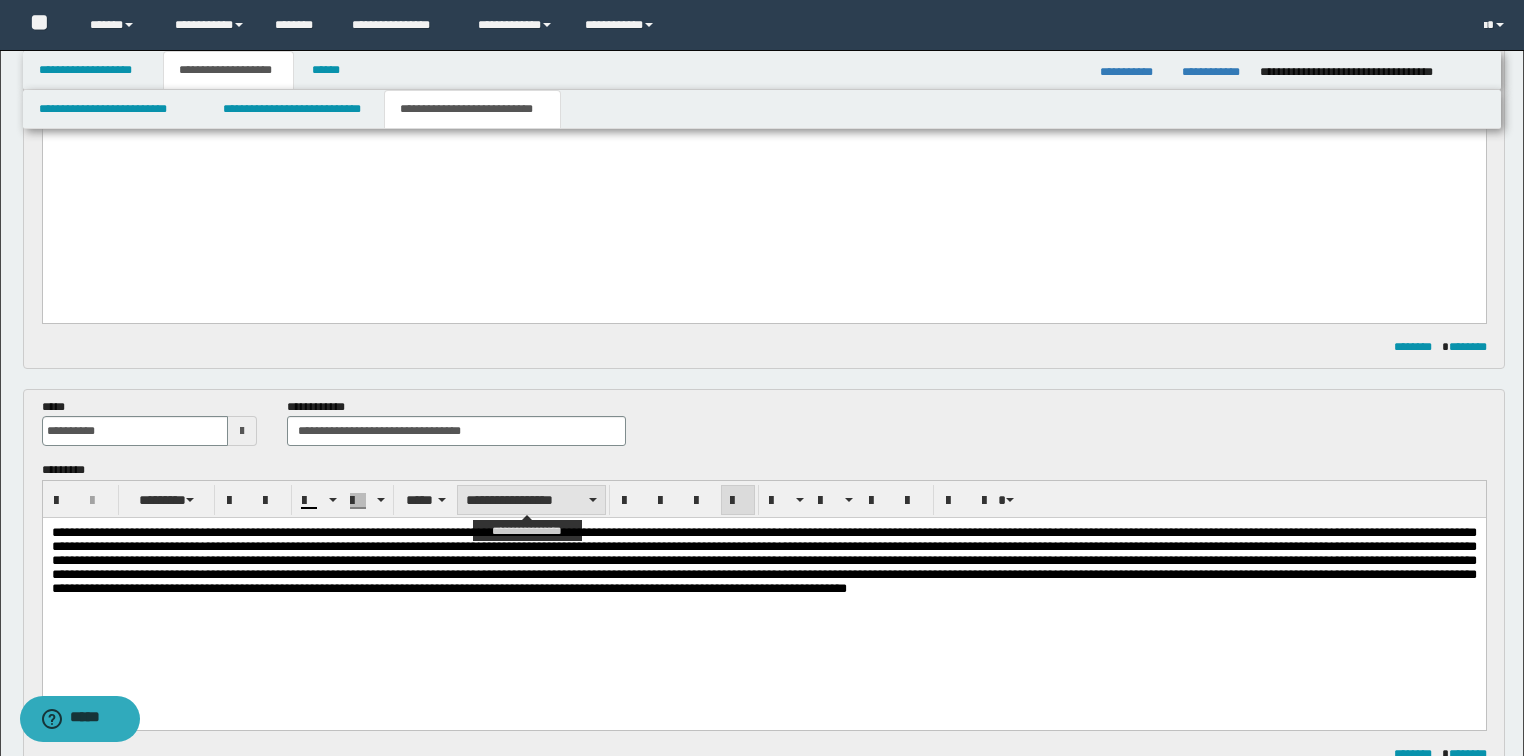 click on "**********" at bounding box center (531, 500) 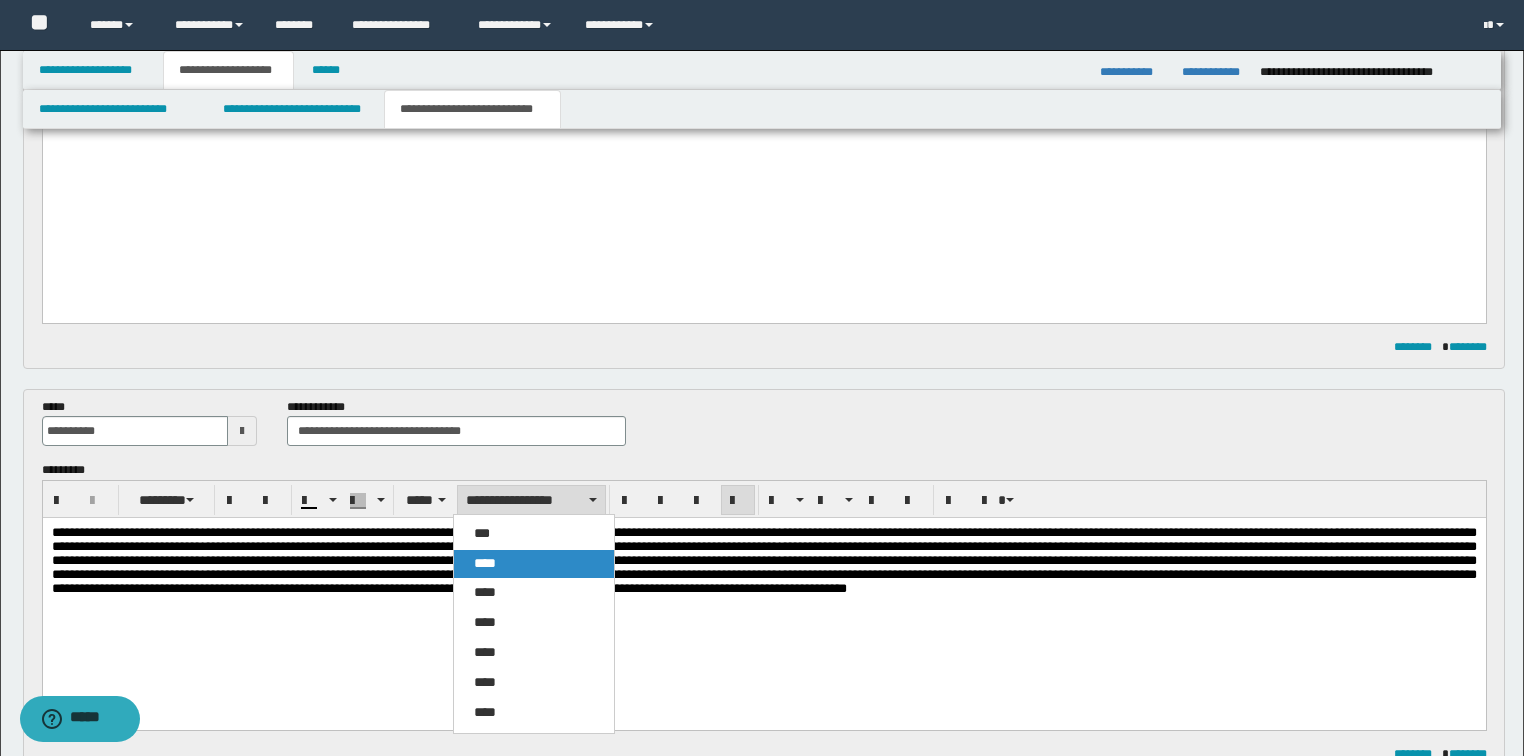 click on "****" at bounding box center [485, 563] 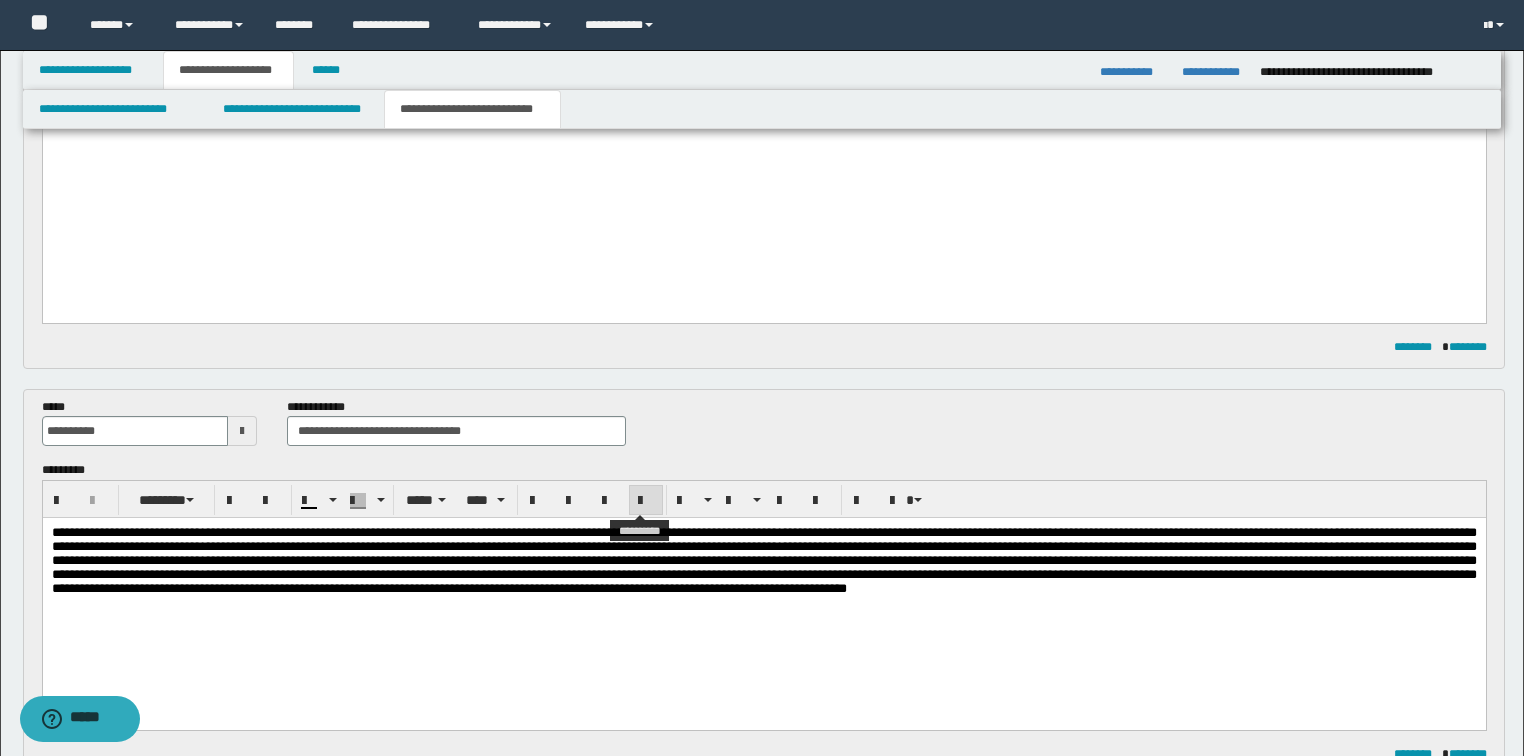 click at bounding box center [646, 500] 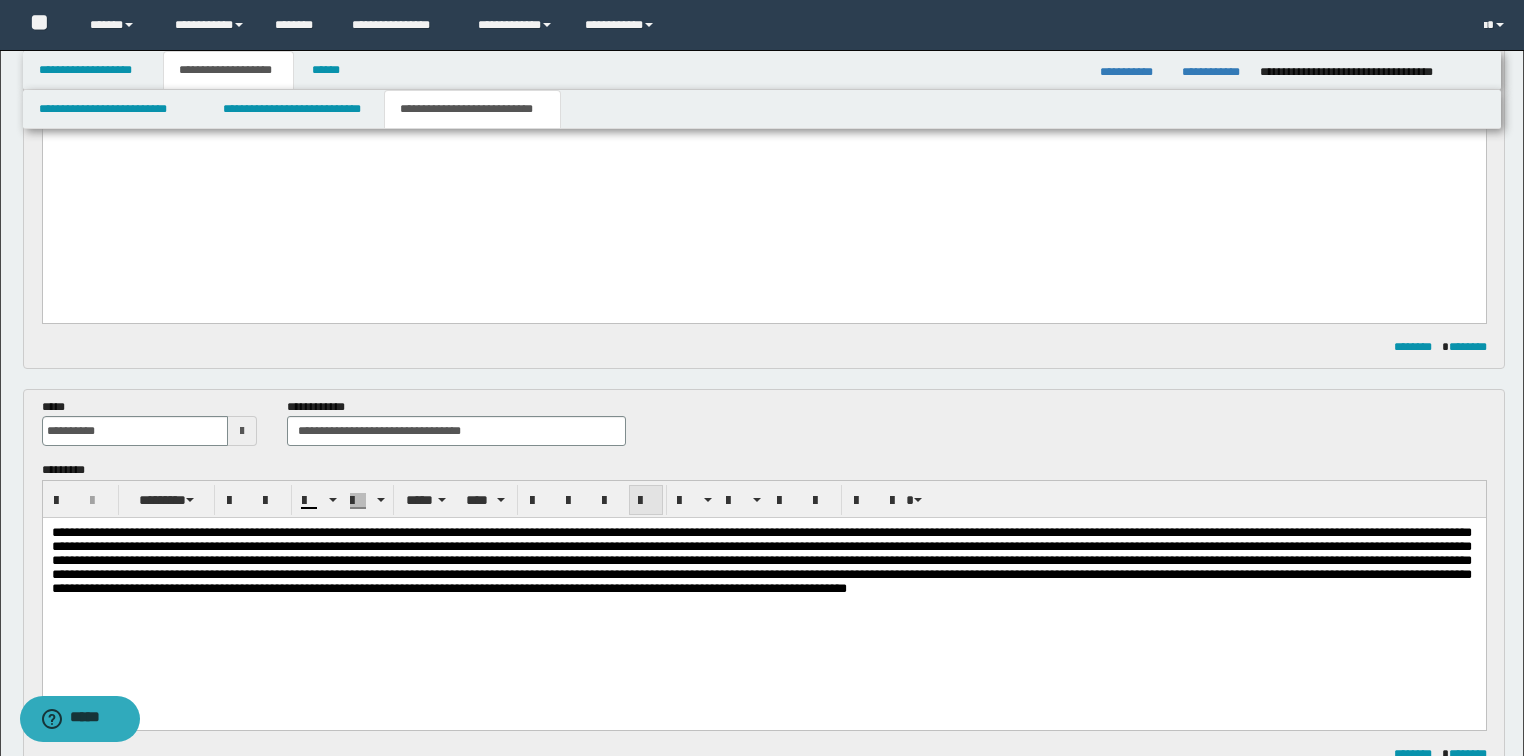 click at bounding box center (646, 500) 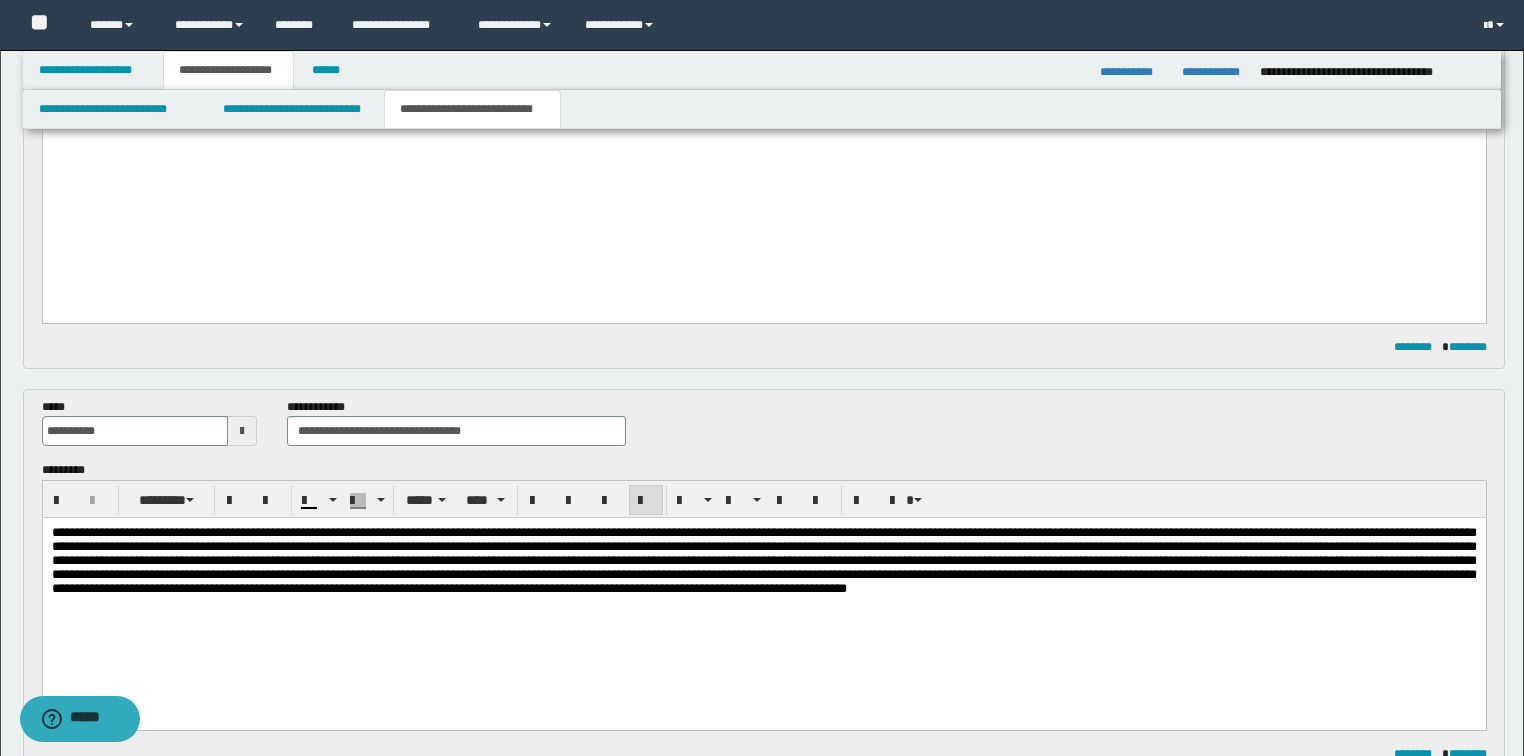 click at bounding box center (763, 586) 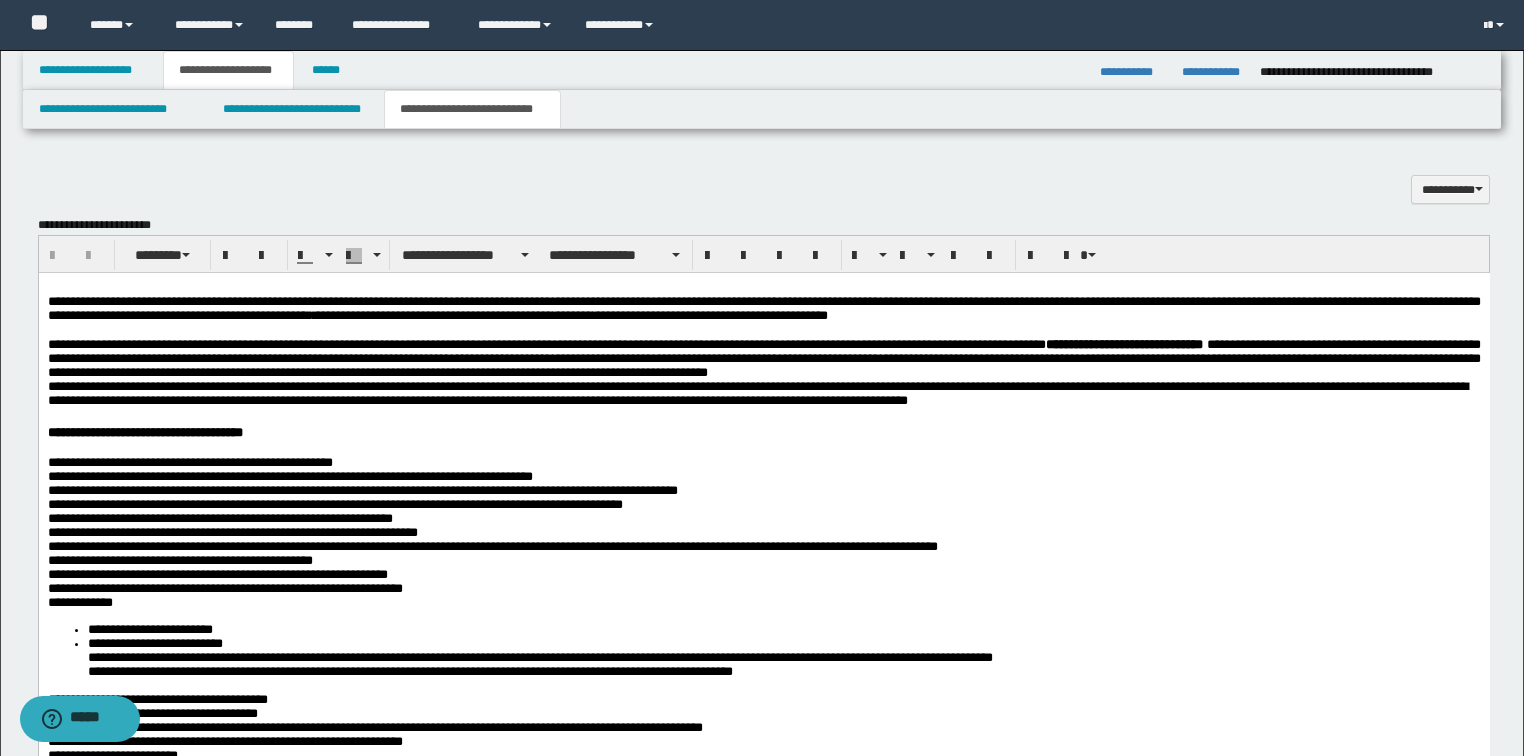 scroll, scrollTop: 2000, scrollLeft: 0, axis: vertical 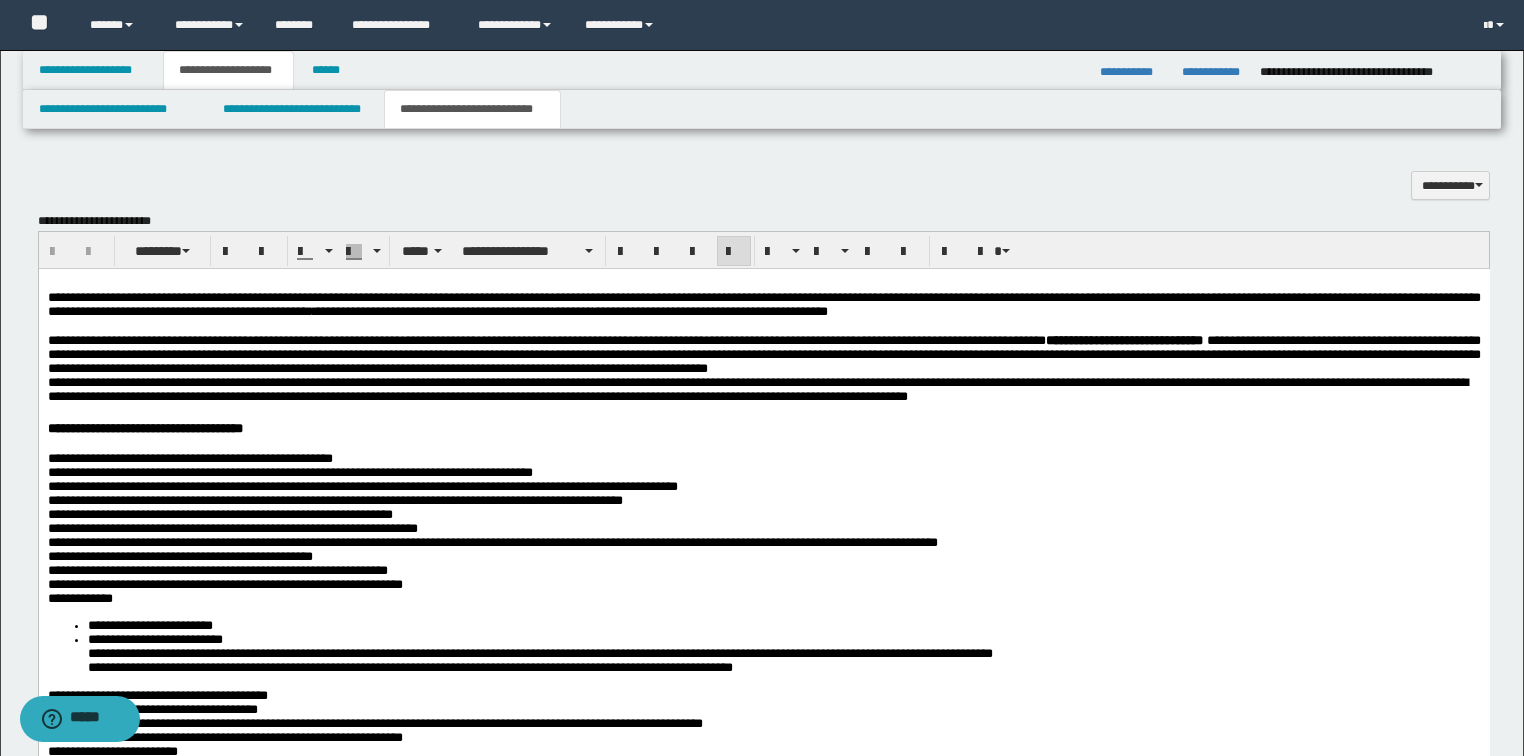 click on "**********" at bounding box center [763, 355] 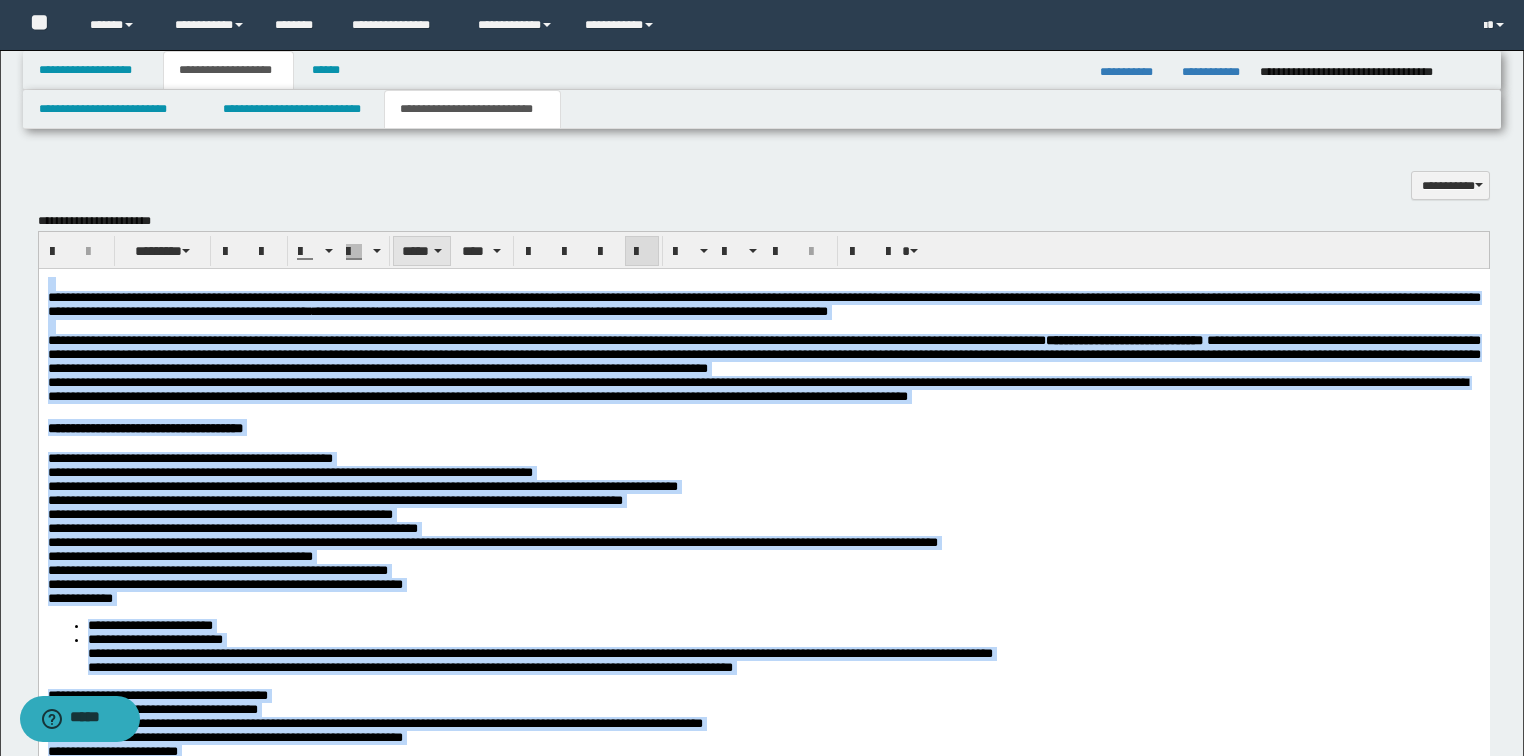 click on "*****" at bounding box center [422, 251] 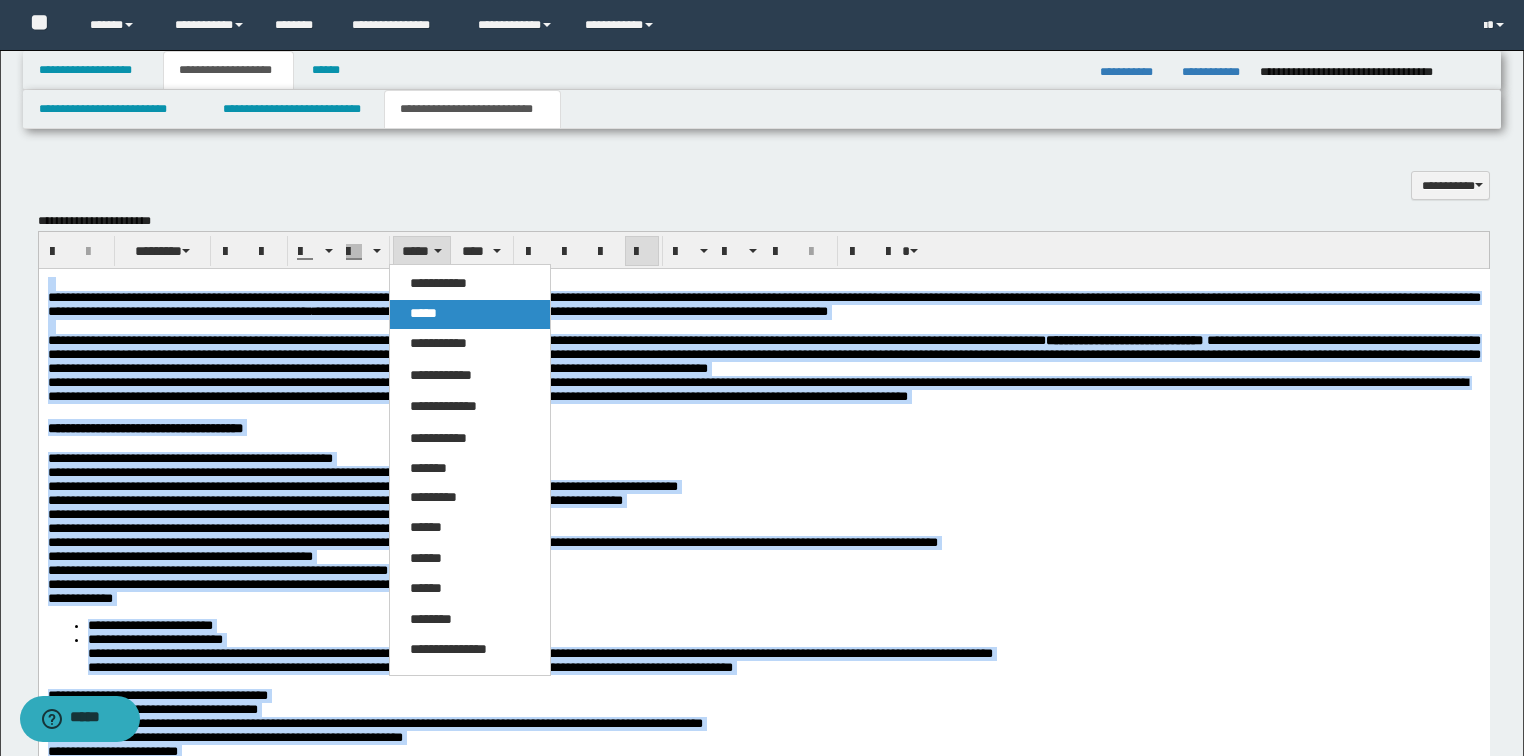 click on "*****" at bounding box center [423, 313] 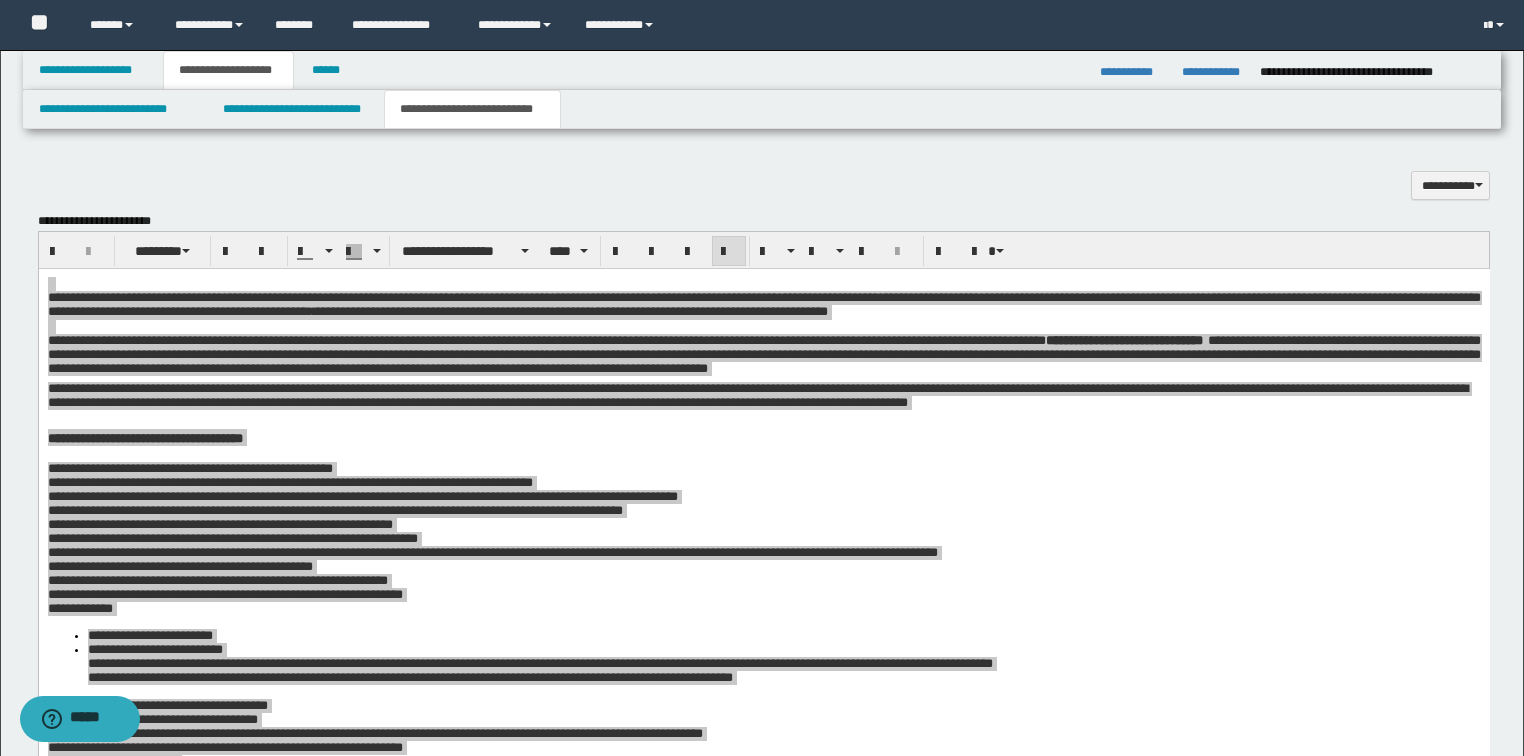 click on "**********" at bounding box center (764, 250) 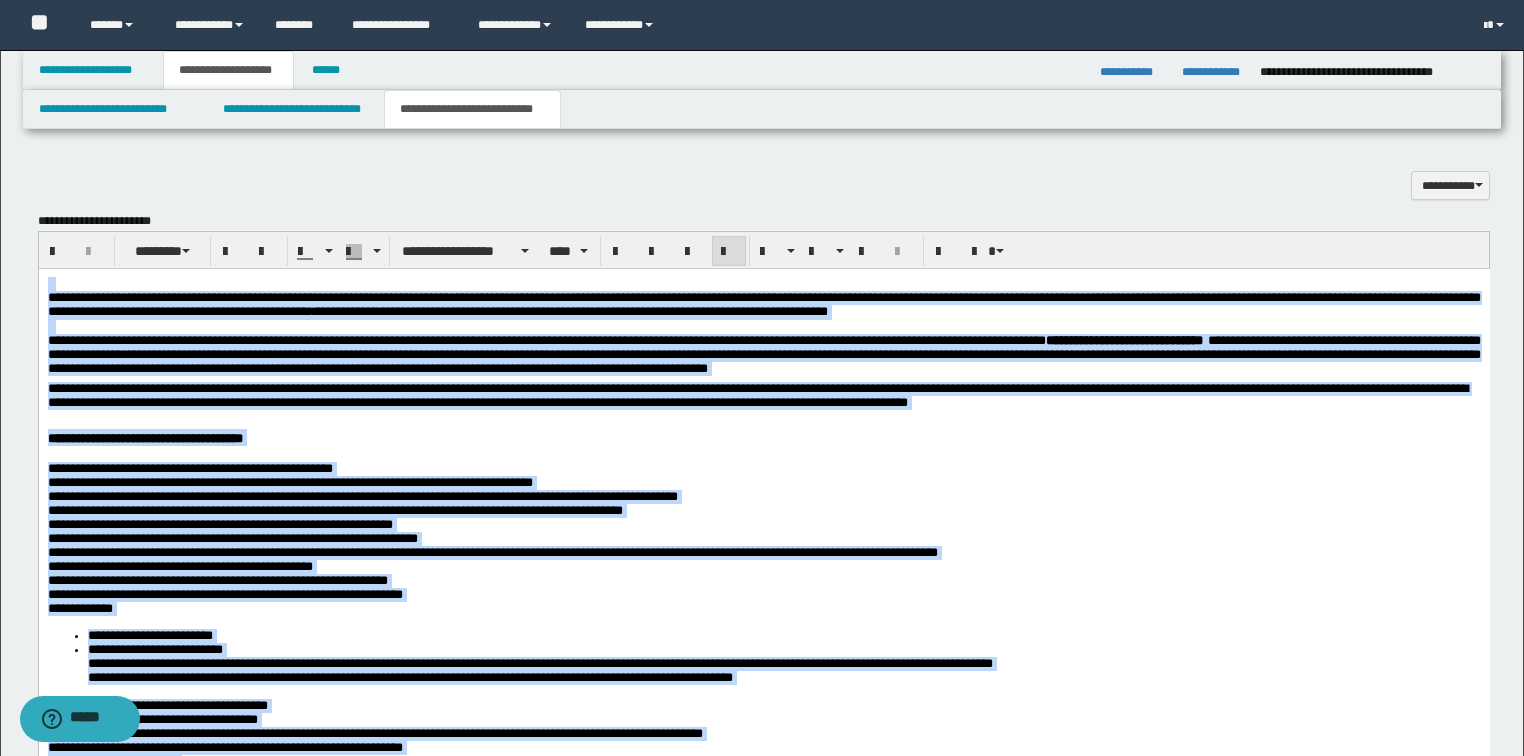 click on "**********" at bounding box center [763, 304] 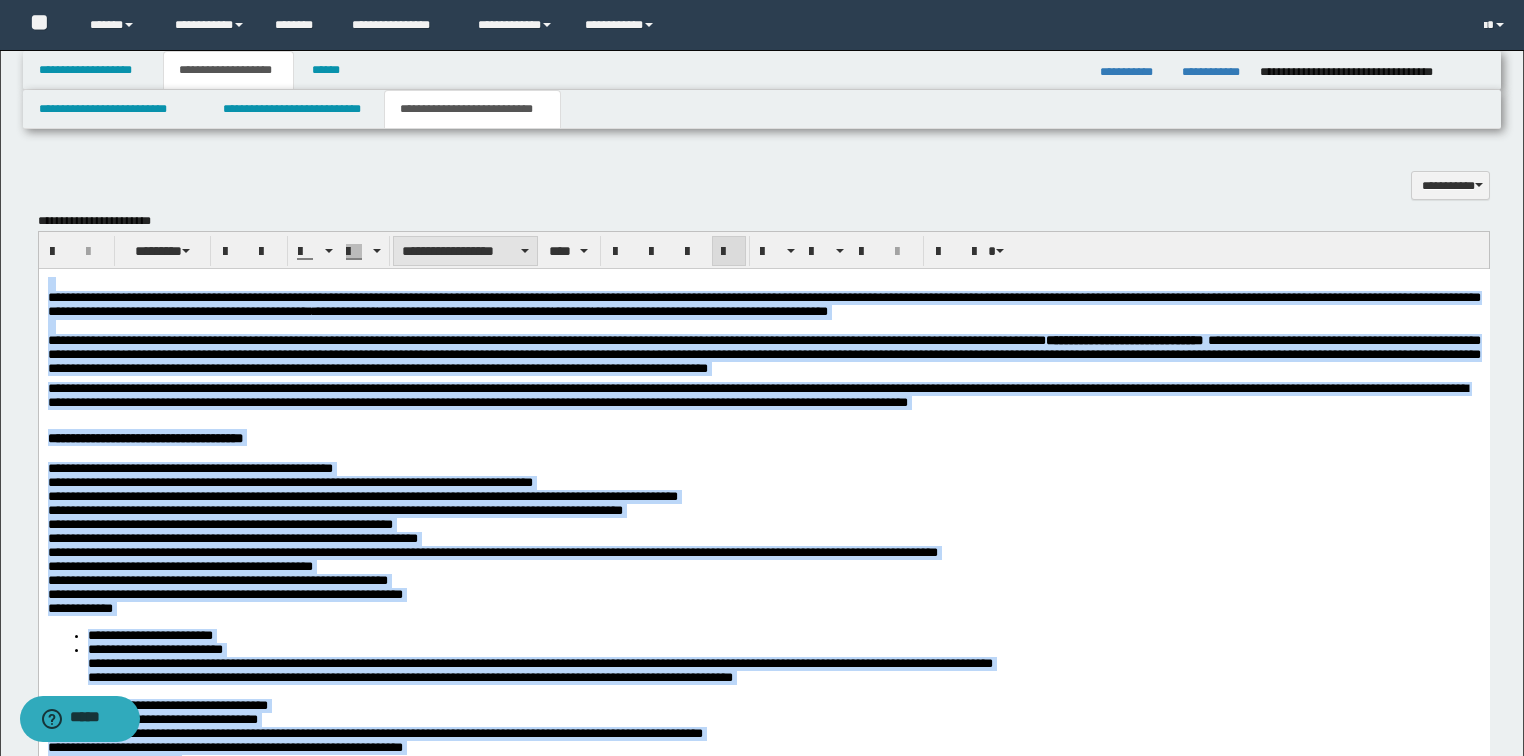 click on "**********" at bounding box center (465, 251) 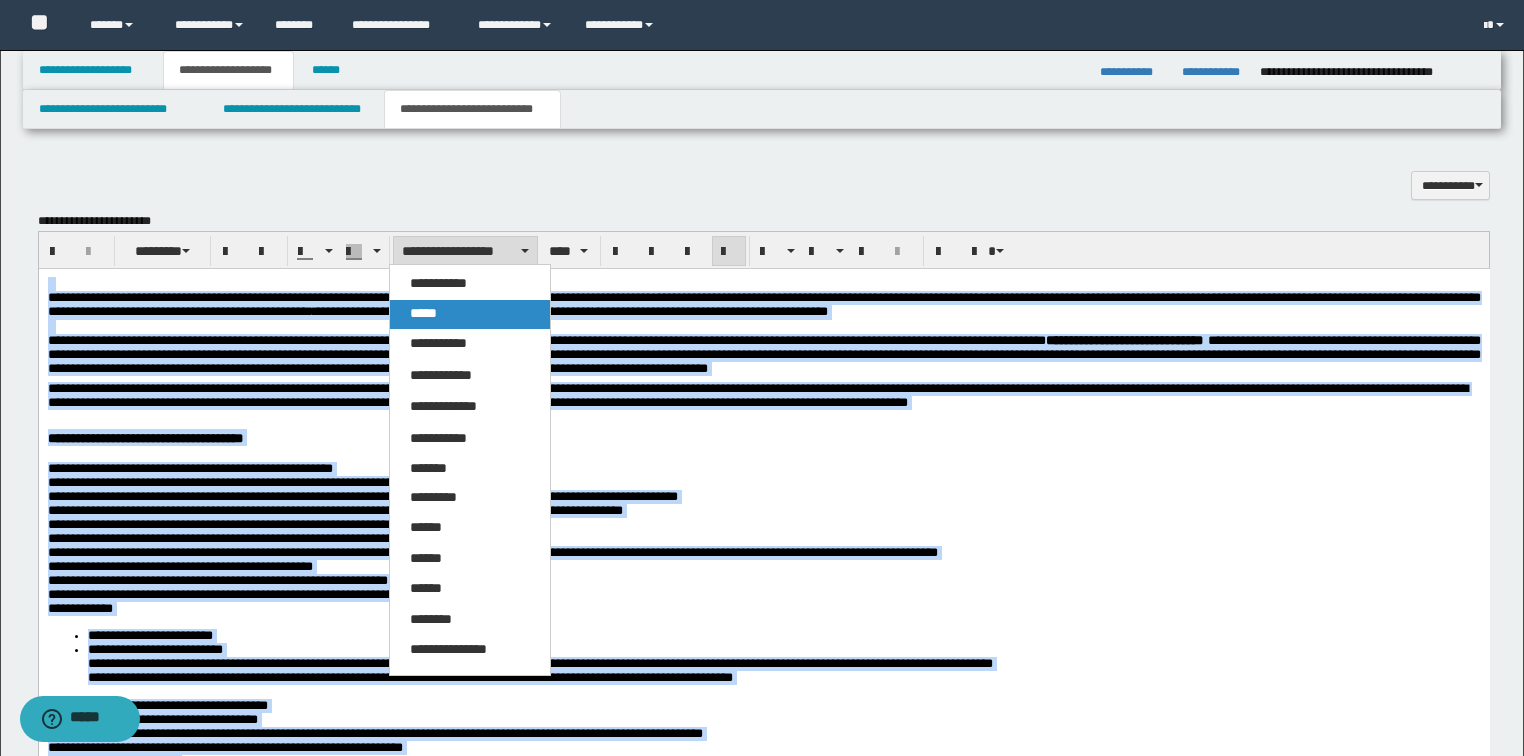 click on "*****" at bounding box center [423, 313] 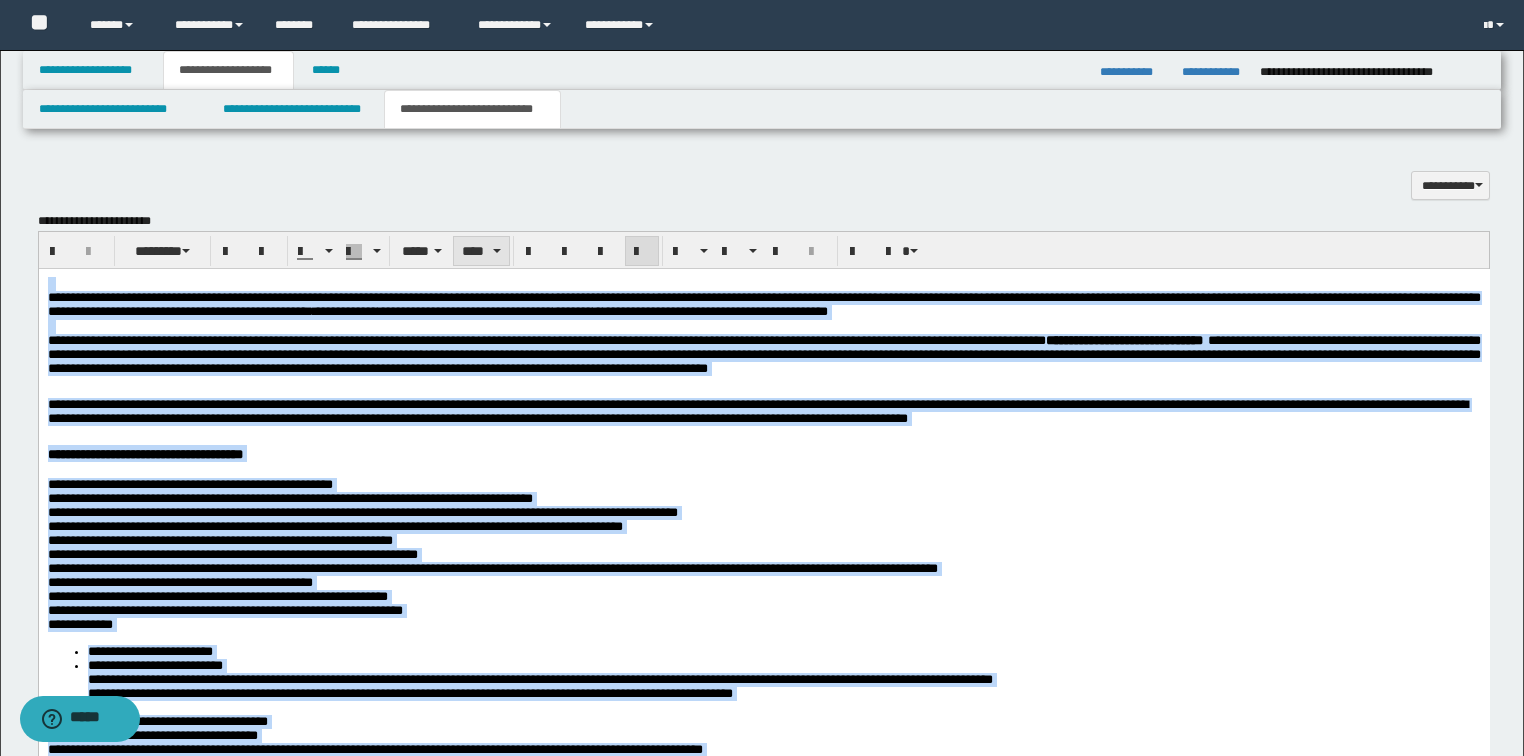 click on "****" at bounding box center (481, 251) 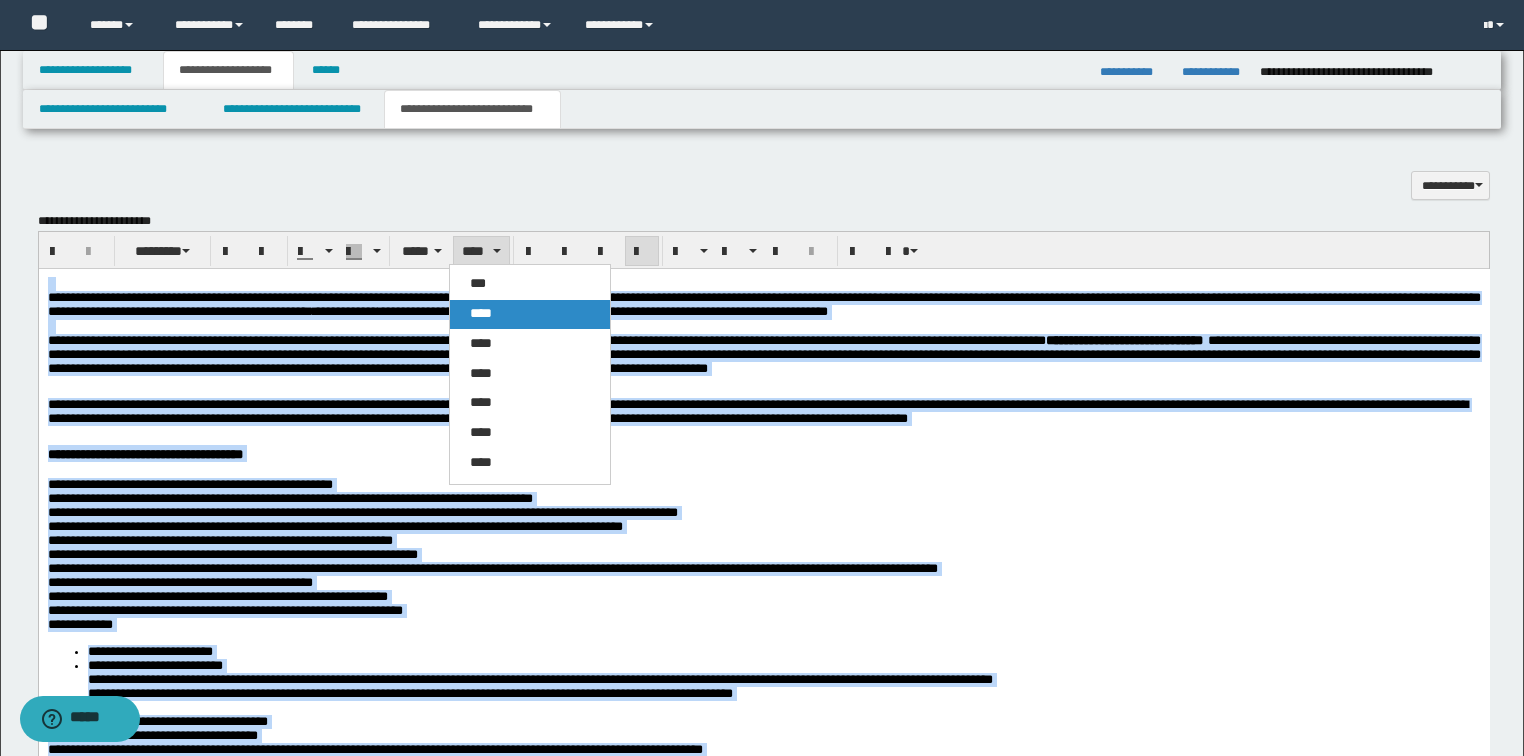 click on "****" at bounding box center [481, 313] 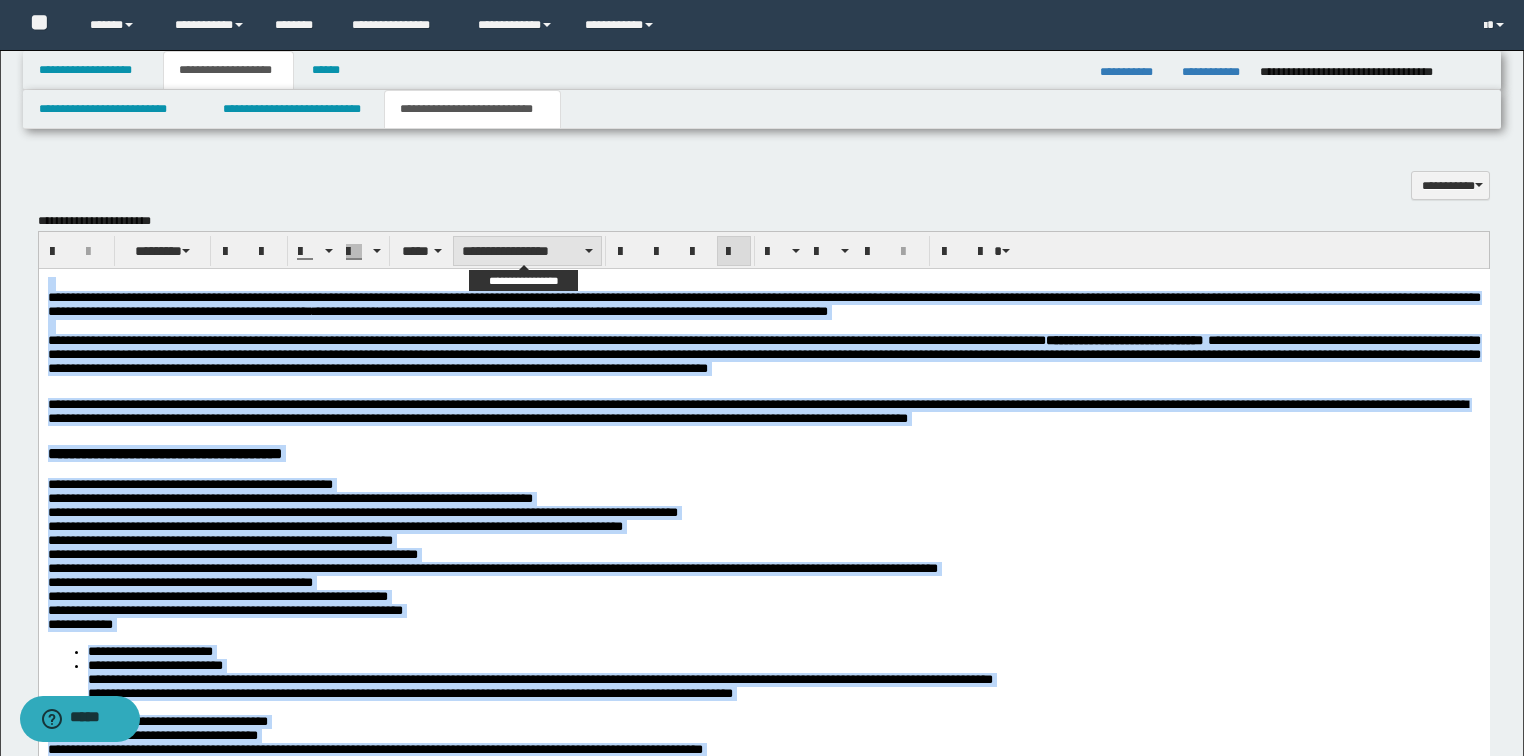 click on "**********" at bounding box center [527, 251] 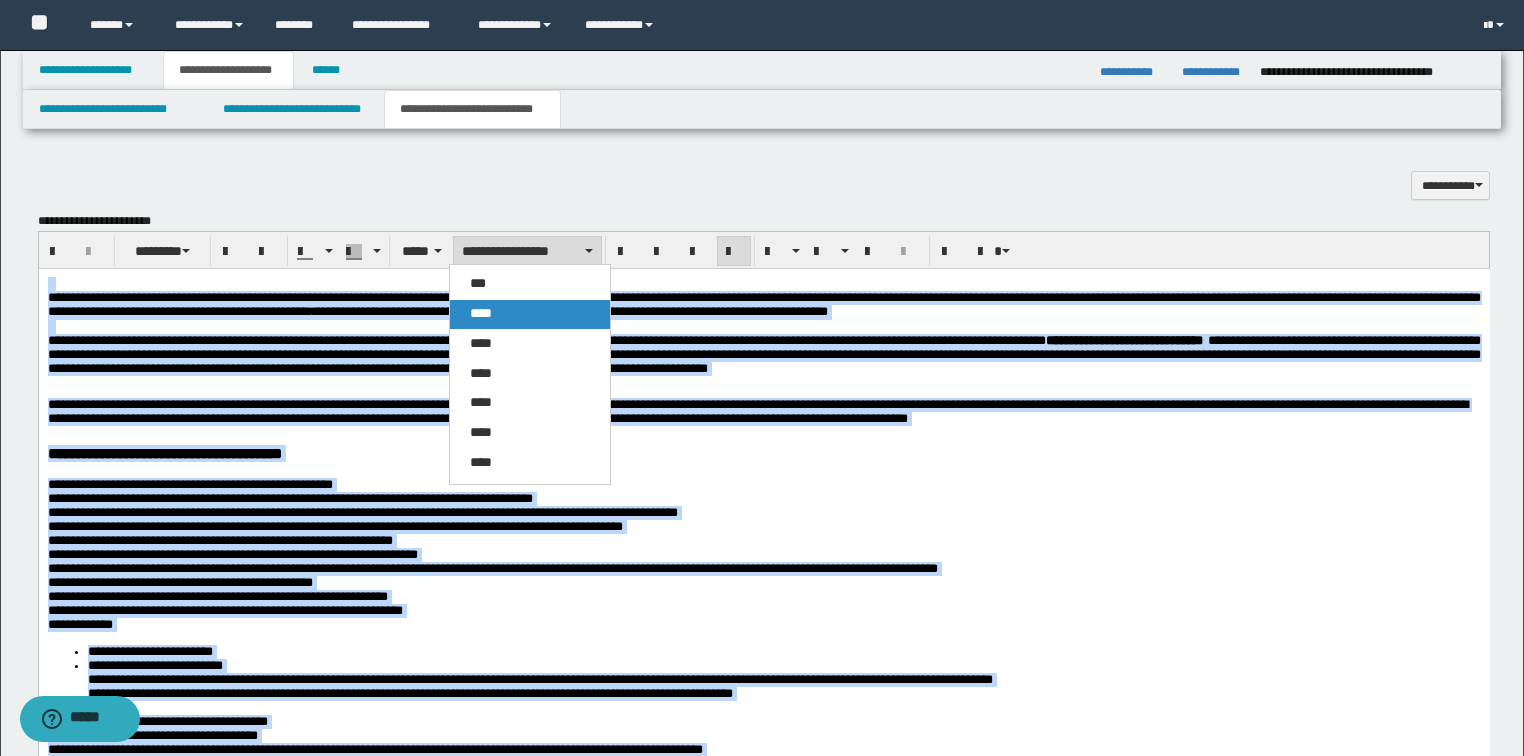 click on "****" at bounding box center [481, 313] 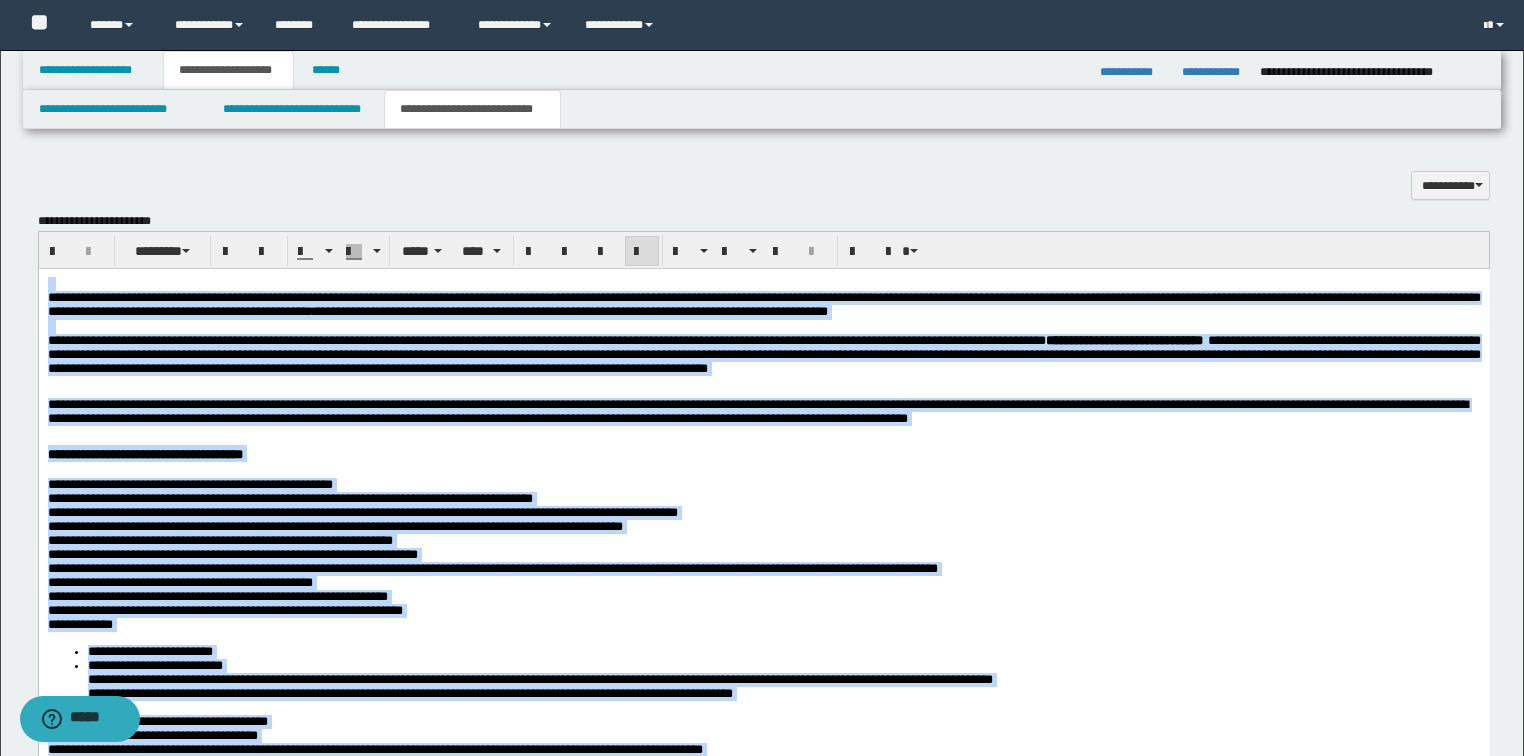 click at bounding box center (642, 252) 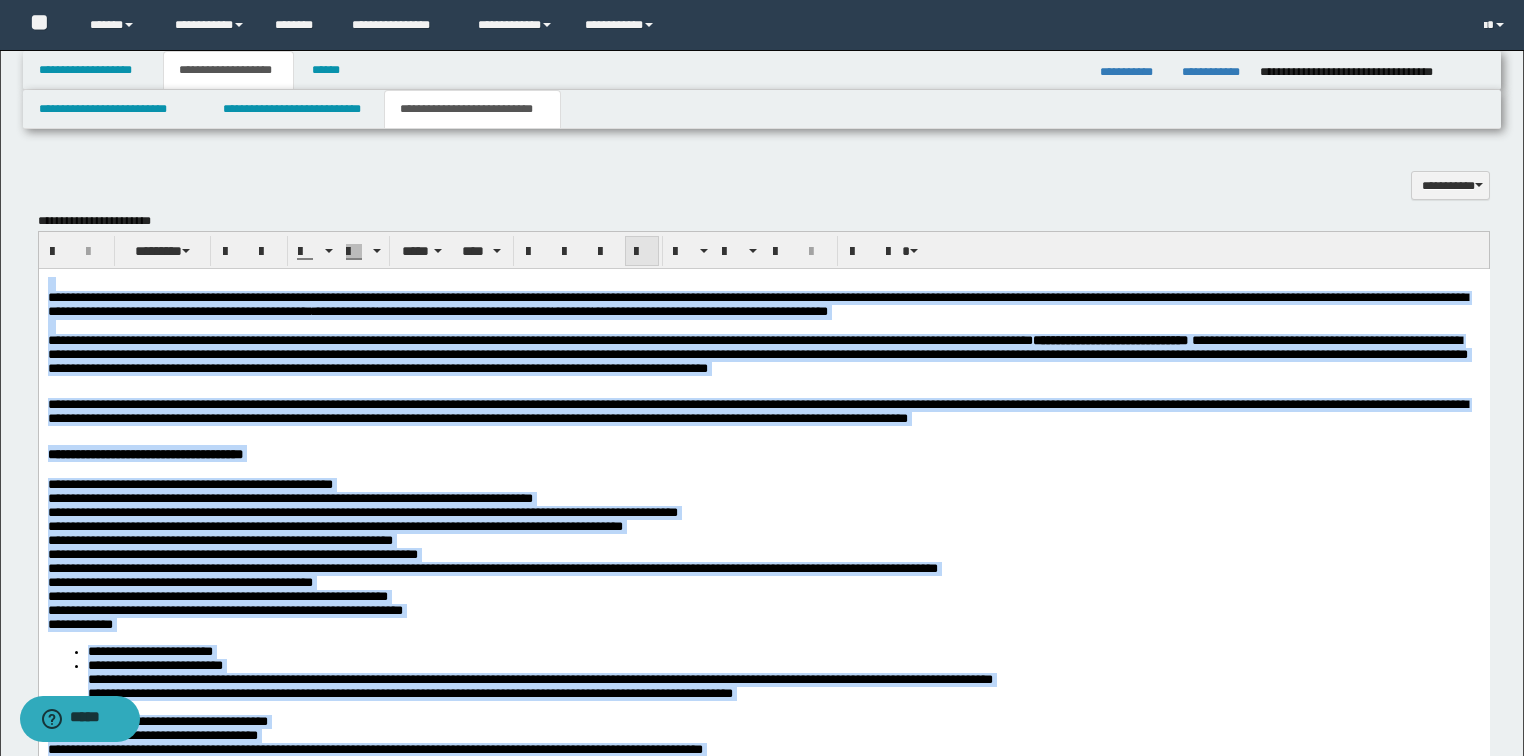 click at bounding box center (642, 252) 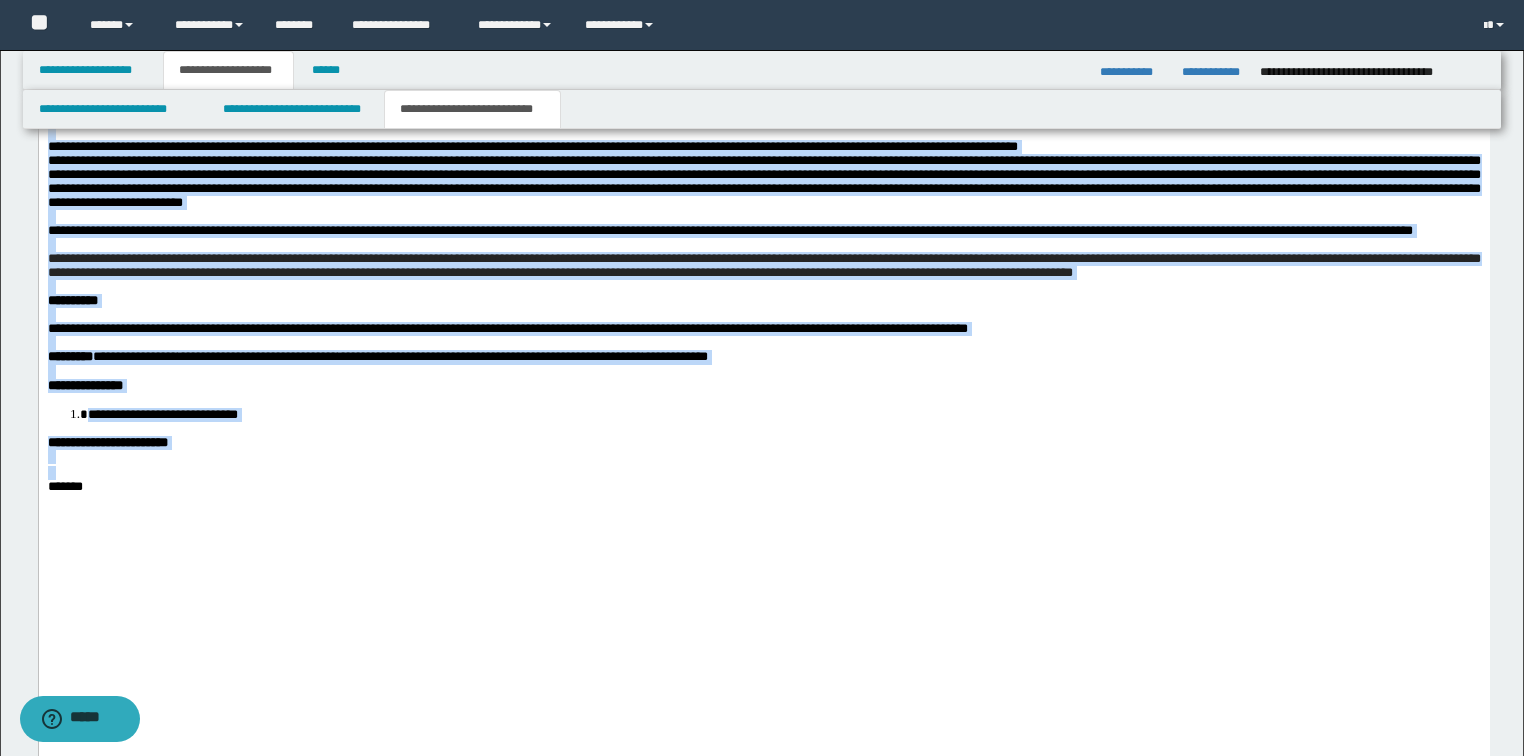 scroll, scrollTop: 4080, scrollLeft: 0, axis: vertical 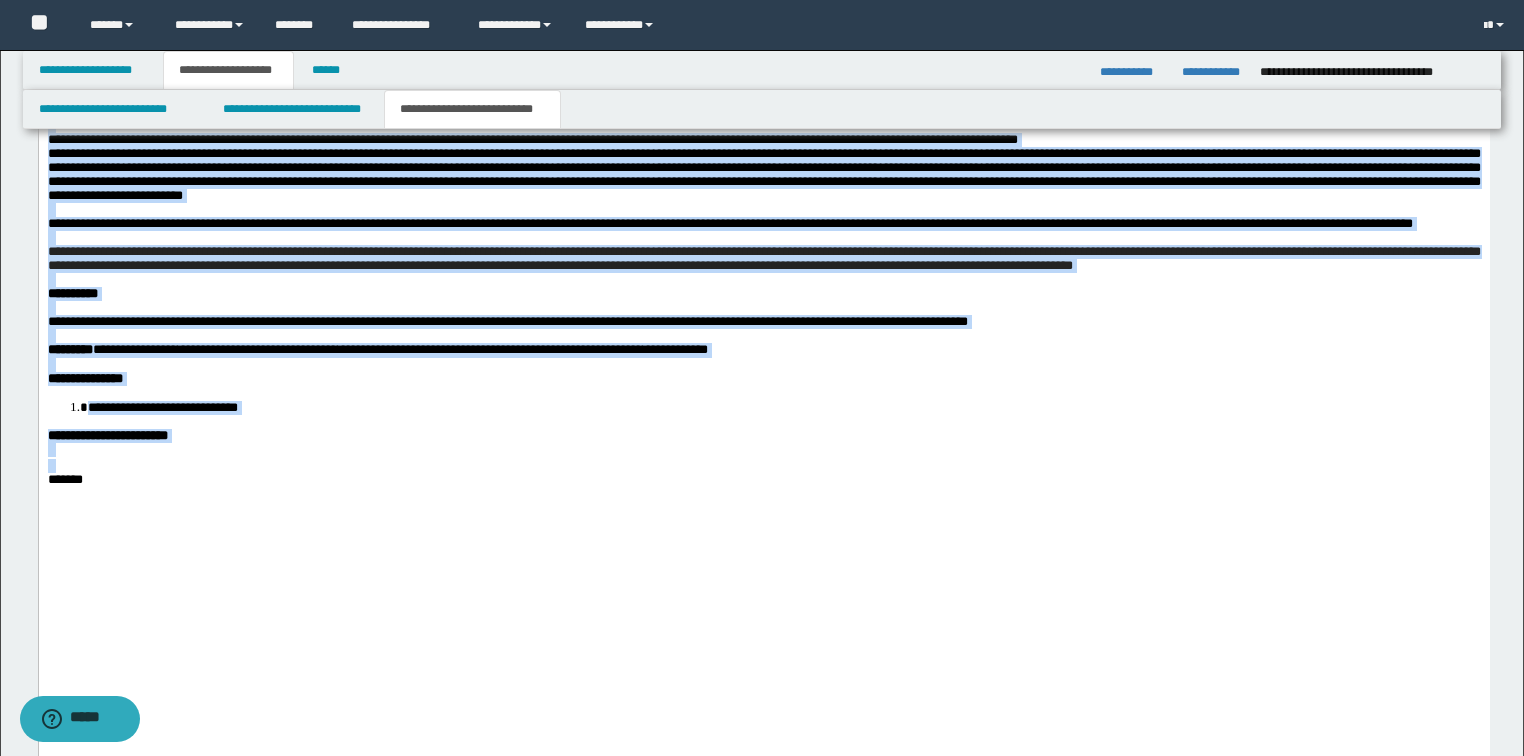 click at bounding box center (763, 127) 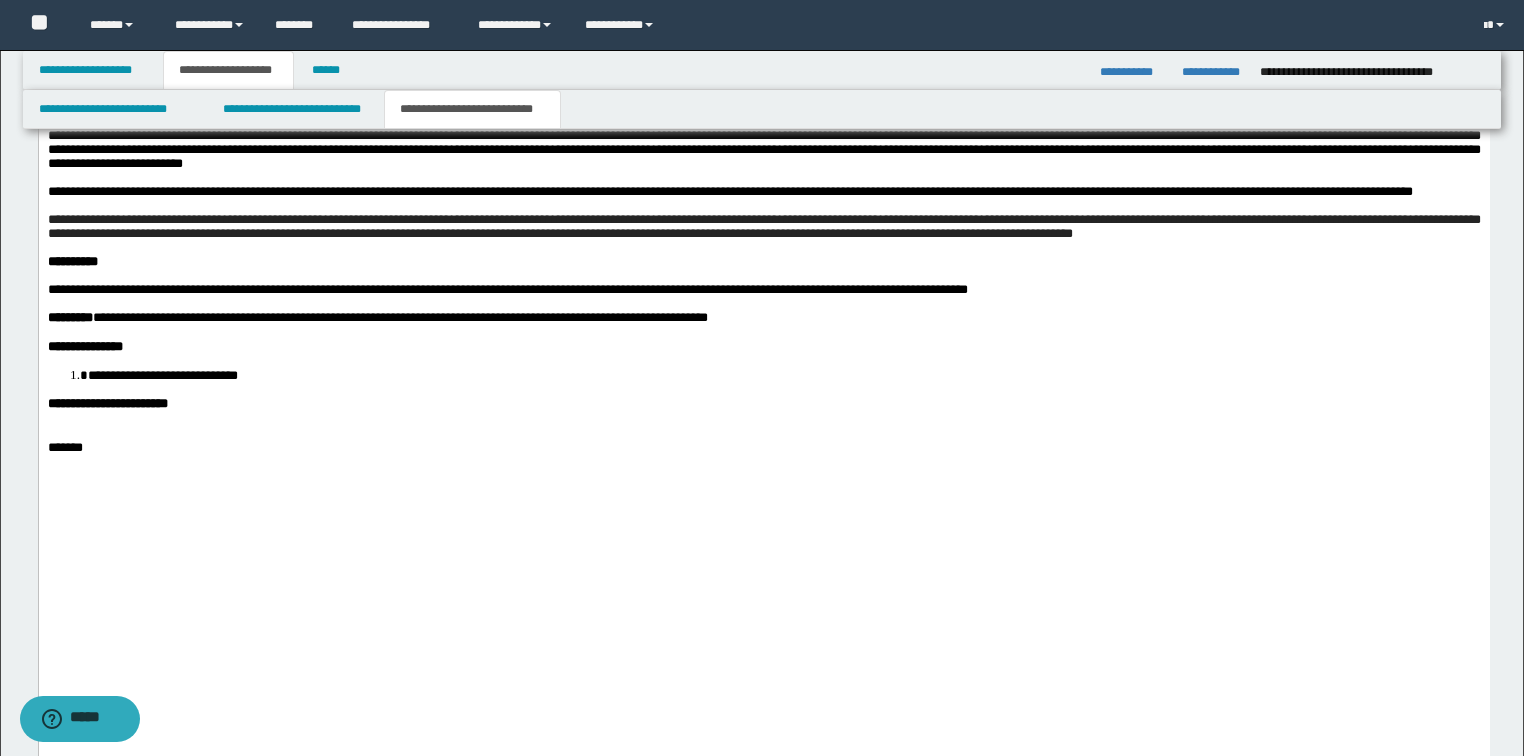 type 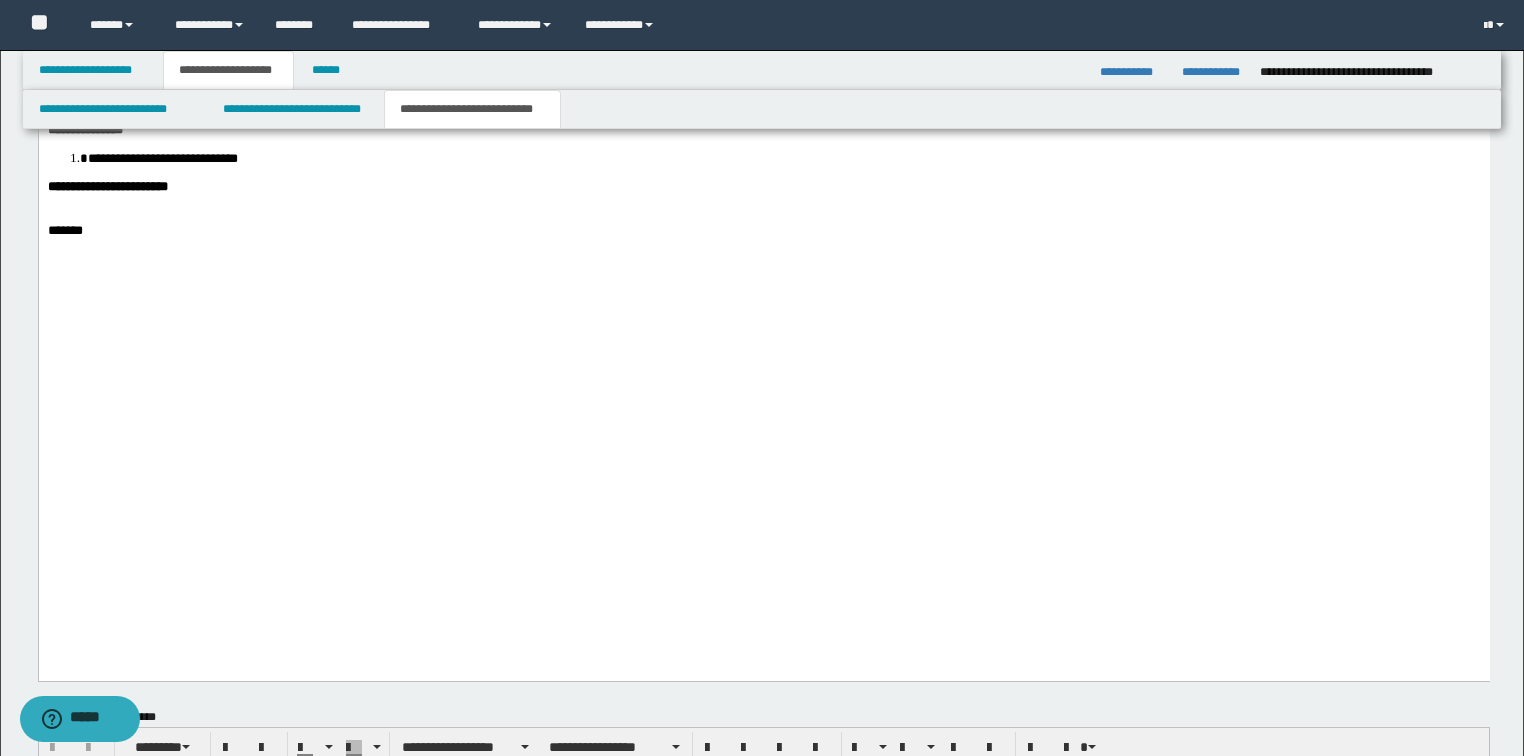 scroll, scrollTop: 4320, scrollLeft: 0, axis: vertical 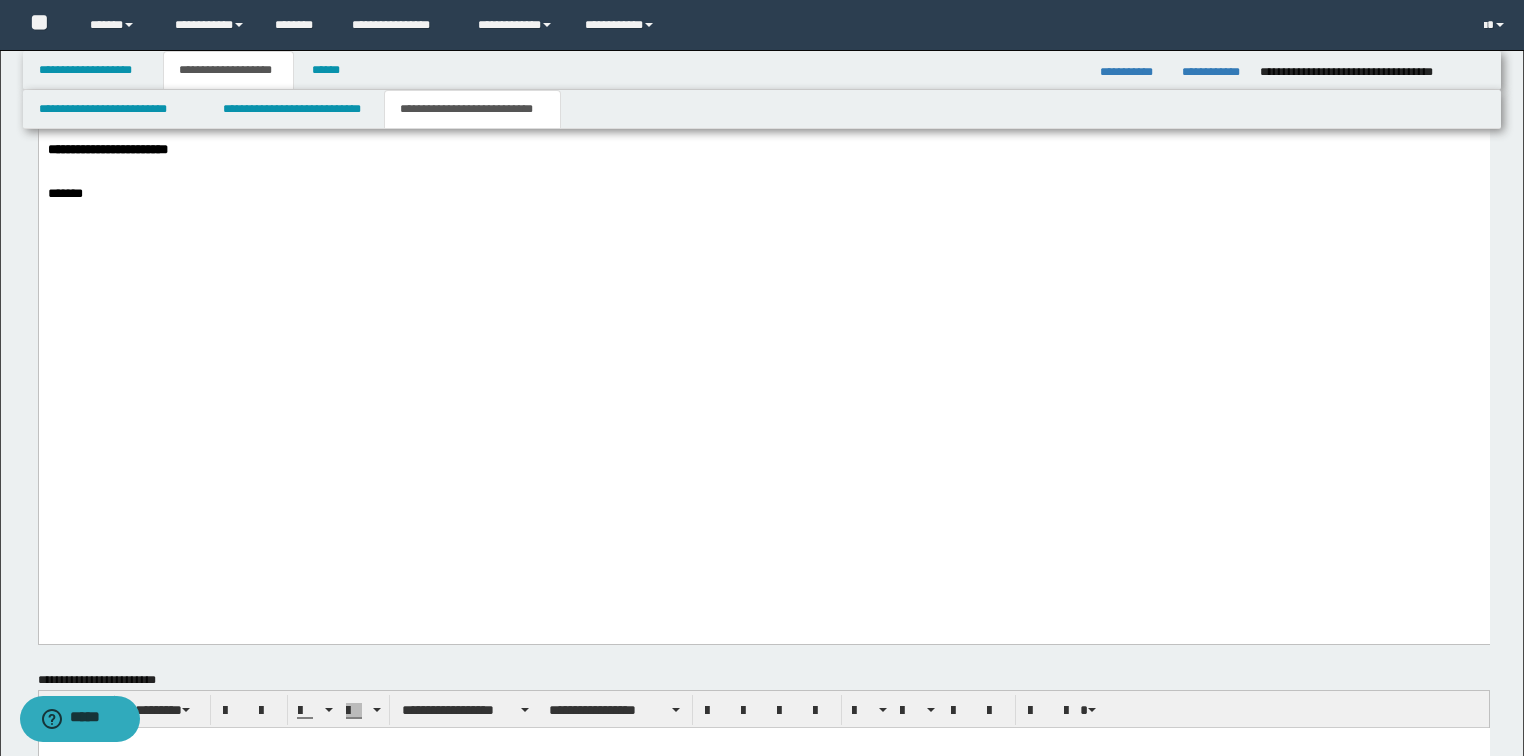 click on "**********" at bounding box center [162, 122] 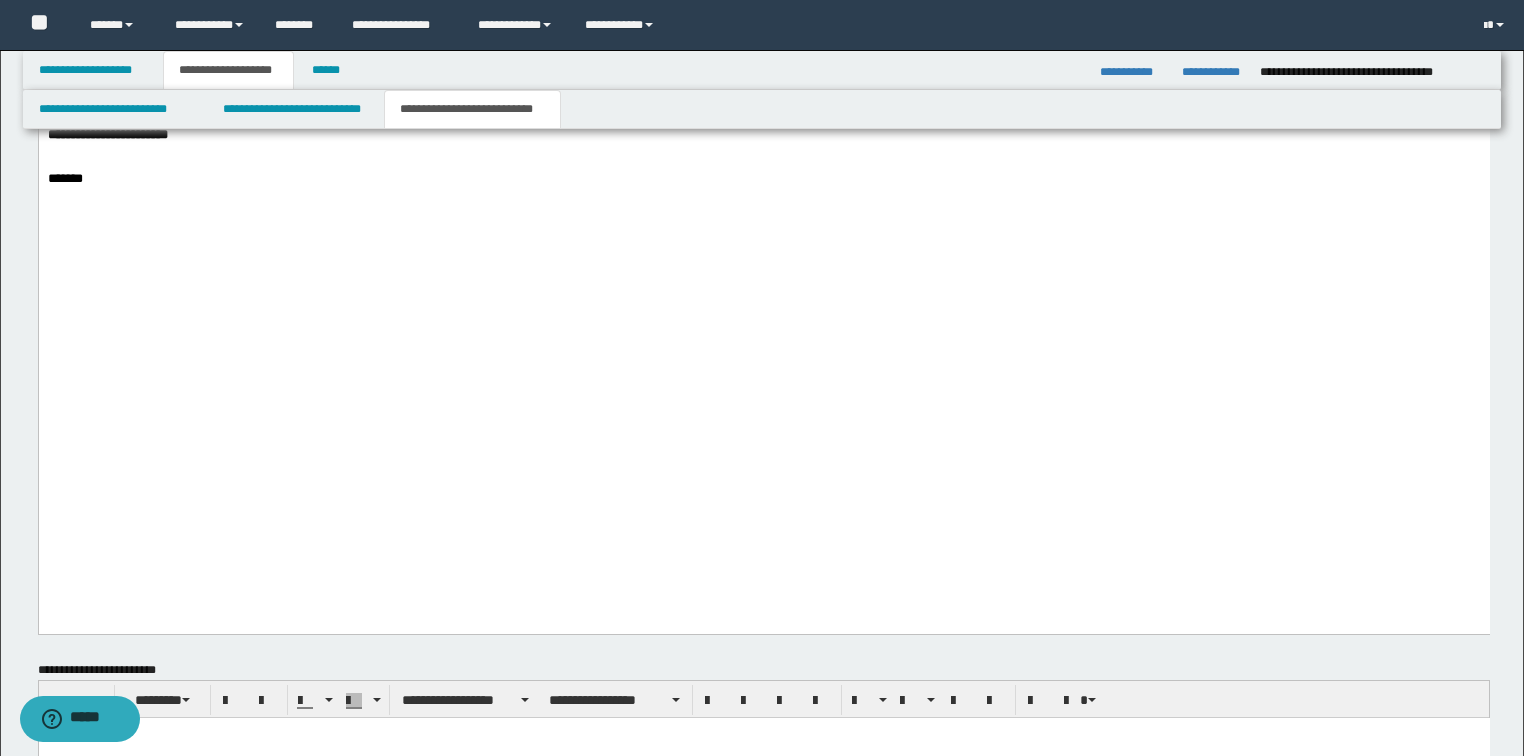 click on "**********" at bounding box center (763, 122) 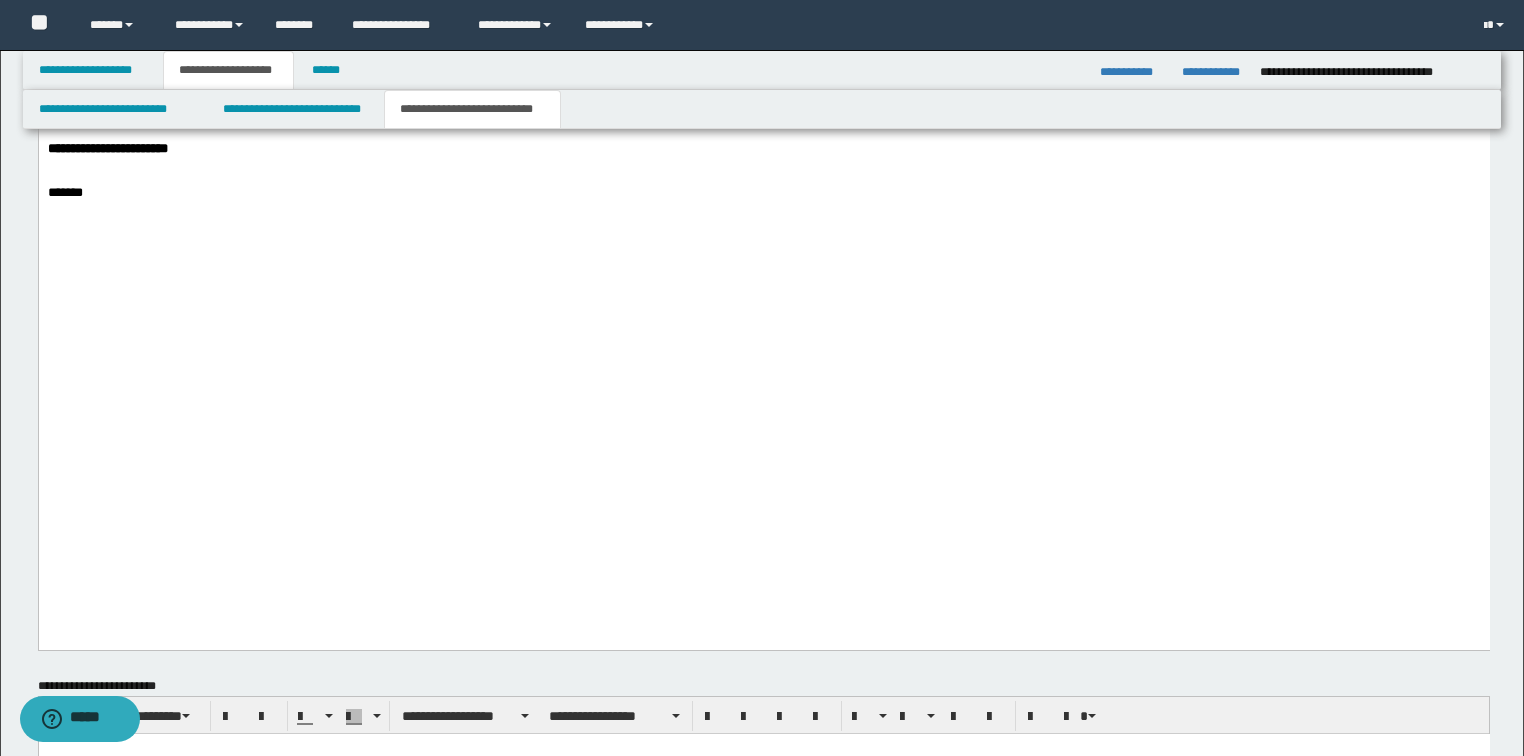 click on "**********" at bounding box center (107, 149) 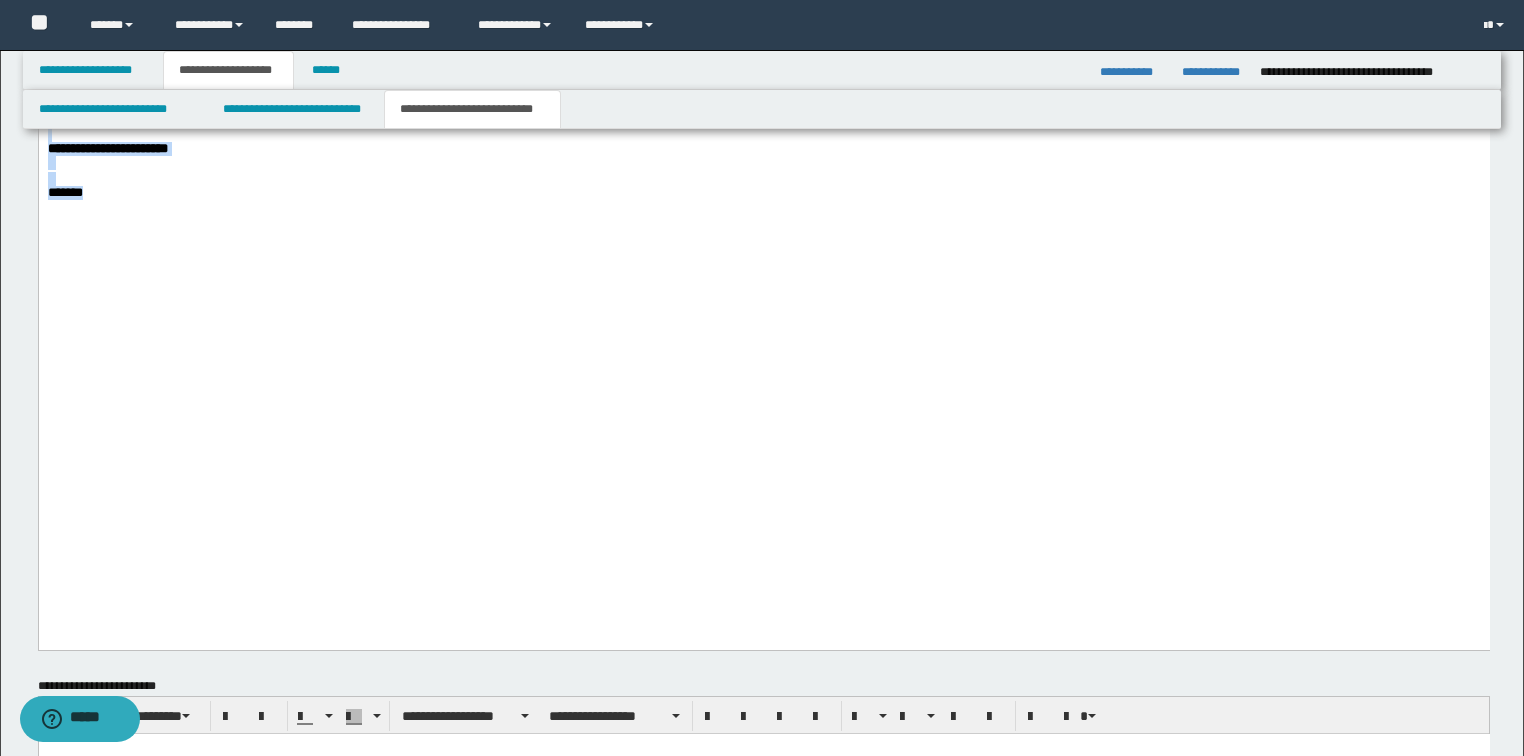 click on "*******" at bounding box center [763, 194] 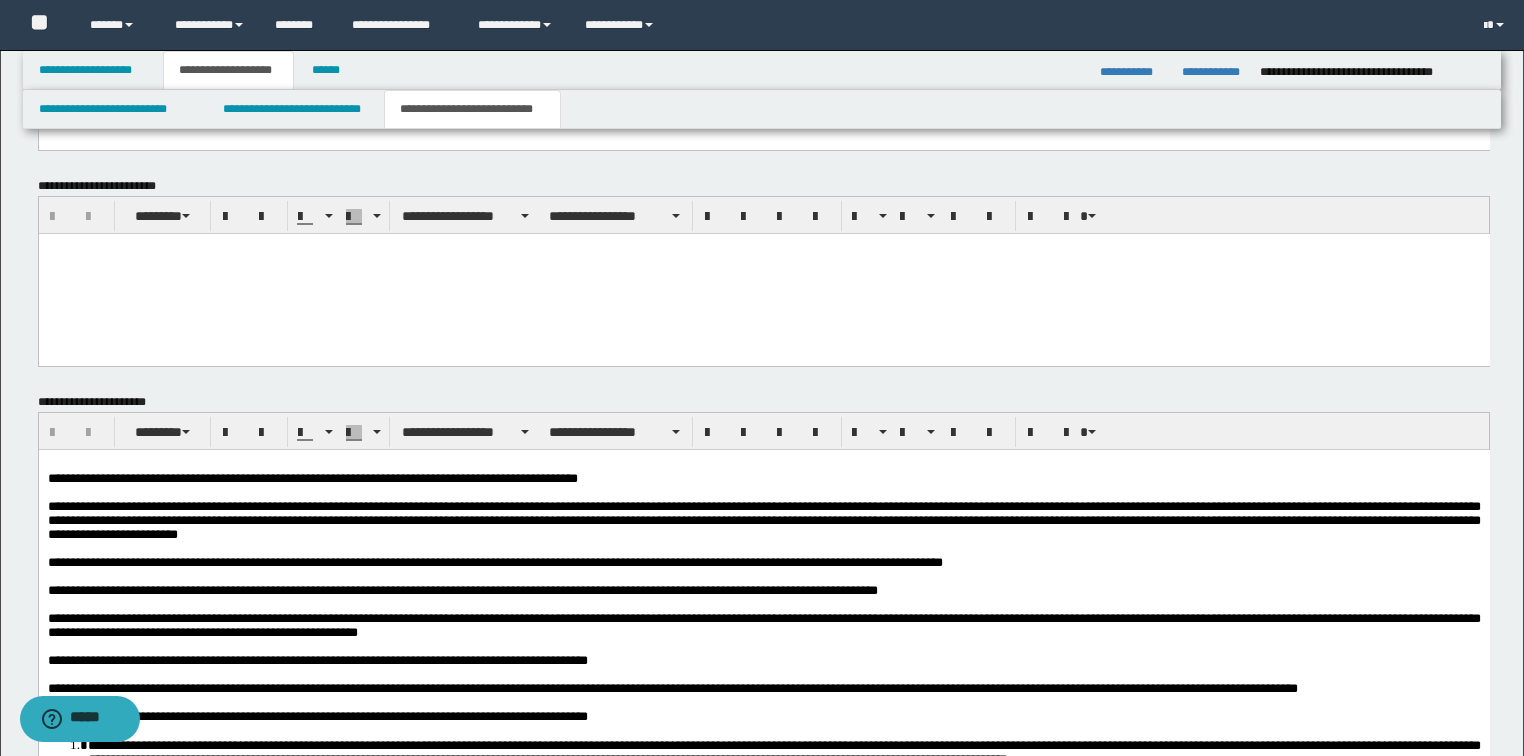 scroll, scrollTop: 4880, scrollLeft: 0, axis: vertical 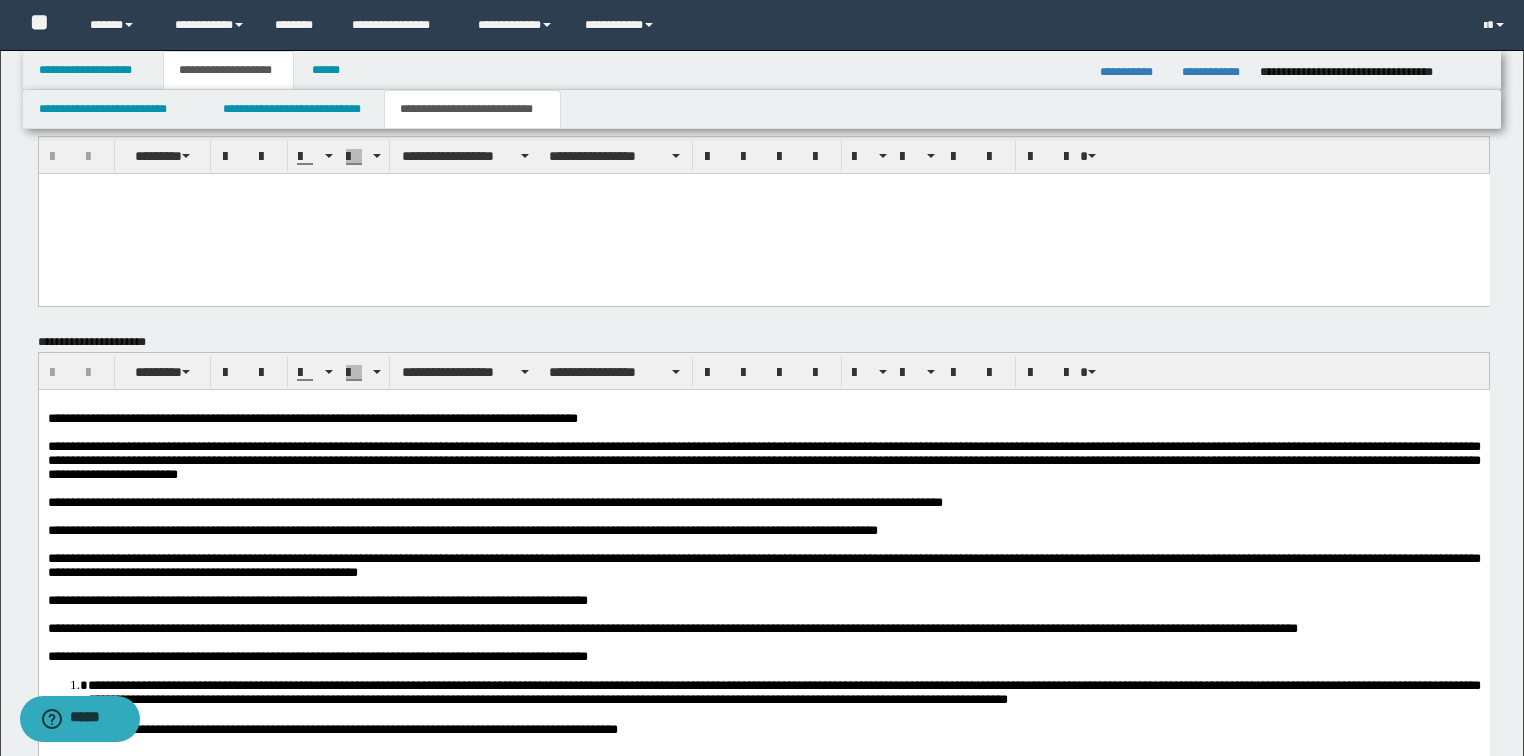 click on "**********" at bounding box center (494, 501) 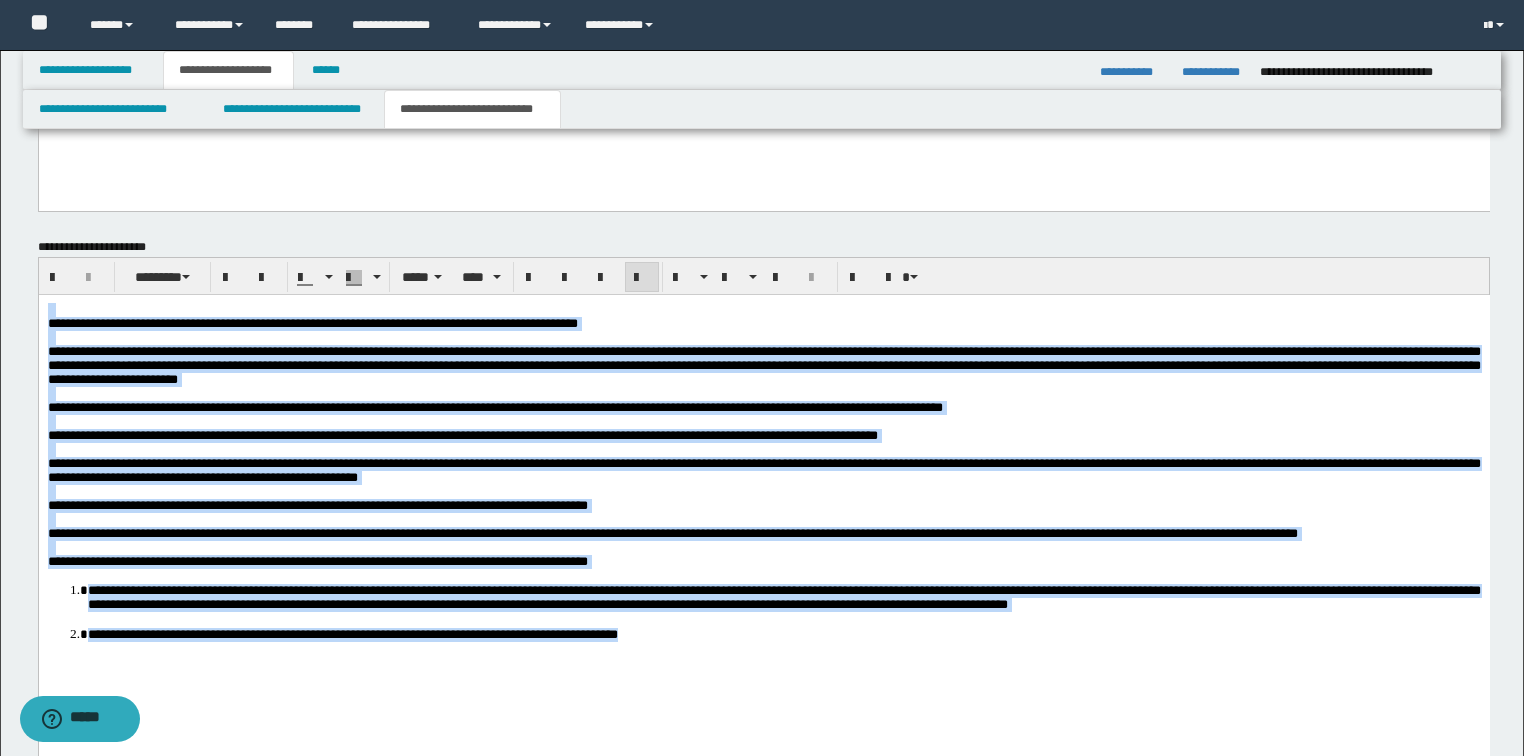 scroll, scrollTop: 4880, scrollLeft: 0, axis: vertical 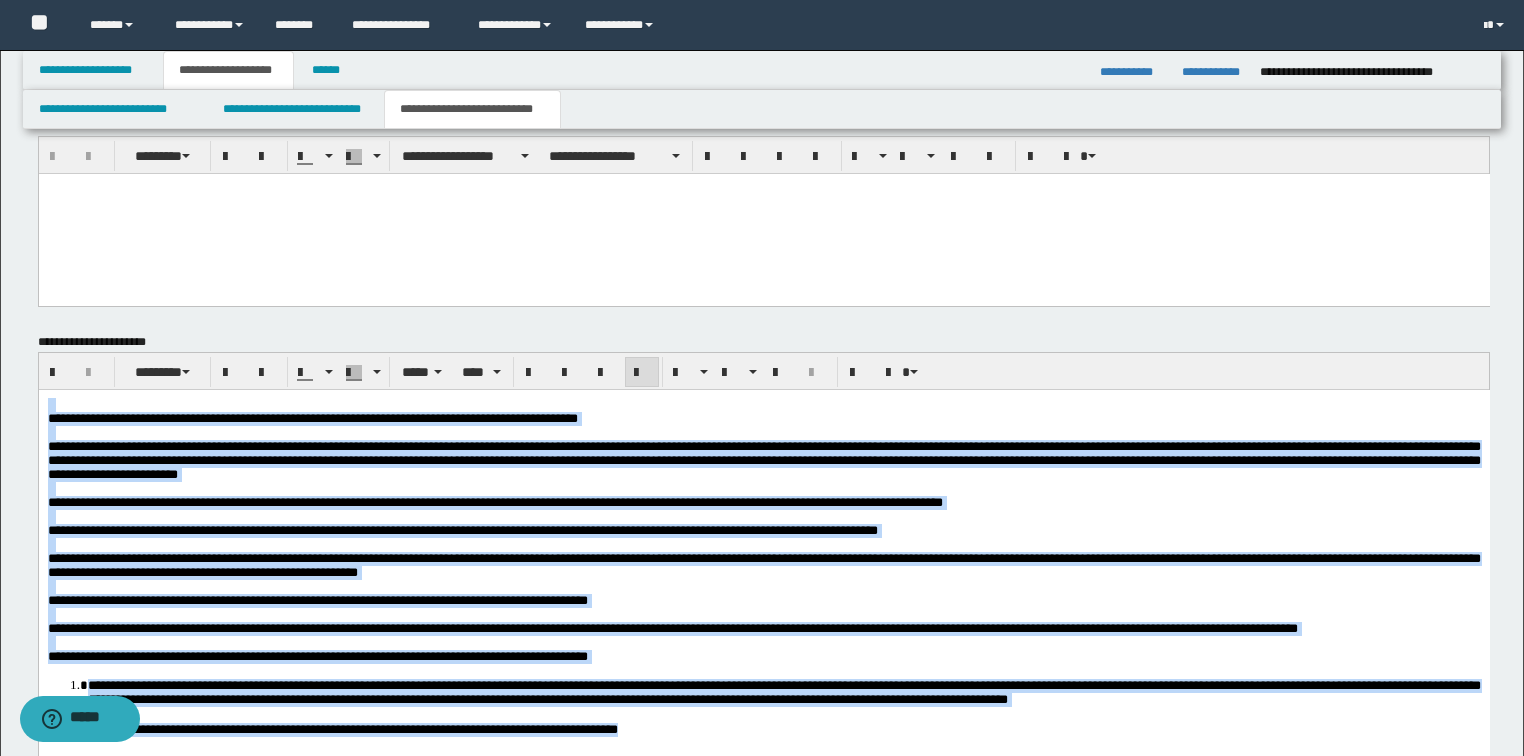 click at bounding box center [642, 373] 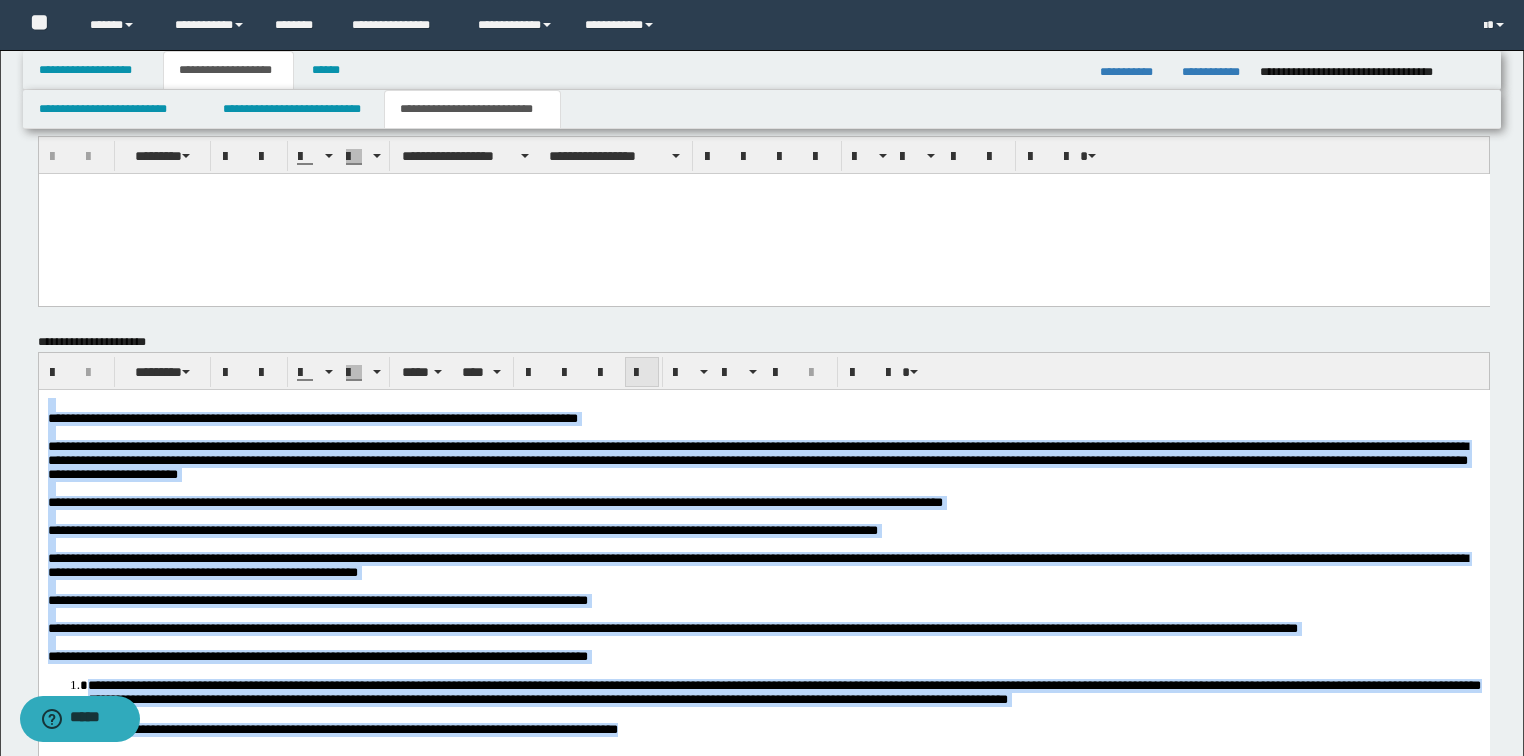 drag, startPoint x: 630, startPoint y: 369, endPoint x: 572, endPoint y: 18, distance: 355.75977 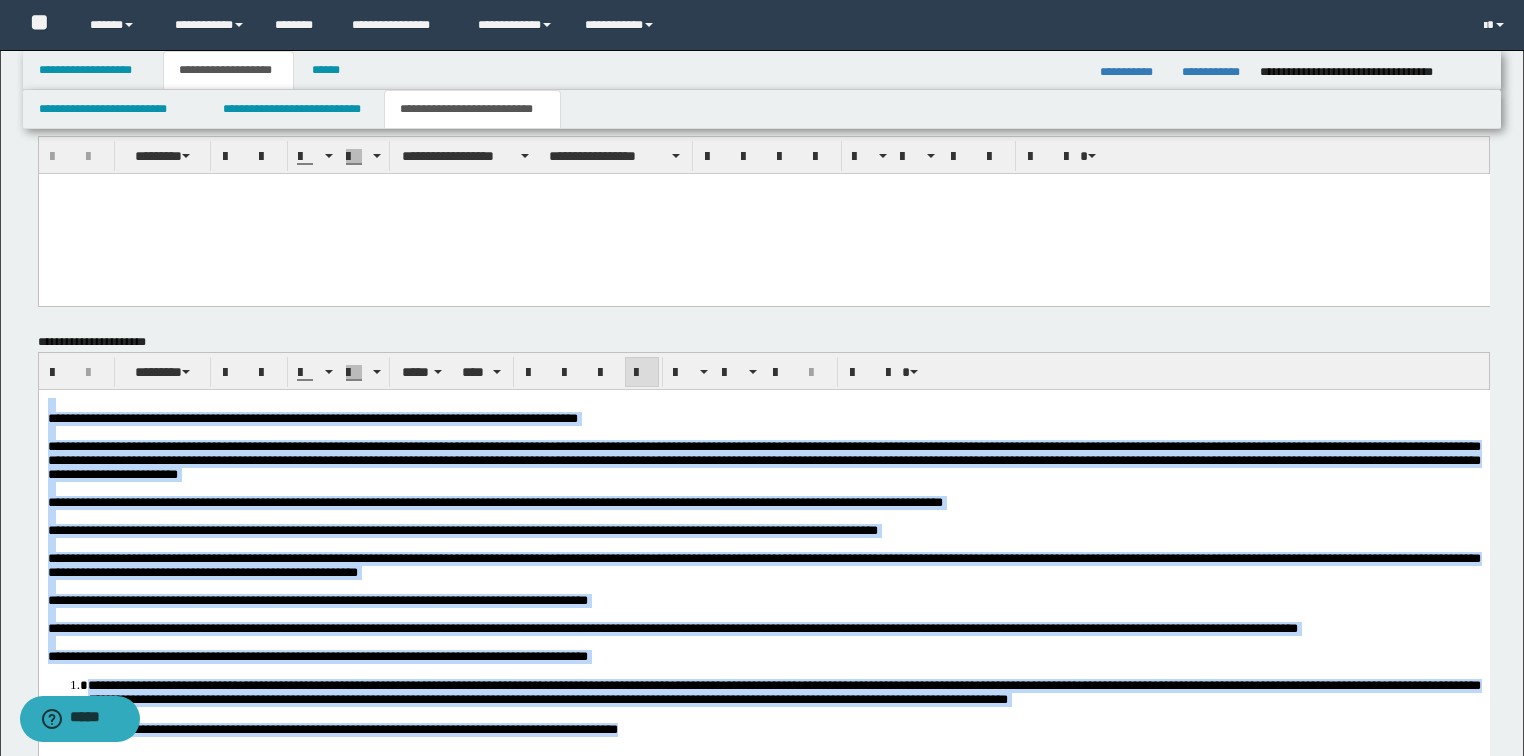click at bounding box center (763, 516) 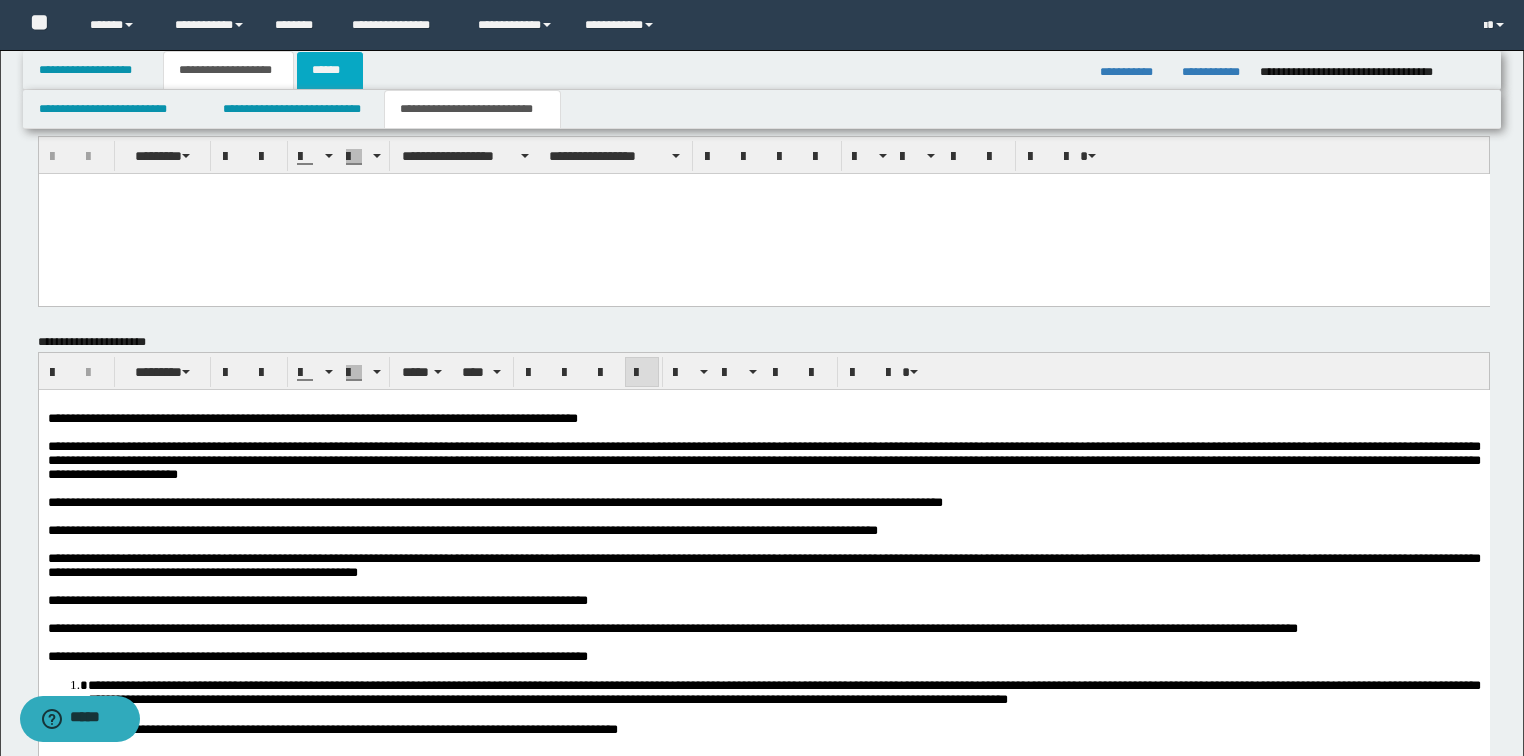 click on "******" at bounding box center (330, 70) 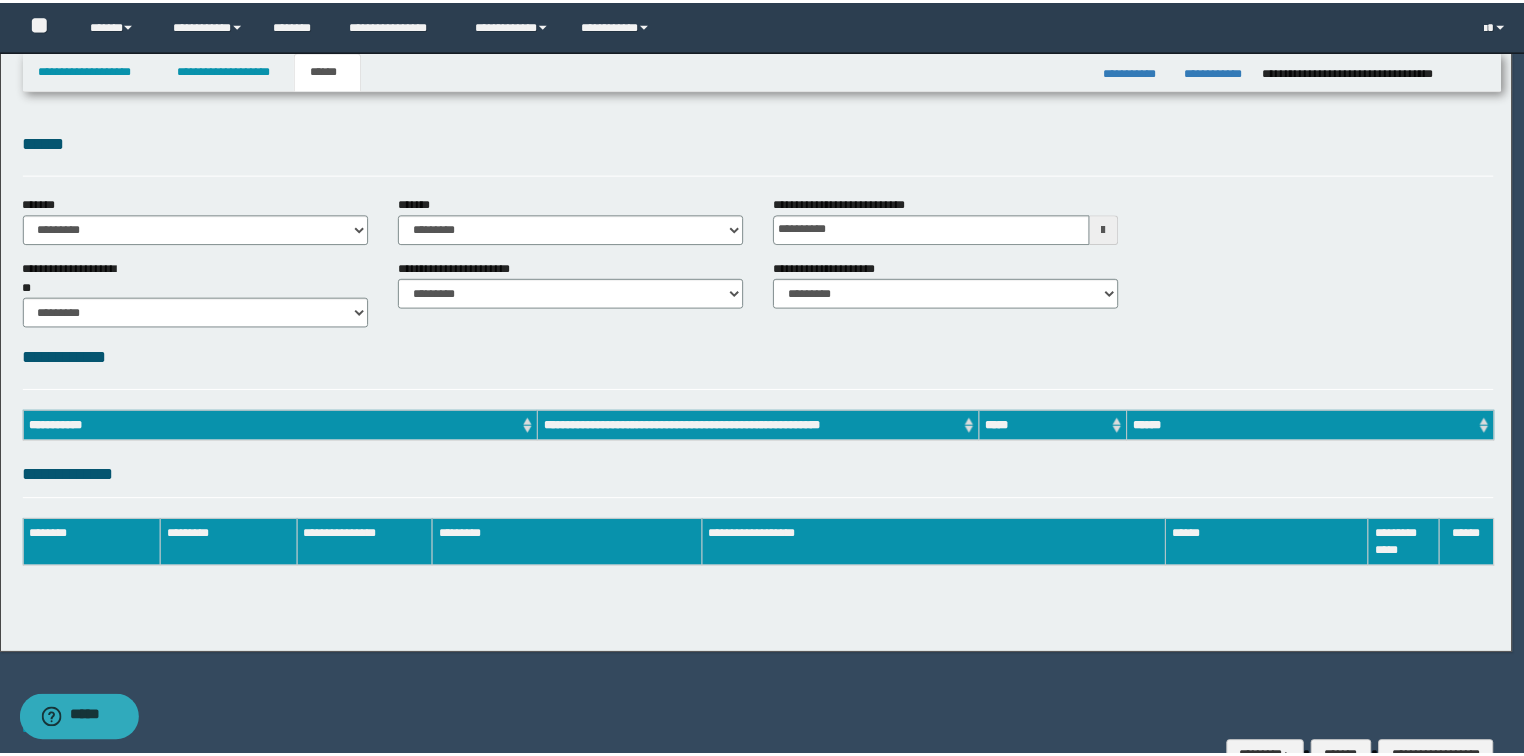 scroll, scrollTop: 0, scrollLeft: 0, axis: both 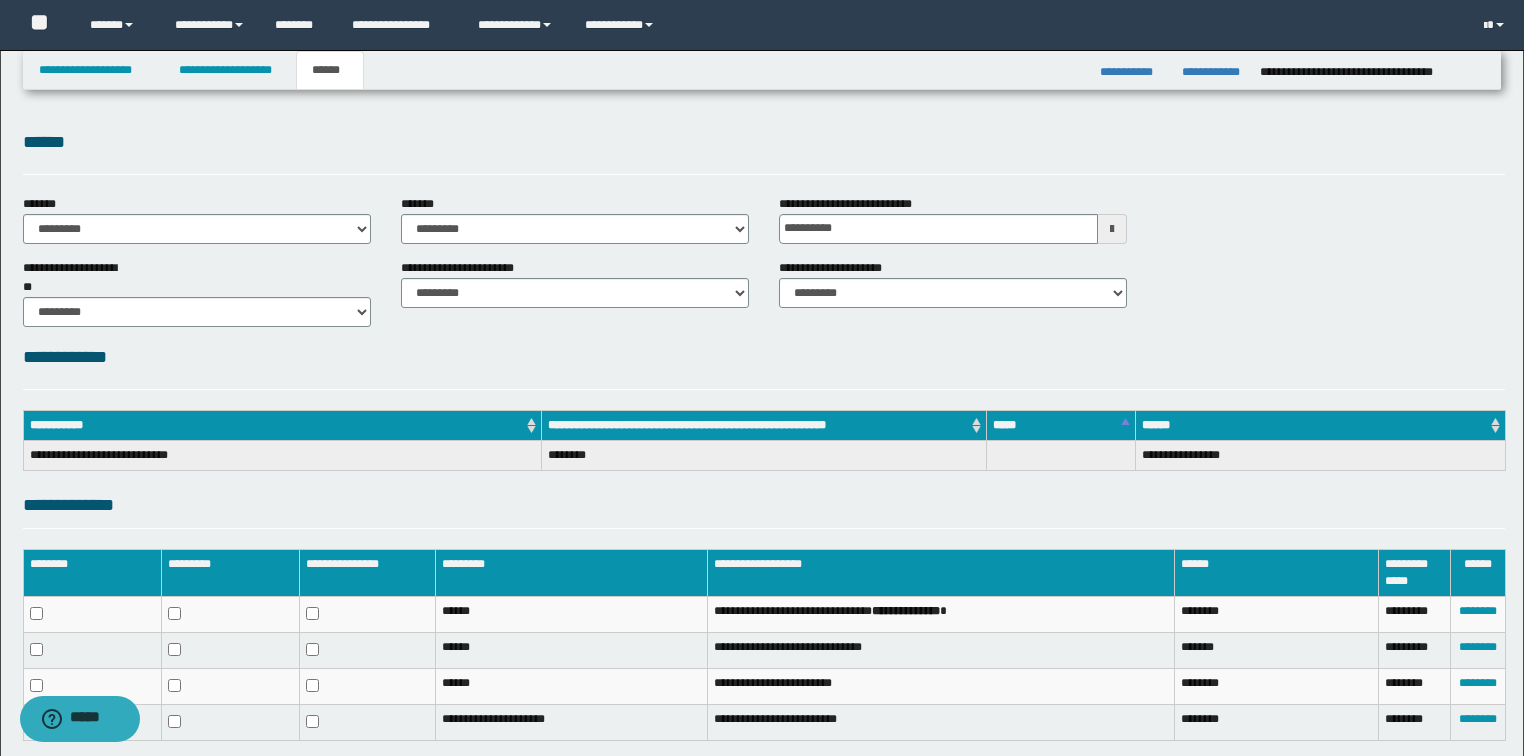 click on "**********" at bounding box center [197, 227] 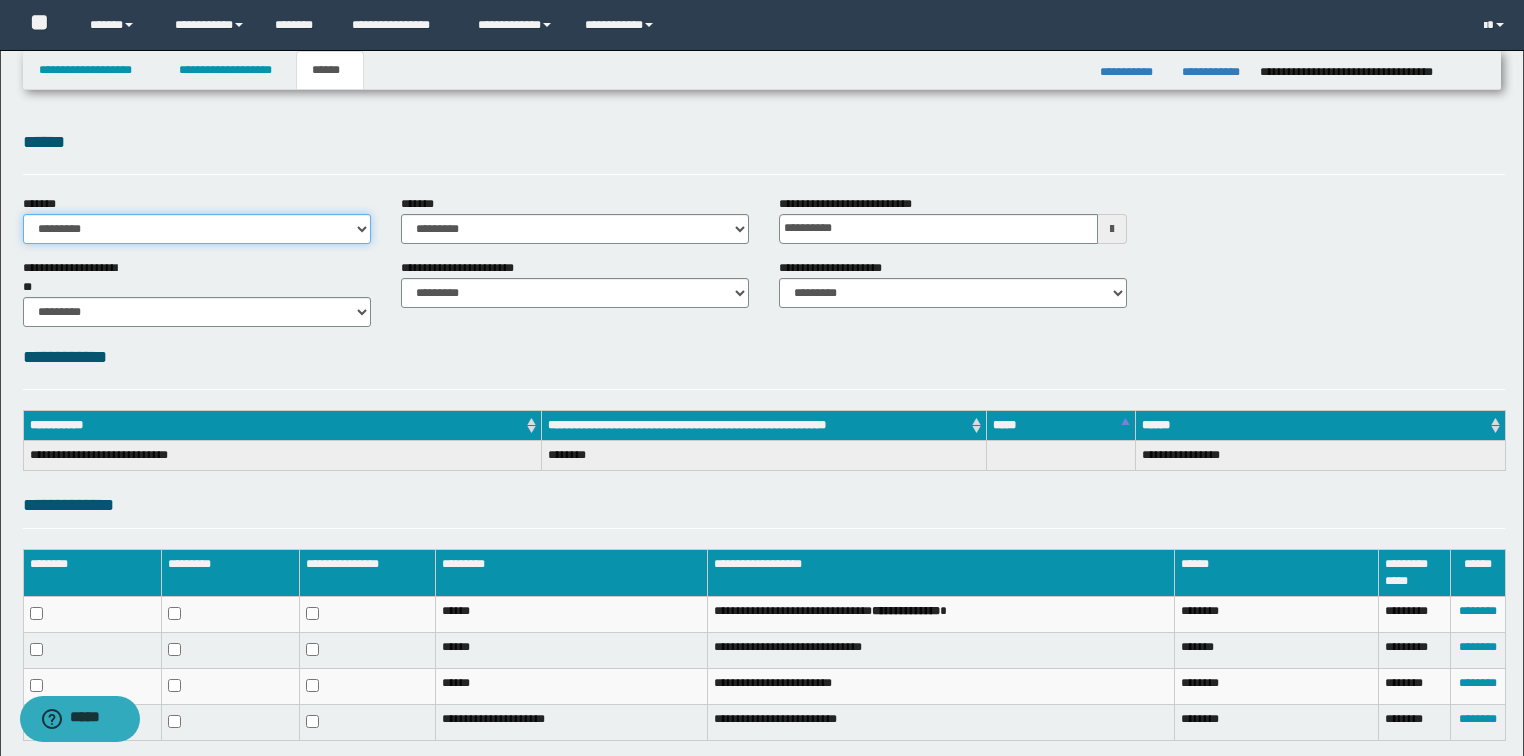 click on "**********" at bounding box center [197, 229] 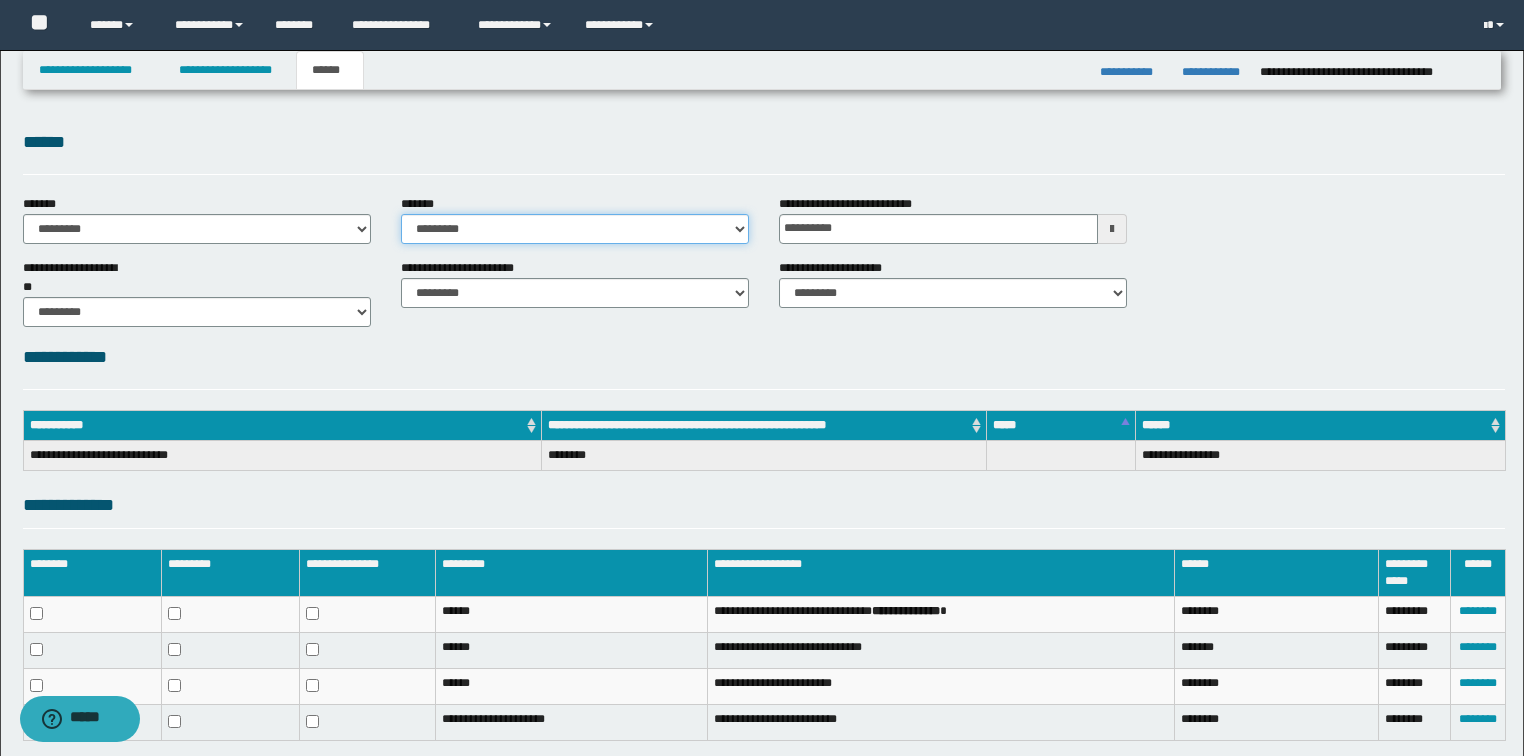 click on "**********" at bounding box center [575, 229] 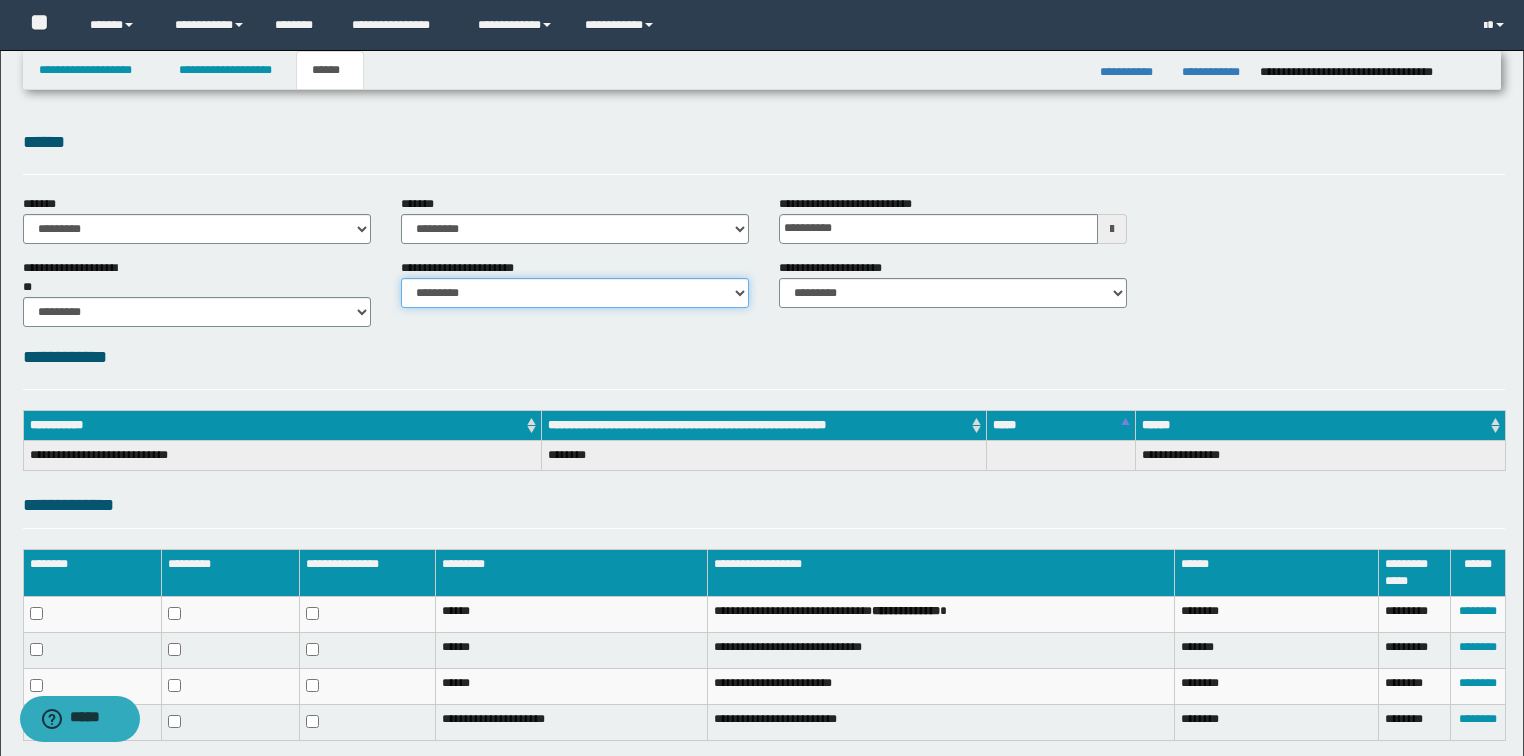 click on "*********
*********
*********" at bounding box center (575, 293) 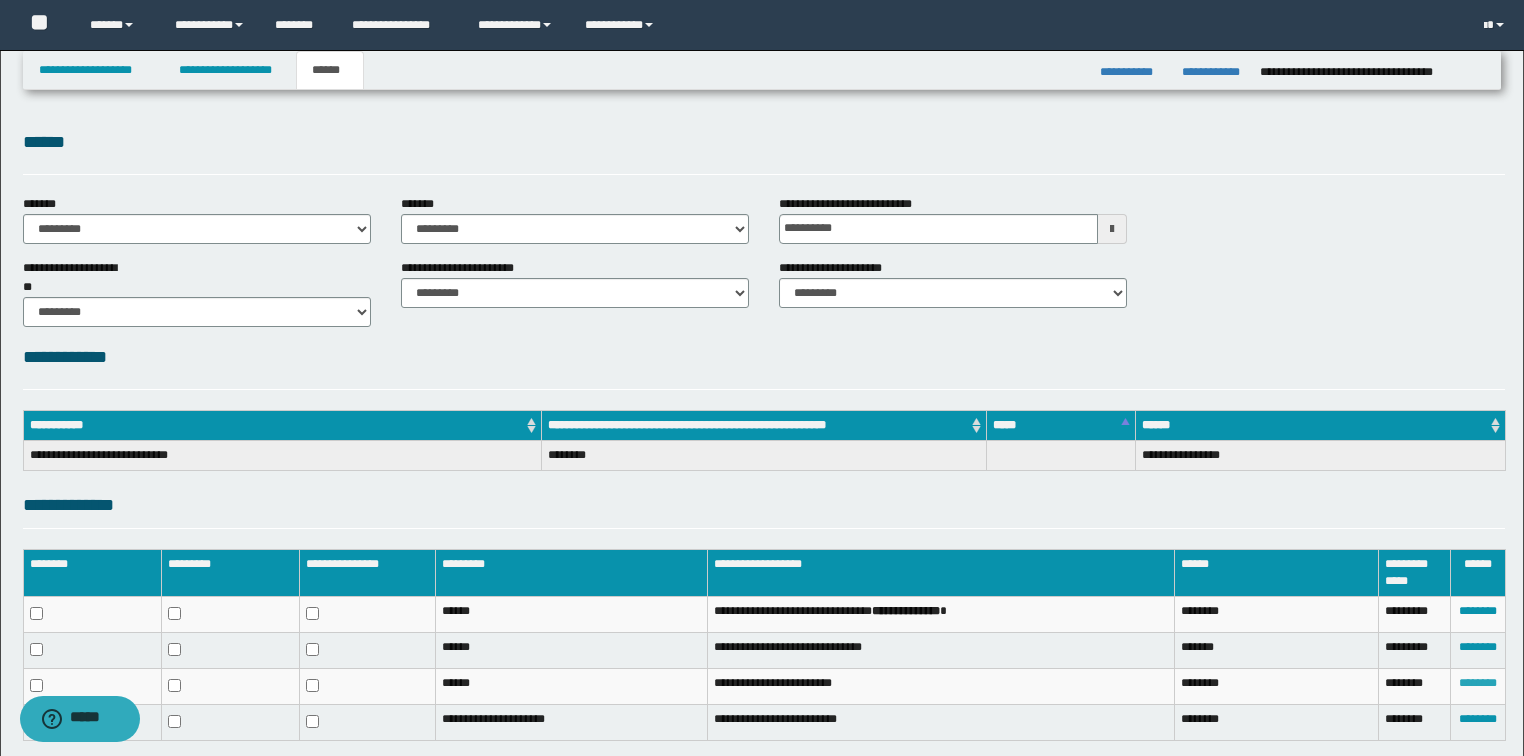 click on "********" at bounding box center [1478, 683] 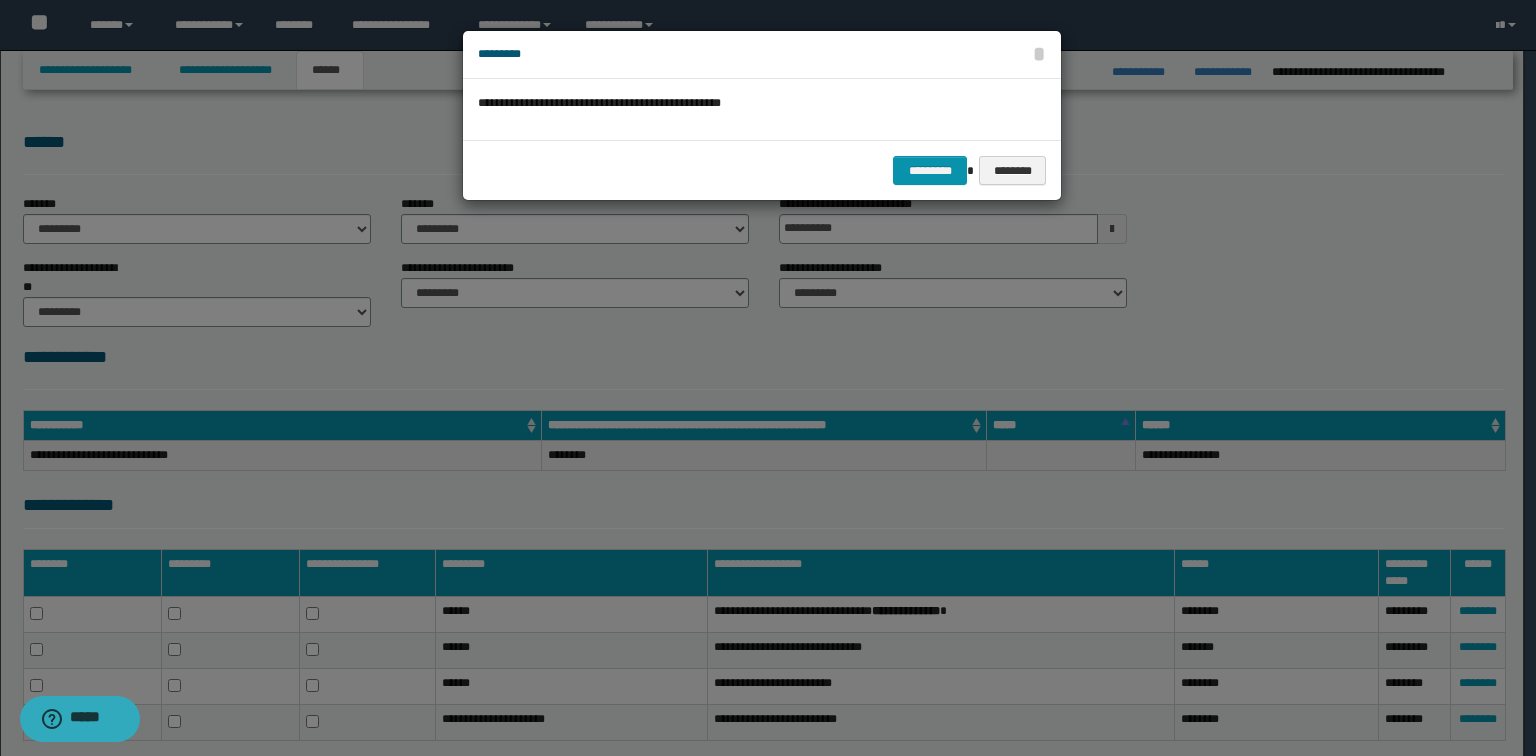 click on "*********
********" at bounding box center (762, 170) 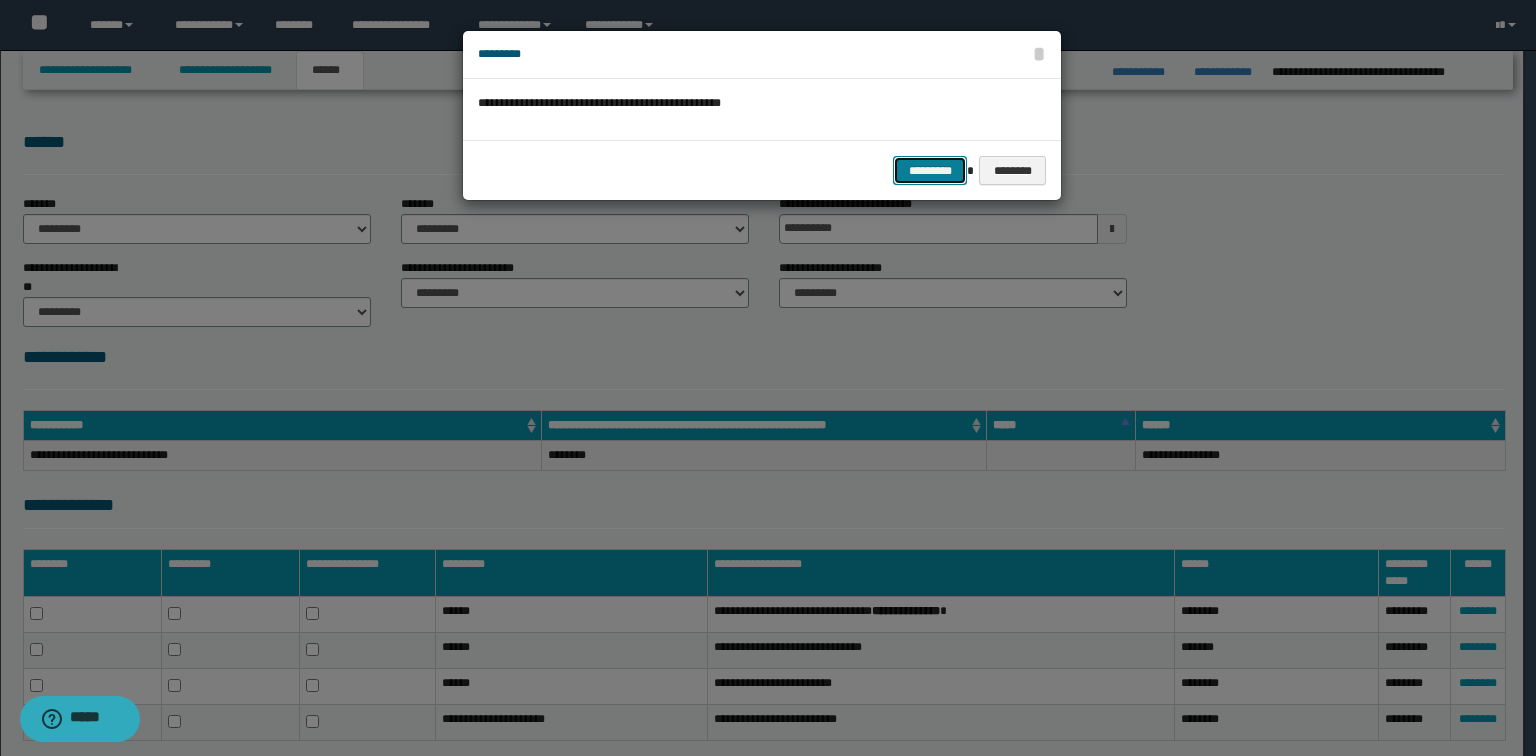 click on "*********" at bounding box center (930, 171) 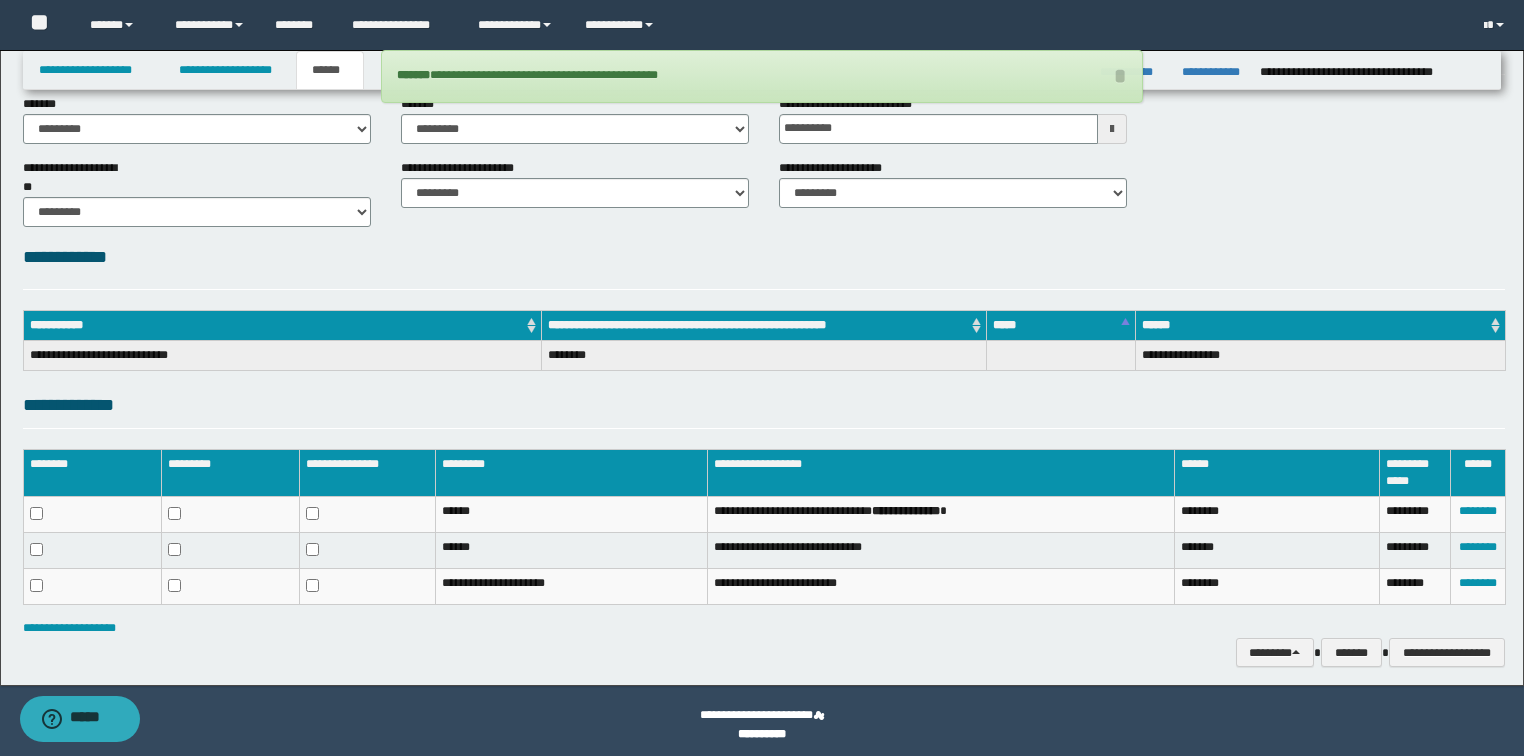 scroll, scrollTop: 108, scrollLeft: 0, axis: vertical 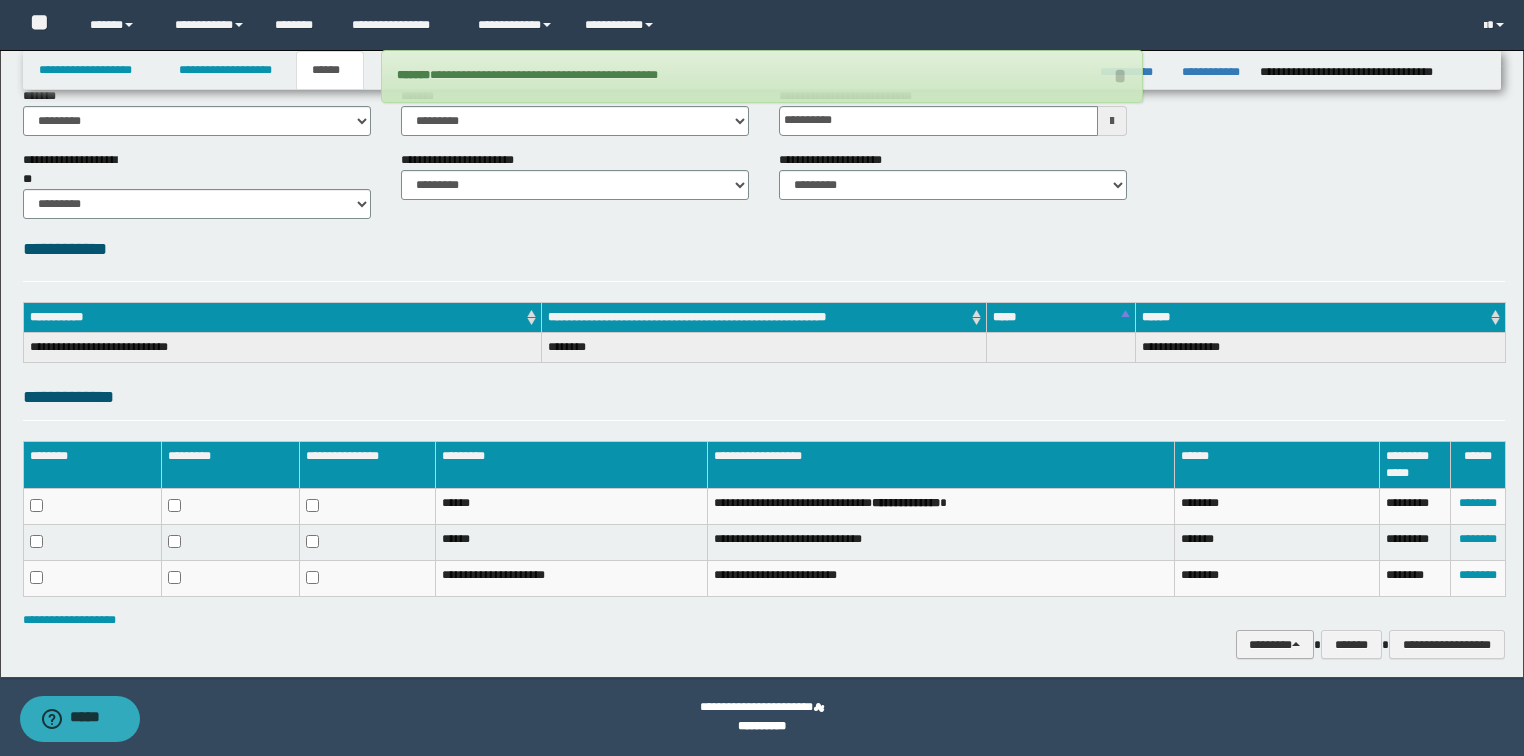 click on "********" at bounding box center [1275, 645] 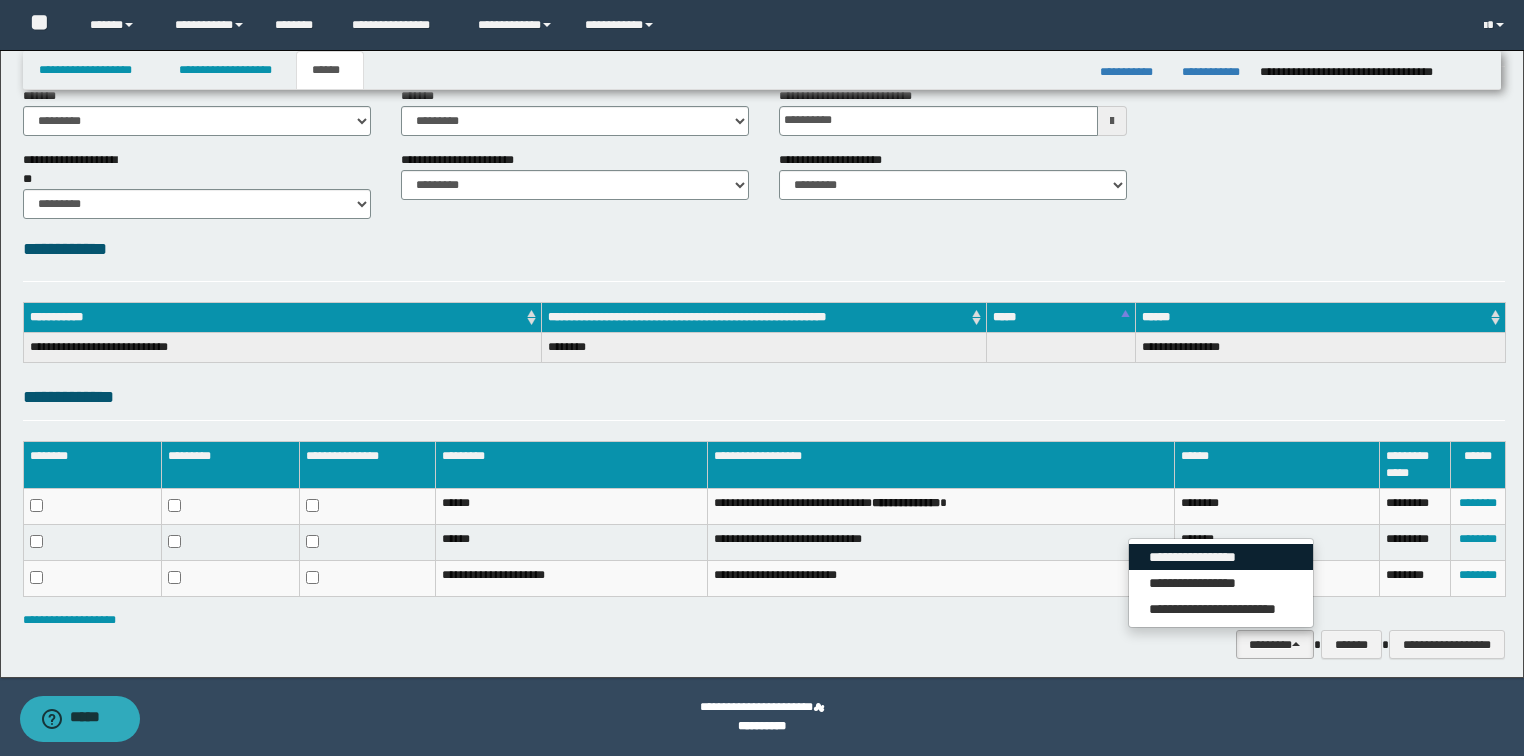click on "**********" at bounding box center [1221, 557] 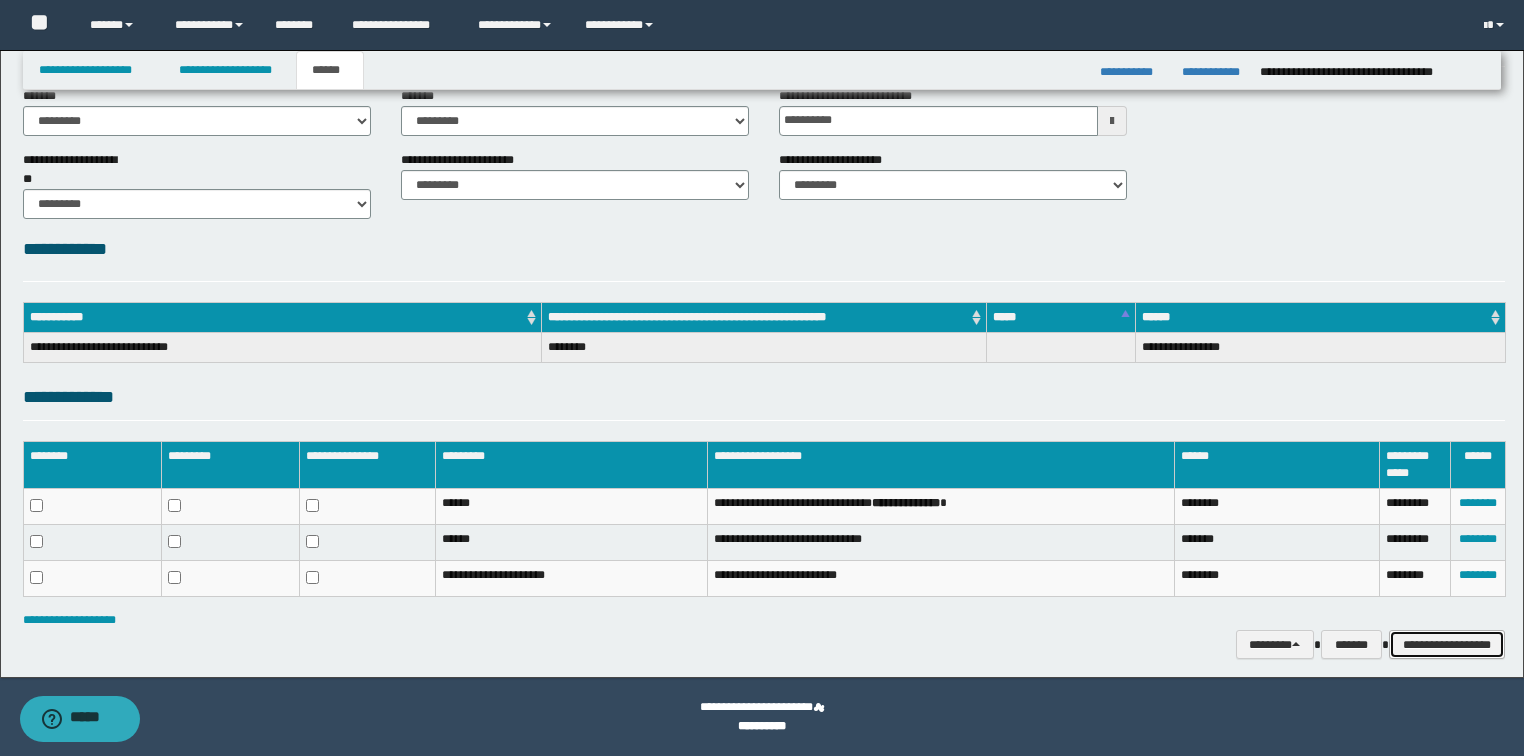 click on "**********" at bounding box center [1447, 645] 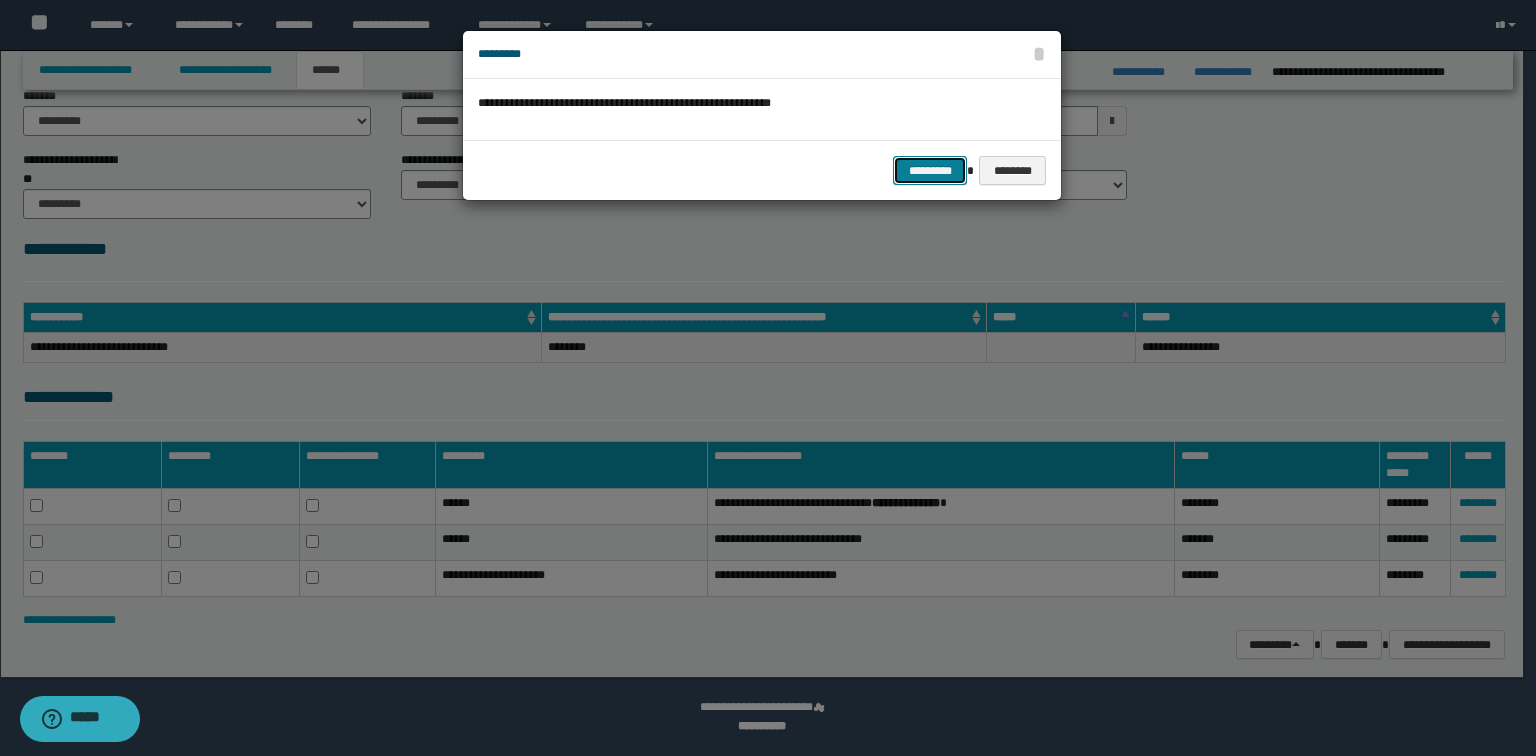 click on "*********" at bounding box center (930, 171) 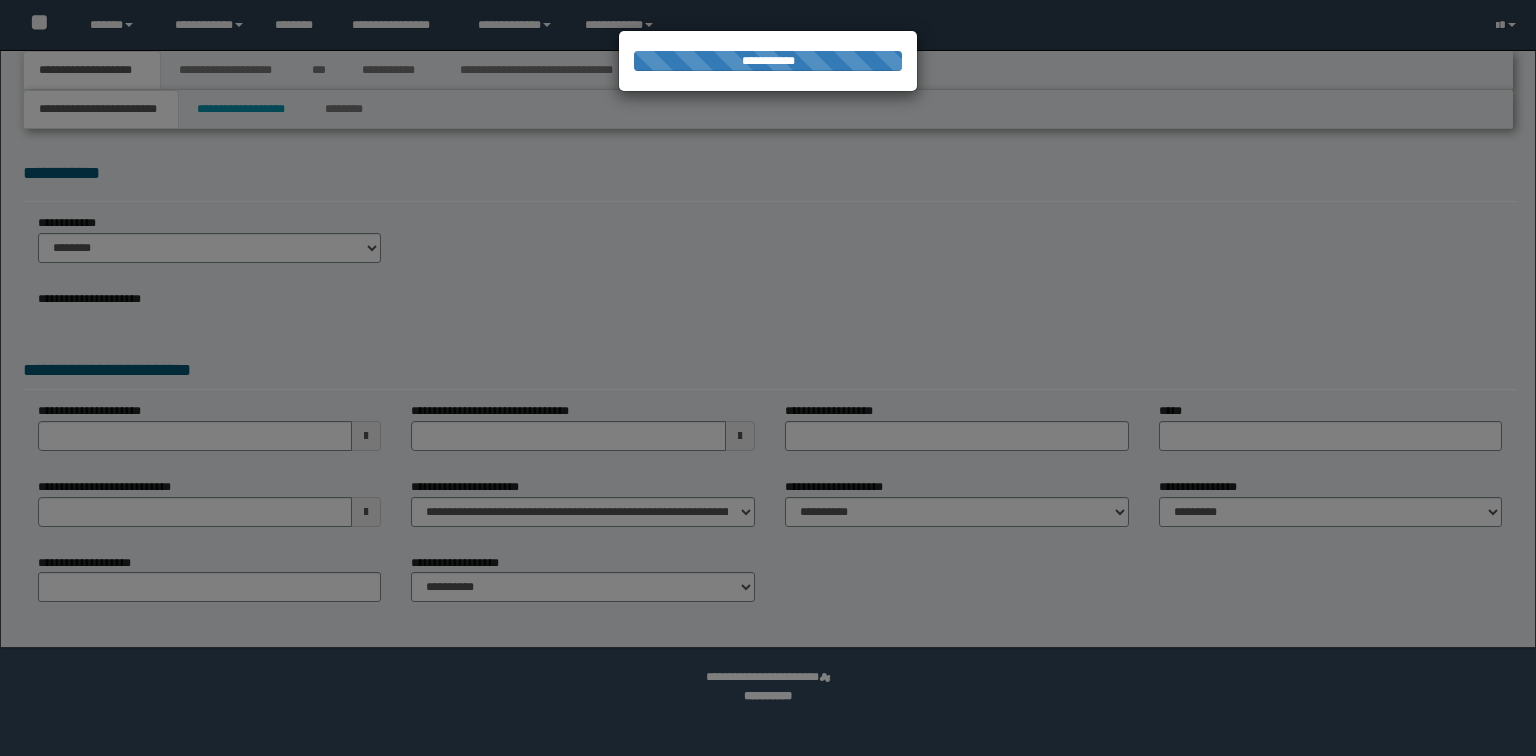 scroll, scrollTop: 0, scrollLeft: 0, axis: both 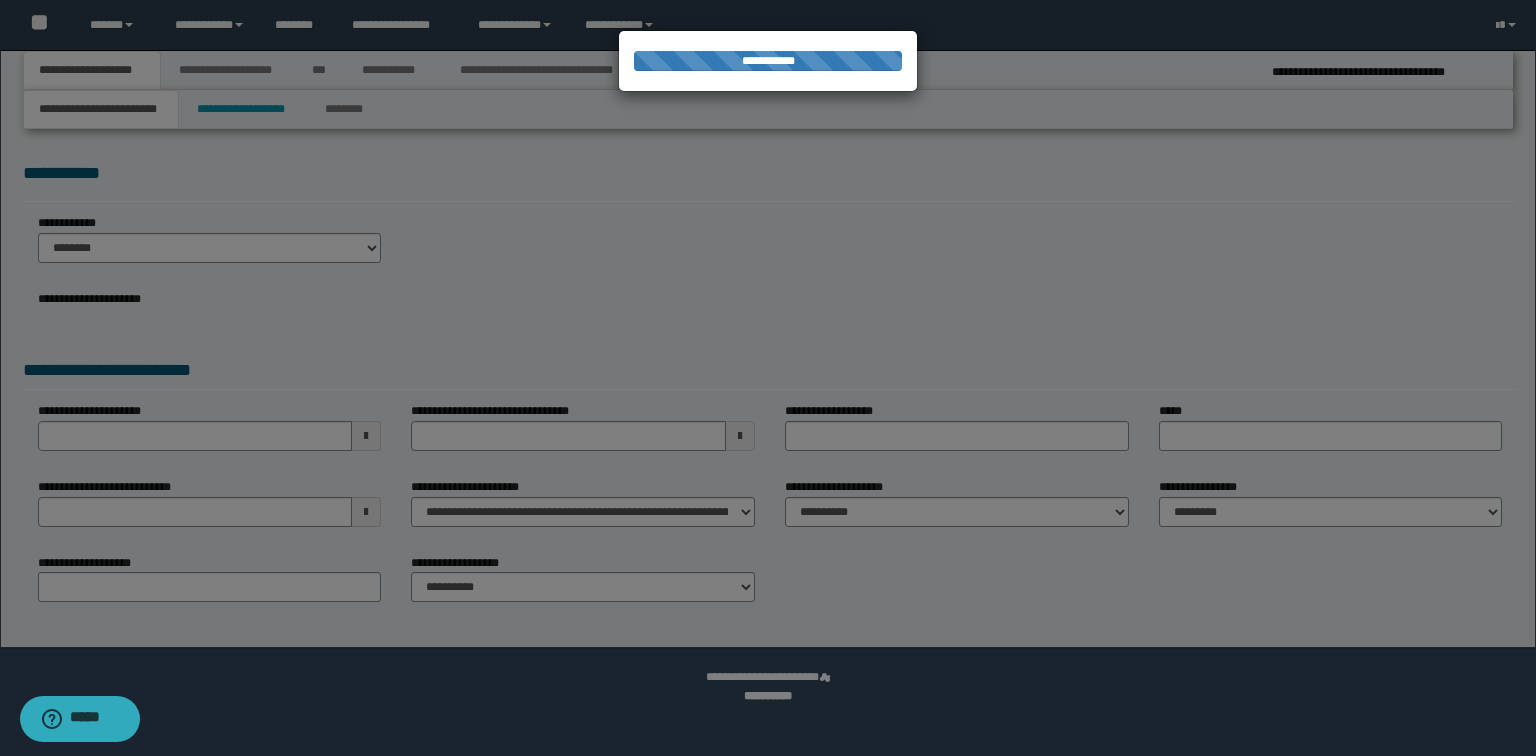 select on "*" 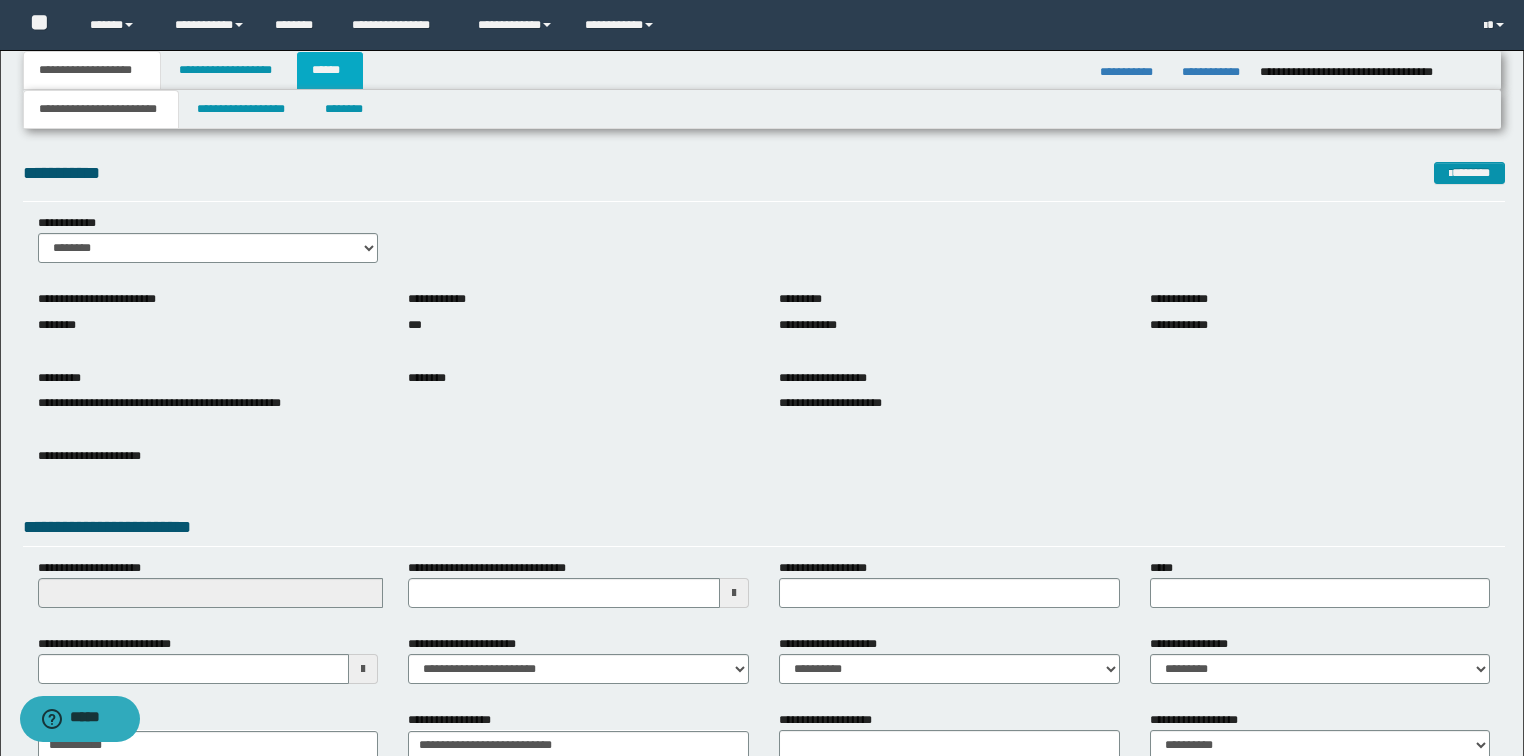 click on "******" at bounding box center (330, 70) 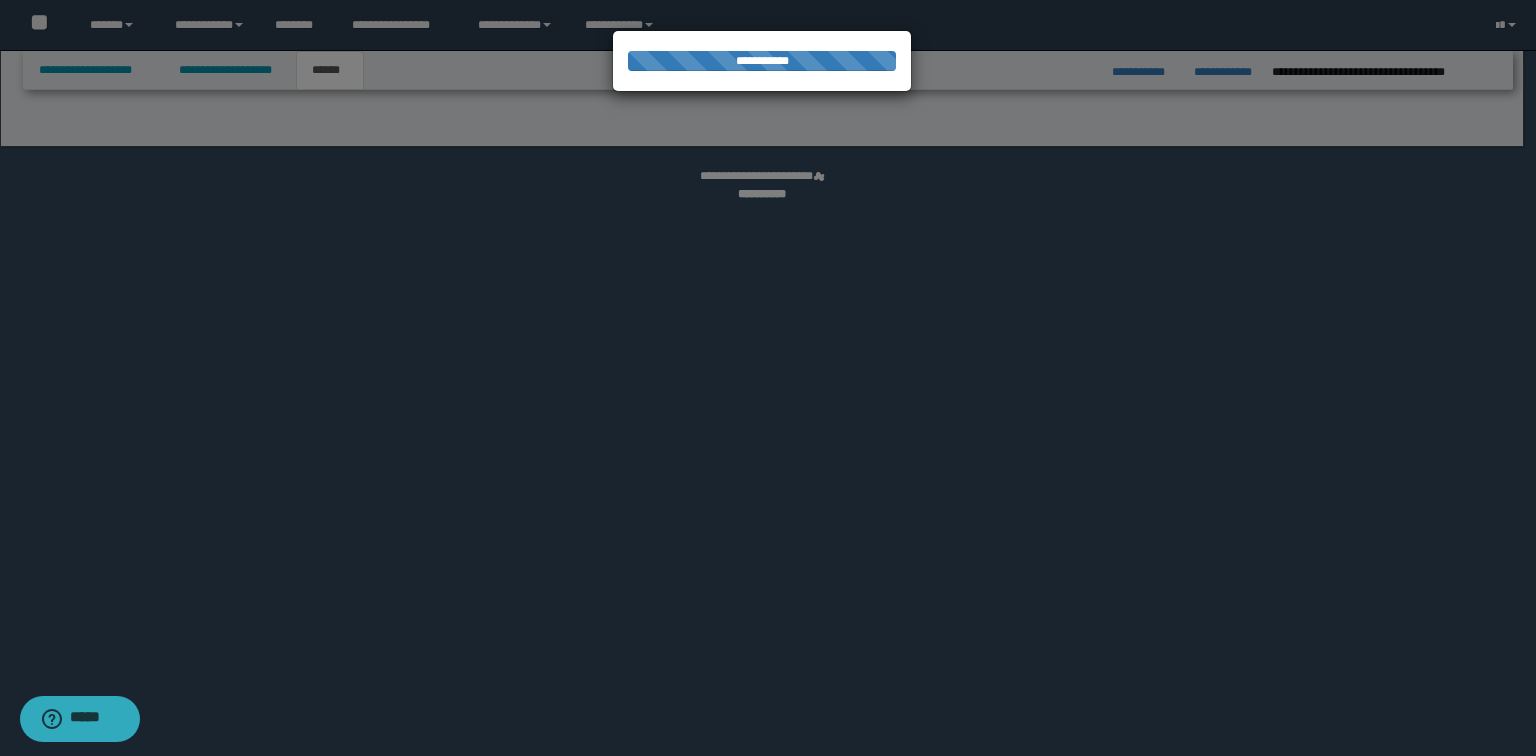 select on "*" 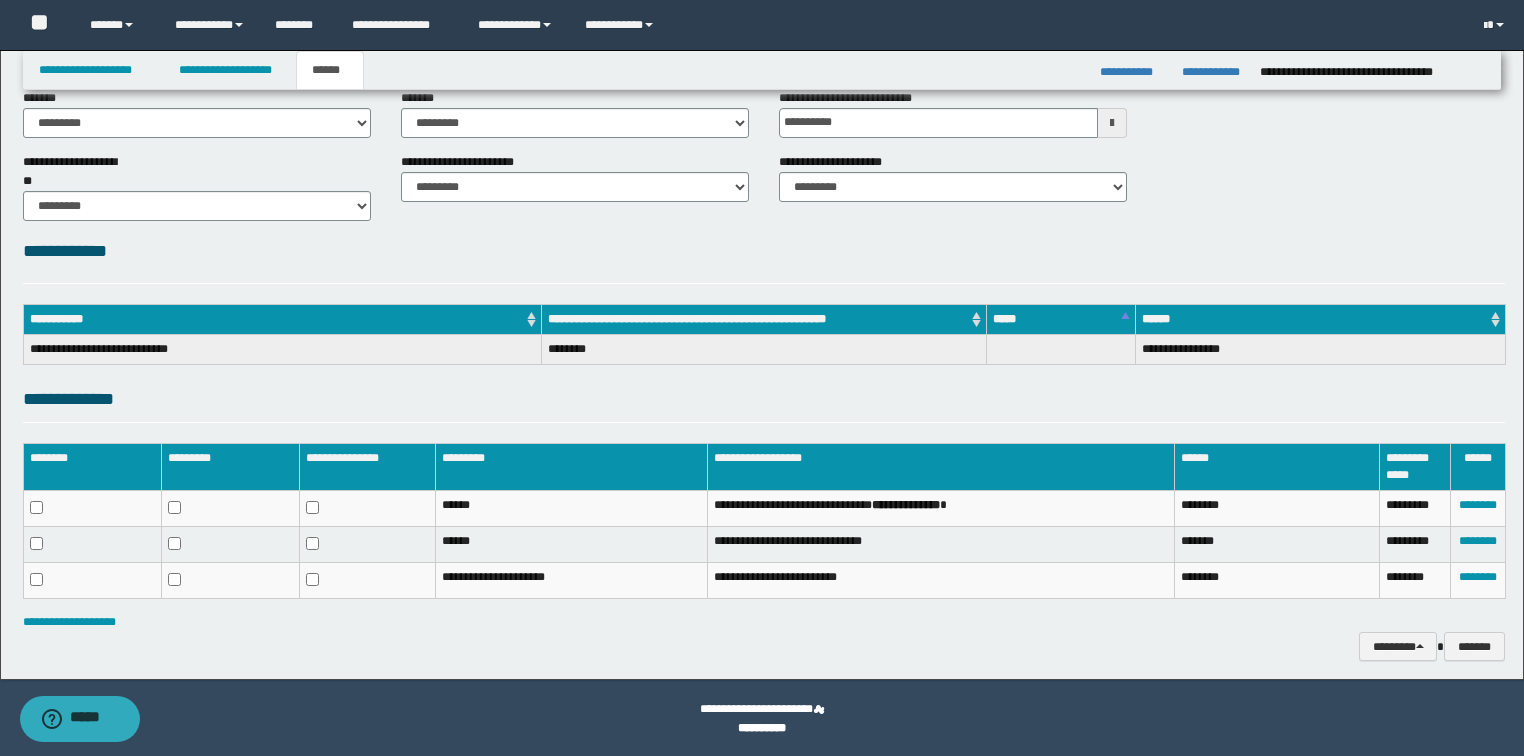 scroll, scrollTop: 108, scrollLeft: 0, axis: vertical 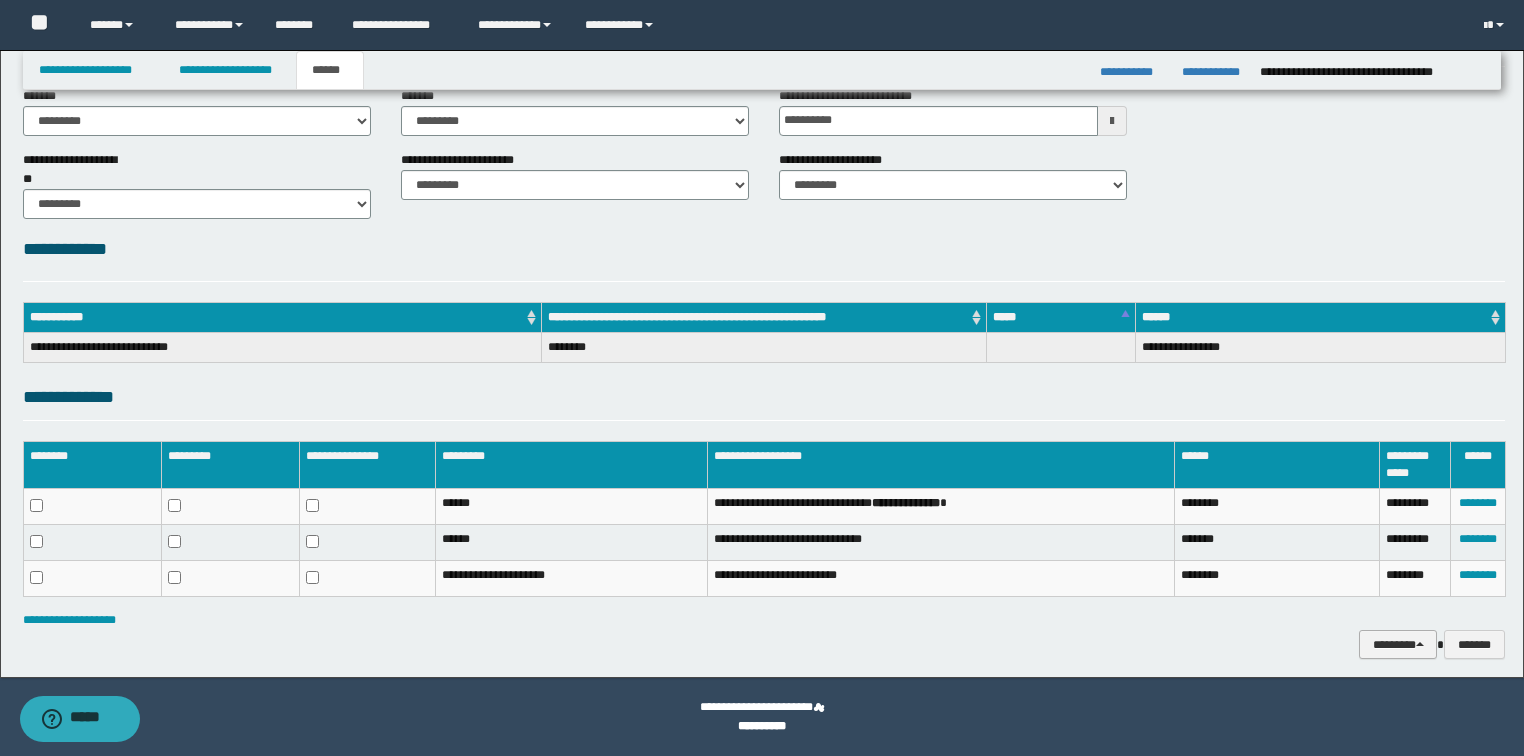 click on "********" at bounding box center [1398, 645] 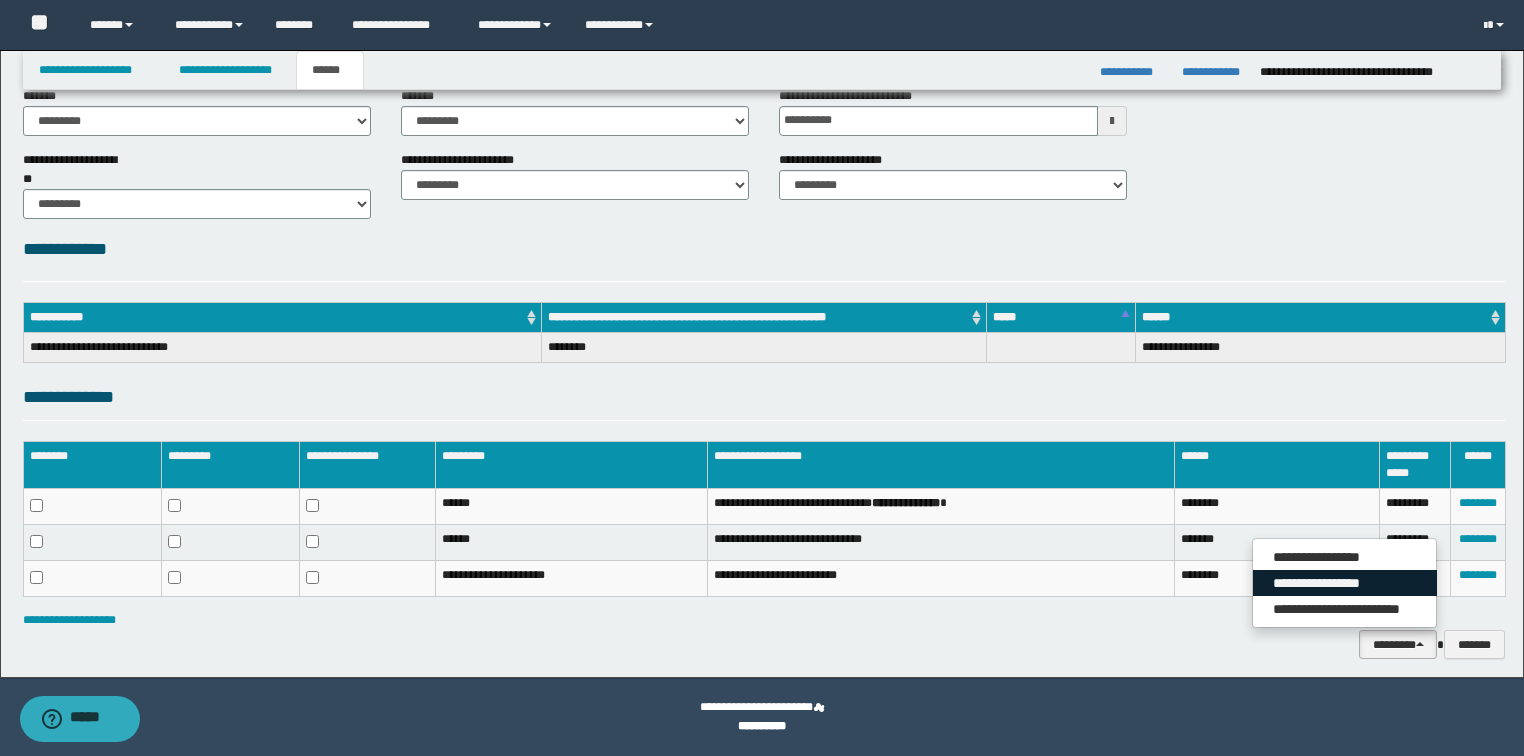 click on "**********" at bounding box center (1345, 583) 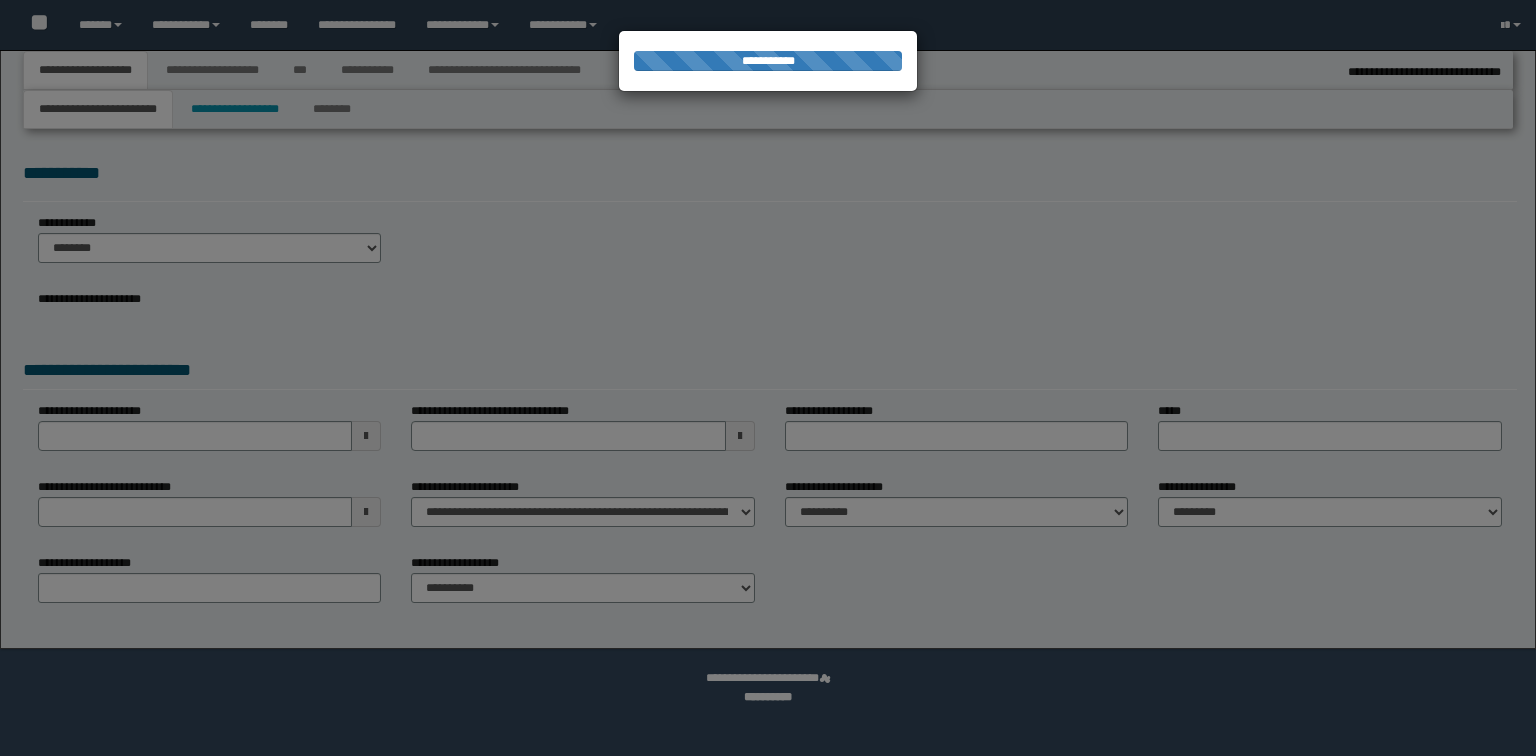 select on "*" 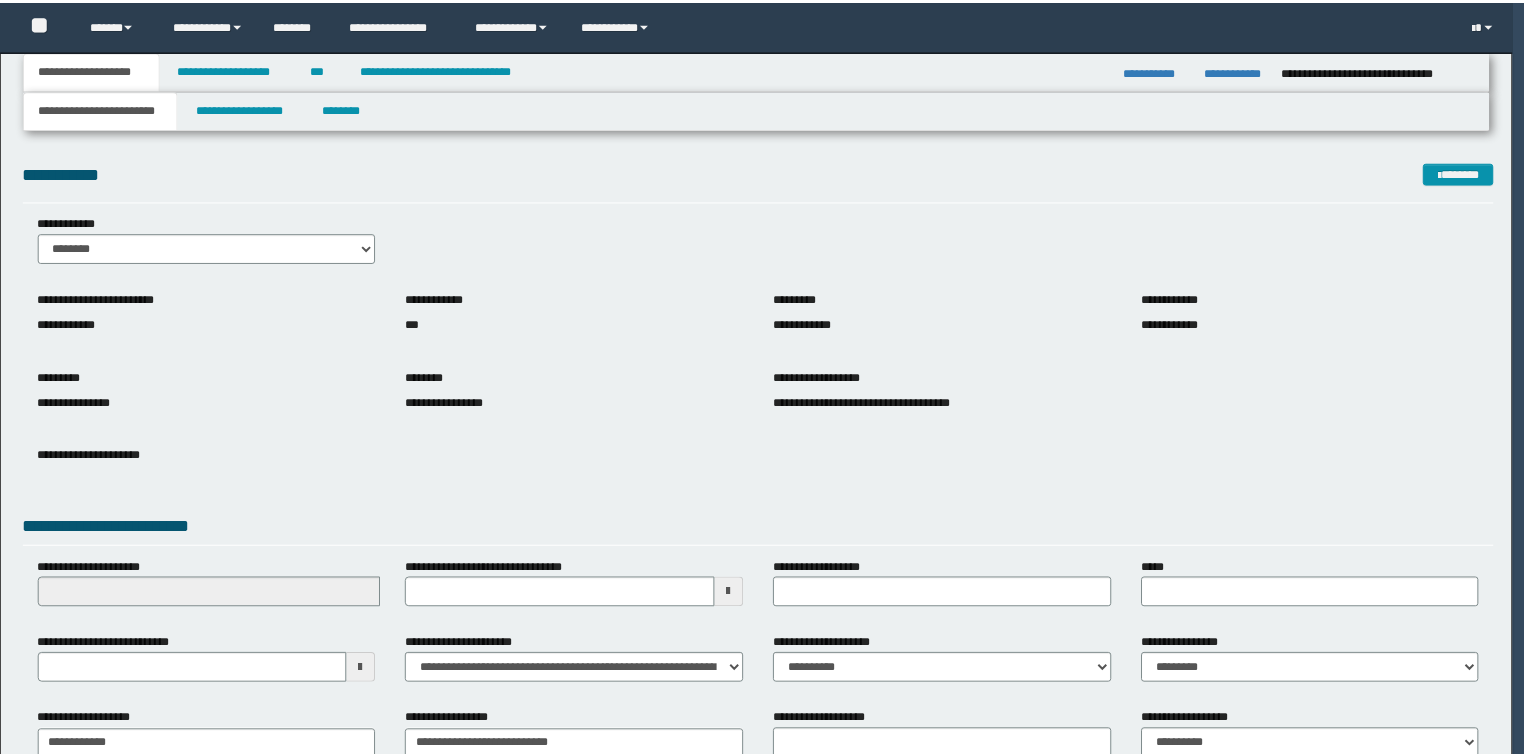 scroll, scrollTop: 0, scrollLeft: 0, axis: both 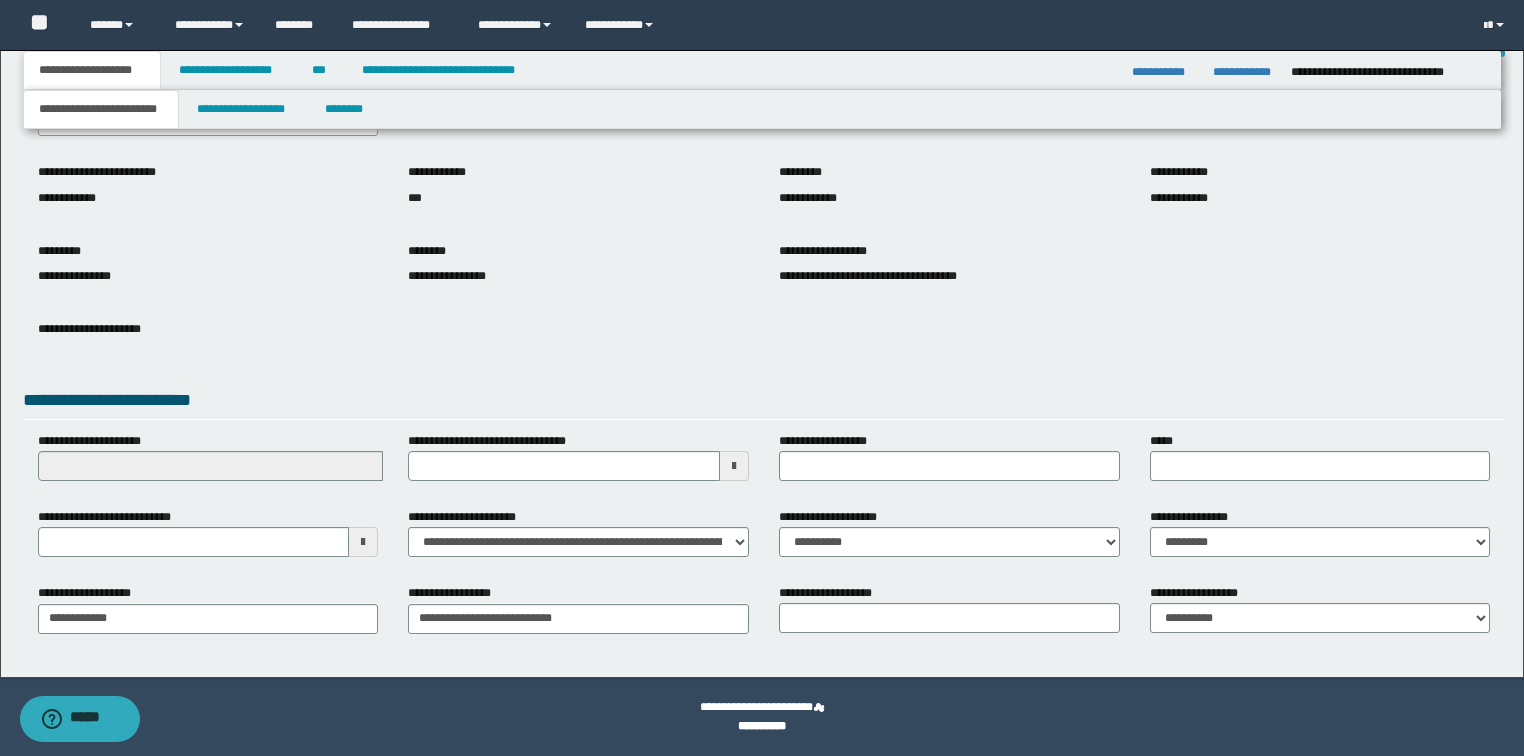 click at bounding box center [363, 542] 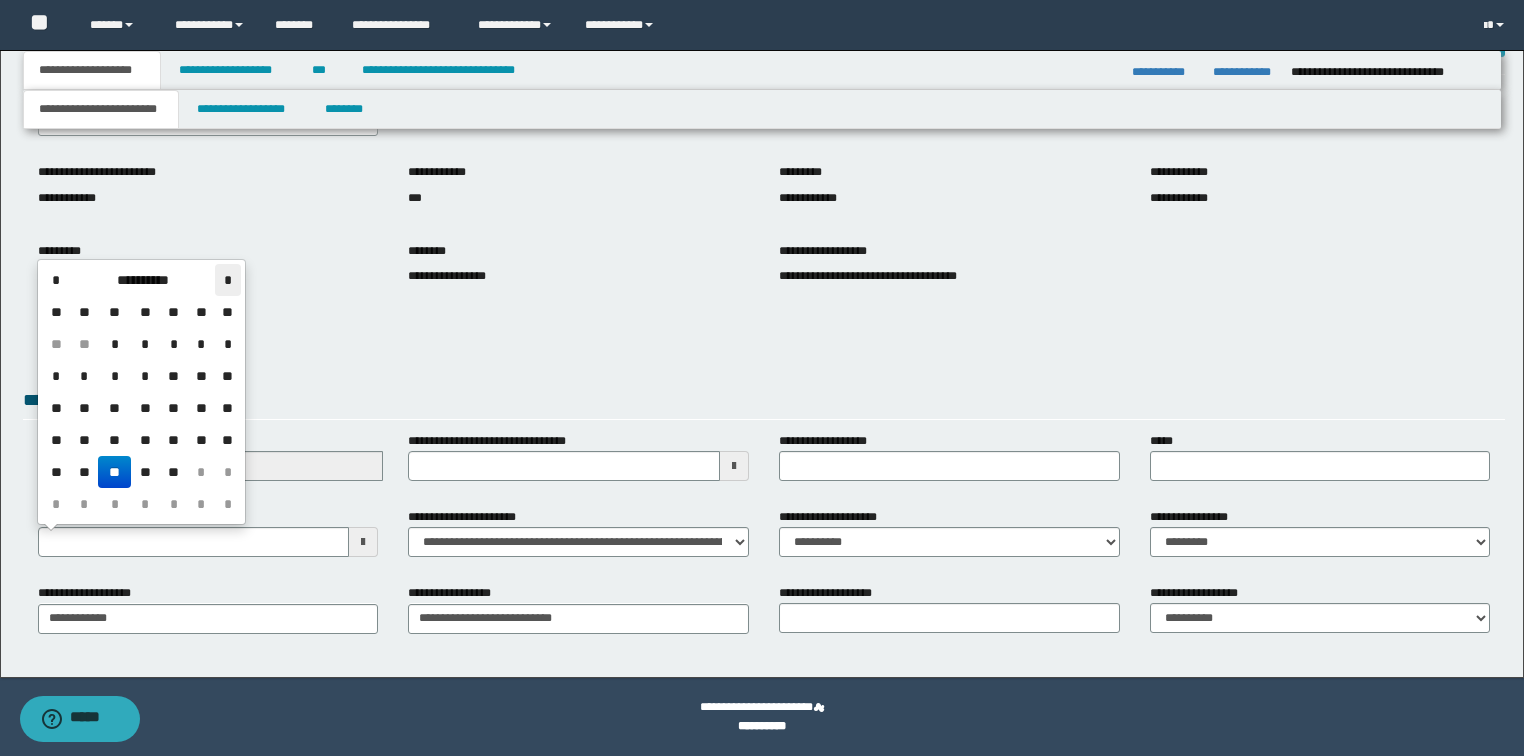 click on "*" at bounding box center [227, 280] 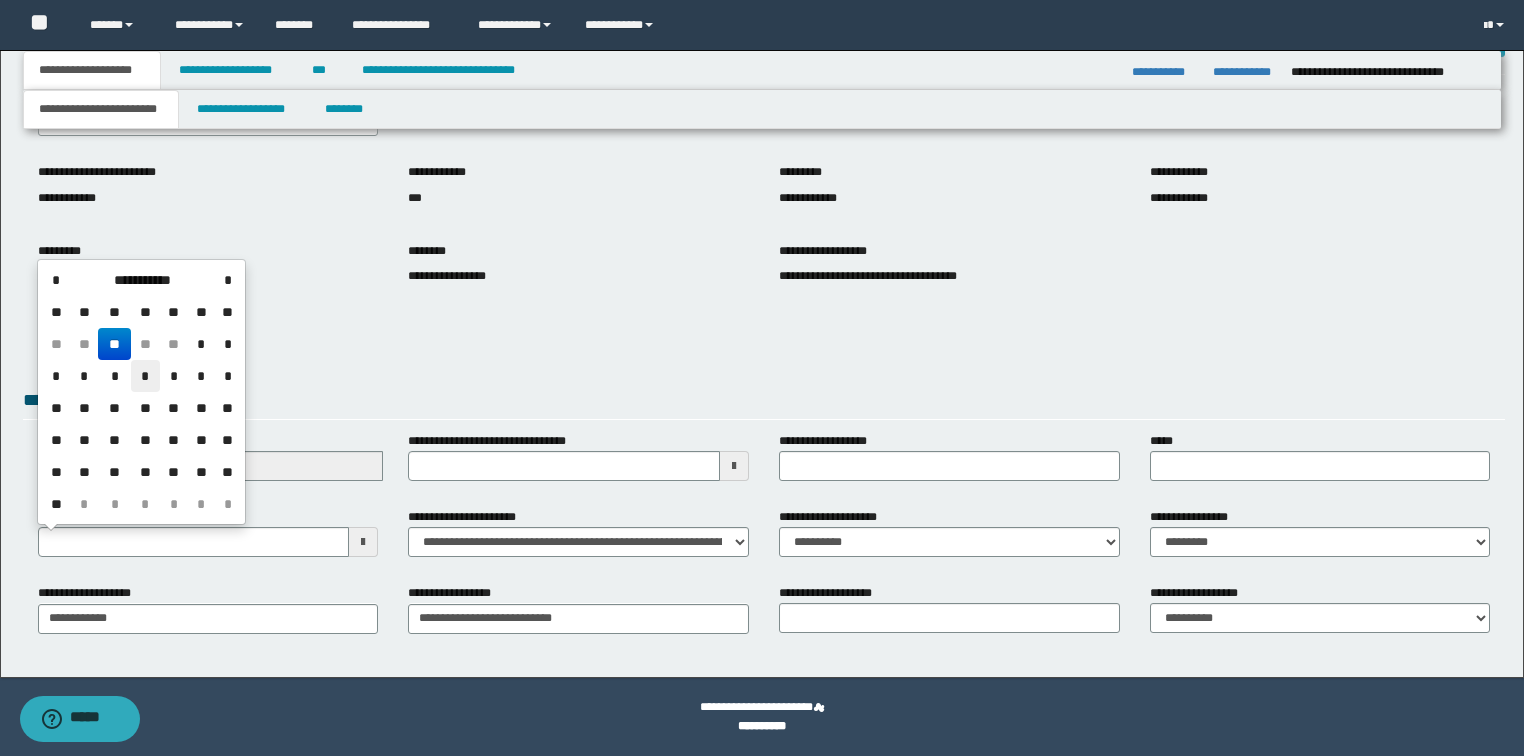 click on "*" at bounding box center [145, 376] 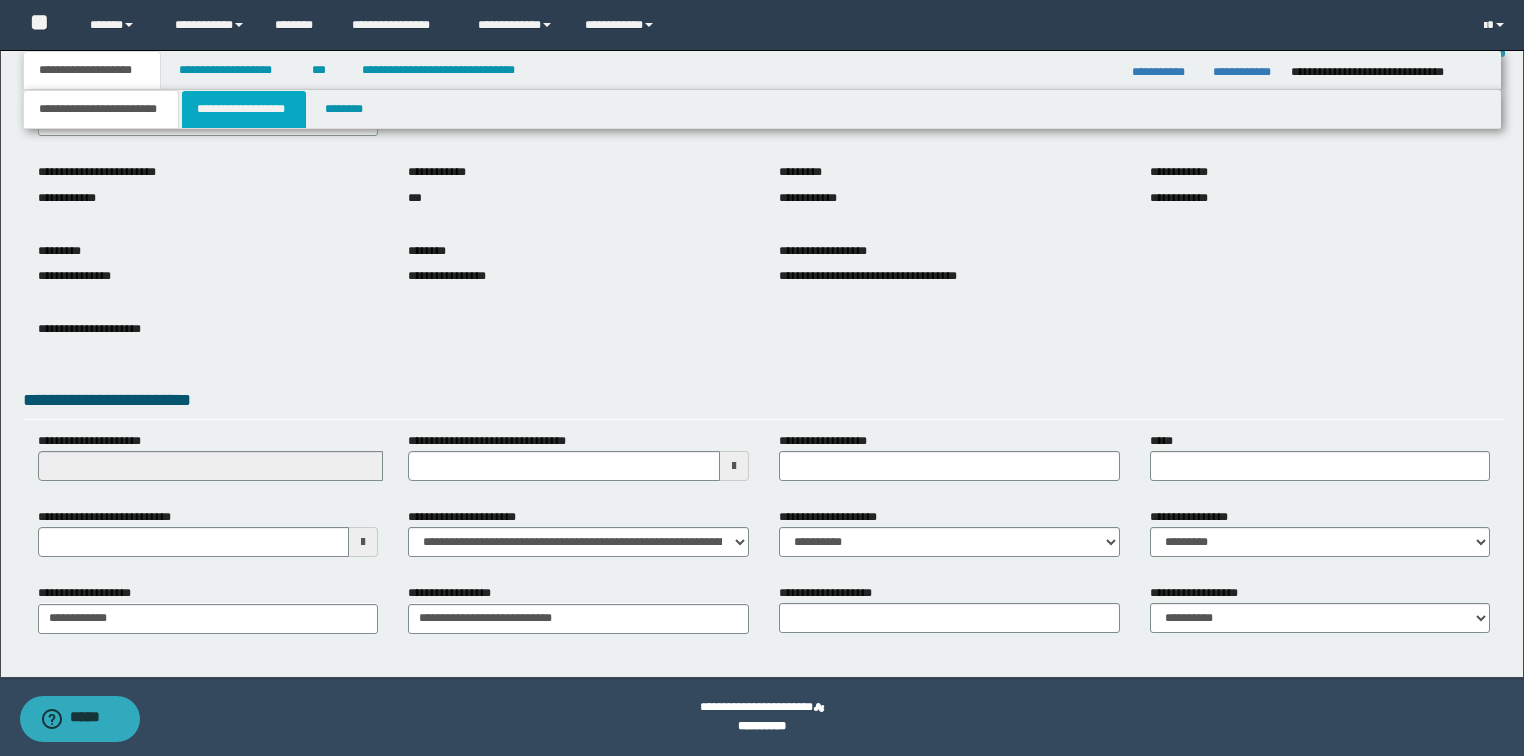 click on "**********" at bounding box center [244, 109] 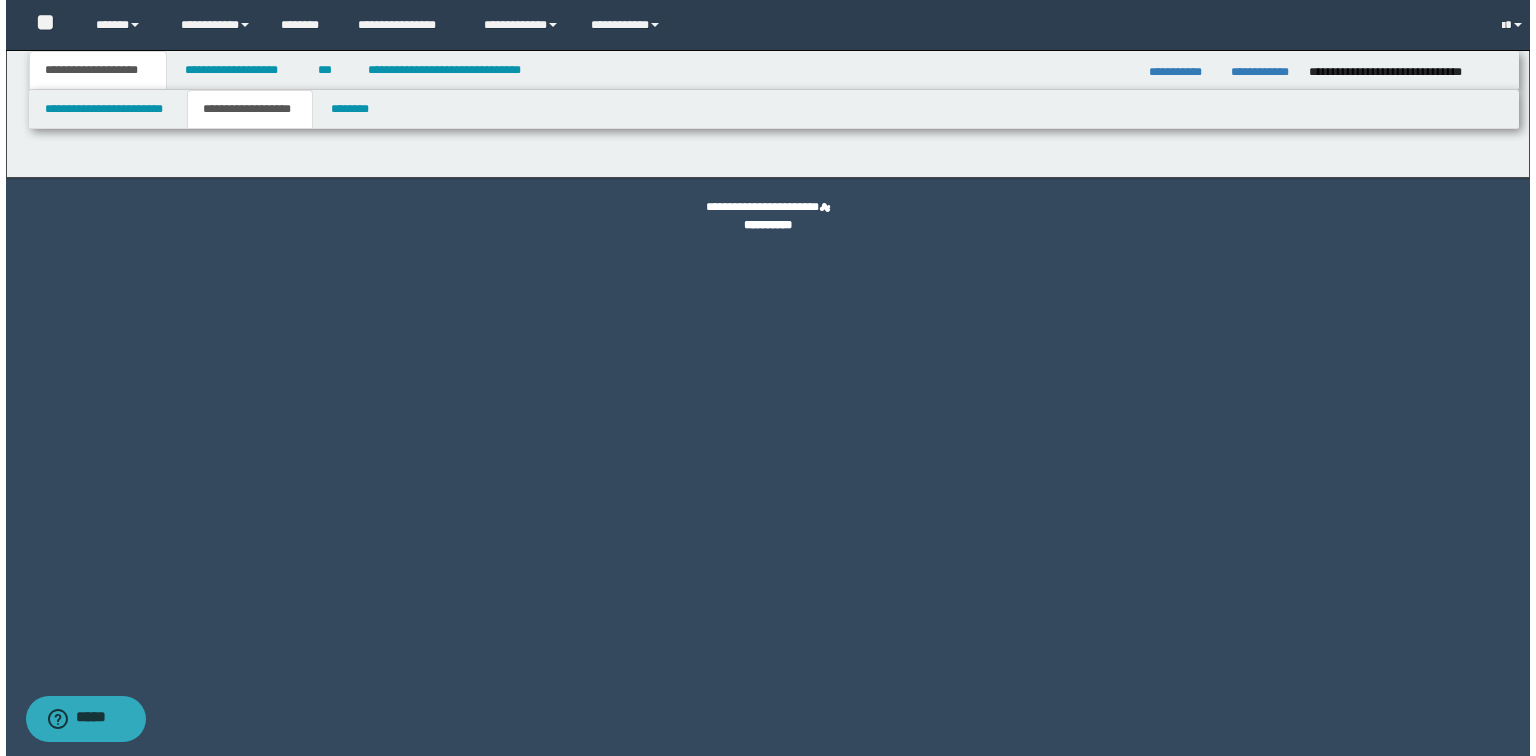 scroll, scrollTop: 0, scrollLeft: 0, axis: both 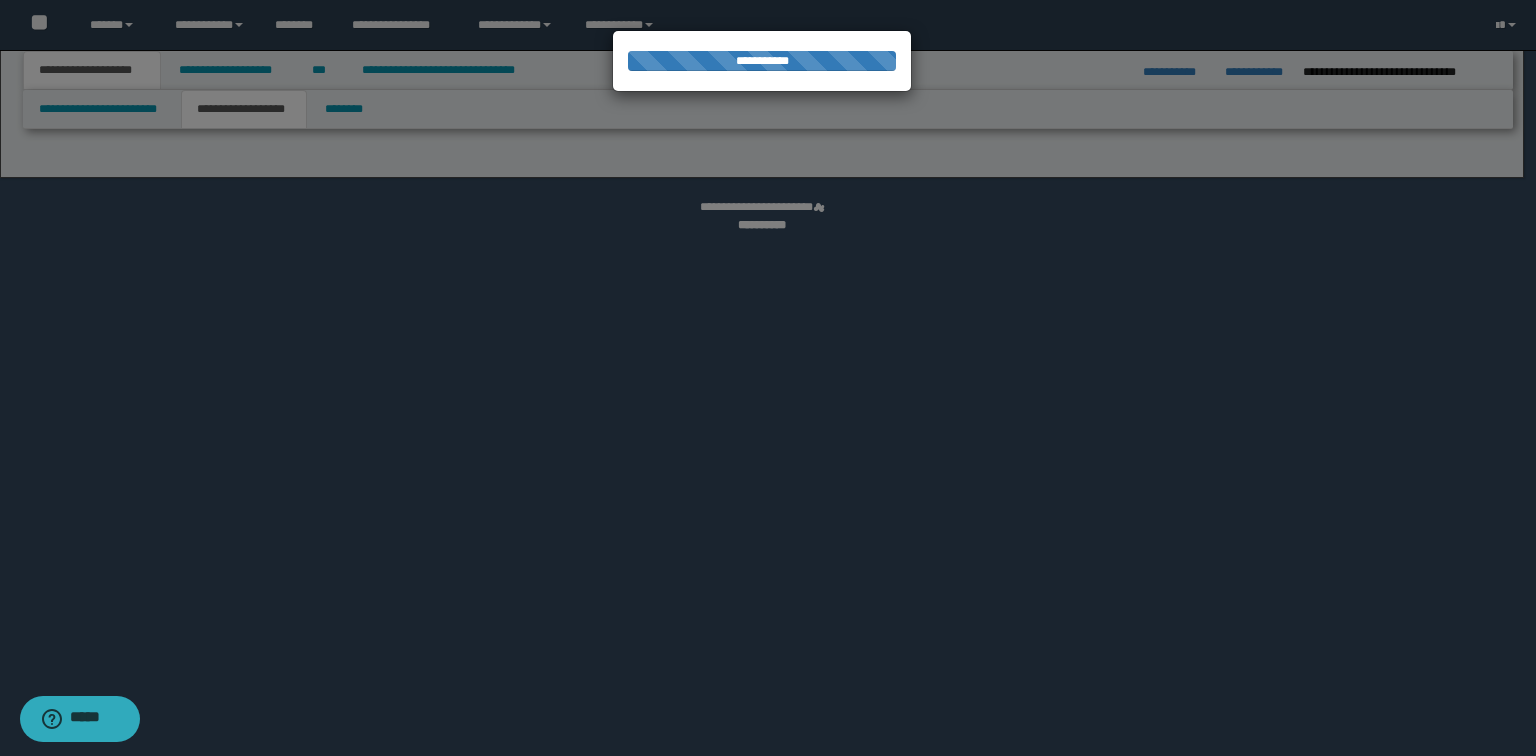 select on "*" 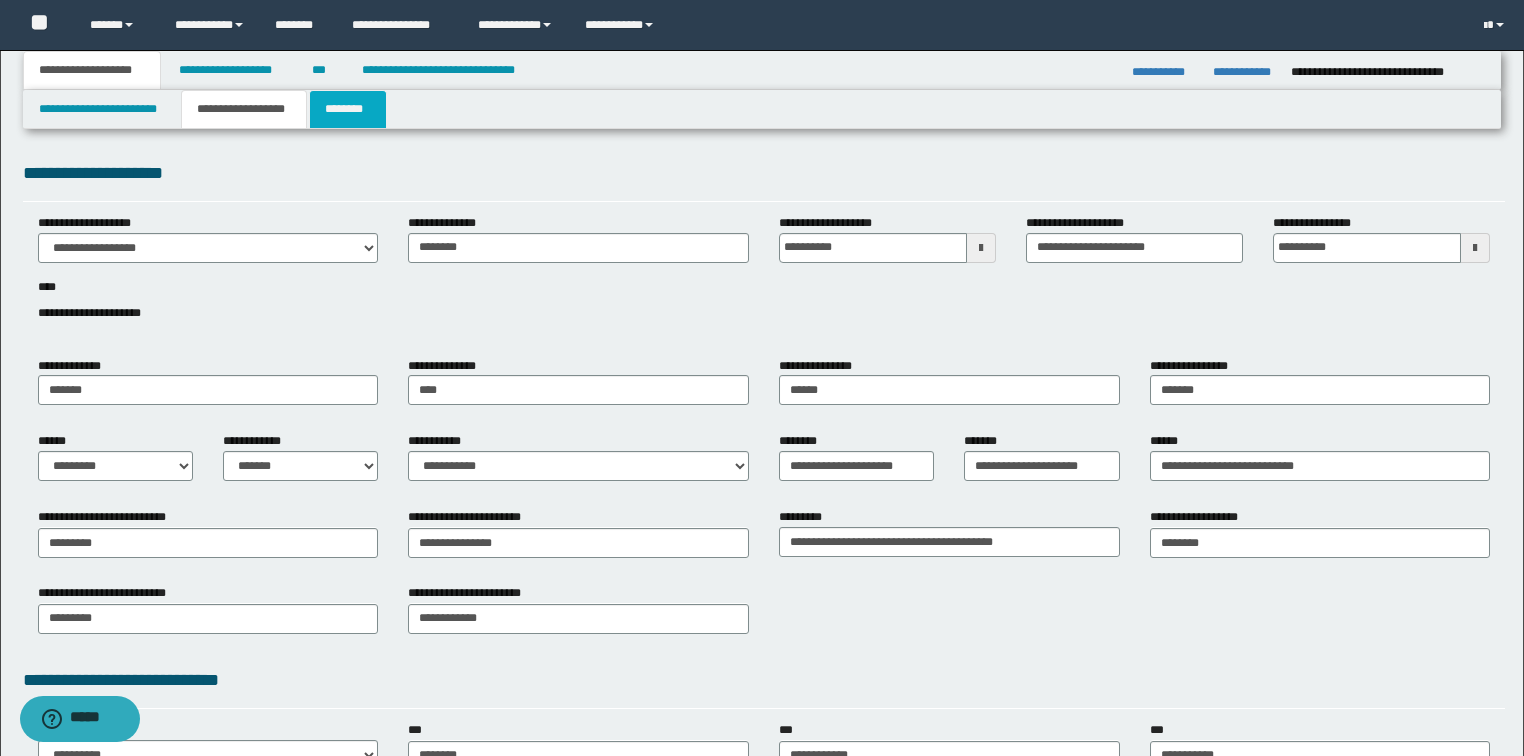 click on "********" at bounding box center [348, 109] 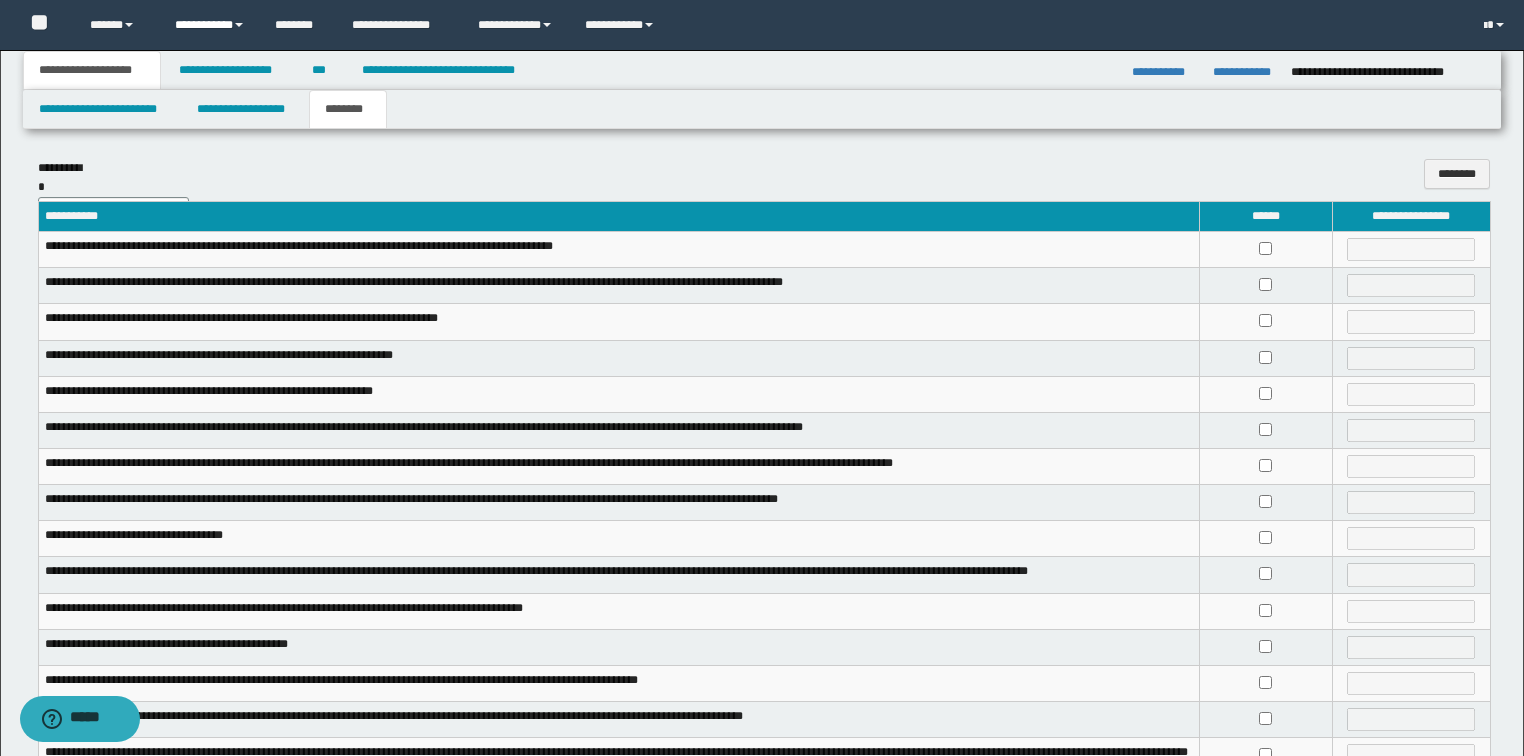 click on "**********" at bounding box center (210, 25) 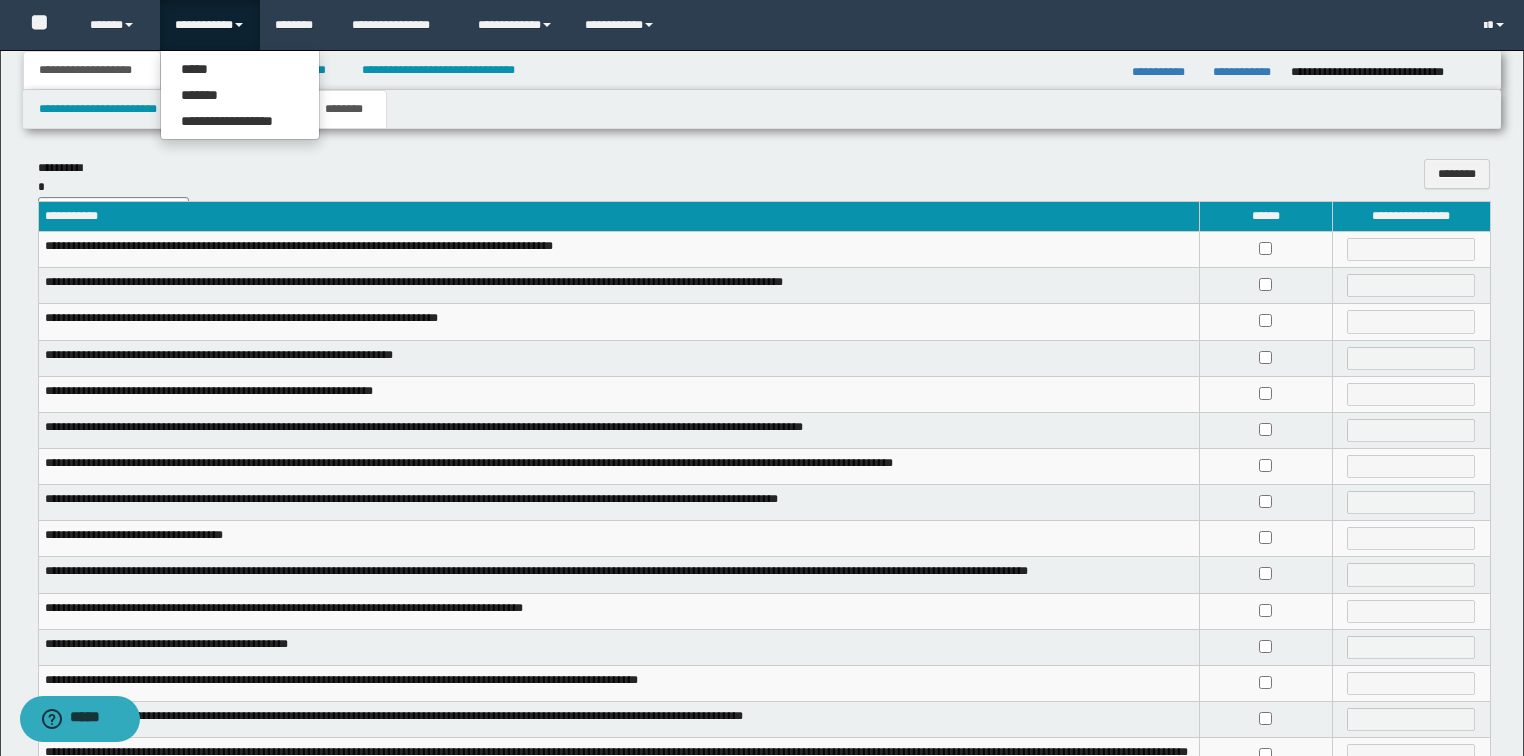 click on "**********" at bounding box center [641, 174] 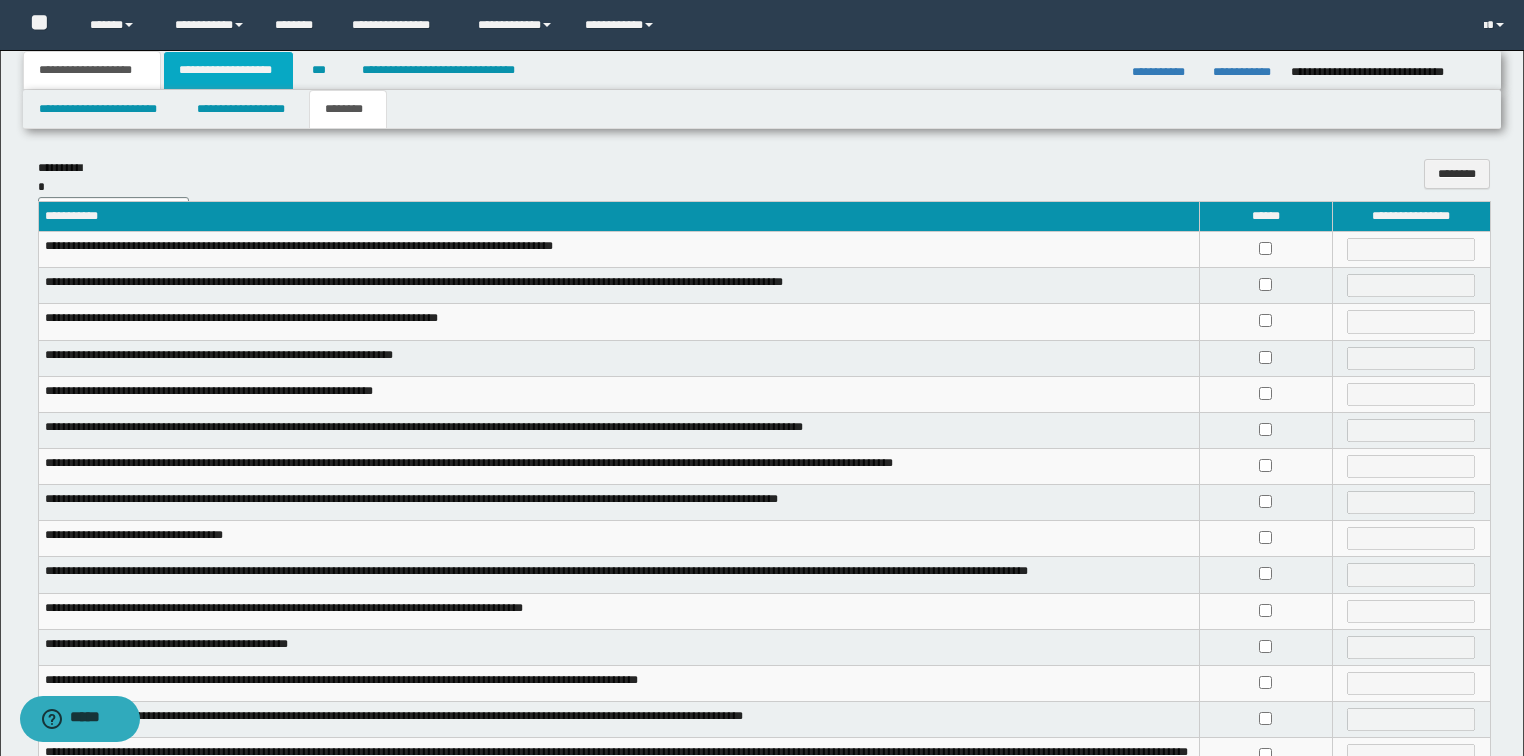 click on "**********" at bounding box center [228, 70] 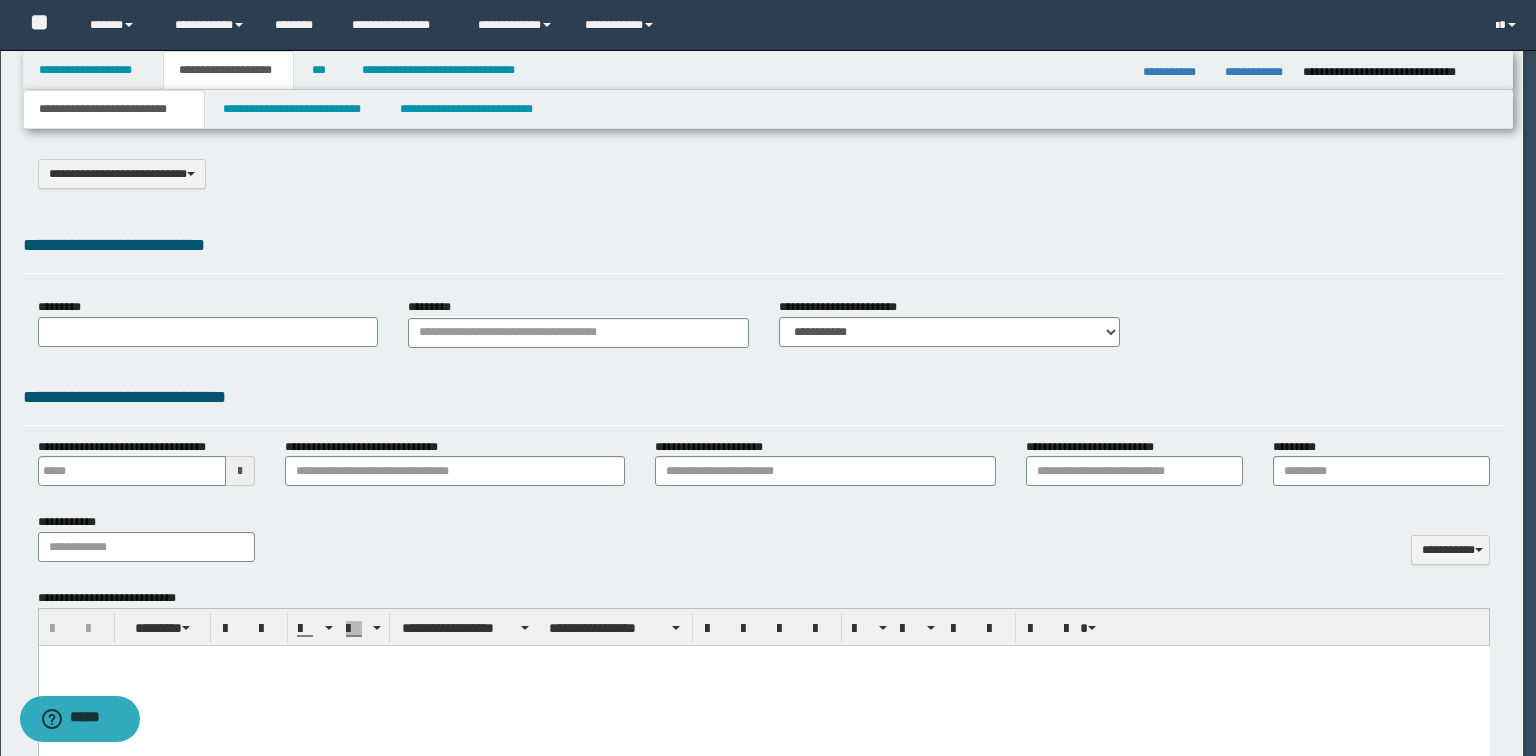 type on "**********" 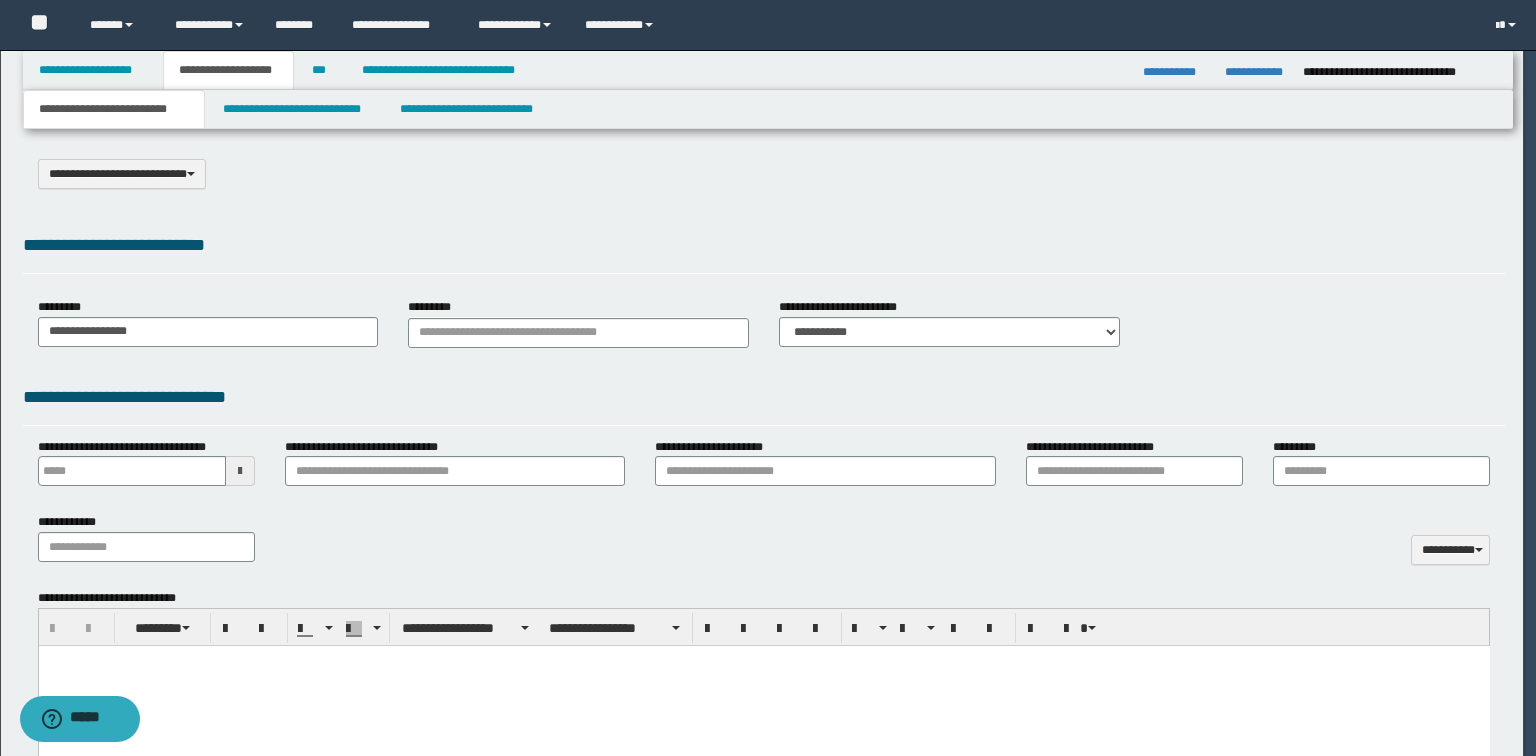 scroll, scrollTop: 0, scrollLeft: 0, axis: both 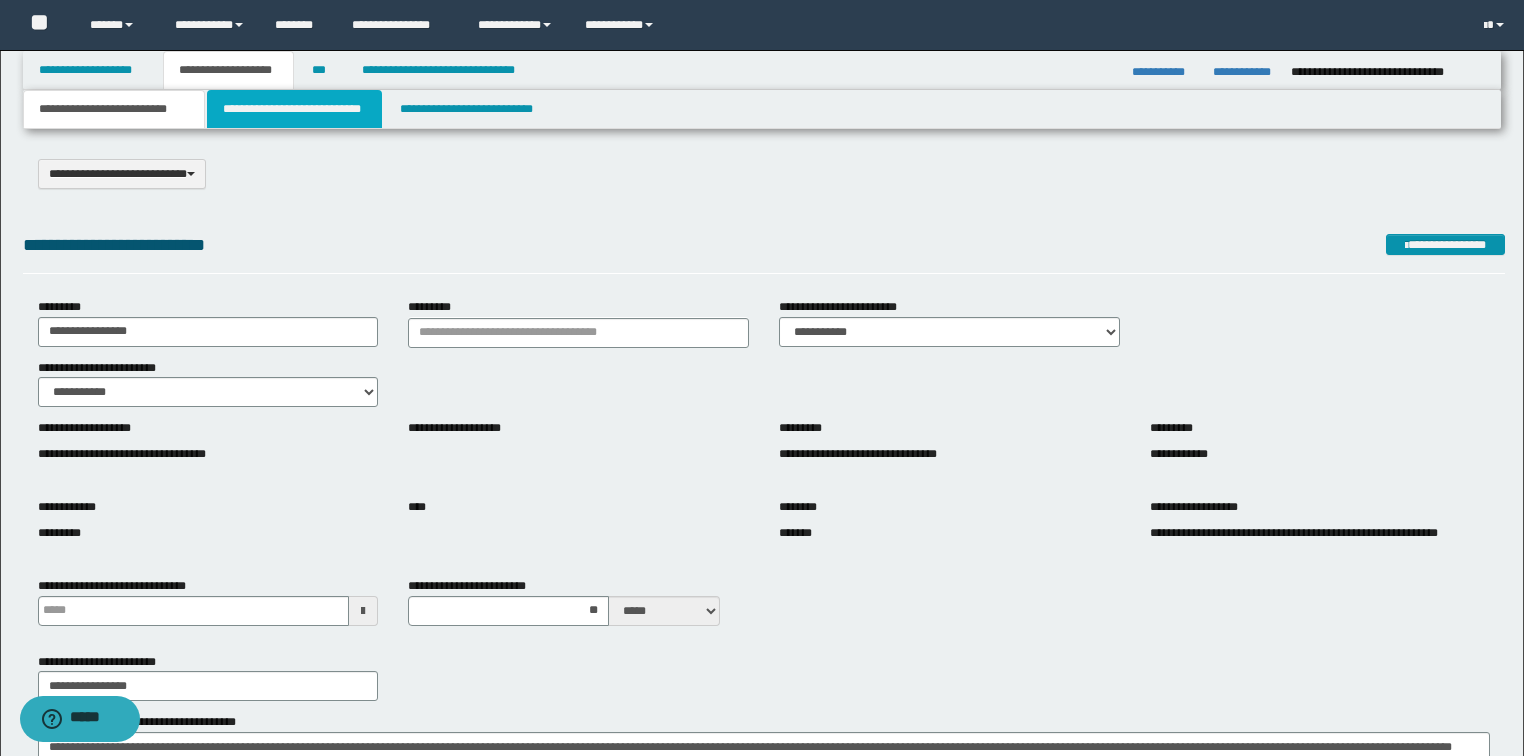 click on "**********" at bounding box center [294, 109] 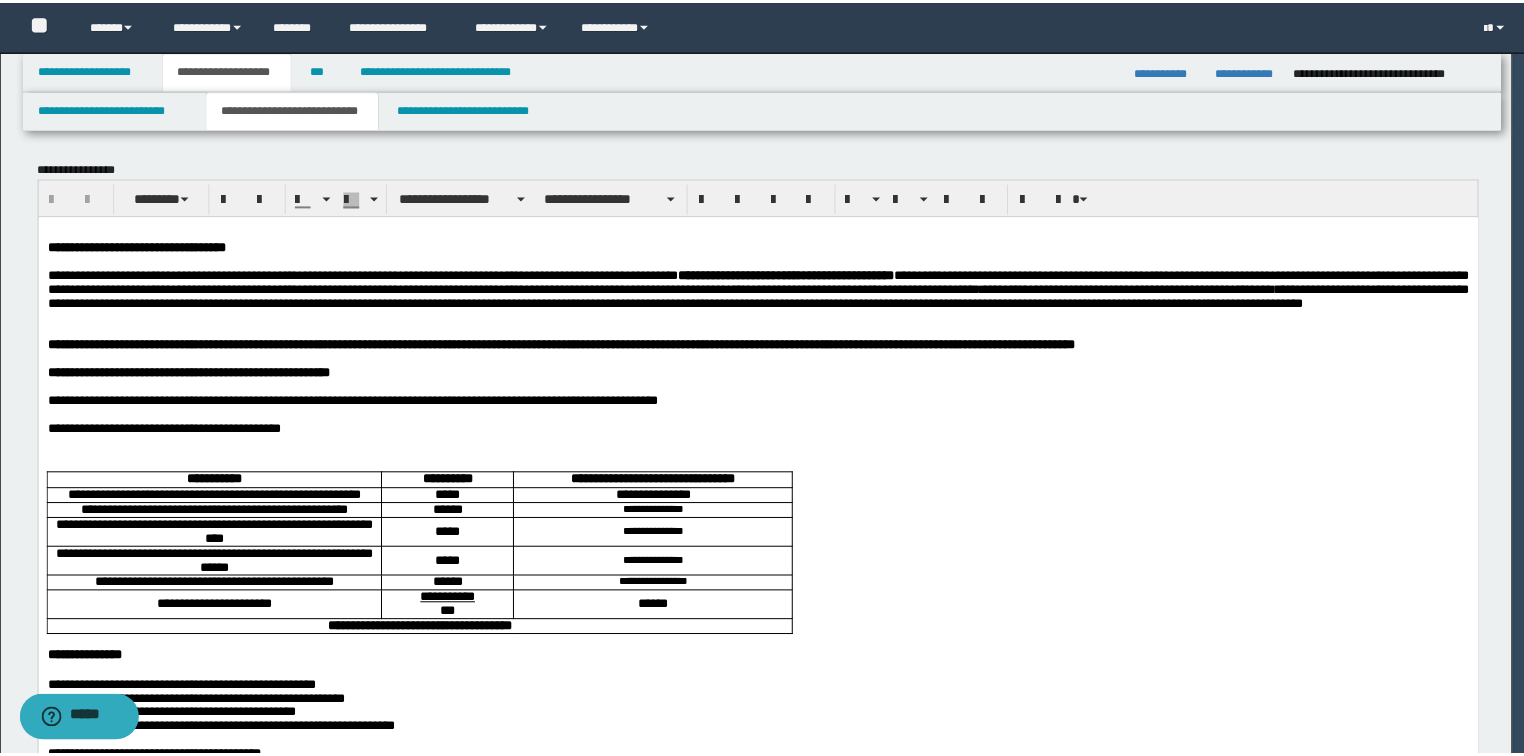 scroll, scrollTop: 0, scrollLeft: 0, axis: both 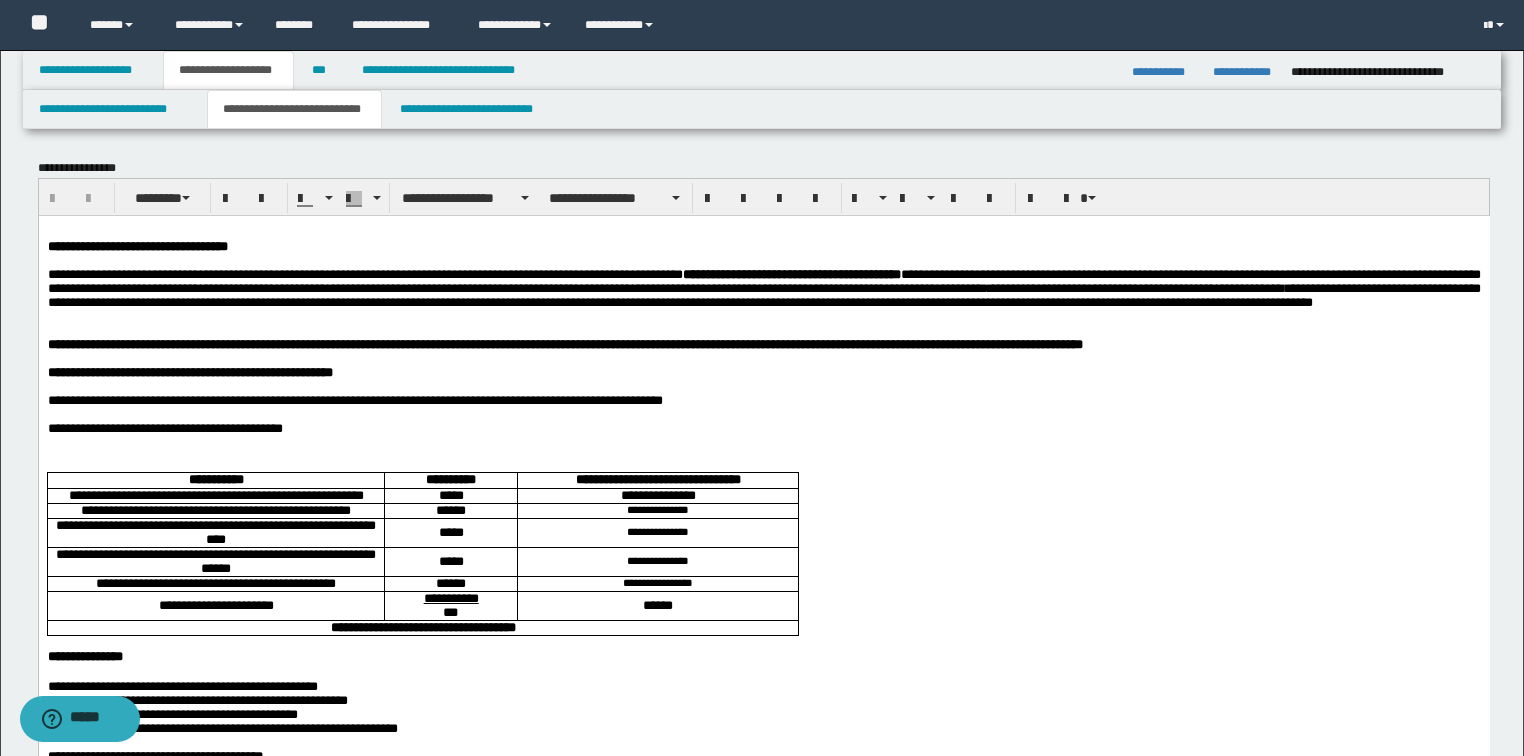click at bounding box center (763, 456) 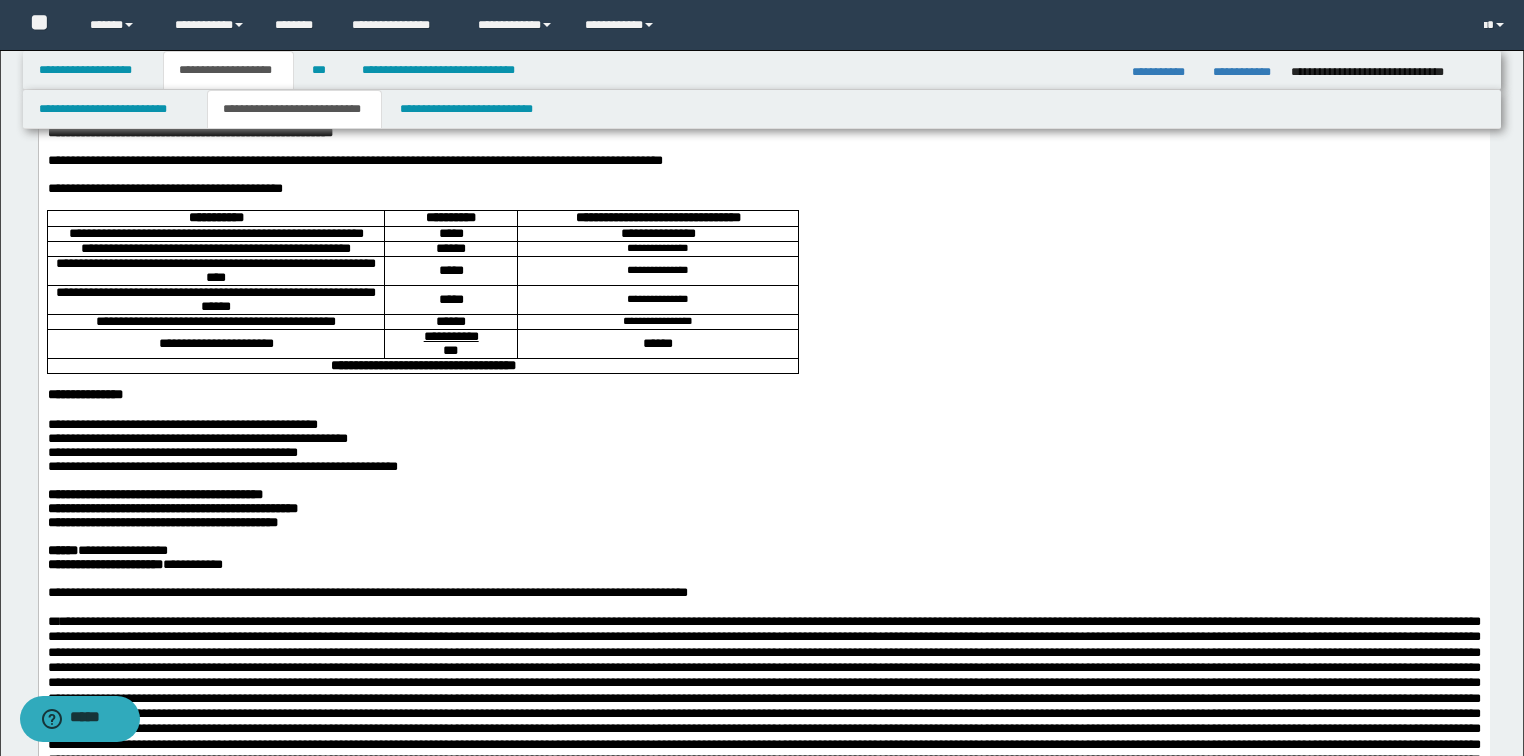 scroll, scrollTop: 320, scrollLeft: 0, axis: vertical 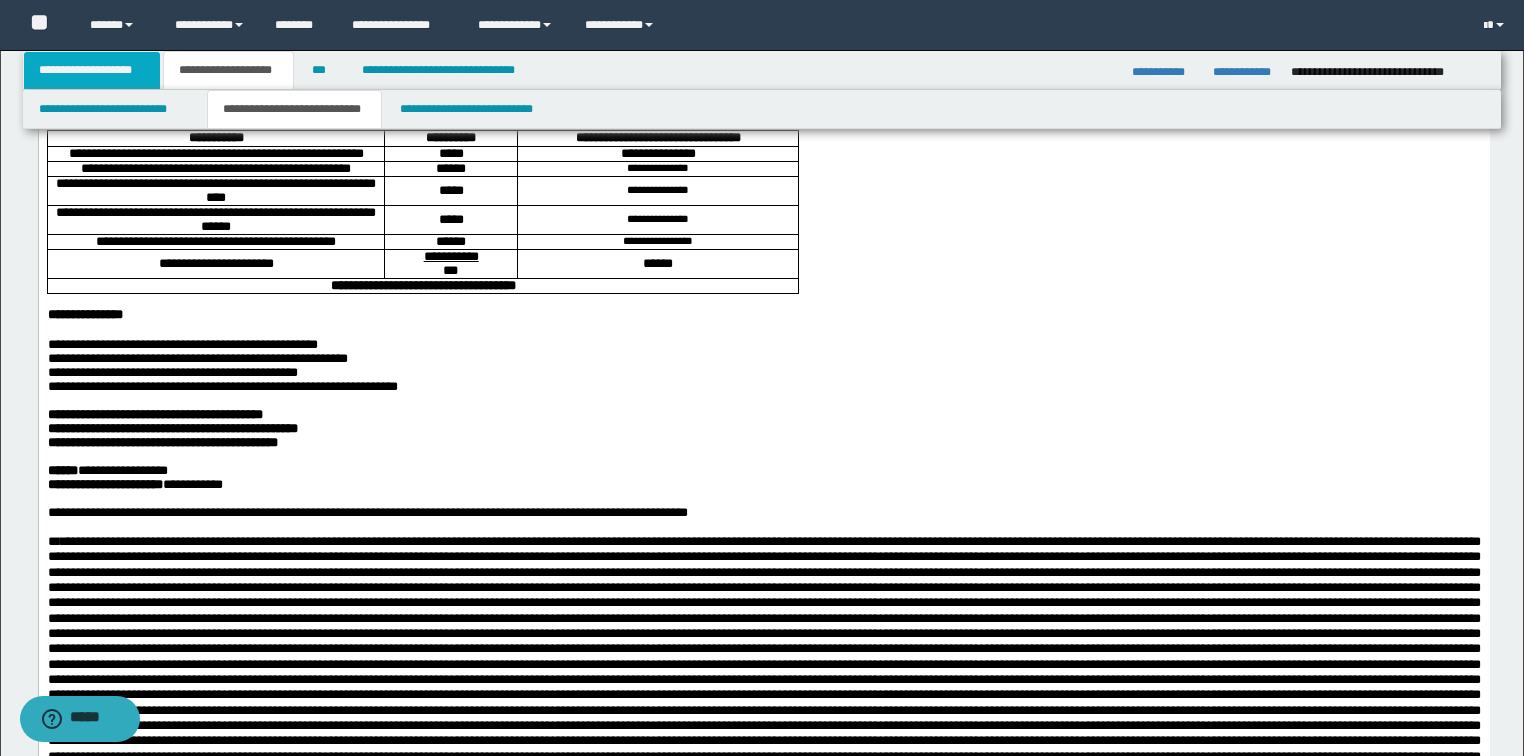 click on "**********" at bounding box center (92, 70) 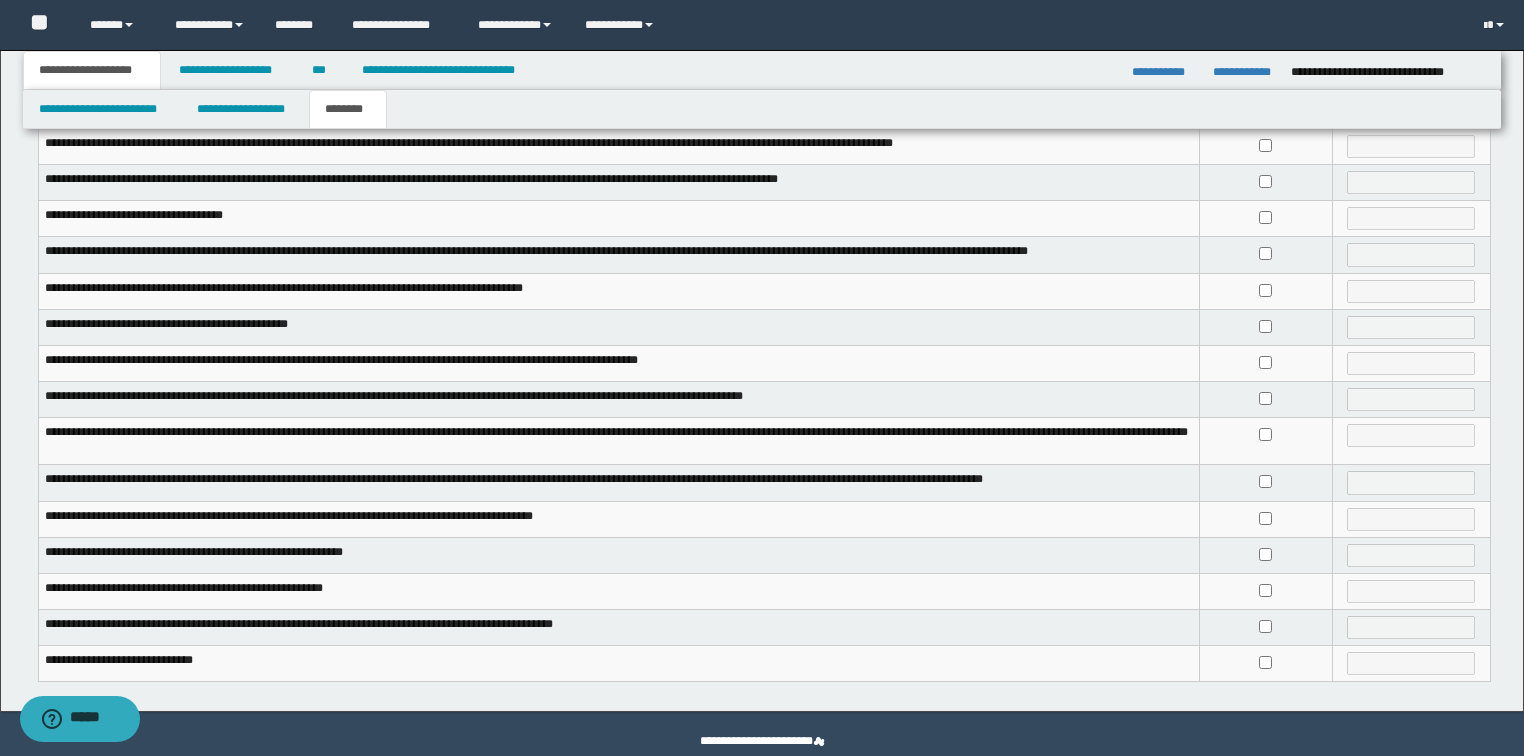 click on "********" at bounding box center [348, 109] 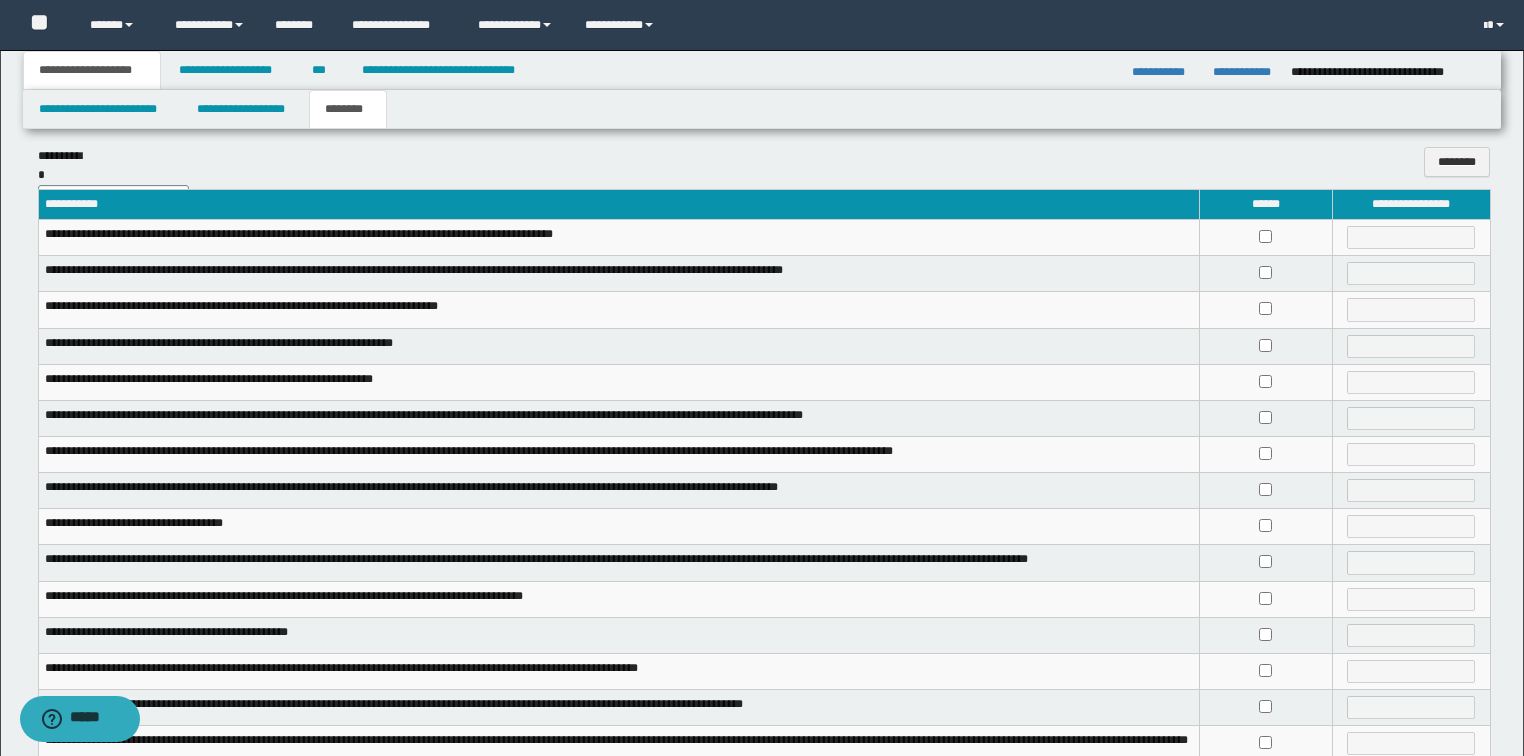 scroll, scrollTop: 0, scrollLeft: 0, axis: both 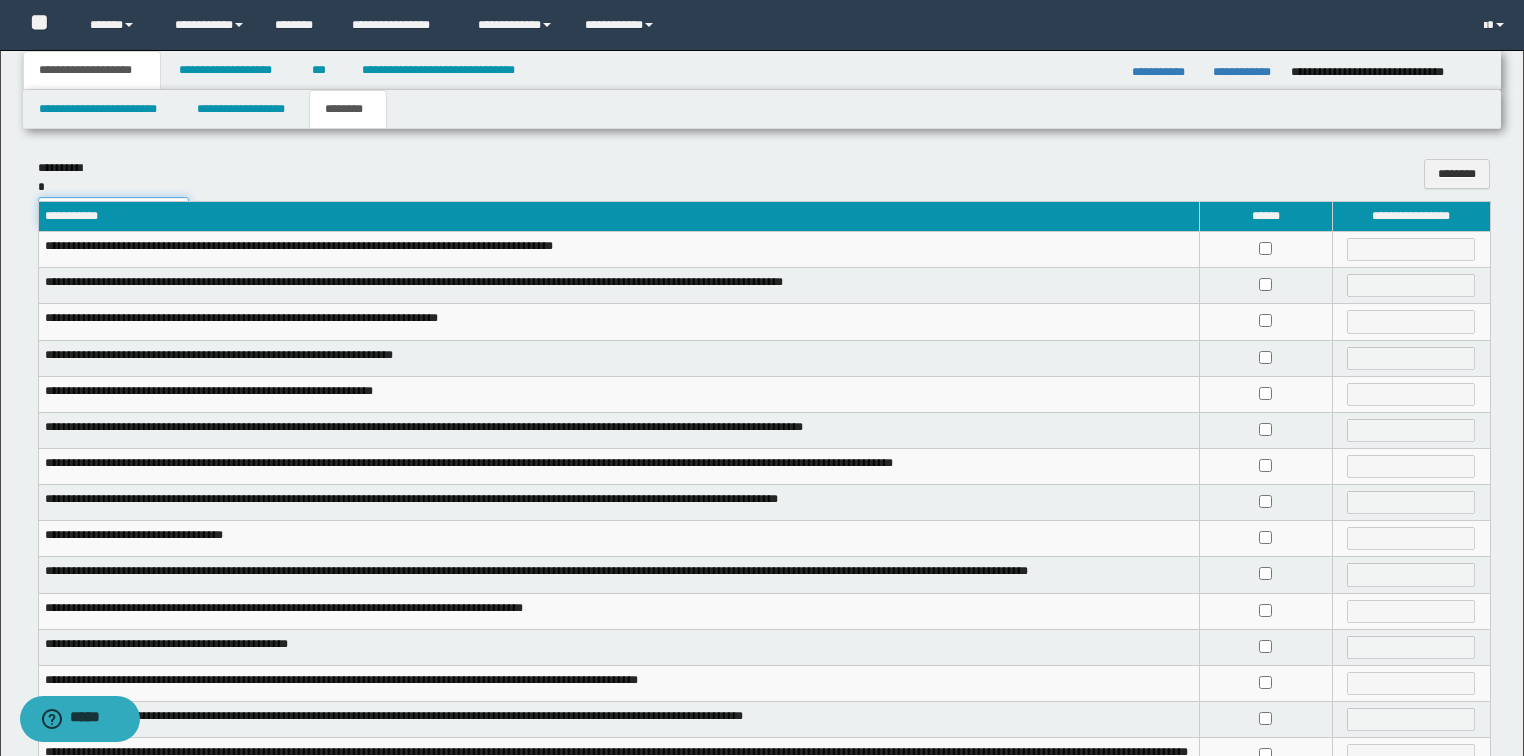 click on "**********" at bounding box center [113, 212] 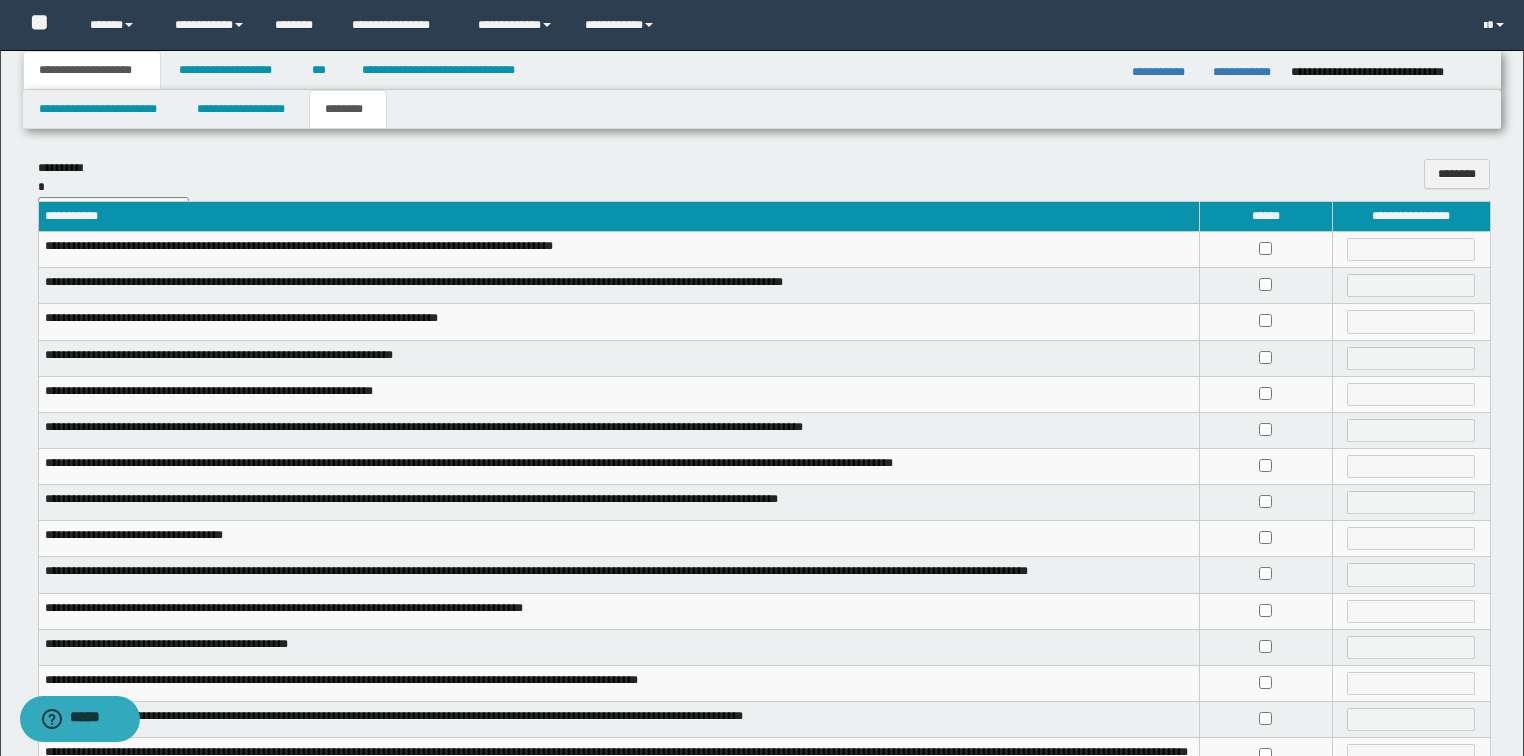 click on "**********" at bounding box center [641, 174] 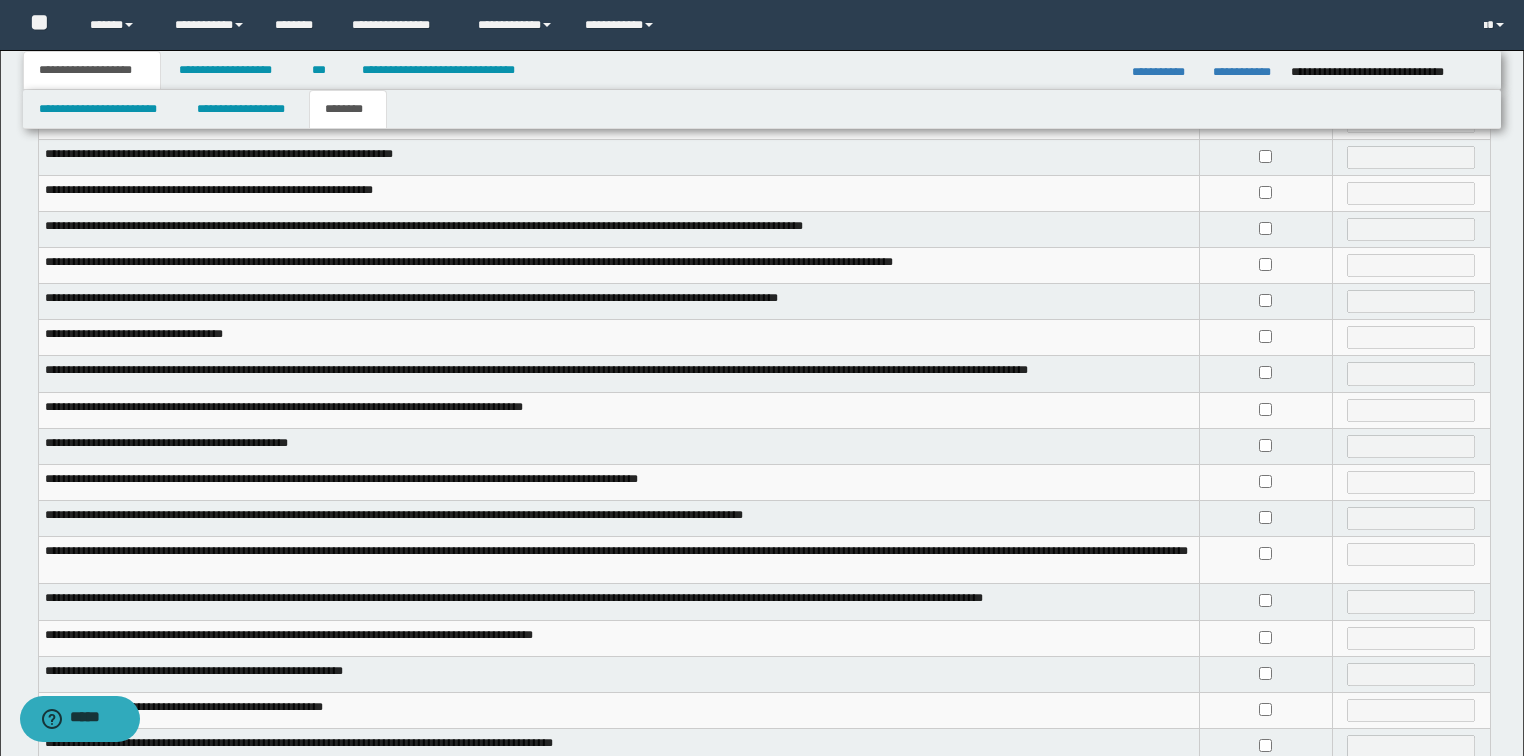 scroll, scrollTop: 240, scrollLeft: 0, axis: vertical 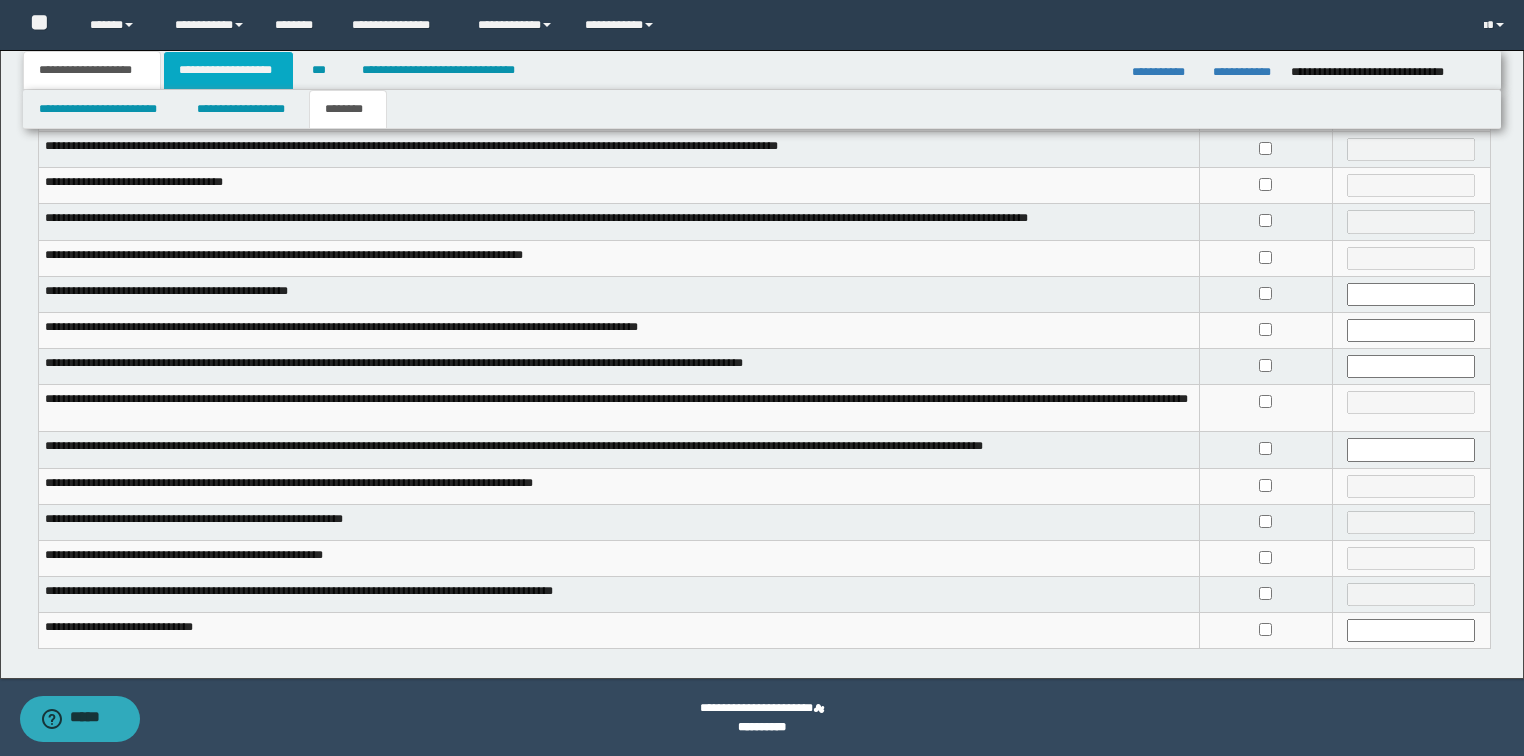 click on "**********" at bounding box center [228, 70] 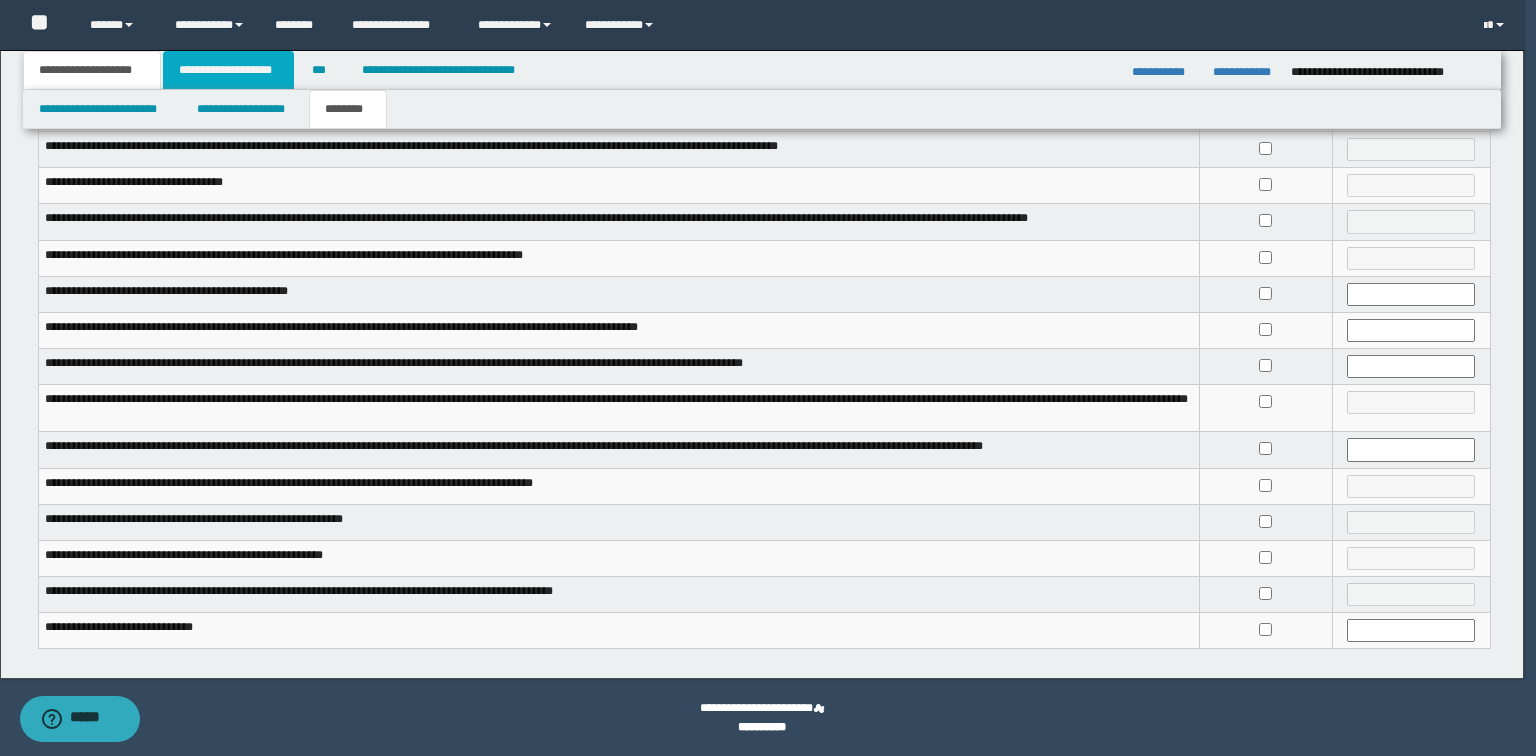 type 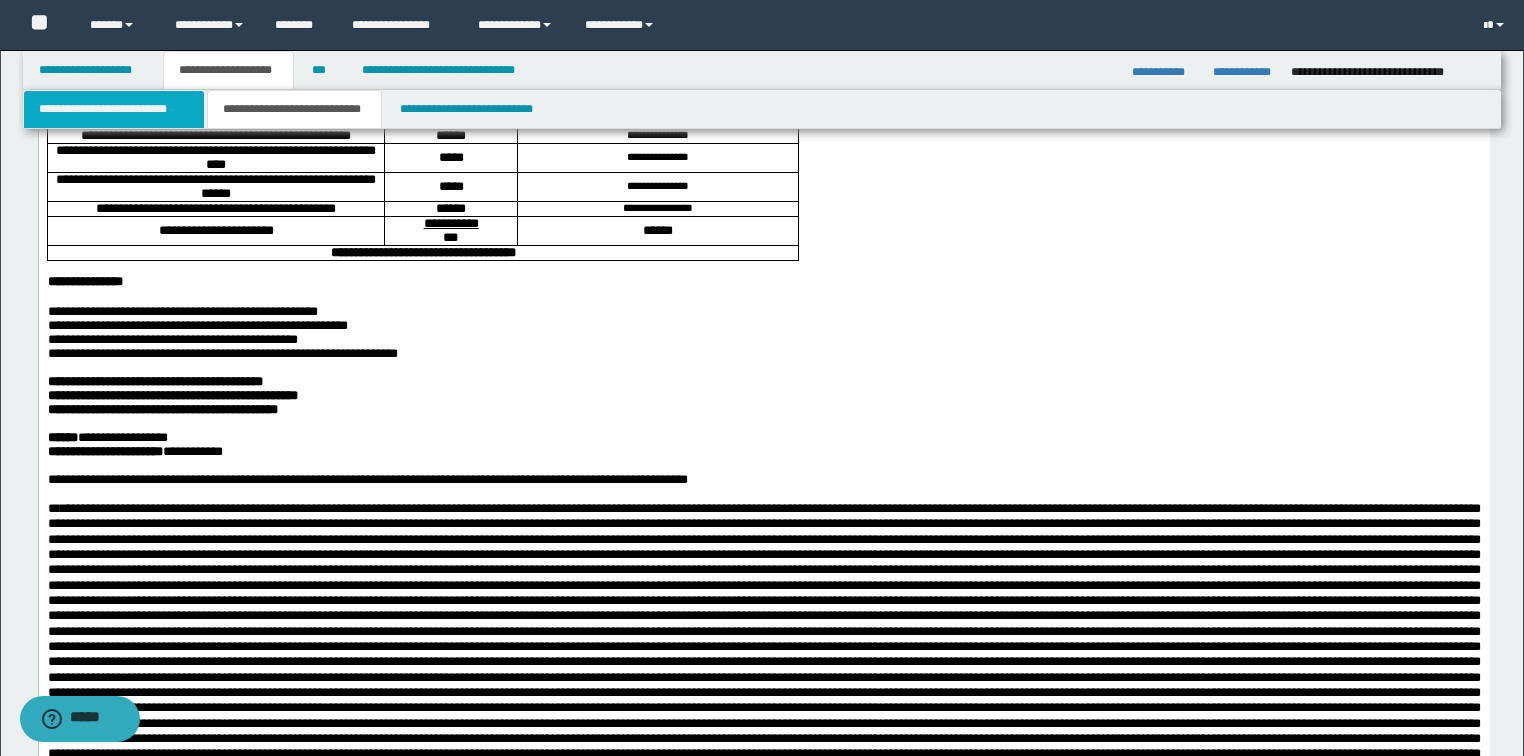 click on "**********" at bounding box center [114, 109] 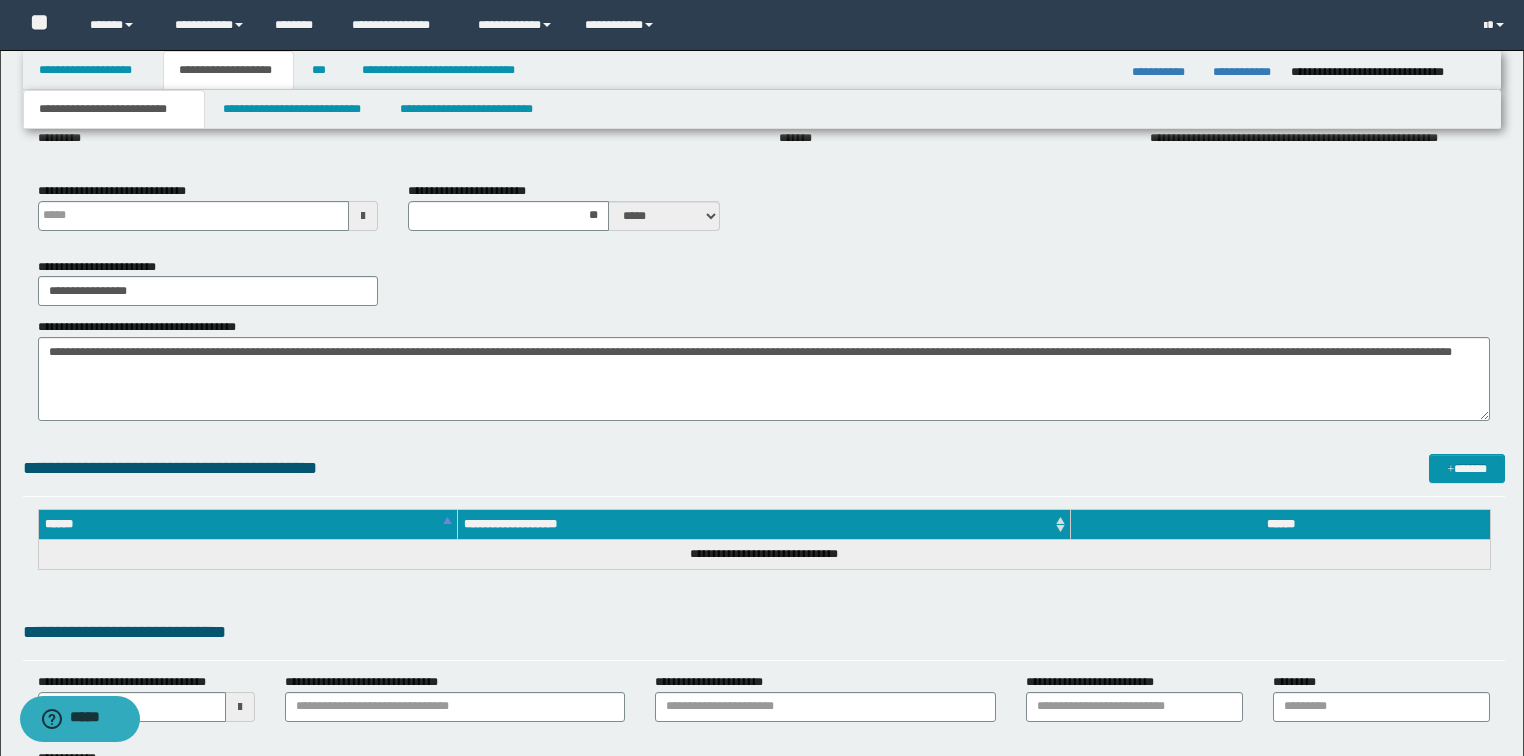 scroll, scrollTop: 433, scrollLeft: 0, axis: vertical 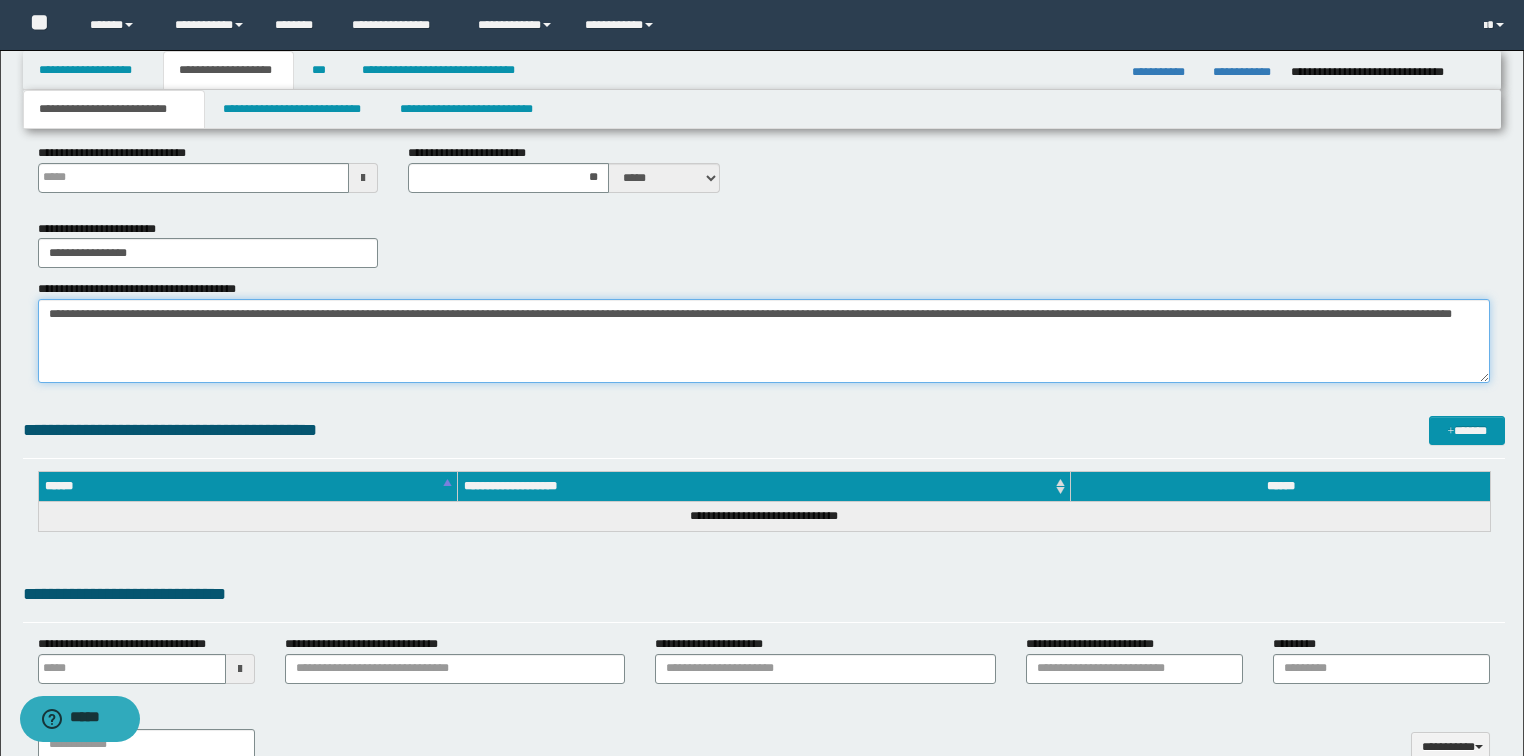 click on "**********" at bounding box center [764, 341] 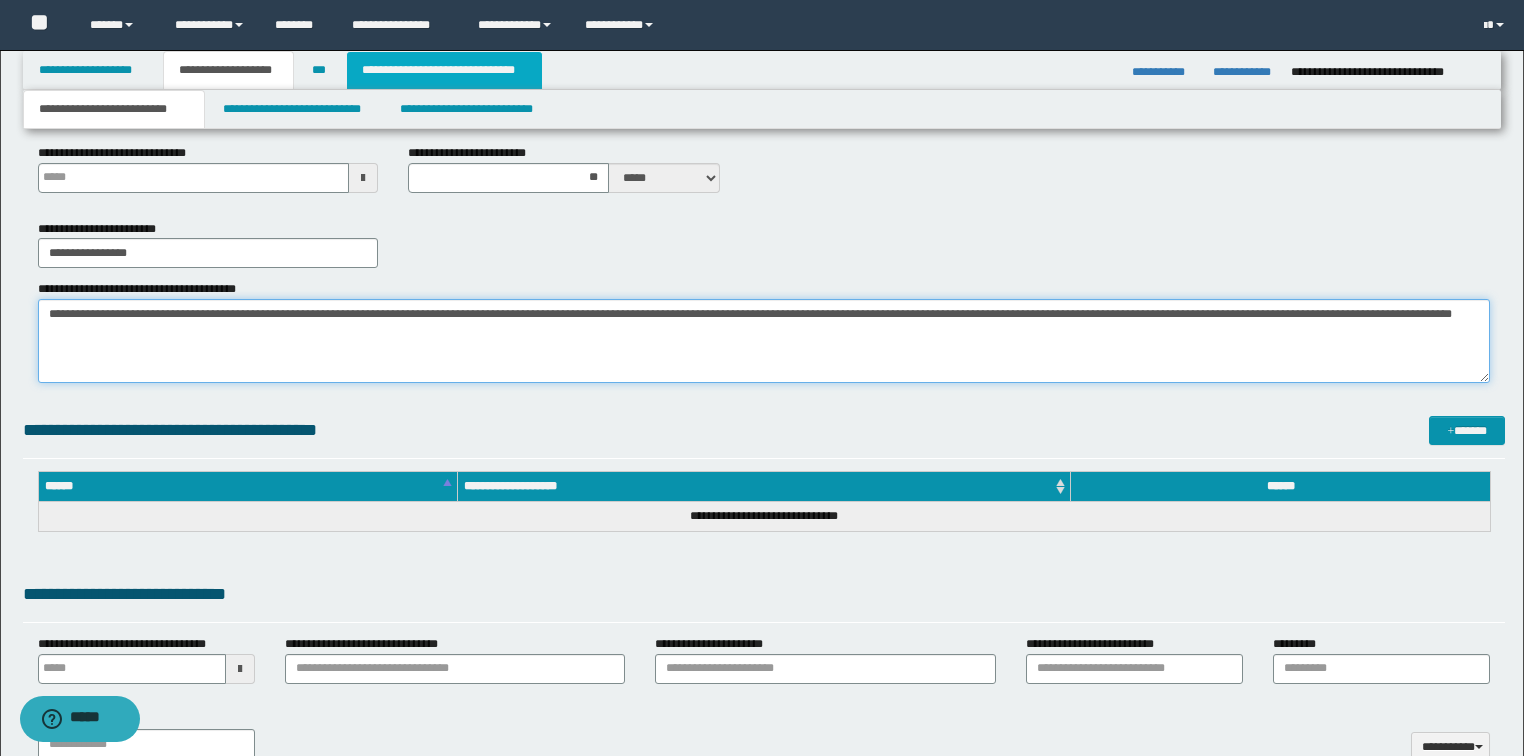 type 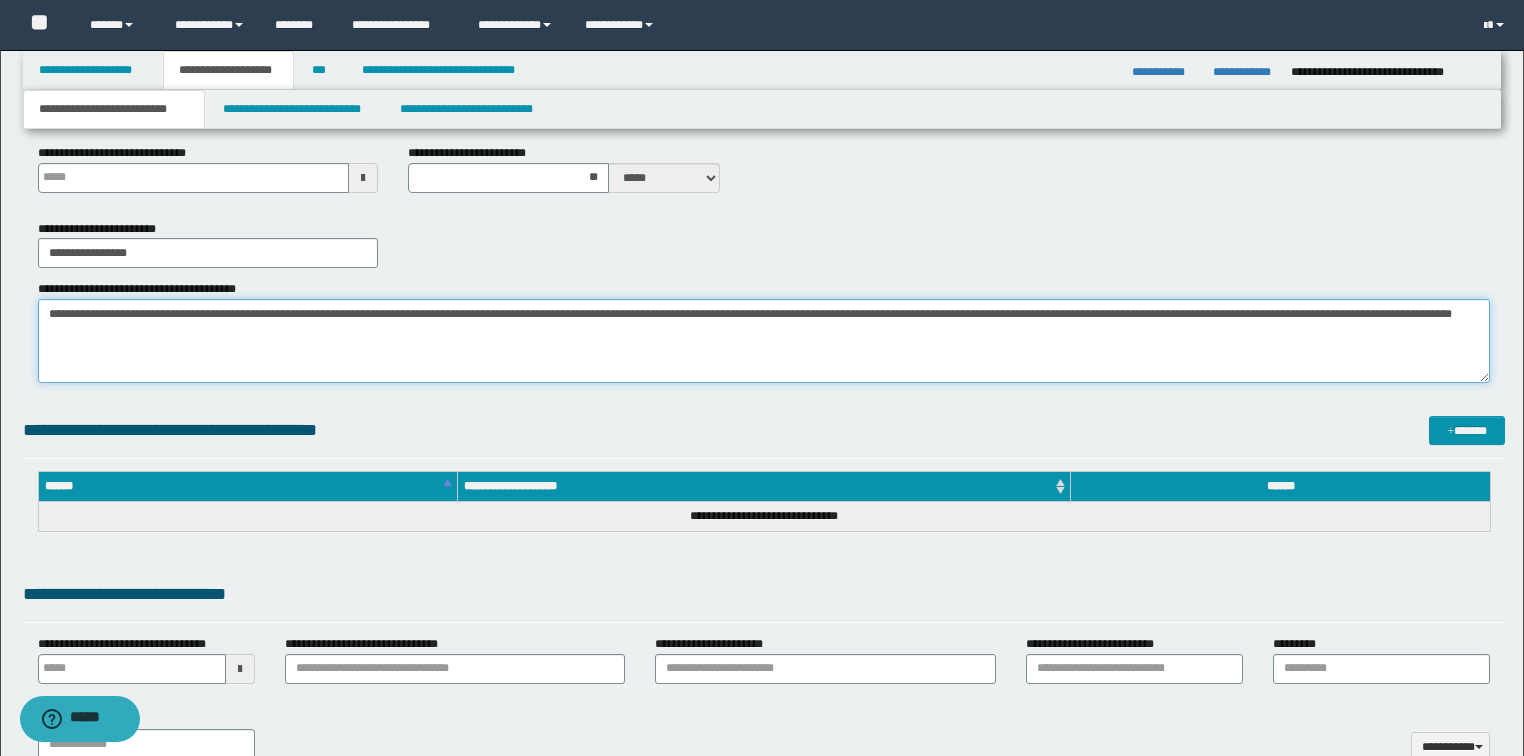 paste 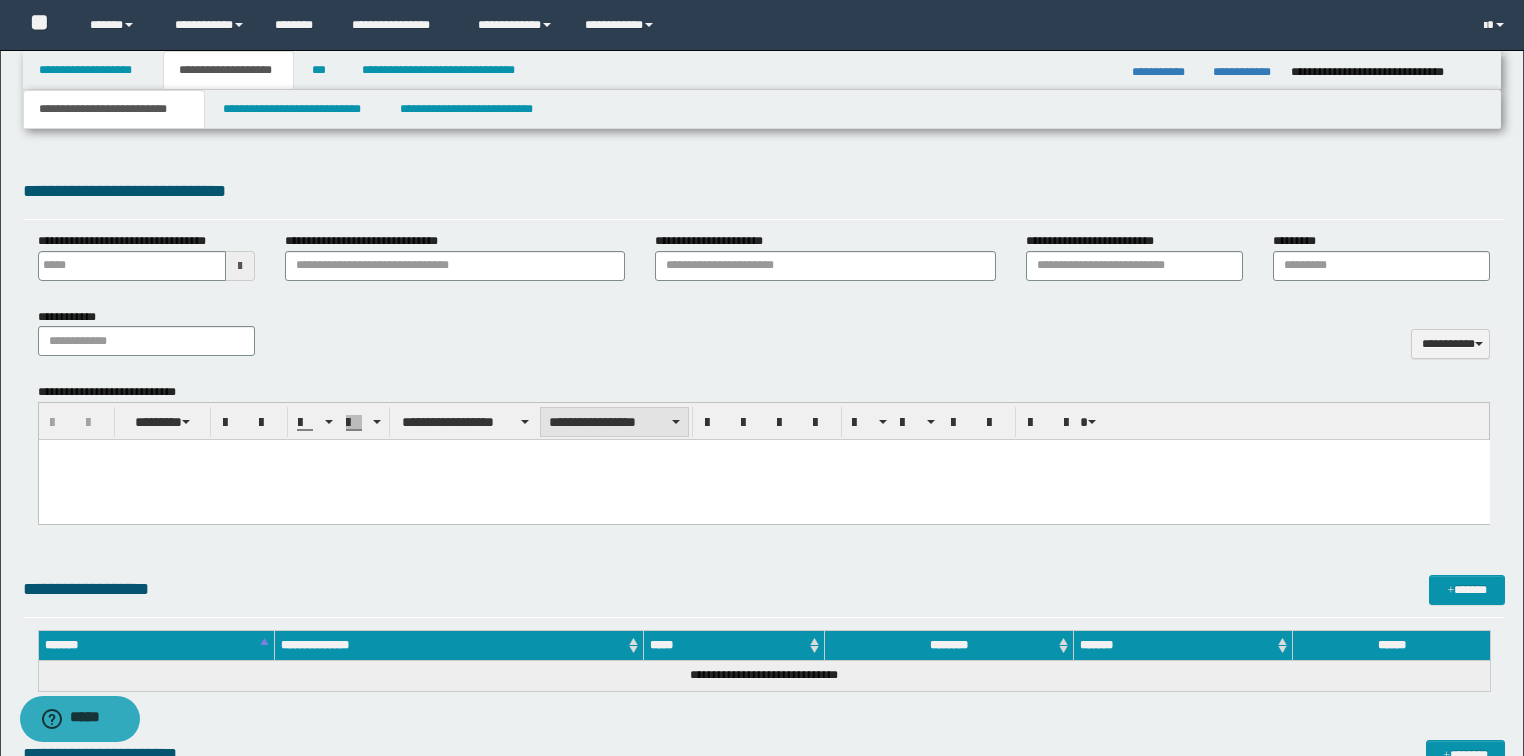 scroll, scrollTop: 913, scrollLeft: 0, axis: vertical 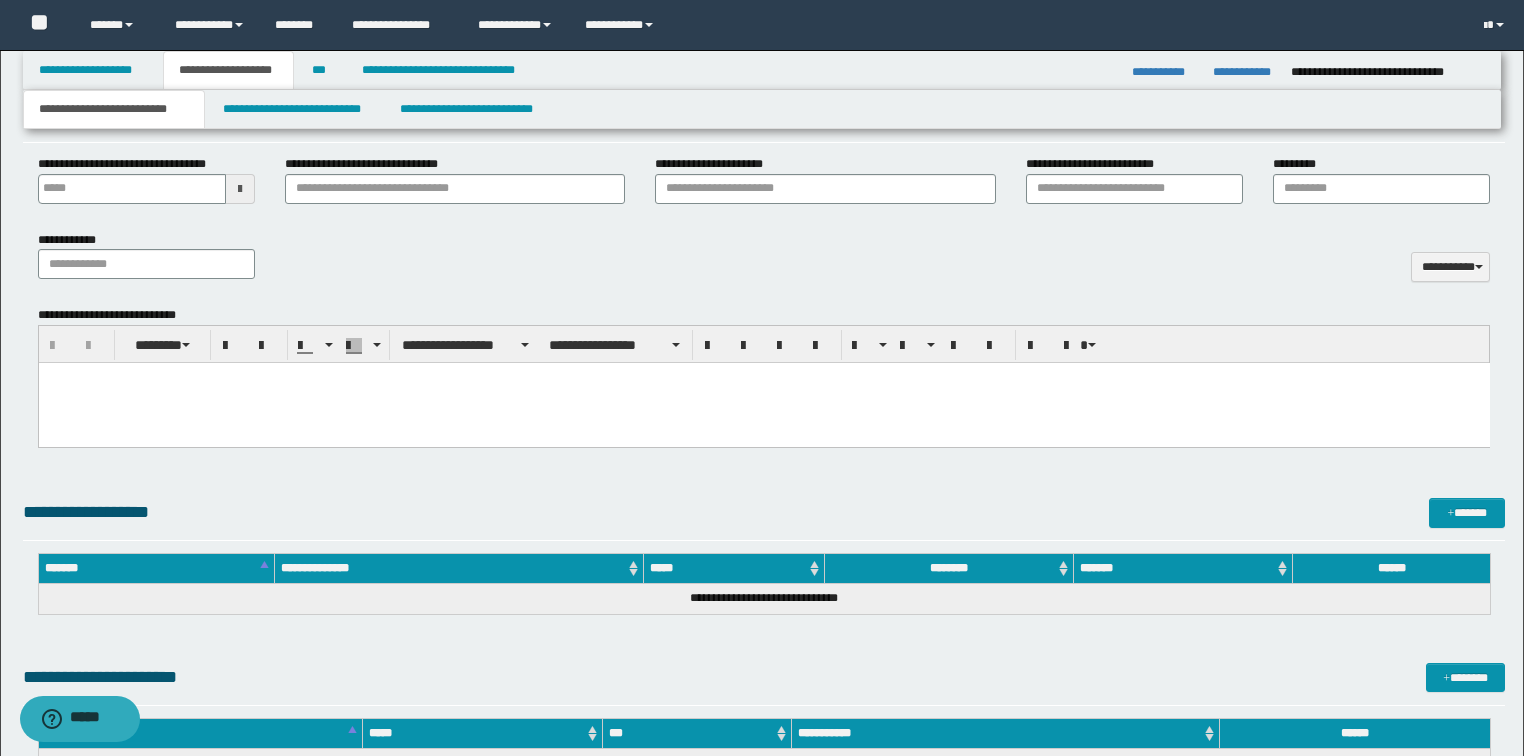 type on "**********" 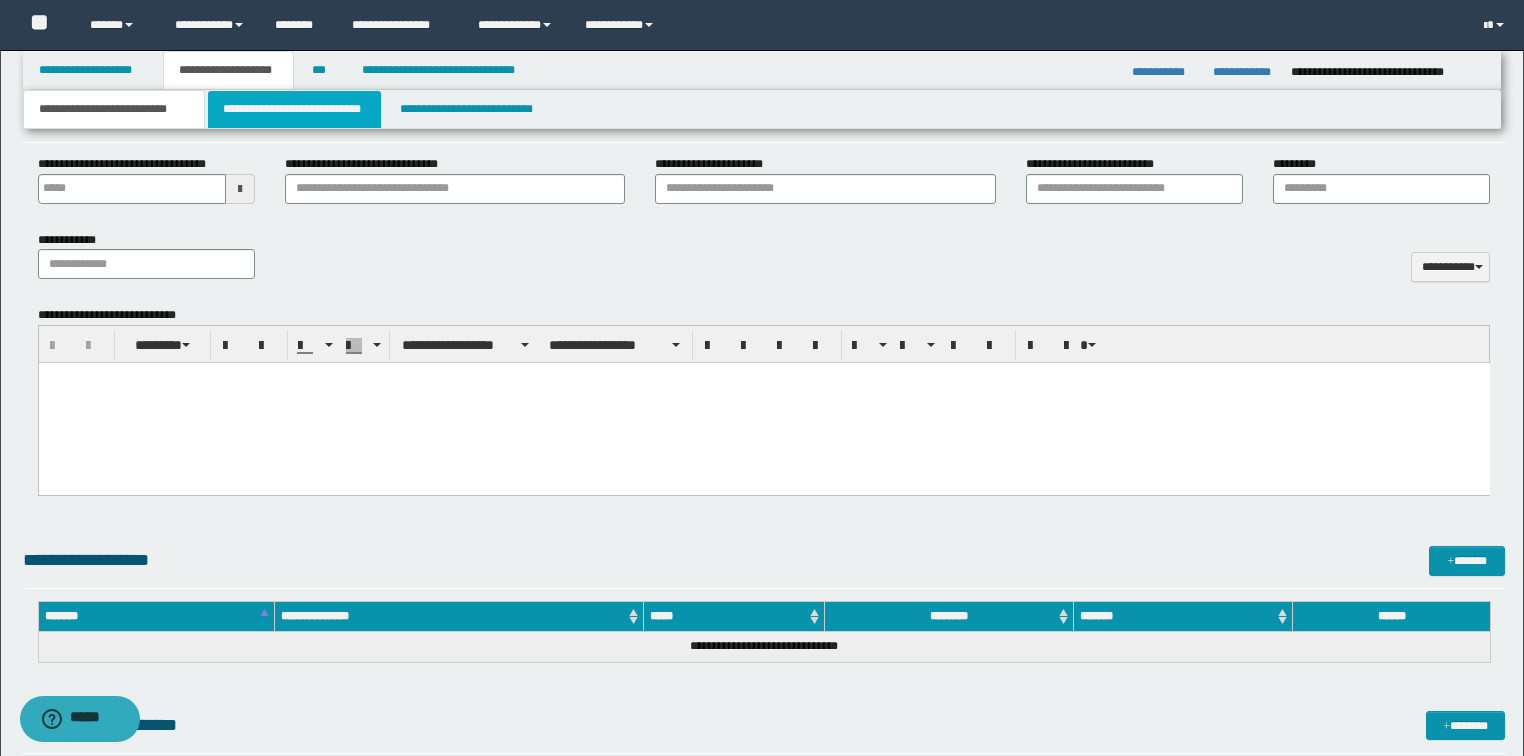 click on "**********" at bounding box center [294, 109] 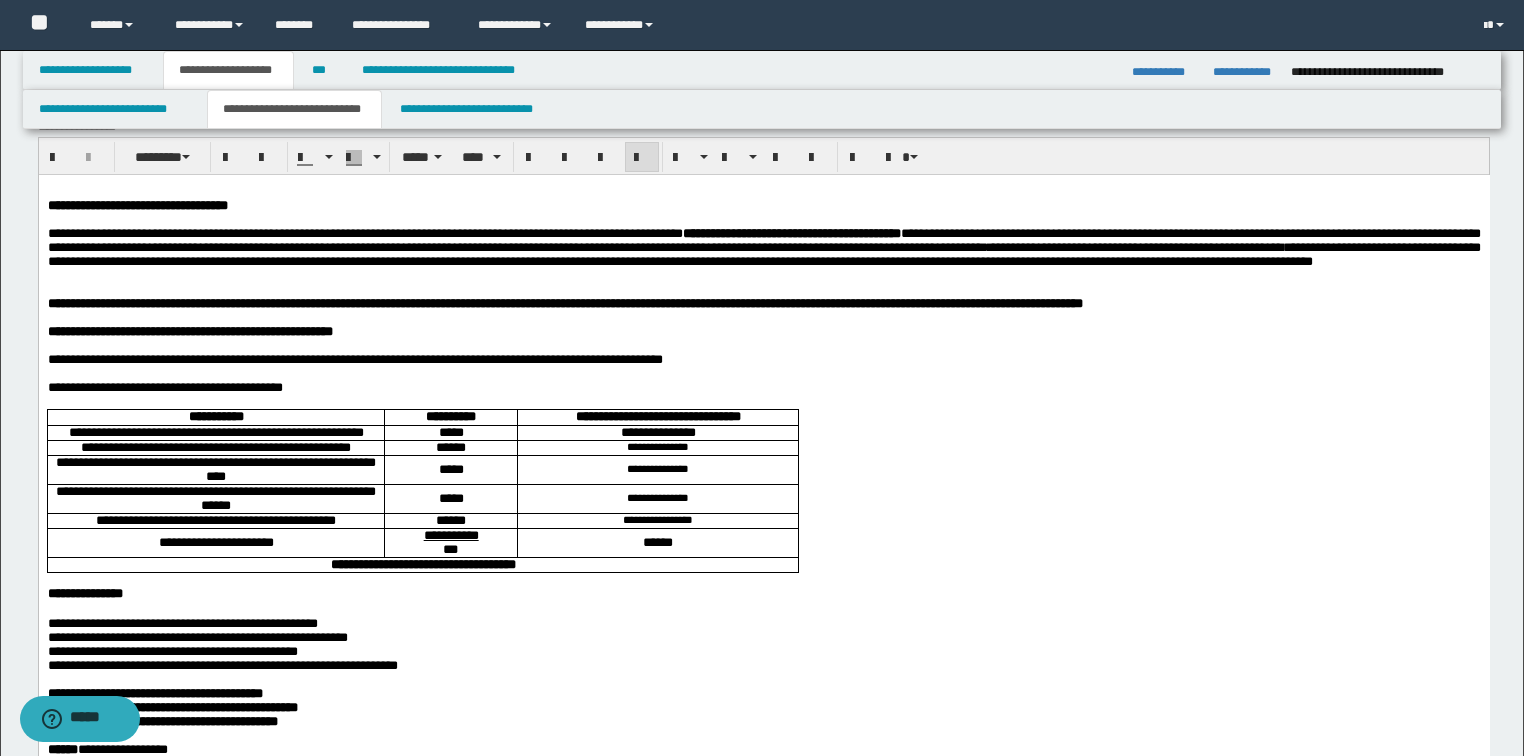 scroll, scrollTop: 0, scrollLeft: 0, axis: both 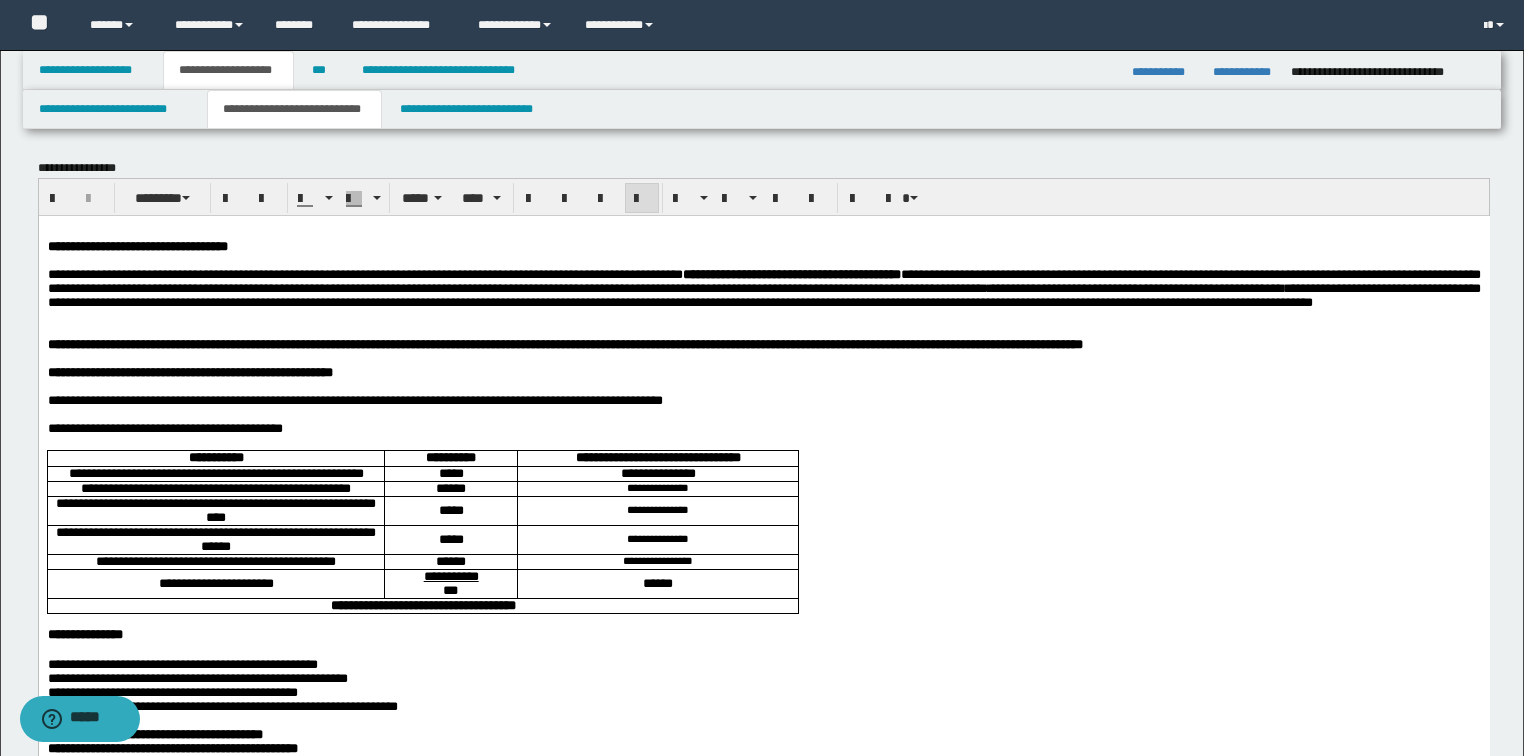 click on "**********" at bounding box center [763, 1295] 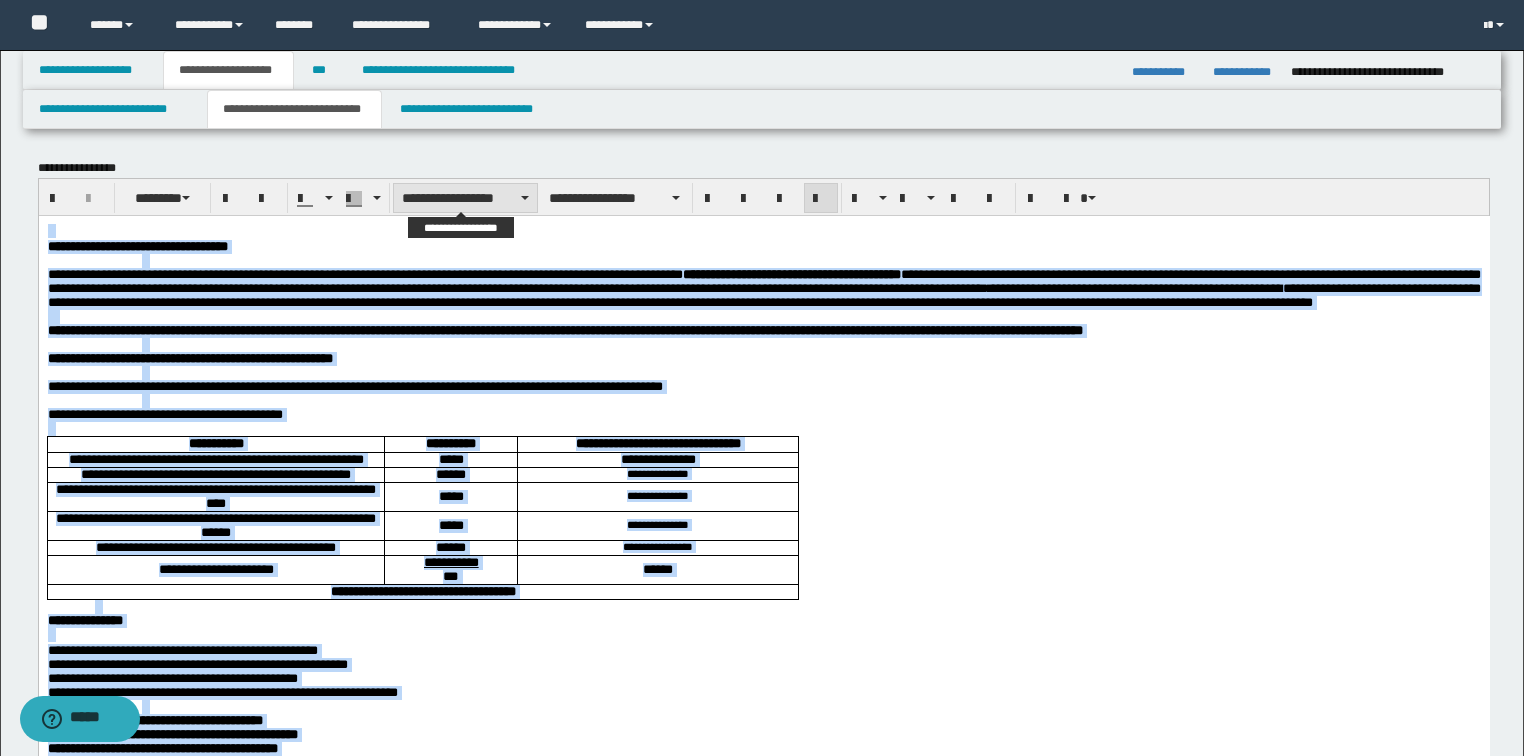 click on "**********" at bounding box center [465, 198] 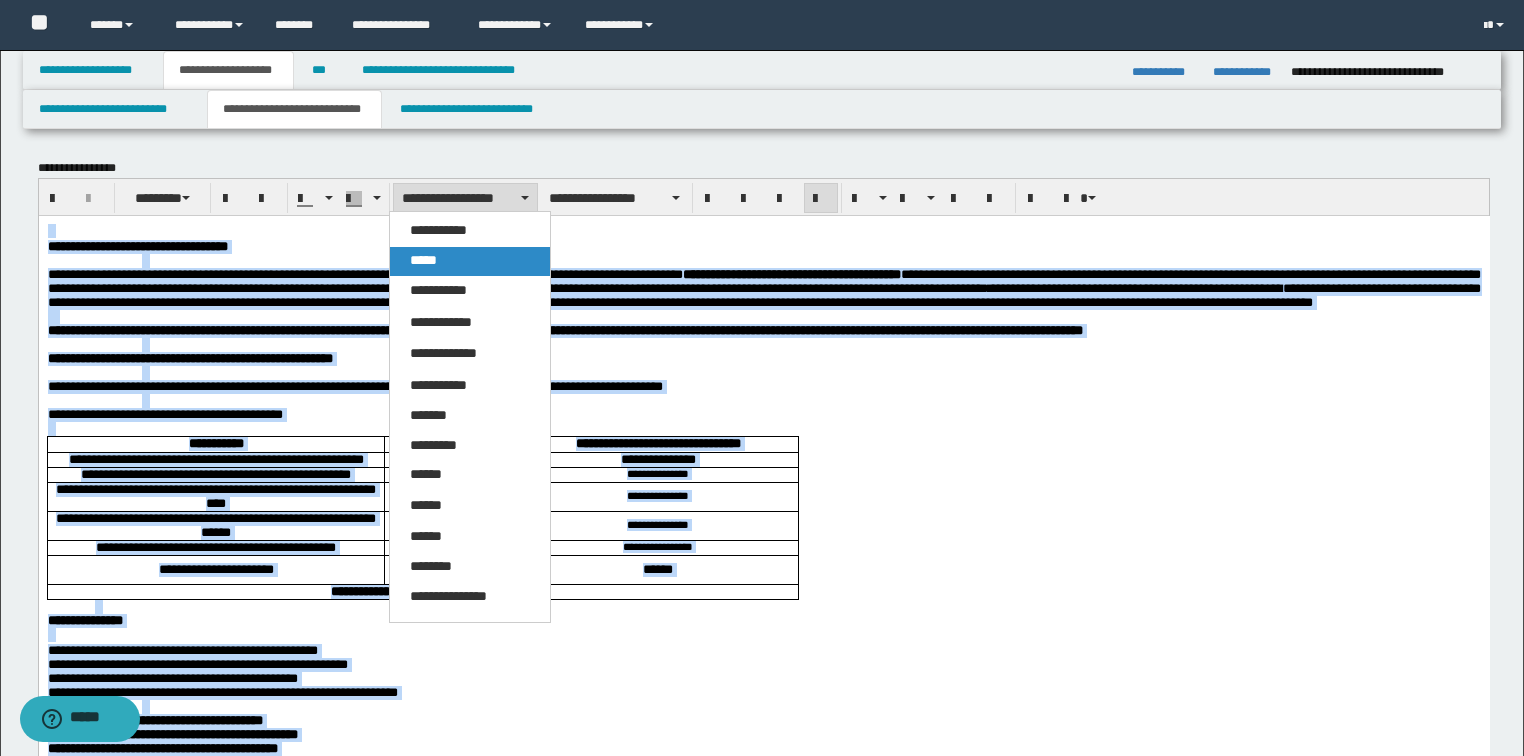 click on "*****" at bounding box center (423, 260) 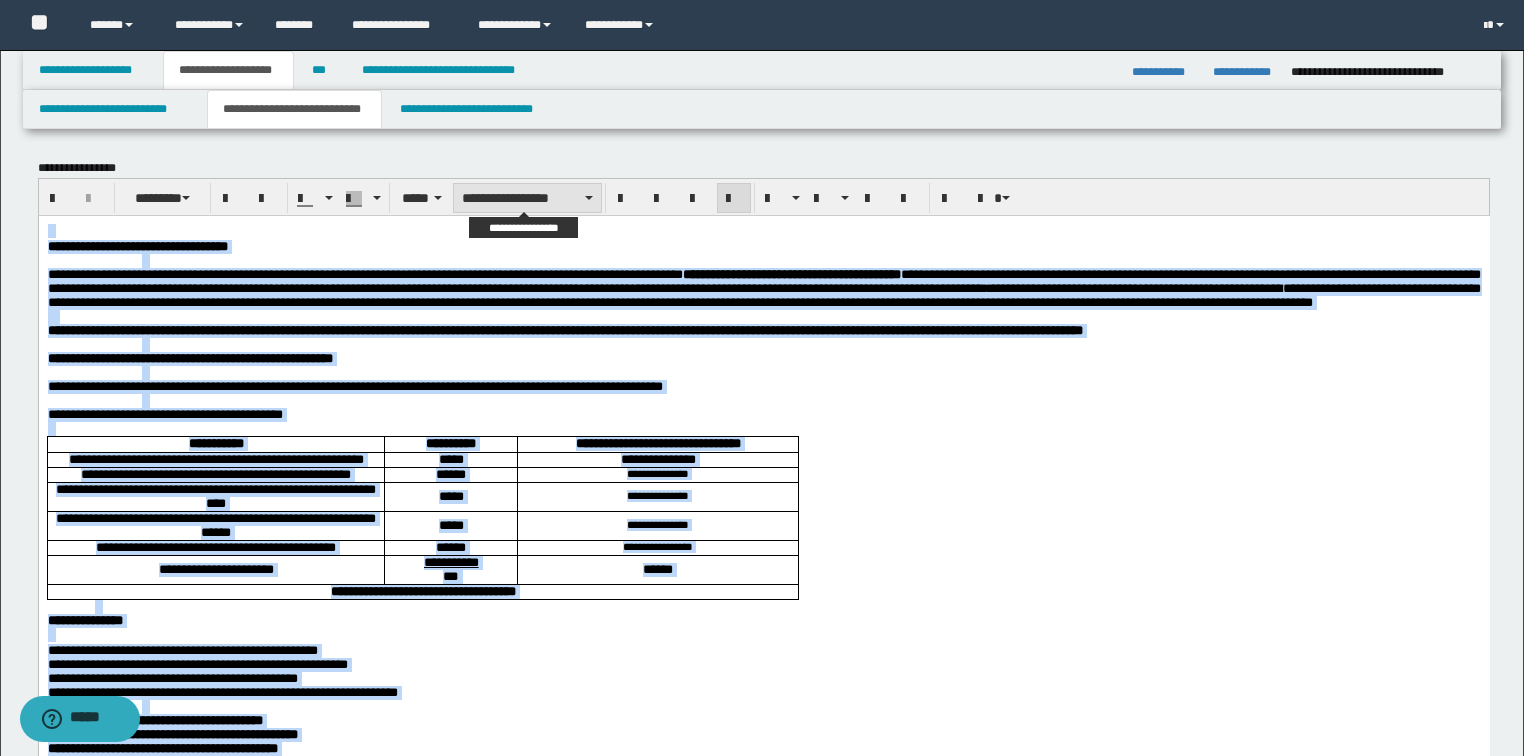click on "**********" at bounding box center (527, 198) 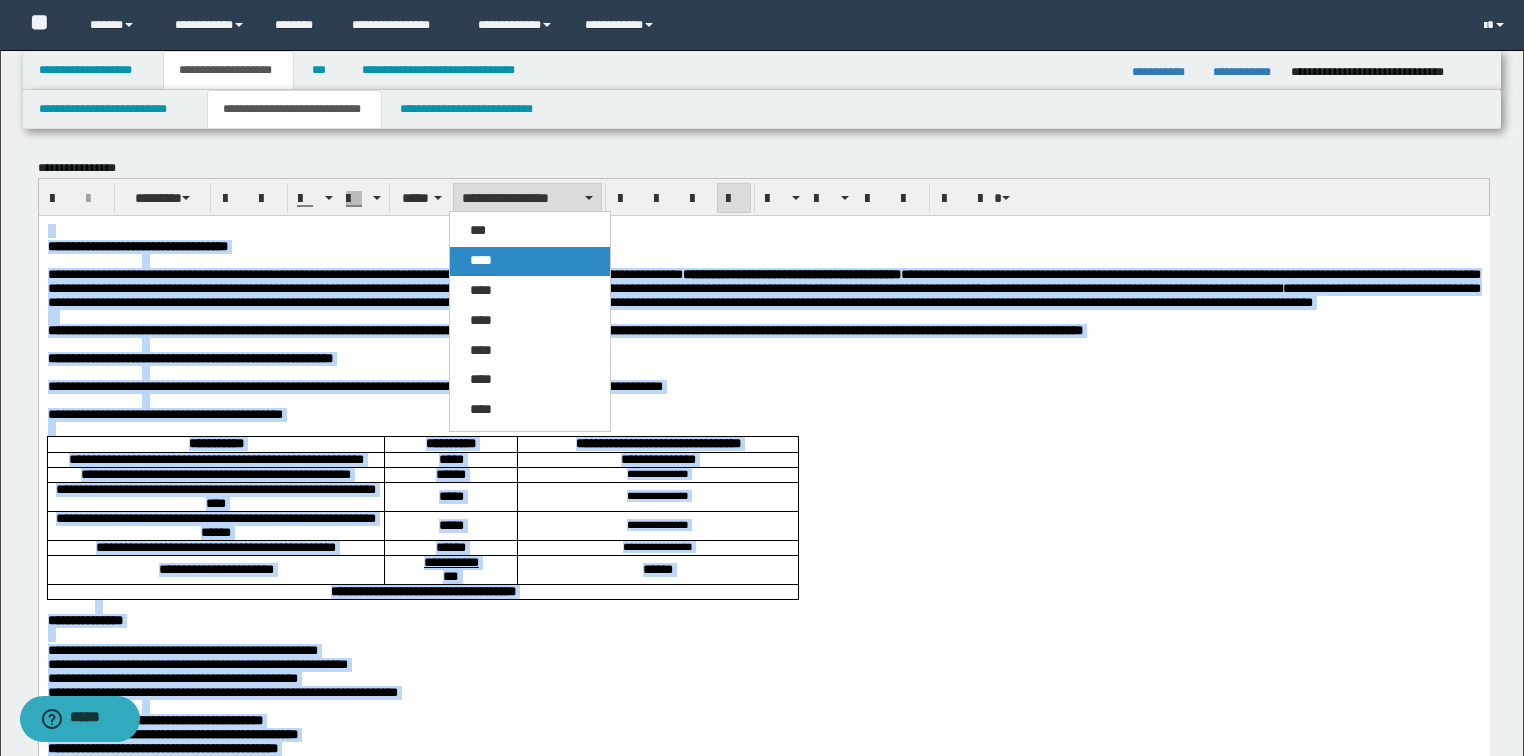 click on "****" at bounding box center (530, 261) 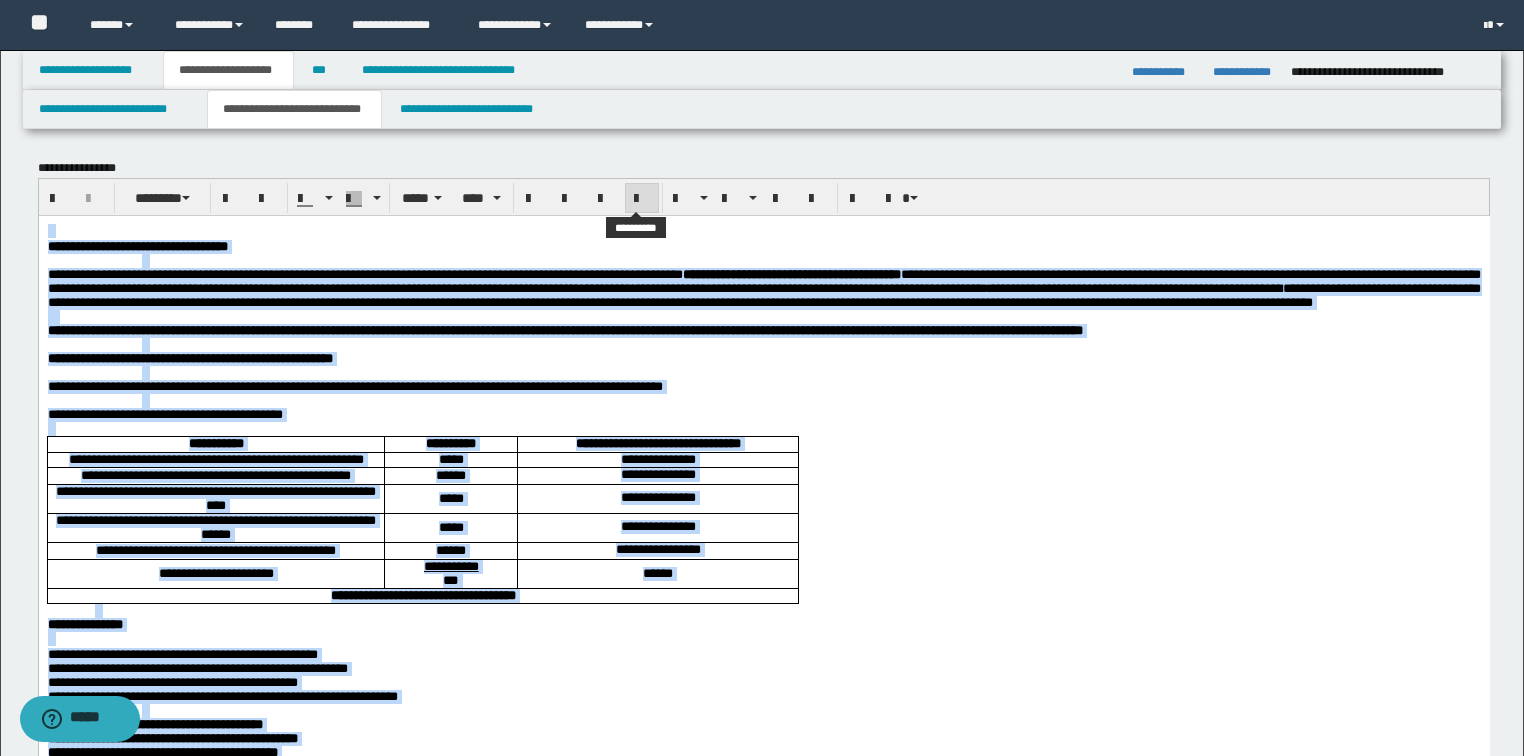 click at bounding box center [642, 198] 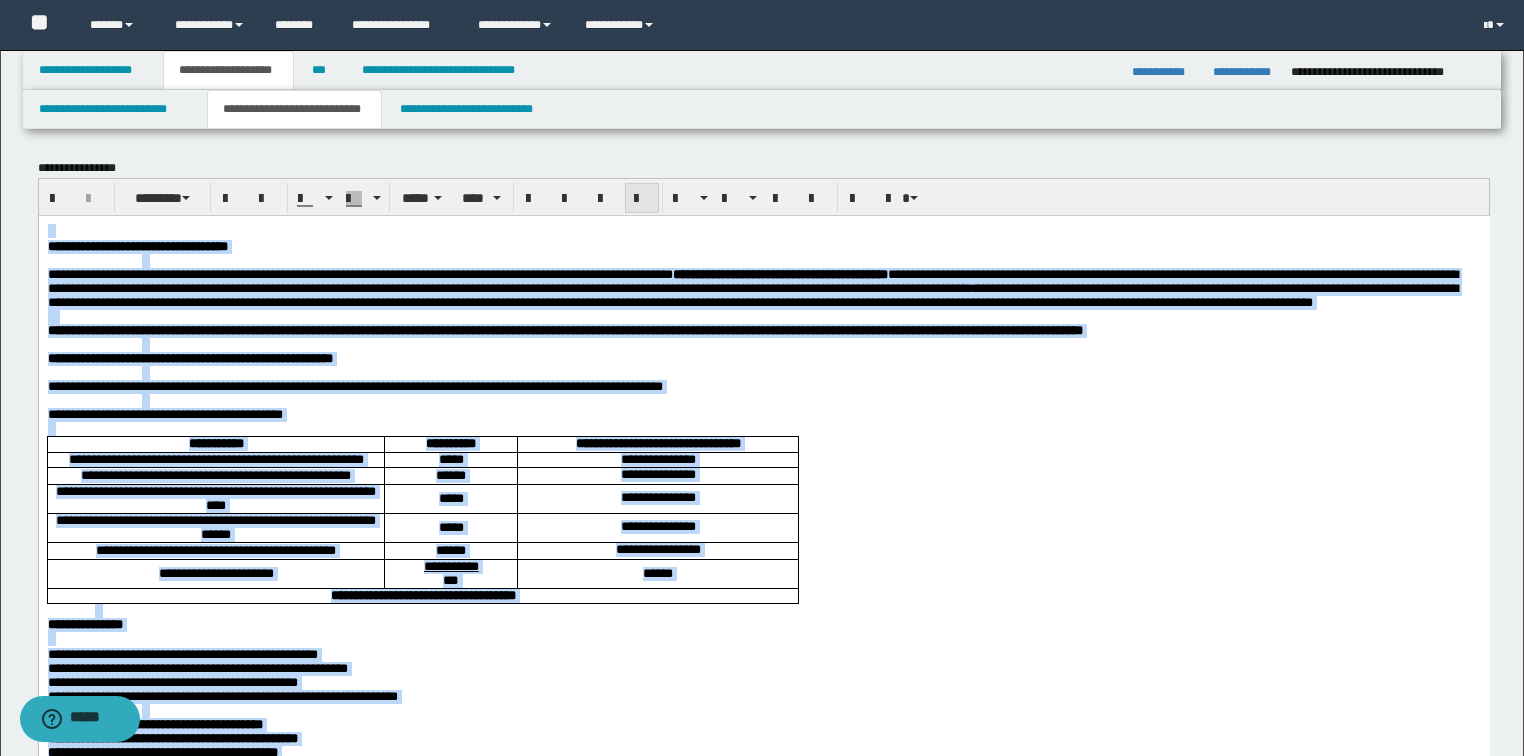 click at bounding box center (642, 198) 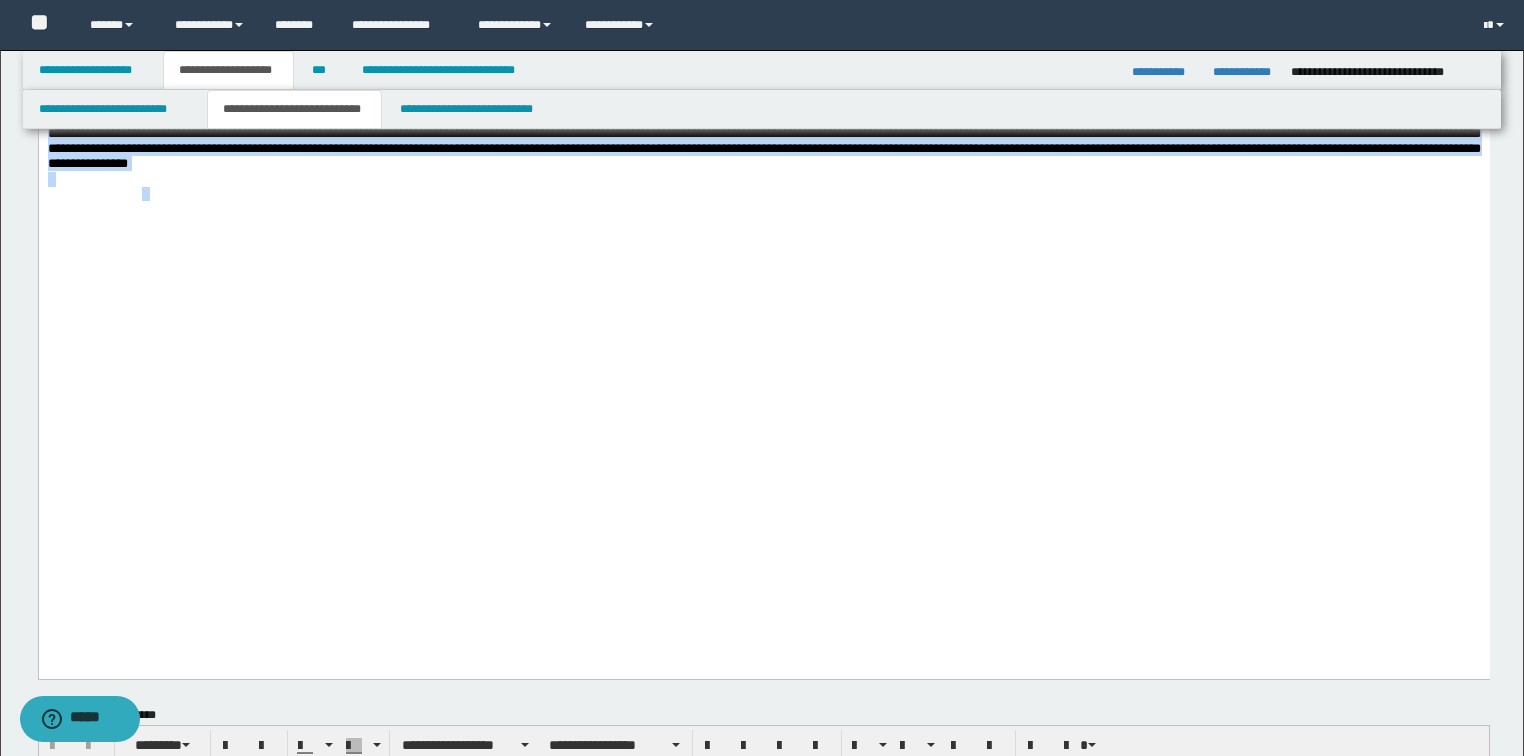 scroll, scrollTop: 2160, scrollLeft: 0, axis: vertical 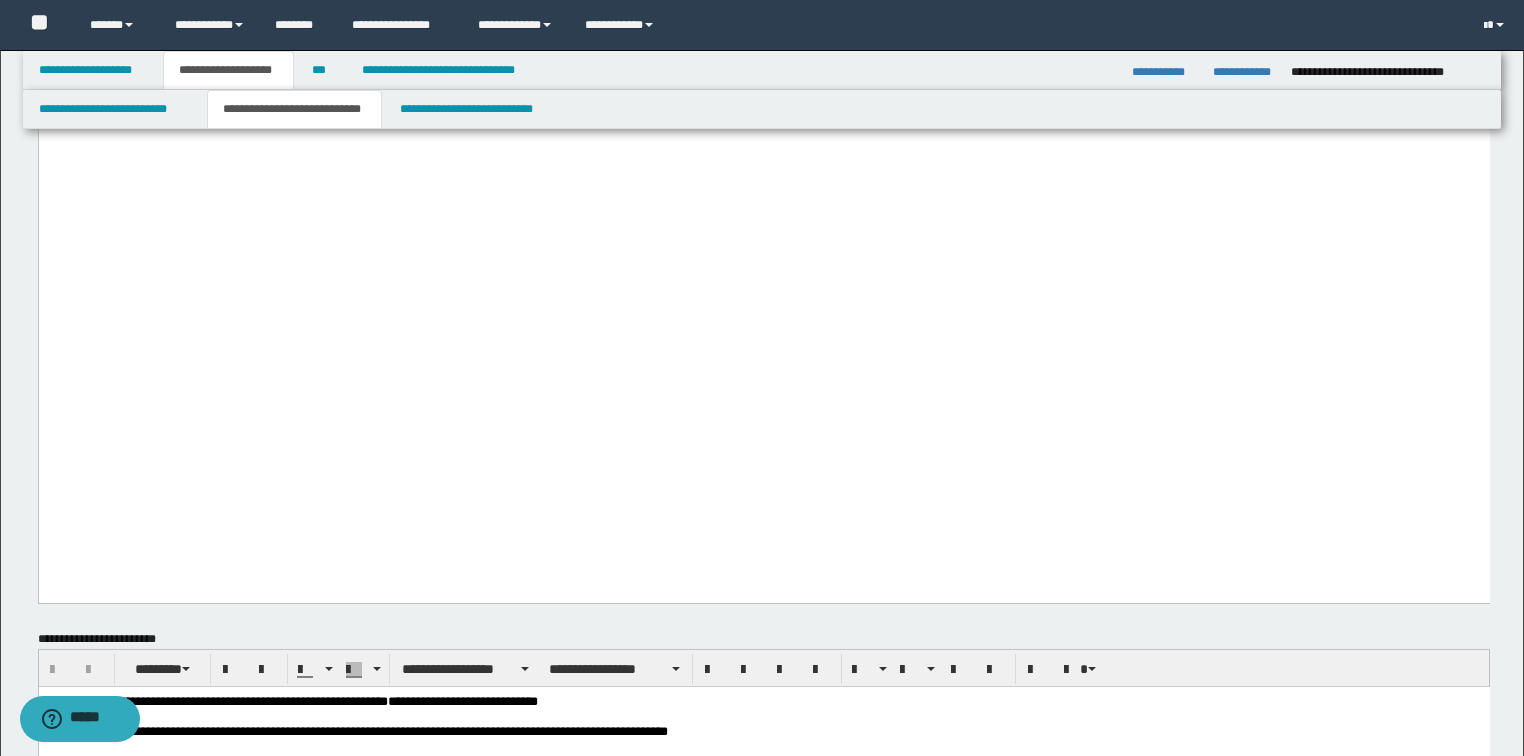 click at bounding box center (763, 133) 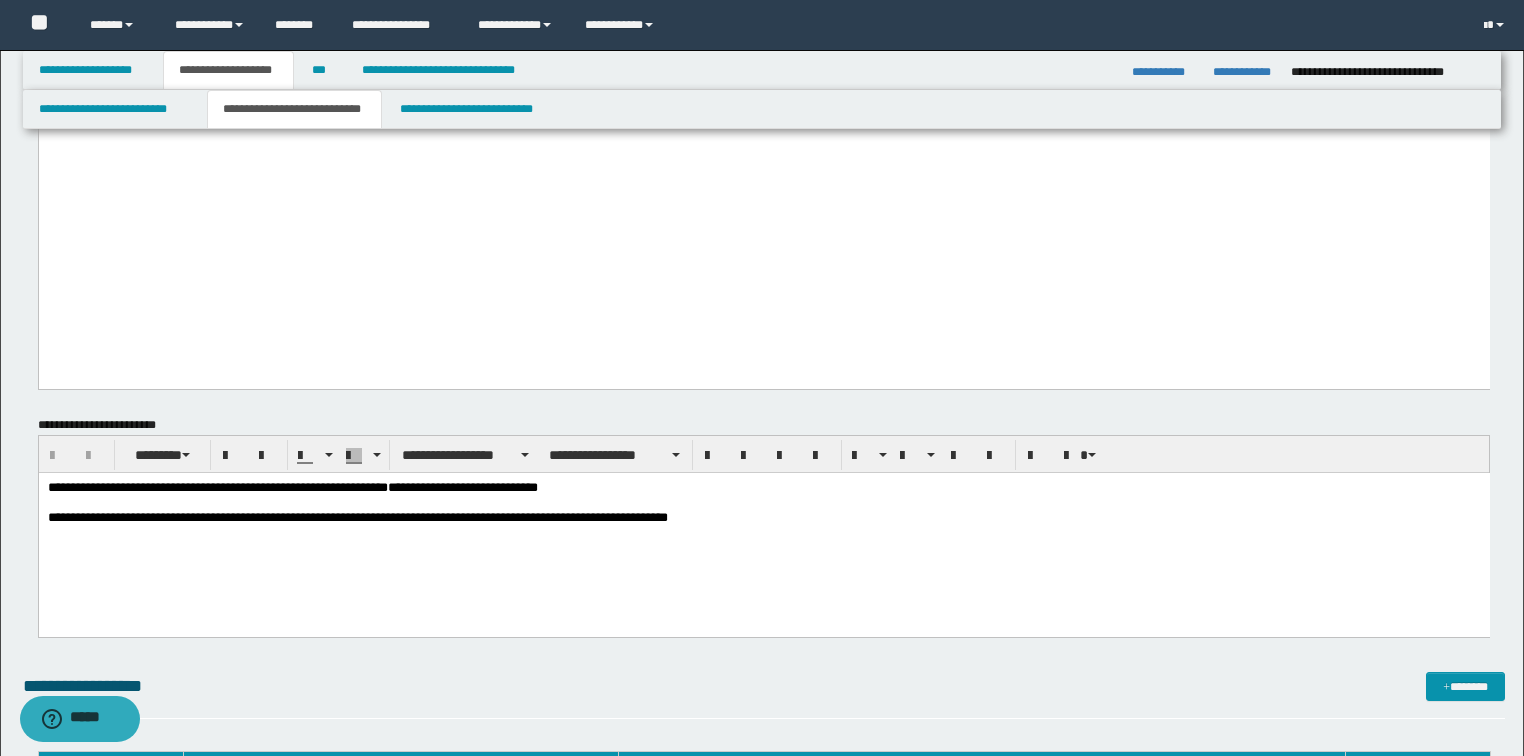 scroll, scrollTop: 2320, scrollLeft: 0, axis: vertical 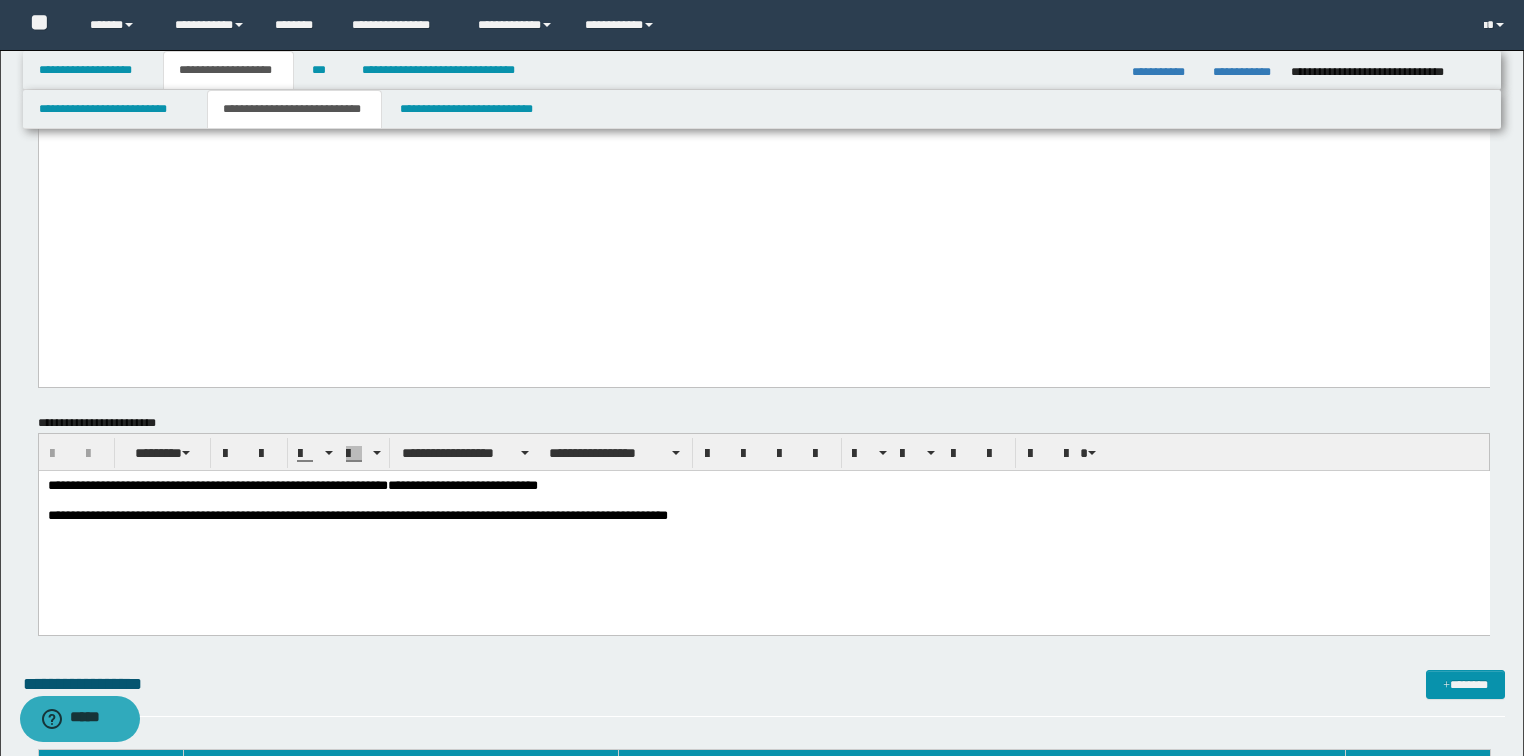 click at bounding box center (763, 500) 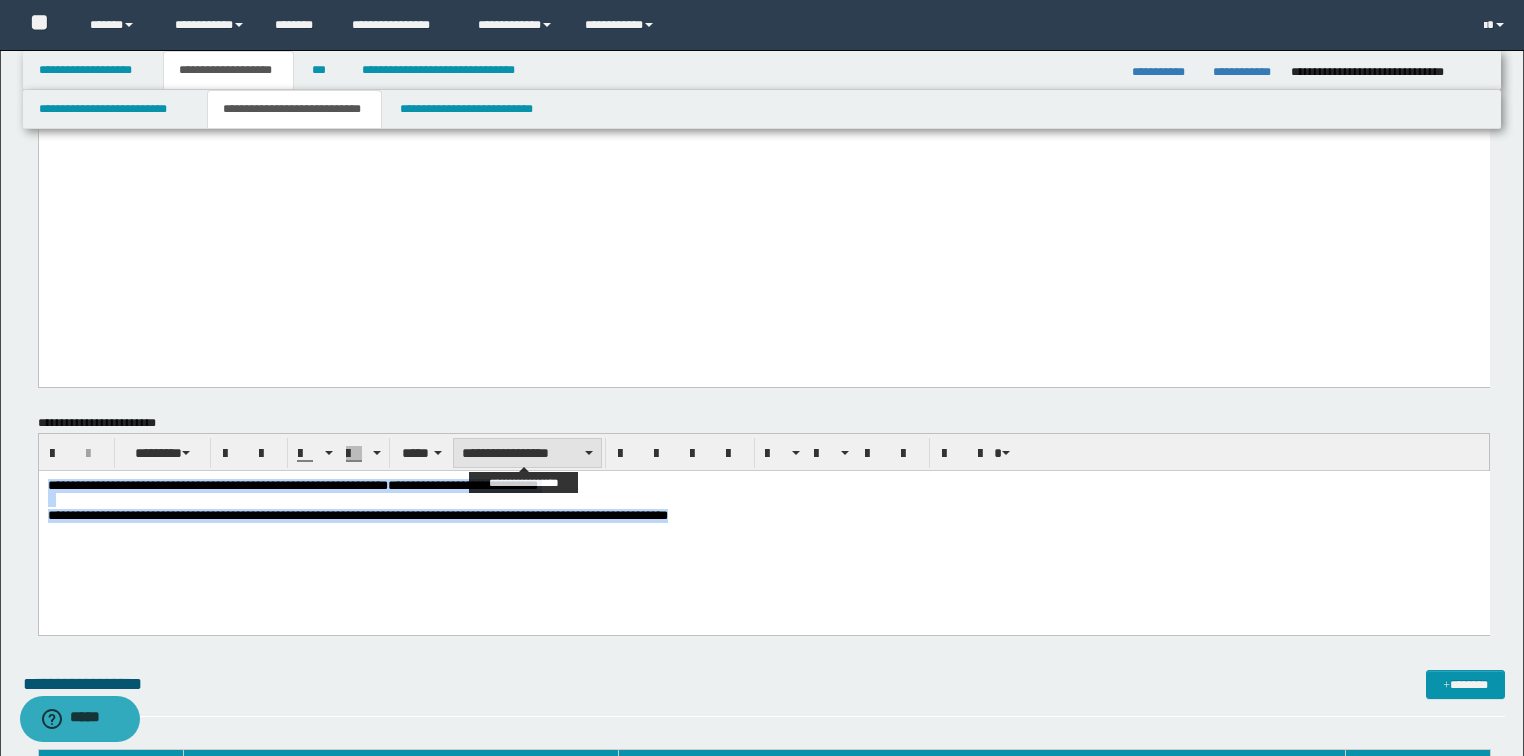 click on "**********" at bounding box center (527, 453) 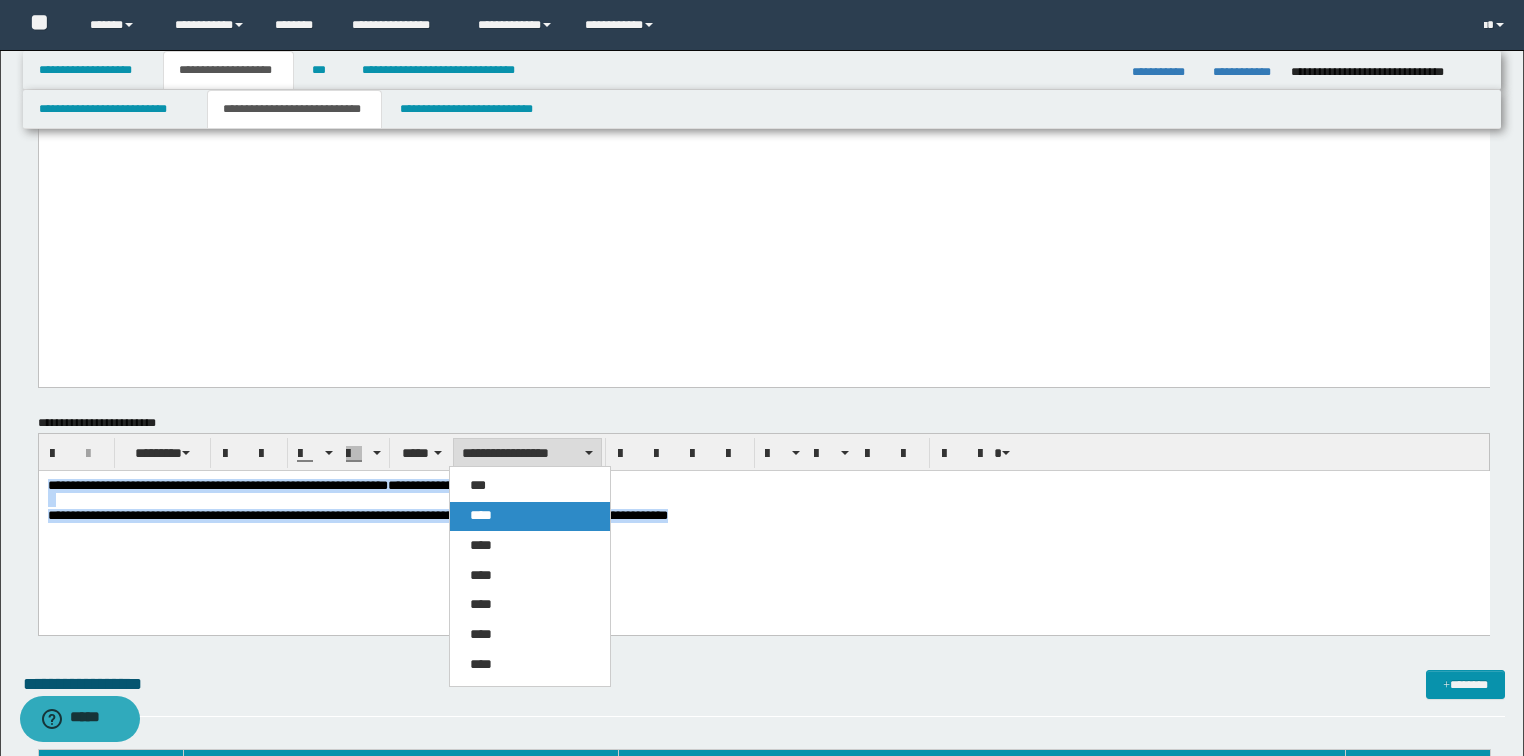 click on "****" at bounding box center [530, 516] 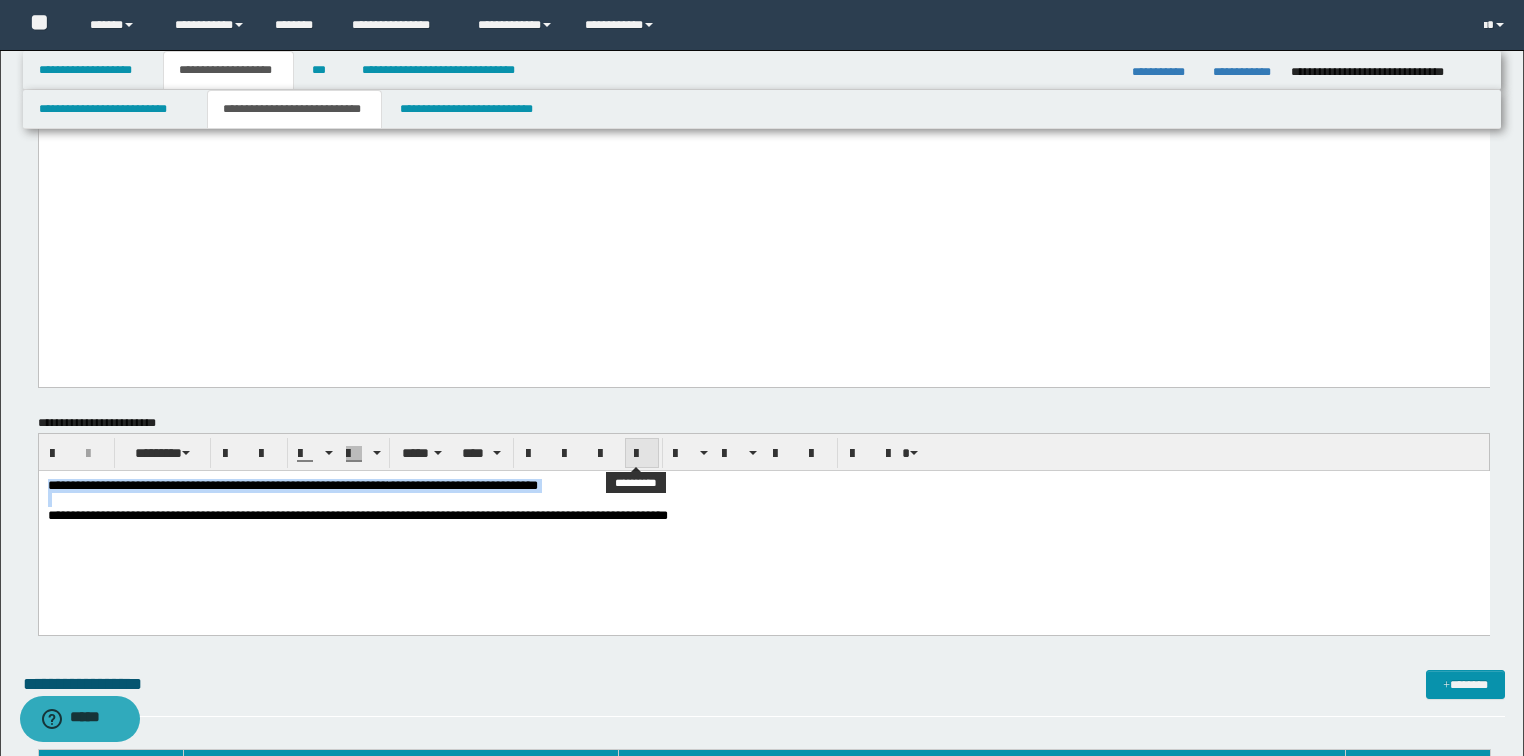 click at bounding box center [642, 454] 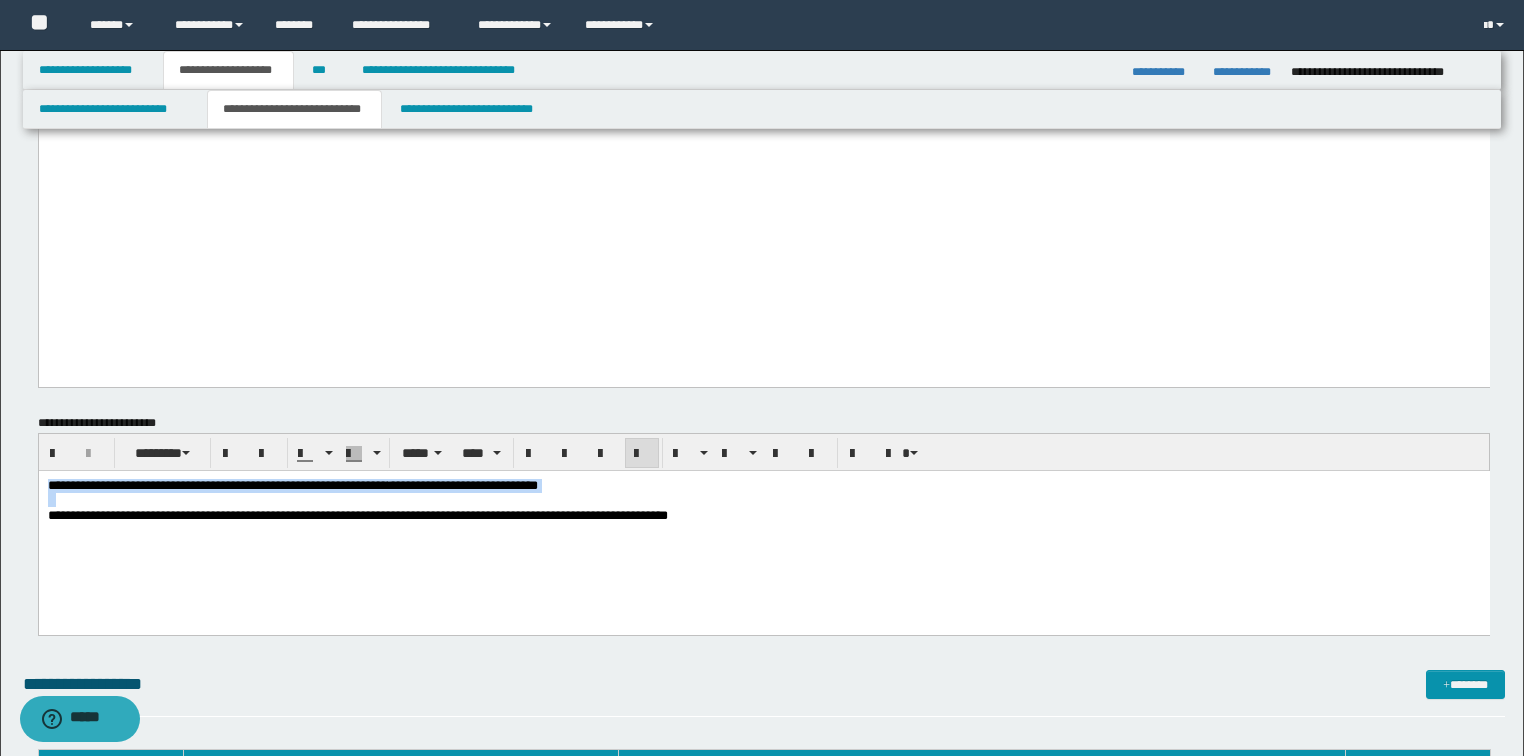 click at bounding box center (642, 454) 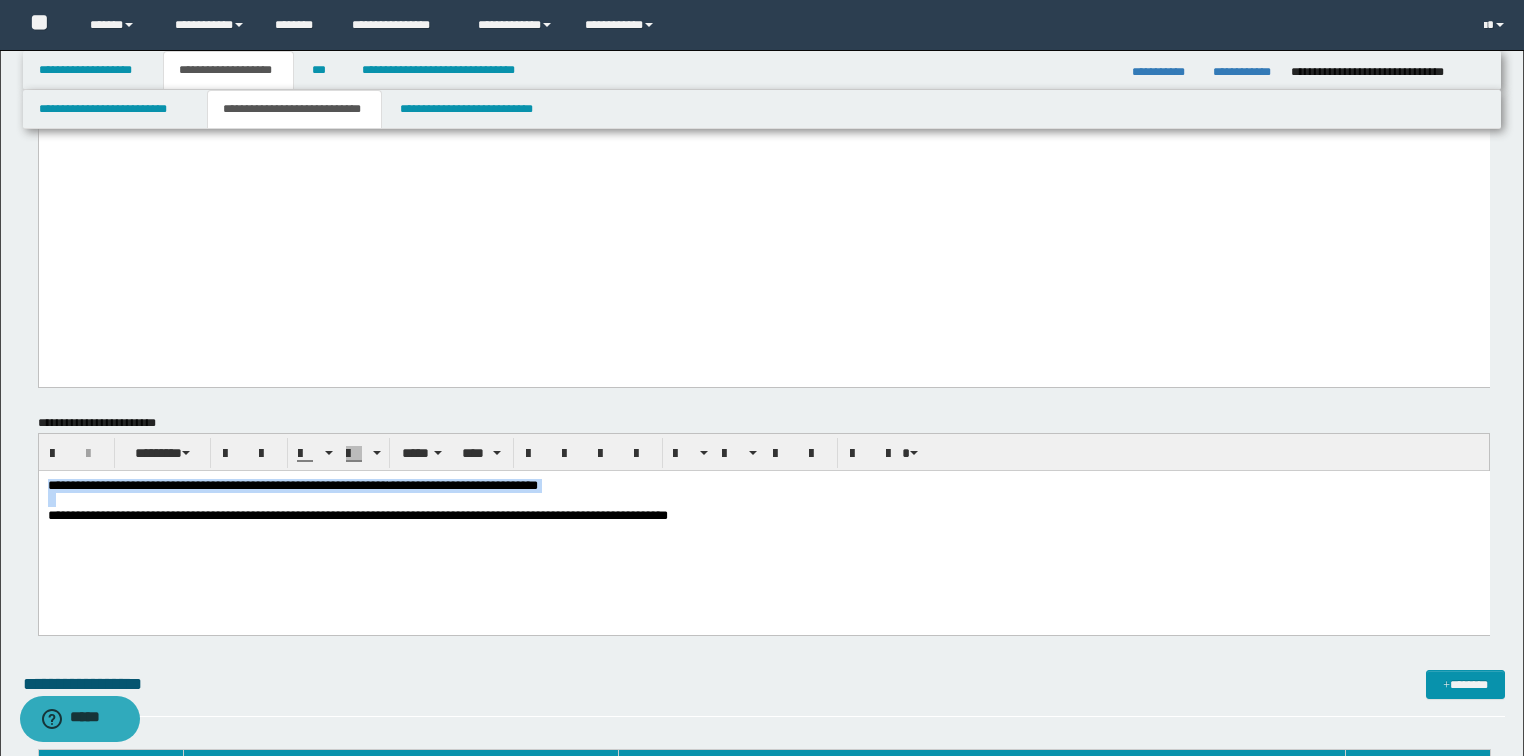 click on "**********" at bounding box center (763, 515) 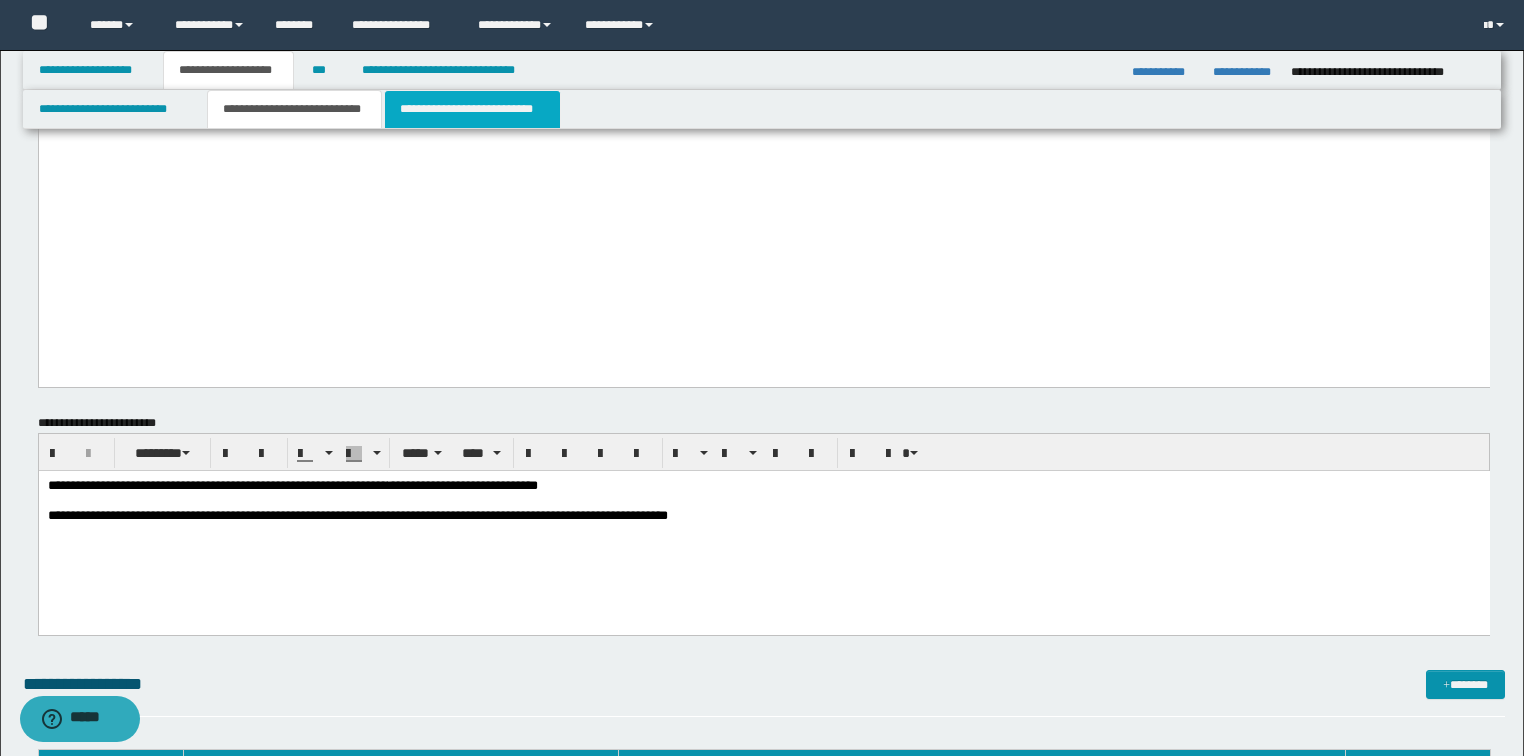 click on "**********" at bounding box center (472, 109) 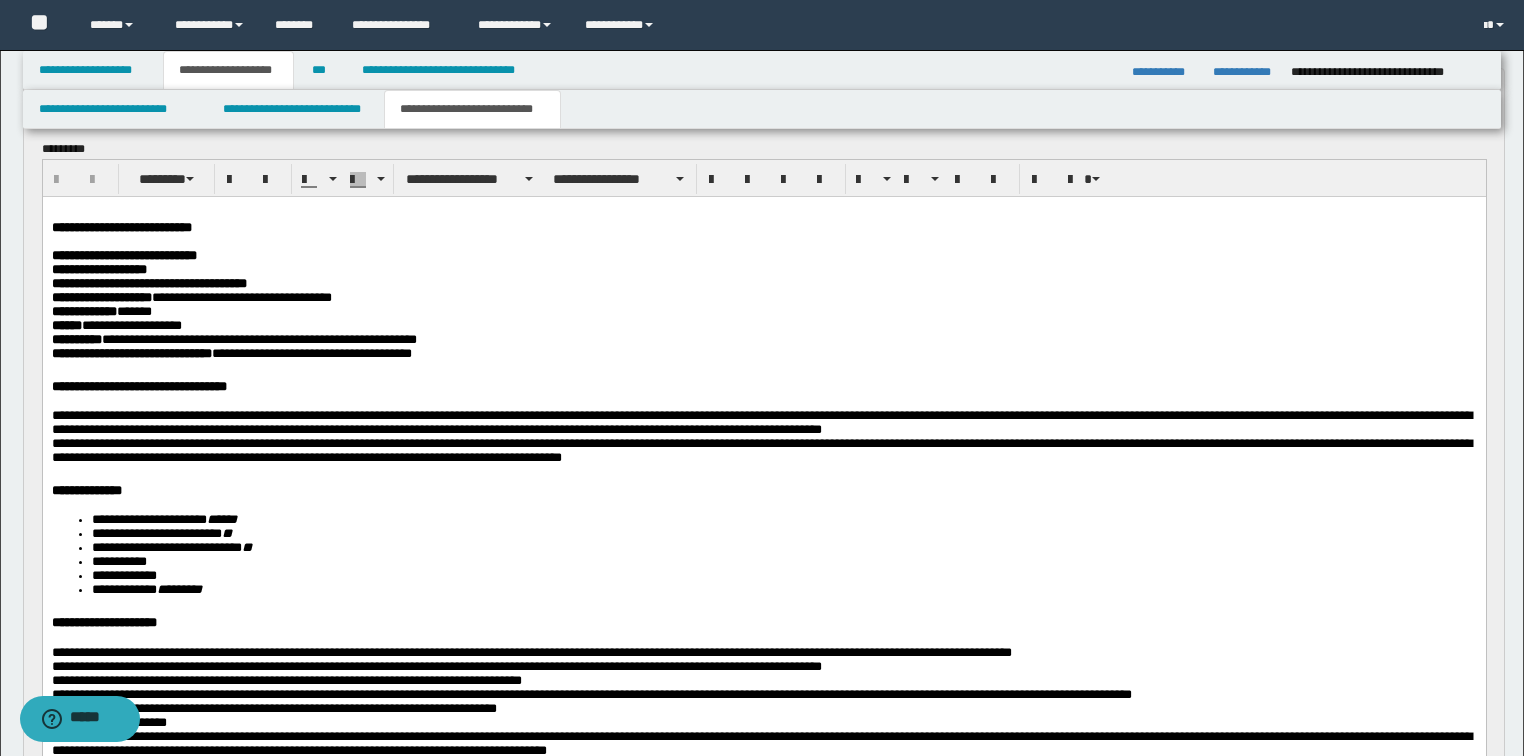 scroll, scrollTop: 160, scrollLeft: 0, axis: vertical 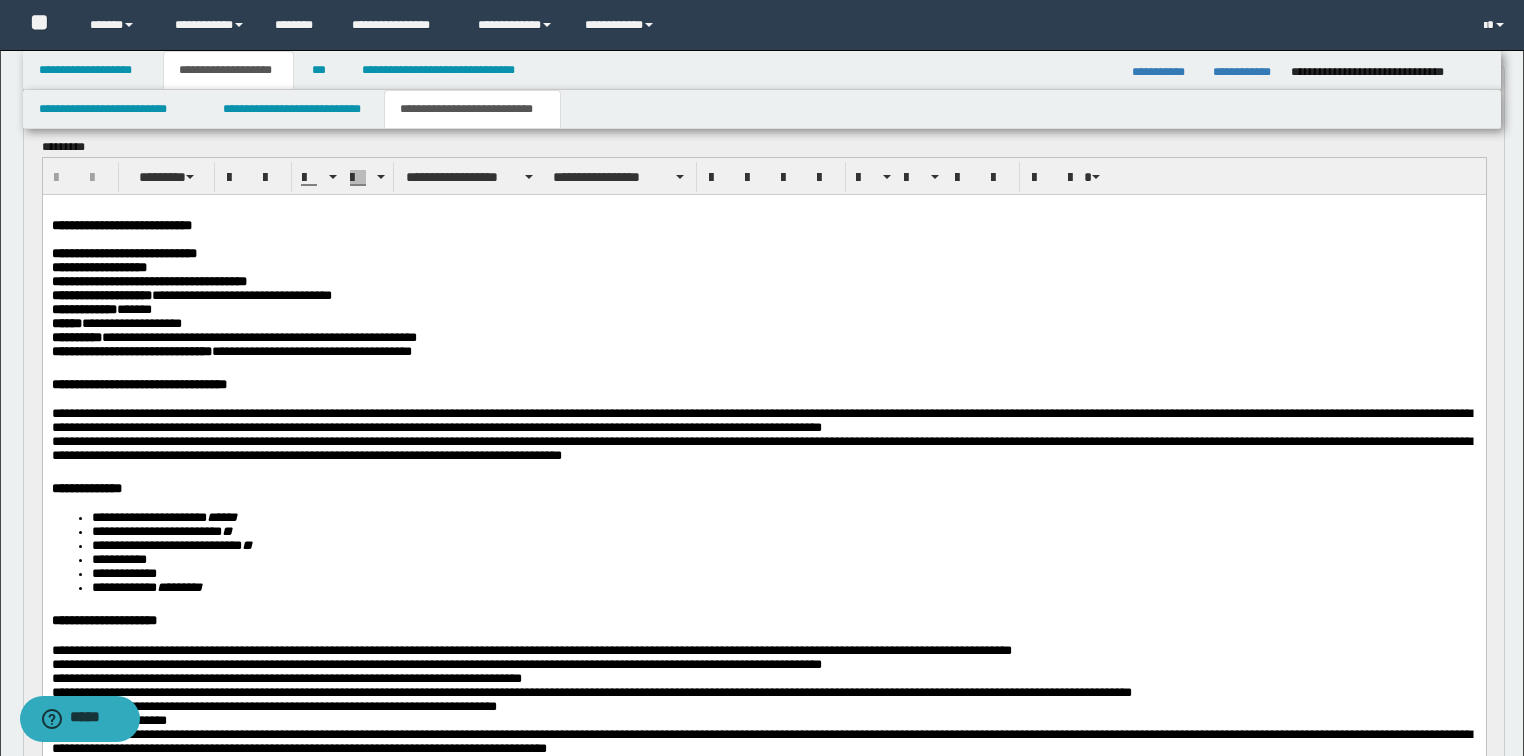 click on "**********" at bounding box center (138, 383) 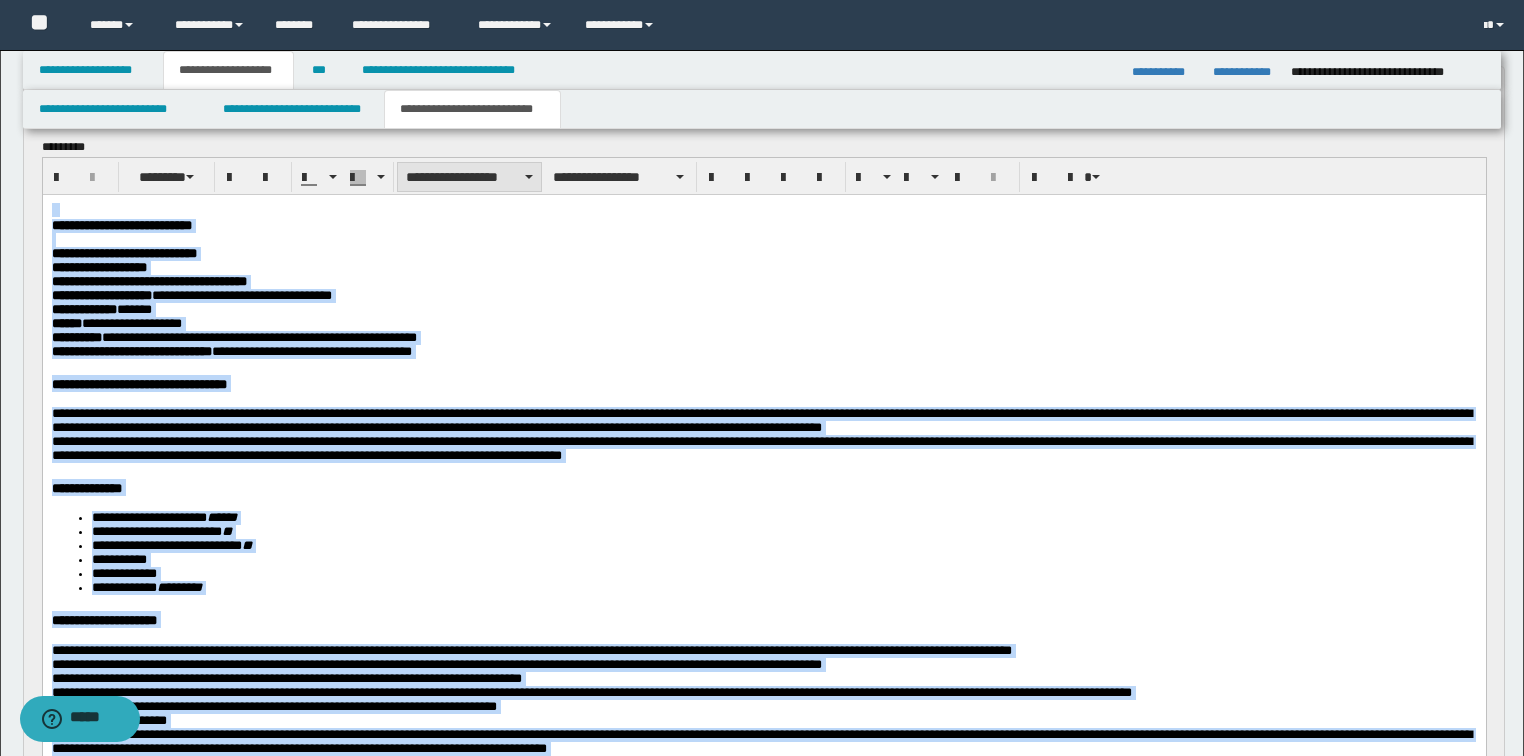 click on "**********" at bounding box center (469, 177) 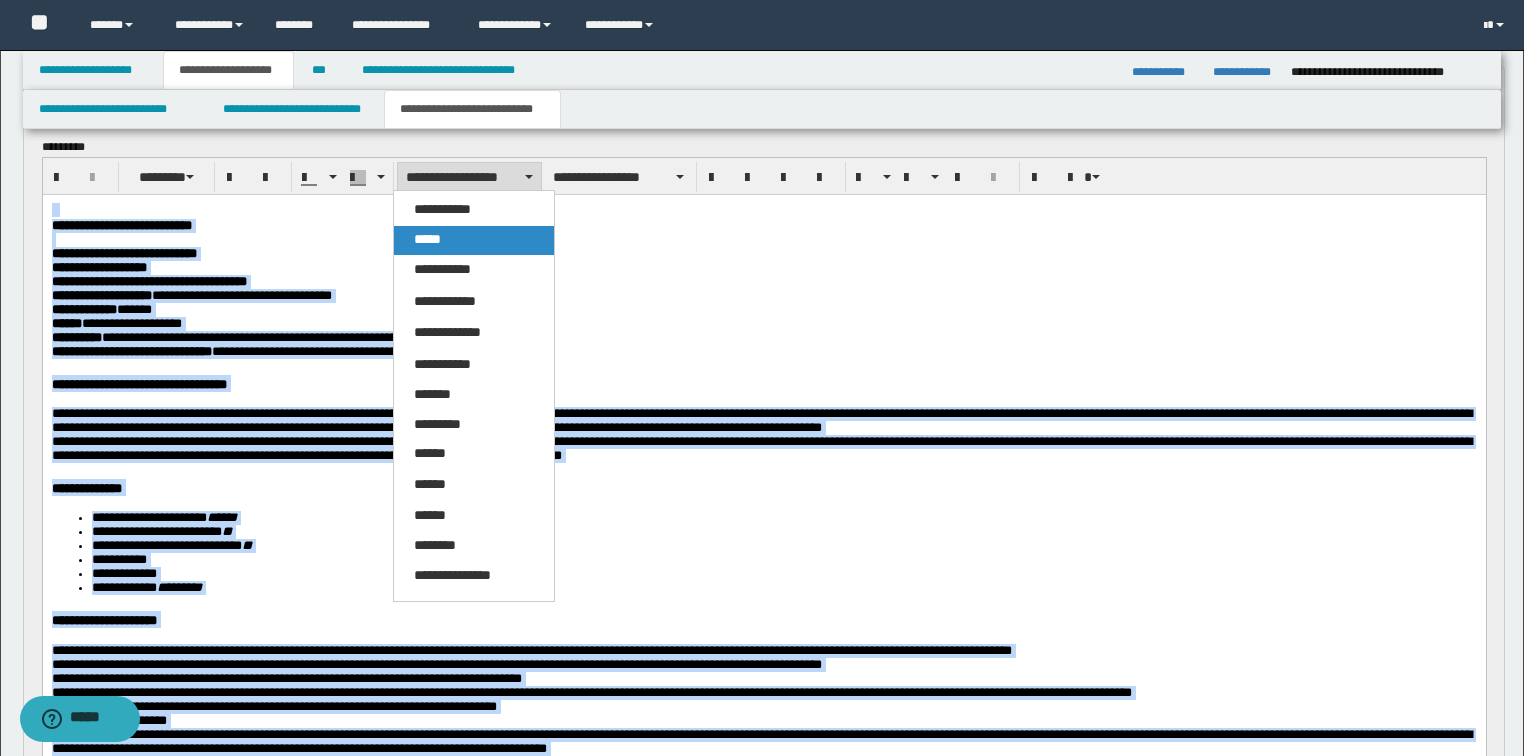 click on "*****" at bounding box center (427, 239) 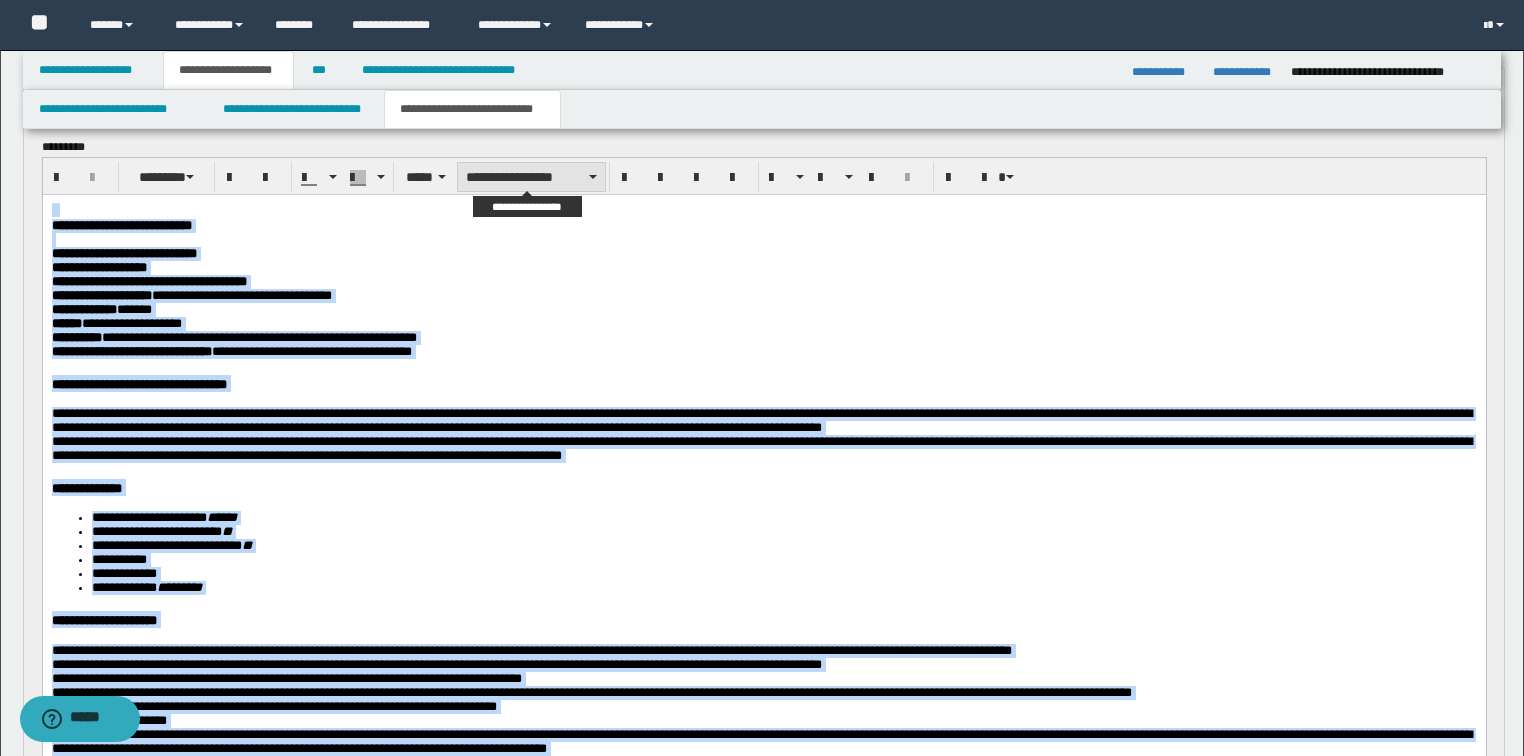 click on "**********" at bounding box center (531, 177) 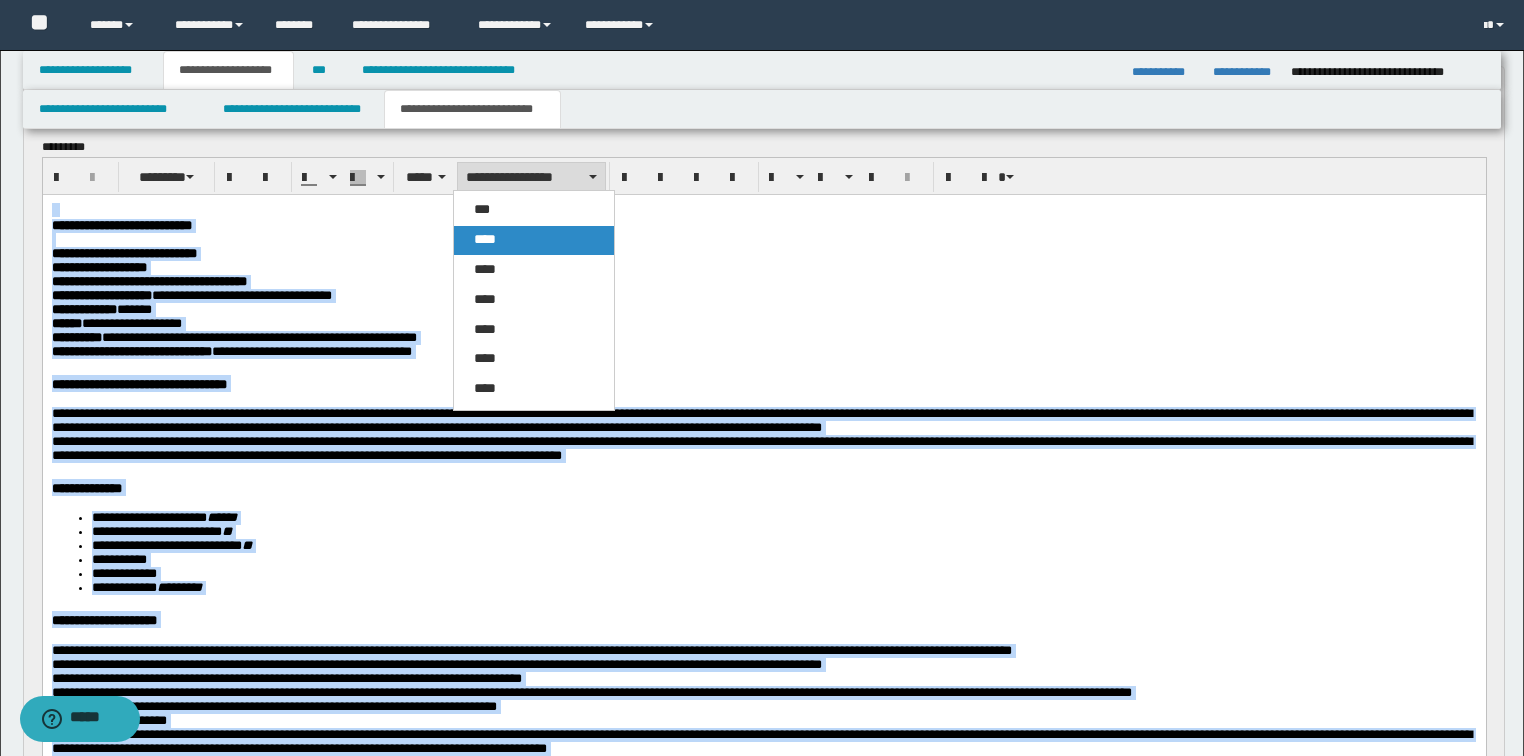 click on "****" at bounding box center (485, 239) 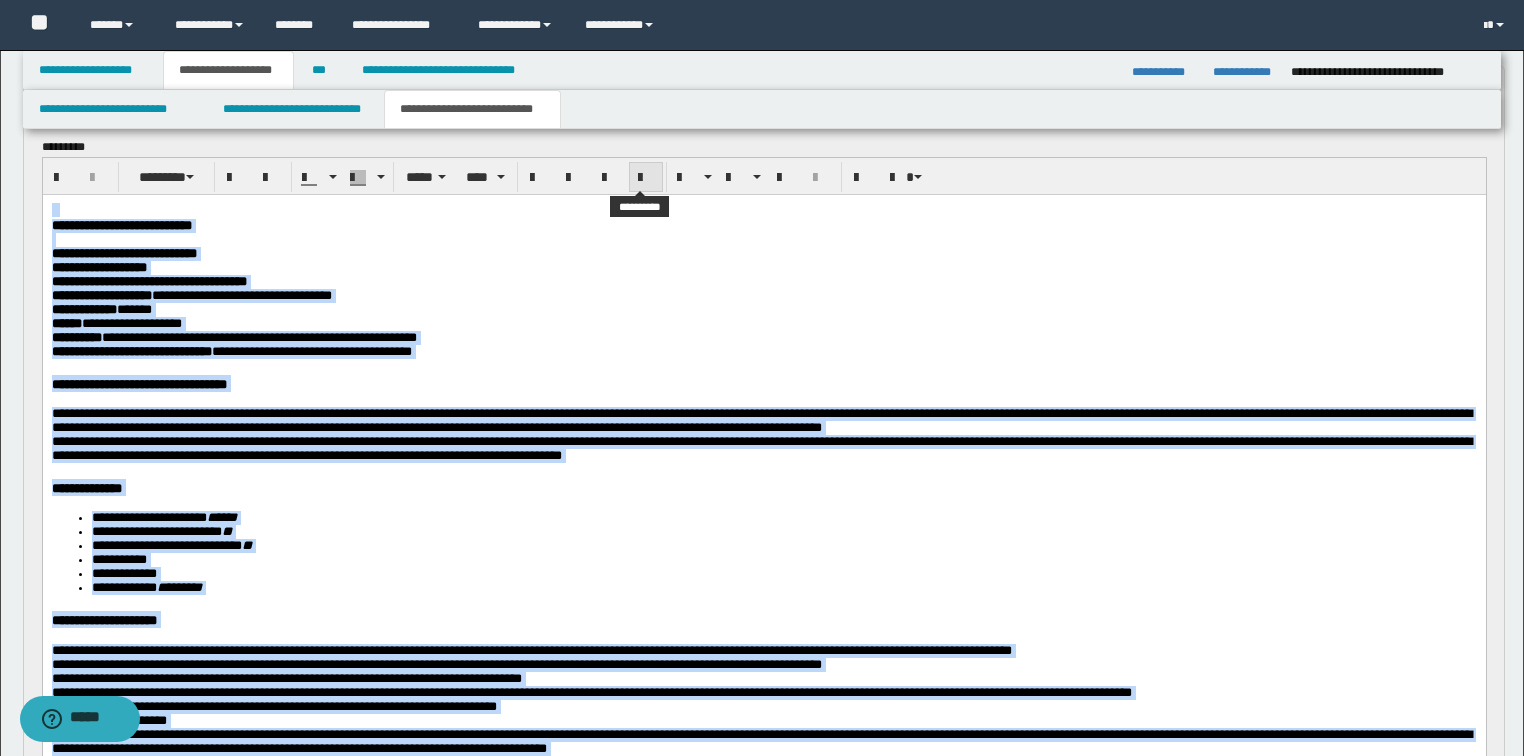 click at bounding box center (646, 177) 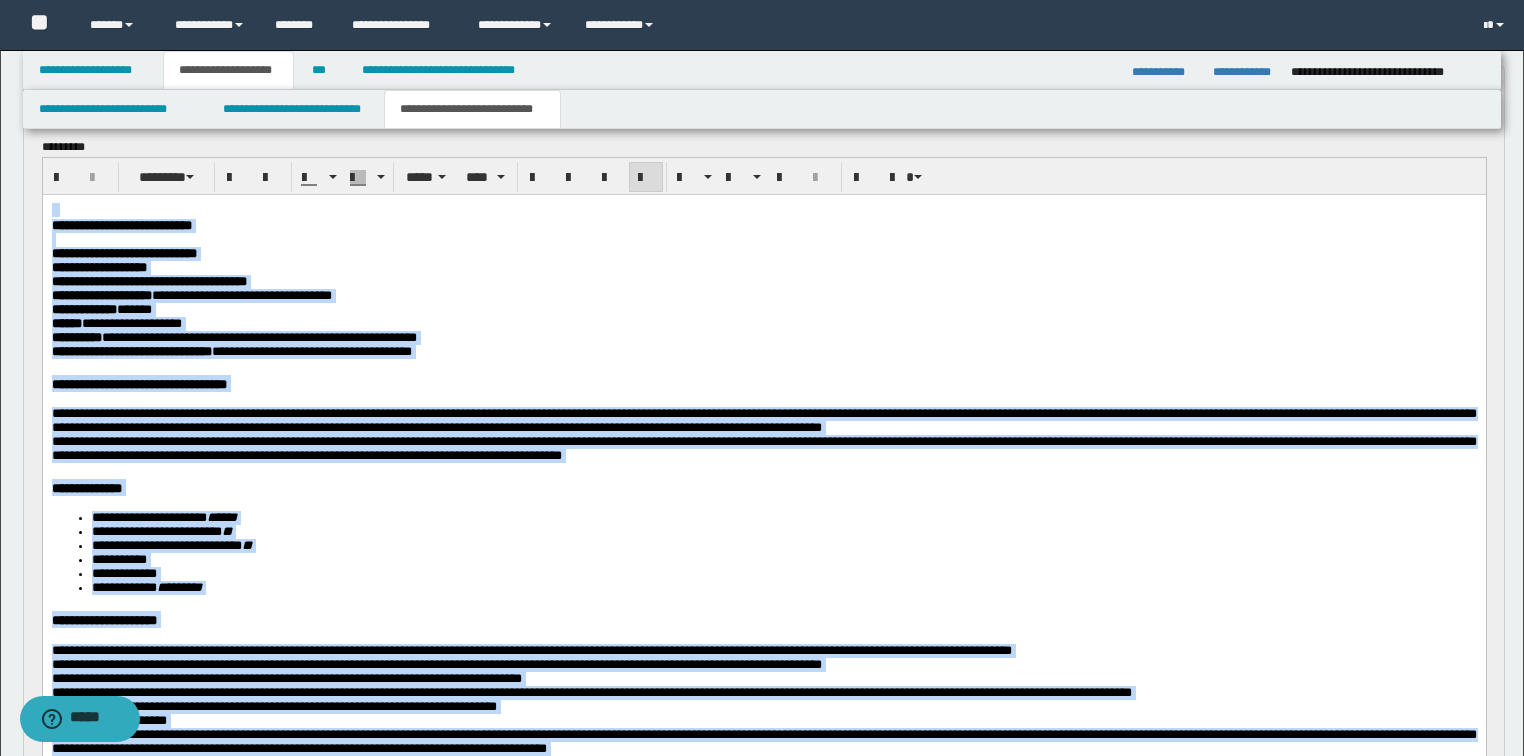 click at bounding box center (646, 177) 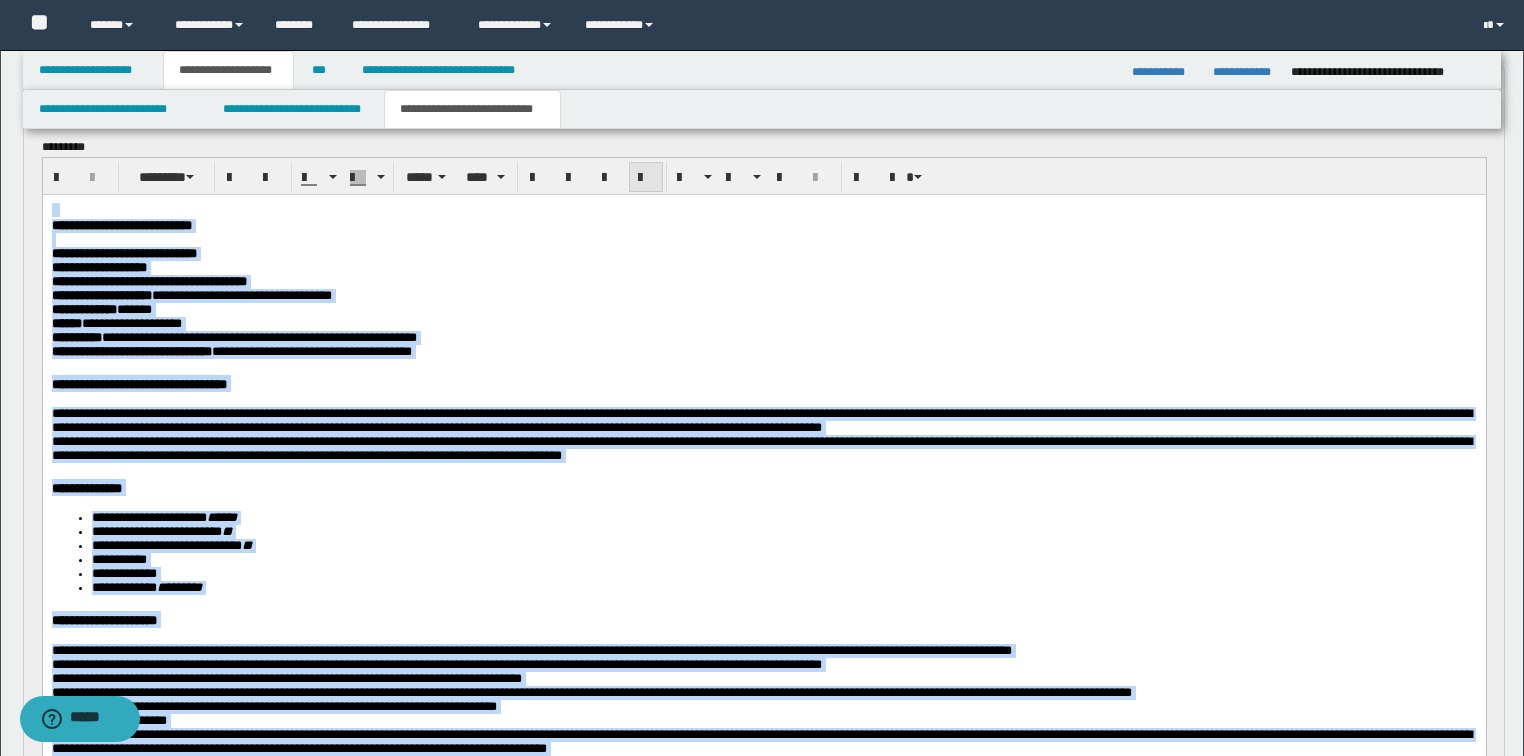 click at bounding box center [646, 177] 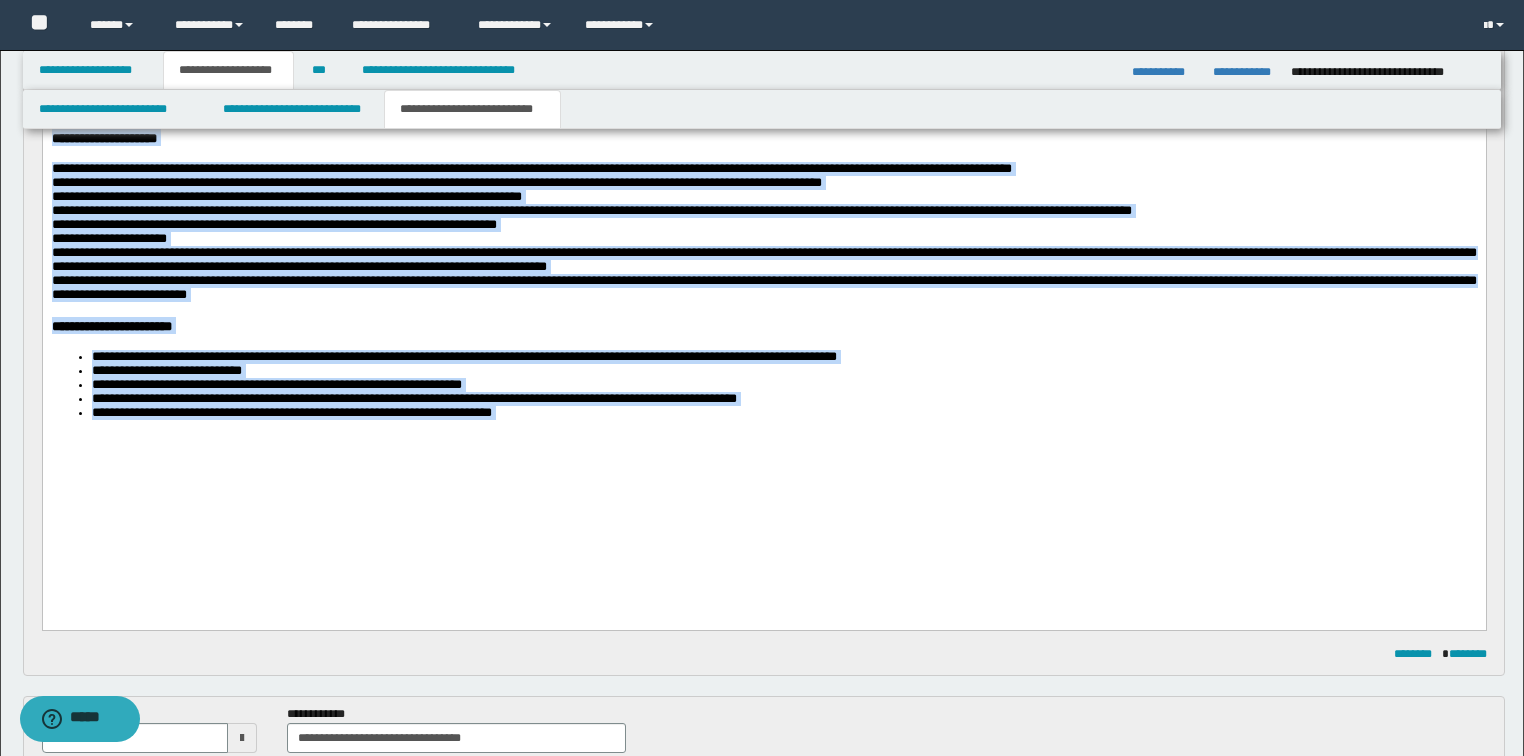 scroll, scrollTop: 720, scrollLeft: 0, axis: vertical 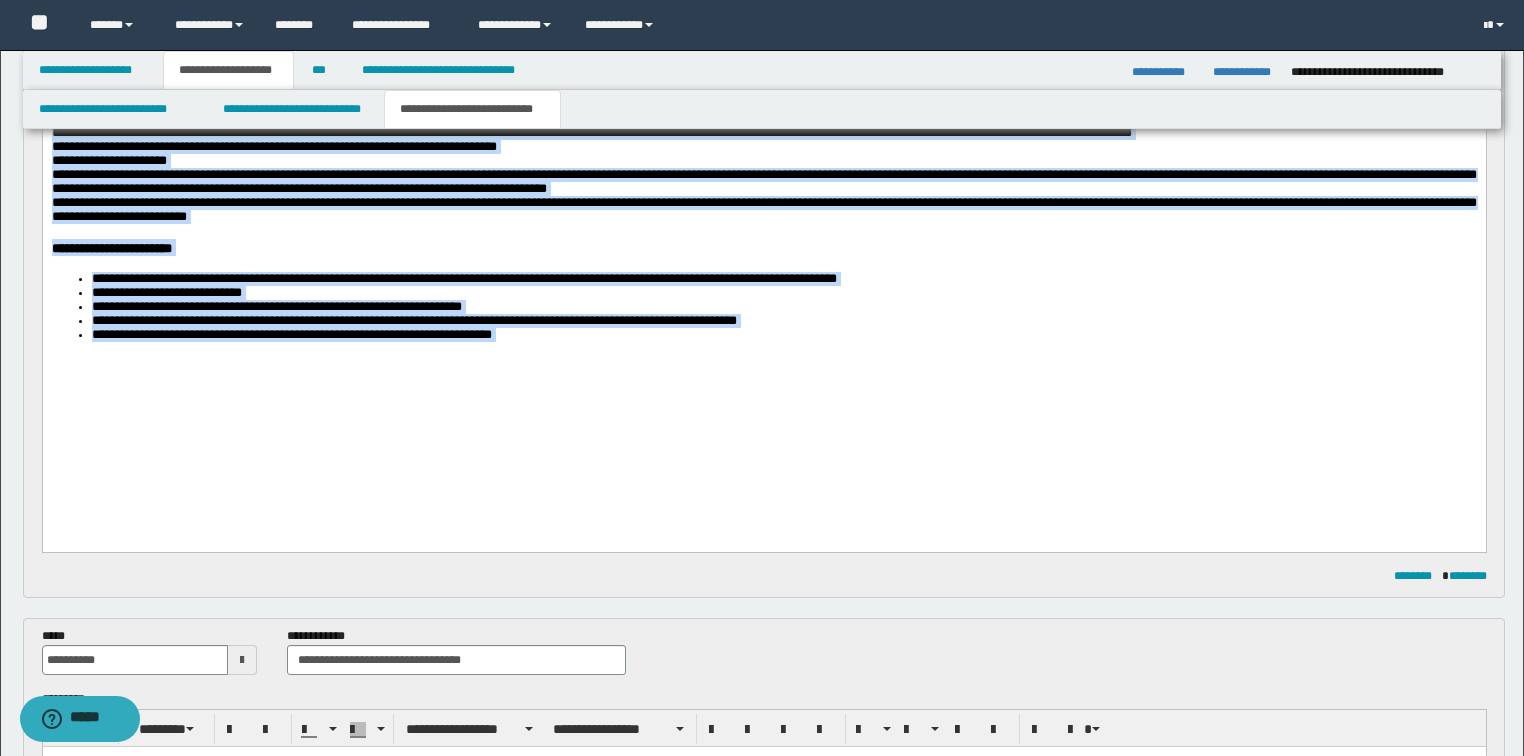 click at bounding box center (764, 363) 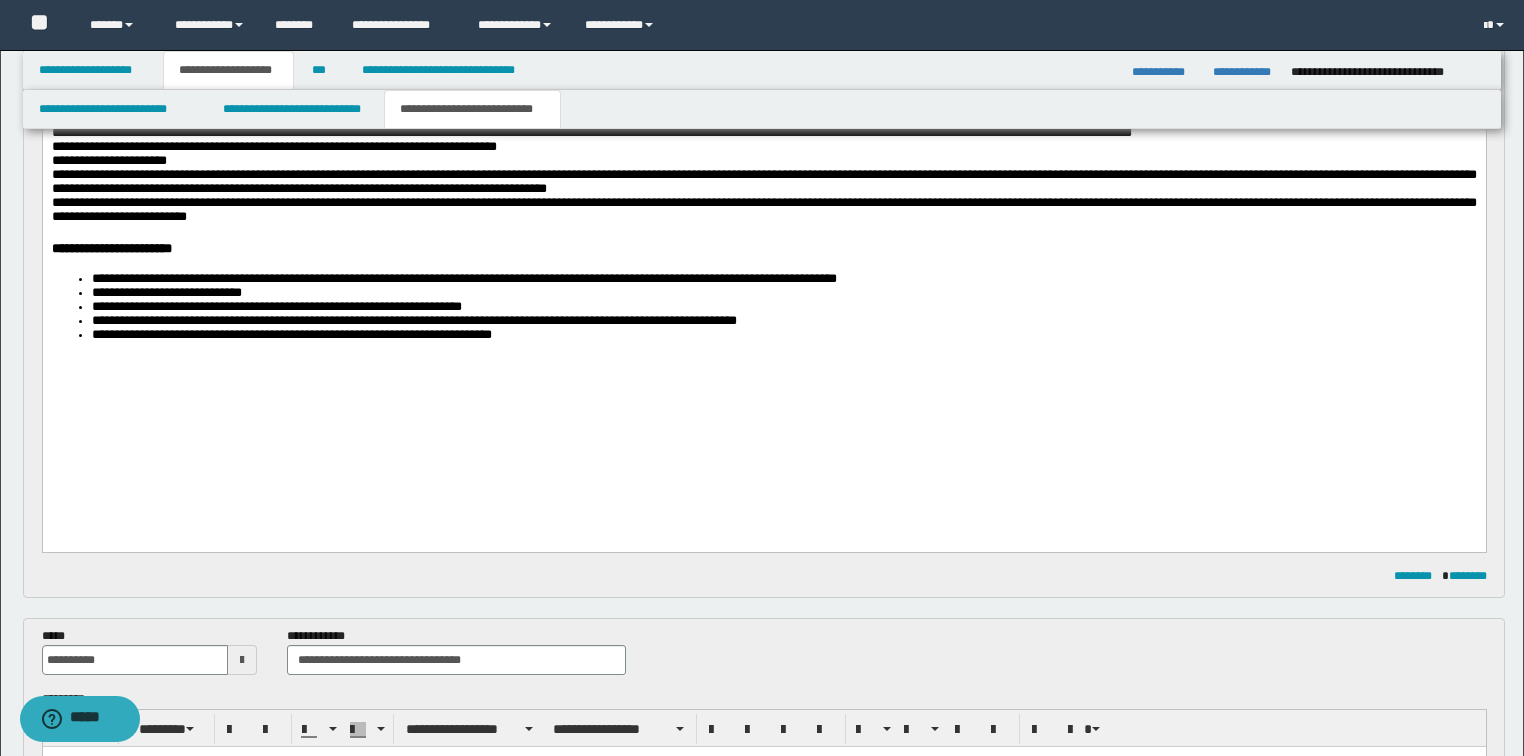 type 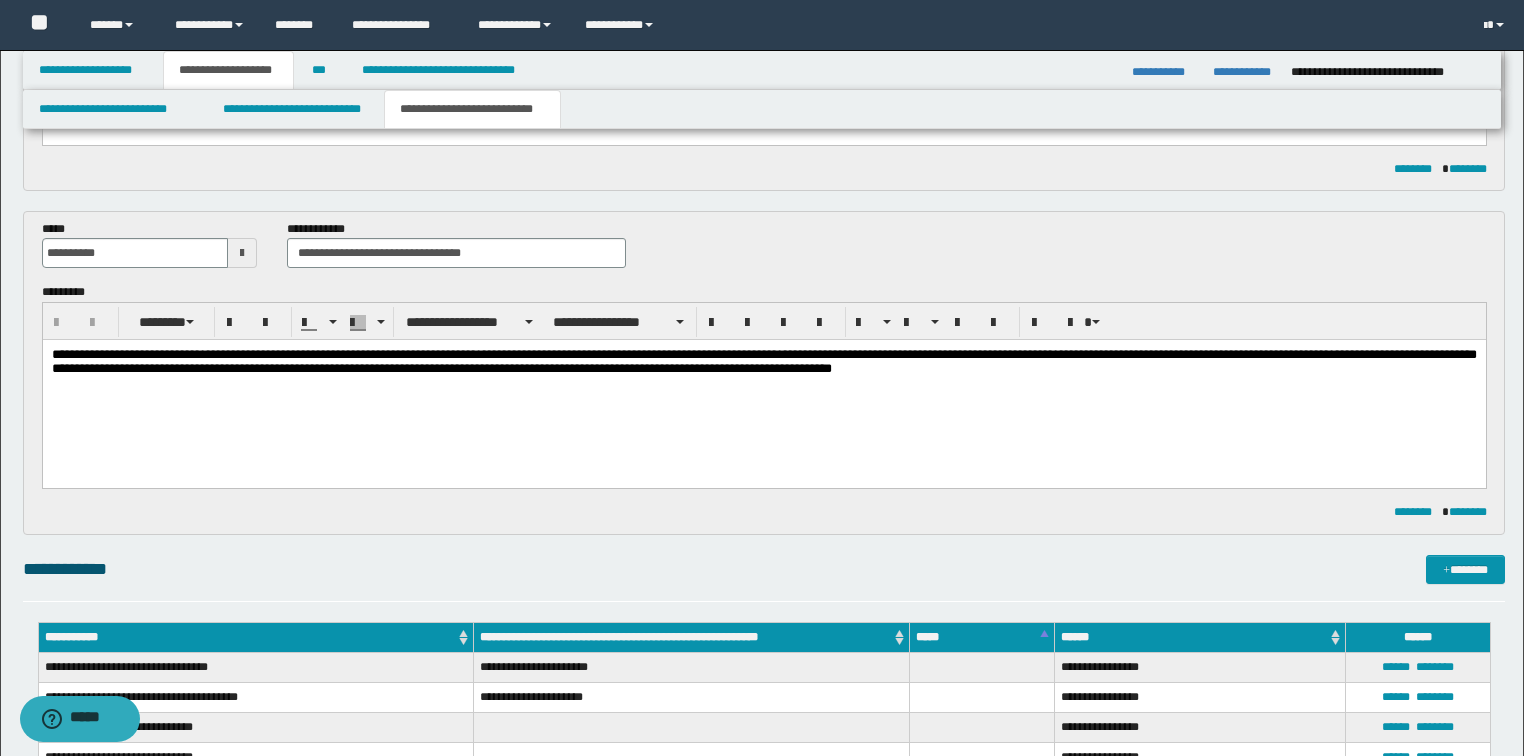scroll, scrollTop: 1120, scrollLeft: 0, axis: vertical 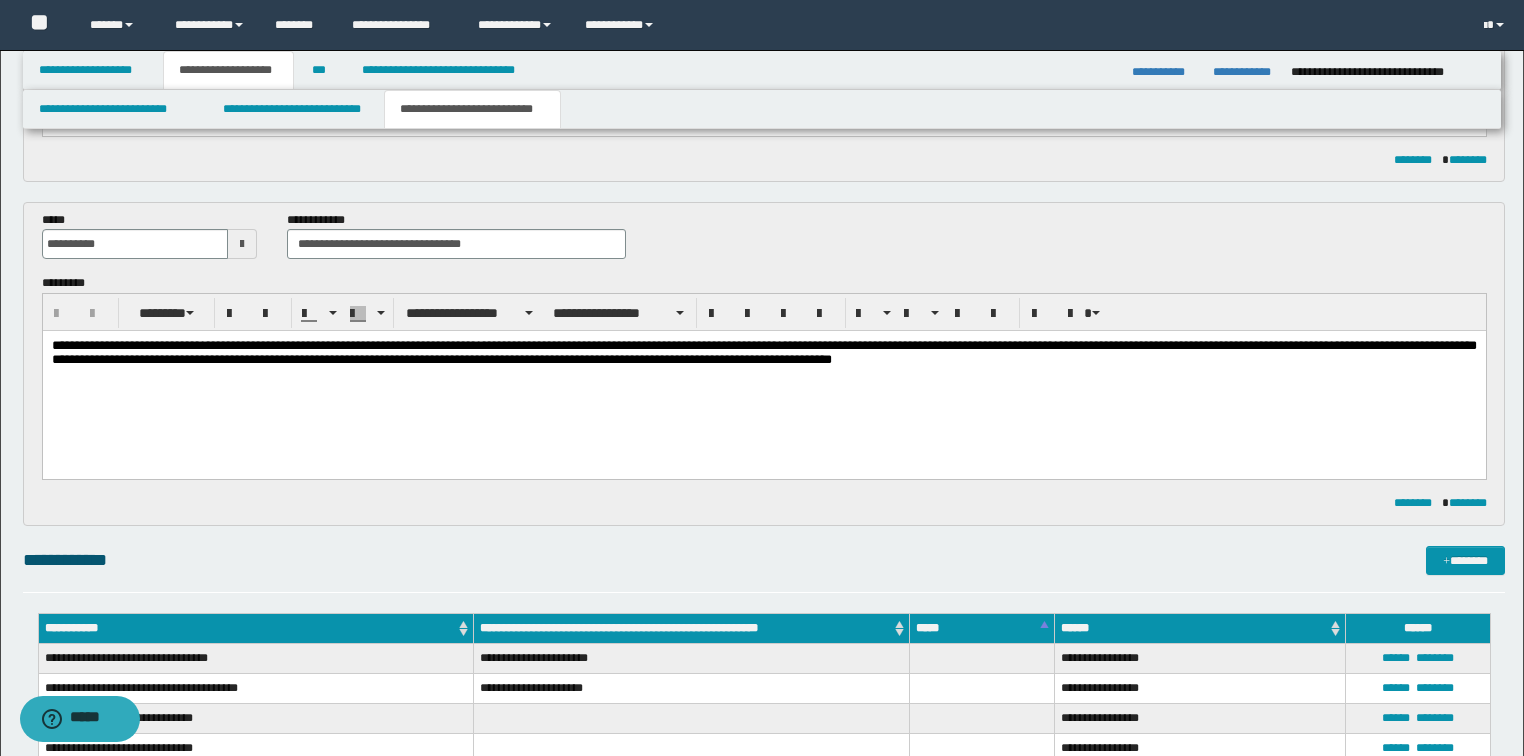 click on "**********" at bounding box center [763, 352] 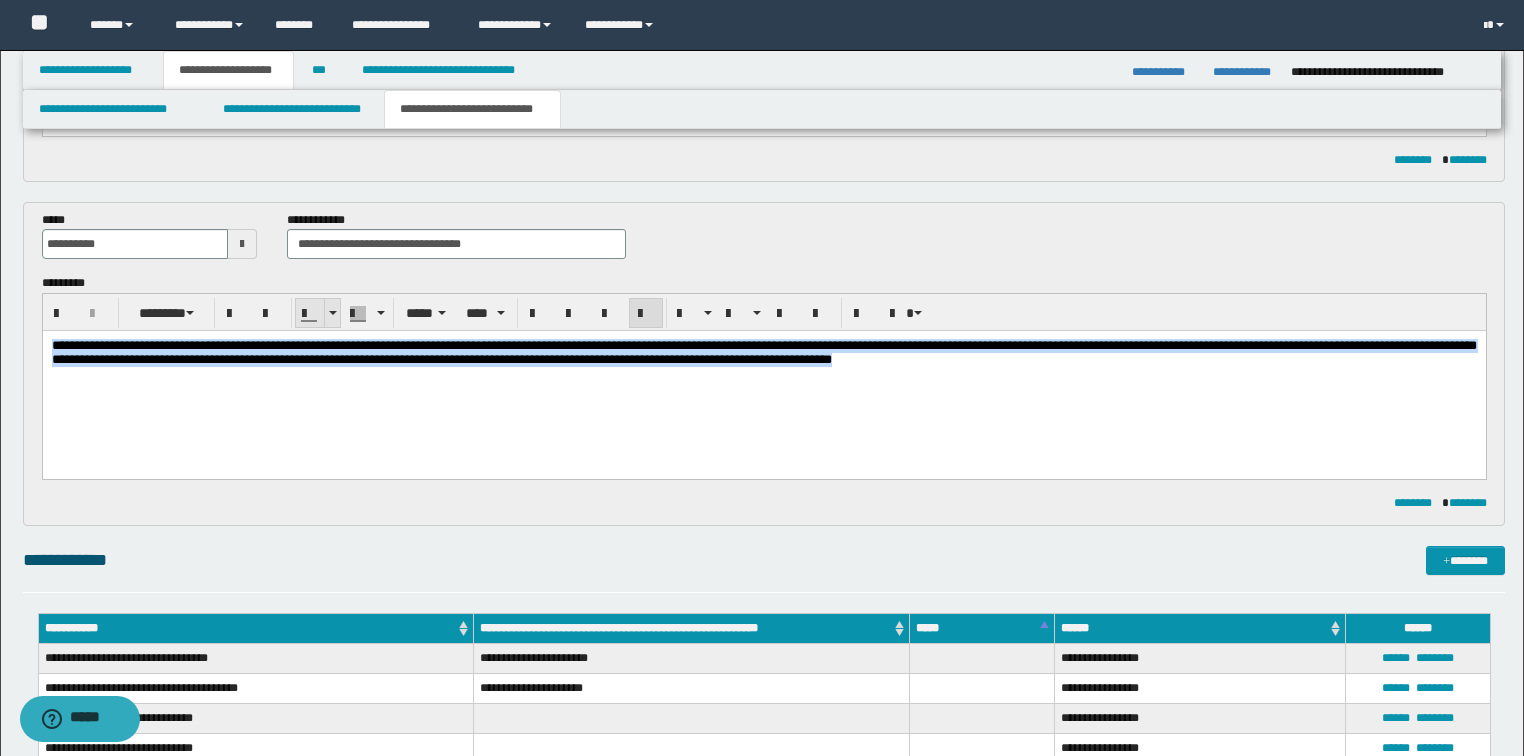 click at bounding box center (332, 313) 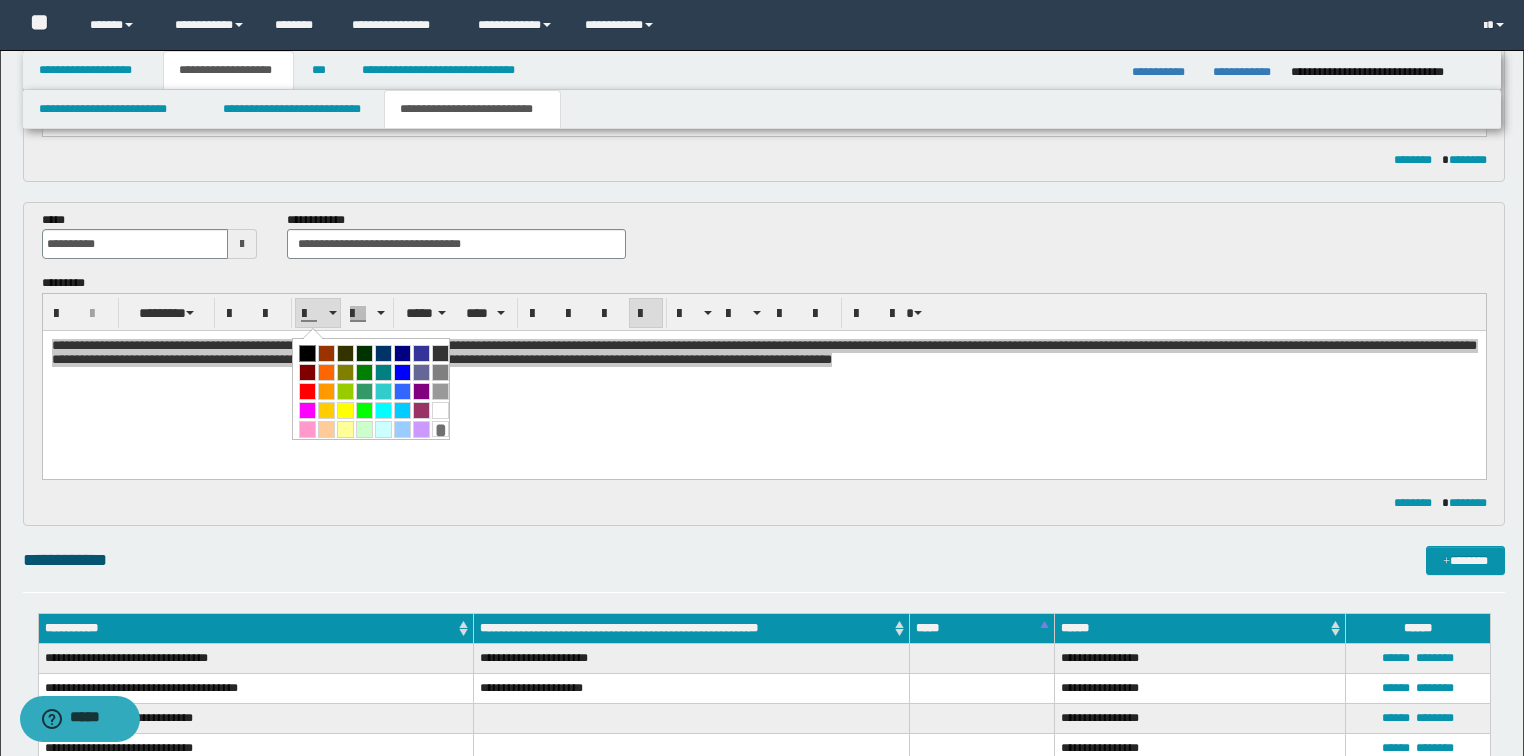 click at bounding box center [307, 353] 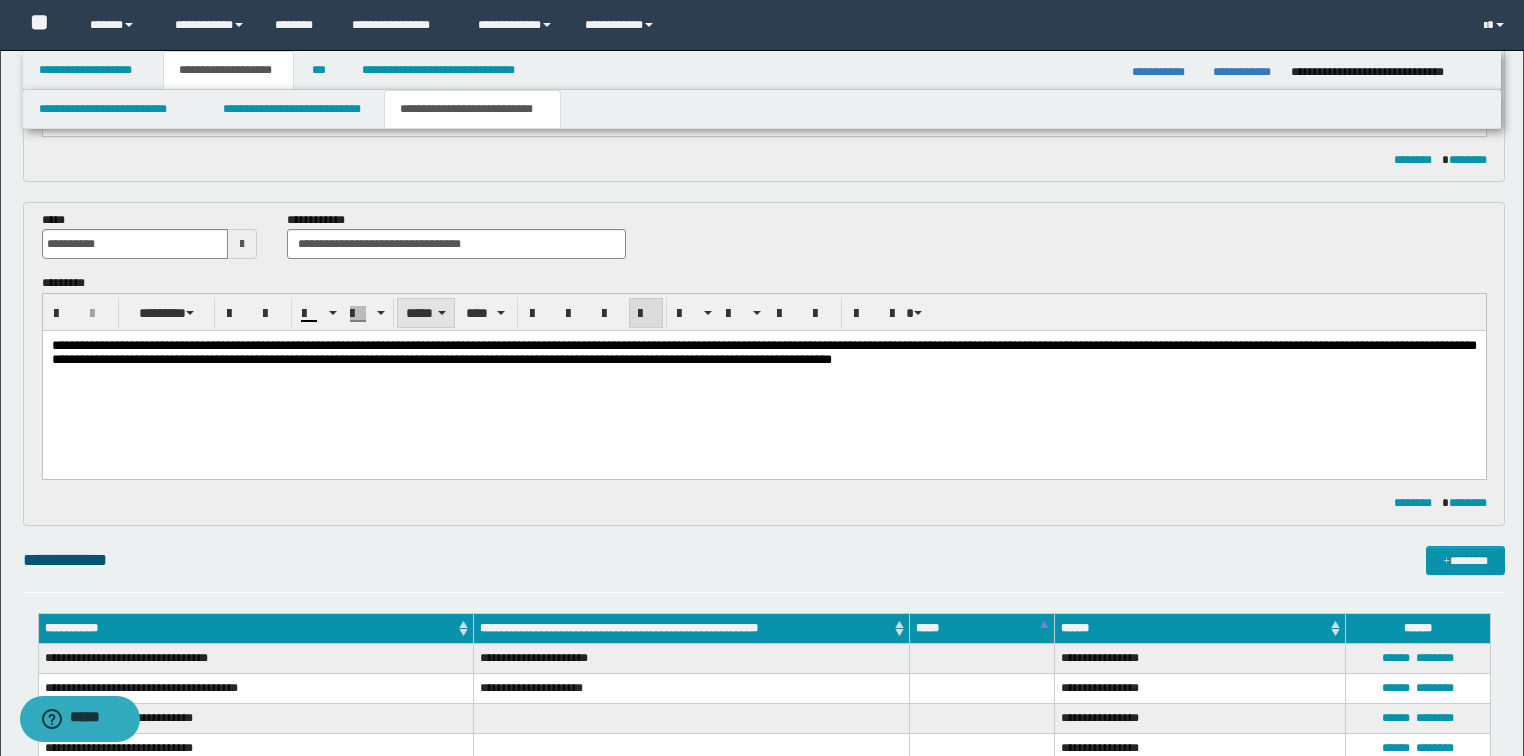 click on "*****" at bounding box center [426, 313] 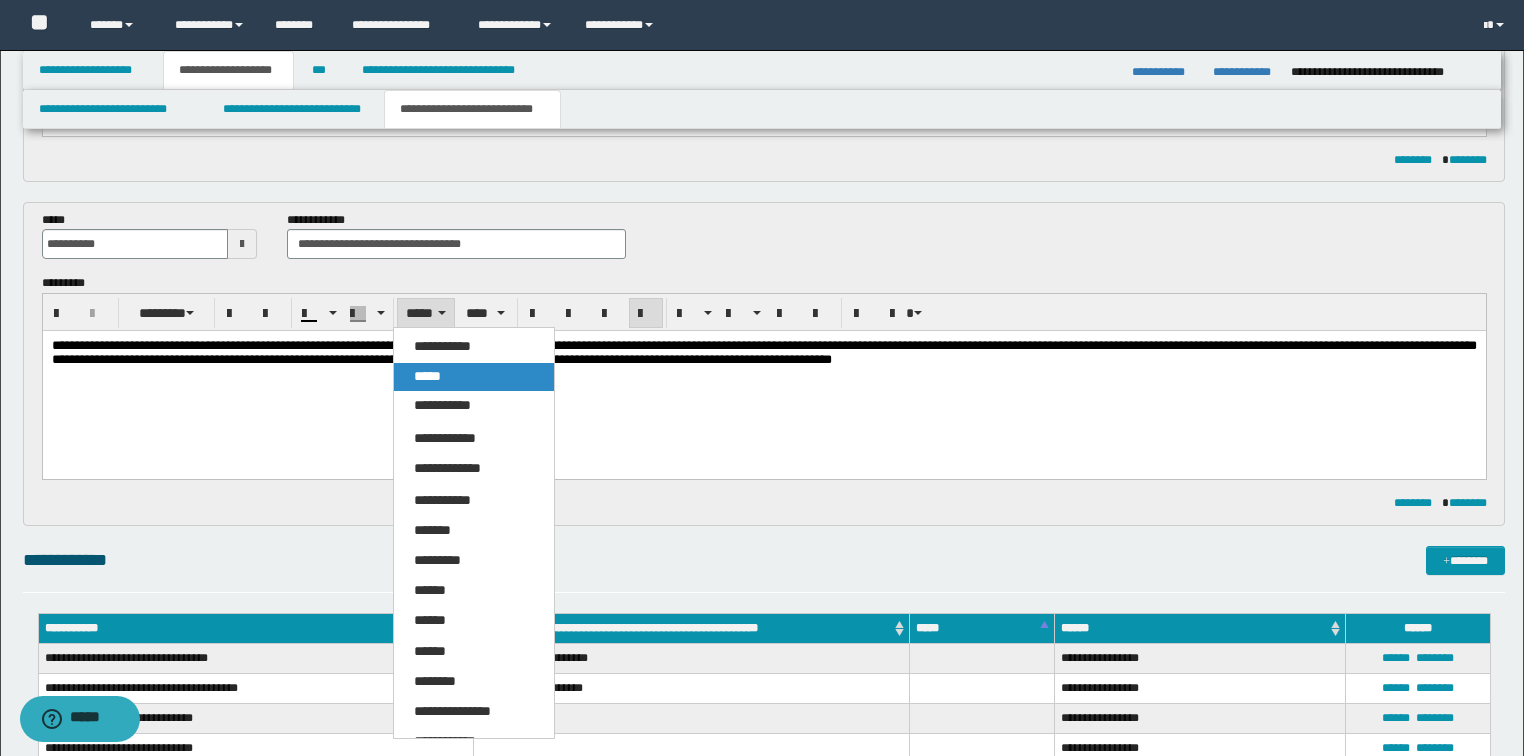 drag, startPoint x: 416, startPoint y: 371, endPoint x: 366, endPoint y: 6, distance: 368.40875 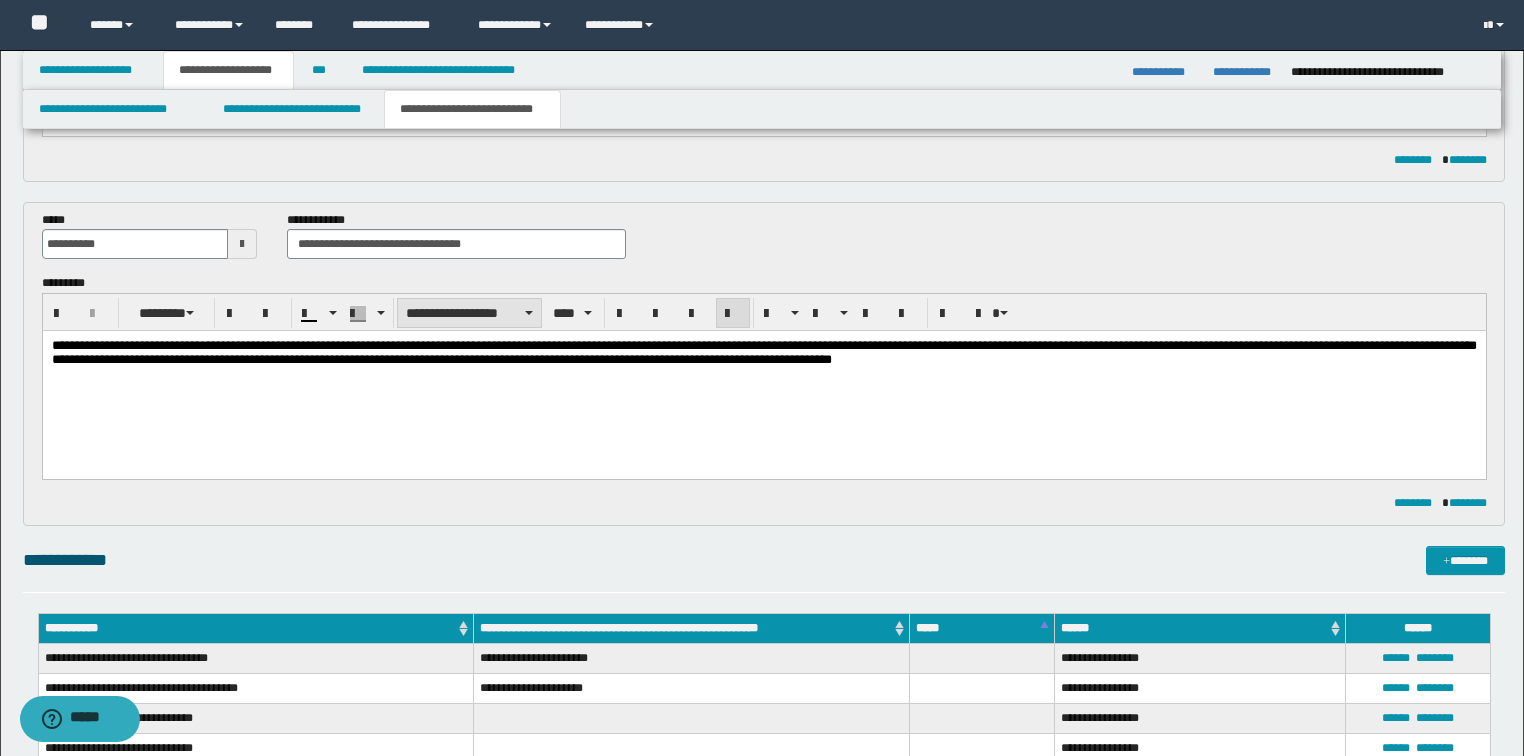 click on "**********" at bounding box center [469, 313] 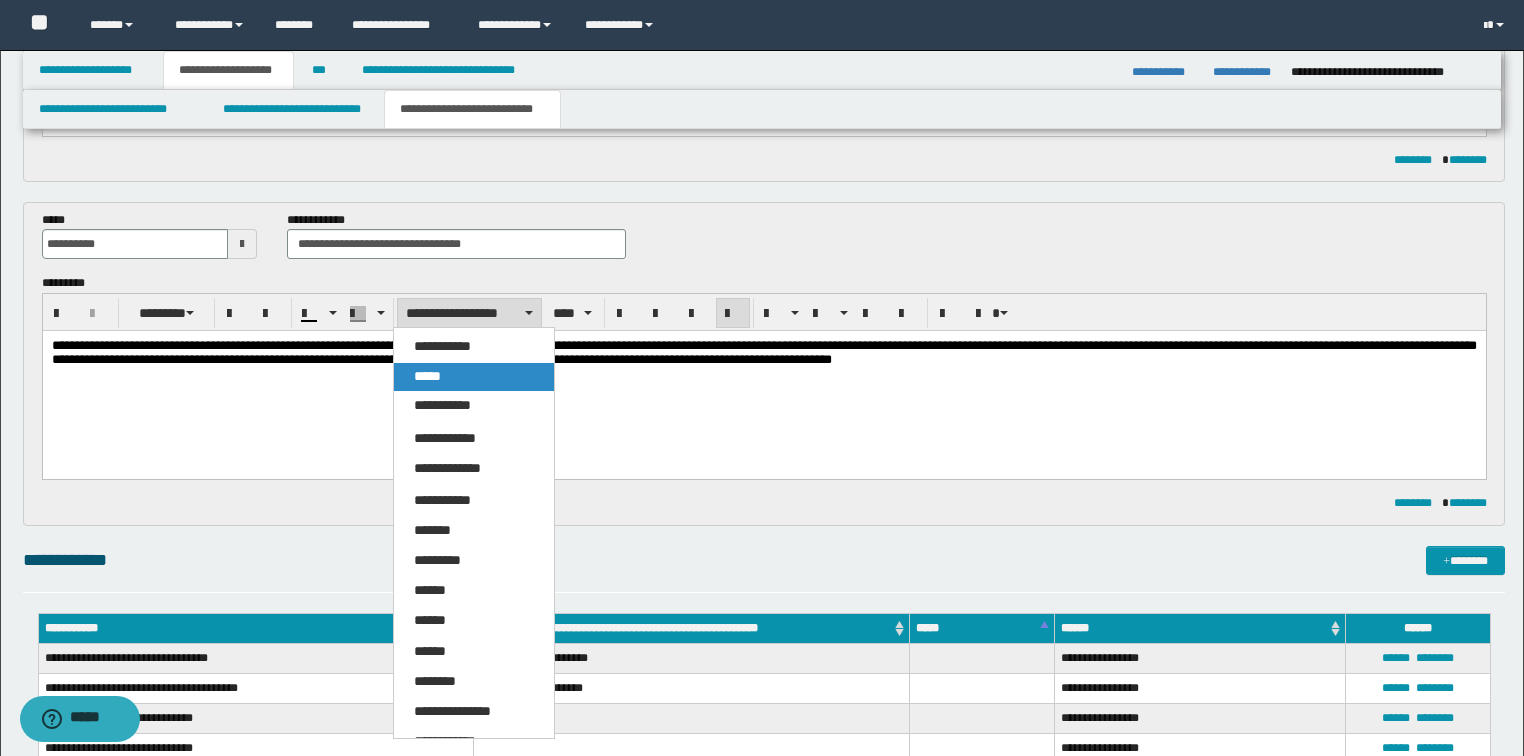 click on "*****" at bounding box center [474, 377] 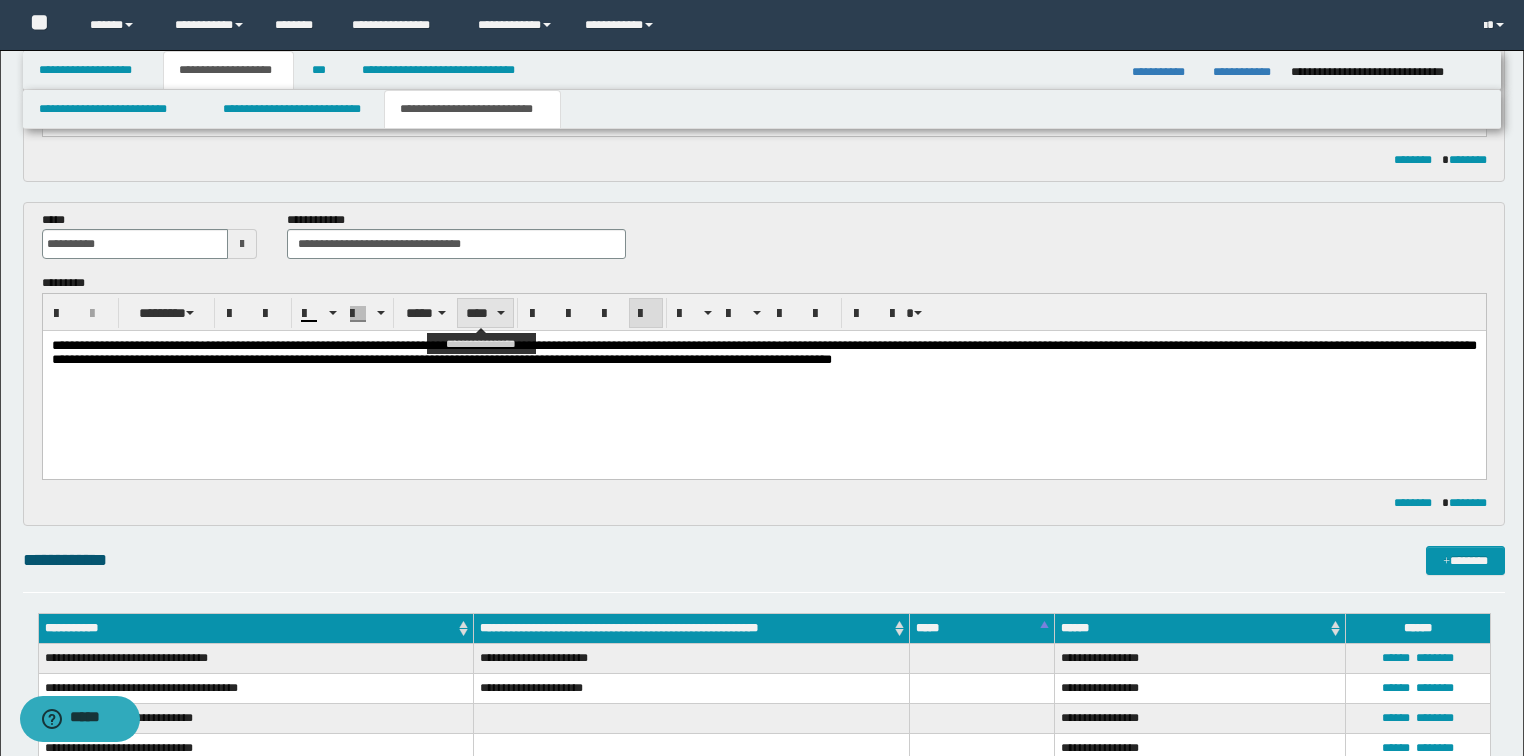 click on "****" at bounding box center (485, 313) 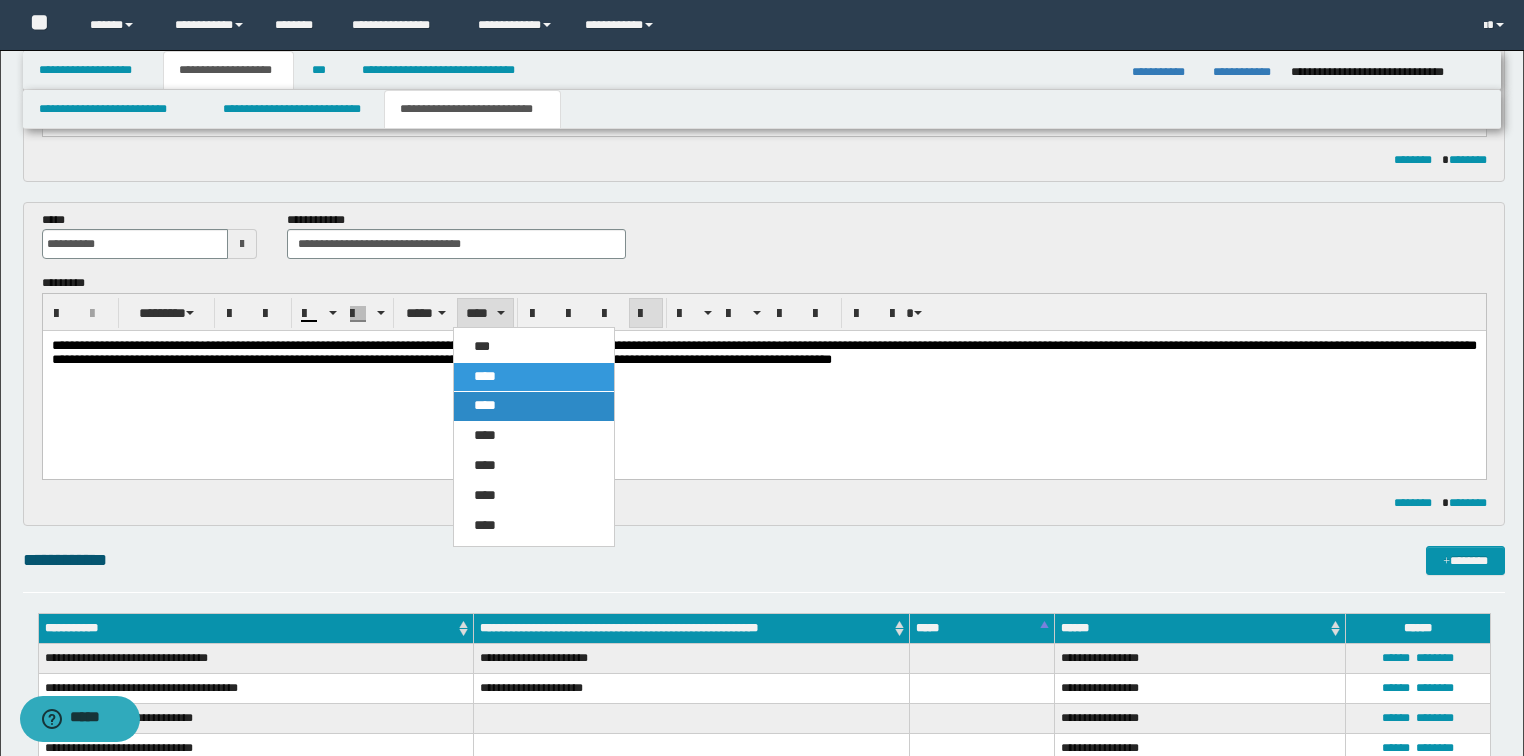 click on "****" at bounding box center [534, 406] 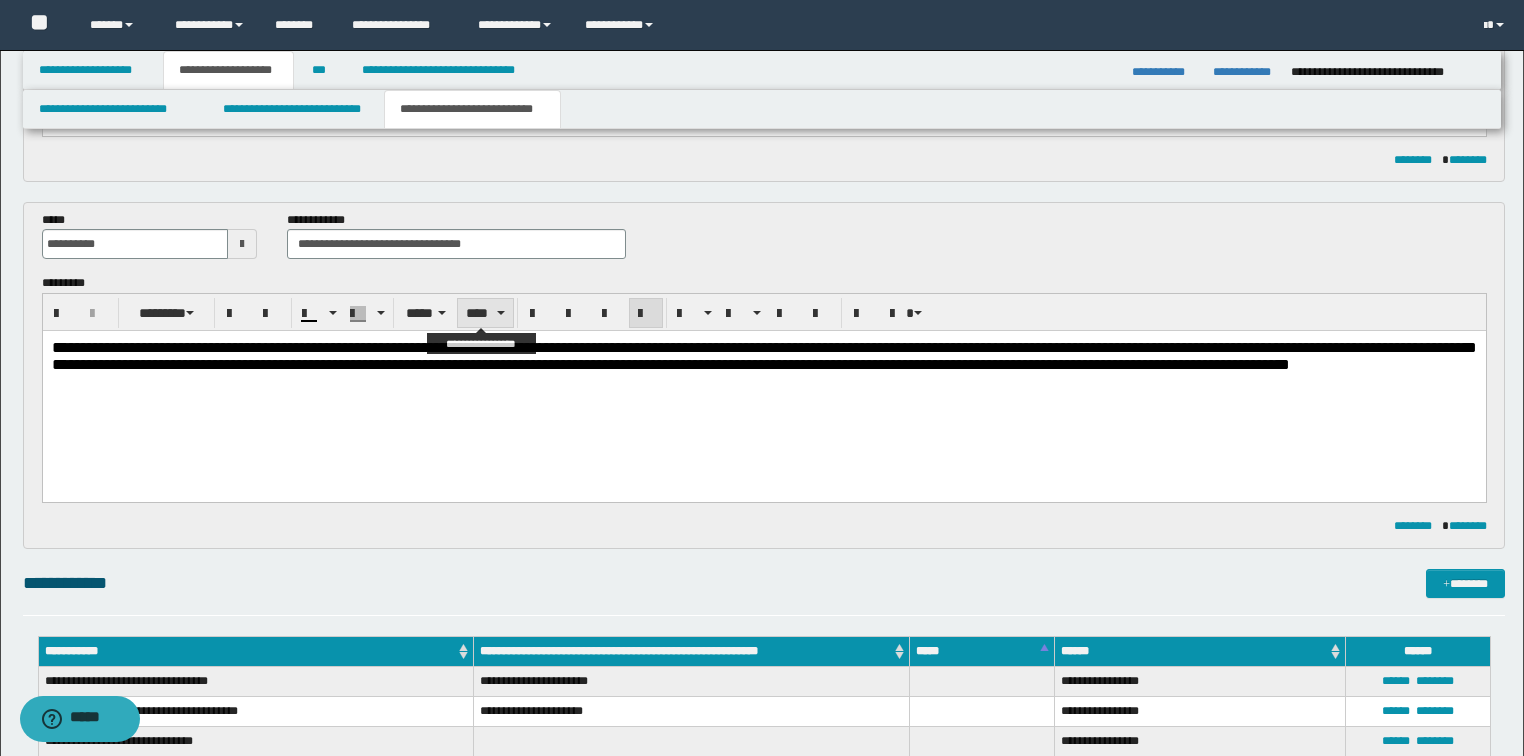 click on "****" at bounding box center (485, 313) 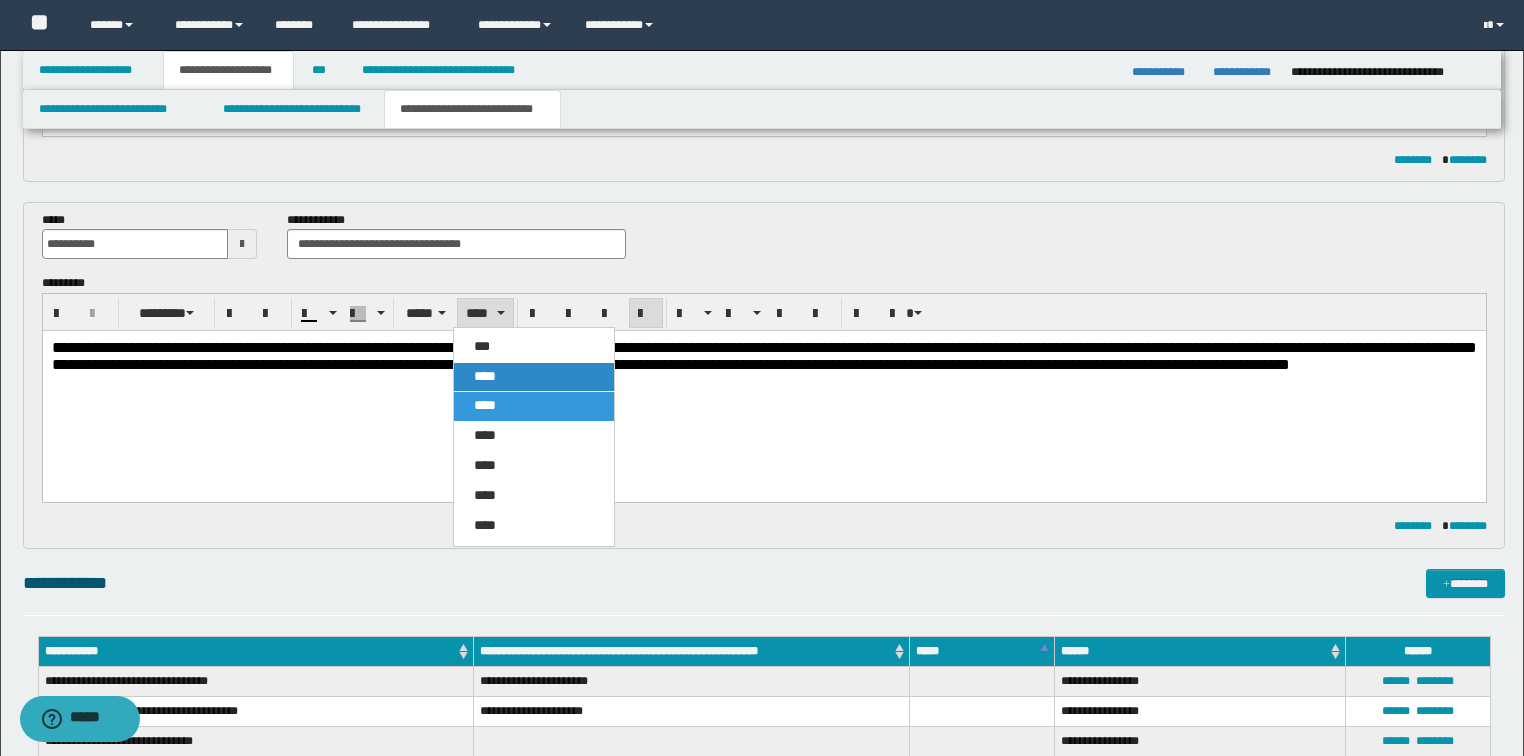 click on "****" at bounding box center [485, 376] 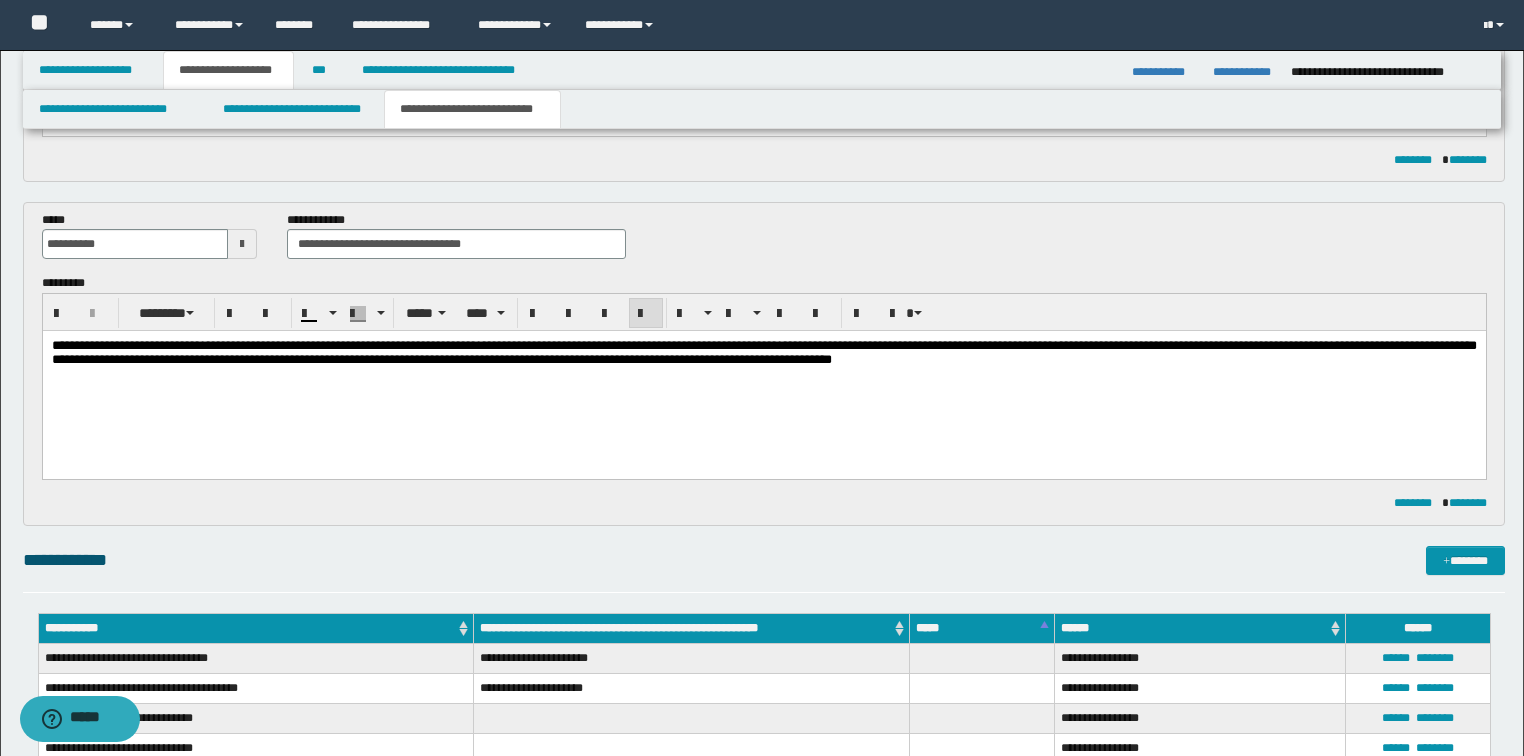 click at bounding box center (646, 314) 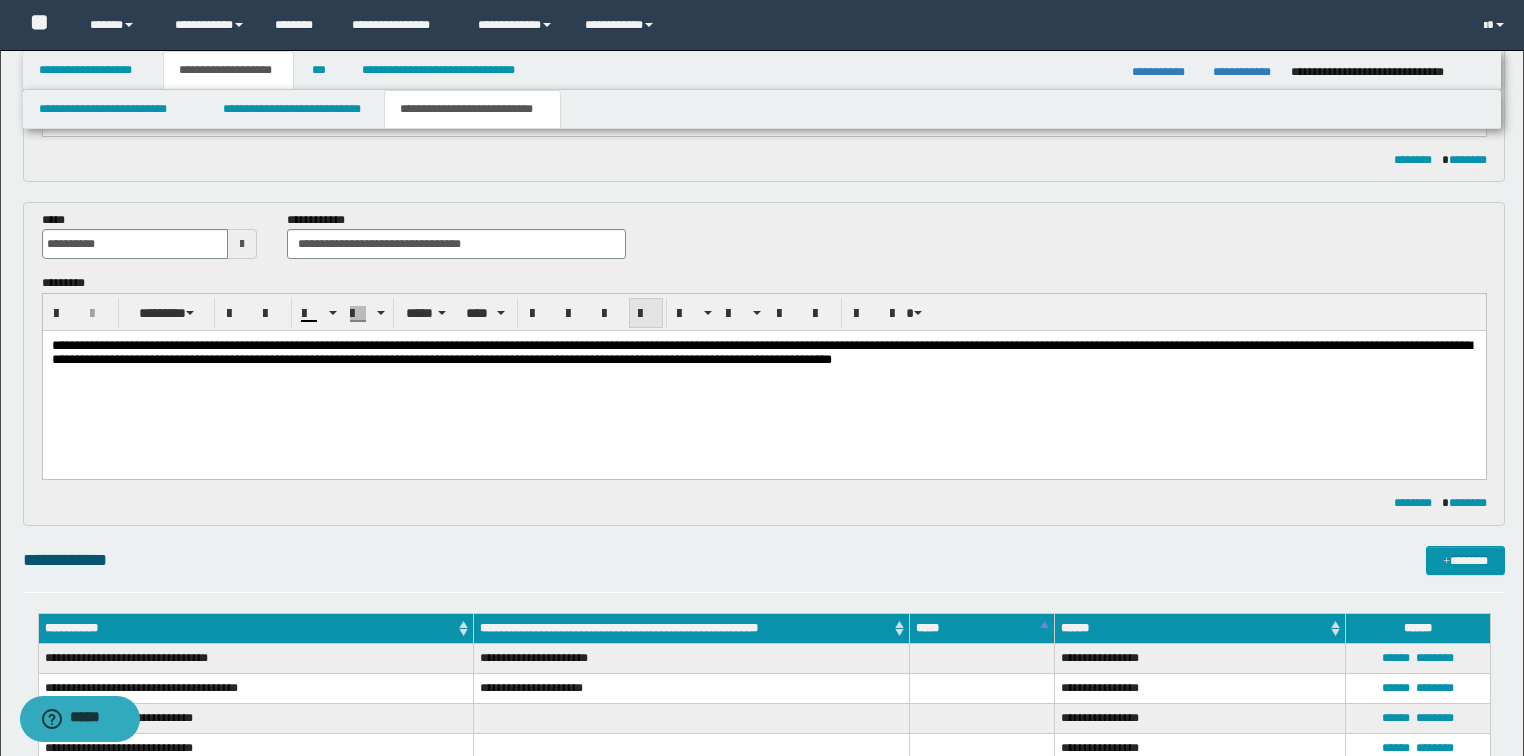 click at bounding box center (646, 314) 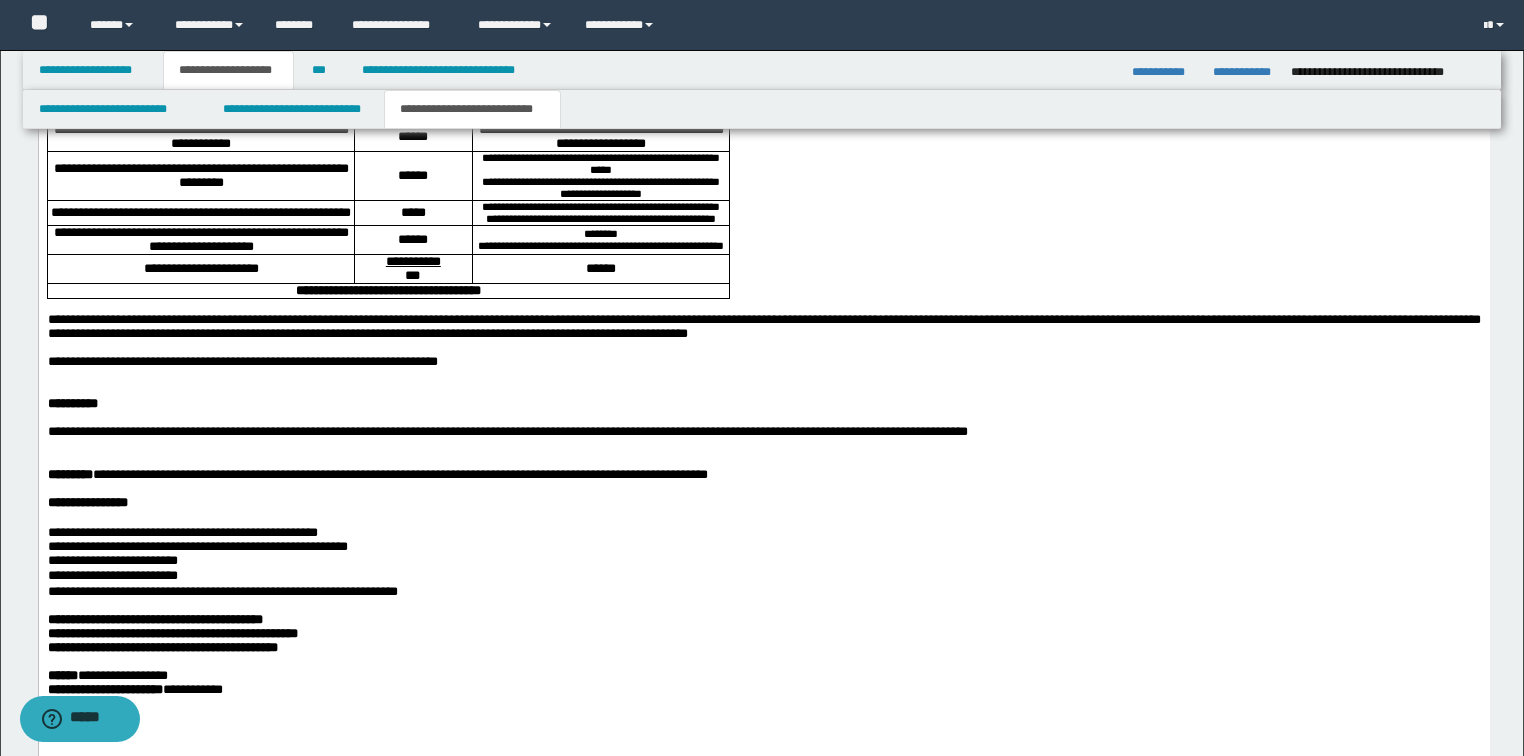 scroll, scrollTop: 2880, scrollLeft: 0, axis: vertical 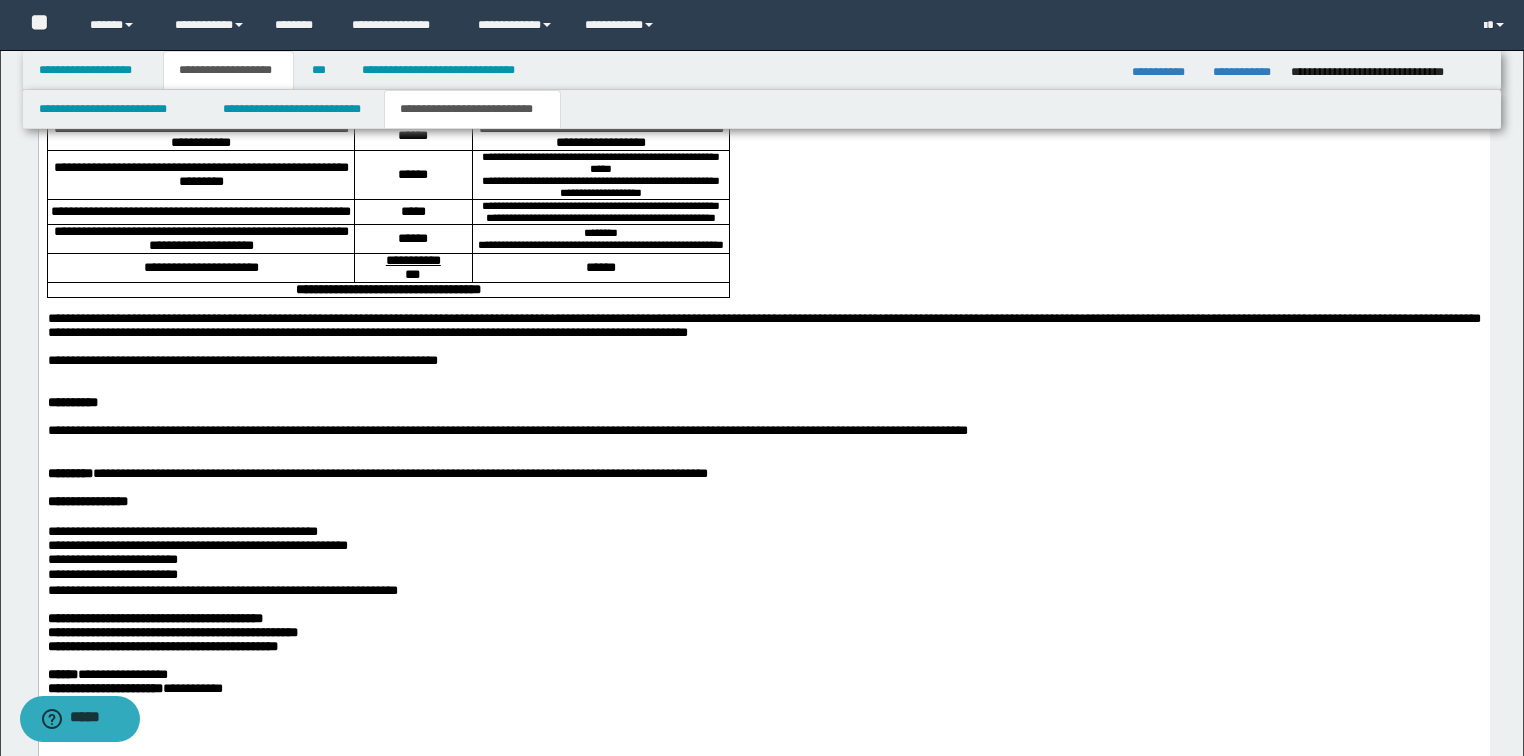click on "**********" at bounding box center [763, 326] 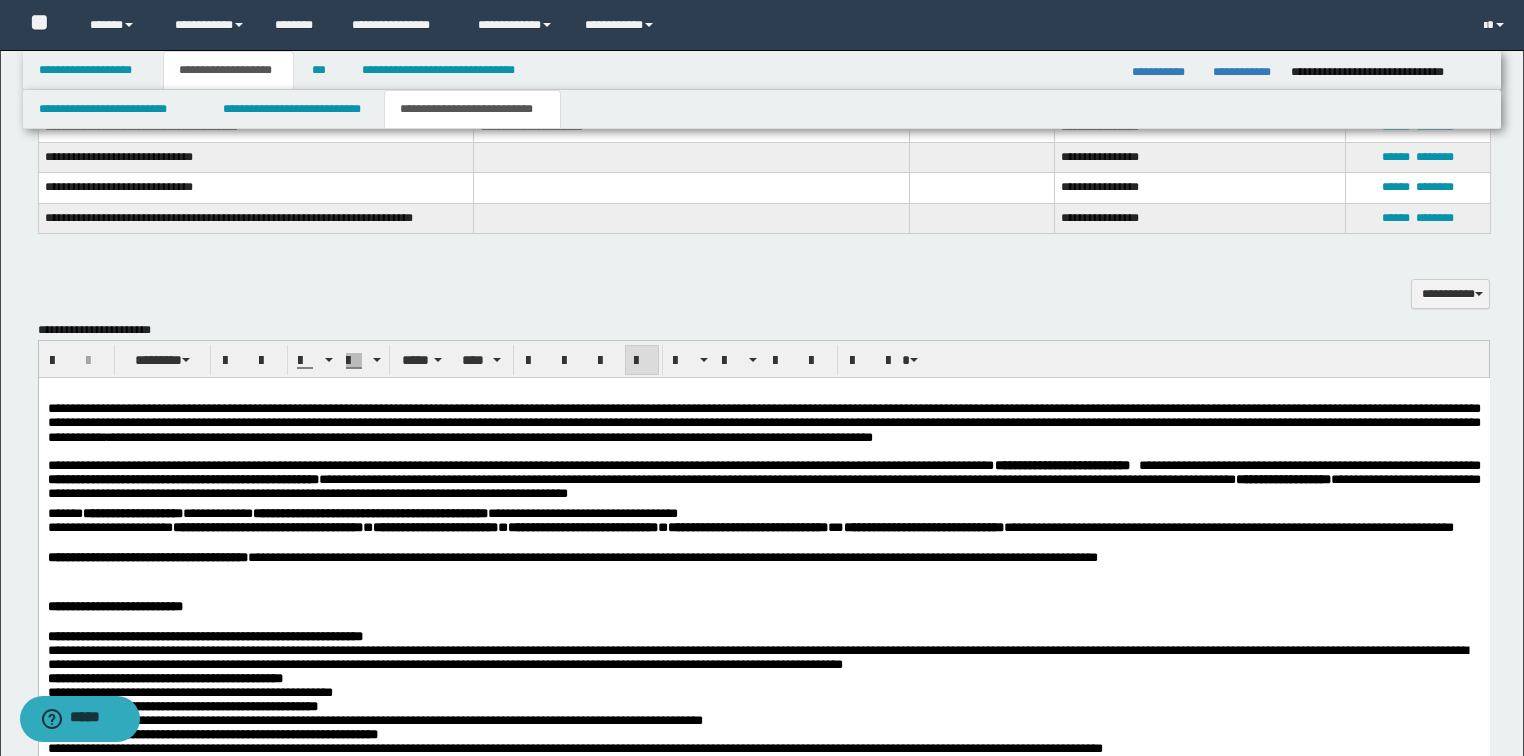 scroll, scrollTop: 1760, scrollLeft: 0, axis: vertical 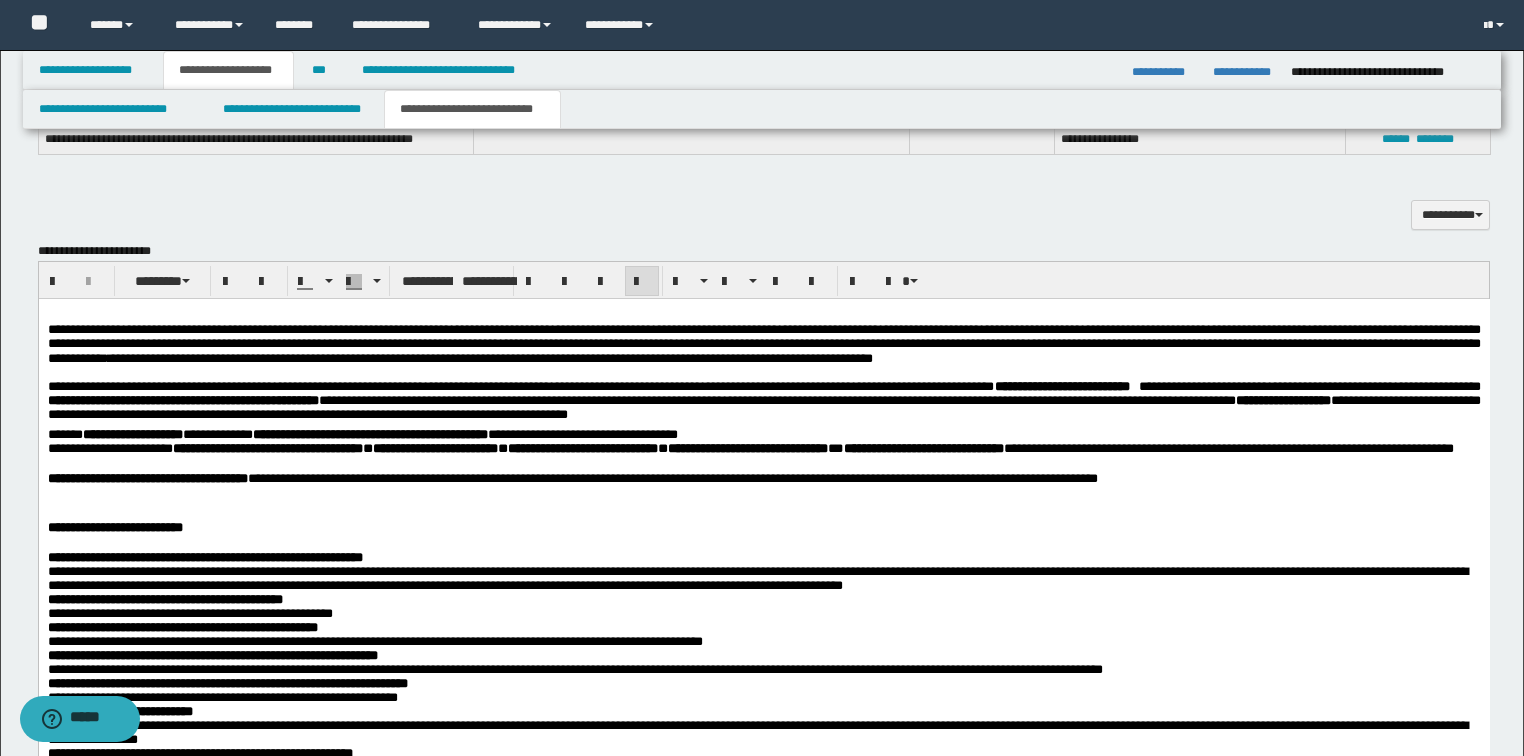 click at bounding box center [763, 493] 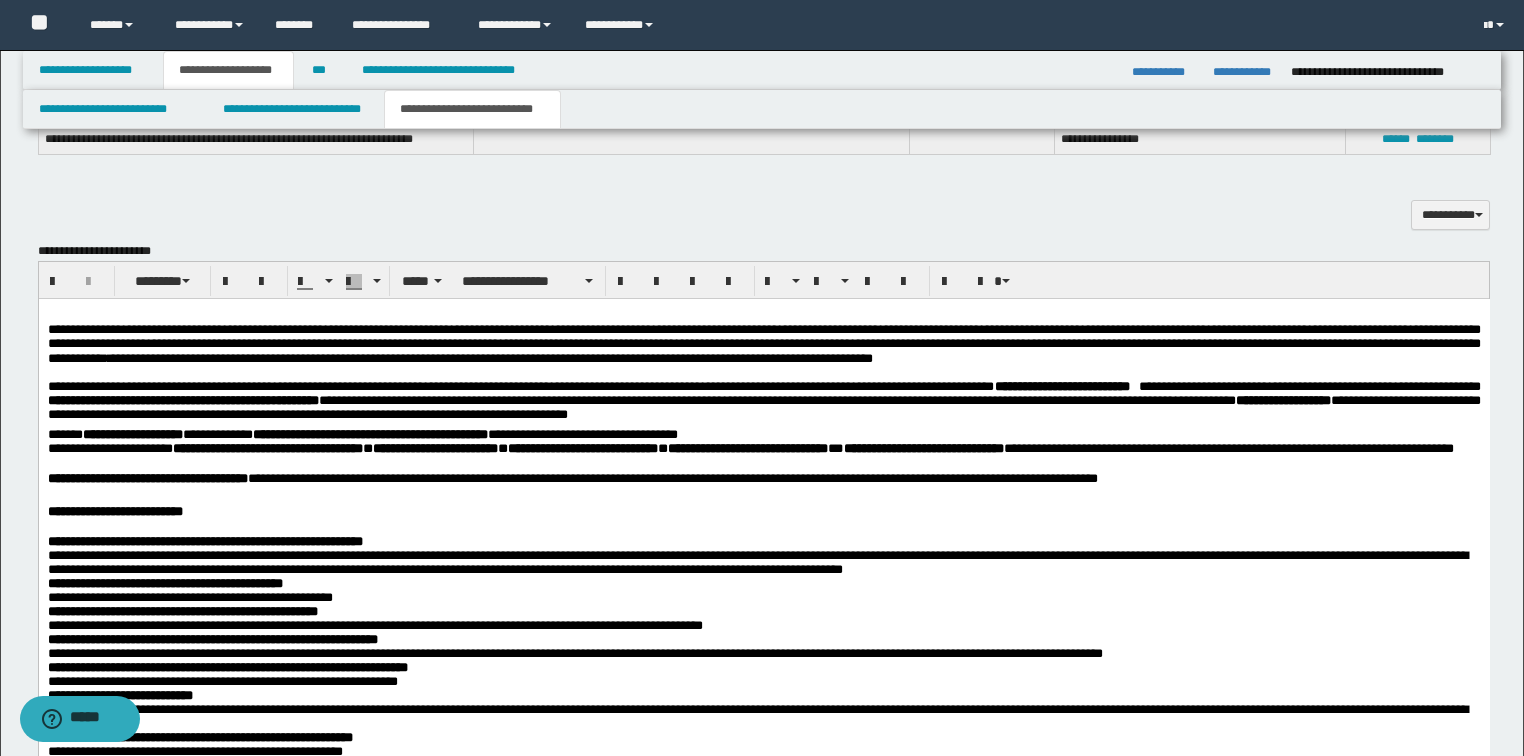 click on "**********" at bounding box center [763, 1105] 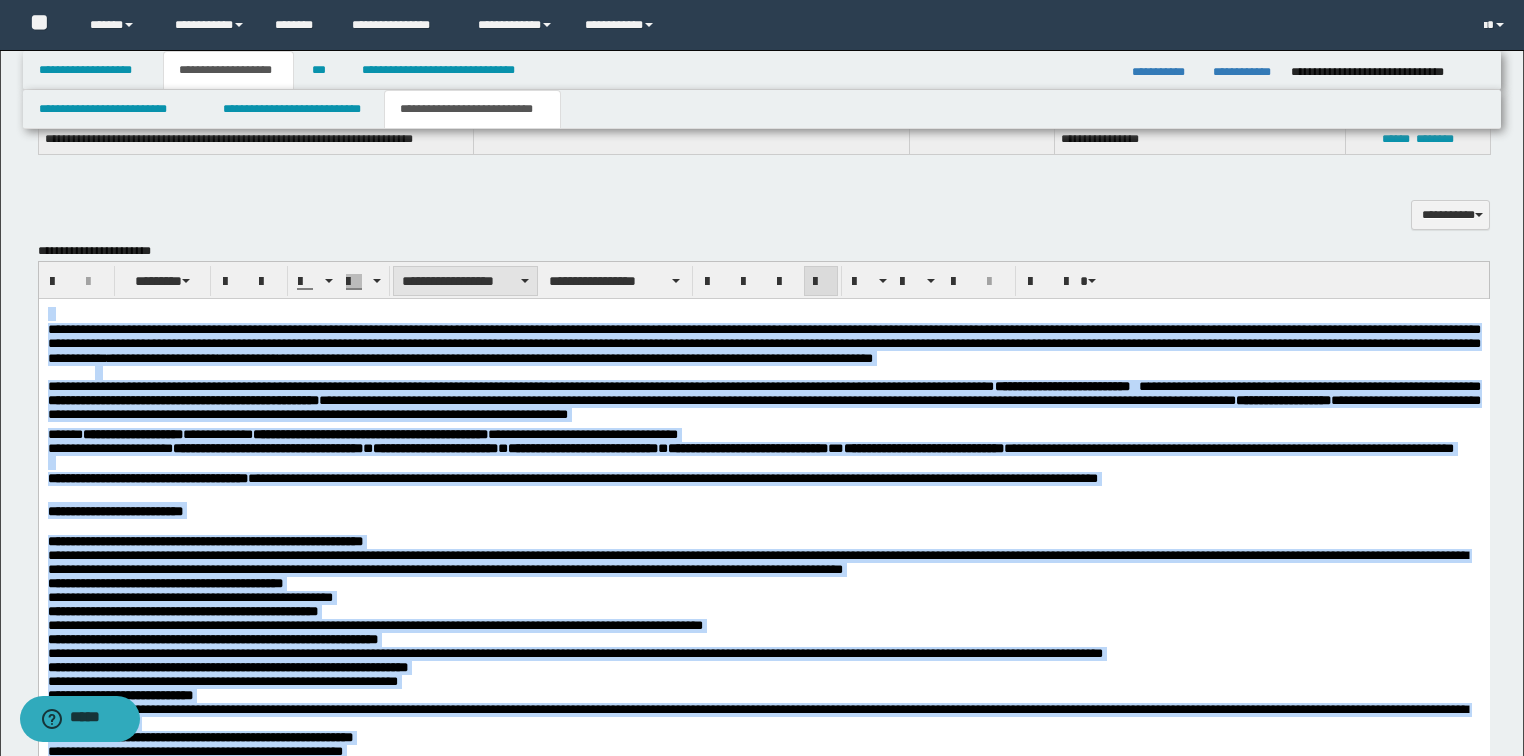 click on "**********" at bounding box center (465, 281) 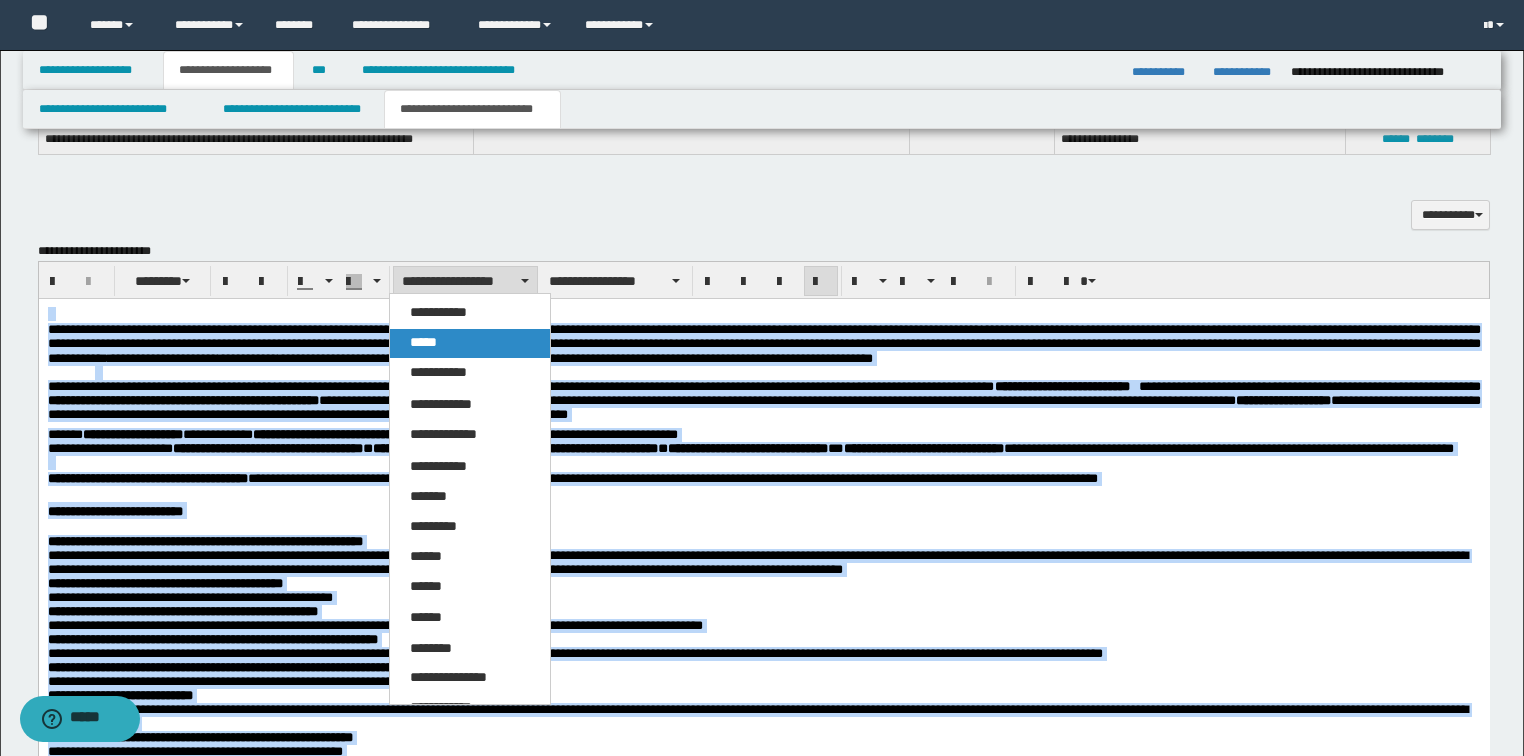 drag, startPoint x: 422, startPoint y: 340, endPoint x: 408, endPoint y: 26, distance: 314.31195 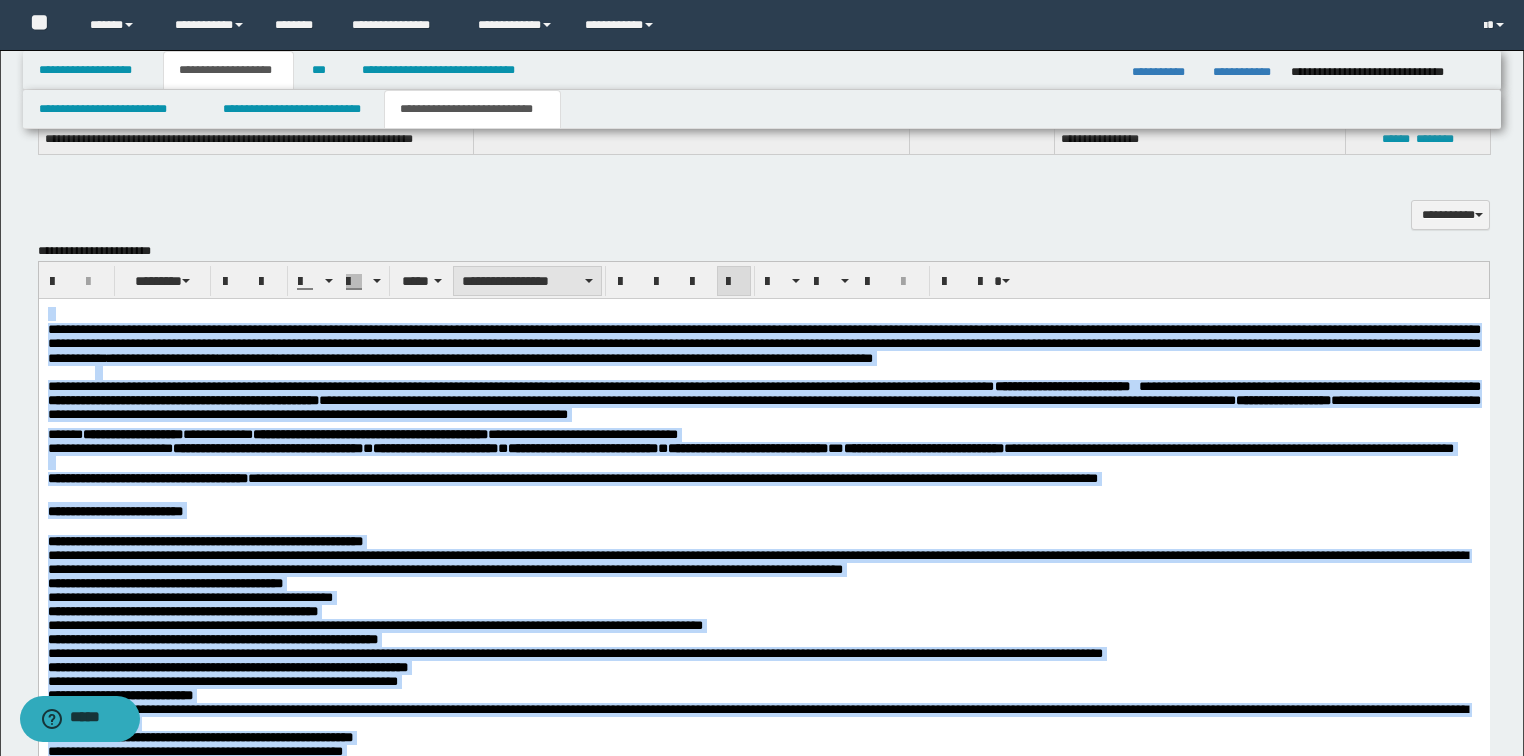click on "**********" at bounding box center [527, 281] 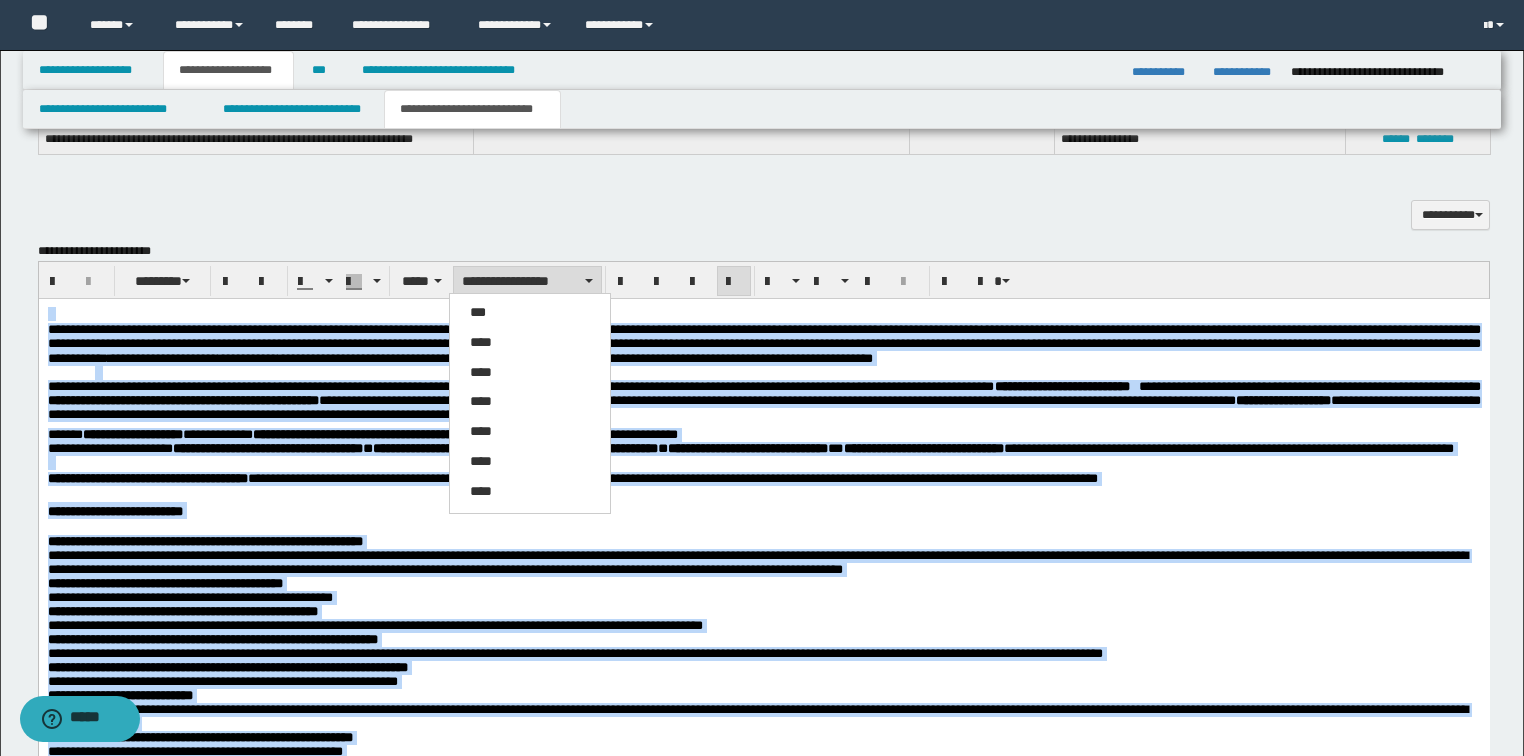 click on "****" at bounding box center (481, 342) 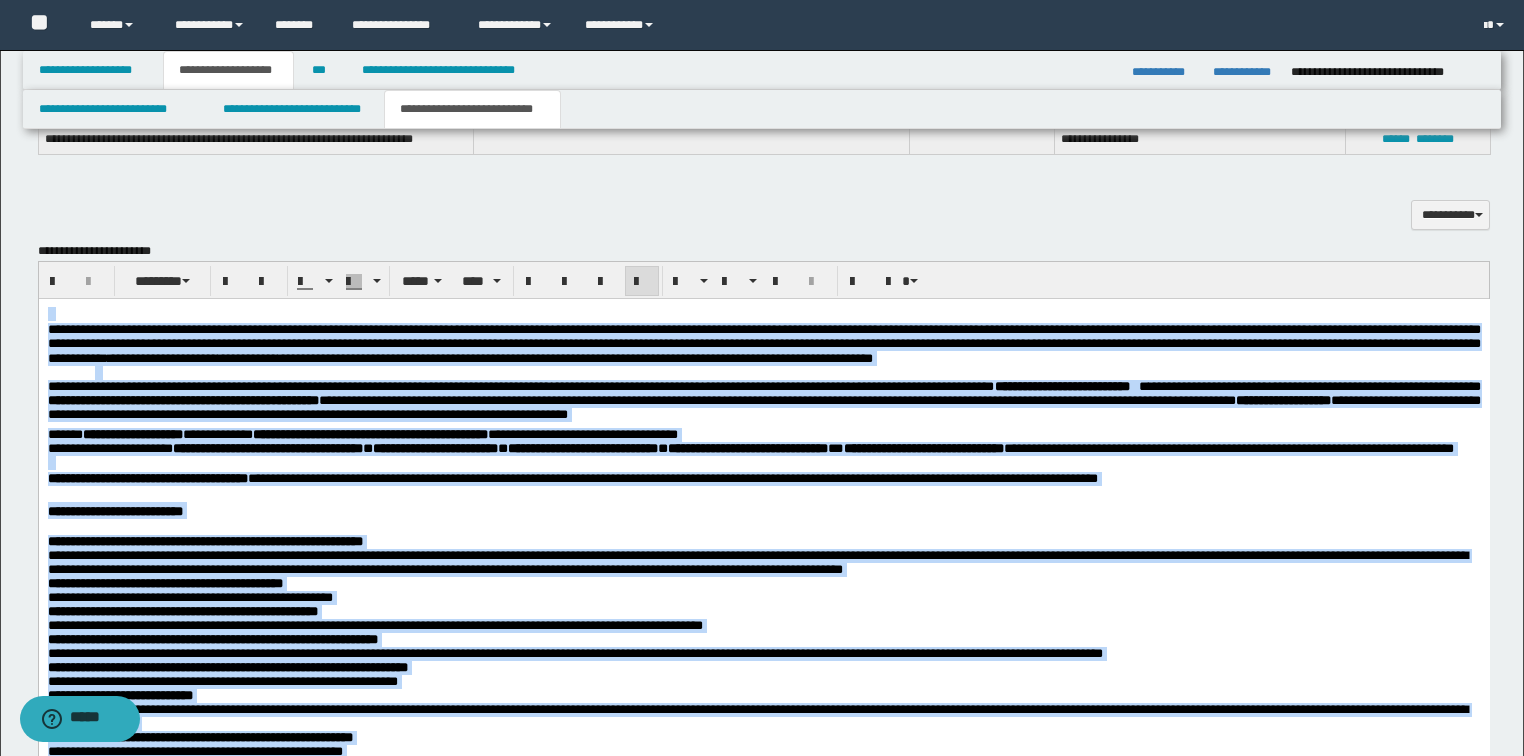 click at bounding box center (642, 282) 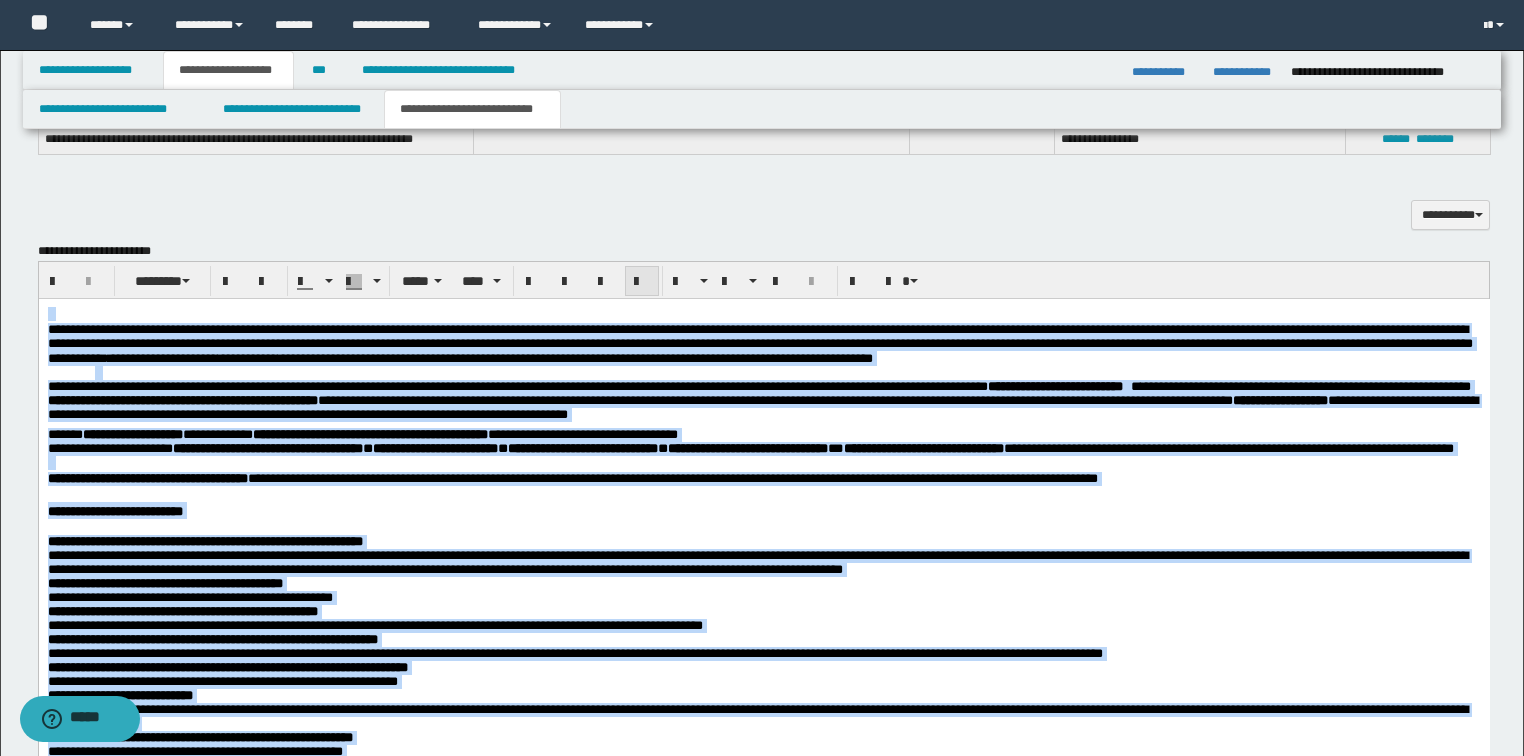 click at bounding box center [642, 282] 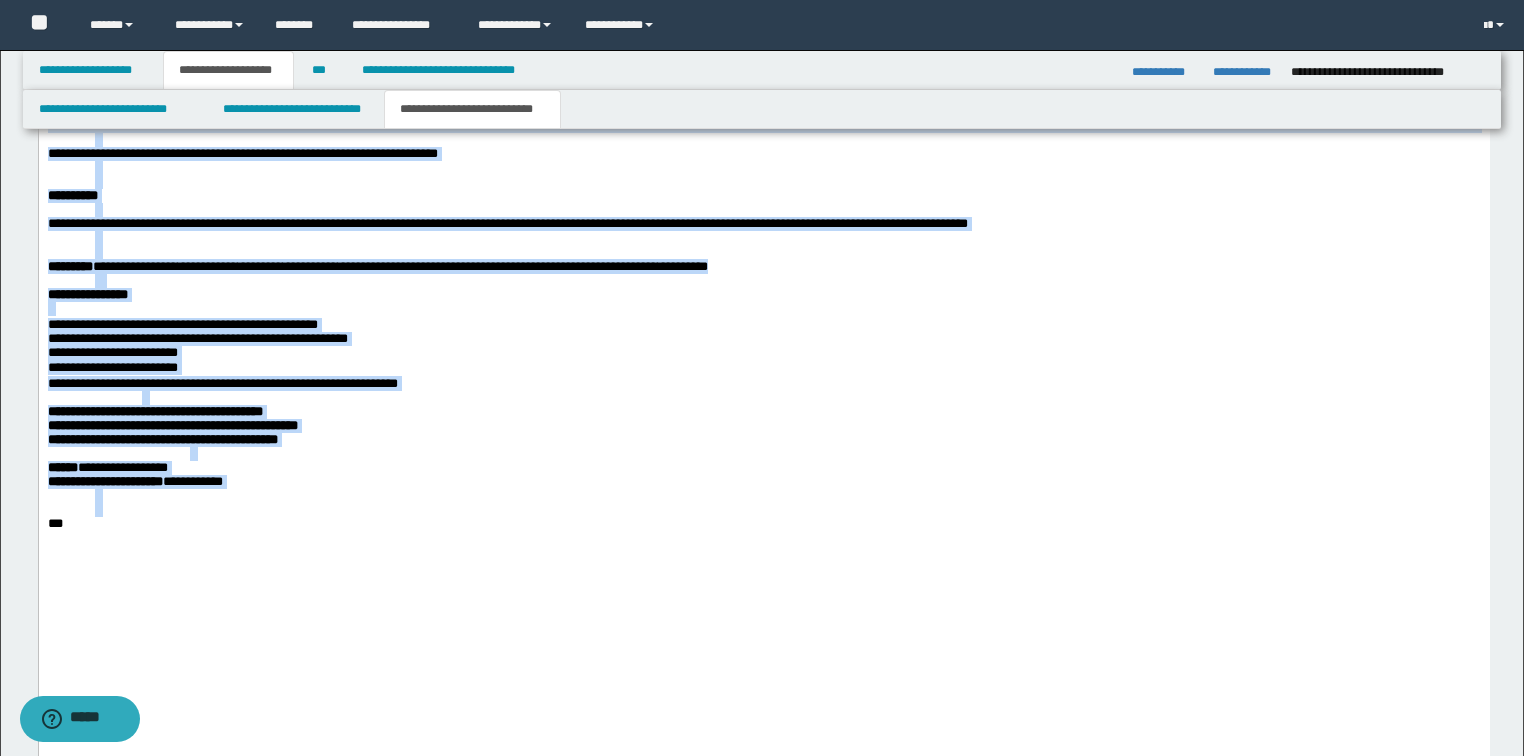 scroll, scrollTop: 3280, scrollLeft: 0, axis: vertical 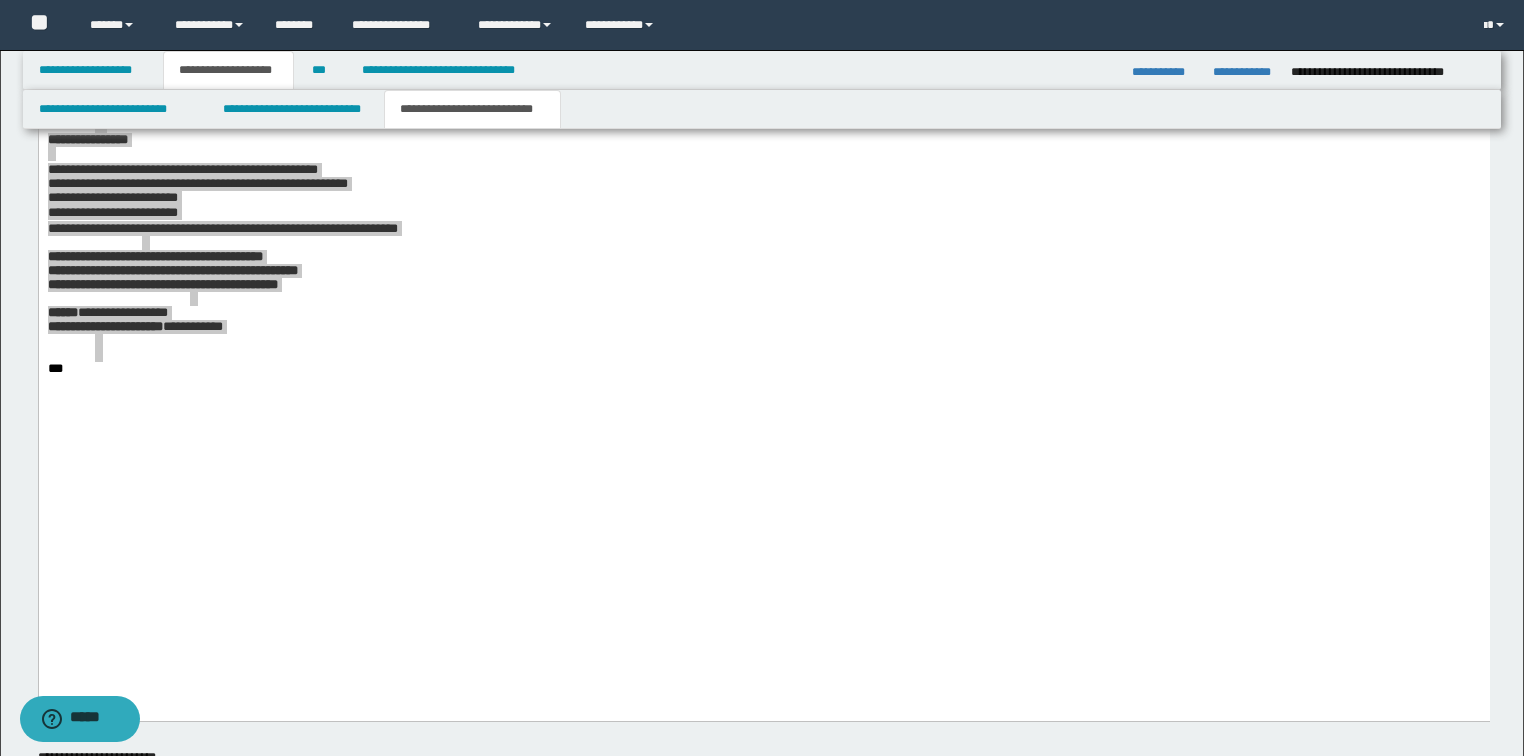 click on "**********" at bounding box center [762, -526] 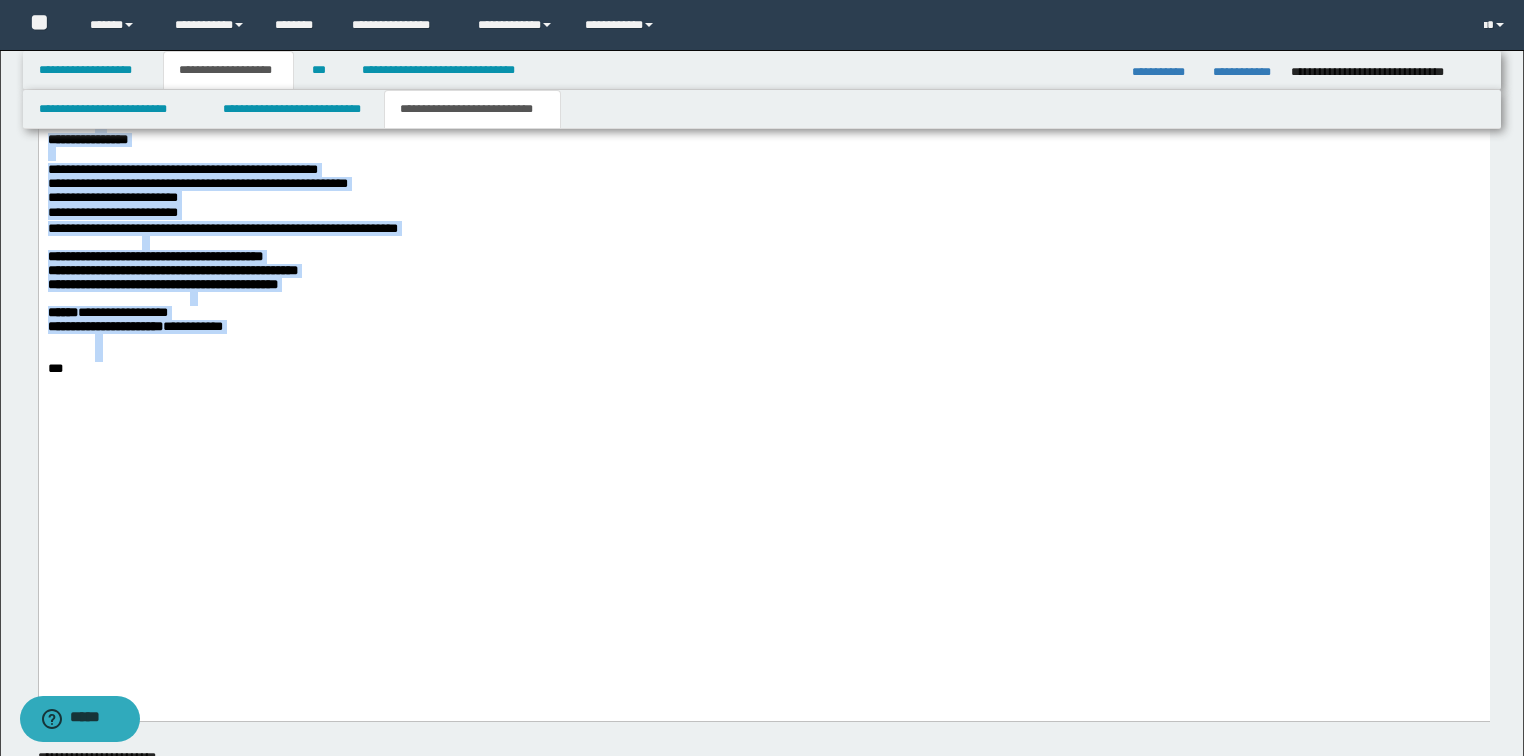 click on "***" at bounding box center (55, 368) 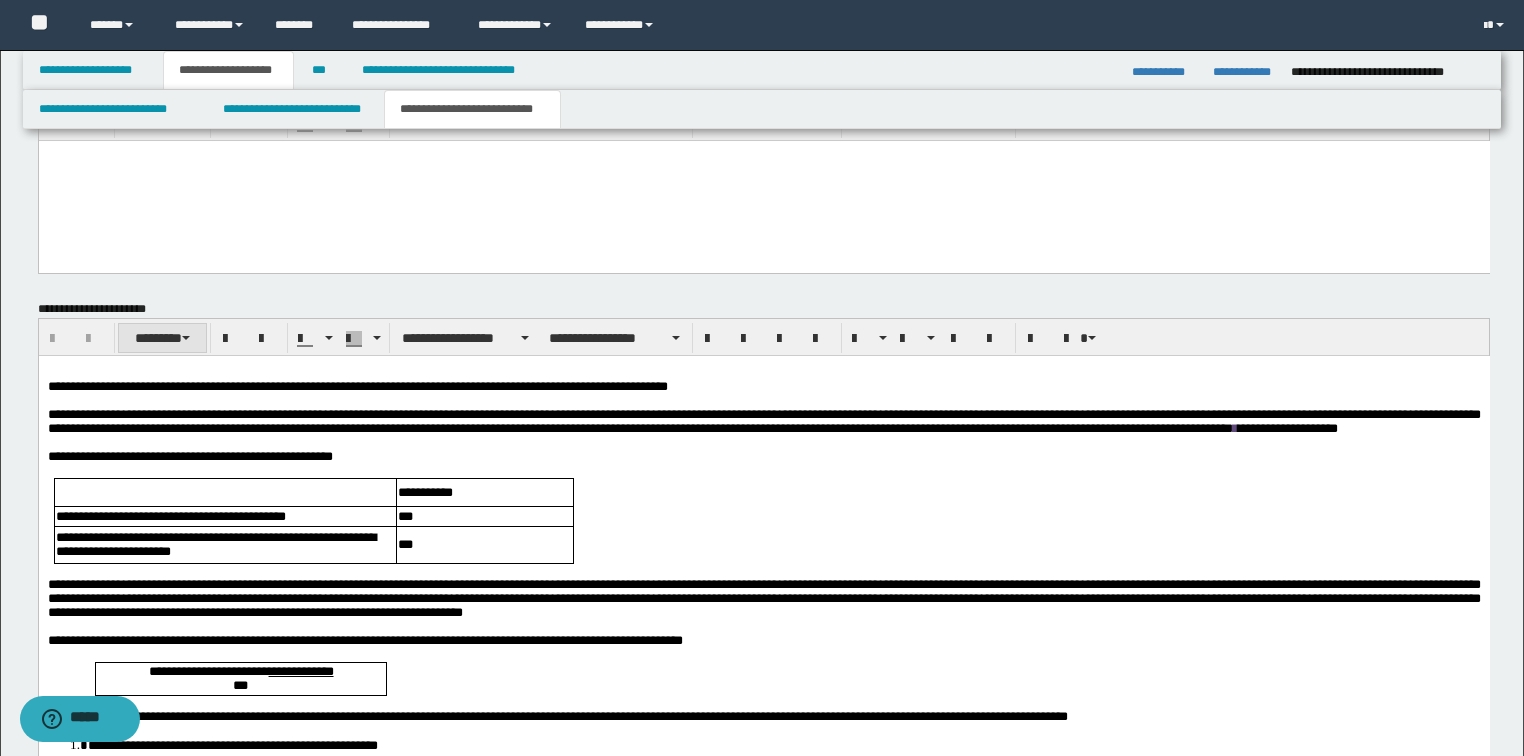 scroll, scrollTop: 4160, scrollLeft: 0, axis: vertical 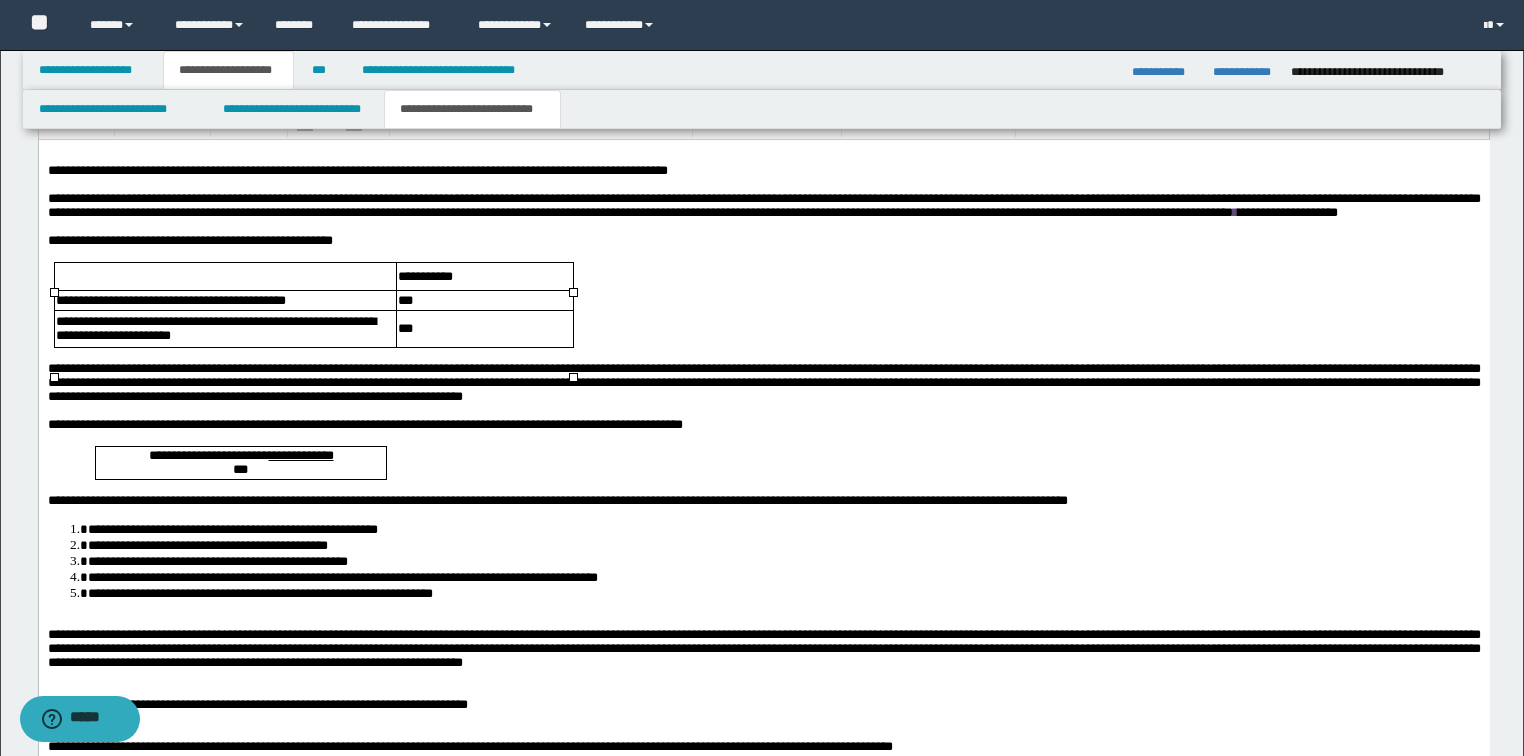 click on "***" at bounding box center (484, 329) 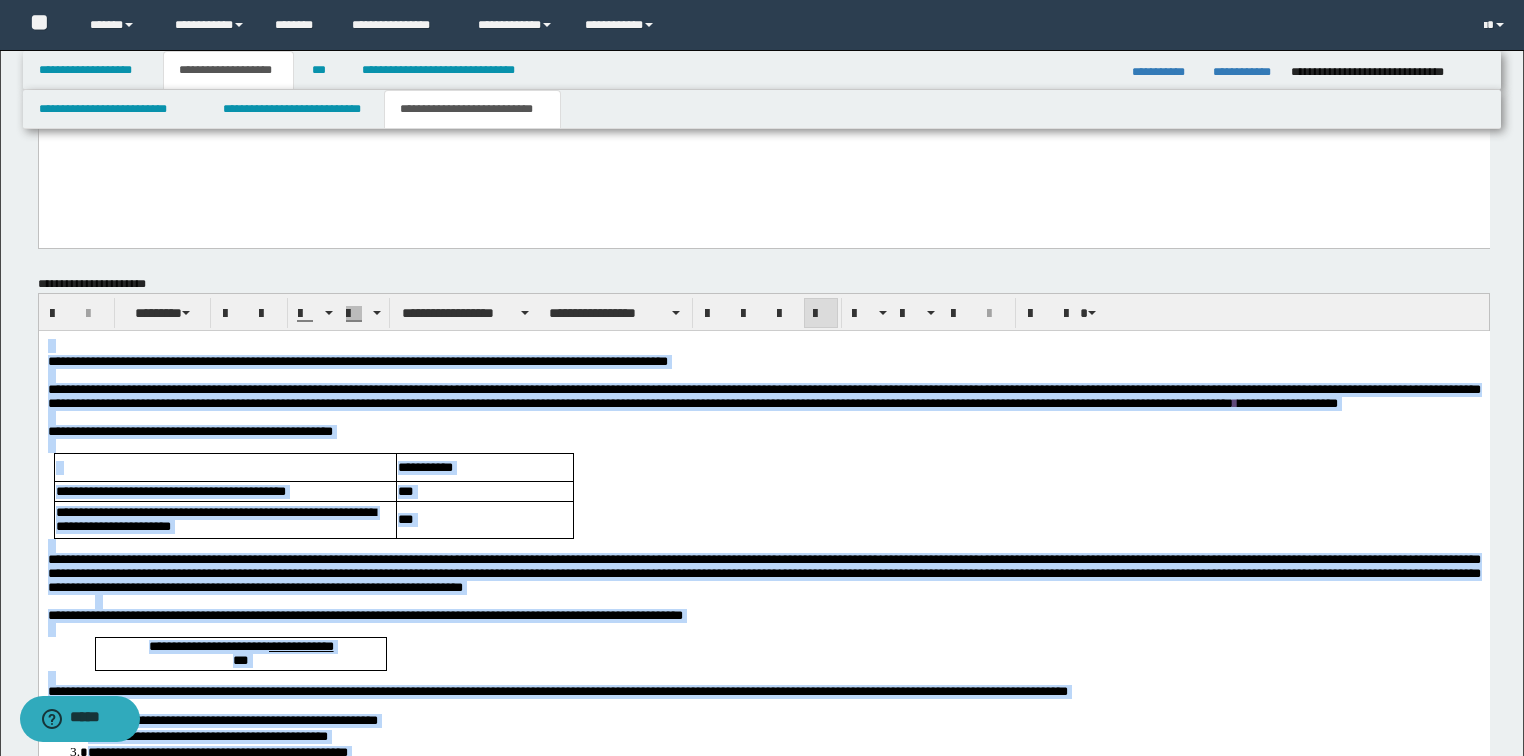 scroll, scrollTop: 3920, scrollLeft: 0, axis: vertical 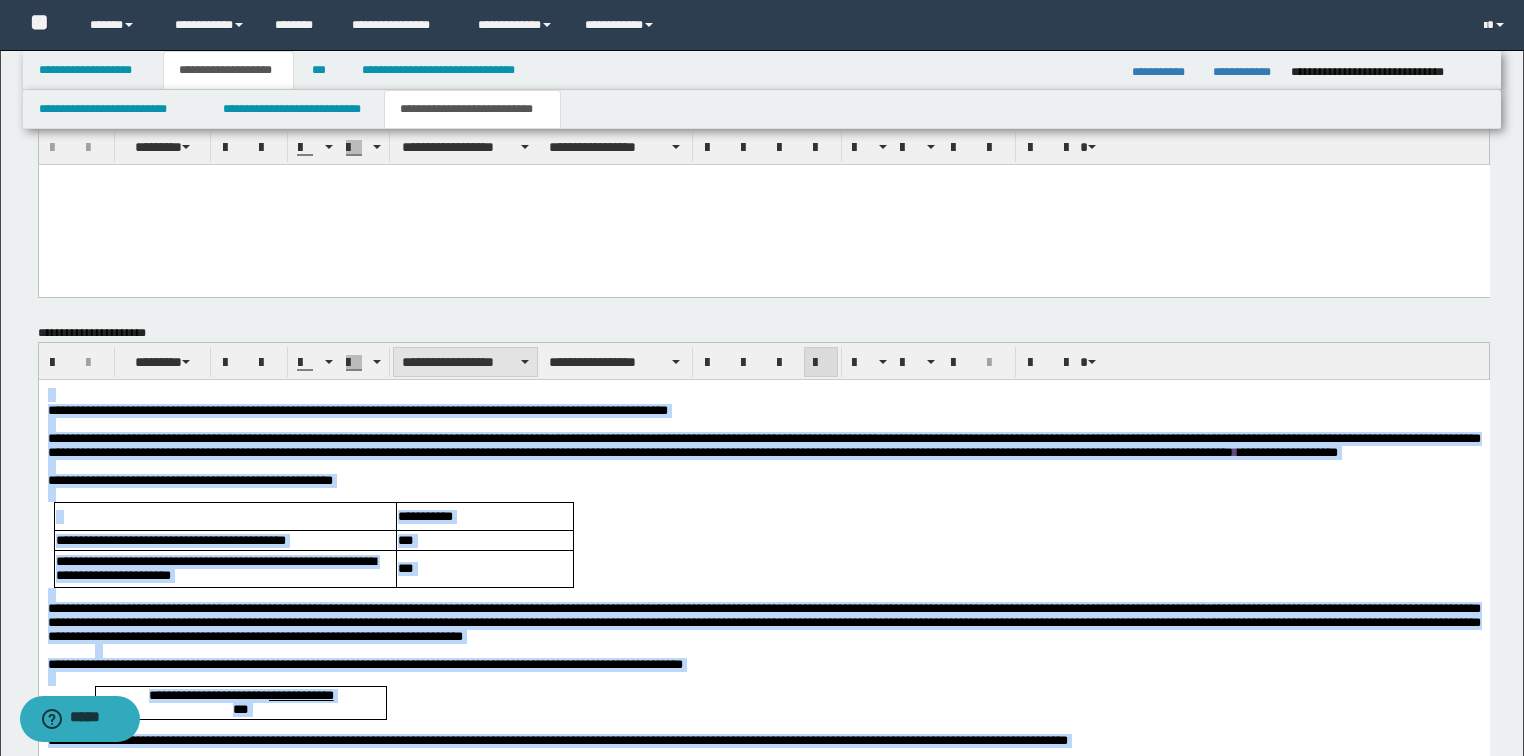 click on "**********" at bounding box center (465, 362) 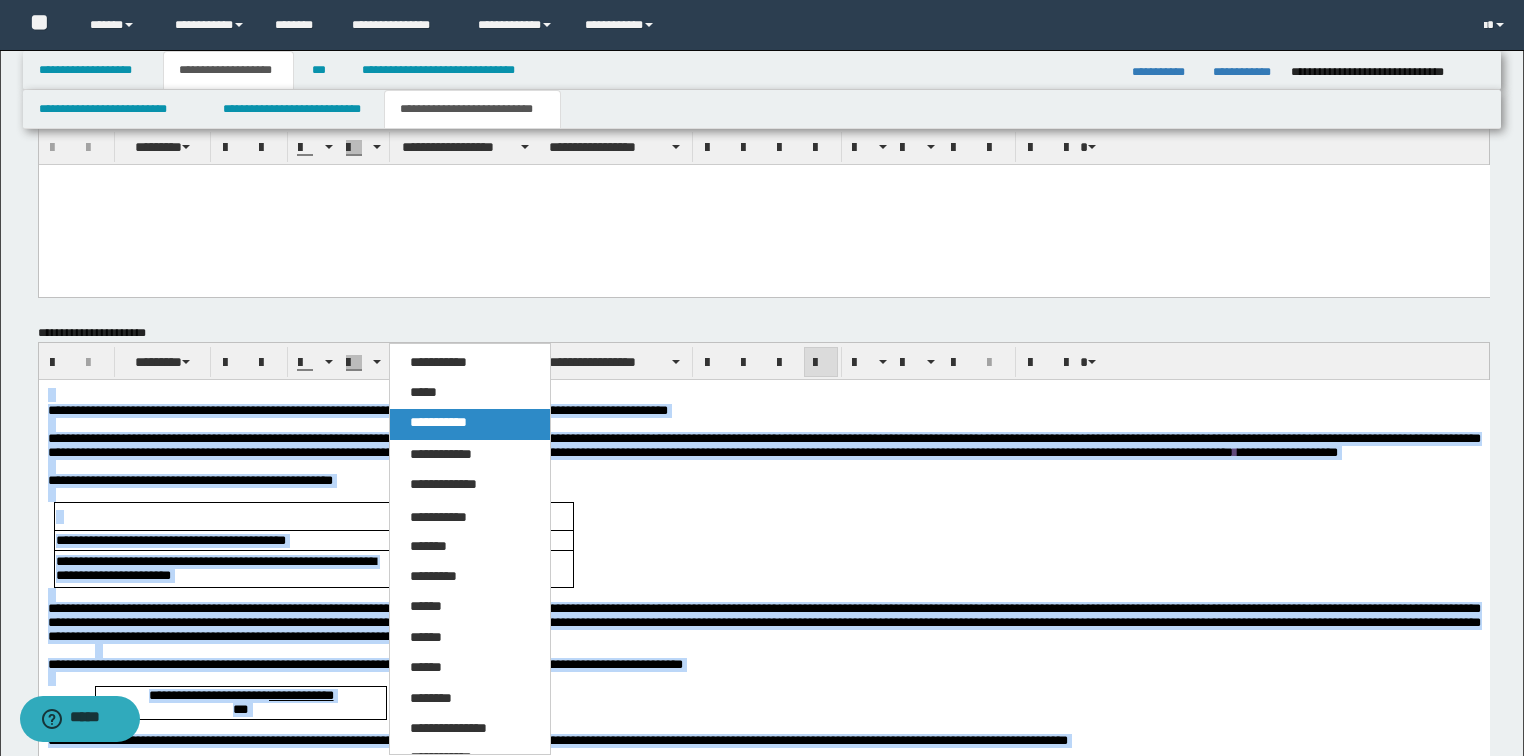 drag, startPoint x: 461, startPoint y: 413, endPoint x: 416, endPoint y: 19, distance: 396.56146 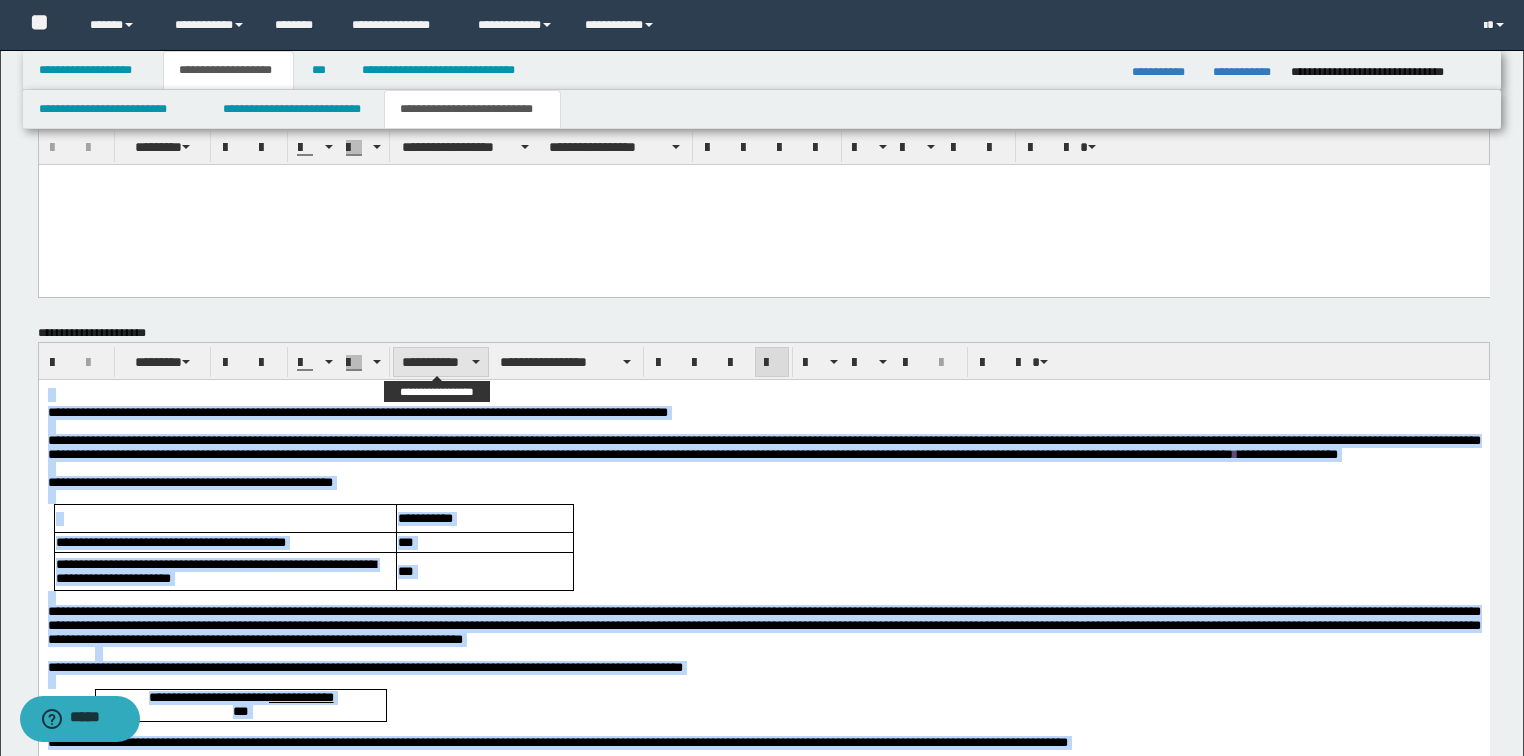 click on "**********" at bounding box center [441, 362] 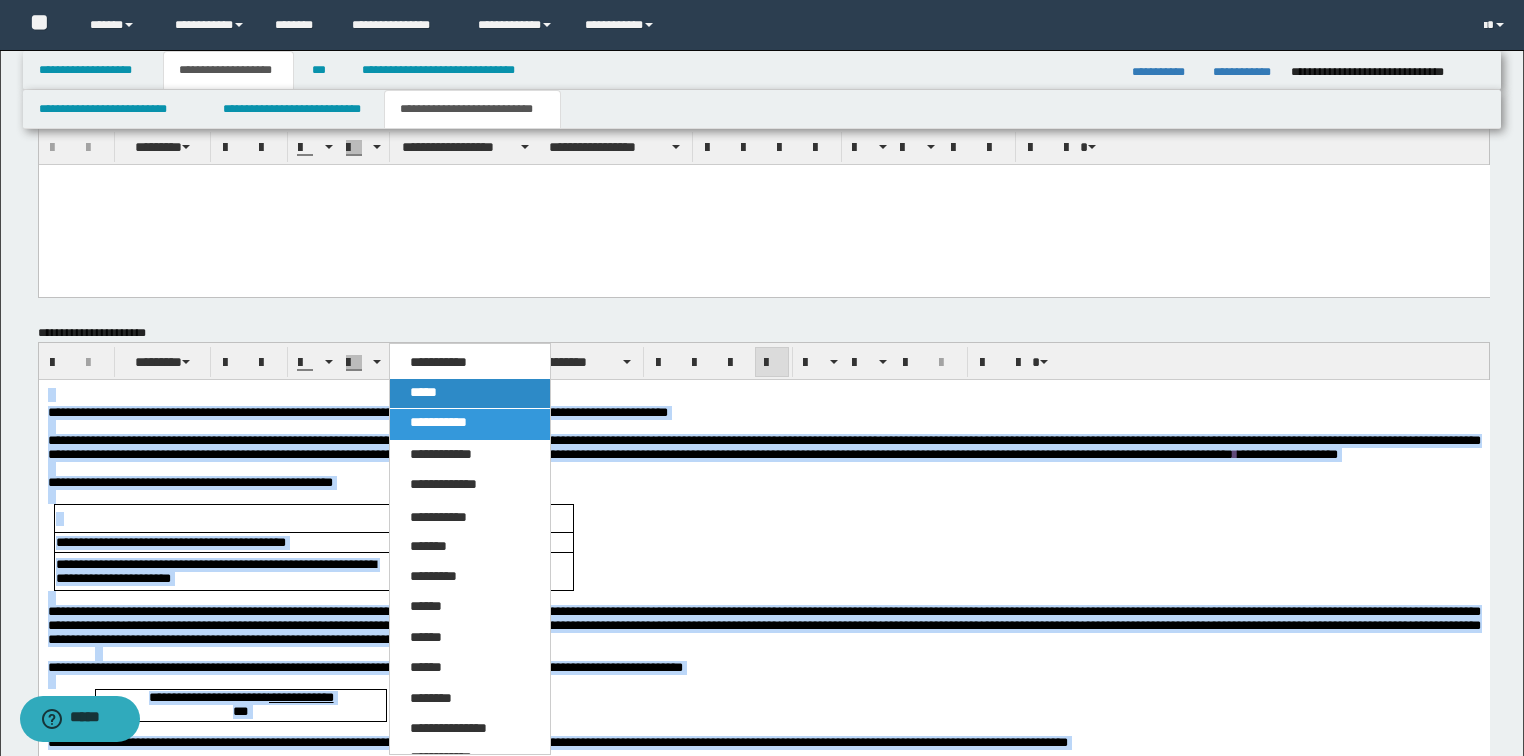 click on "*****" at bounding box center (470, 393) 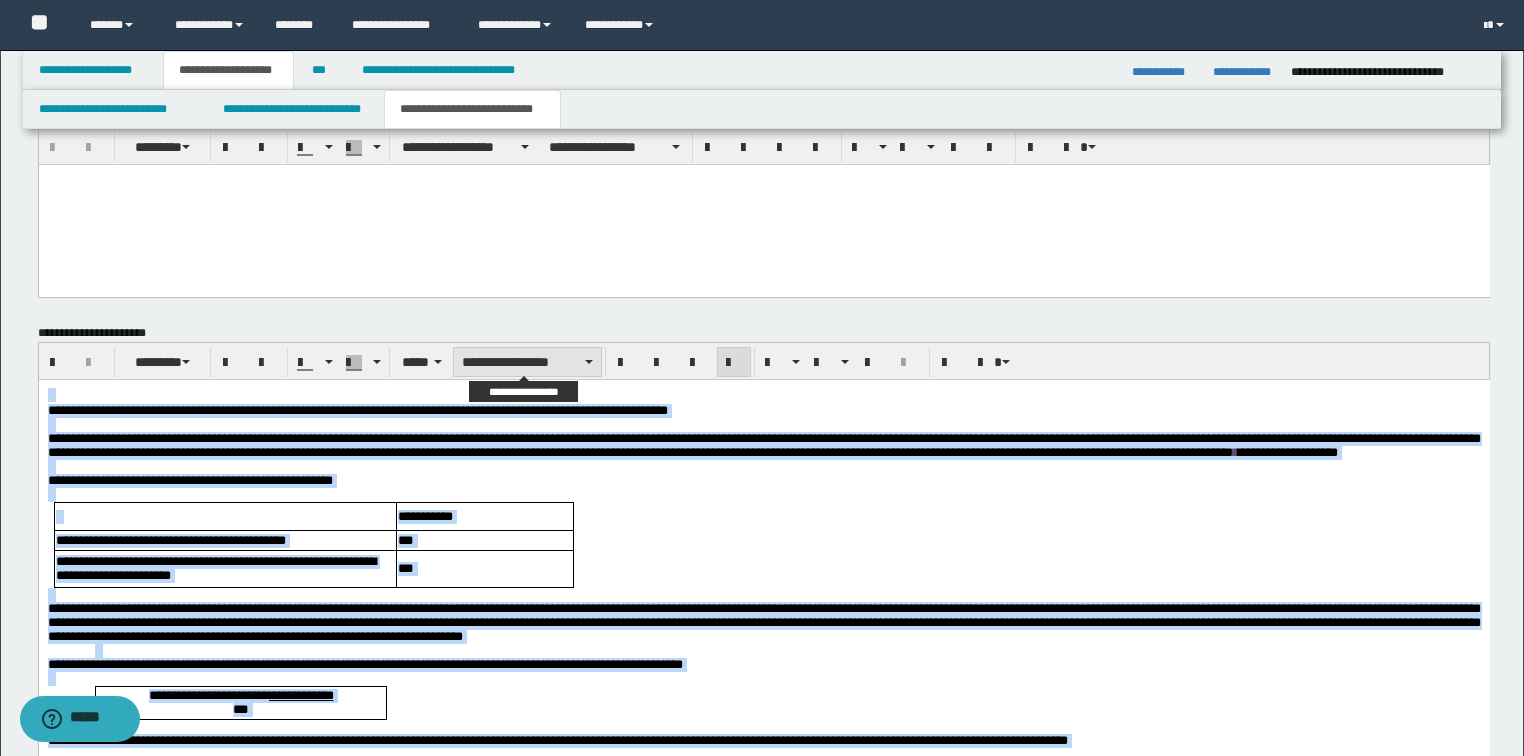 click on "**********" at bounding box center (527, 362) 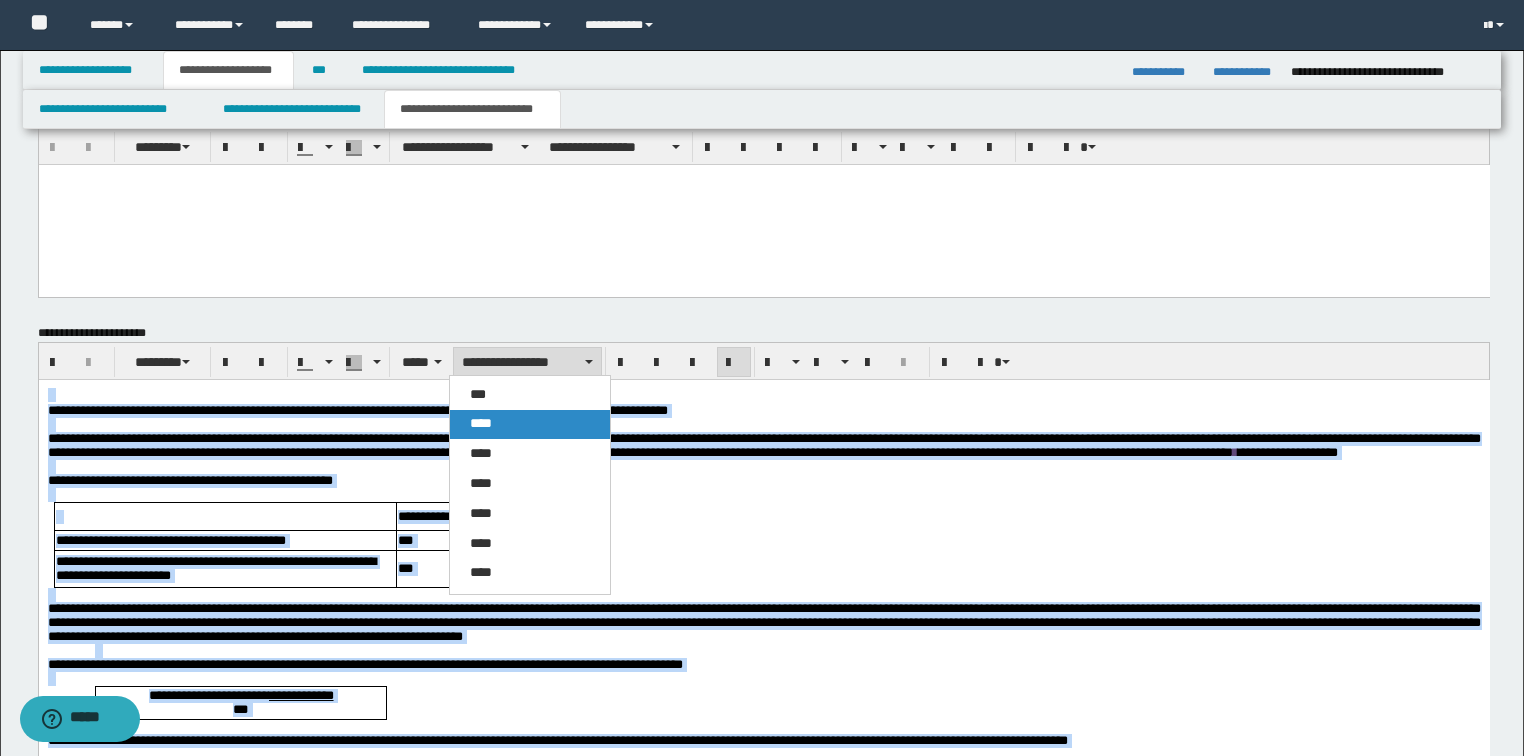 click on "****" at bounding box center [530, 424] 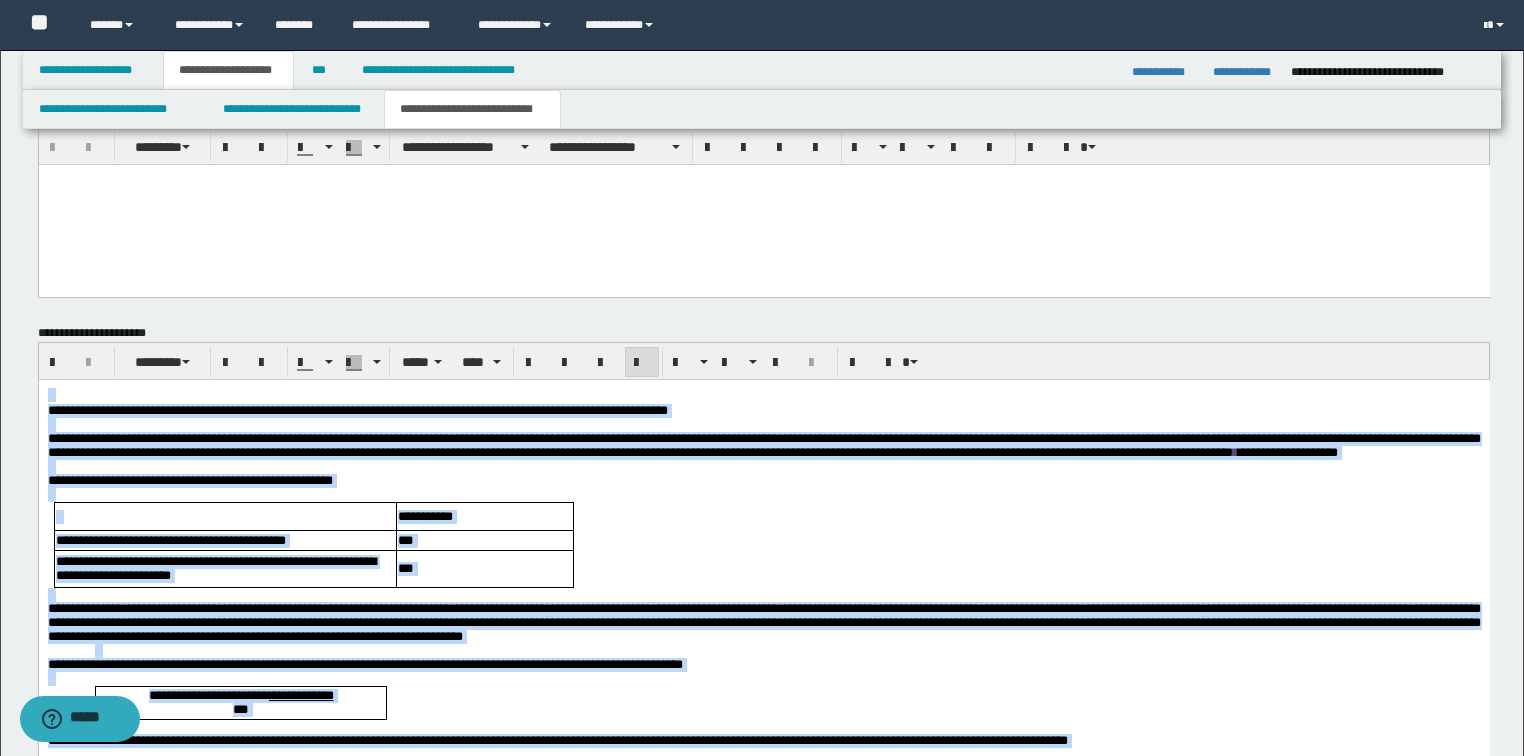 click at bounding box center [642, 362] 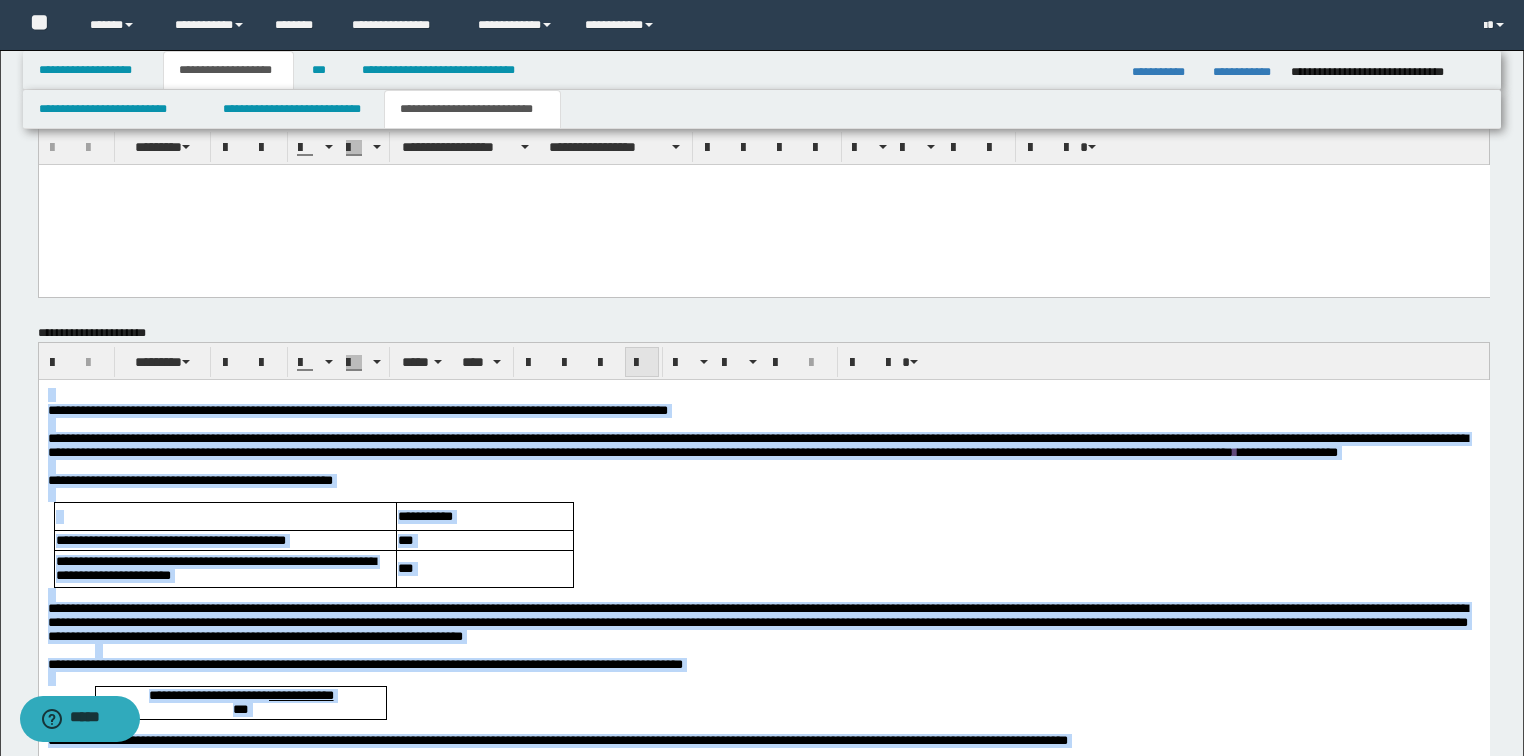 click at bounding box center [642, 362] 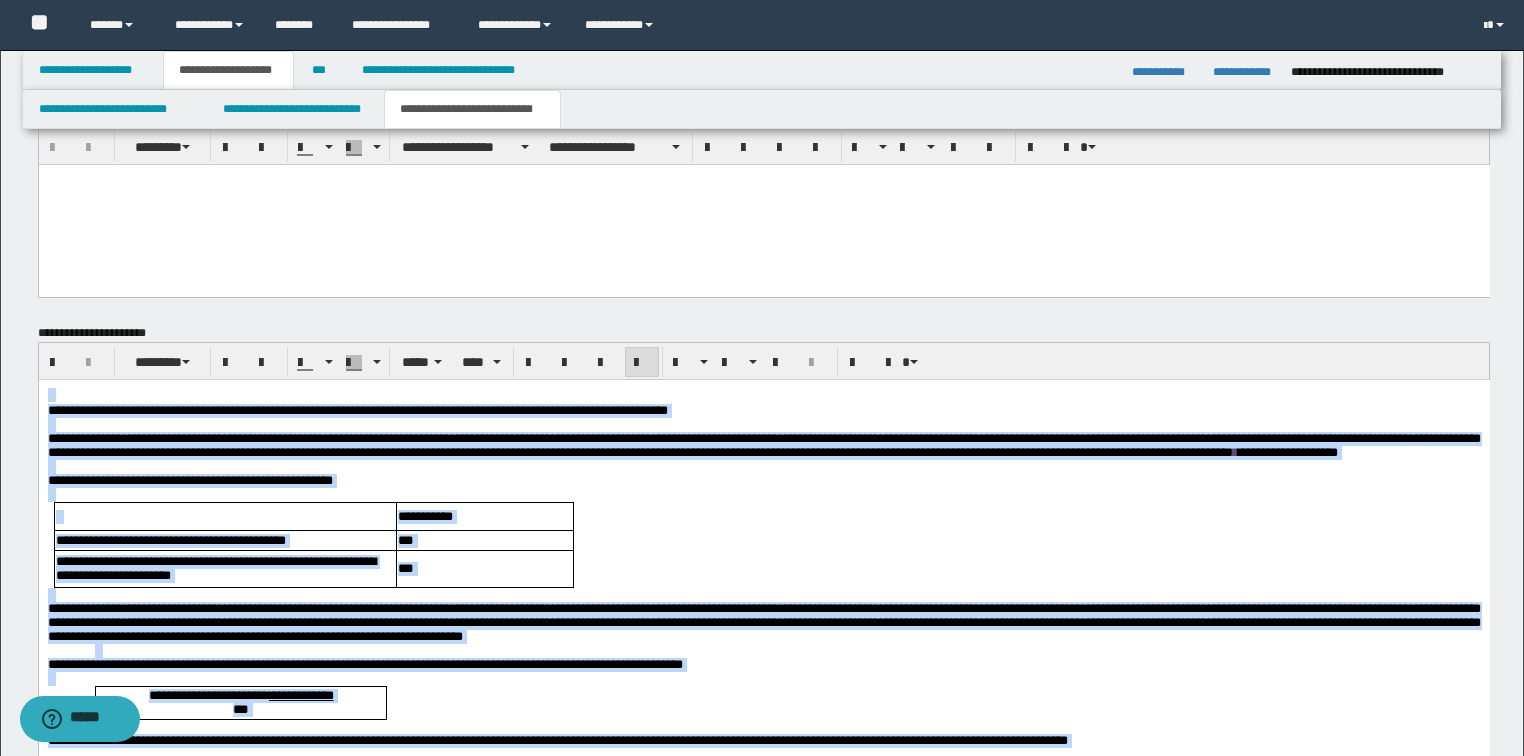 click on "**********" at bounding box center (763, 445) 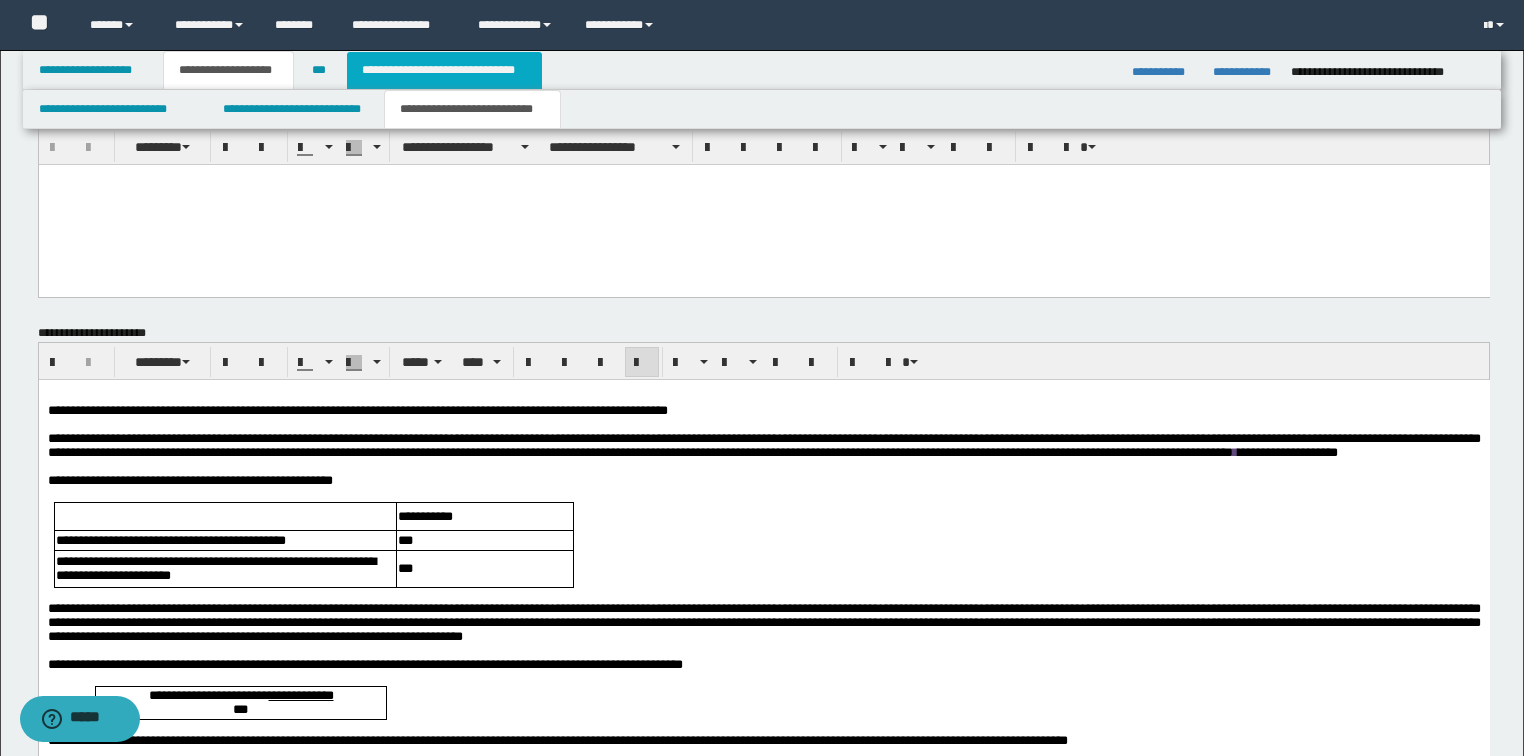 click on "**********" at bounding box center [444, 70] 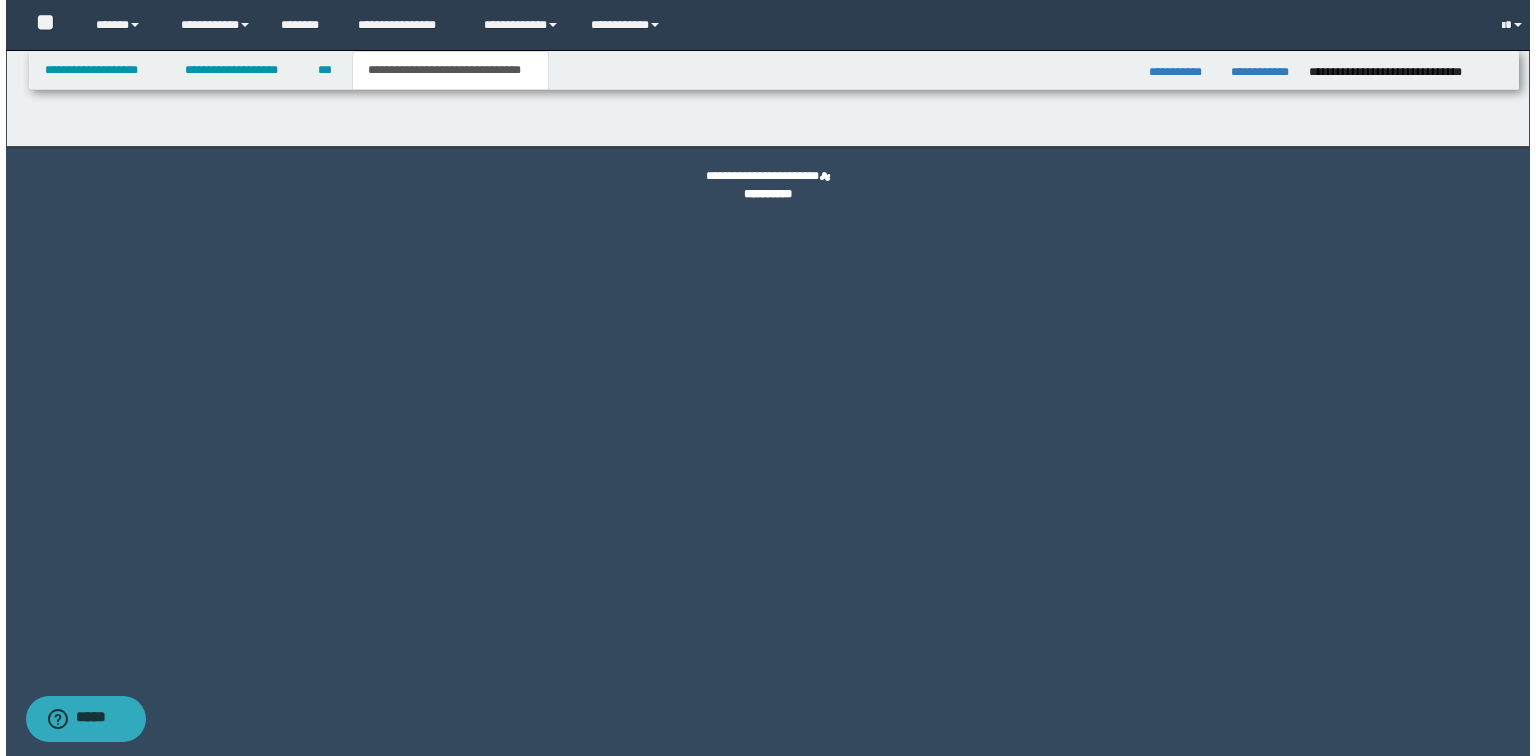 scroll, scrollTop: 0, scrollLeft: 0, axis: both 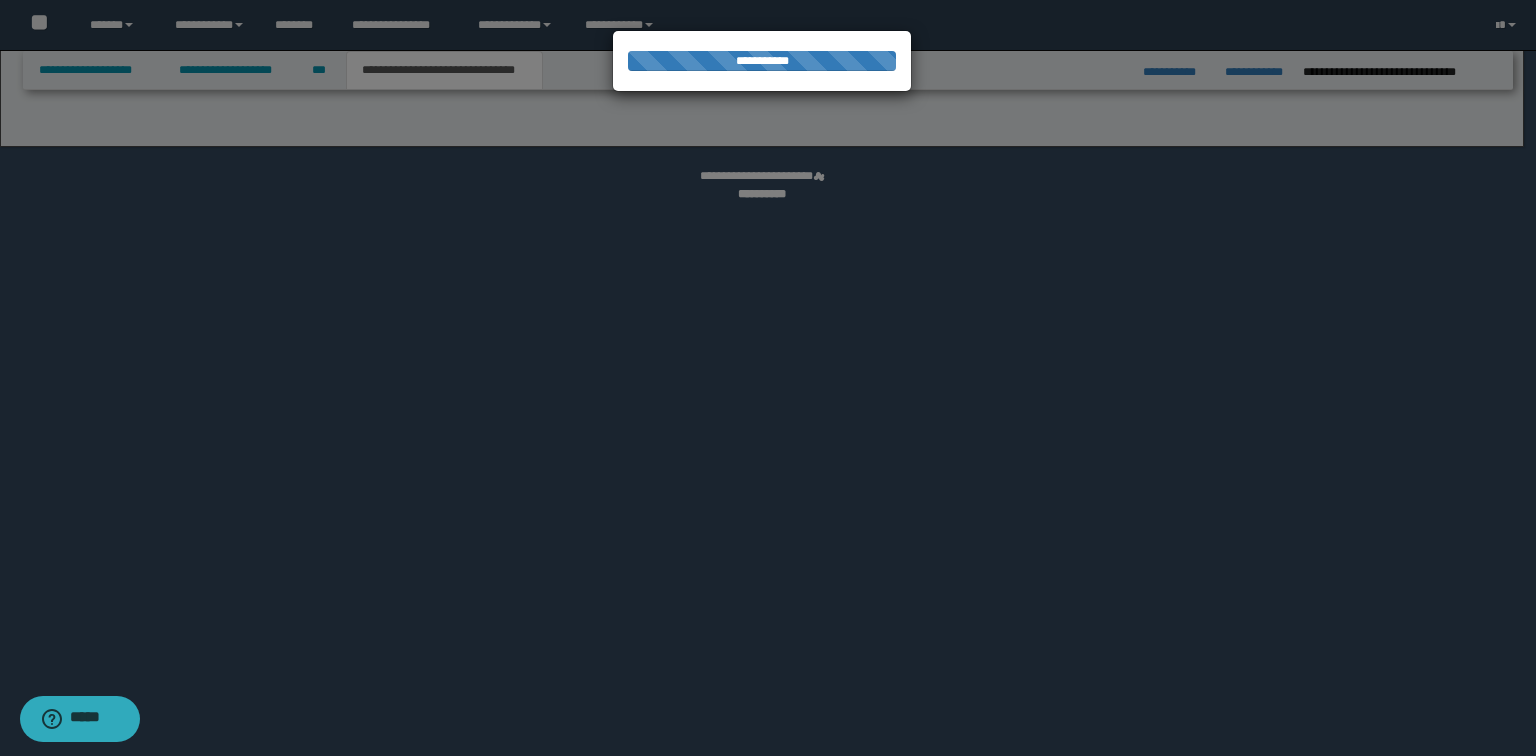 select on "*" 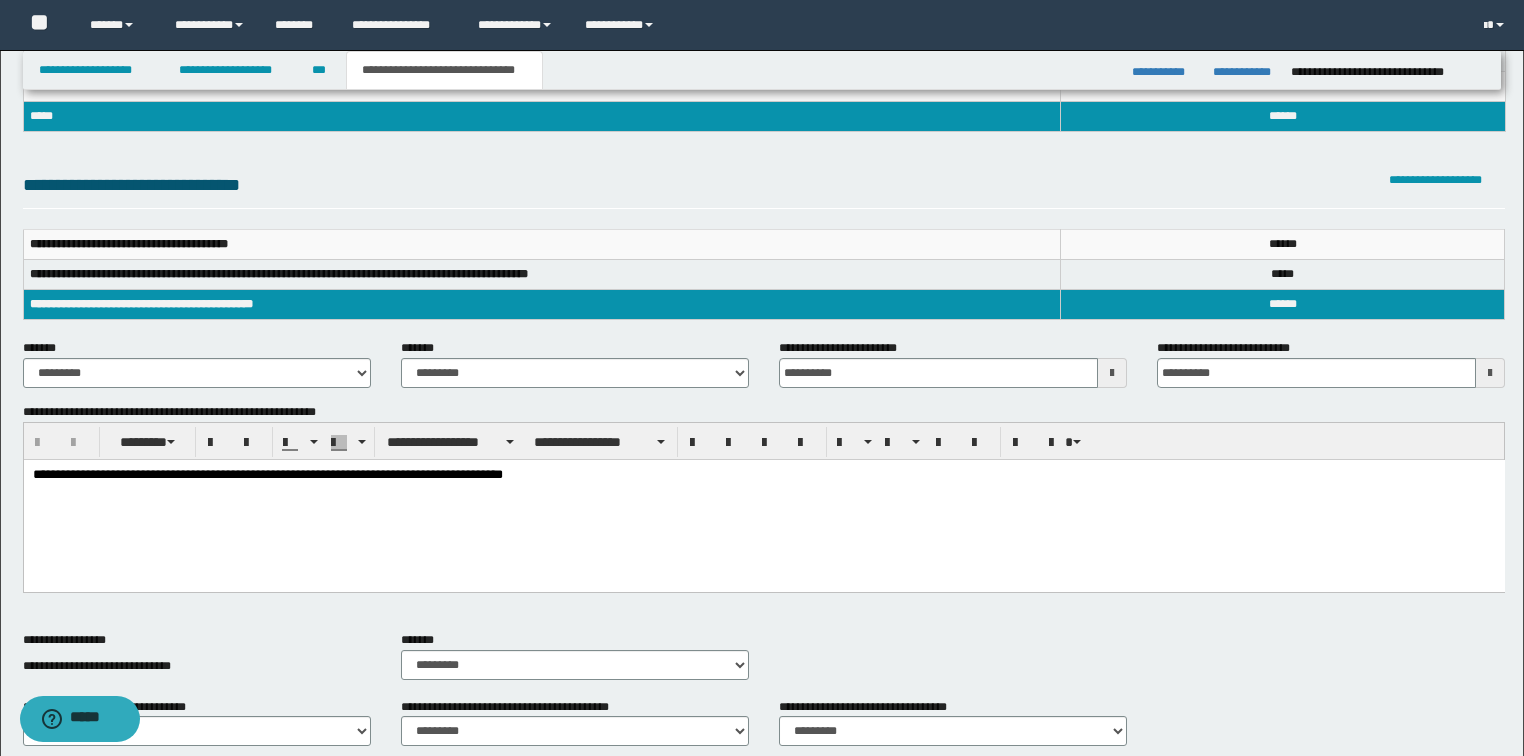 scroll, scrollTop: 240, scrollLeft: 0, axis: vertical 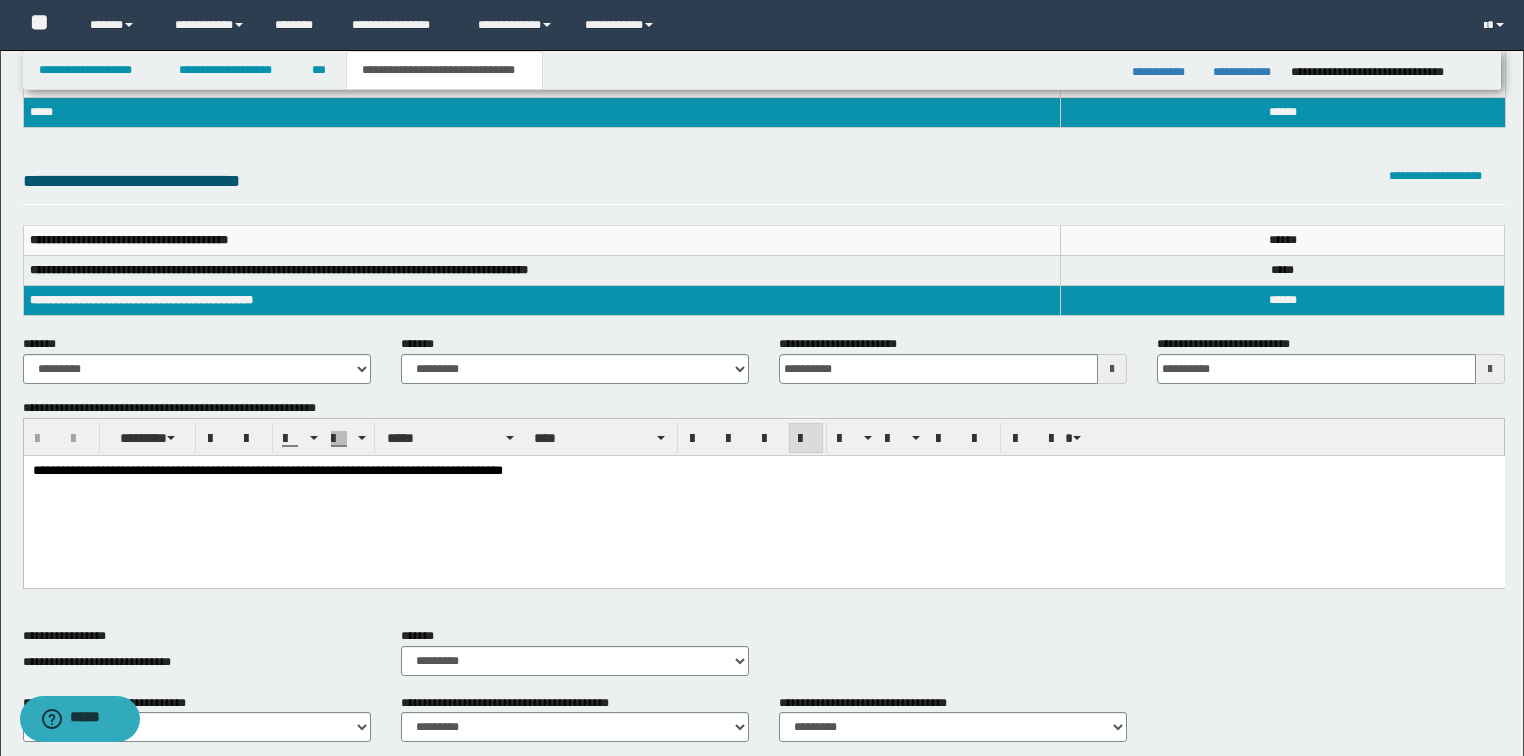 click on "**********" at bounding box center [763, 495] 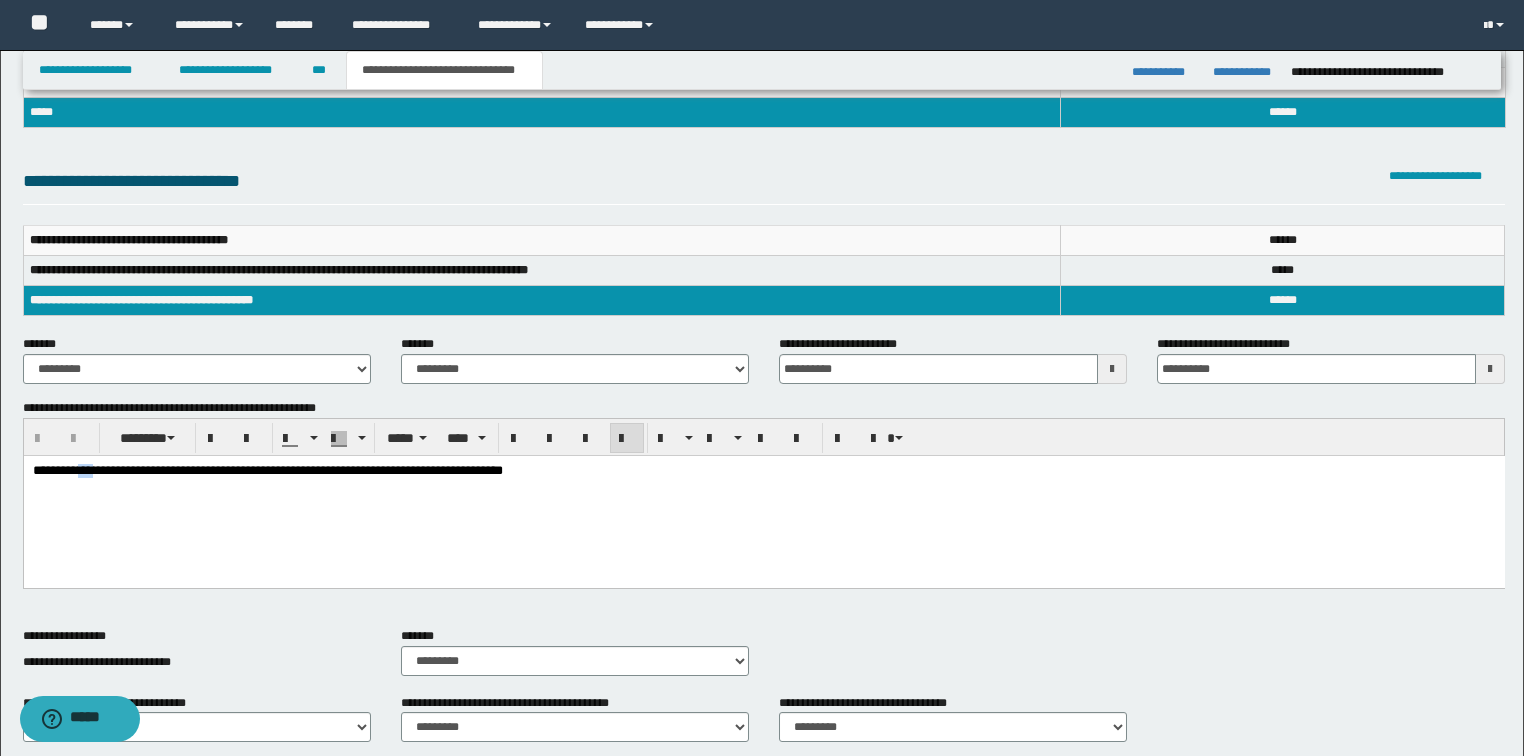 click on "**********" at bounding box center (763, 495) 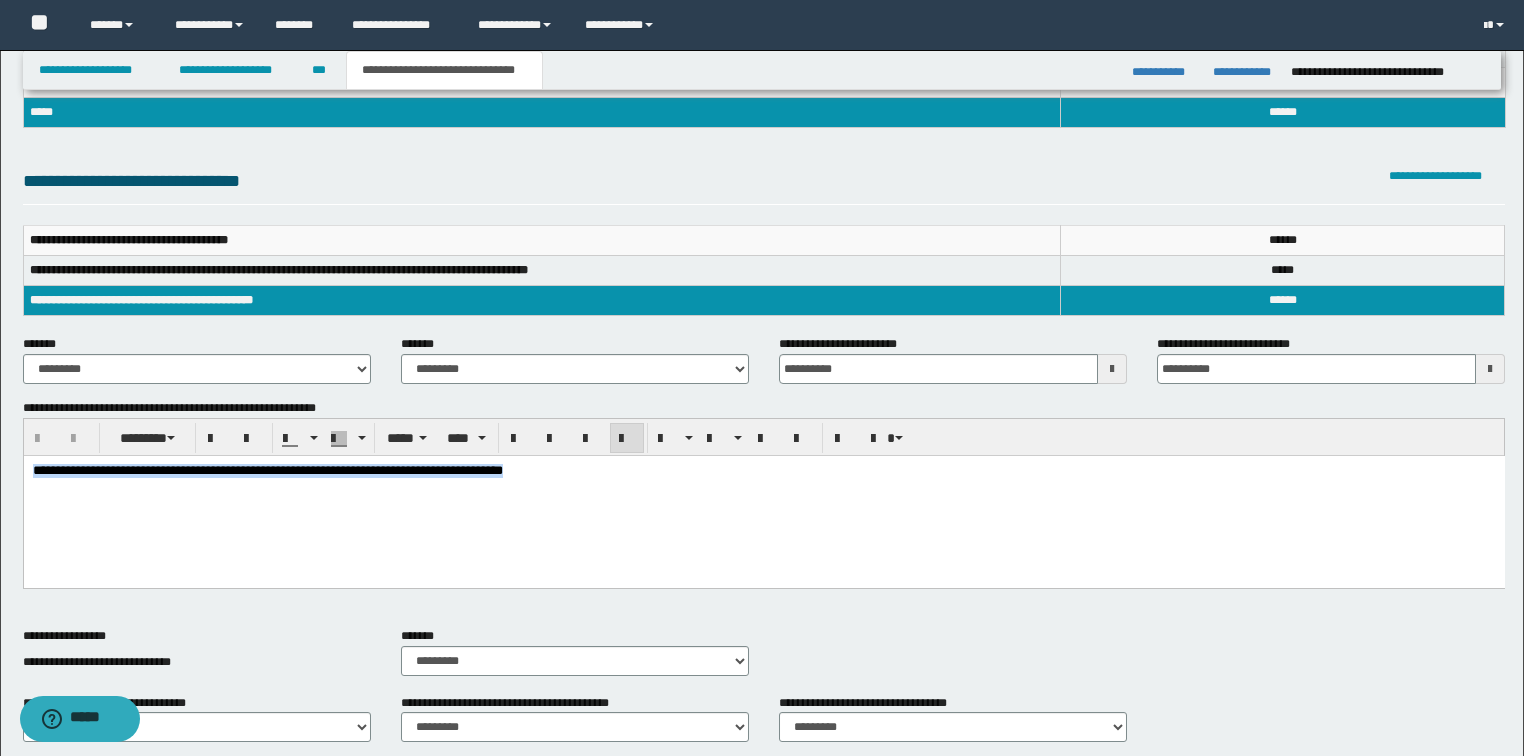 click on "**********" at bounding box center (763, 495) 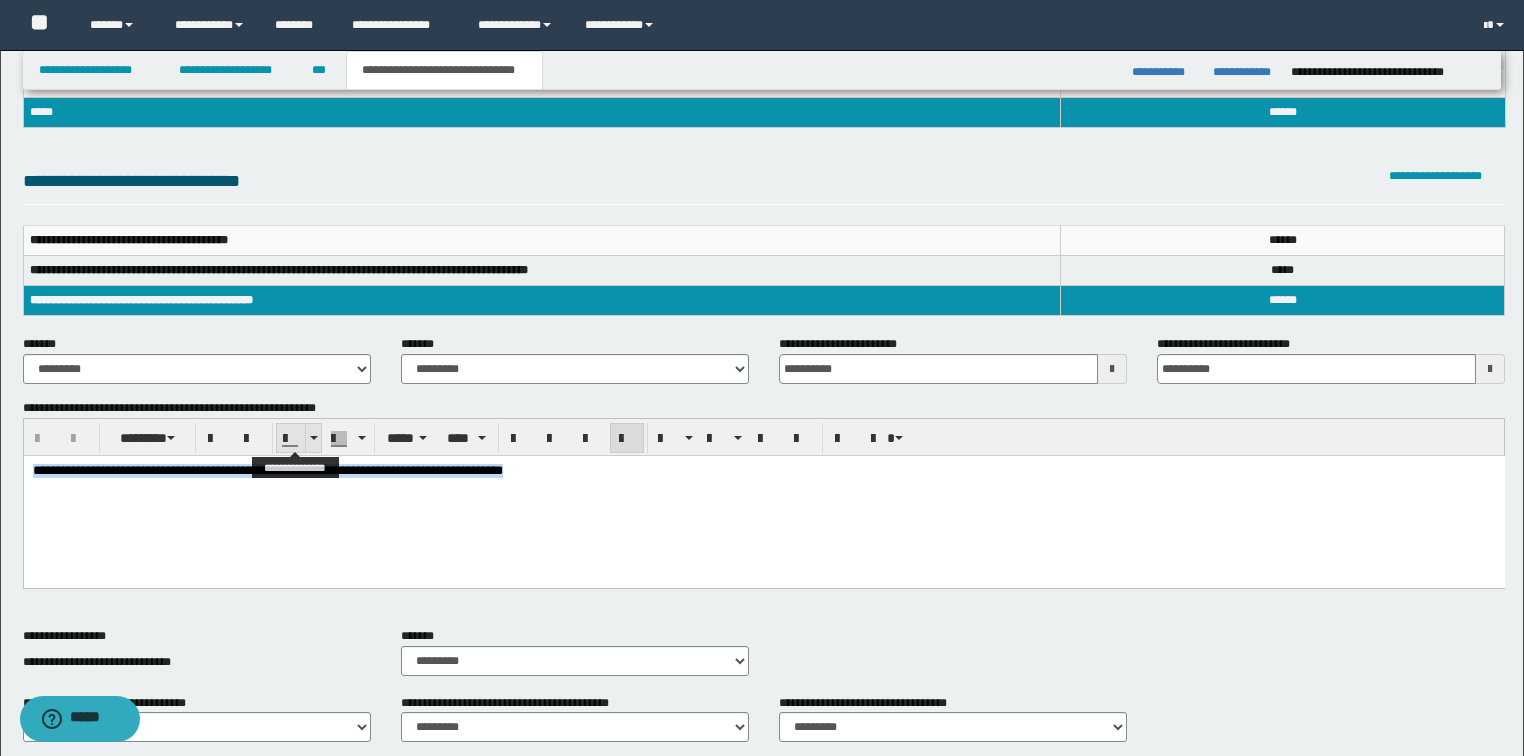 click at bounding box center (313, 438) 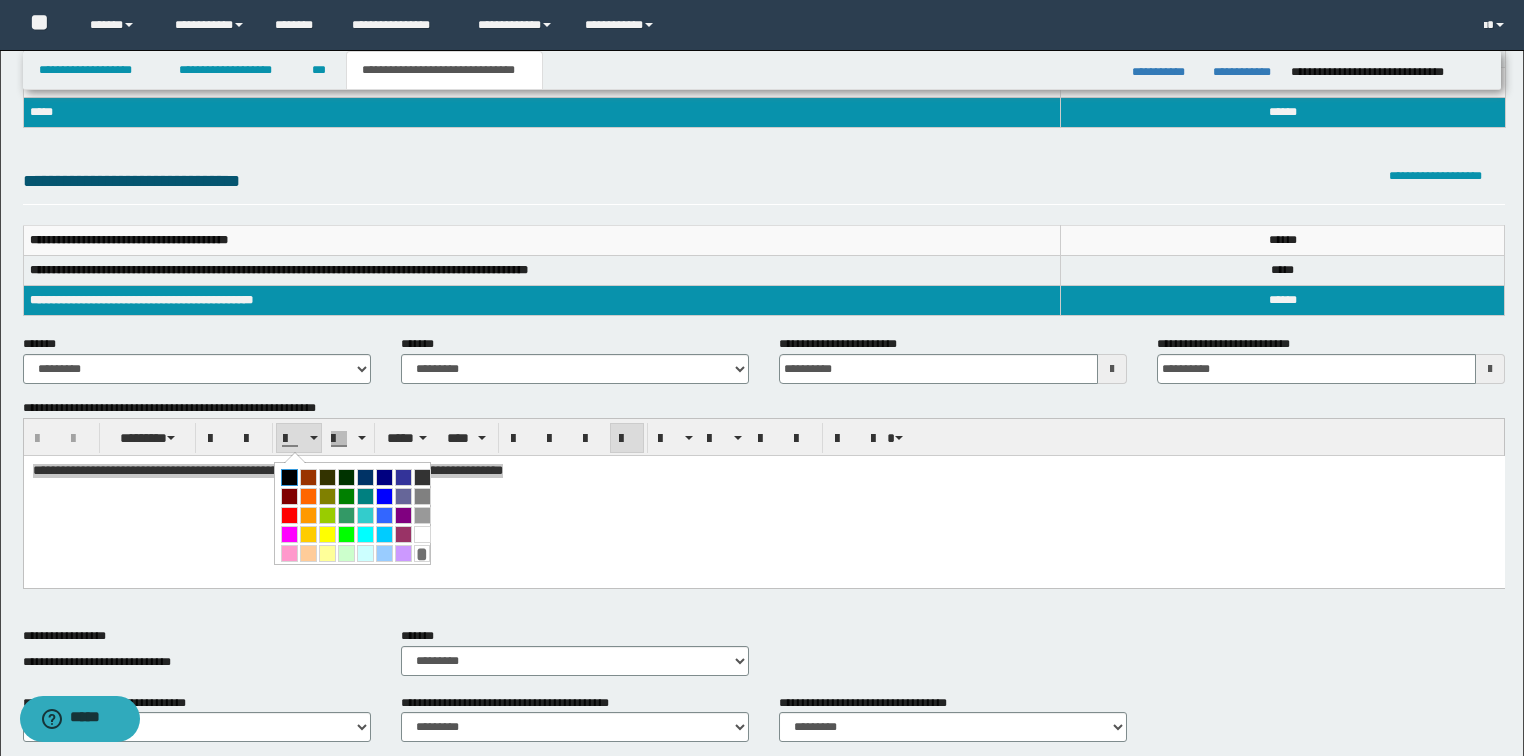 click at bounding box center [289, 477] 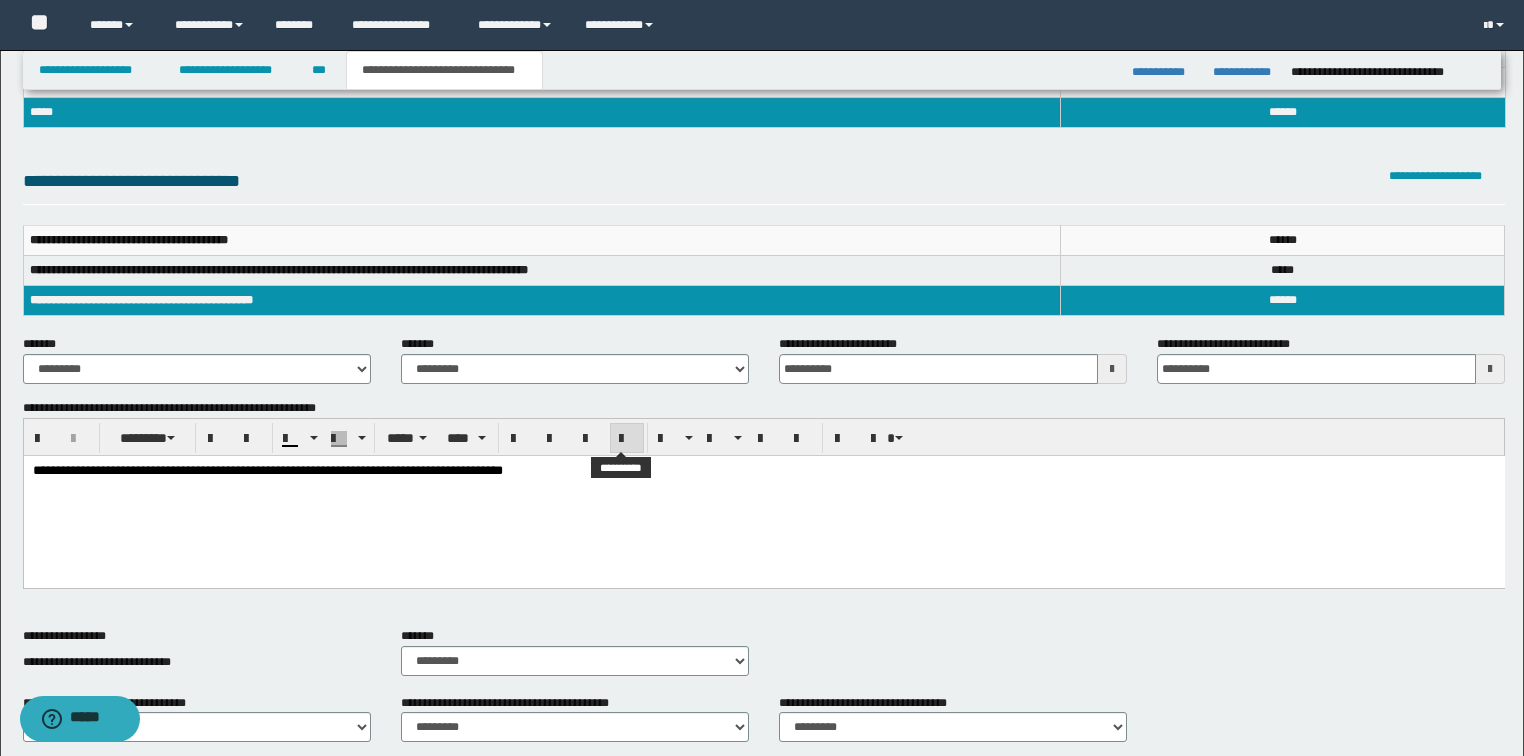 click at bounding box center [627, 438] 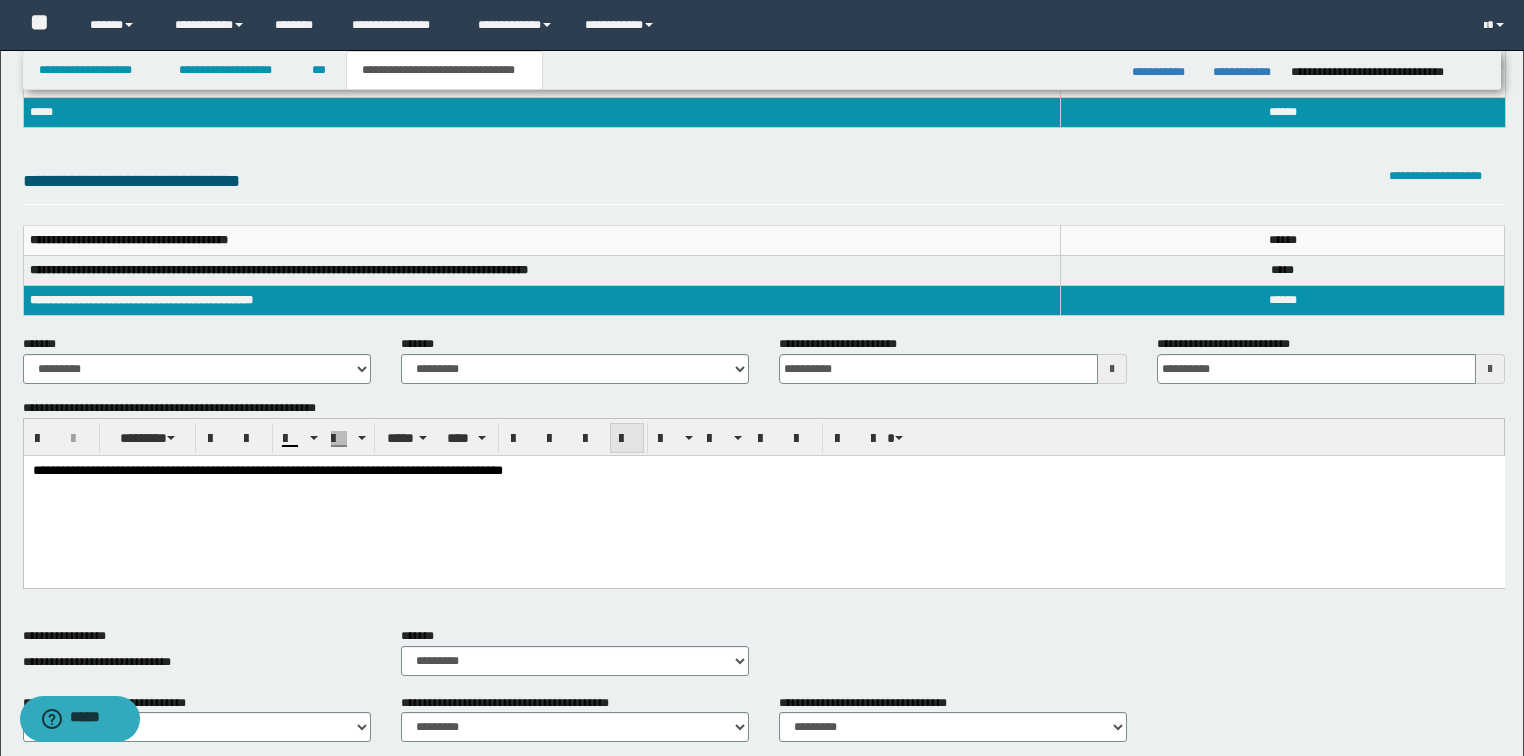 click at bounding box center [627, 438] 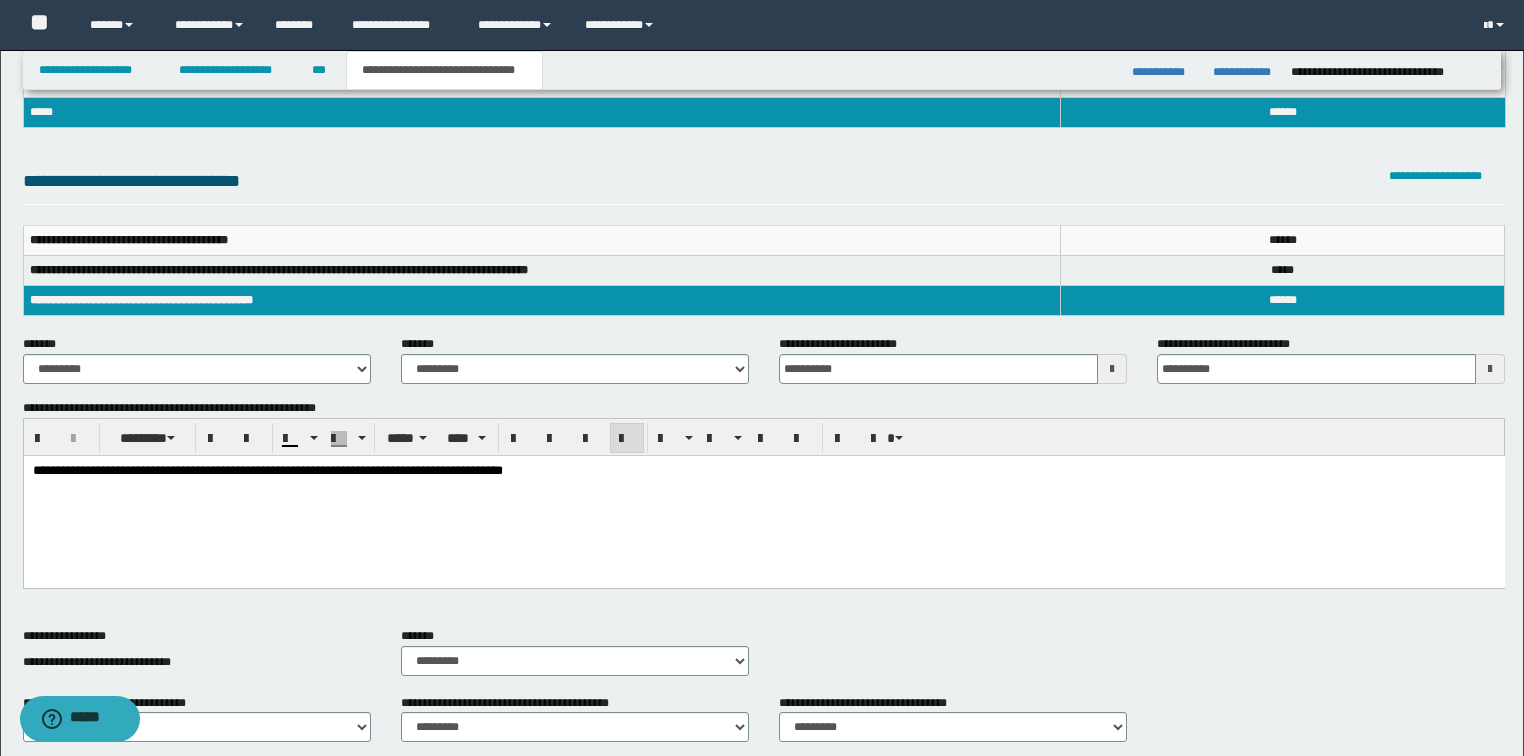 click on "**********" at bounding box center (763, 495) 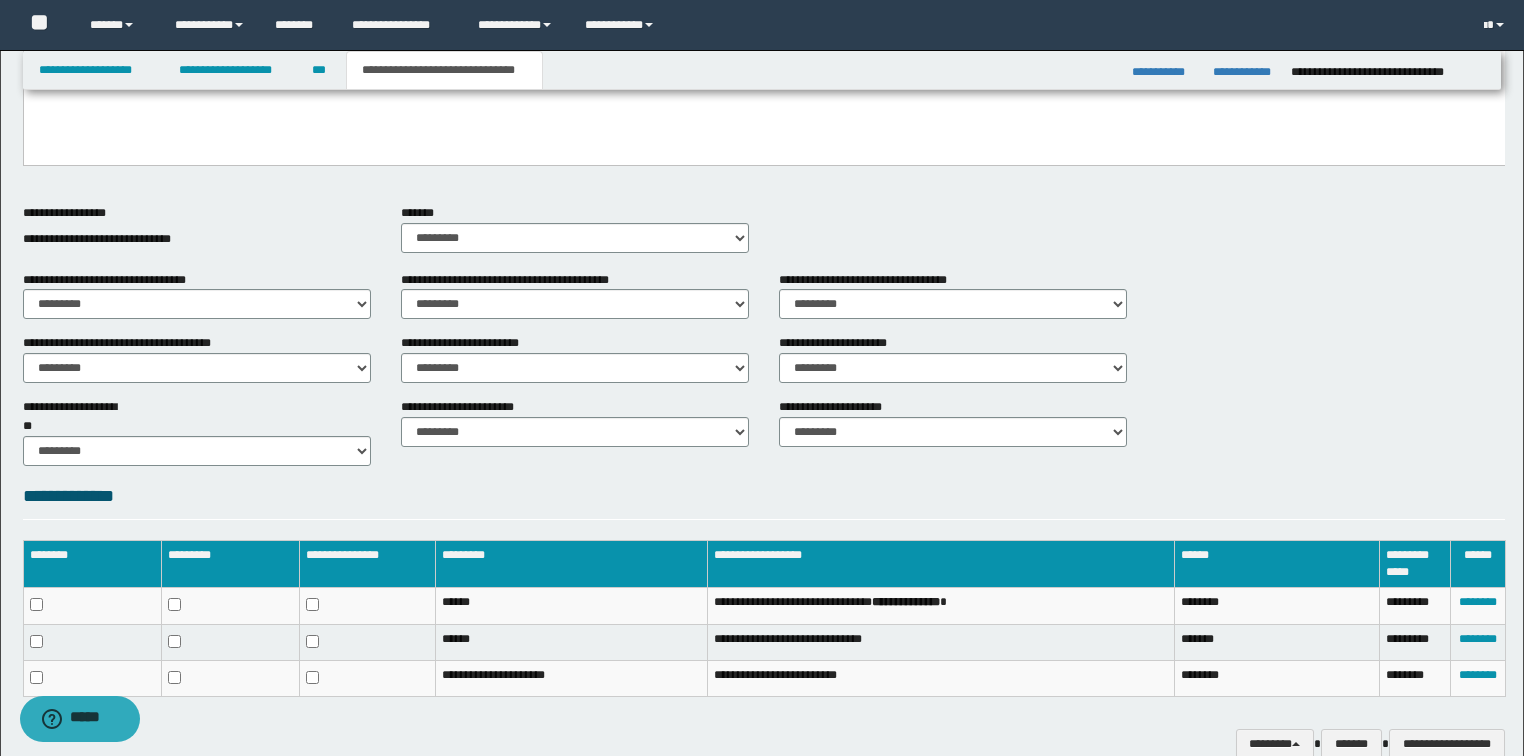 scroll, scrollTop: 720, scrollLeft: 0, axis: vertical 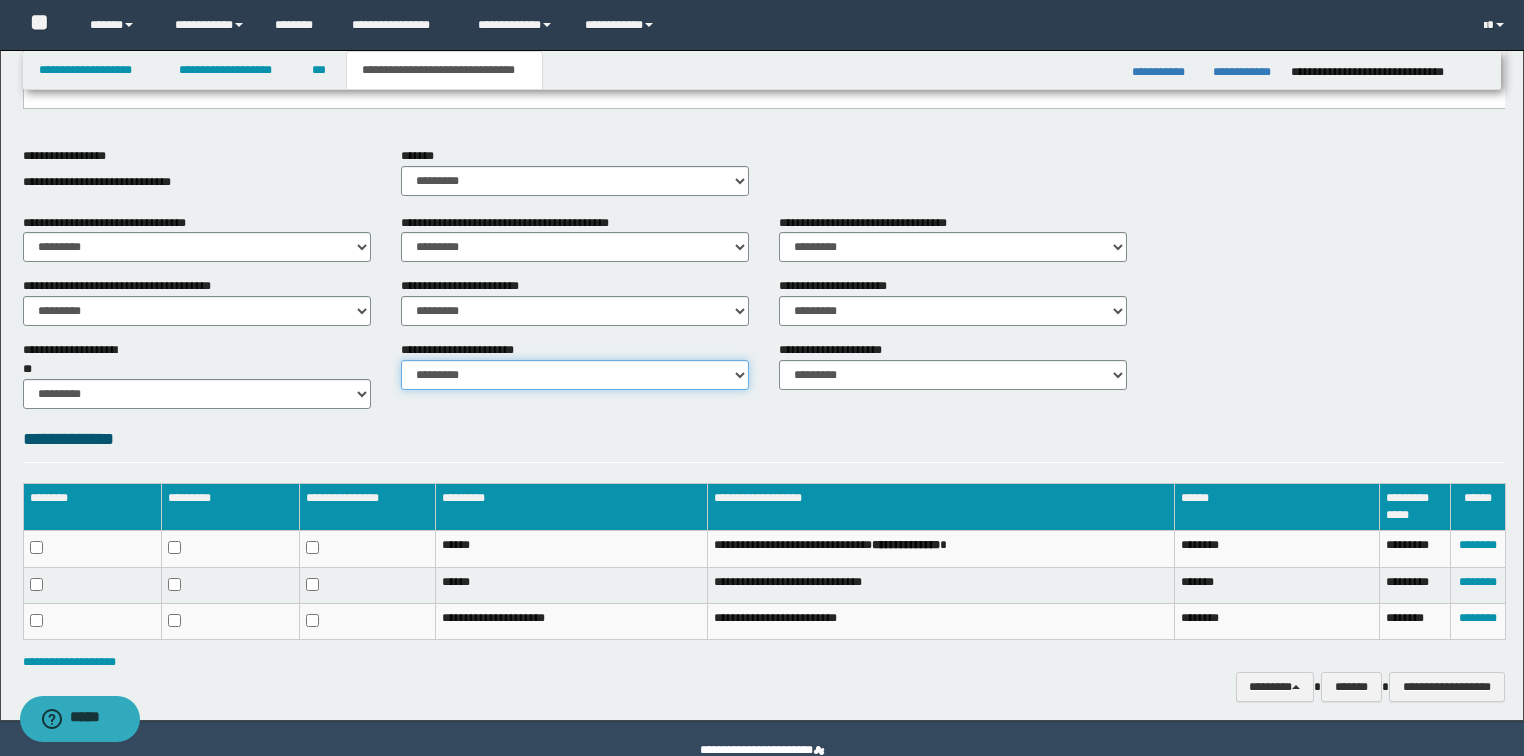 click on "*********
*********
*********" at bounding box center (575, 375) 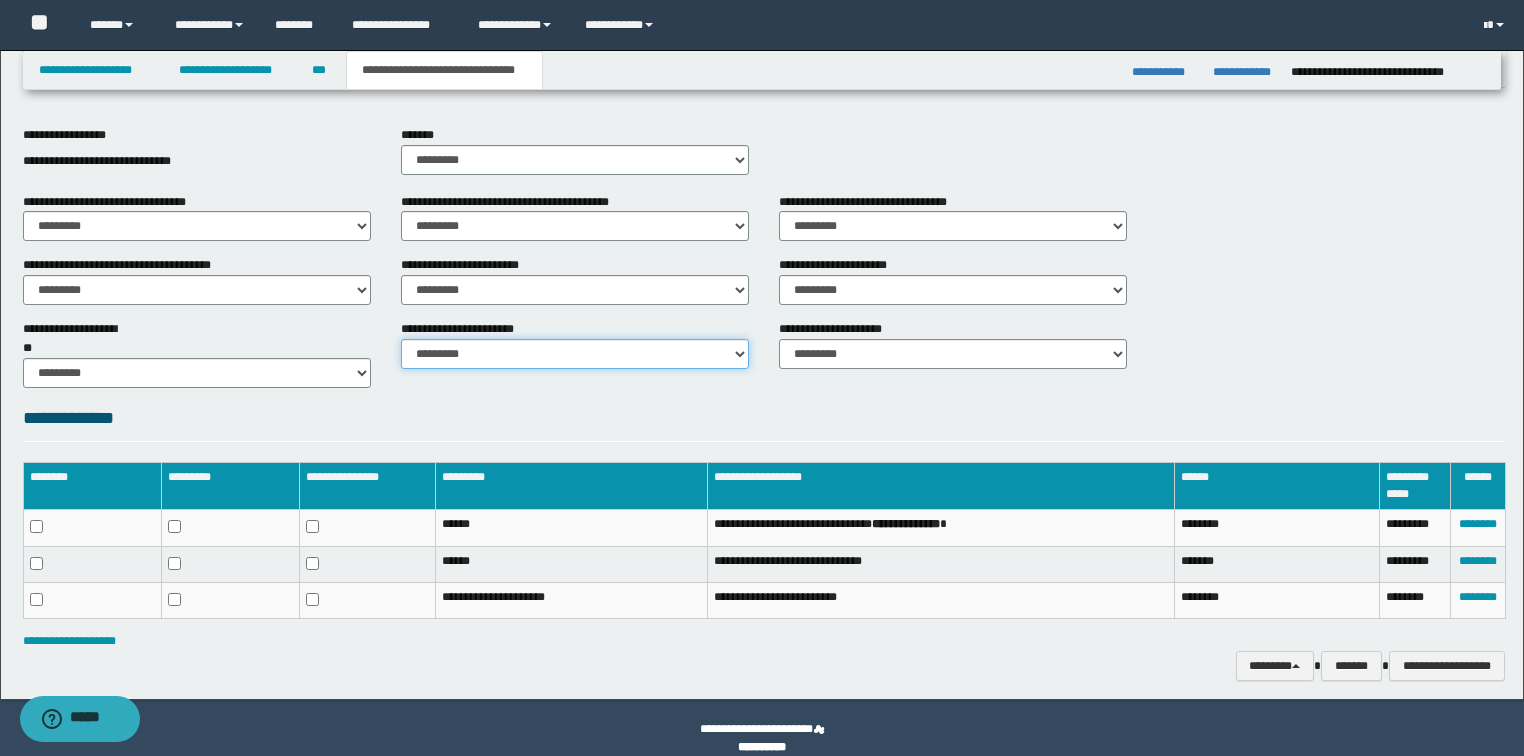 scroll, scrollTop: 762, scrollLeft: 0, axis: vertical 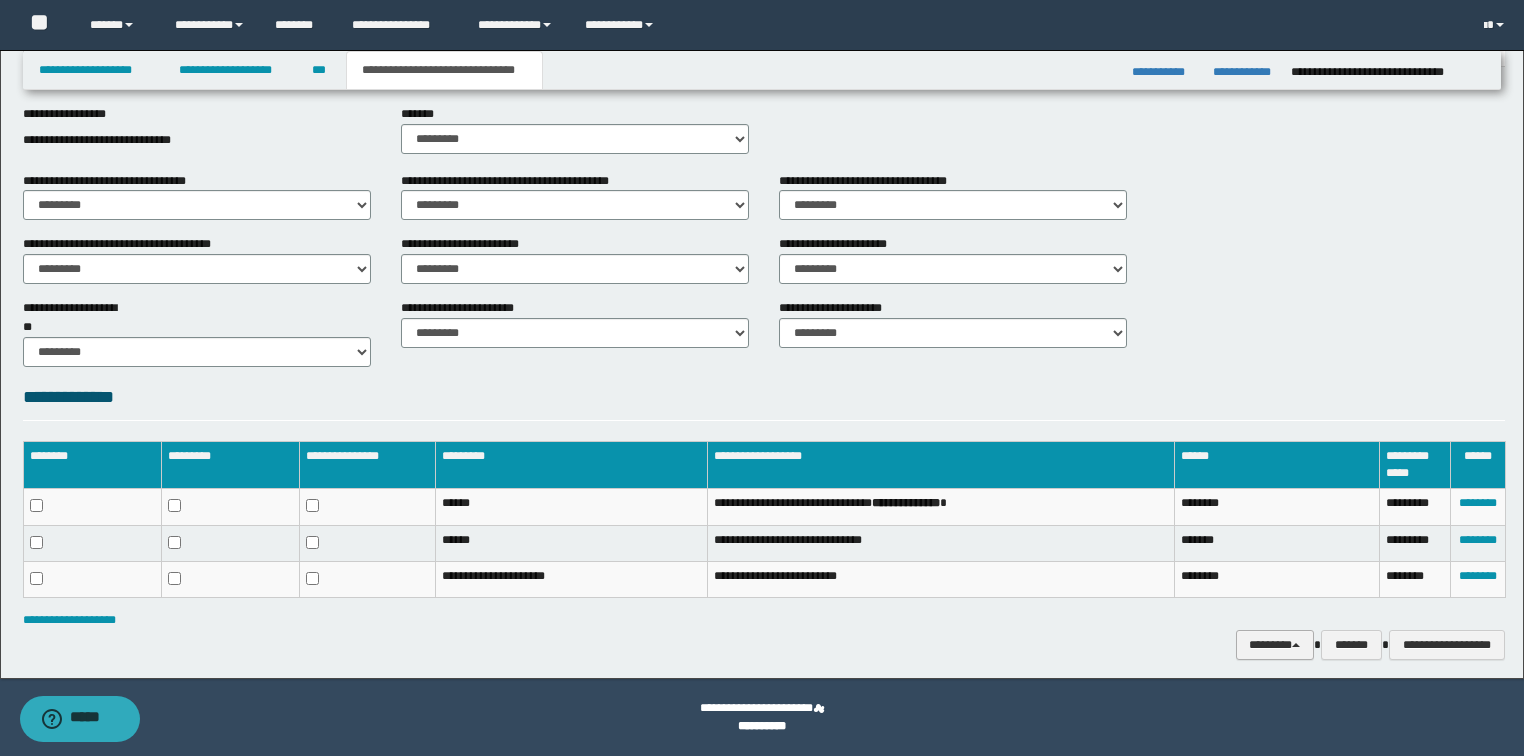 click on "********" at bounding box center (1275, 645) 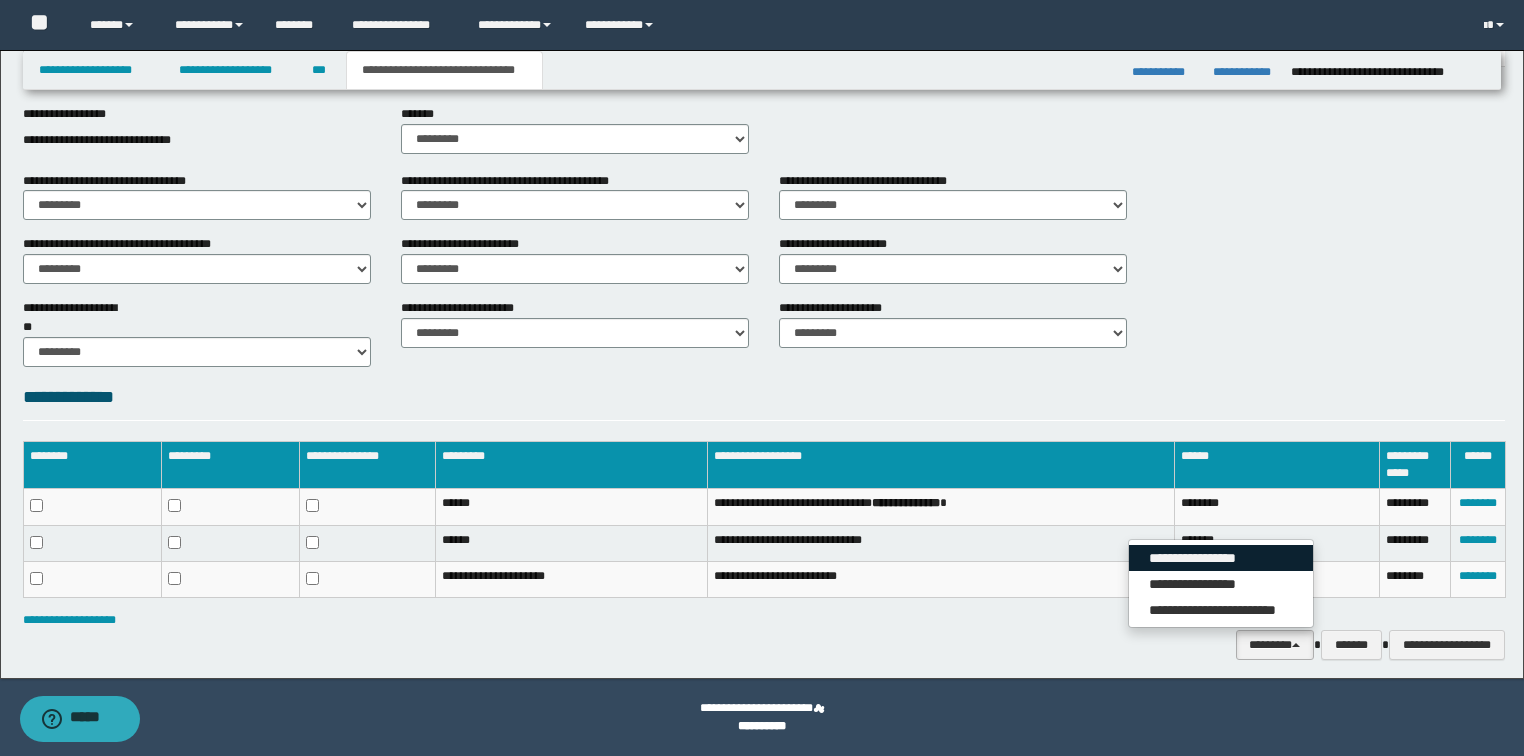 click on "**********" at bounding box center (1221, 558) 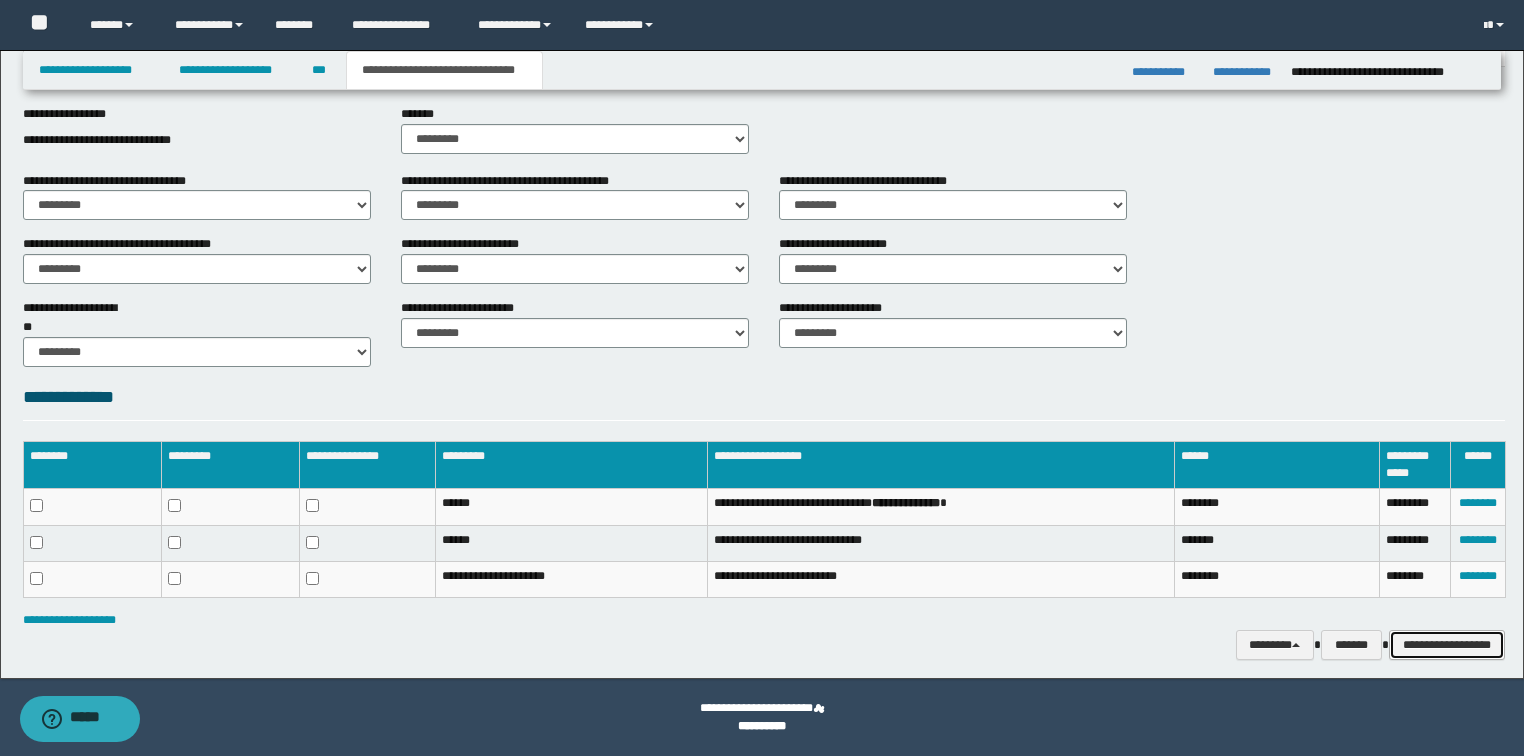 click on "**********" at bounding box center (1447, 645) 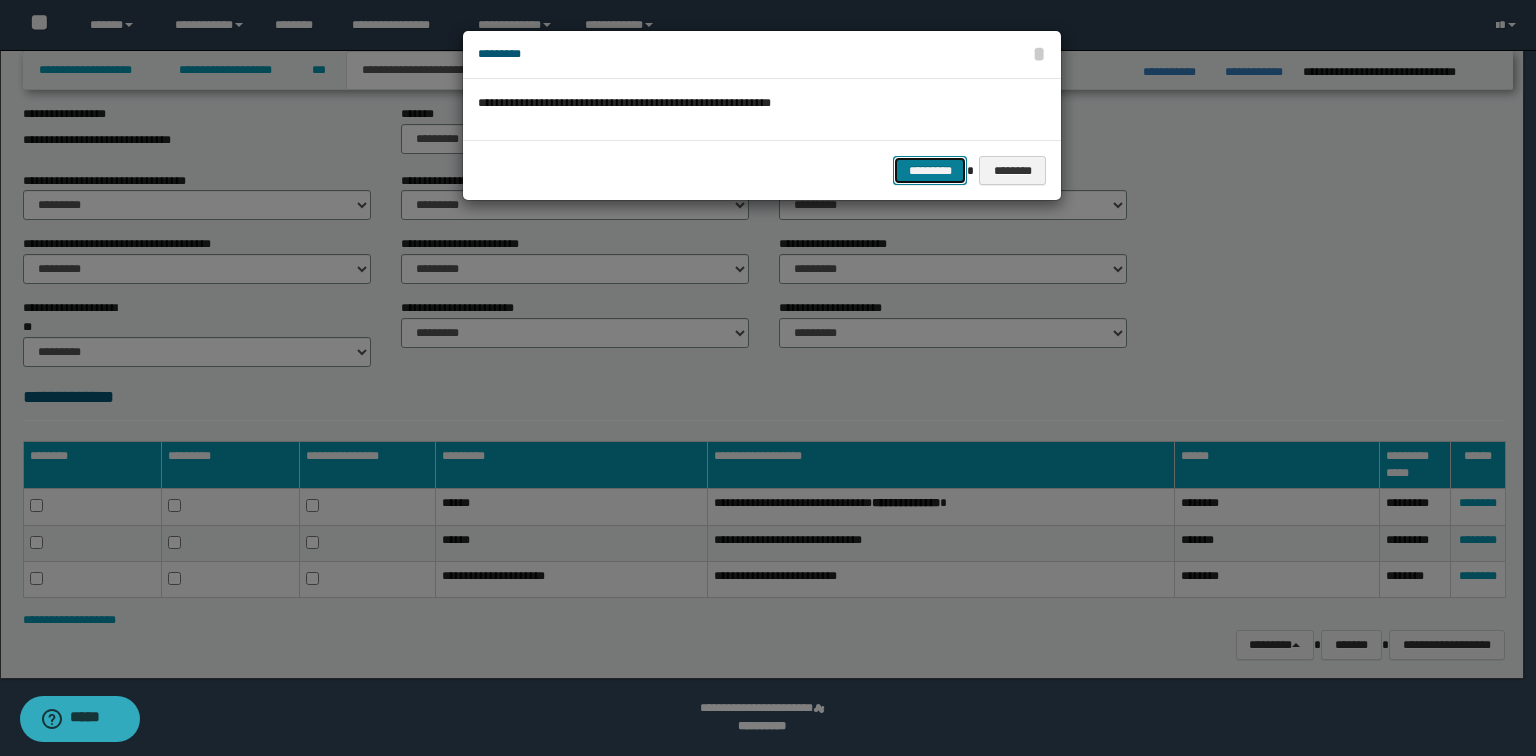 click on "*********" at bounding box center (930, 171) 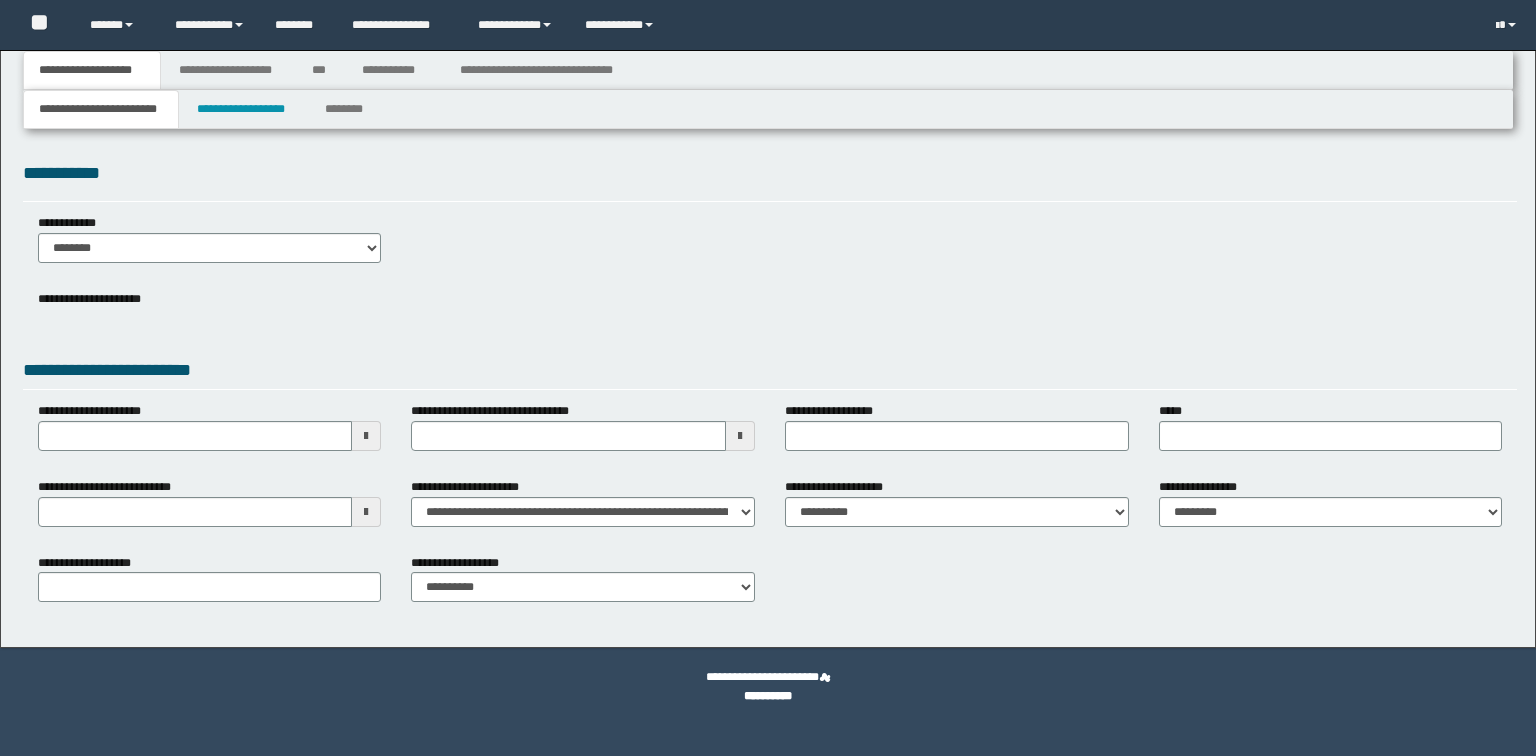 scroll, scrollTop: 0, scrollLeft: 0, axis: both 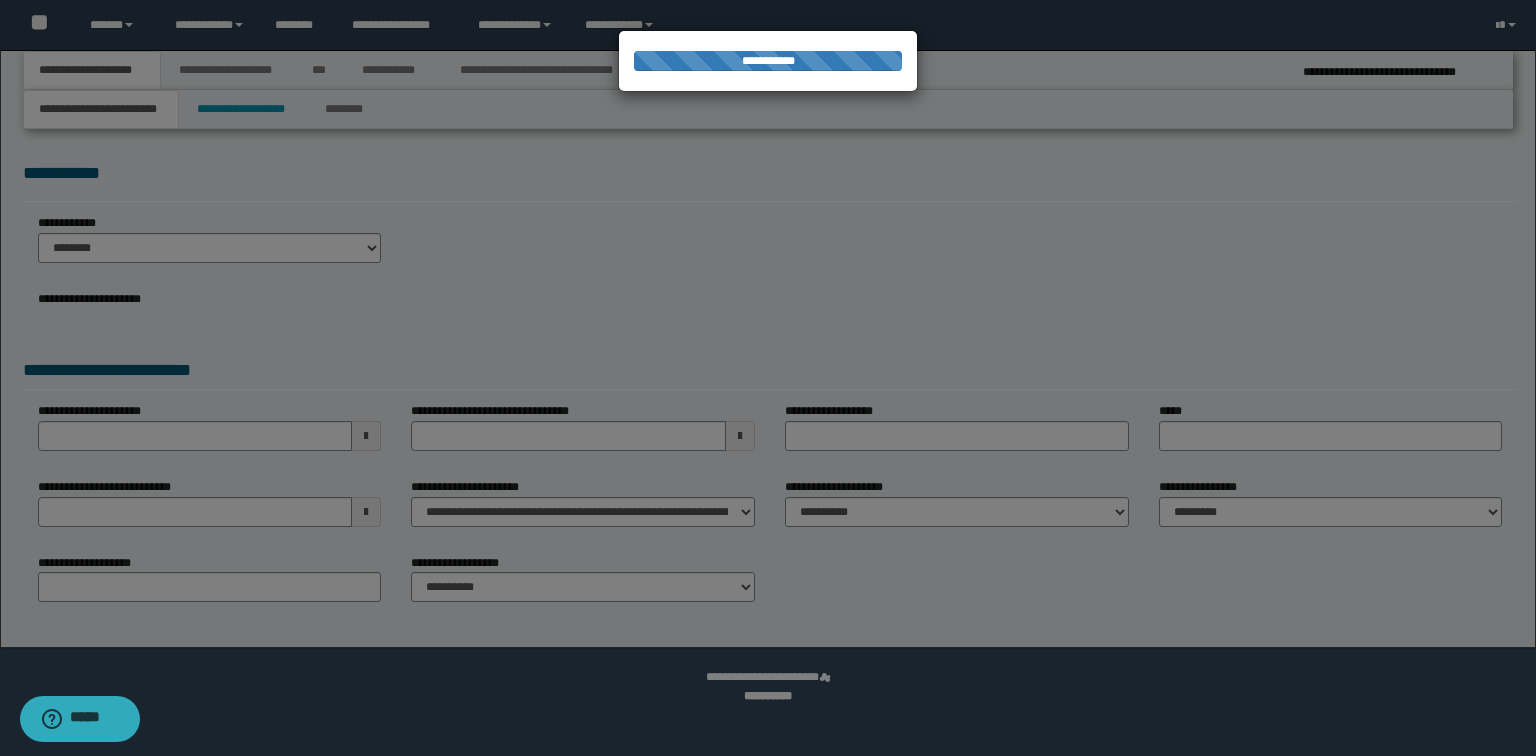 select on "*" 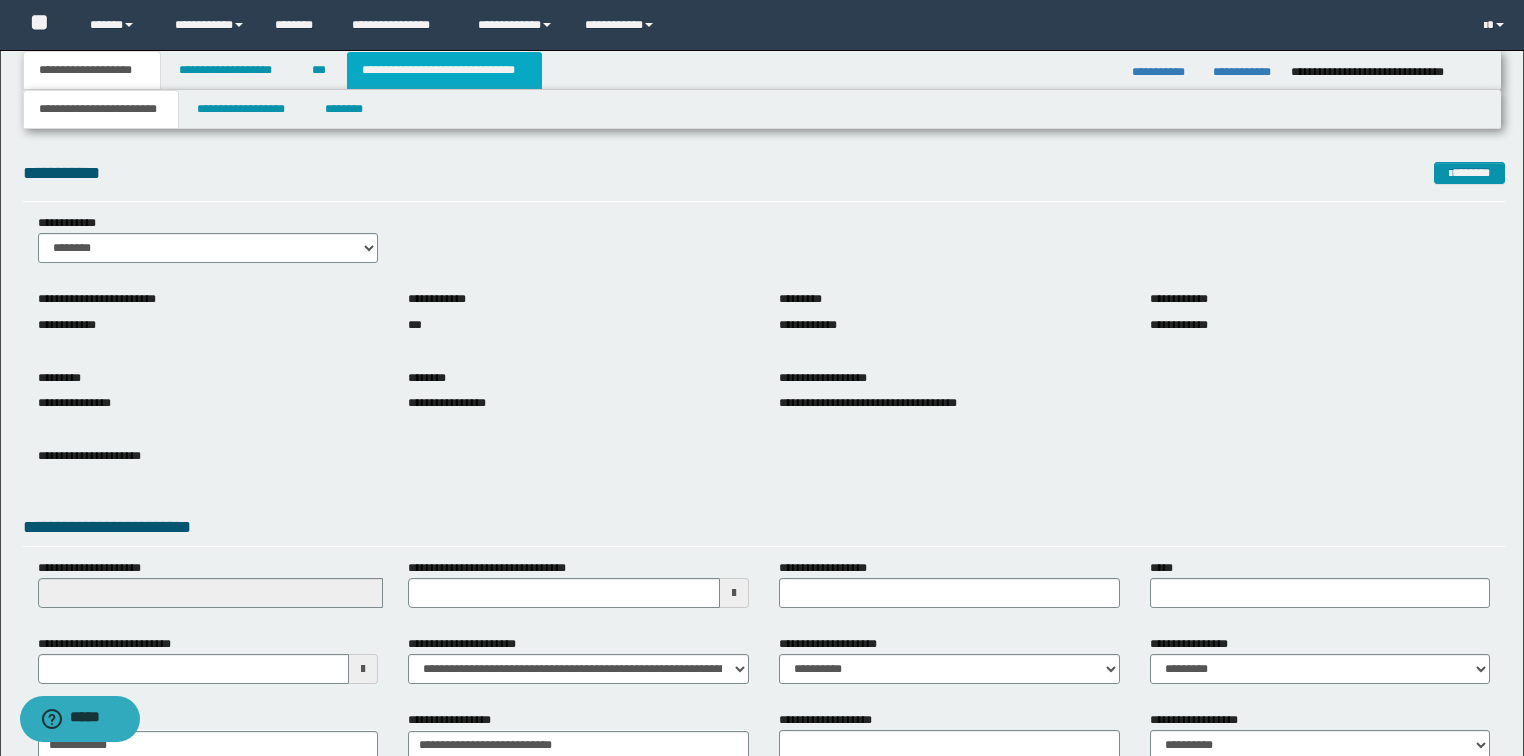click on "**********" at bounding box center [444, 70] 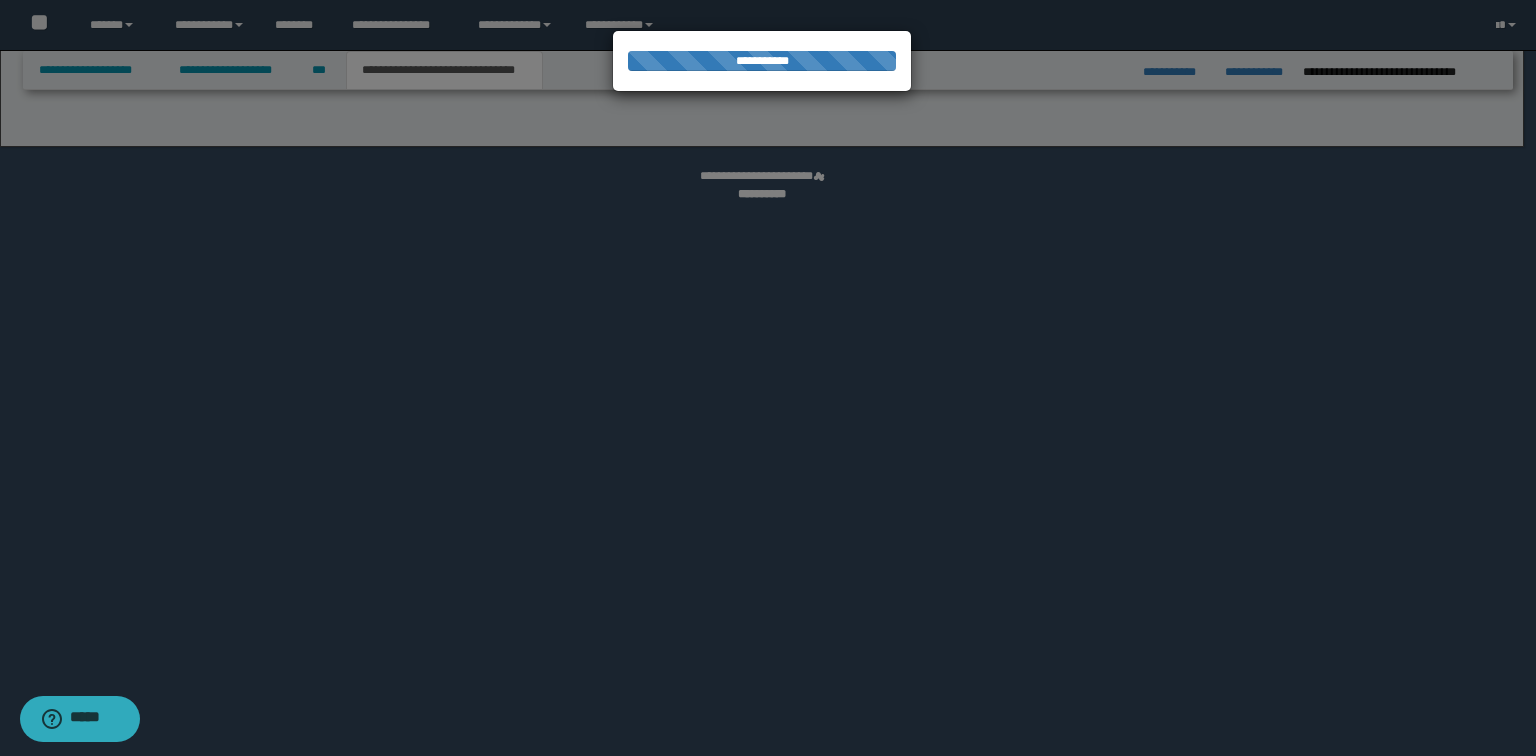 select on "*" 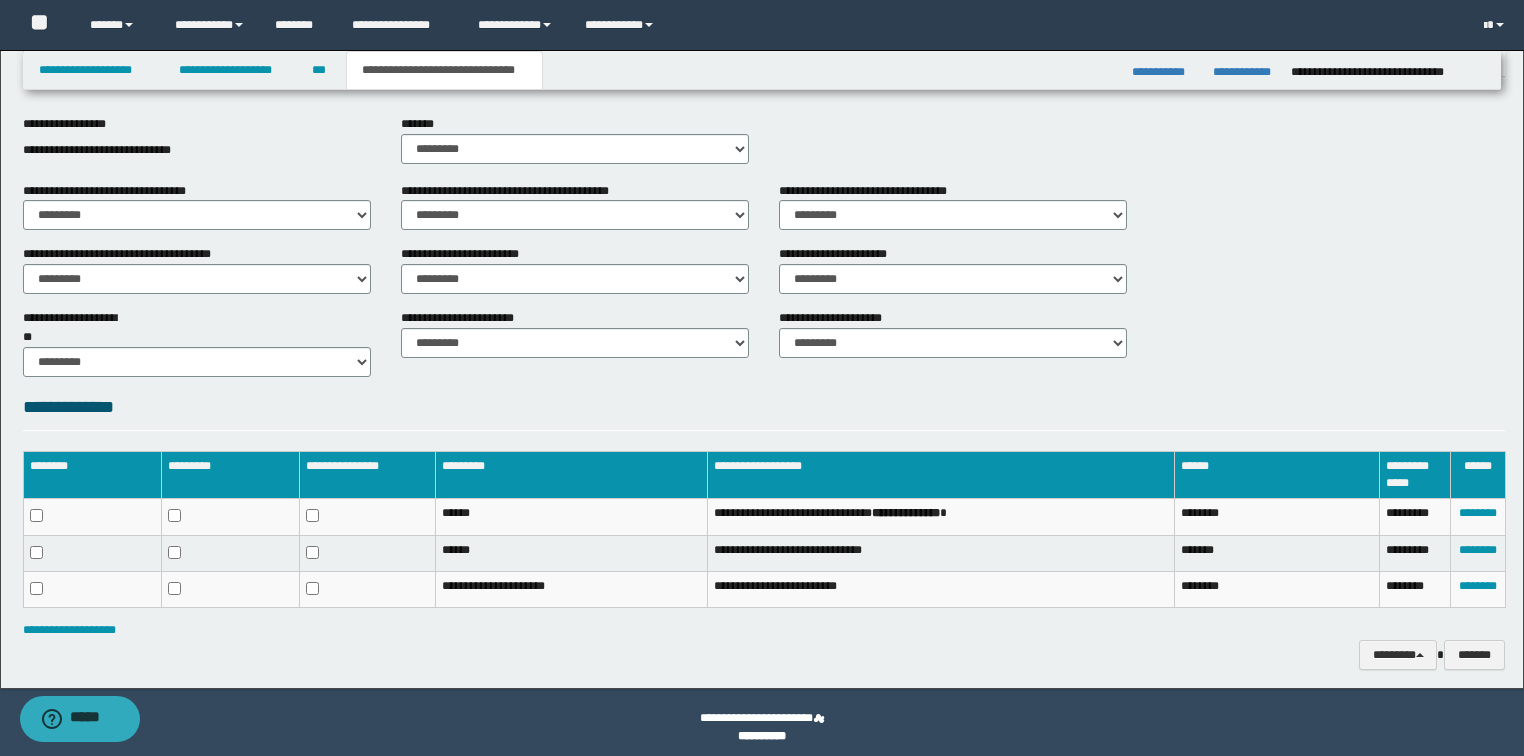 scroll, scrollTop: 762, scrollLeft: 0, axis: vertical 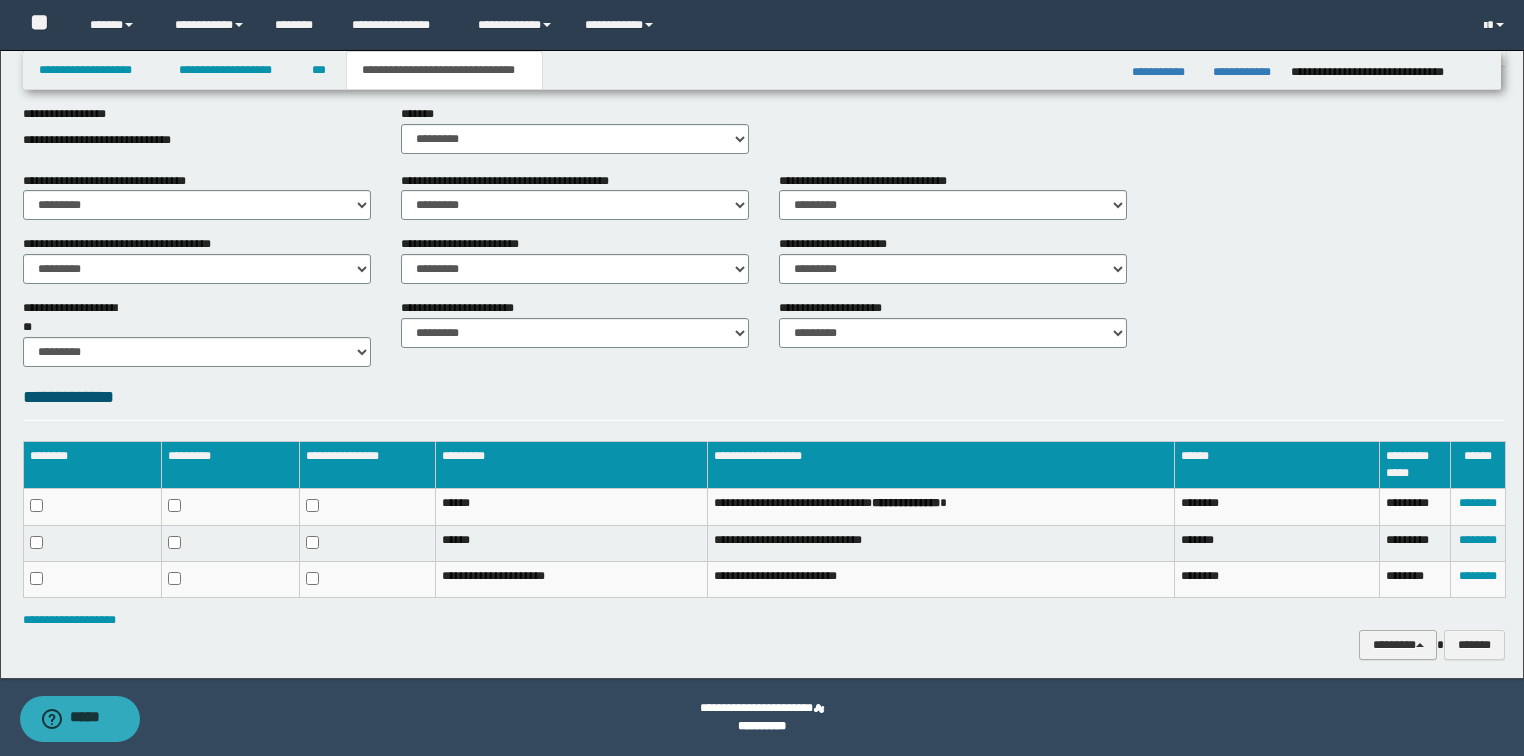 click on "********" at bounding box center [1398, 645] 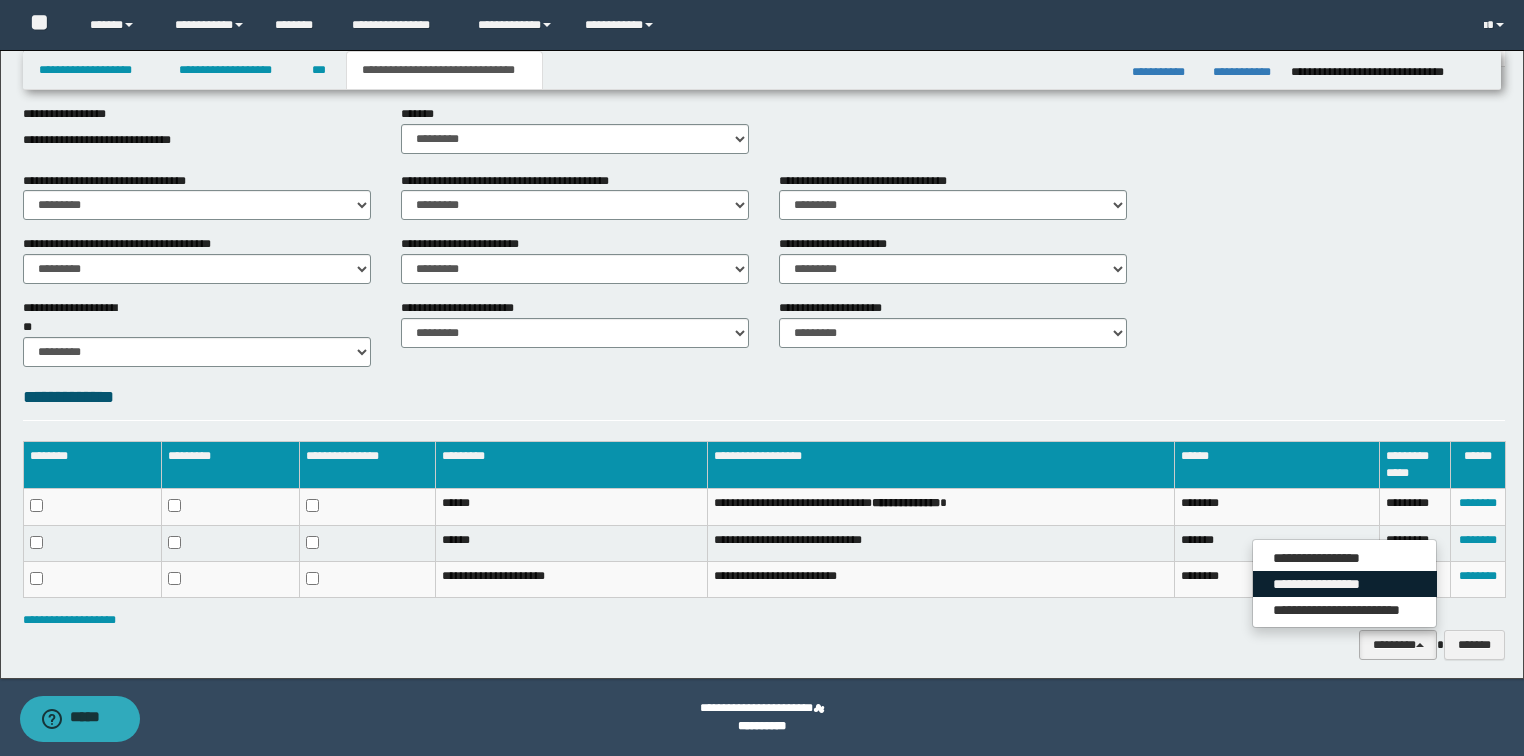 click on "**********" at bounding box center (1345, 584) 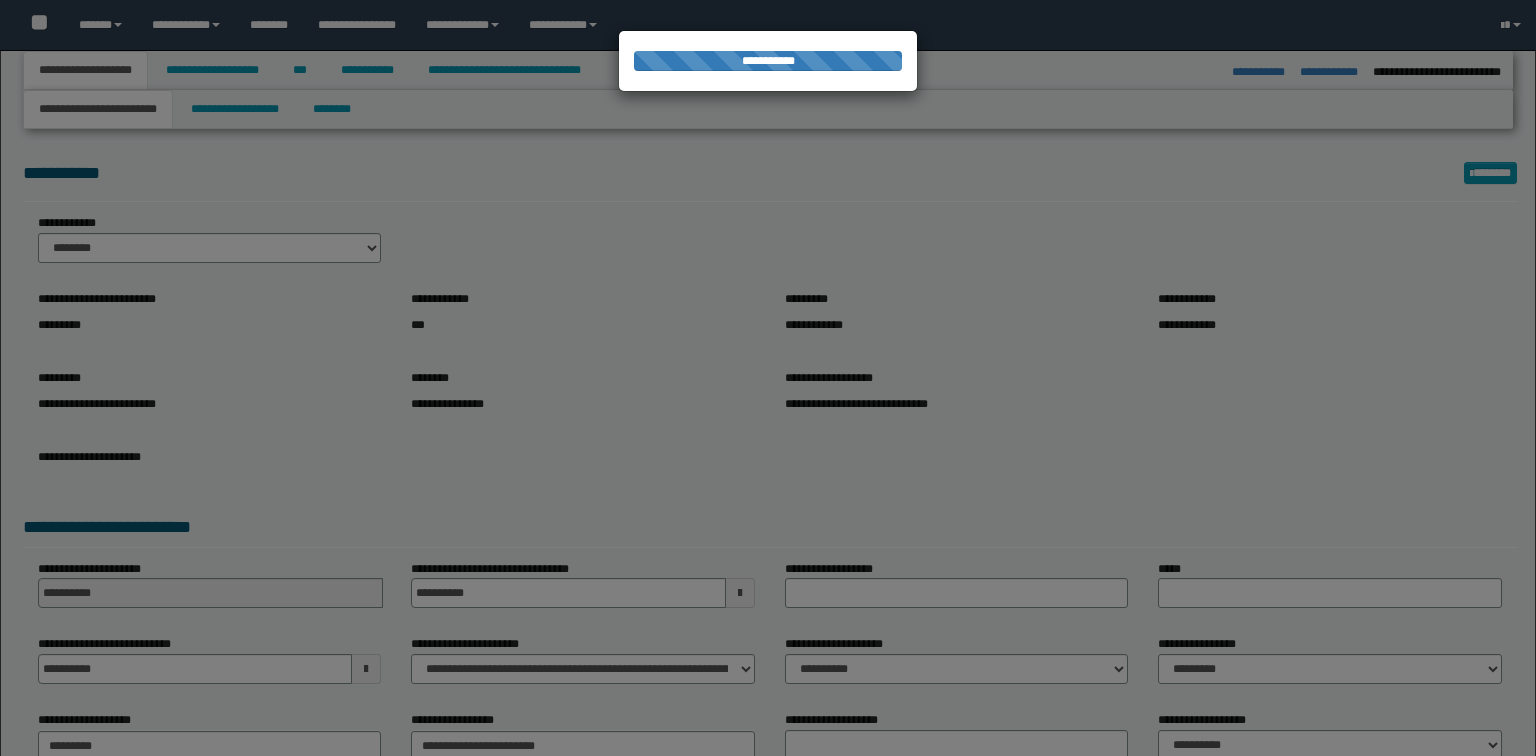 select on "*" 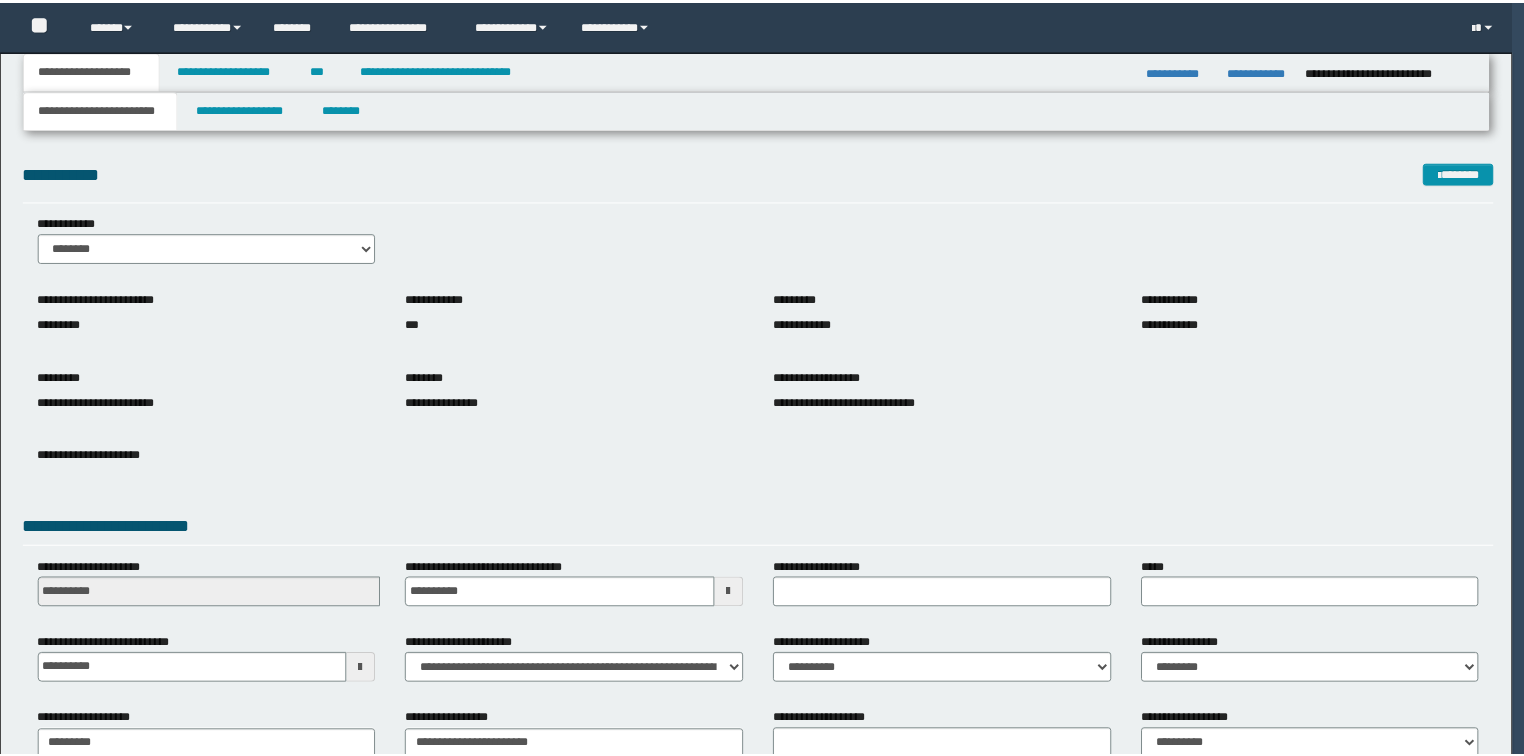 scroll, scrollTop: 0, scrollLeft: 0, axis: both 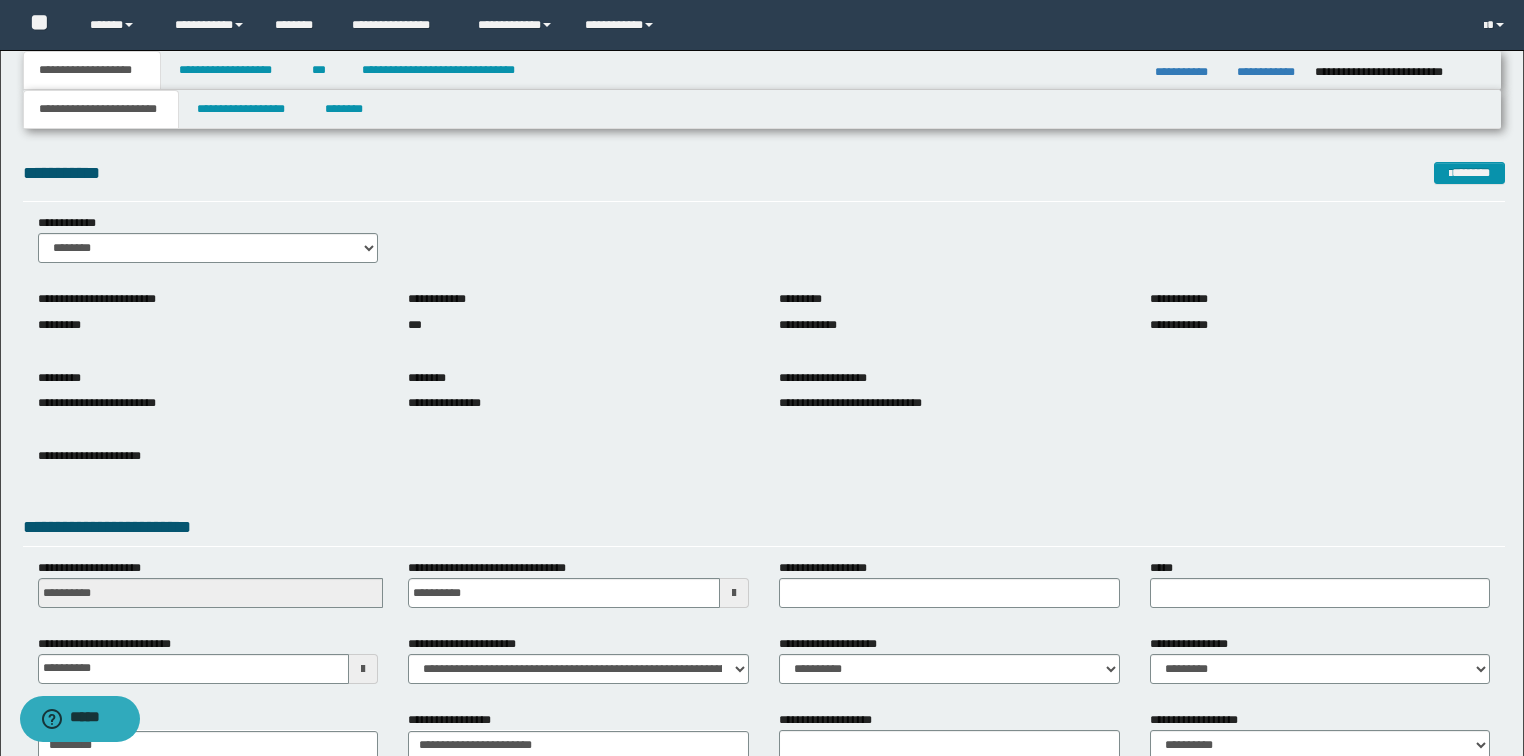 click at bounding box center (363, 669) 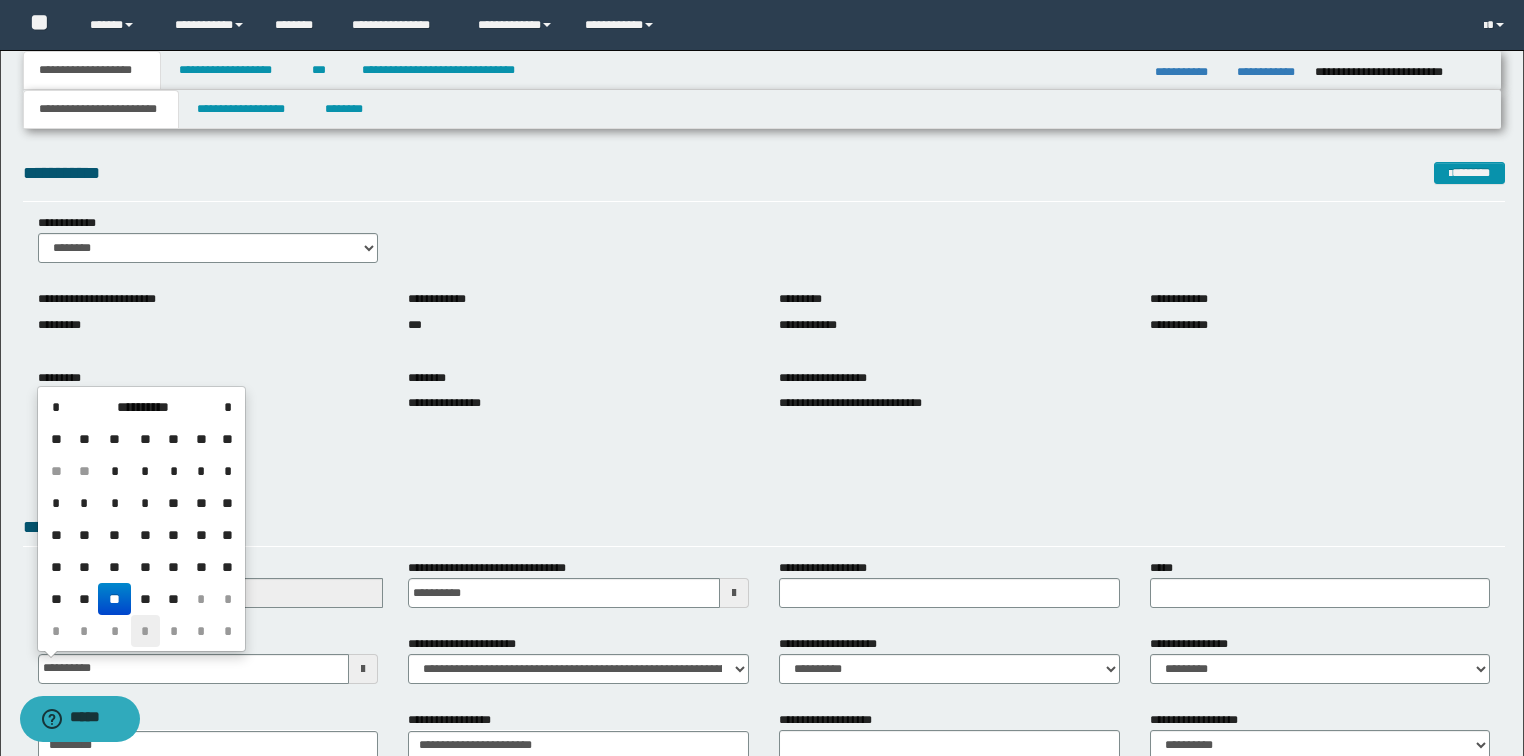 click on "*" at bounding box center [145, 631] 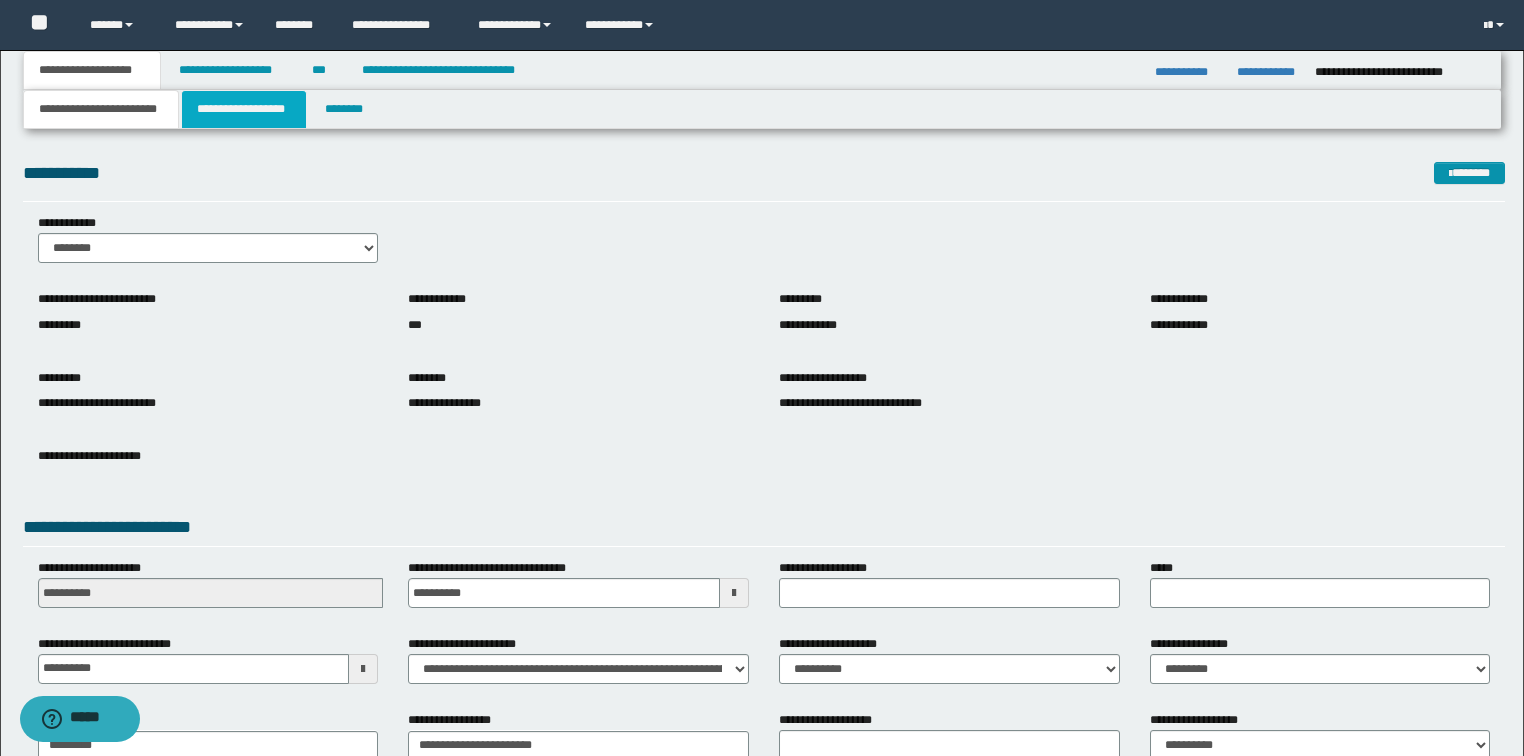 click on "**********" at bounding box center (244, 109) 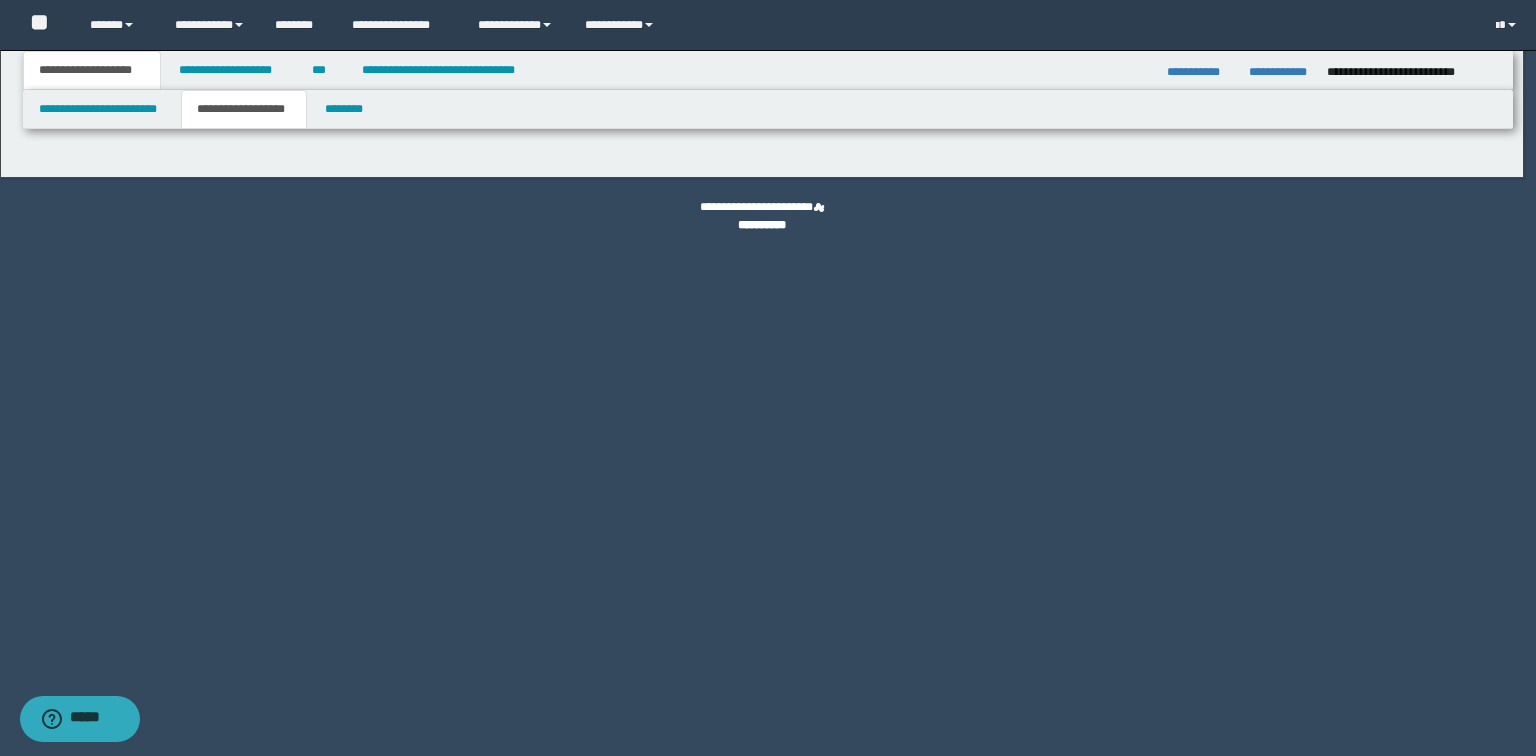 type on "*******" 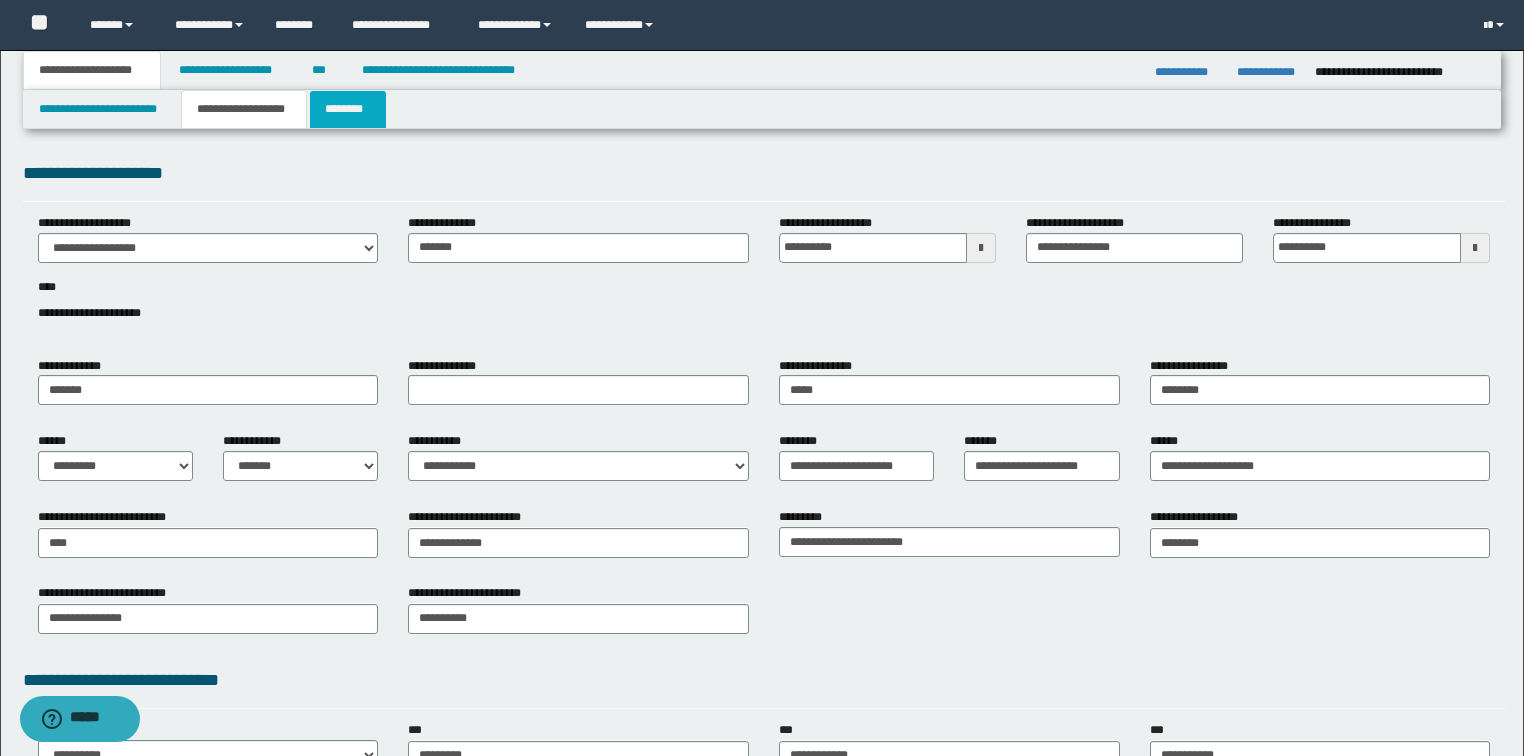 click on "********" at bounding box center [348, 109] 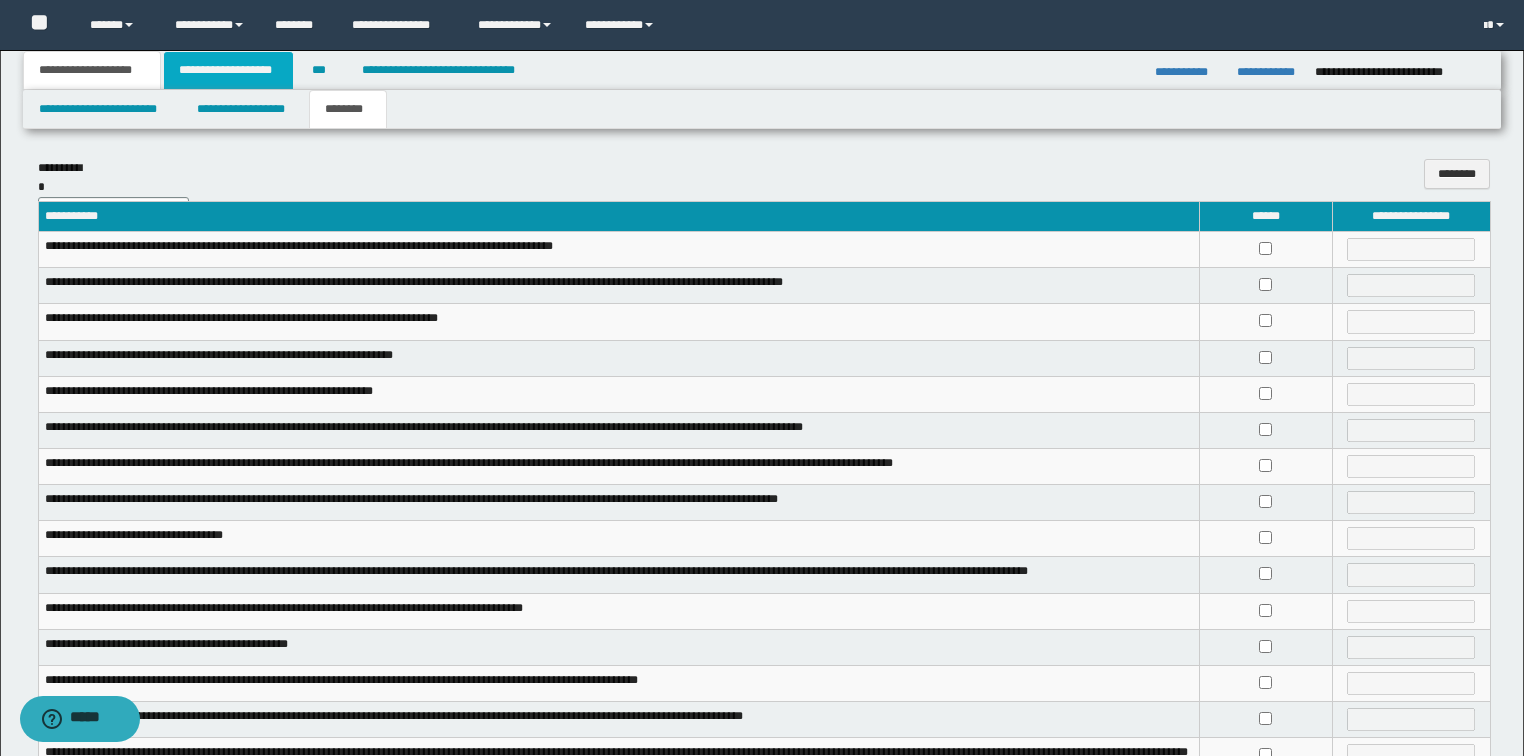 click on "**********" at bounding box center [228, 70] 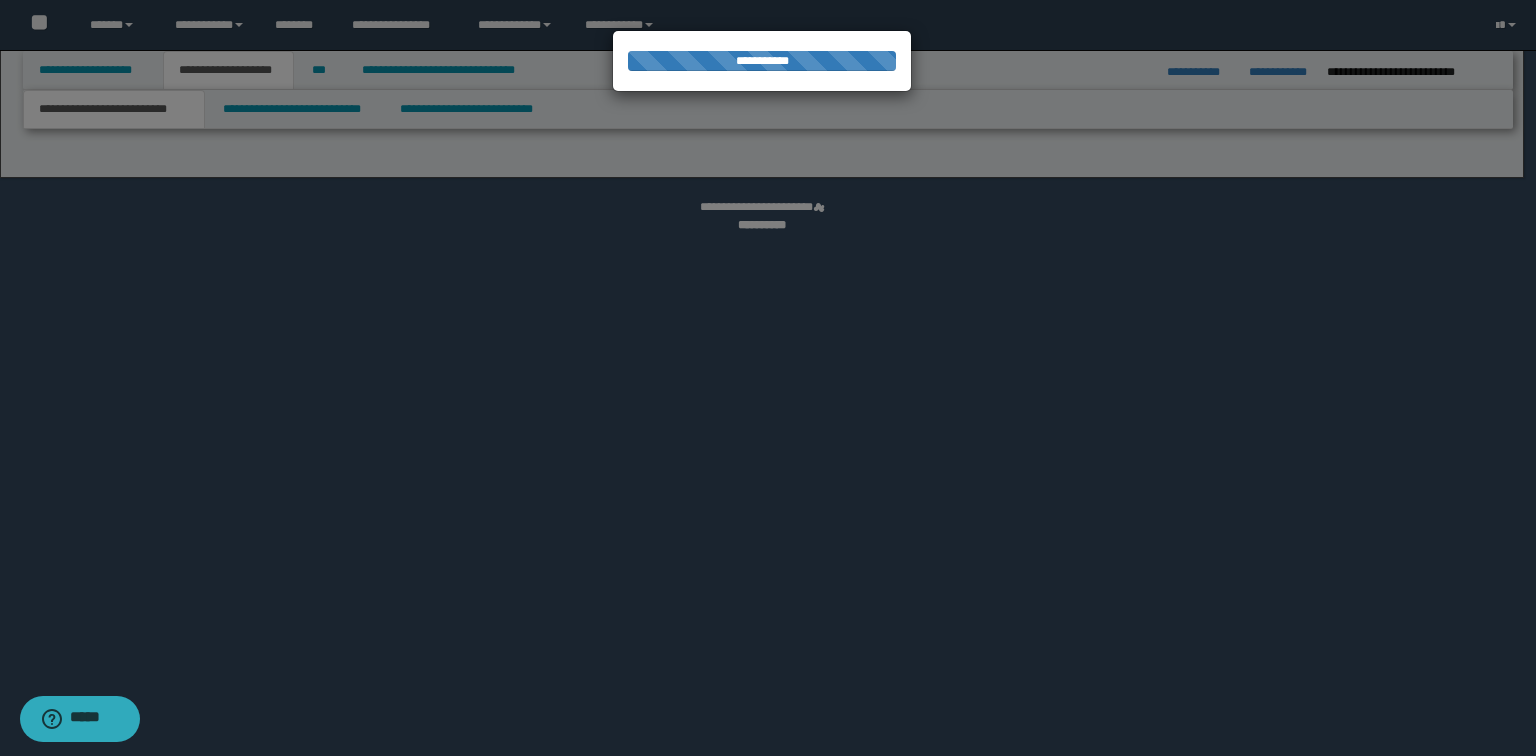 select on "*" 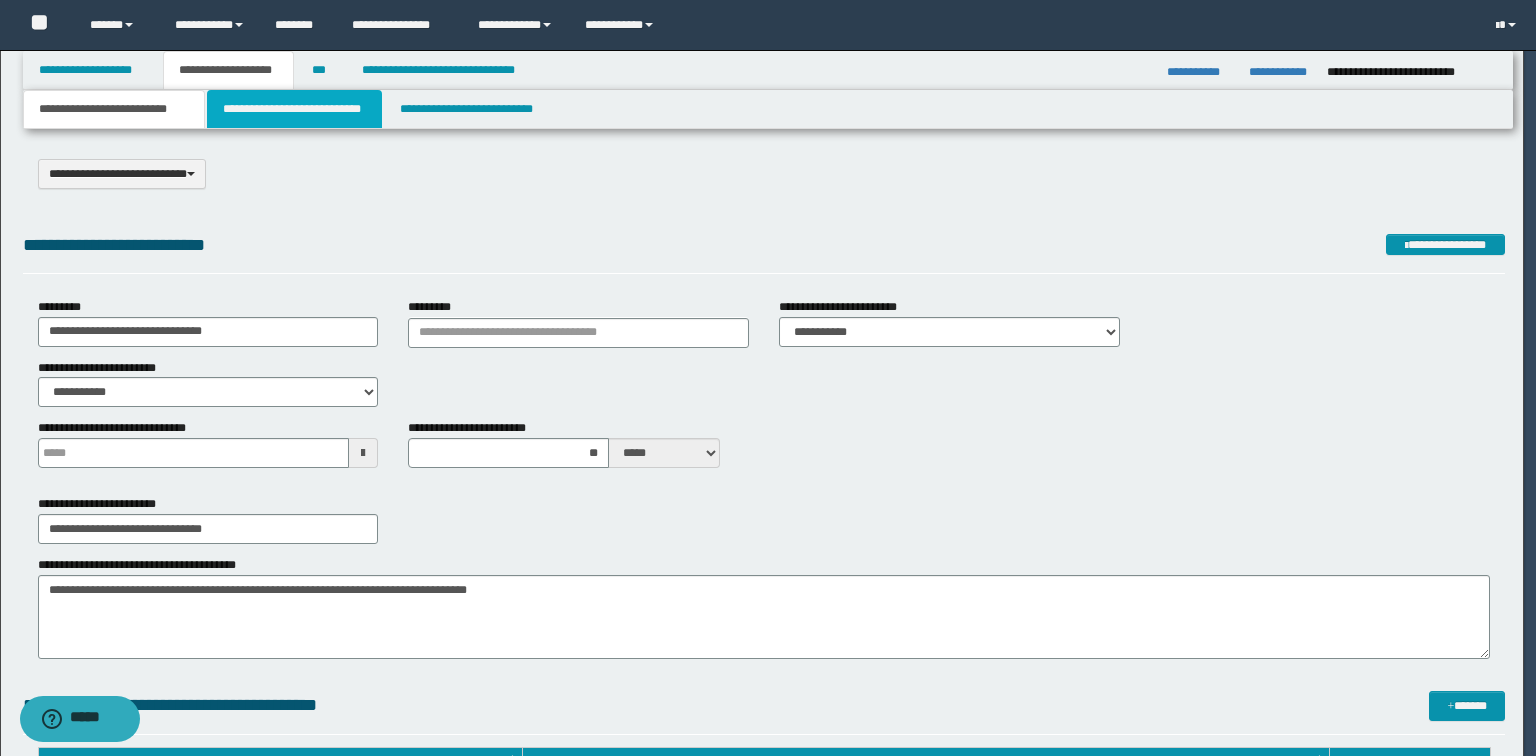 scroll, scrollTop: 0, scrollLeft: 0, axis: both 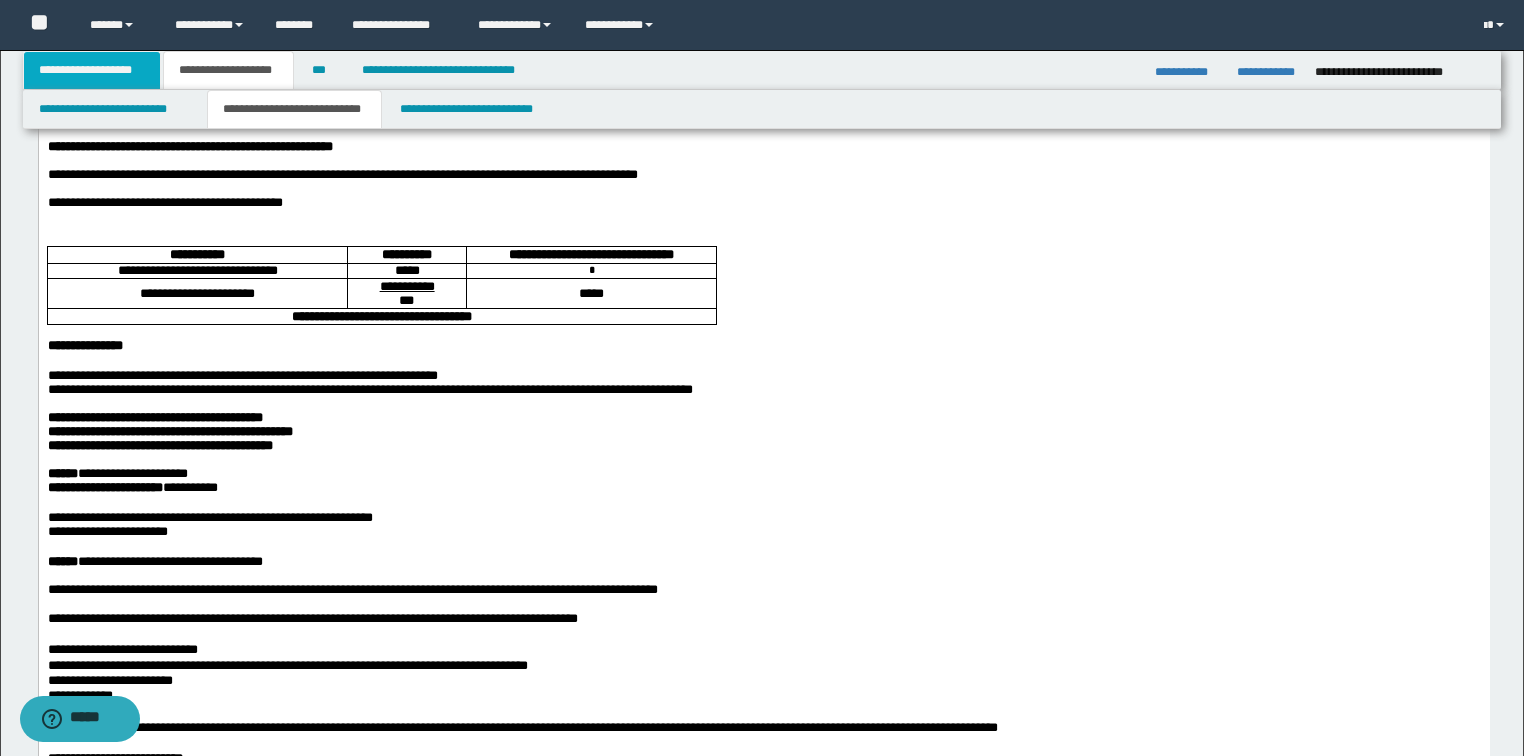 click on "**********" at bounding box center [92, 70] 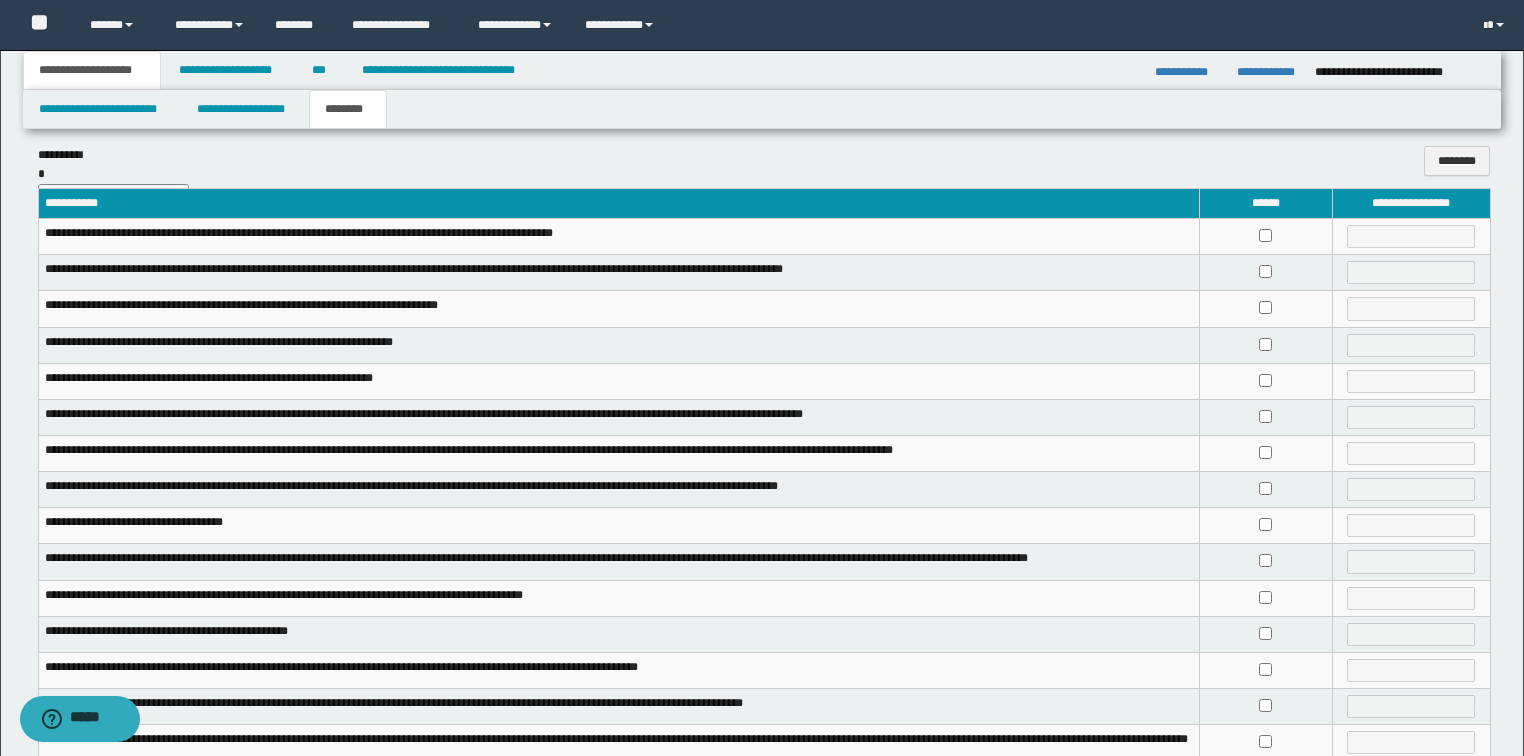 scroll, scrollTop: 0, scrollLeft: 0, axis: both 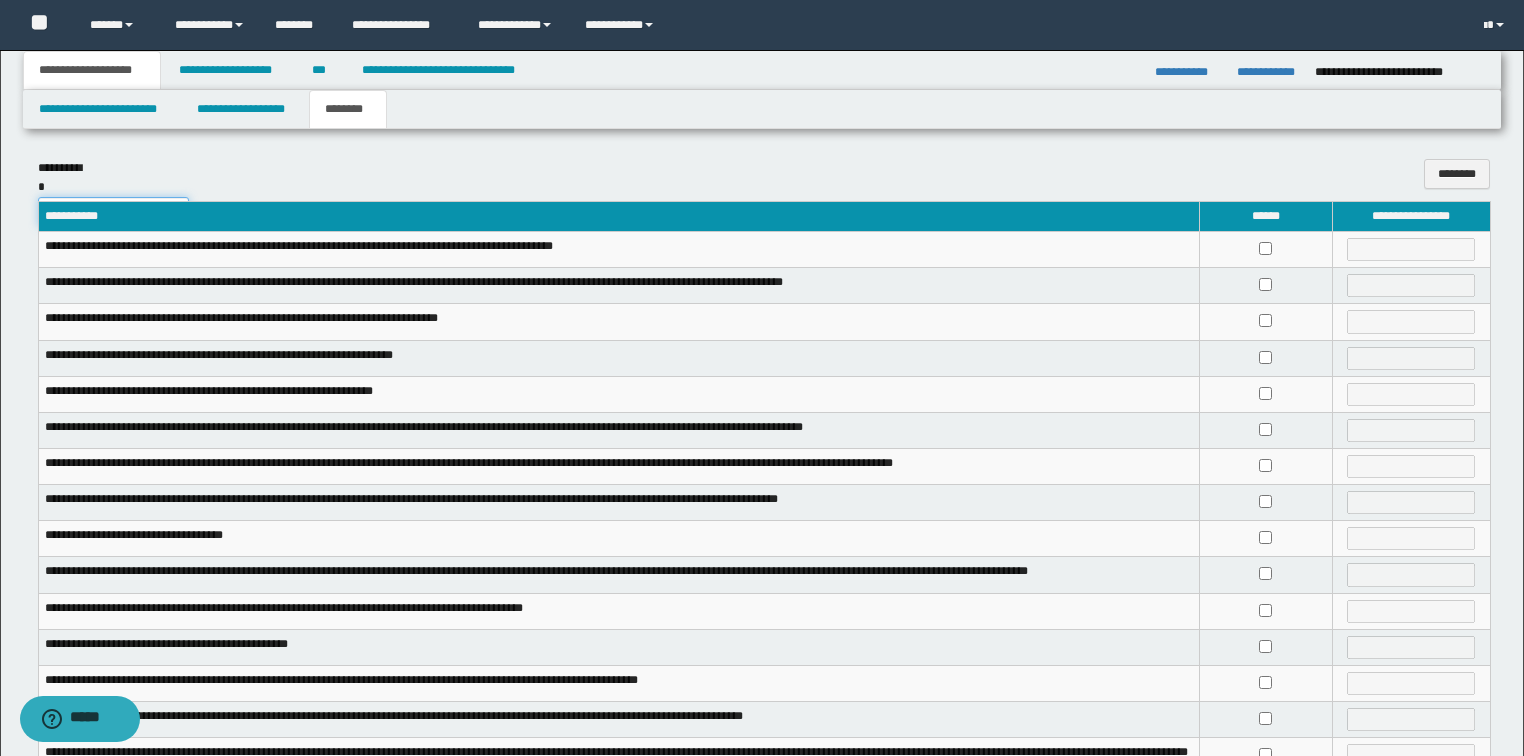 click on "**********" at bounding box center [113, 212] 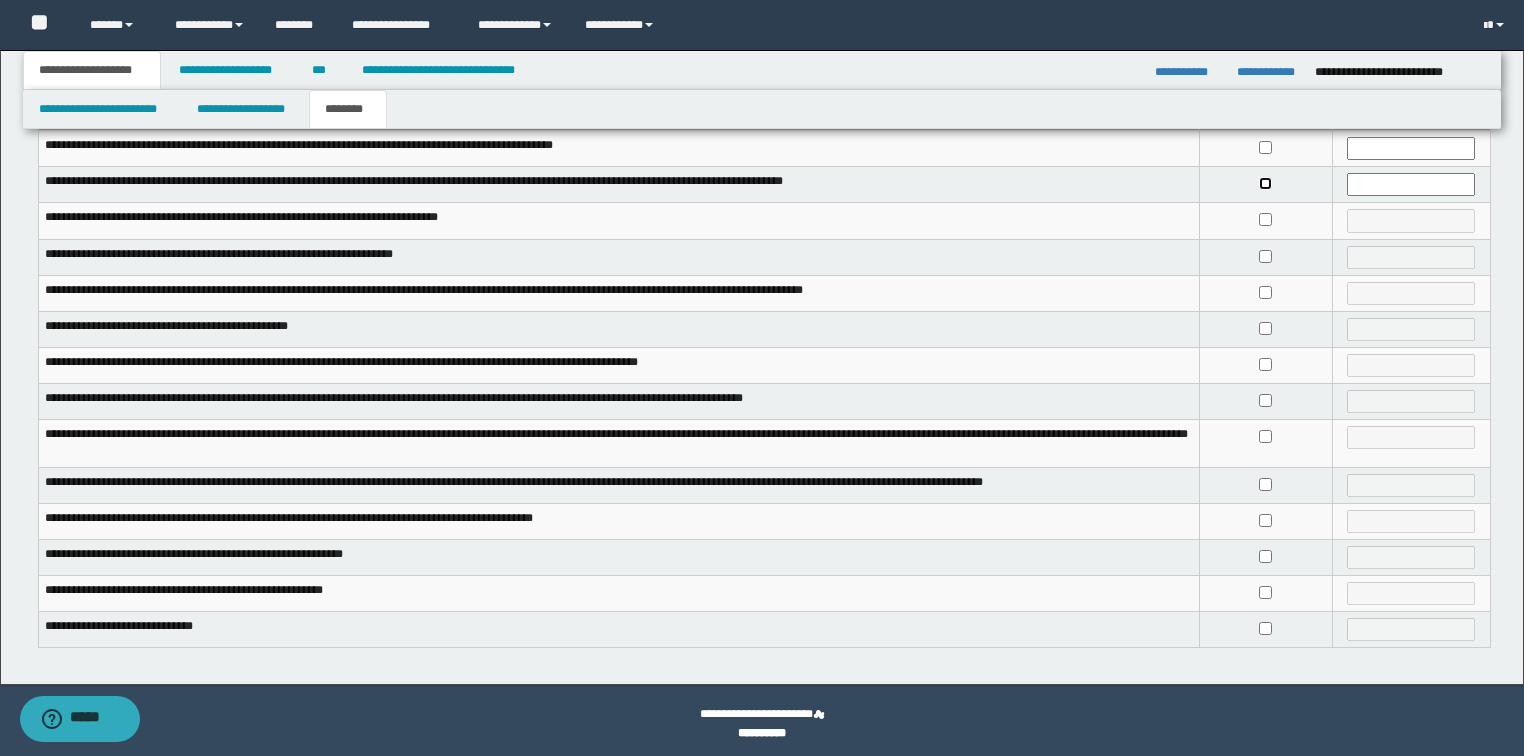 scroll, scrollTop: 108, scrollLeft: 0, axis: vertical 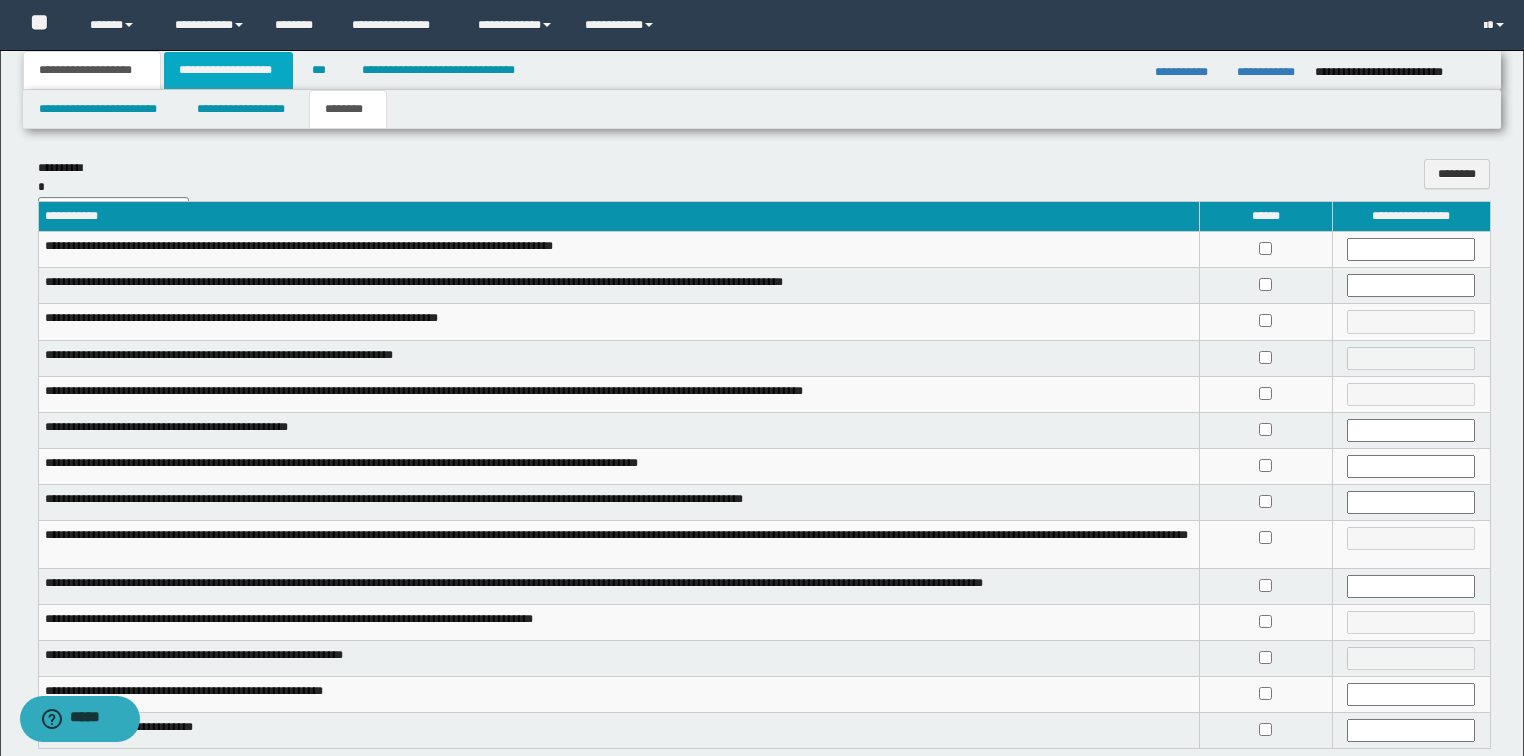 click on "**********" at bounding box center [228, 70] 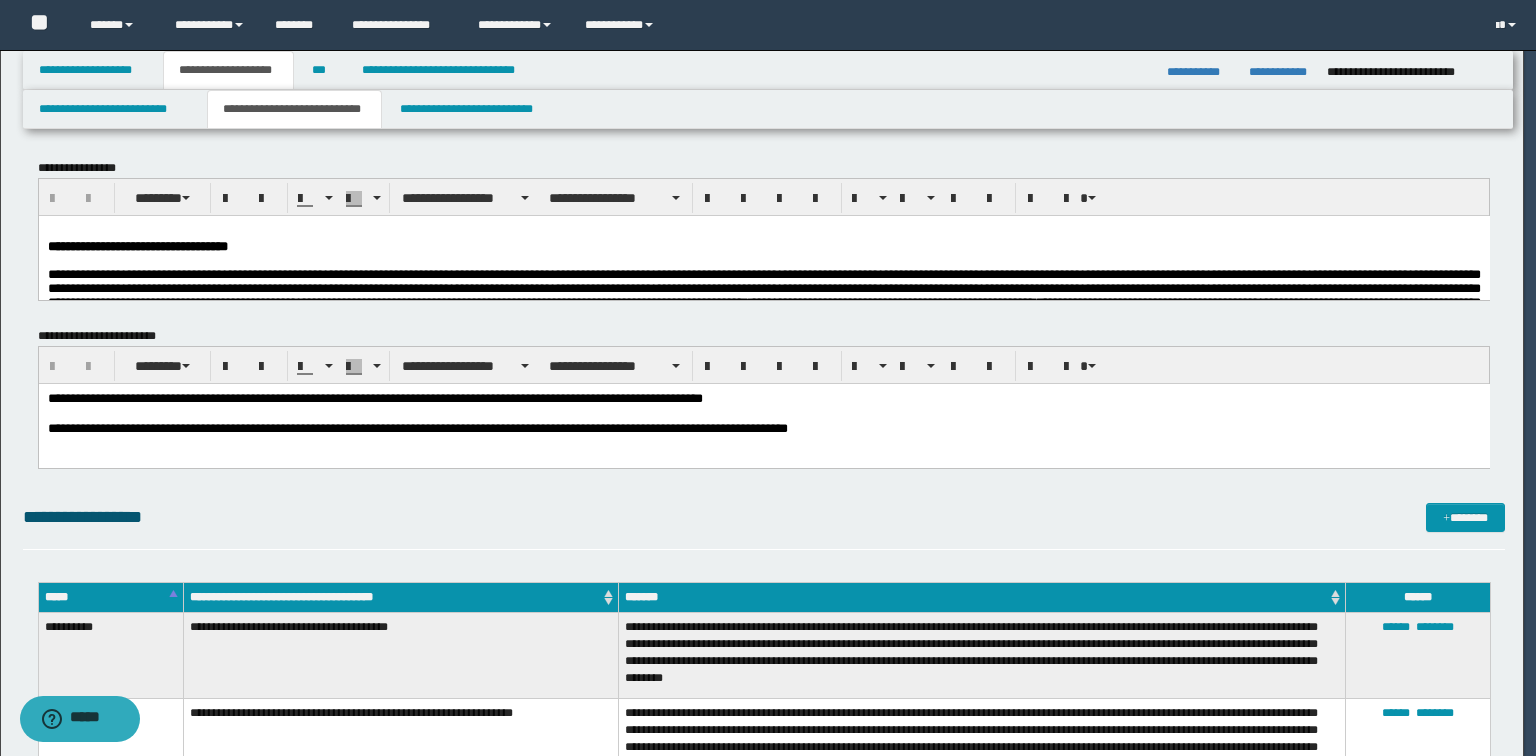 type 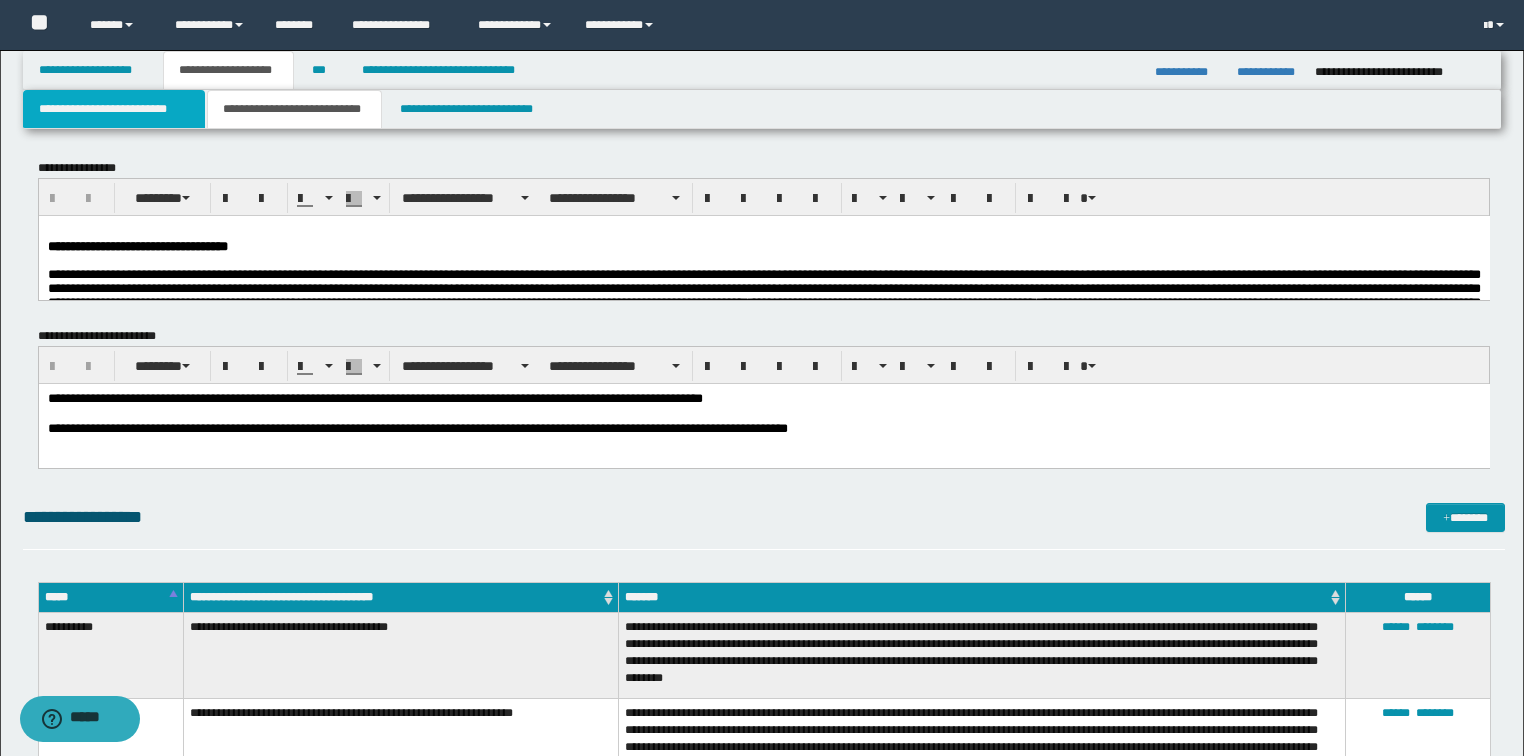 click on "**********" at bounding box center (114, 109) 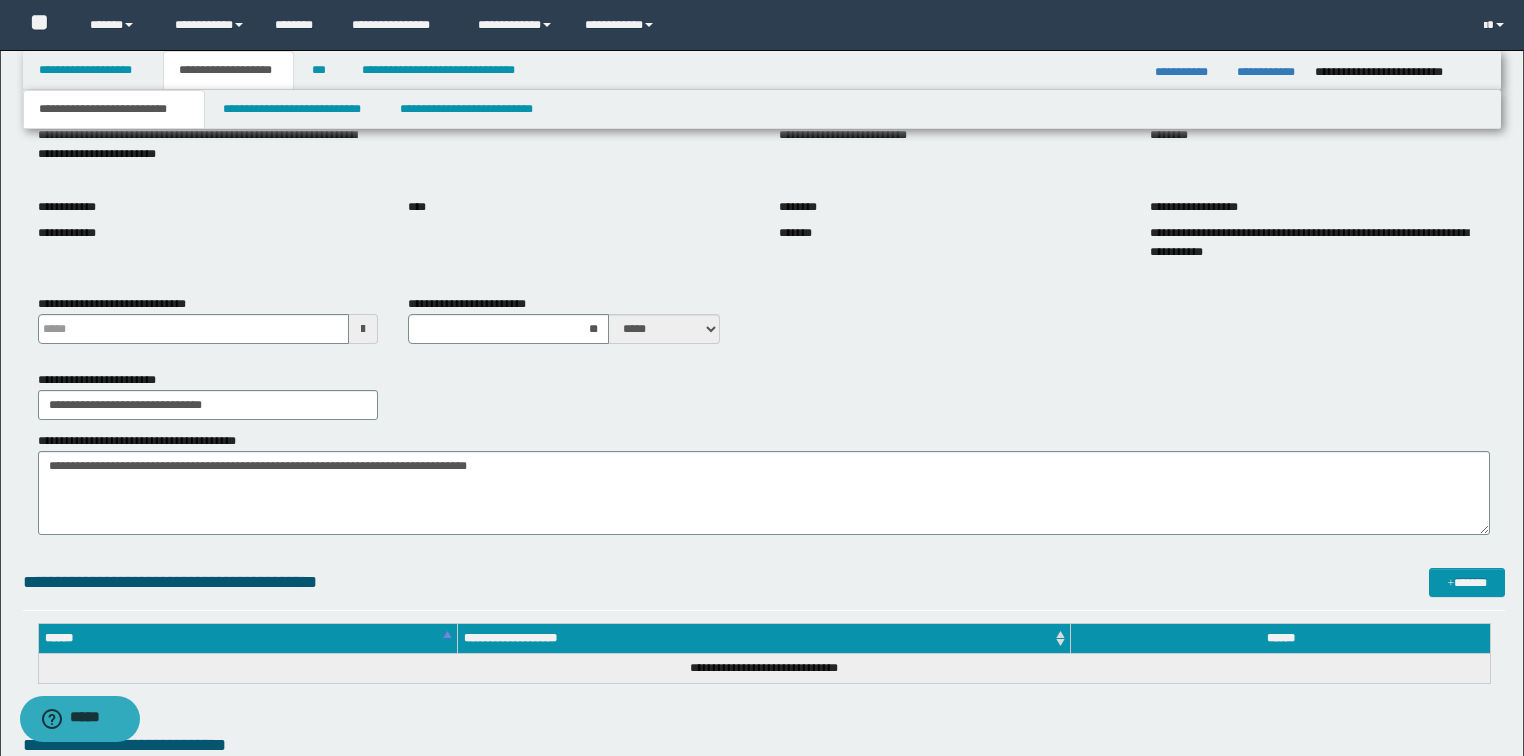 scroll, scrollTop: 400, scrollLeft: 0, axis: vertical 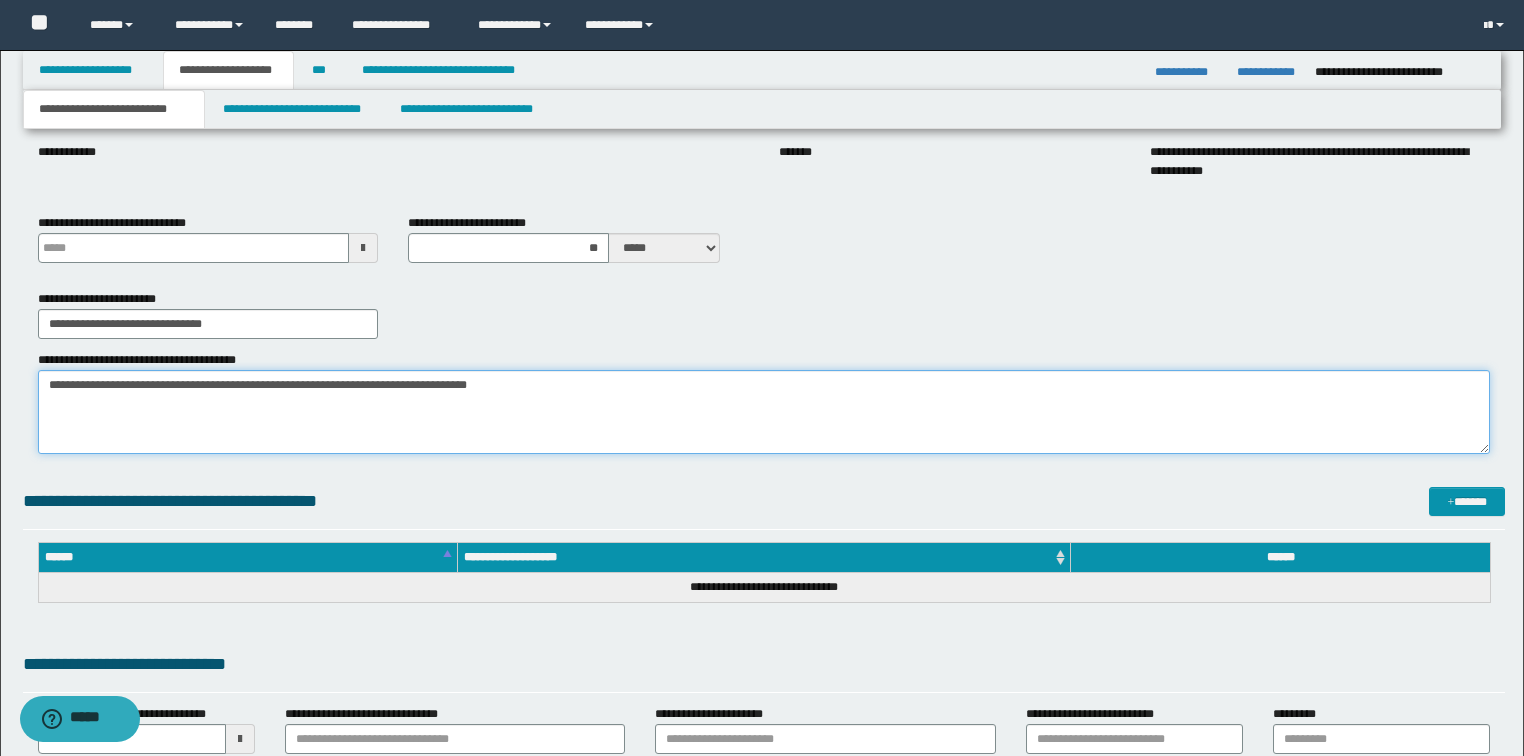 click on "**********" at bounding box center (764, 412) 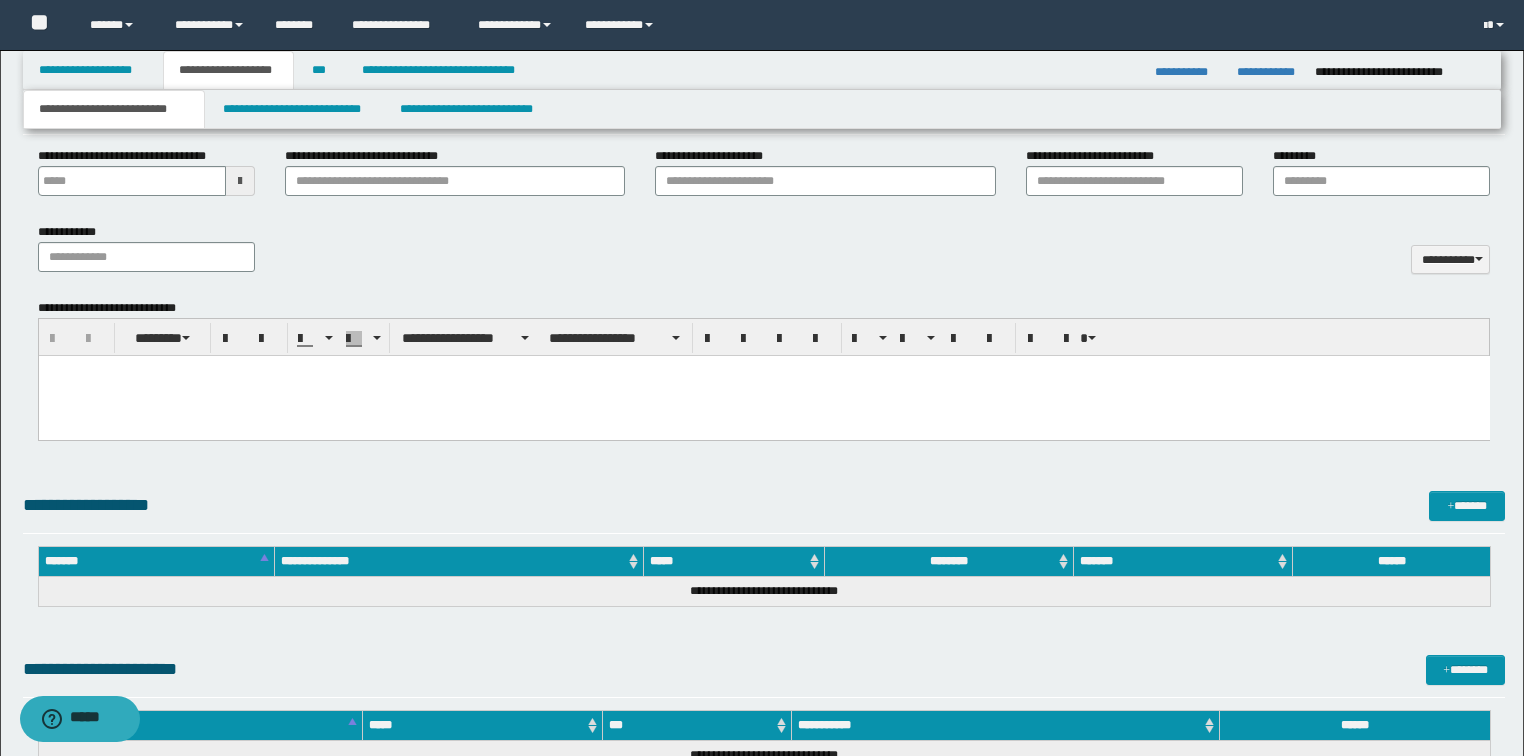 scroll, scrollTop: 960, scrollLeft: 0, axis: vertical 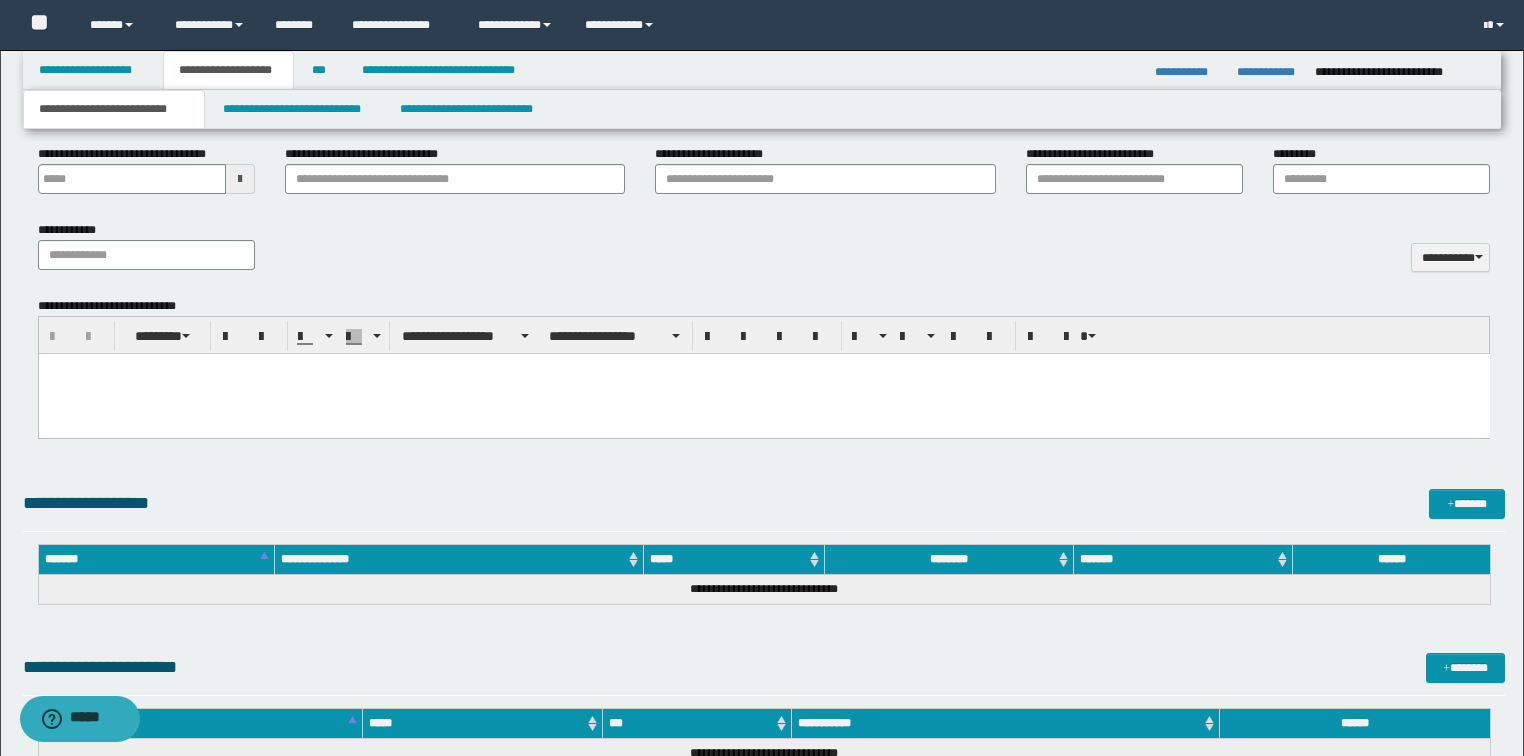 type on "**********" 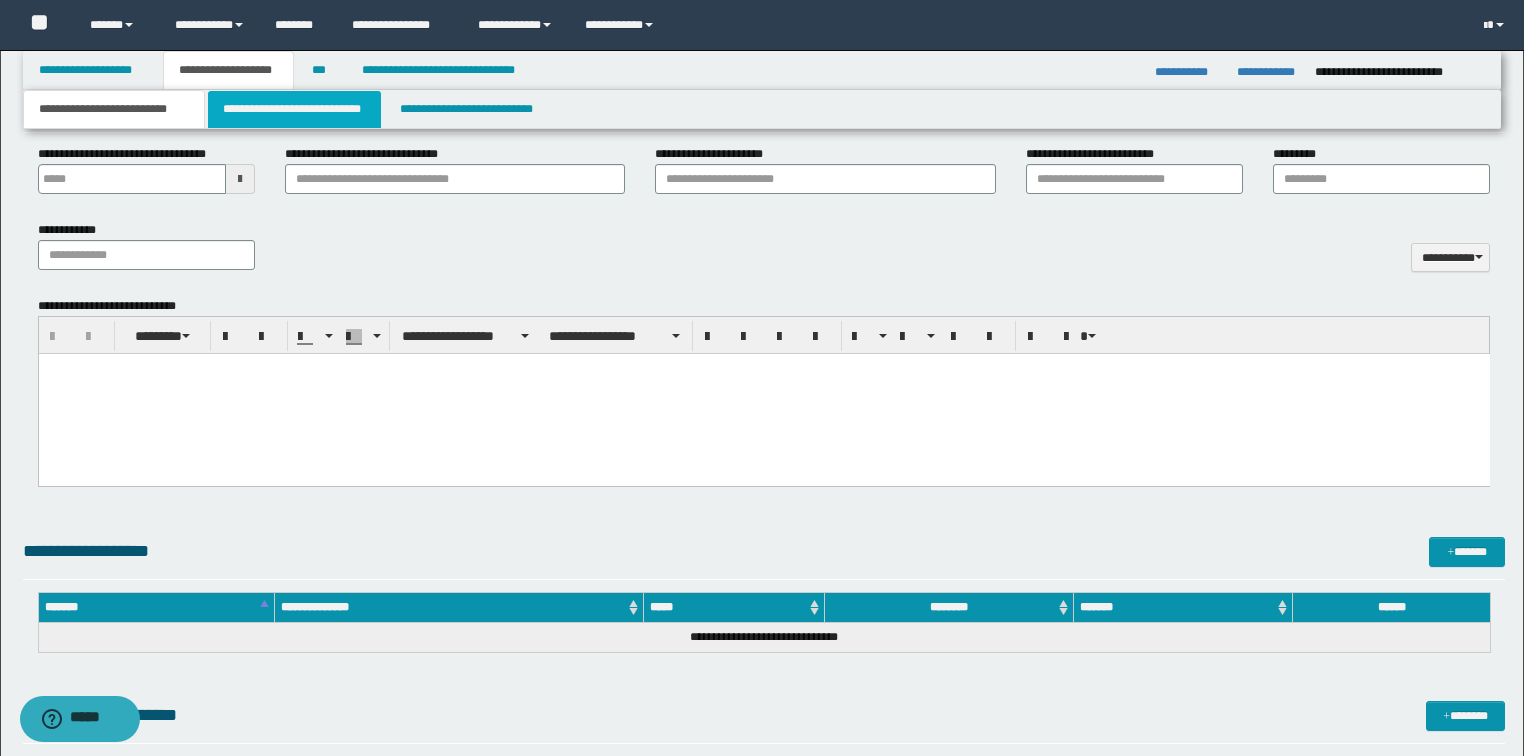 type 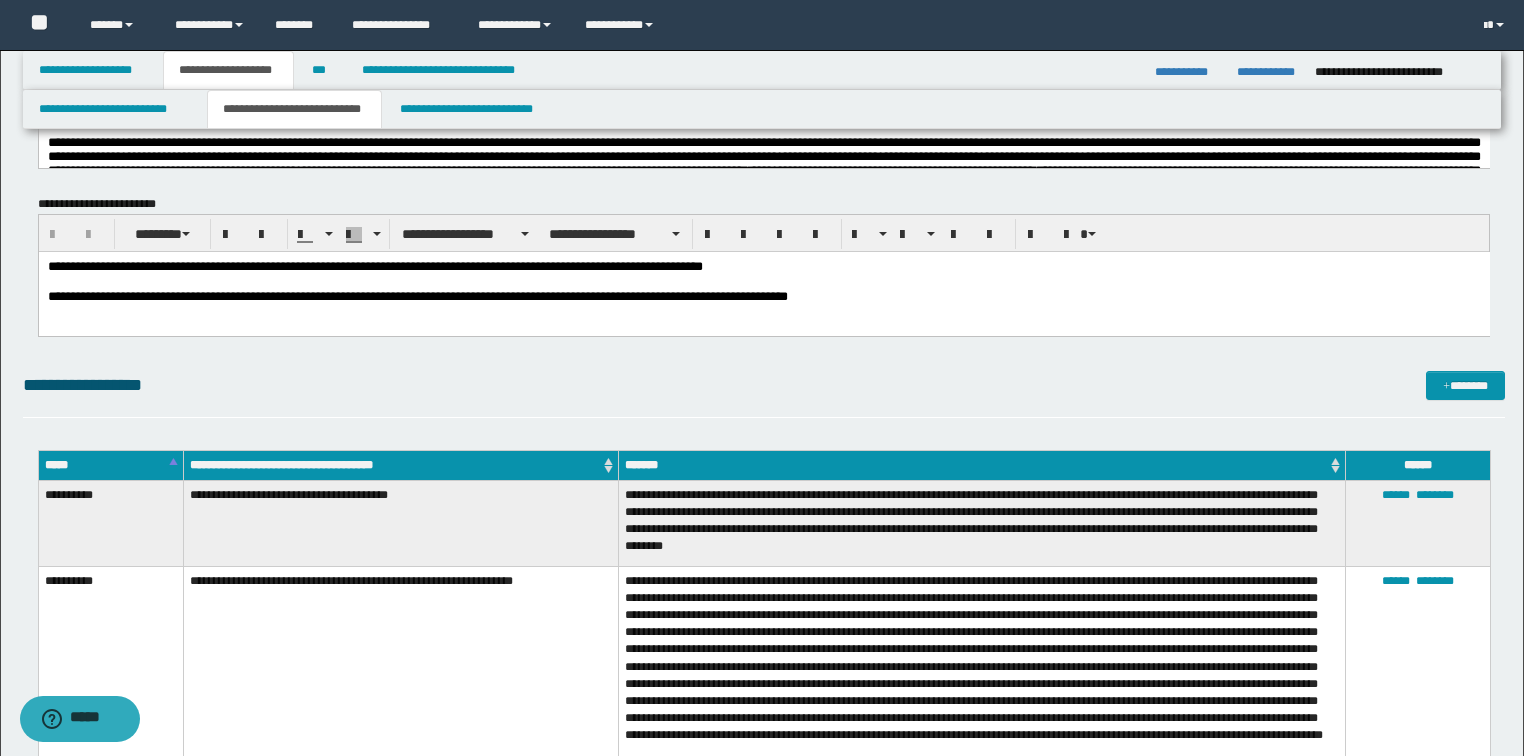 scroll, scrollTop: 0, scrollLeft: 0, axis: both 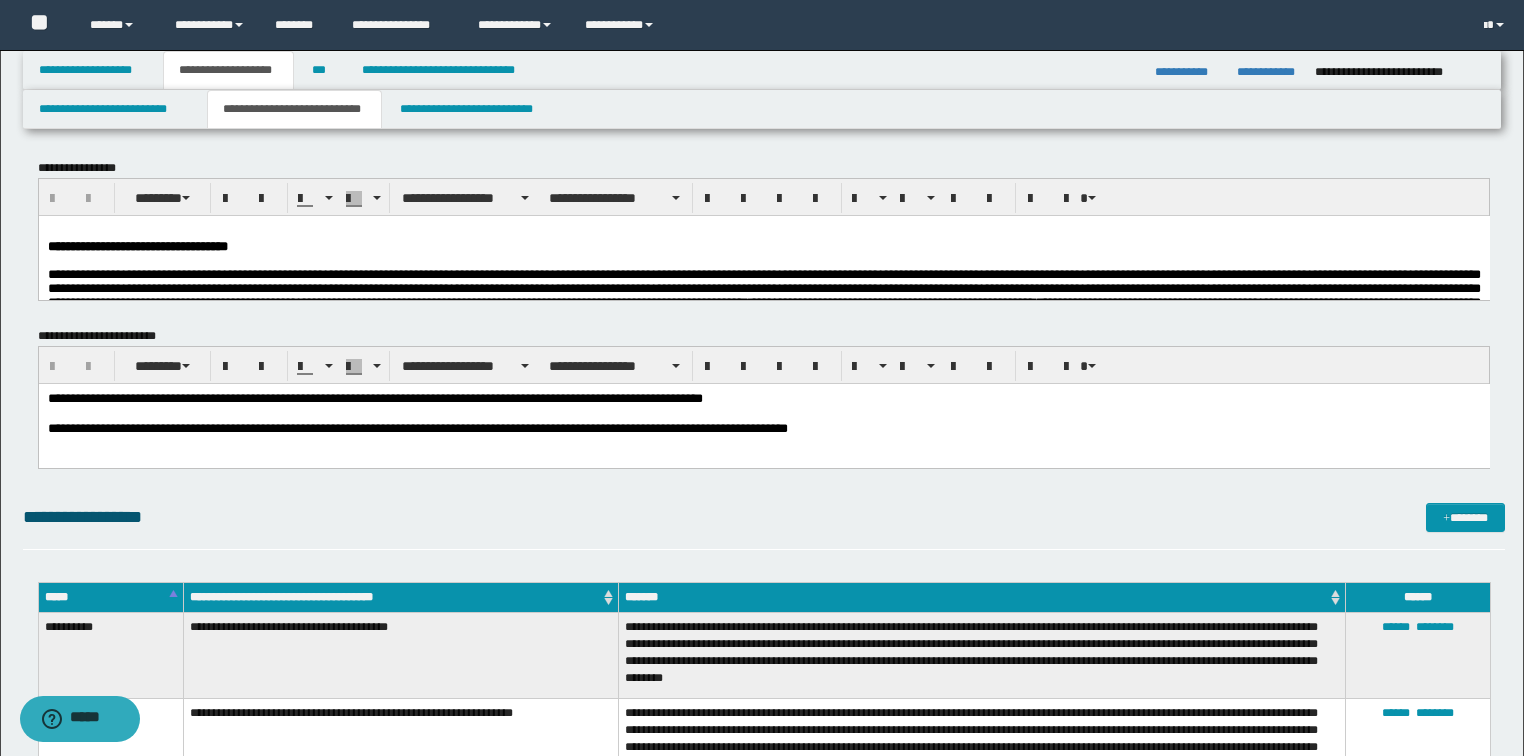 click on "**********" at bounding box center (763, 294) 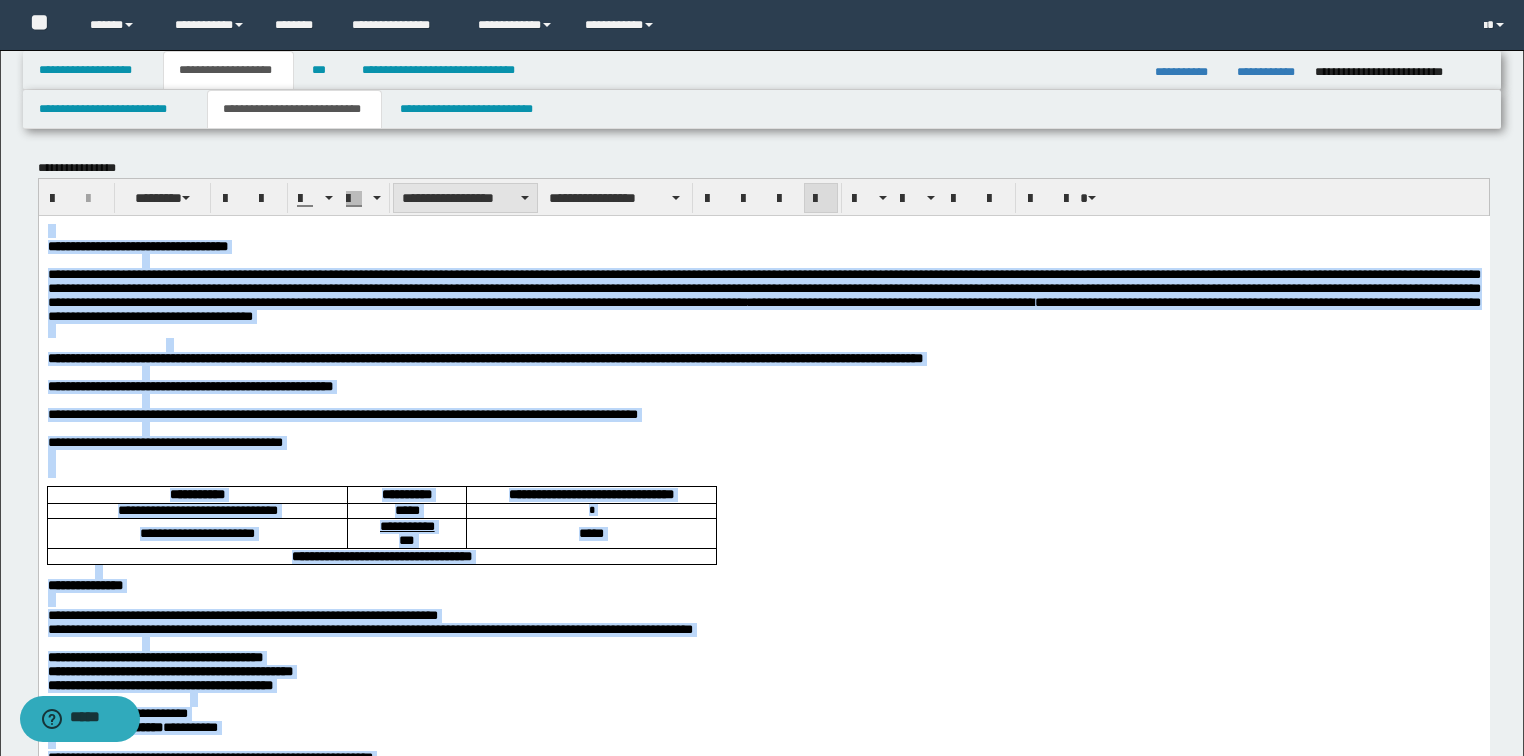 click on "**********" at bounding box center [465, 198] 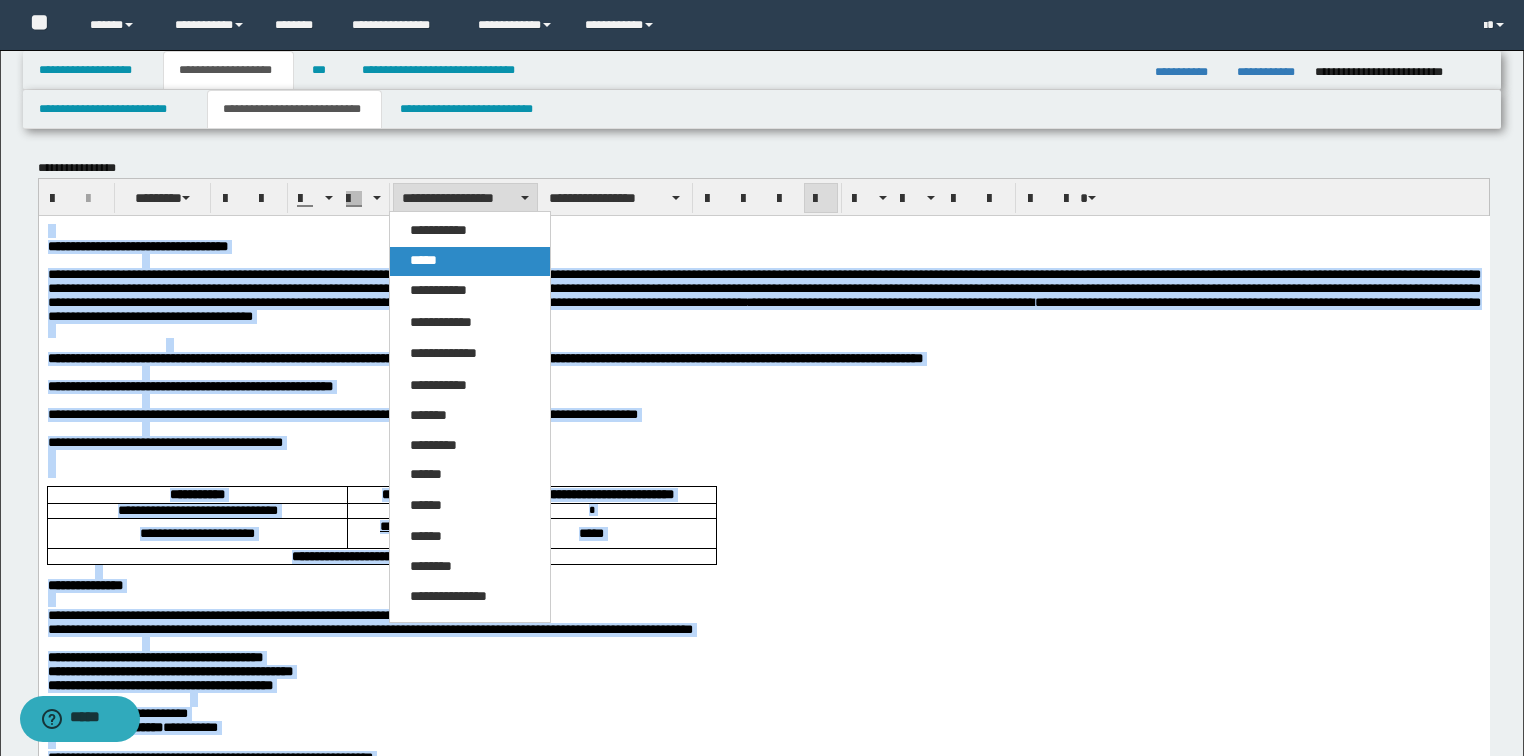 drag, startPoint x: 432, startPoint y: 261, endPoint x: 468, endPoint y: 19, distance: 244.66304 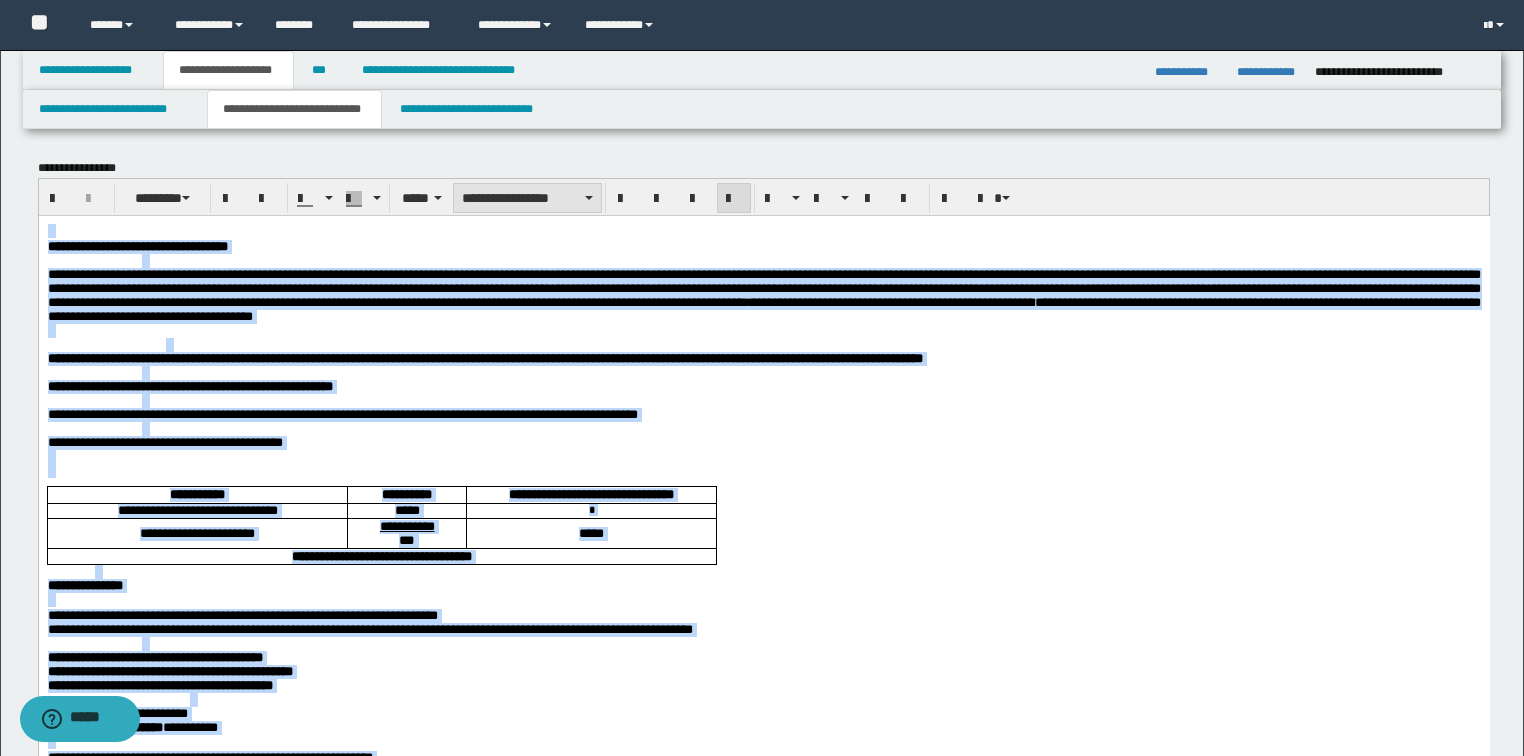 click on "**********" at bounding box center [527, 198] 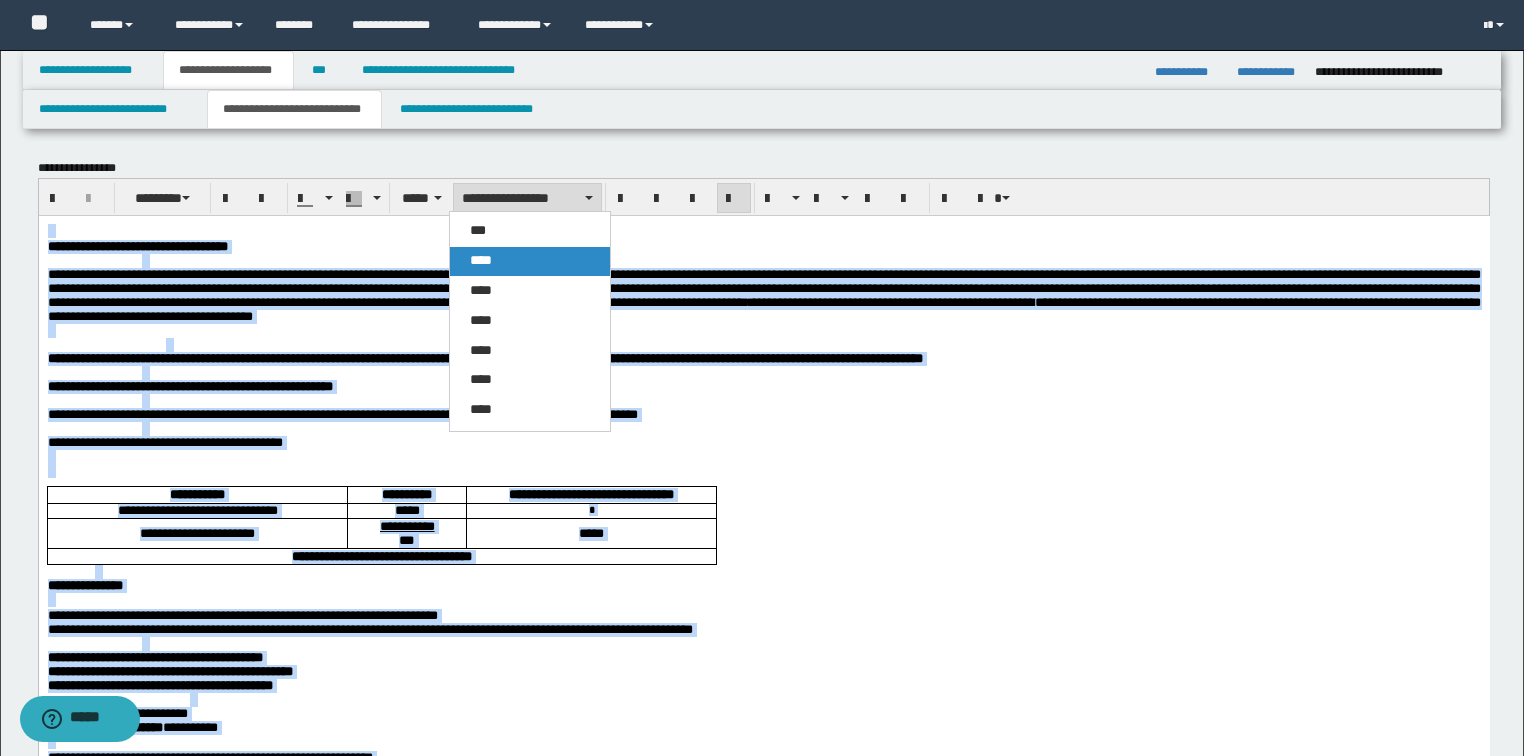 drag, startPoint x: 496, startPoint y: 260, endPoint x: 569, endPoint y: 22, distance: 248.94377 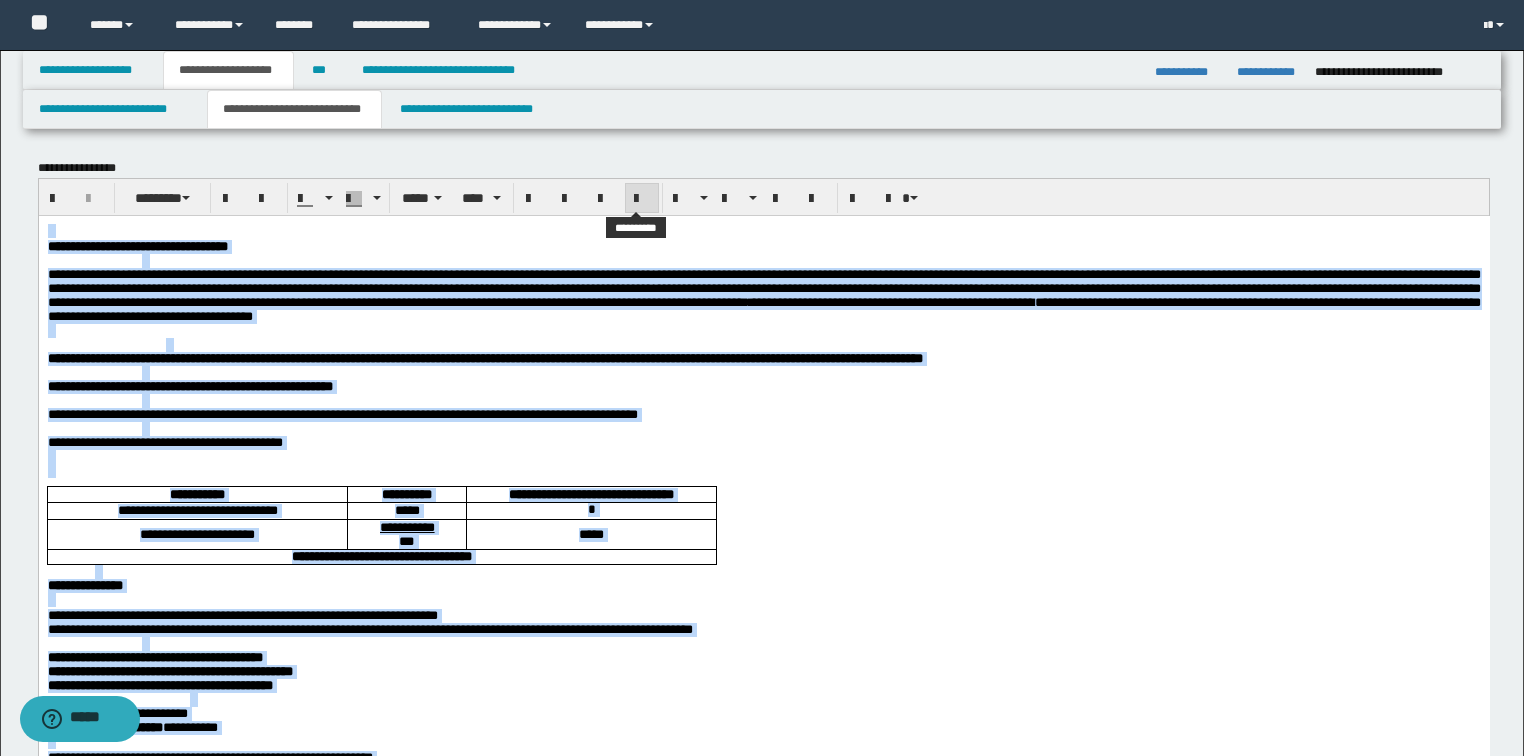 click at bounding box center [642, 198] 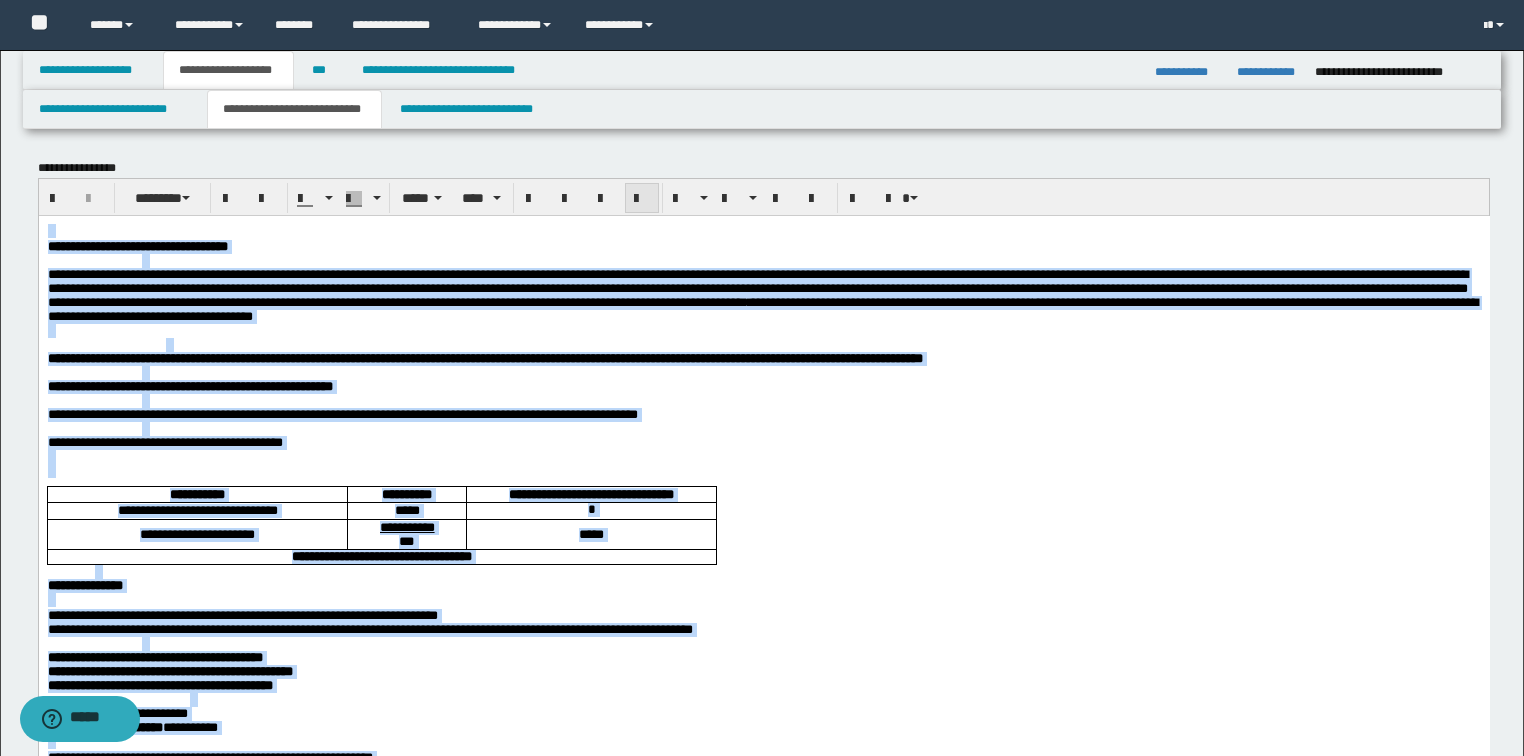 click at bounding box center [642, 198] 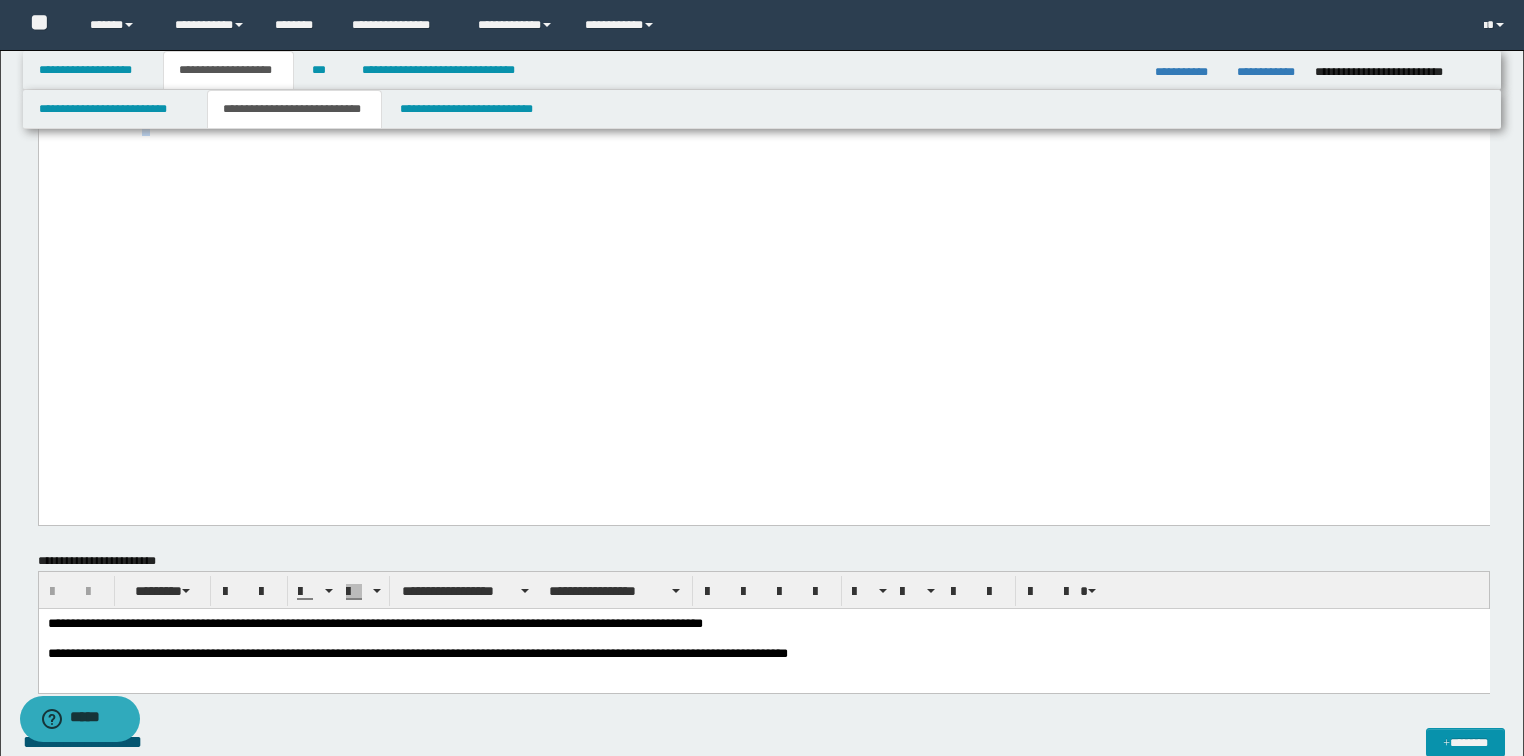 scroll, scrollTop: 2800, scrollLeft: 0, axis: vertical 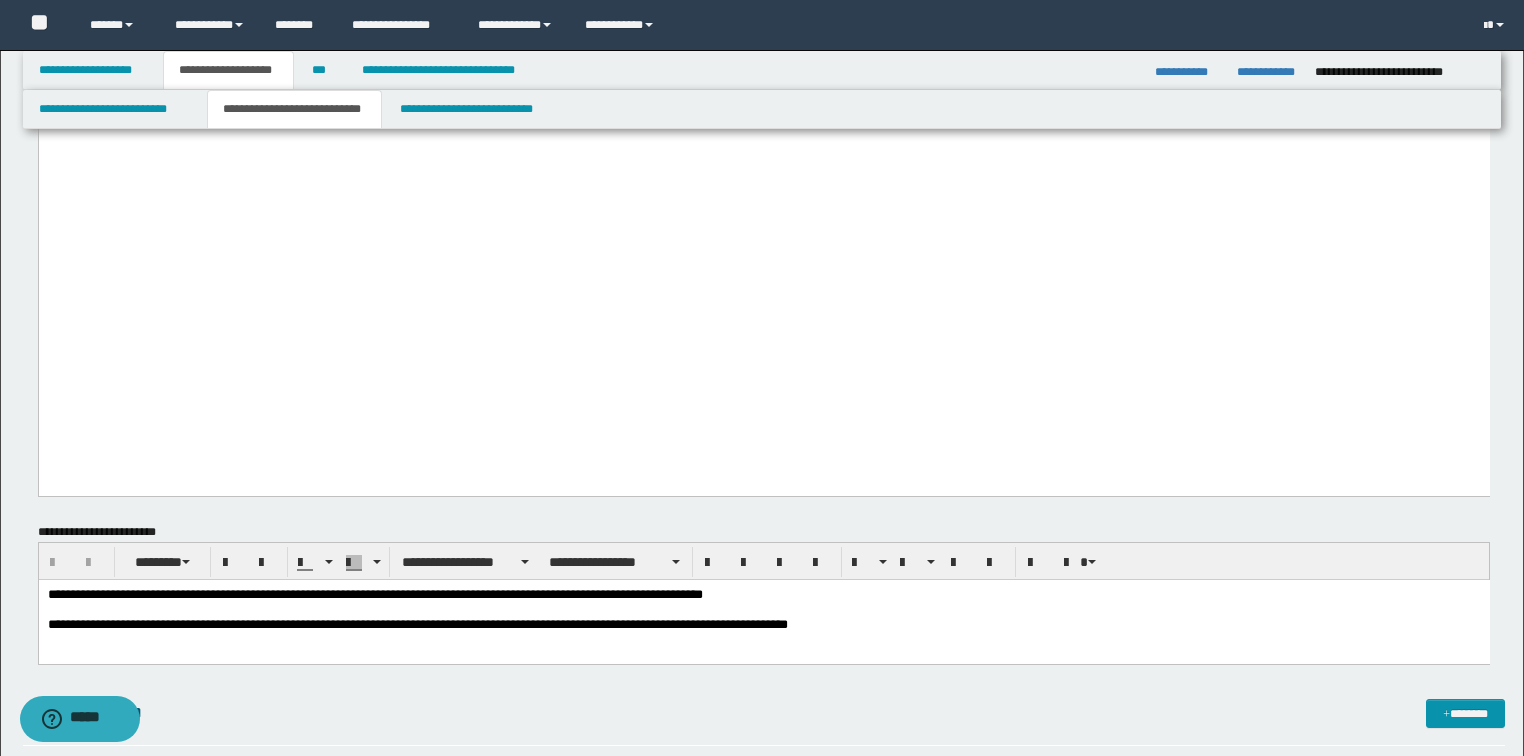 click at bounding box center [763, 115] 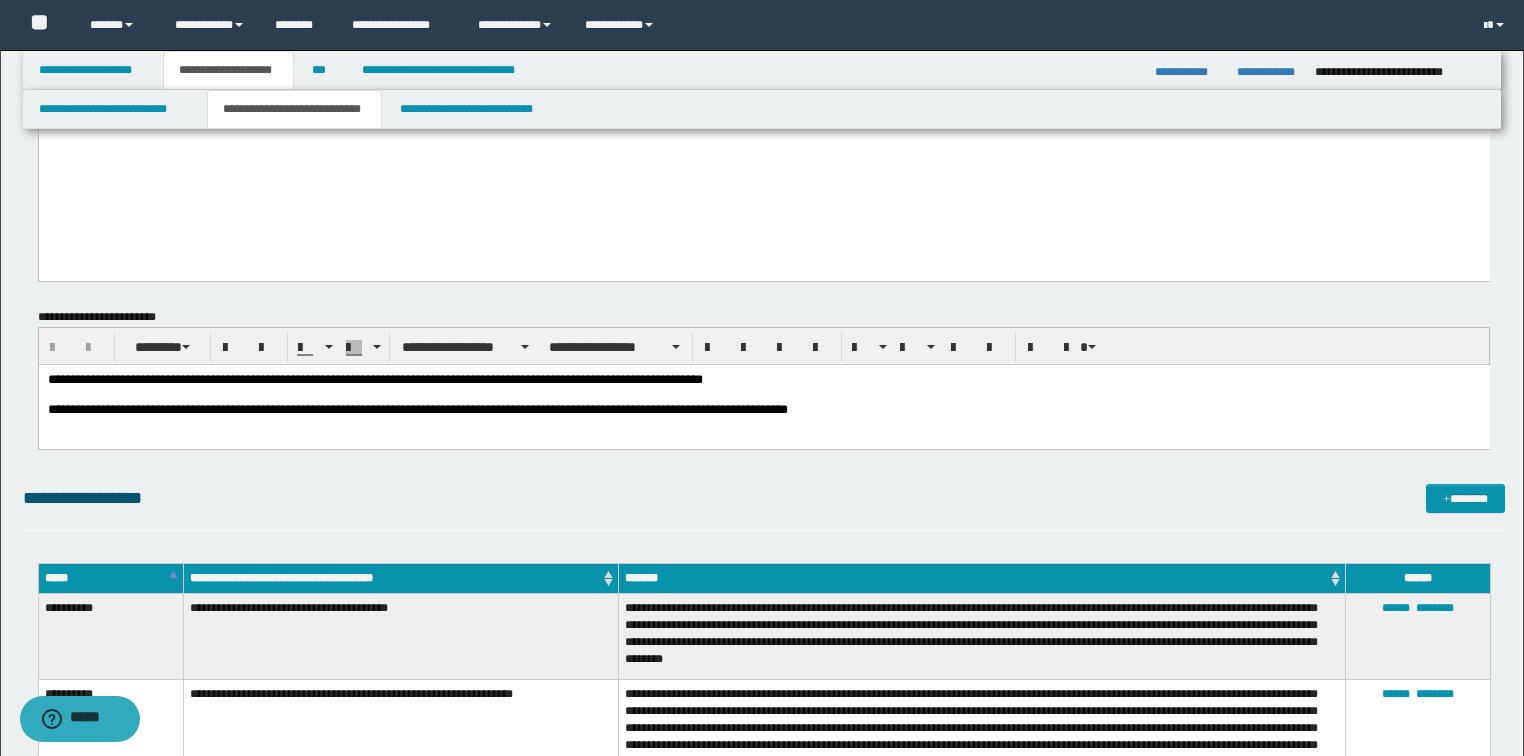 scroll, scrollTop: 2960, scrollLeft: 0, axis: vertical 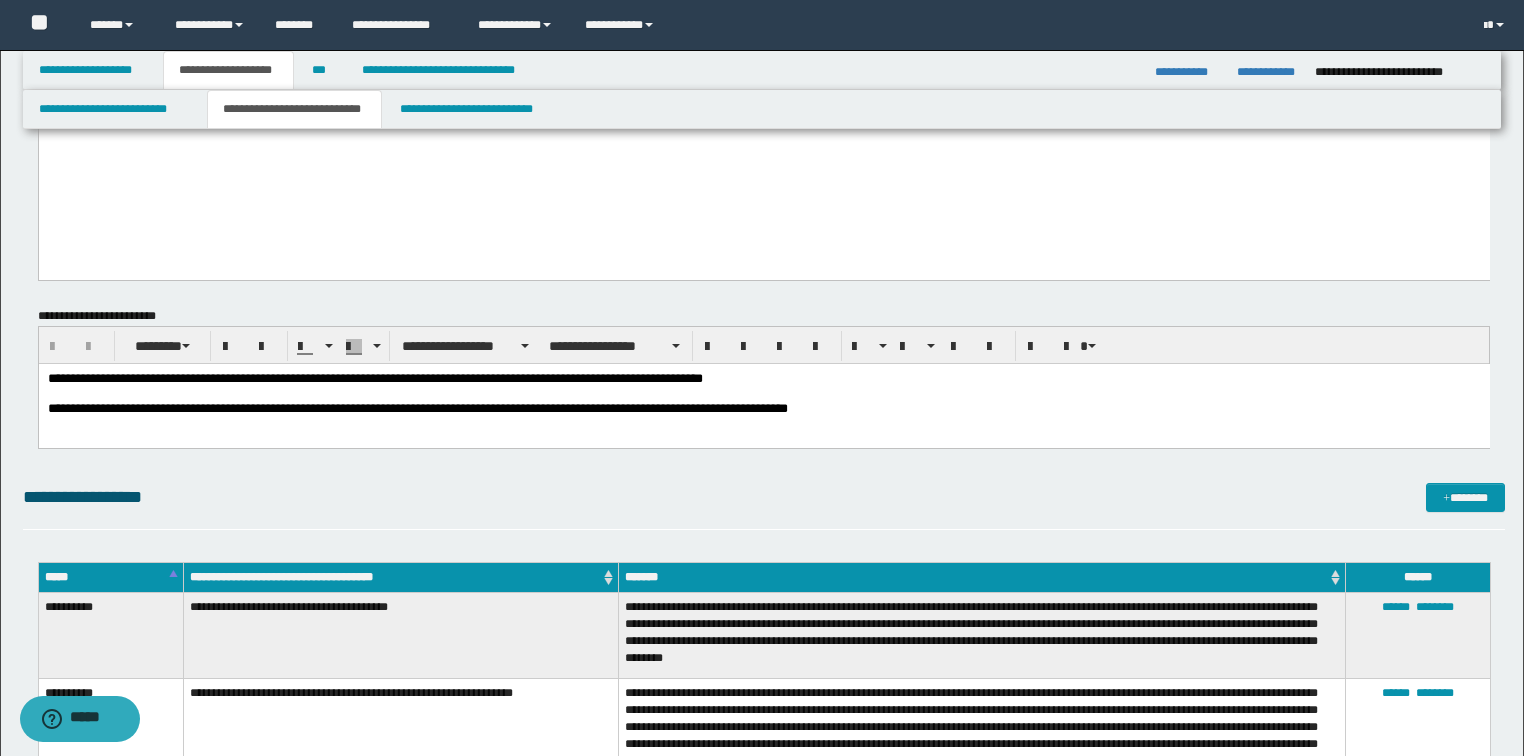 click on "**********" at bounding box center (763, 418) 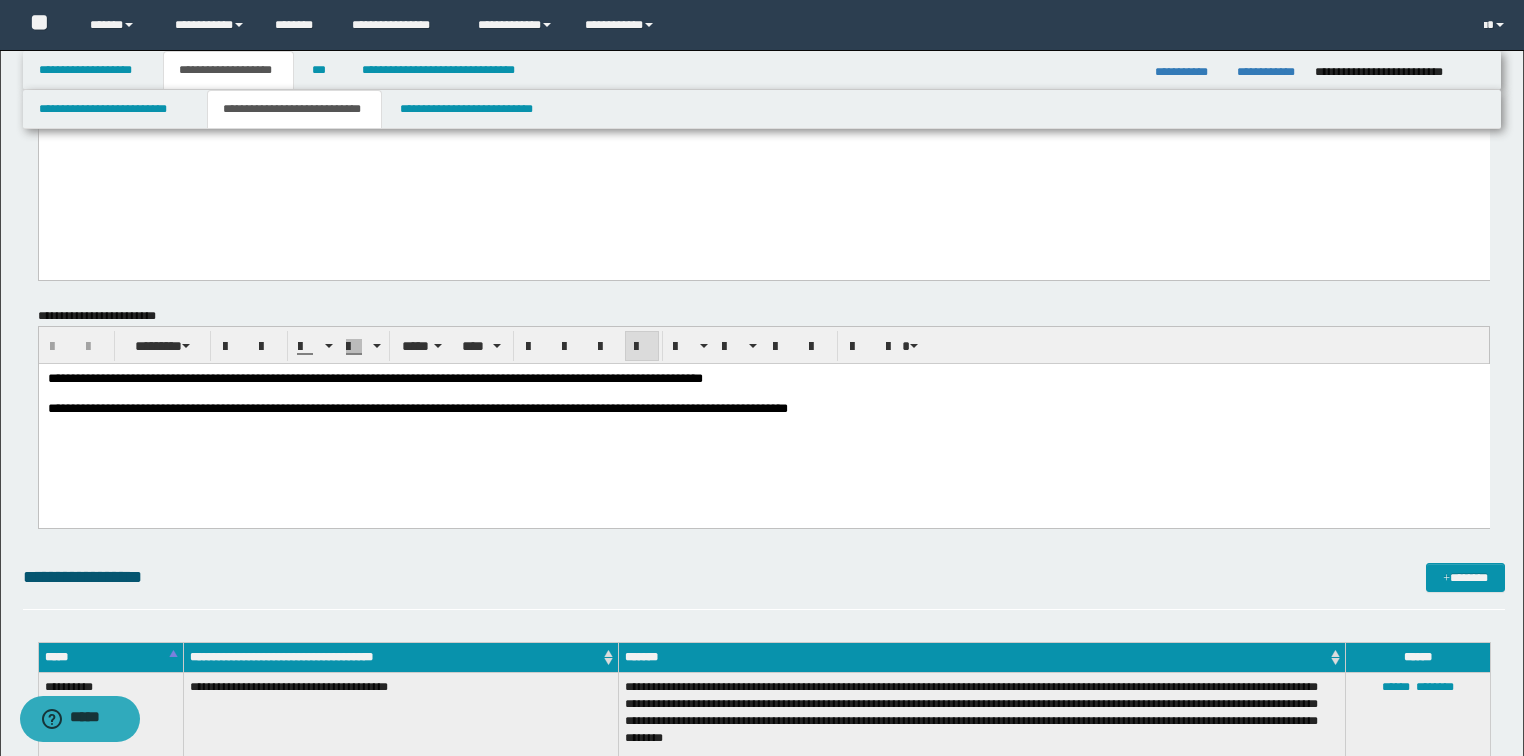 click on "**********" at bounding box center [374, 377] 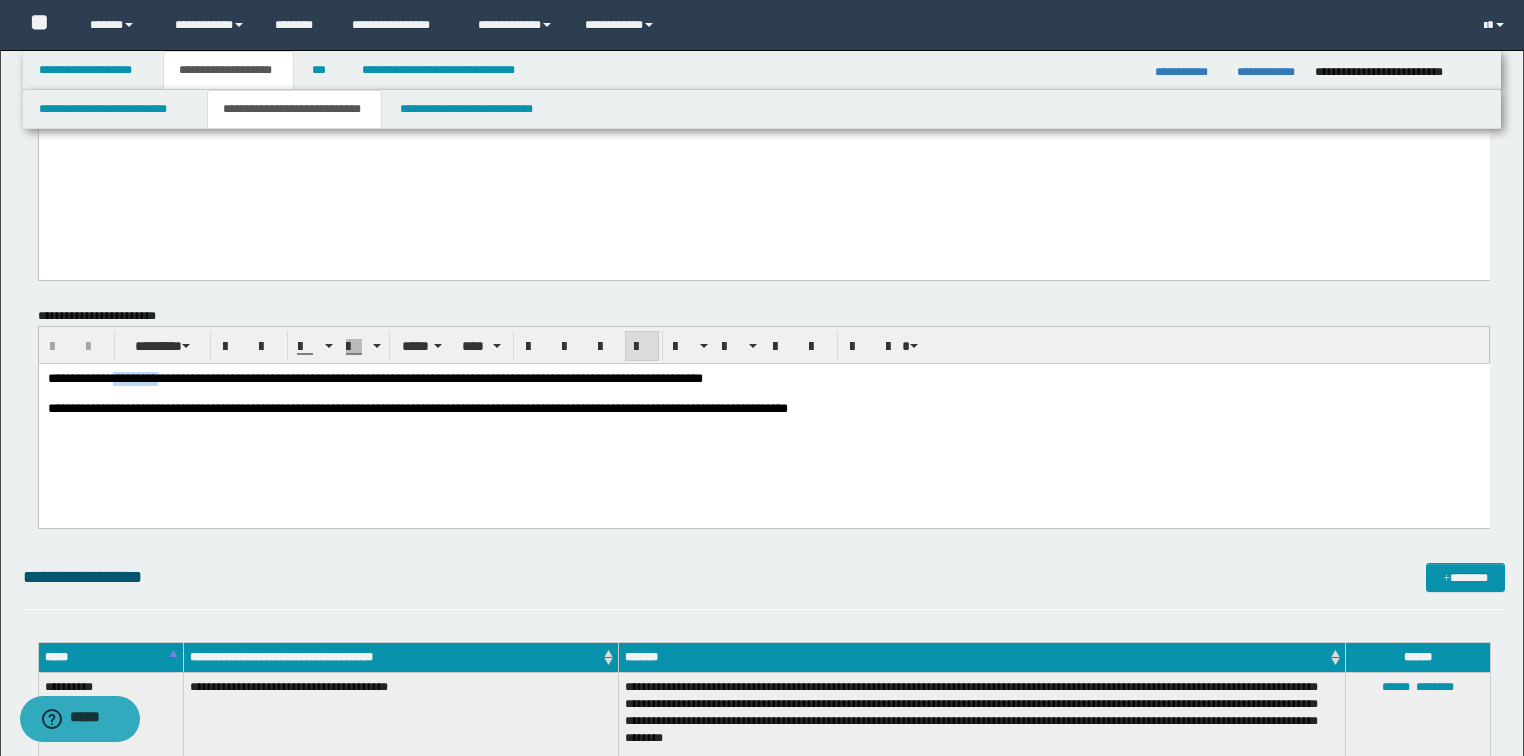 click on "**********" at bounding box center (374, 377) 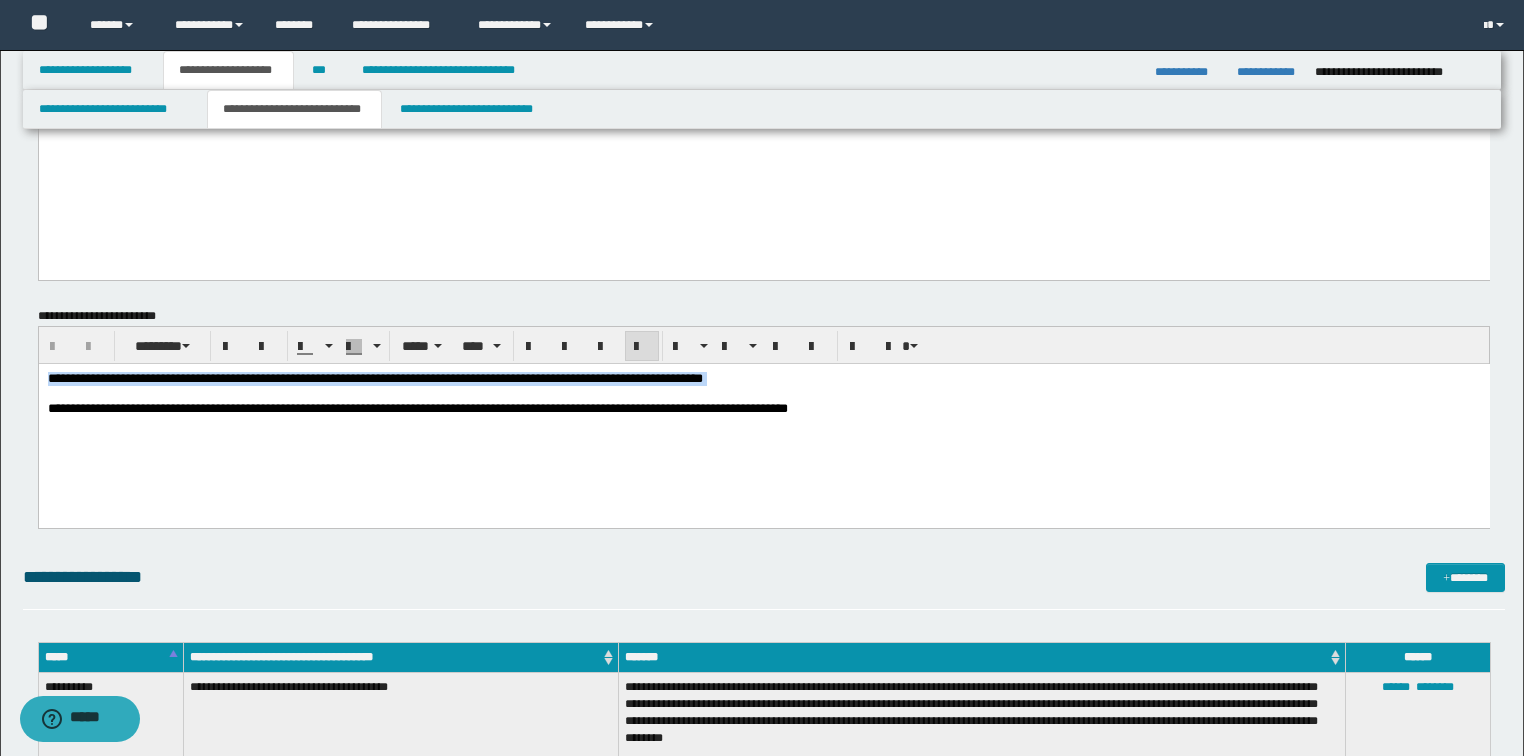 click on "**********" at bounding box center [374, 377] 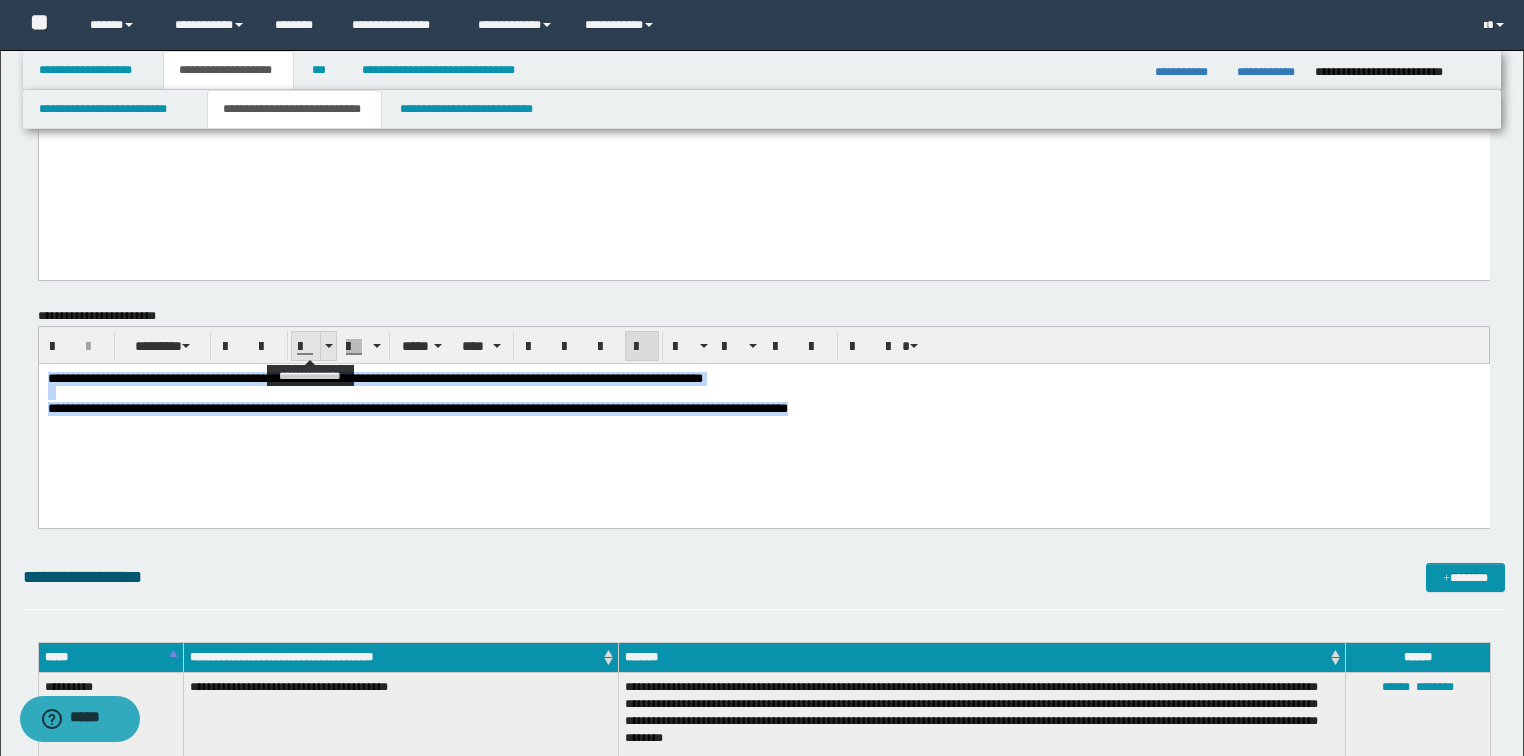 click at bounding box center [328, 346] 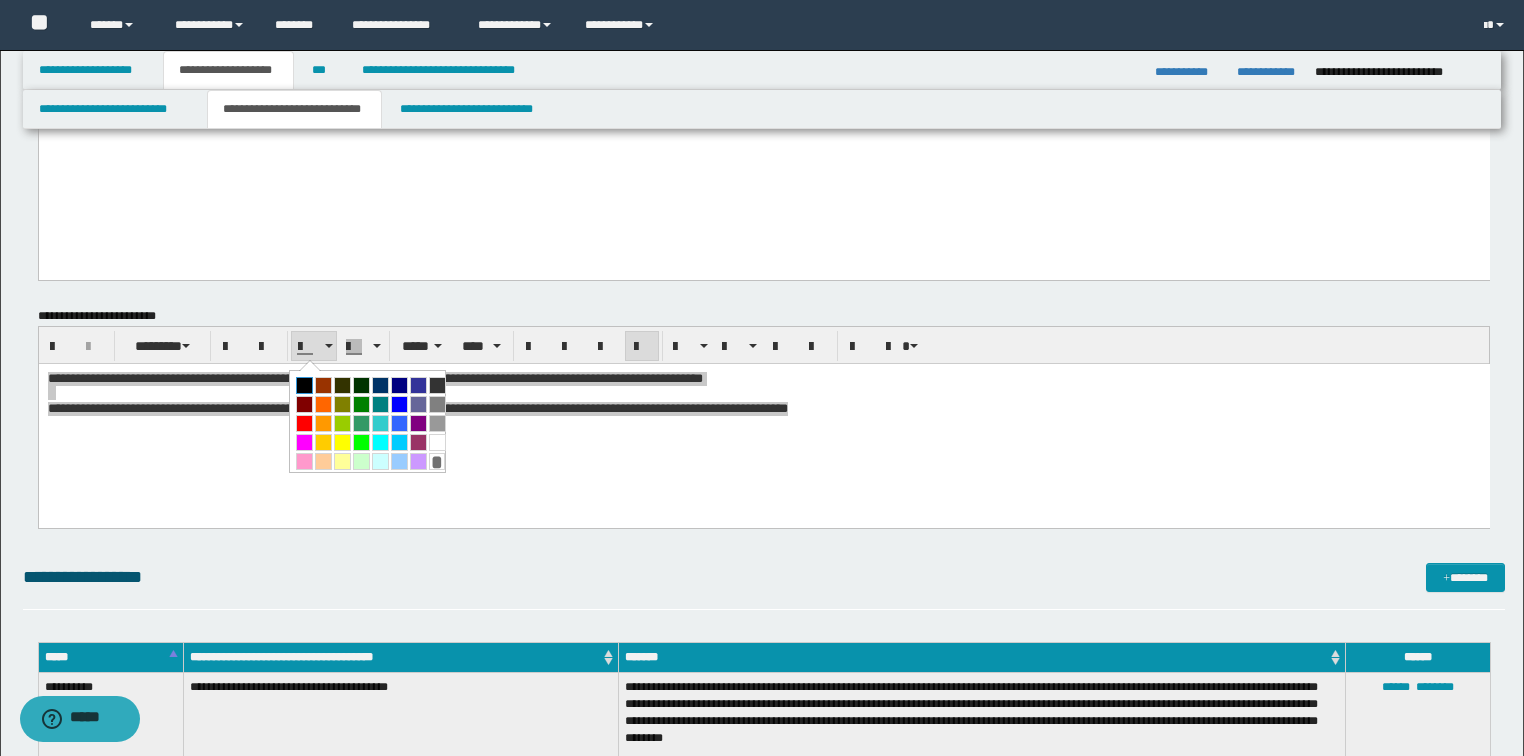 click at bounding box center [304, 385] 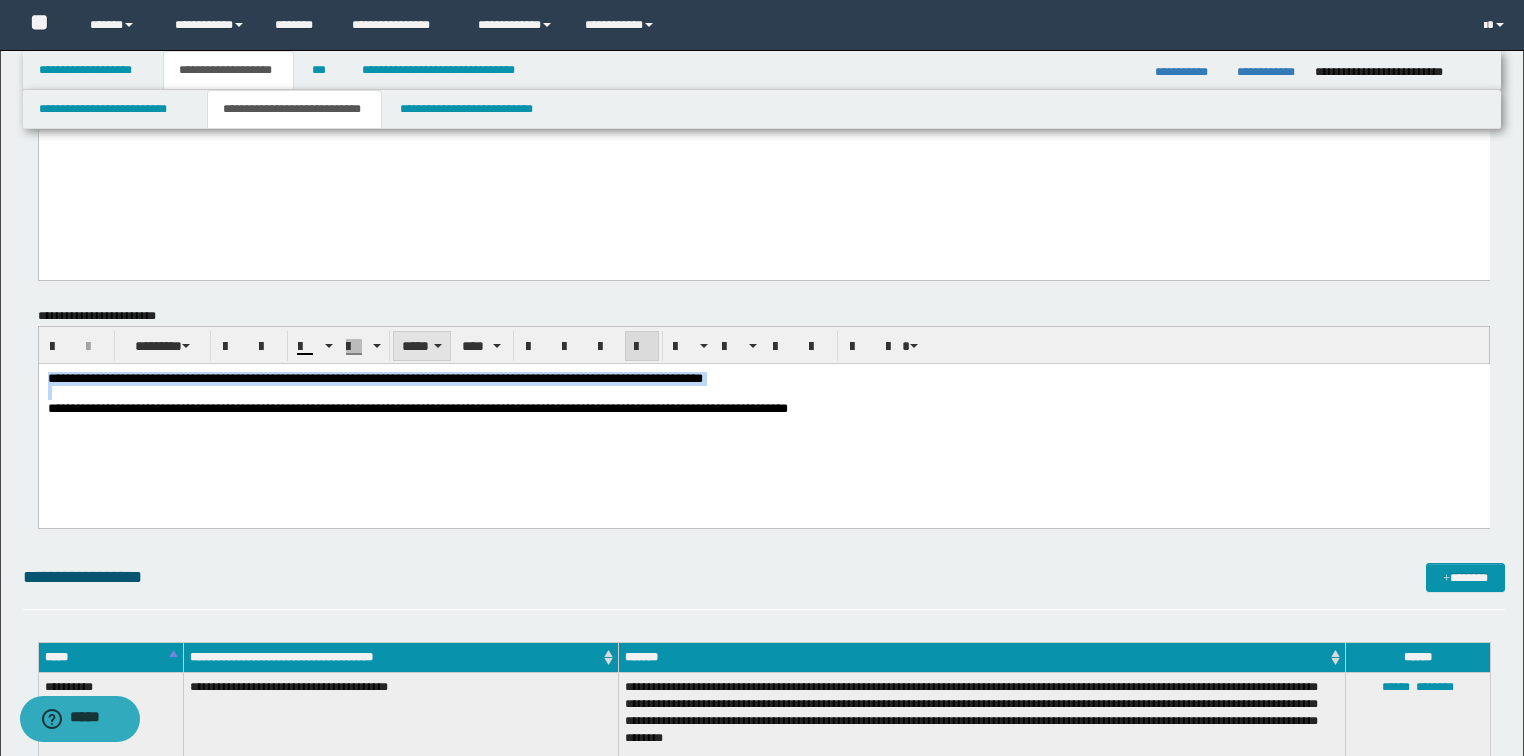 click on "*****" at bounding box center (422, 346) 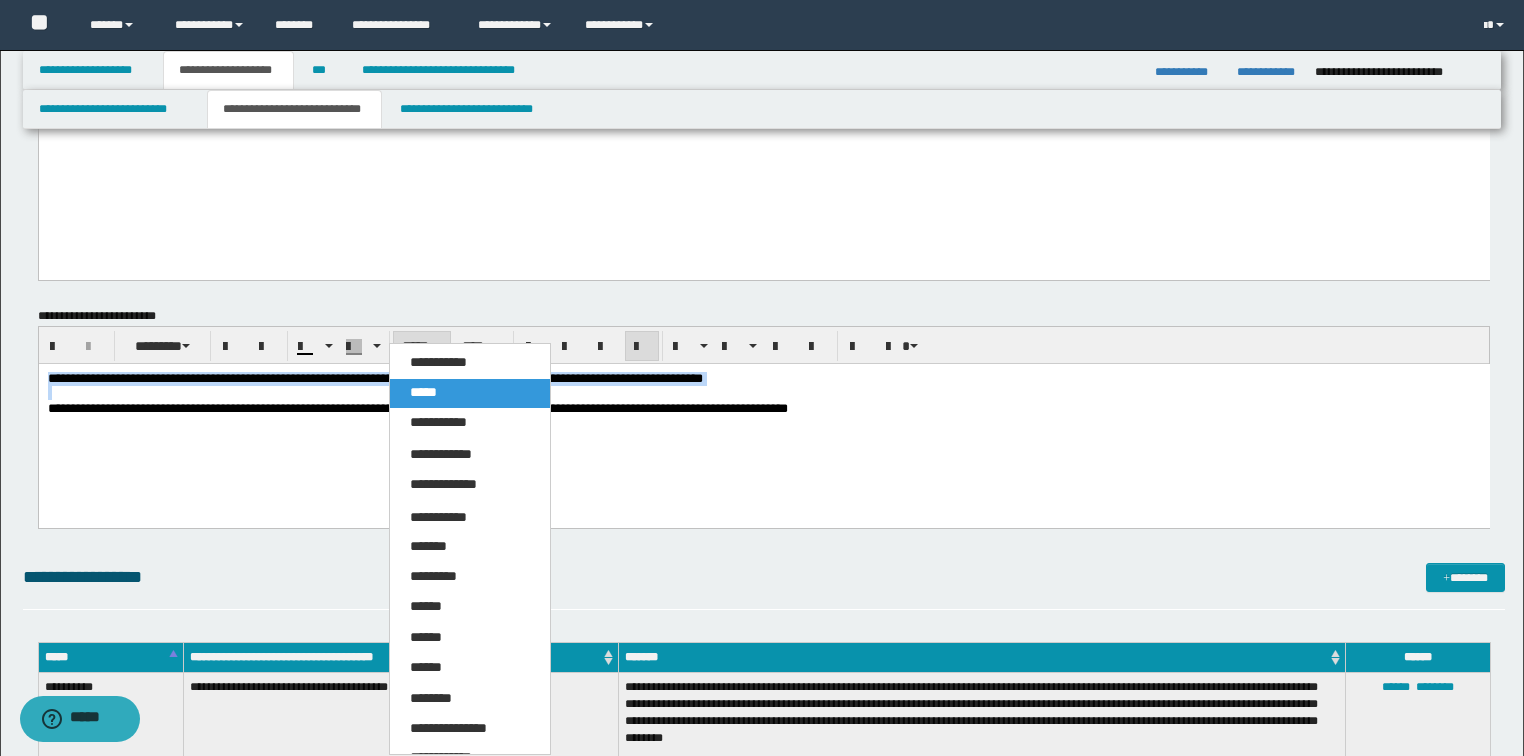 click on "*****" at bounding box center [470, 393] 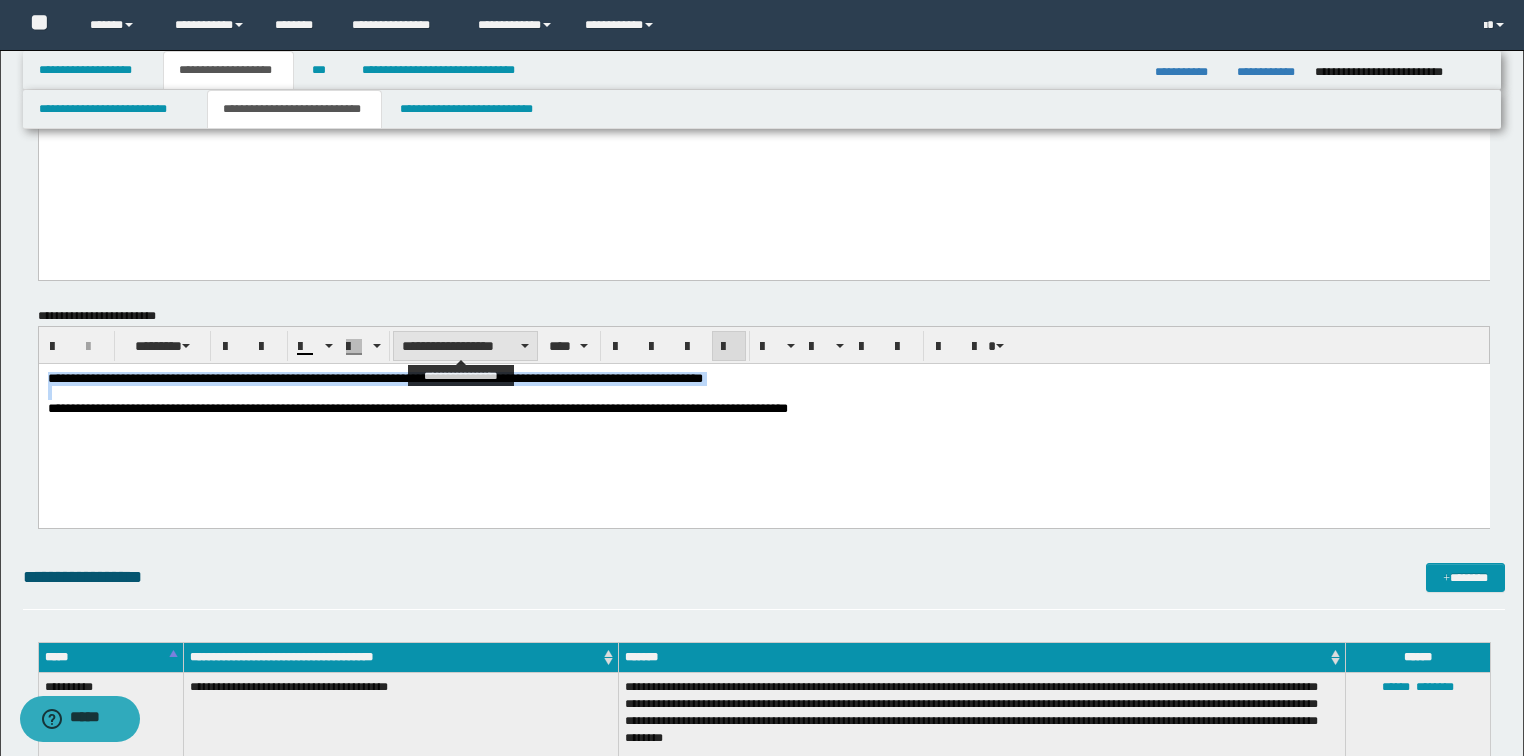 click on "**********" at bounding box center (465, 346) 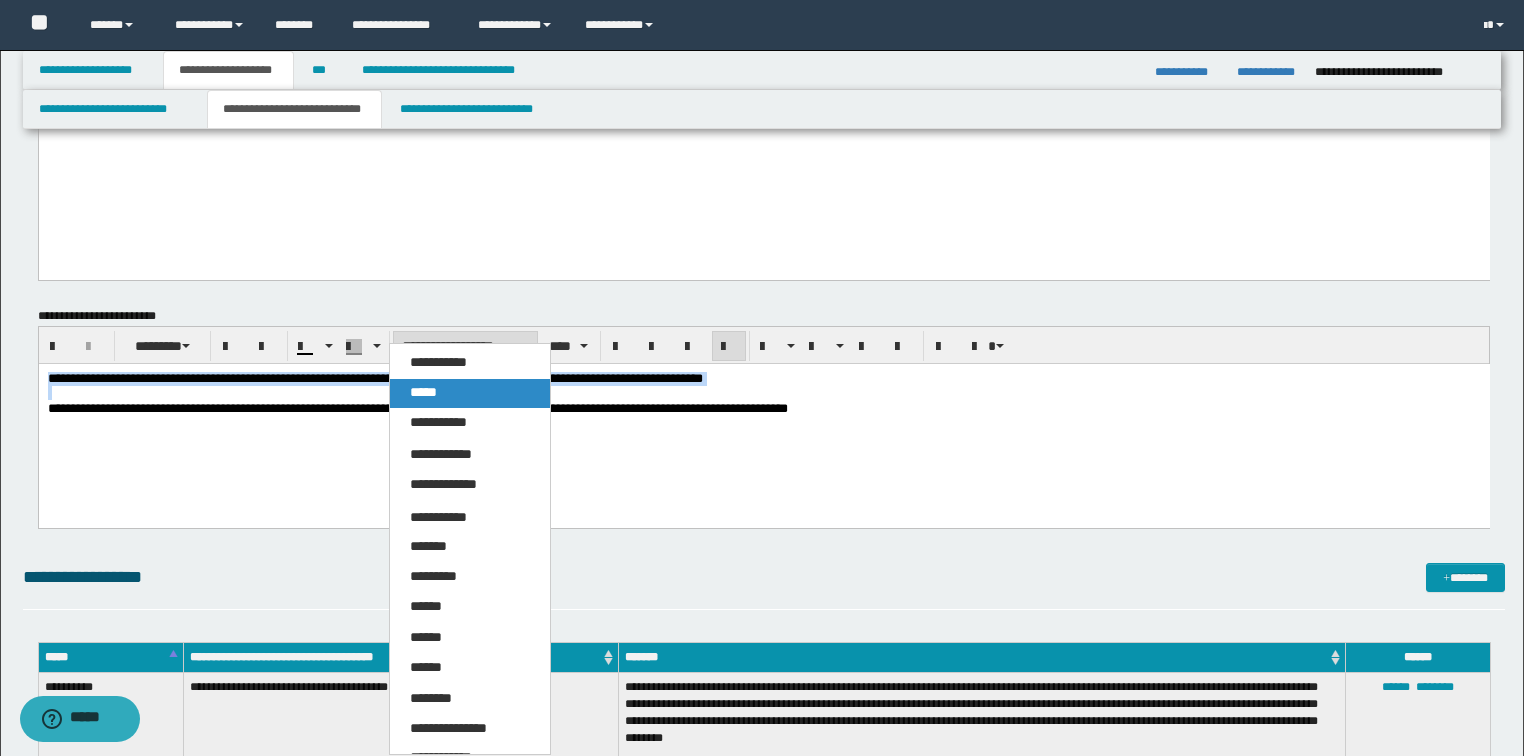click on "*****" at bounding box center (423, 392) 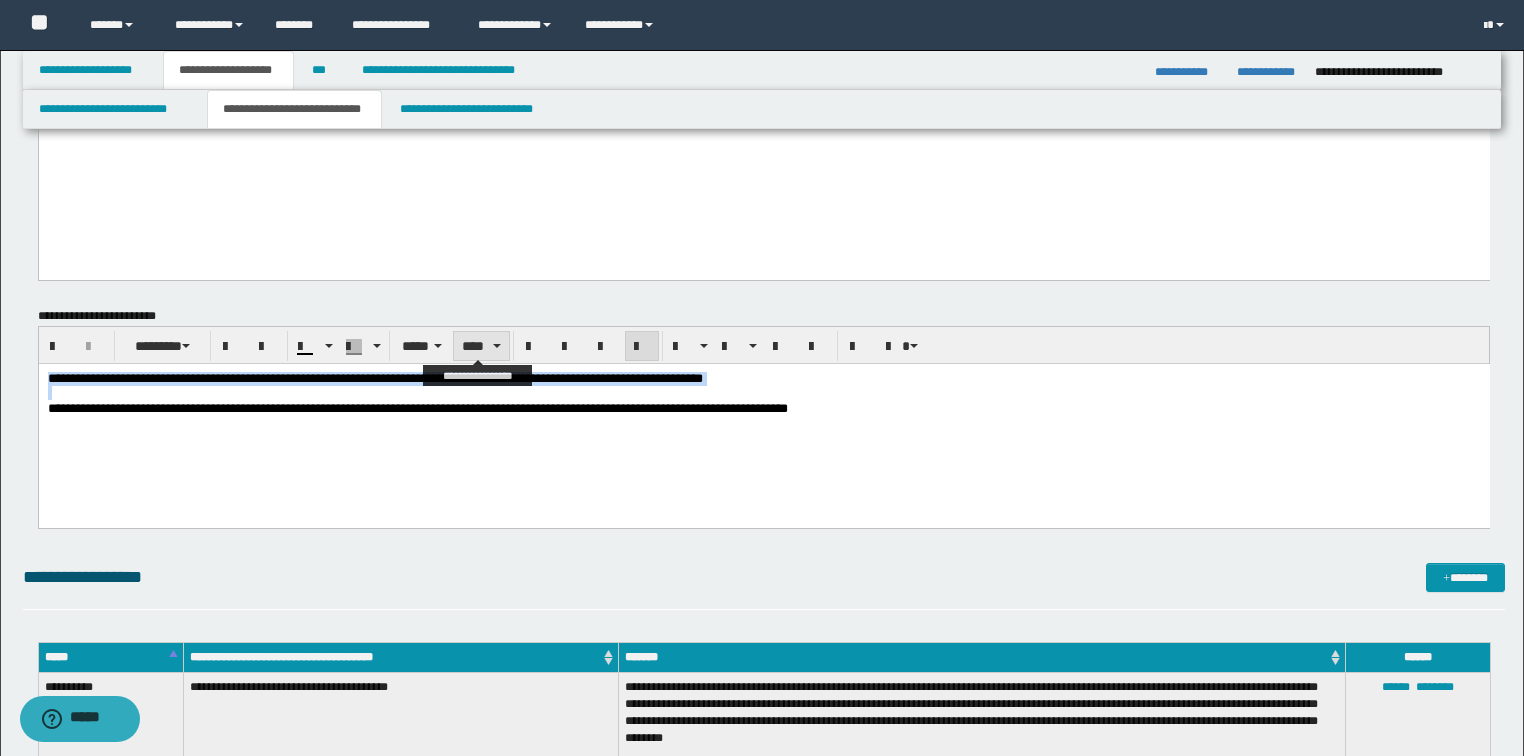 click on "****" at bounding box center [481, 346] 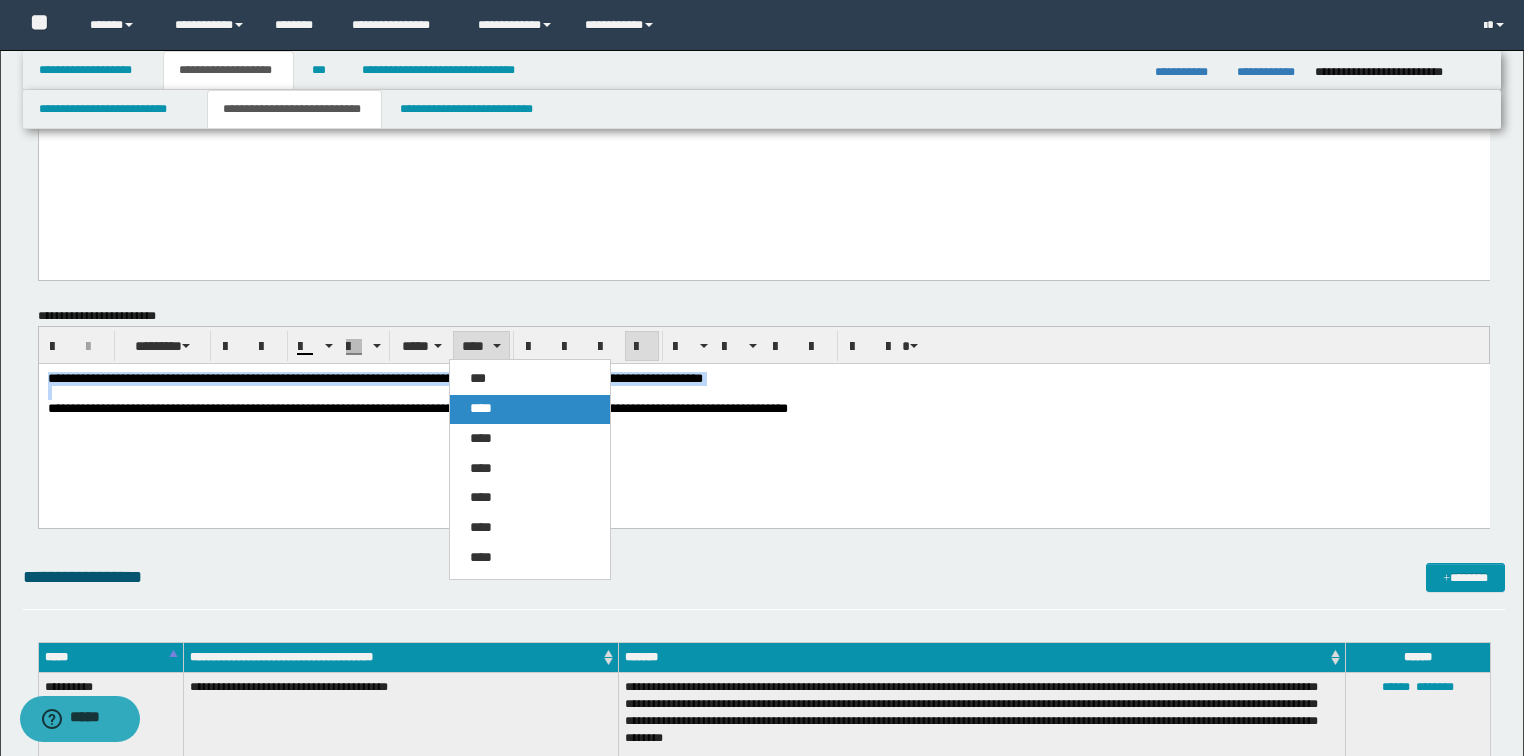 click on "****" at bounding box center [481, 408] 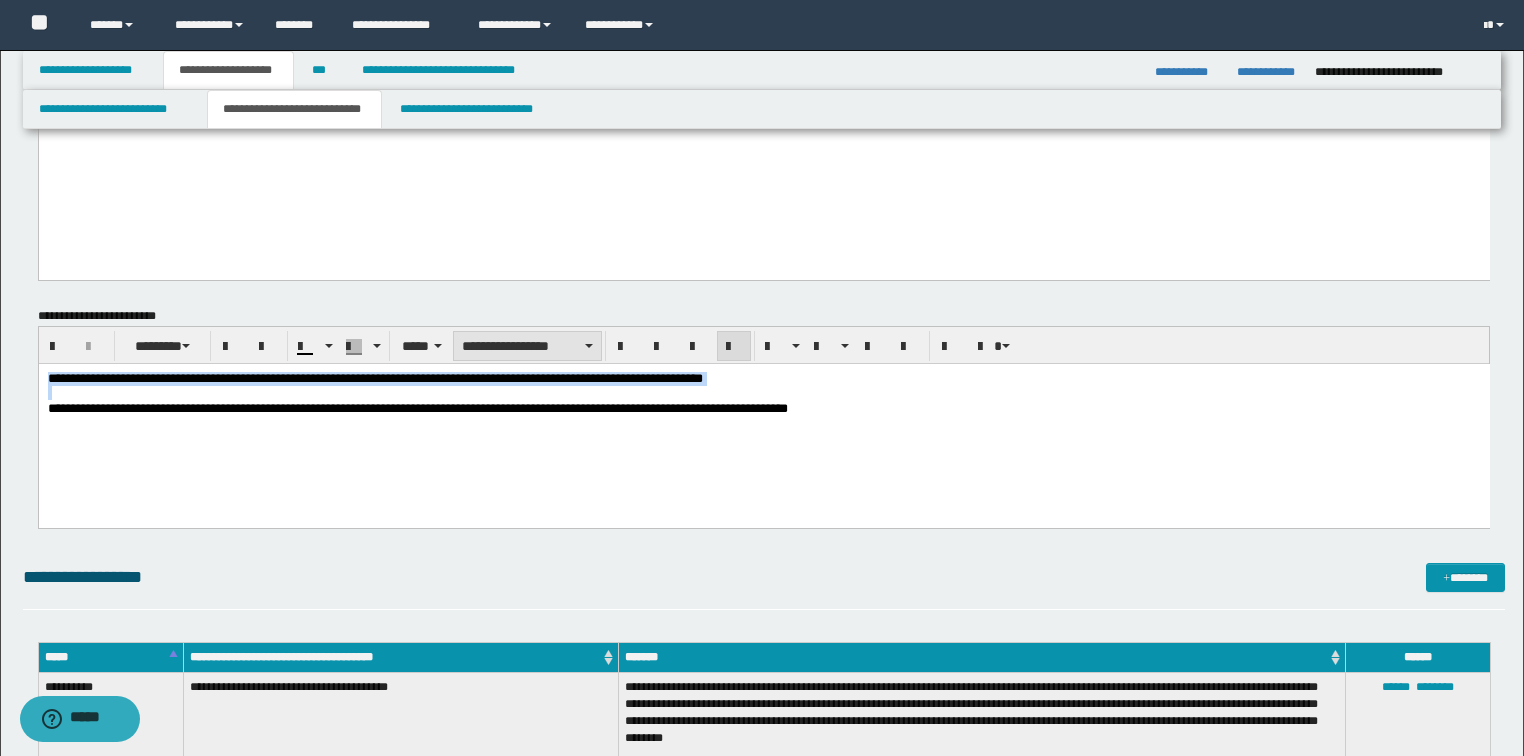 click on "**********" at bounding box center [527, 346] 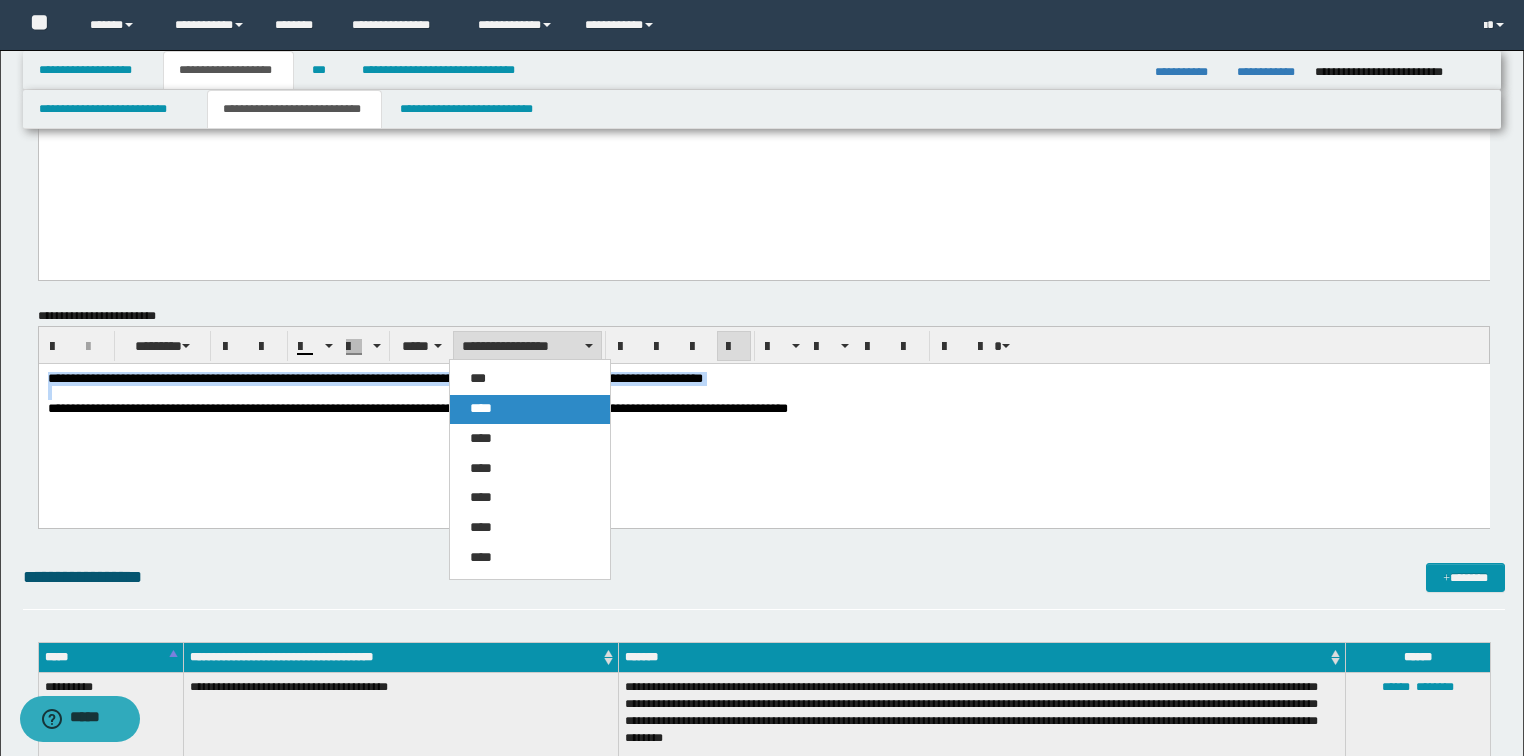 click on "****" at bounding box center (481, 408) 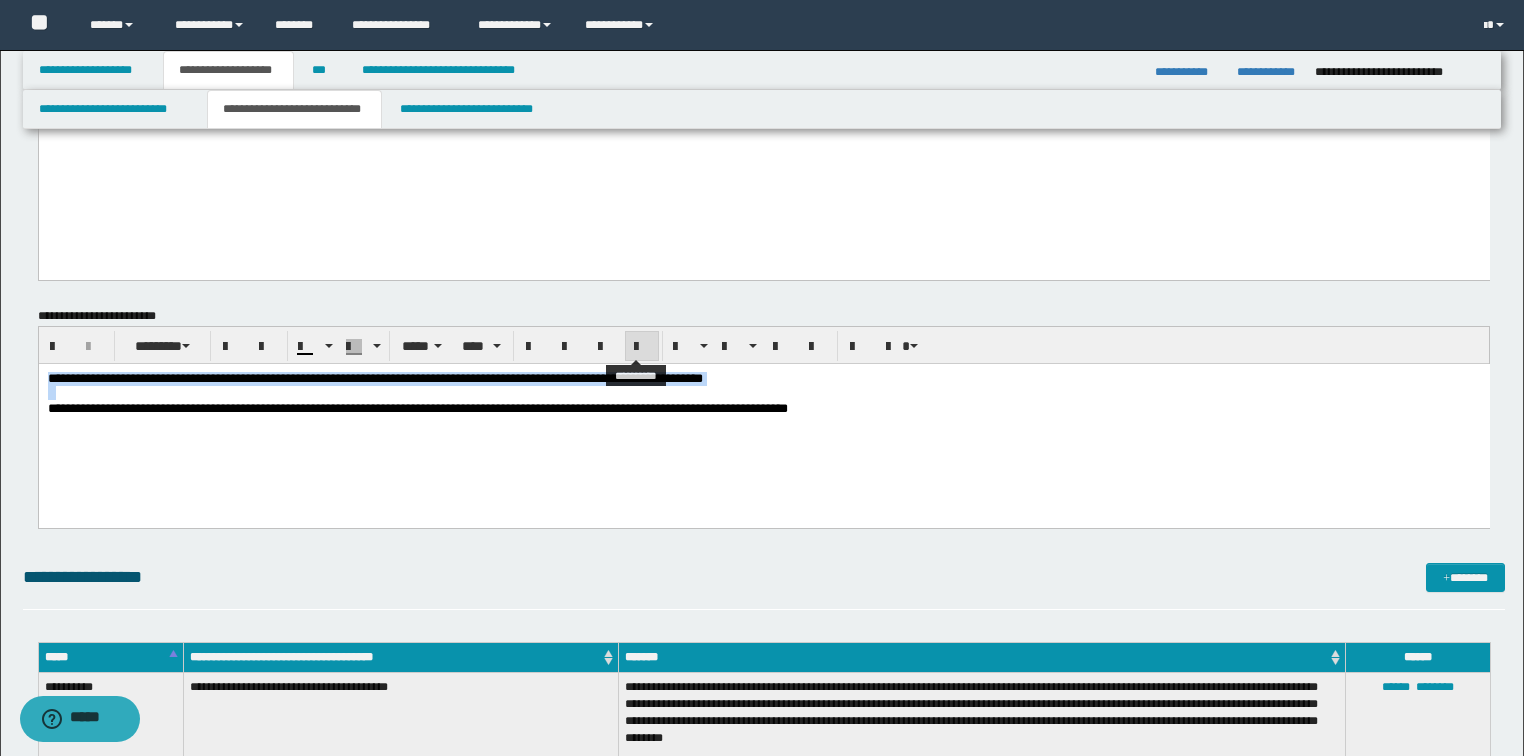 click at bounding box center (642, 346) 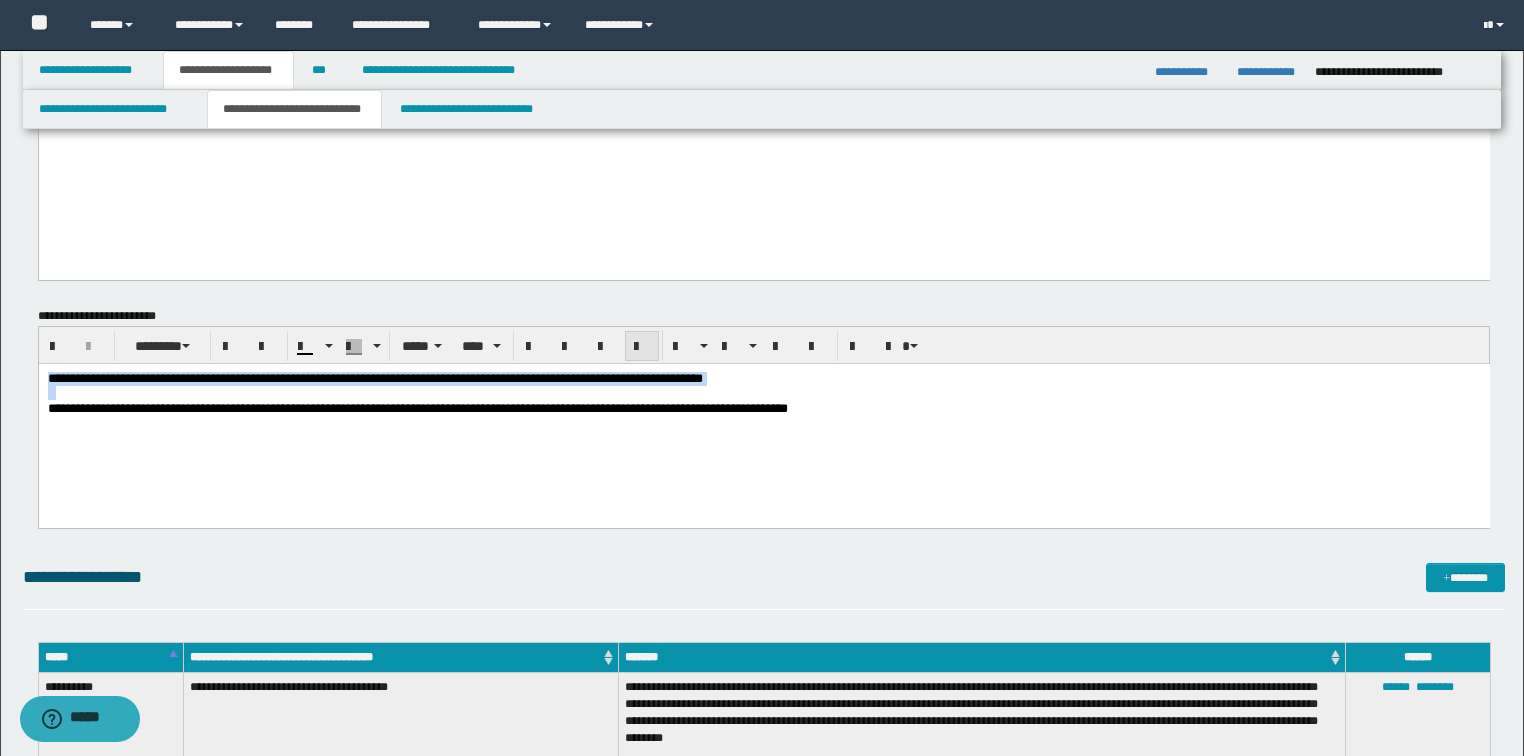click at bounding box center [642, 346] 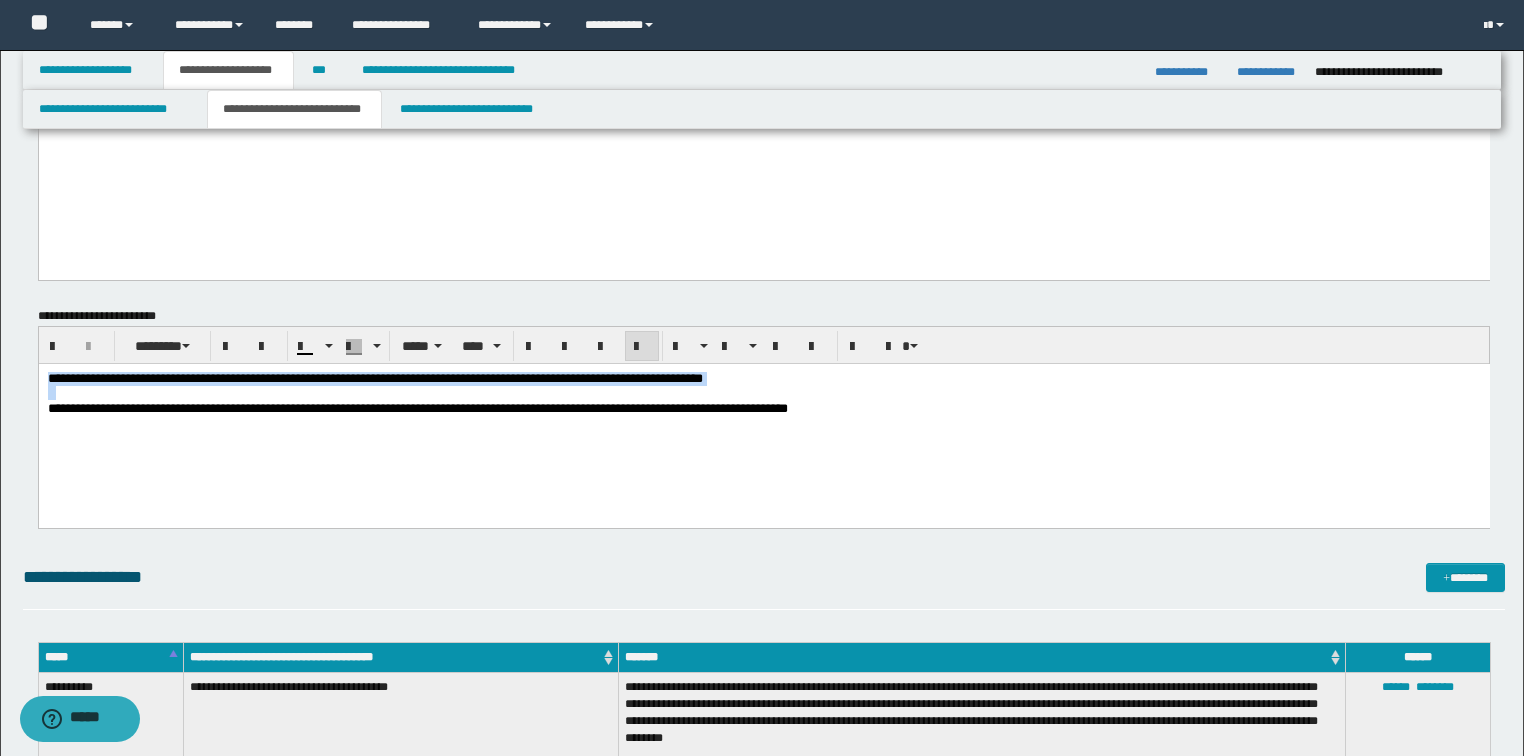 click at bounding box center [642, 346] 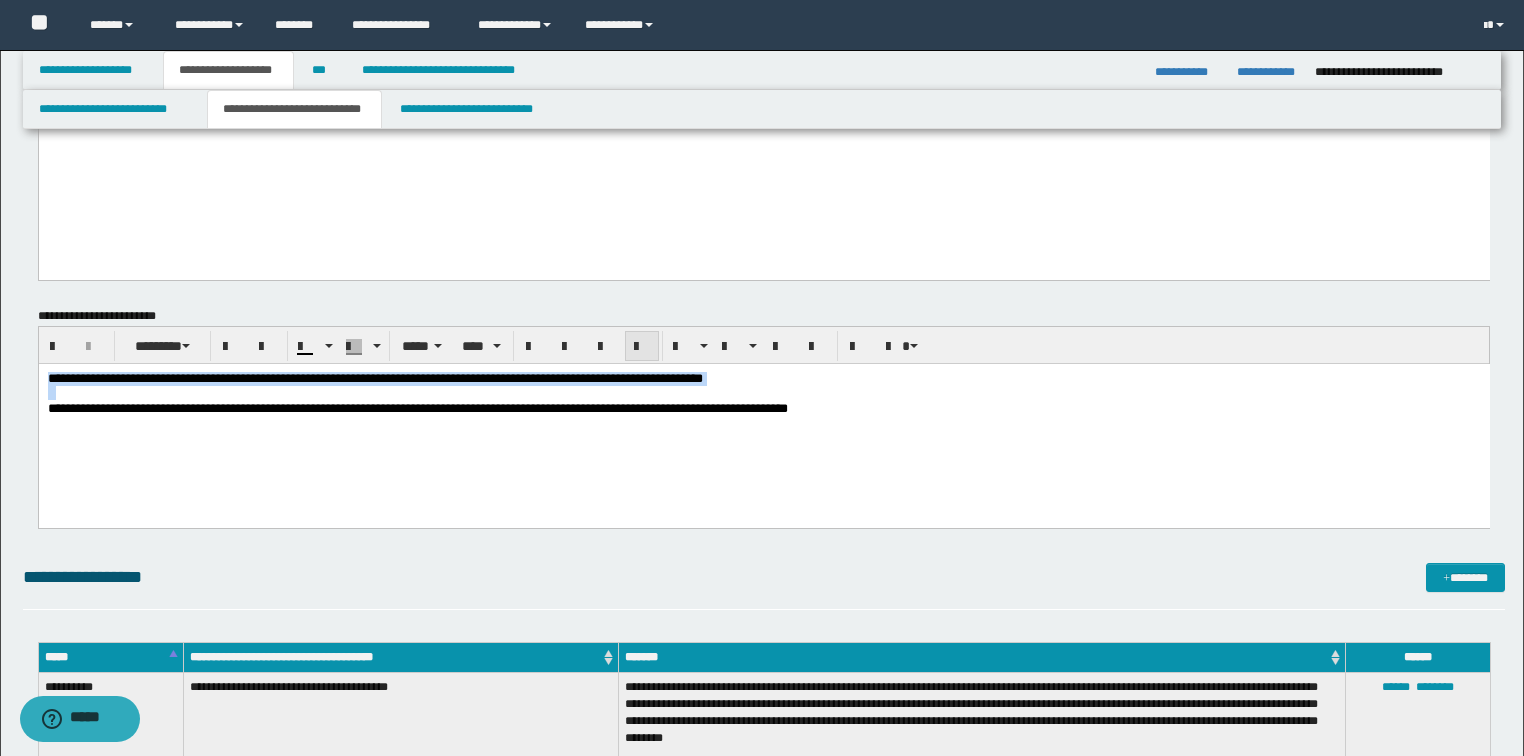 click at bounding box center (642, 346) 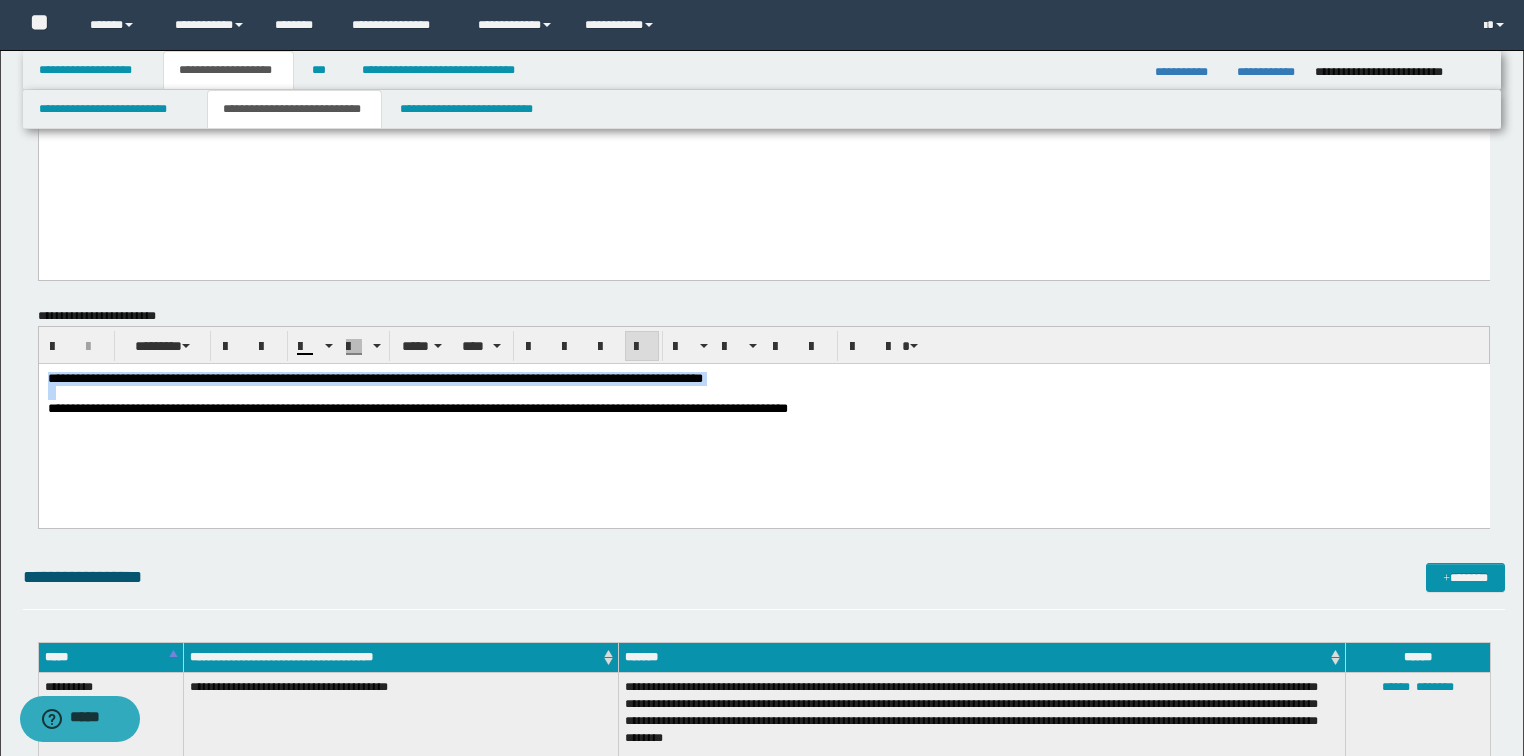 click on "**********" at bounding box center [763, 408] 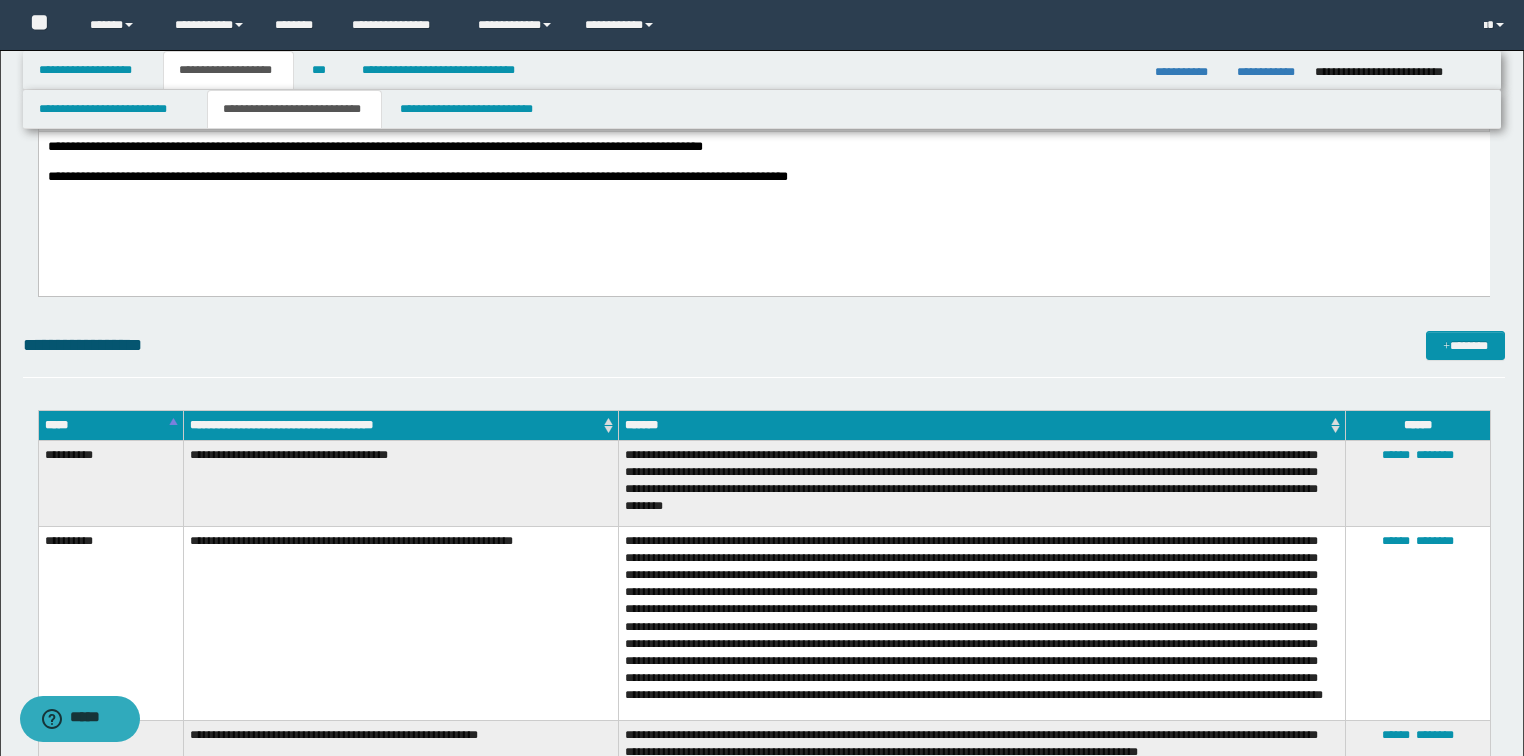 scroll, scrollTop: 3200, scrollLeft: 0, axis: vertical 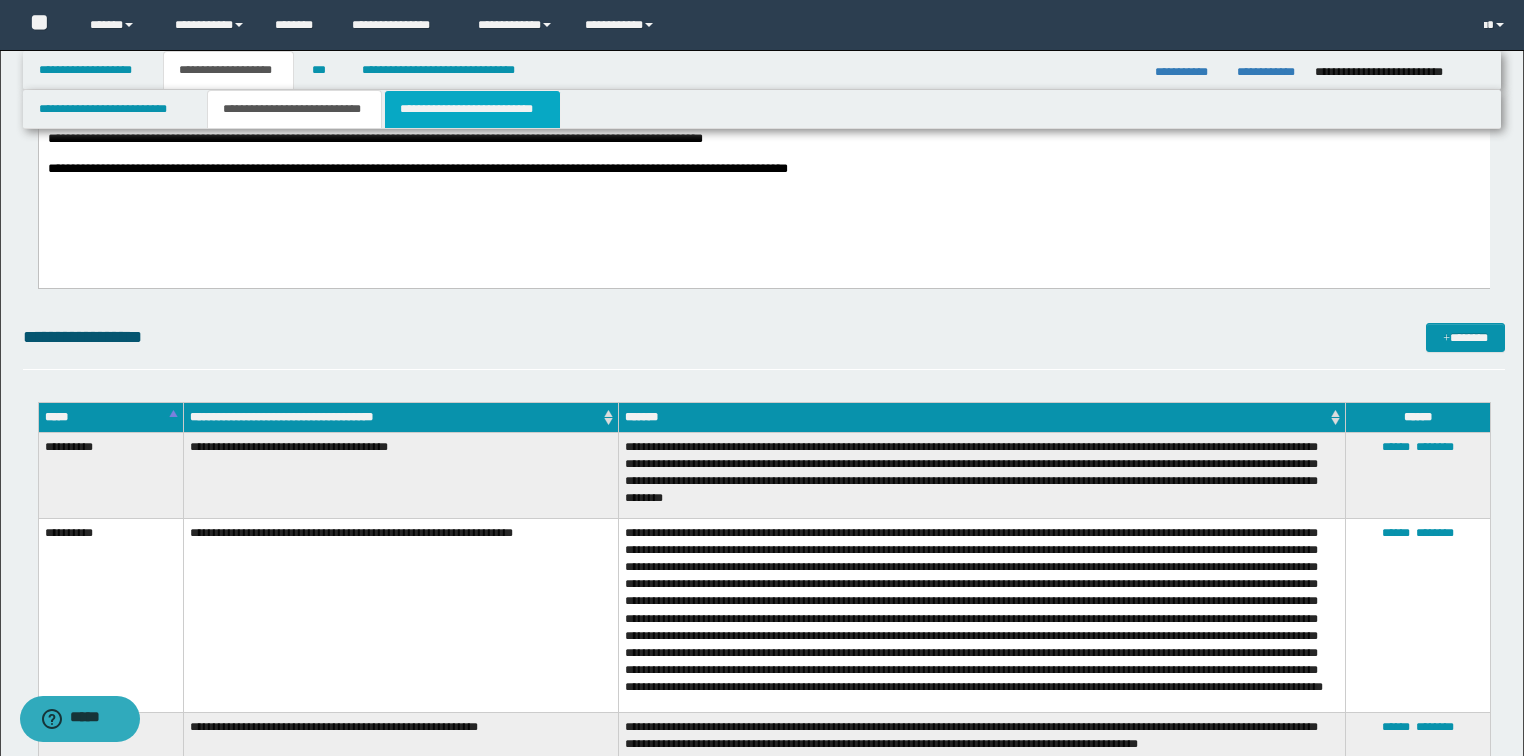 click on "**********" at bounding box center (472, 109) 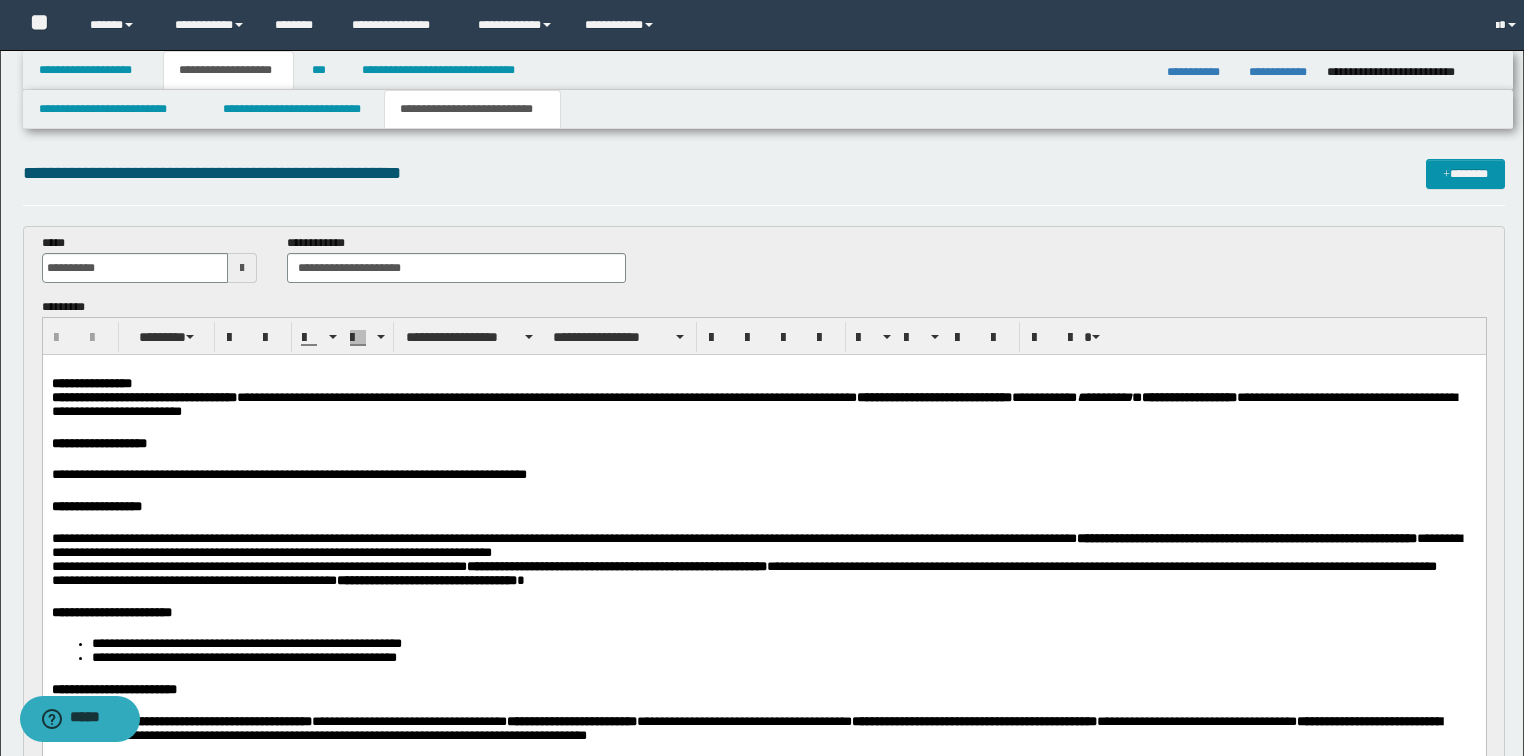 scroll, scrollTop: 0, scrollLeft: 0, axis: both 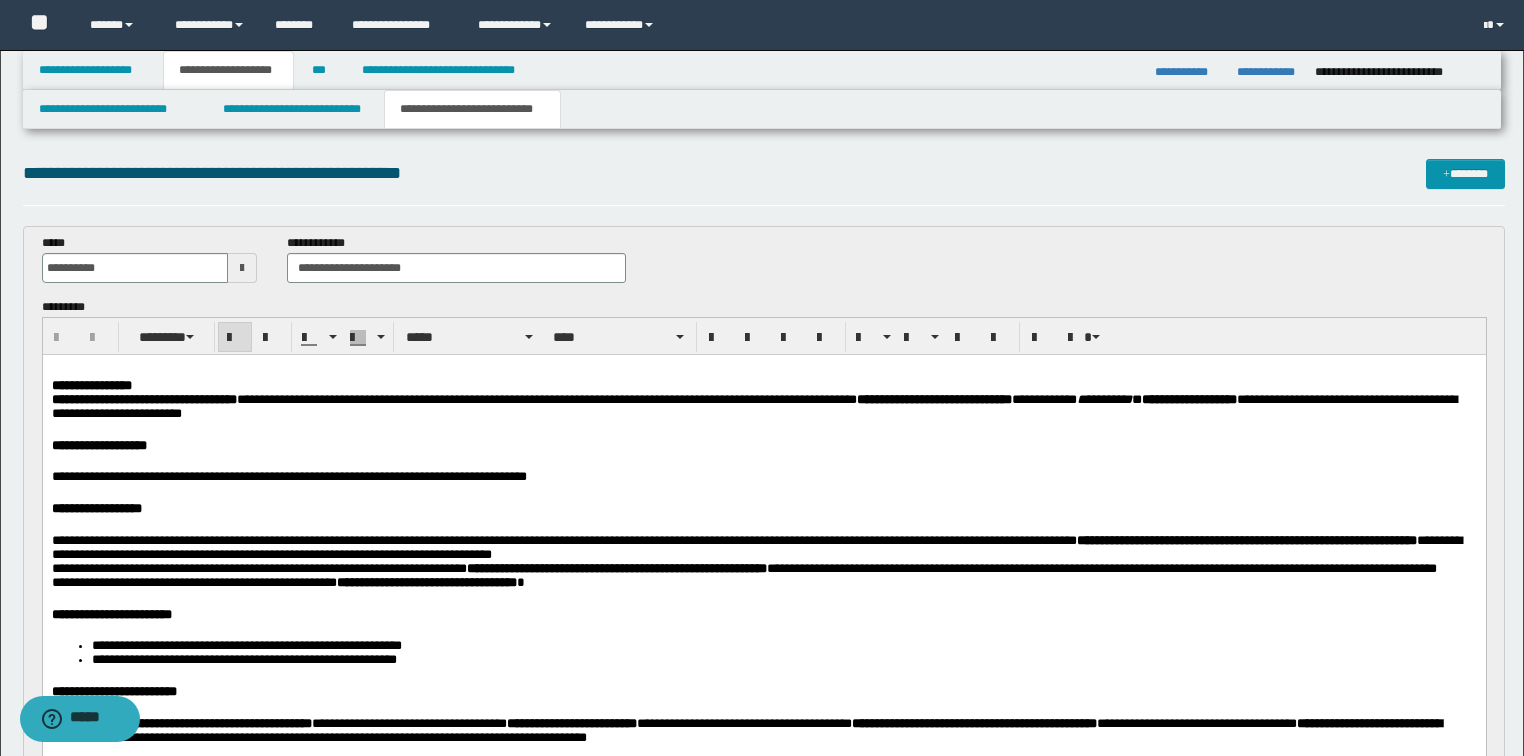 click on "**********" at bounding box center (91, 384) 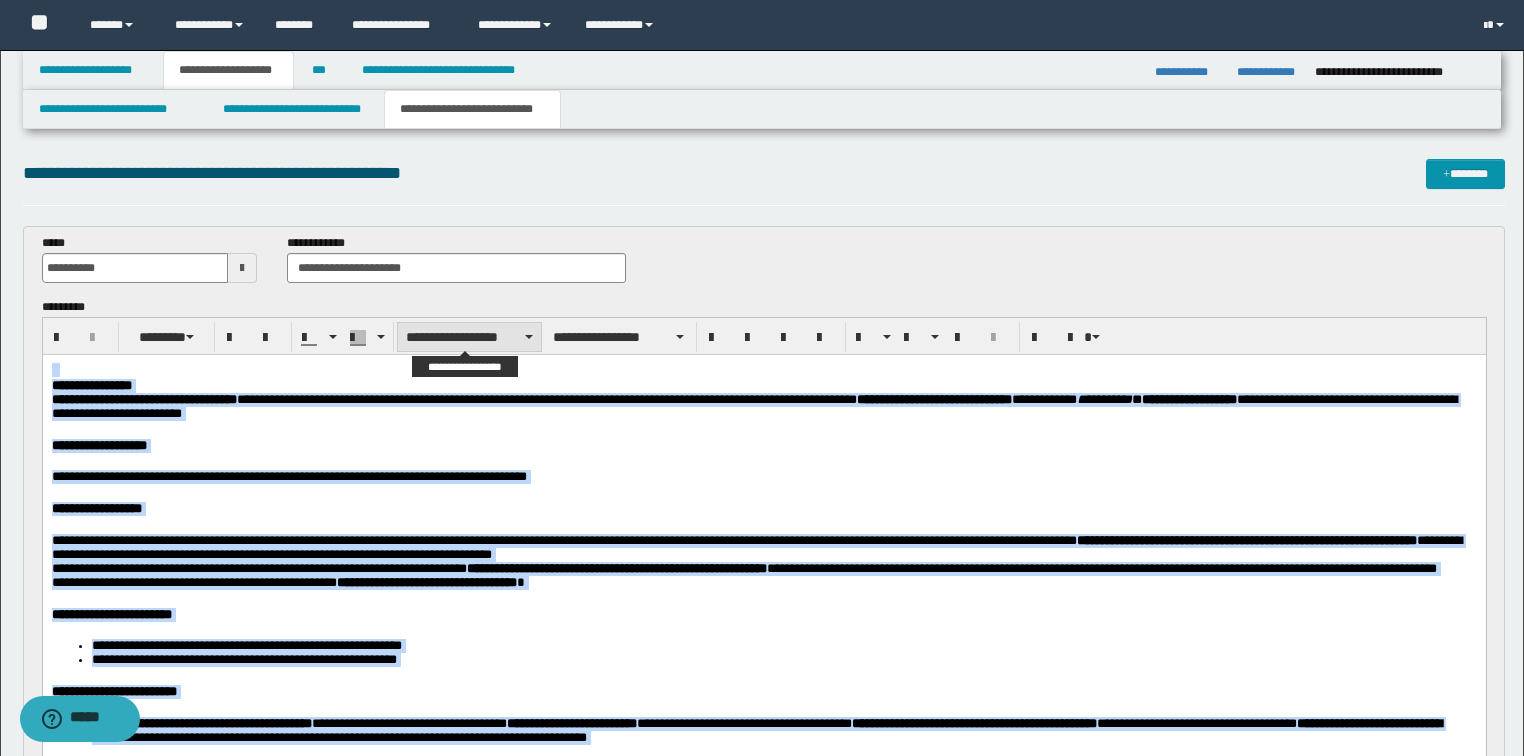 click on "**********" at bounding box center (469, 337) 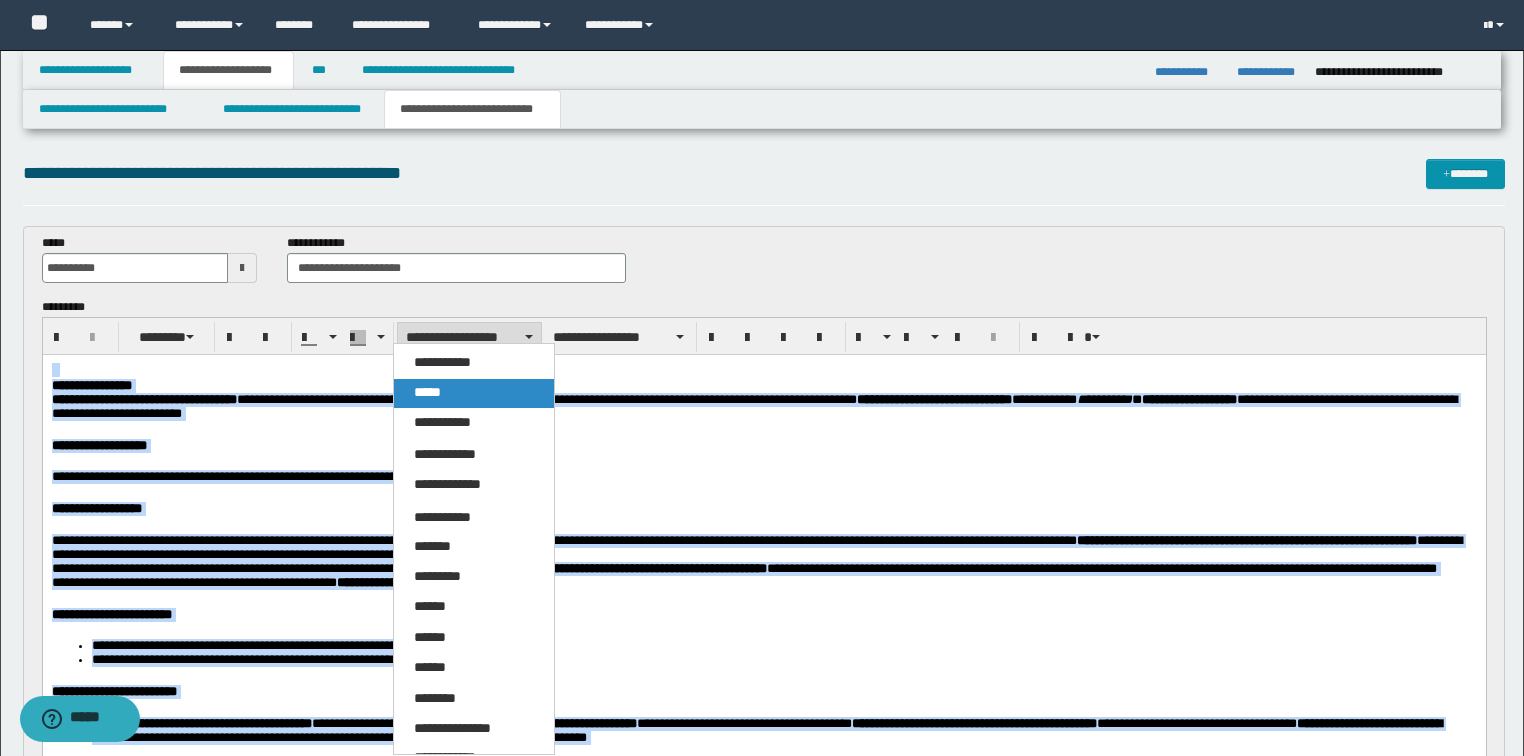 click on "*****" at bounding box center (474, 393) 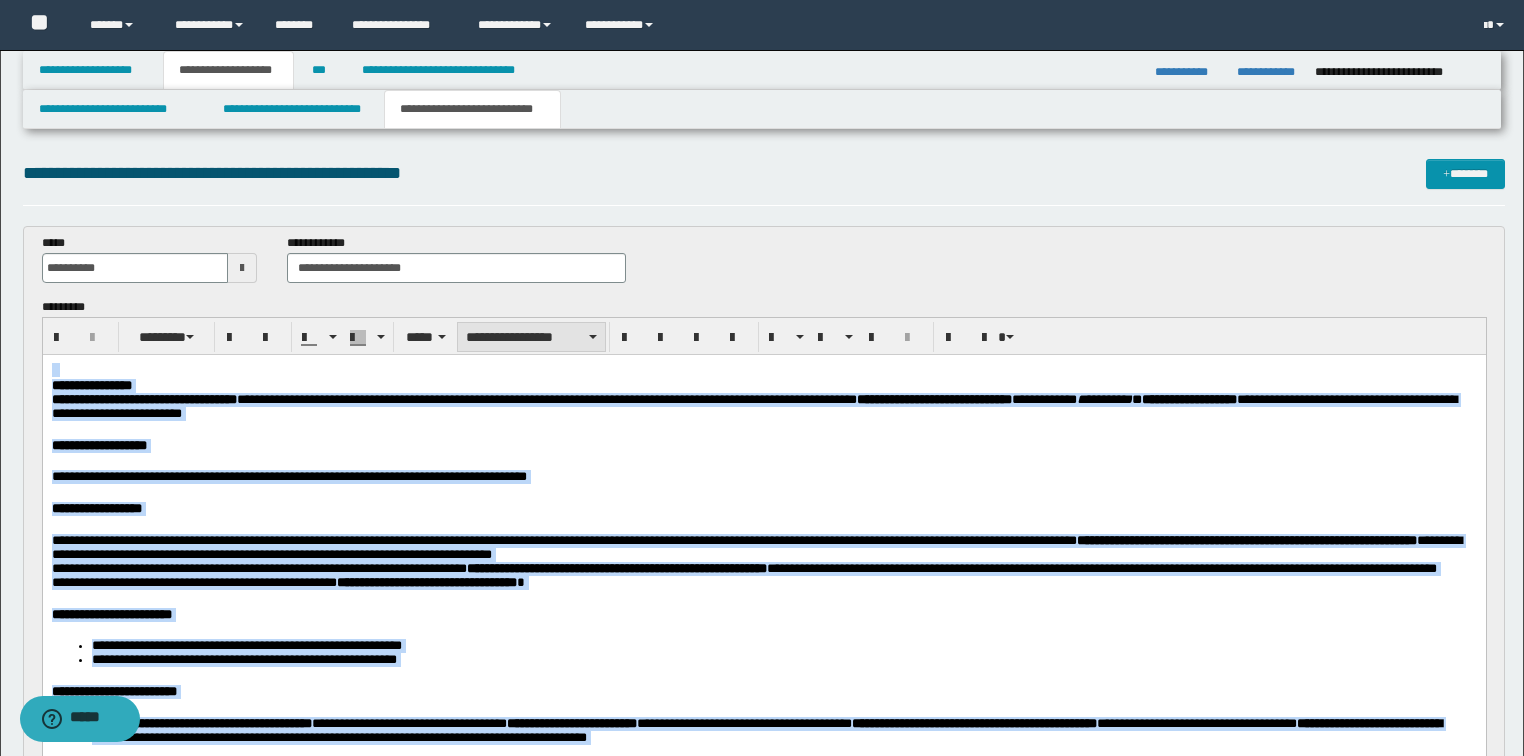 click on "**********" at bounding box center [531, 337] 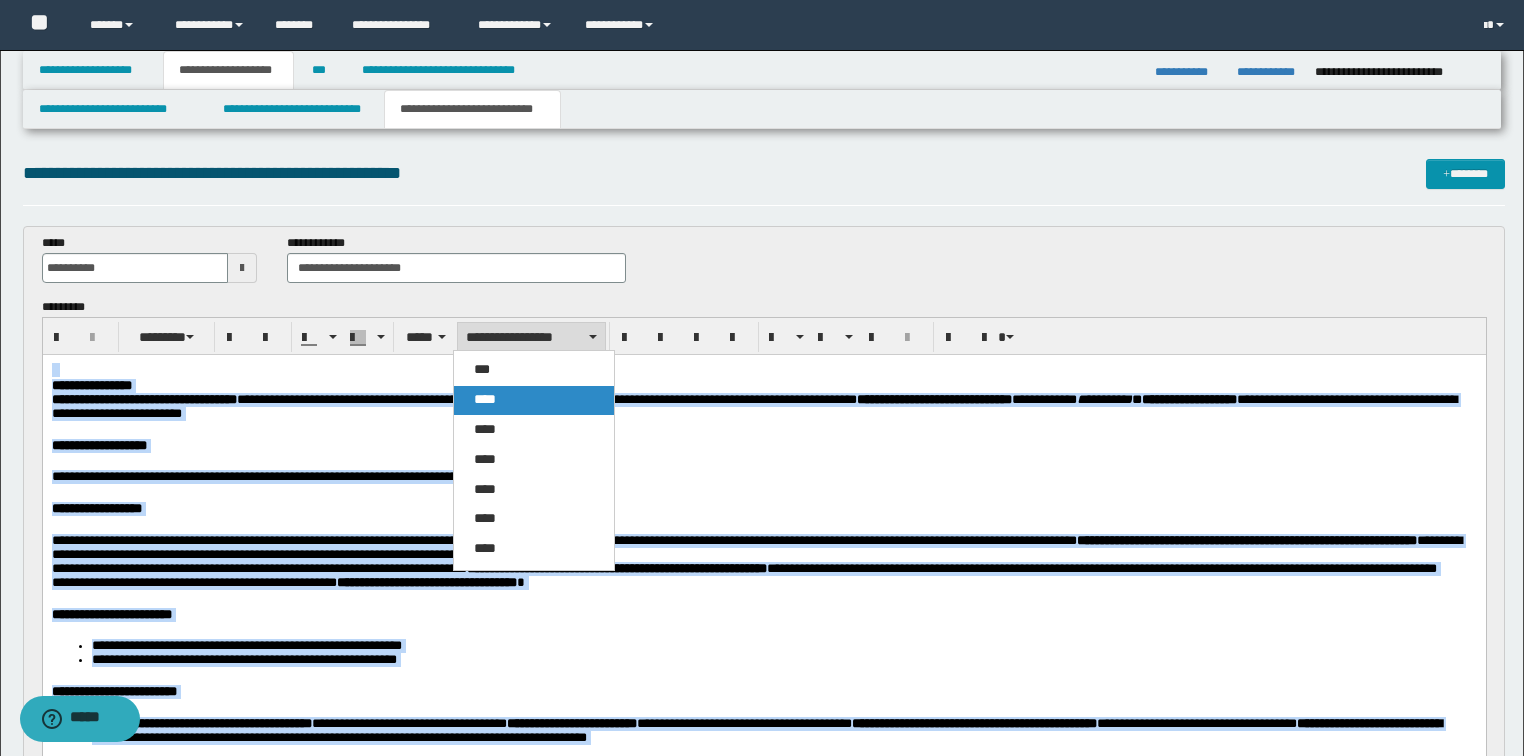 click on "****" at bounding box center [485, 399] 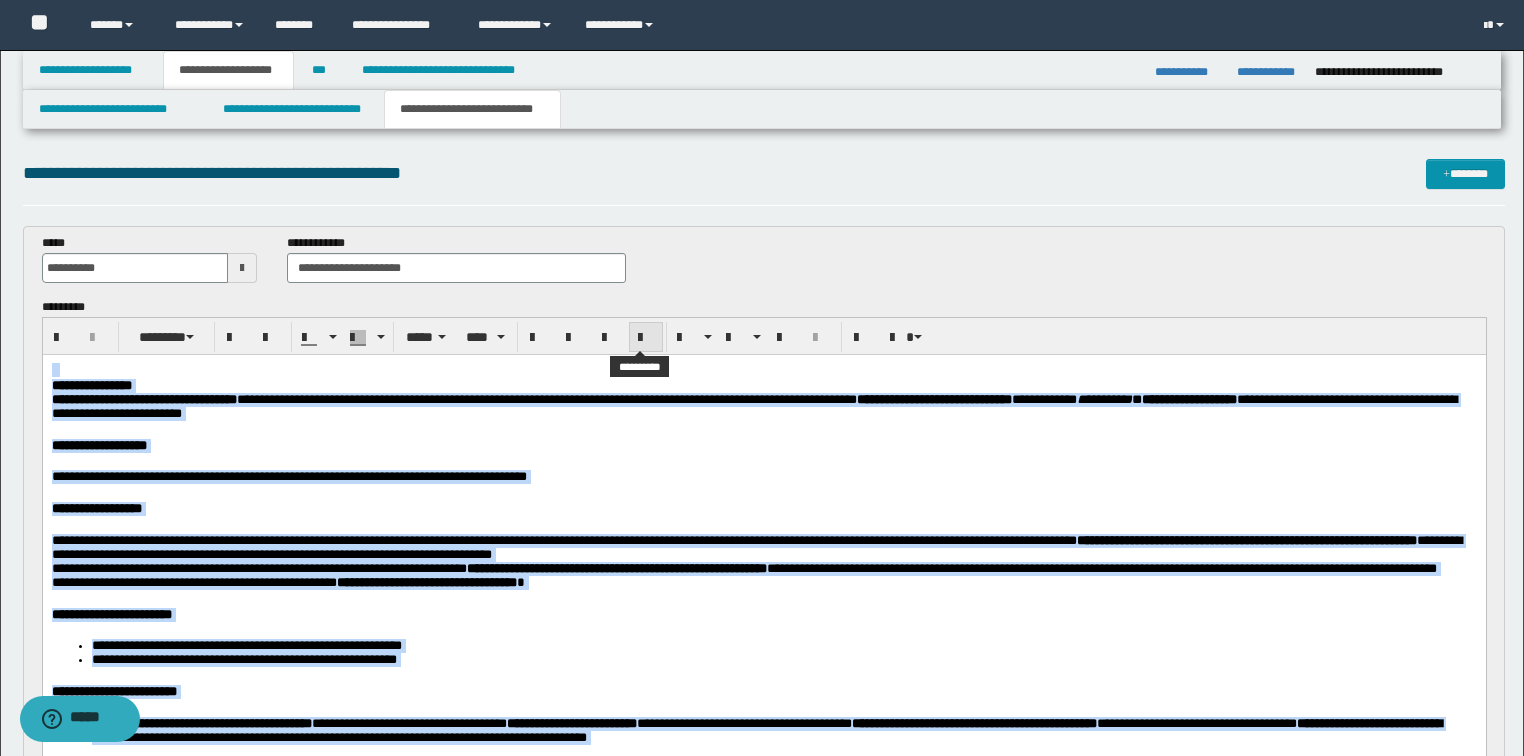 click at bounding box center (646, 338) 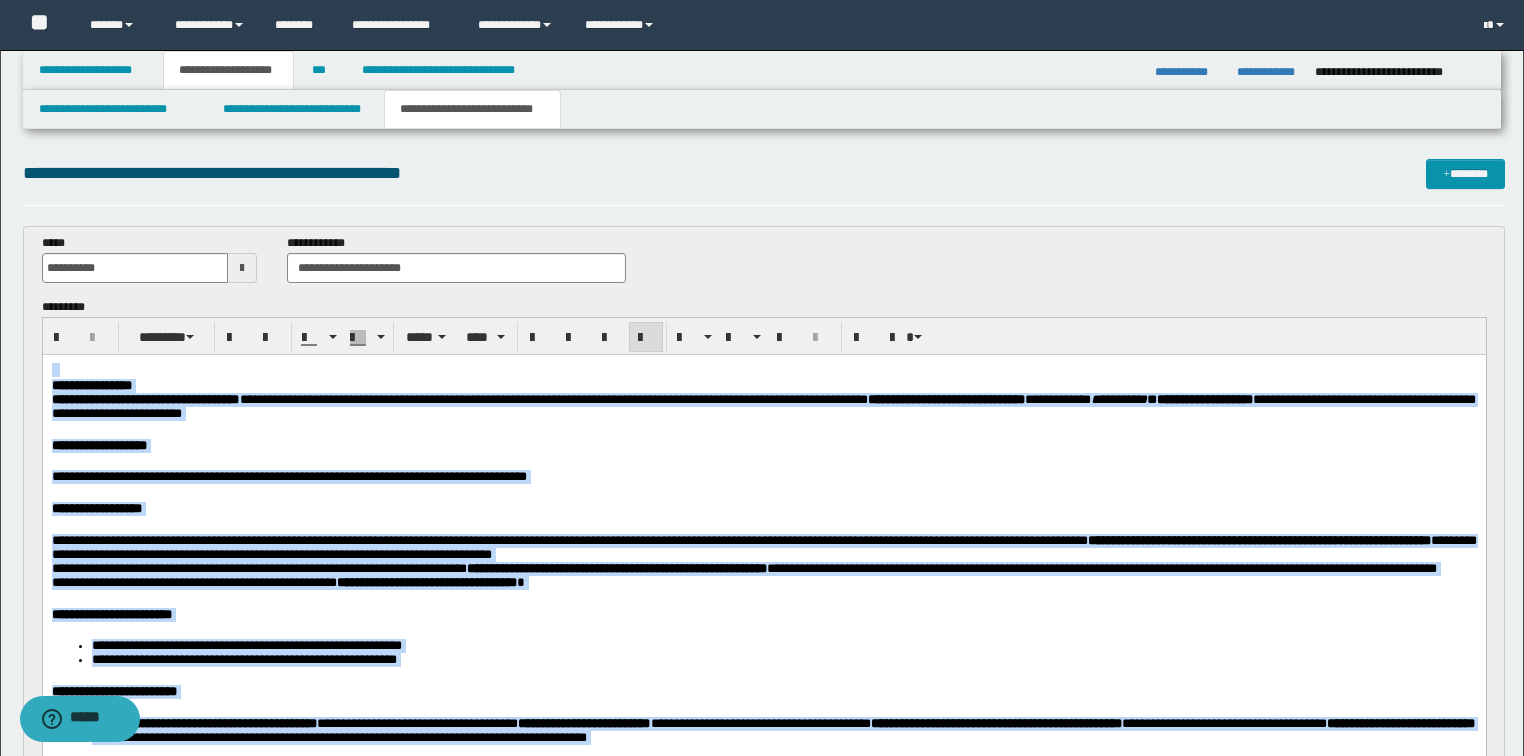 click at bounding box center [646, 338] 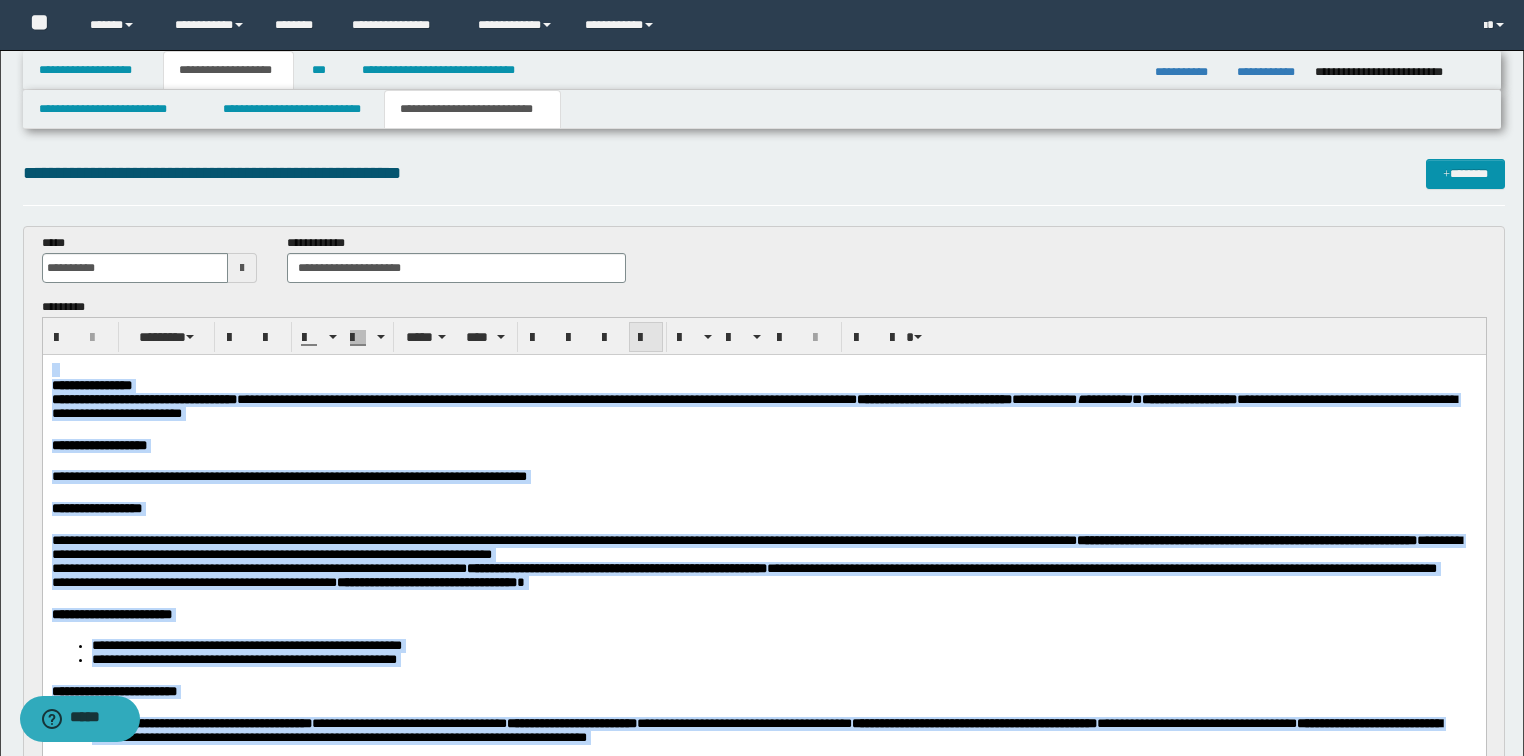 click at bounding box center [646, 338] 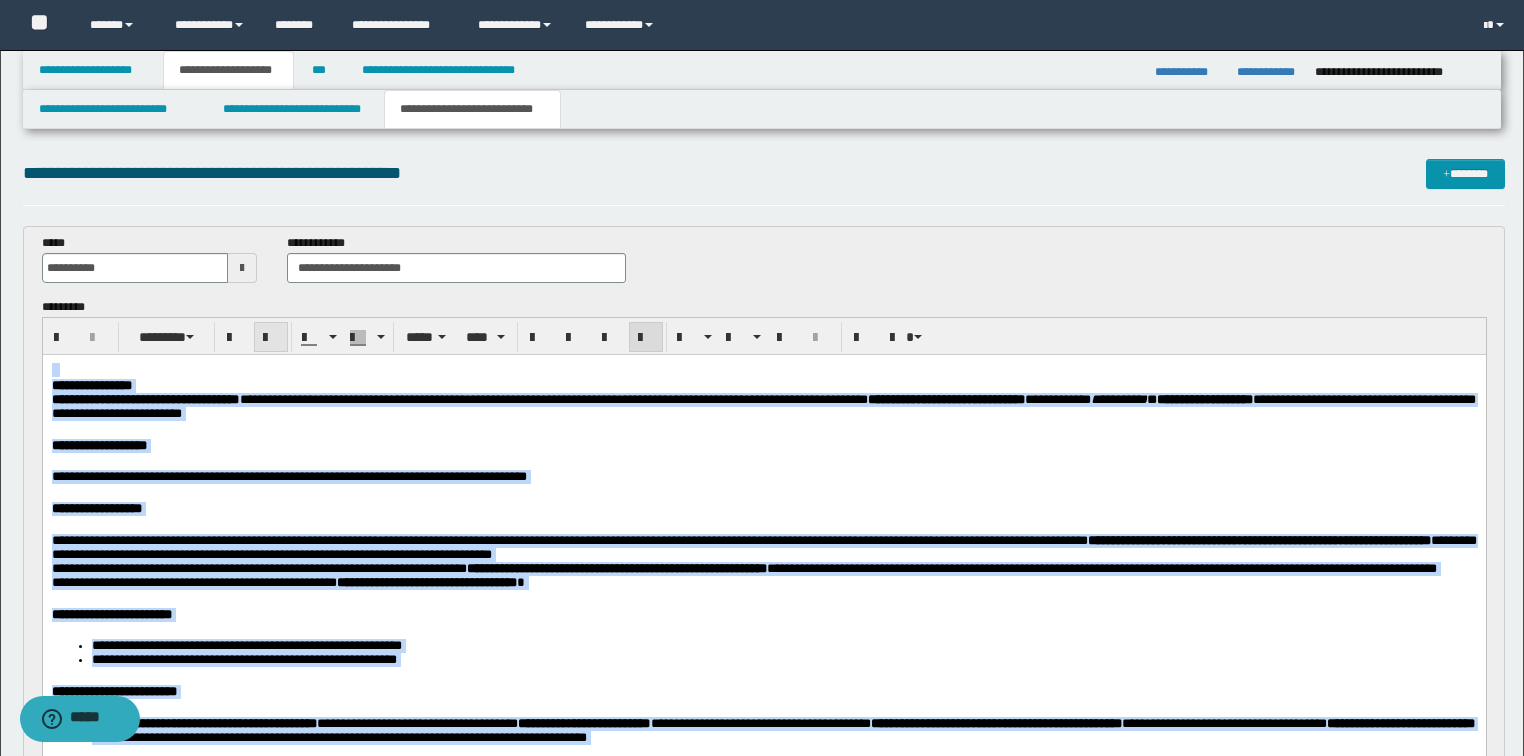 click at bounding box center (271, 338) 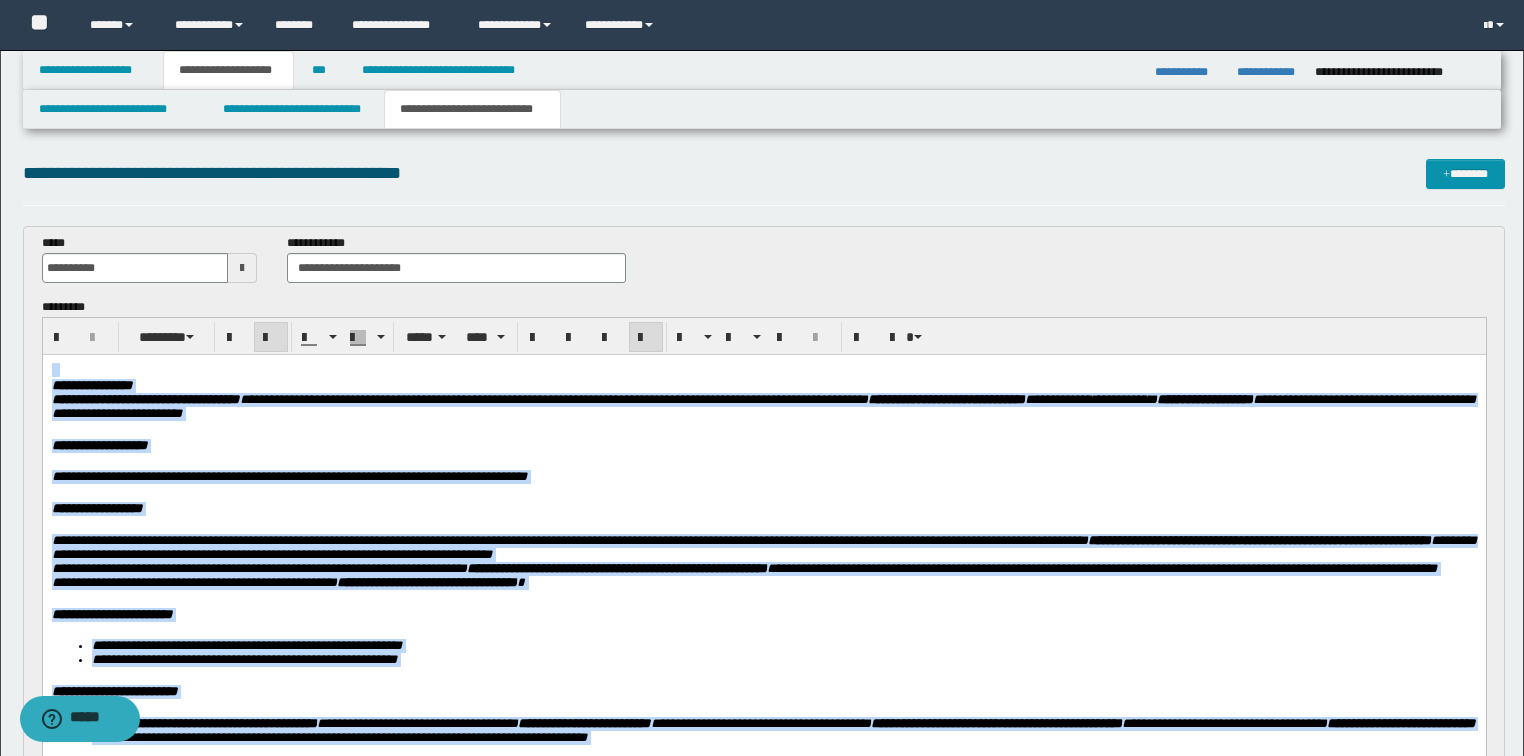 click at bounding box center (271, 338) 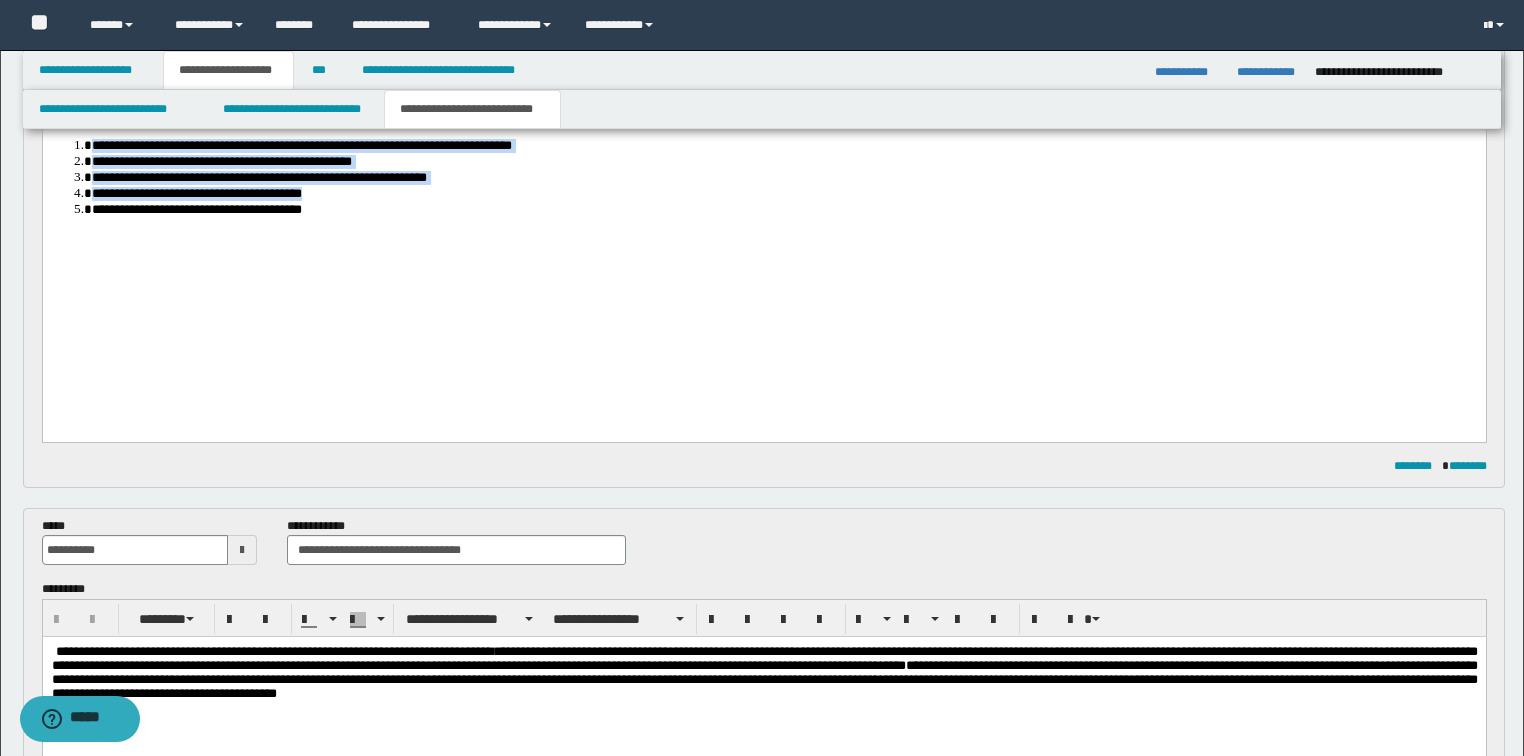 scroll, scrollTop: 1120, scrollLeft: 0, axis: vertical 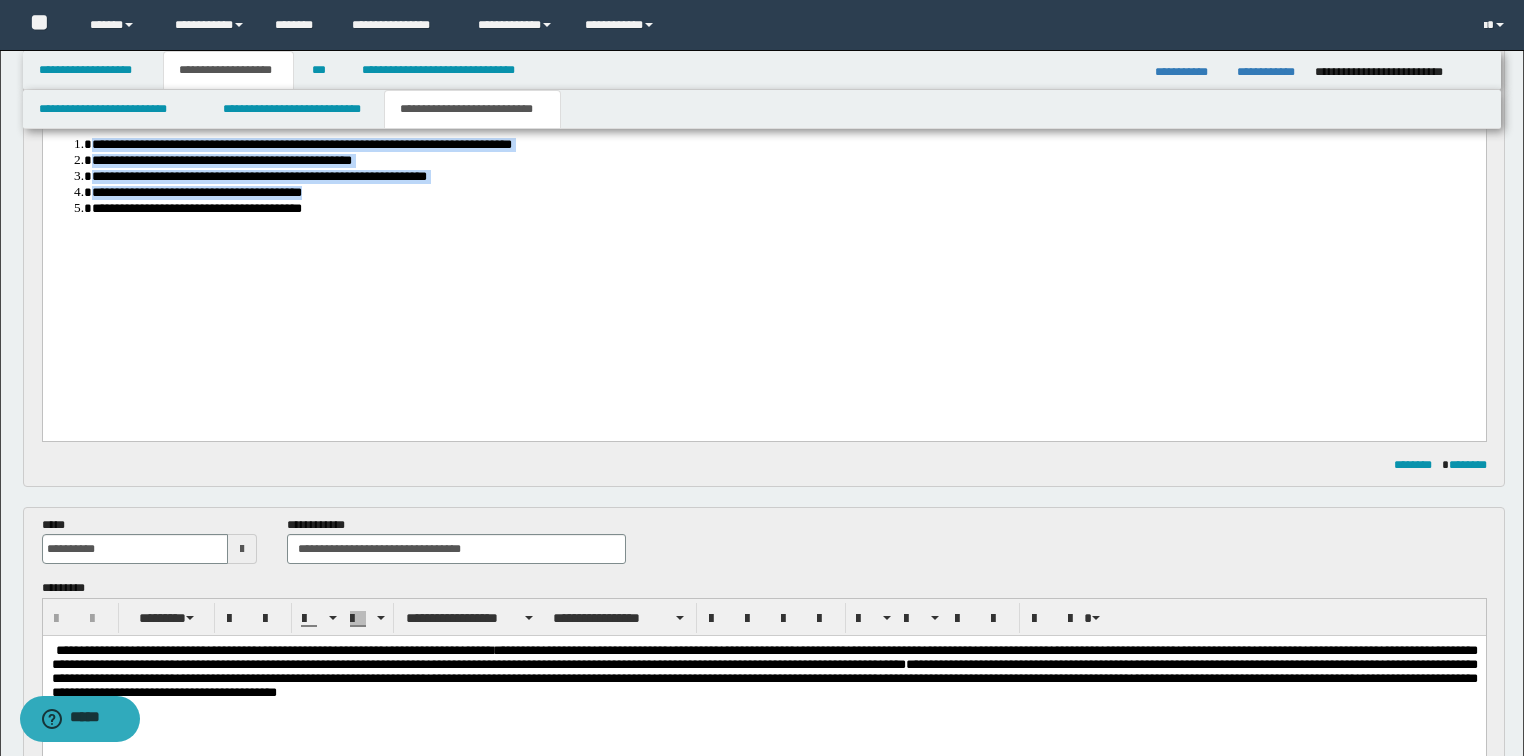 click on "**********" at bounding box center [783, 209] 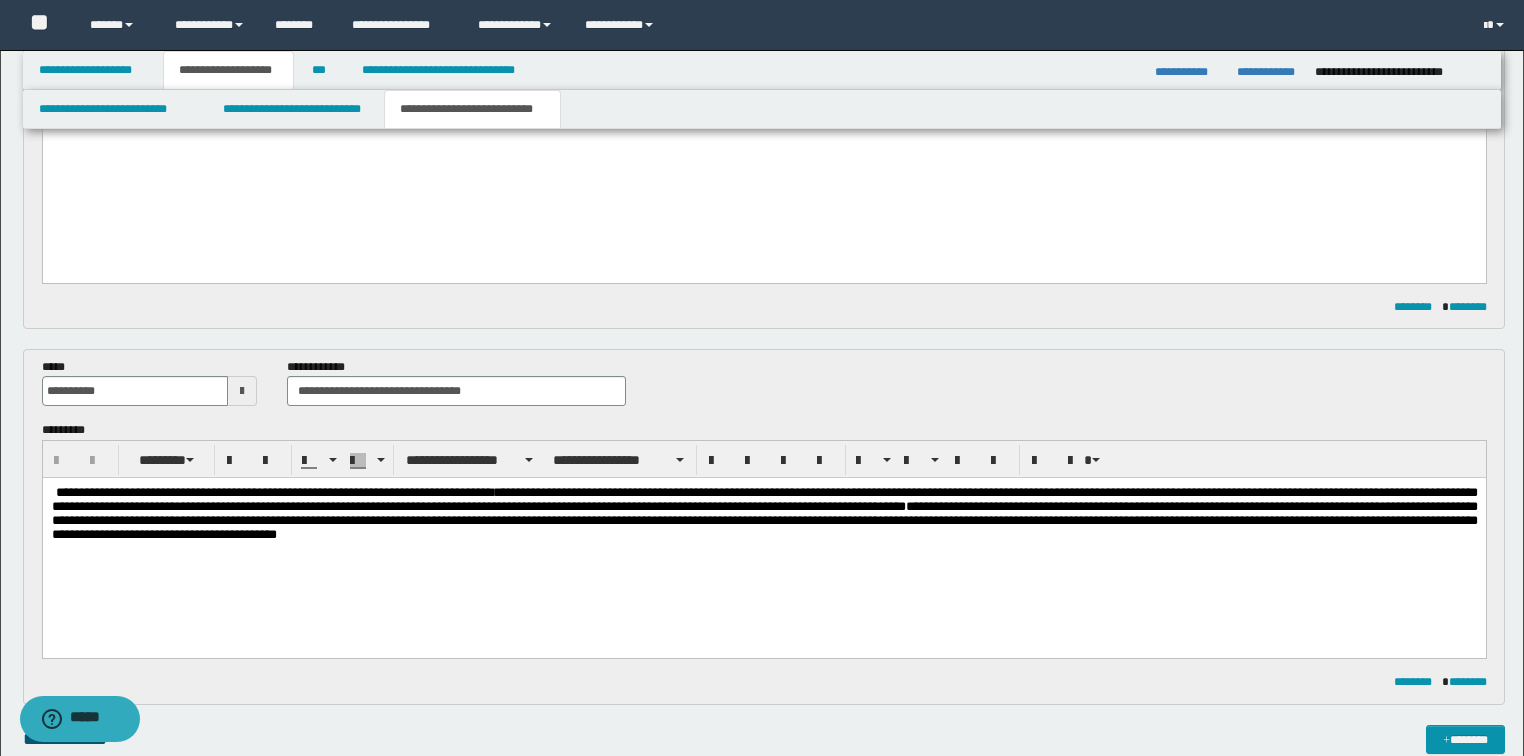 scroll, scrollTop: 1280, scrollLeft: 0, axis: vertical 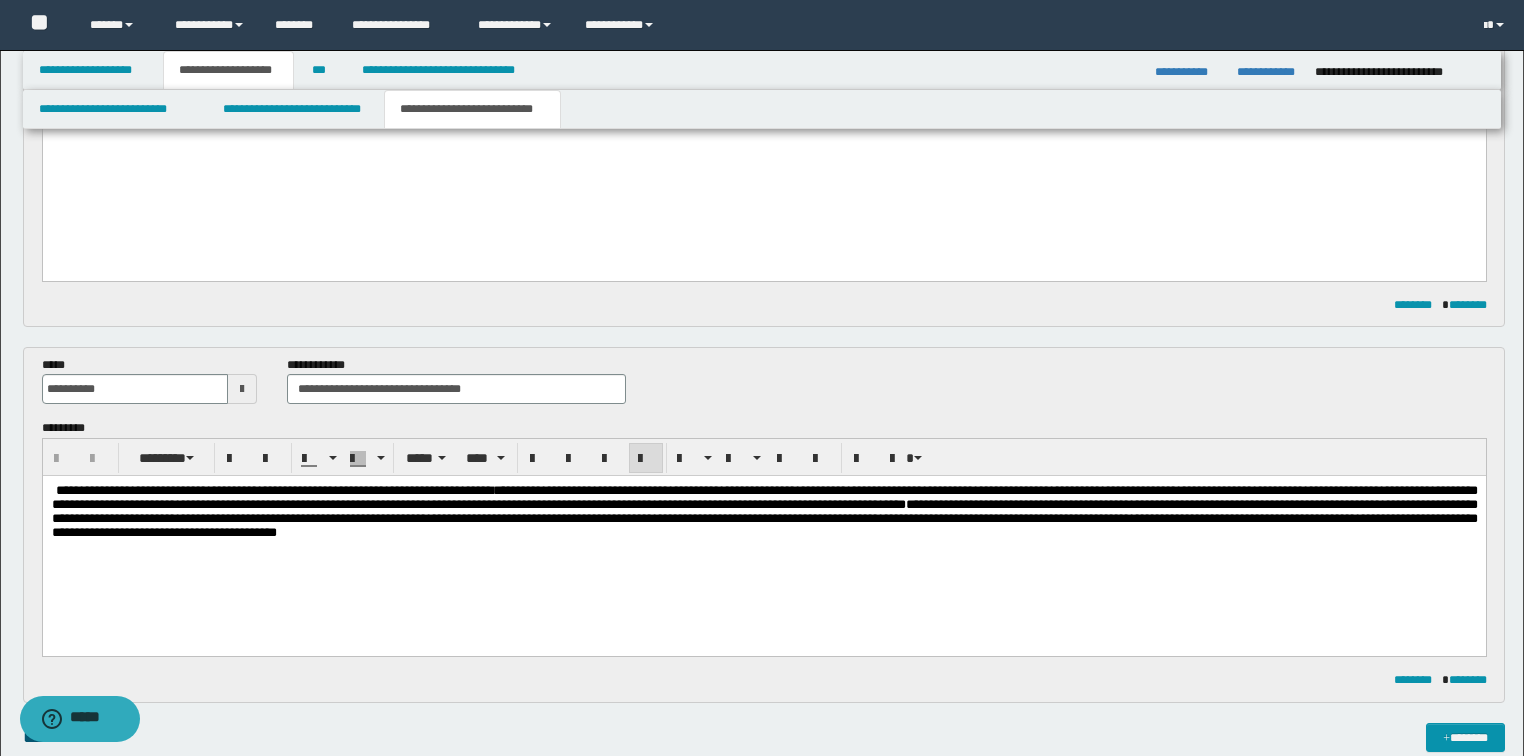 click on "**********" at bounding box center [764, 511] 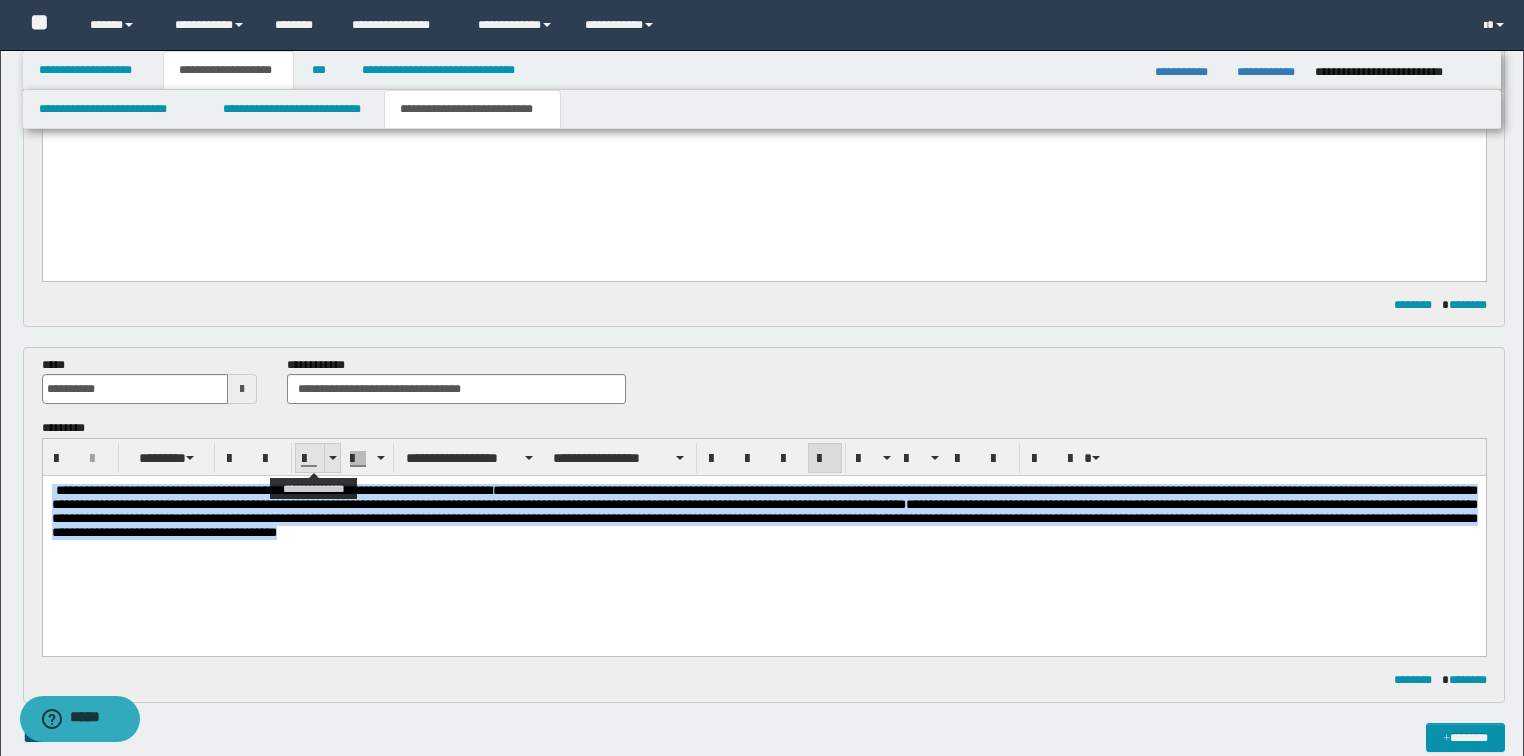 click at bounding box center (332, 458) 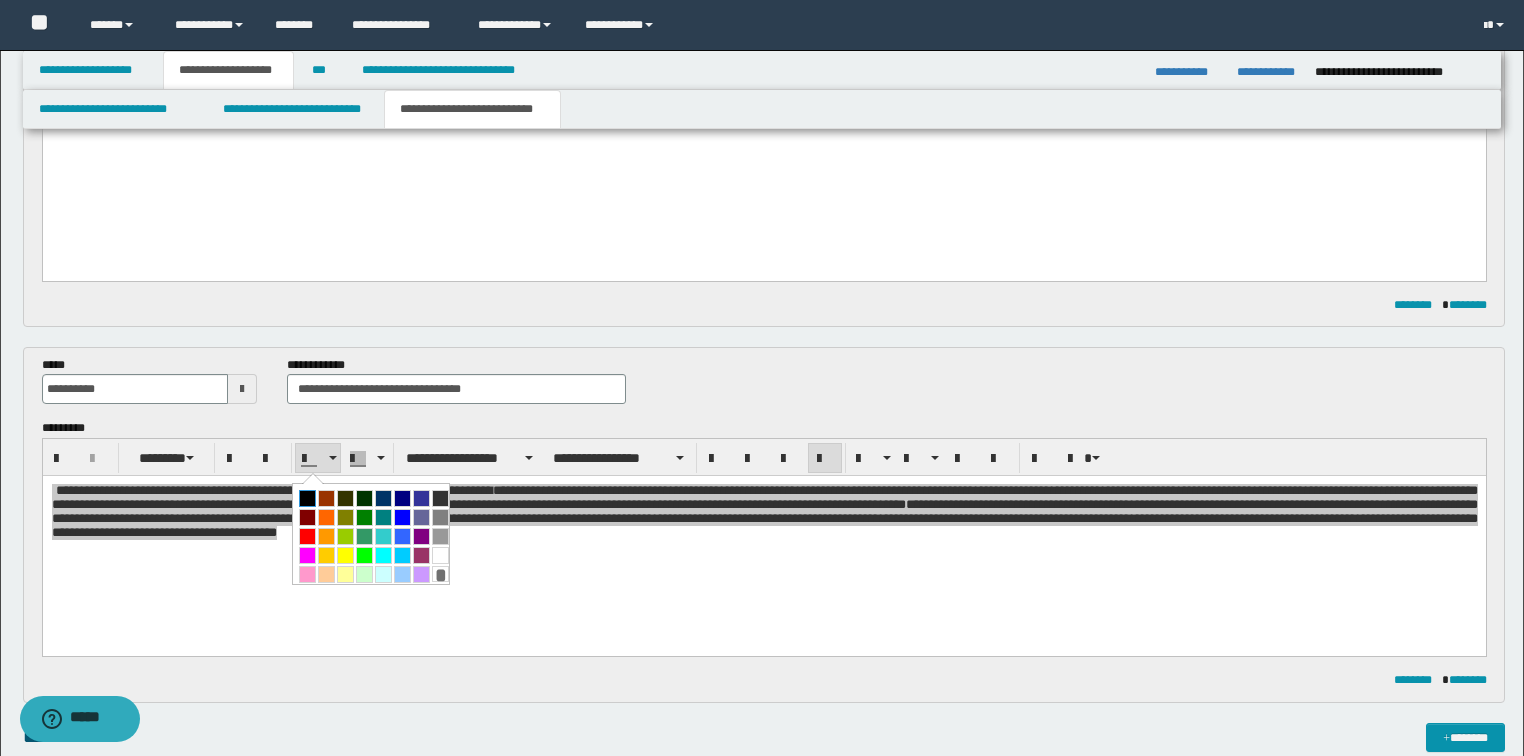 drag, startPoint x: 308, startPoint y: 494, endPoint x: 346, endPoint y: 0, distance: 495.45938 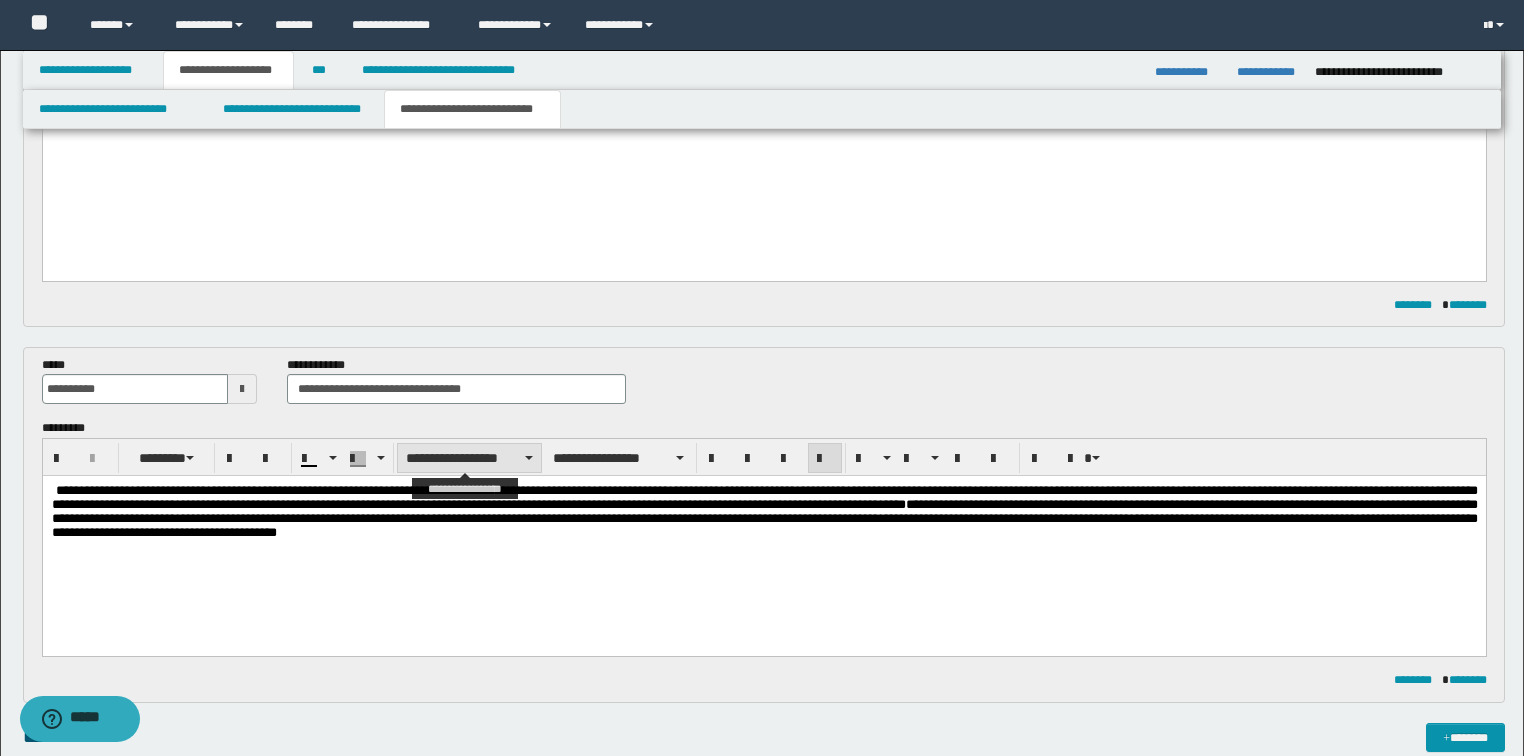 click on "**********" at bounding box center (469, 458) 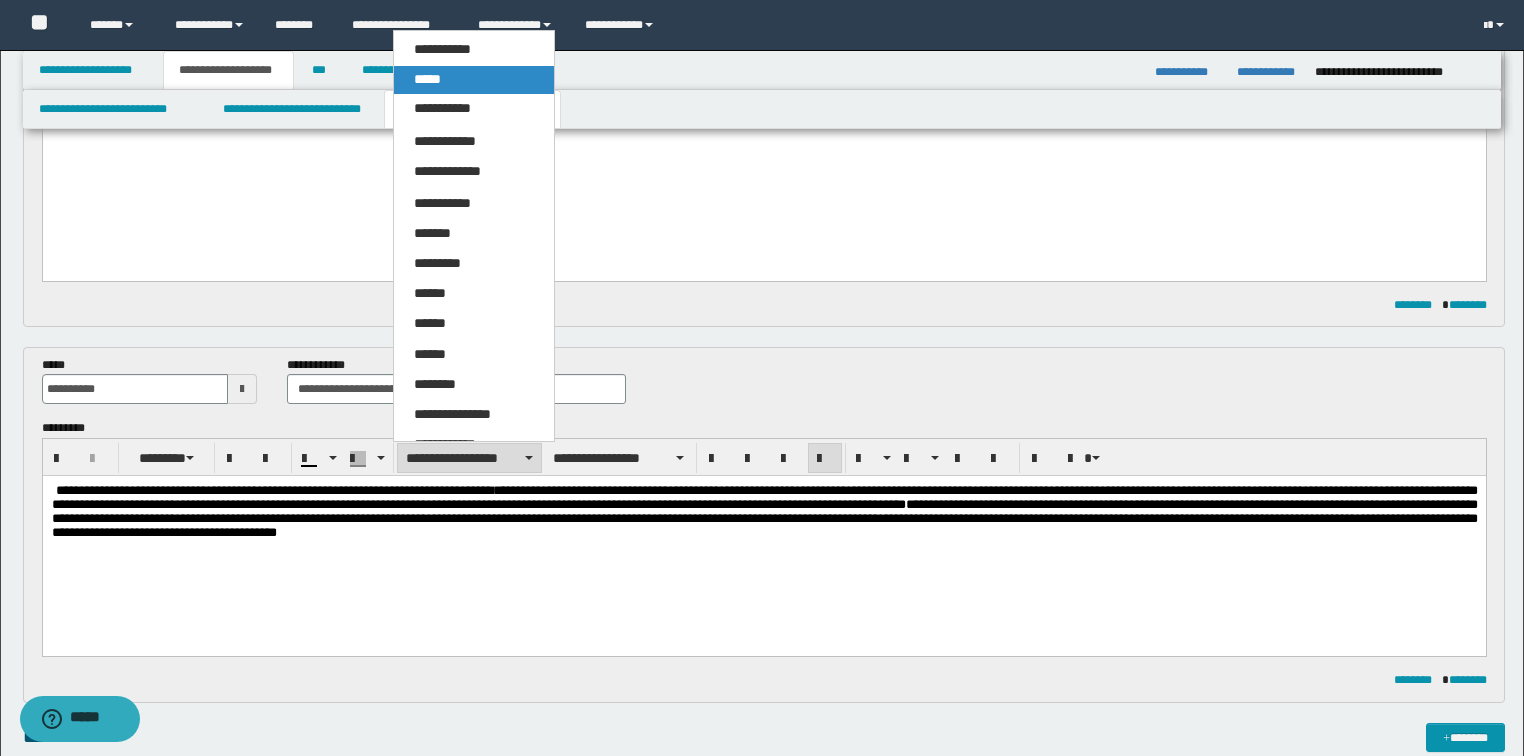 click on "*****" at bounding box center (427, 79) 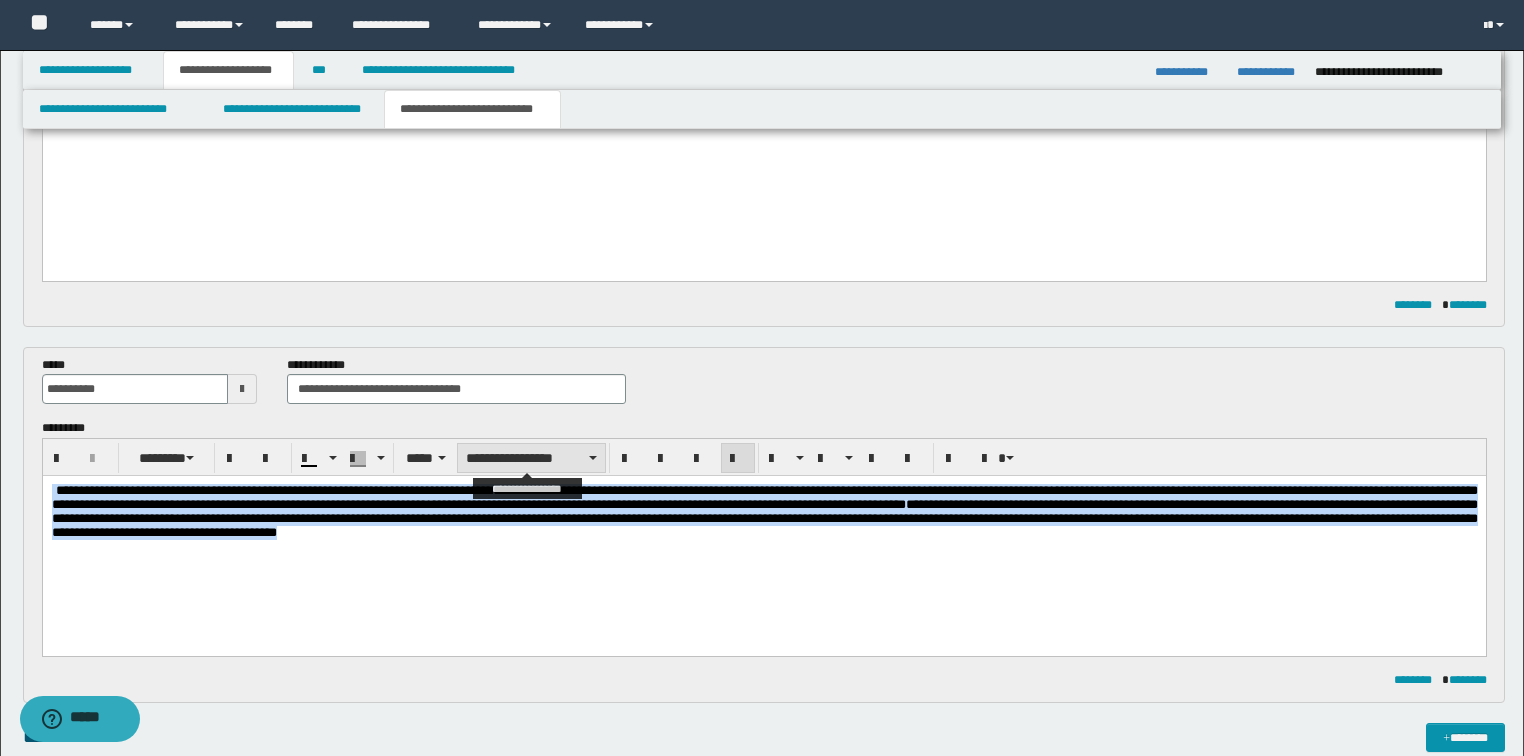click on "**********" at bounding box center (531, 458) 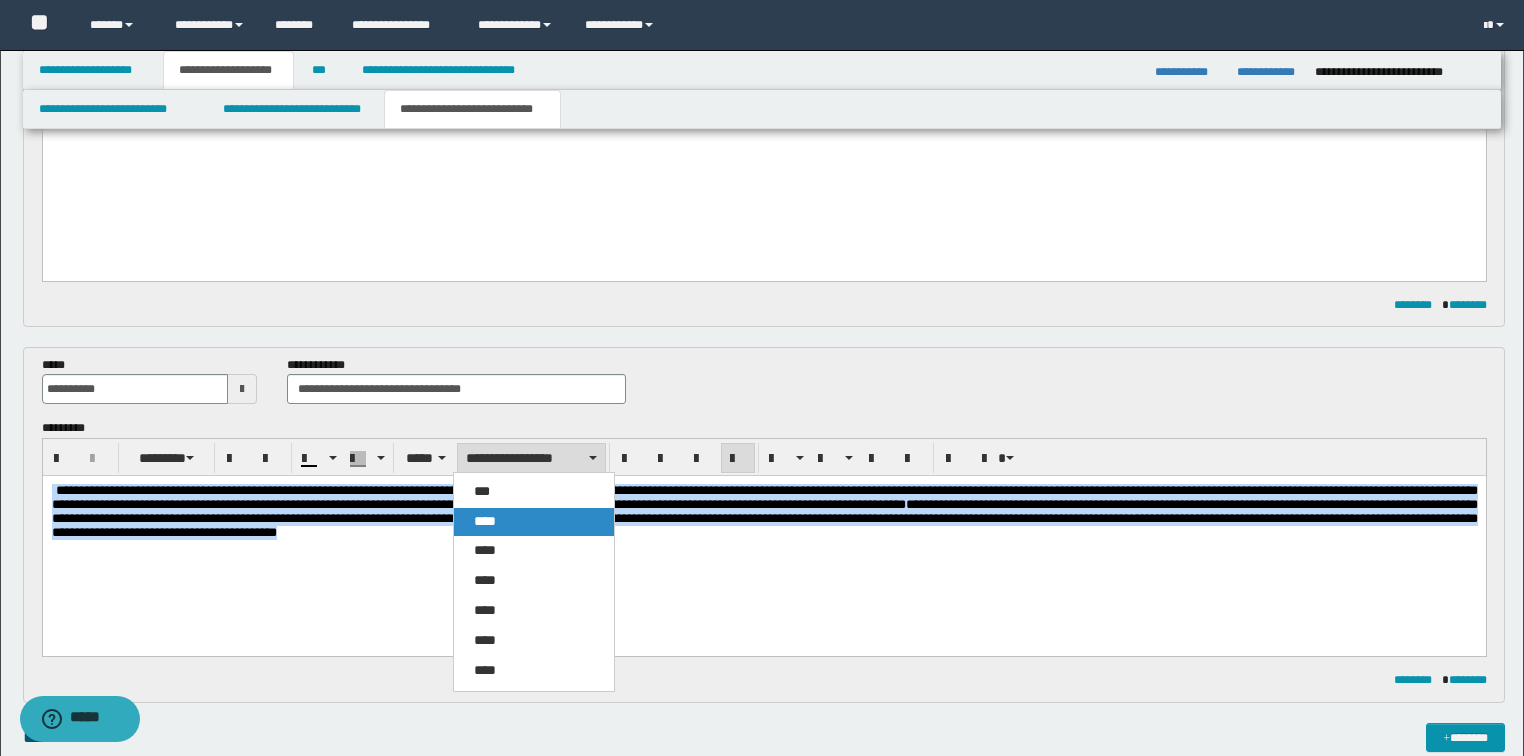 click on "****" at bounding box center (485, 521) 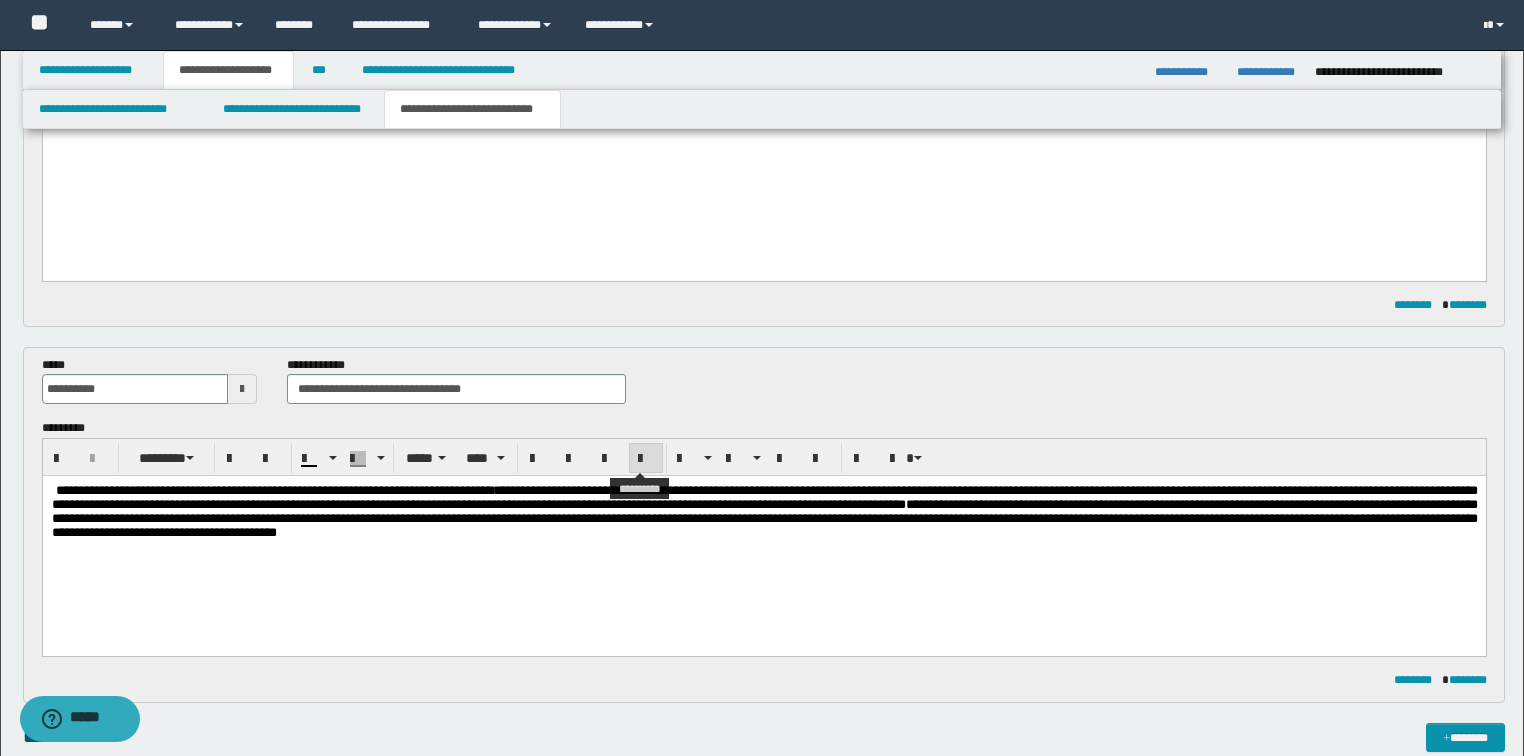 click at bounding box center (646, 459) 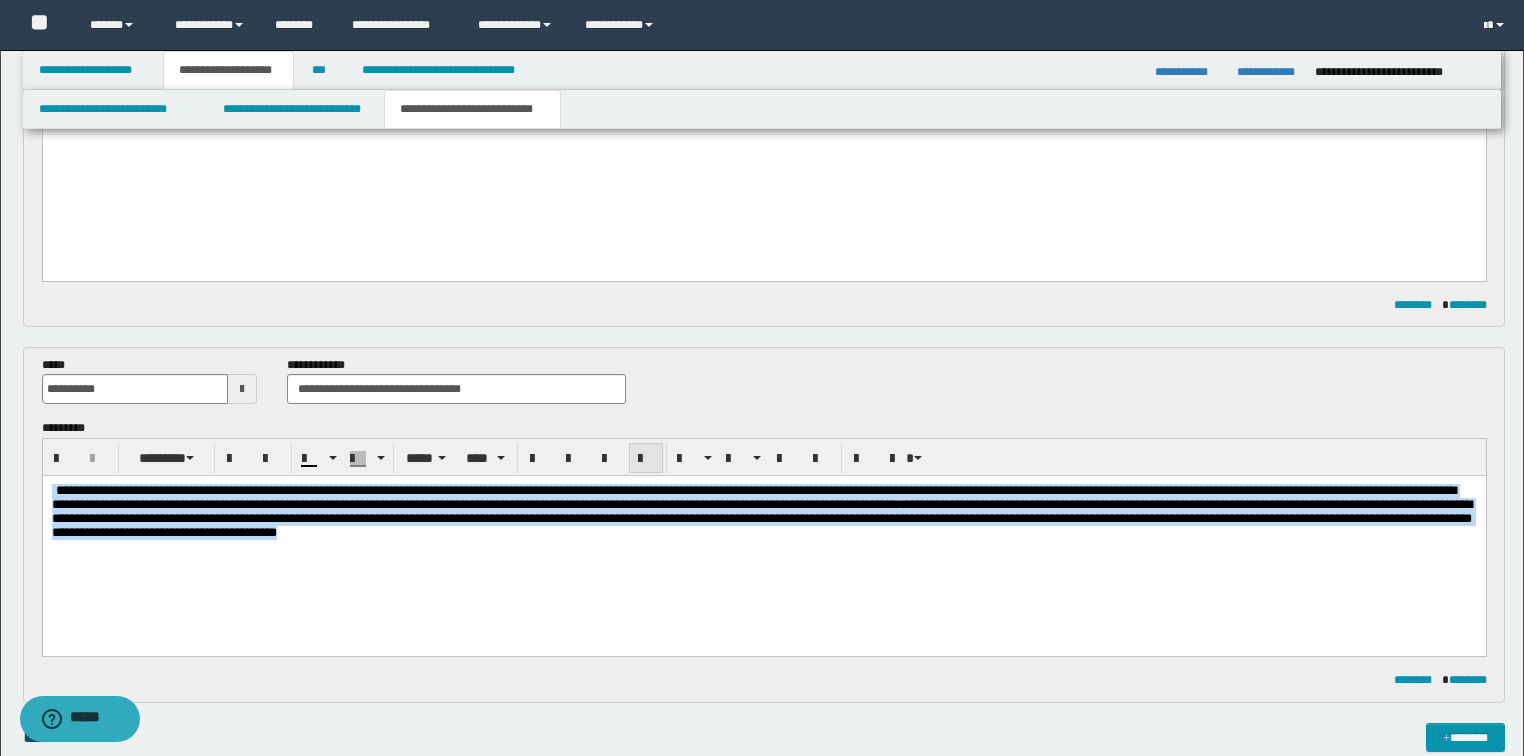 click at bounding box center (646, 459) 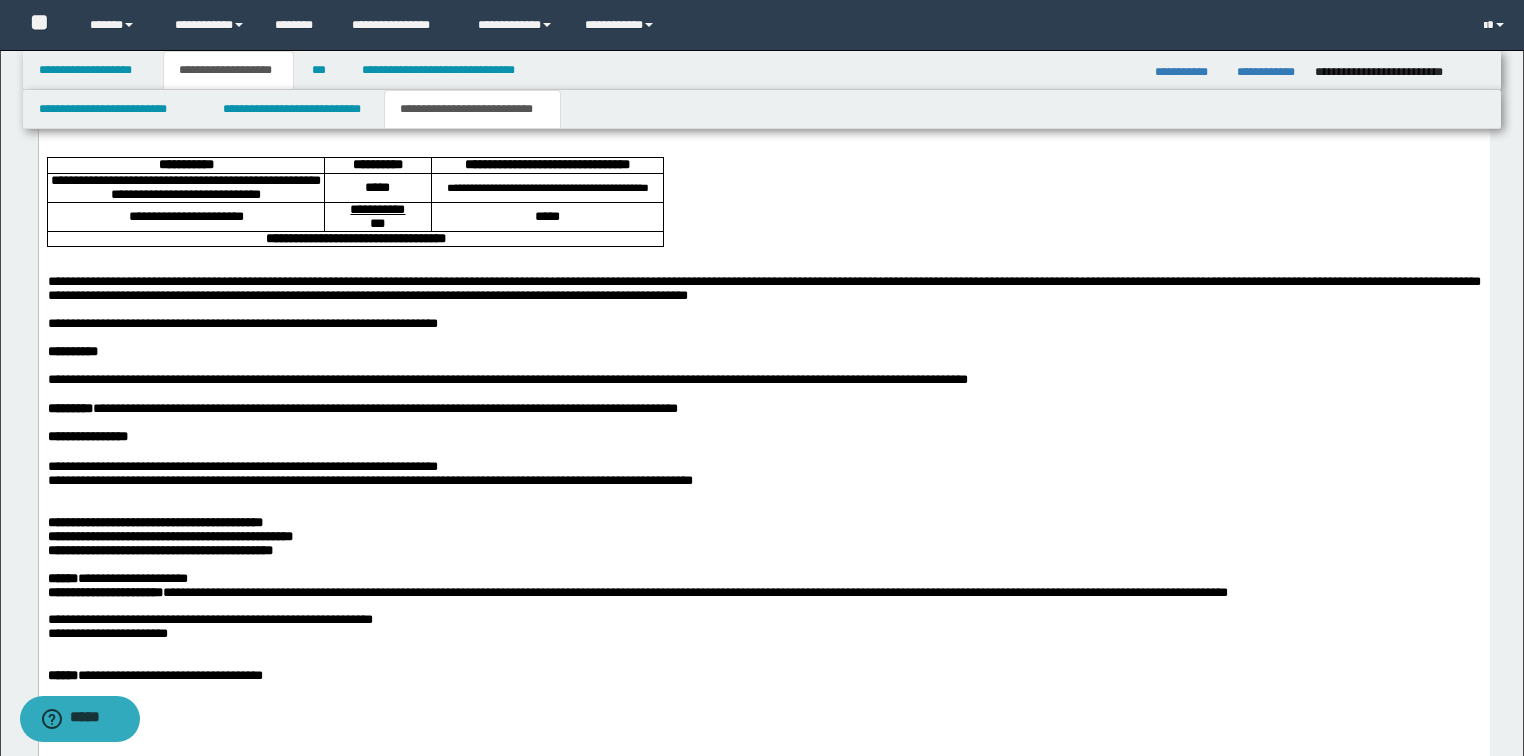 scroll, scrollTop: 4400, scrollLeft: 0, axis: vertical 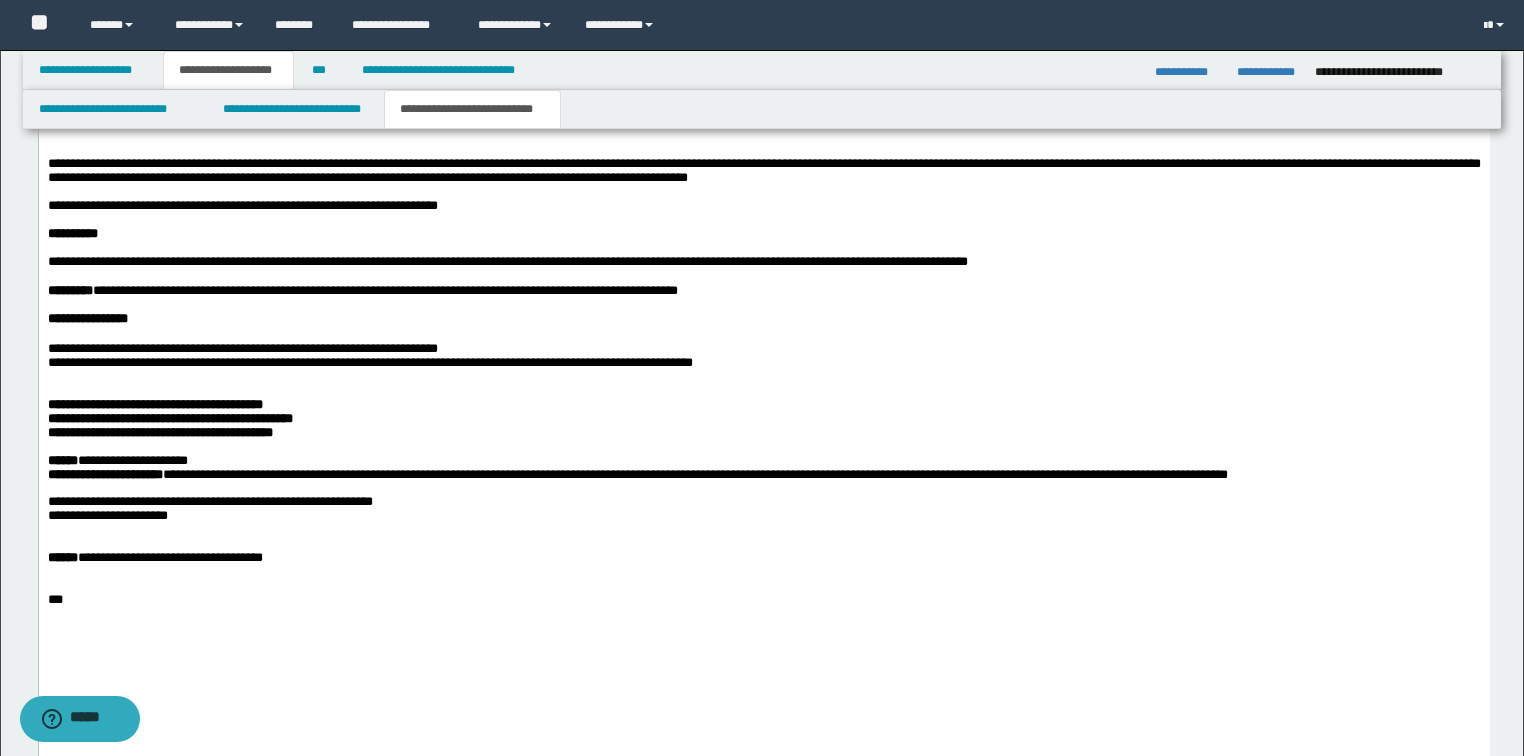 click on "**********" at bounding box center (763, 171) 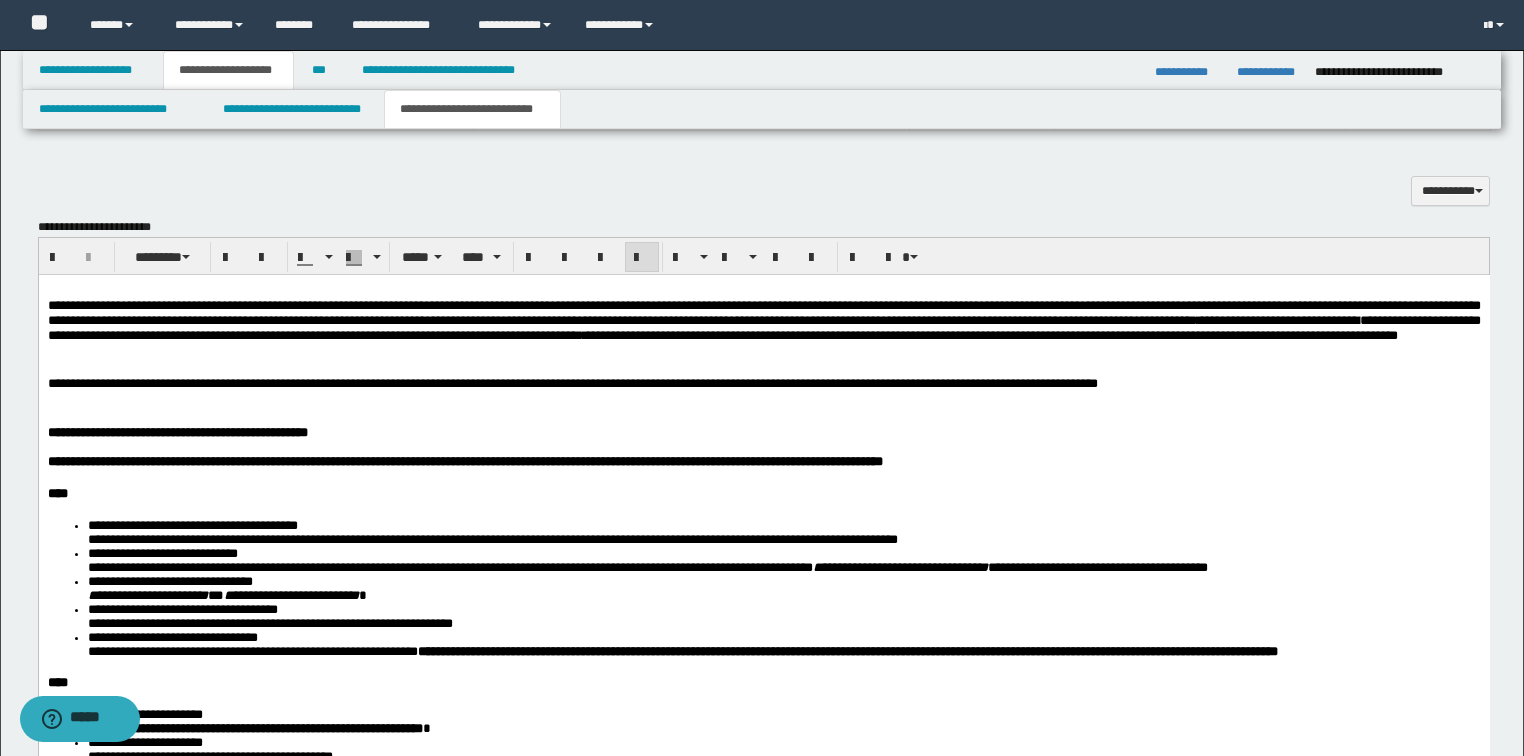 scroll, scrollTop: 2080, scrollLeft: 0, axis: vertical 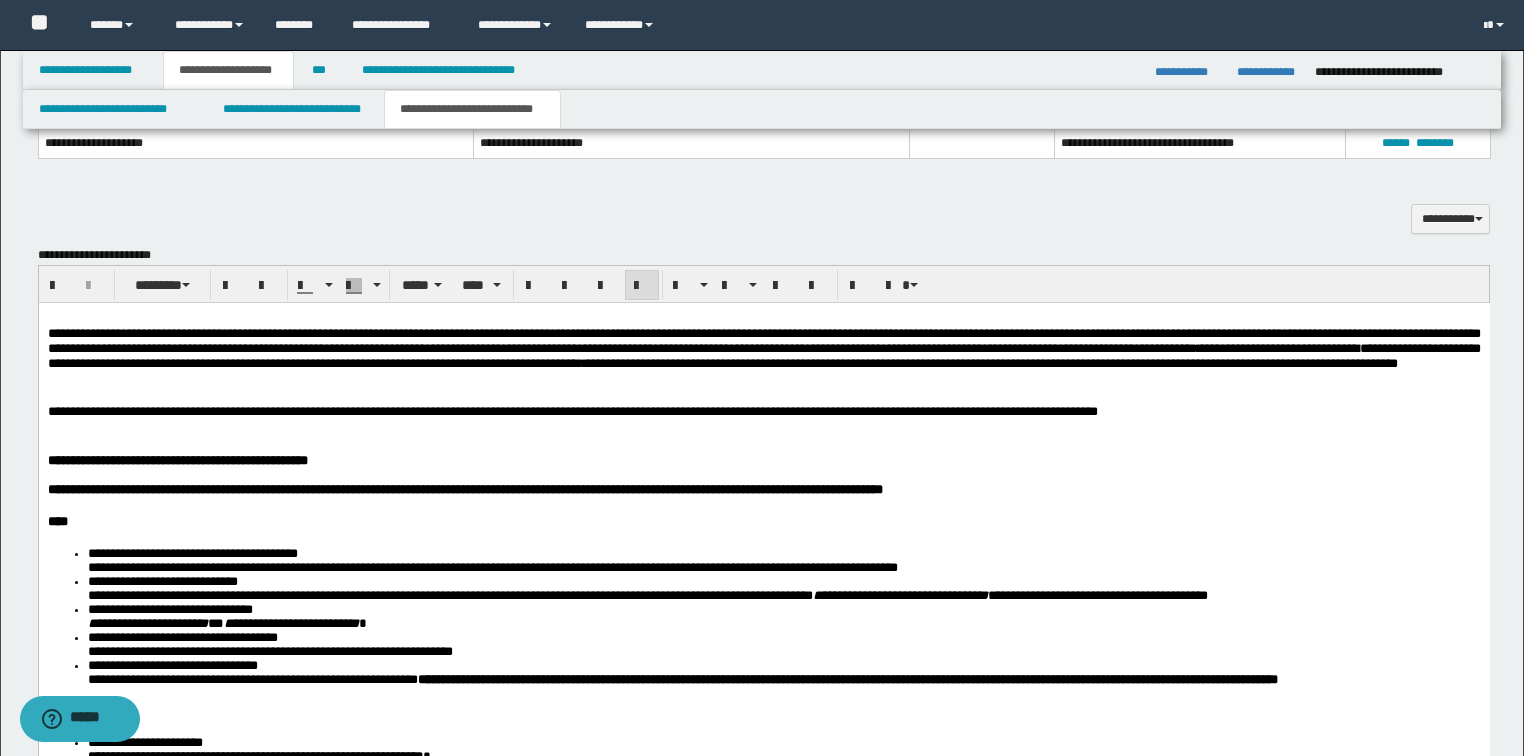 click on "**********" at bounding box center (989, 362) 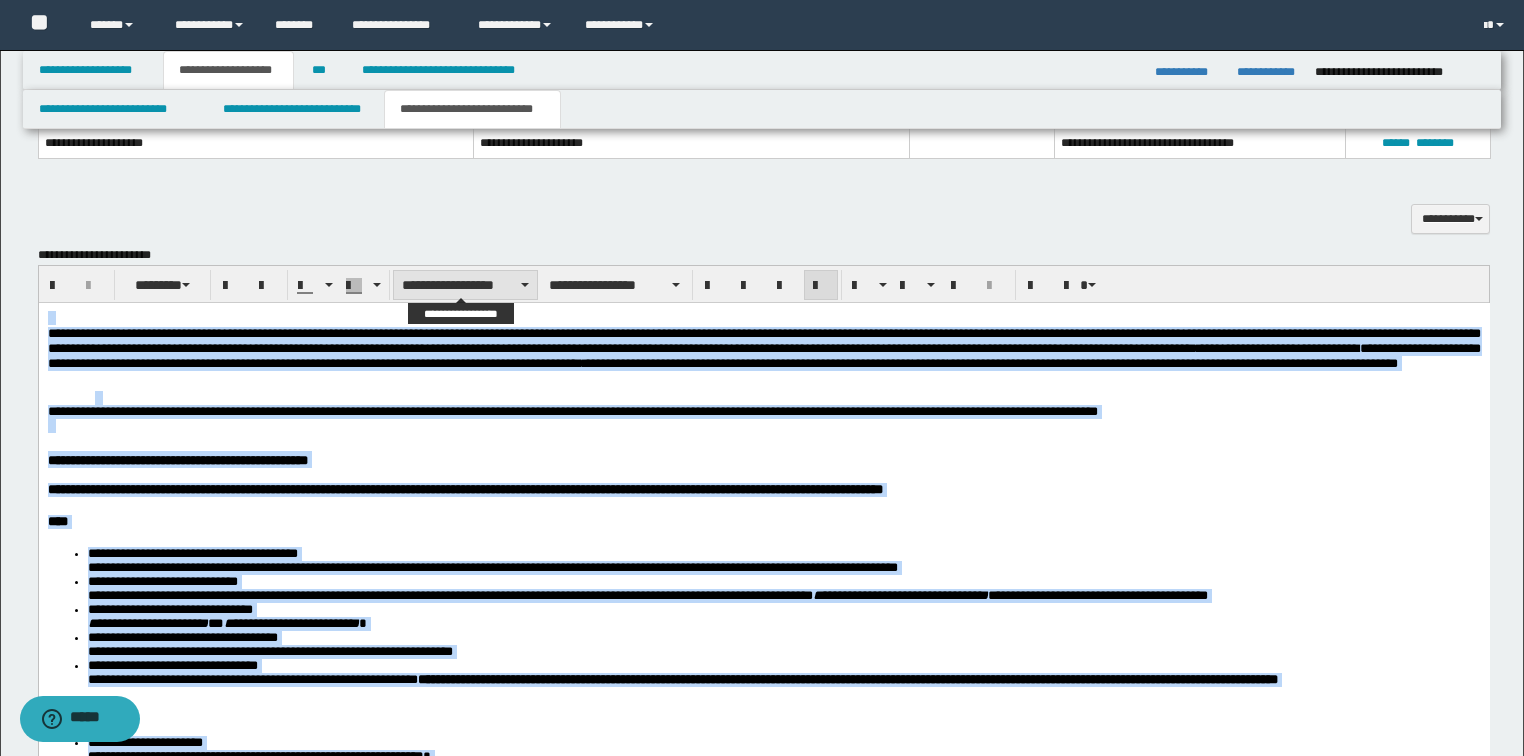 click on "**********" at bounding box center [465, 285] 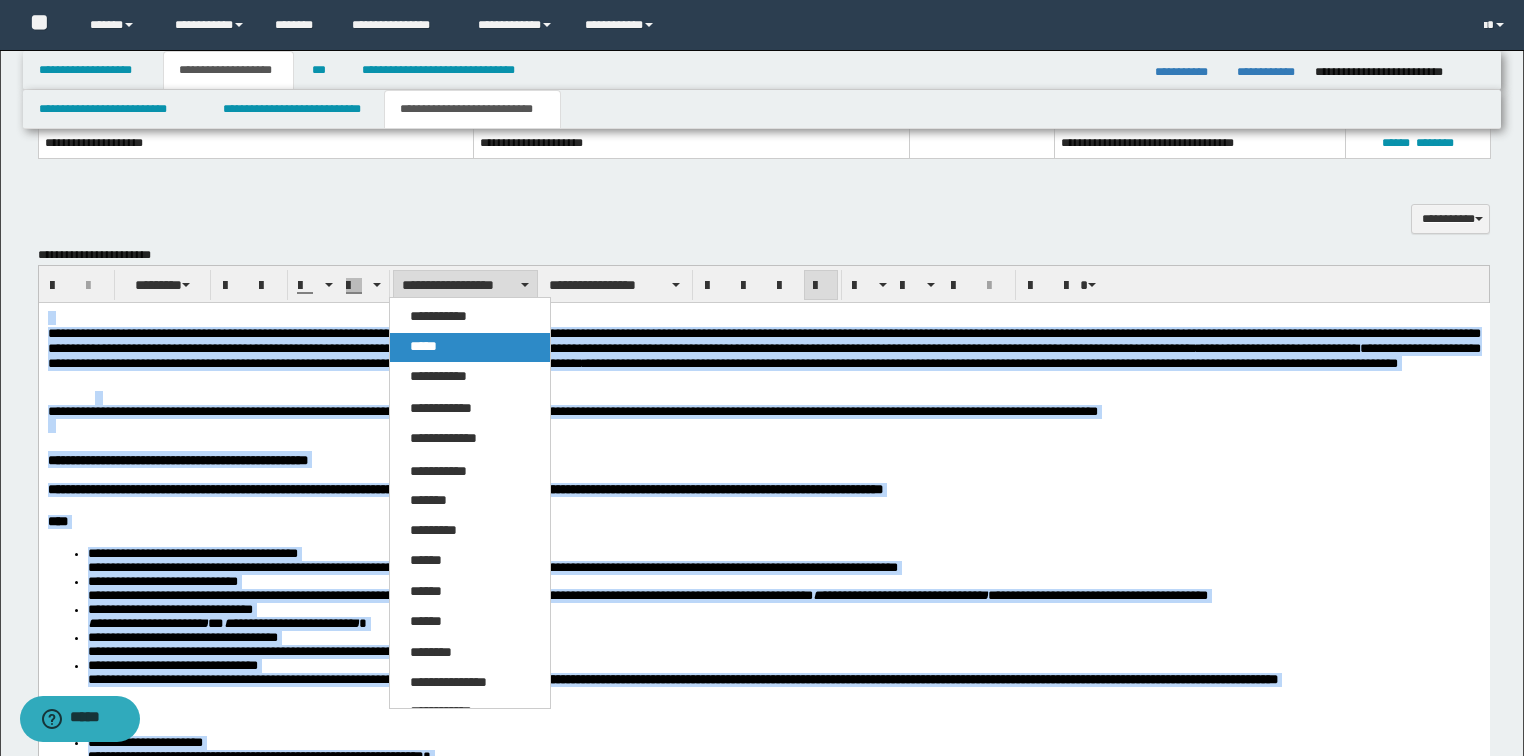 drag, startPoint x: 424, startPoint y: 350, endPoint x: 386, endPoint y: 49, distance: 303.3892 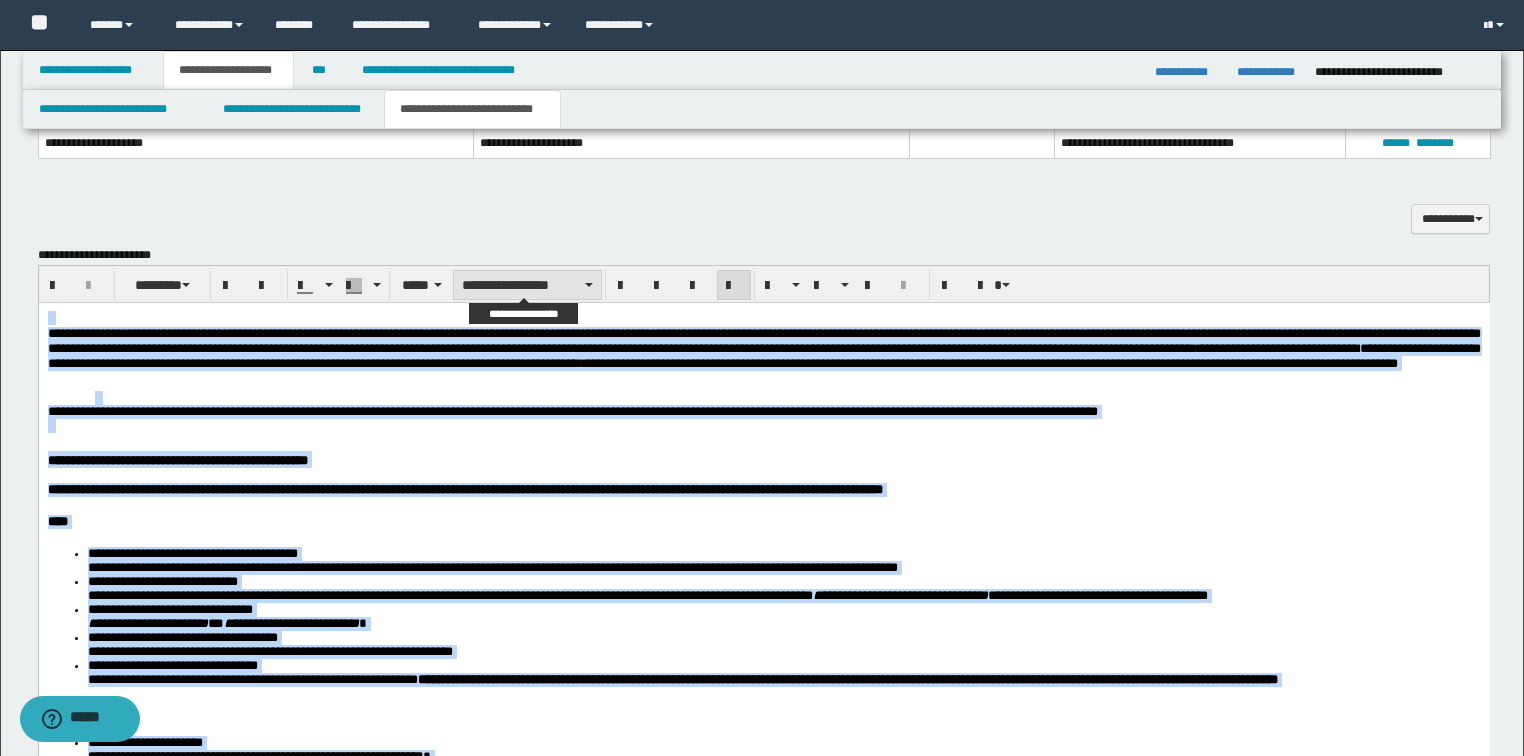 click on "**********" at bounding box center [527, 285] 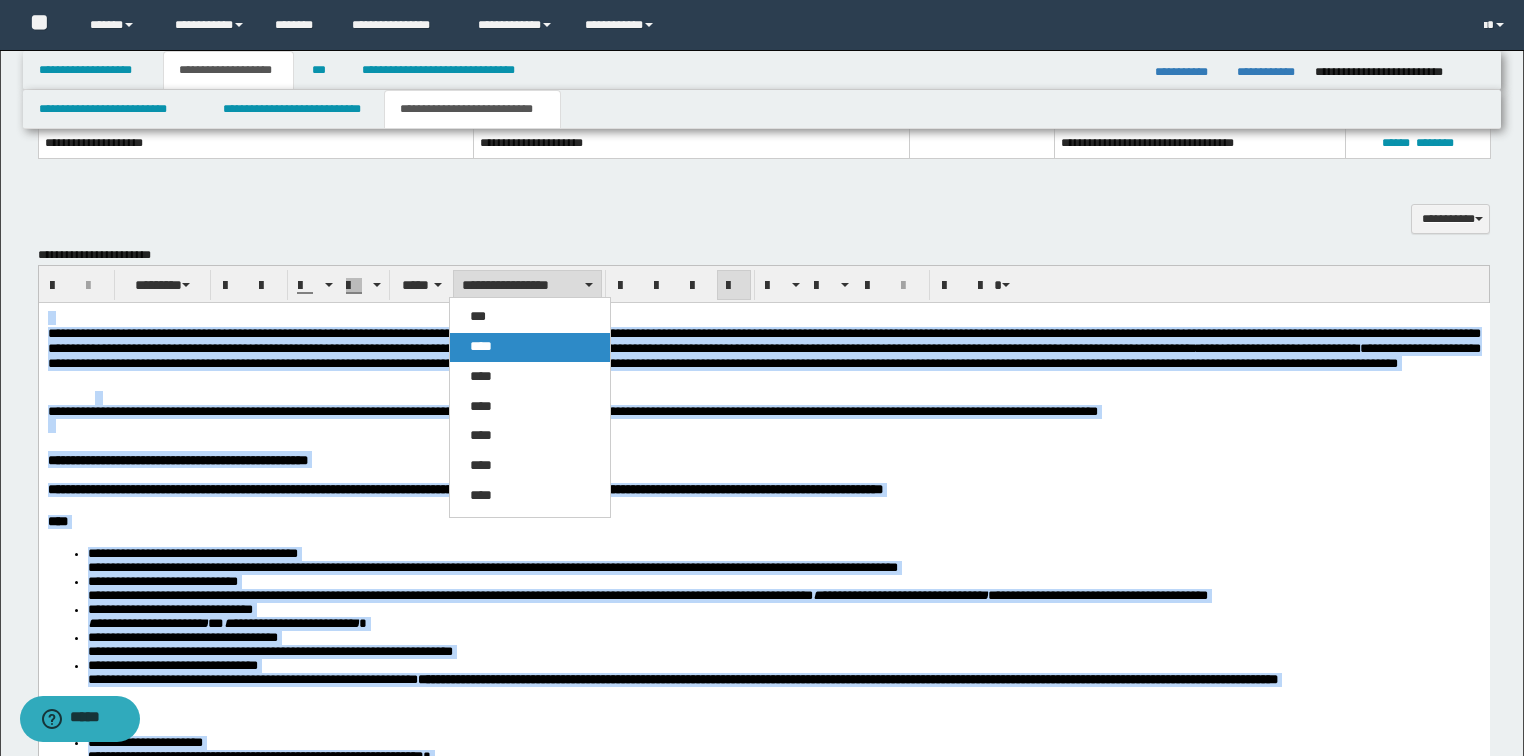 click on "****" at bounding box center [530, 347] 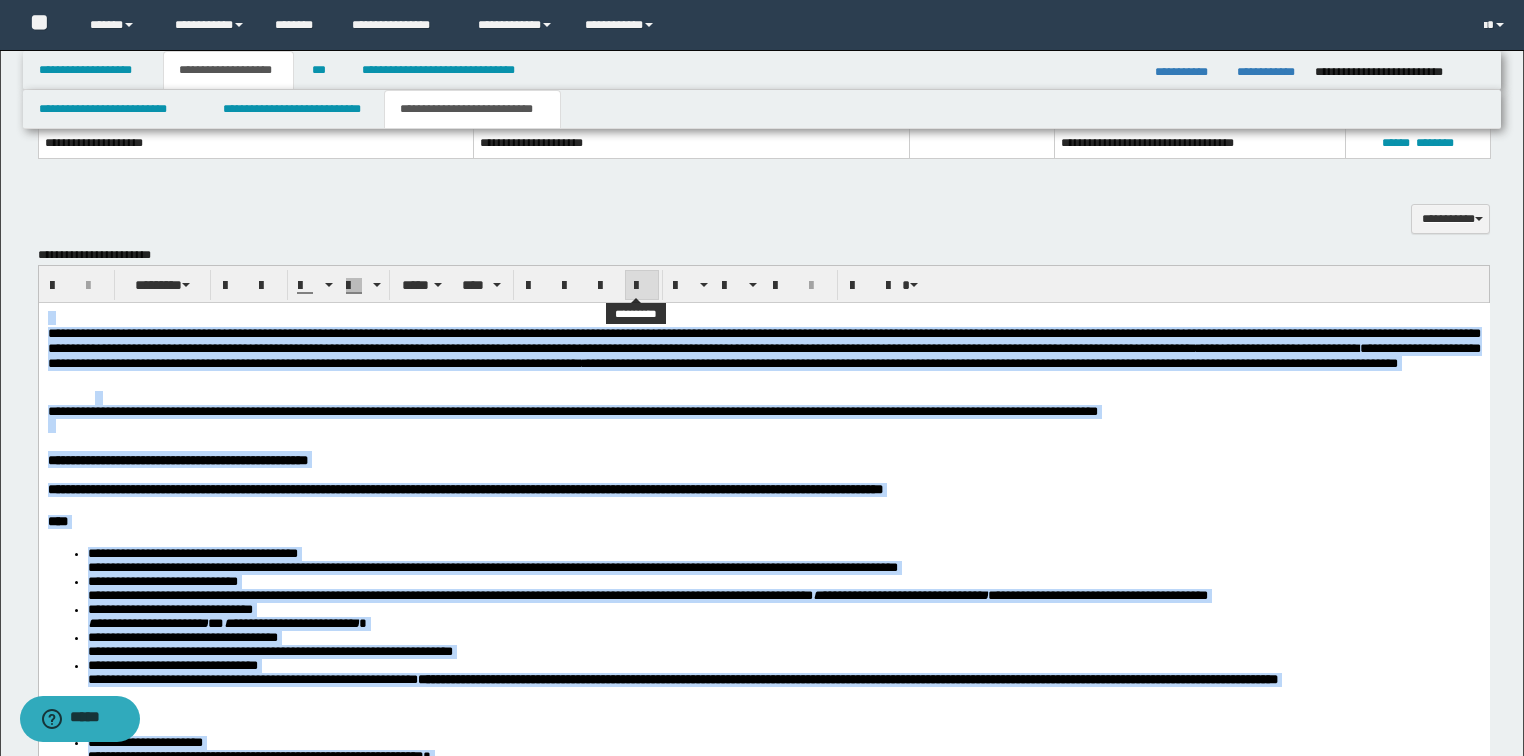 click at bounding box center [642, 286] 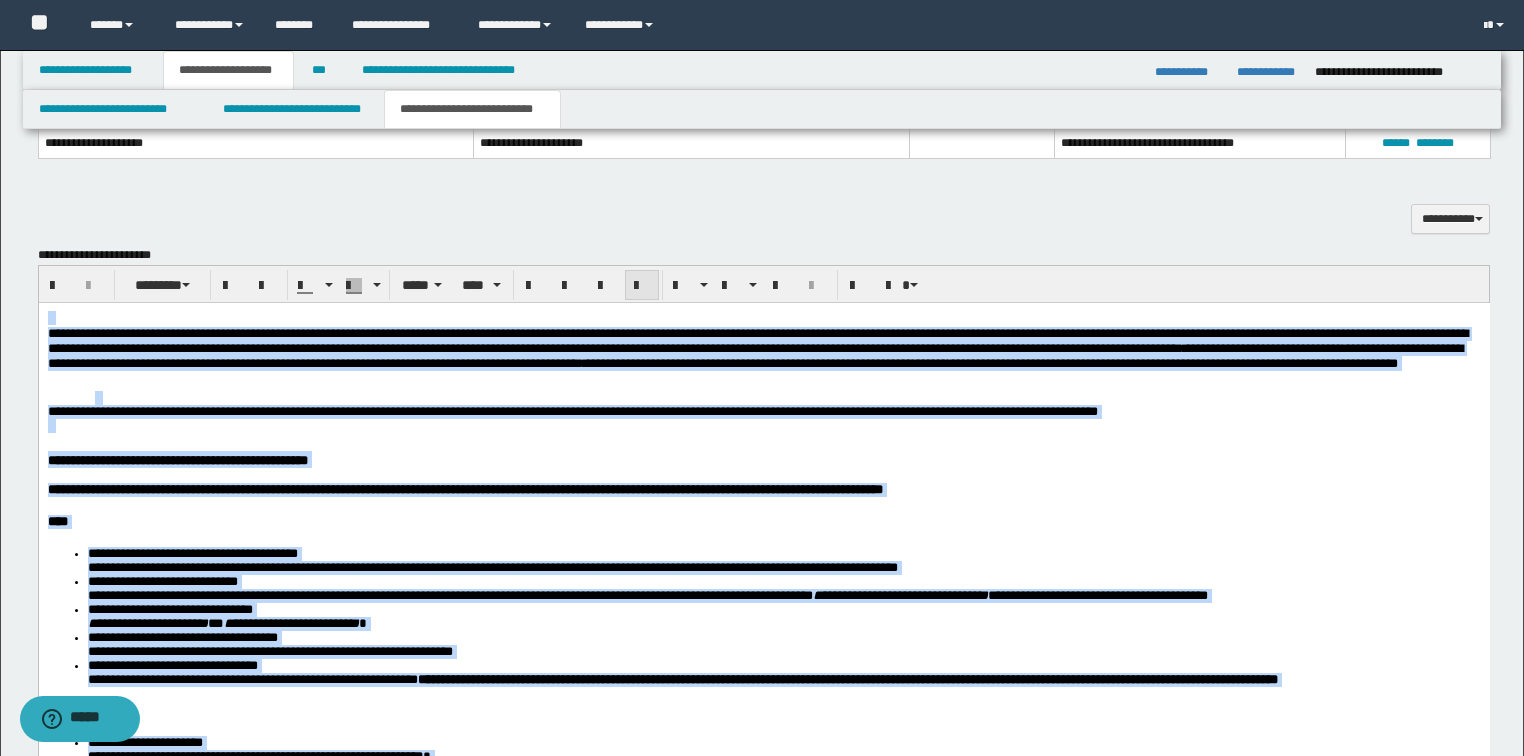 click at bounding box center (642, 286) 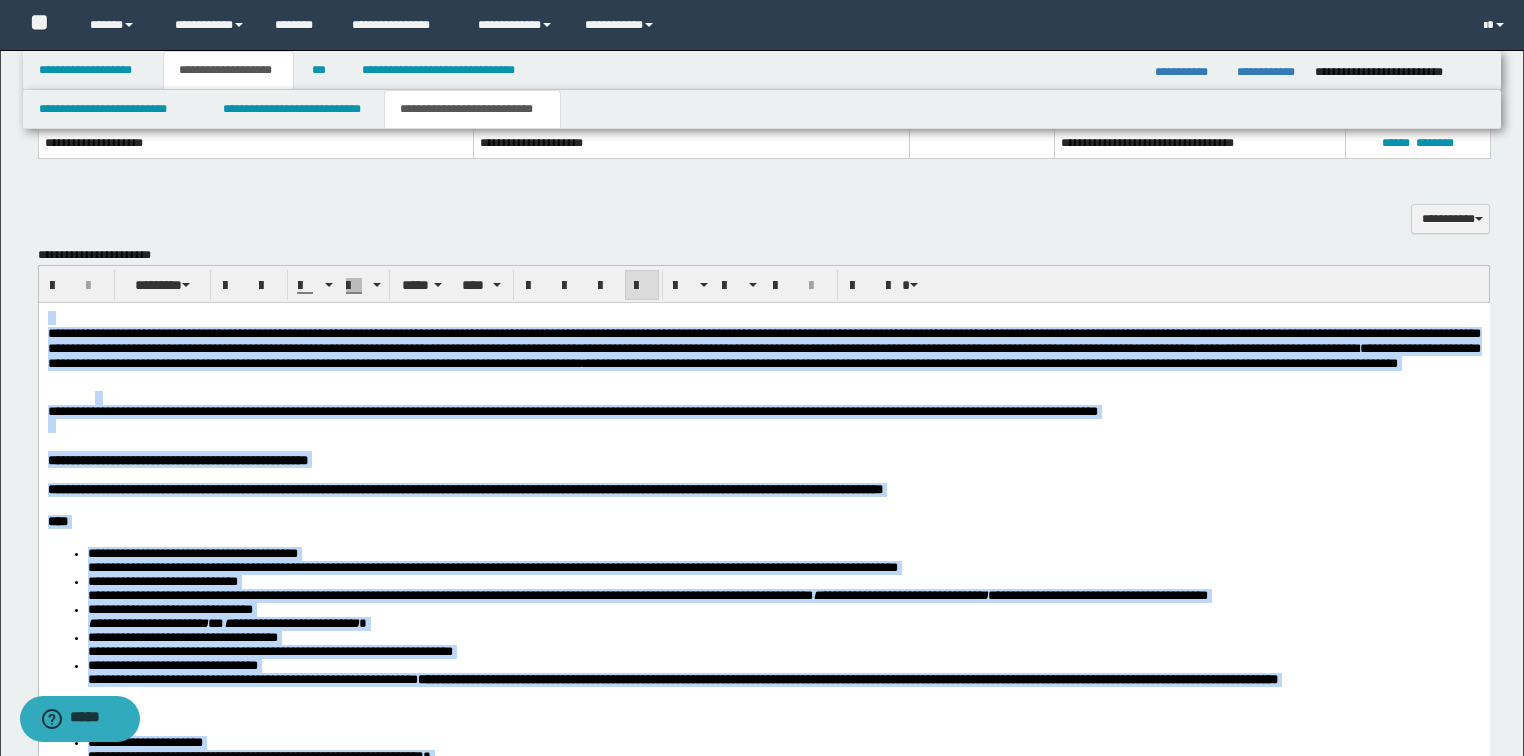 click at bounding box center (642, 286) 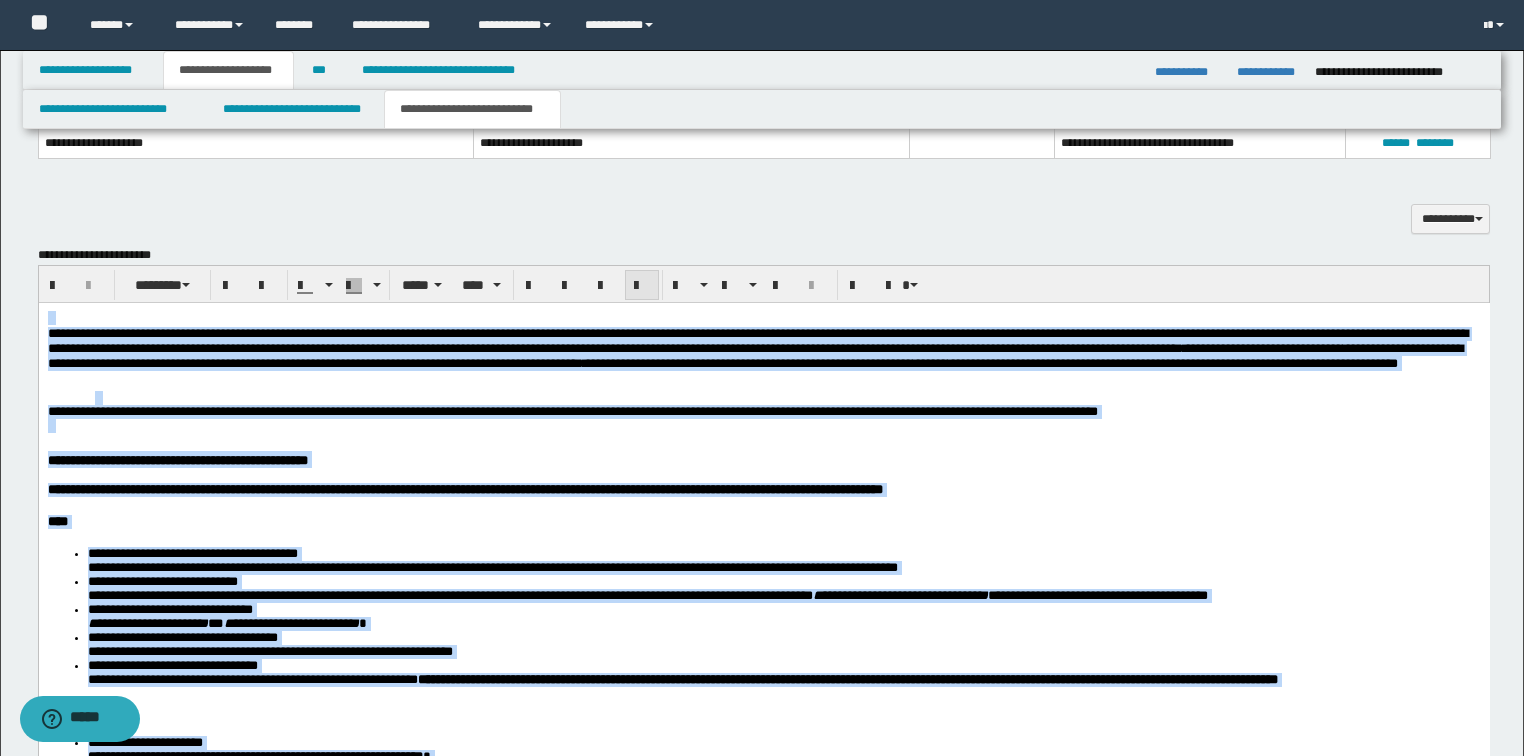 drag, startPoint x: 636, startPoint y: 283, endPoint x: 589, endPoint y: 9, distance: 278.0018 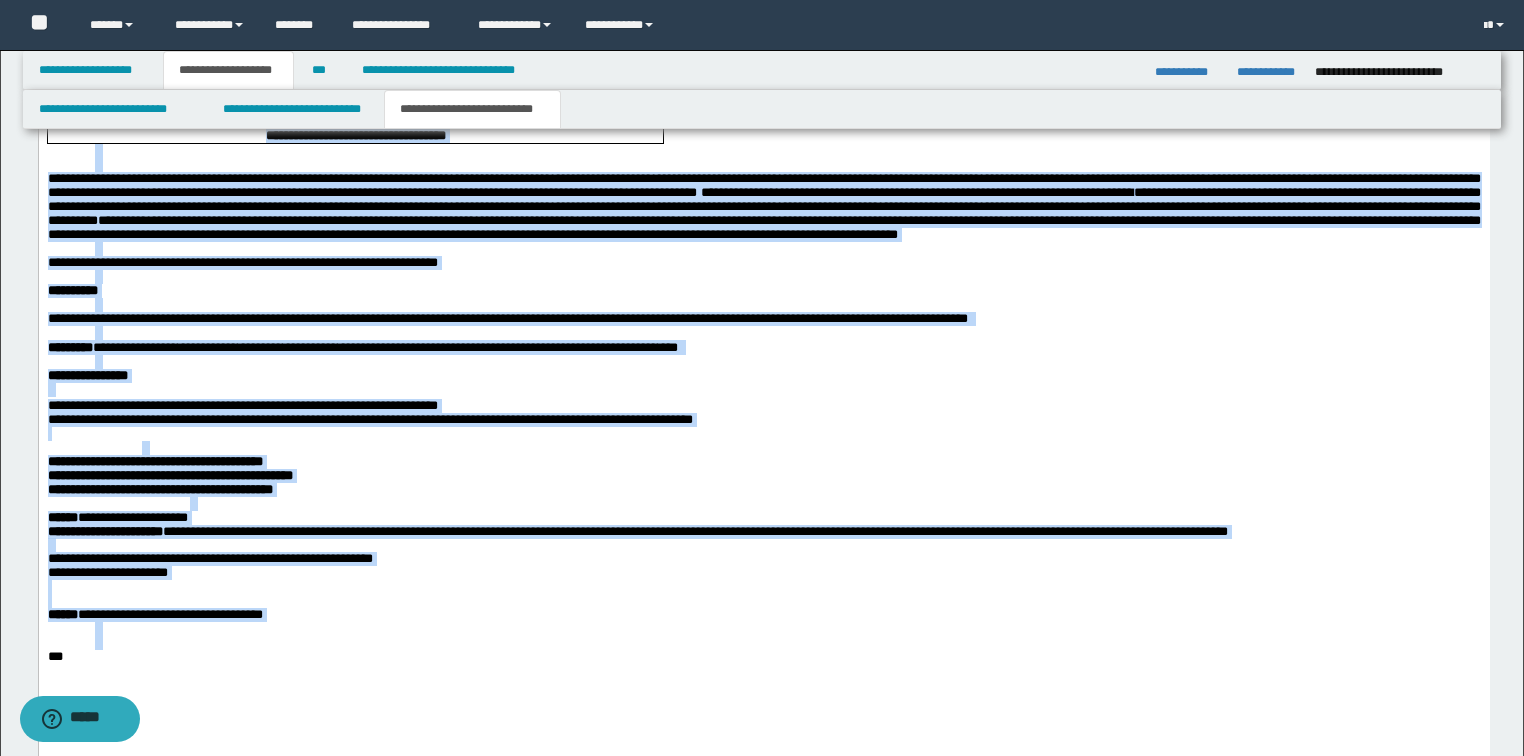 scroll, scrollTop: 4400, scrollLeft: 0, axis: vertical 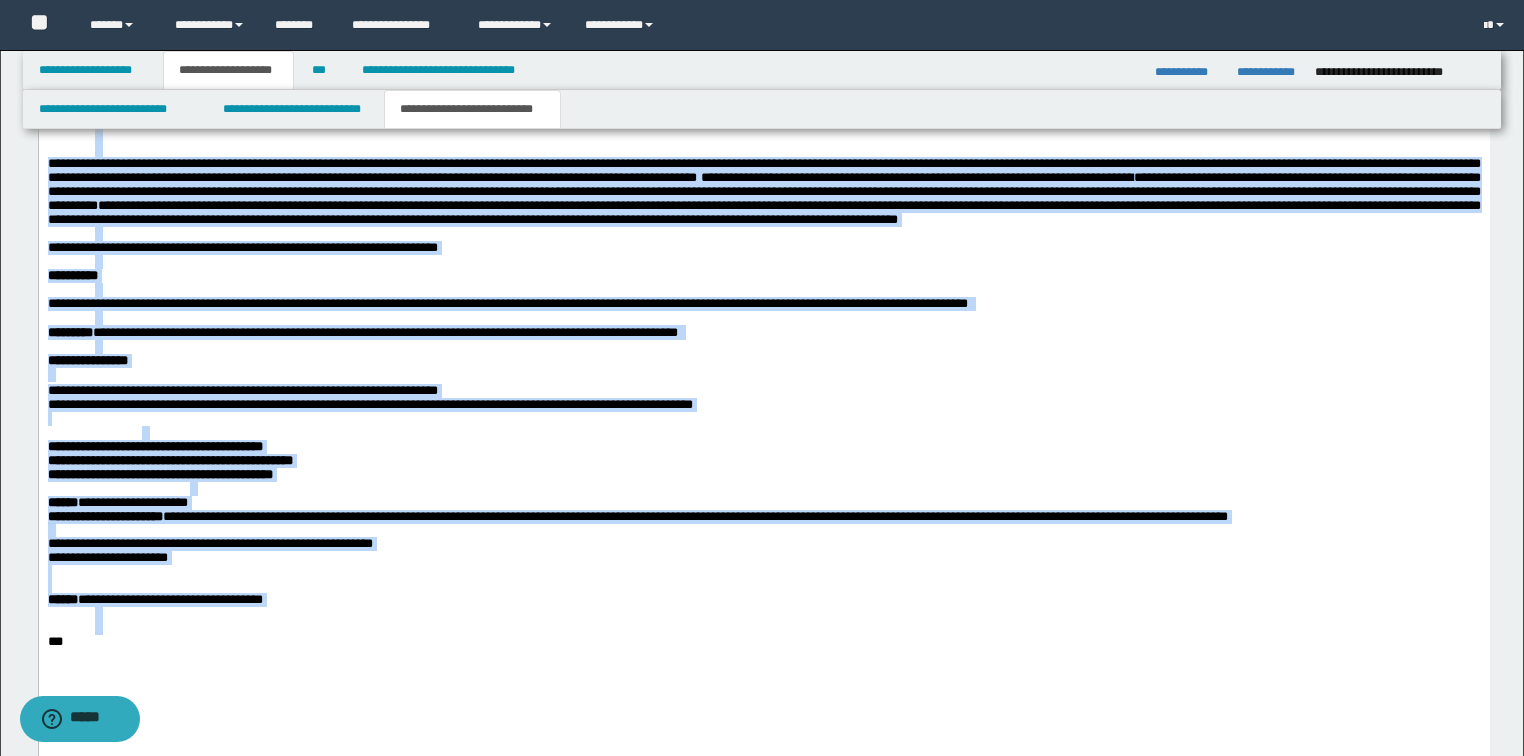 click at bounding box center (763, 17) 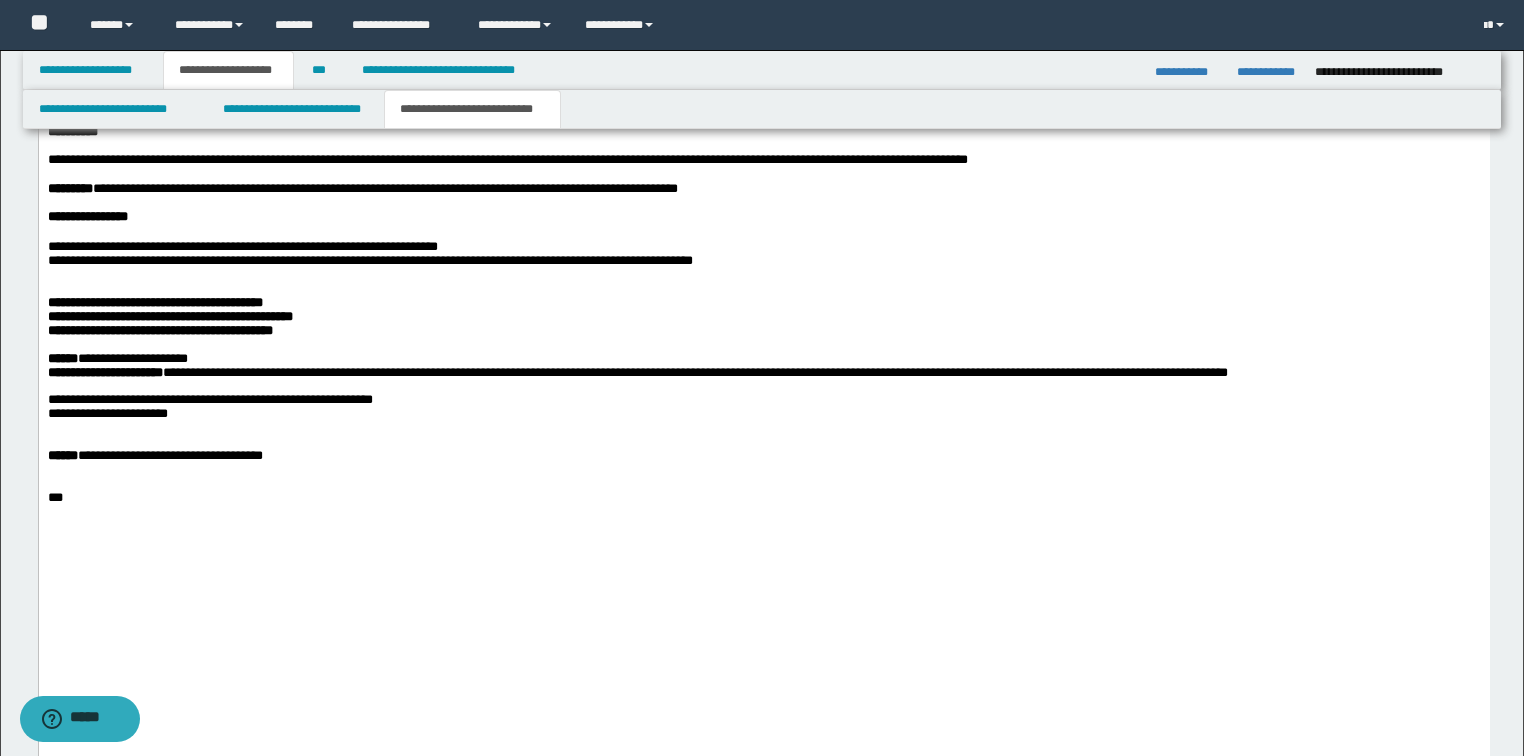 scroll, scrollTop: 4560, scrollLeft: 0, axis: vertical 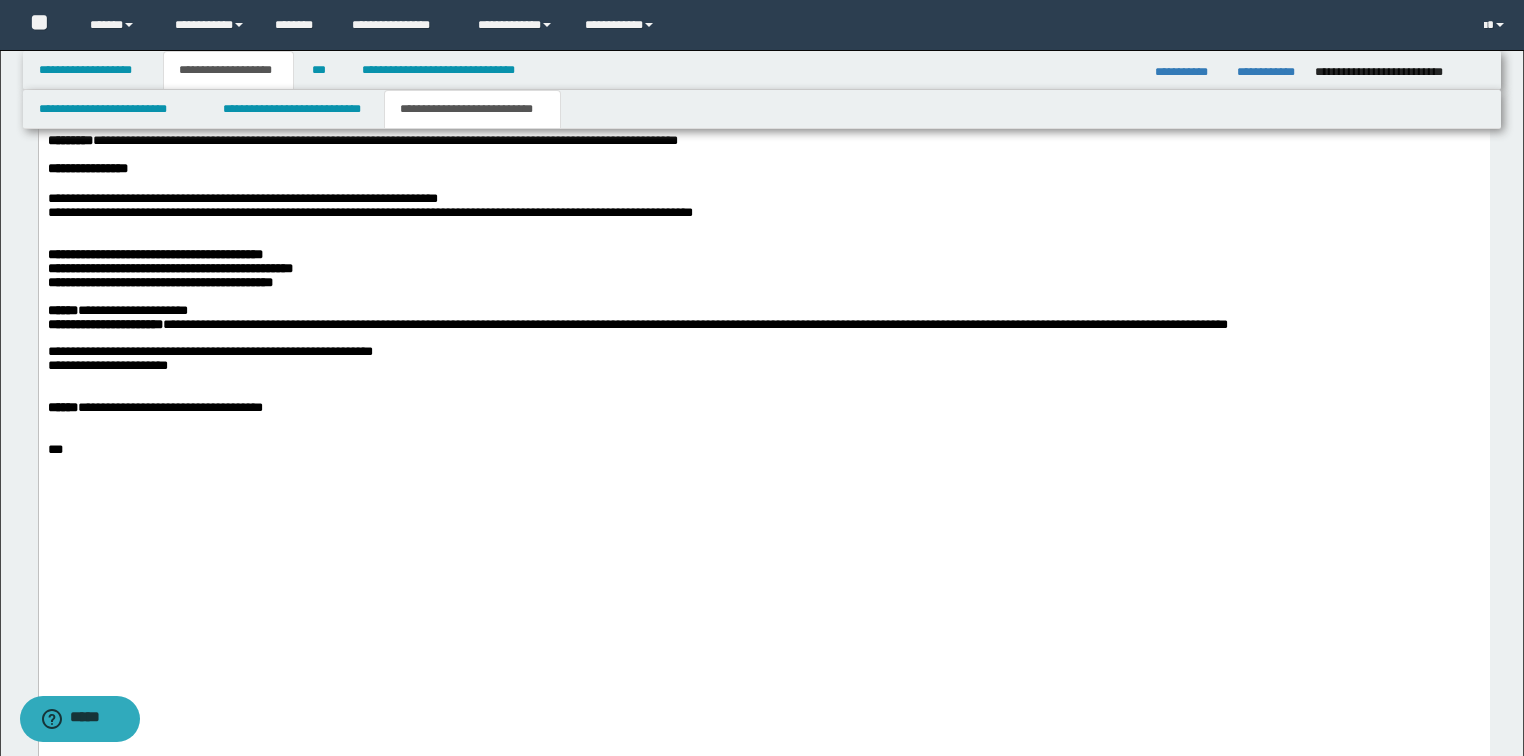 click on "**********" at bounding box center (763, -831) 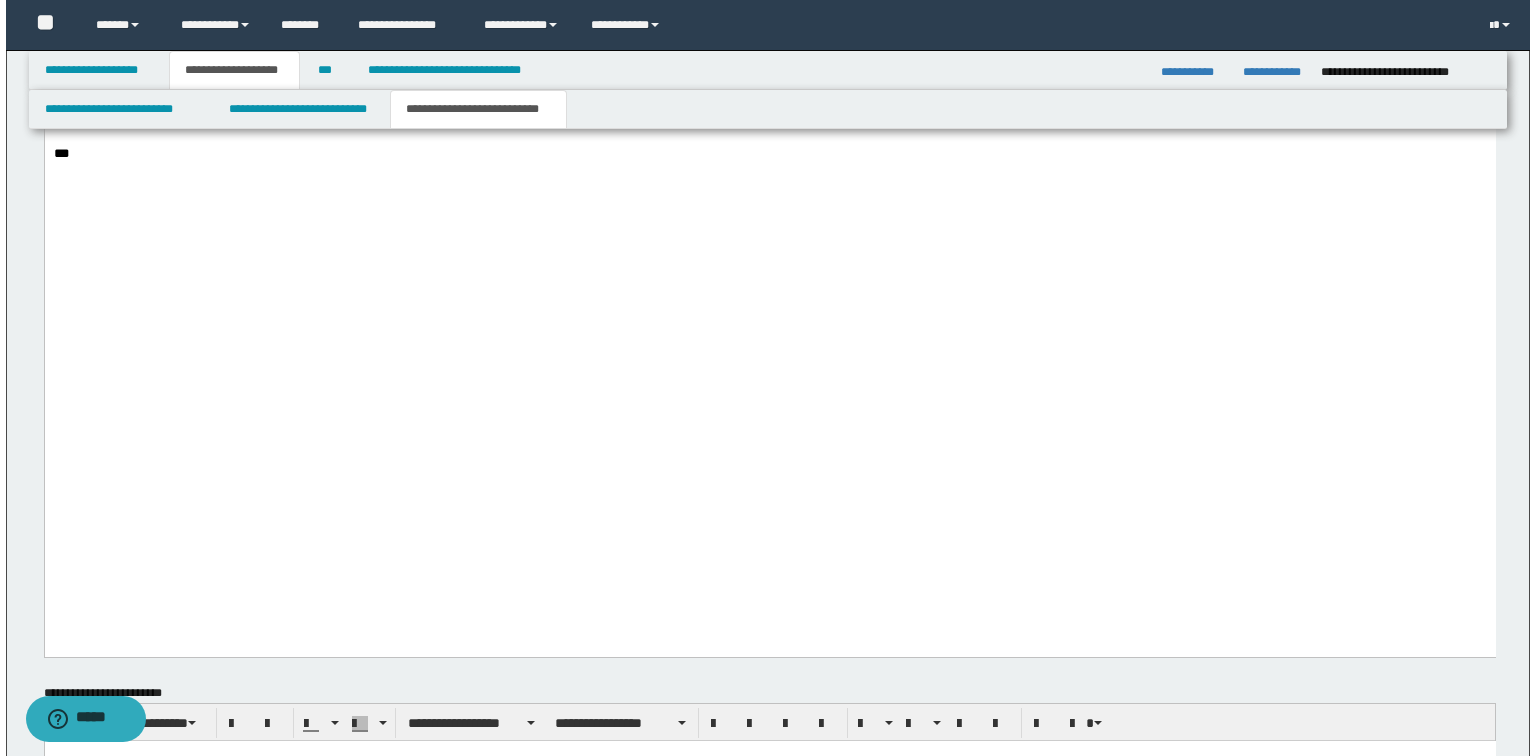 scroll, scrollTop: 4880, scrollLeft: 0, axis: vertical 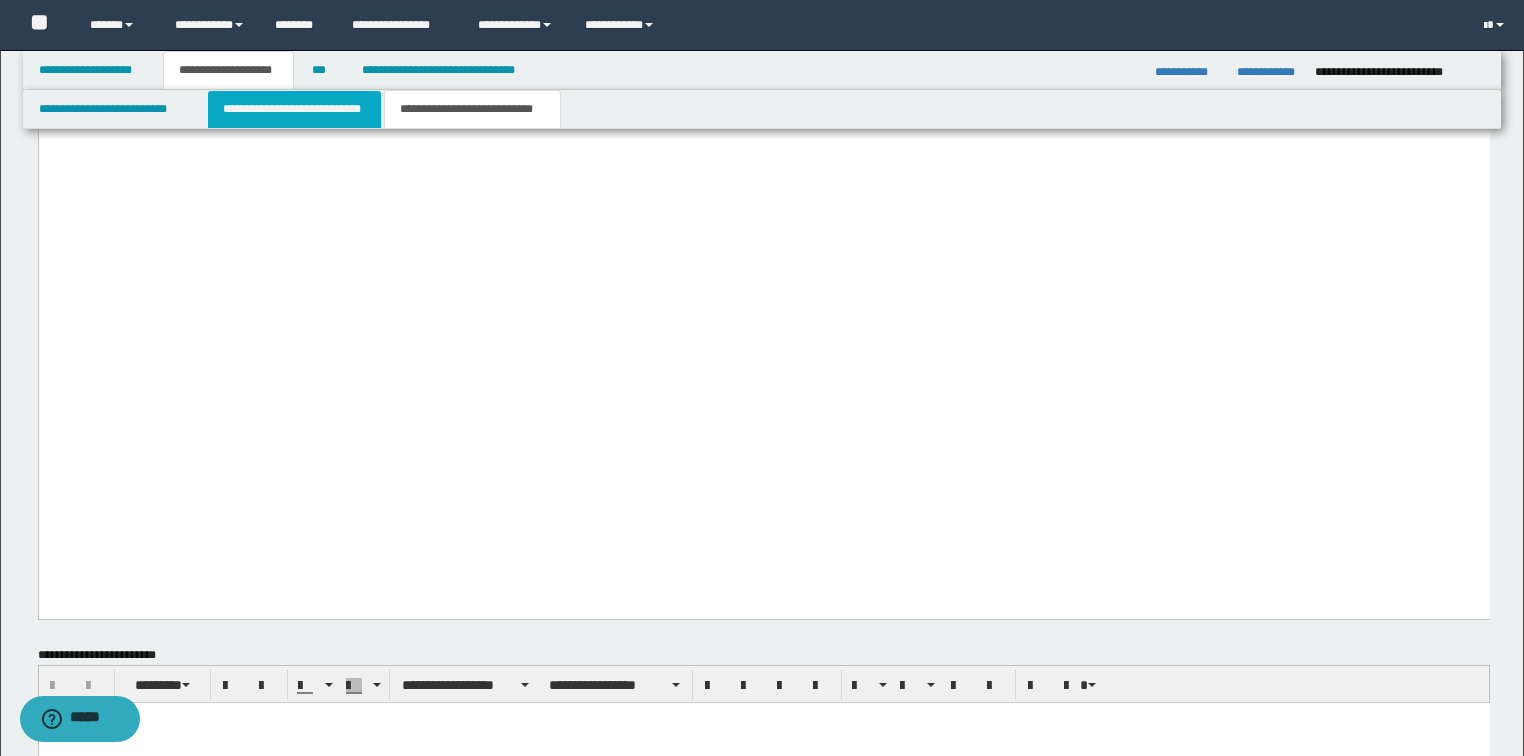 click on "**********" at bounding box center [294, 109] 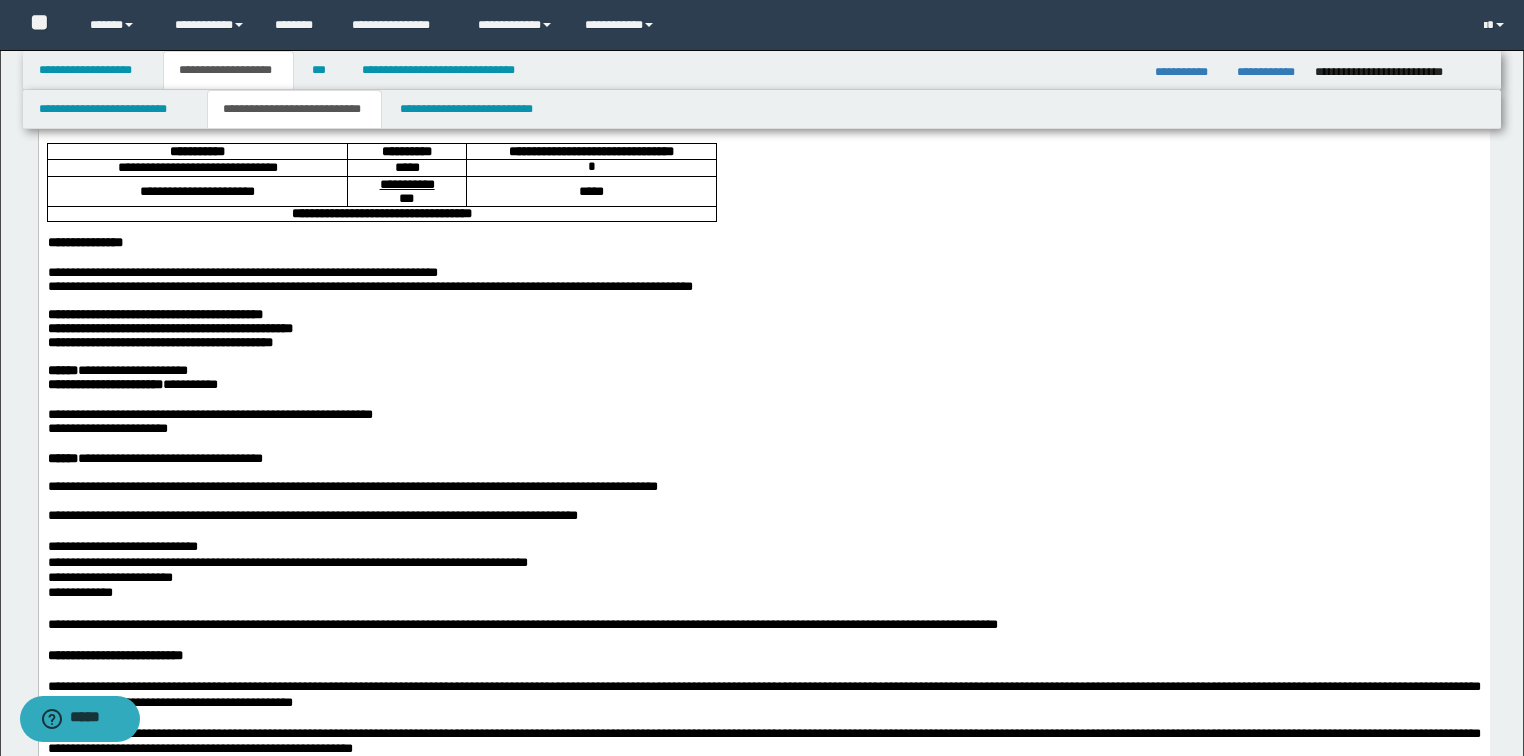 scroll, scrollTop: 320, scrollLeft: 0, axis: vertical 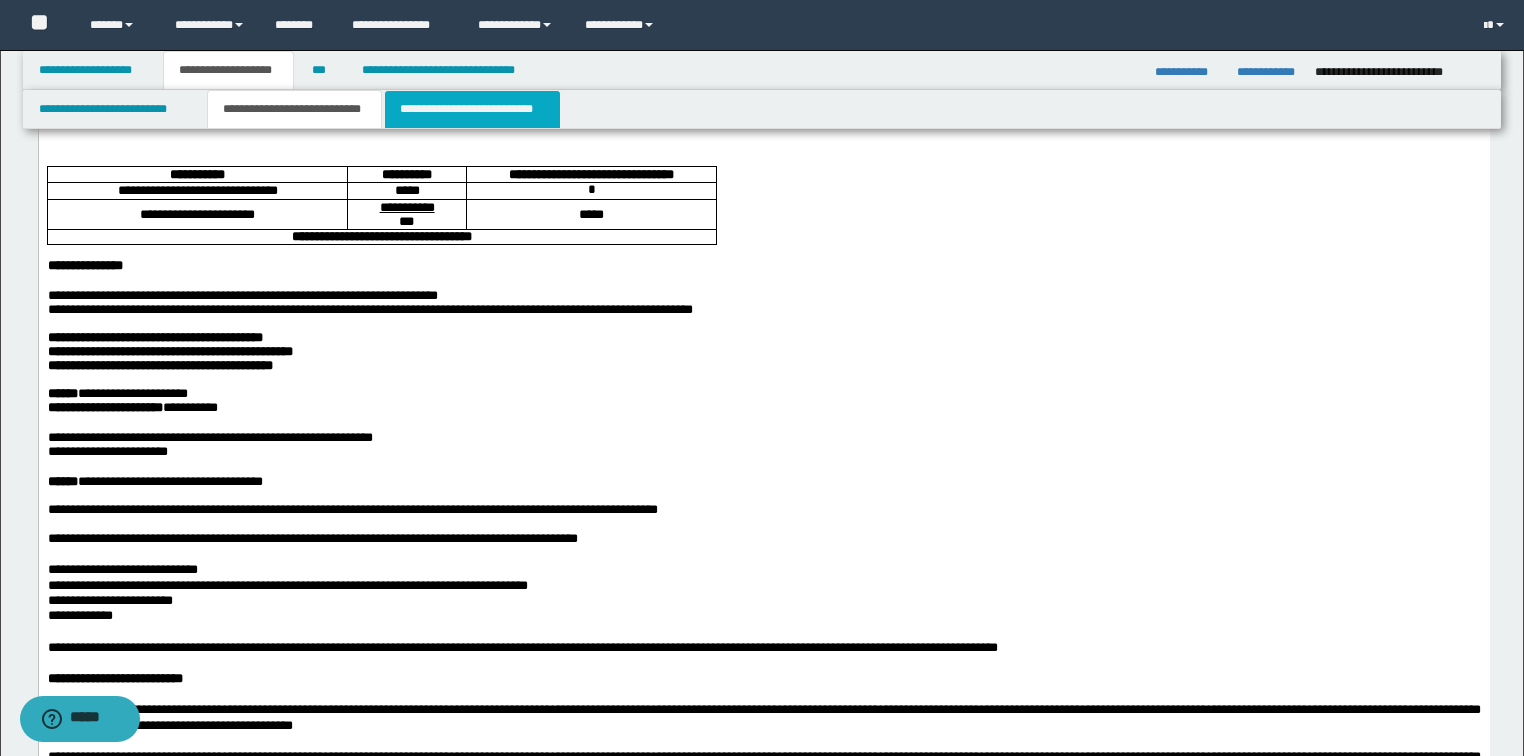 click on "**********" at bounding box center (472, 109) 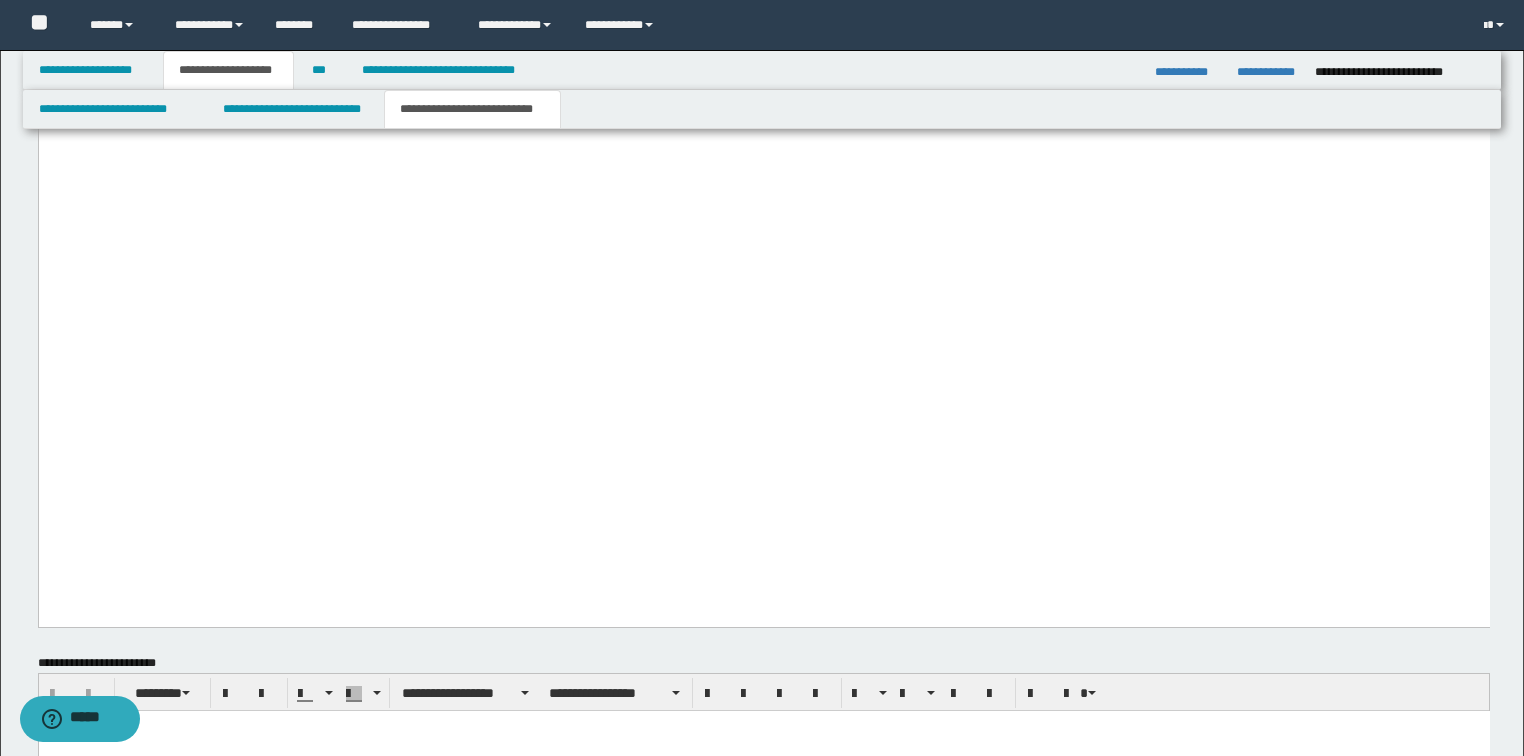 scroll, scrollTop: 4880, scrollLeft: 0, axis: vertical 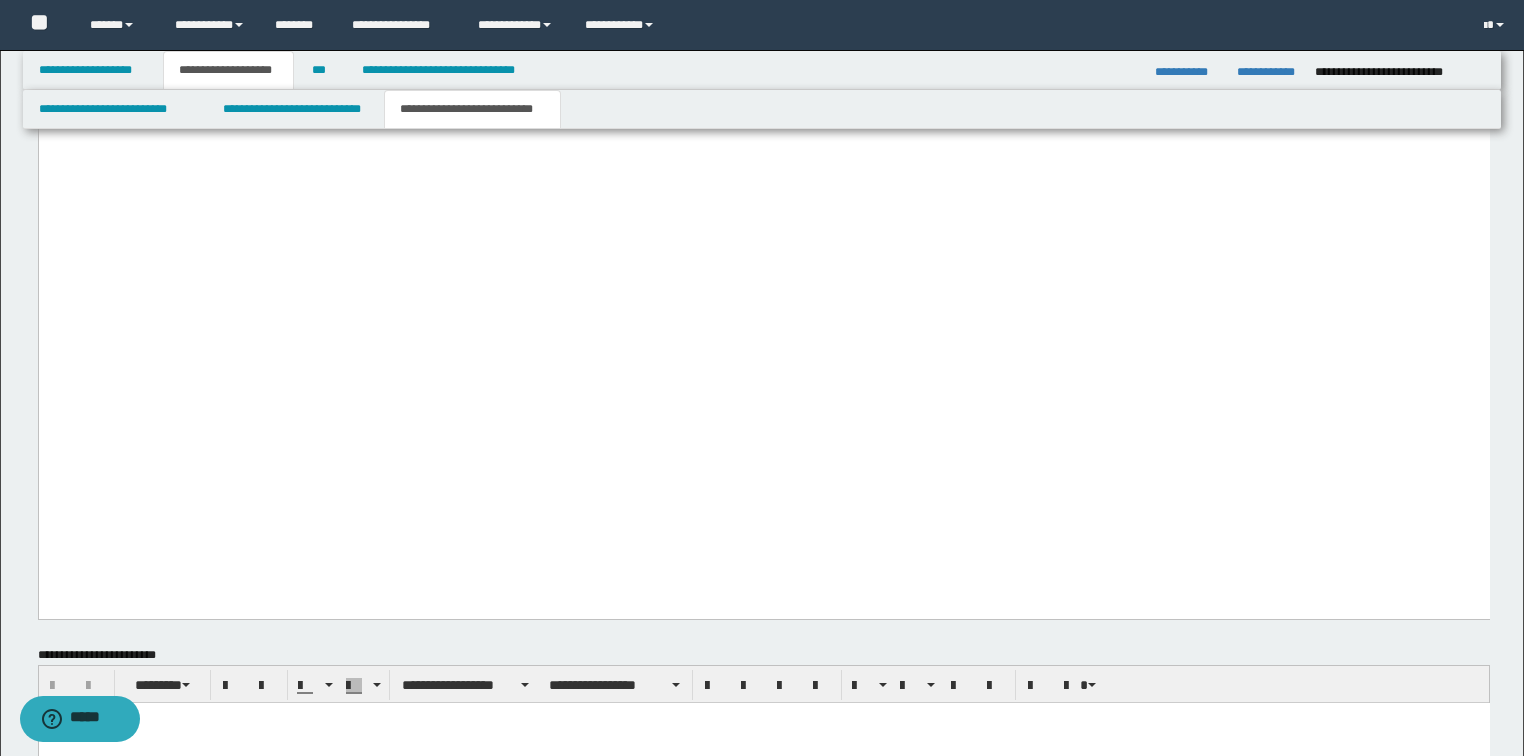 click on "**********" at bounding box center (763, -1158) 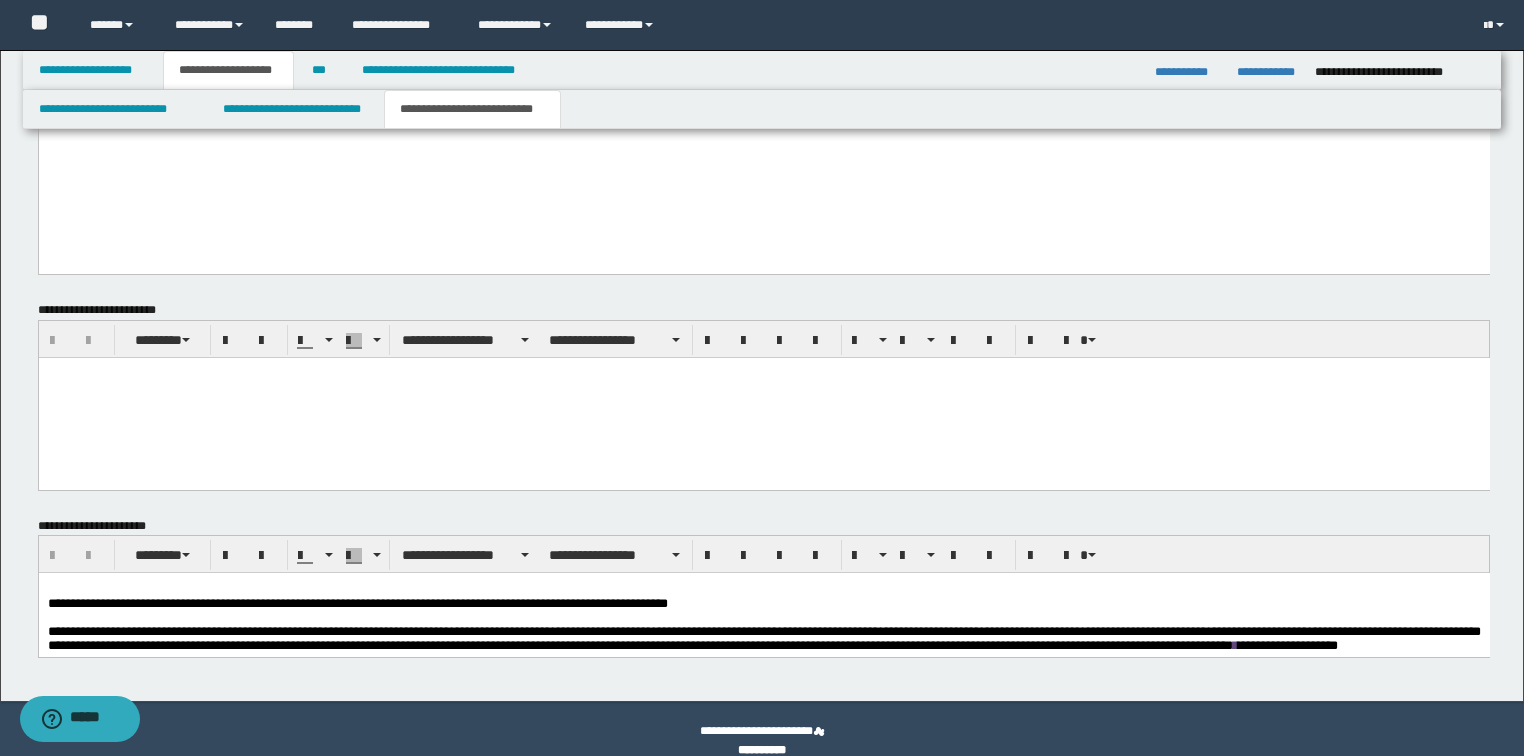 scroll, scrollTop: 5248, scrollLeft: 0, axis: vertical 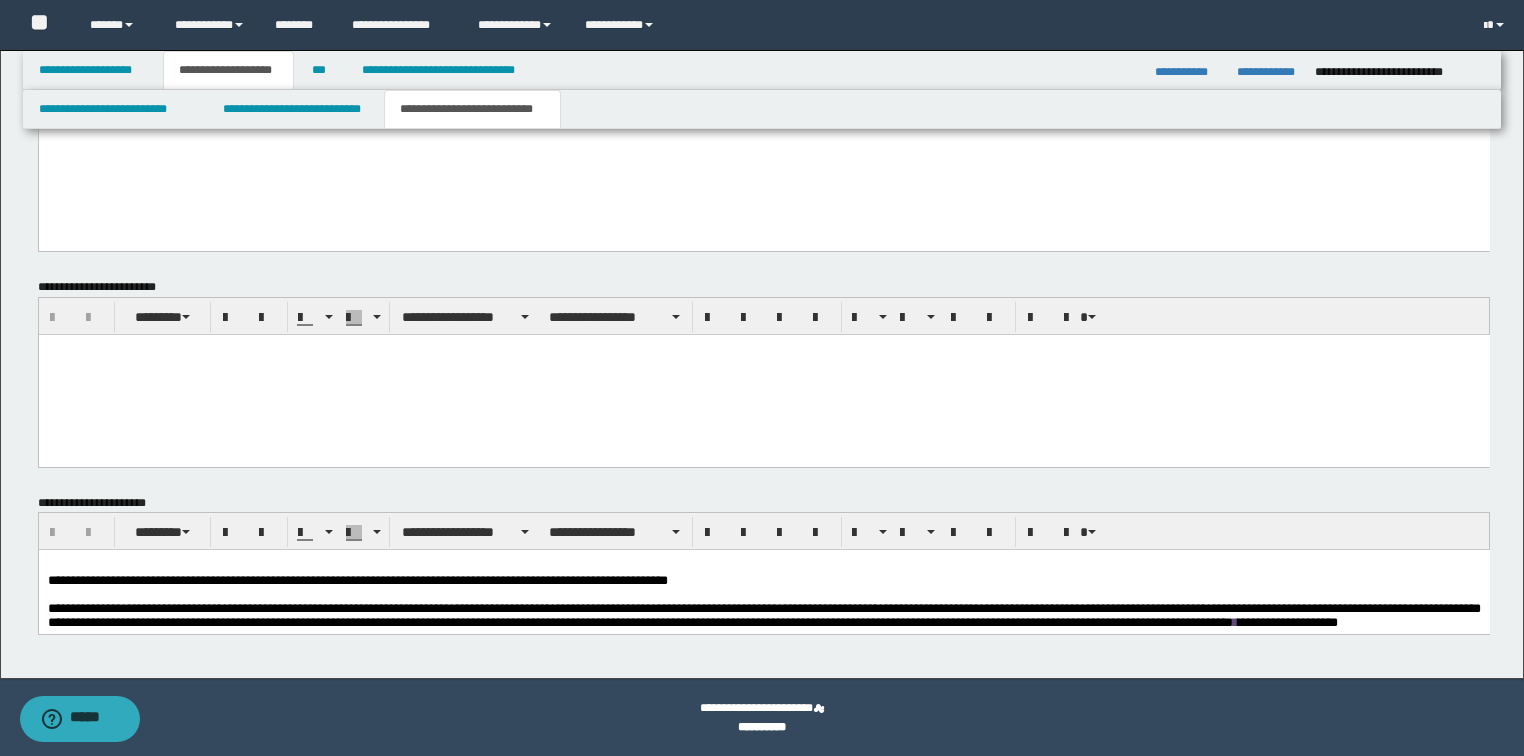 click on "**********" at bounding box center (357, 580) 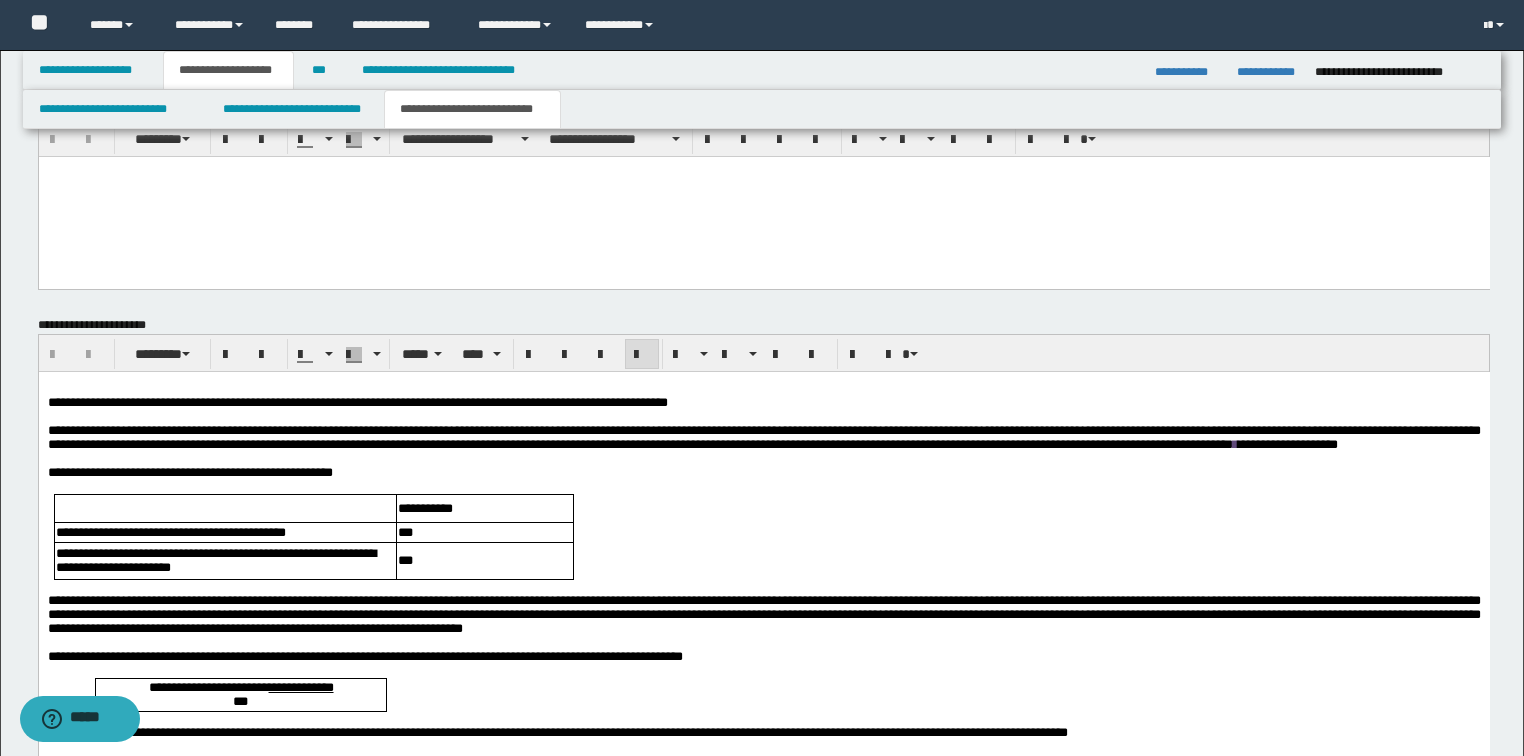 scroll, scrollTop: 5488, scrollLeft: 0, axis: vertical 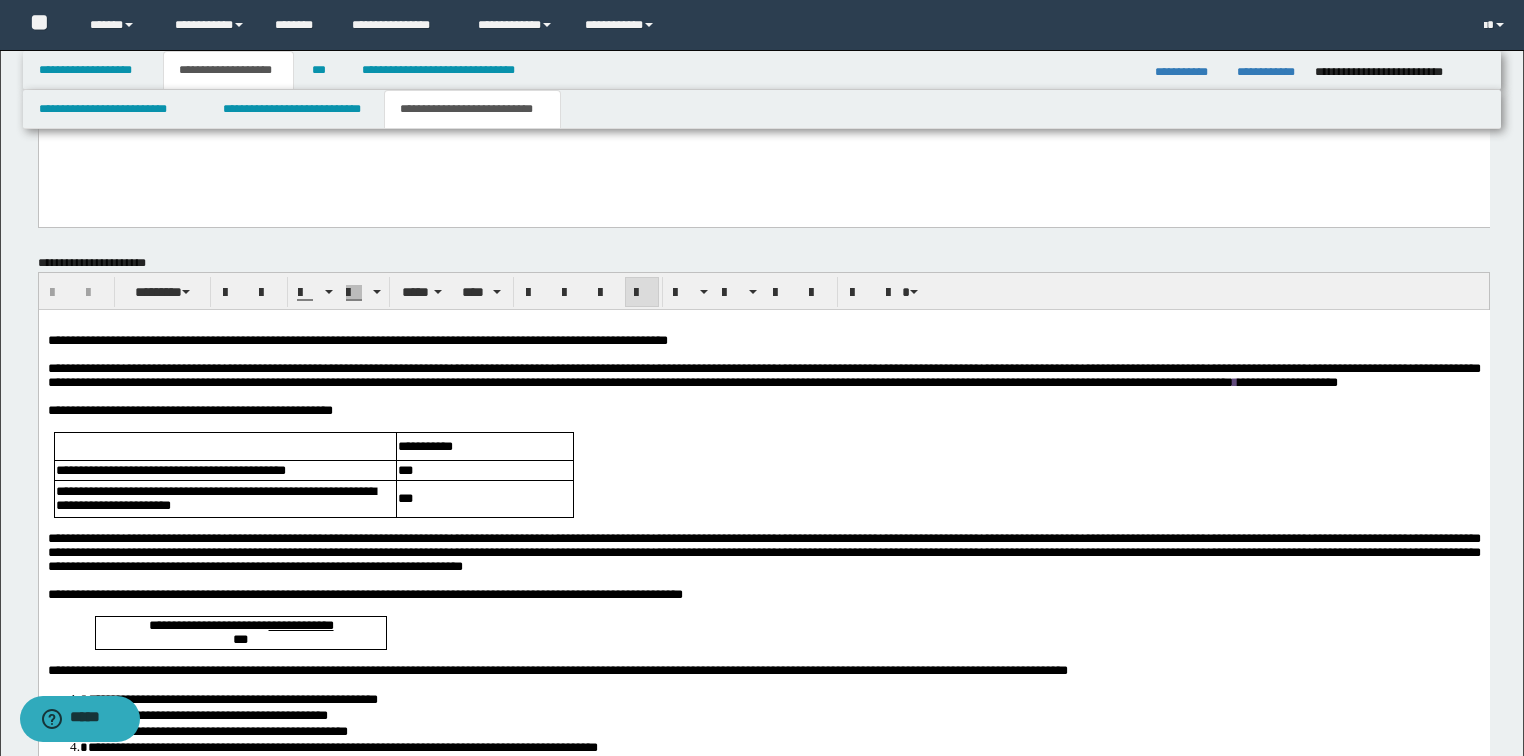 click on "**********" at bounding box center (763, 782) 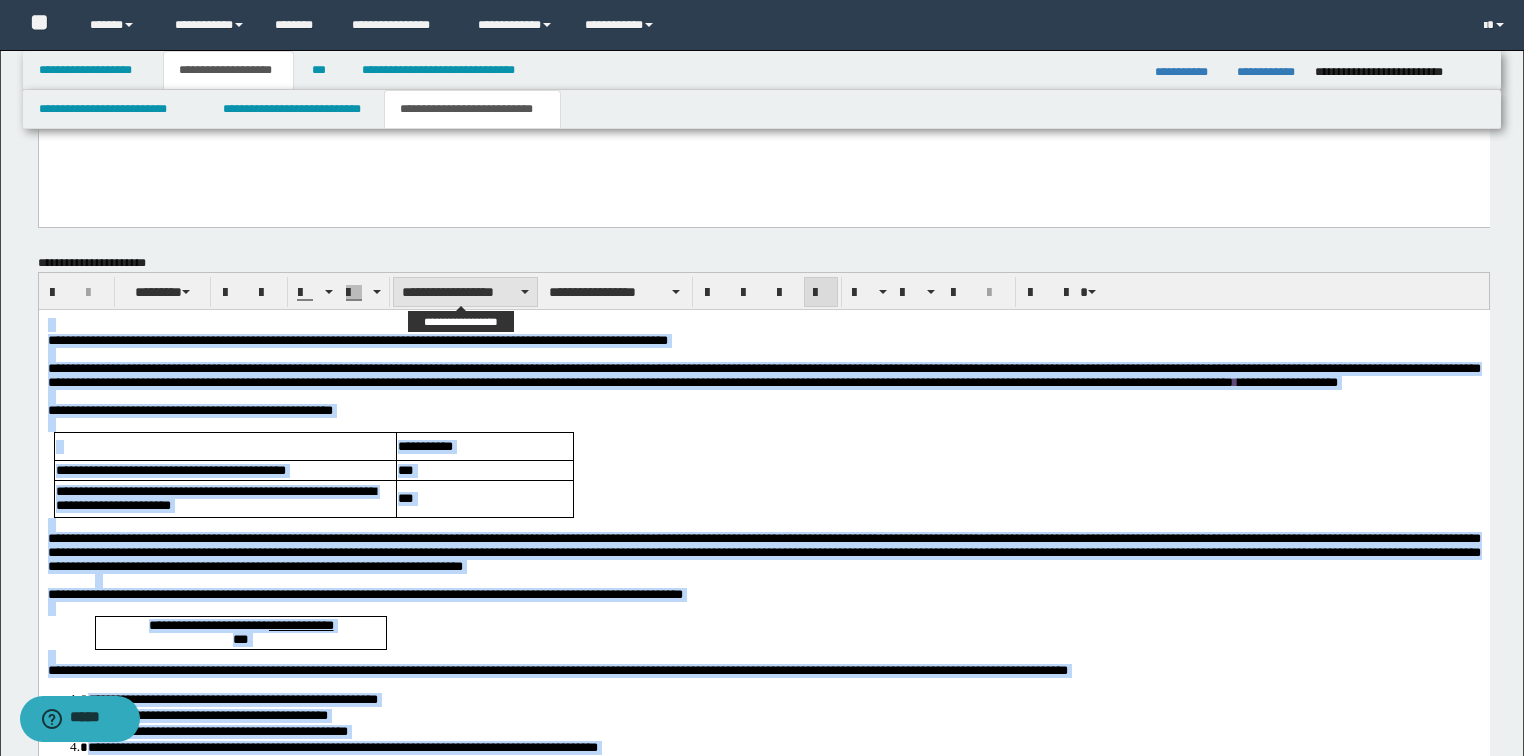 click on "**********" at bounding box center [465, 292] 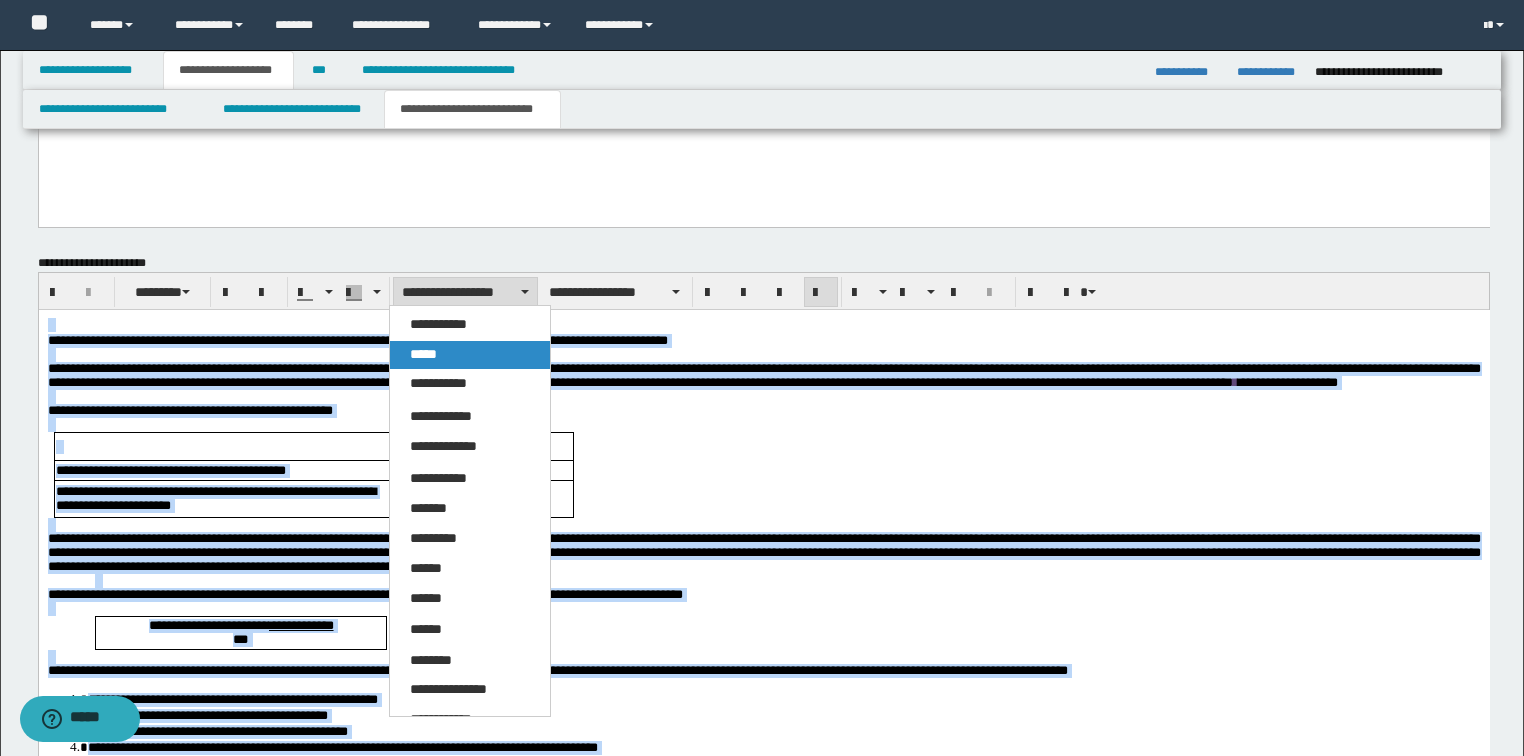 click on "*****" at bounding box center [423, 354] 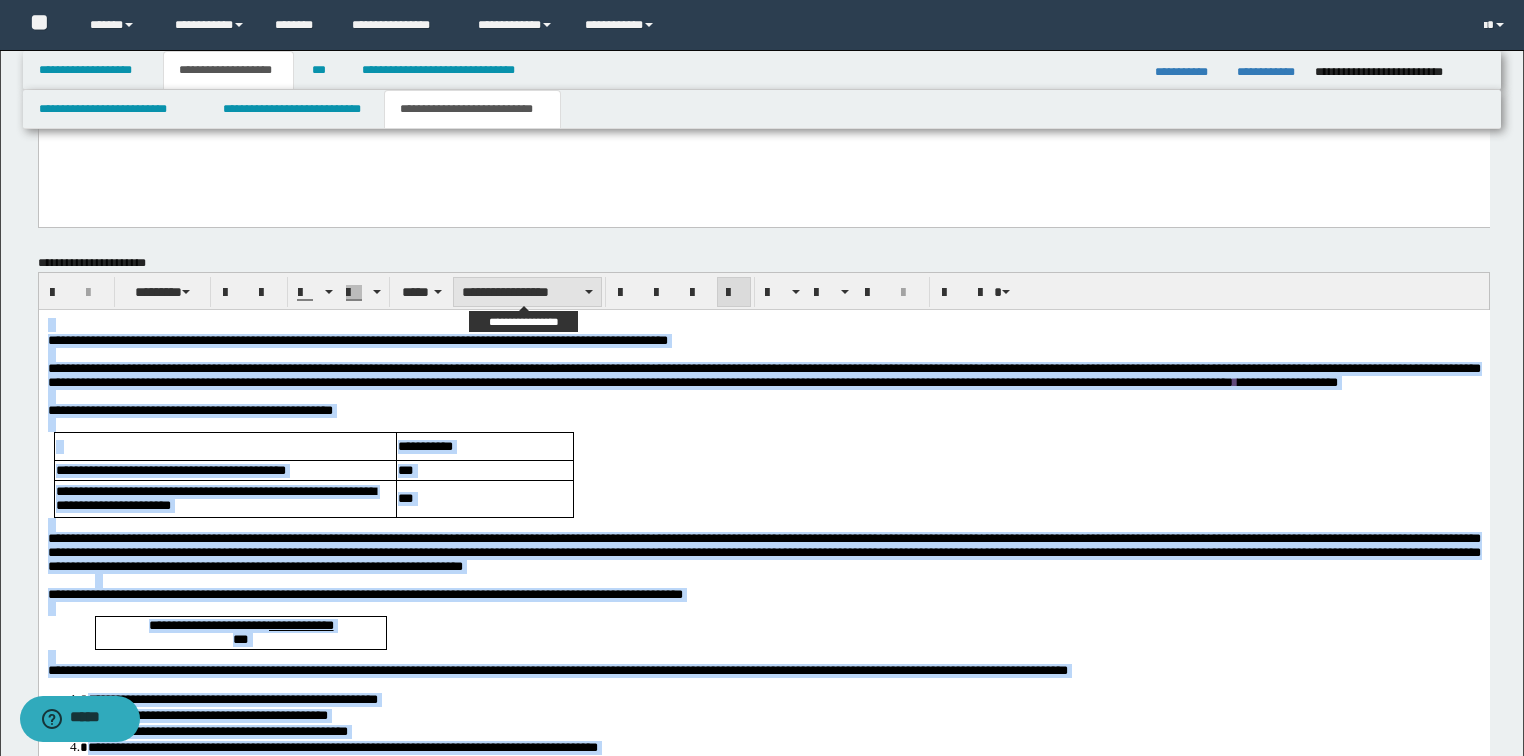 click on "**********" at bounding box center (527, 292) 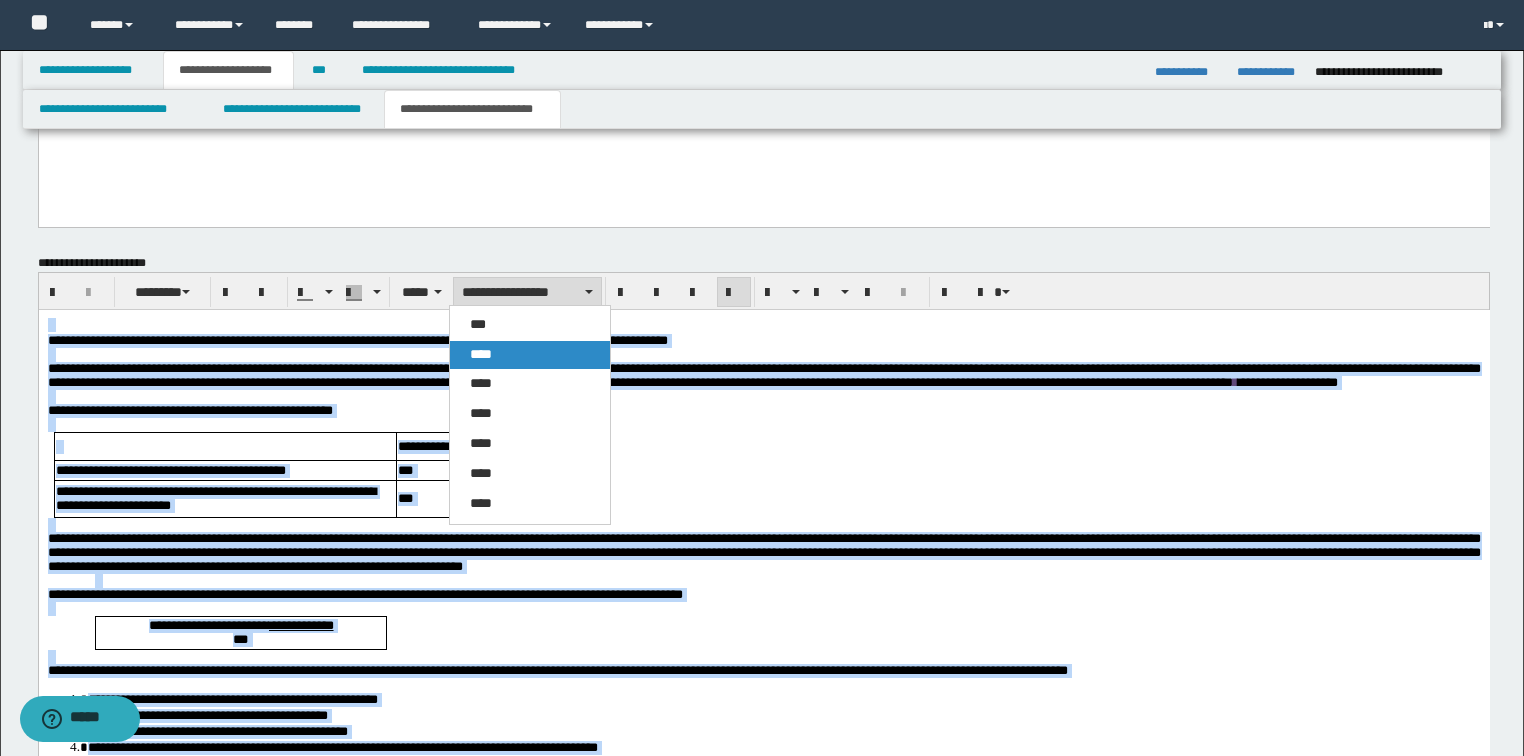 click on "****" at bounding box center (481, 354) 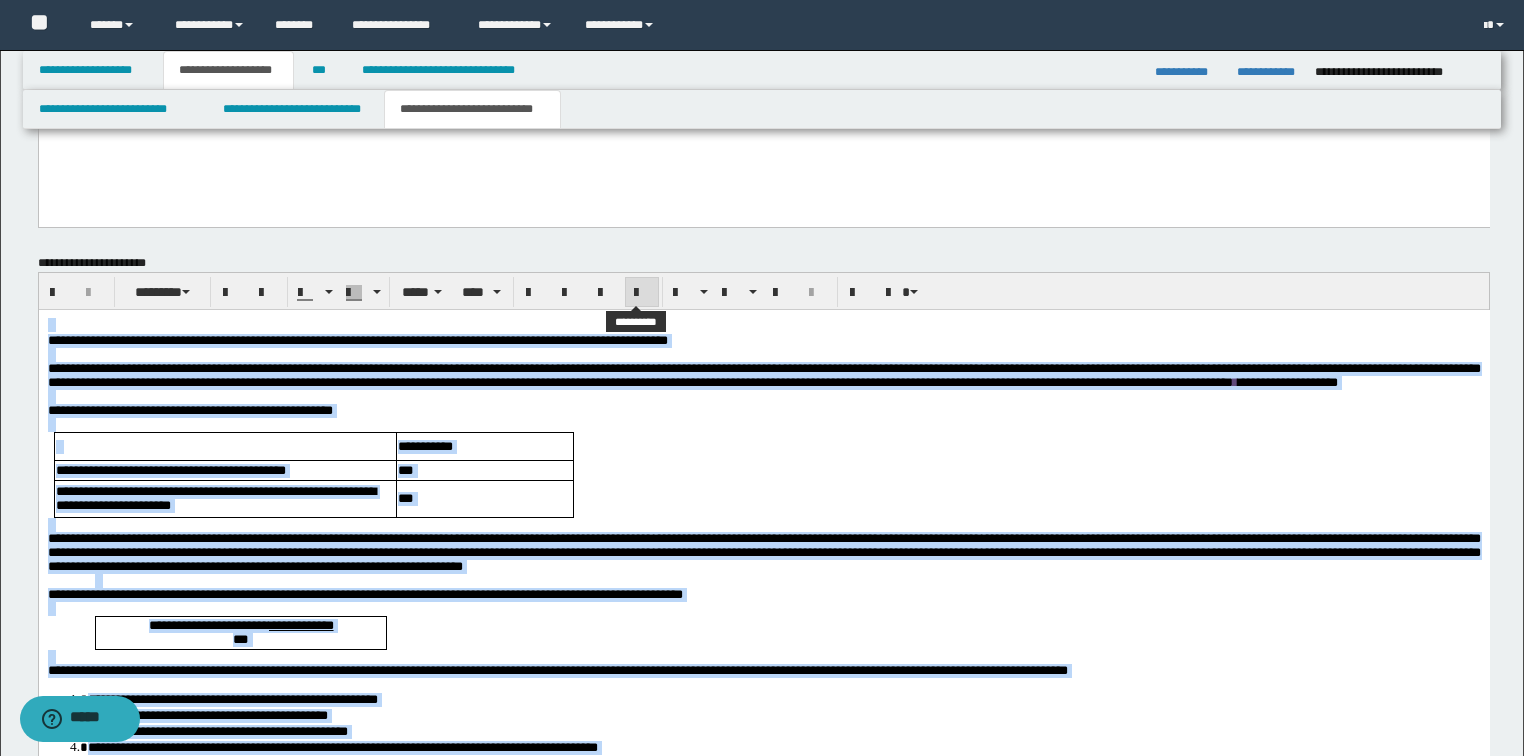 click at bounding box center (642, 292) 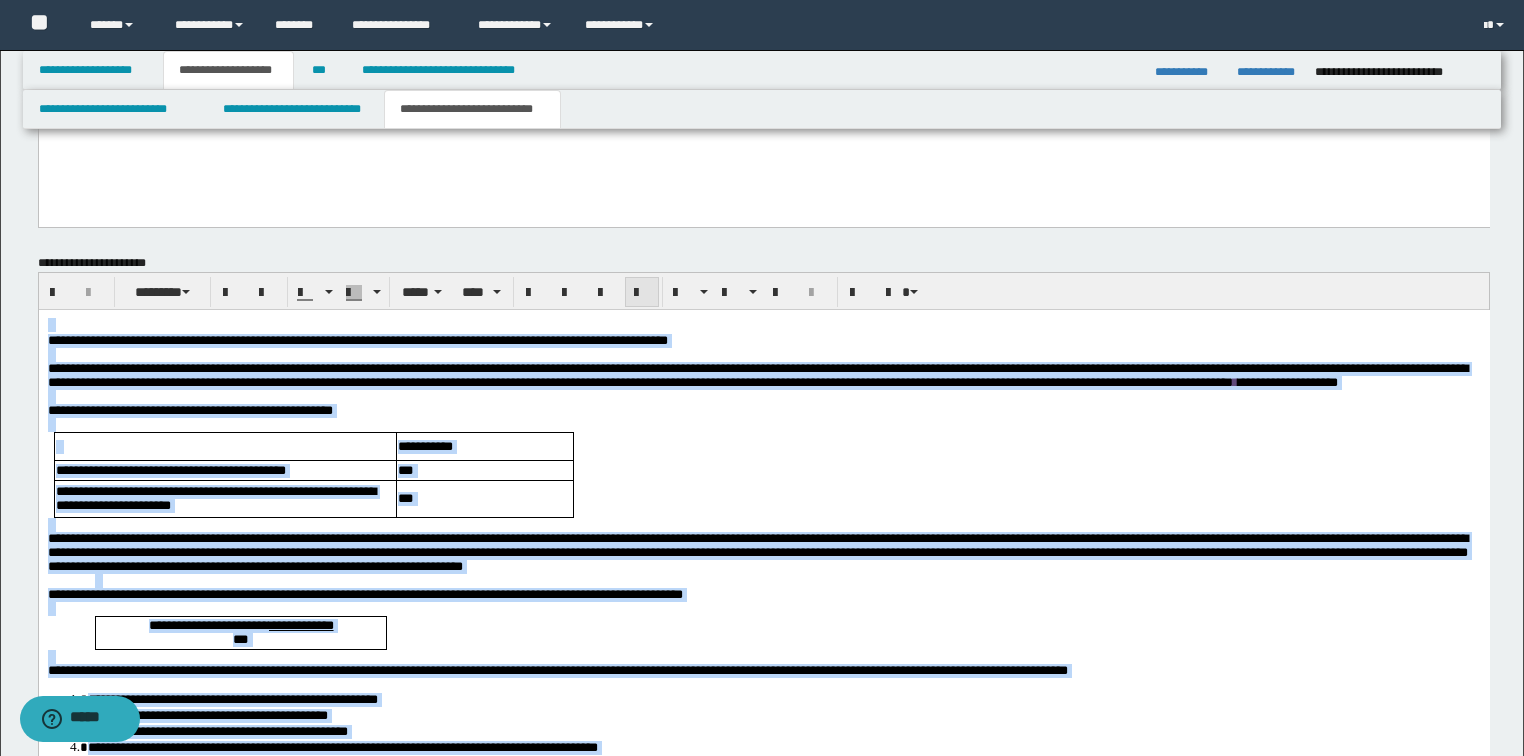 click at bounding box center [642, 292] 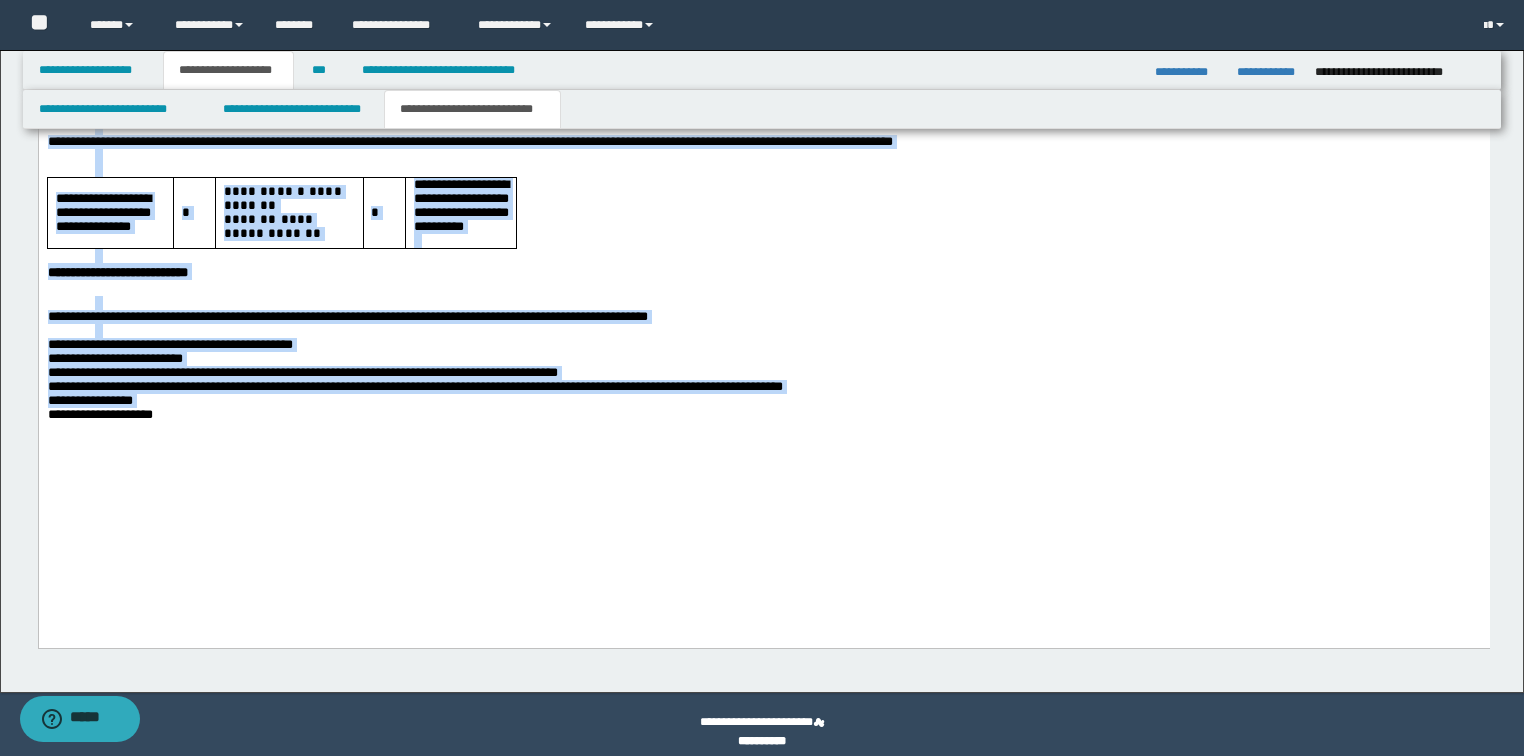 scroll, scrollTop: 6277, scrollLeft: 0, axis: vertical 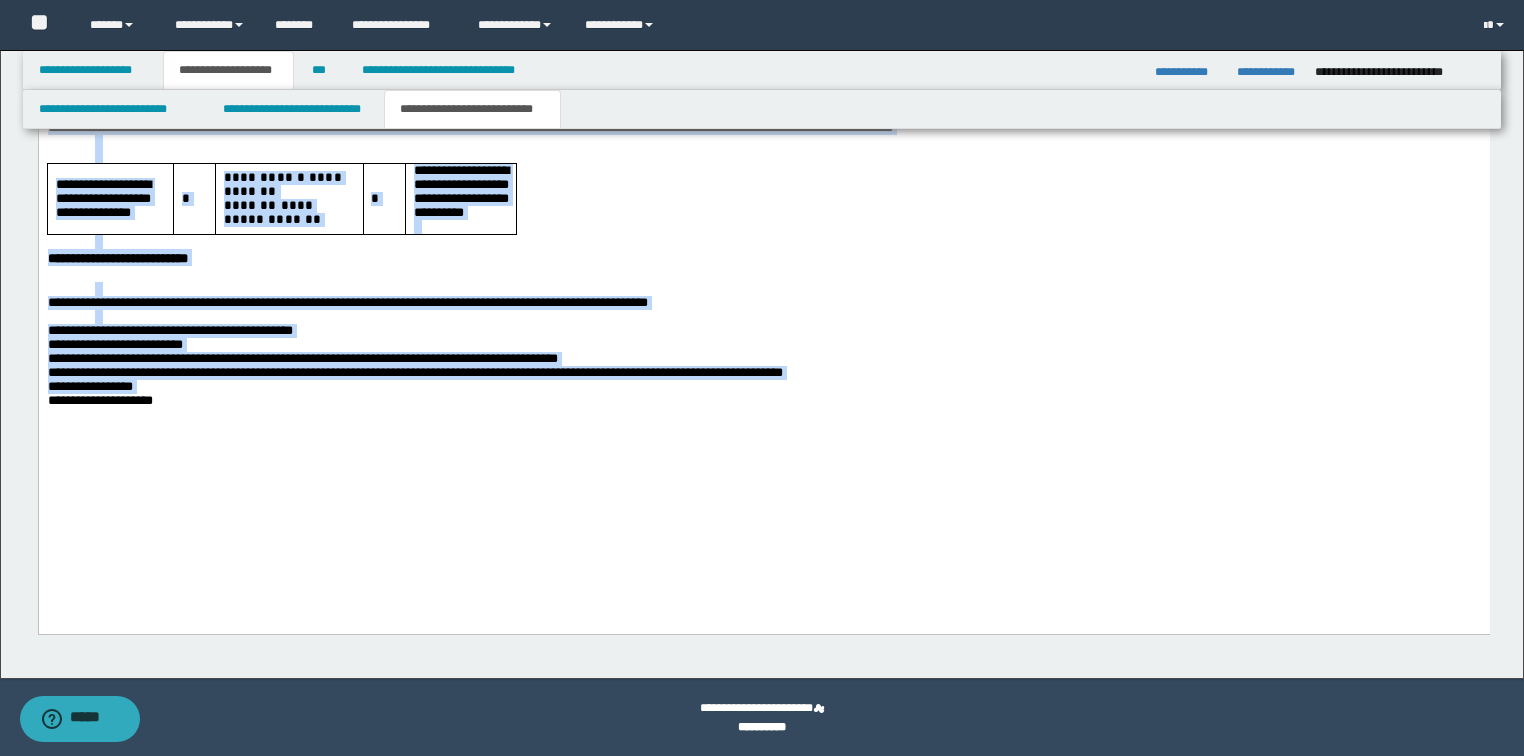 click on "**********" at bounding box center [763, 402] 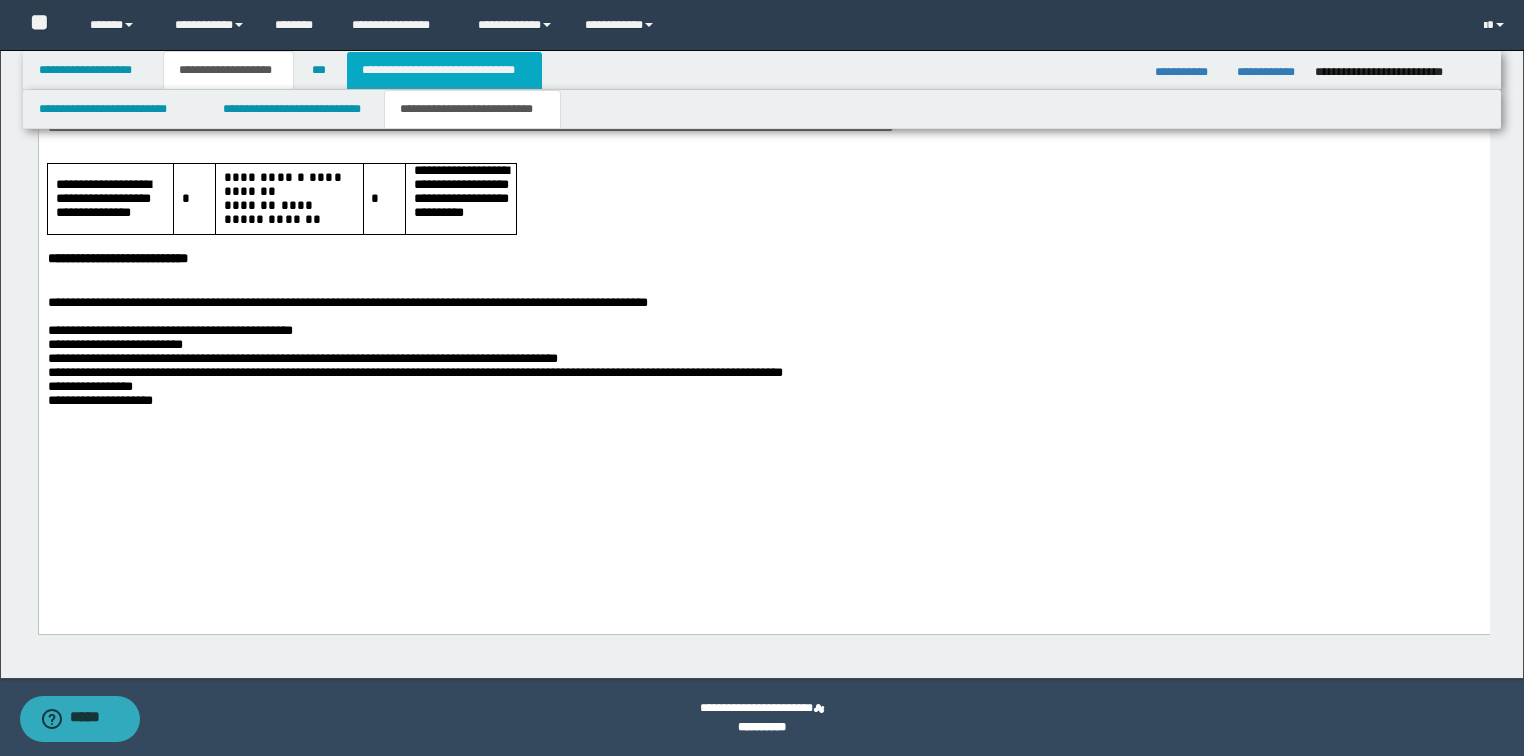 click on "**********" at bounding box center [444, 70] 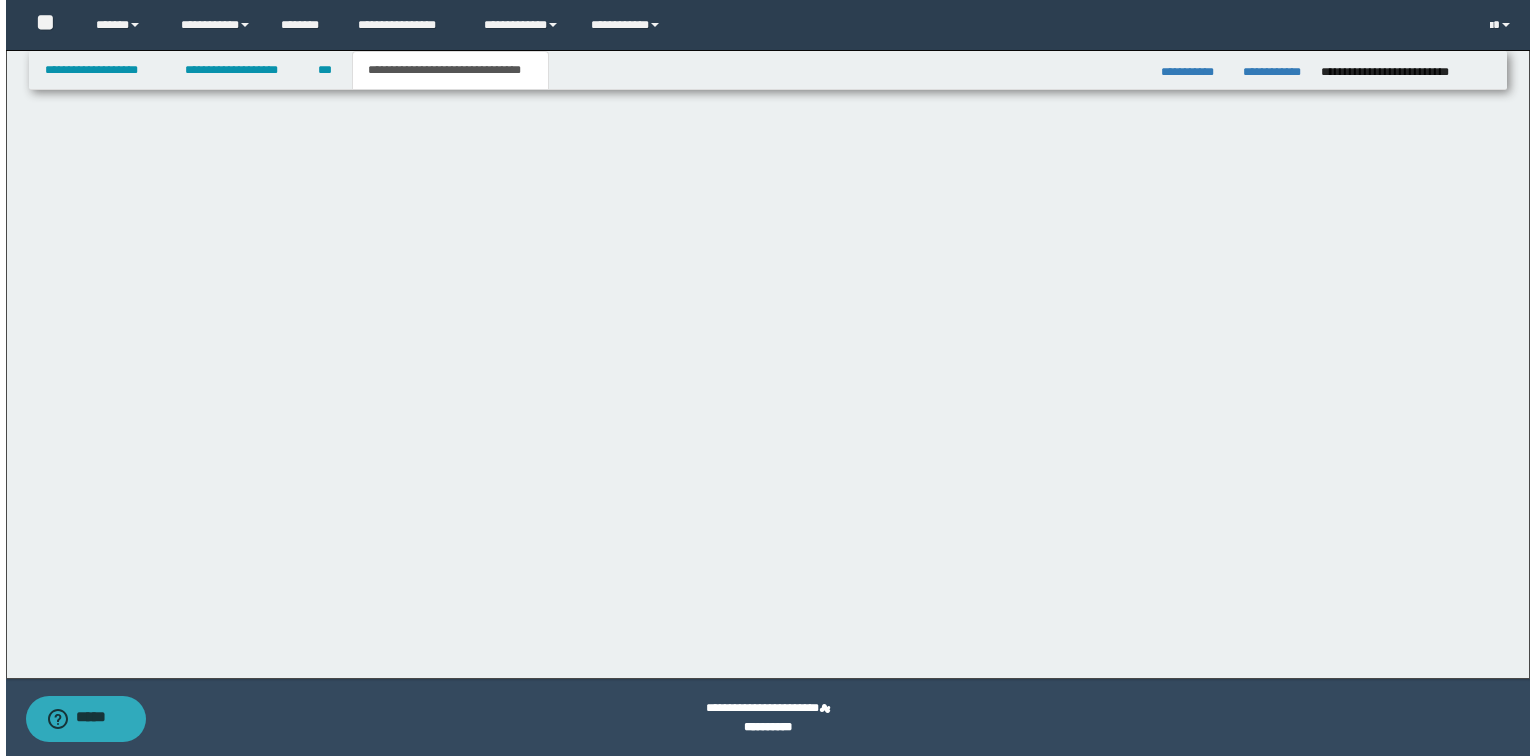 scroll, scrollTop: 0, scrollLeft: 0, axis: both 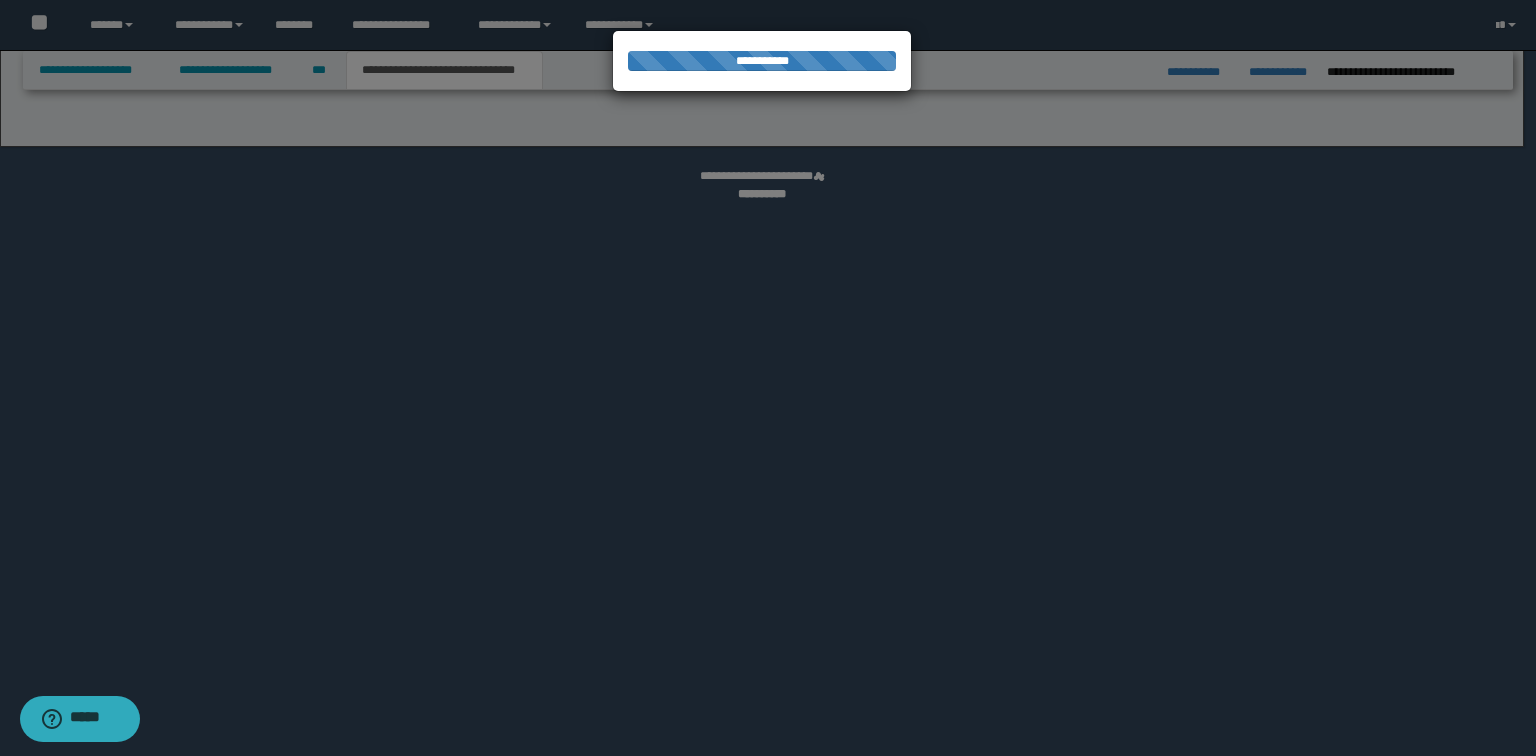 select on "*" 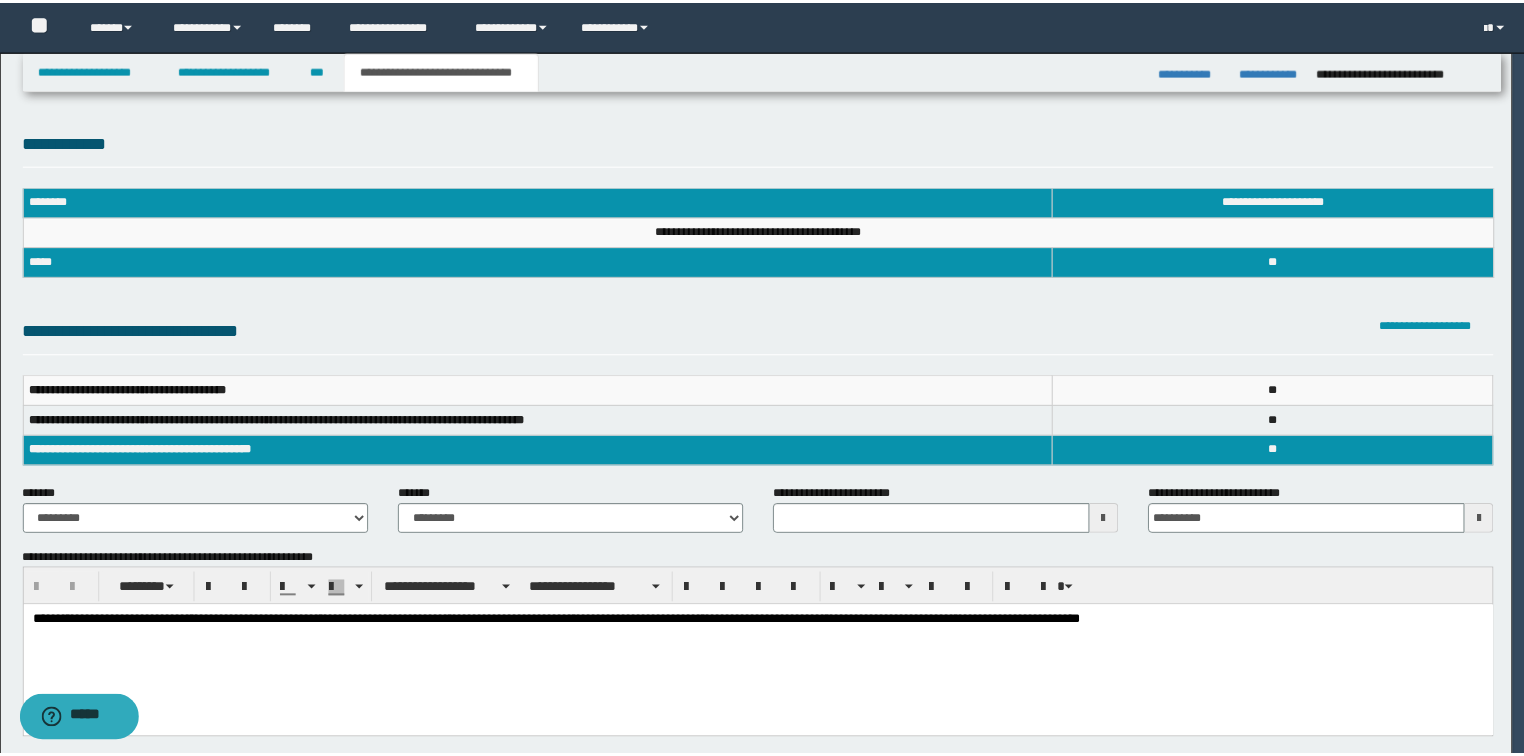scroll, scrollTop: 0, scrollLeft: 0, axis: both 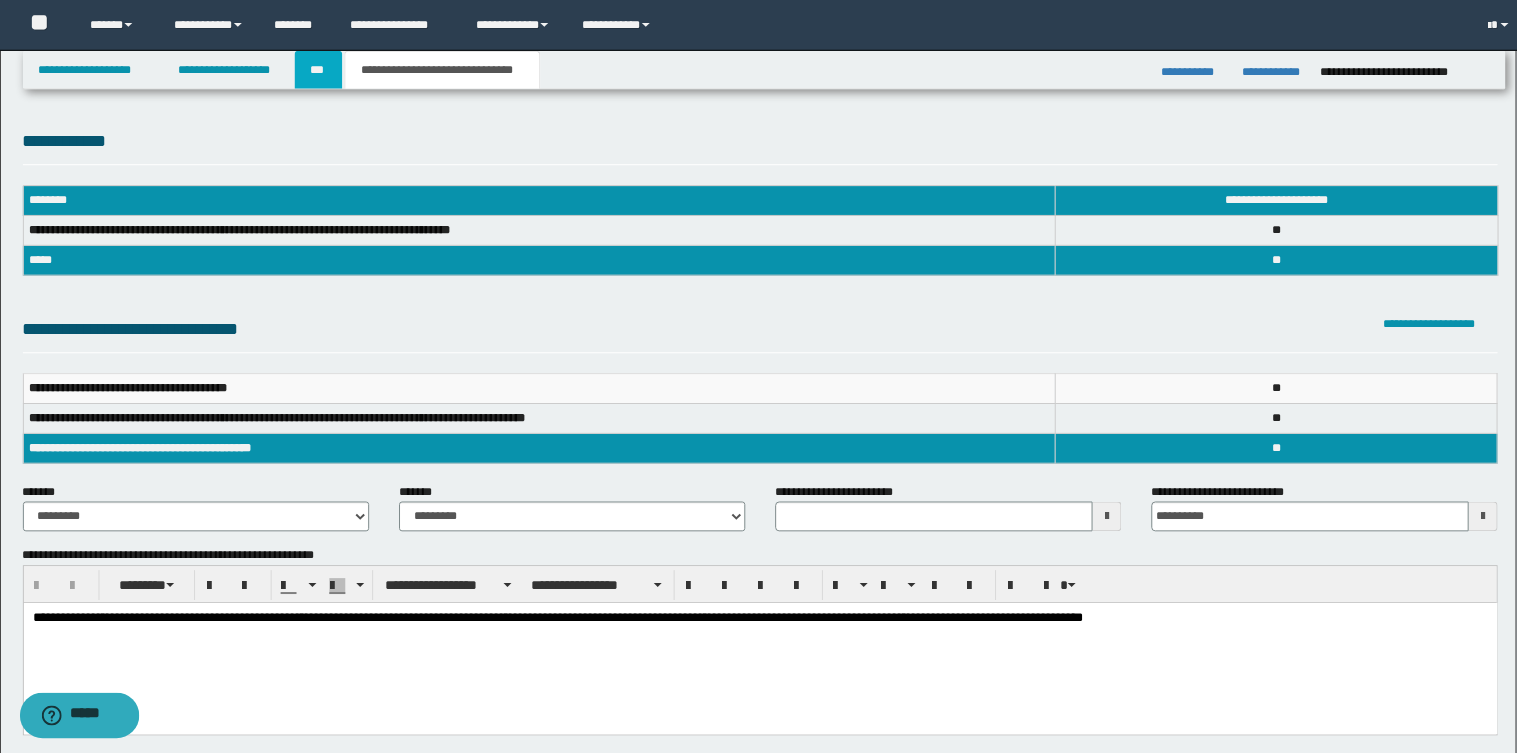 click on "***" at bounding box center (320, 70) 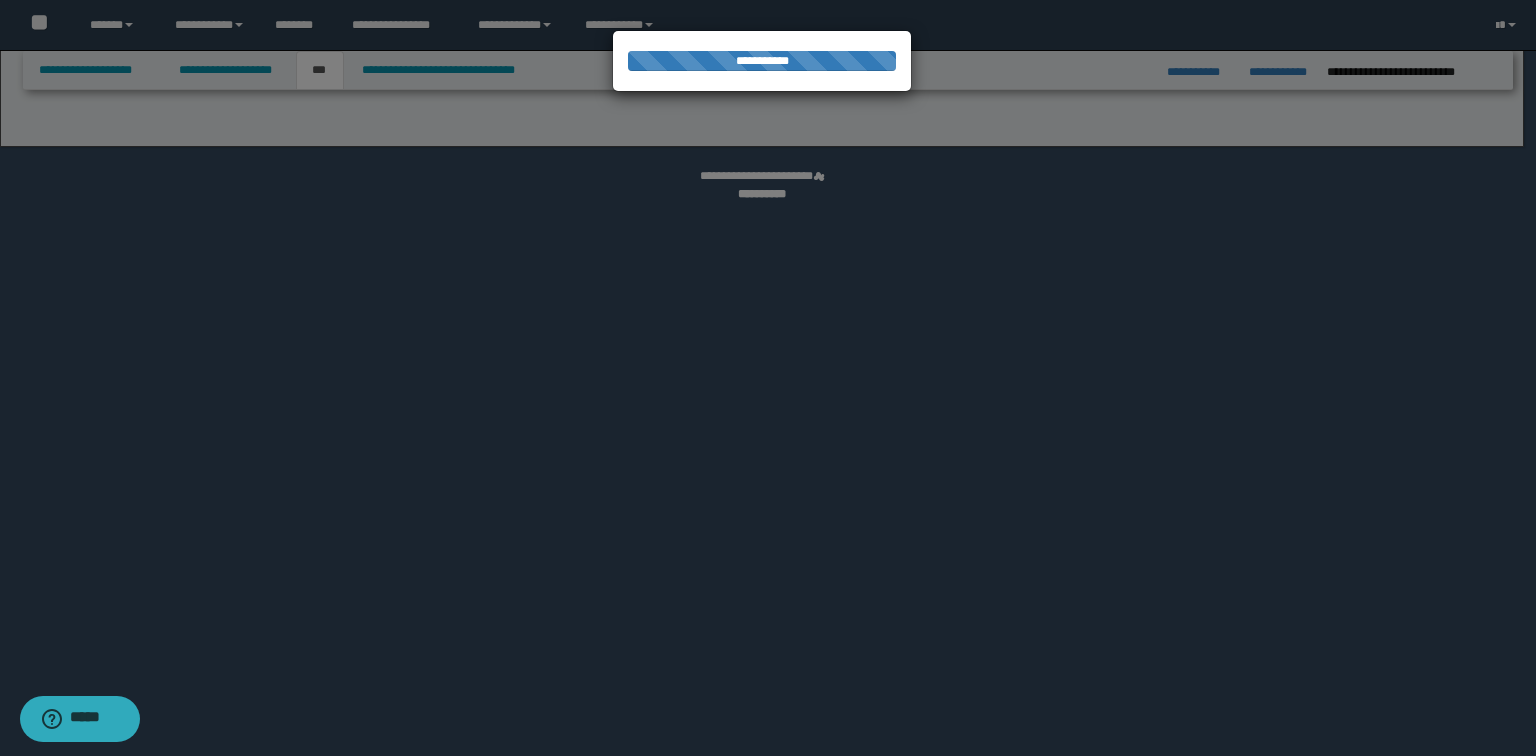 select on "*" 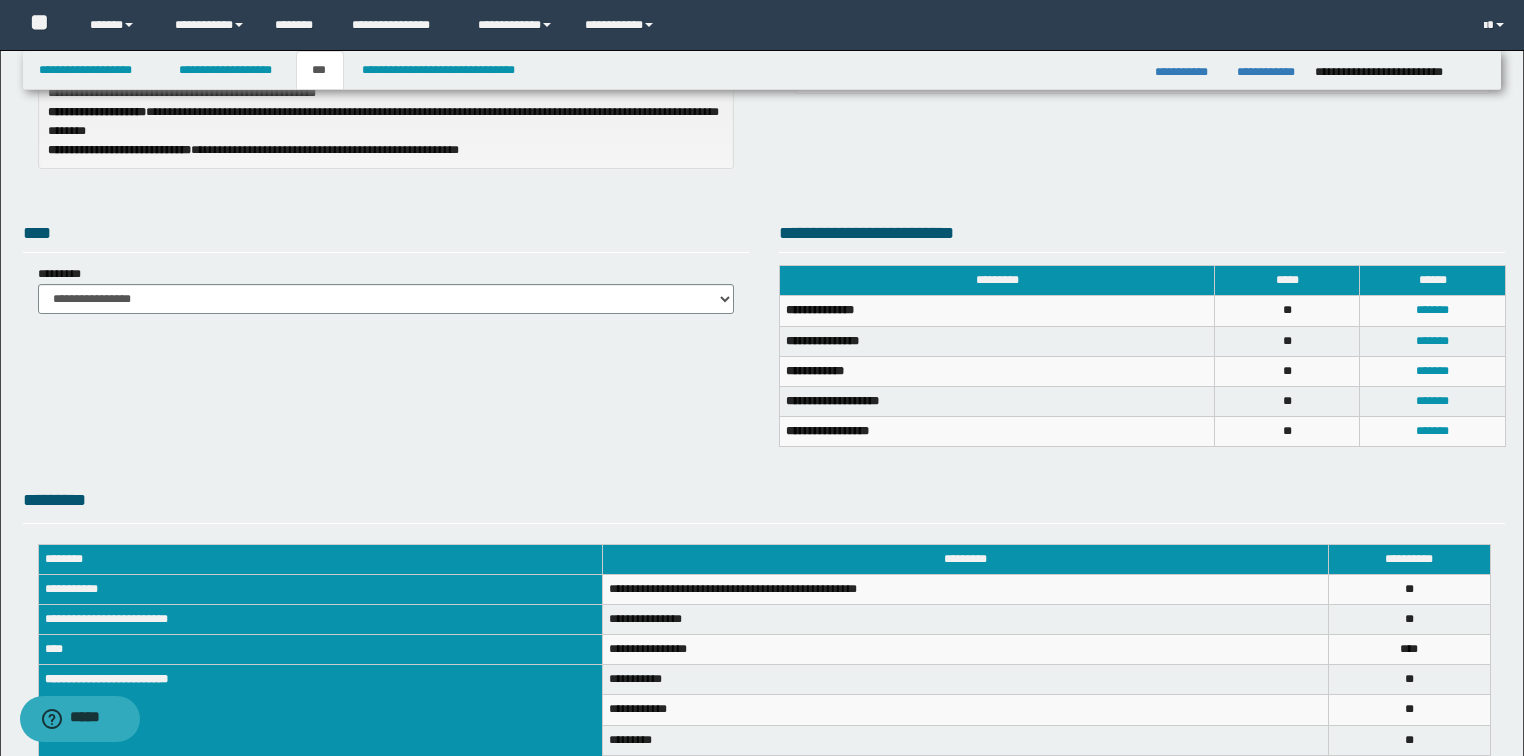 scroll, scrollTop: 169, scrollLeft: 0, axis: vertical 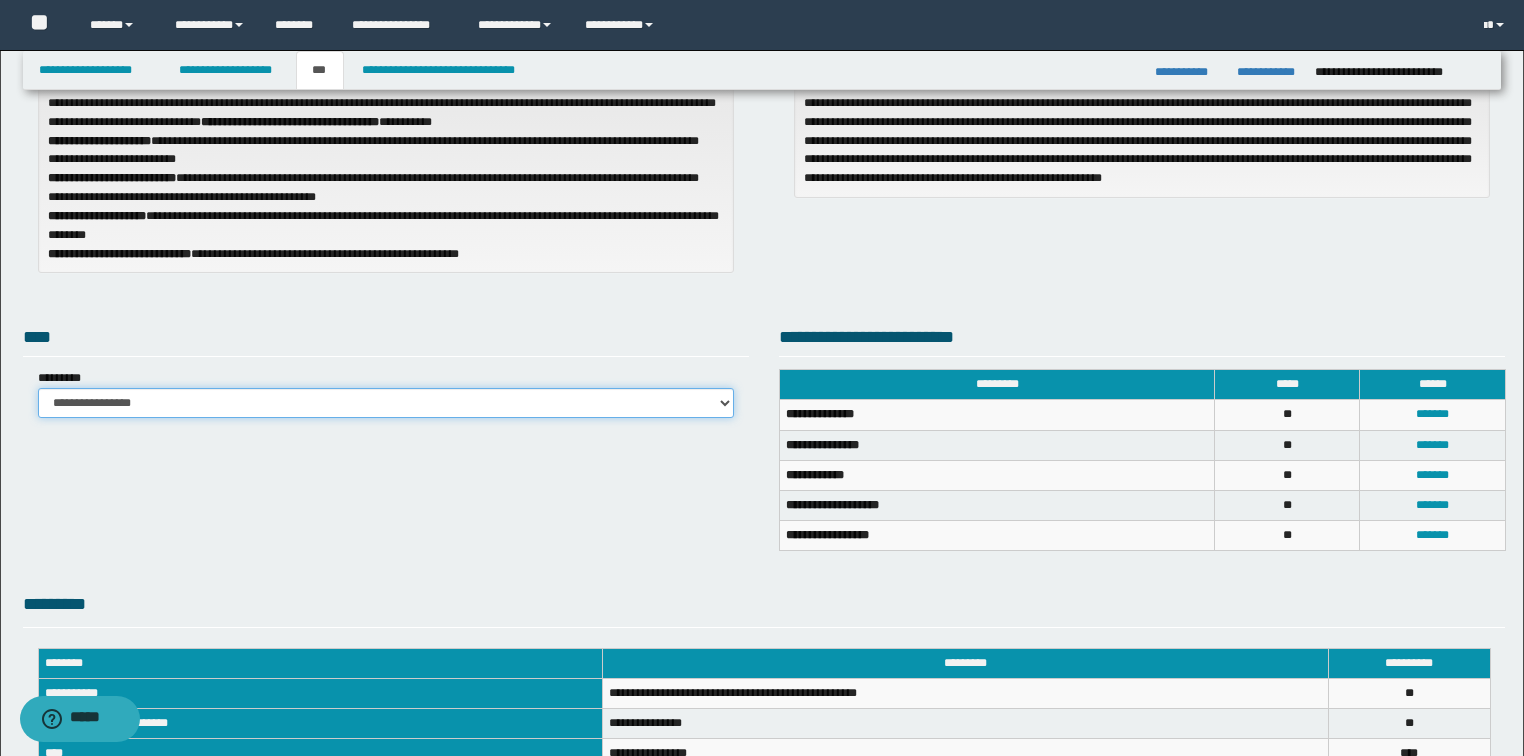 click on "**********" at bounding box center (386, 403) 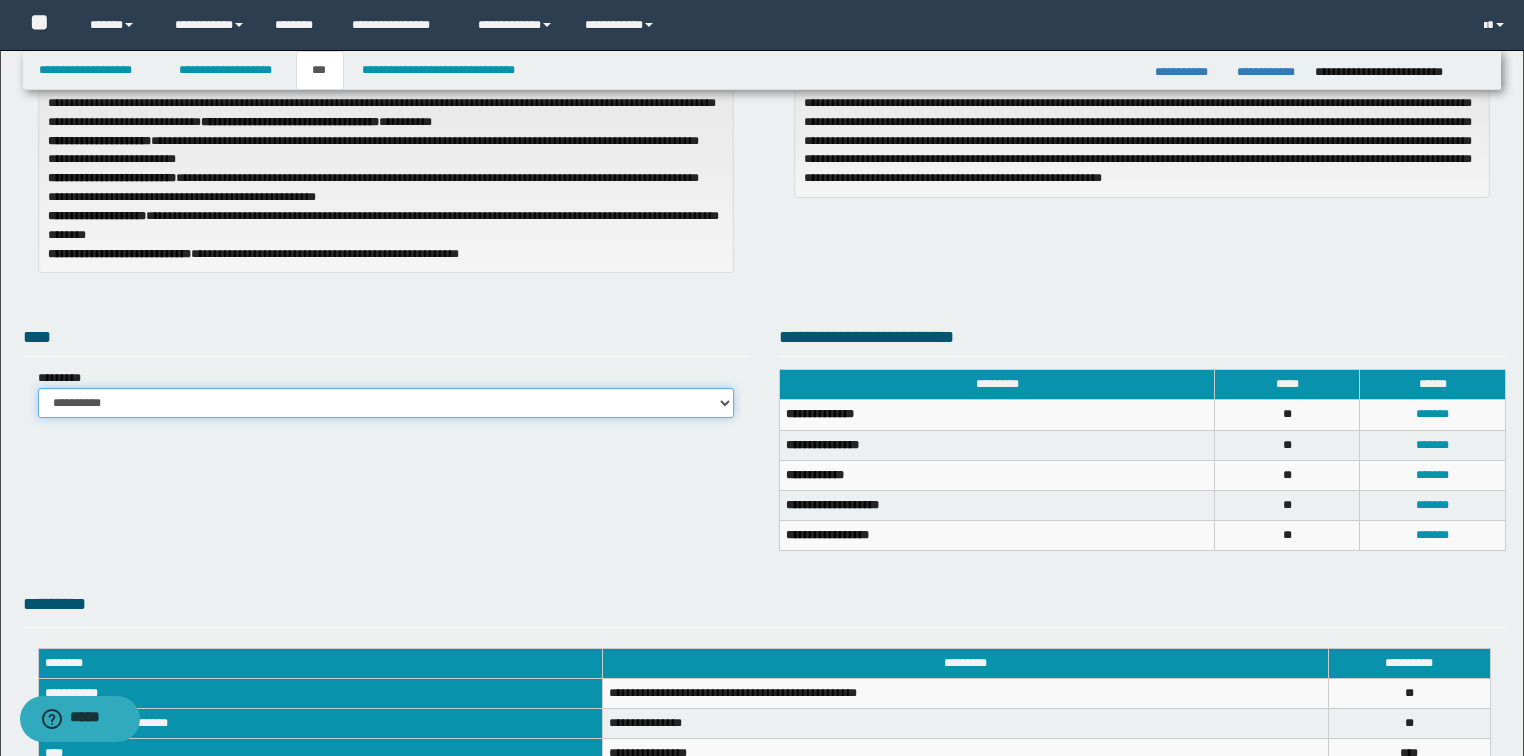 click on "**********" at bounding box center (386, 403) 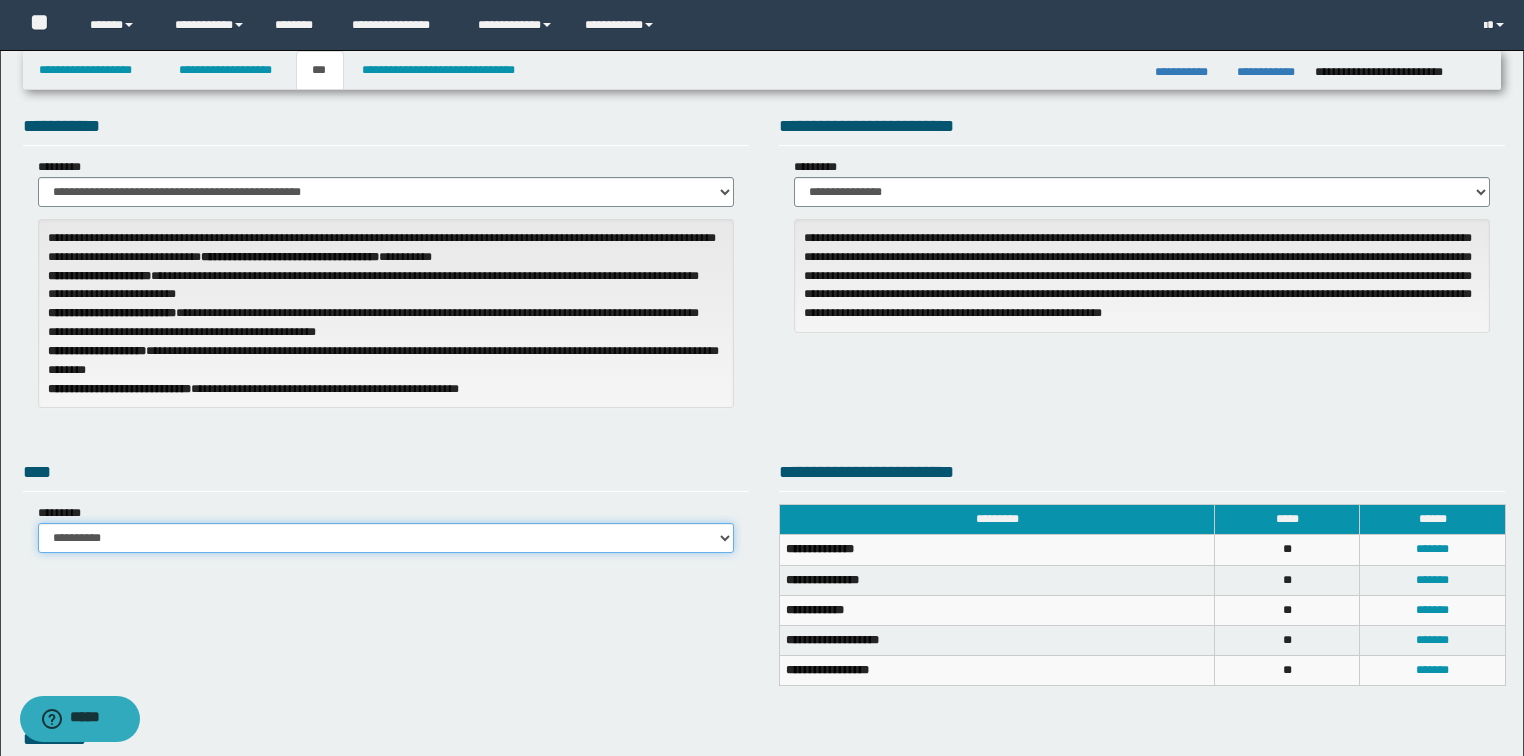 scroll, scrollTop: 0, scrollLeft: 0, axis: both 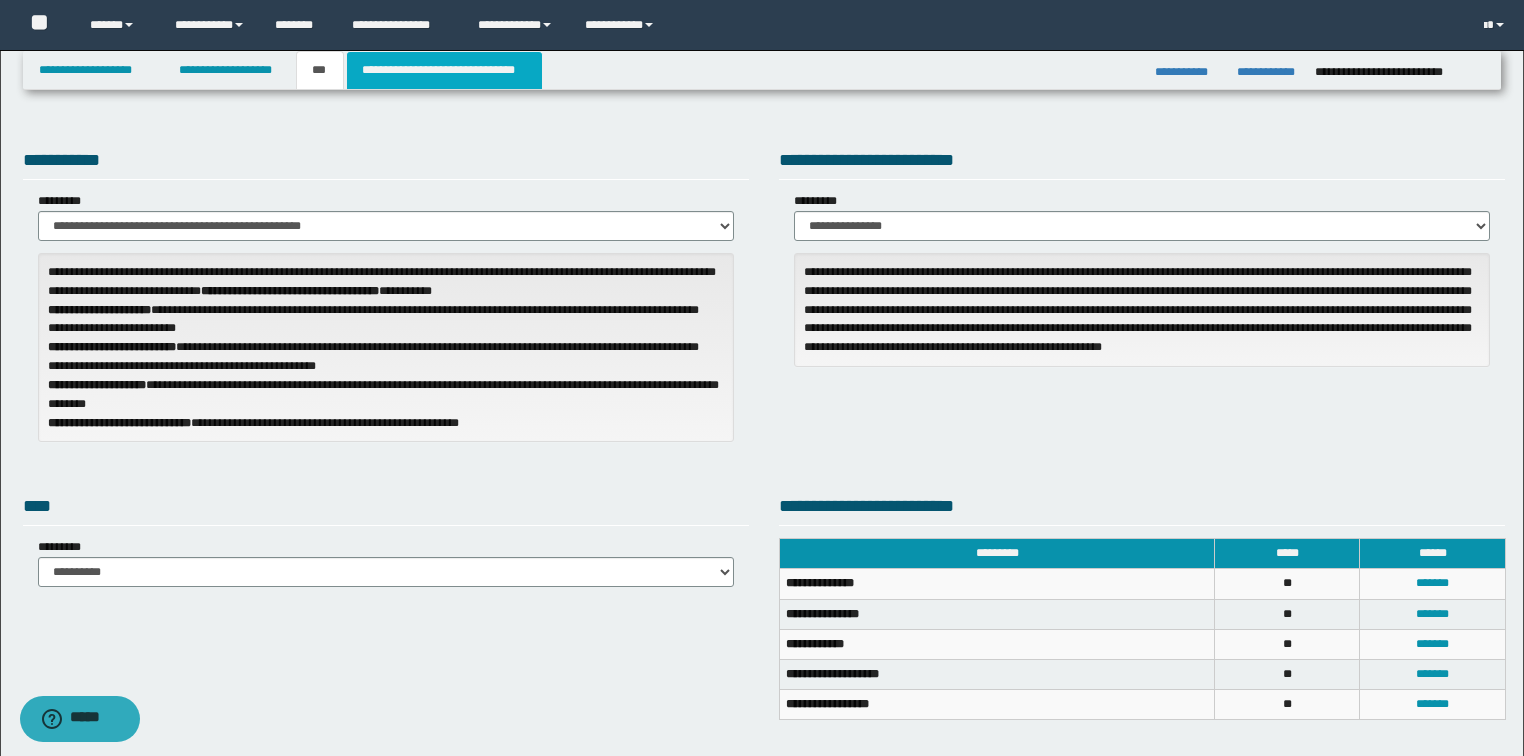 click on "**********" at bounding box center [444, 70] 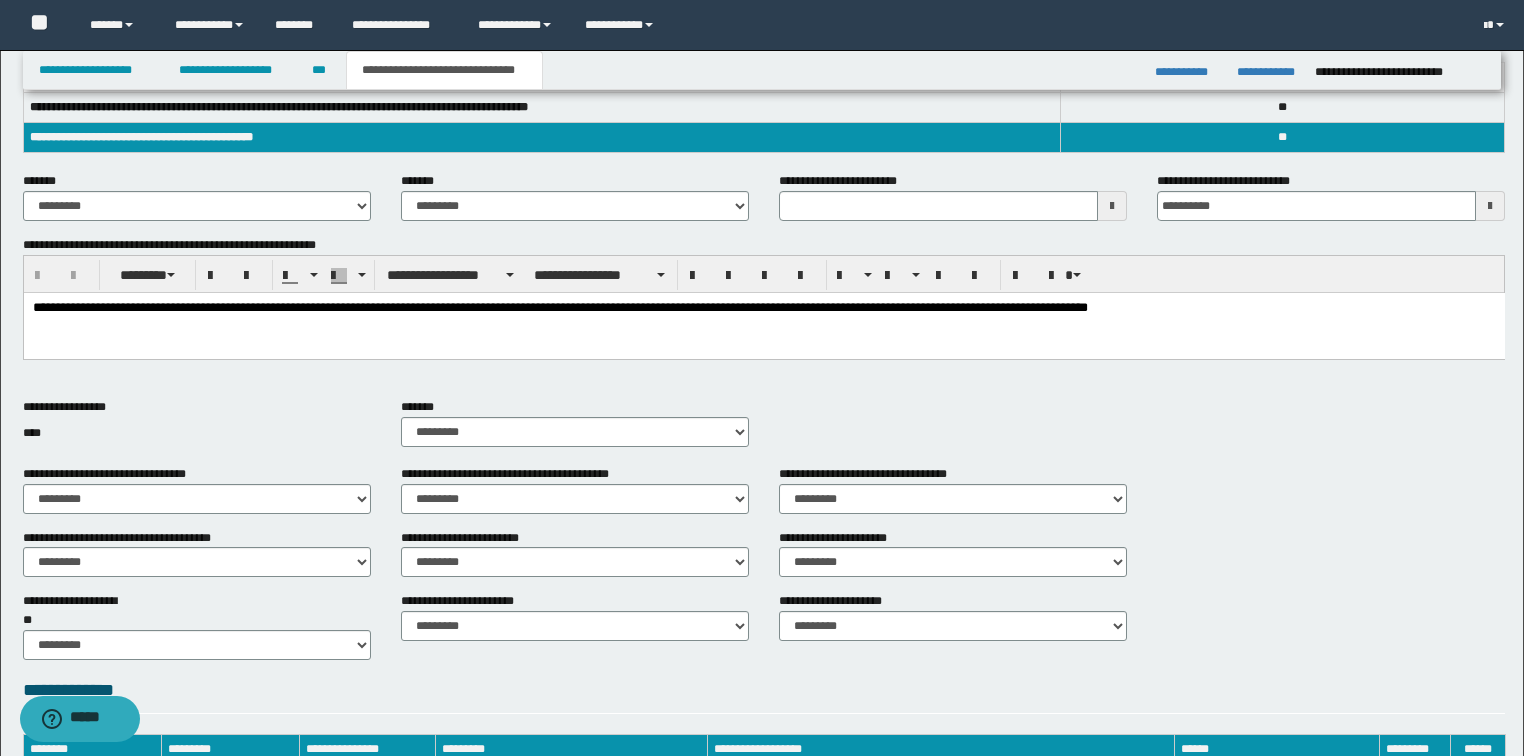 scroll, scrollTop: 320, scrollLeft: 0, axis: vertical 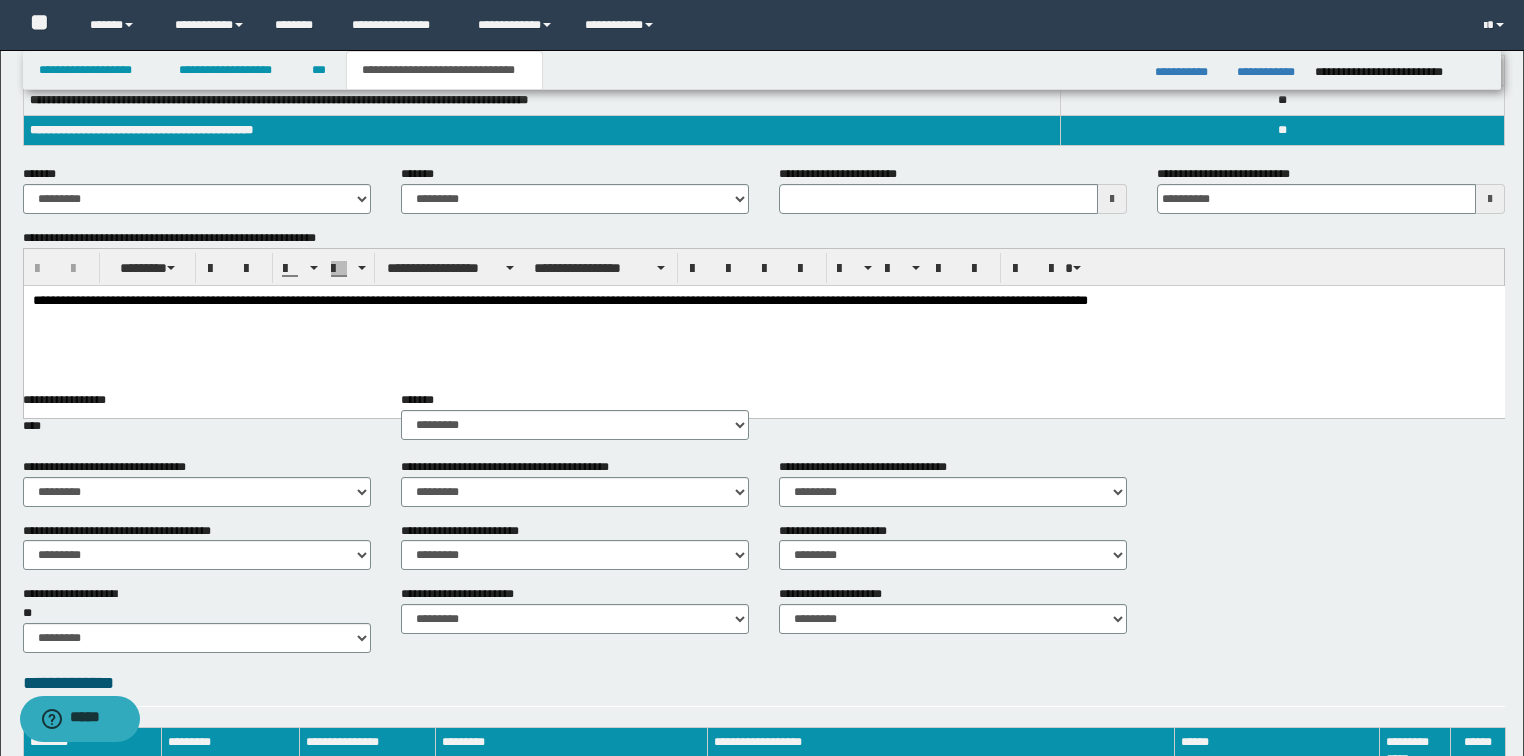 click on "**********" at bounding box center (763, 327) 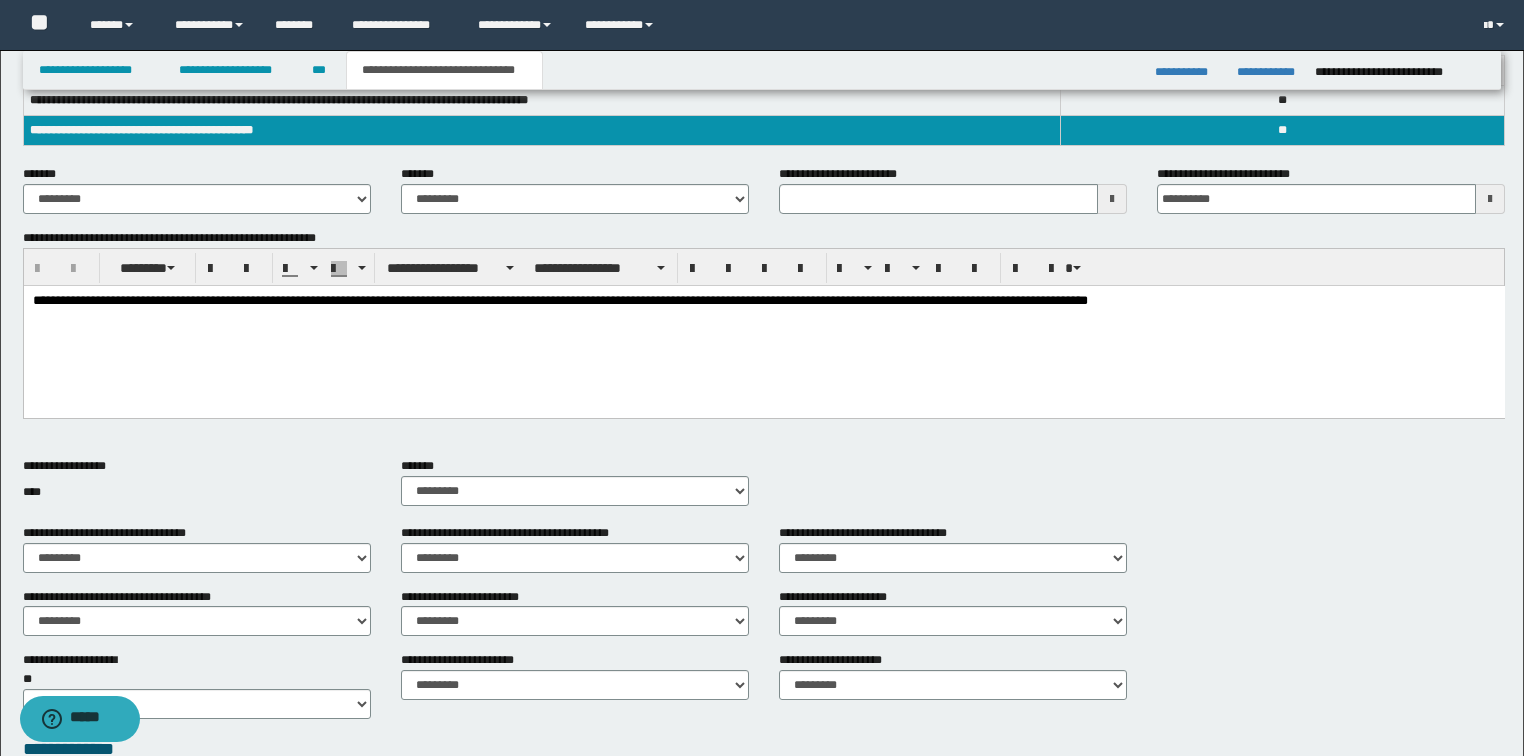 click on "**********" at bounding box center [764, 302] 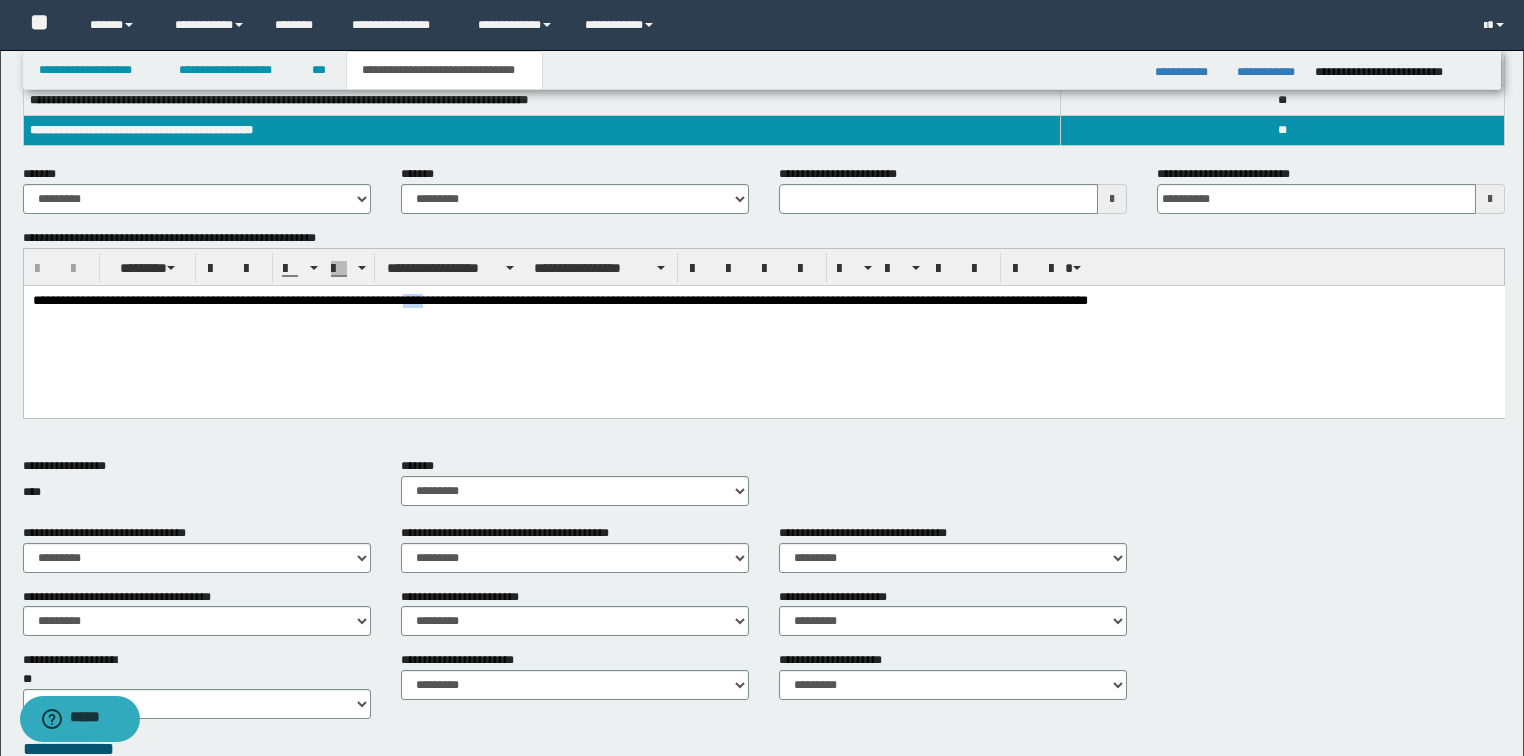 click on "**********" at bounding box center [764, 302] 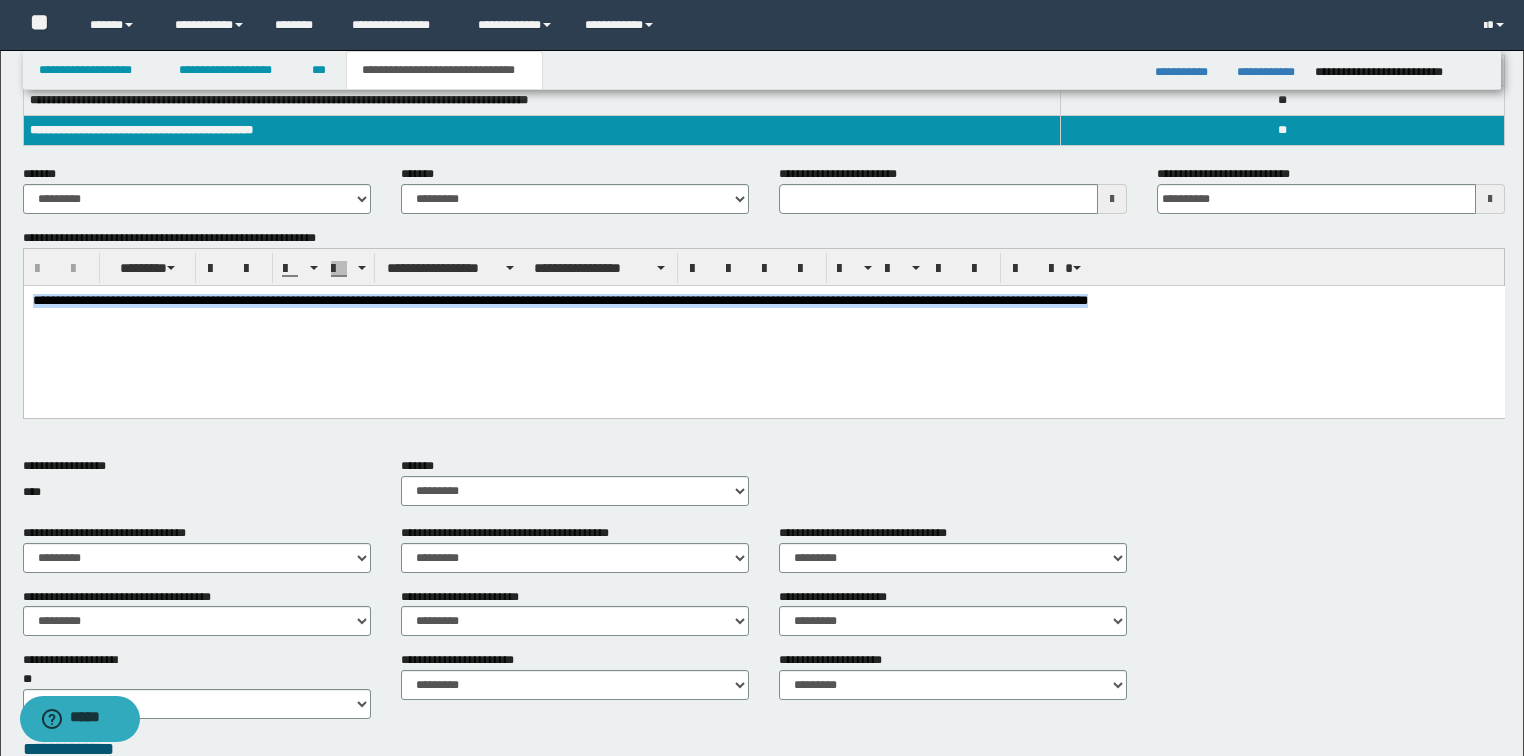 click on "**********" at bounding box center [764, 302] 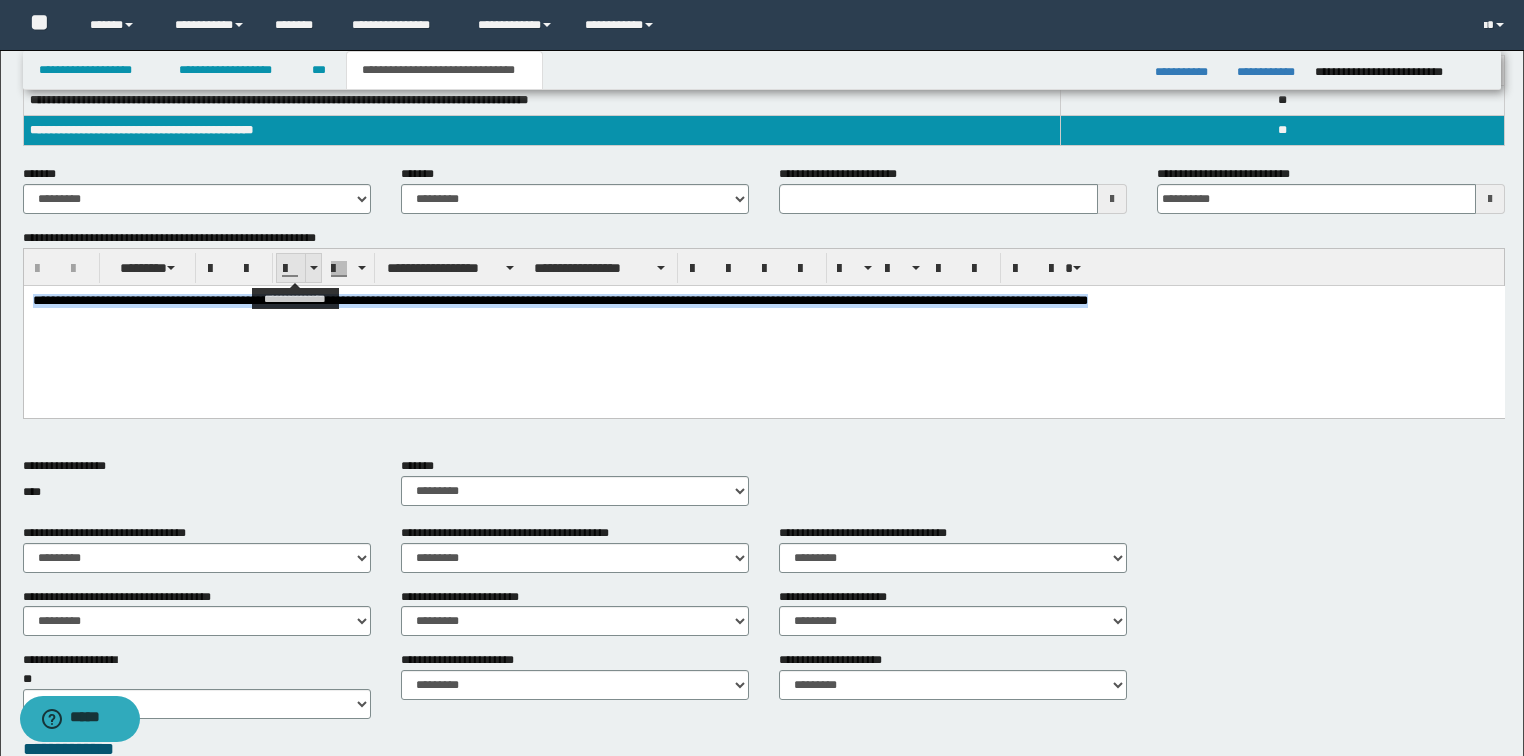 click at bounding box center [314, 268] 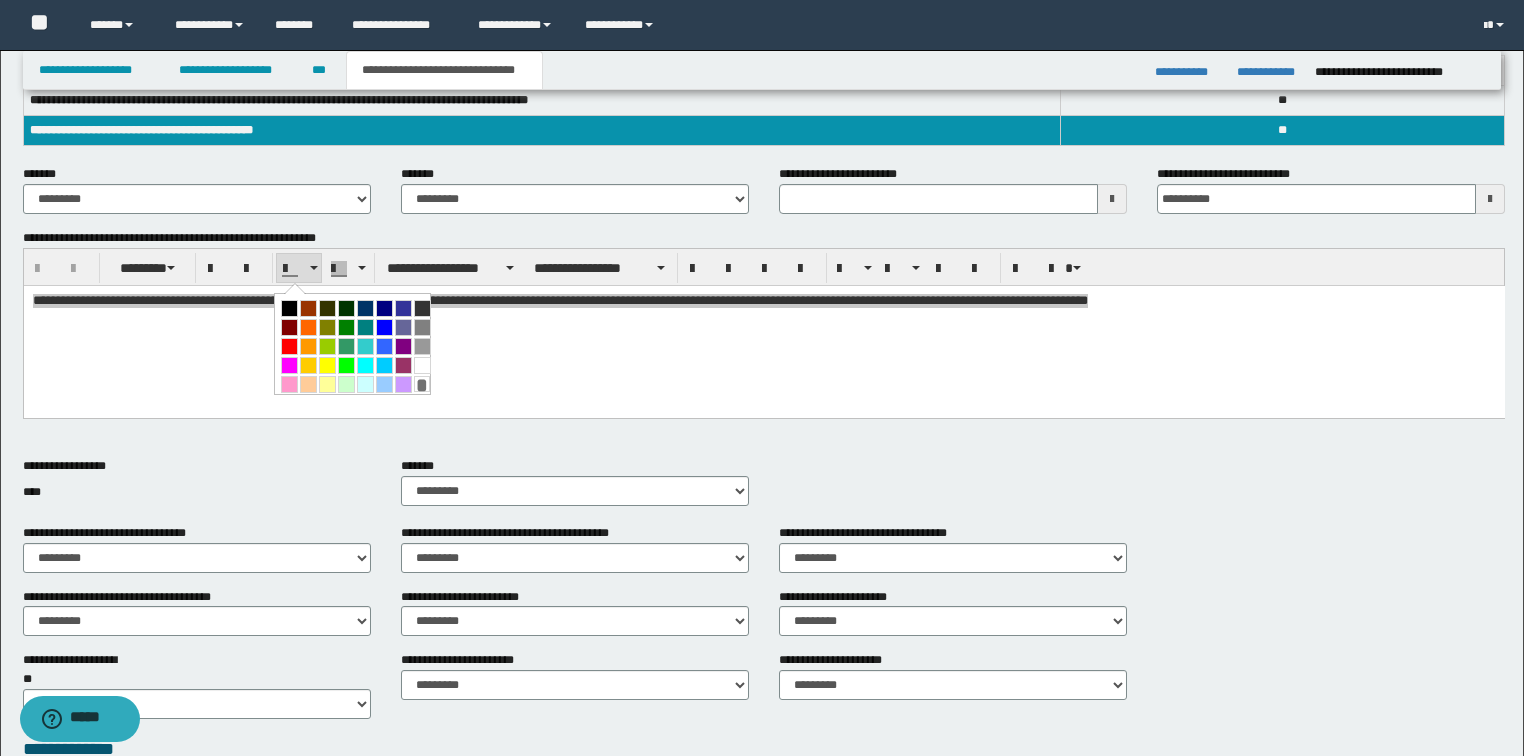 click at bounding box center (289, 308) 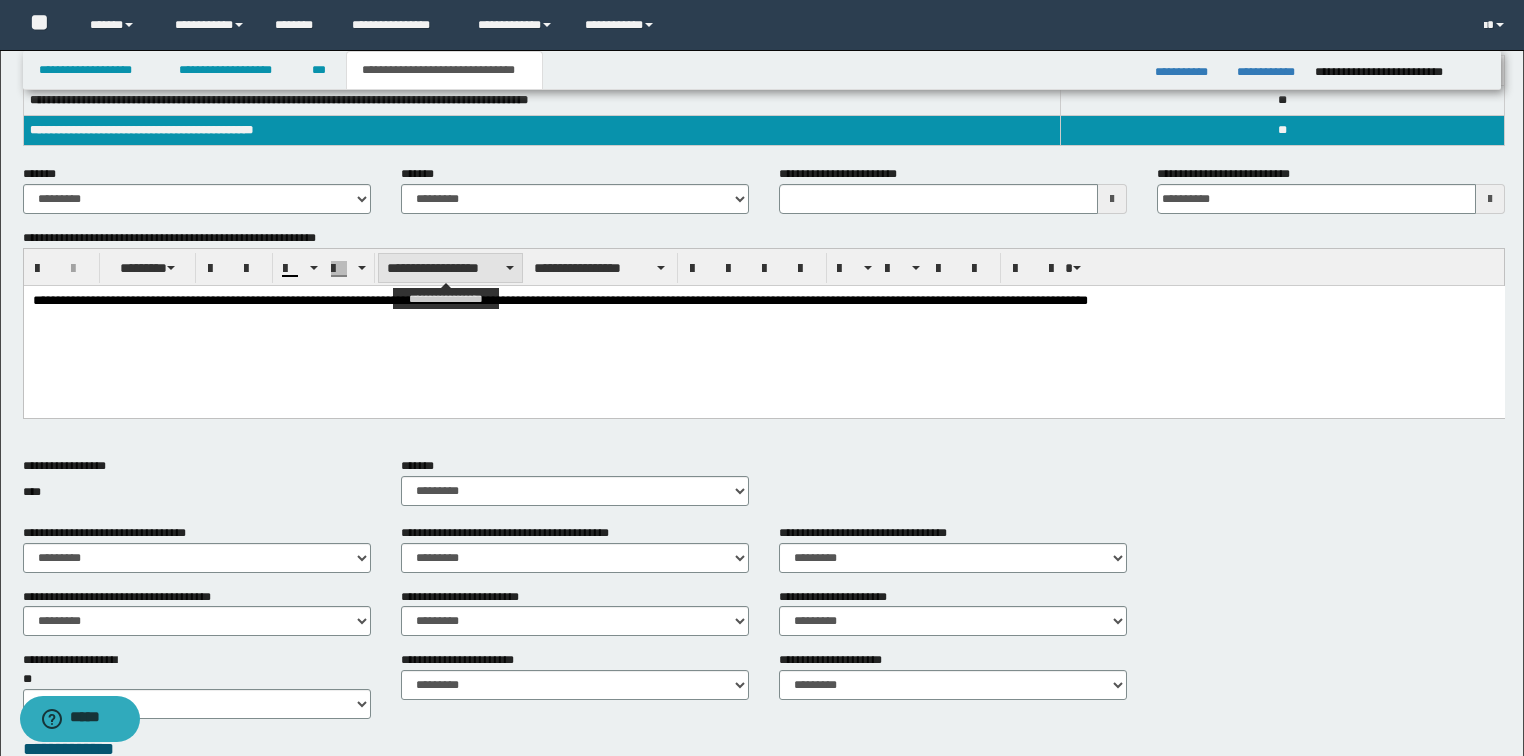 click on "**********" at bounding box center (450, 268) 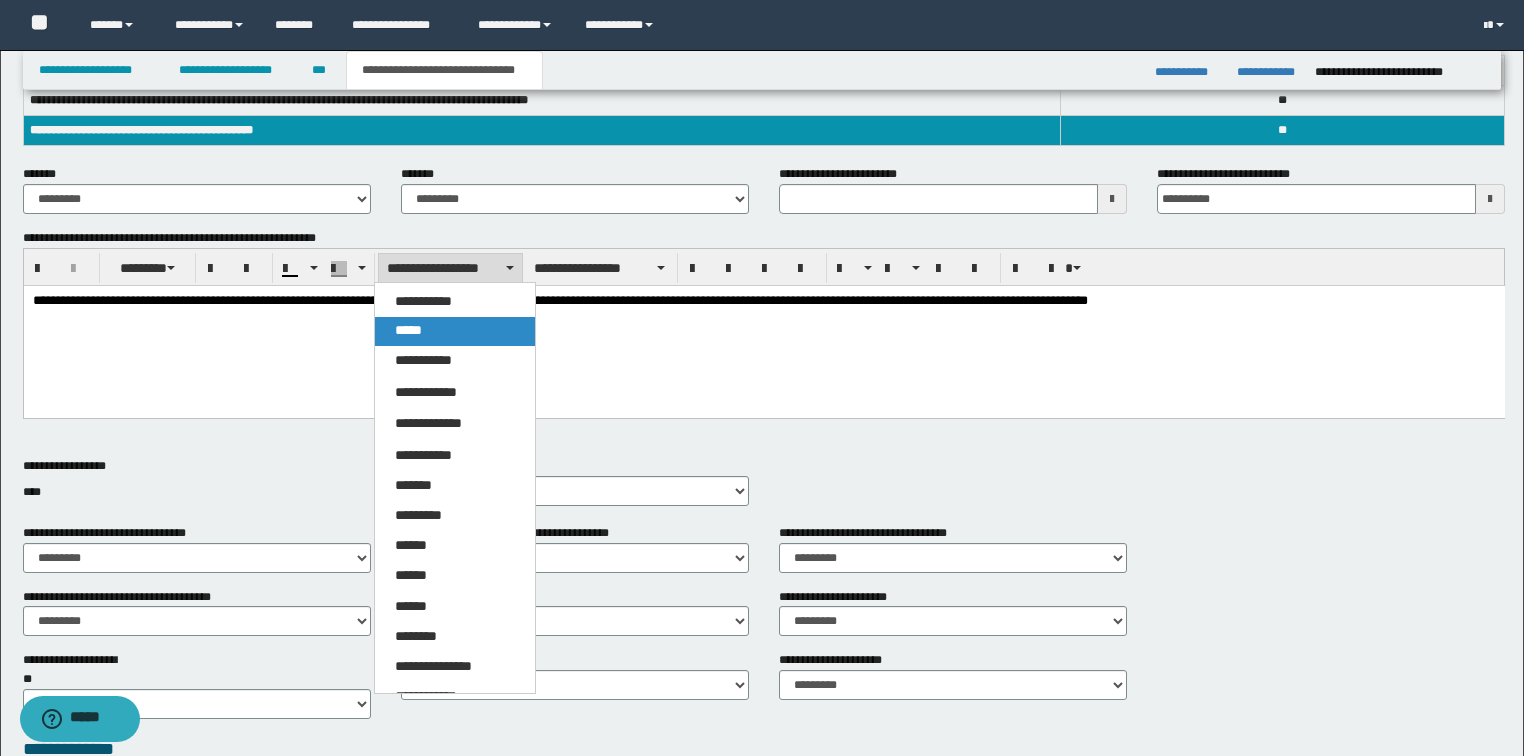 click on "*****" at bounding box center (455, 331) 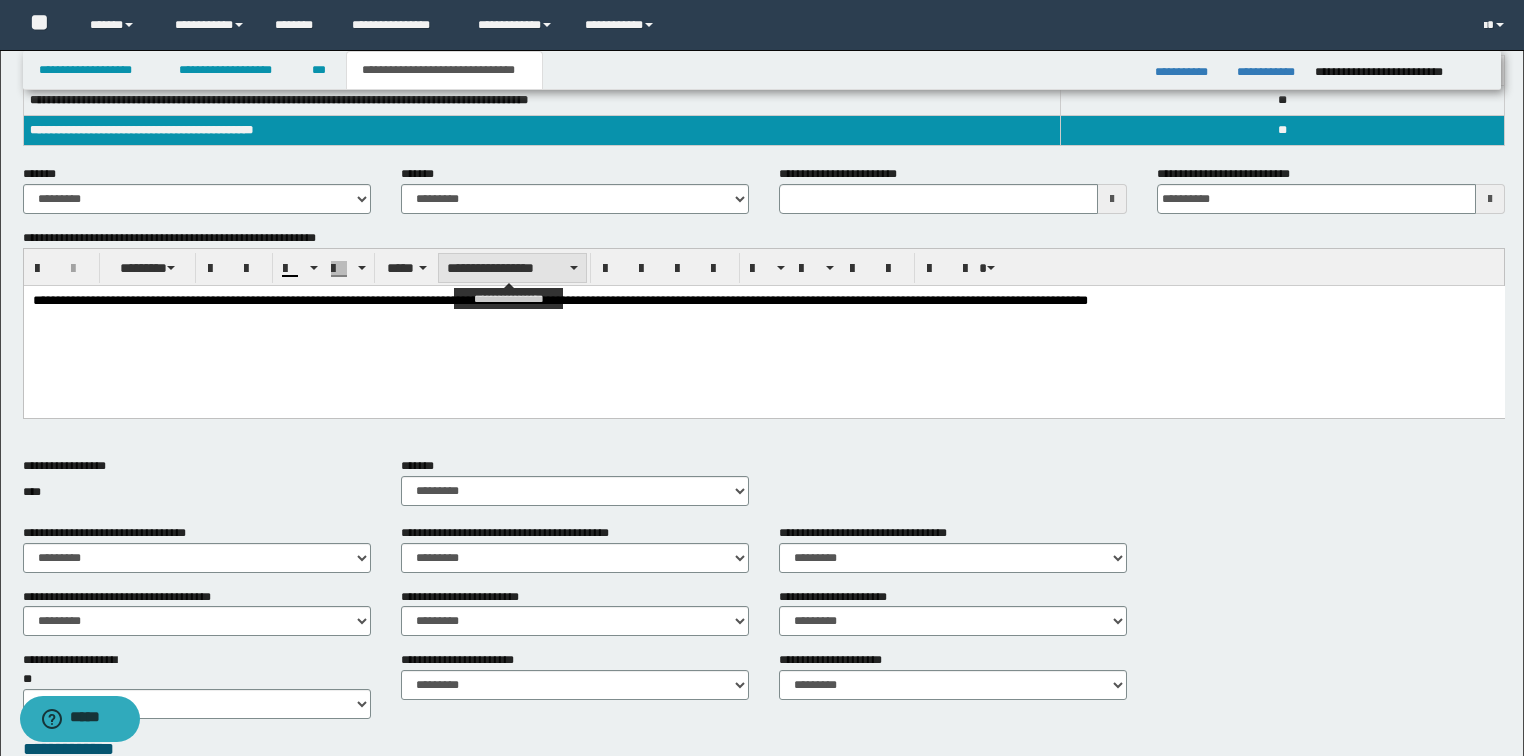 click on "**********" at bounding box center (512, 268) 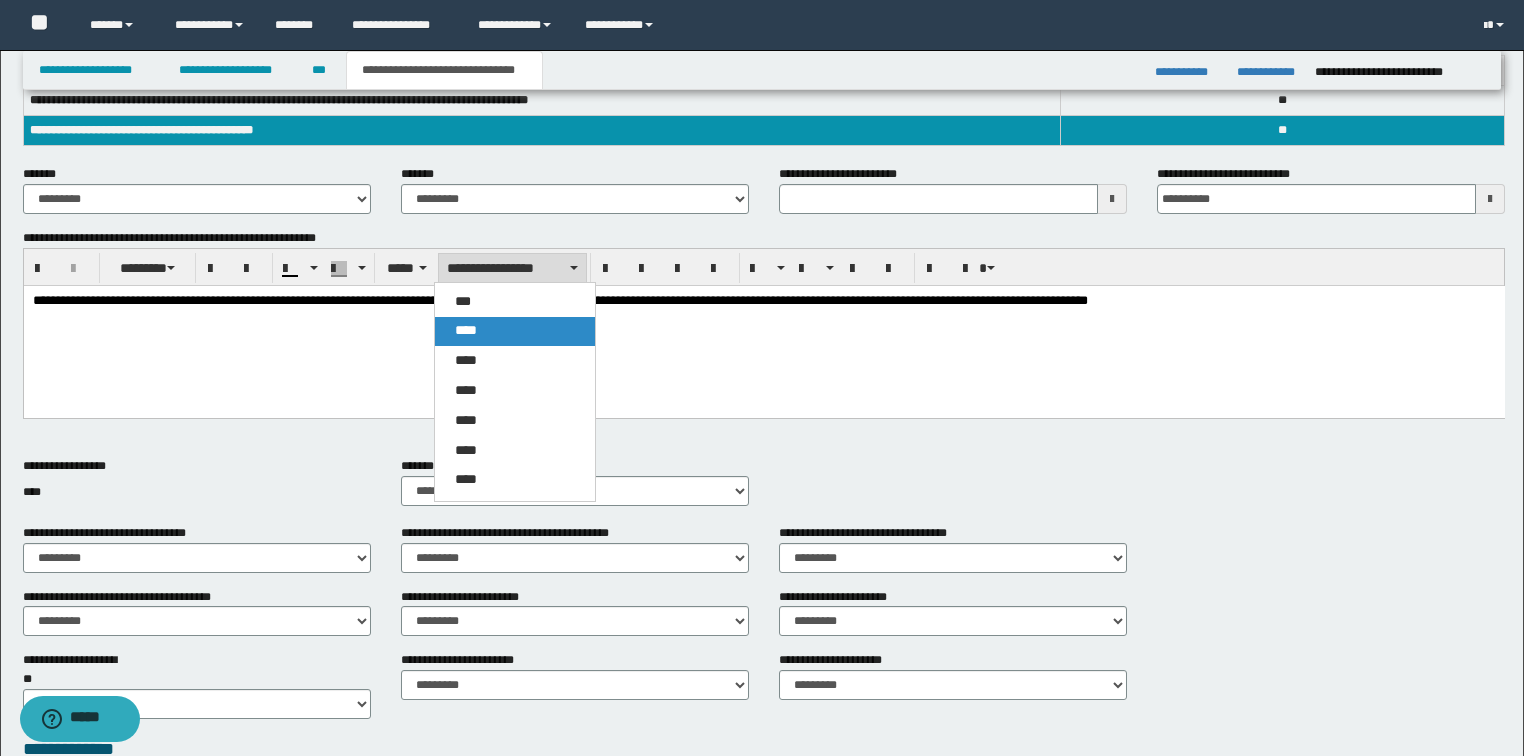 click on "****" at bounding box center [515, 331] 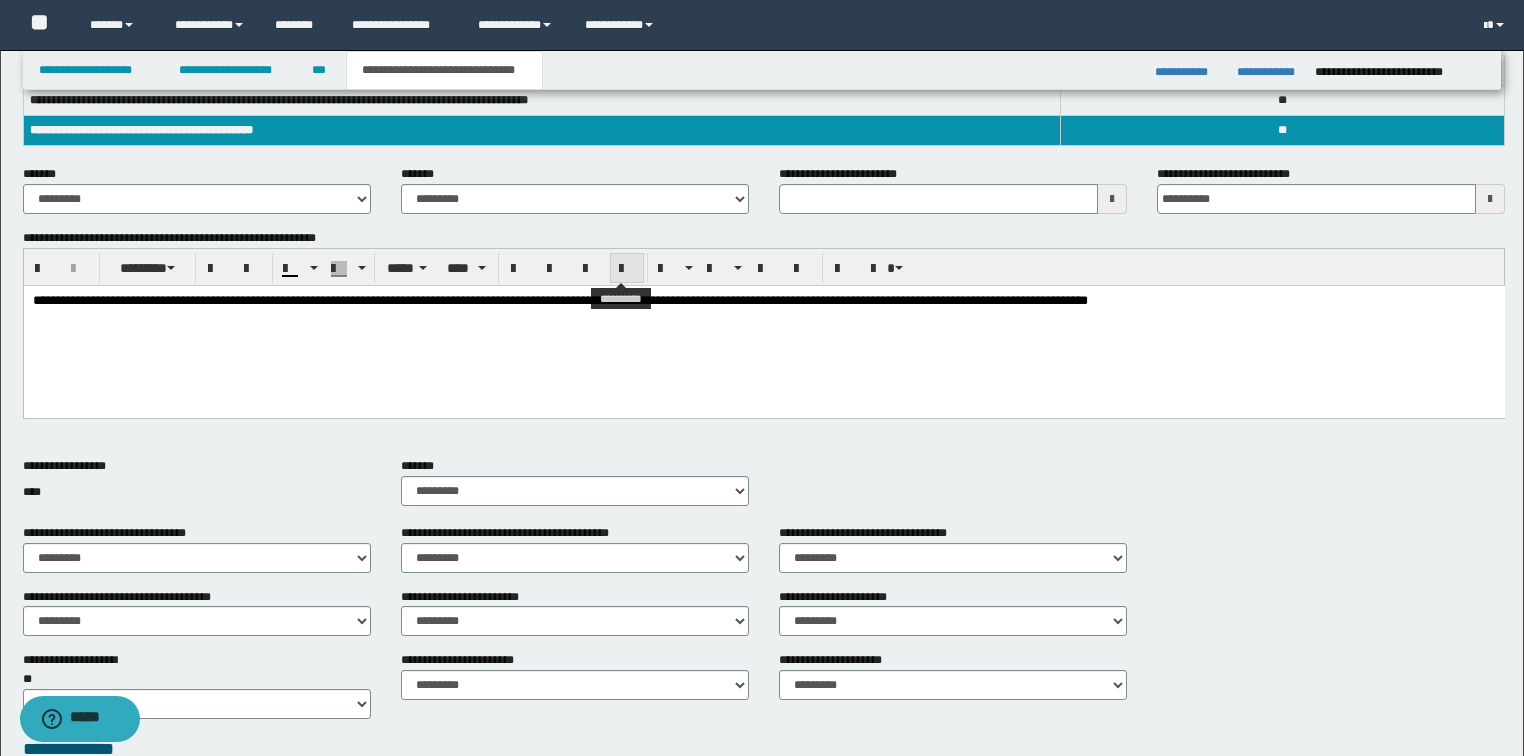 click at bounding box center [627, 268] 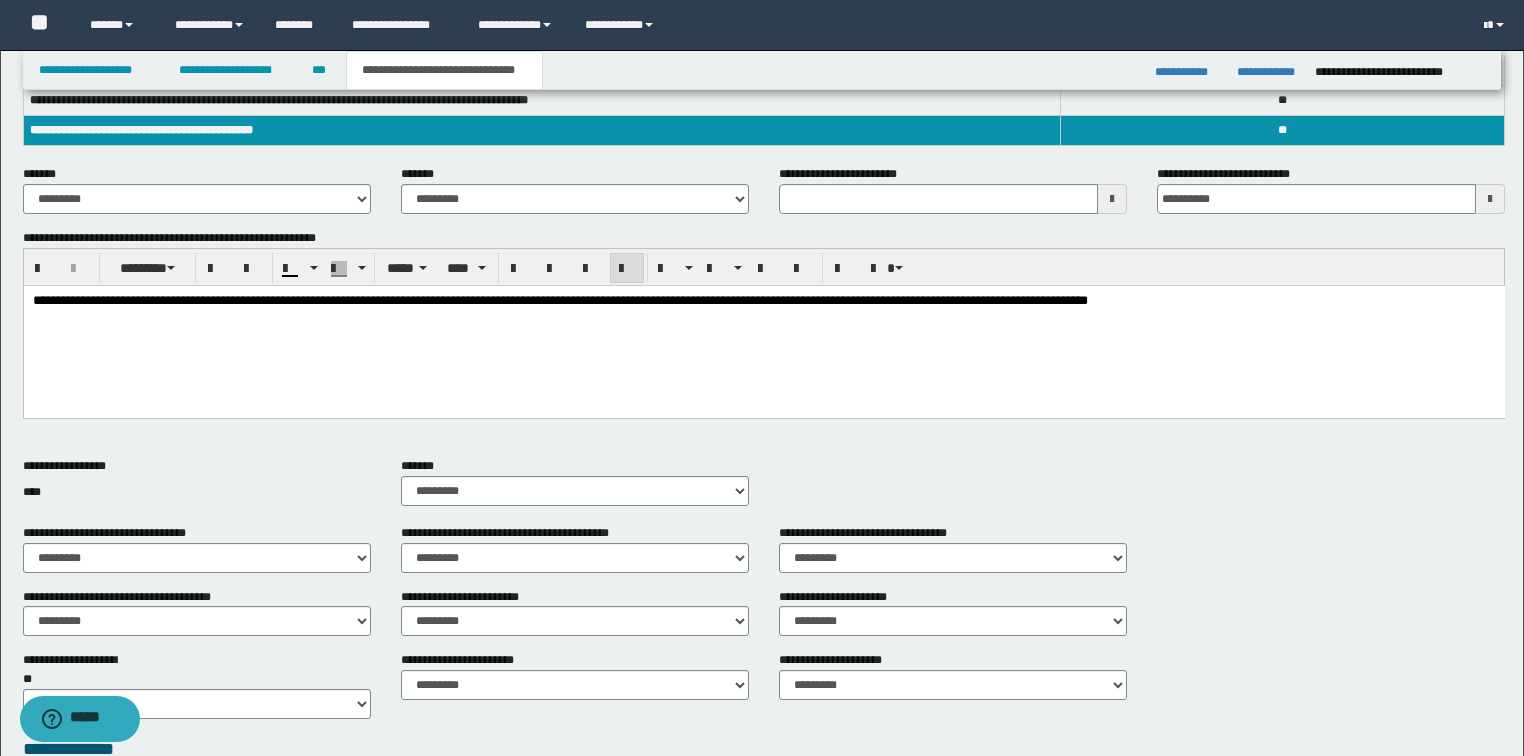 click at bounding box center (627, 268) 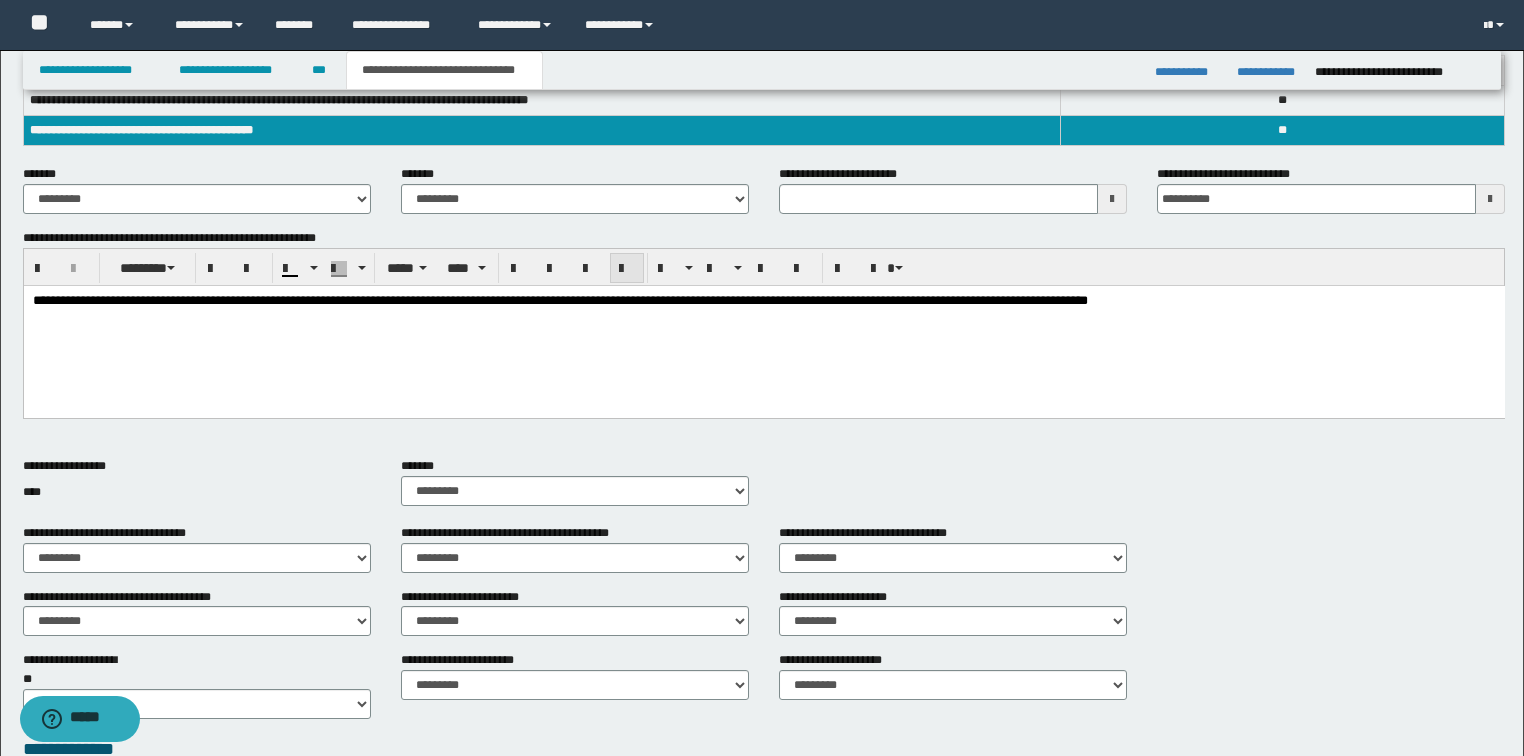 click at bounding box center [627, 268] 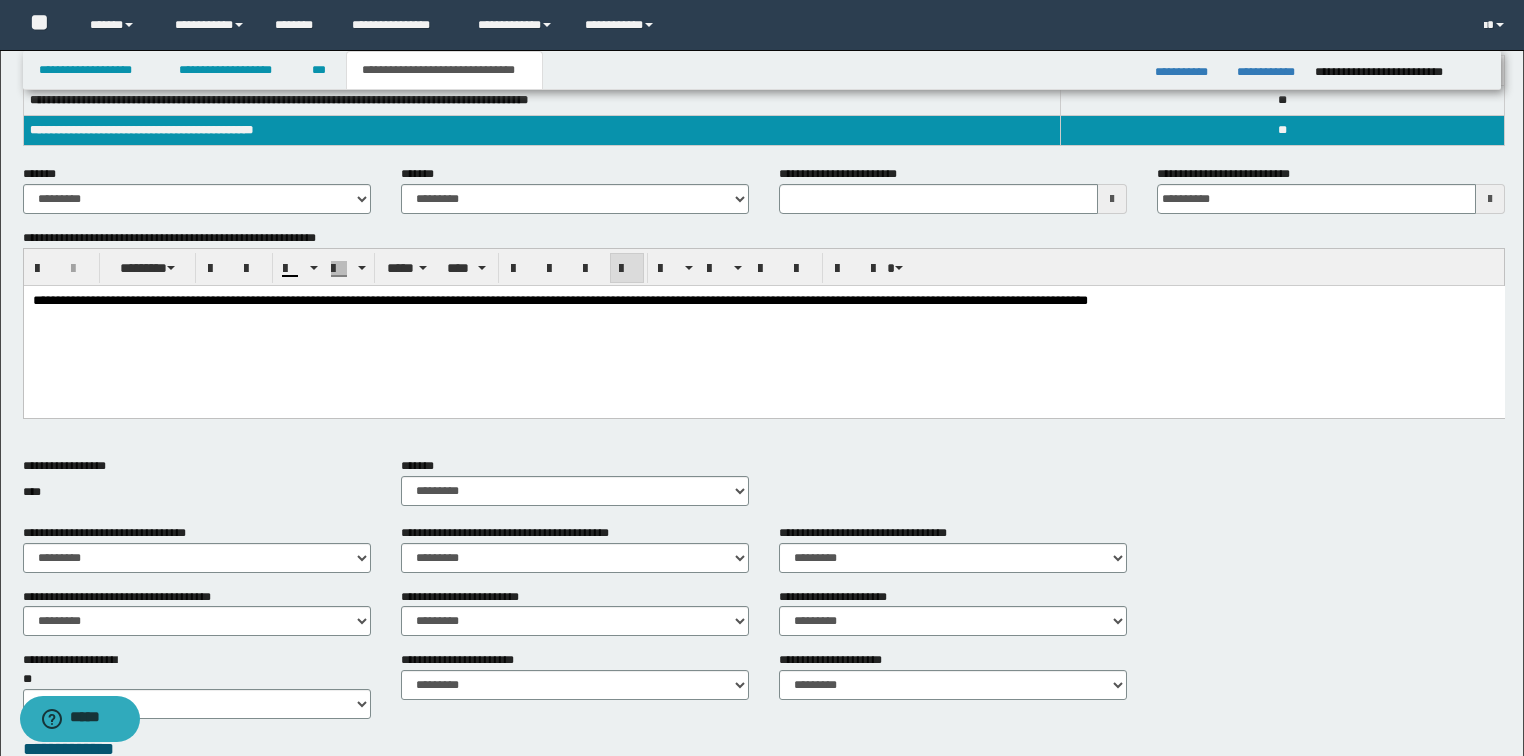 click on "**********" at bounding box center (763, 327) 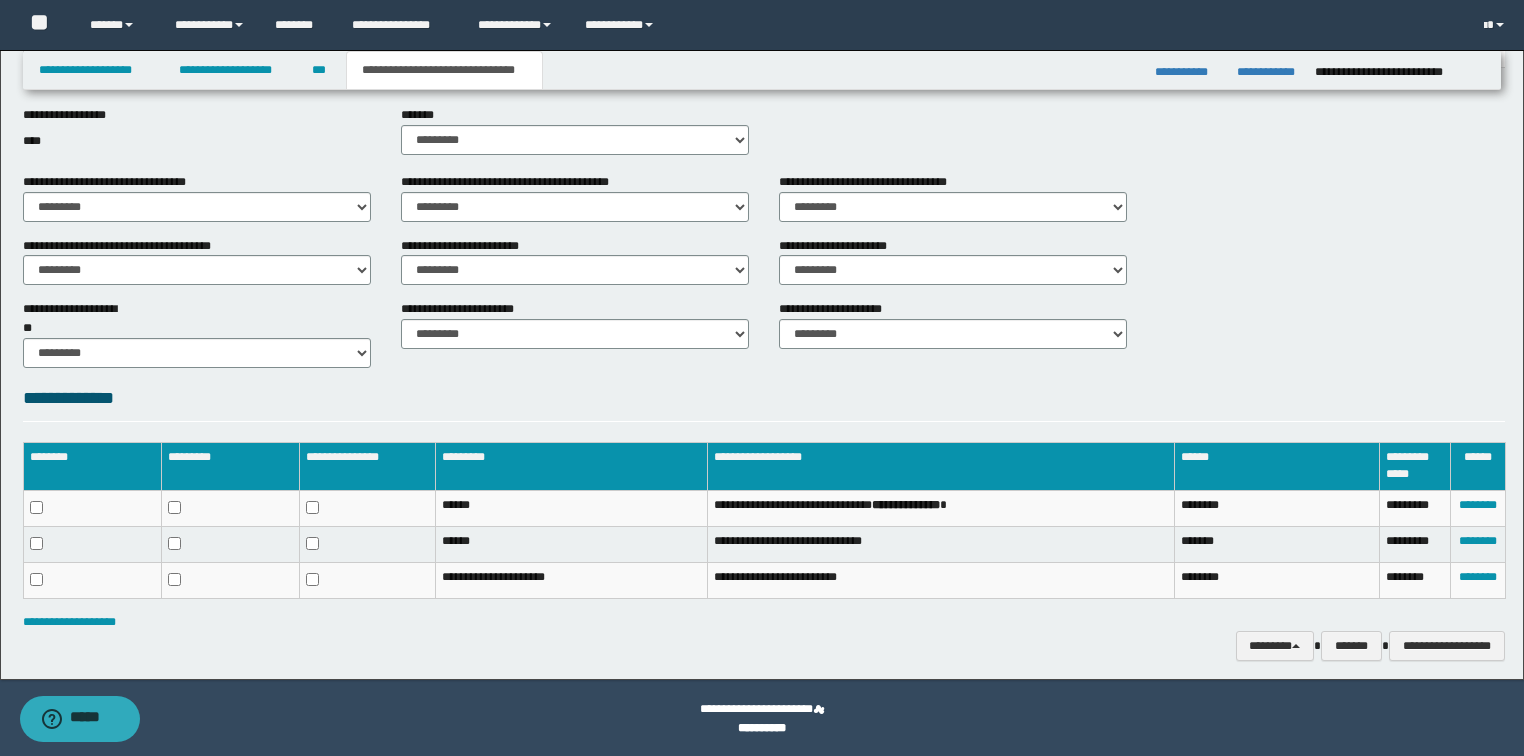 scroll, scrollTop: 672, scrollLeft: 0, axis: vertical 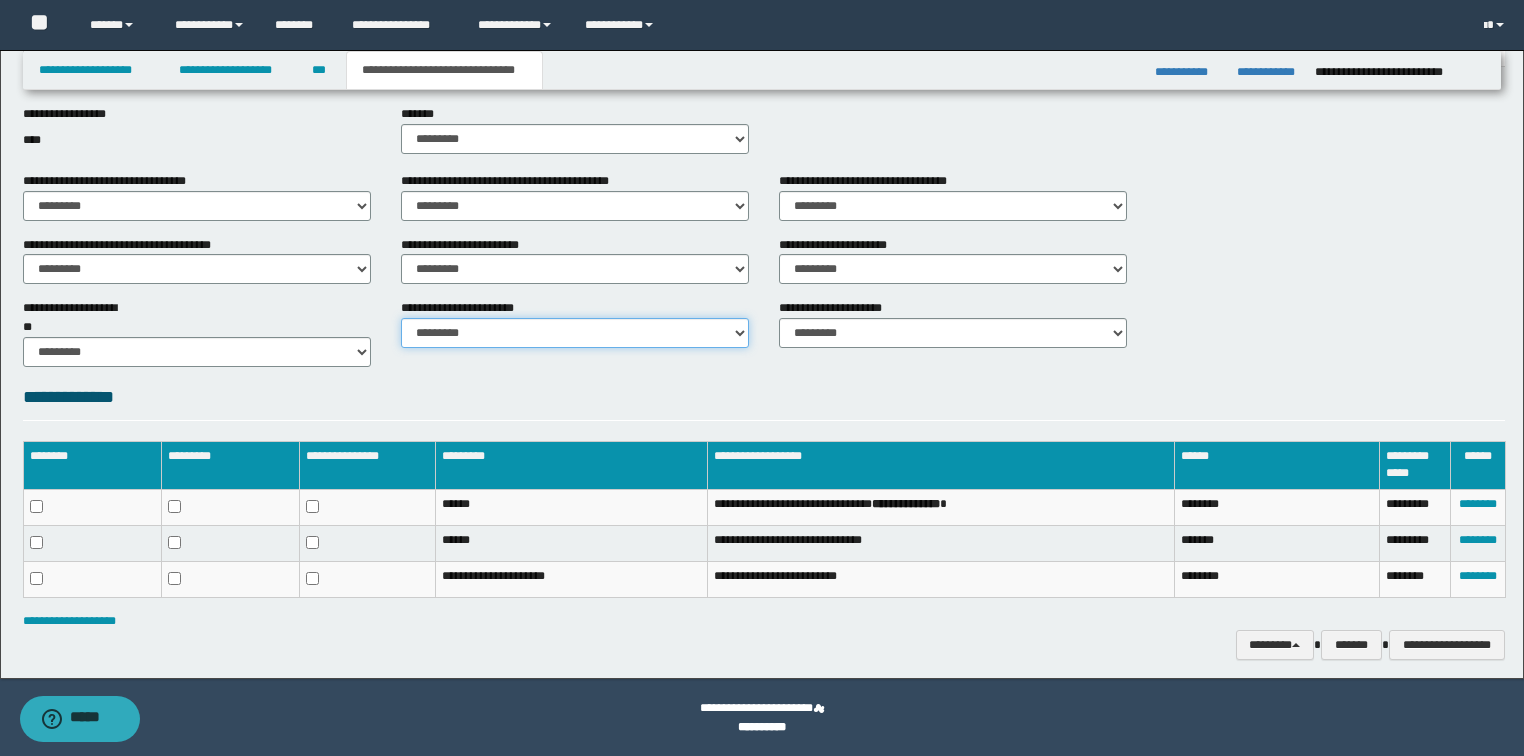 click on "*********
*********
*********" at bounding box center [575, 333] 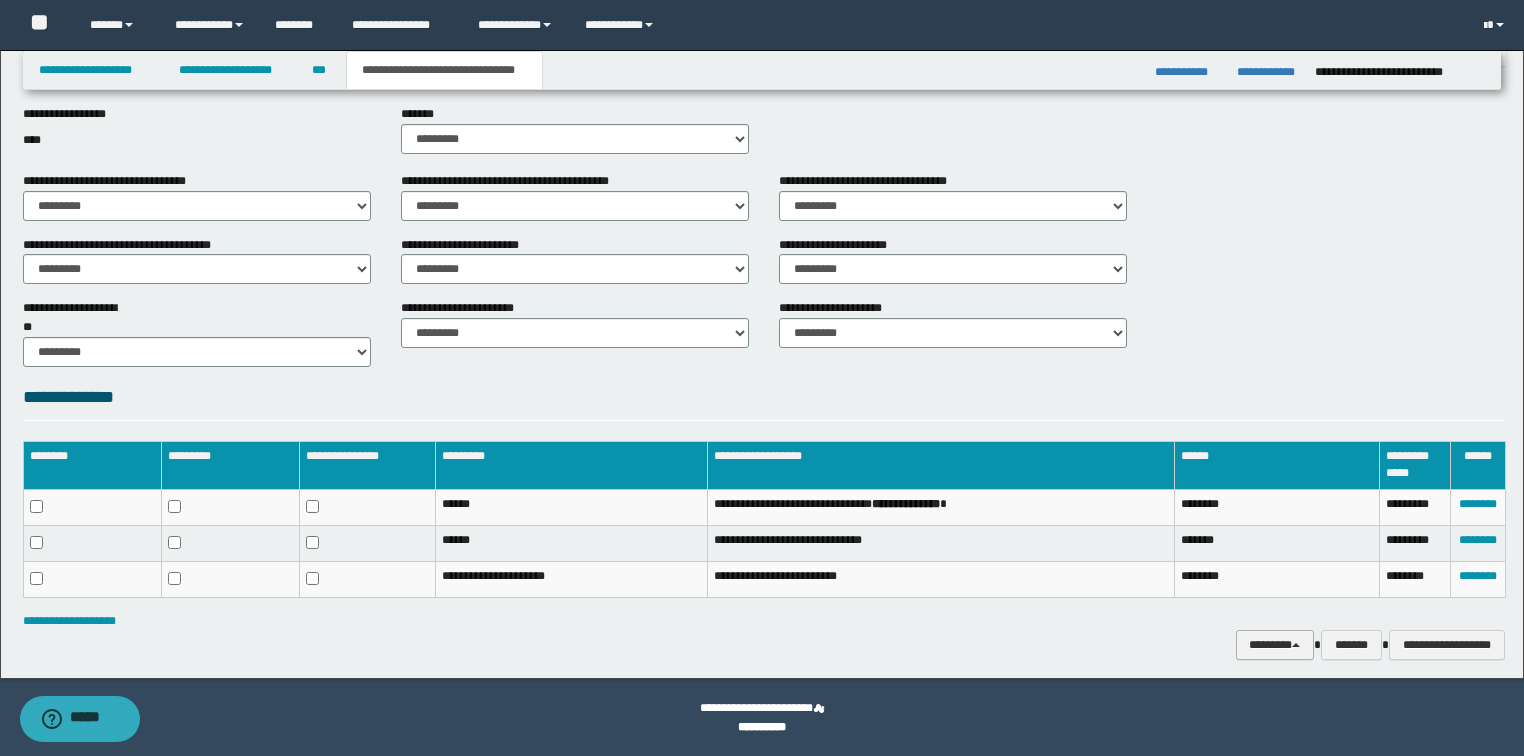 click on "**********" at bounding box center (764, 645) 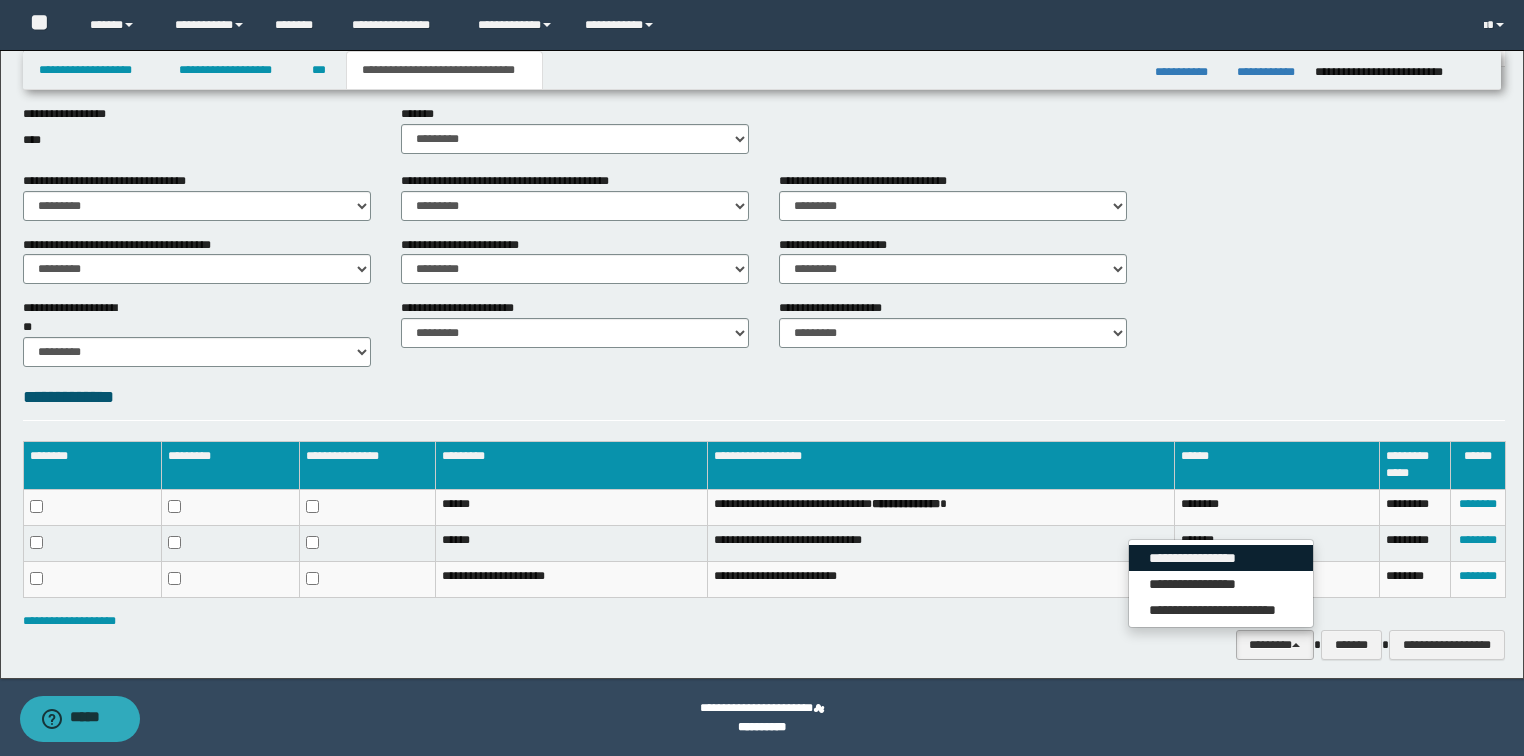 click on "**********" at bounding box center (1221, 558) 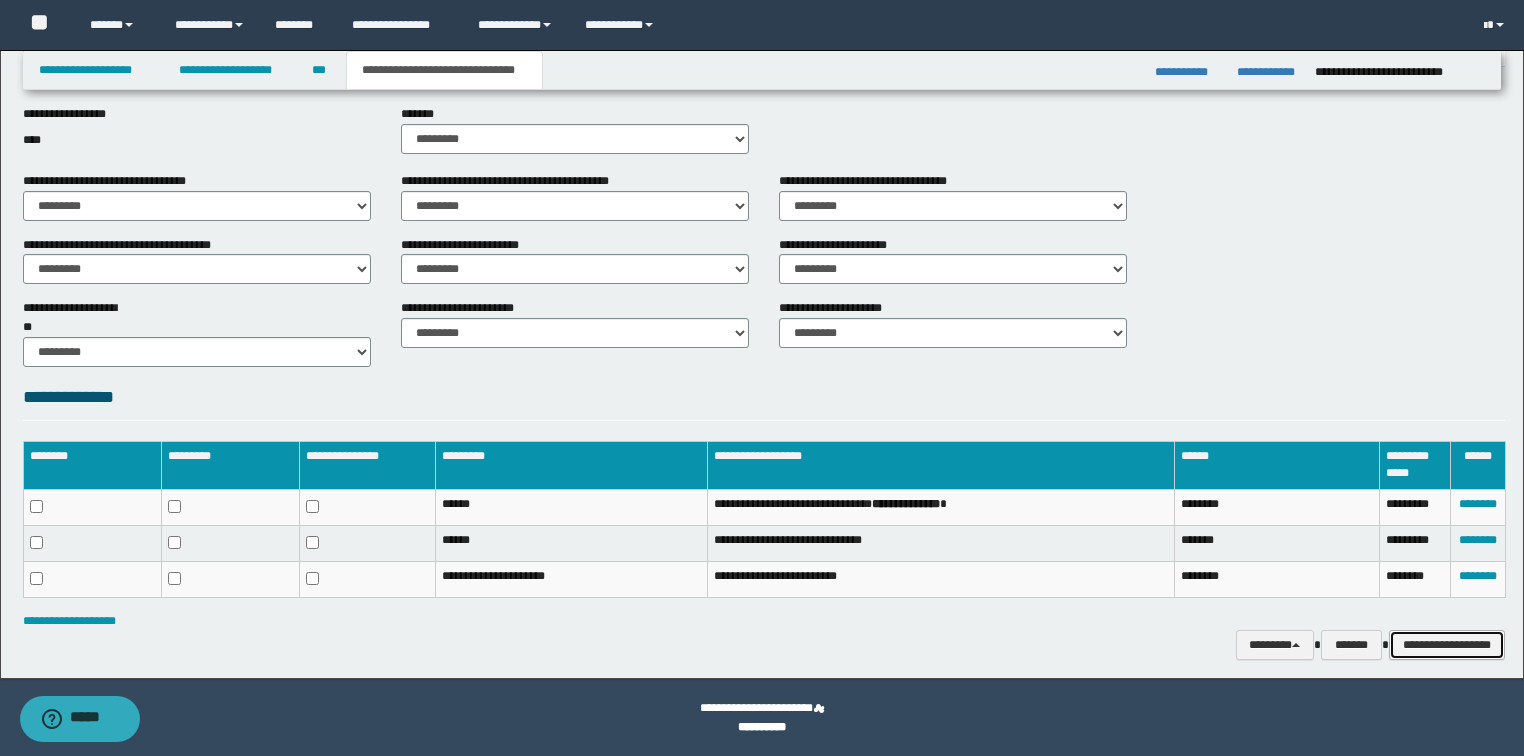 click on "**********" at bounding box center (1447, 645) 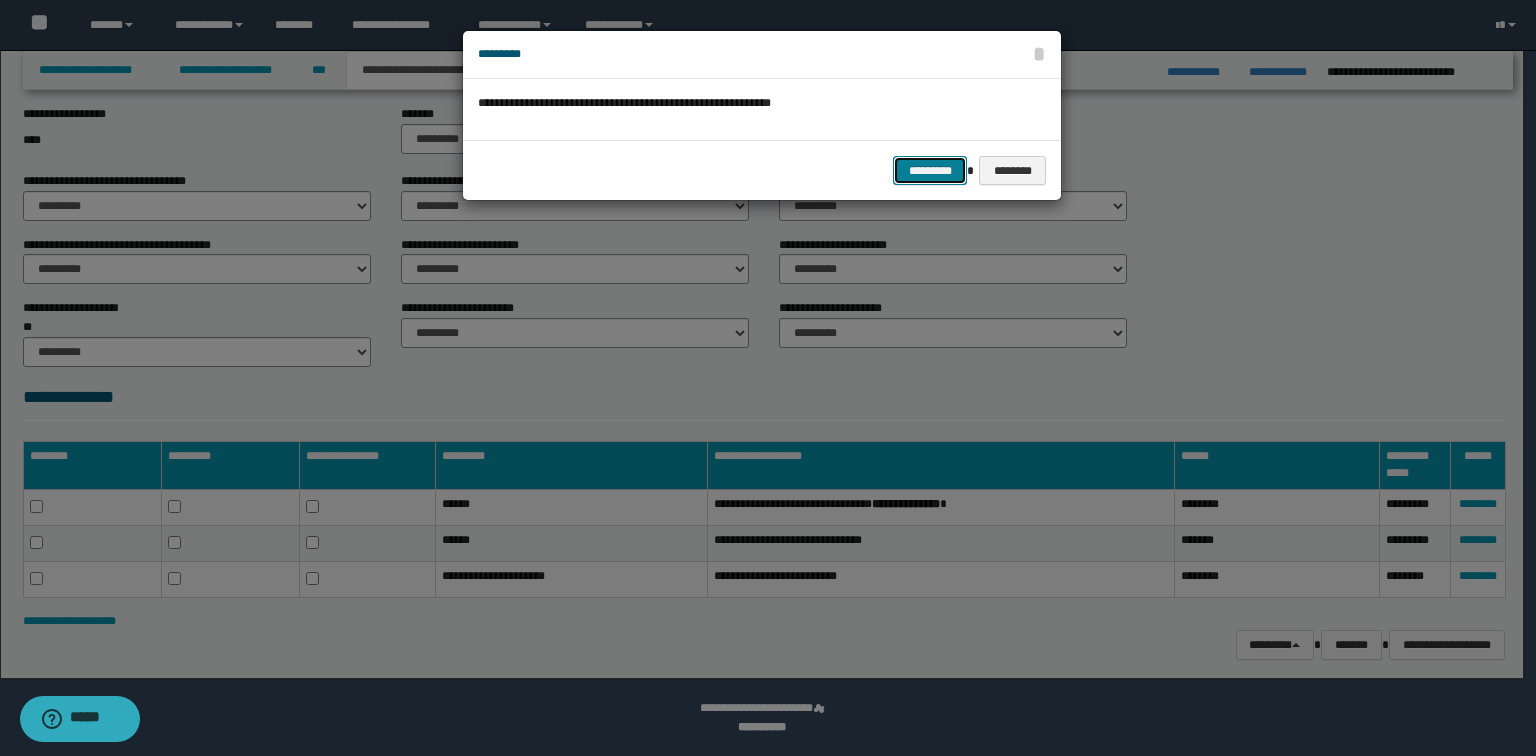 click on "*********" at bounding box center [930, 171] 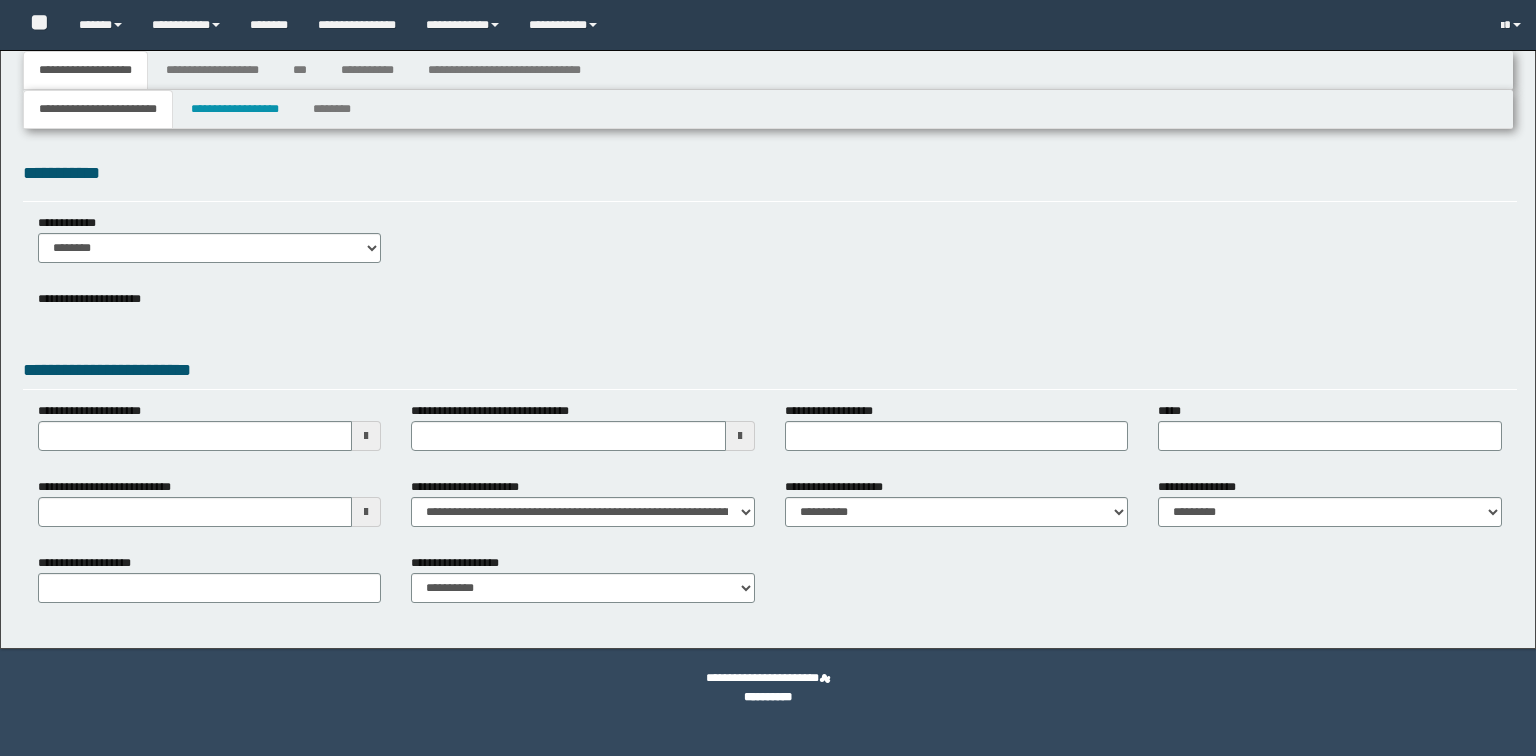 scroll, scrollTop: 0, scrollLeft: 0, axis: both 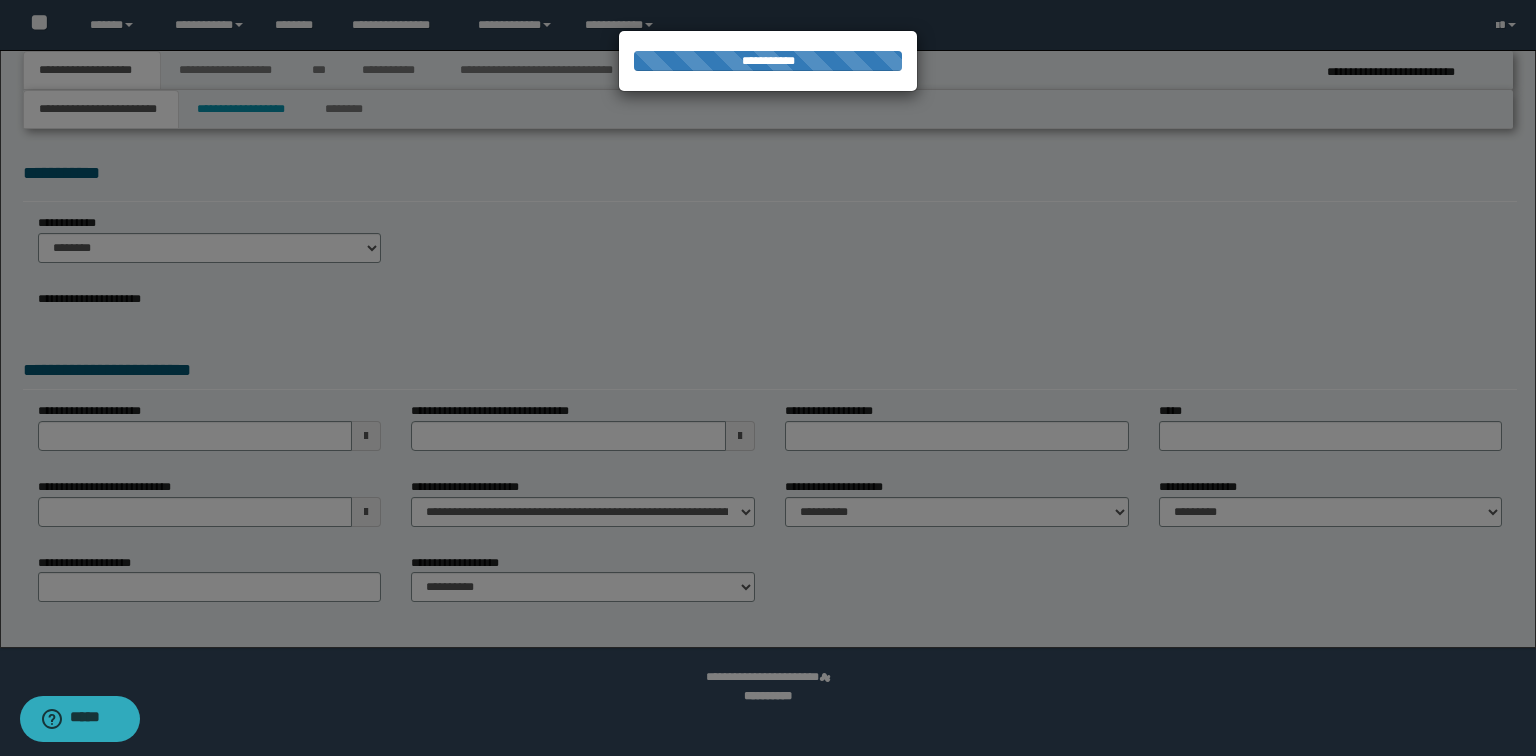 select on "*" 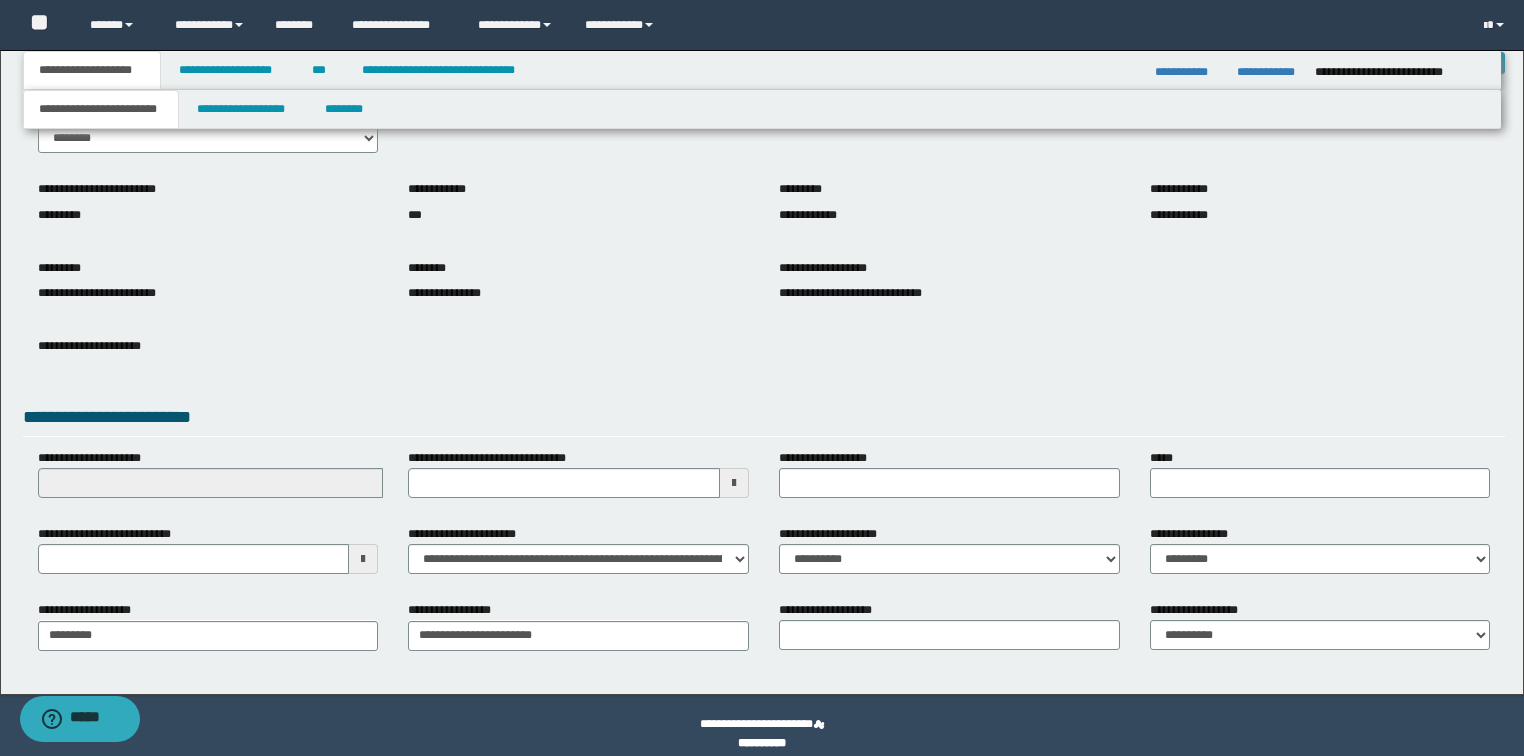 scroll, scrollTop: 127, scrollLeft: 0, axis: vertical 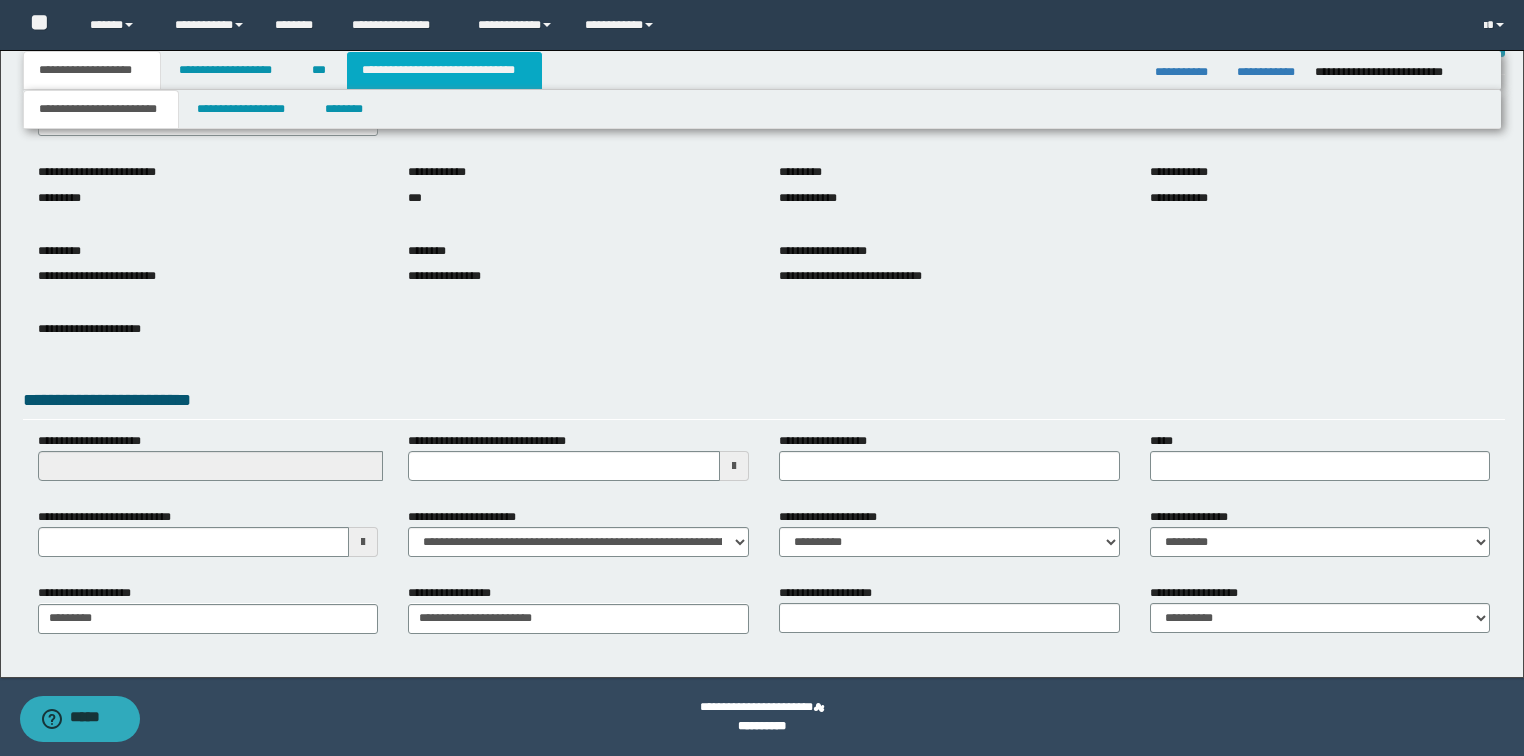 click on "**********" at bounding box center [444, 70] 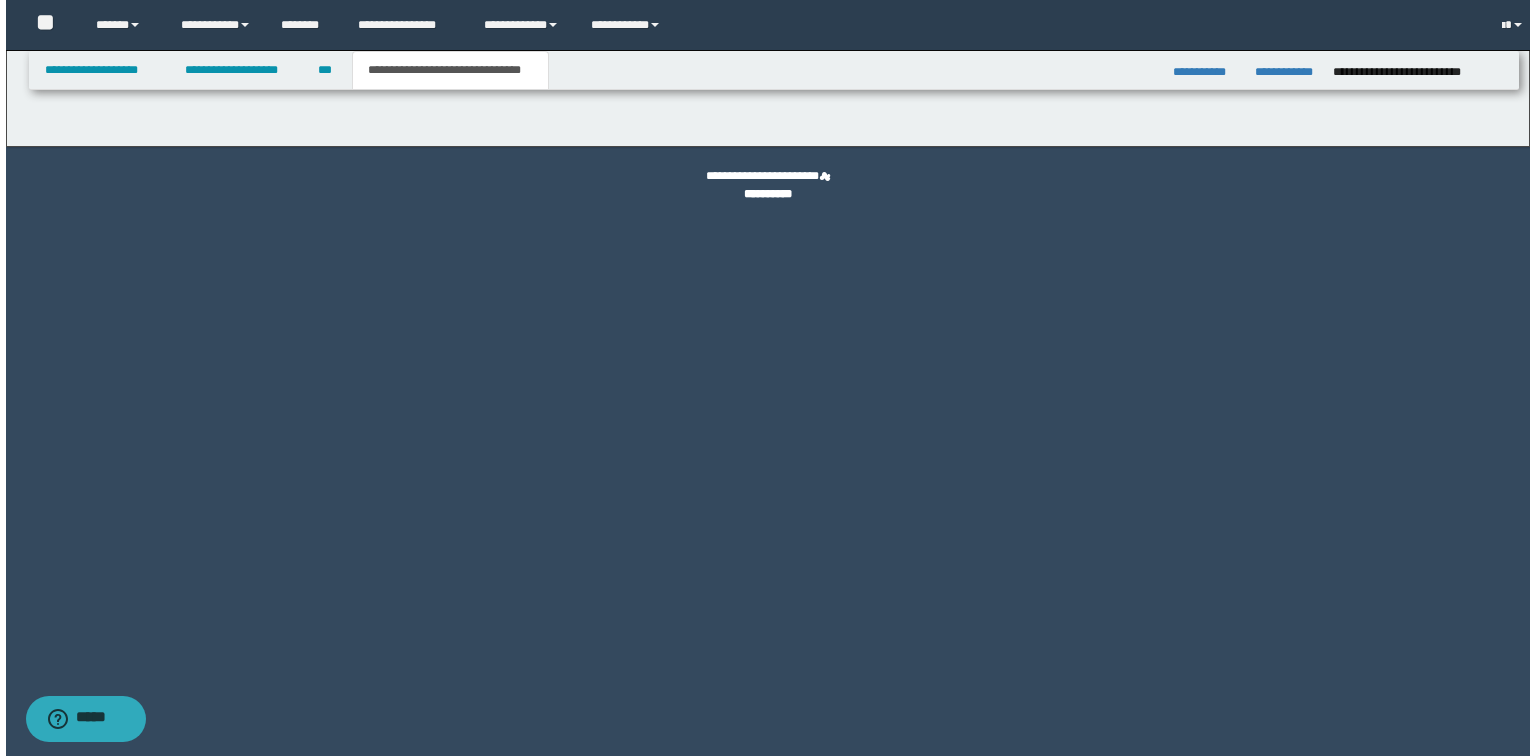 scroll, scrollTop: 0, scrollLeft: 0, axis: both 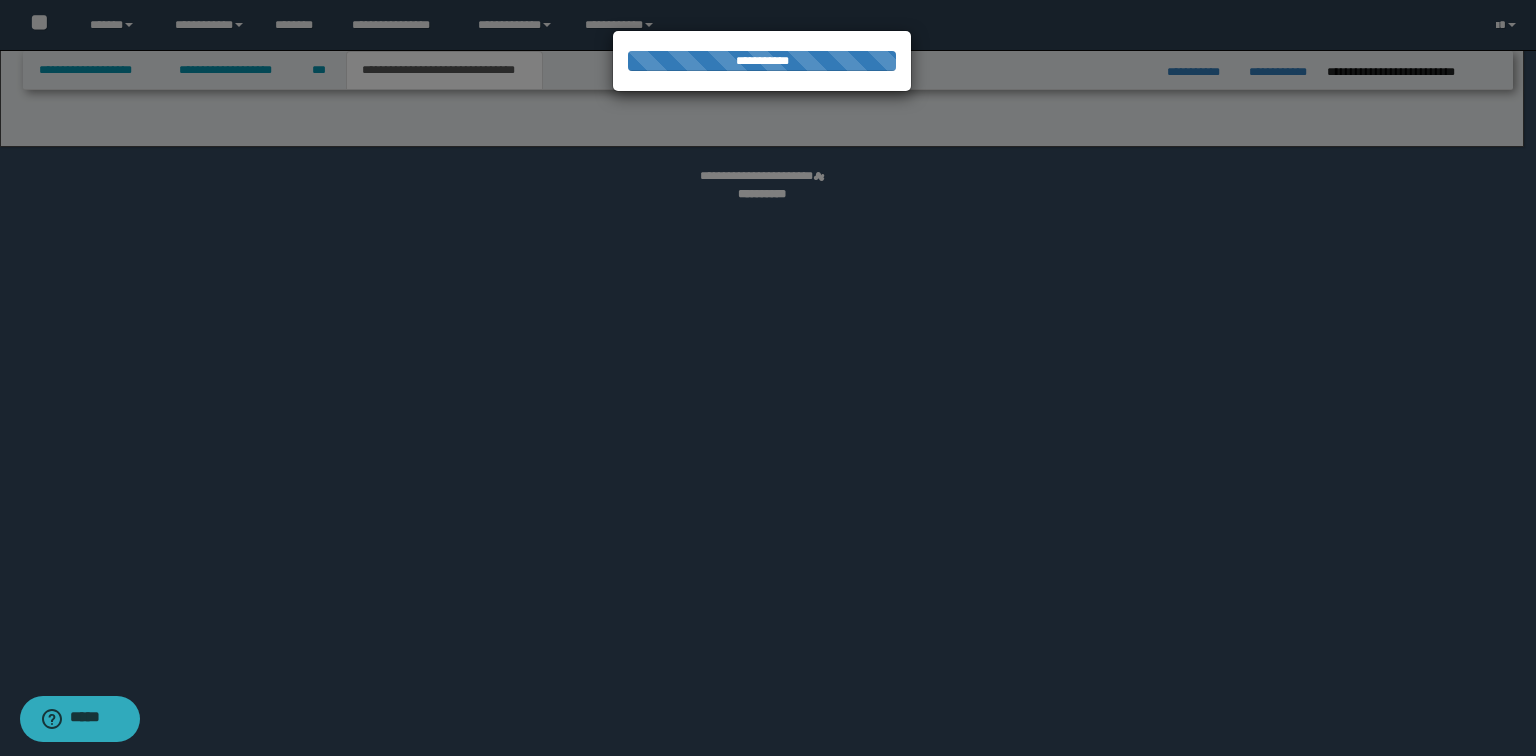 select on "*" 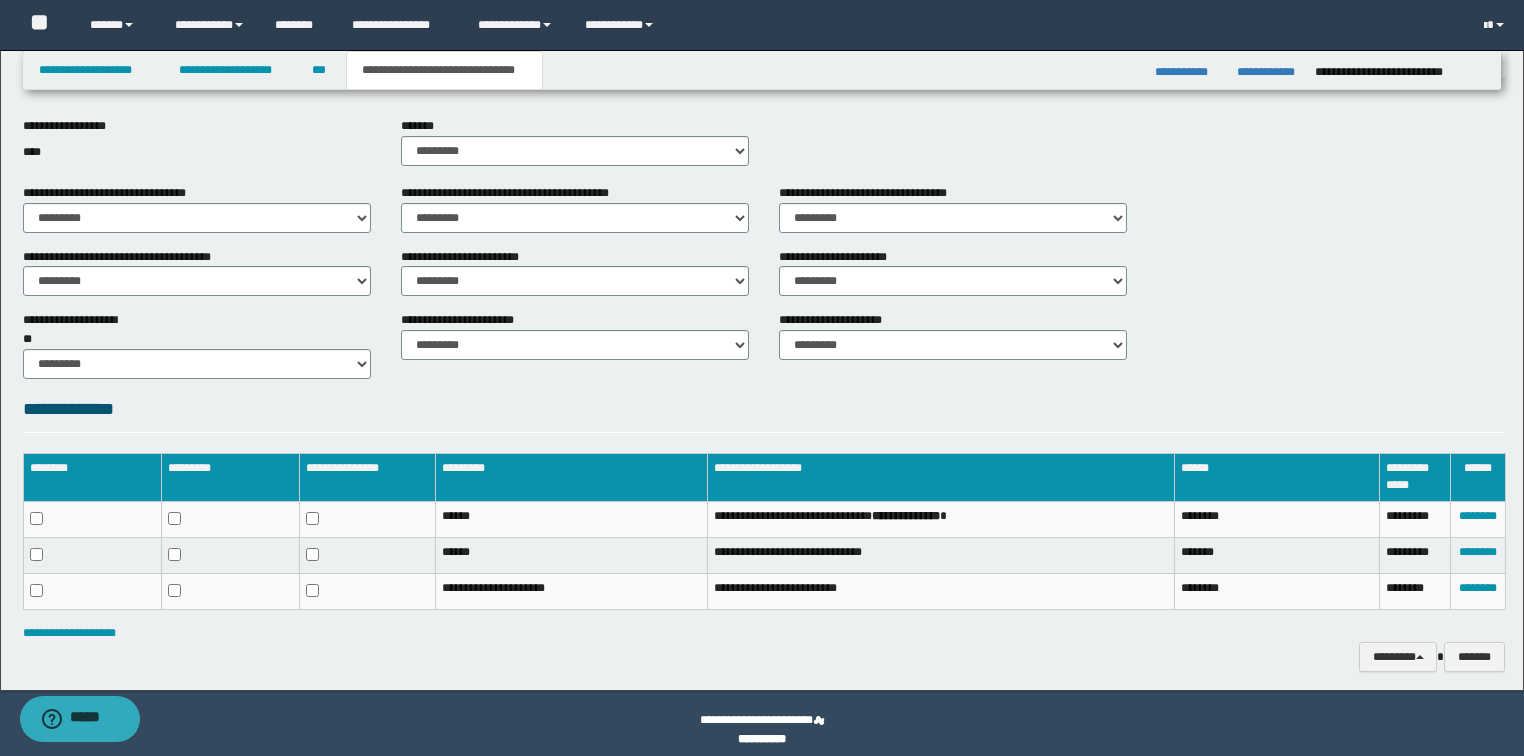 scroll, scrollTop: 672, scrollLeft: 0, axis: vertical 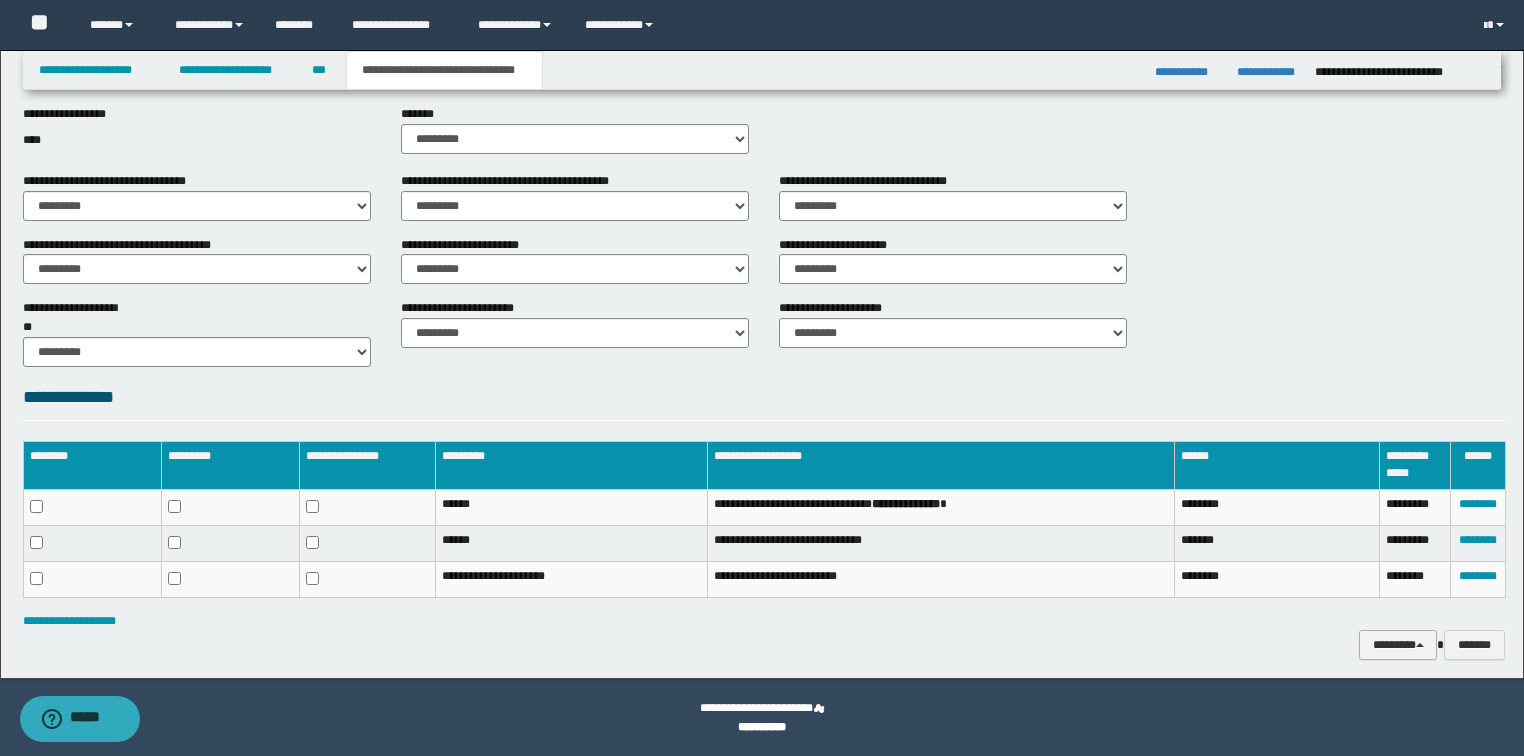 click on "********" at bounding box center [1398, 645] 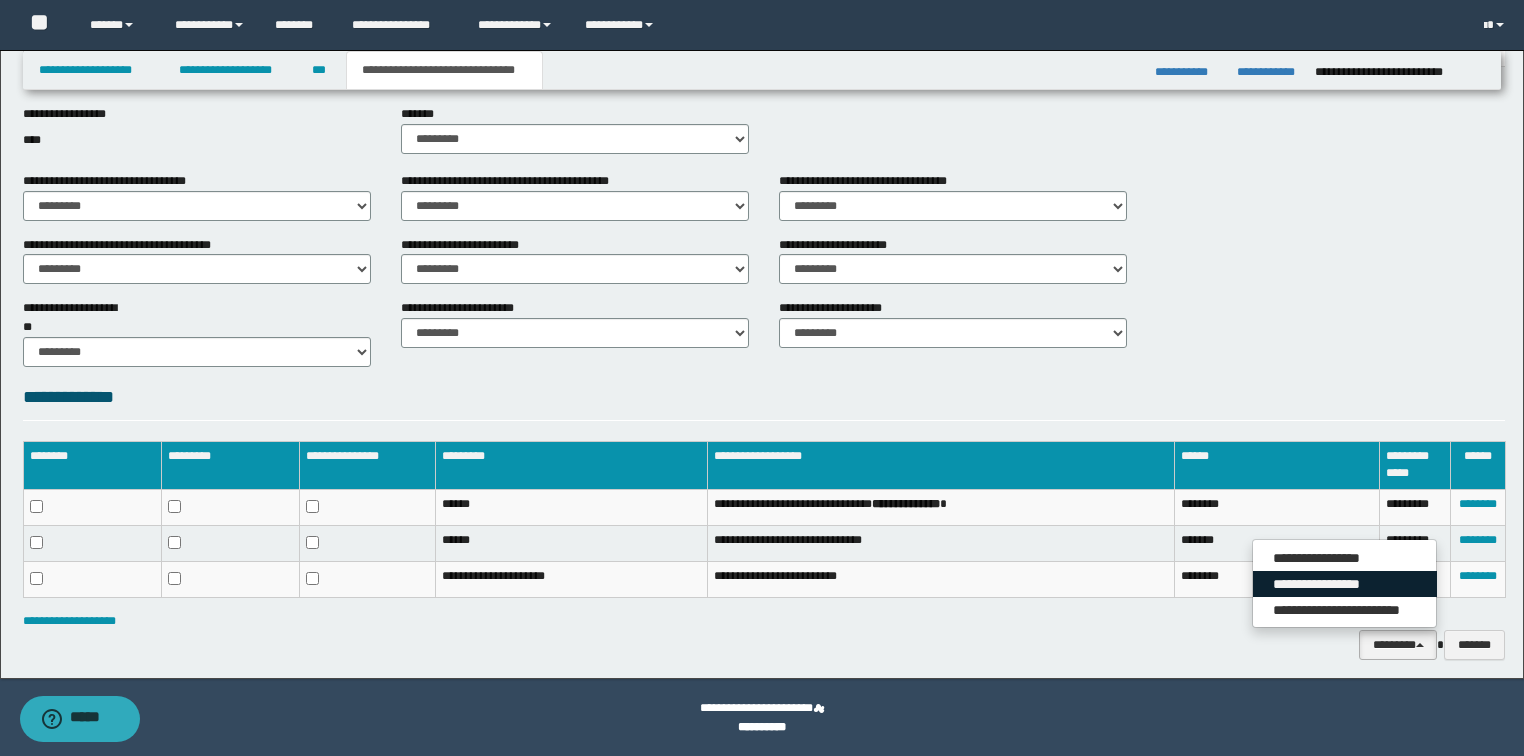 click on "**********" at bounding box center [1345, 584] 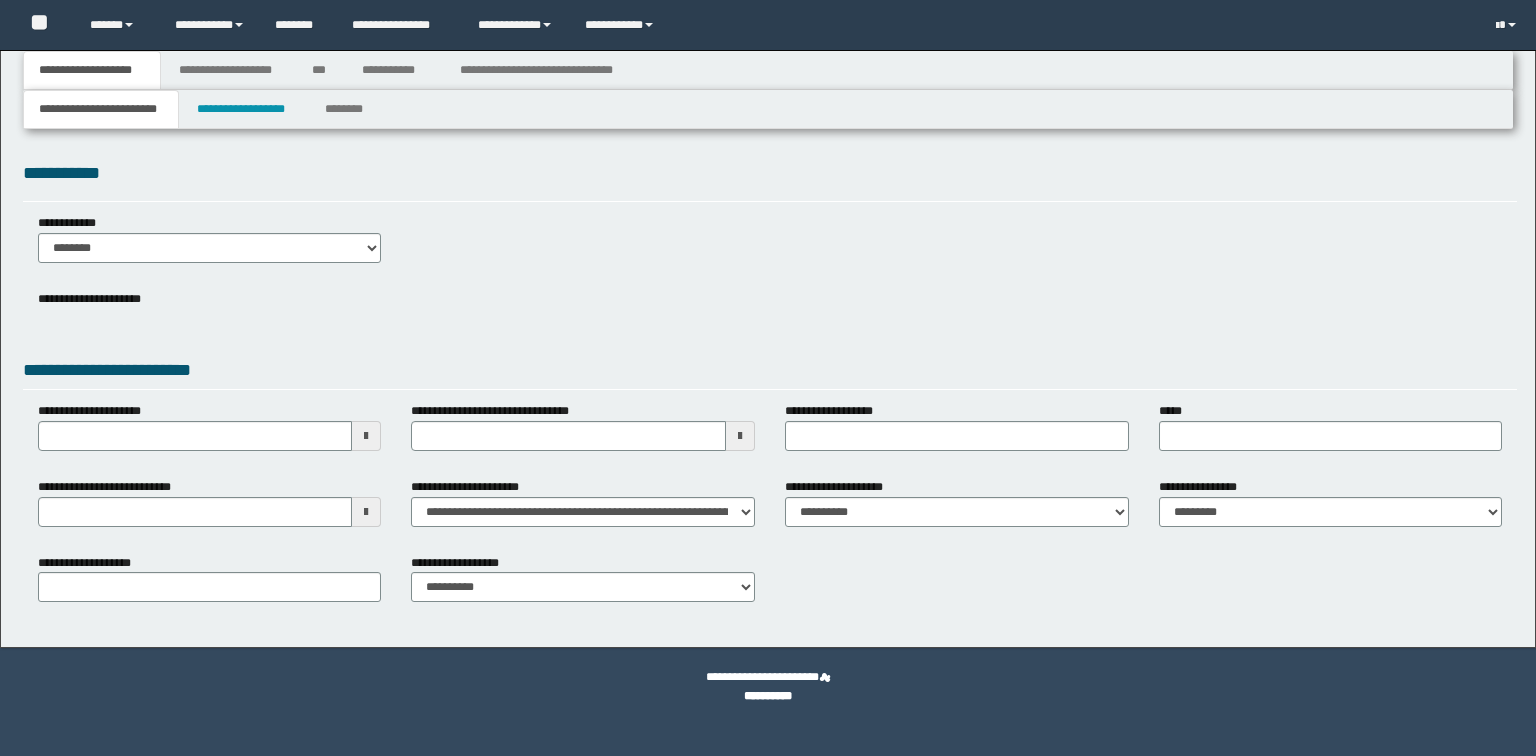 scroll, scrollTop: 0, scrollLeft: 0, axis: both 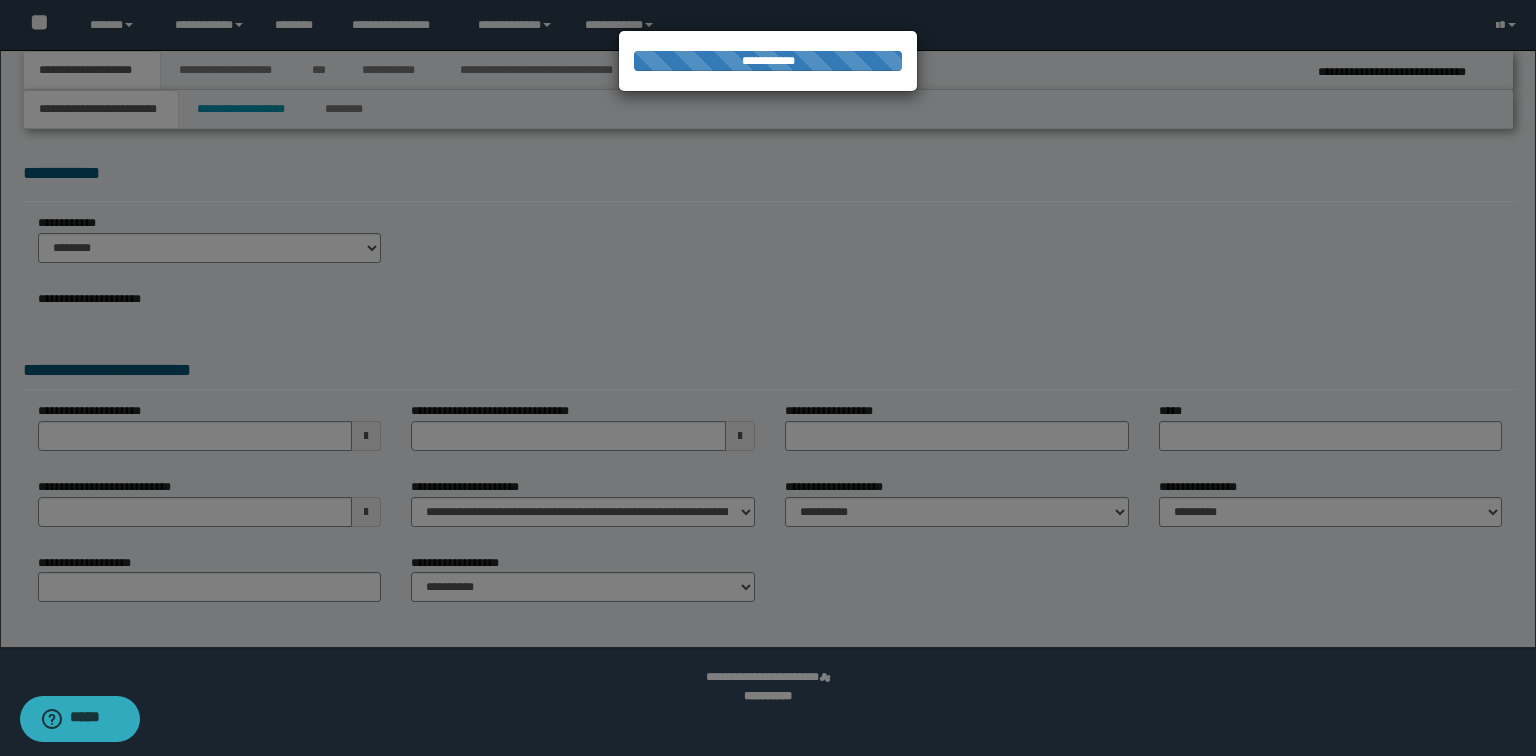 select on "*" 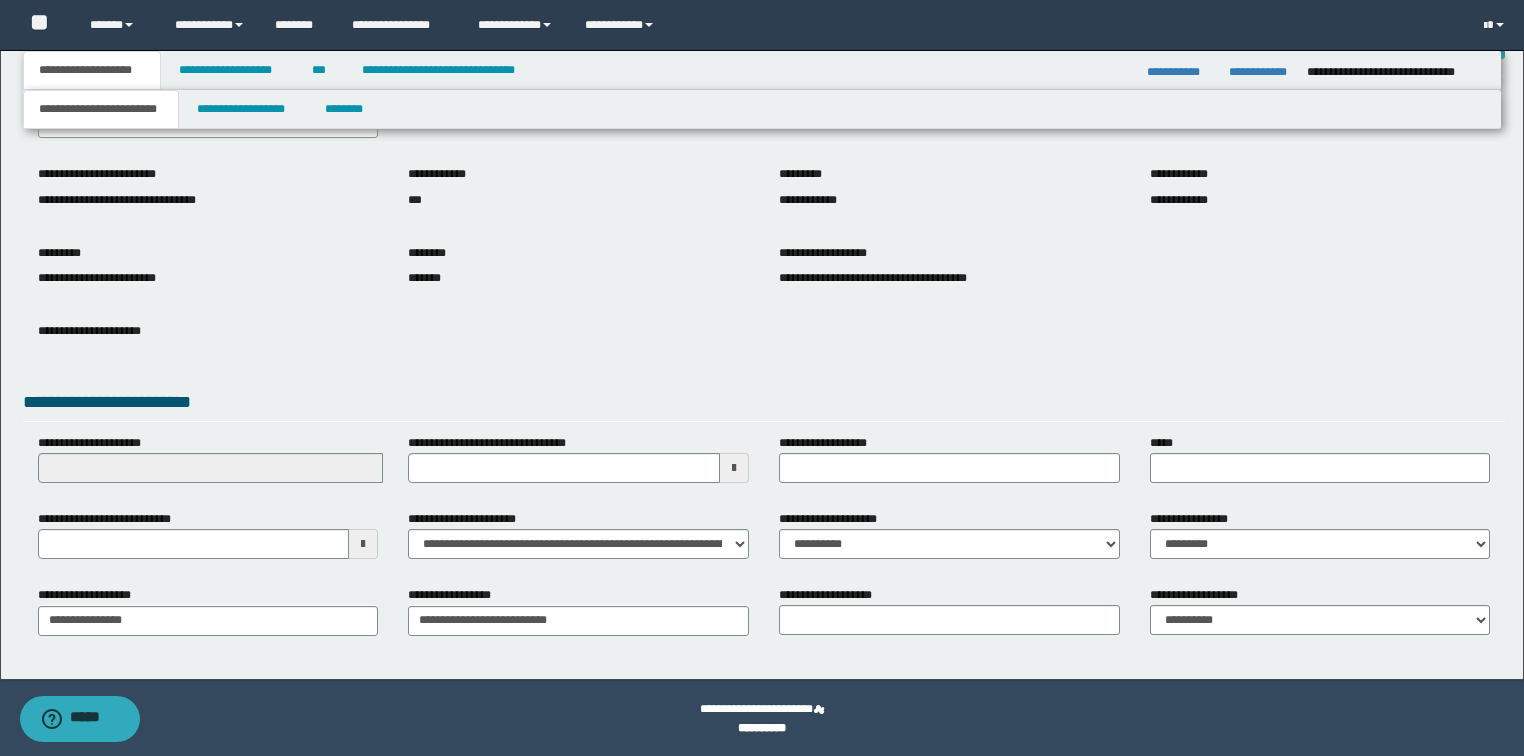scroll, scrollTop: 127, scrollLeft: 0, axis: vertical 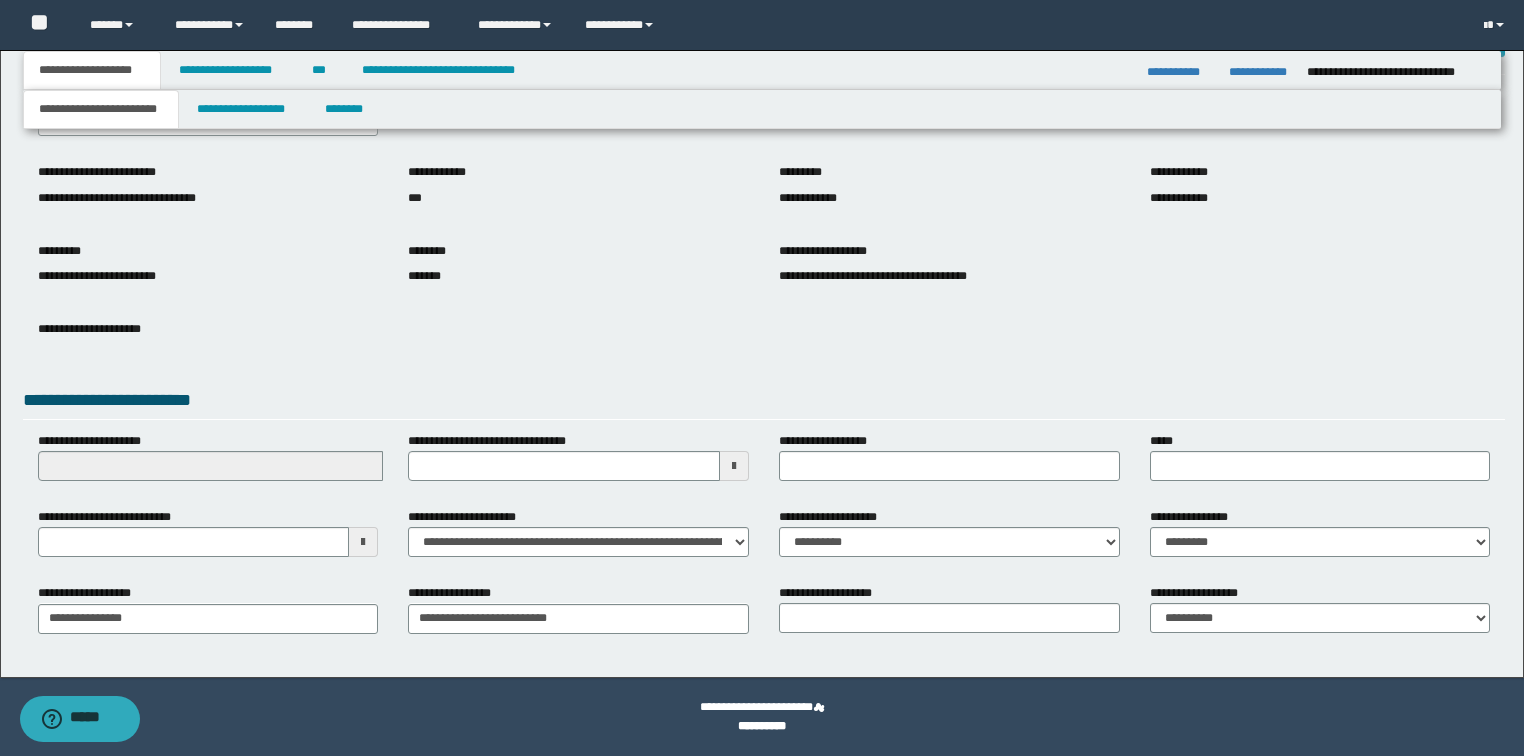 click at bounding box center (363, 542) 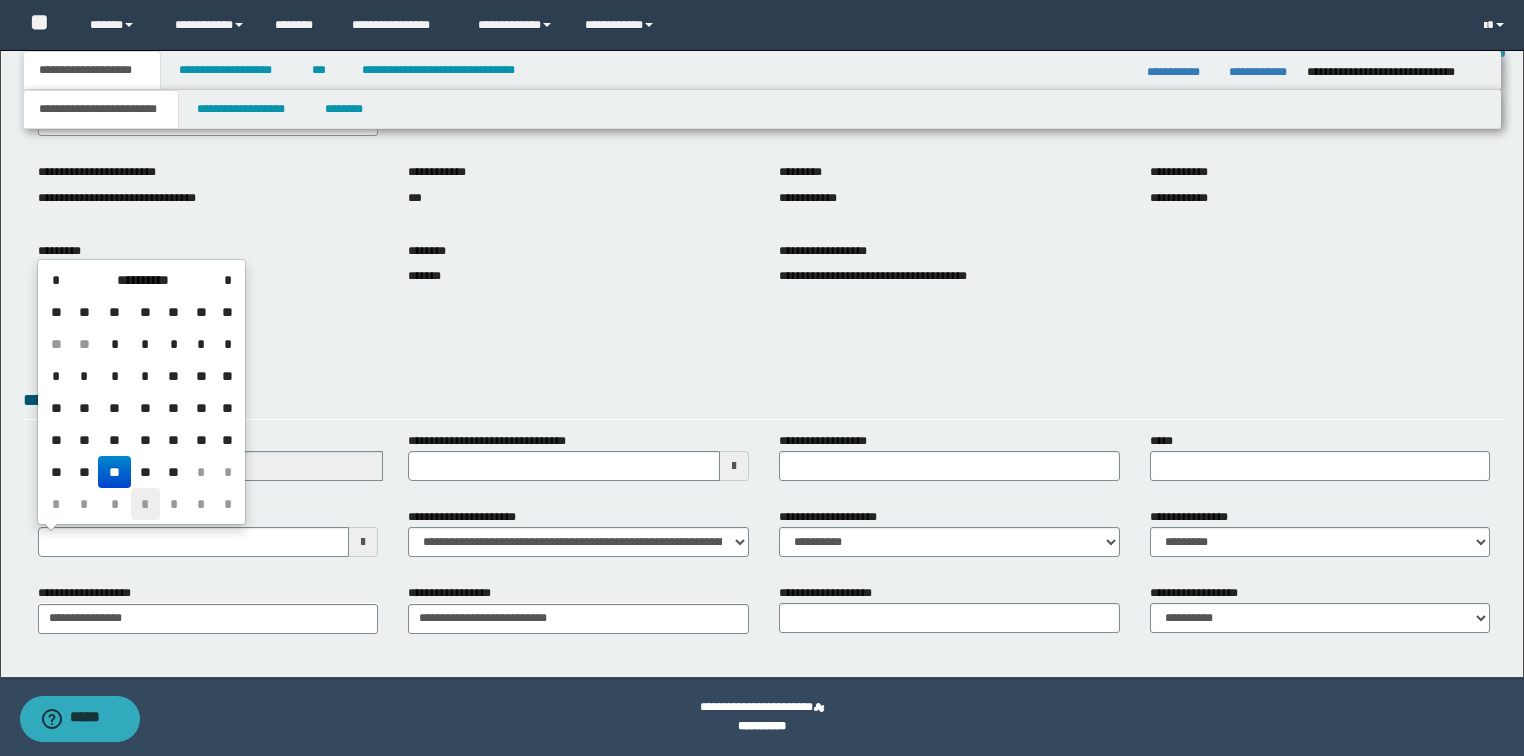 click on "*" at bounding box center [145, 504] 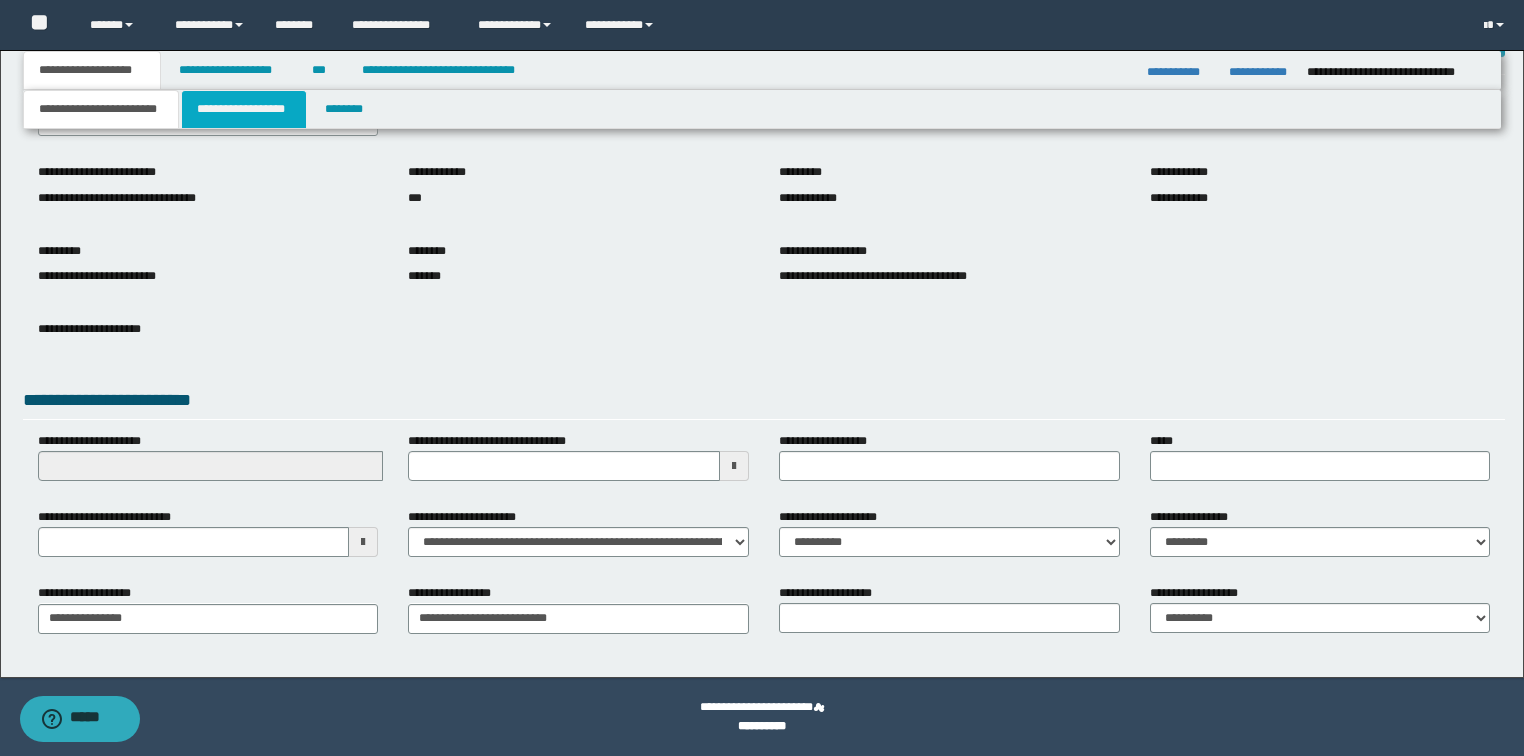 click on "**********" at bounding box center (244, 109) 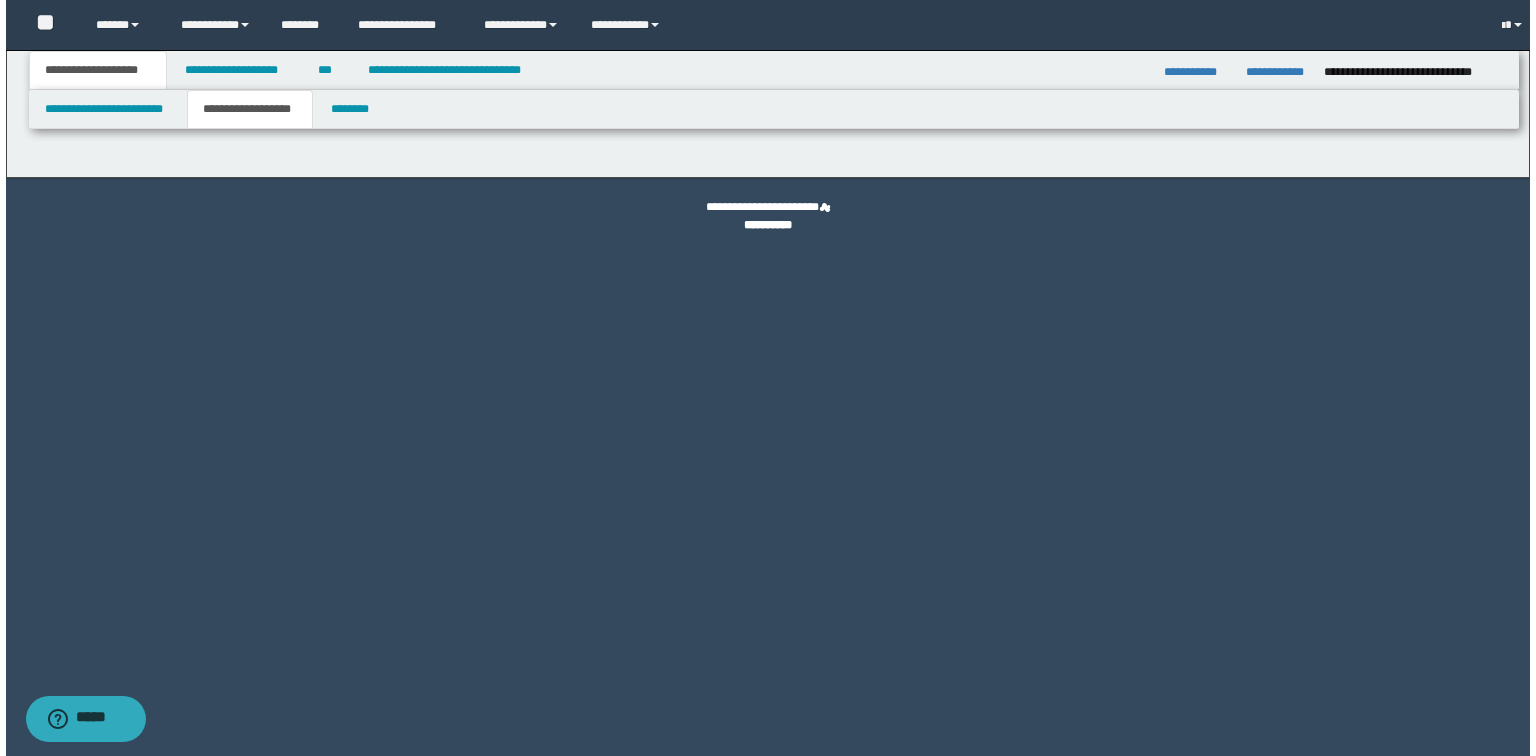 scroll, scrollTop: 0, scrollLeft: 0, axis: both 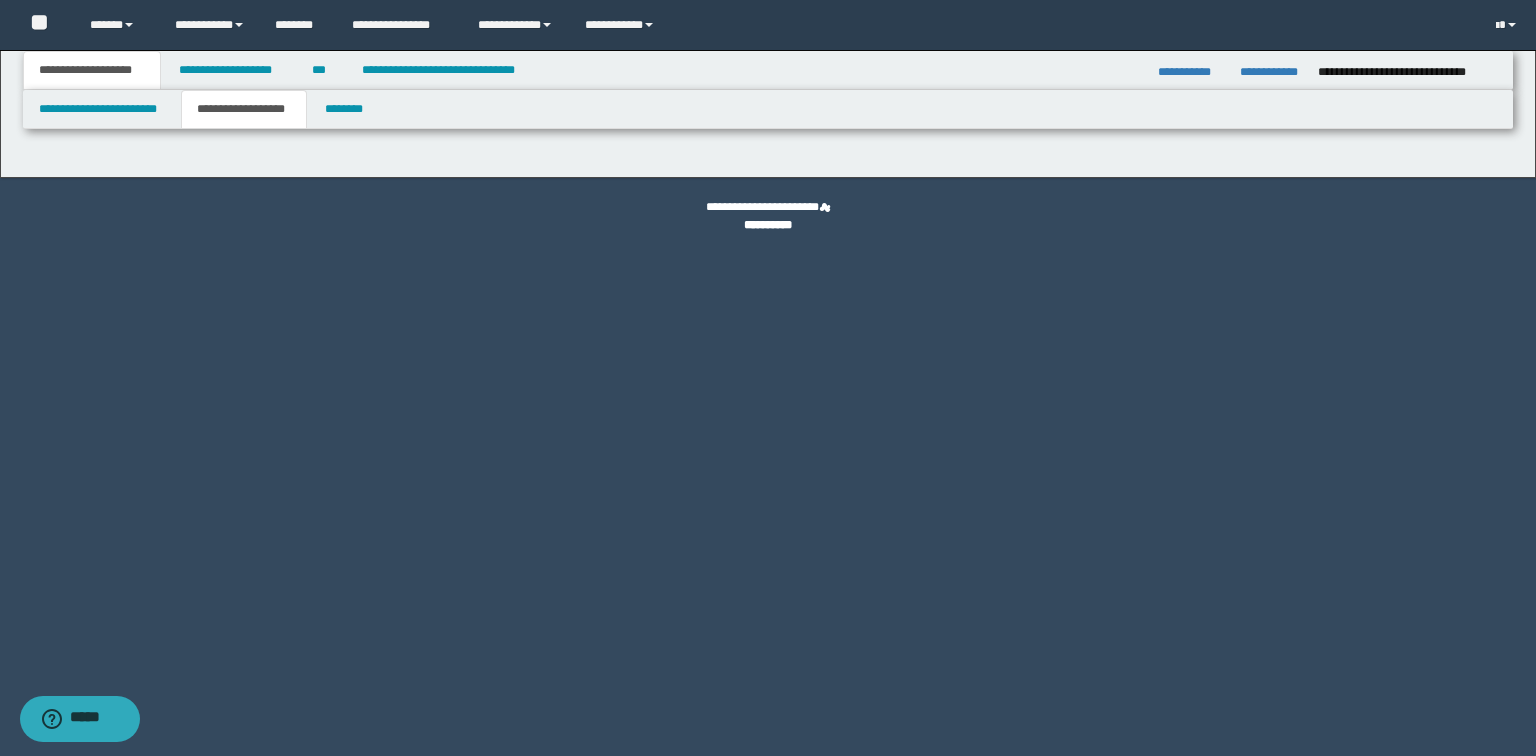 type on "**********" 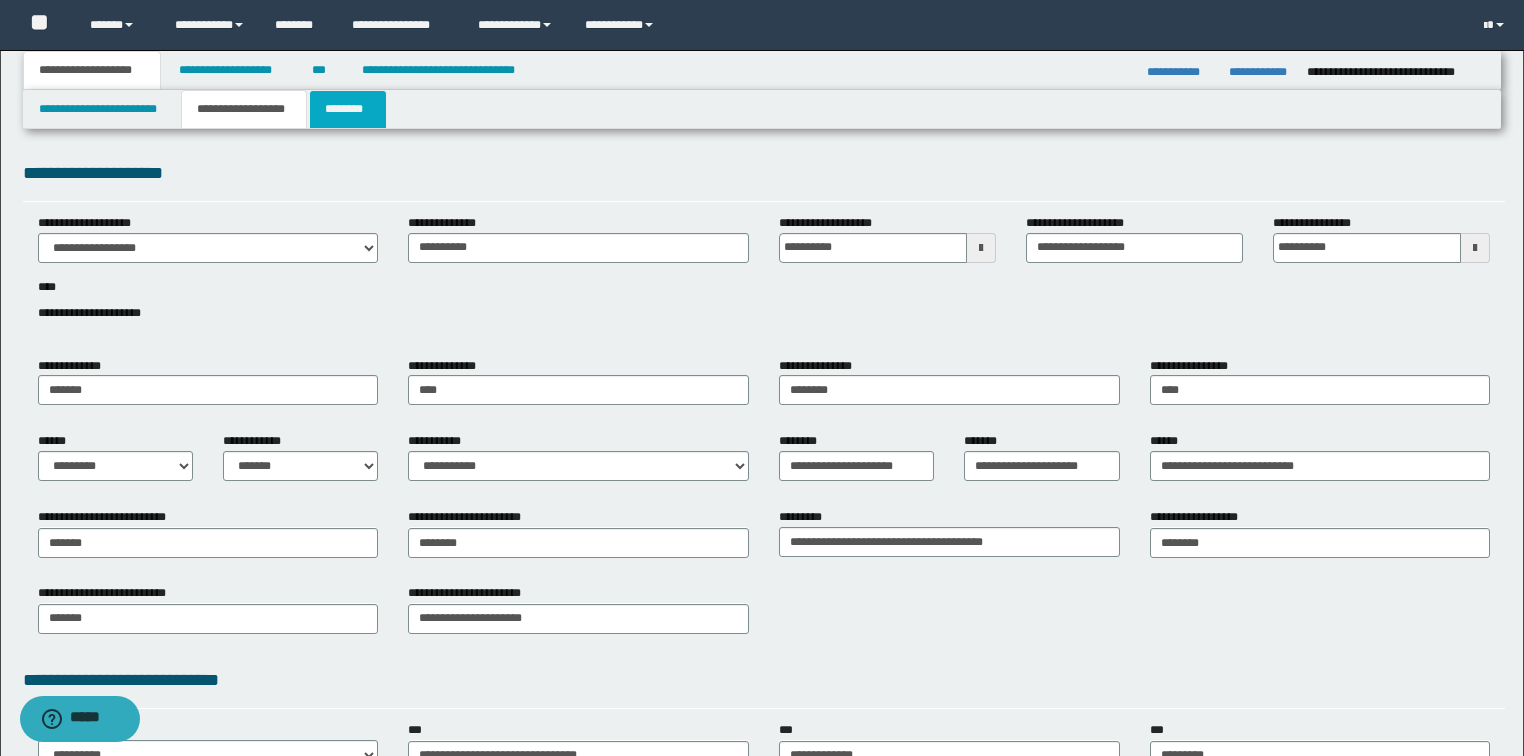 click on "********" at bounding box center [348, 109] 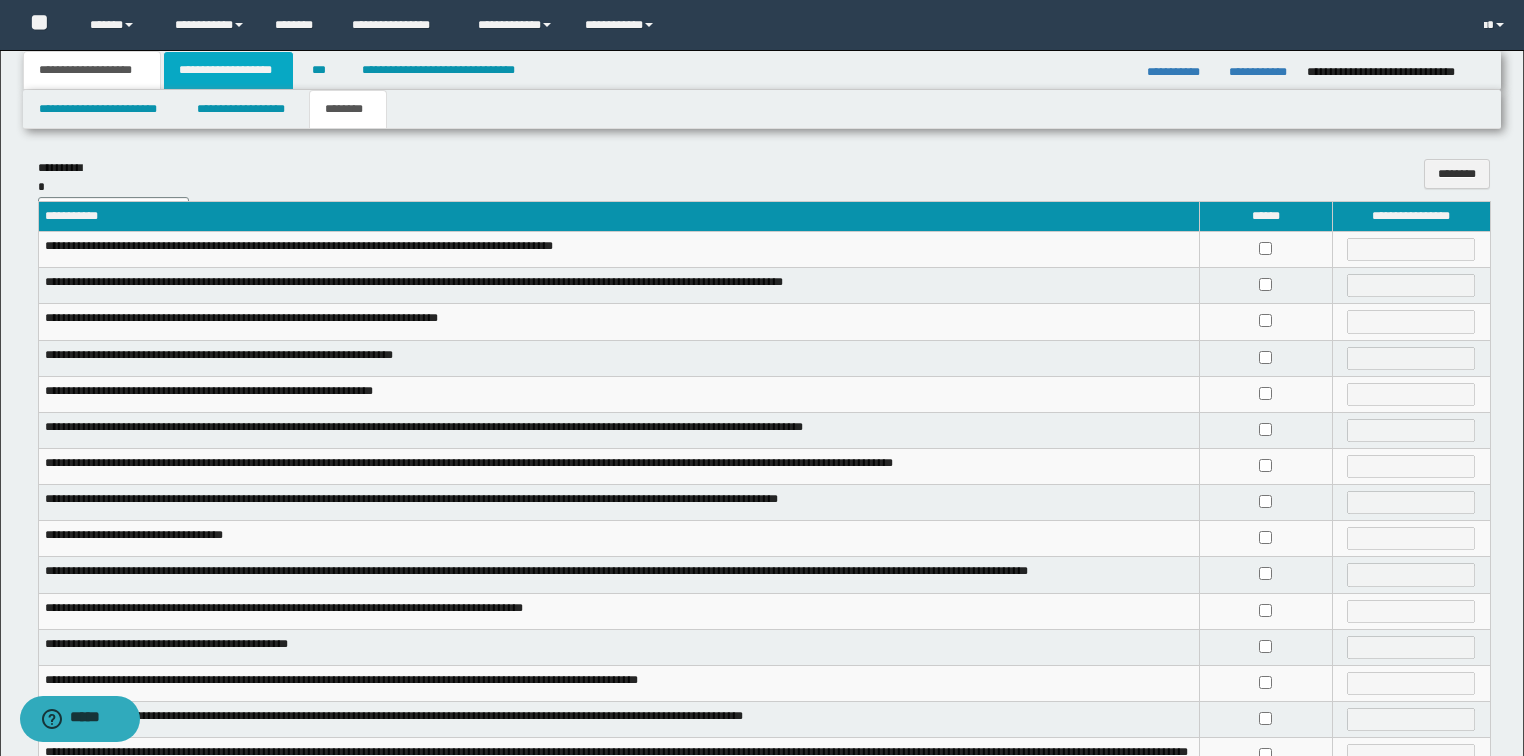 click on "**********" at bounding box center (228, 70) 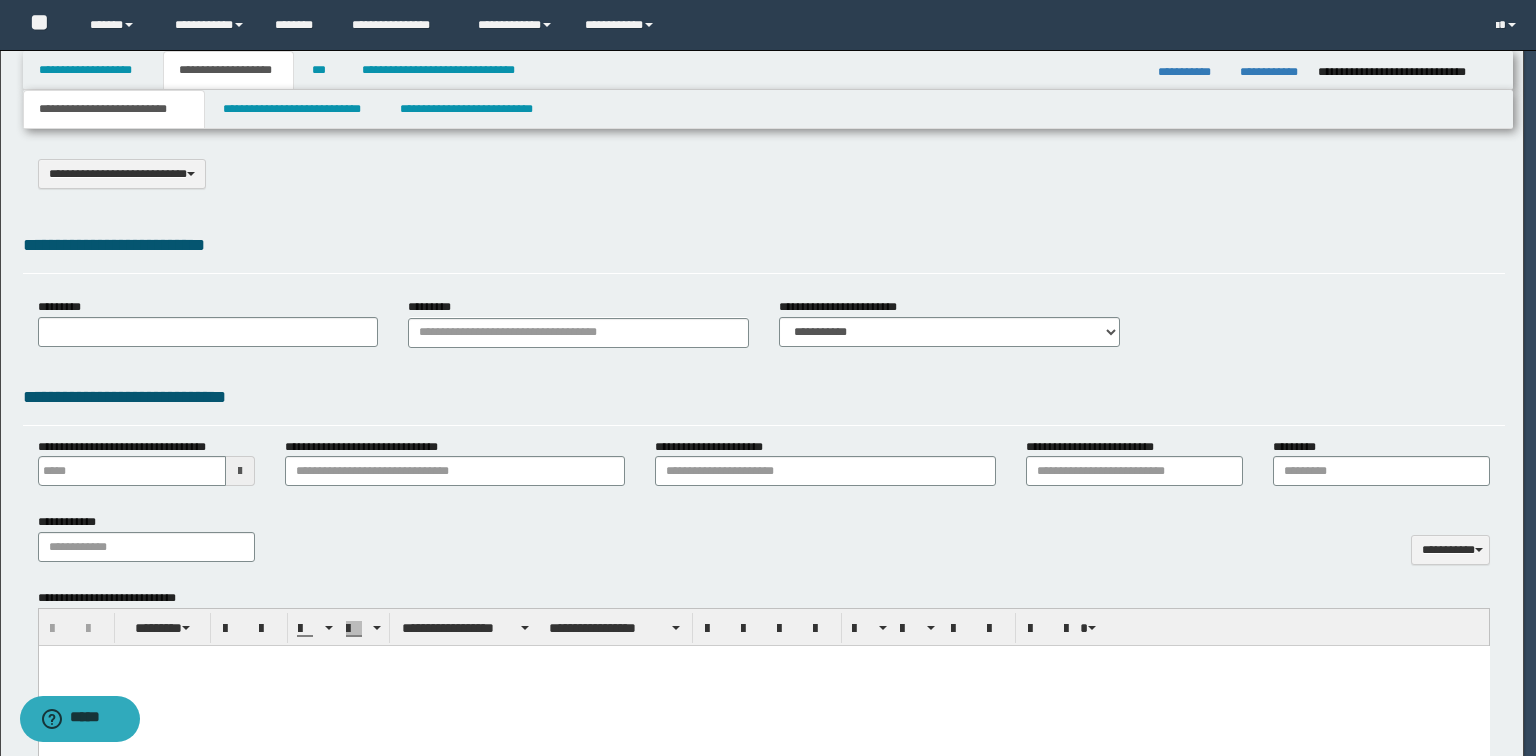 type on "**********" 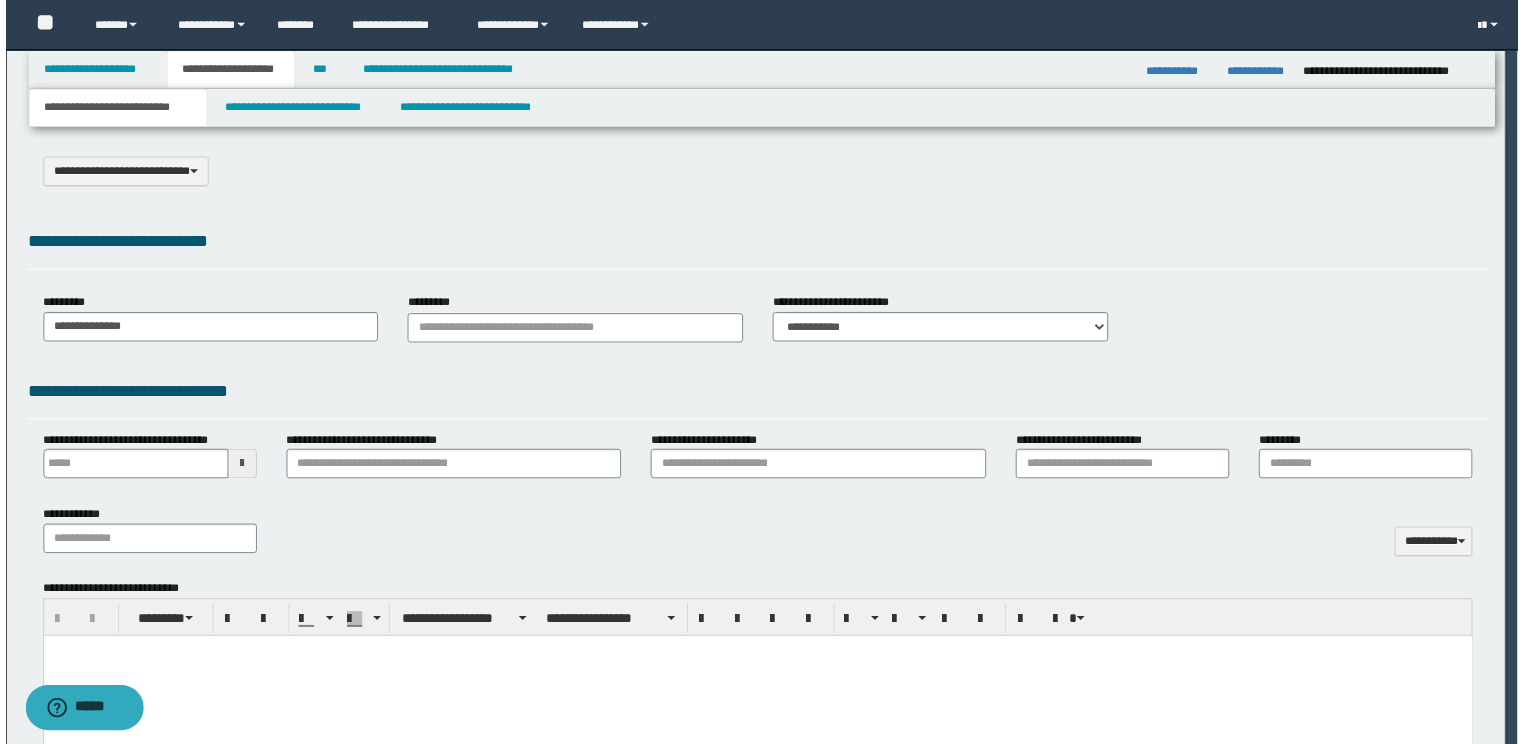 scroll, scrollTop: 0, scrollLeft: 0, axis: both 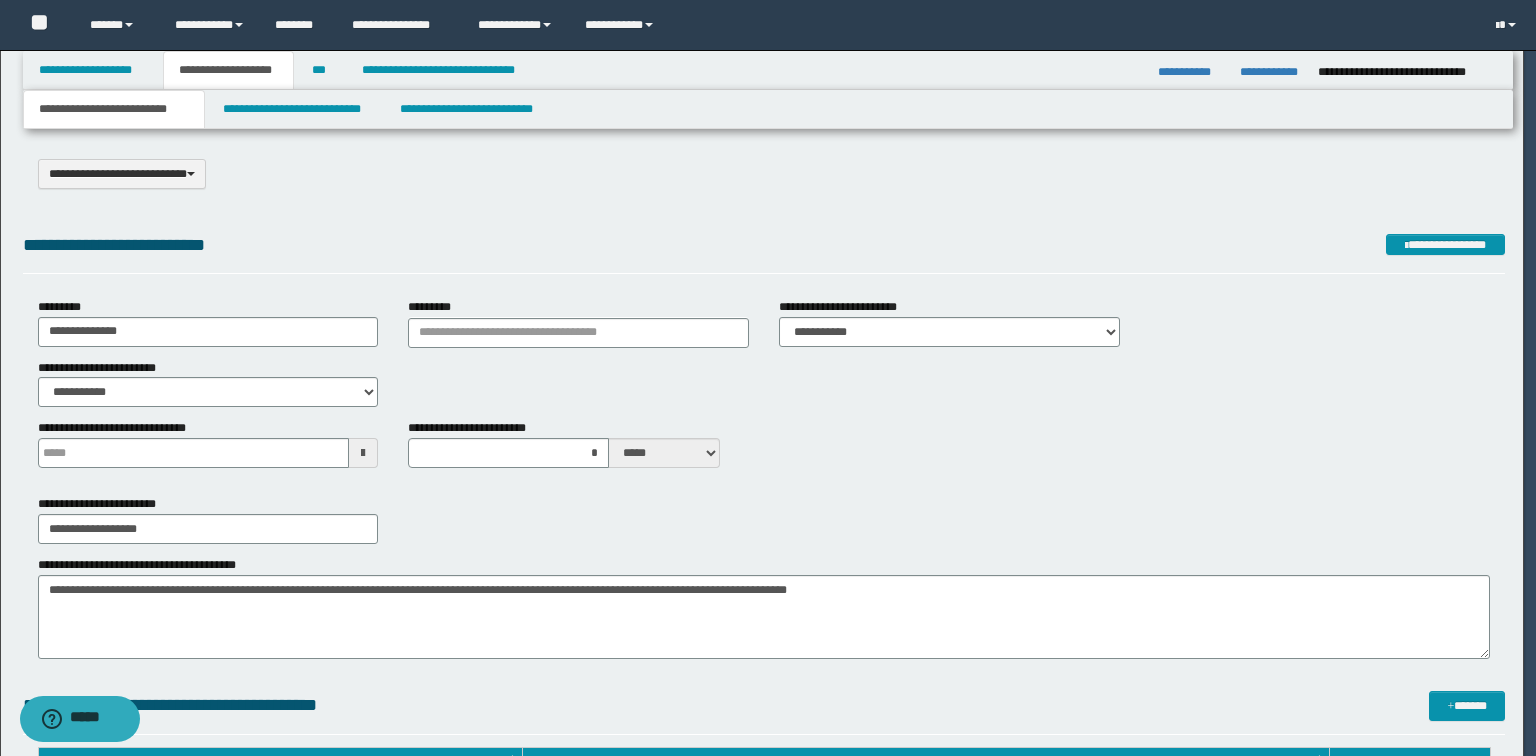 click on "**********" at bounding box center [114, 109] 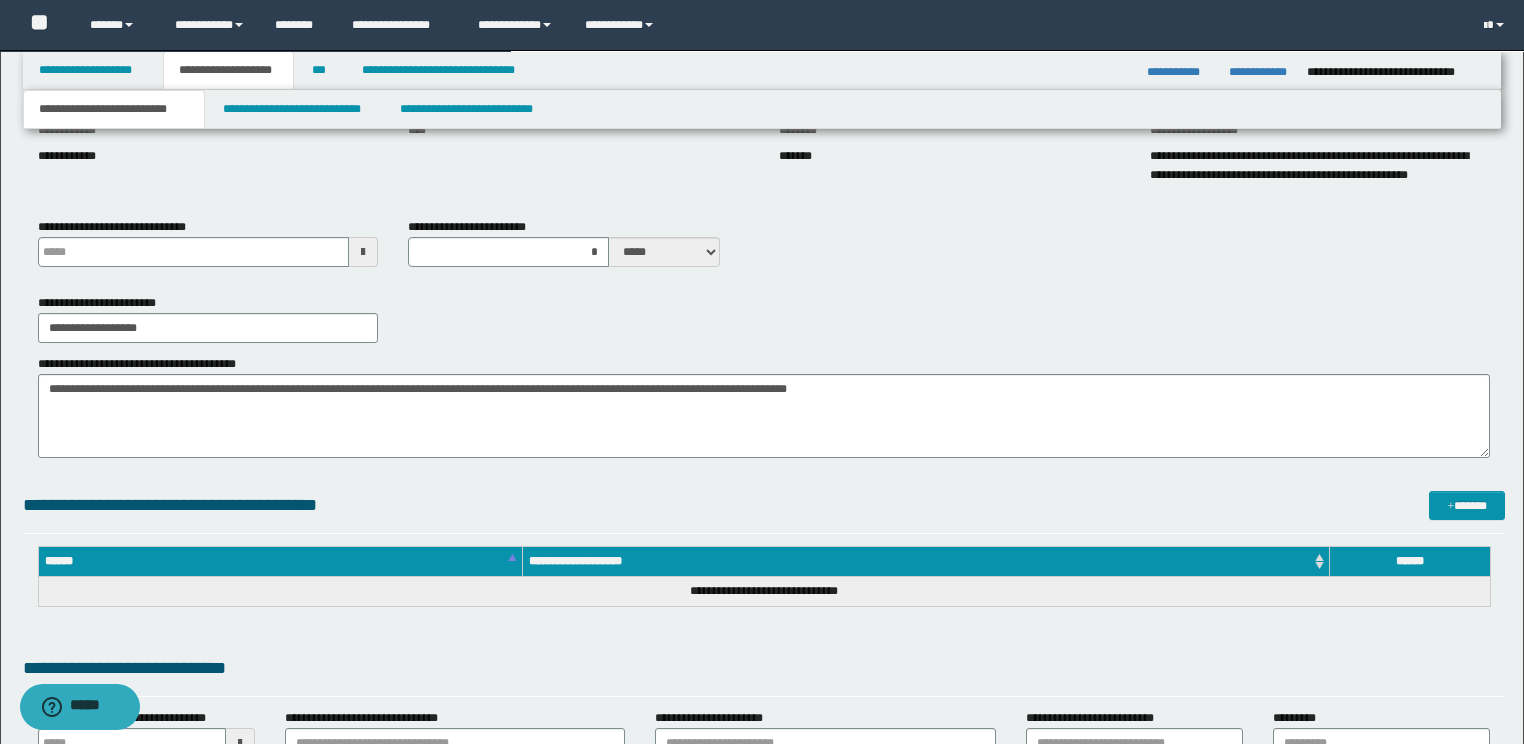 scroll, scrollTop: 400, scrollLeft: 0, axis: vertical 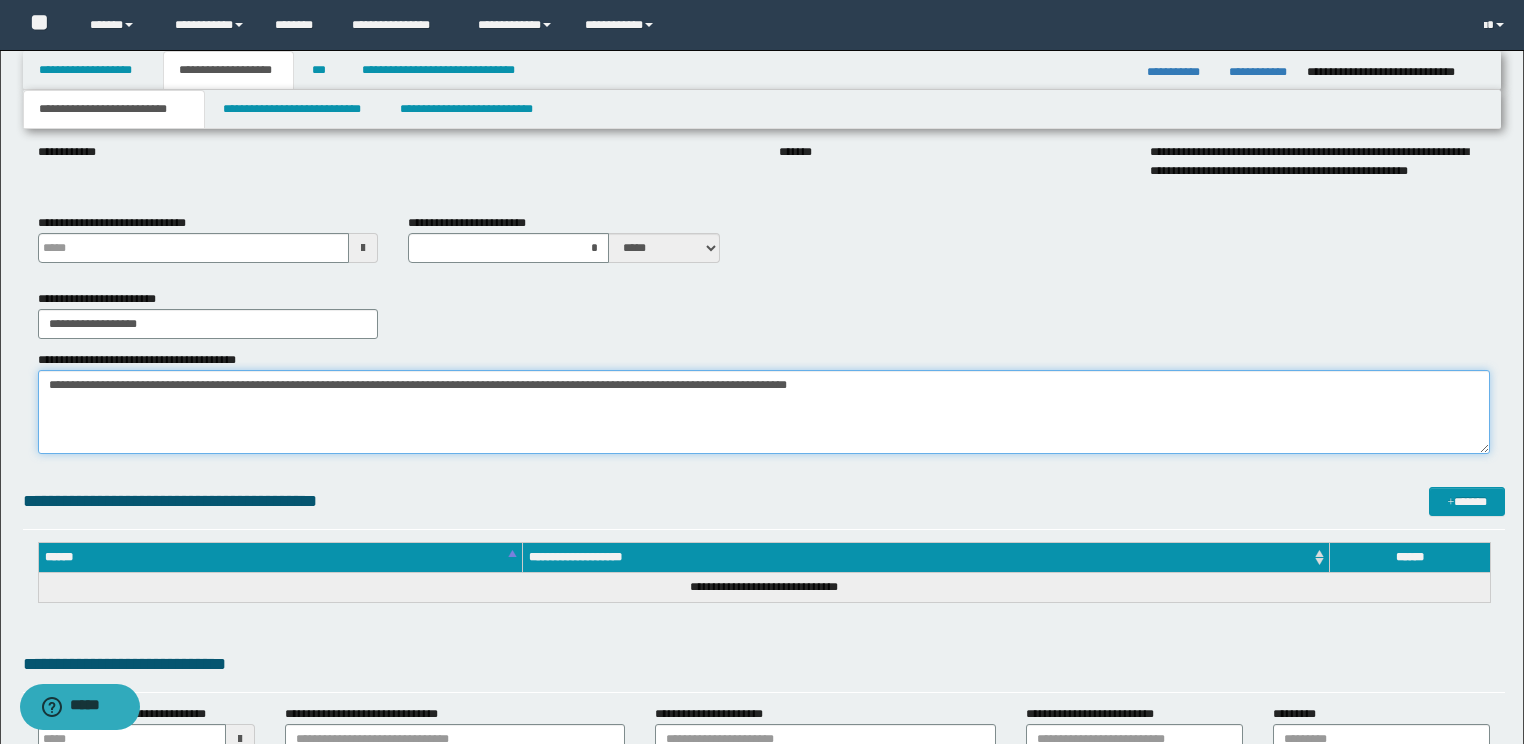 click on "**********" at bounding box center [764, 412] 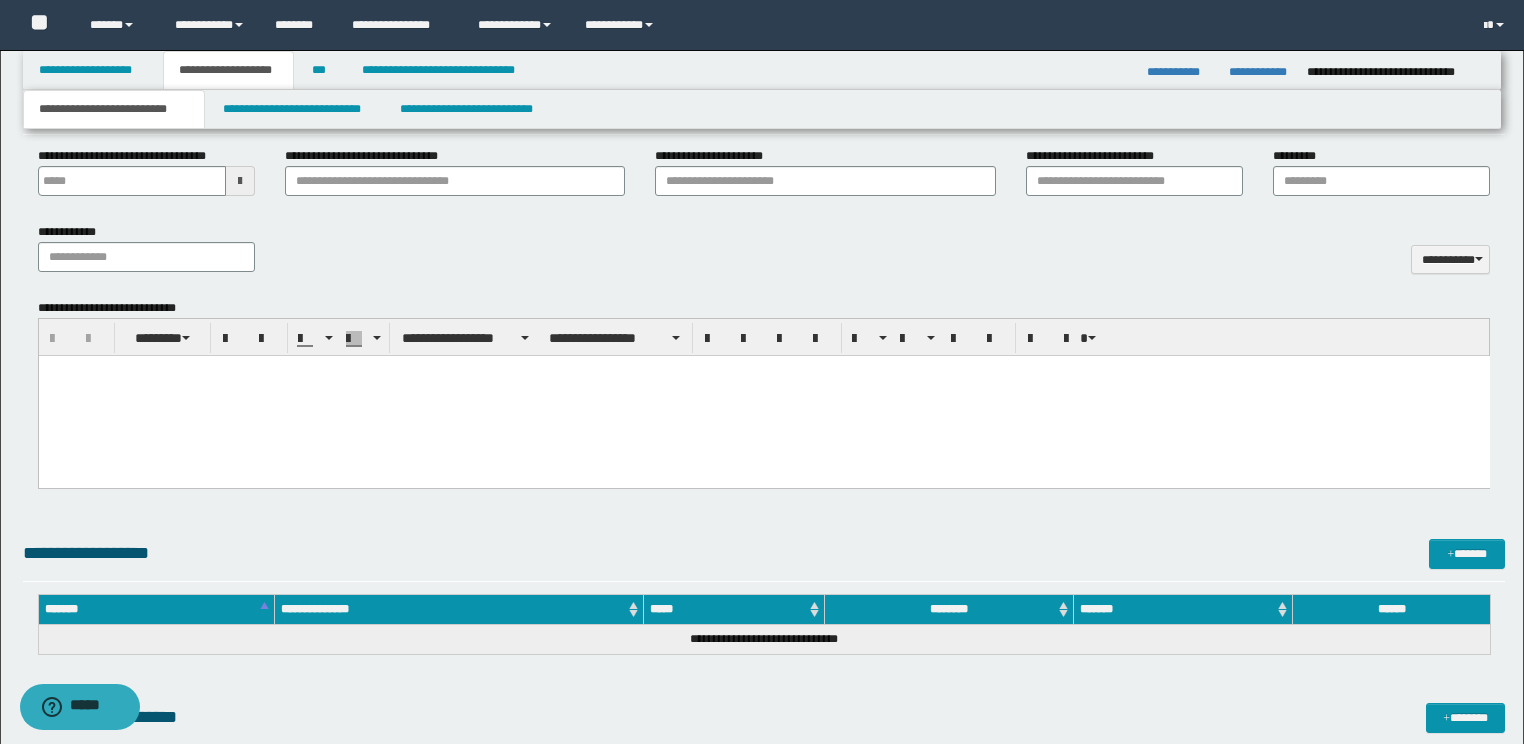 scroll, scrollTop: 960, scrollLeft: 0, axis: vertical 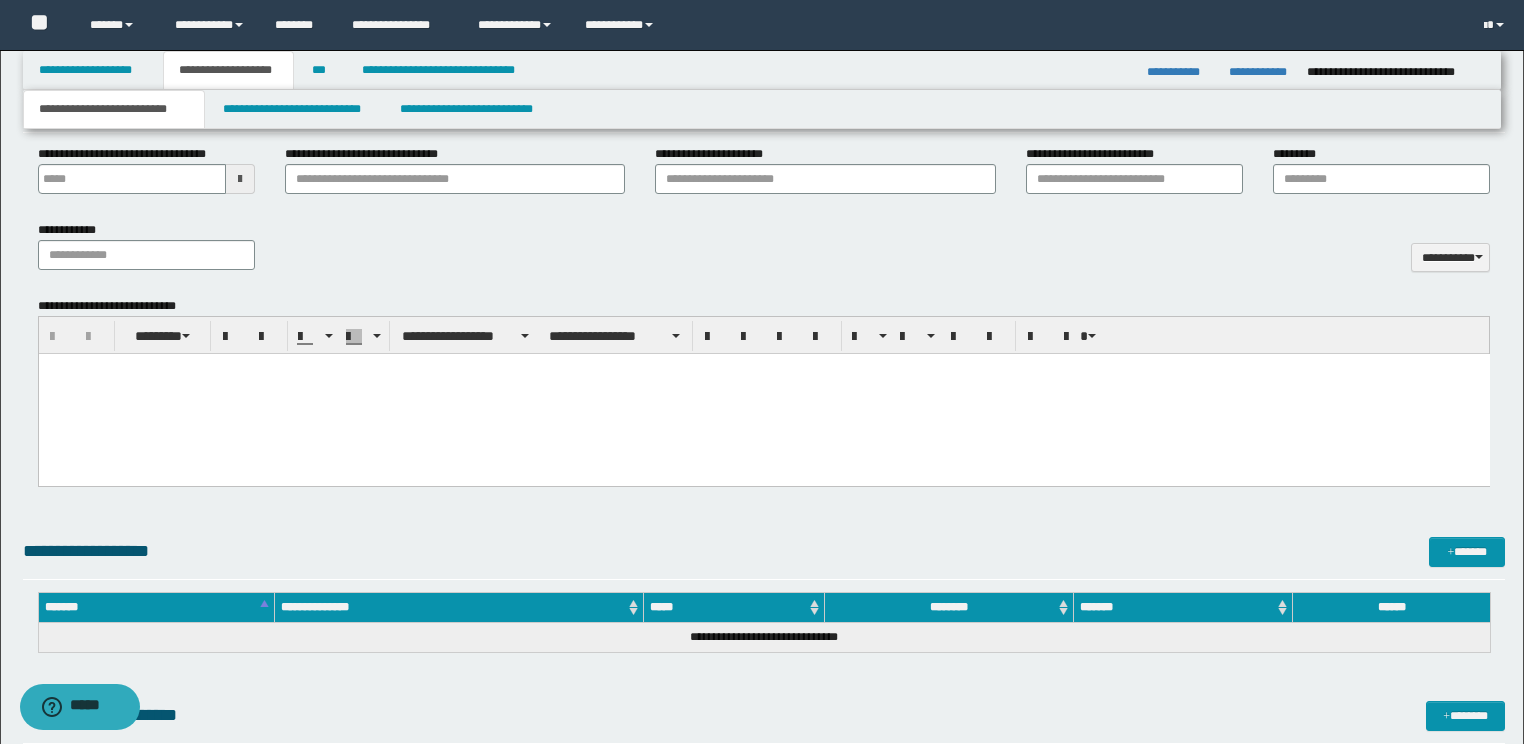 type on "**********" 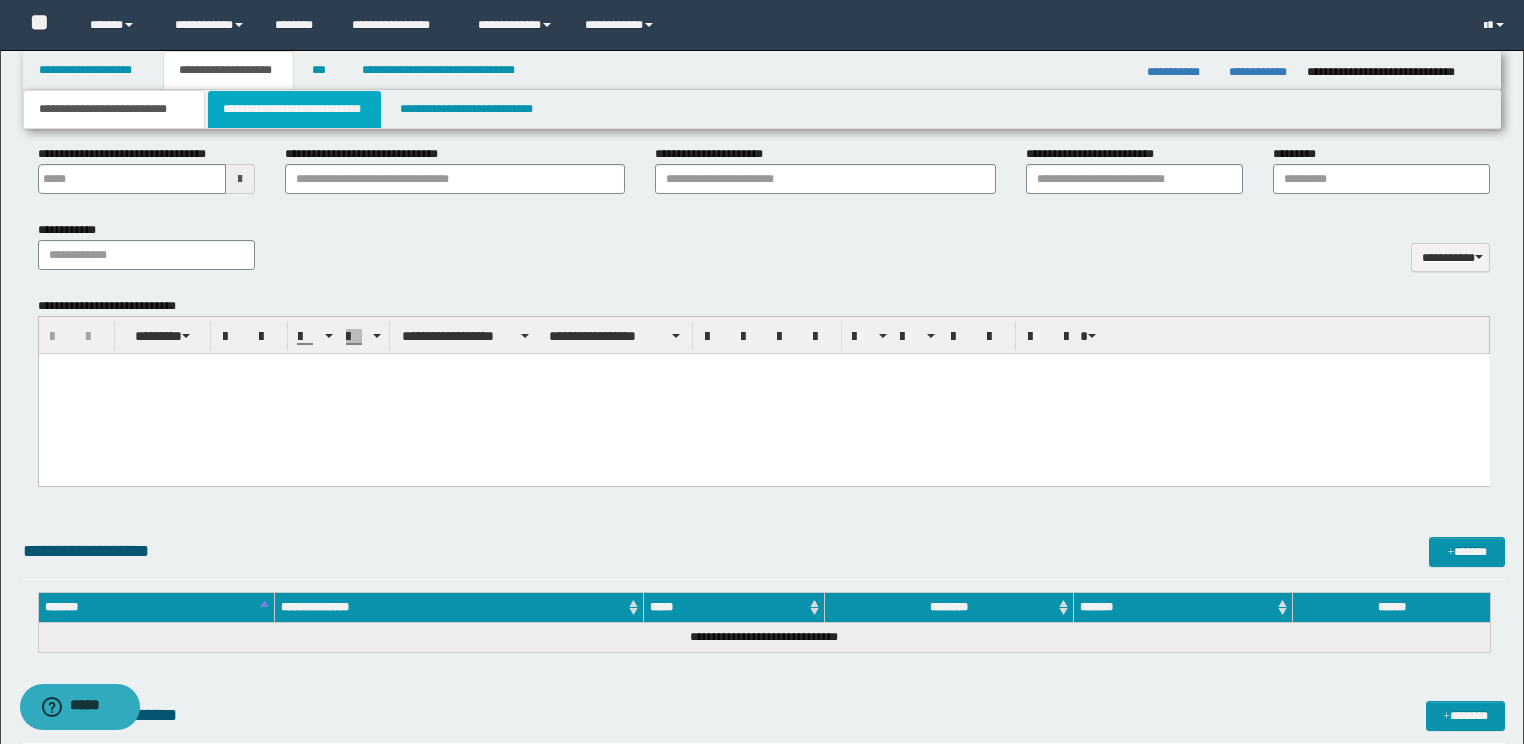 click on "**********" at bounding box center [294, 109] 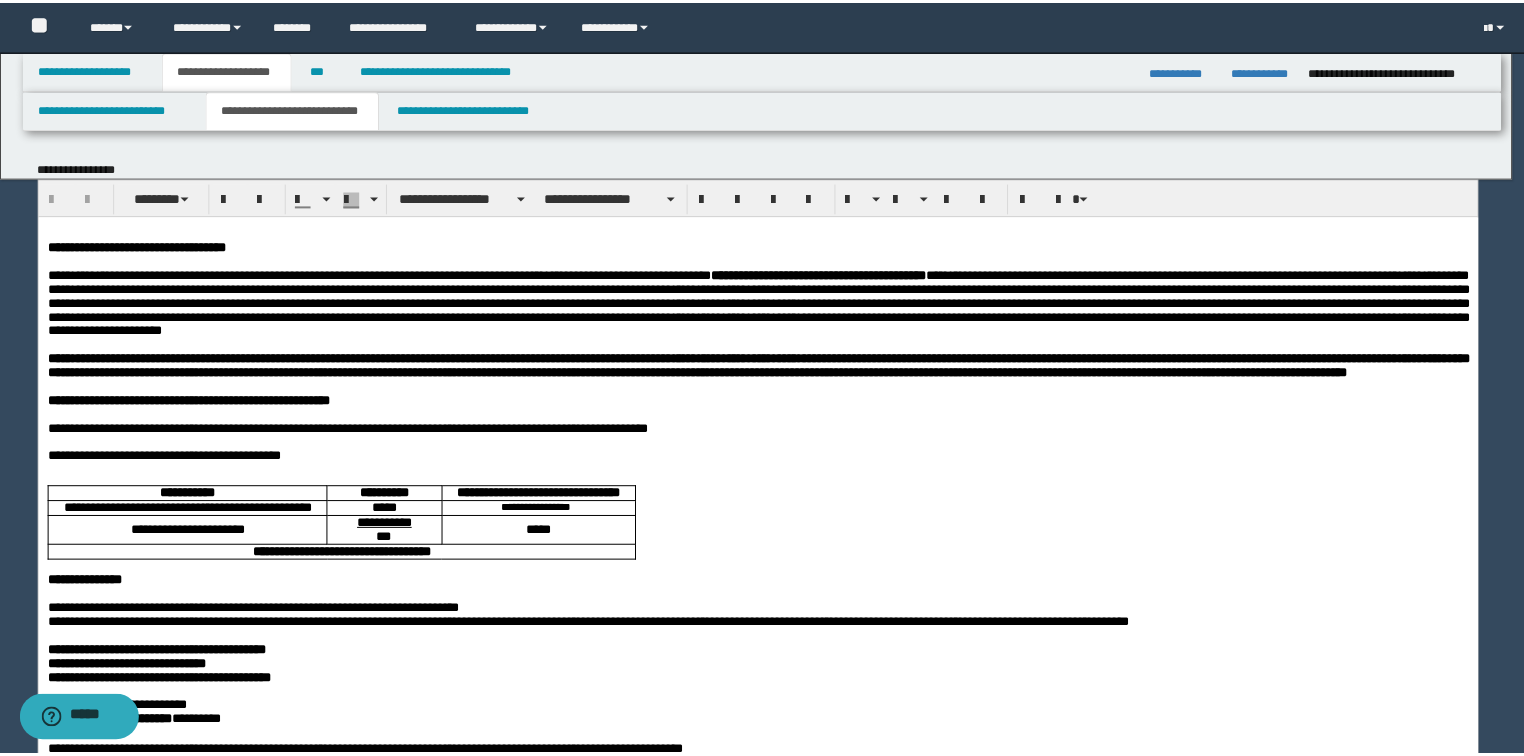 scroll, scrollTop: 0, scrollLeft: 0, axis: both 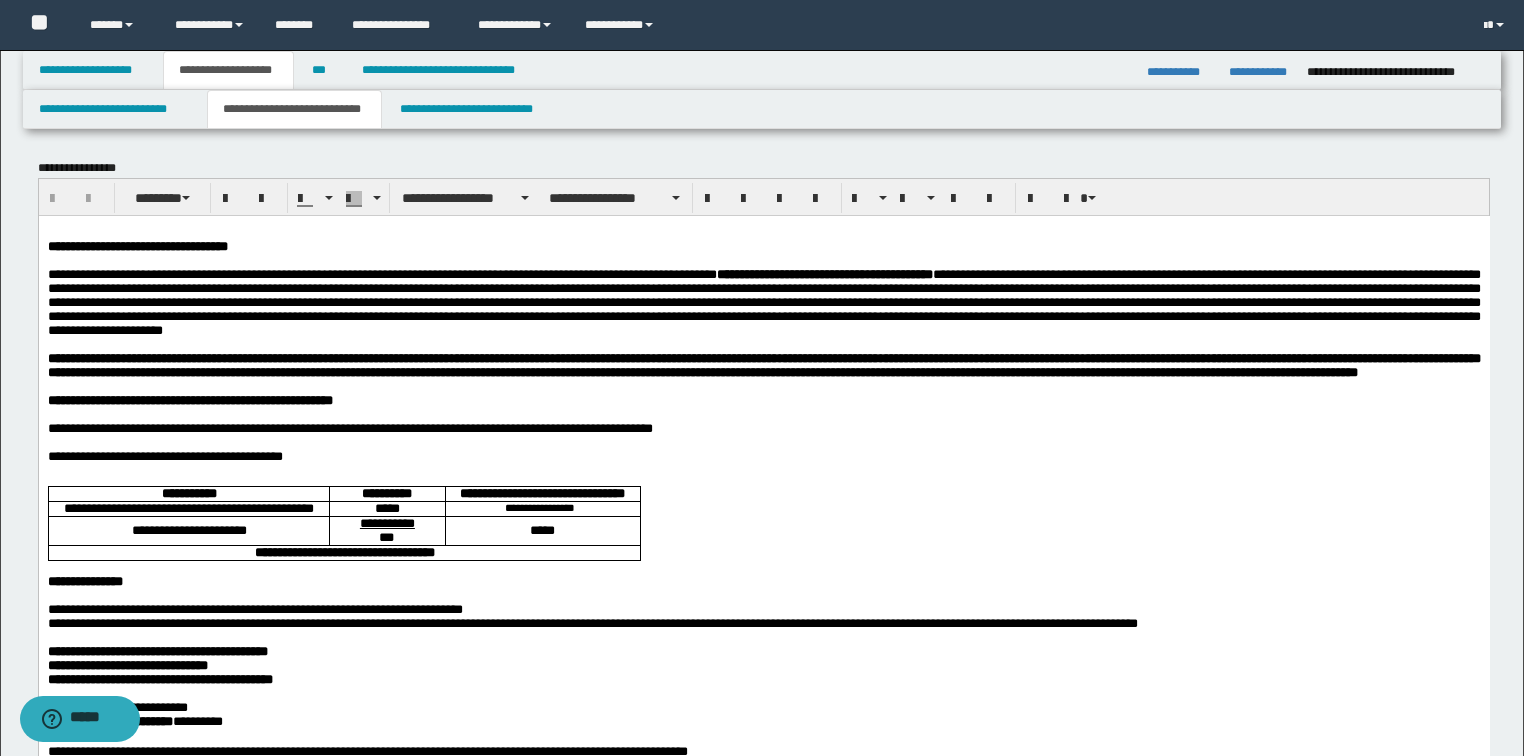 click on "**********" at bounding box center [763, 364] 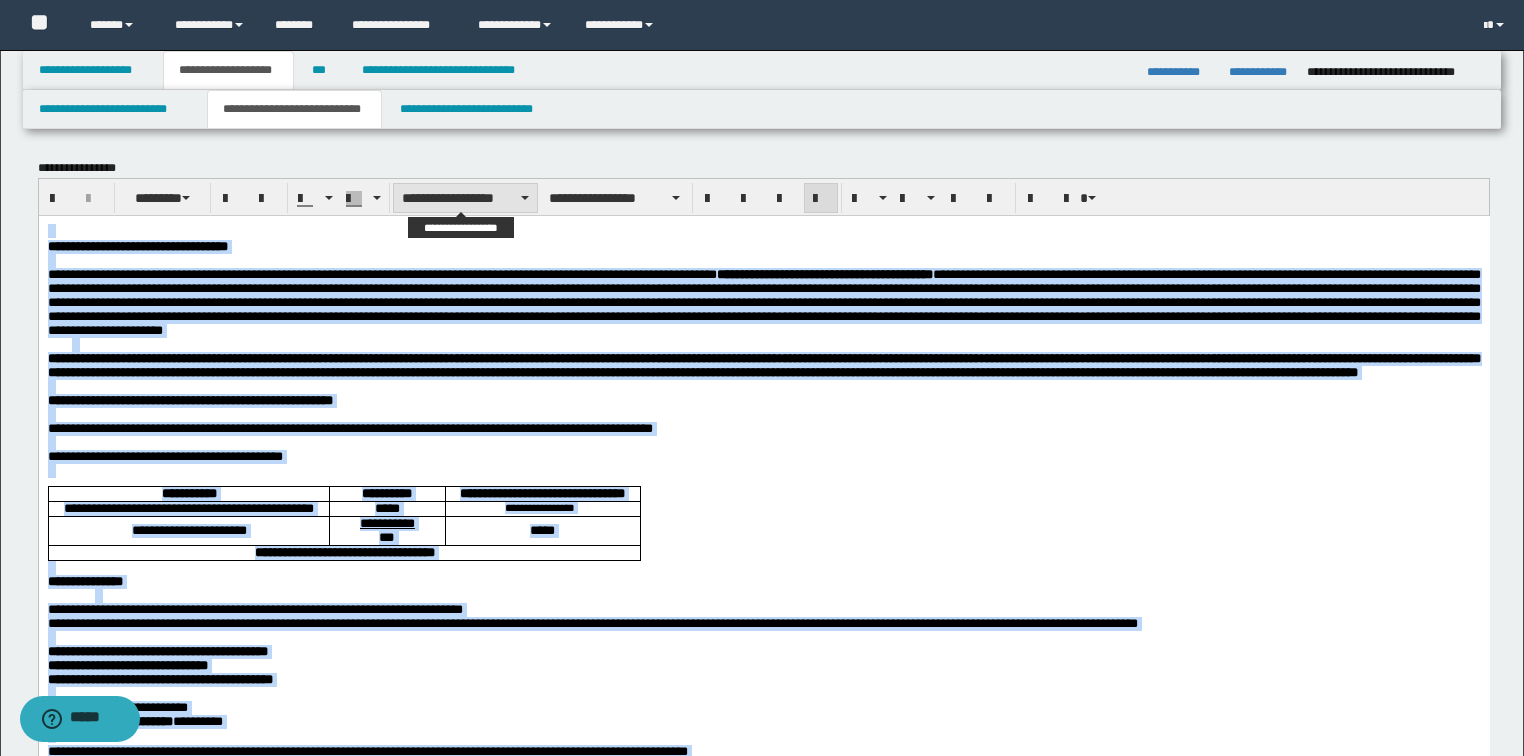 click on "**********" at bounding box center (465, 198) 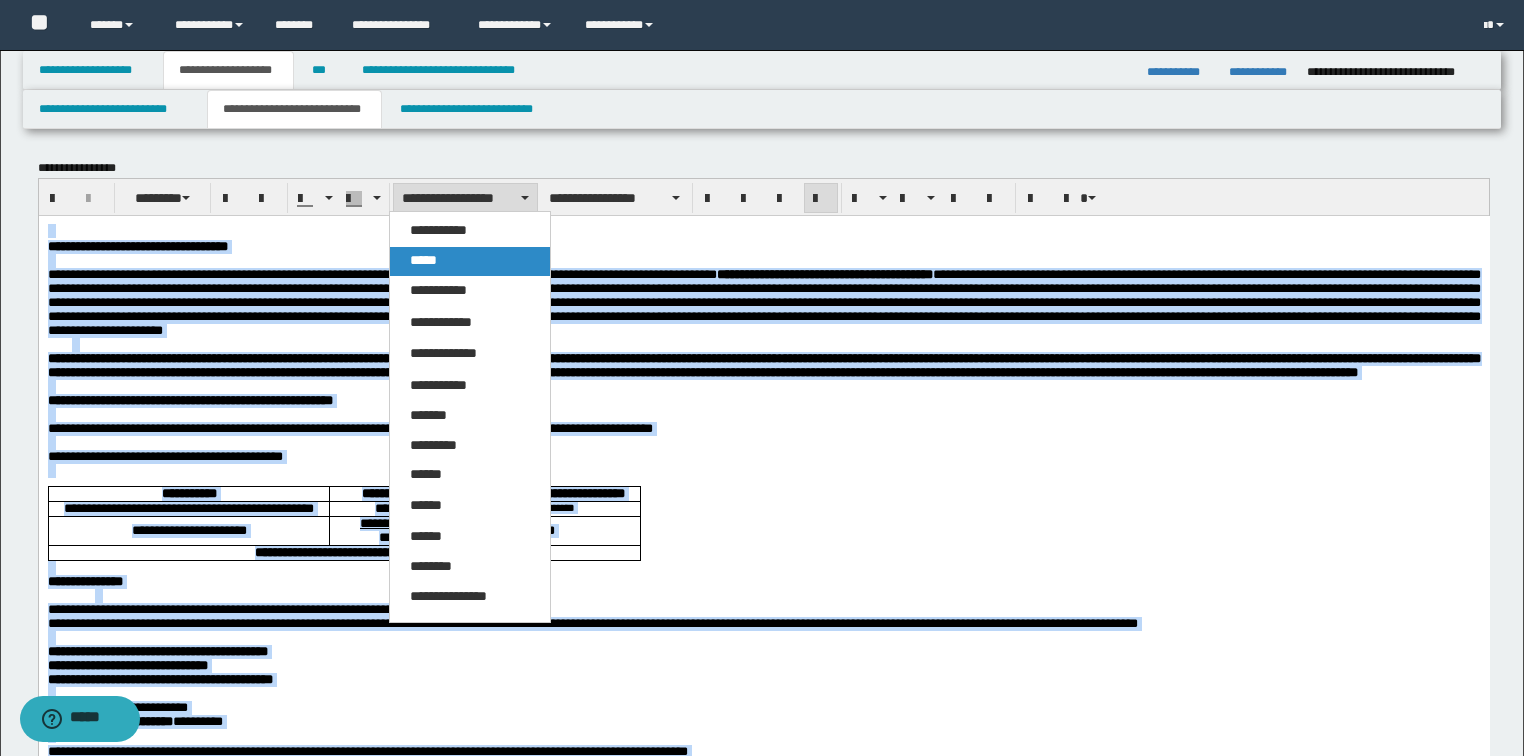 drag, startPoint x: 416, startPoint y: 257, endPoint x: 442, endPoint y: 41, distance: 217.55919 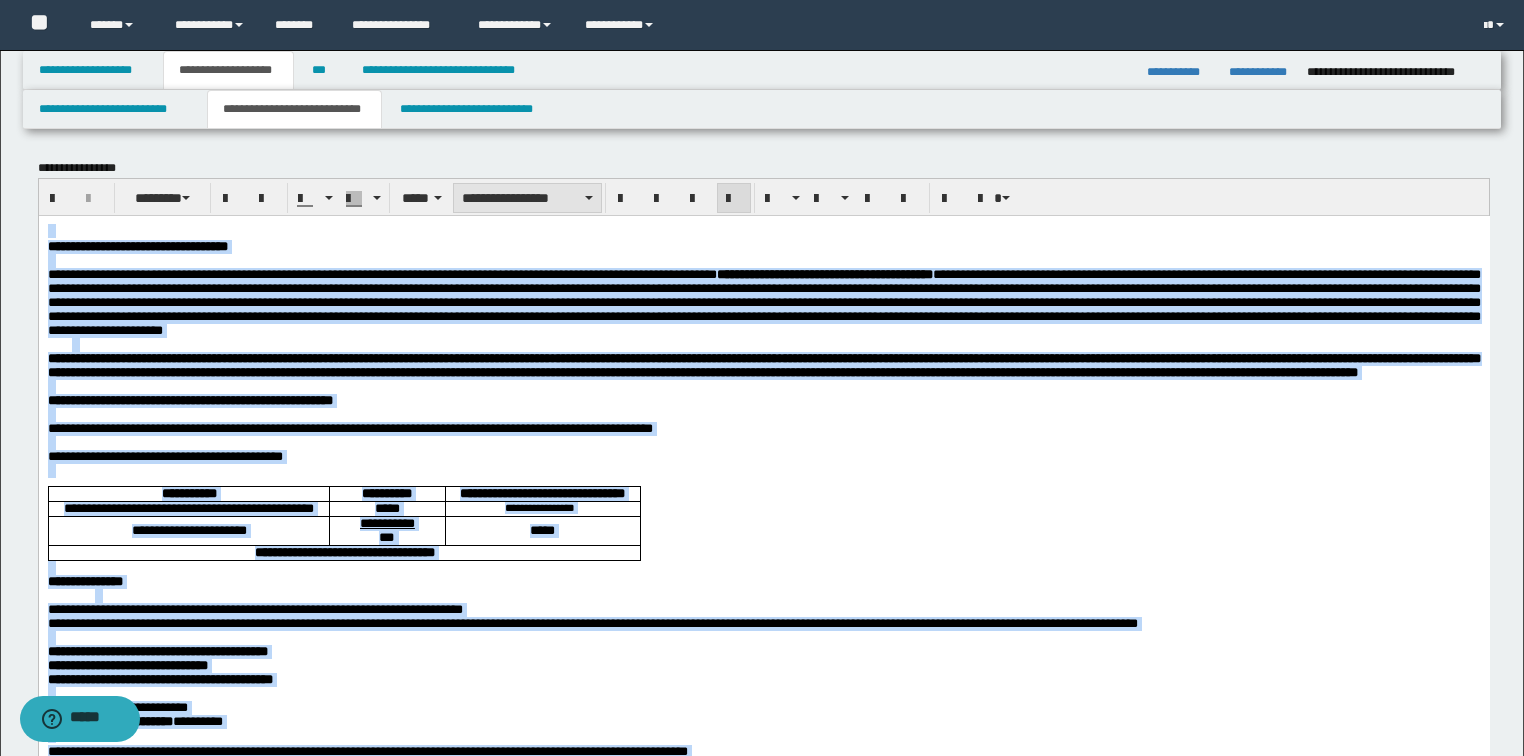 click on "**********" at bounding box center (527, 198) 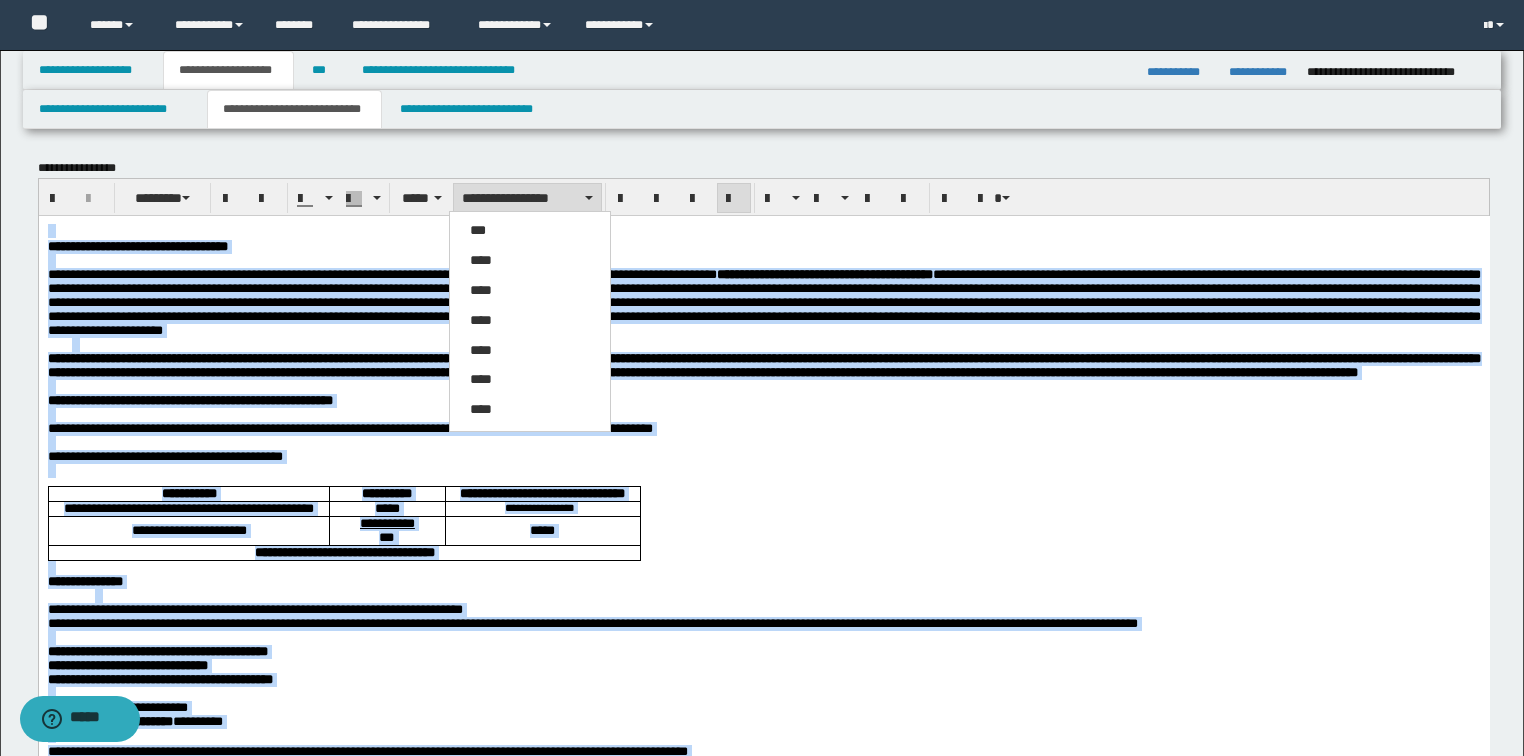 click on "****" at bounding box center (530, 261) 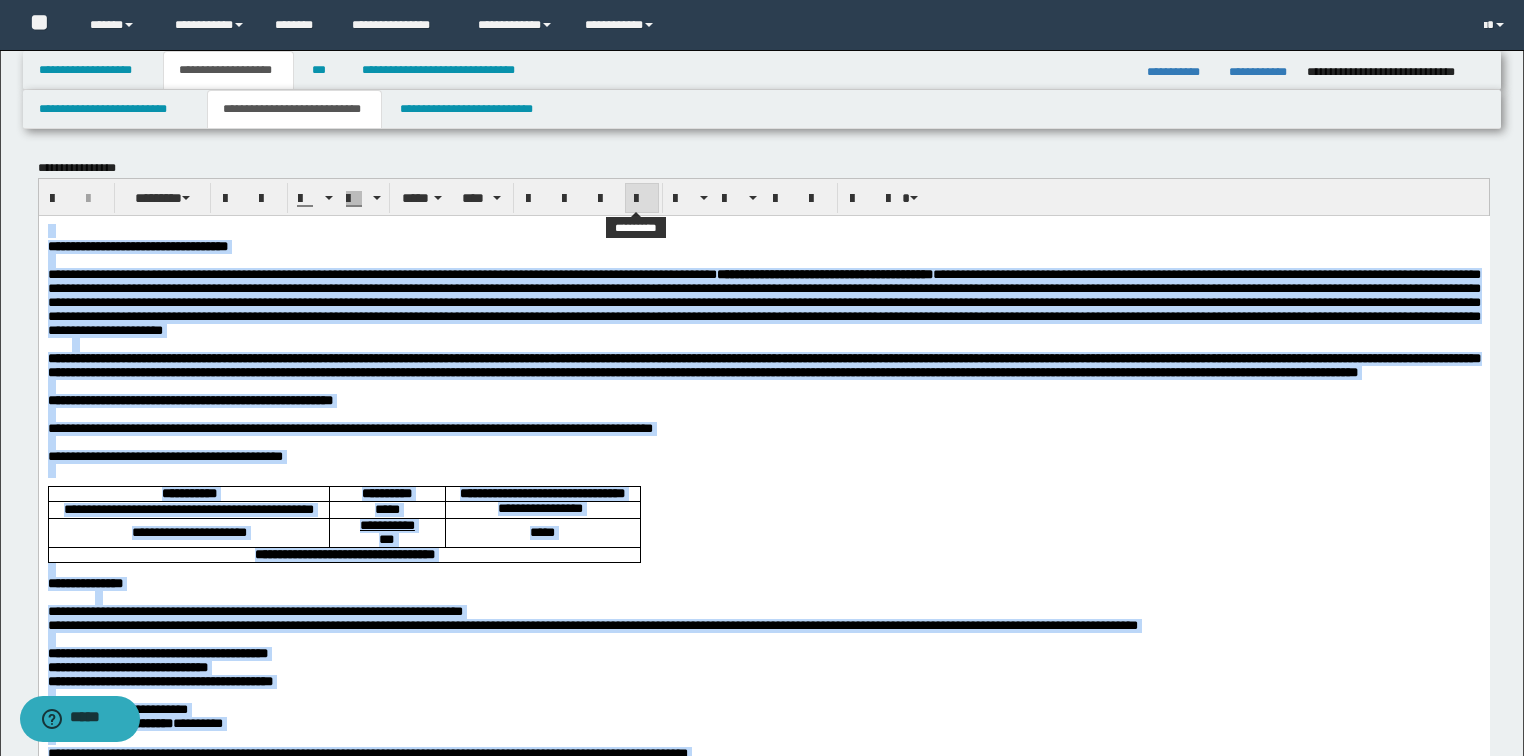 click at bounding box center [642, 199] 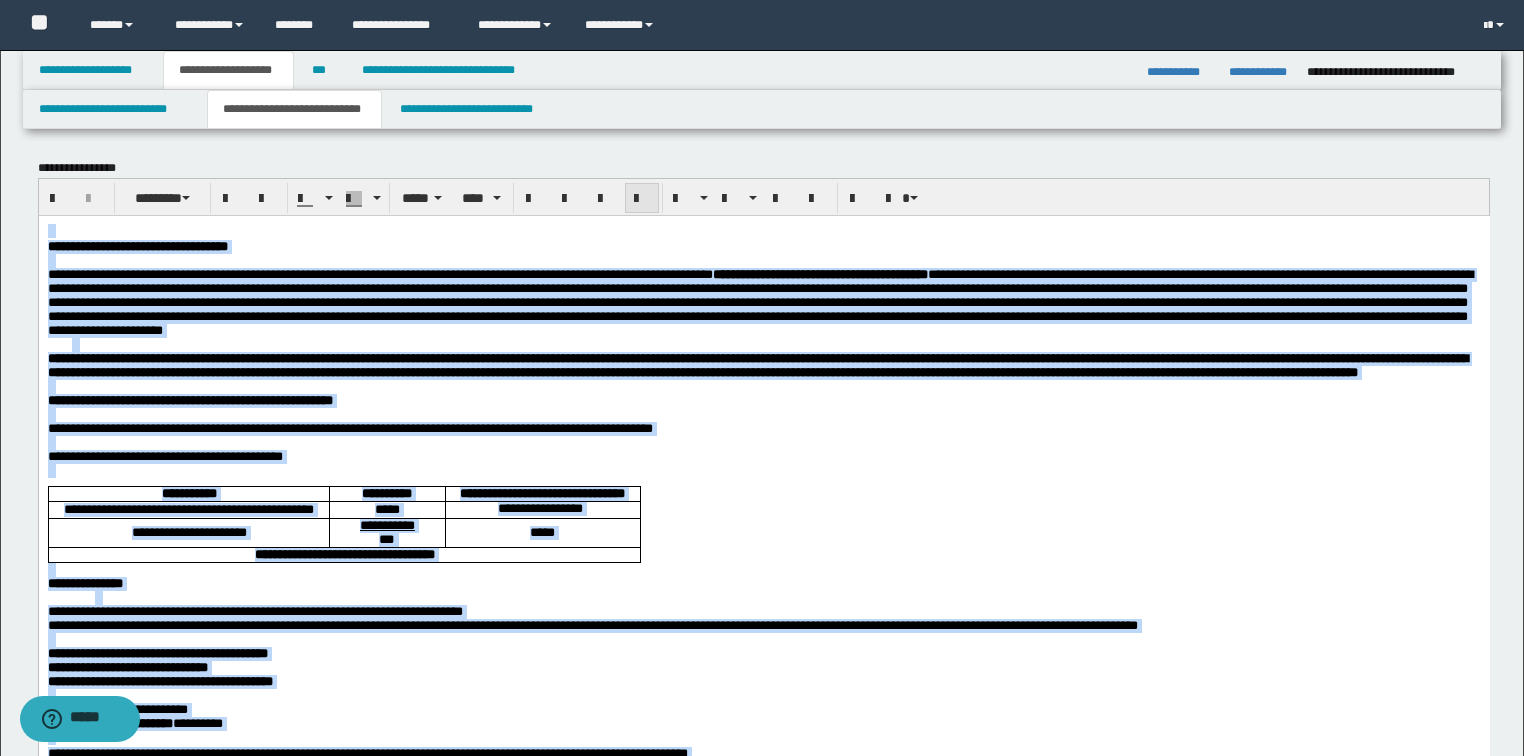 click at bounding box center (642, 199) 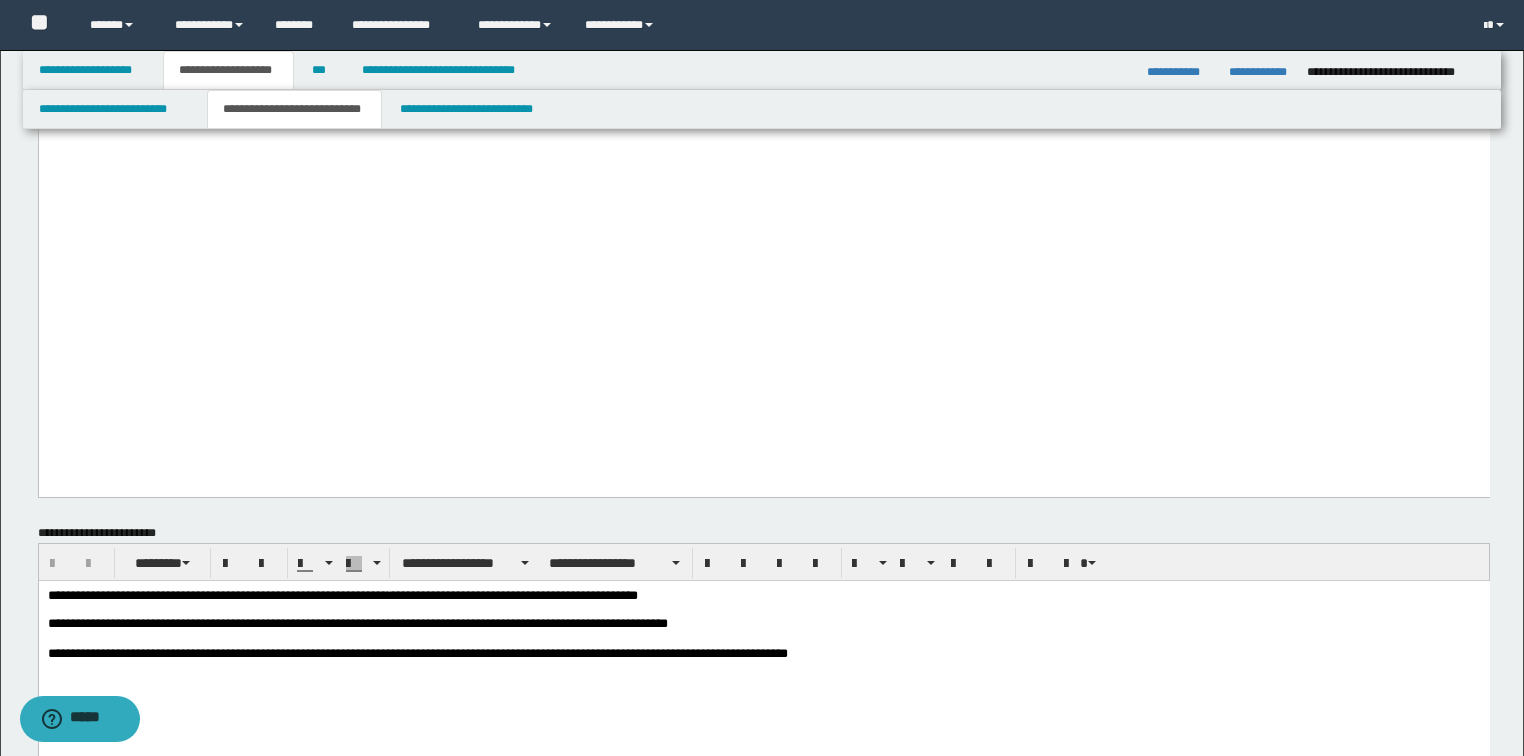 scroll, scrollTop: 2960, scrollLeft: 0, axis: vertical 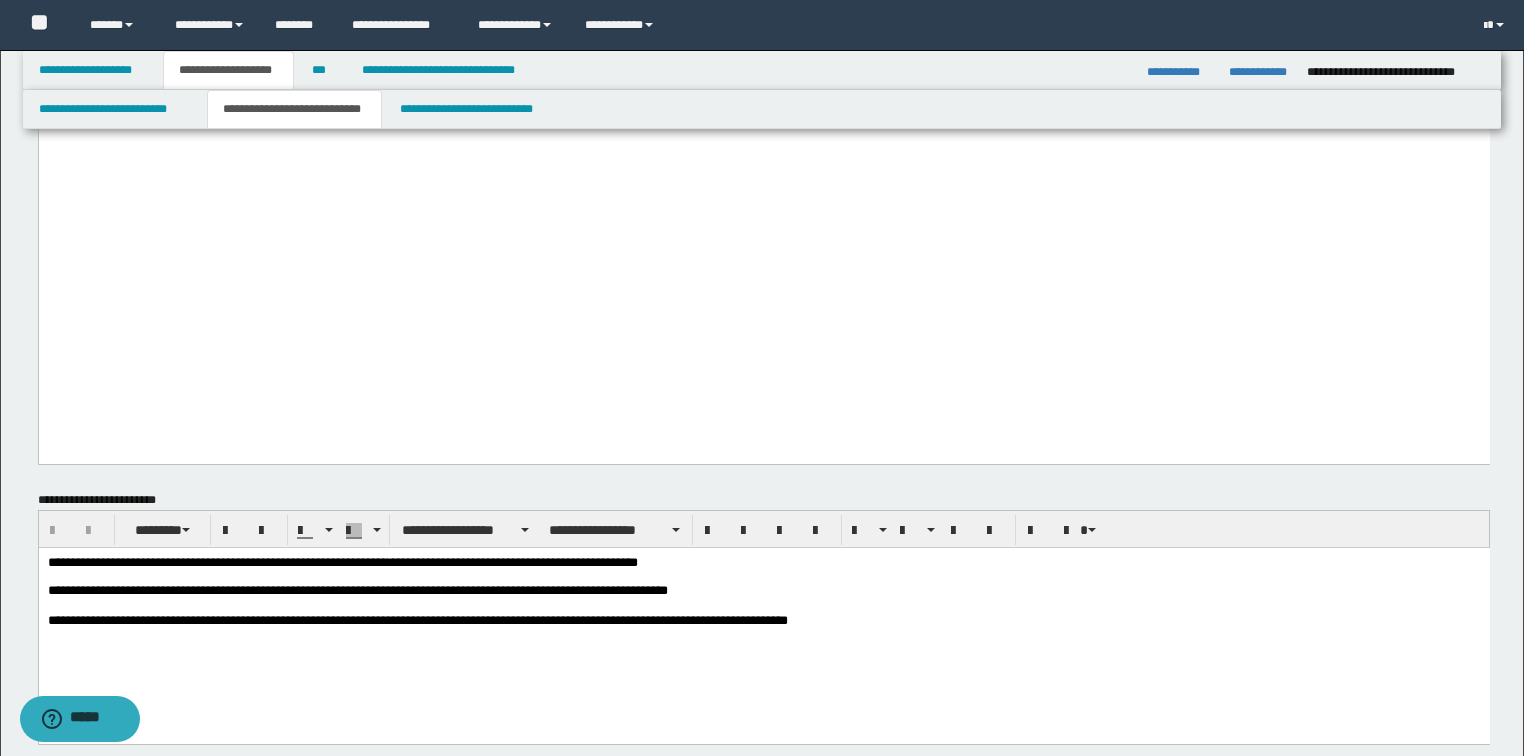 click on "**********" at bounding box center [763, -1350] 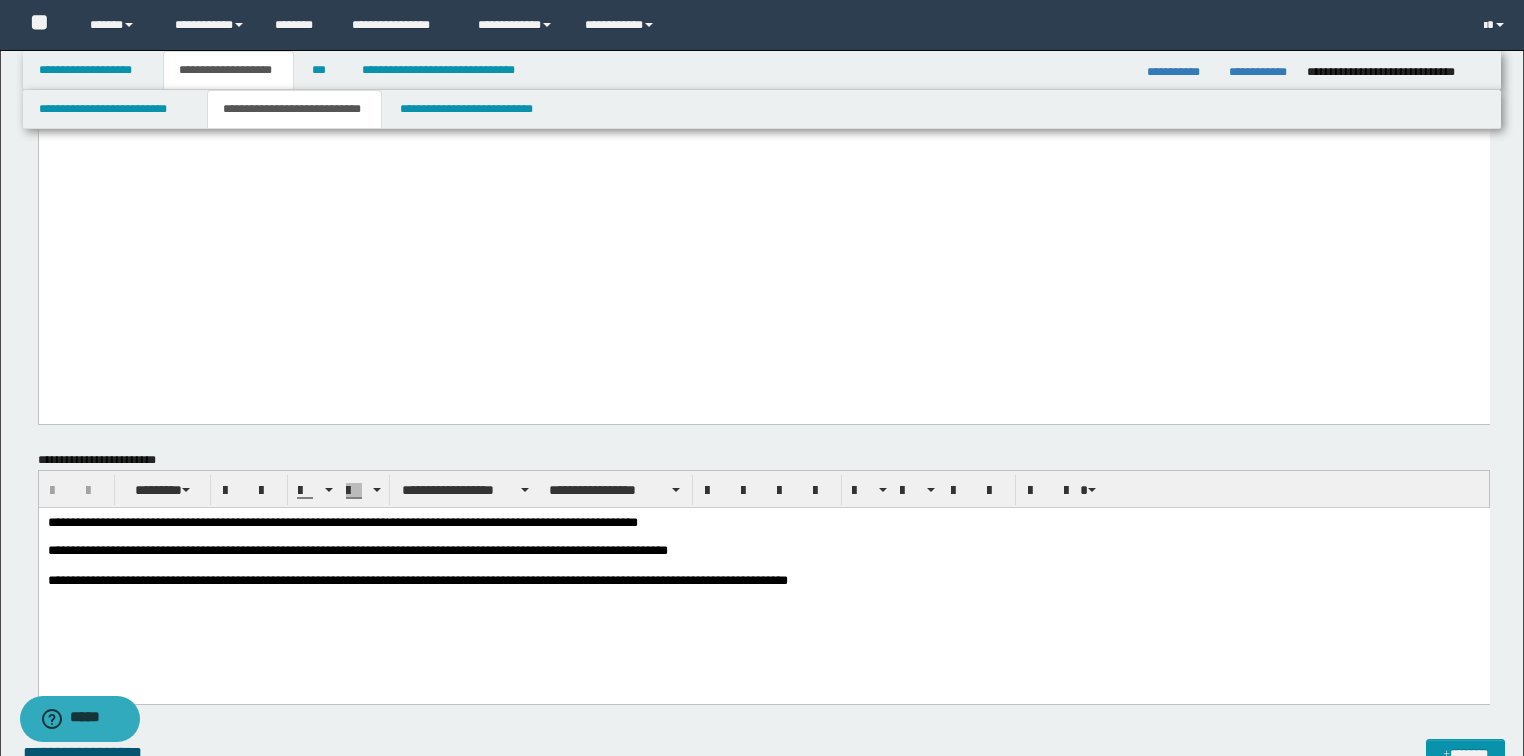 type 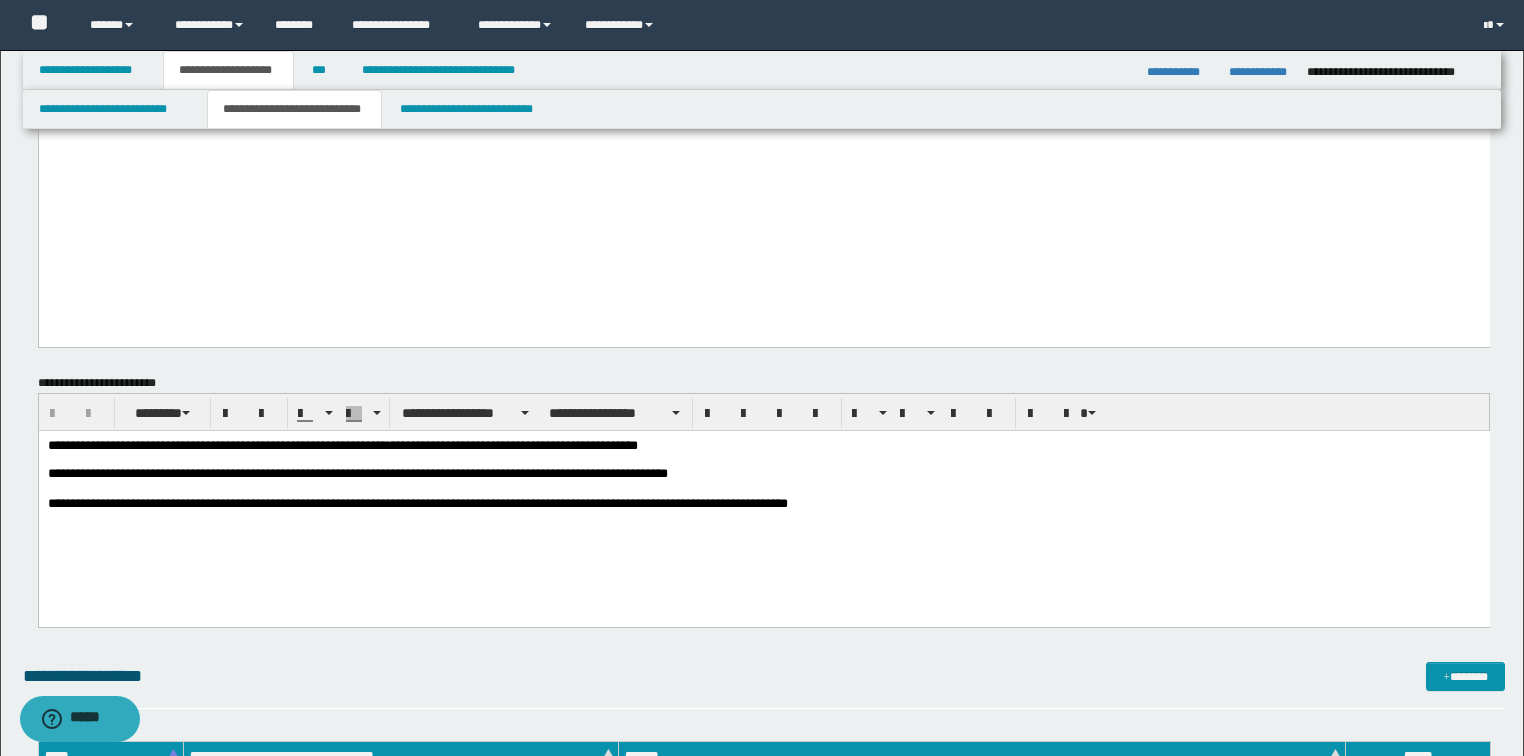 scroll, scrollTop: 3040, scrollLeft: 0, axis: vertical 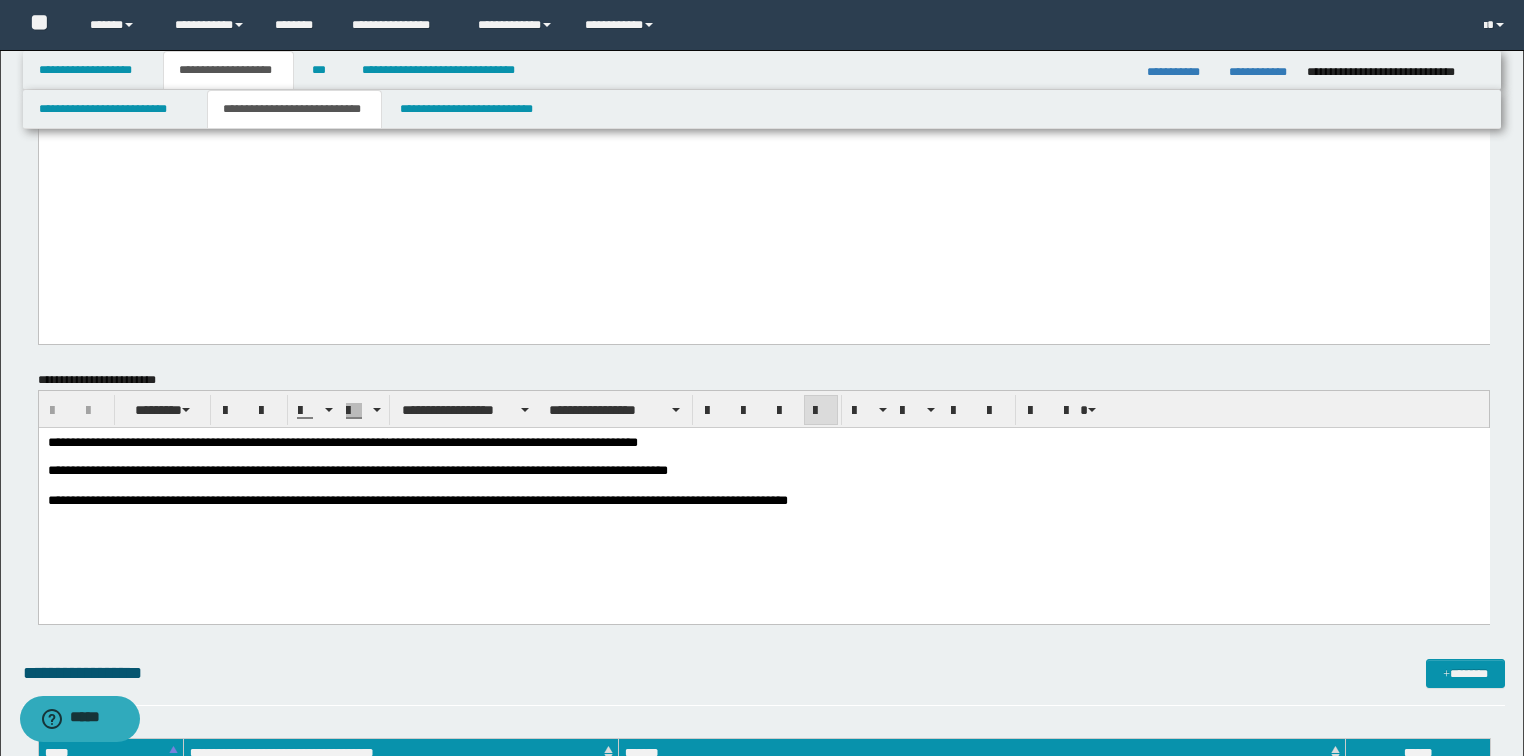 click at bounding box center [763, 485] 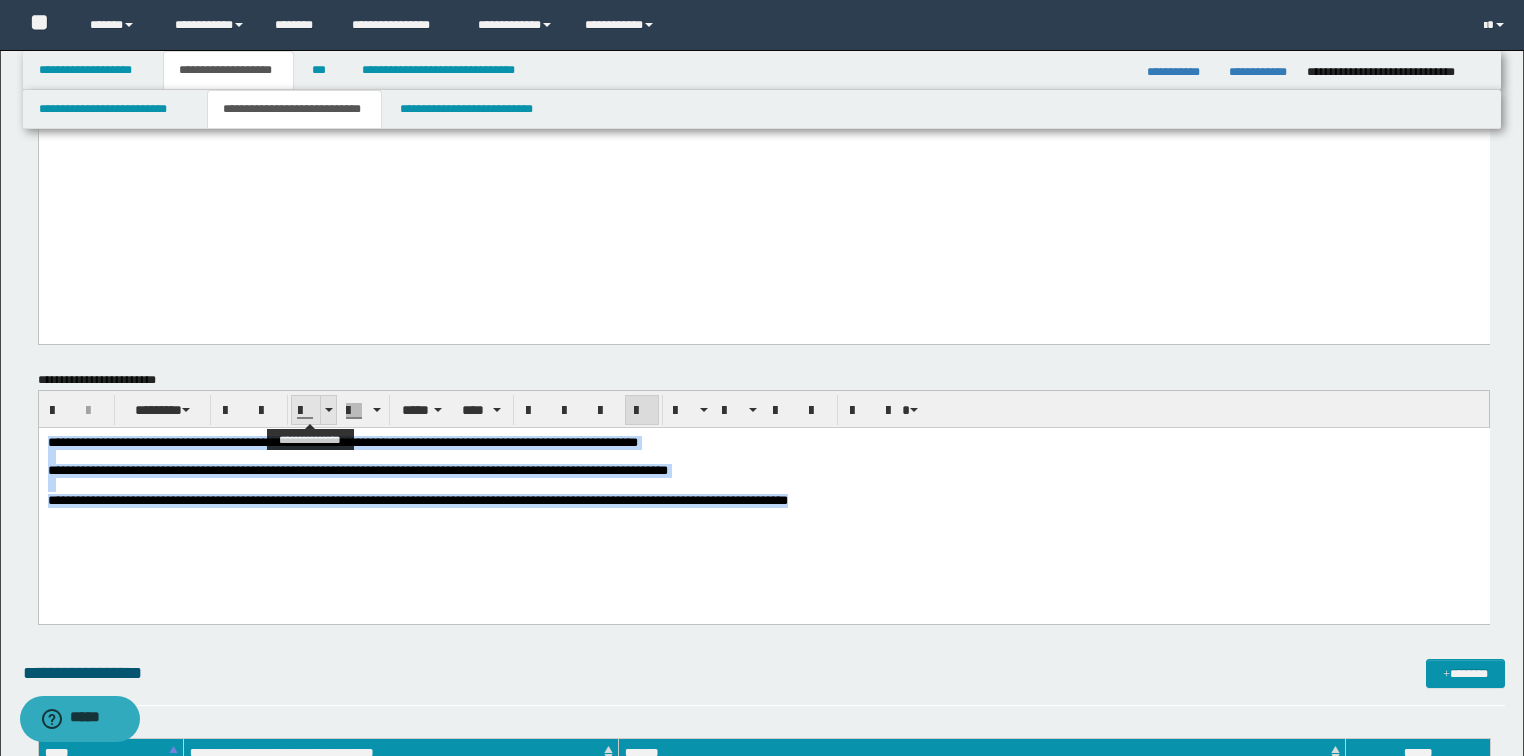 click at bounding box center [328, 410] 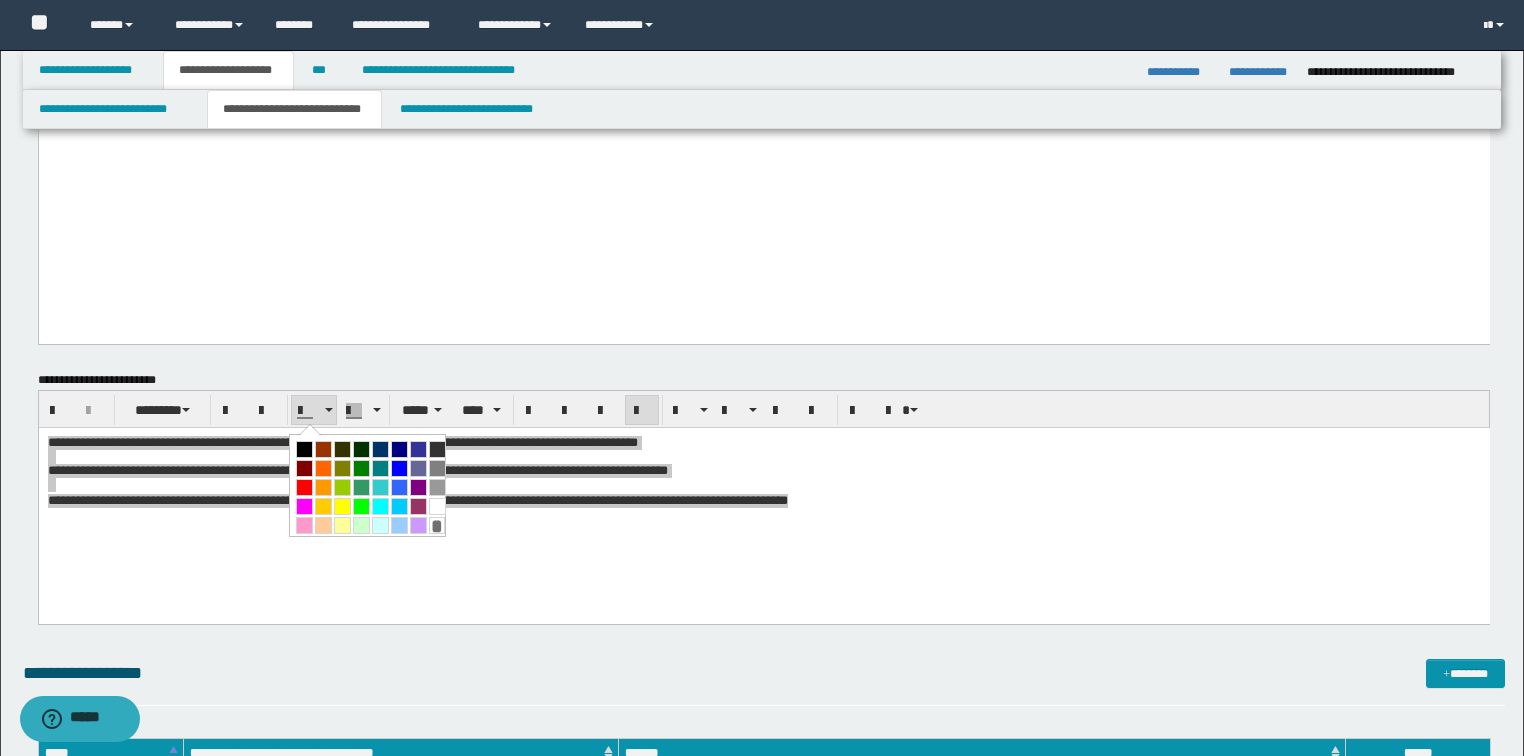 click at bounding box center (304, 449) 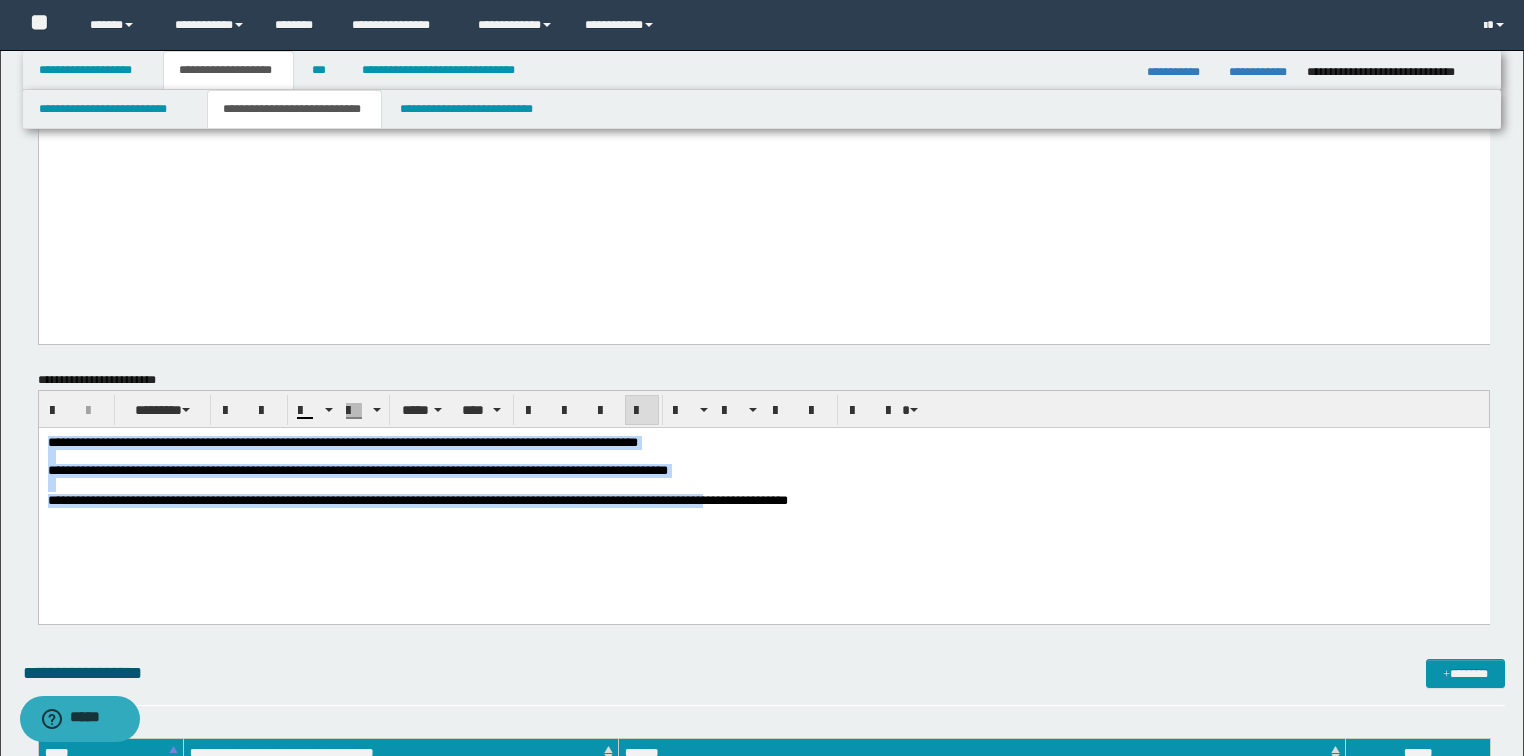 click at bounding box center [642, 411] 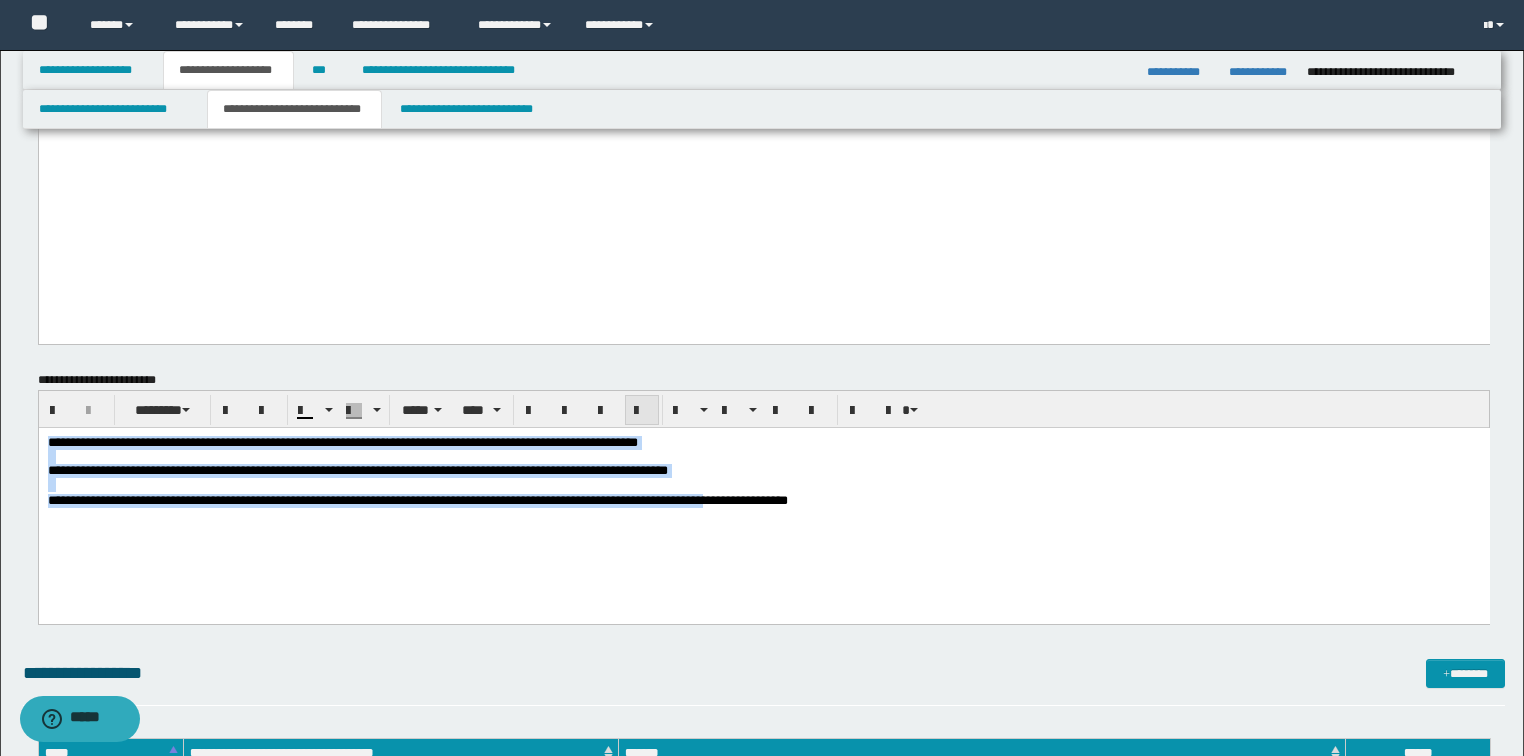drag, startPoint x: 638, startPoint y: 404, endPoint x: 790, endPoint y: 38, distance: 396.30795 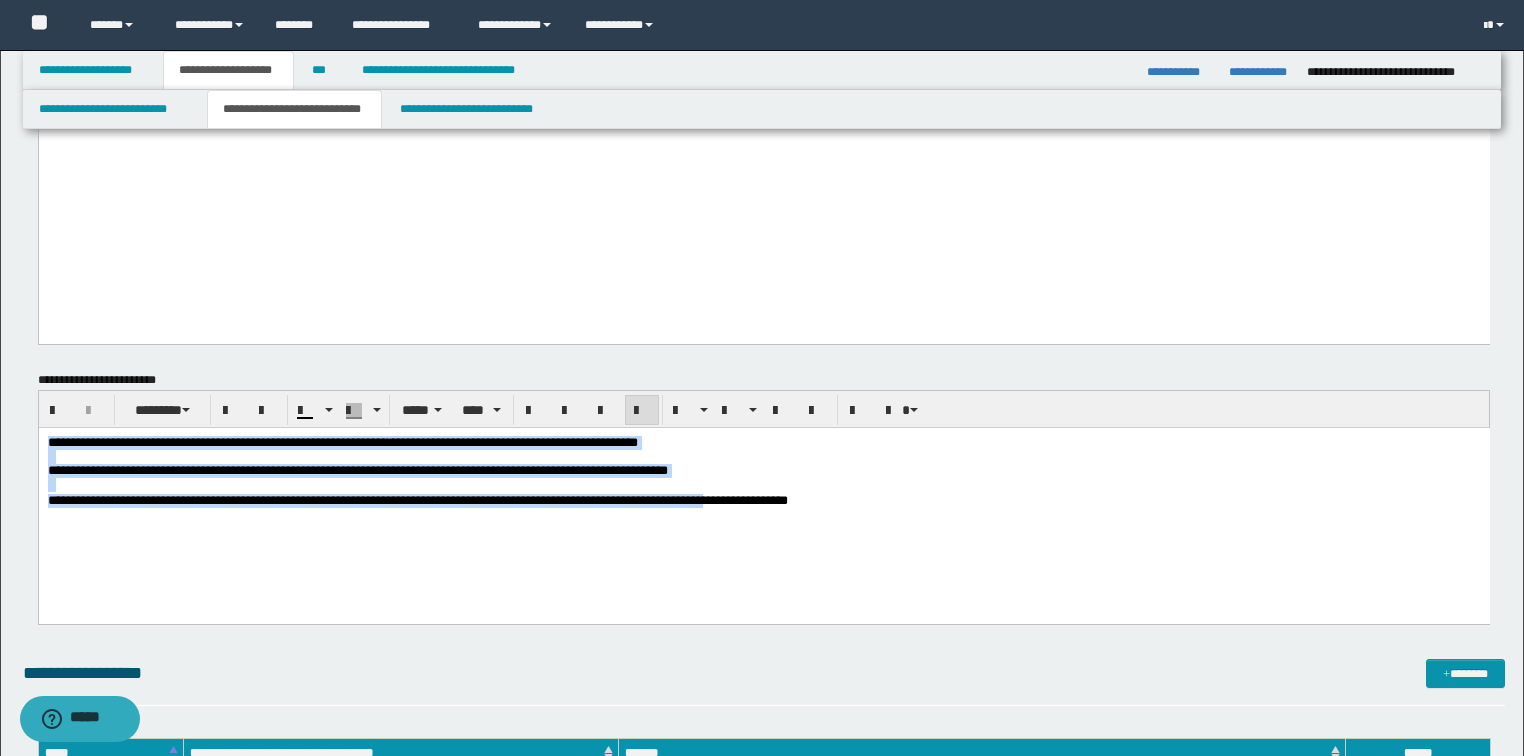 click on "**********" at bounding box center (763, 500) 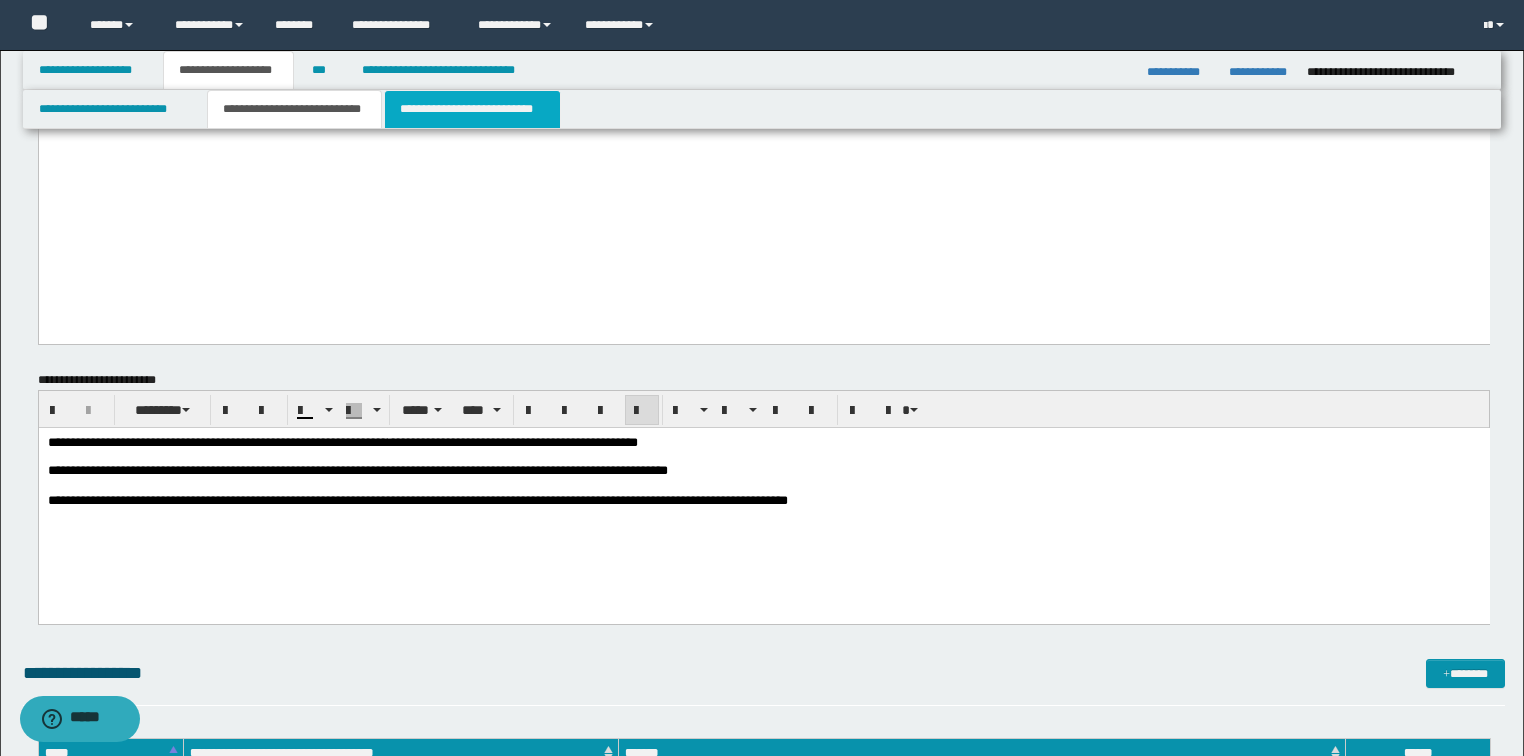 click on "**********" at bounding box center (472, 109) 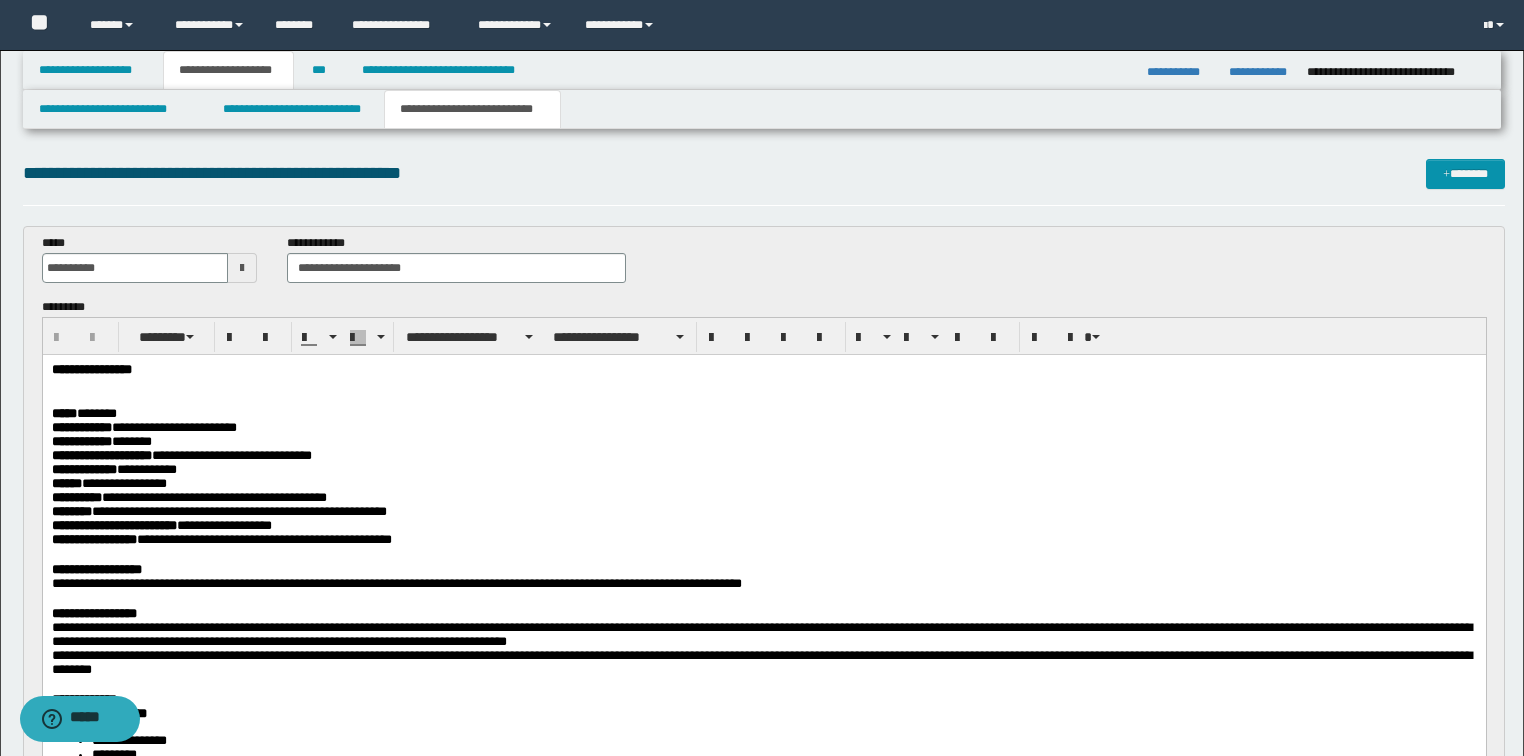 scroll, scrollTop: 0, scrollLeft: 0, axis: both 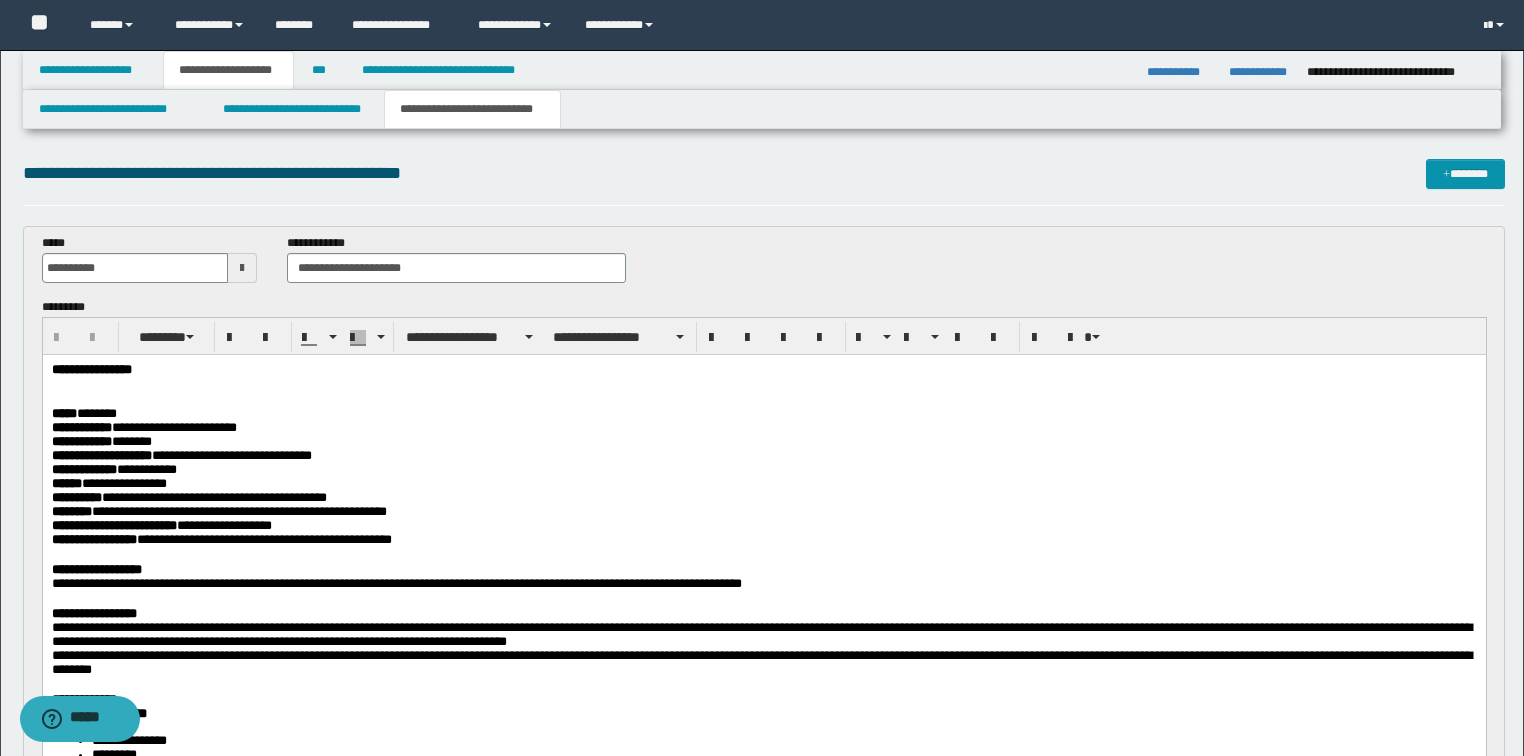 click on "**********" at bounding box center [763, 469] 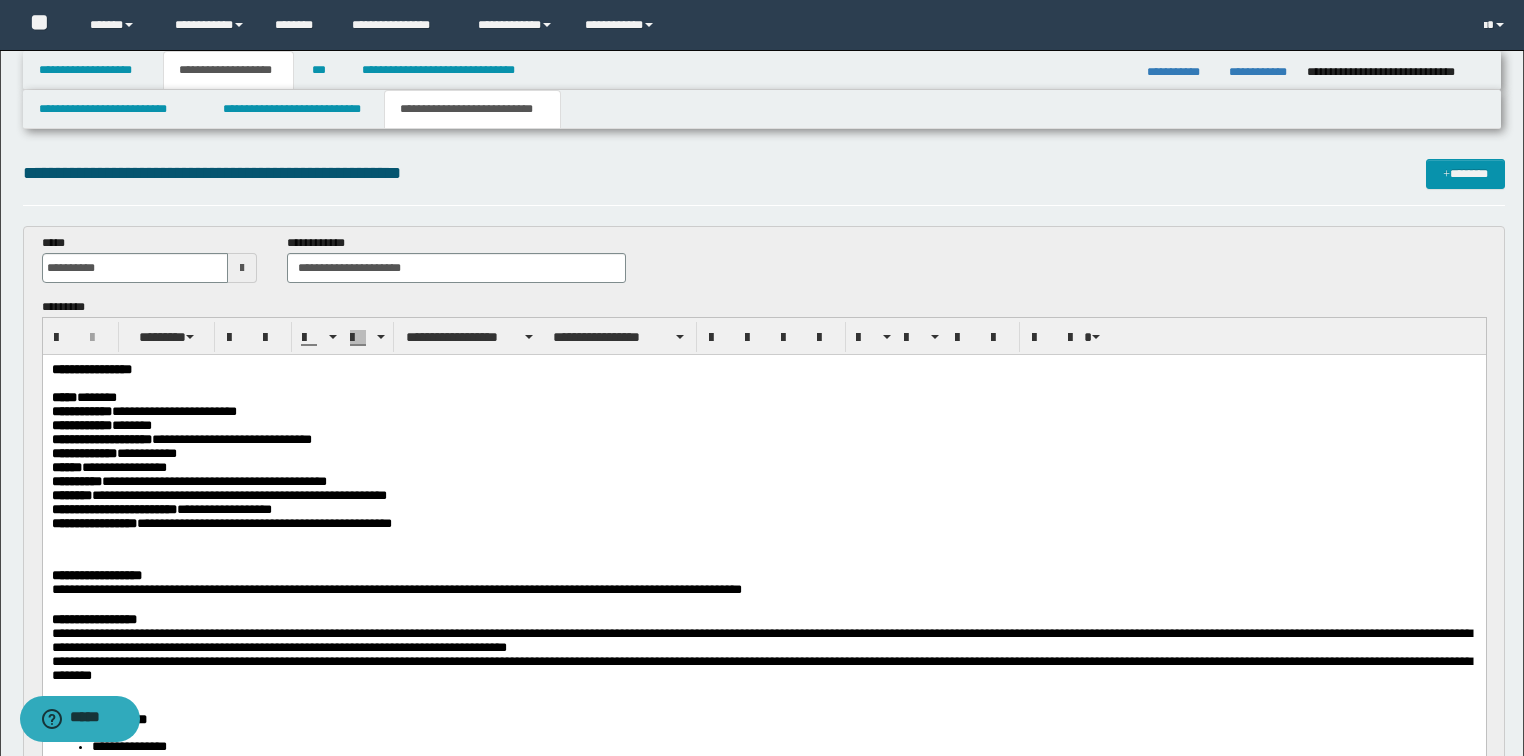 type 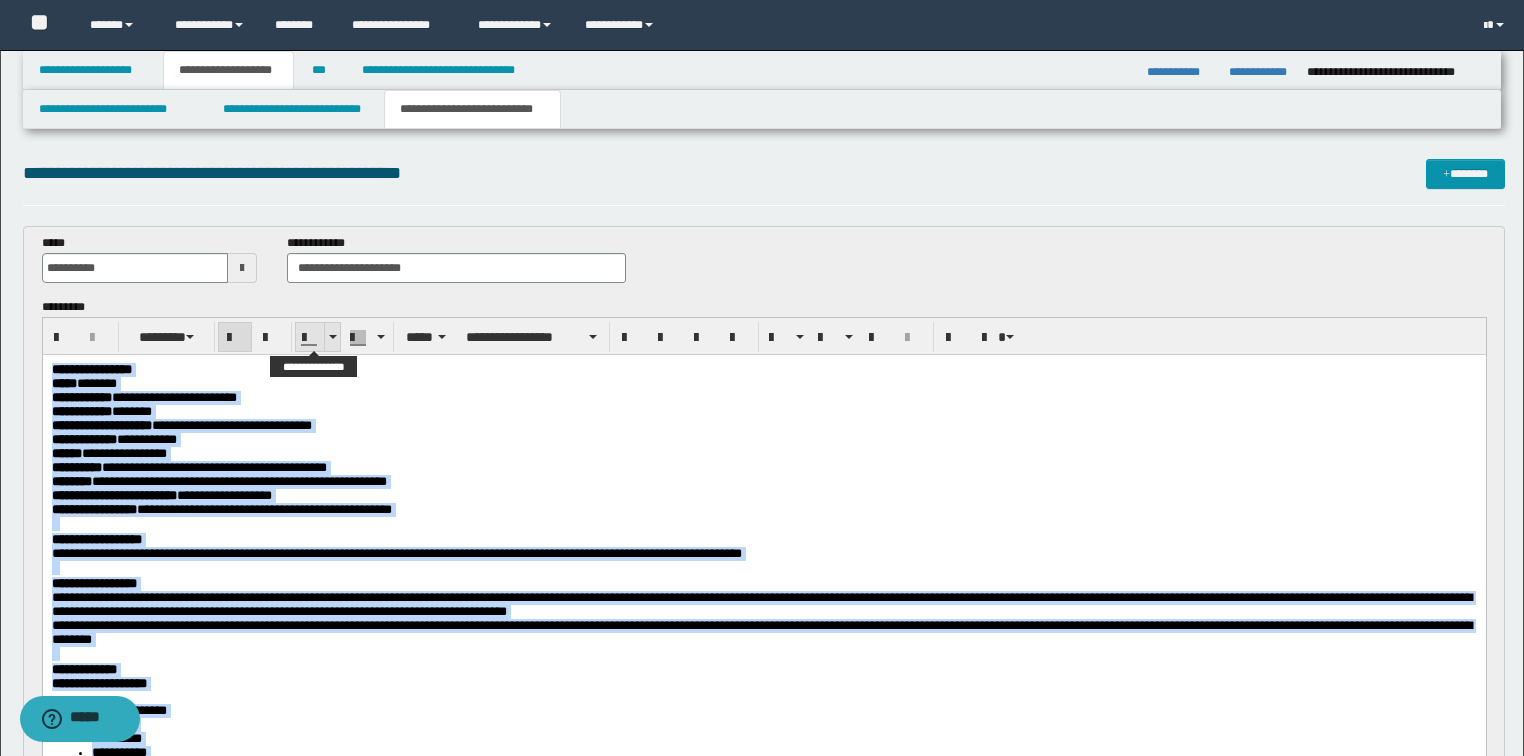 click at bounding box center [332, 337] 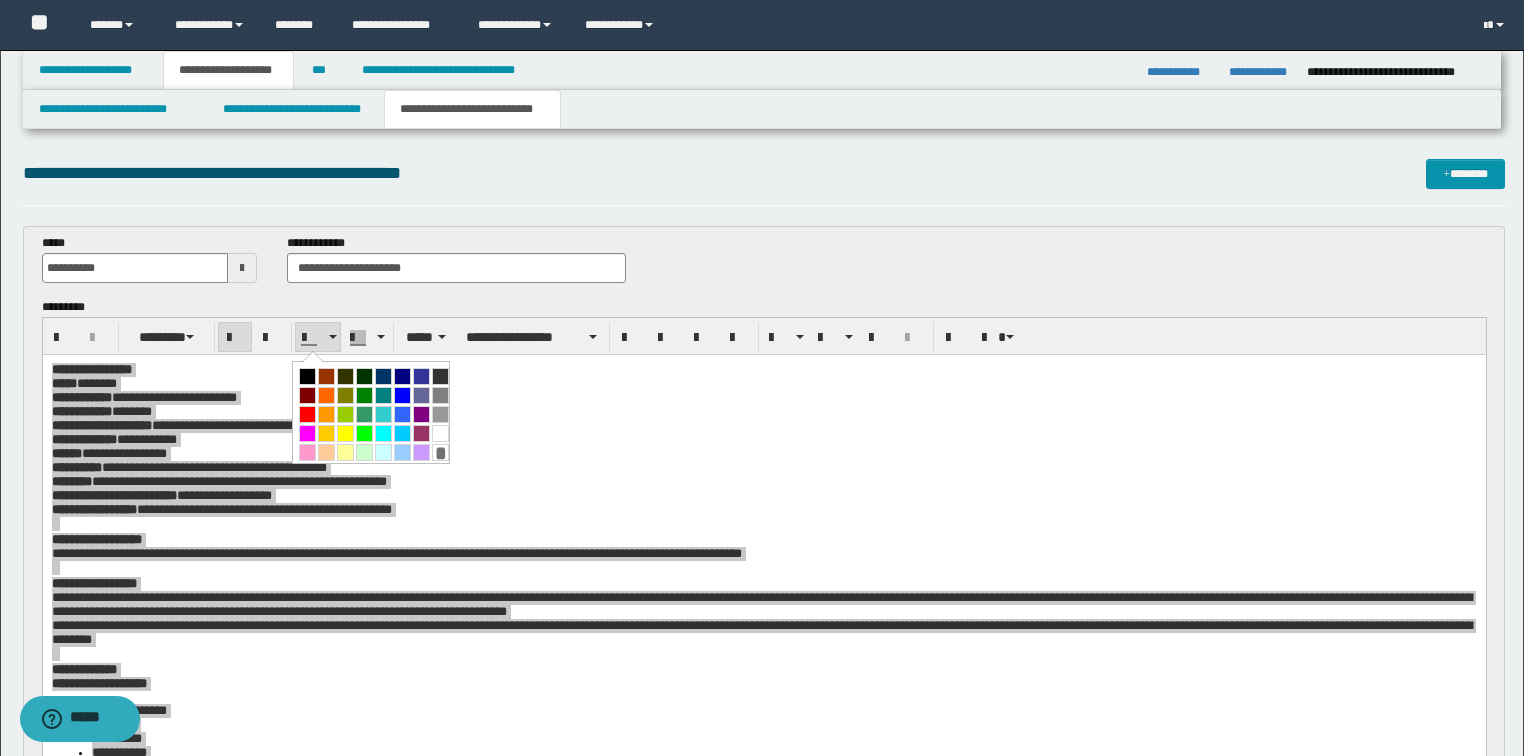 click at bounding box center [326, 376] 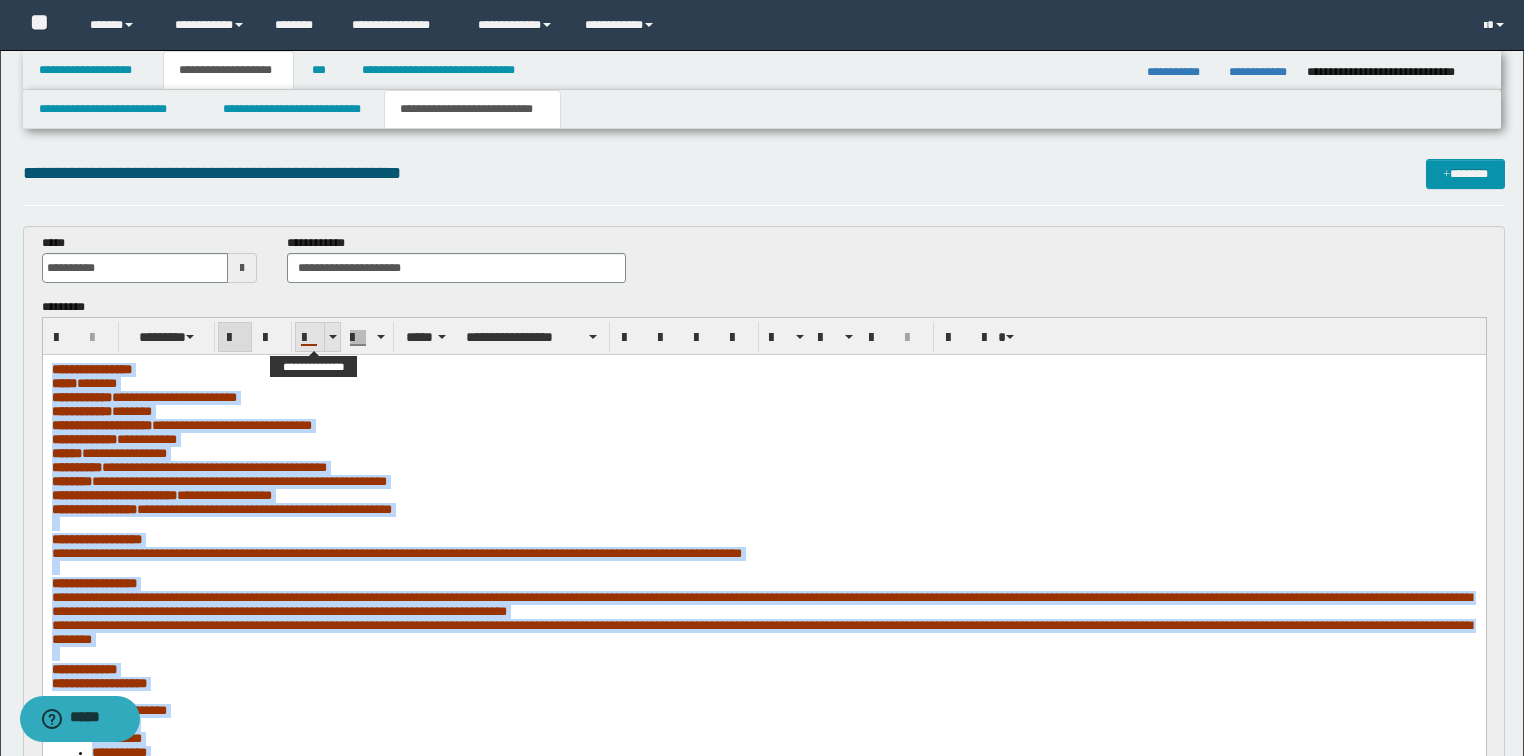 click at bounding box center (332, 337) 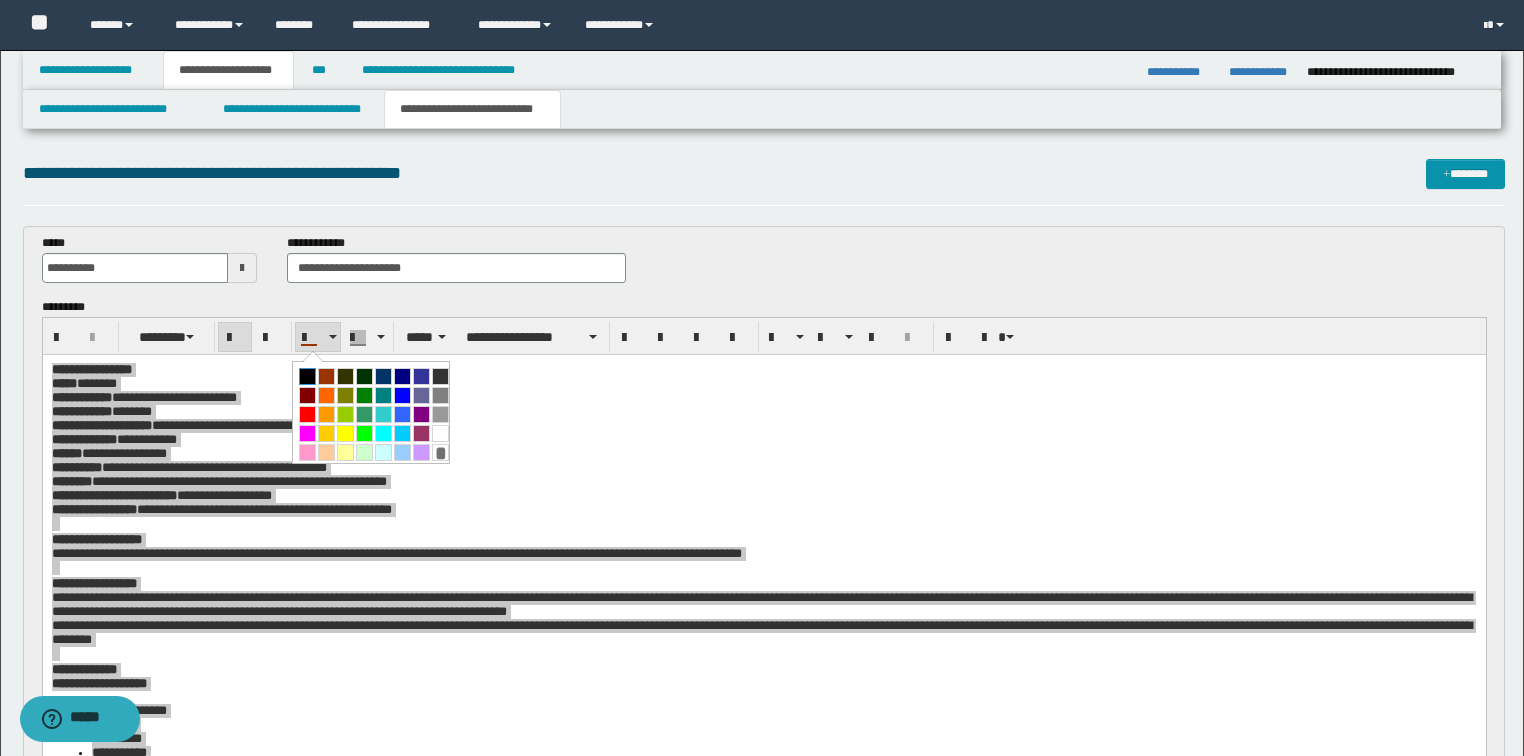 click at bounding box center [307, 376] 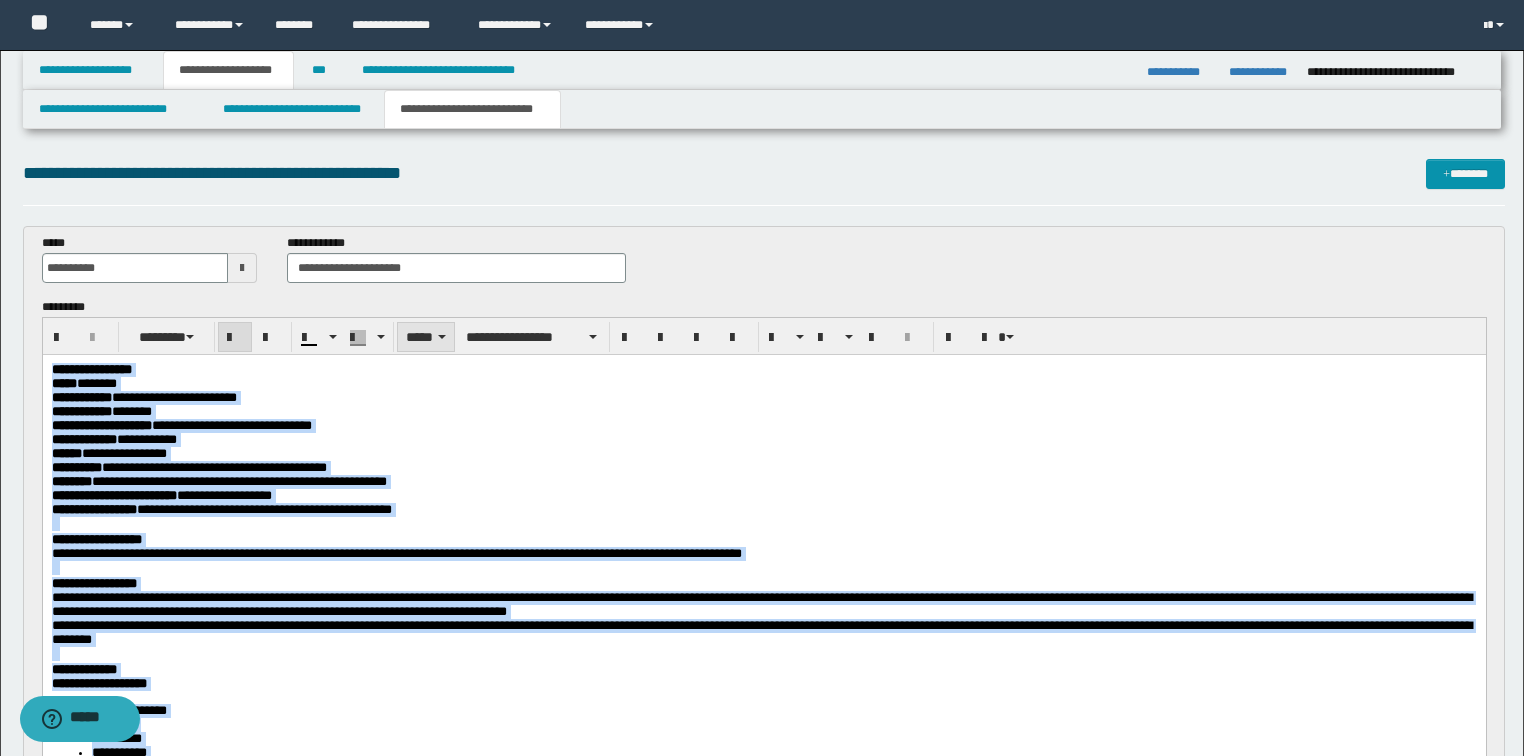 click on "*****" at bounding box center [426, 337] 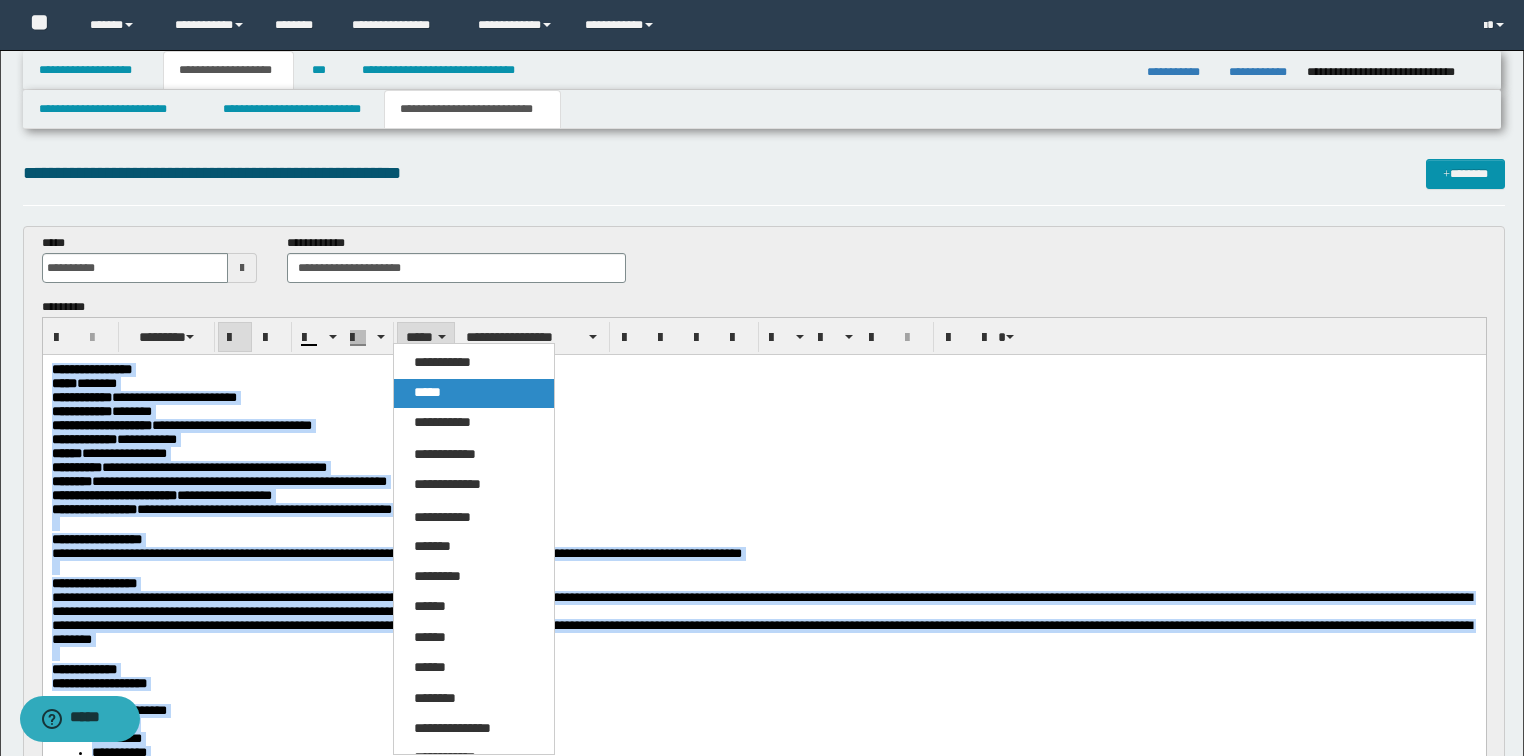 click on "*****" at bounding box center (474, 393) 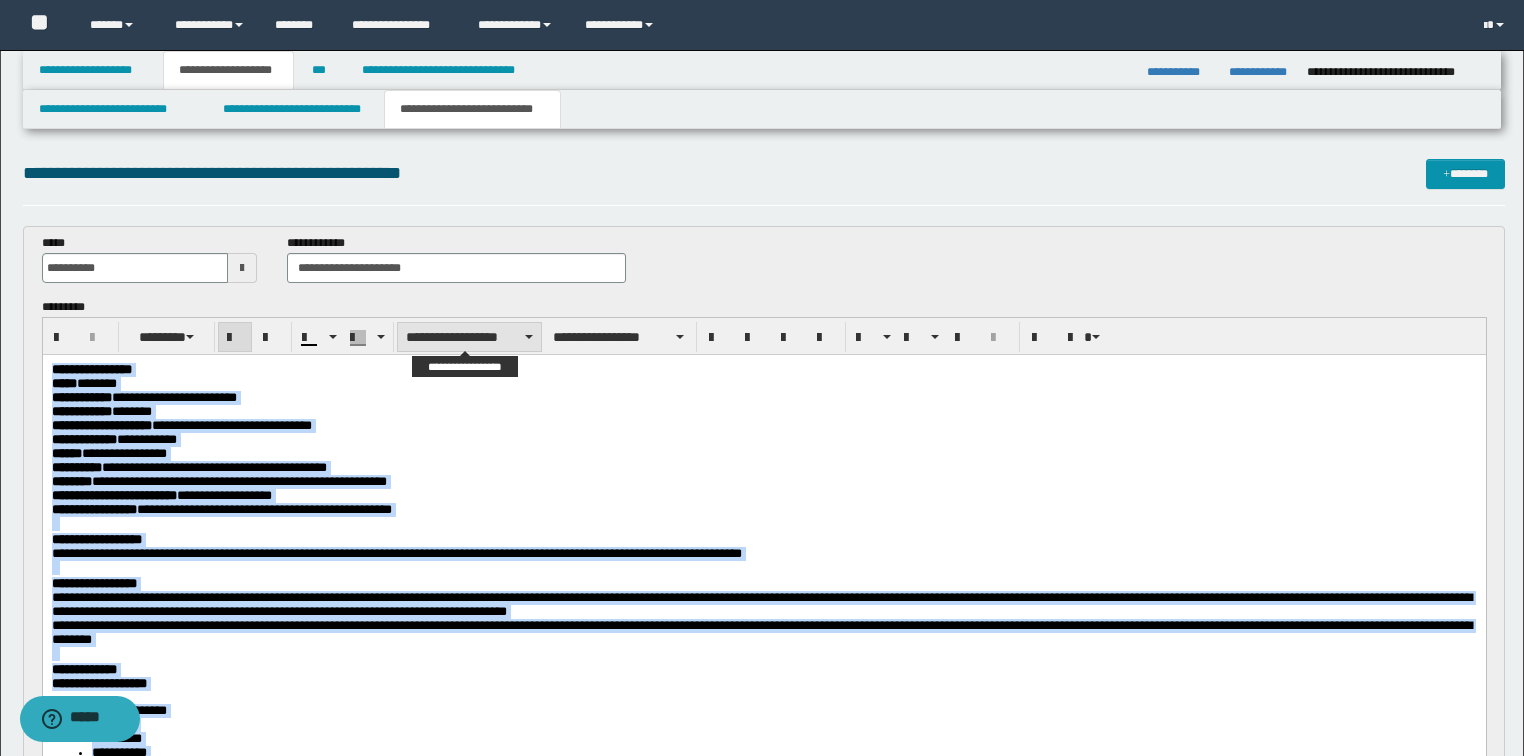 click on "**********" at bounding box center (469, 337) 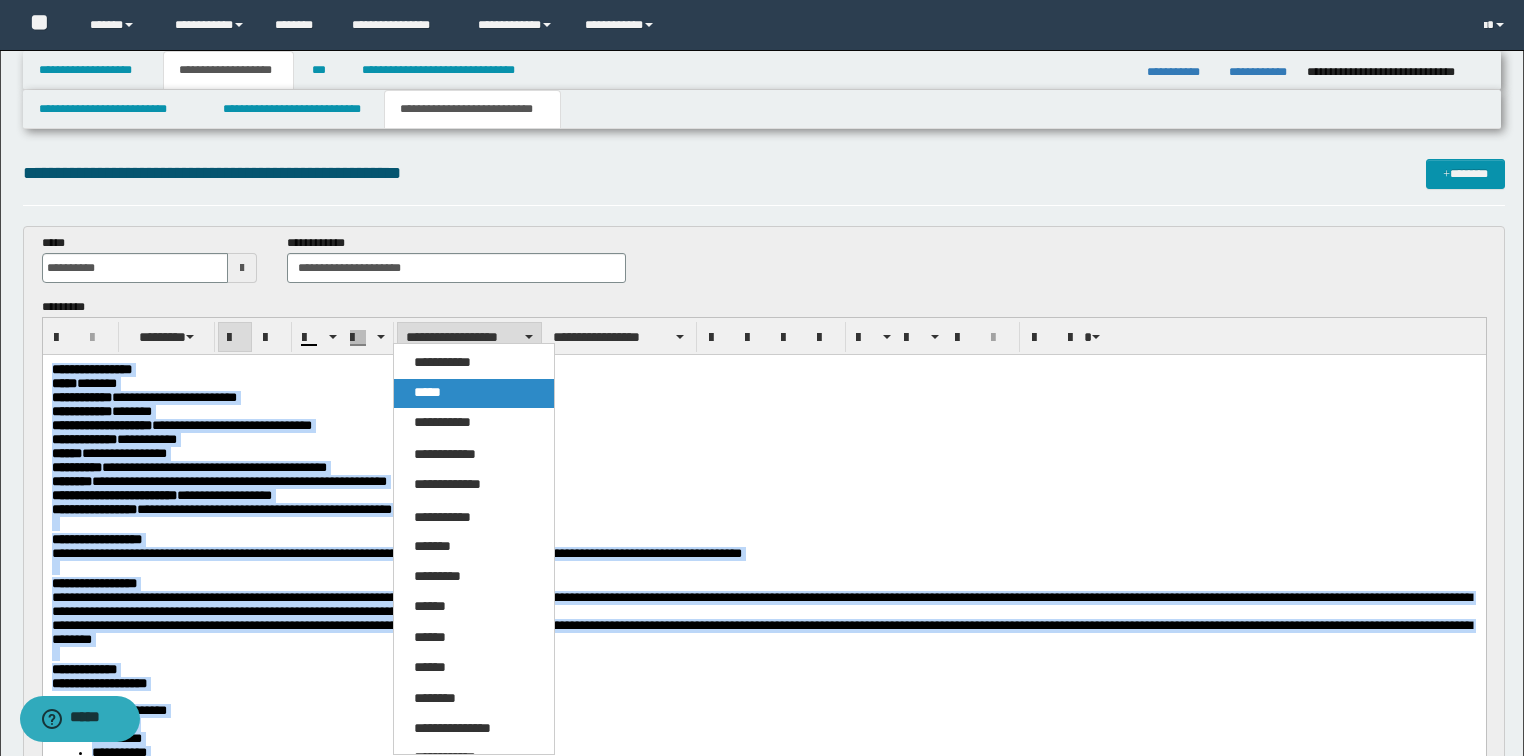 click on "*****" at bounding box center (427, 392) 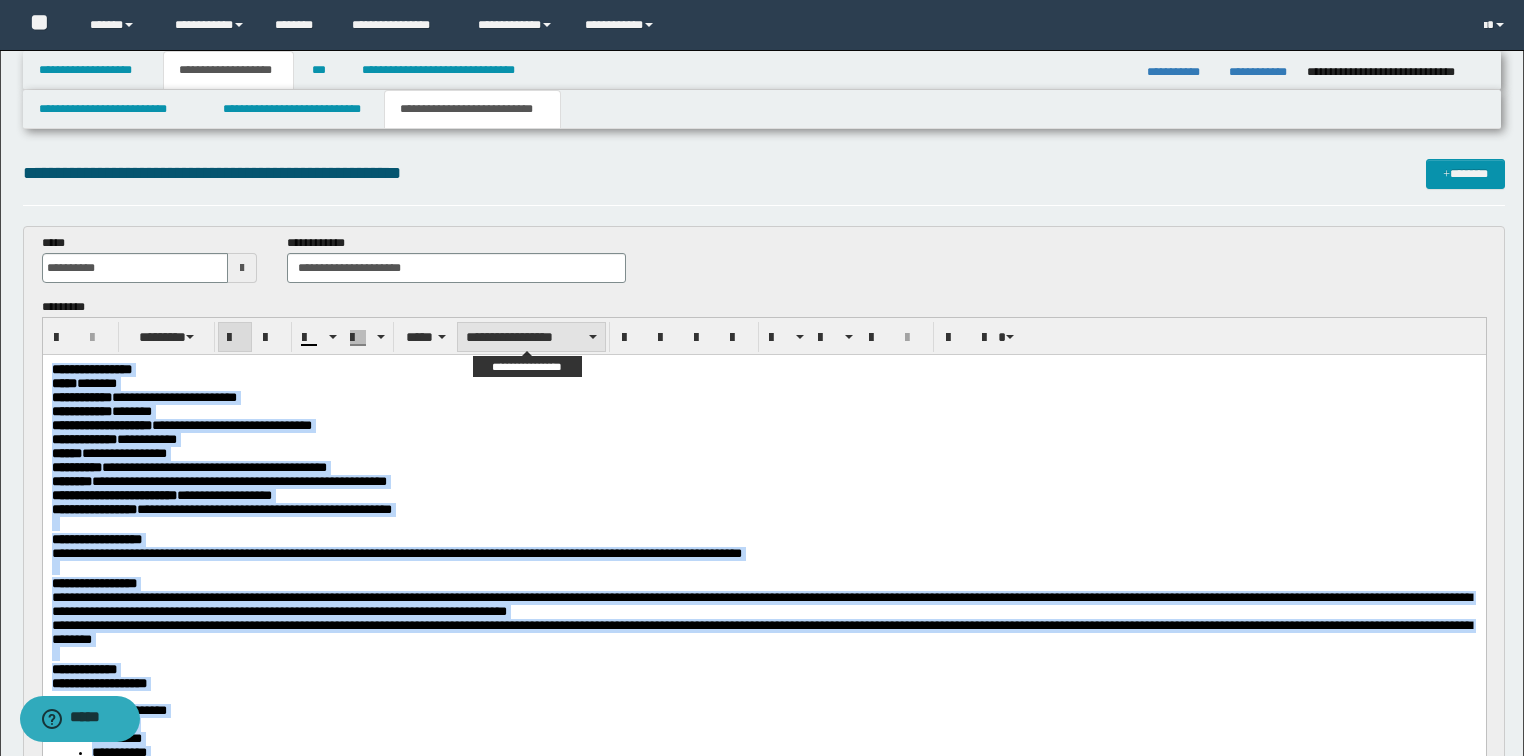 click on "**********" at bounding box center [531, 337] 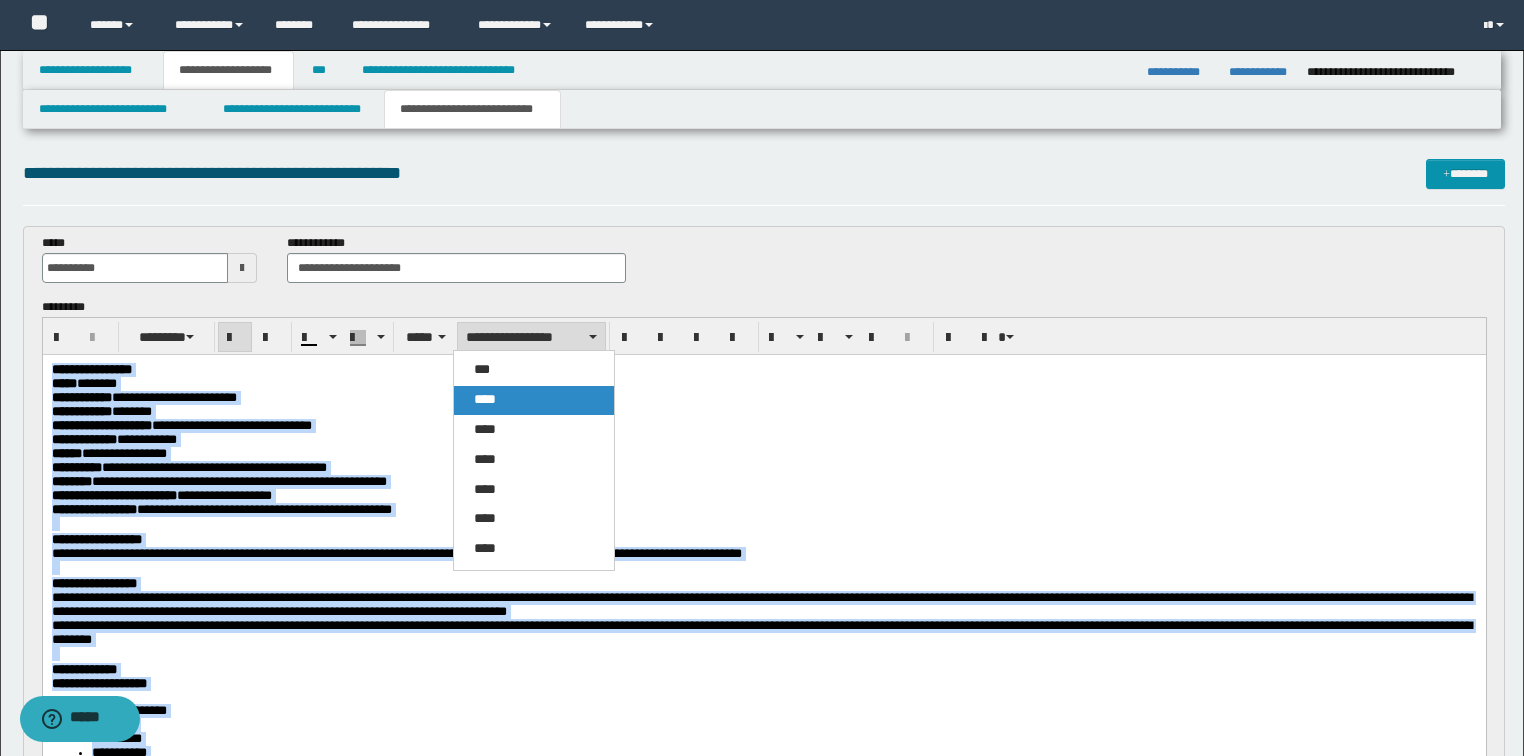 drag, startPoint x: 510, startPoint y: 408, endPoint x: 477, endPoint y: 49, distance: 360.51352 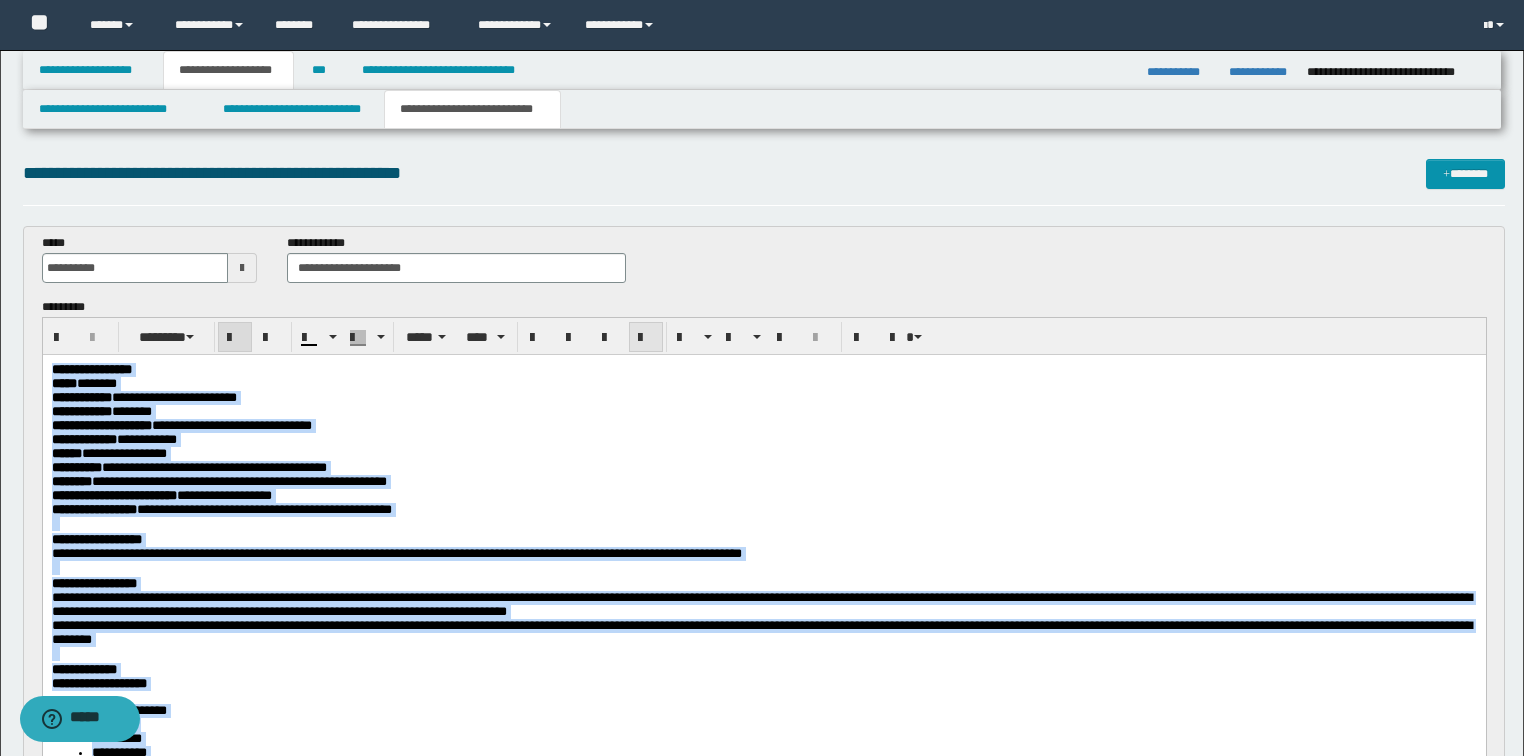 click at bounding box center [646, 337] 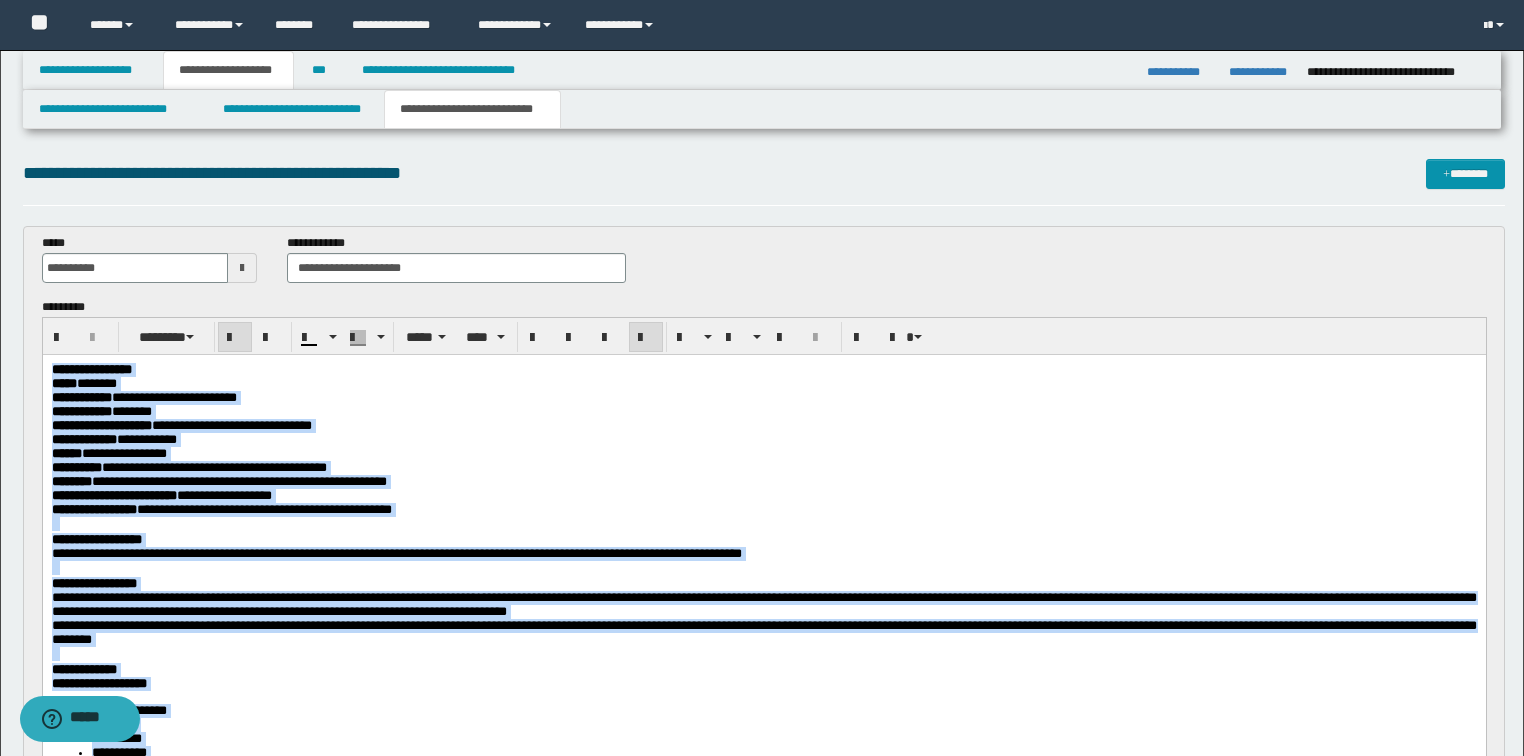 click at bounding box center [646, 337] 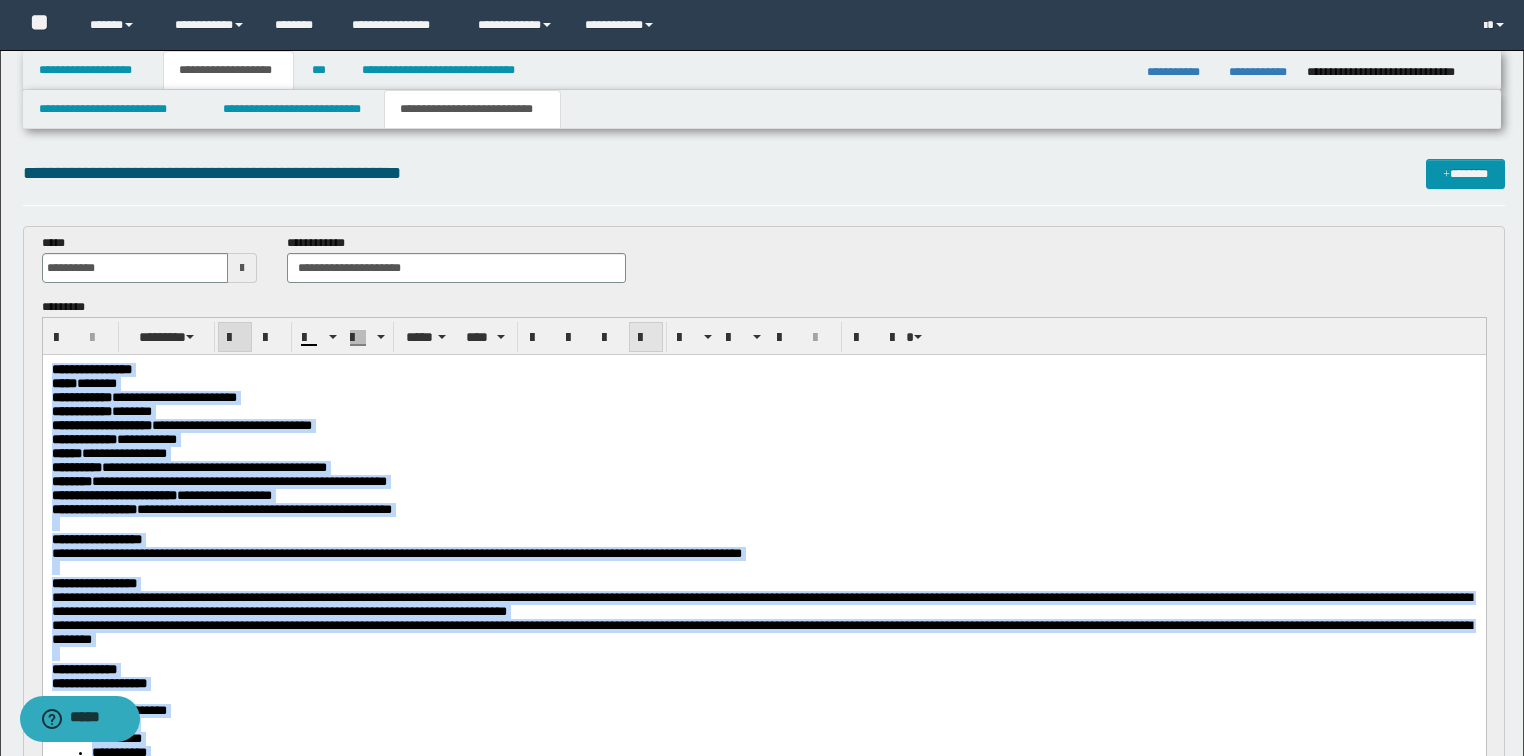 click at bounding box center [646, 337] 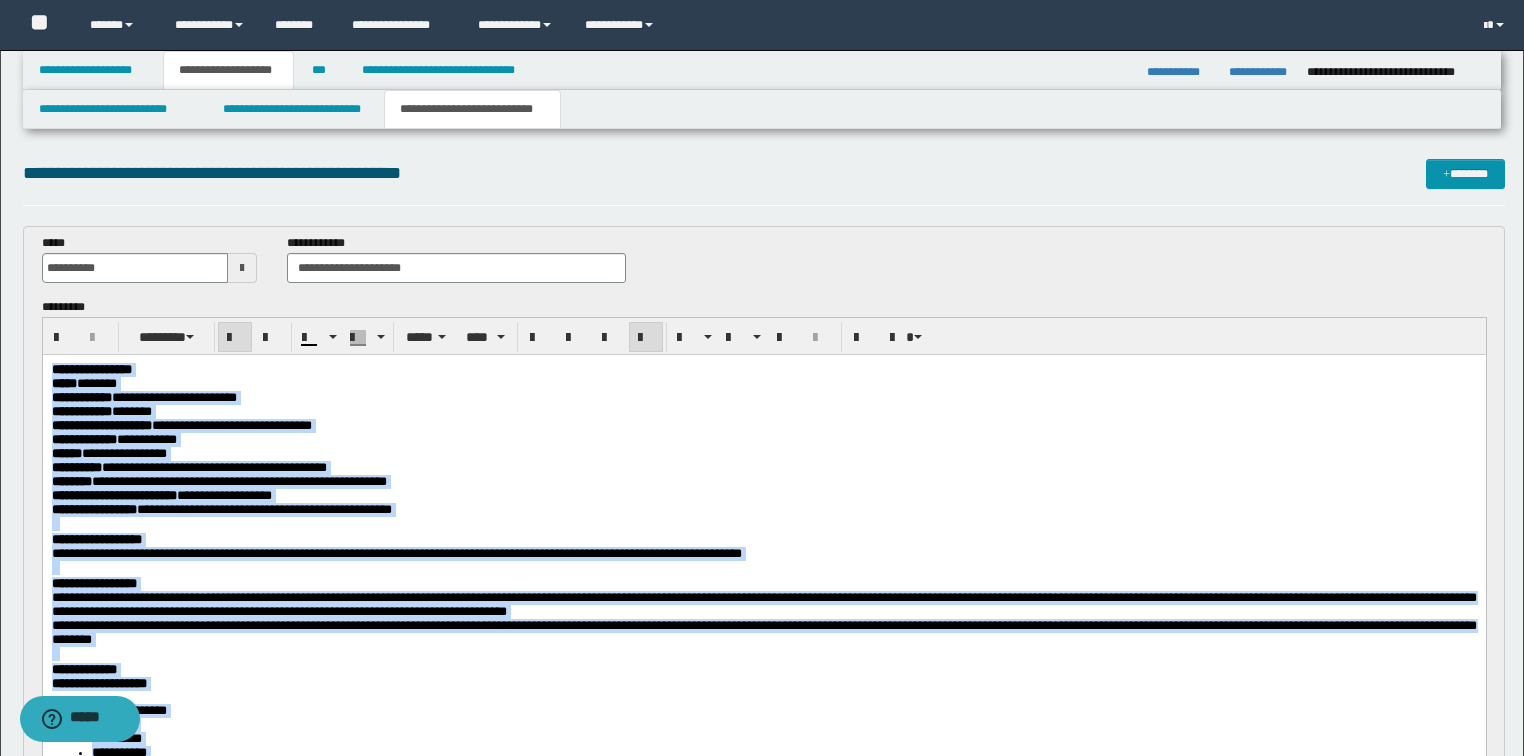 click at bounding box center (646, 337) 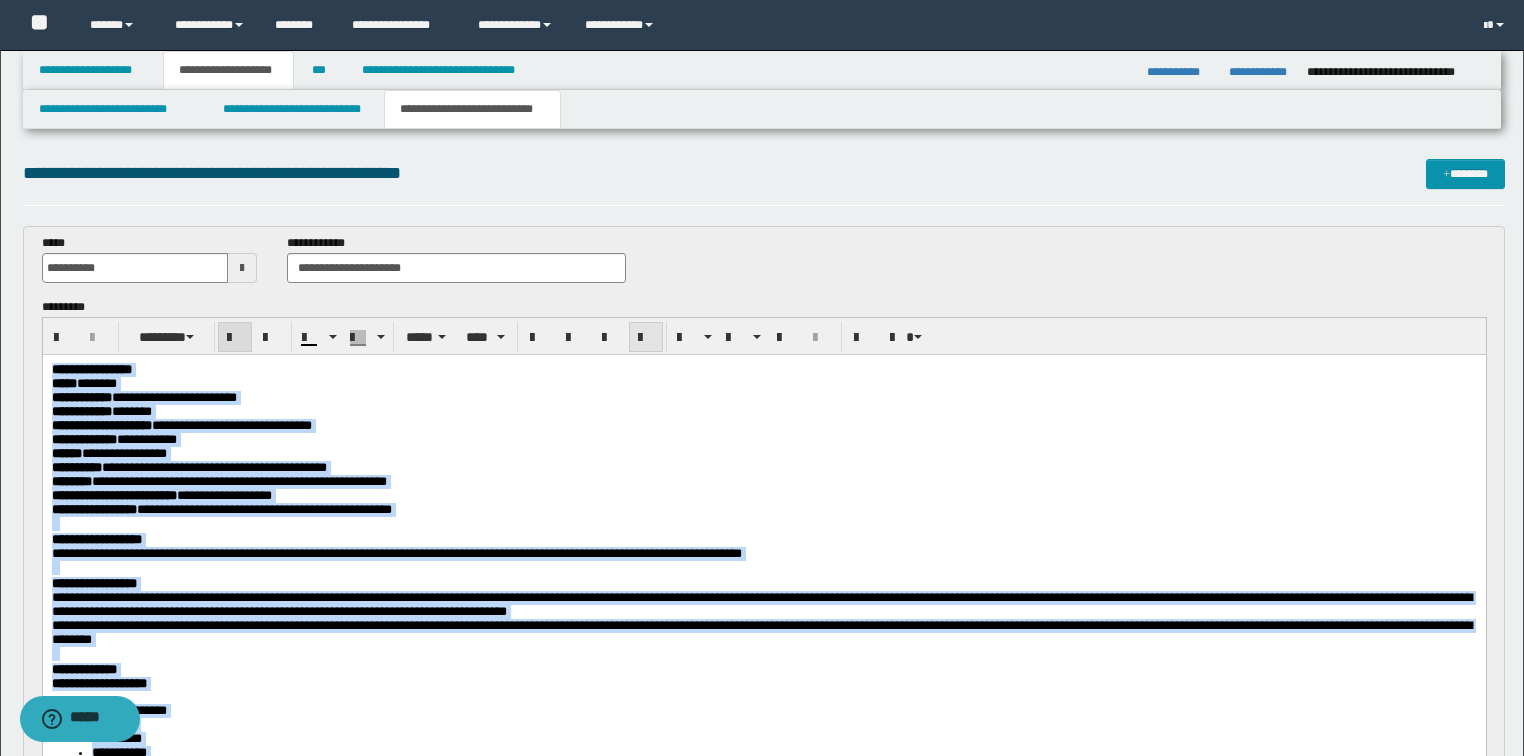 click at bounding box center (646, 337) 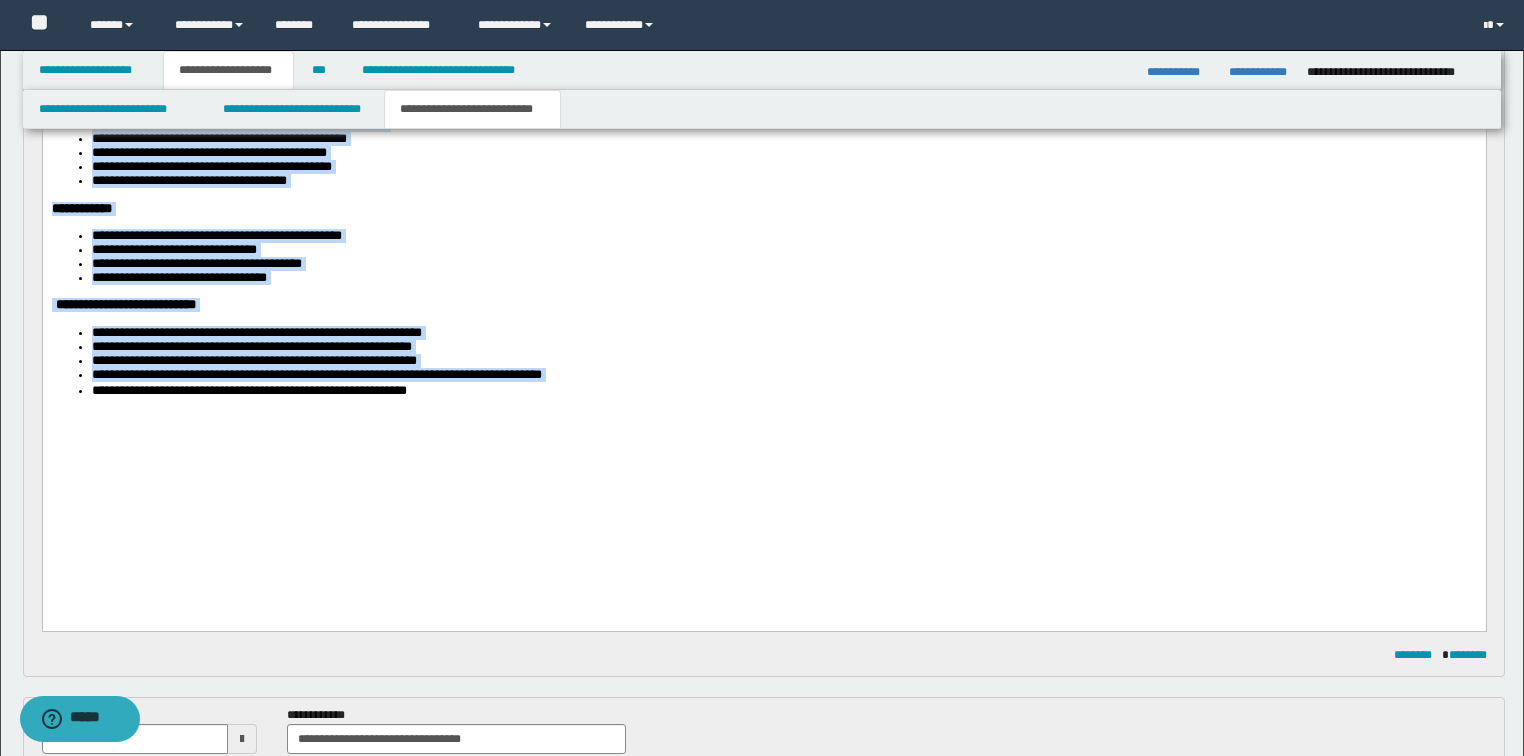 scroll, scrollTop: 1200, scrollLeft: 0, axis: vertical 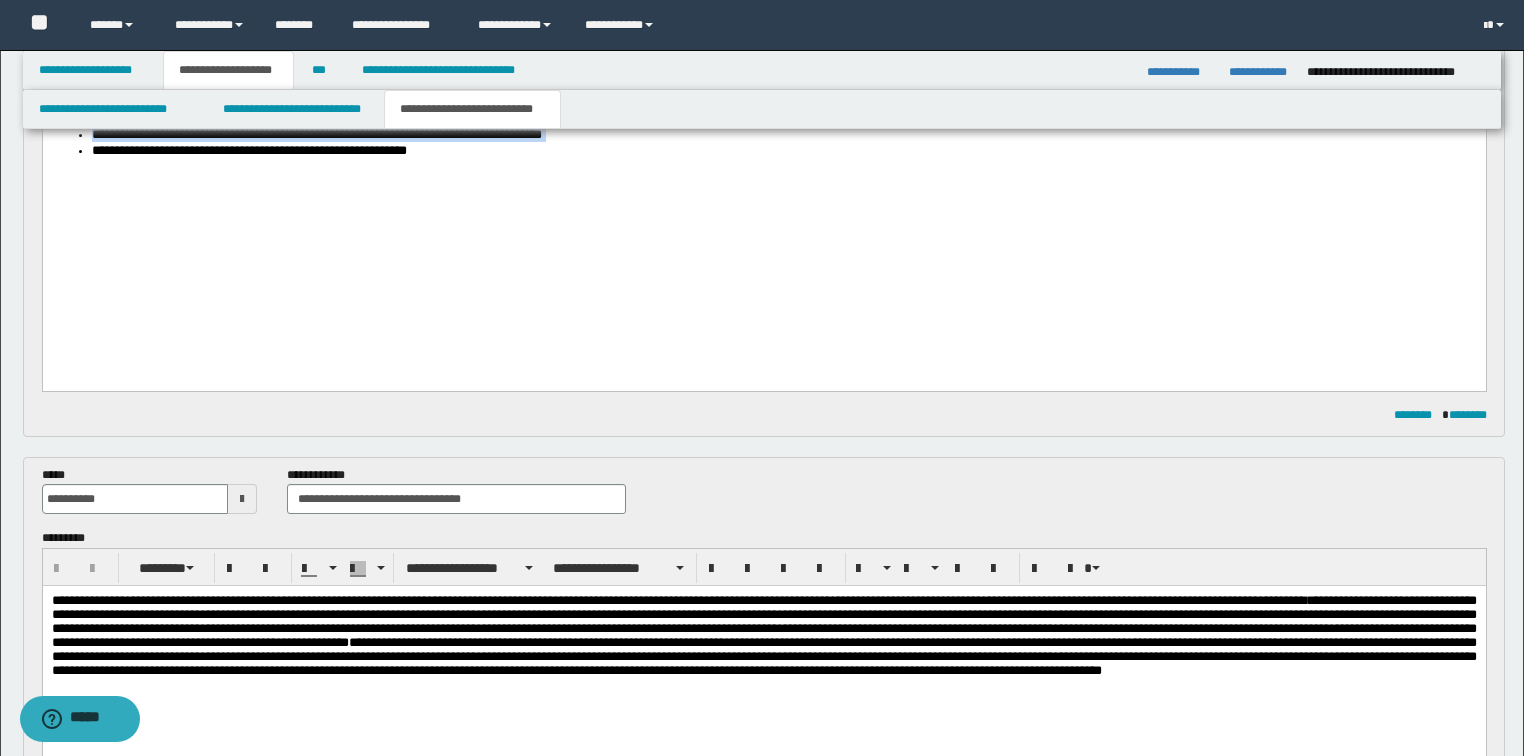 click on "**********" at bounding box center (763, -308) 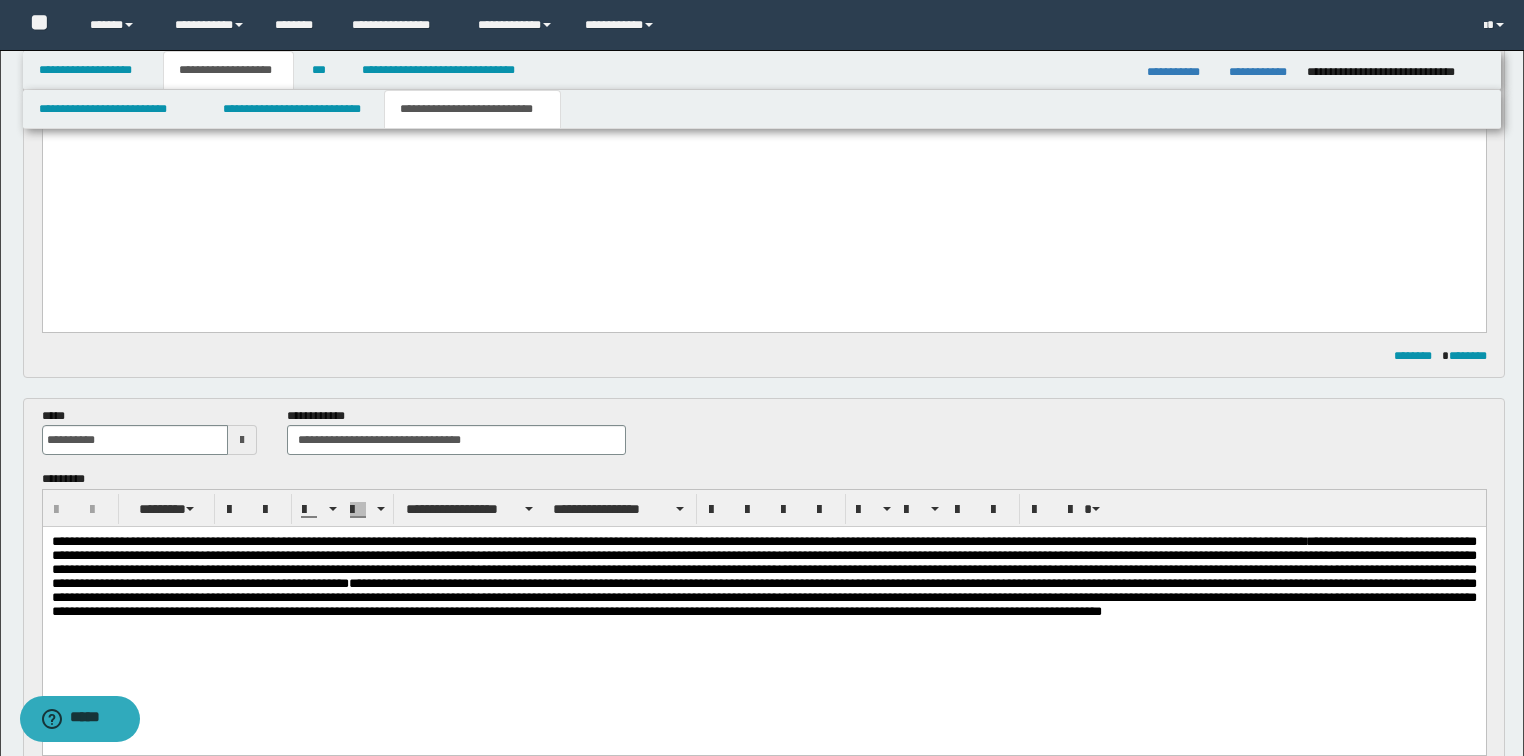 scroll, scrollTop: 1360, scrollLeft: 0, axis: vertical 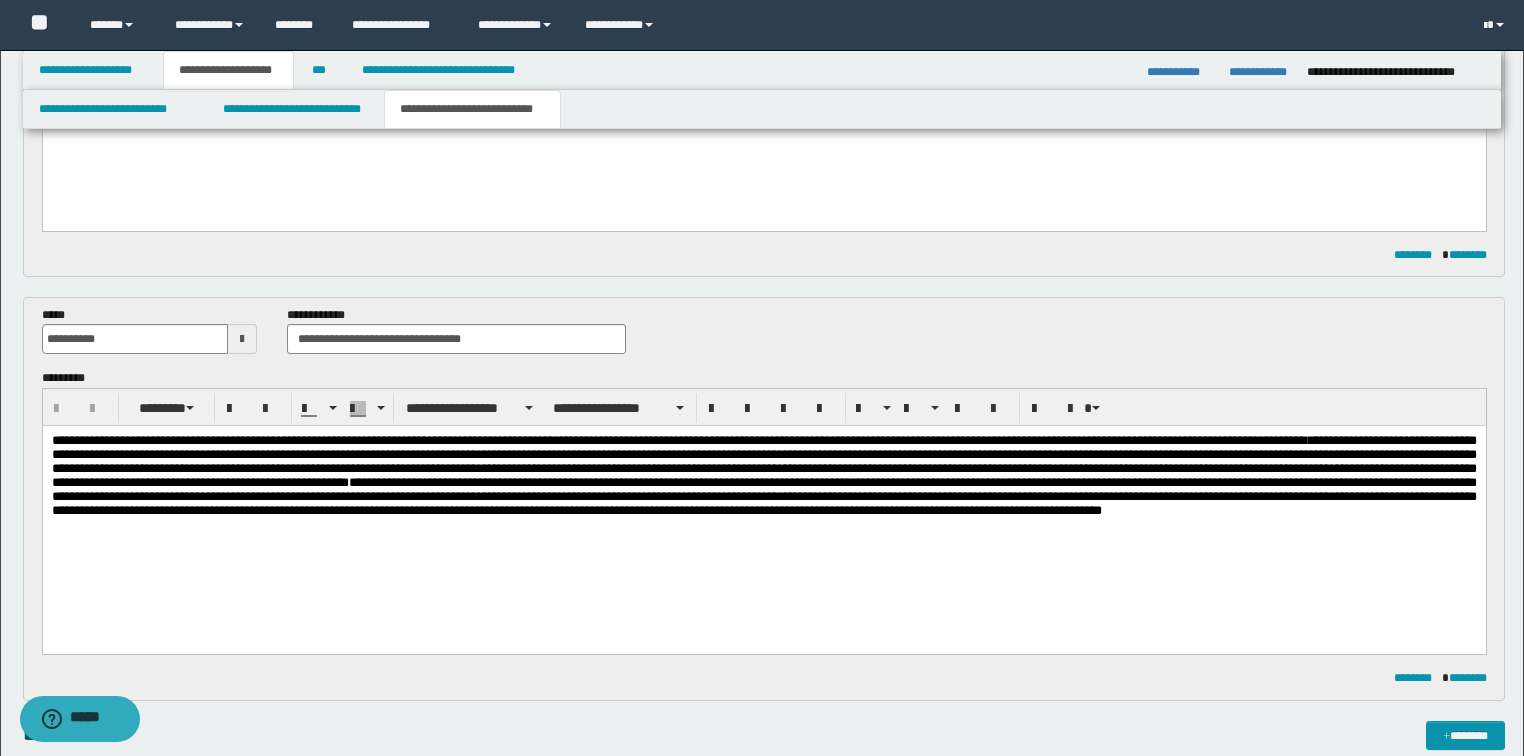 click on "**********" at bounding box center [763, 475] 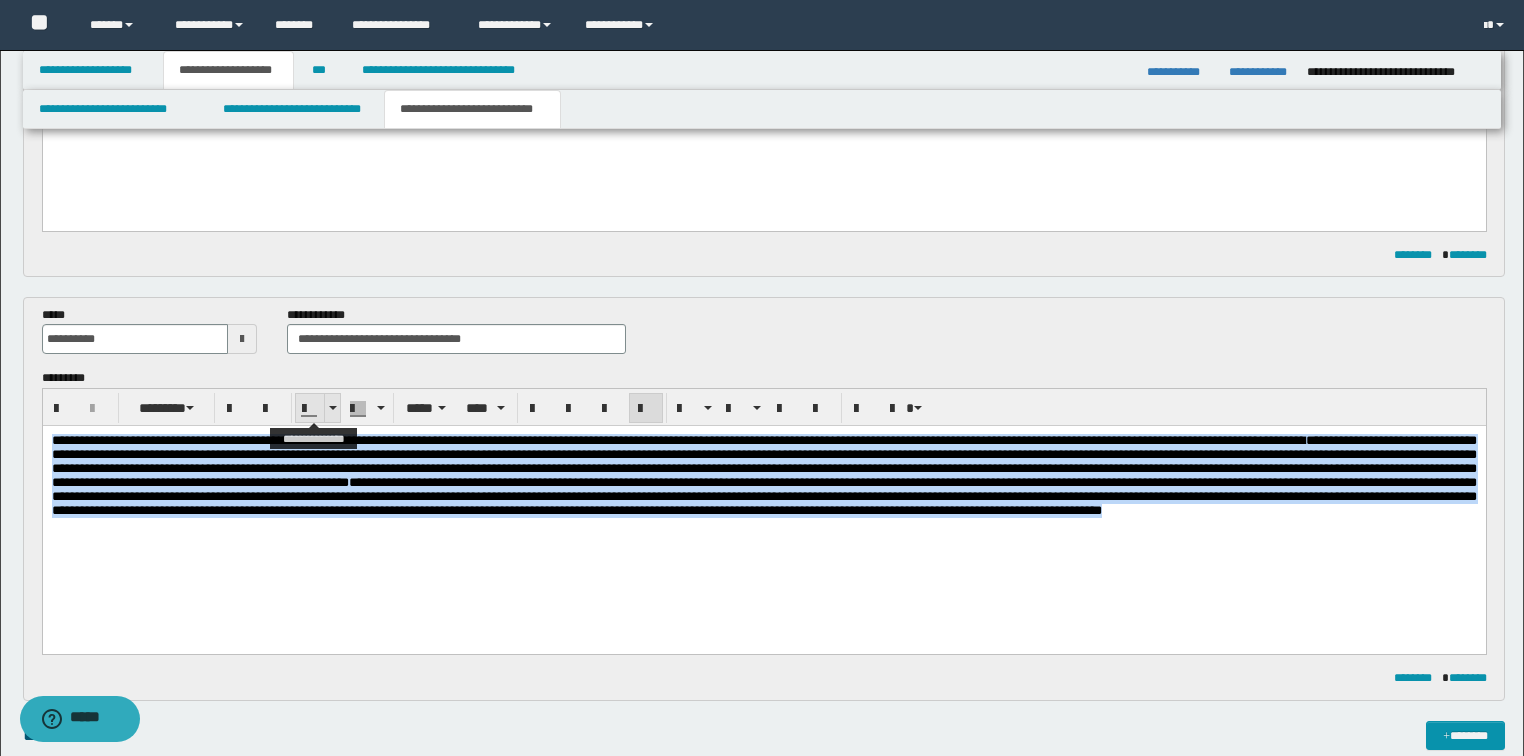 click at bounding box center [333, 408] 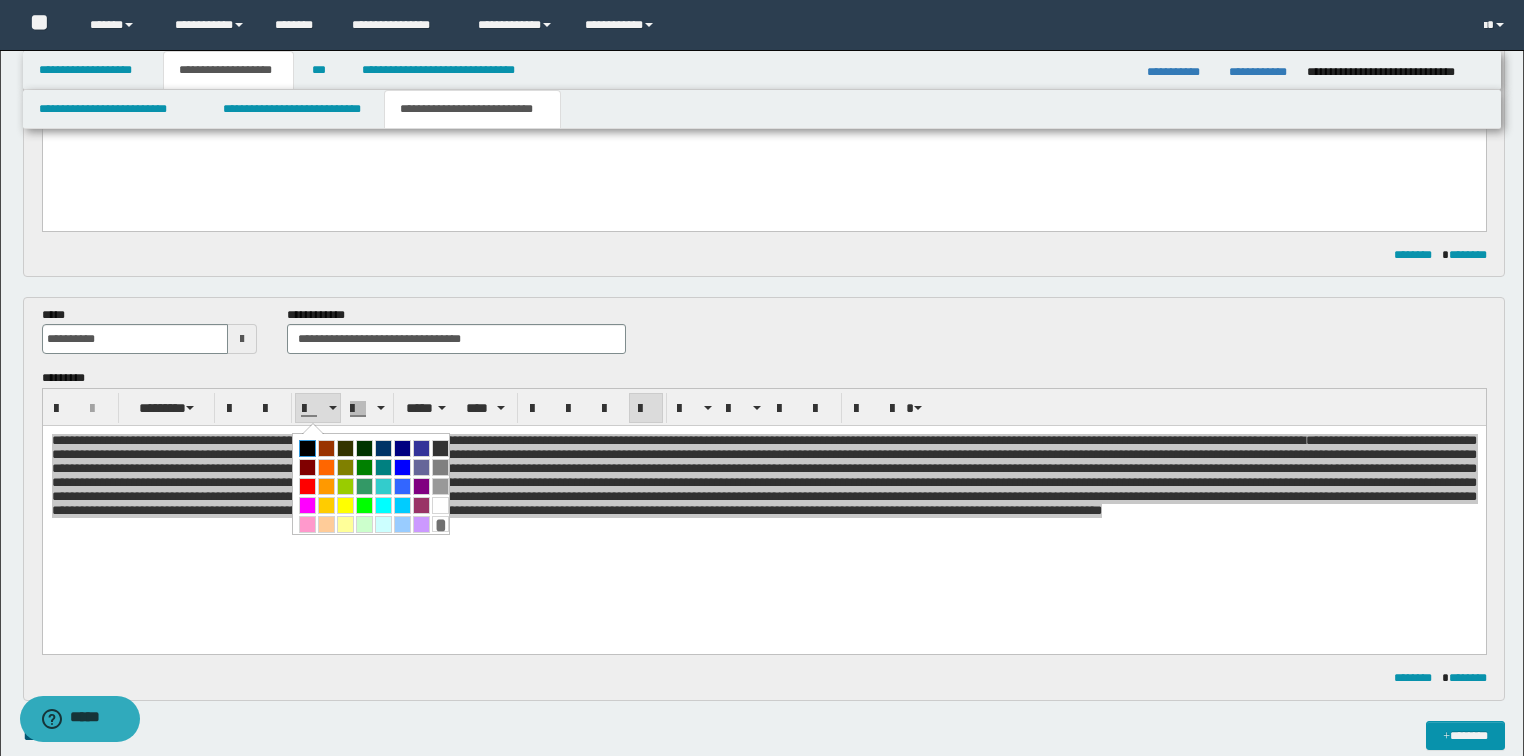 click at bounding box center [307, 448] 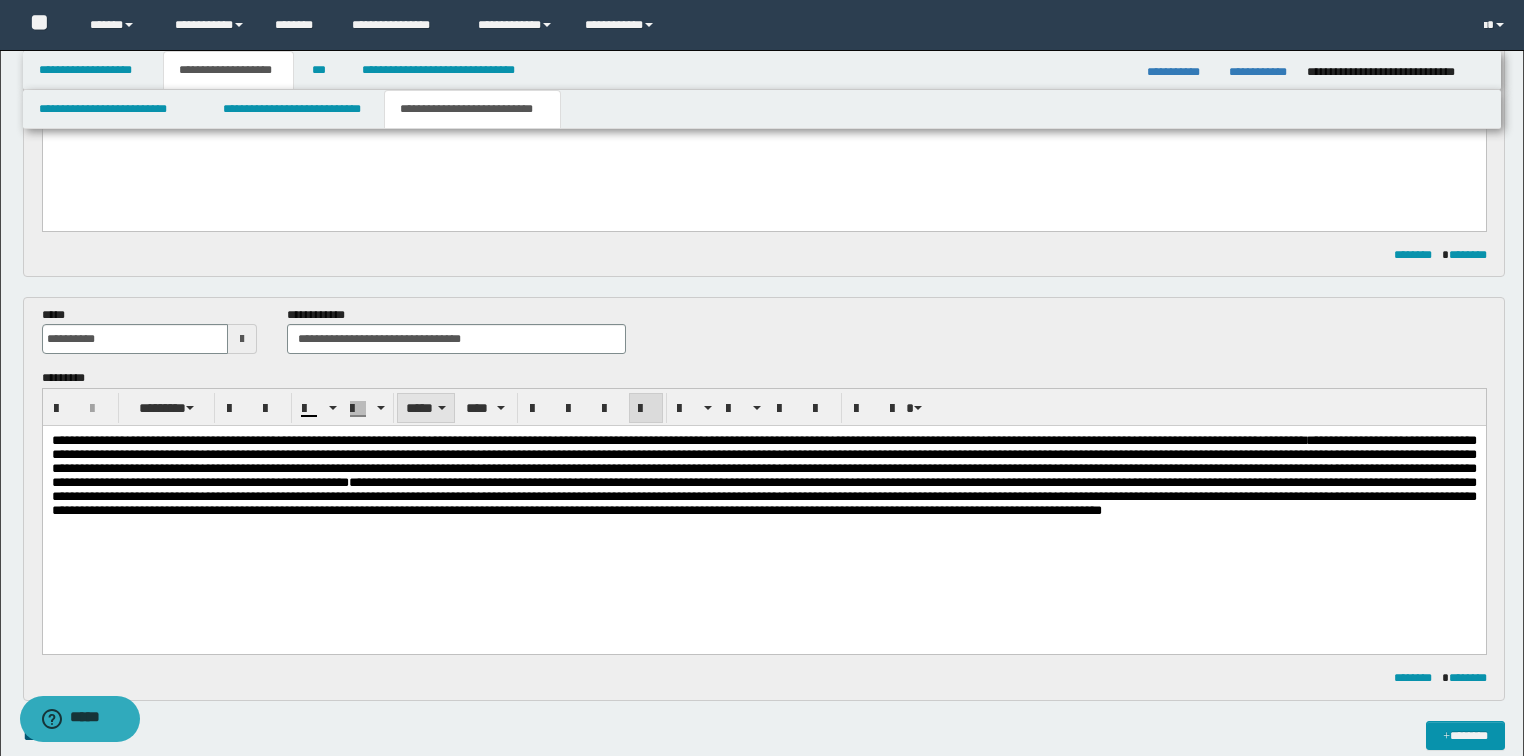 click on "*****" at bounding box center (426, 408) 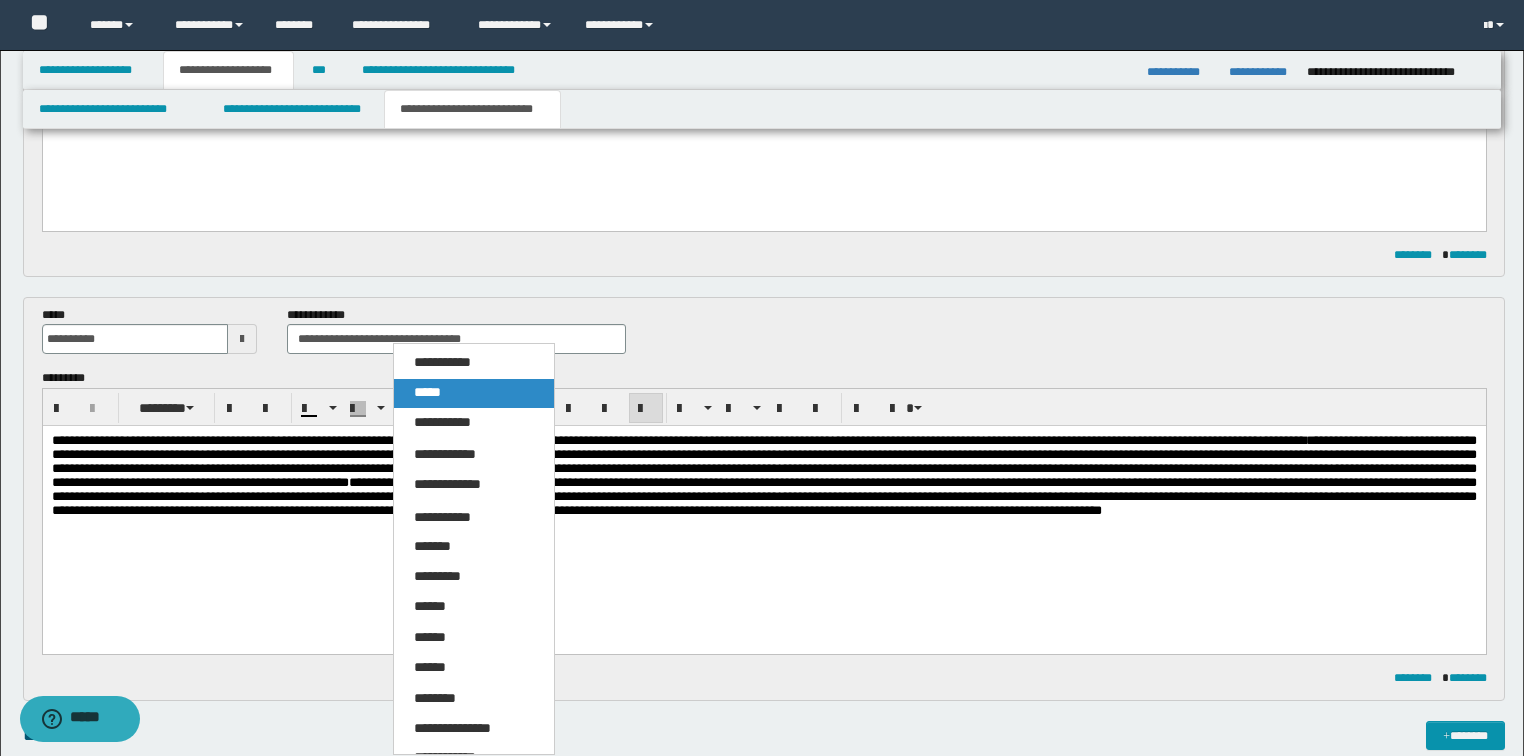 click on "*****" at bounding box center (474, 393) 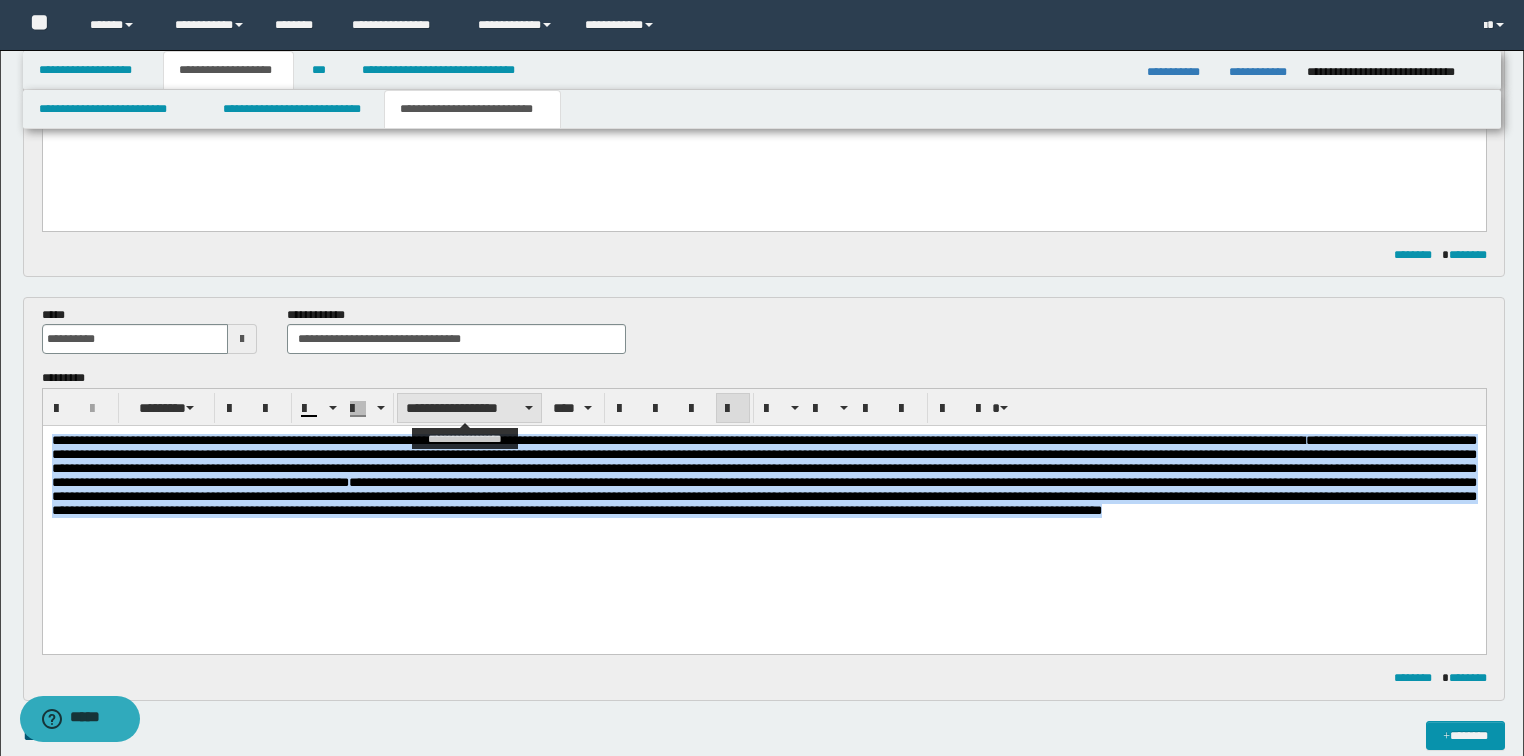 click on "**********" at bounding box center [469, 408] 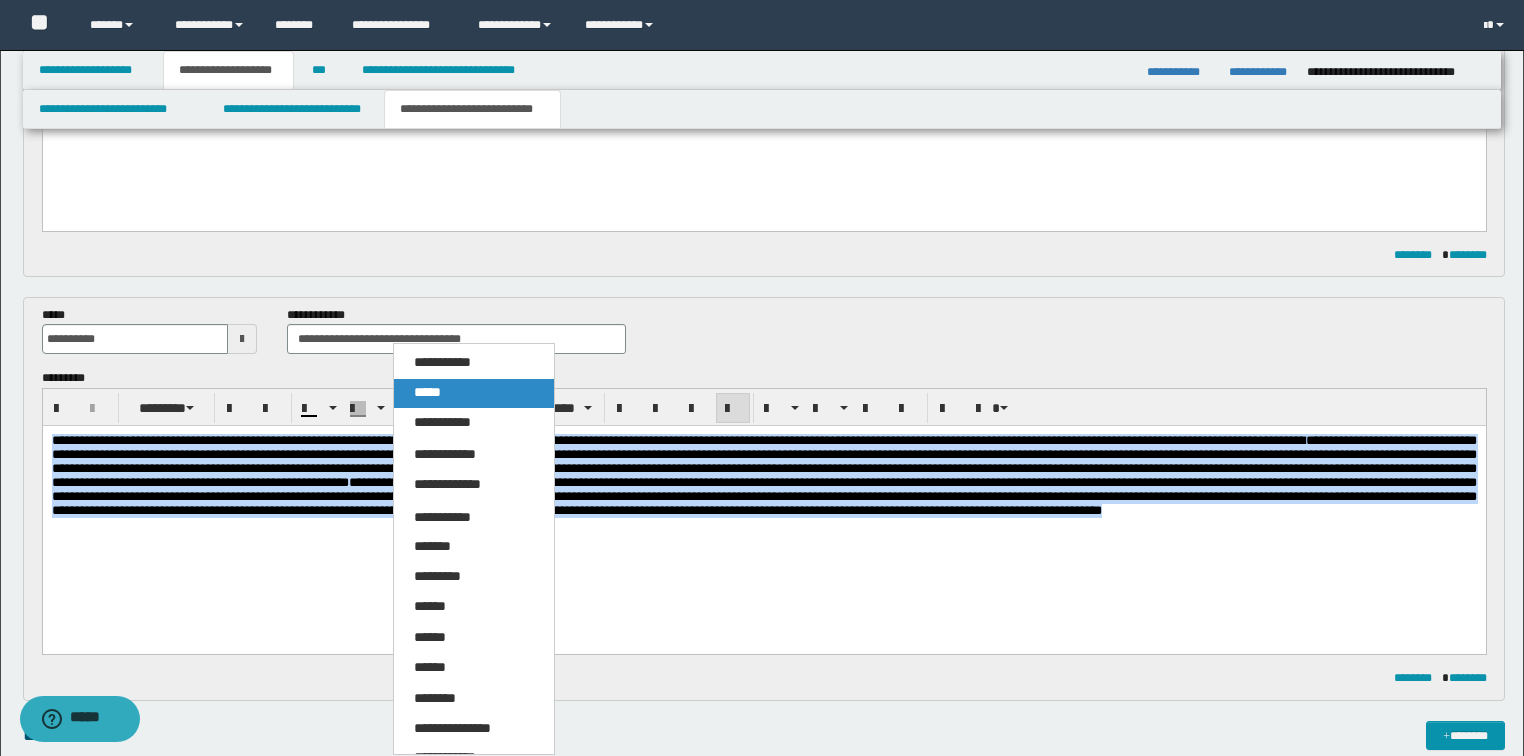click on "*****" at bounding box center [427, 392] 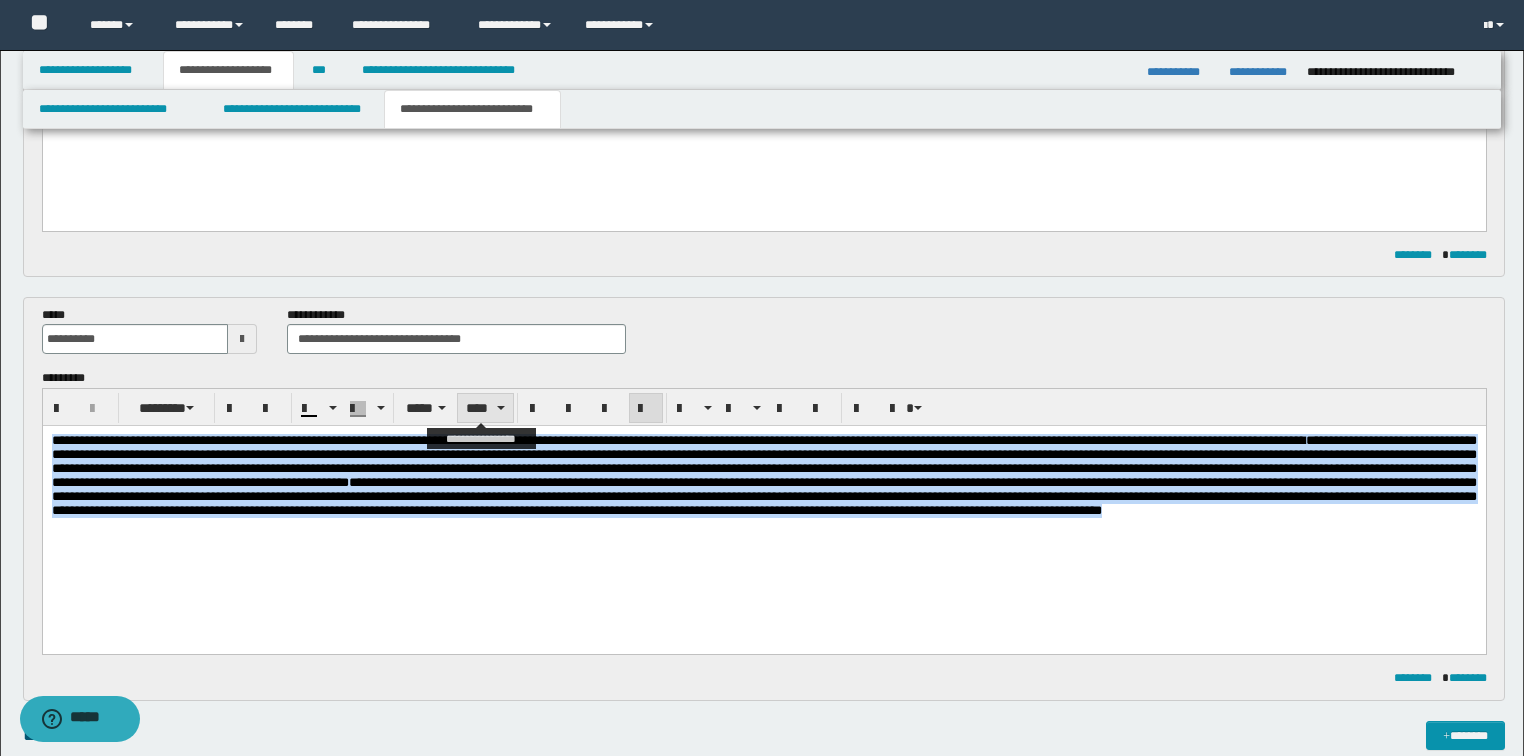 click on "****" at bounding box center [485, 408] 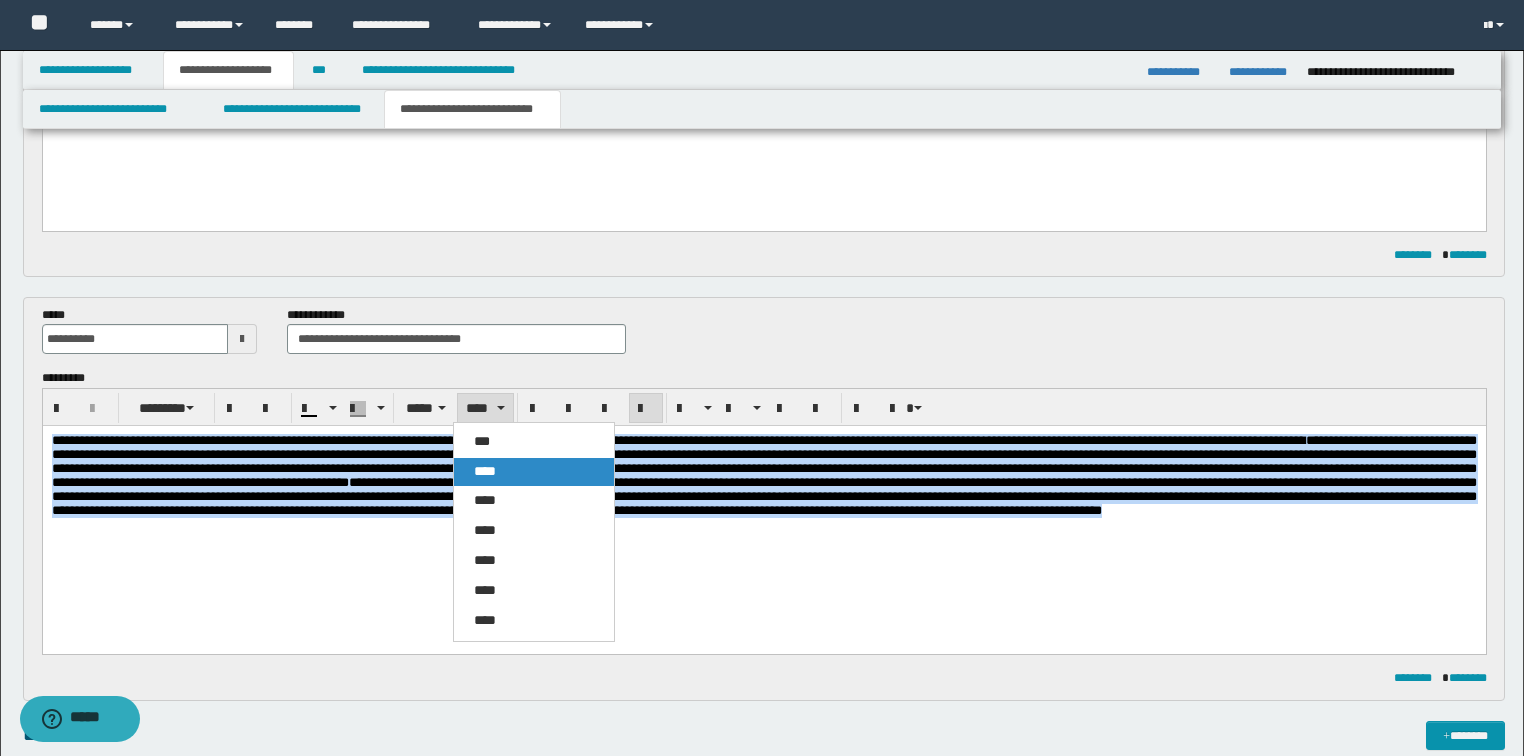 click on "****" at bounding box center [485, 471] 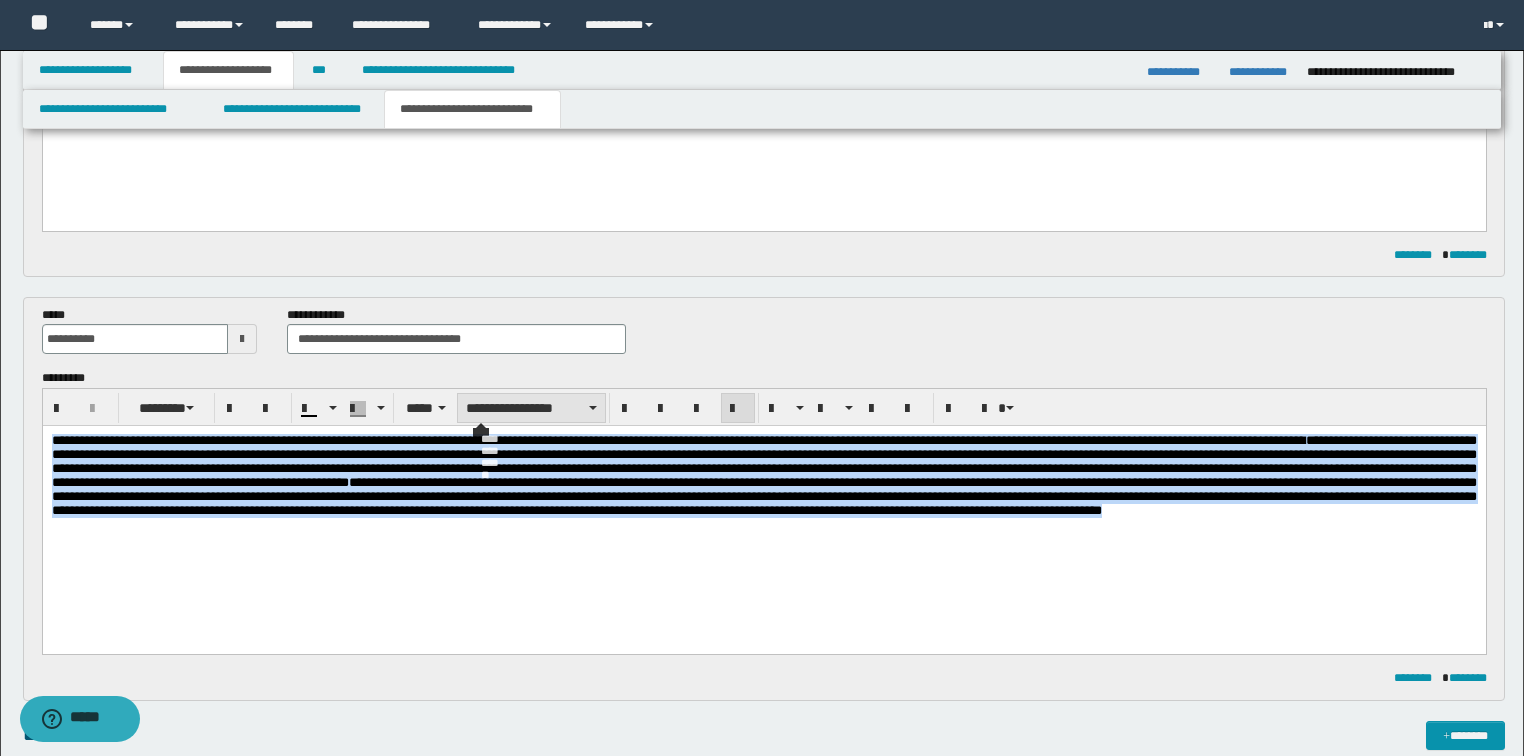 click on "**********" at bounding box center (531, 408) 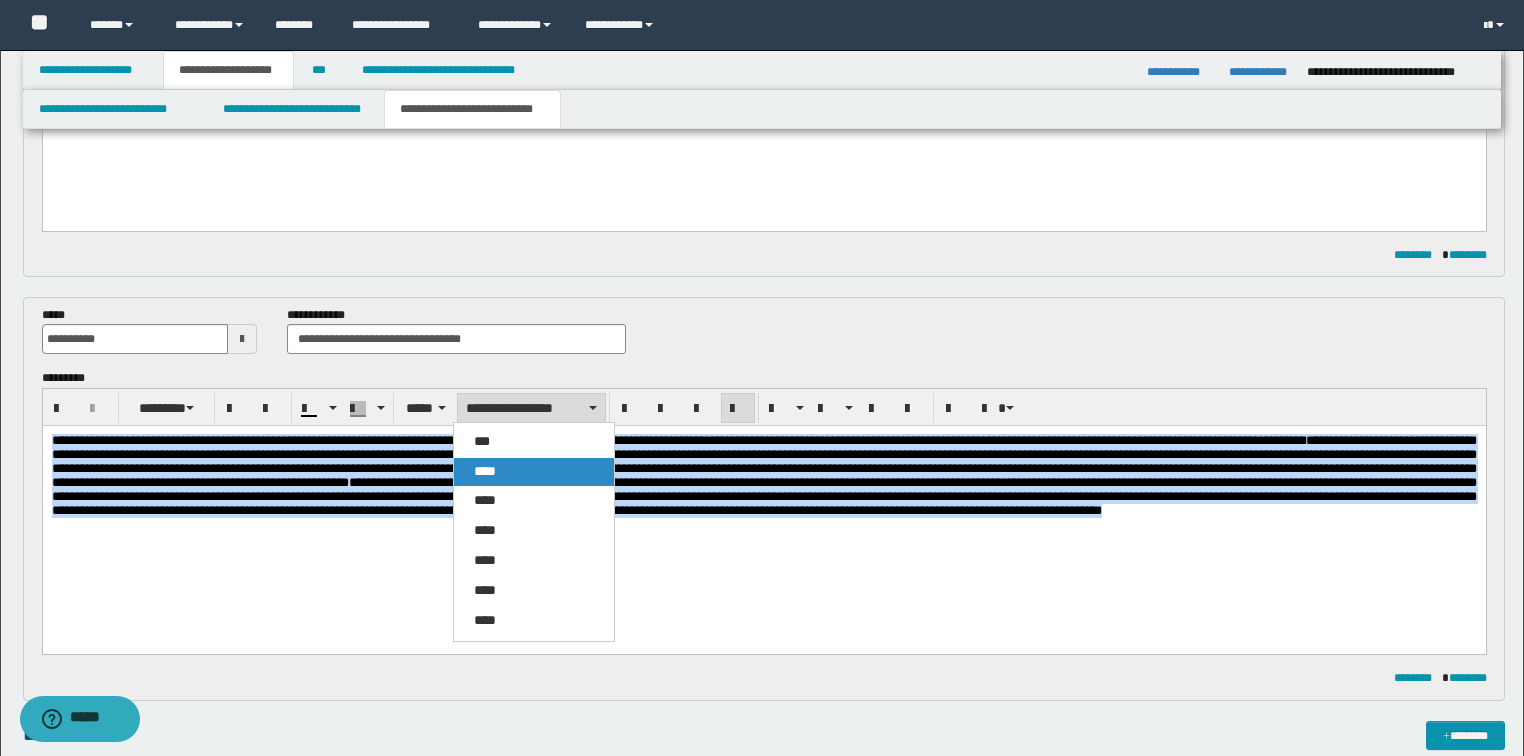 drag, startPoint x: 468, startPoint y: 470, endPoint x: 550, endPoint y: 30, distance: 447.57568 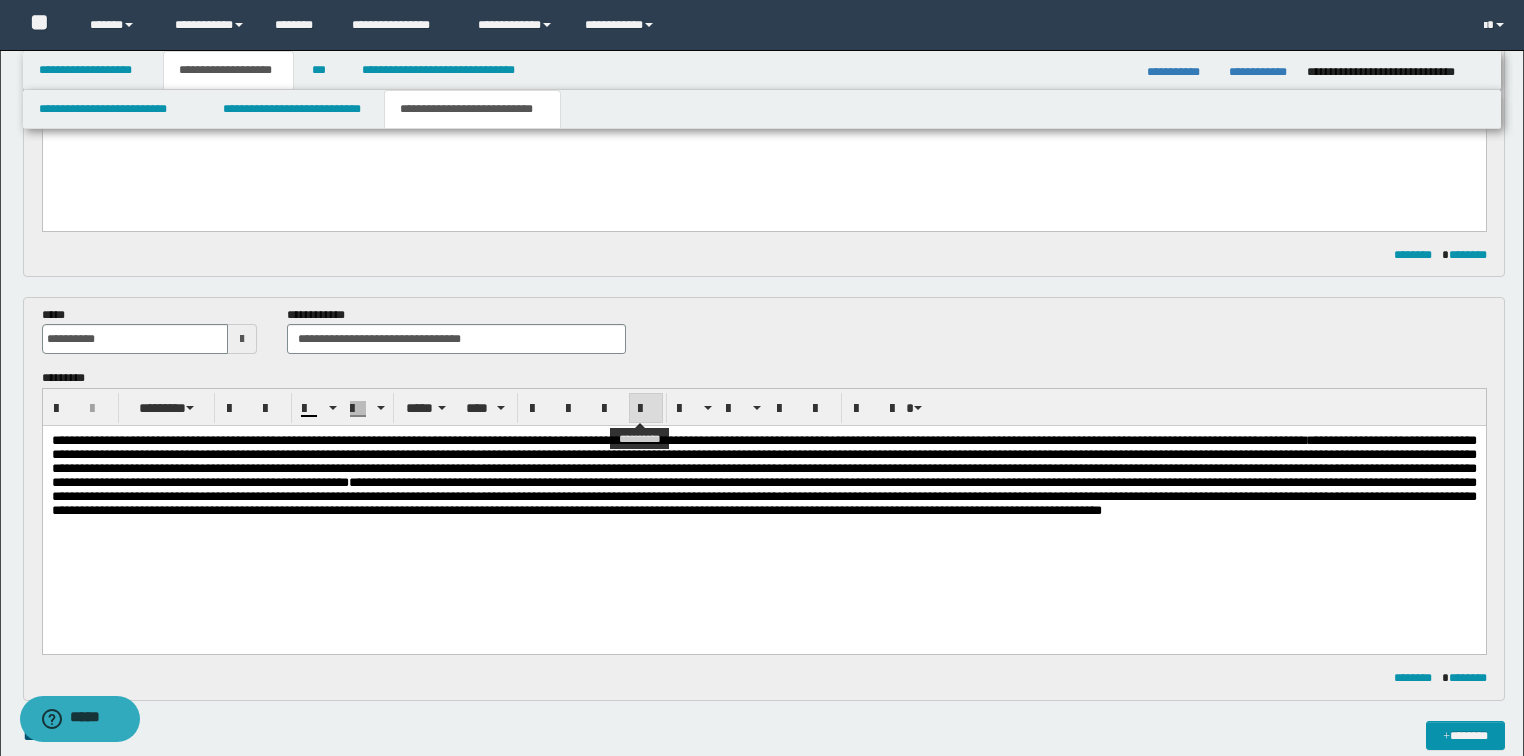 click at bounding box center [646, 409] 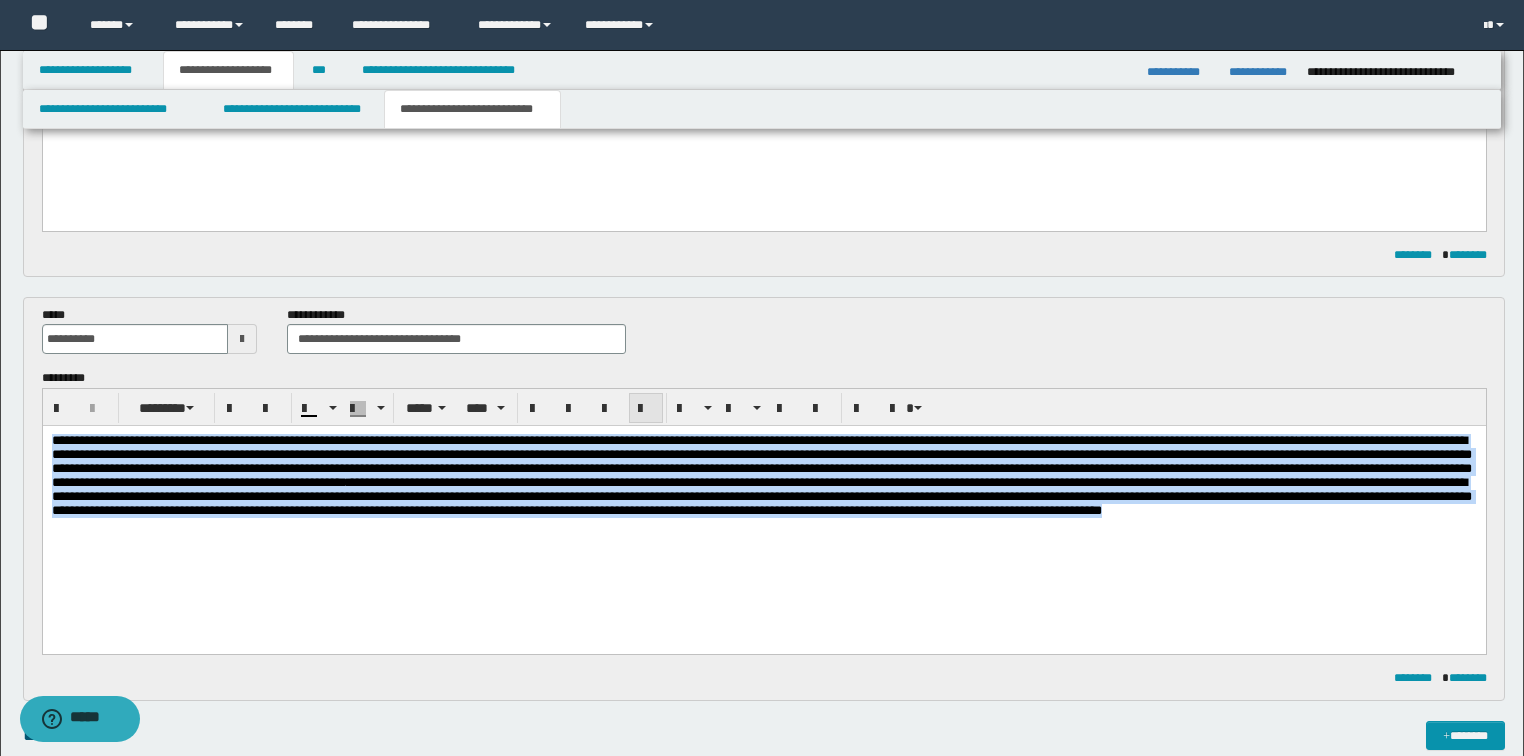click at bounding box center (646, 409) 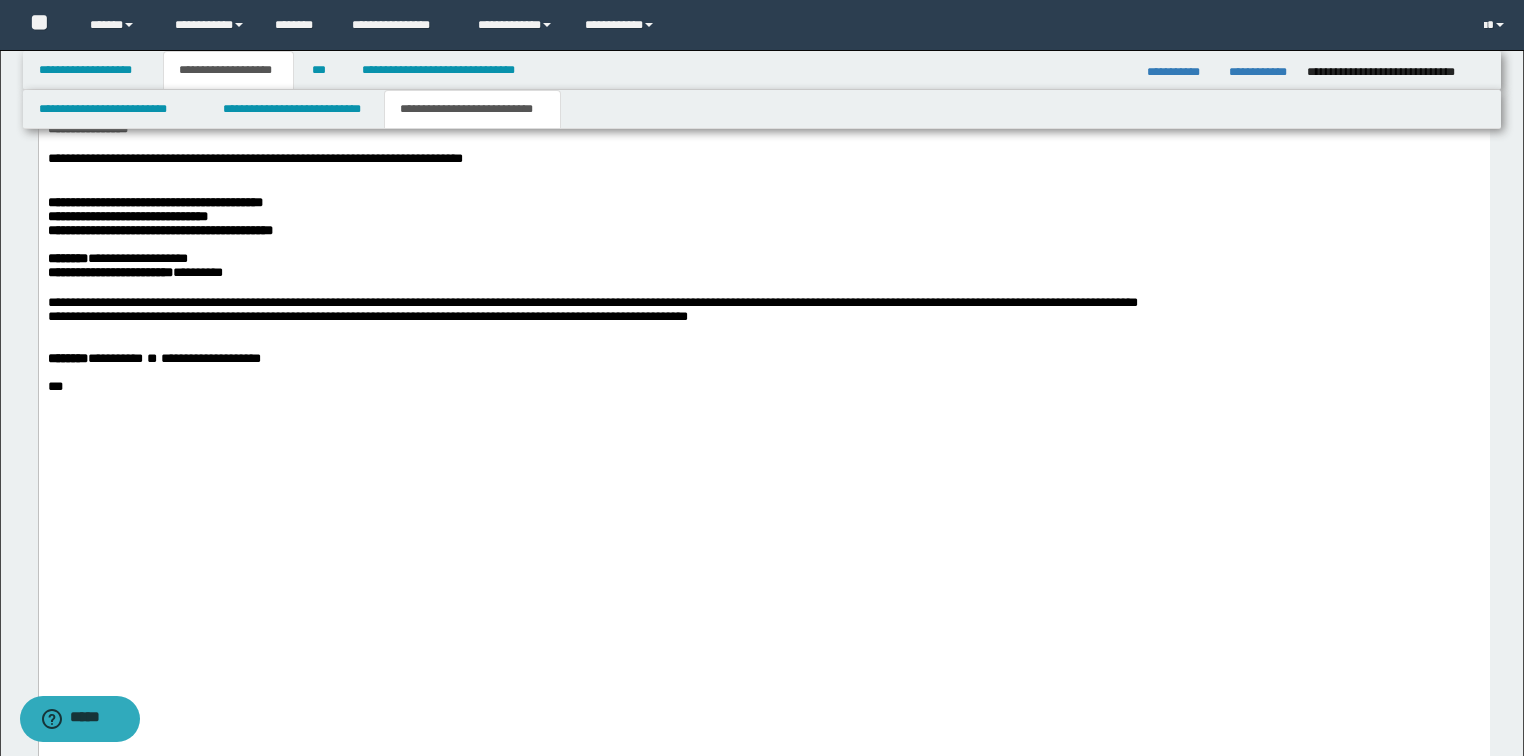 scroll, scrollTop: 5200, scrollLeft: 0, axis: vertical 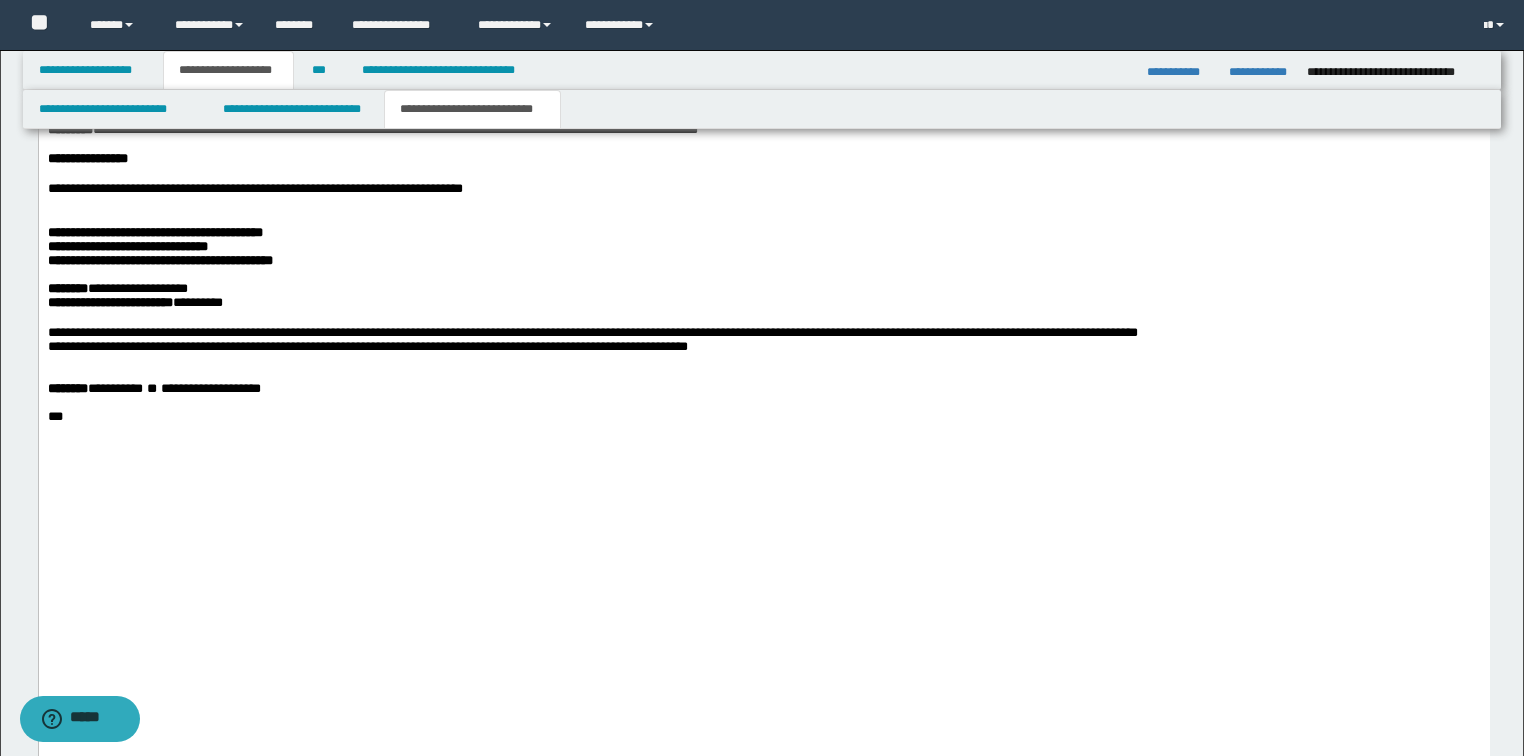click at bounding box center [763, 45] 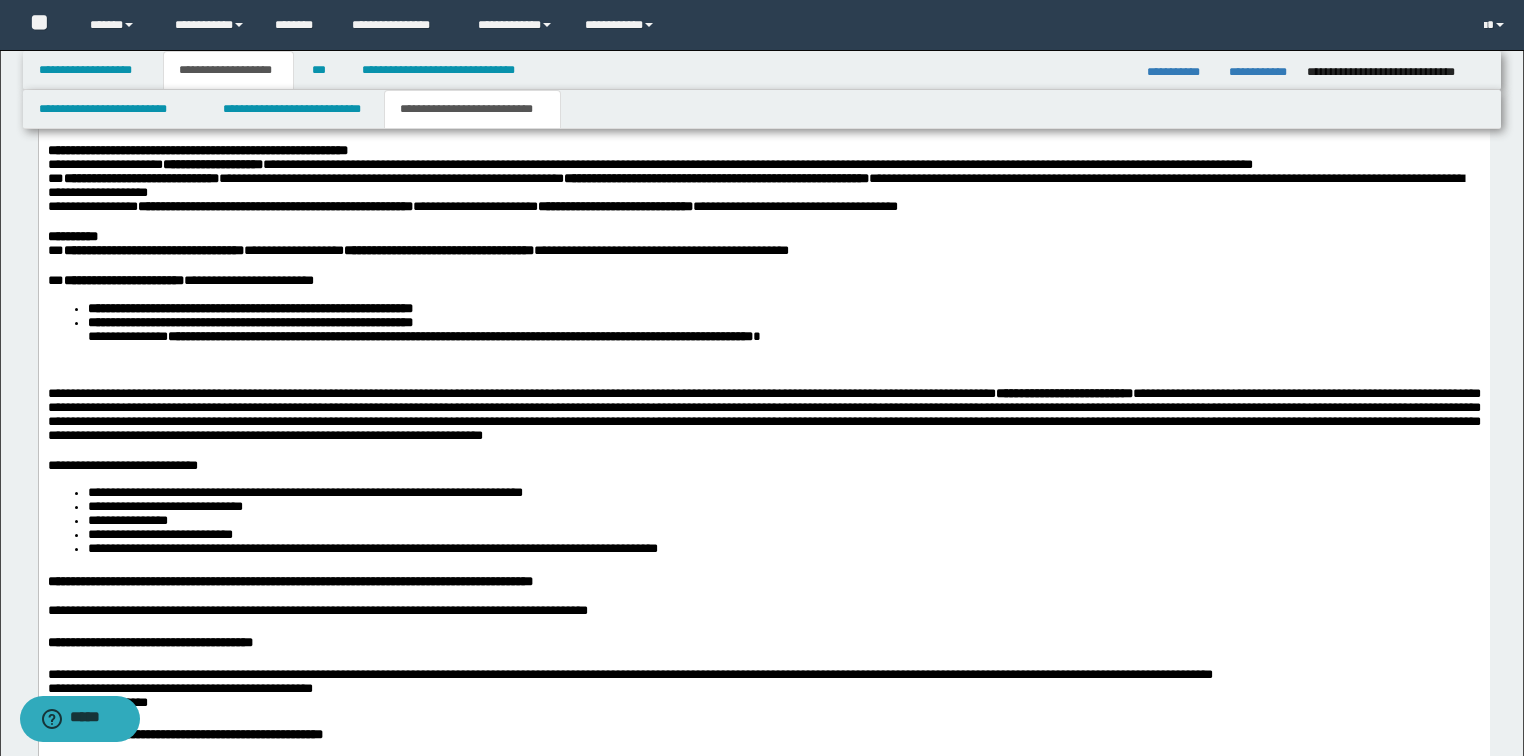 scroll, scrollTop: 2960, scrollLeft: 0, axis: vertical 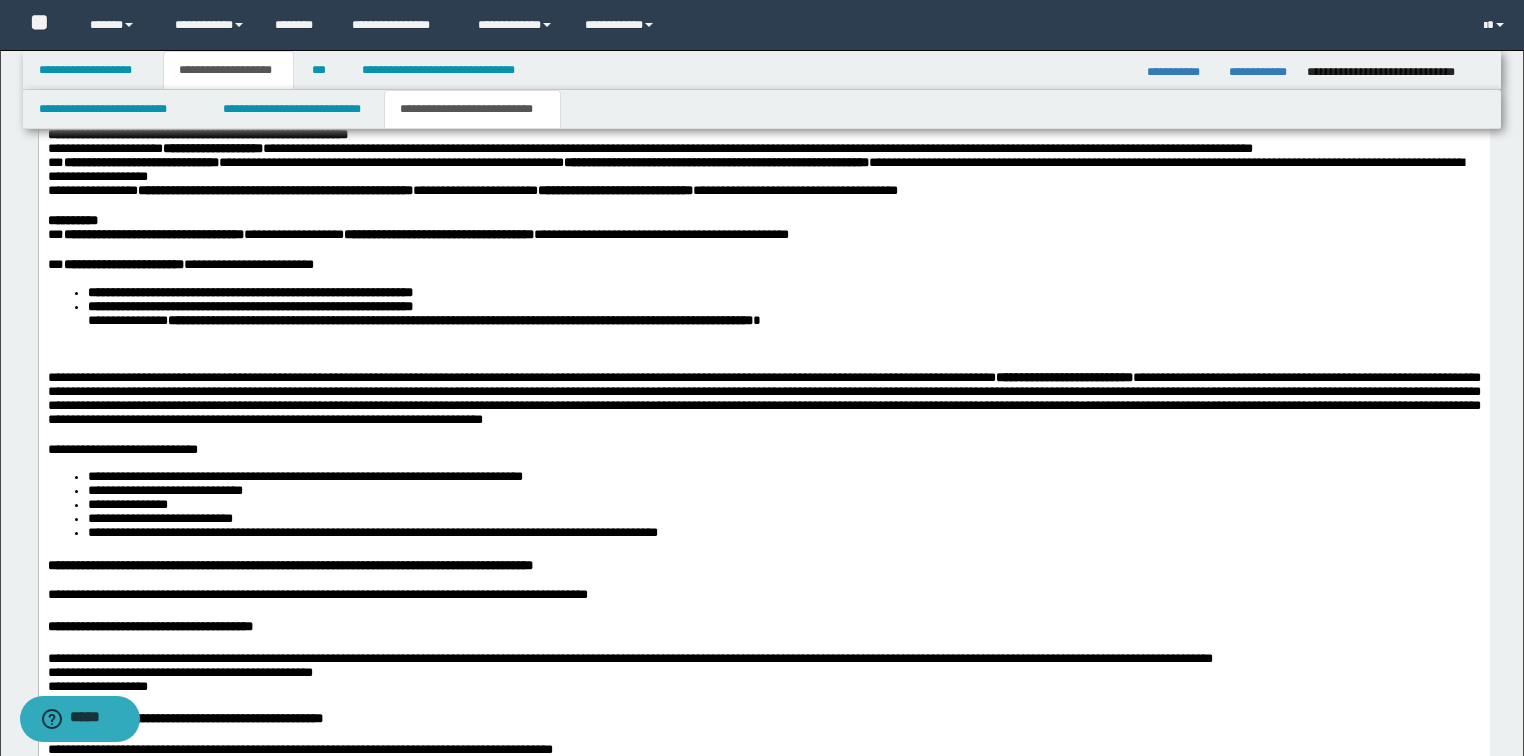 click at bounding box center (763, 364) 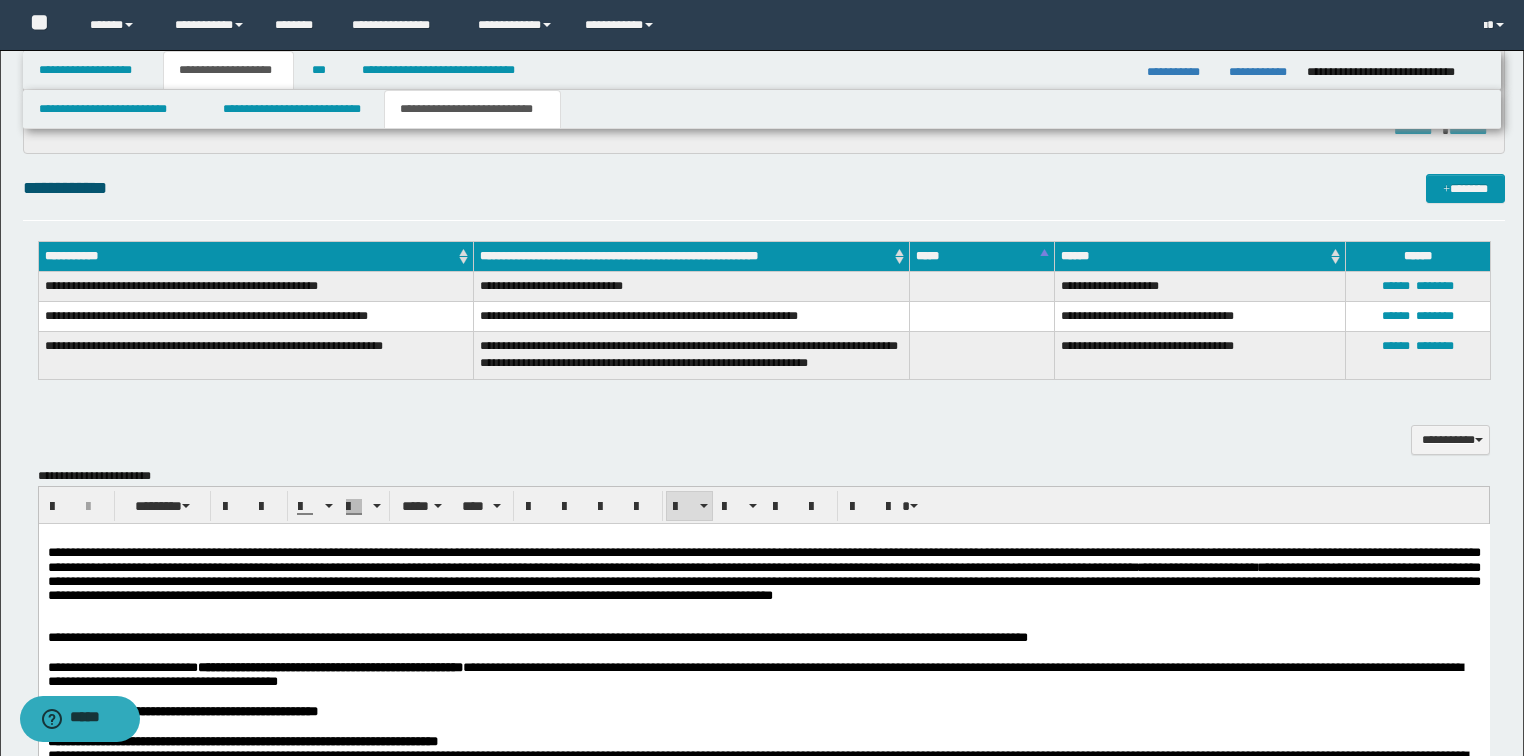 scroll, scrollTop: 2000, scrollLeft: 0, axis: vertical 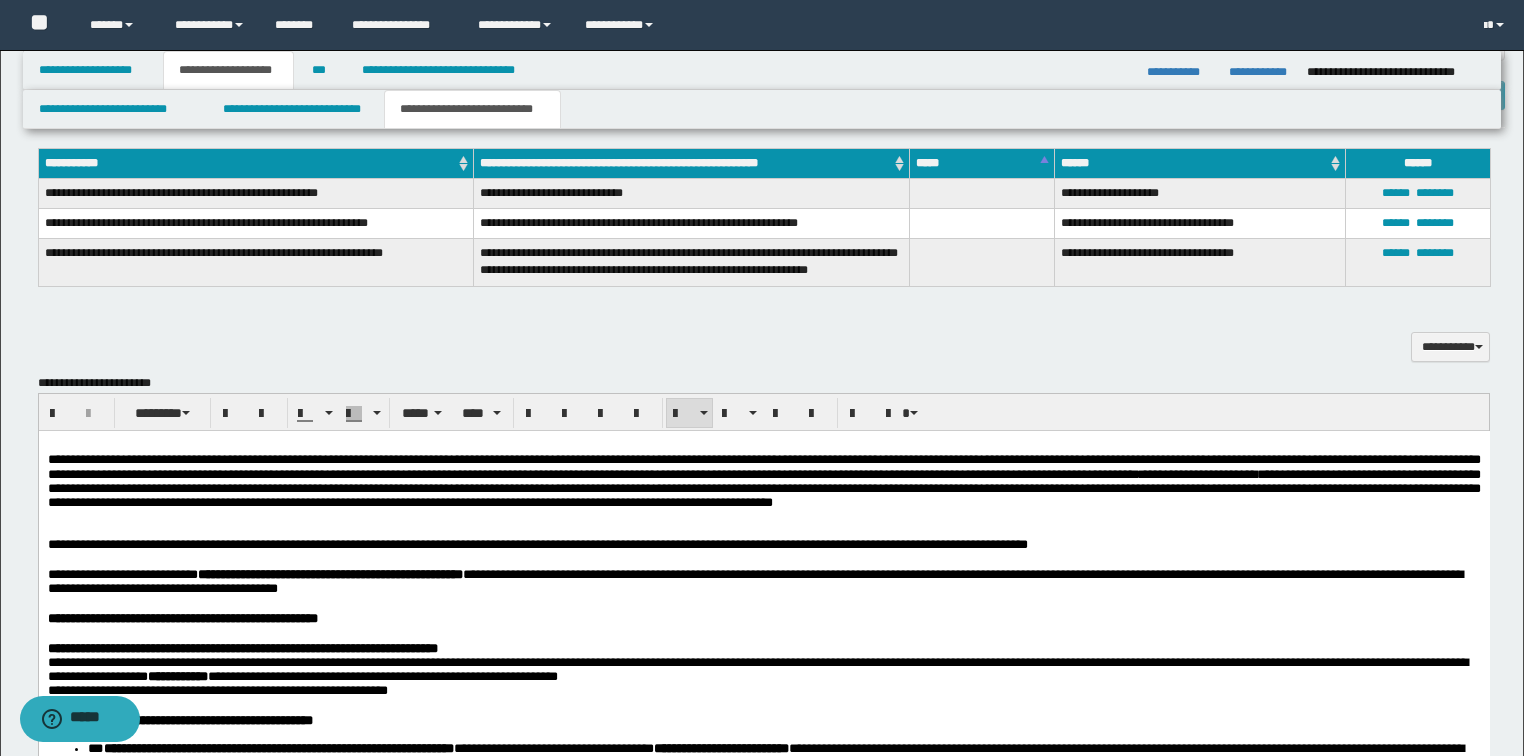 click at bounding box center [763, 516] 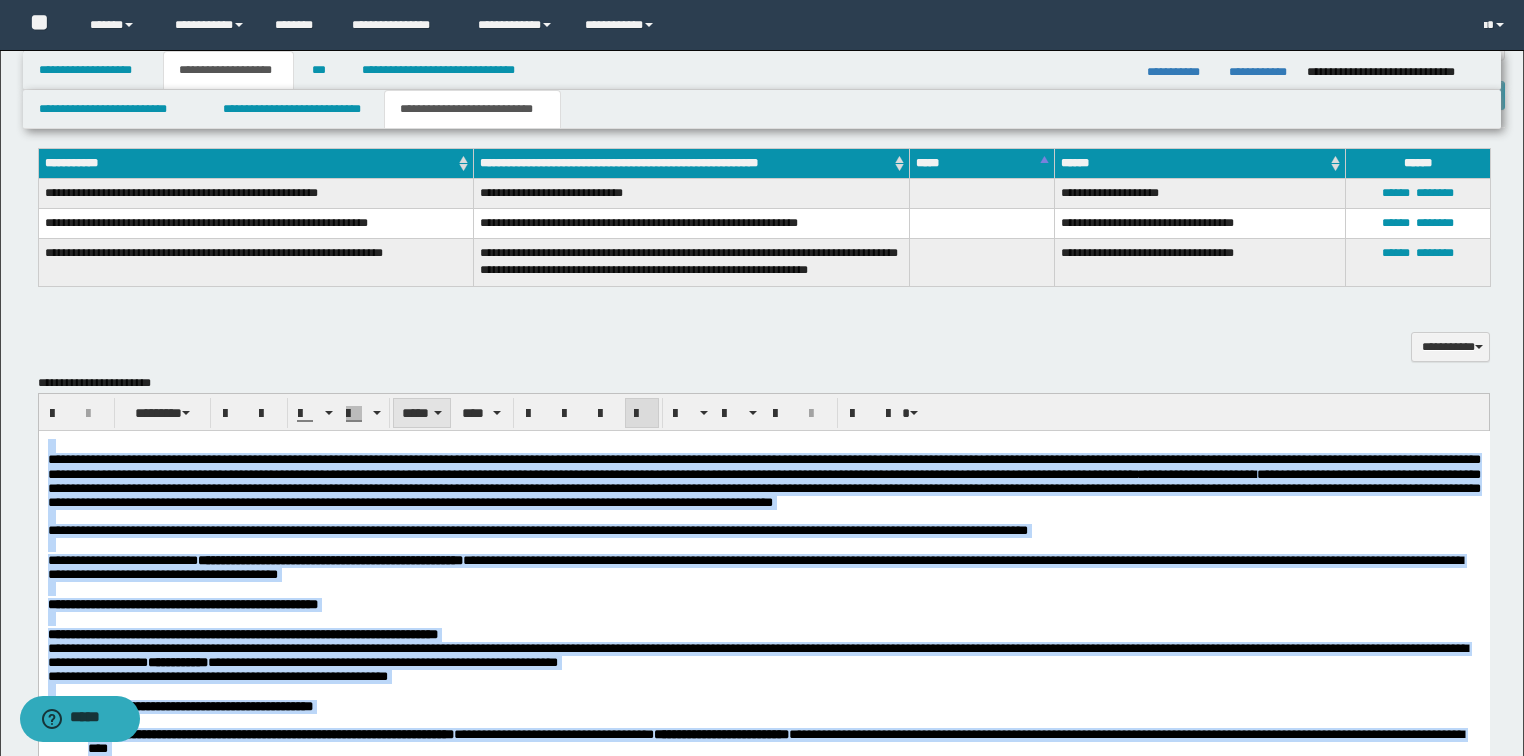 click on "*****" at bounding box center [422, 413] 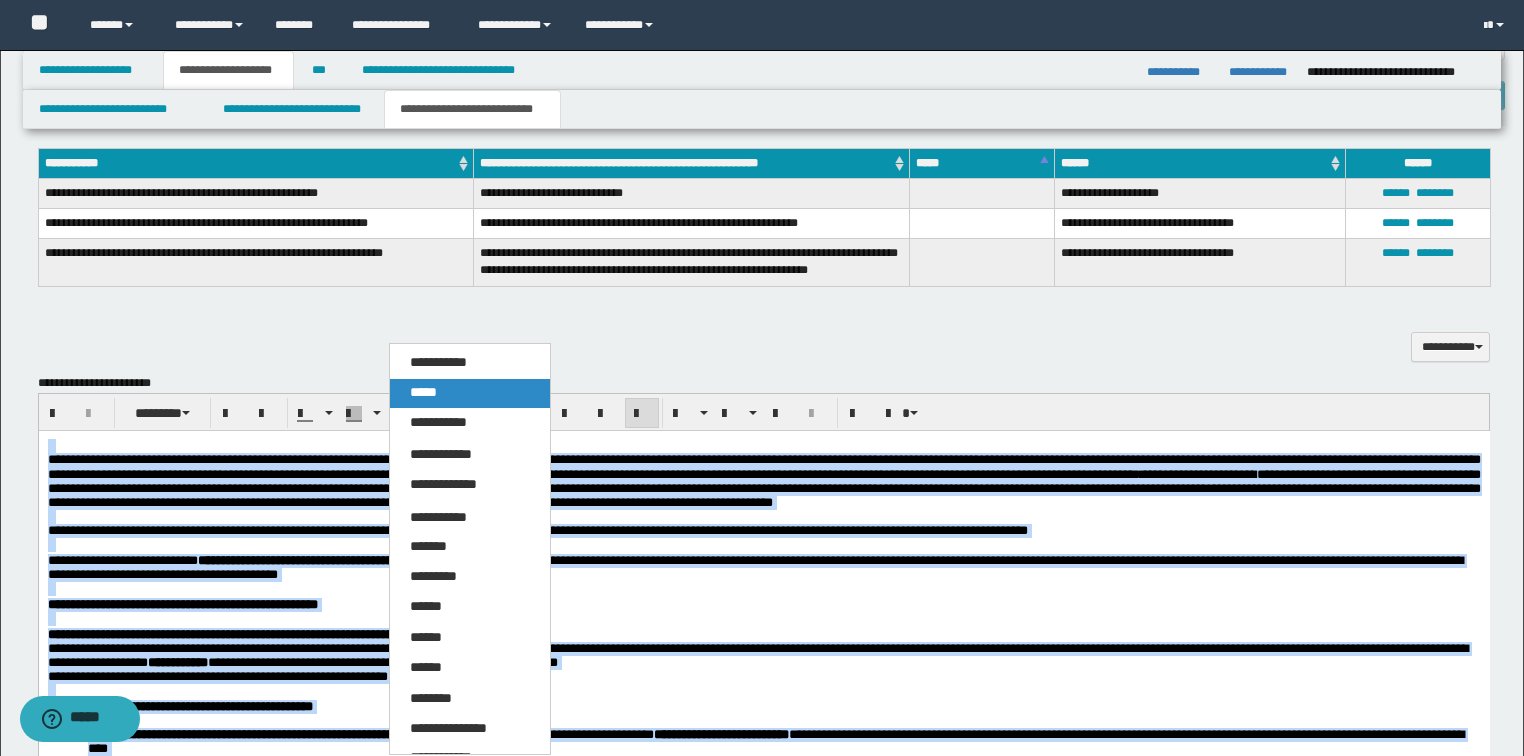 click on "*****" at bounding box center (423, 392) 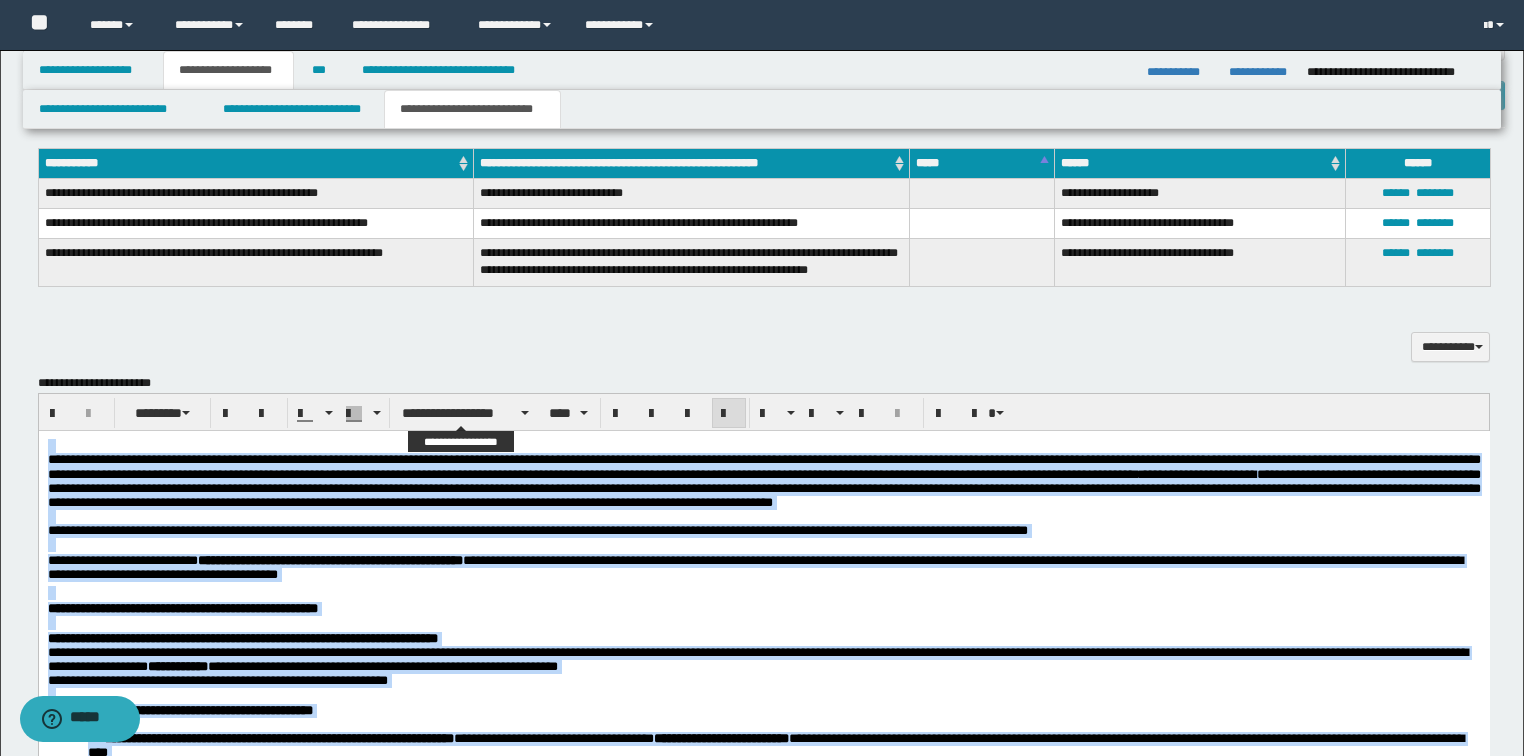 click on "**********" at bounding box center (465, 413) 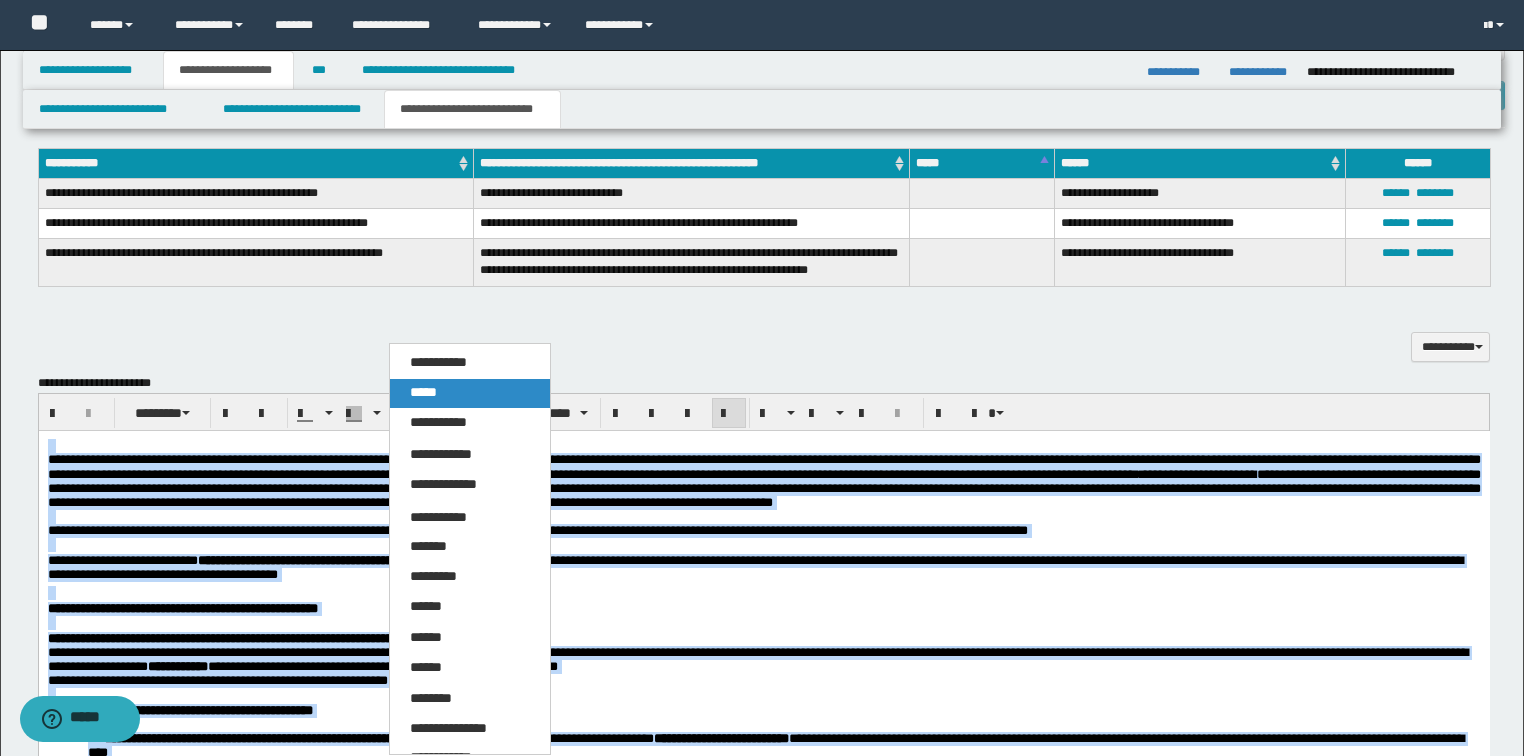 click on "*****" at bounding box center (423, 392) 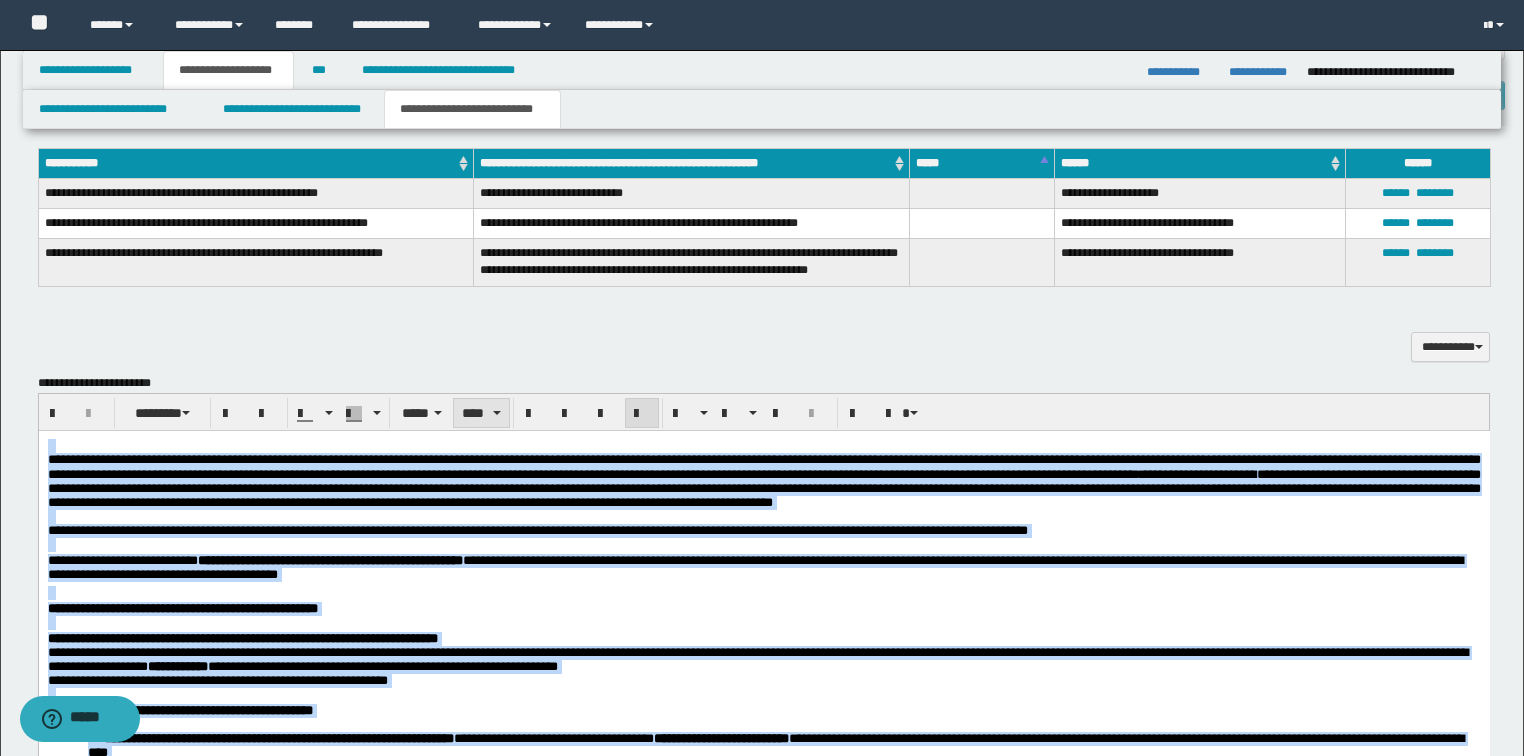 click on "****" at bounding box center (481, 413) 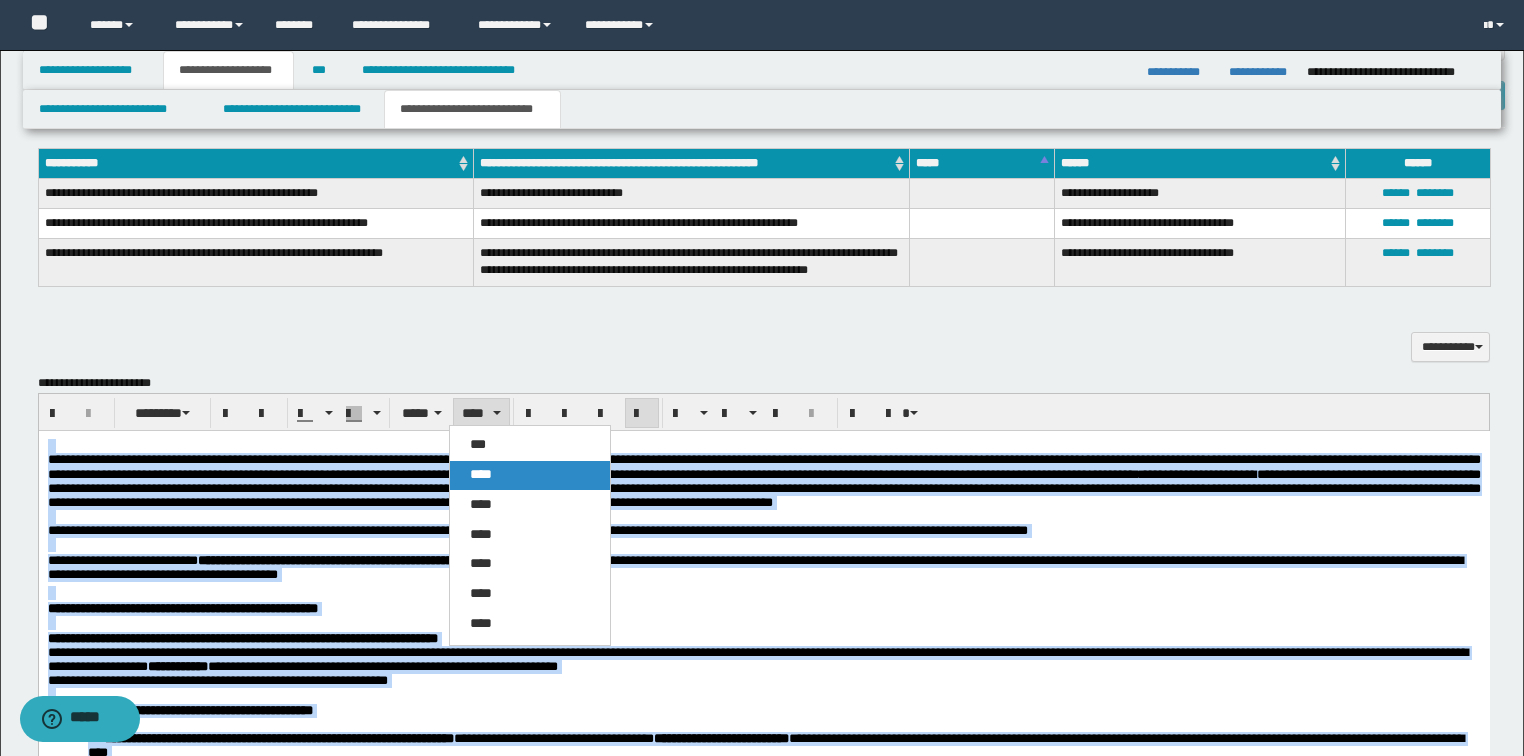 click on "****" at bounding box center [481, 474] 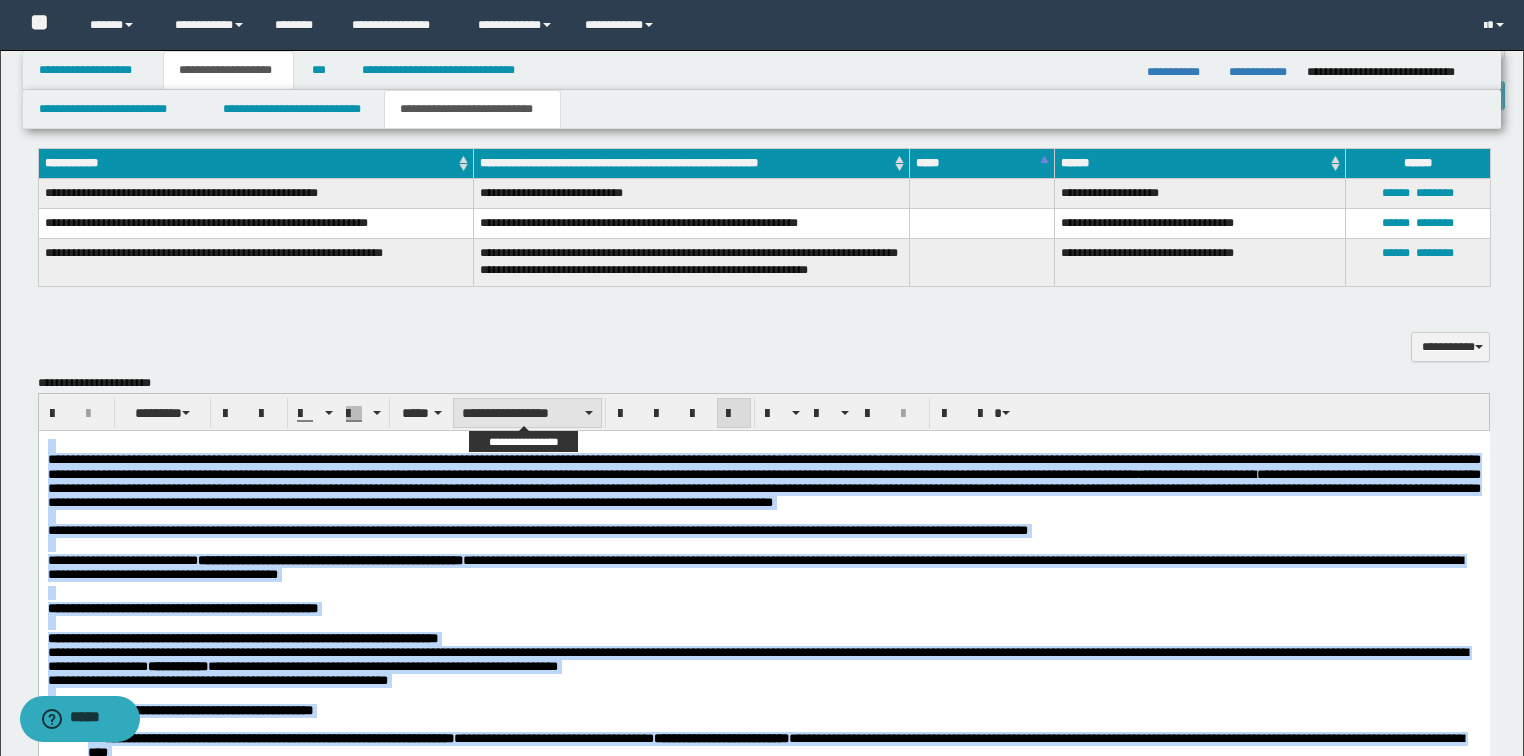 click on "**********" at bounding box center (527, 413) 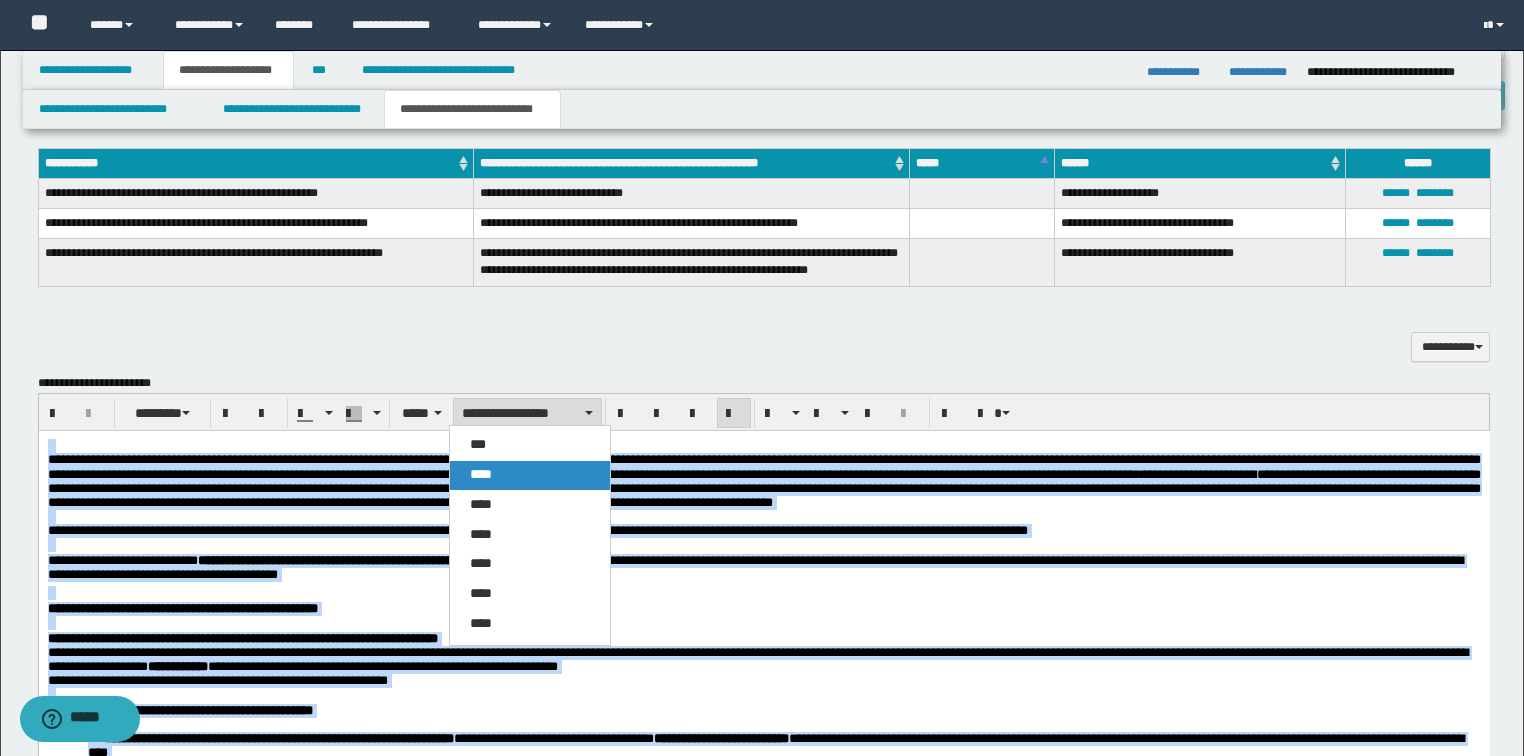 click on "****" at bounding box center (481, 474) 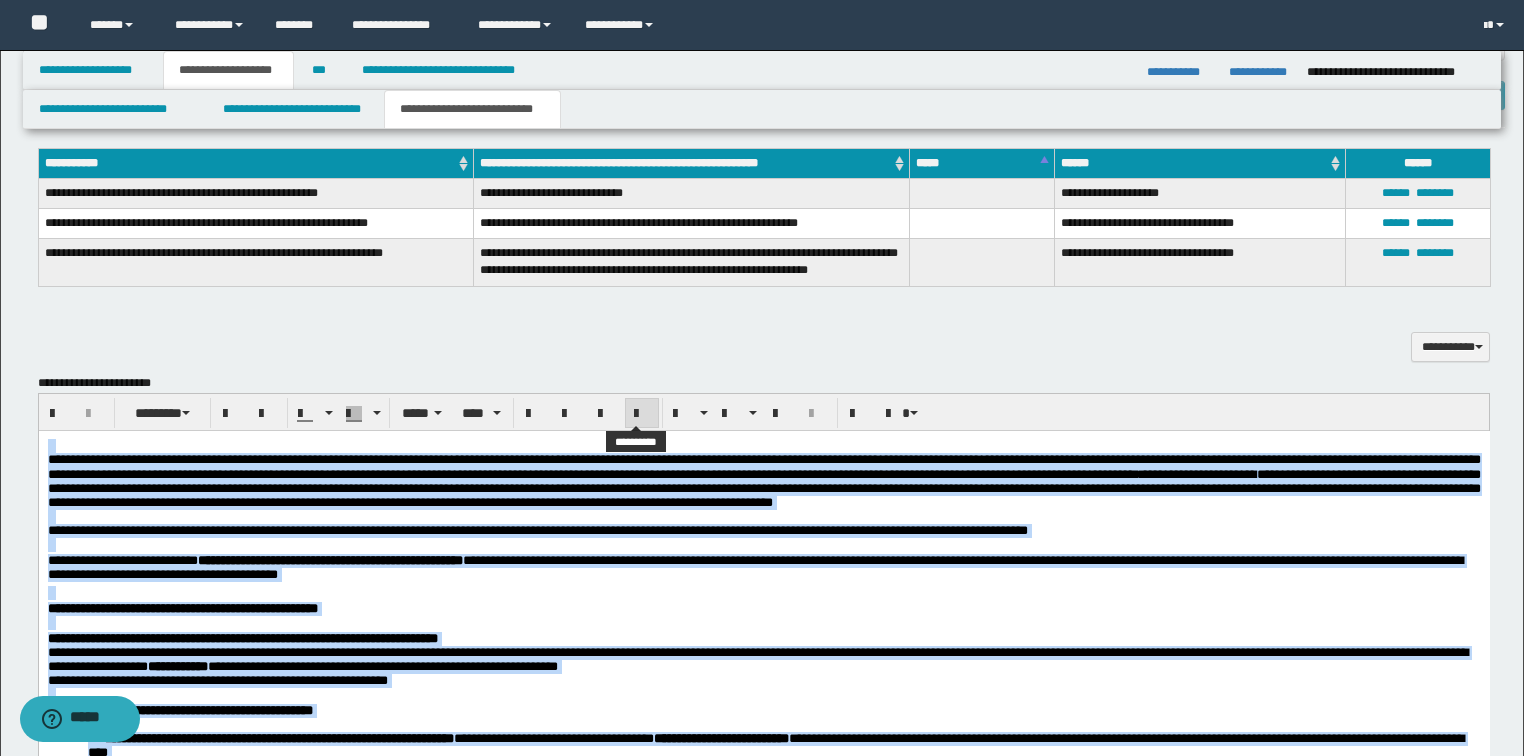 click at bounding box center (642, 413) 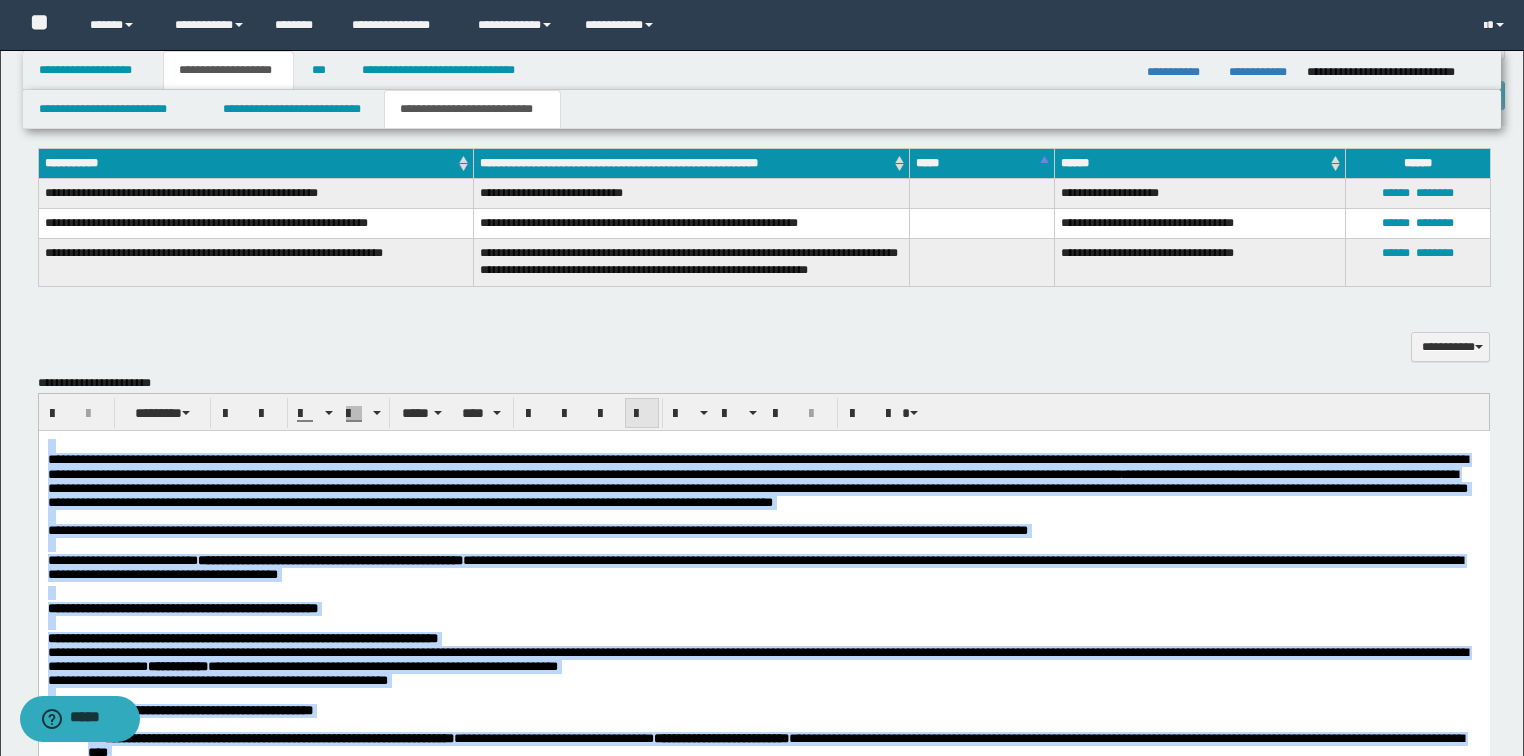 click at bounding box center [642, 413] 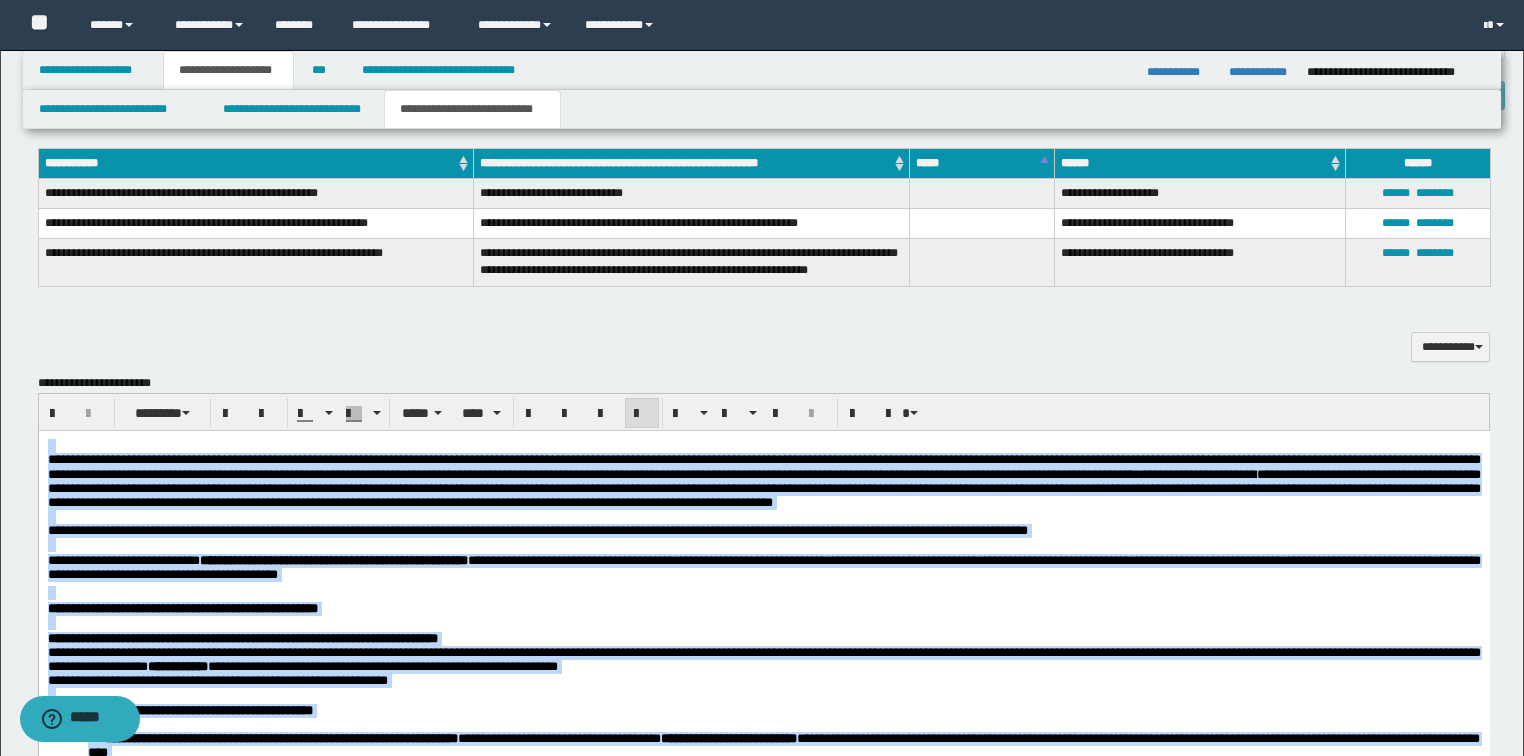 scroll, scrollTop: 1920, scrollLeft: 0, axis: vertical 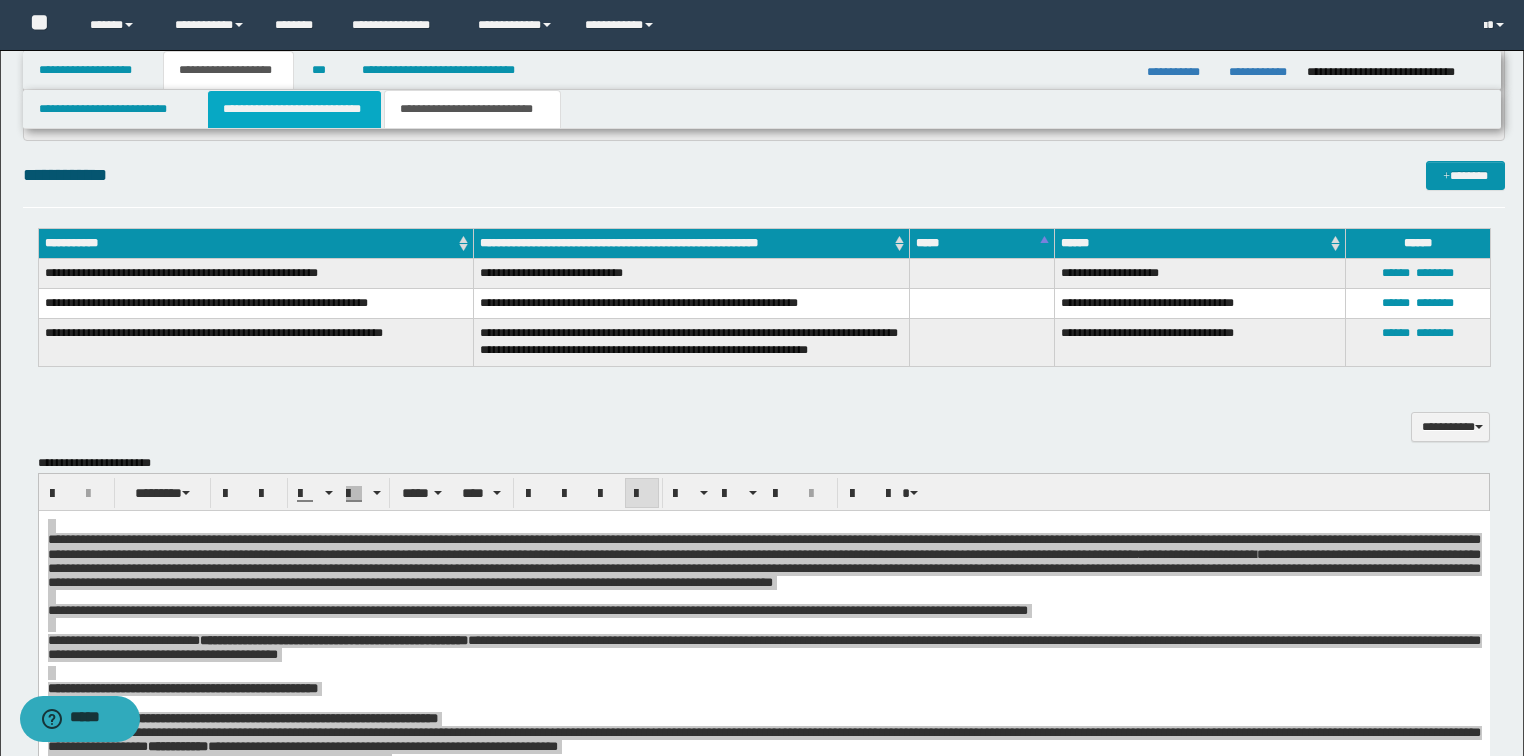 drag, startPoint x: 271, startPoint y: 111, endPoint x: 213, endPoint y: 2001, distance: 1890.8898 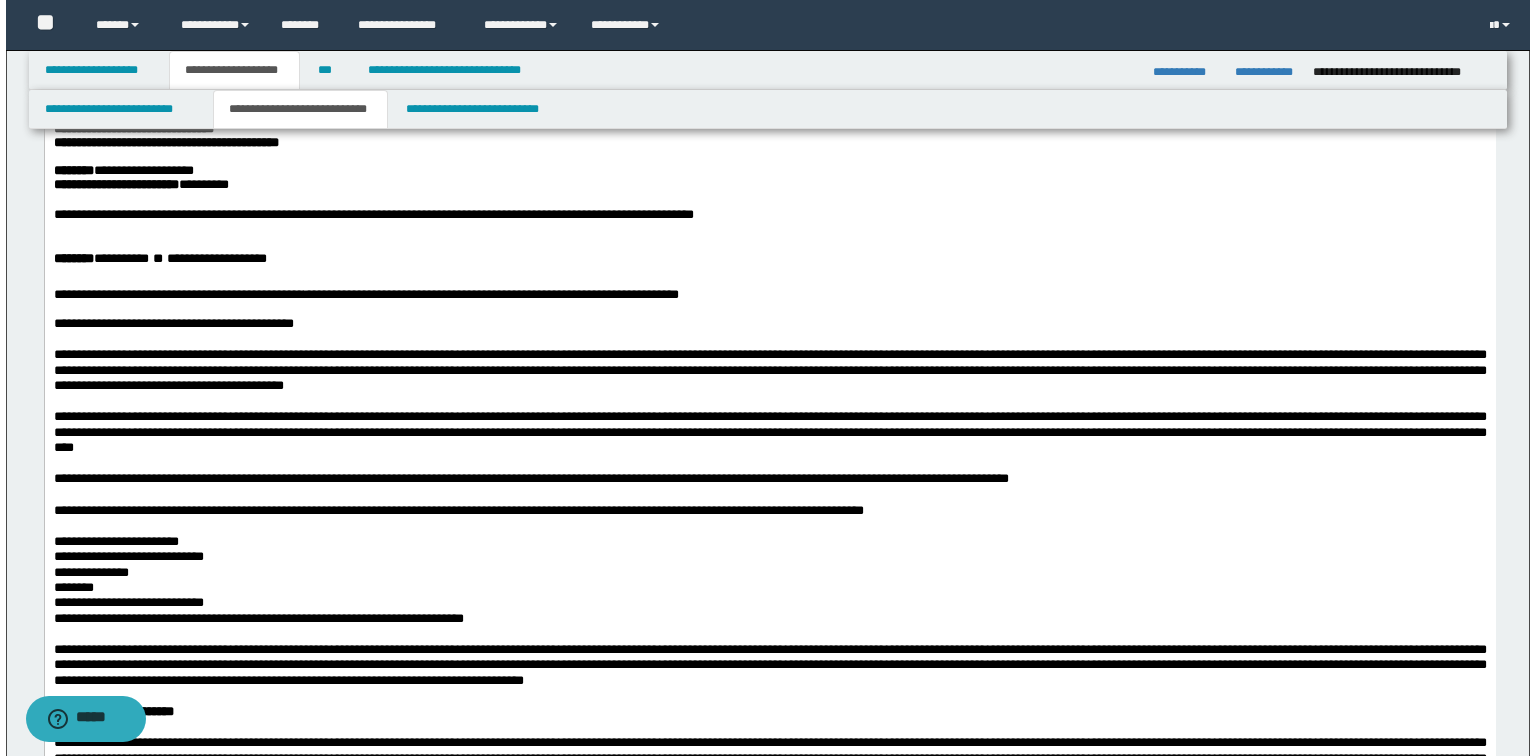 scroll, scrollTop: 320, scrollLeft: 0, axis: vertical 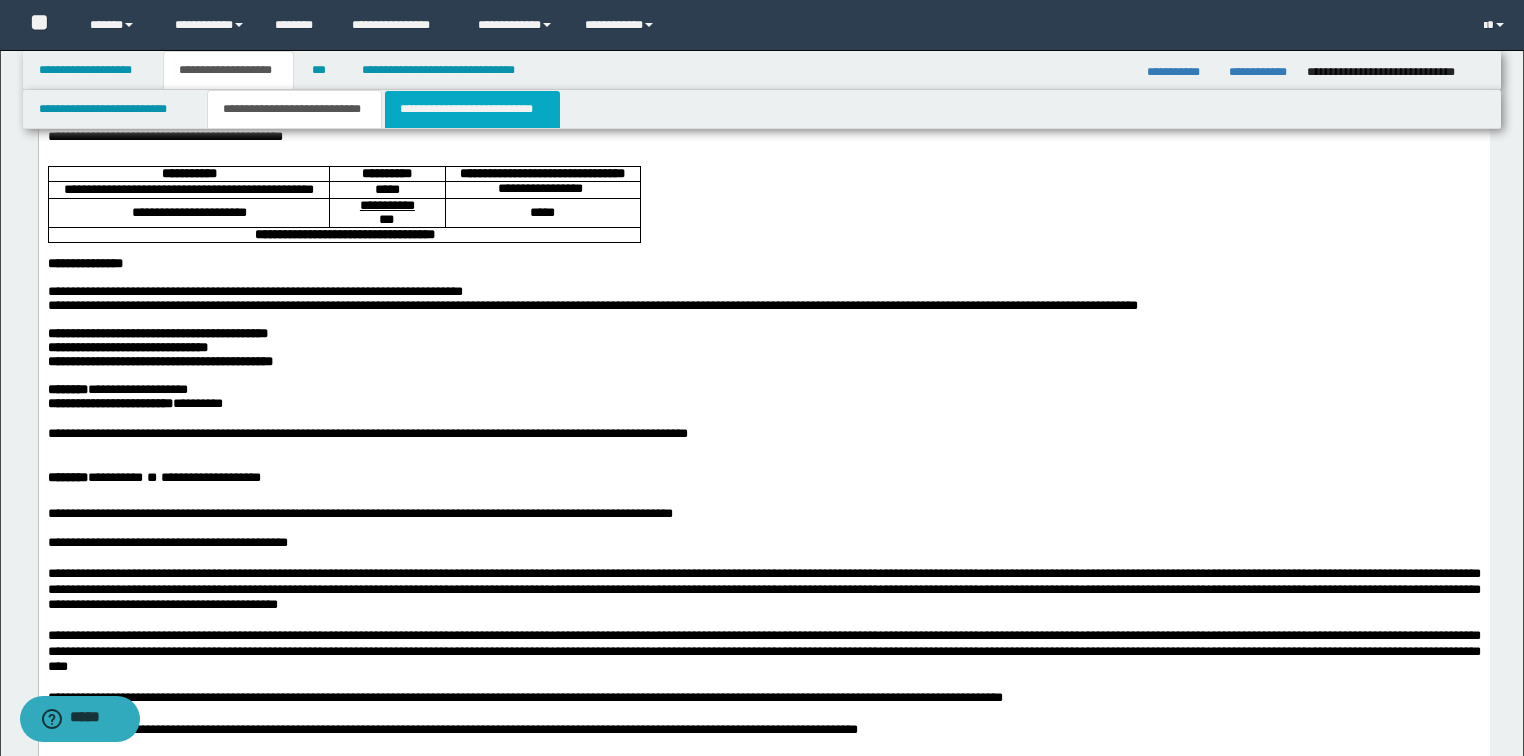 drag, startPoint x: 485, startPoint y: 100, endPoint x: 438, endPoint y: 105, distance: 47.26521 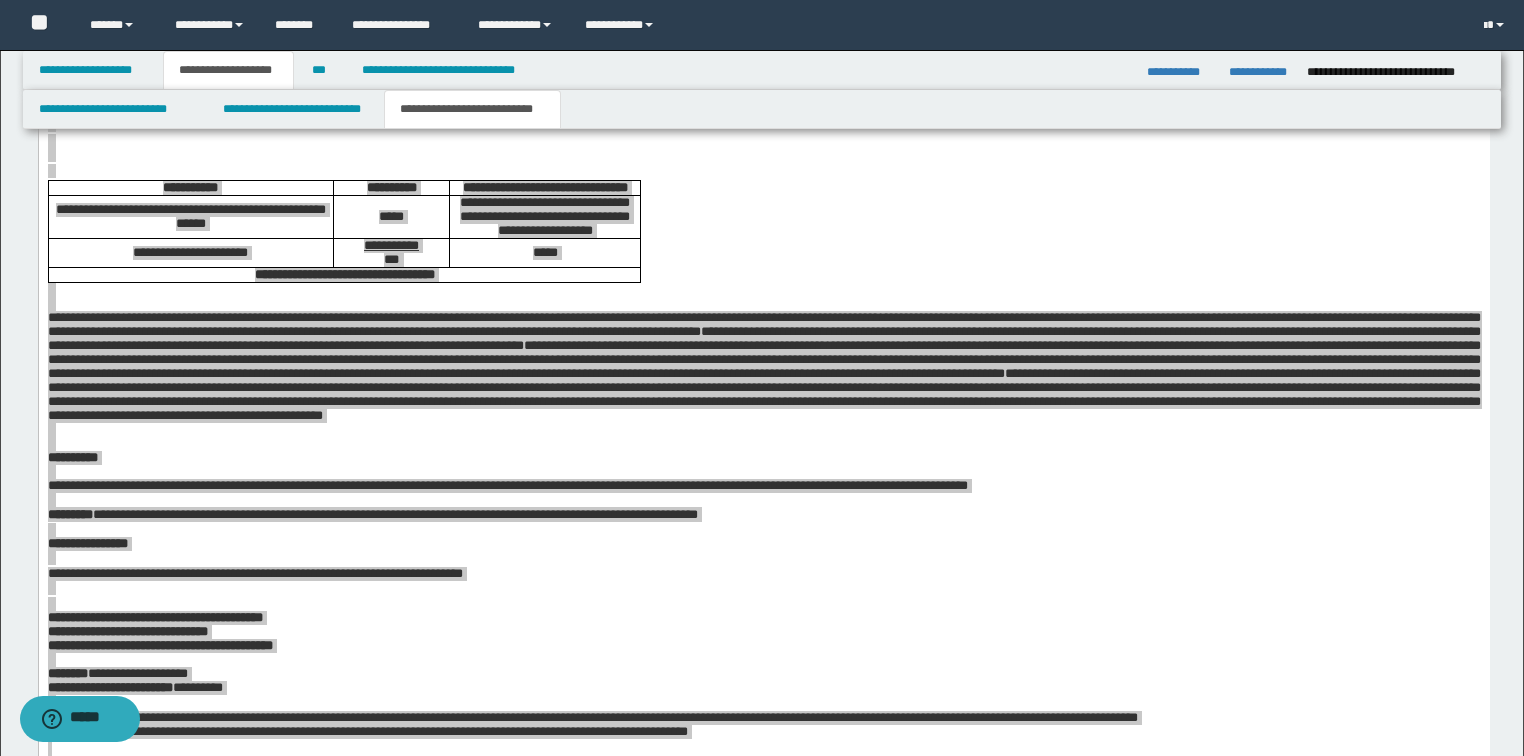 scroll, scrollTop: 4880, scrollLeft: 0, axis: vertical 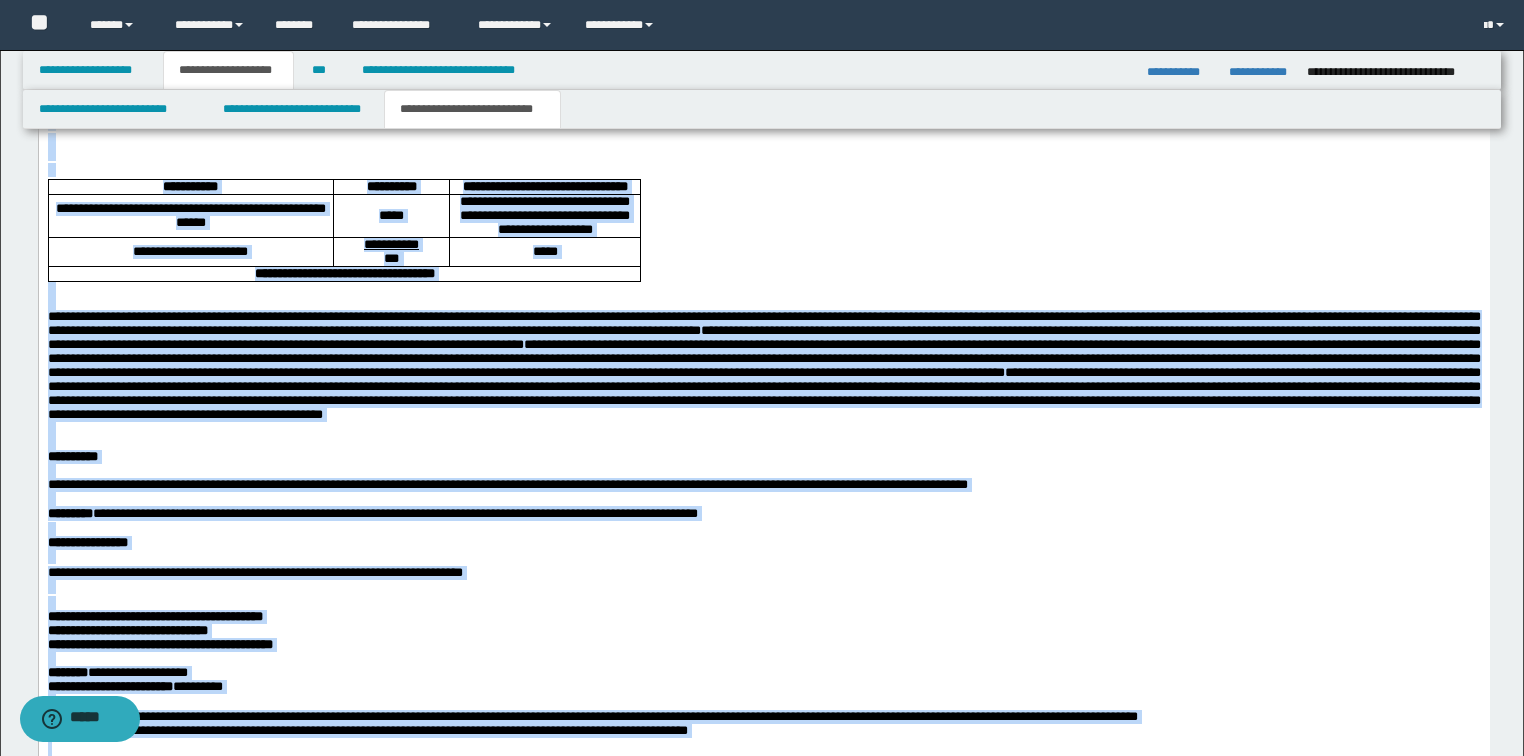 click at bounding box center [763, 171] 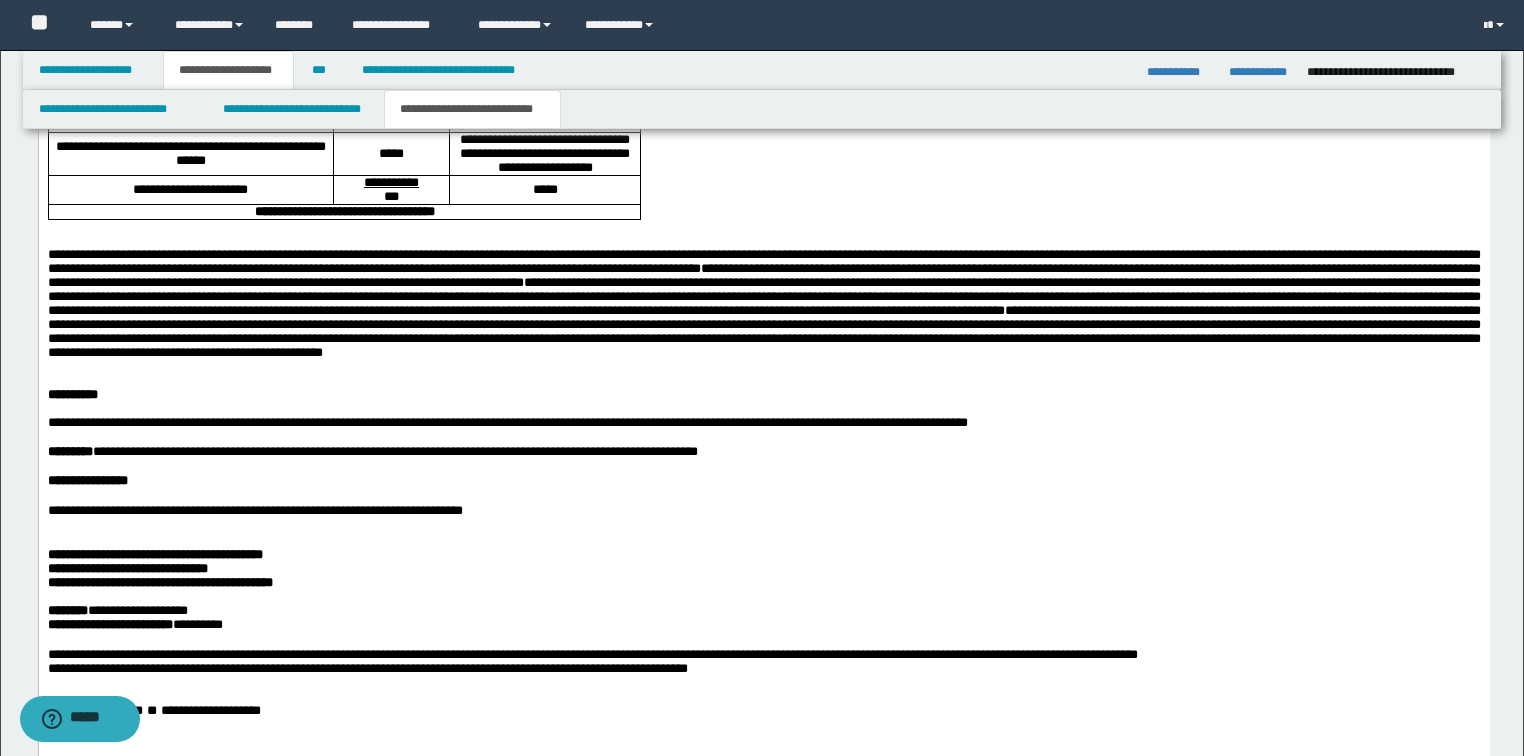 scroll, scrollTop: 5040, scrollLeft: 0, axis: vertical 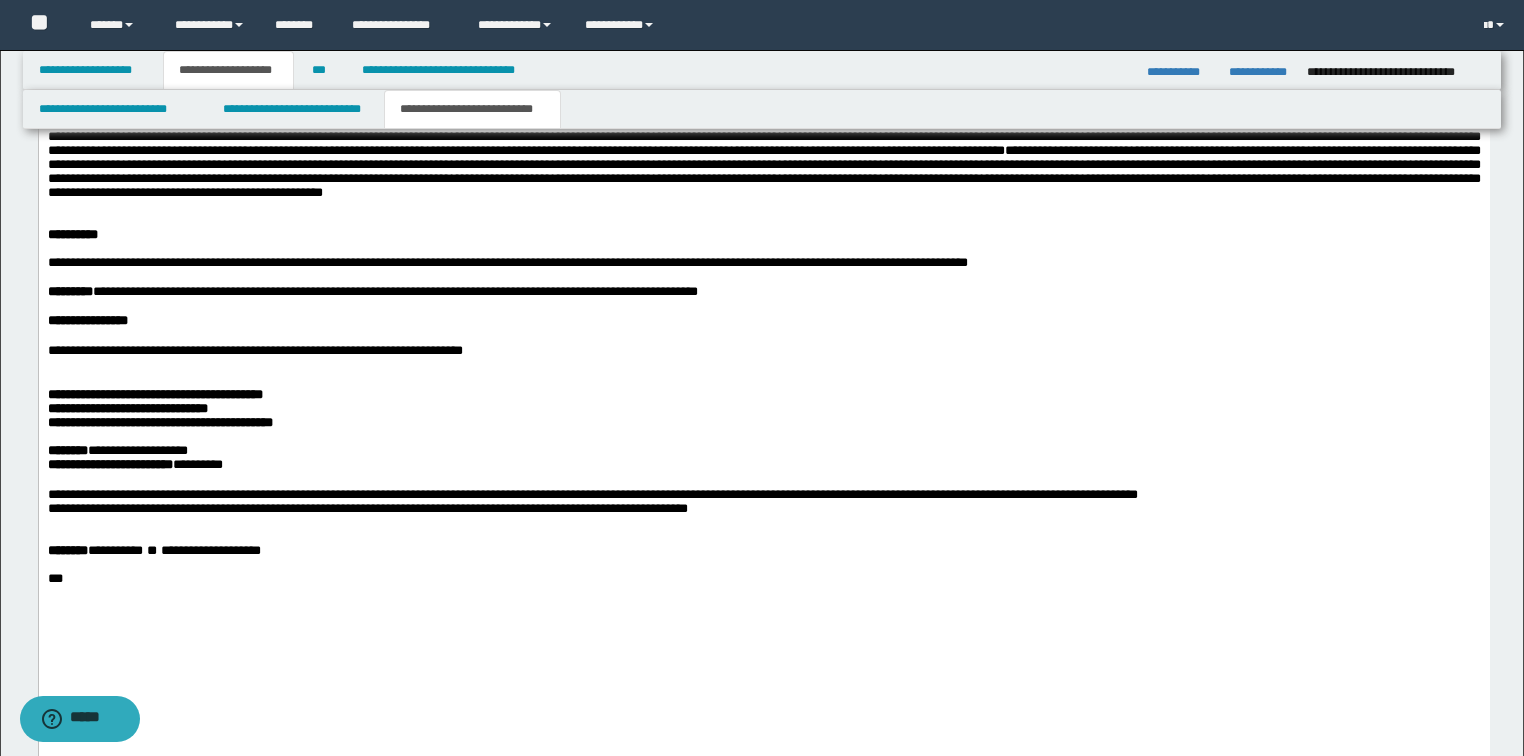 click at bounding box center (763, 81) 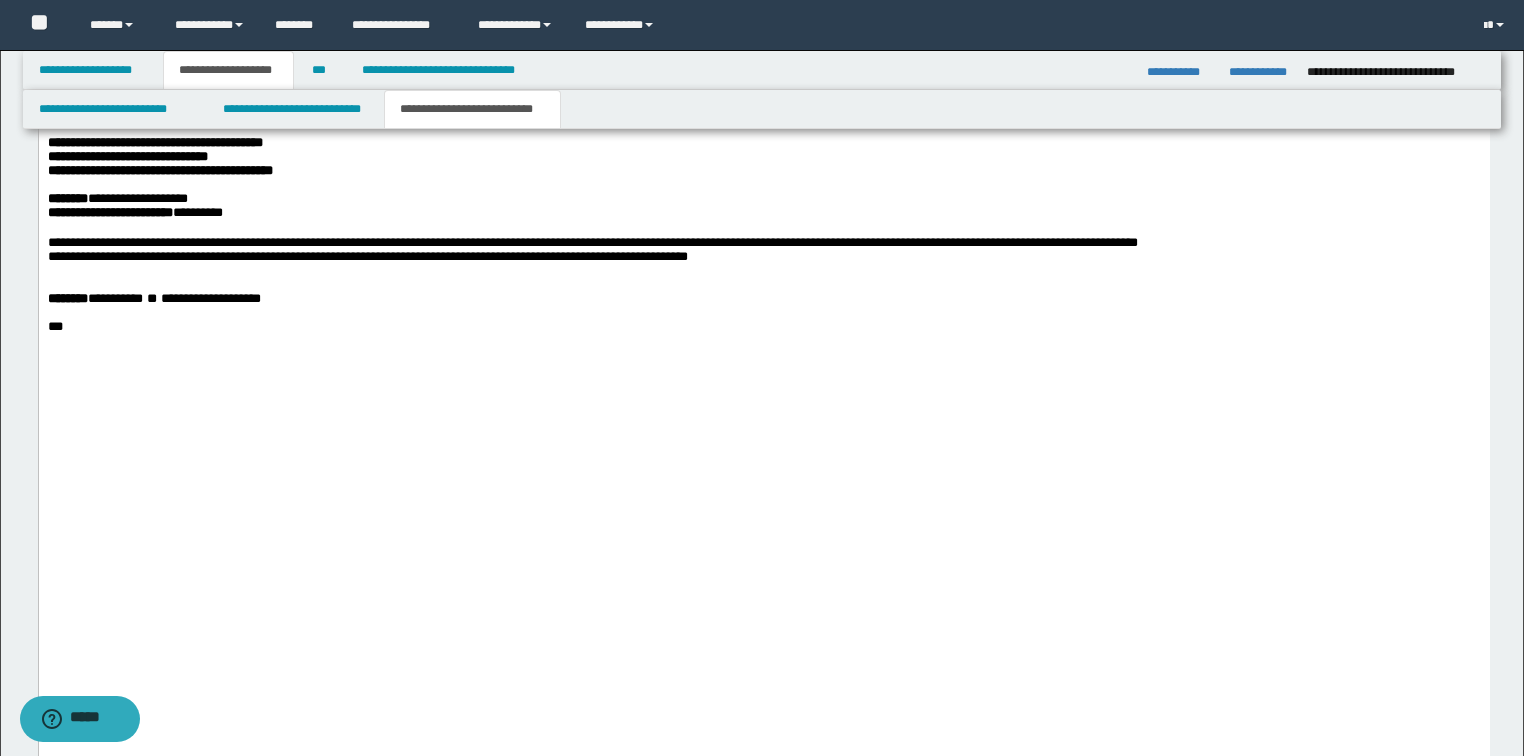 scroll, scrollTop: 5280, scrollLeft: 0, axis: vertical 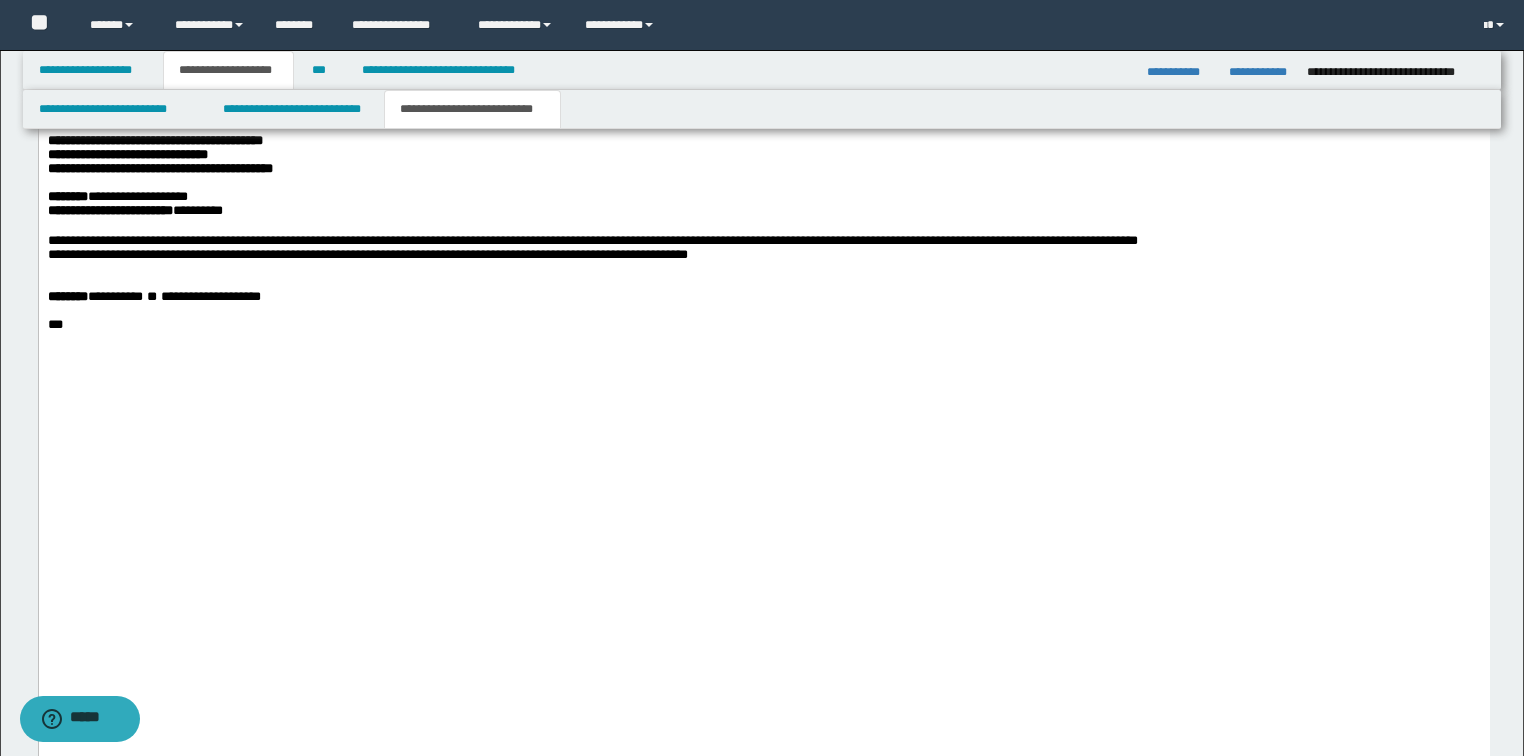 click at bounding box center [763, -33] 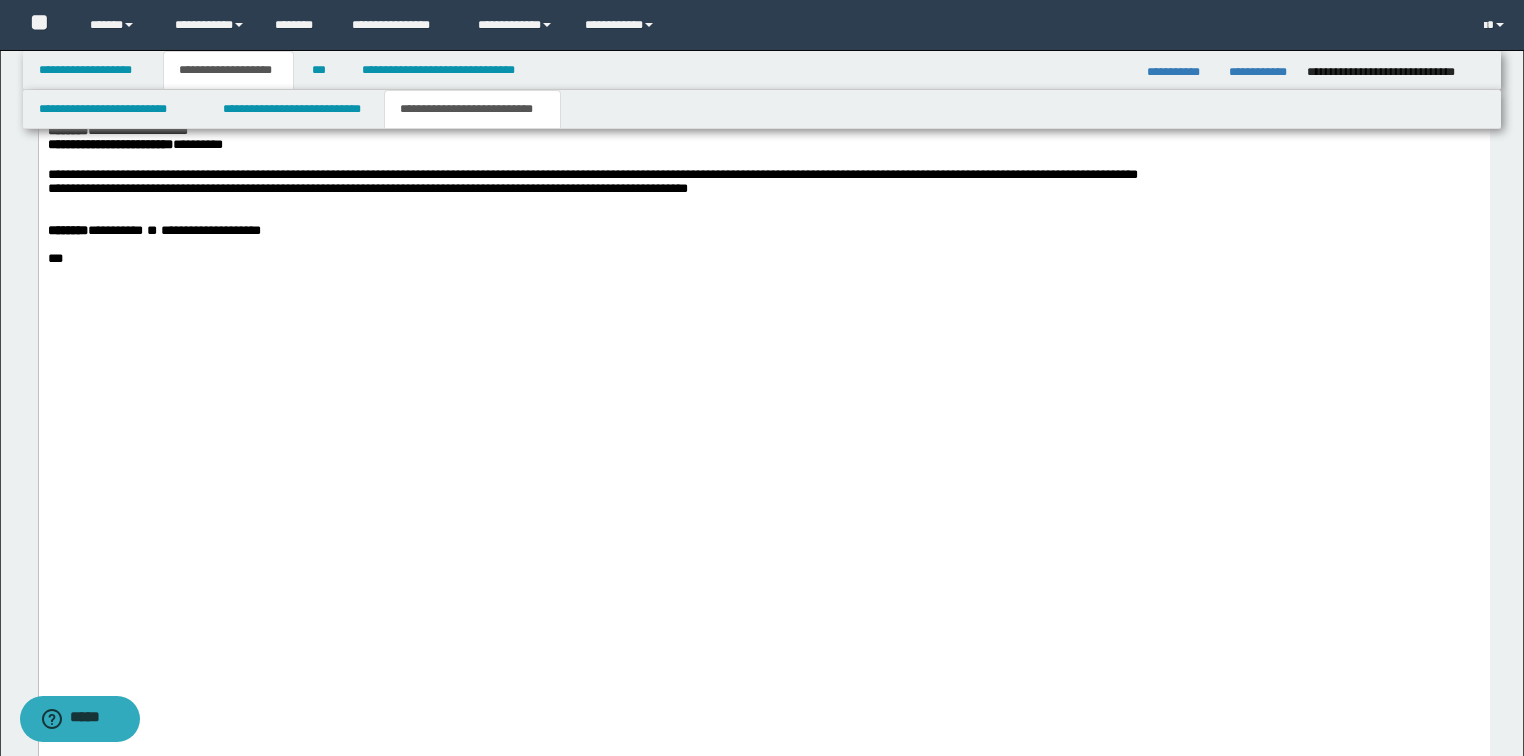 scroll, scrollTop: 5360, scrollLeft: 0, axis: vertical 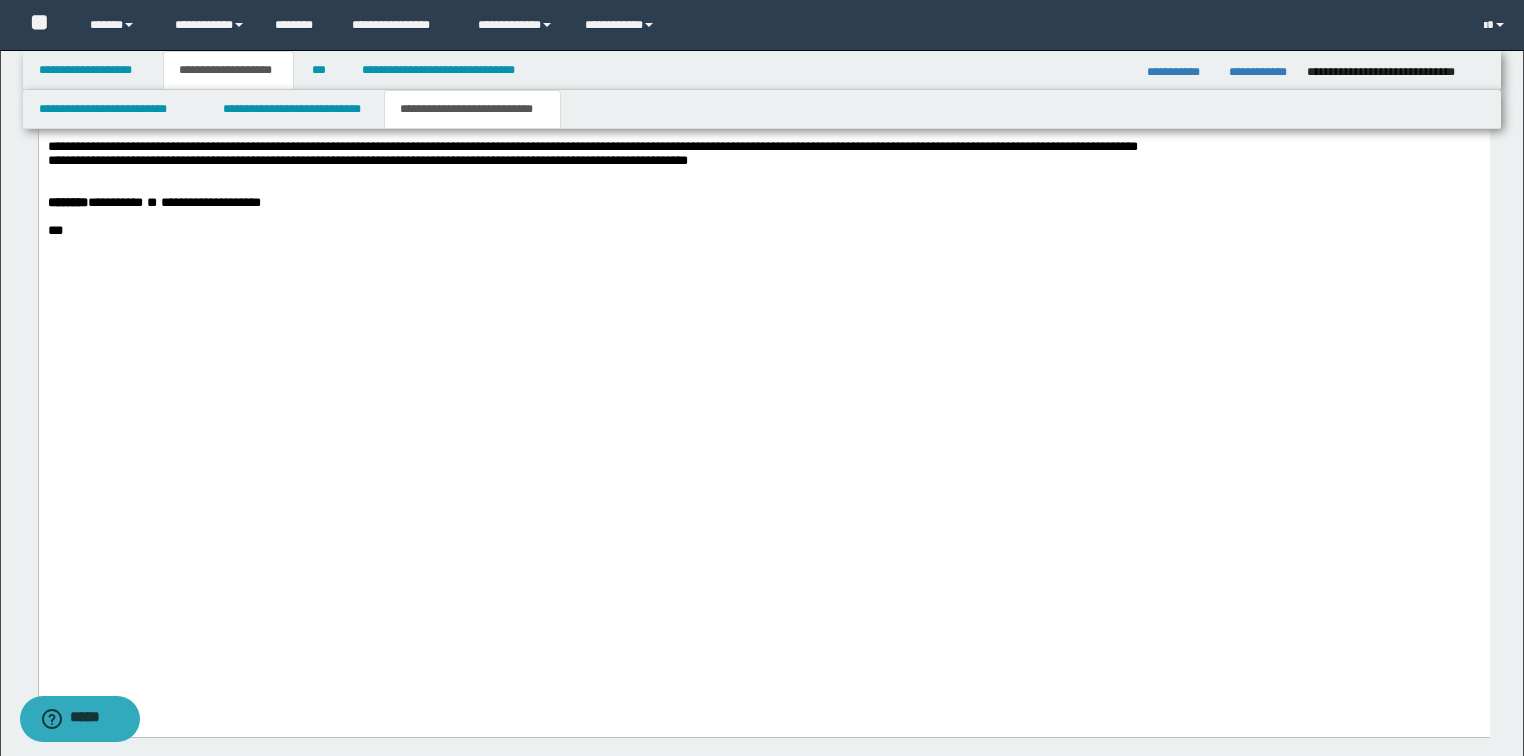 click on "**********" at bounding box center (763, 103) 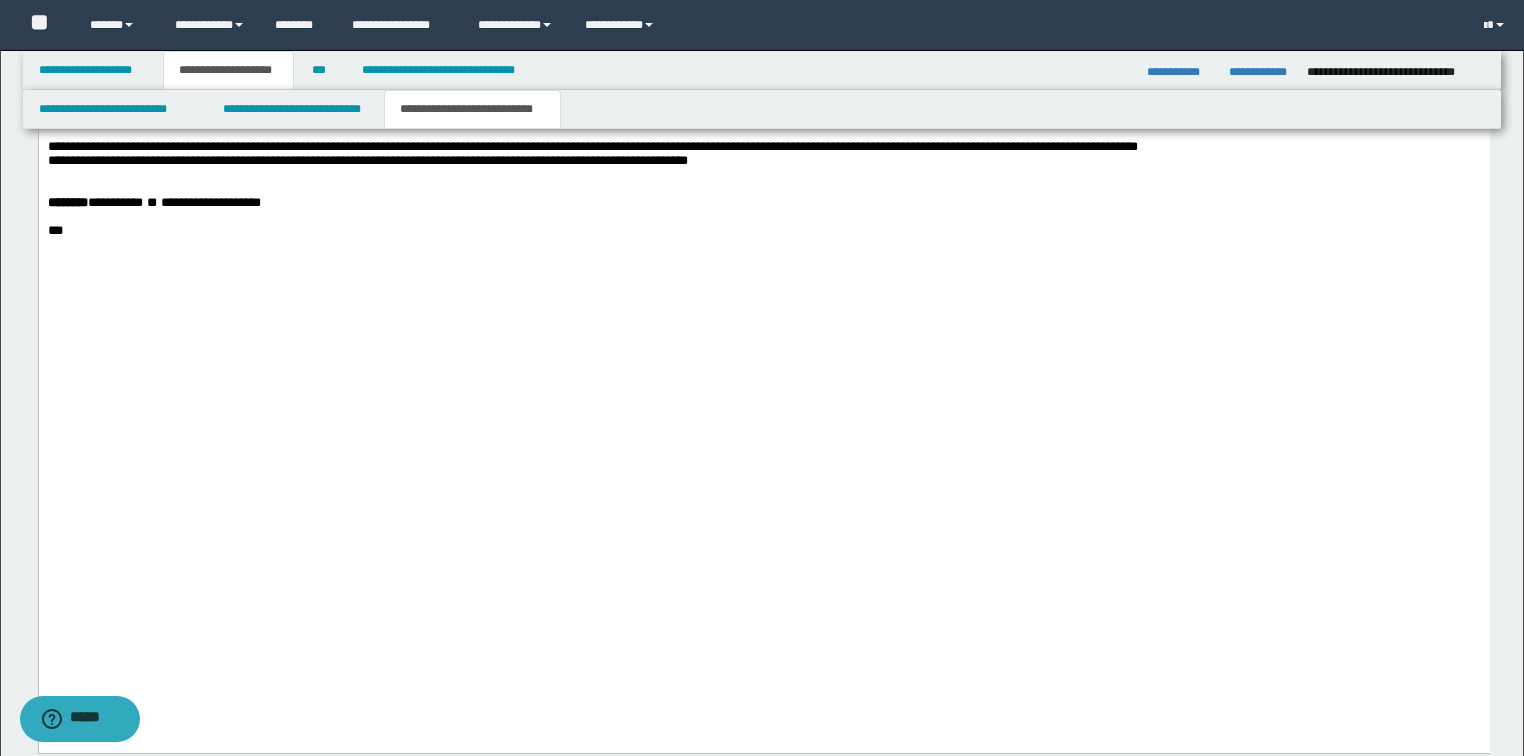 drag, startPoint x: 212, startPoint y: 492, endPoint x: 221, endPoint y: 504, distance: 15 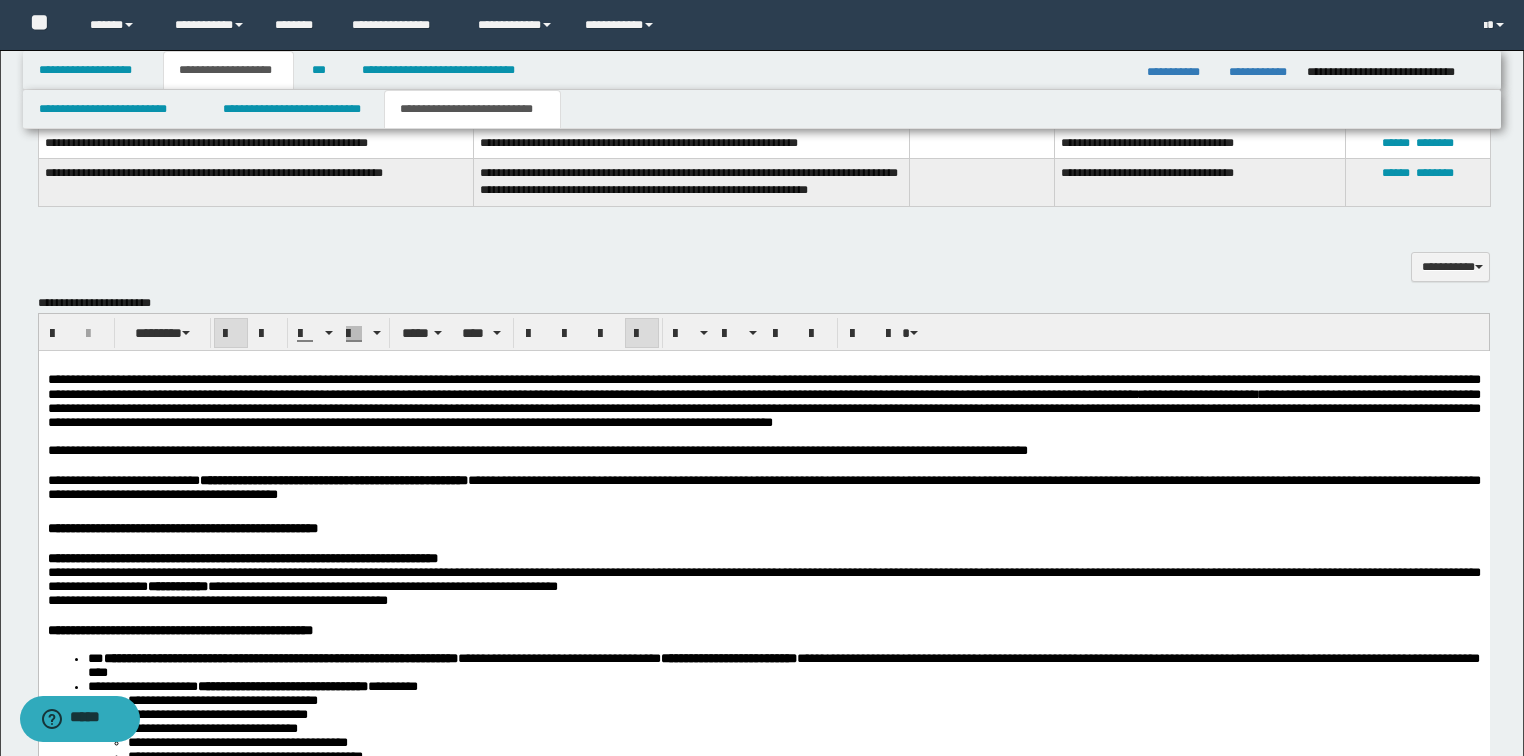 scroll, scrollTop: 1840, scrollLeft: 0, axis: vertical 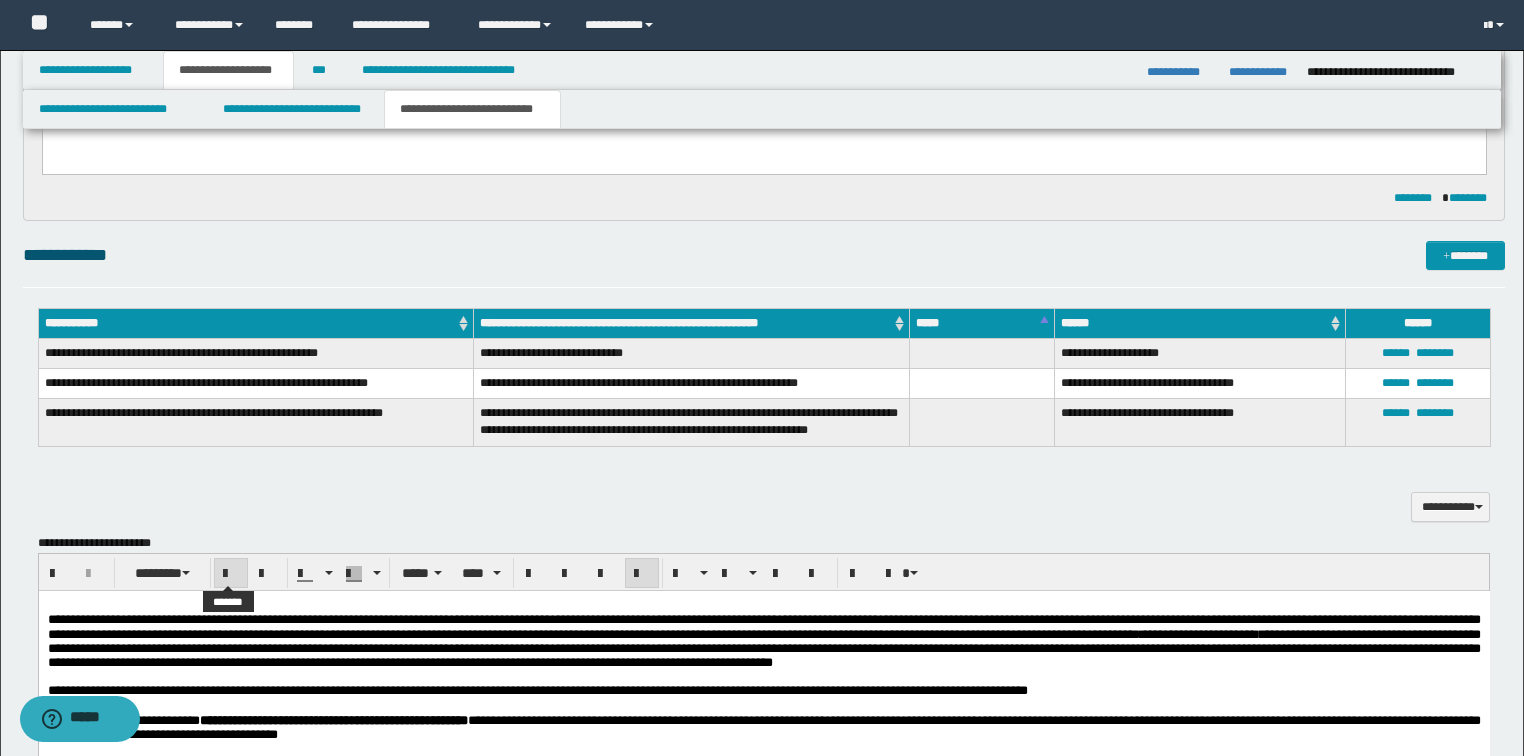 click at bounding box center (231, 574) 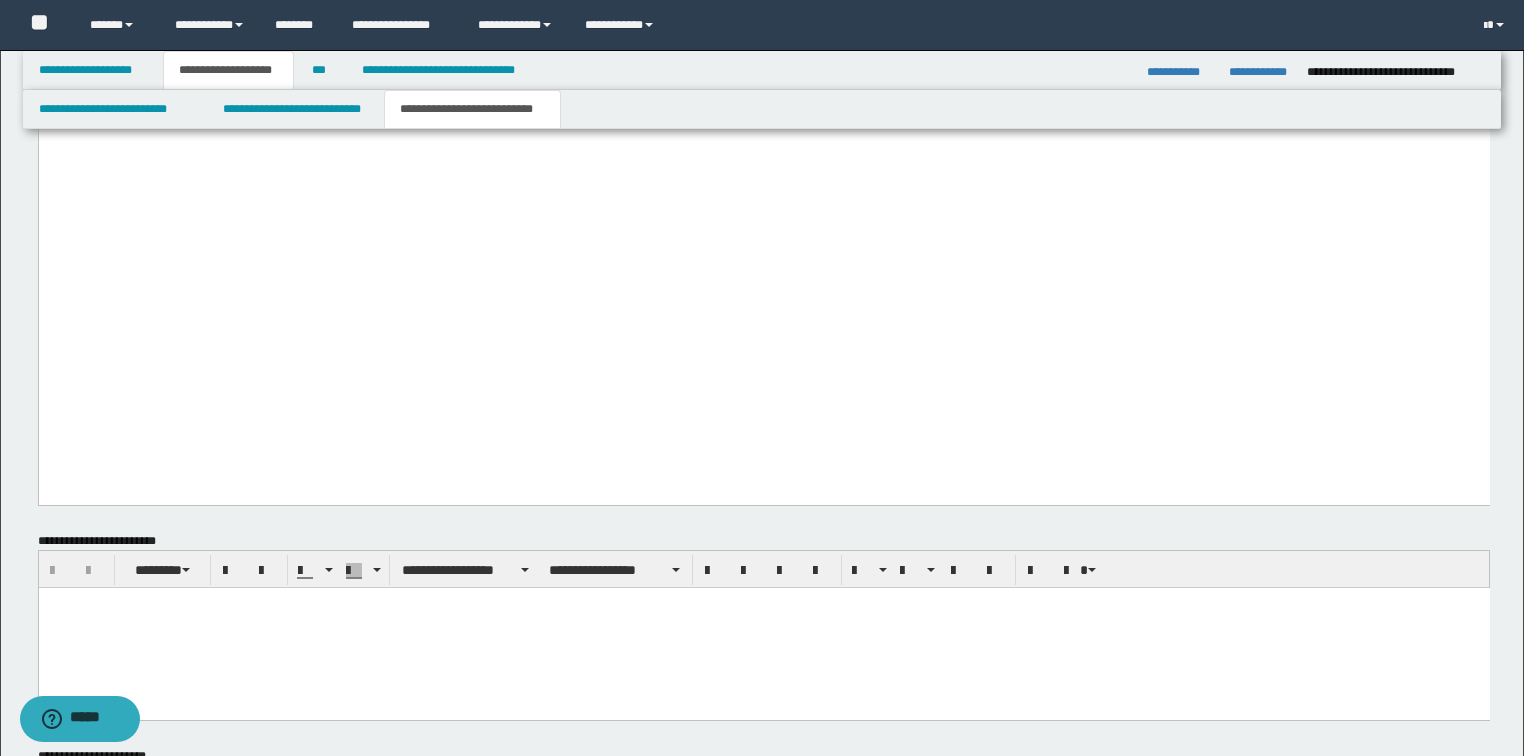 scroll, scrollTop: 5600, scrollLeft: 0, axis: vertical 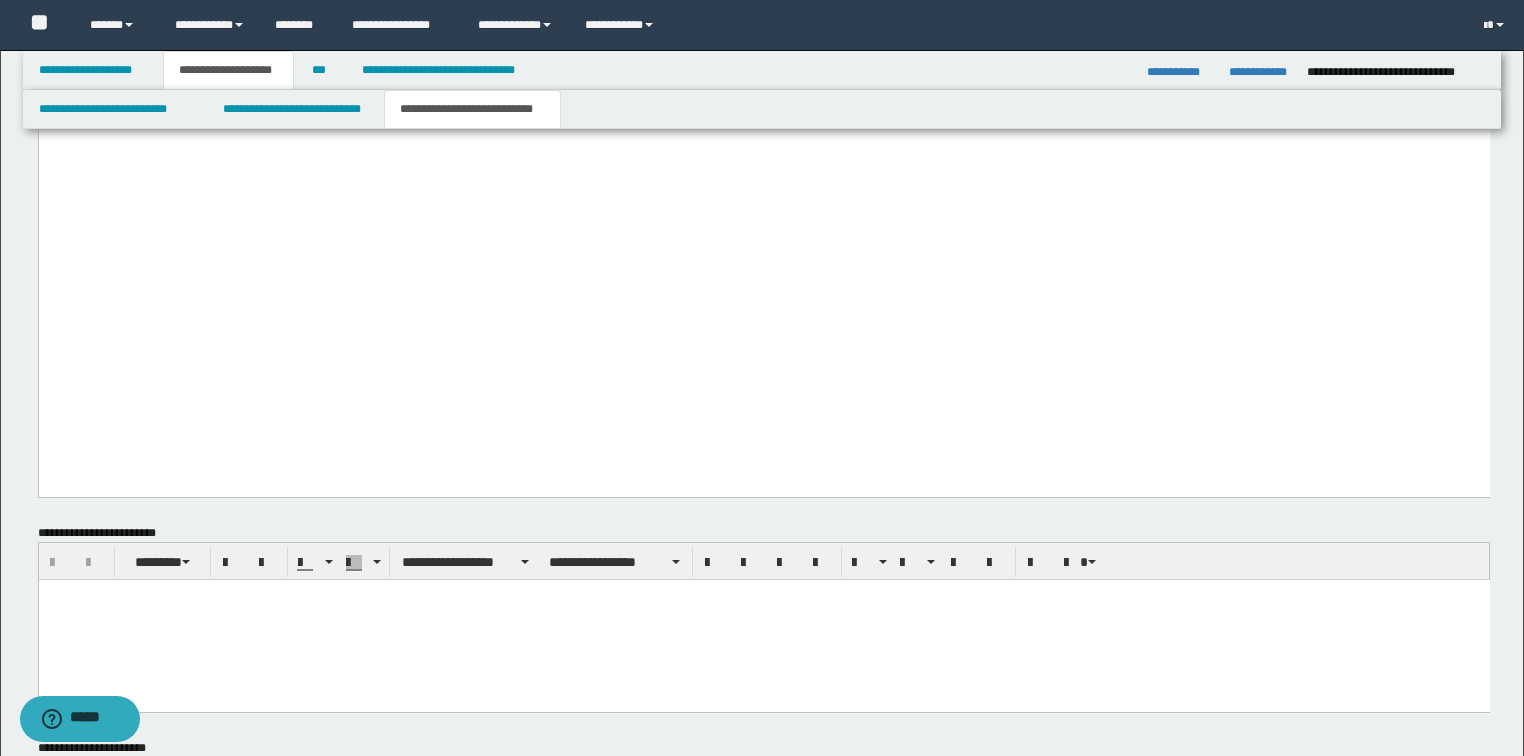 click on "***" at bounding box center (763, -9) 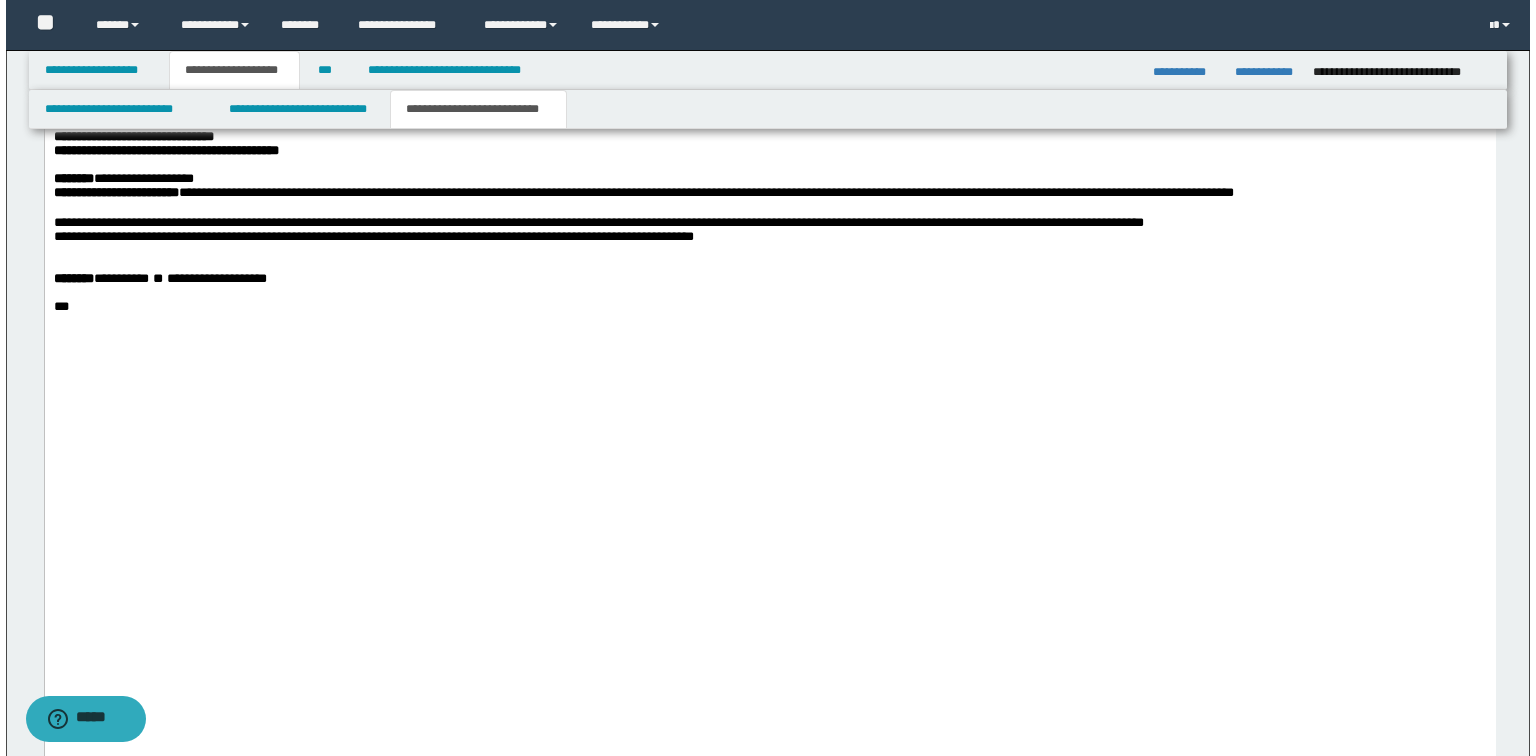 scroll, scrollTop: 5280, scrollLeft: 0, axis: vertical 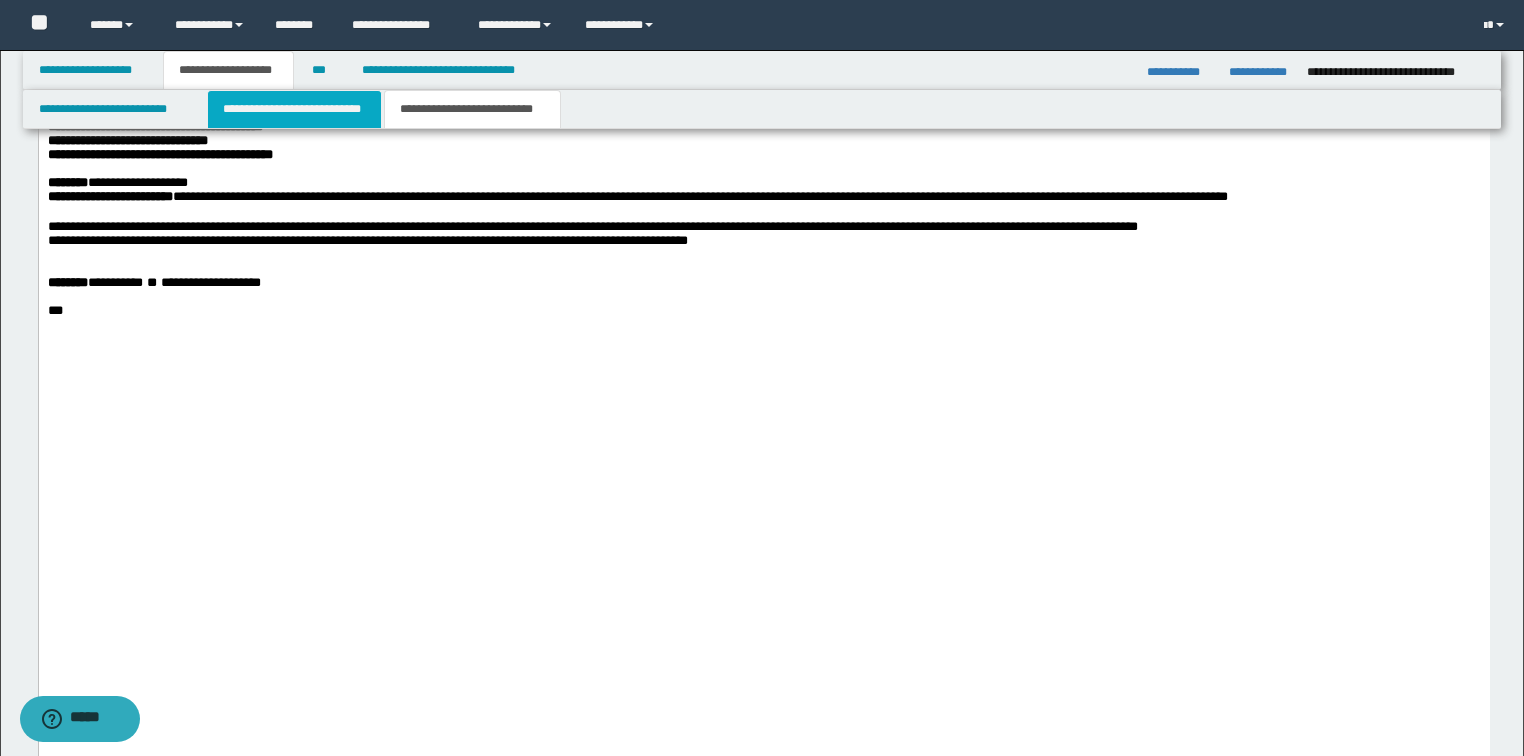 click on "**********" at bounding box center [294, 109] 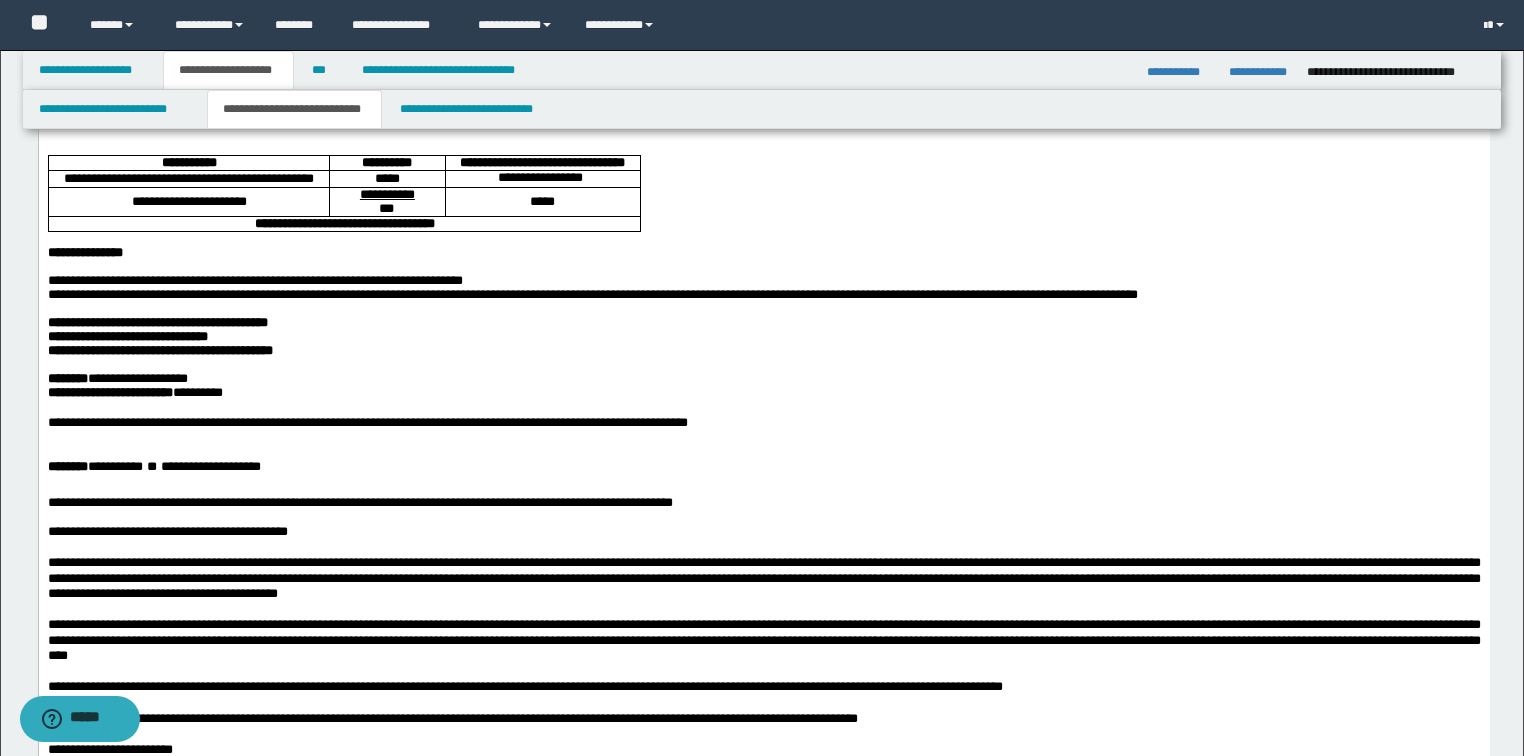scroll, scrollTop: 240, scrollLeft: 0, axis: vertical 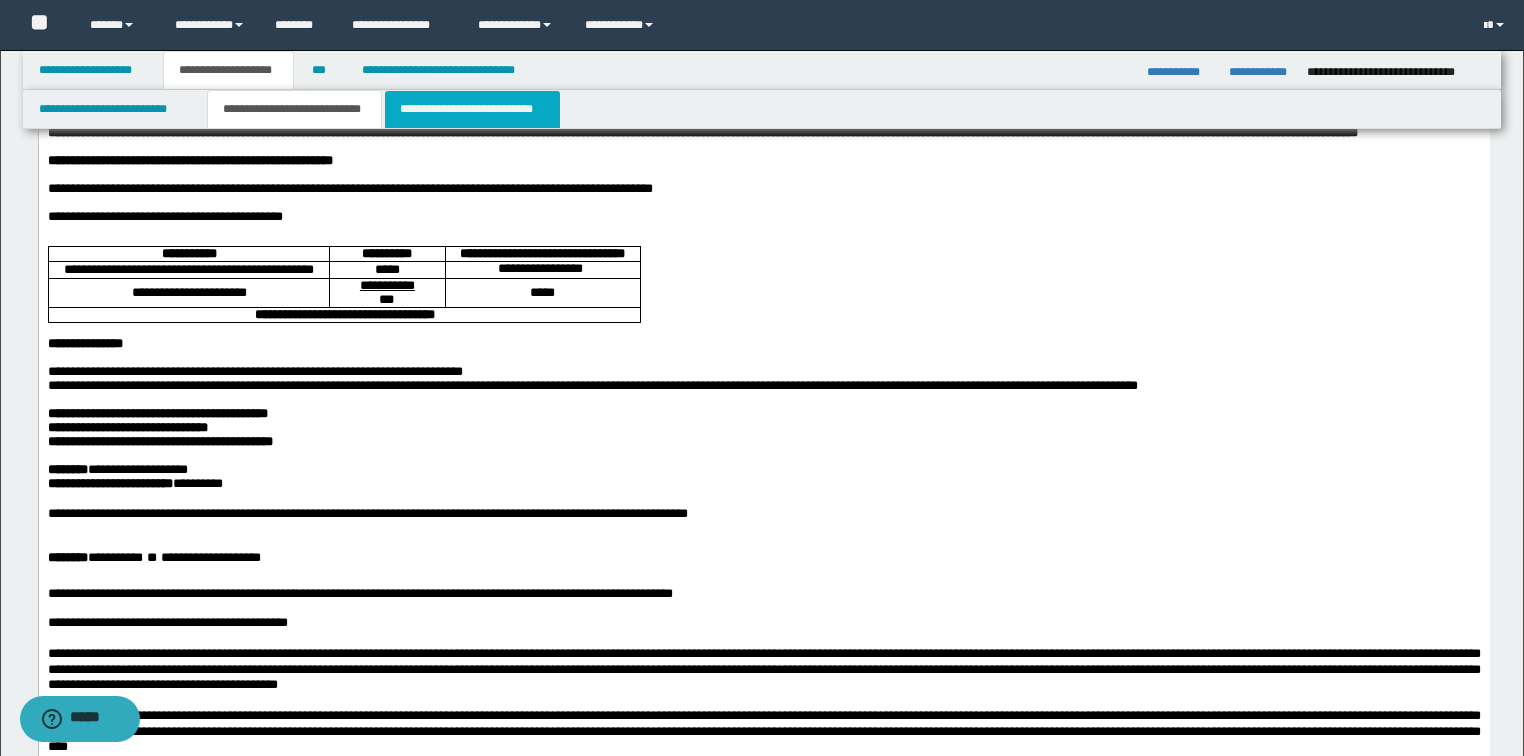 click on "**********" at bounding box center (472, 109) 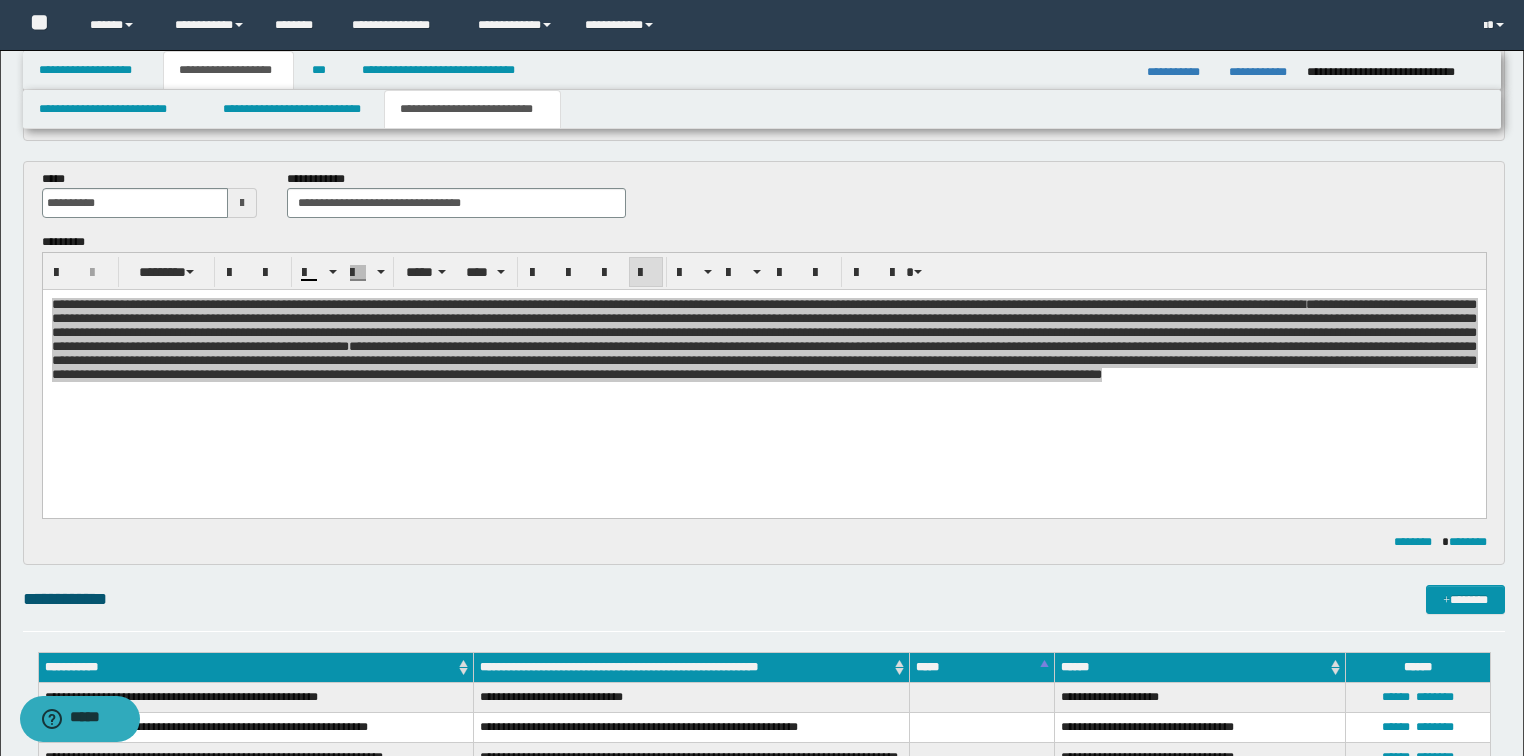 scroll, scrollTop: 1520, scrollLeft: 0, axis: vertical 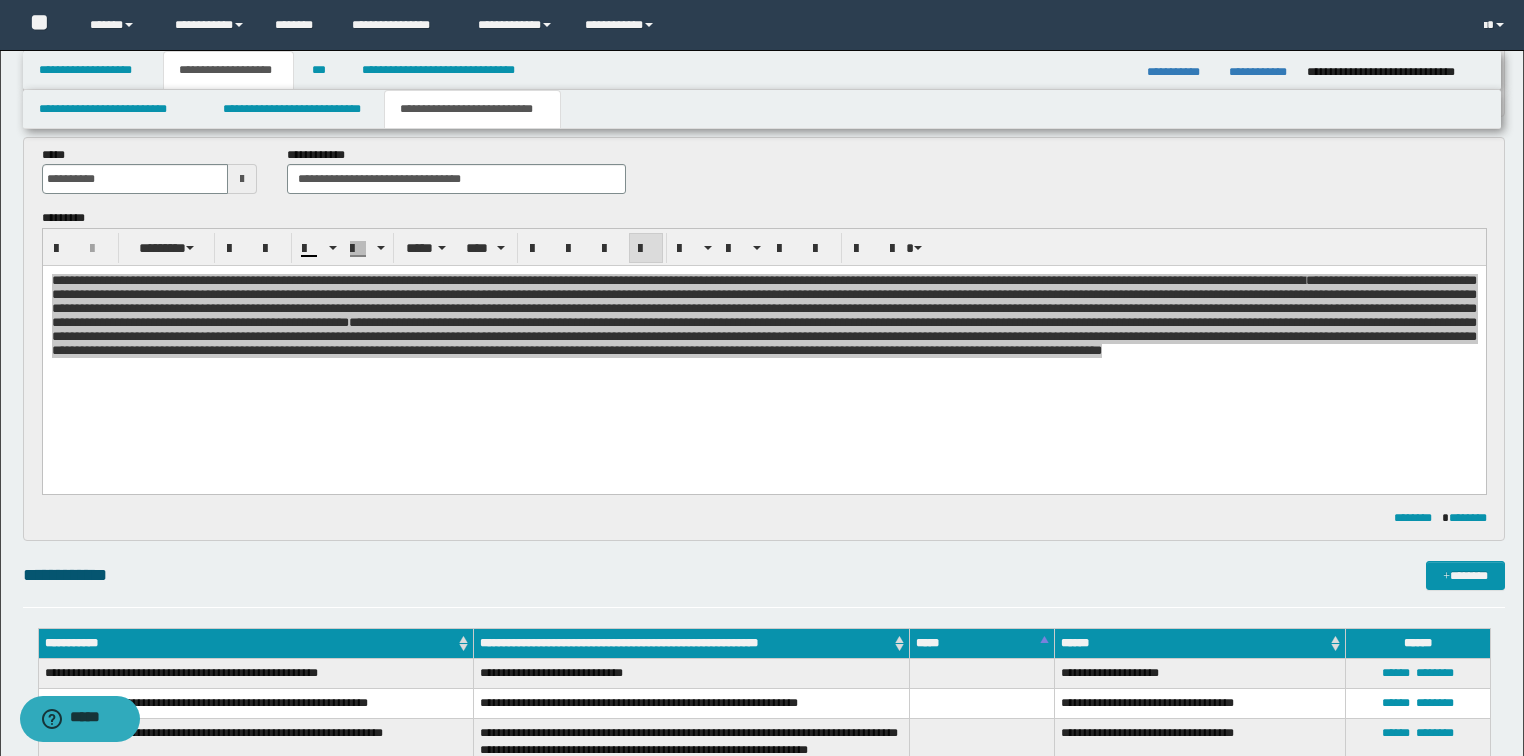 click on "**********" at bounding box center [764, 359] 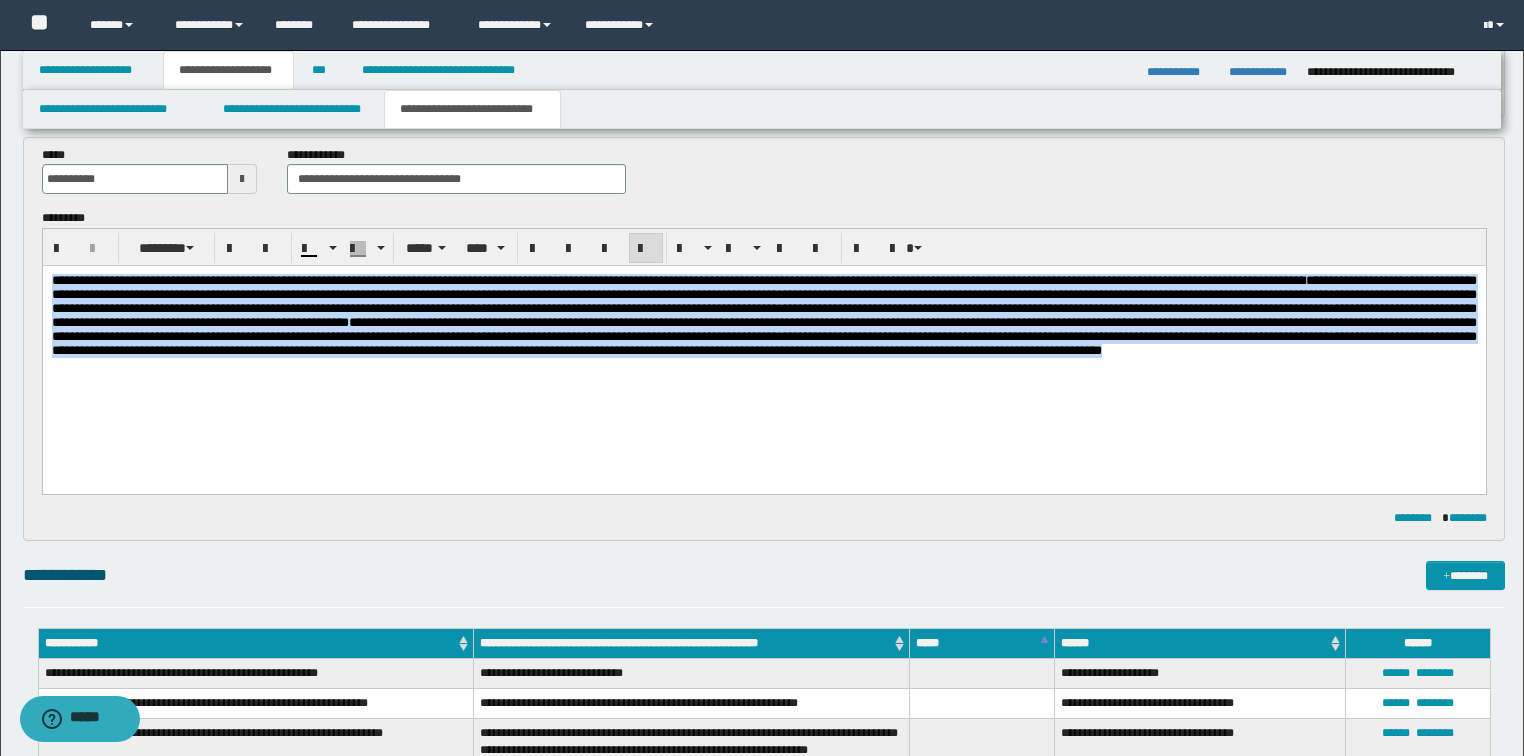 click on "**********" at bounding box center (763, 336) 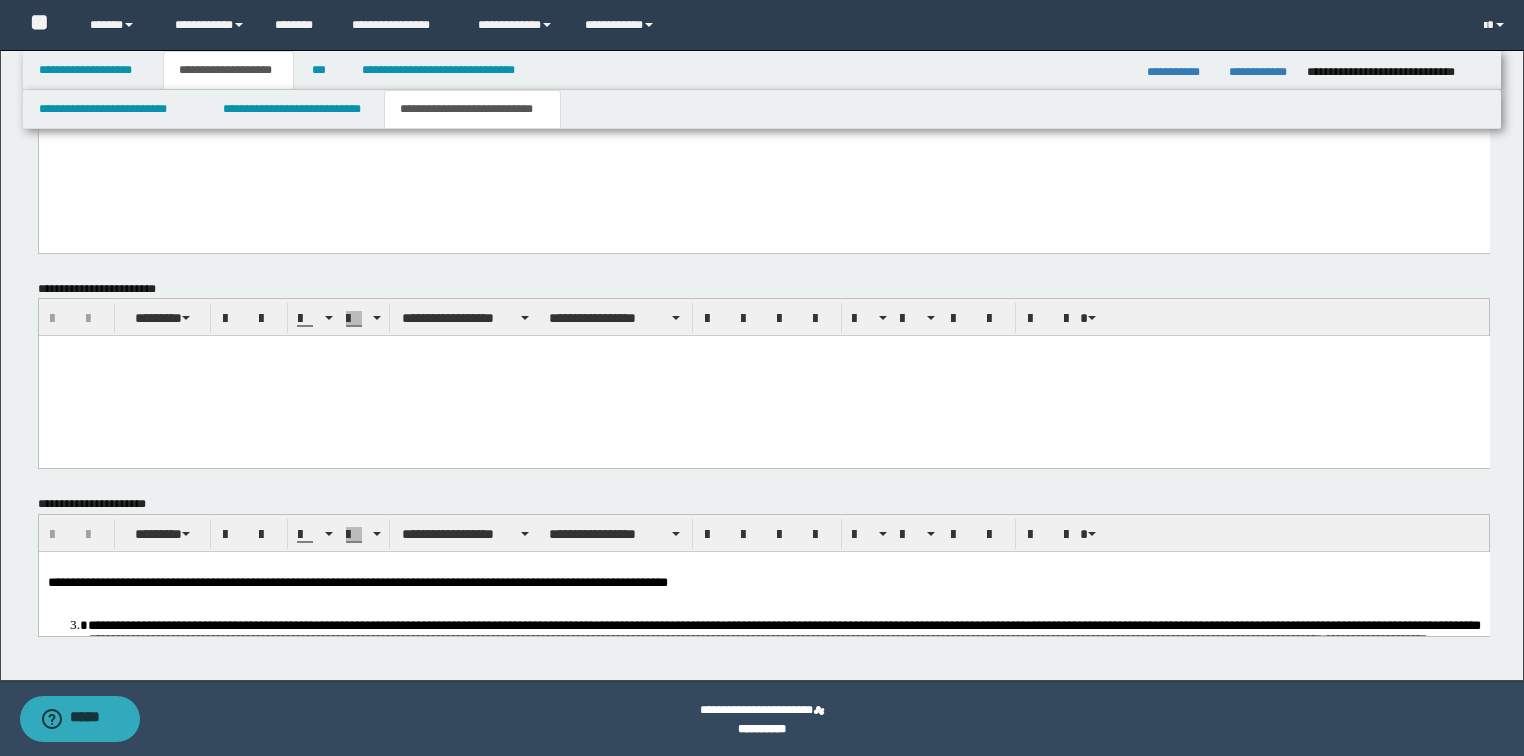 scroll, scrollTop: 5846, scrollLeft: 0, axis: vertical 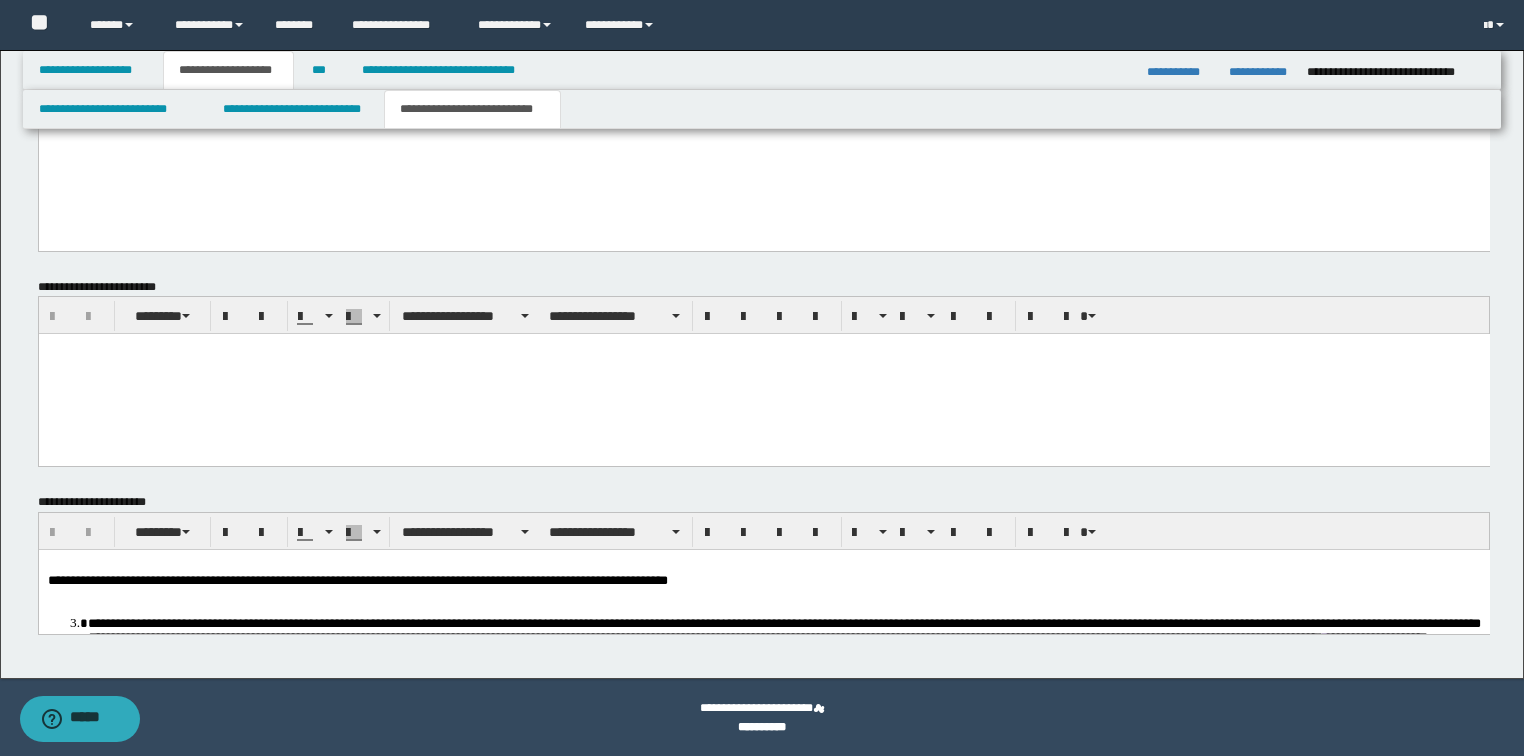click on "**********" at bounding box center [357, 580] 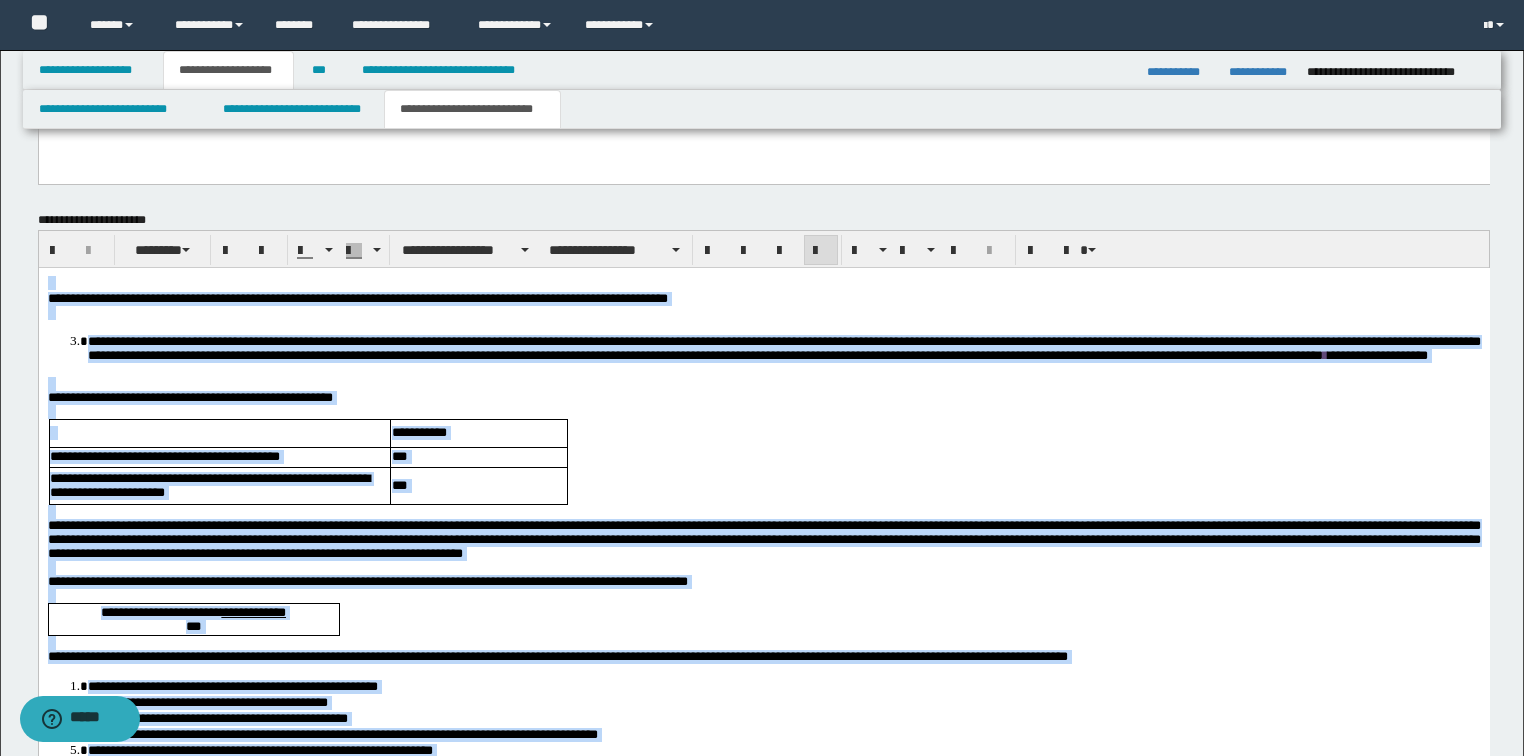 scroll, scrollTop: 6166, scrollLeft: 0, axis: vertical 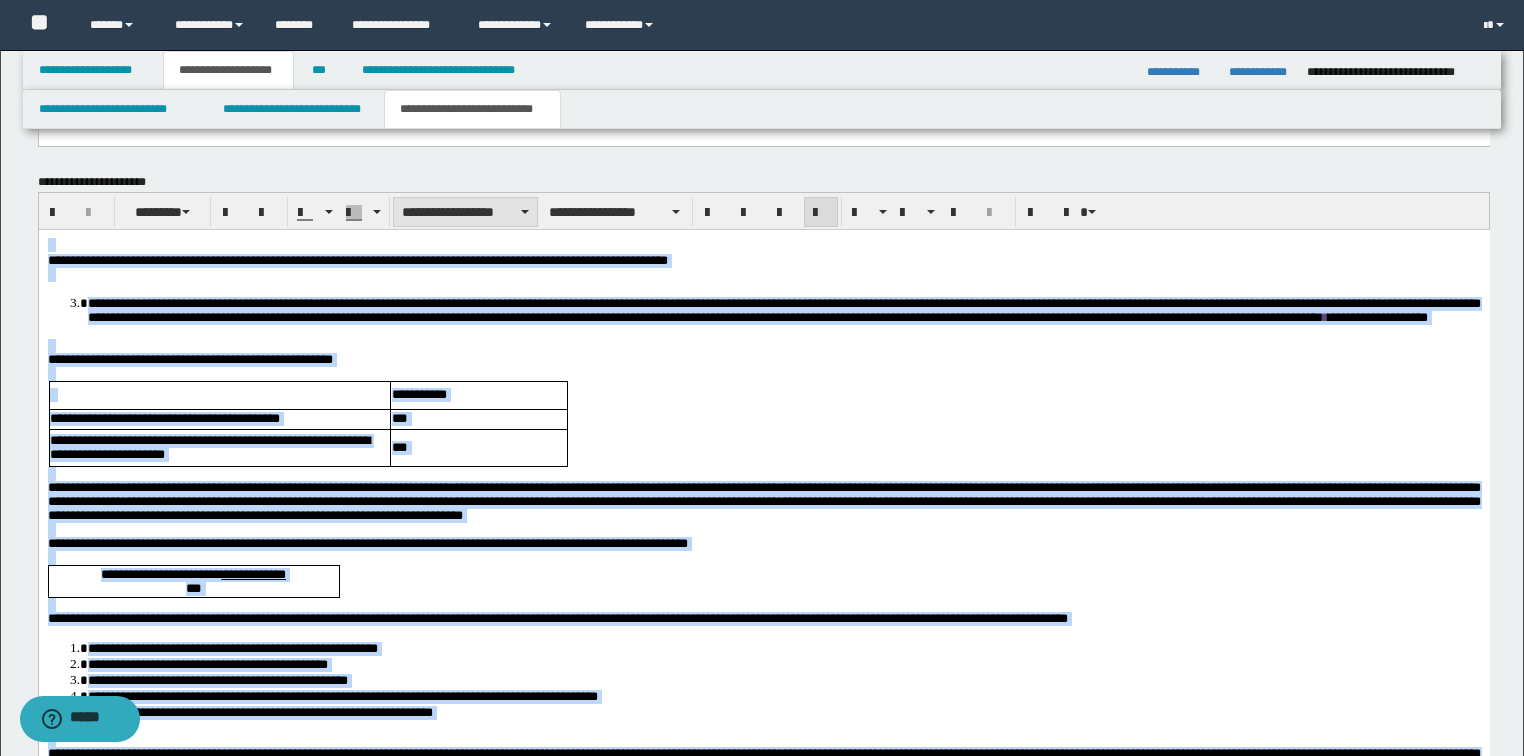 click on "**********" at bounding box center (465, 212) 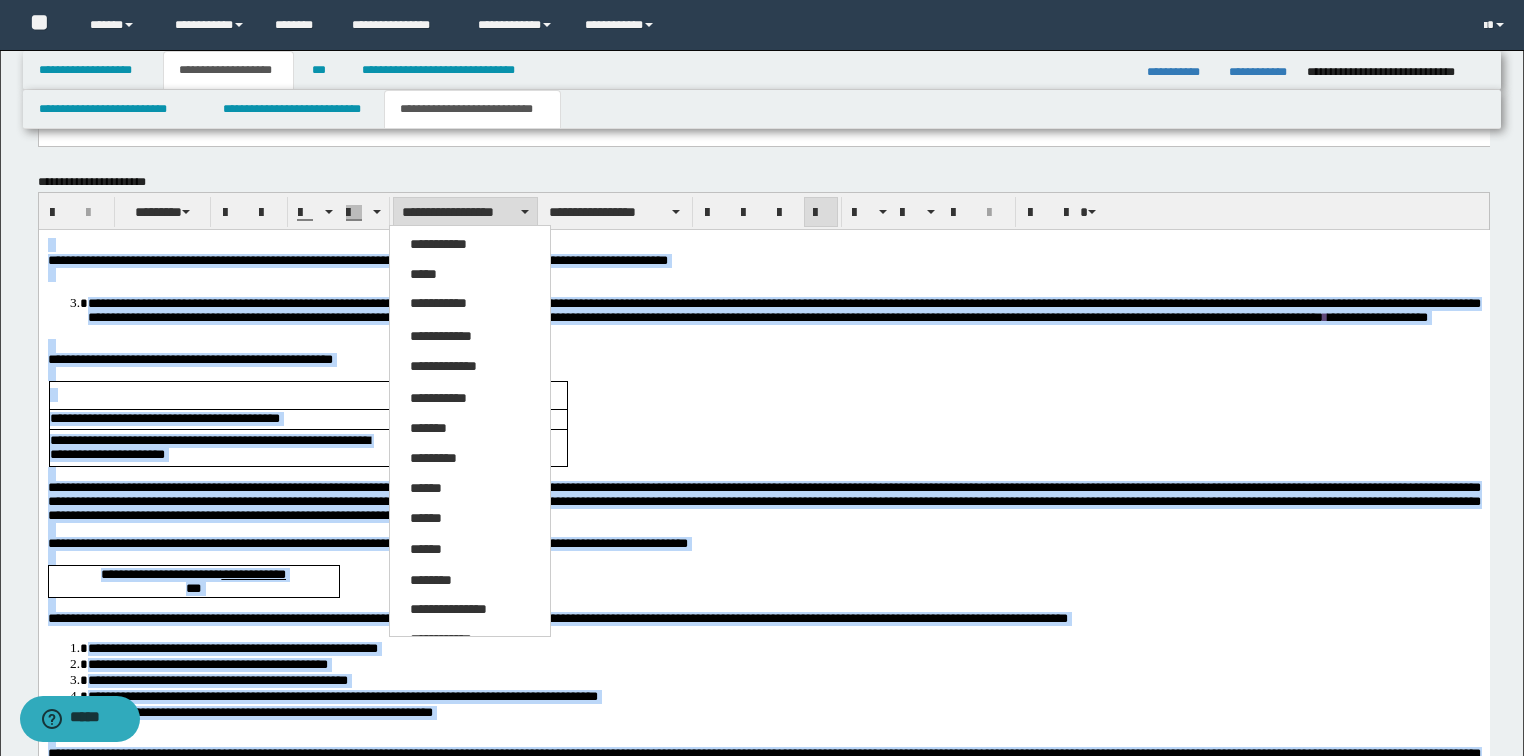 click on "**********" at bounding box center (470, 488) 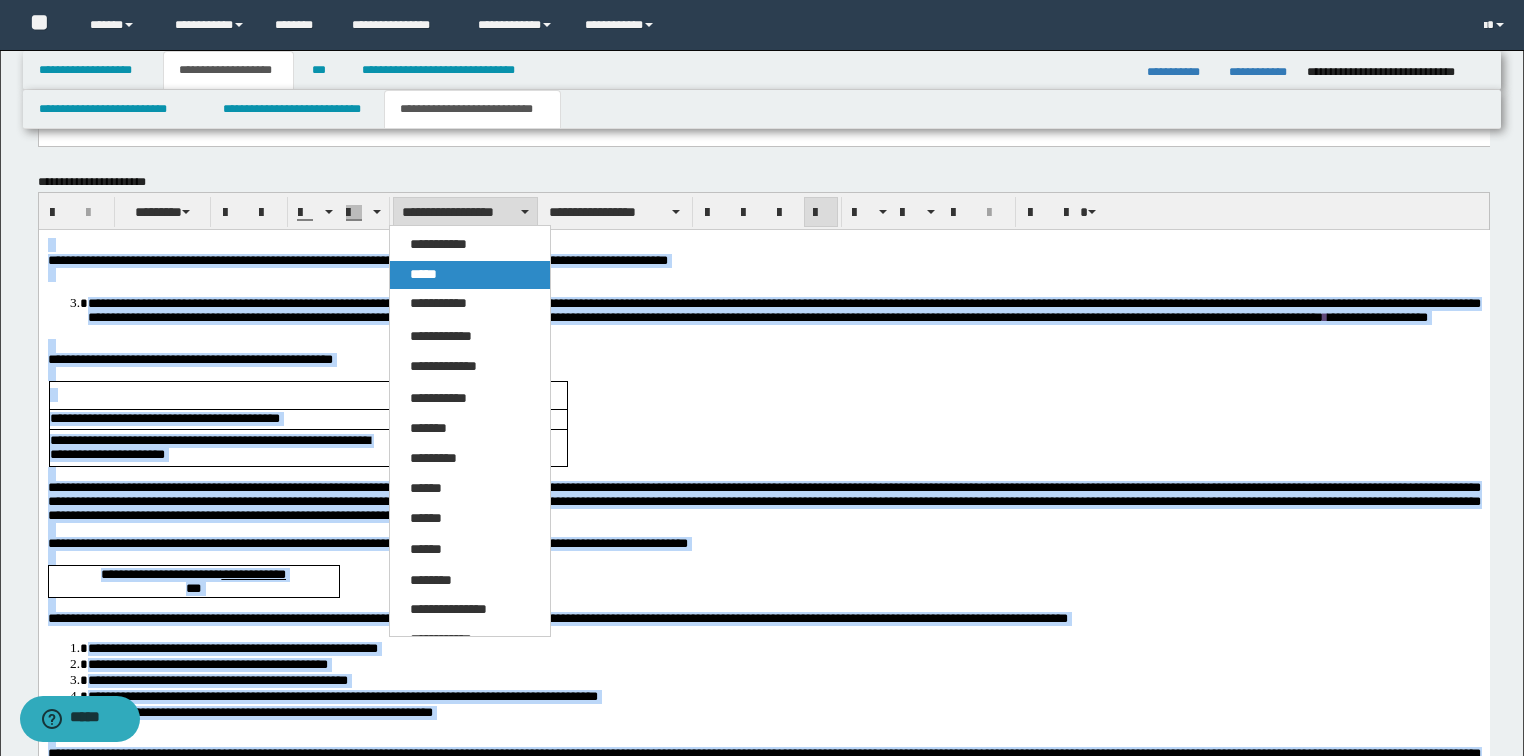 drag, startPoint x: 410, startPoint y: 272, endPoint x: 373, endPoint y: 43, distance: 231.96982 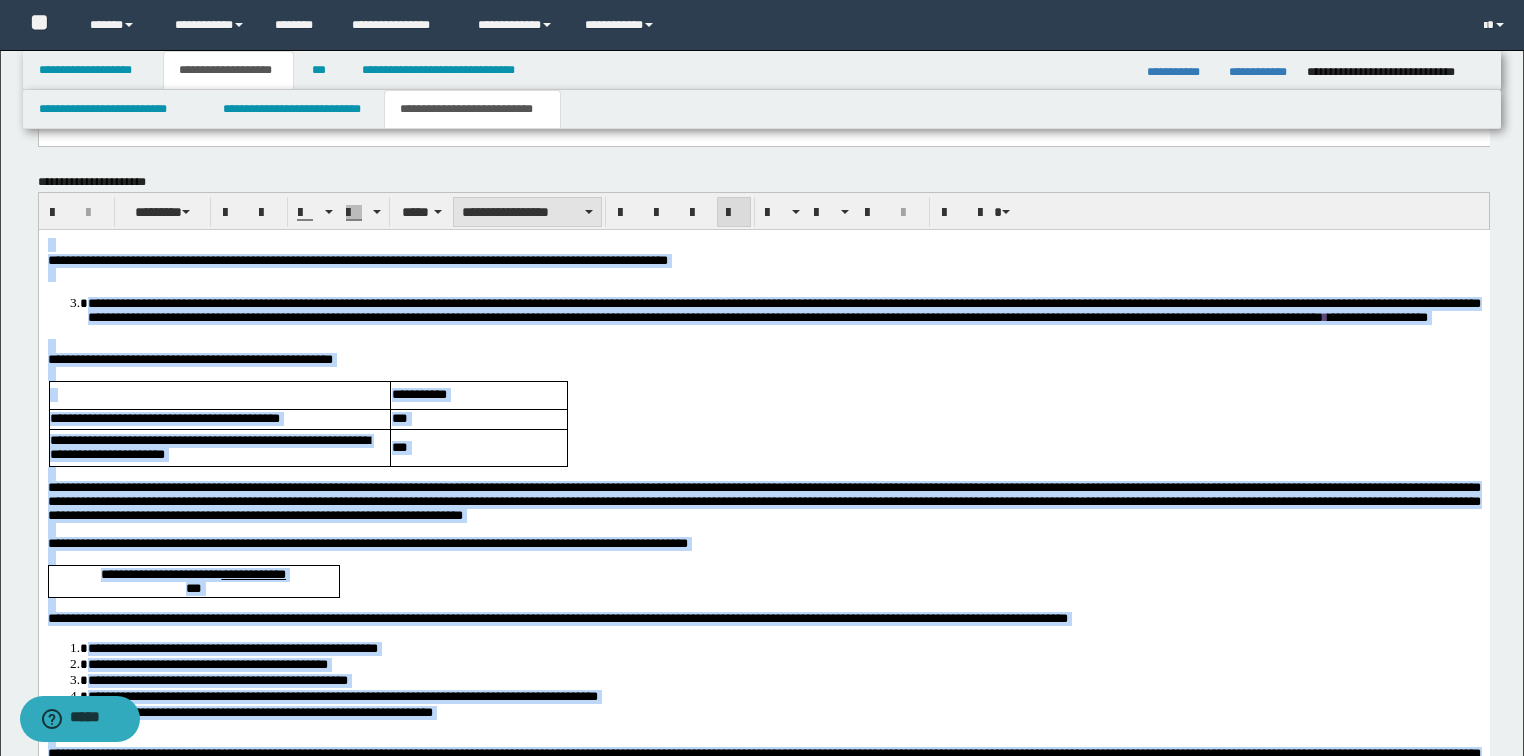 click on "**********" at bounding box center (527, 212) 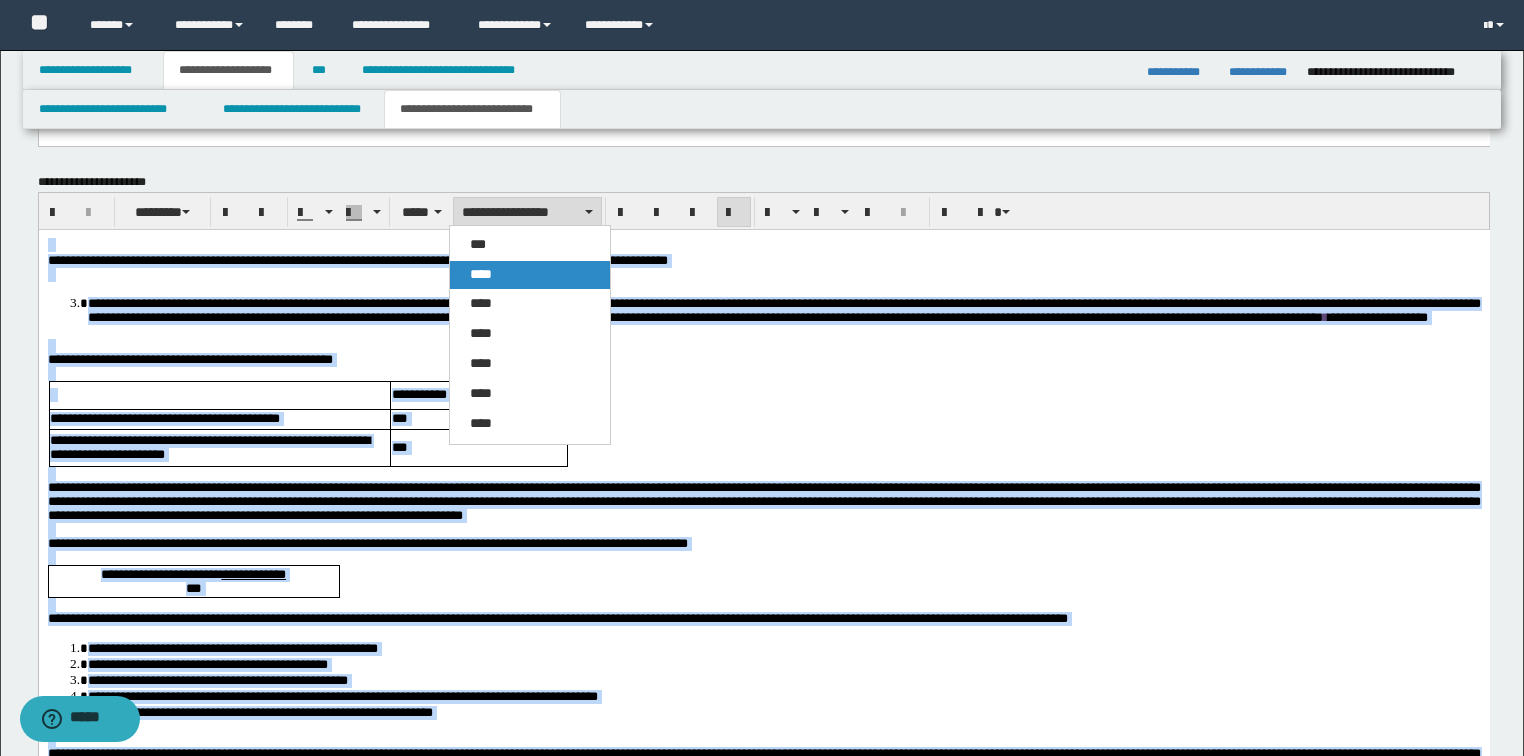 click on "****" at bounding box center (530, 275) 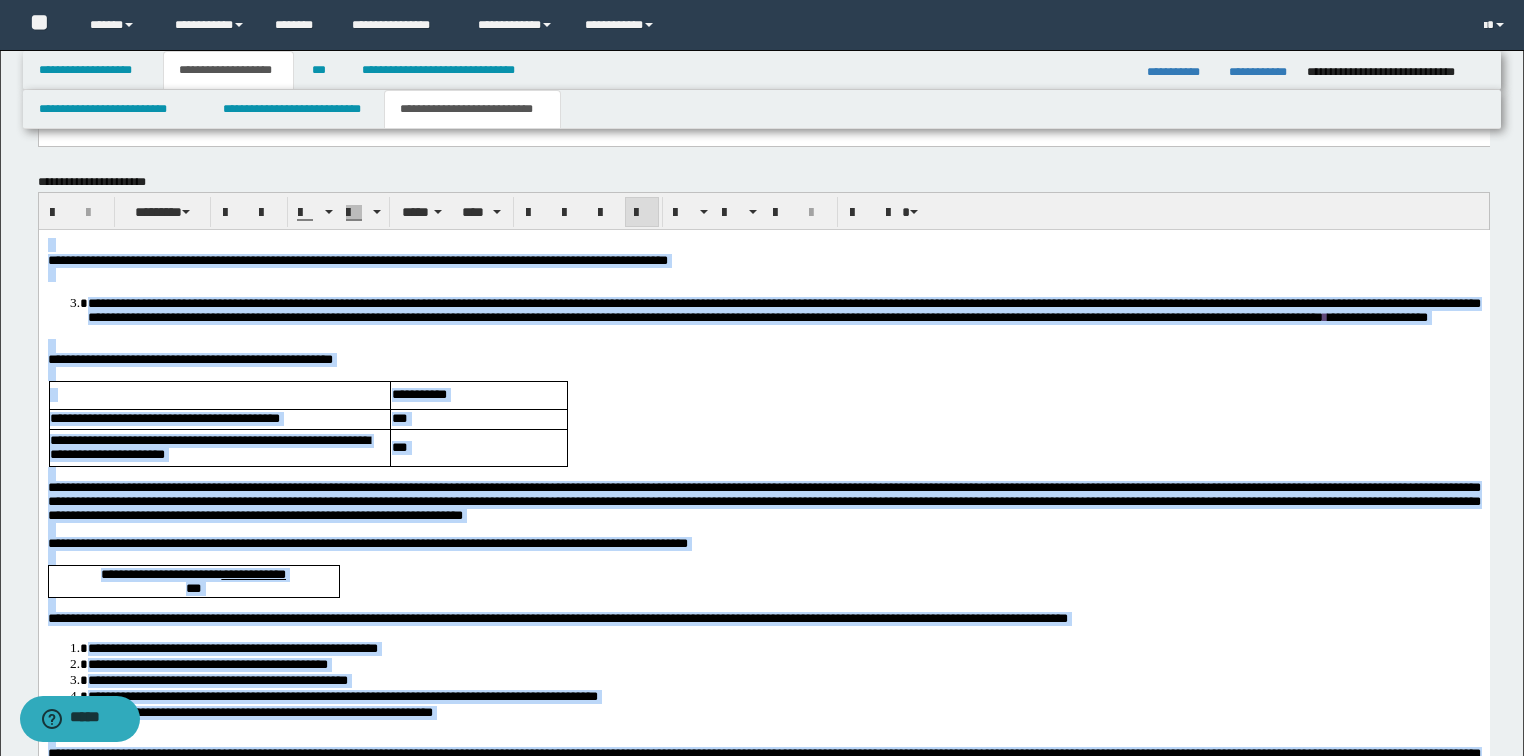 click at bounding box center (642, 212) 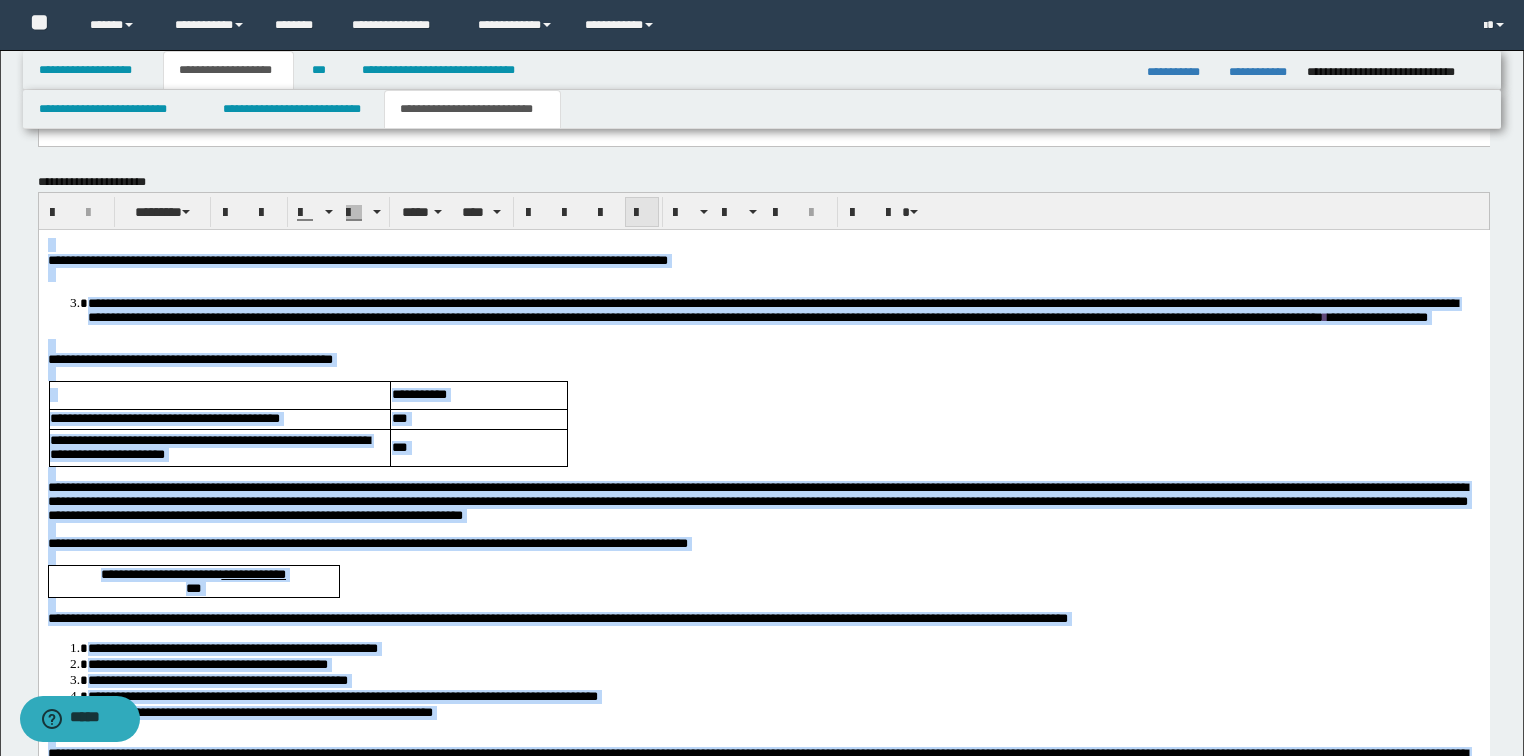 click at bounding box center (642, 212) 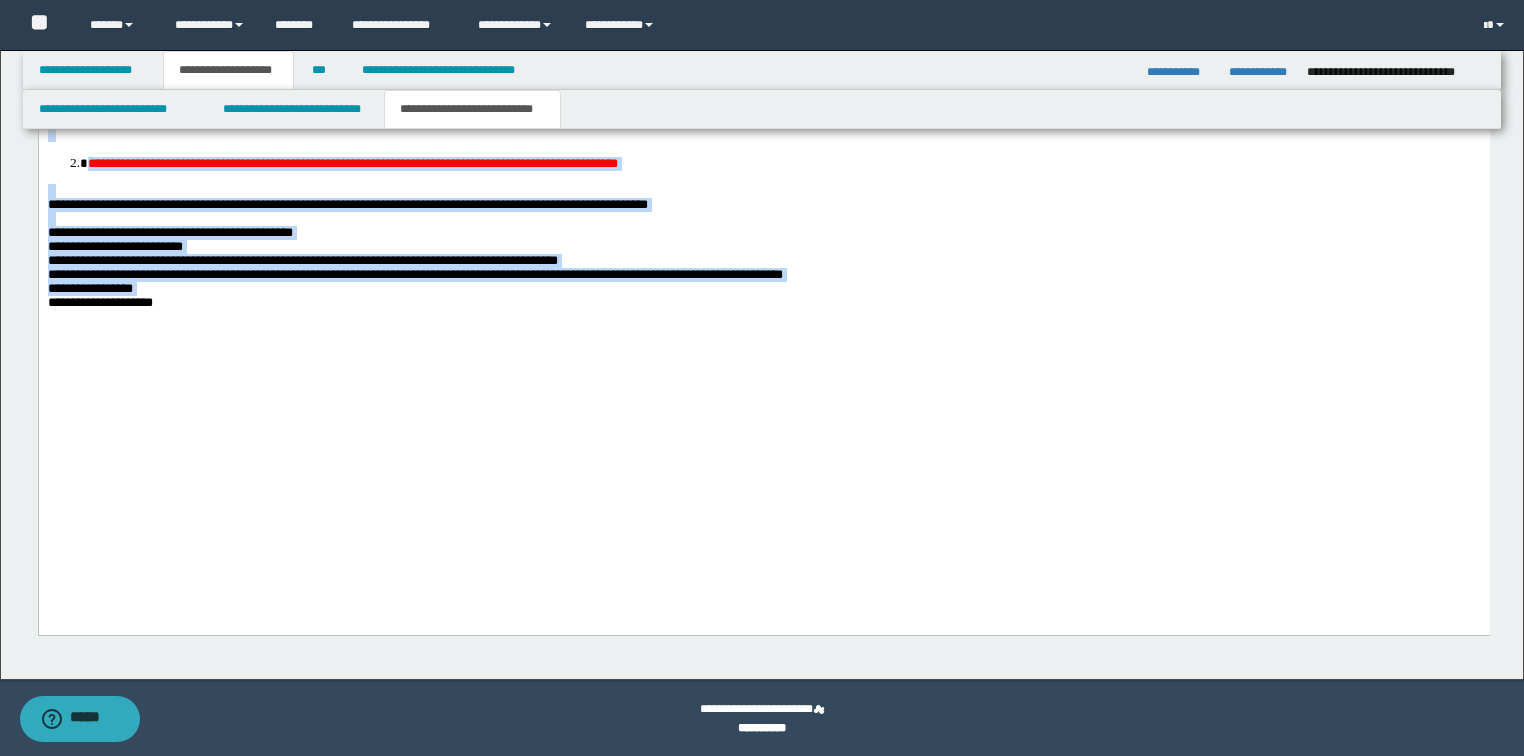 scroll, scrollTop: 7545, scrollLeft: 0, axis: vertical 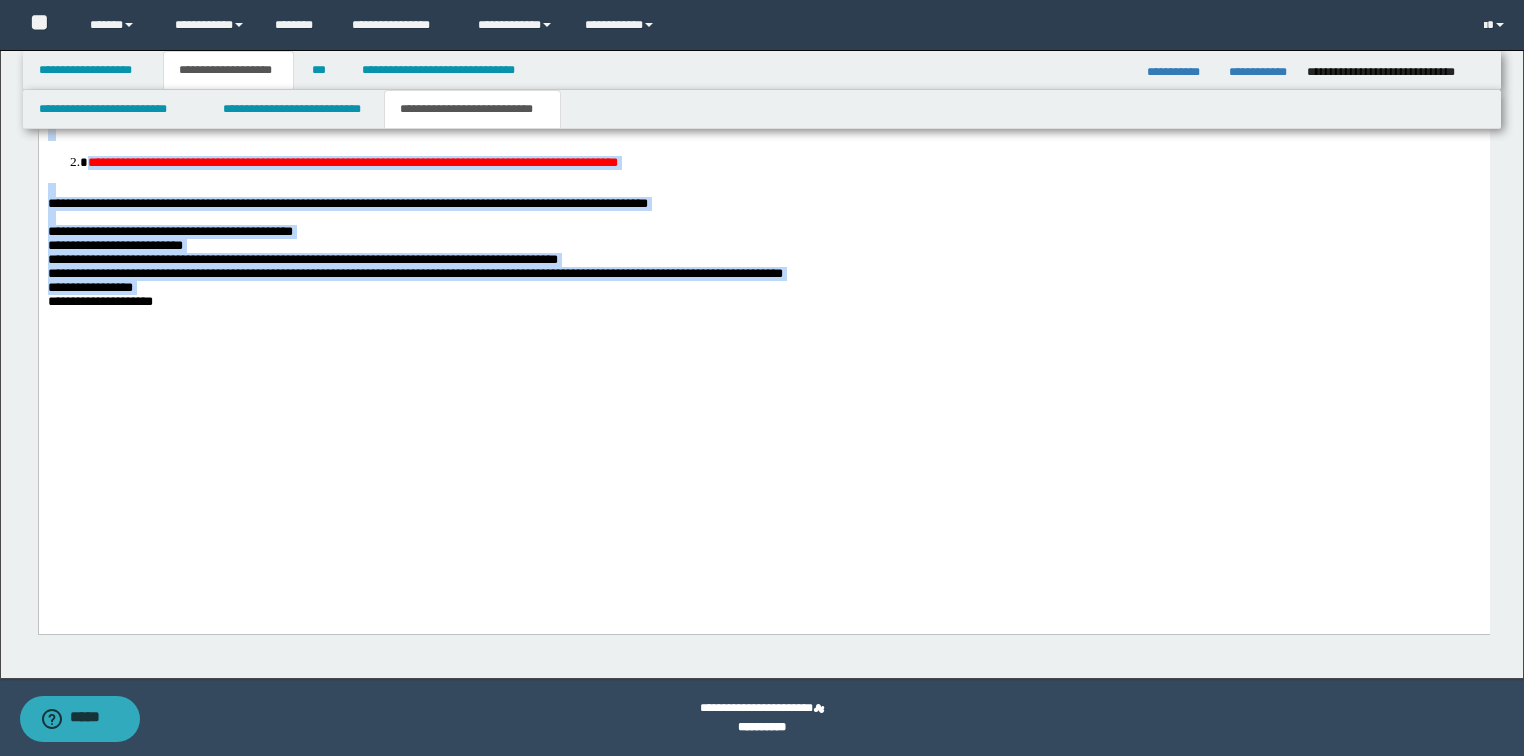 click on "**********" at bounding box center (763, -390) 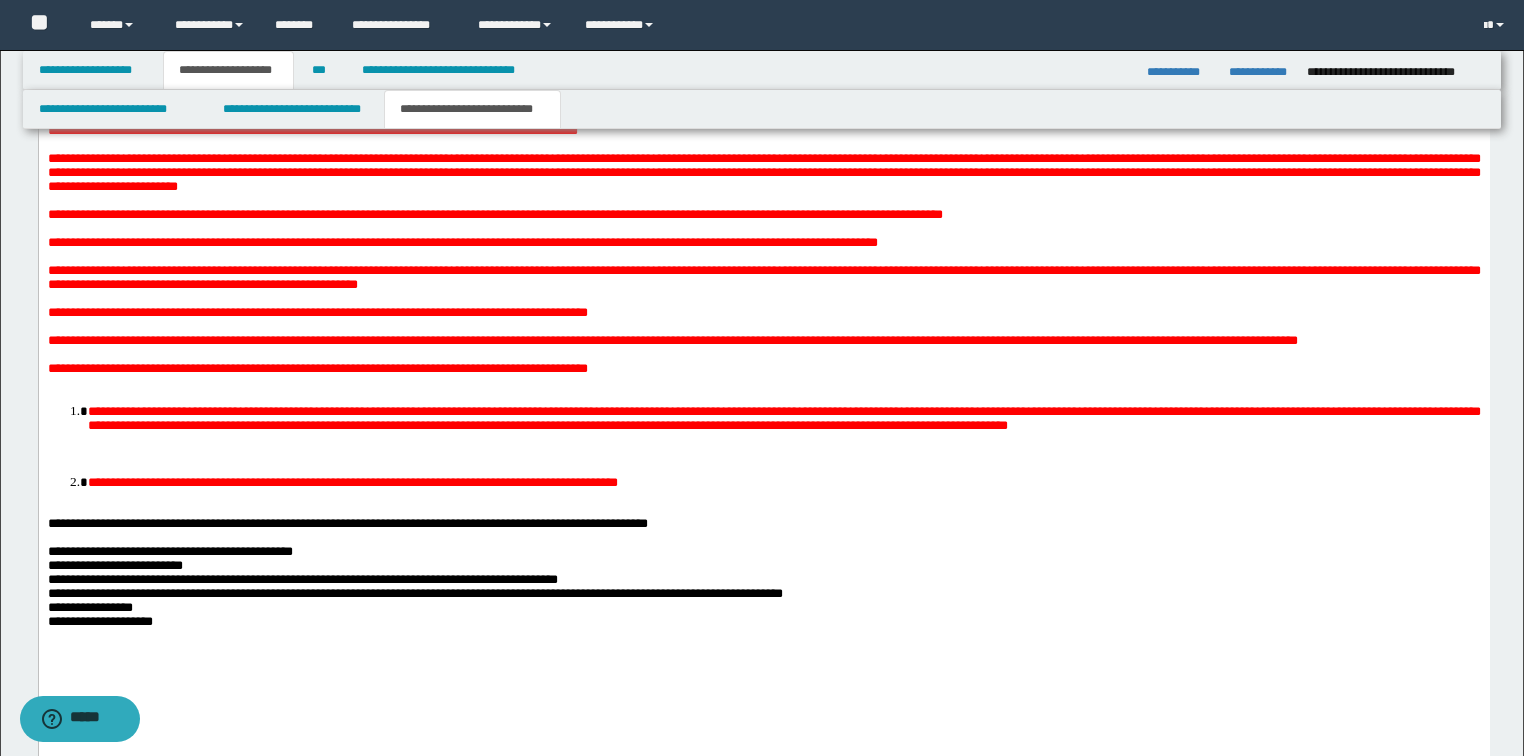 scroll, scrollTop: 7385, scrollLeft: 0, axis: vertical 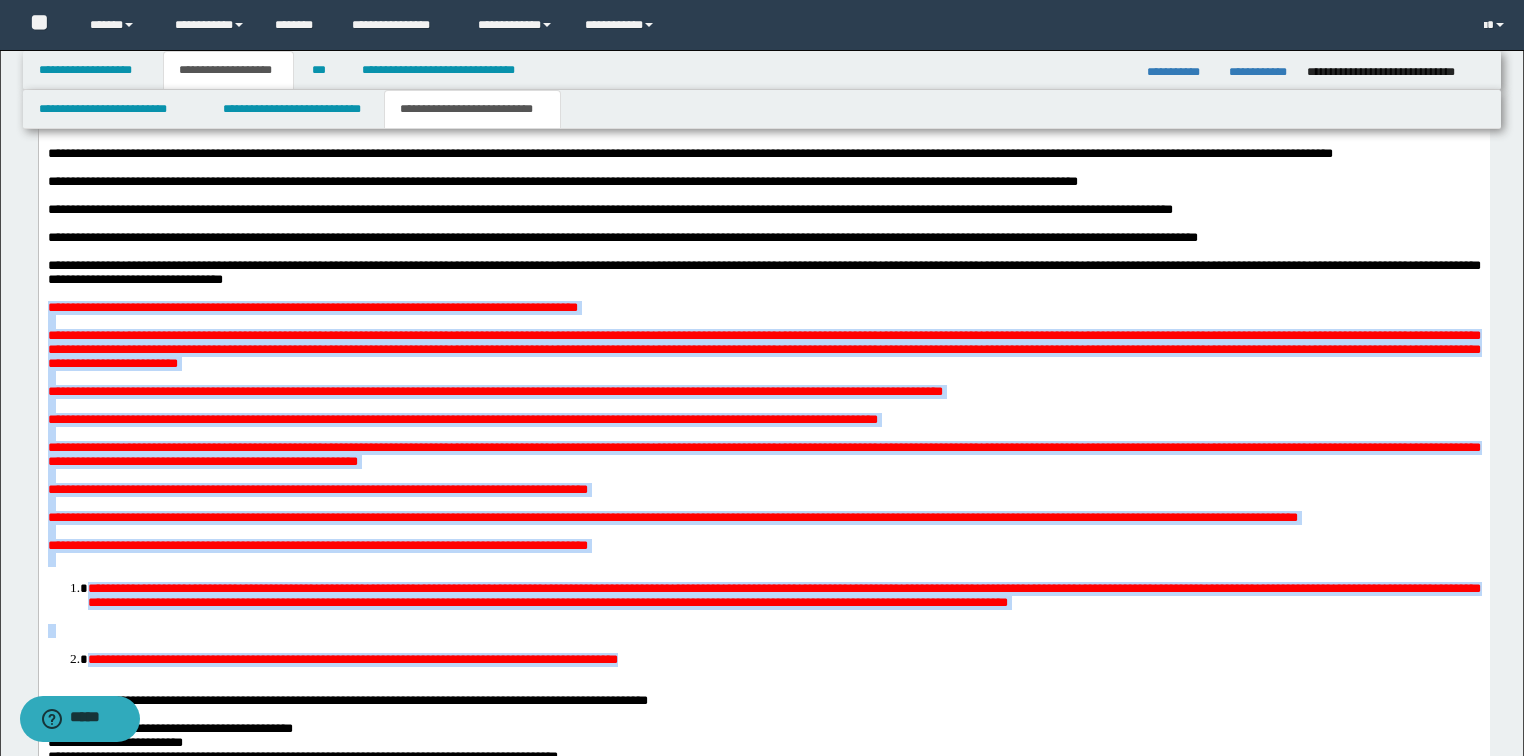drag, startPoint x: 769, startPoint y: 863, endPoint x: 37, endPoint y: 455, distance: 838.02625 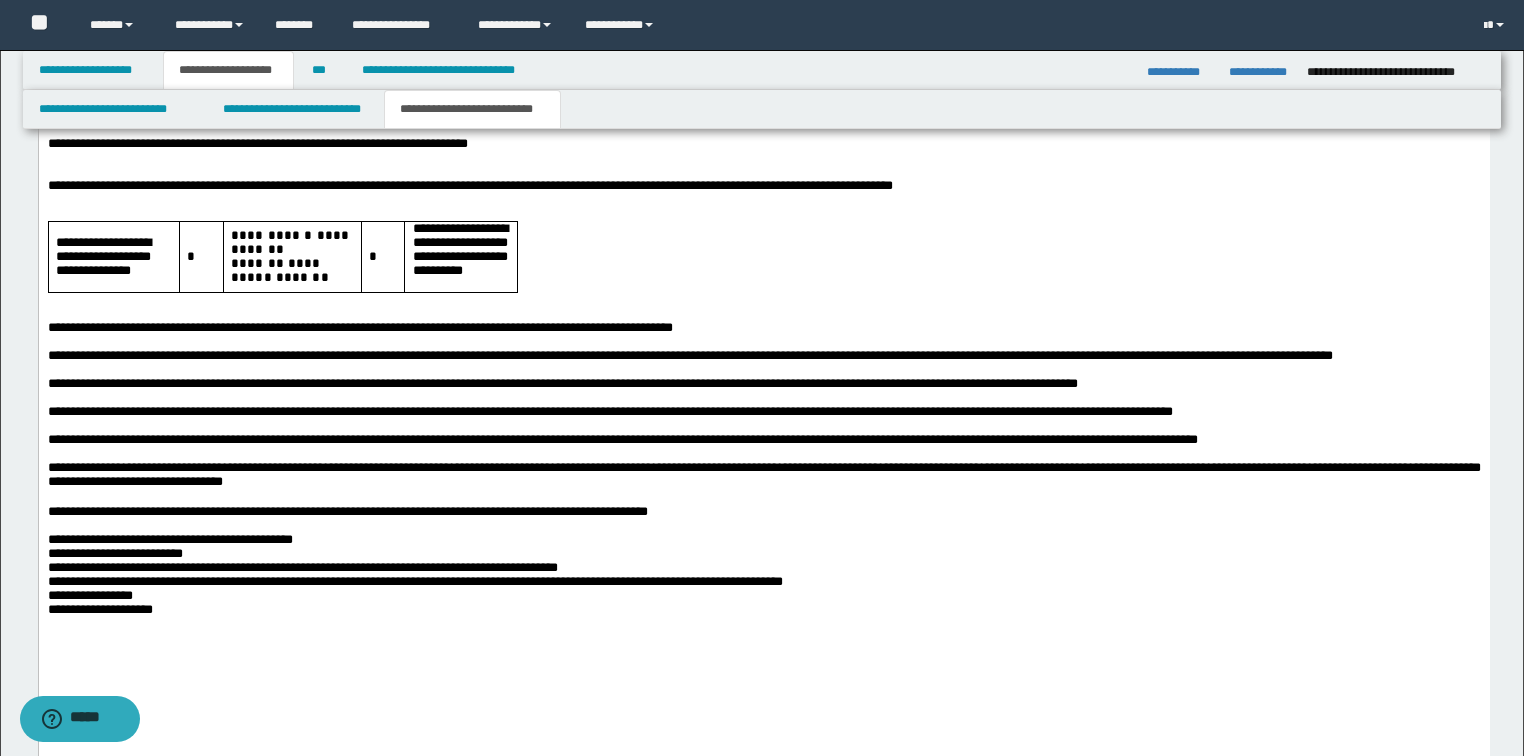 scroll, scrollTop: 6808, scrollLeft: 0, axis: vertical 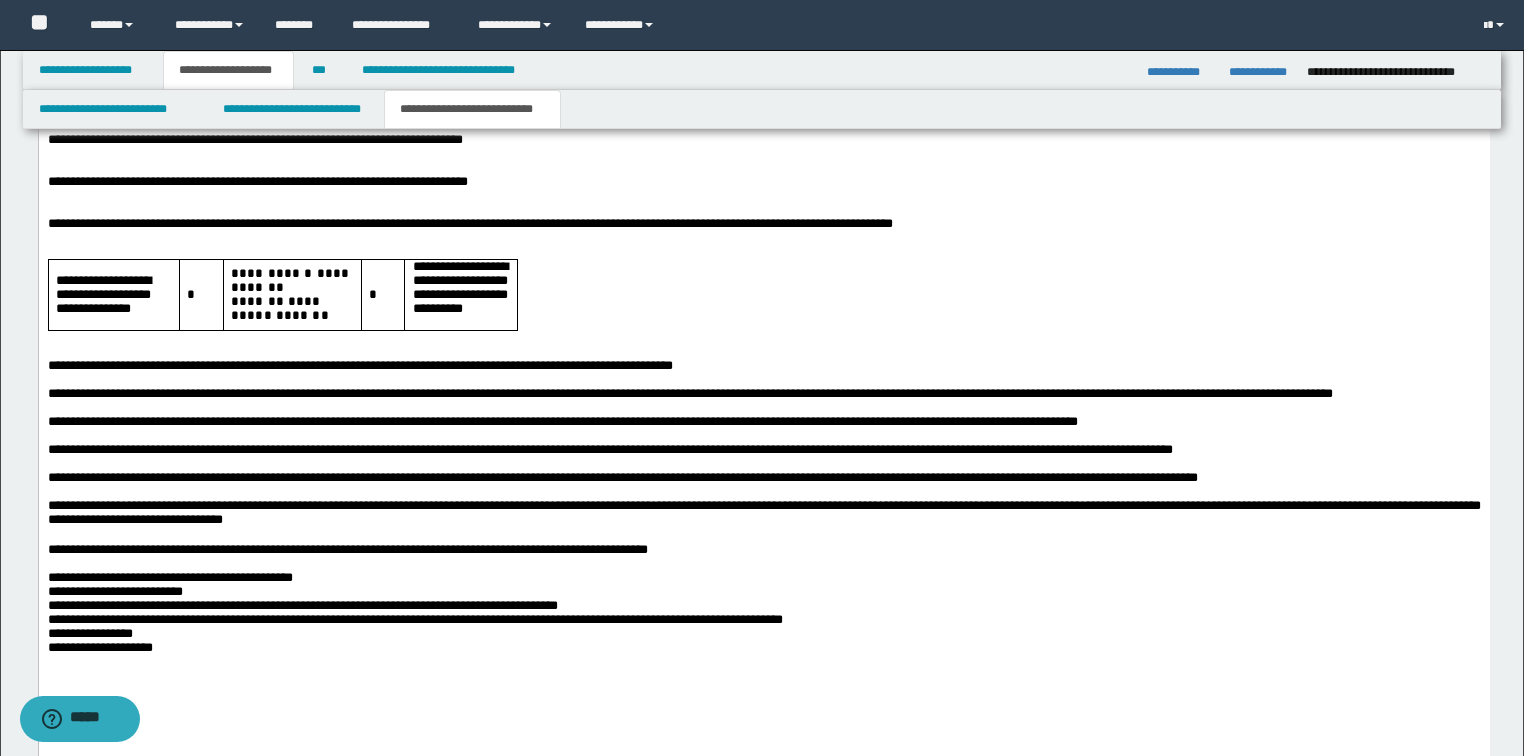 click at bounding box center (763, 339) 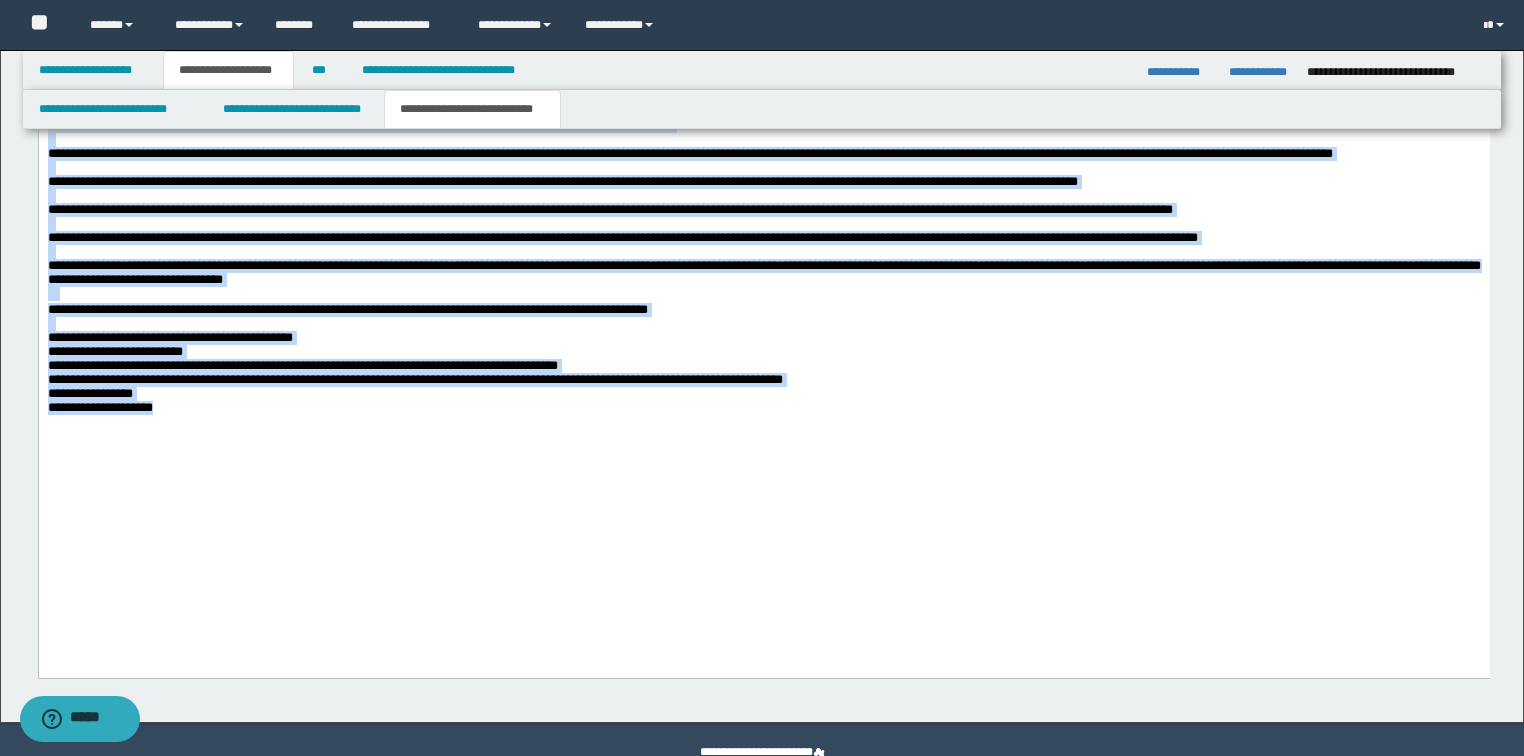 scroll, scrollTop: 7092, scrollLeft: 0, axis: vertical 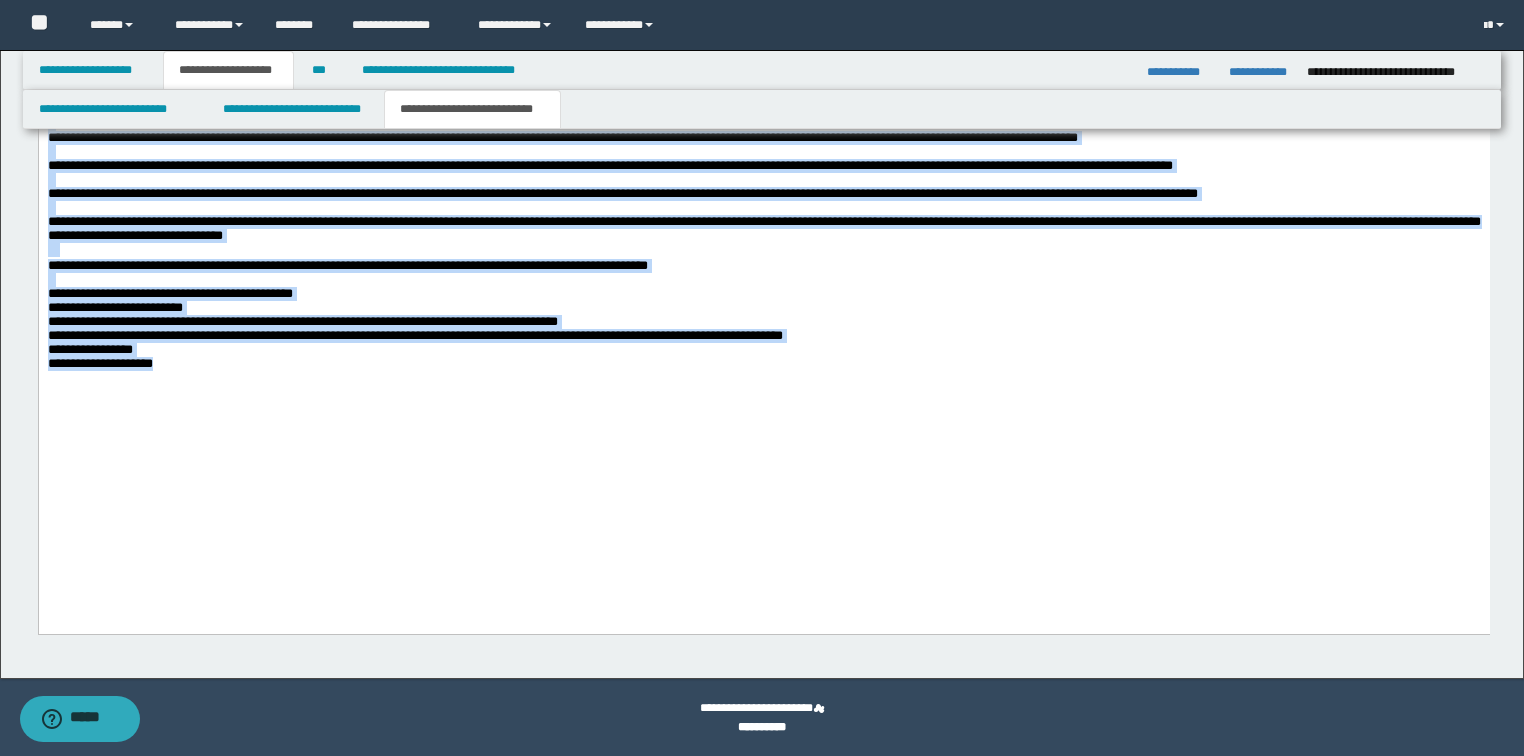 click on "**********" at bounding box center [763, 365] 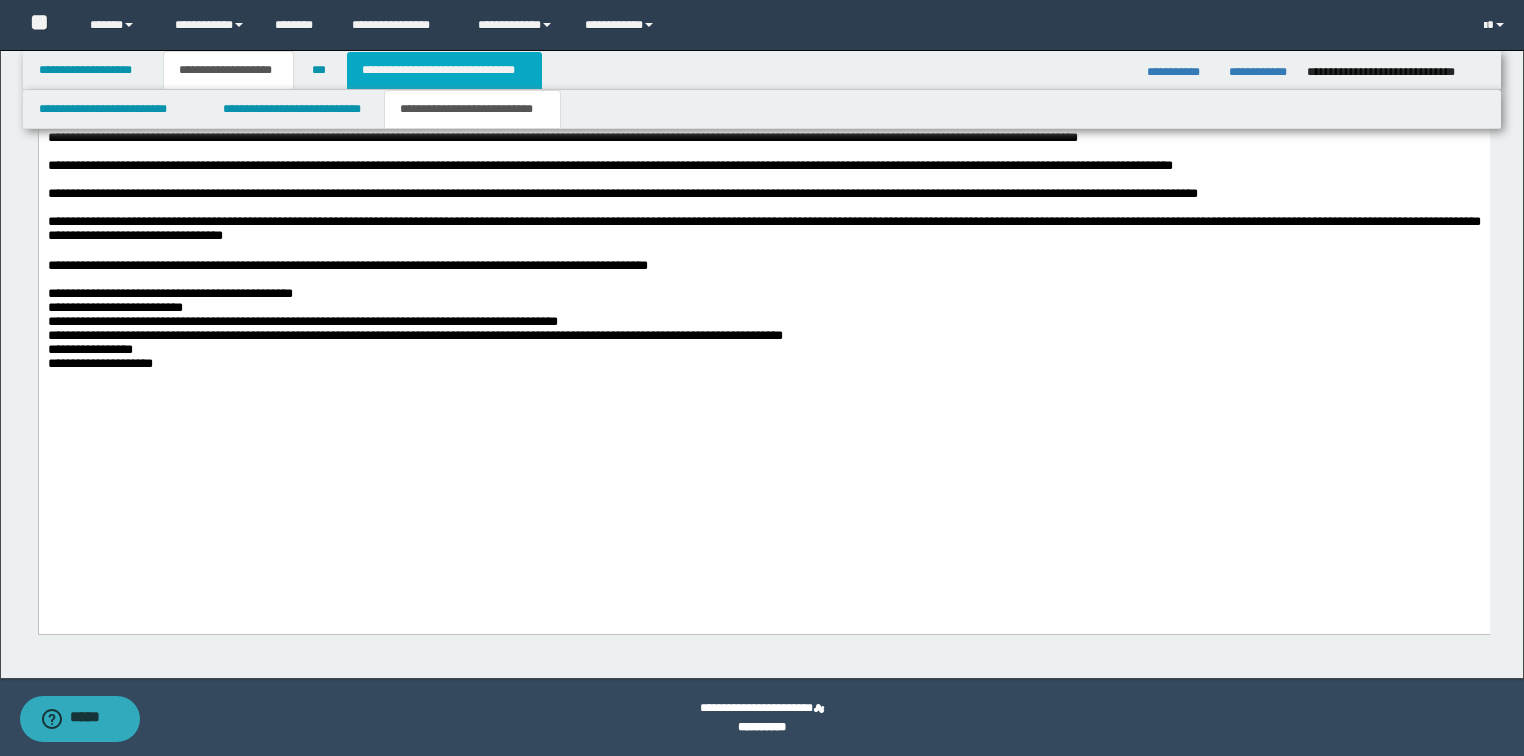 click on "**********" at bounding box center [444, 70] 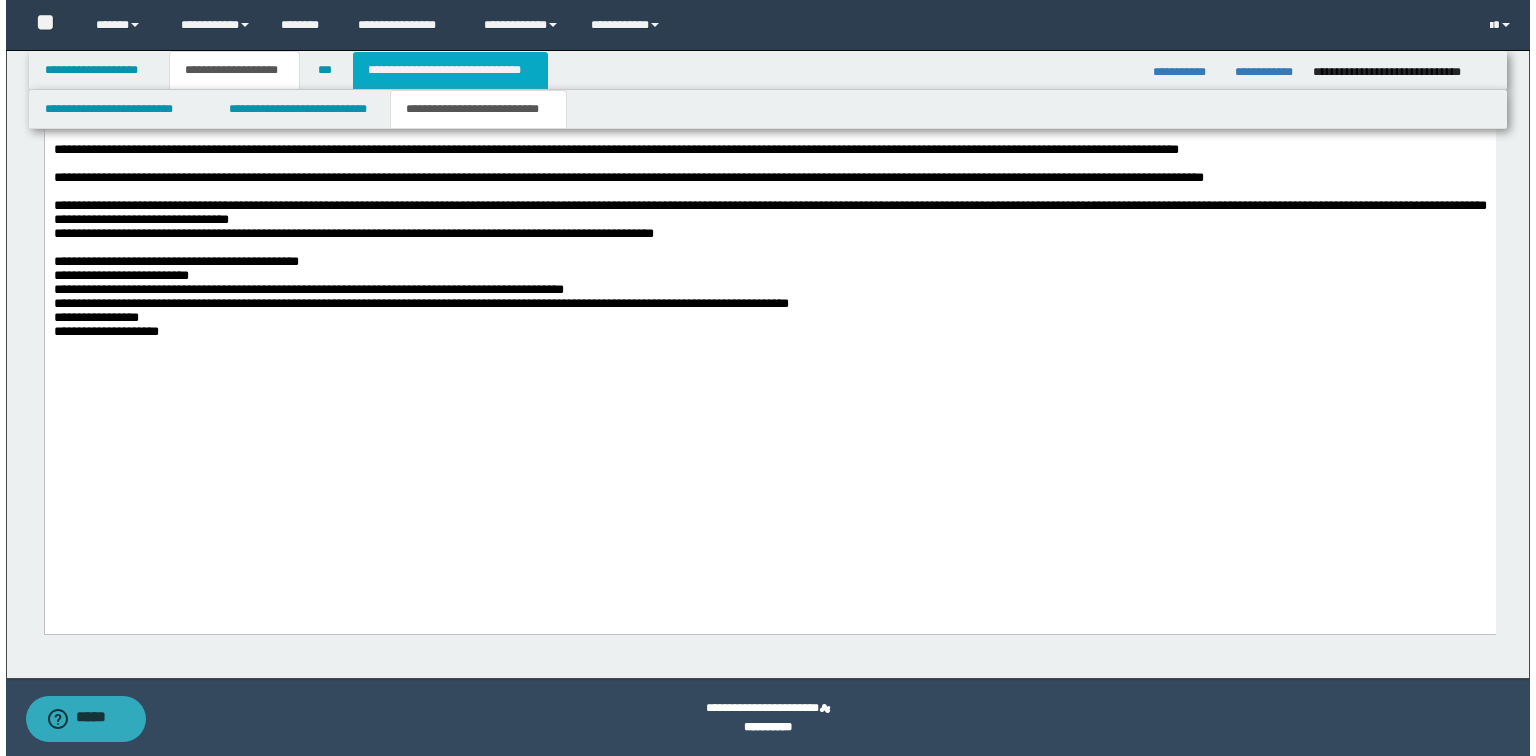 scroll, scrollTop: 0, scrollLeft: 0, axis: both 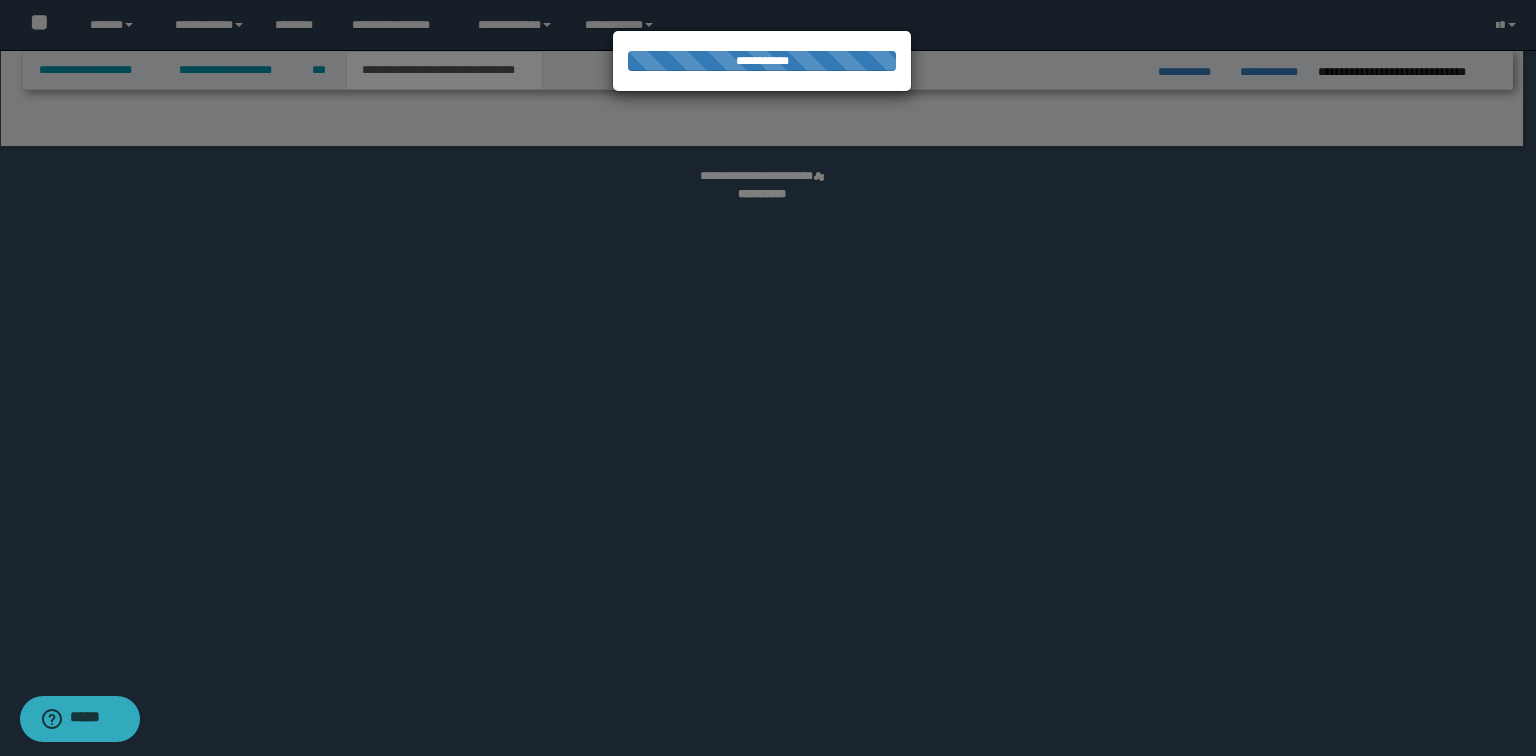 select on "*" 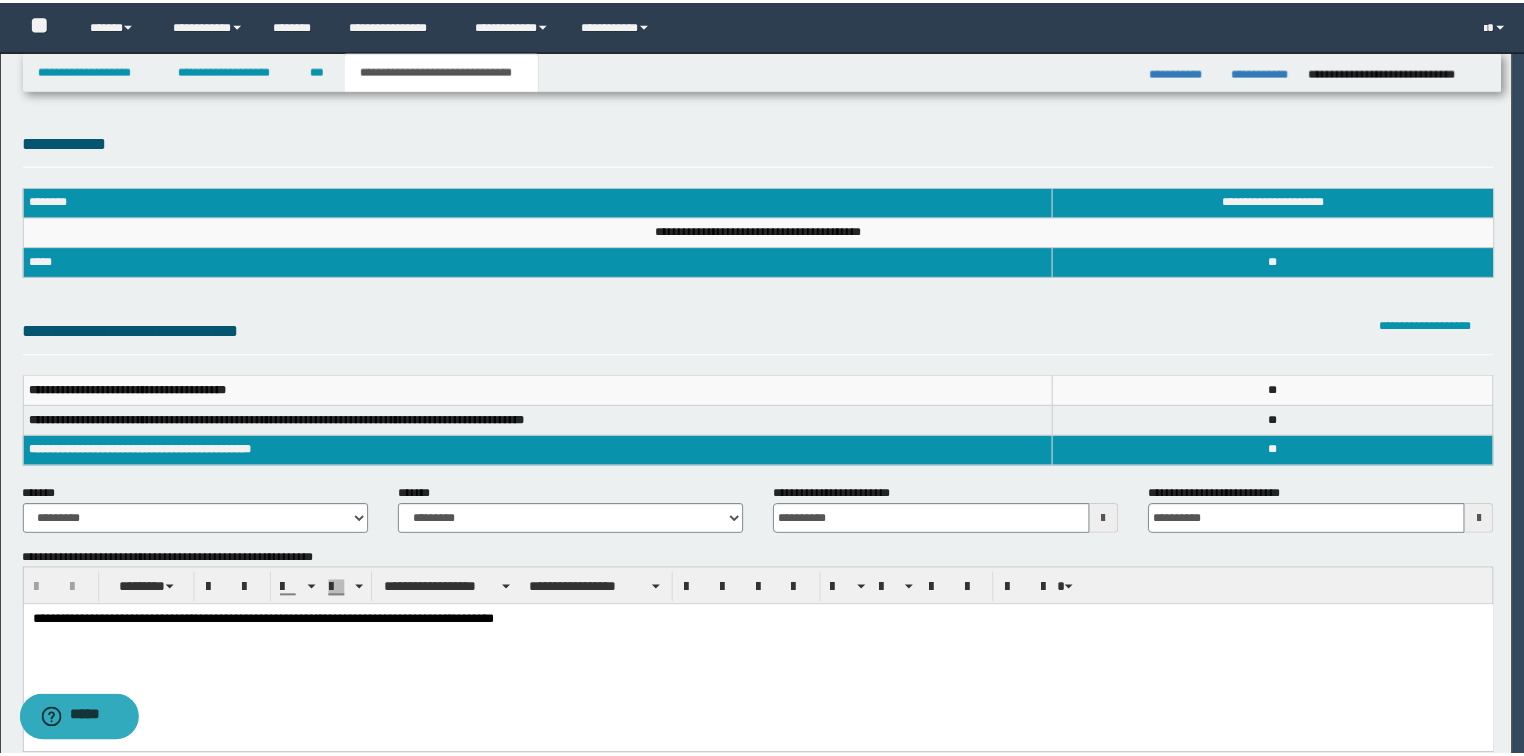 scroll, scrollTop: 0, scrollLeft: 0, axis: both 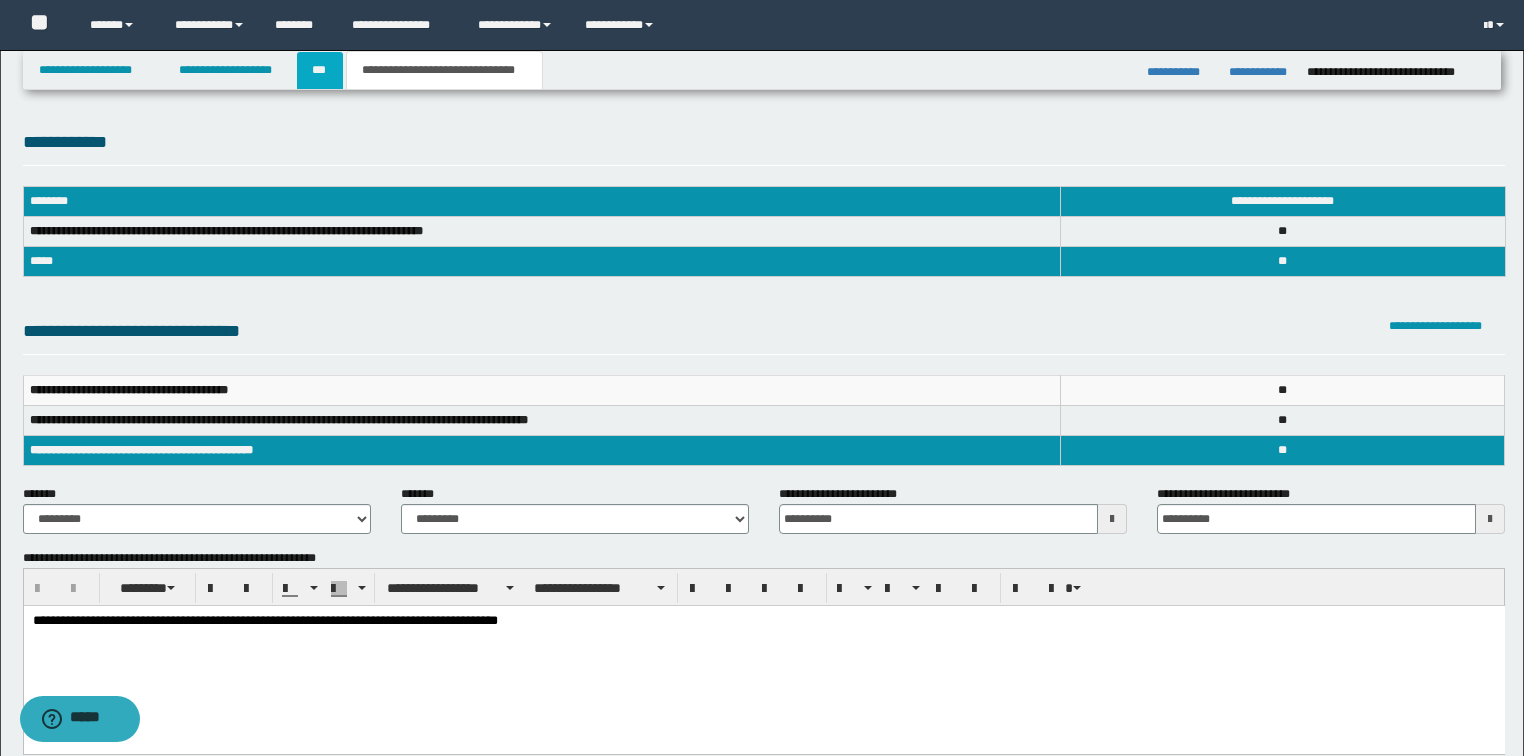 click on "***" at bounding box center (320, 70) 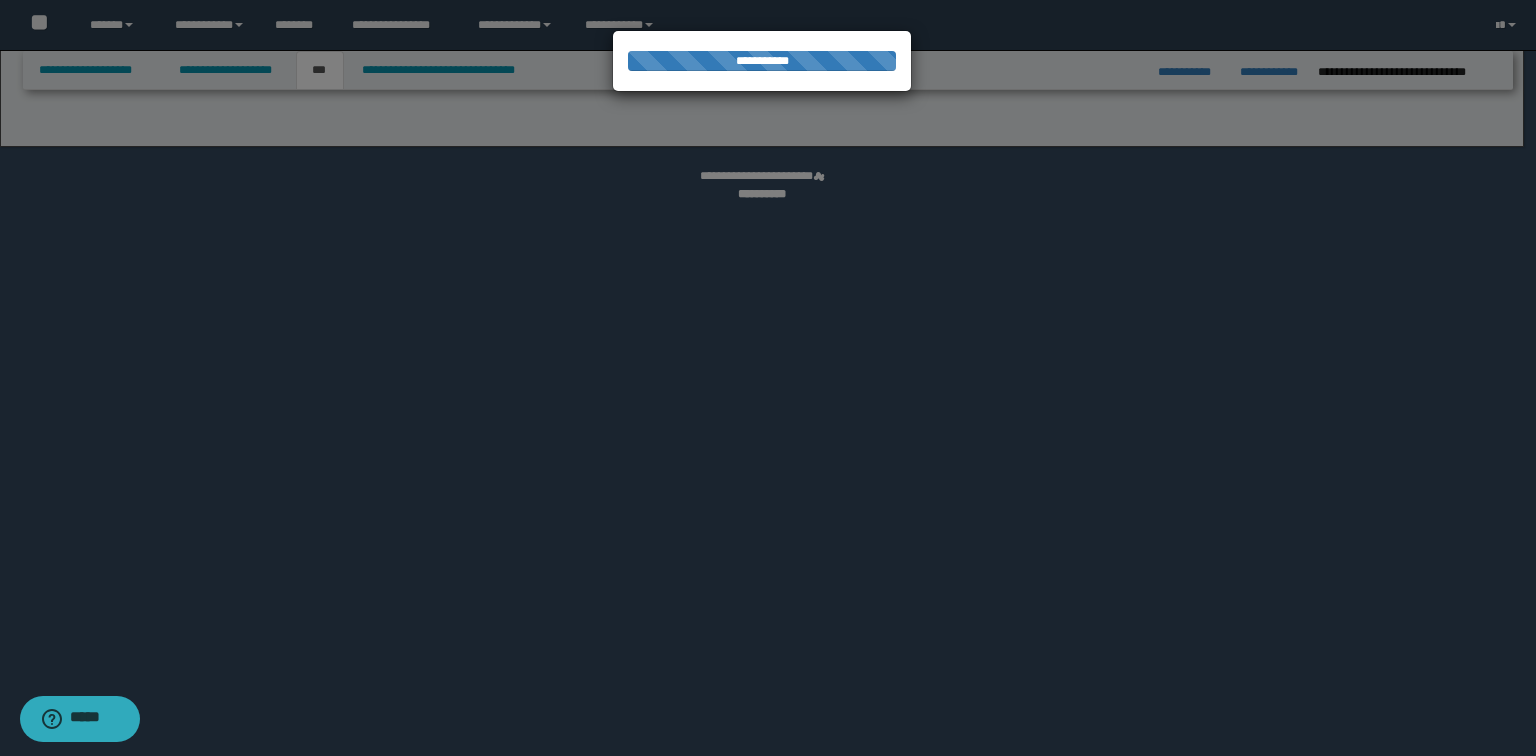 select on "***" 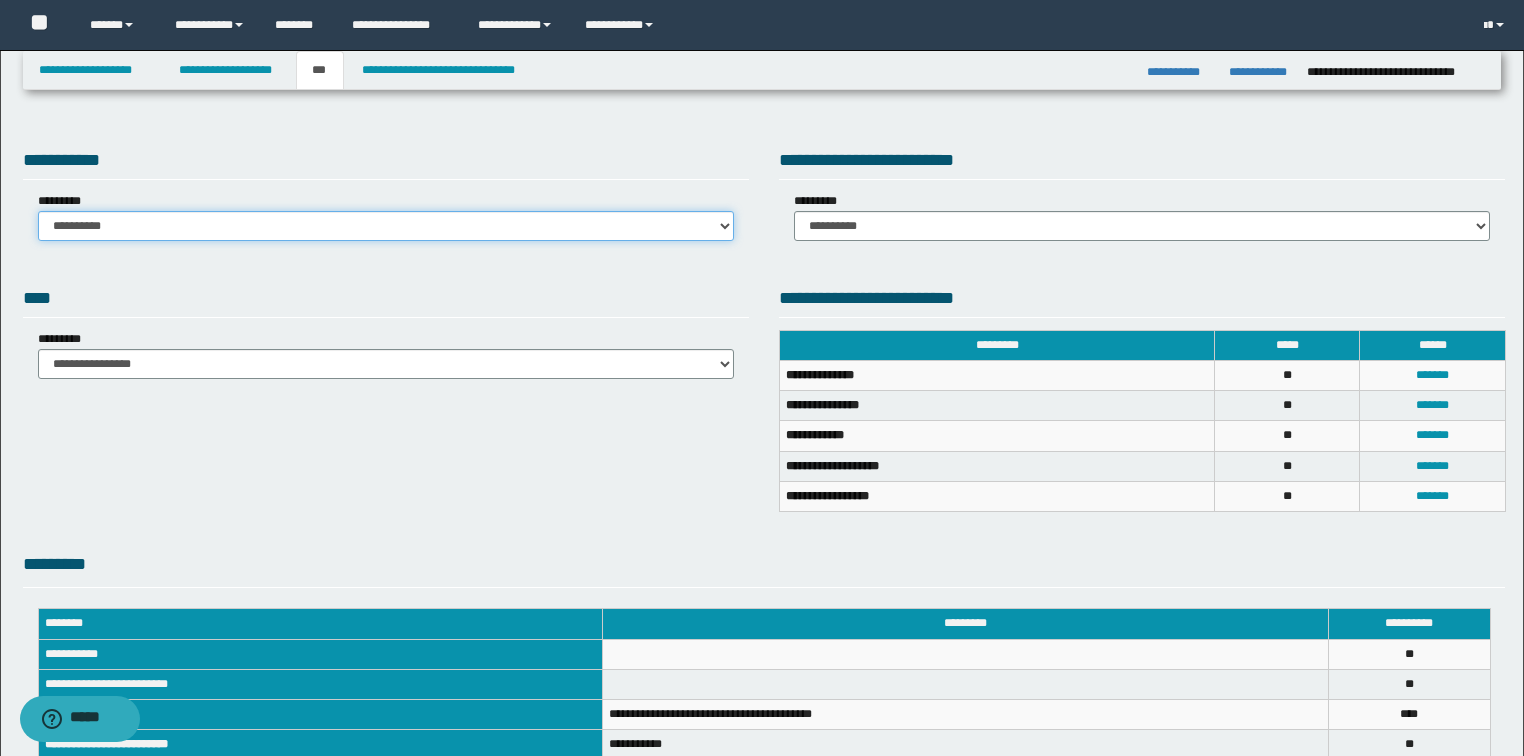 click on "**********" at bounding box center [386, 226] 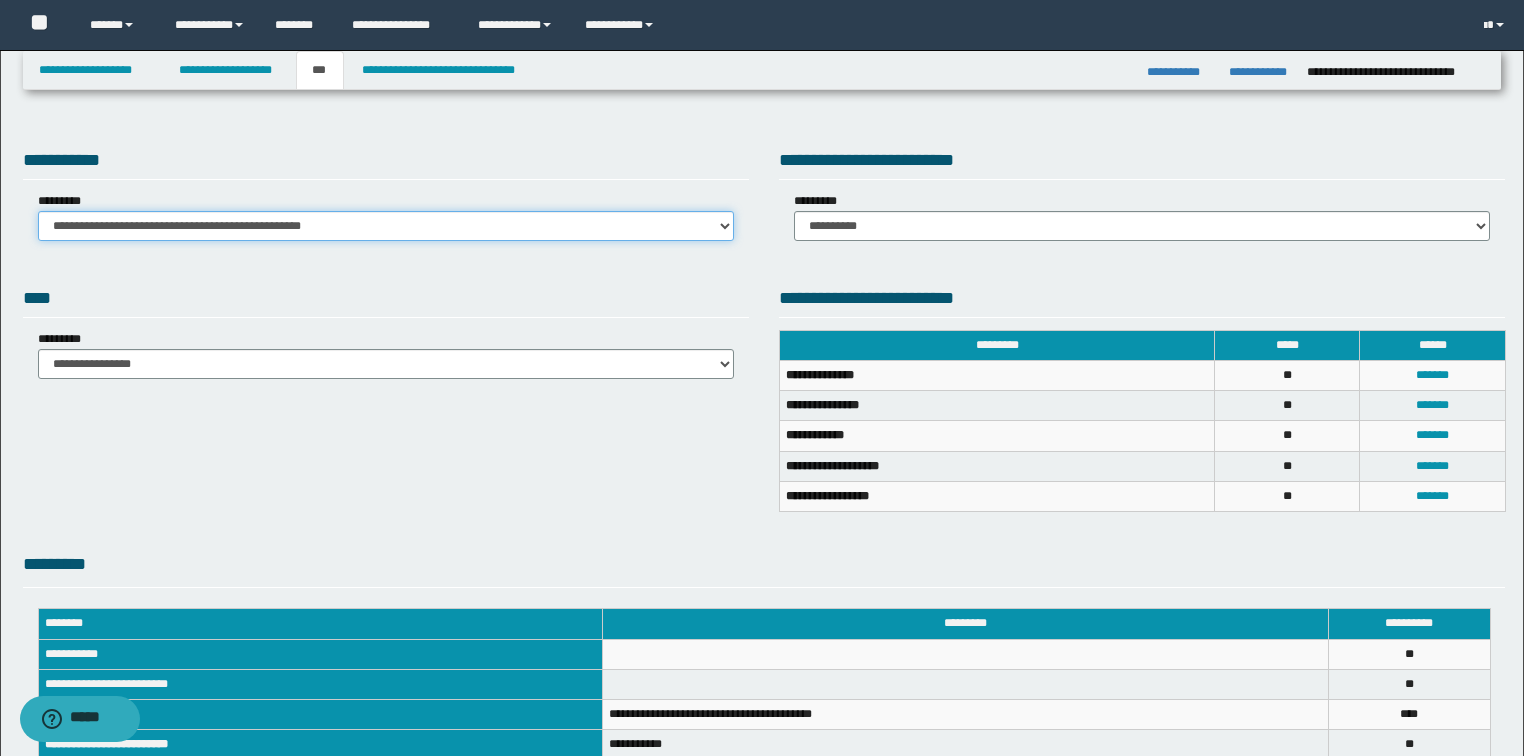 click on "**********" at bounding box center [386, 226] 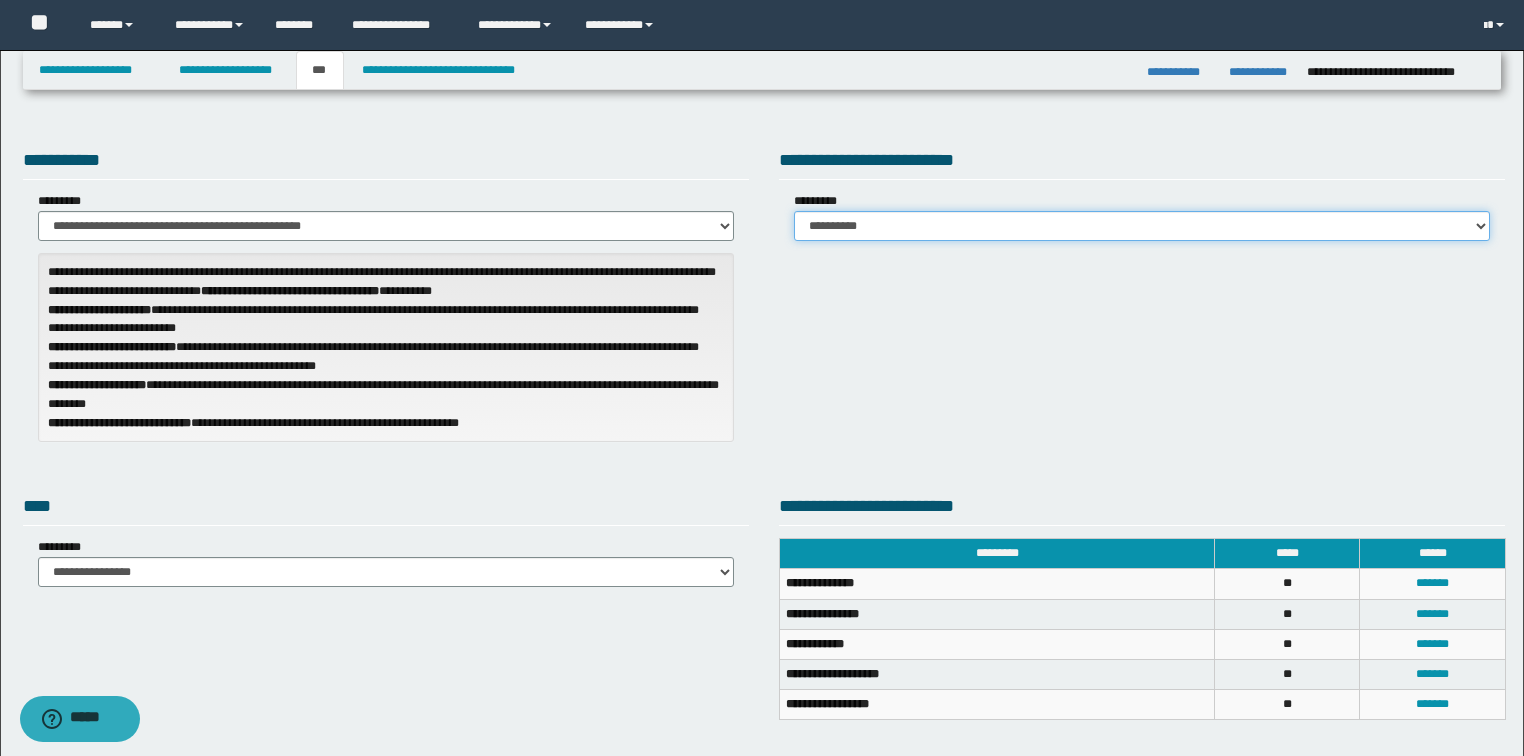 click on "**********" at bounding box center (1142, 226) 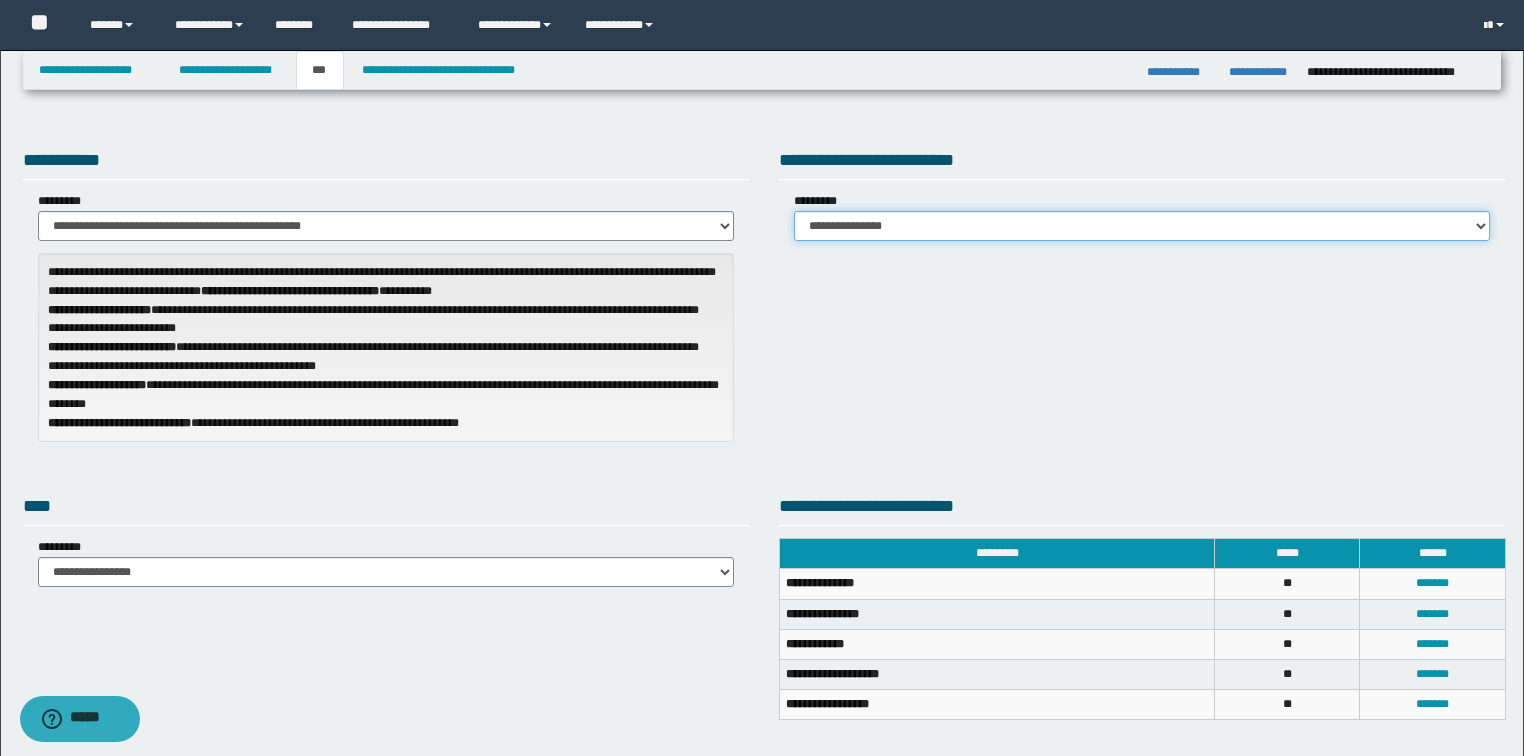 click on "**********" at bounding box center [1142, 226] 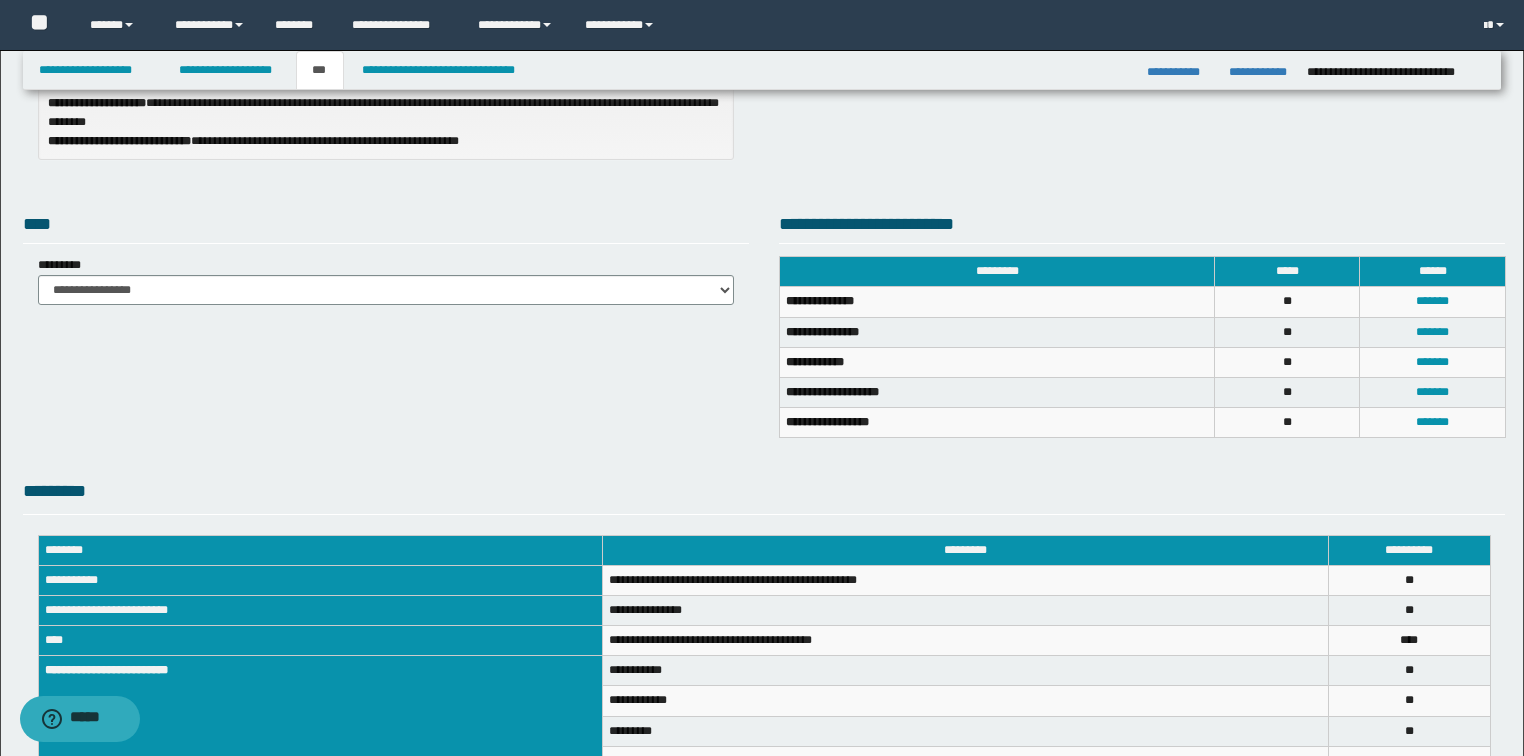 scroll, scrollTop: 320, scrollLeft: 0, axis: vertical 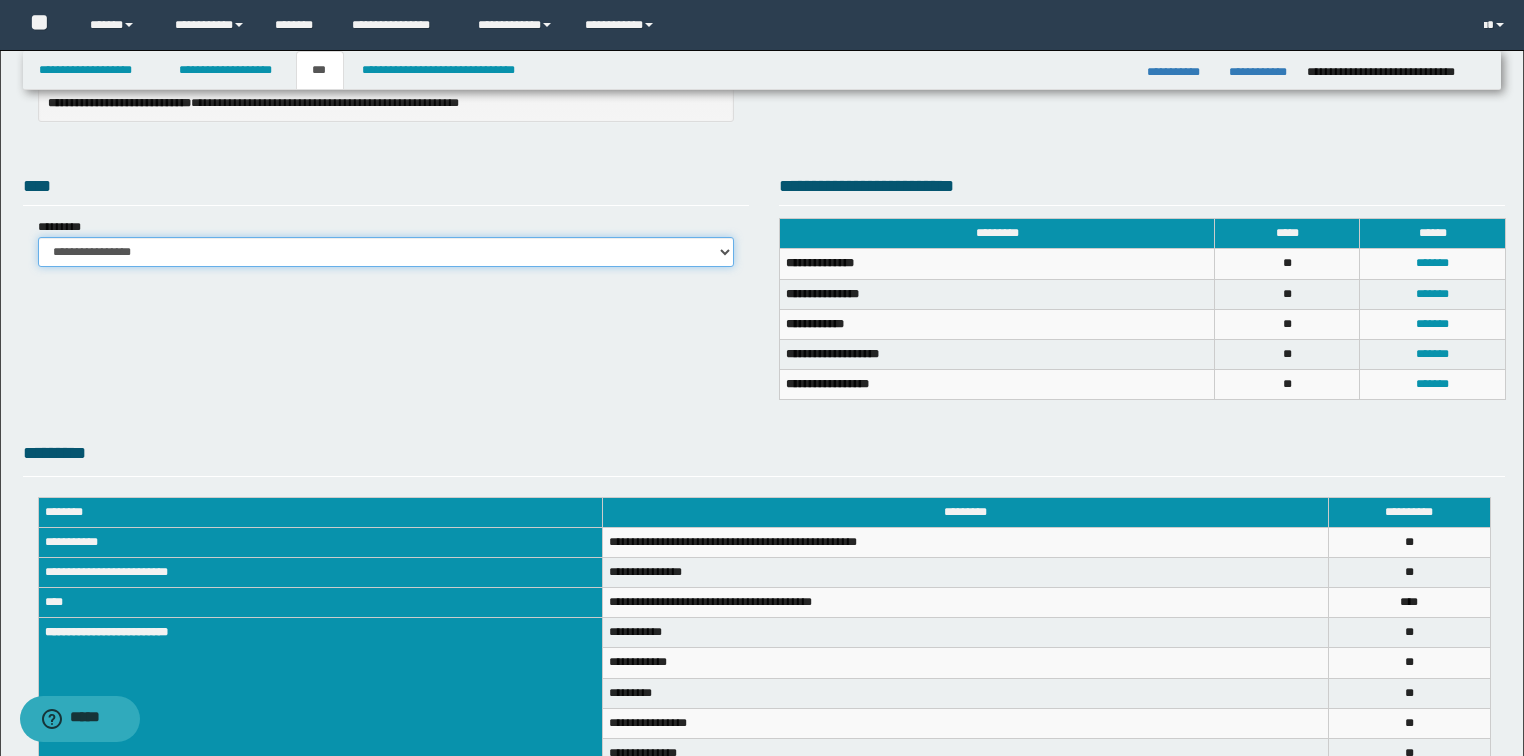 click on "**********" at bounding box center [386, 252] 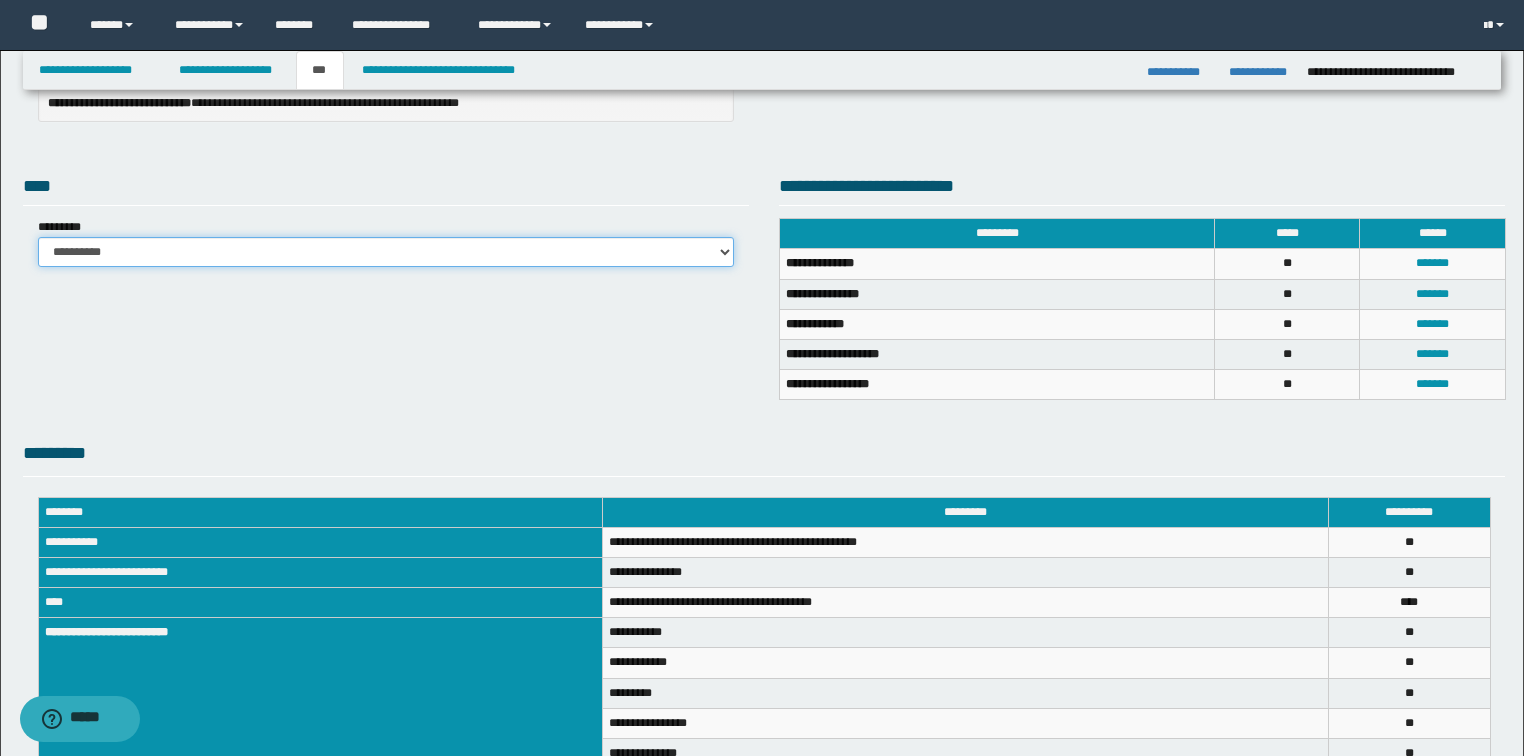 click on "**********" at bounding box center [386, 252] 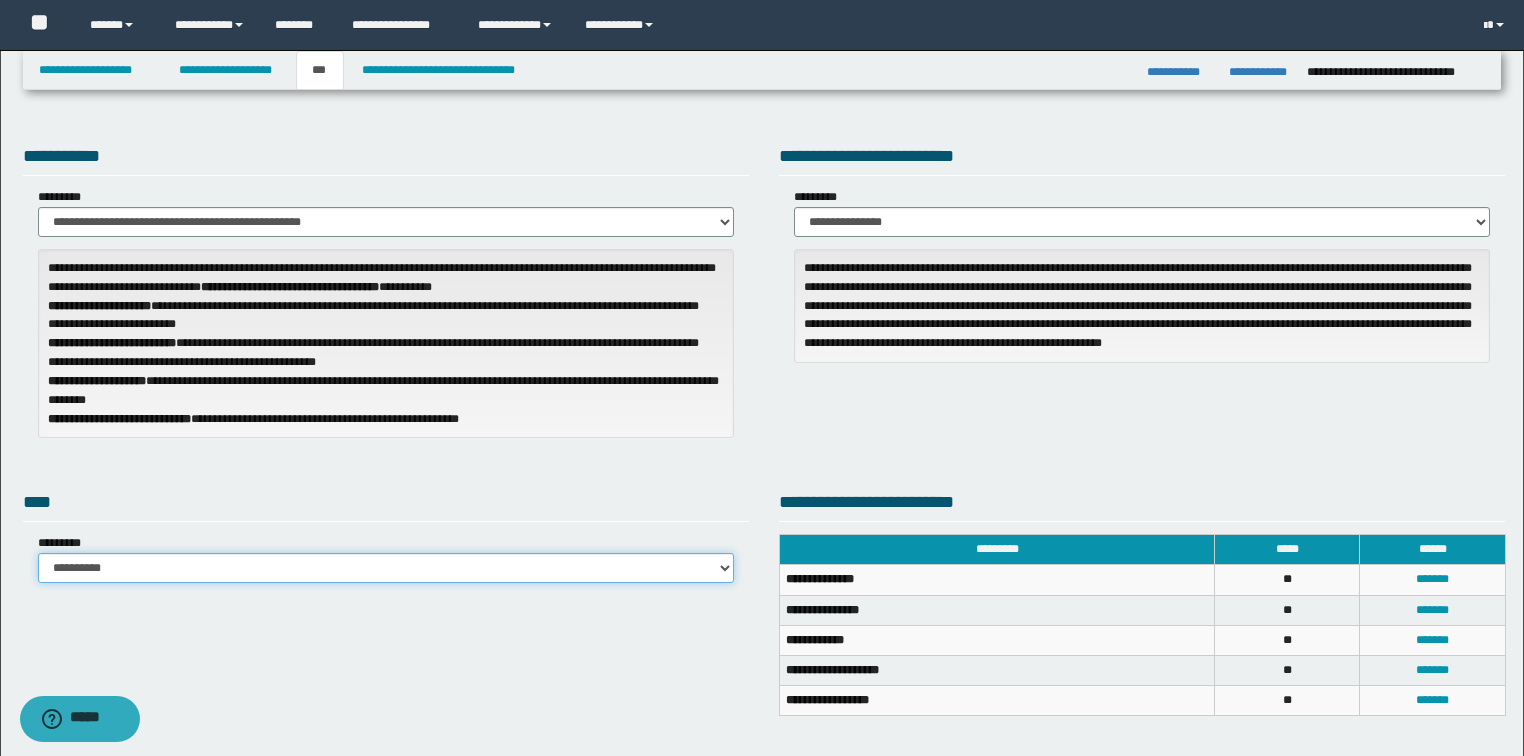 scroll, scrollTop: 0, scrollLeft: 0, axis: both 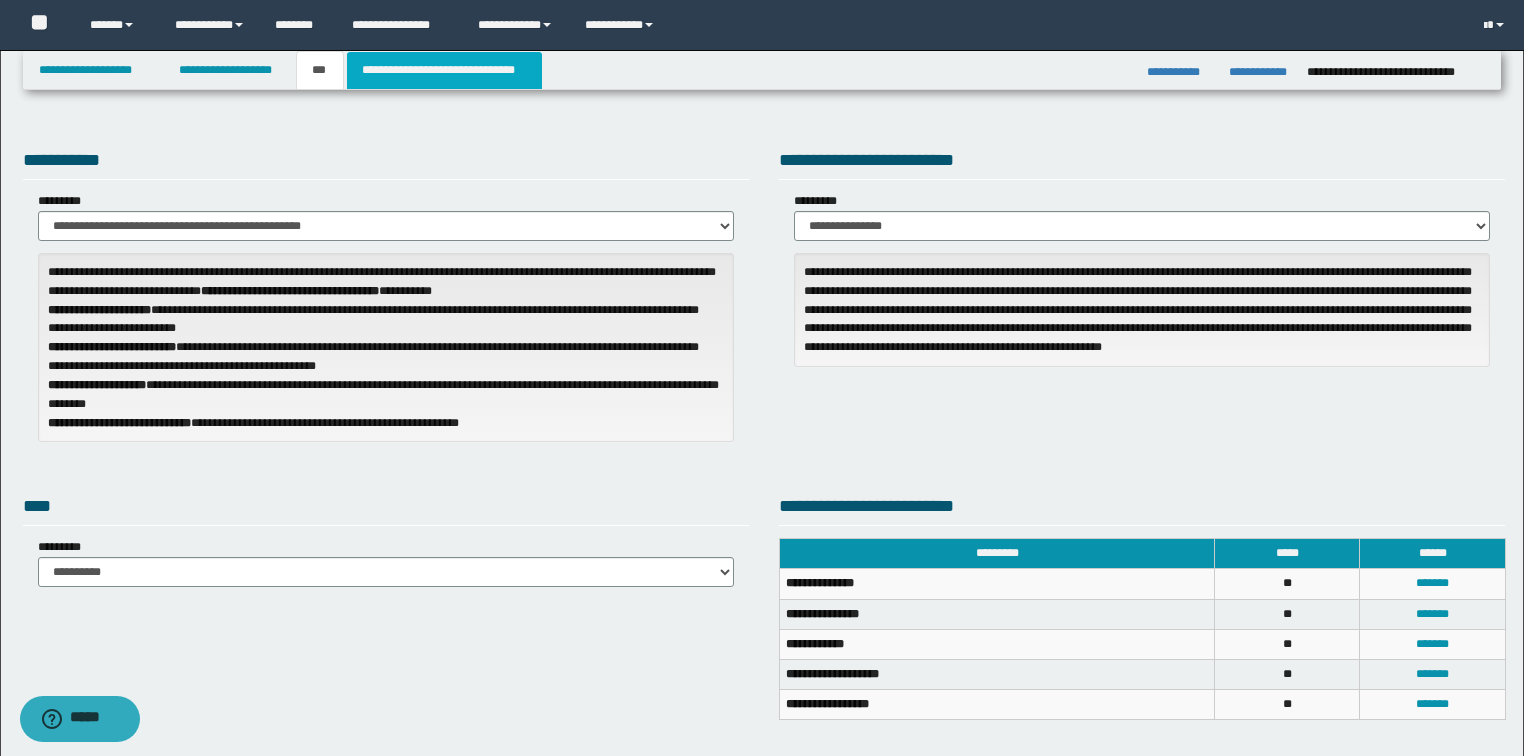 click on "**********" at bounding box center [444, 70] 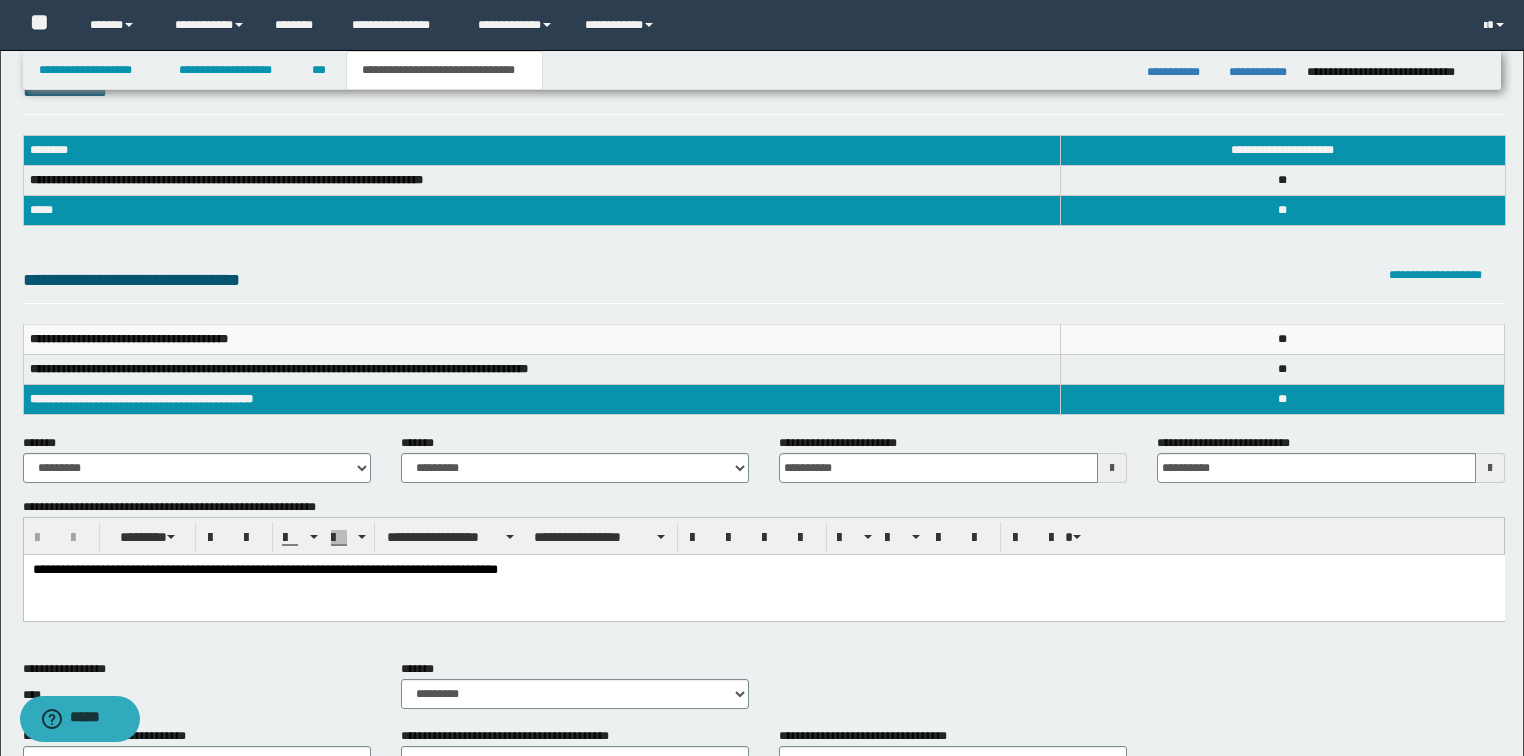 scroll, scrollTop: 80, scrollLeft: 0, axis: vertical 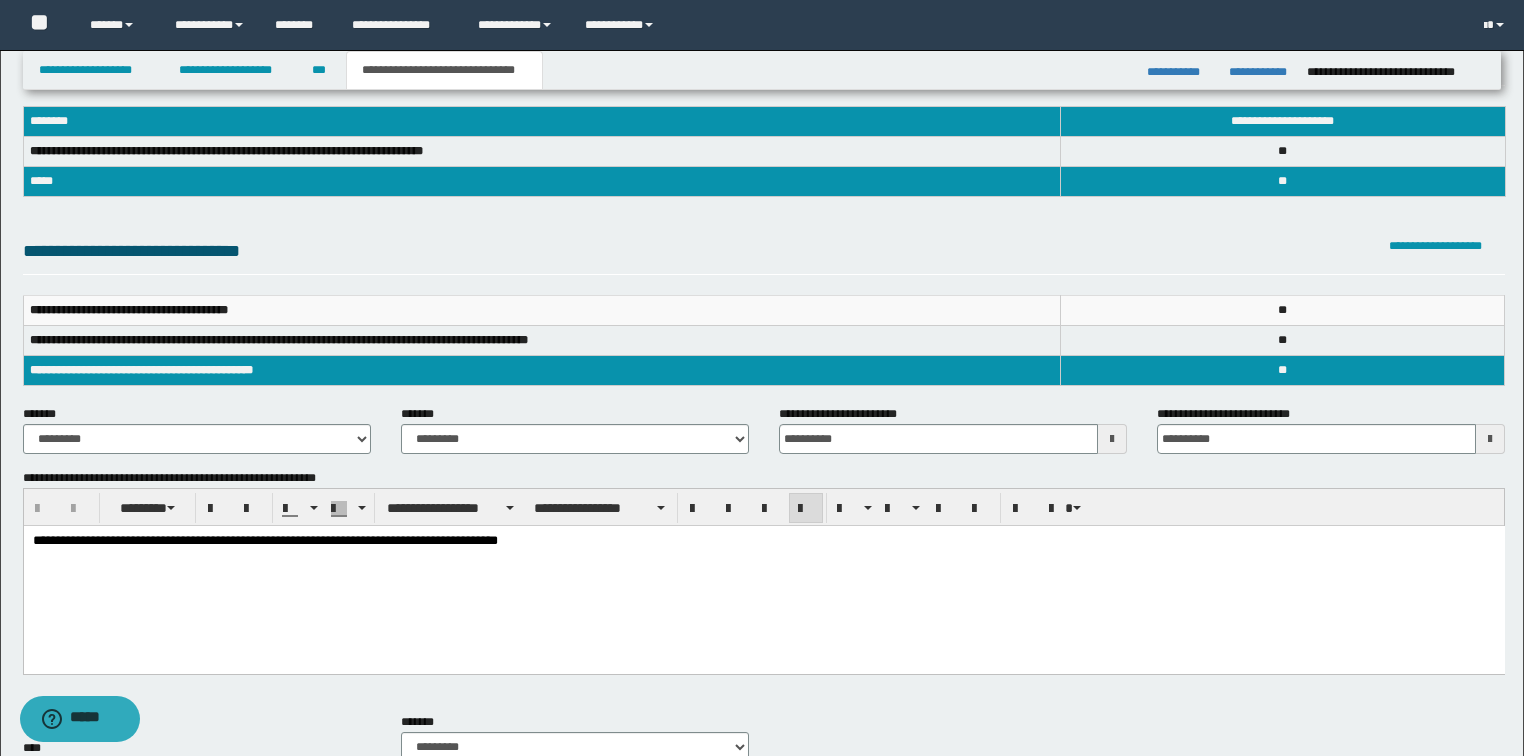 click on "**********" at bounding box center [763, 574] 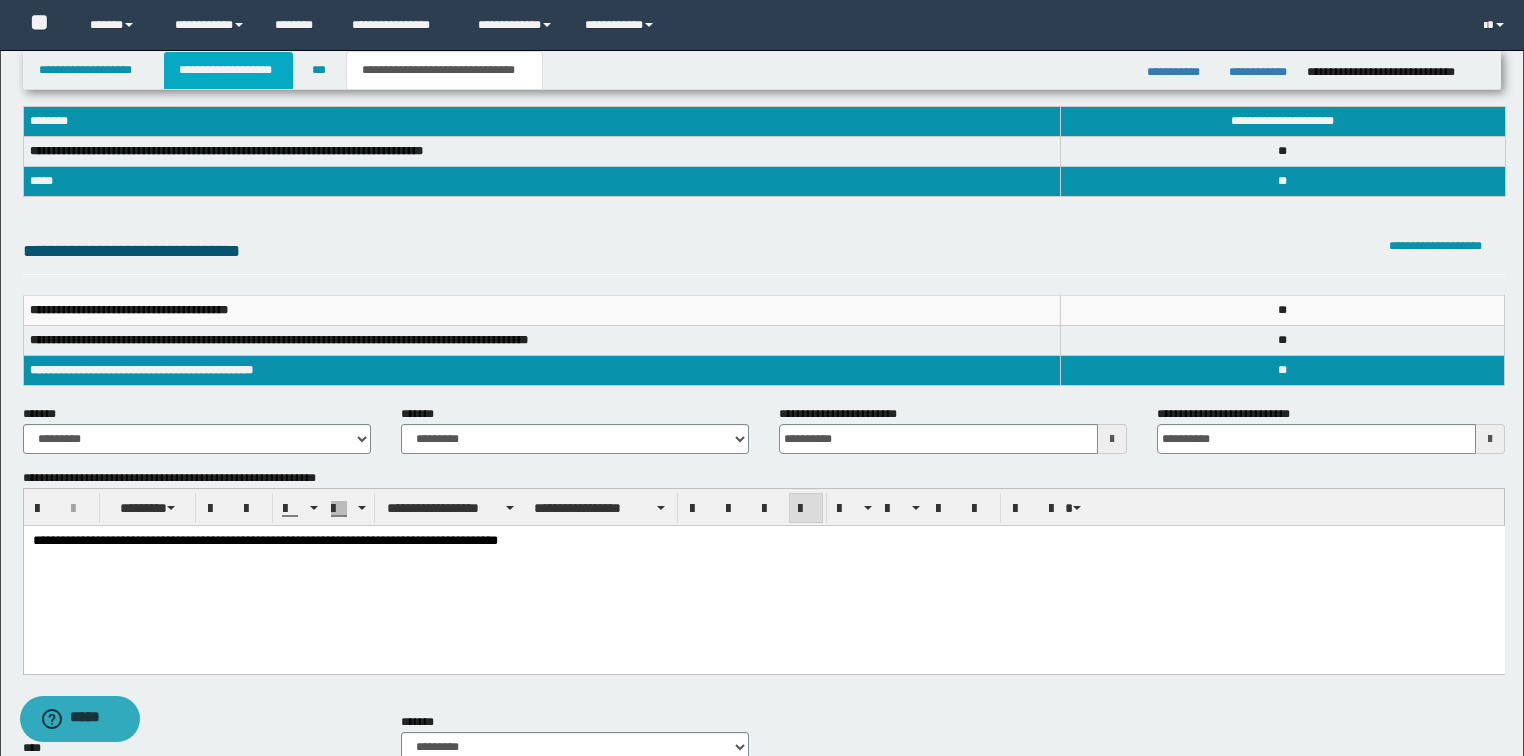click on "**********" at bounding box center [228, 70] 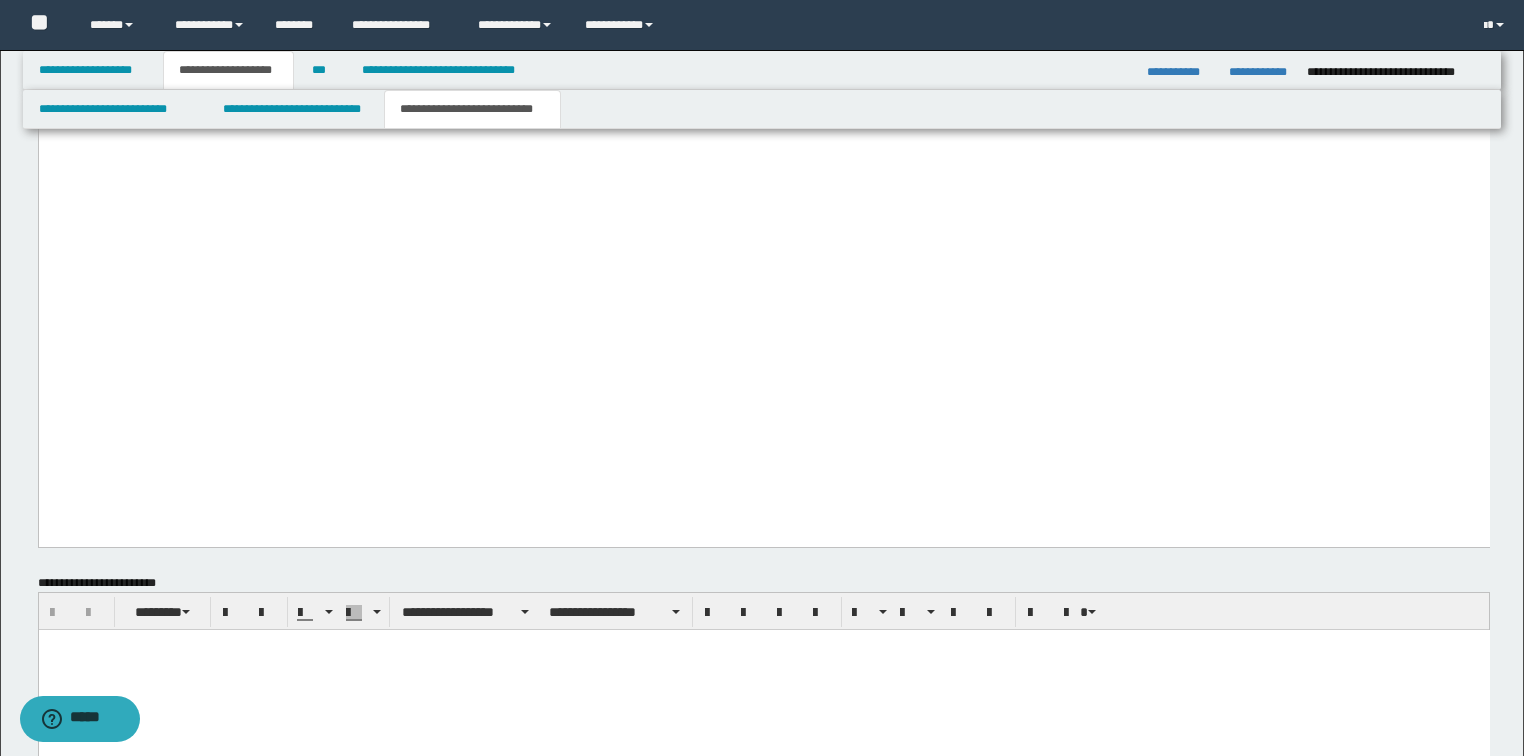 scroll, scrollTop: 5551, scrollLeft: 0, axis: vertical 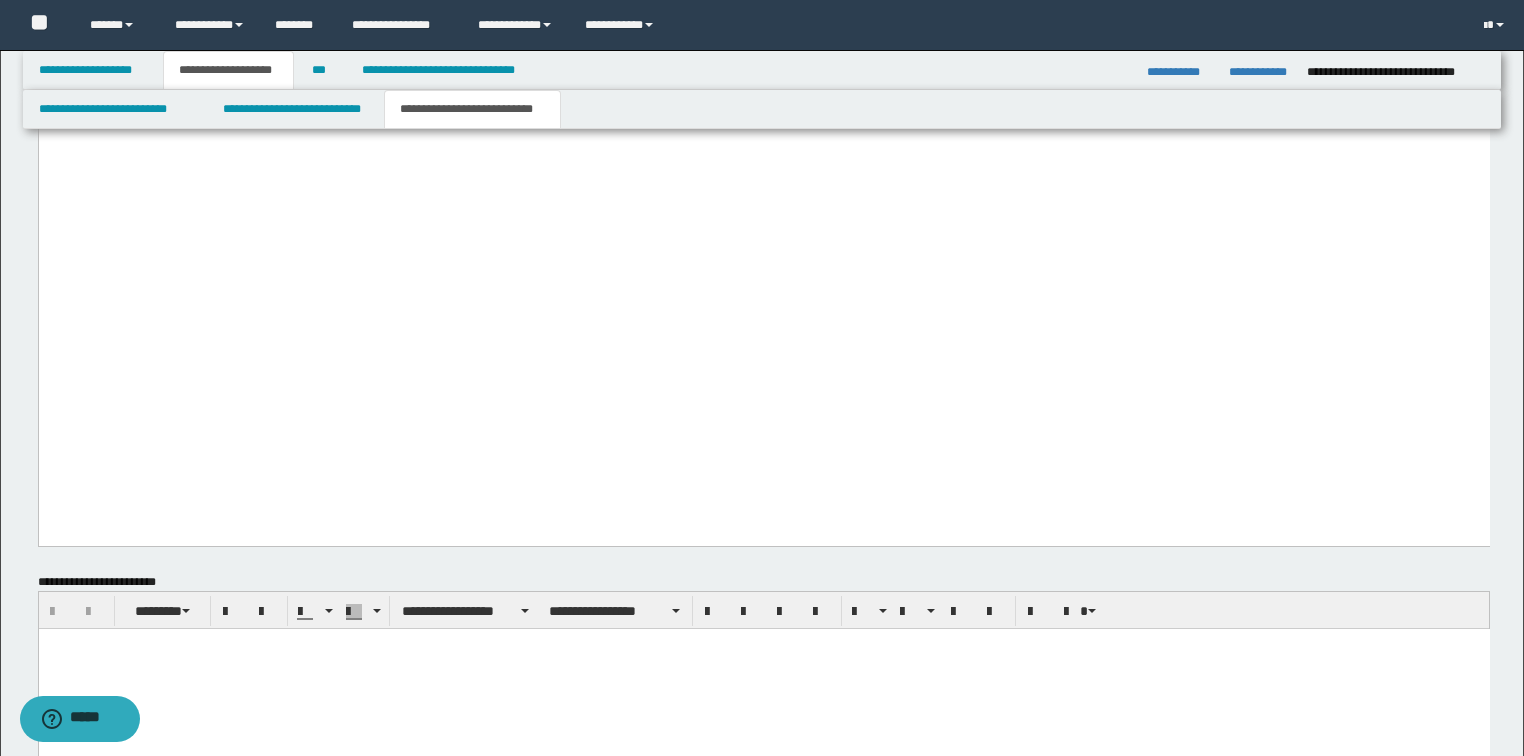 drag, startPoint x: 214, startPoint y: 303, endPoint x: 1474, endPoint y: 300, distance: 1260.0035 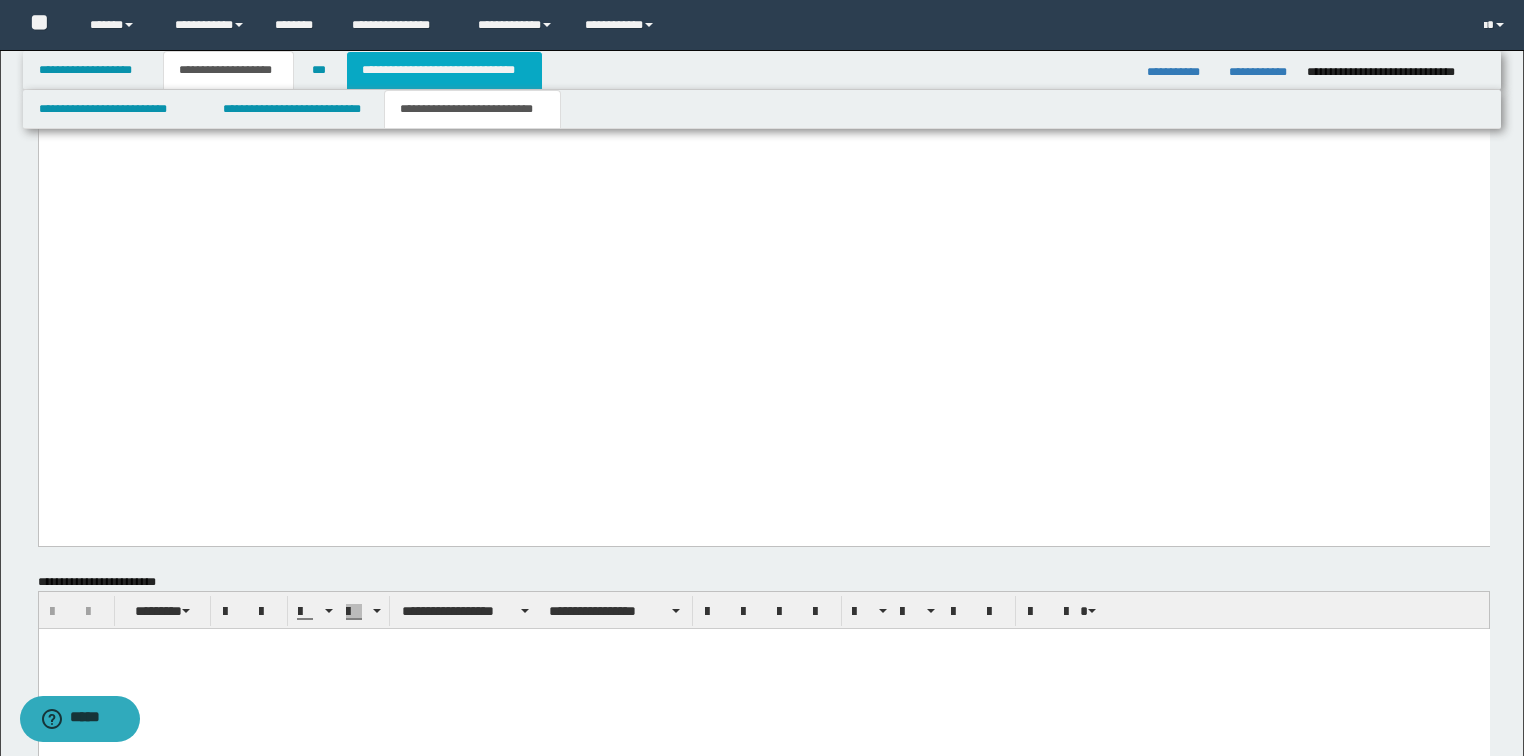 click on "**********" at bounding box center [444, 70] 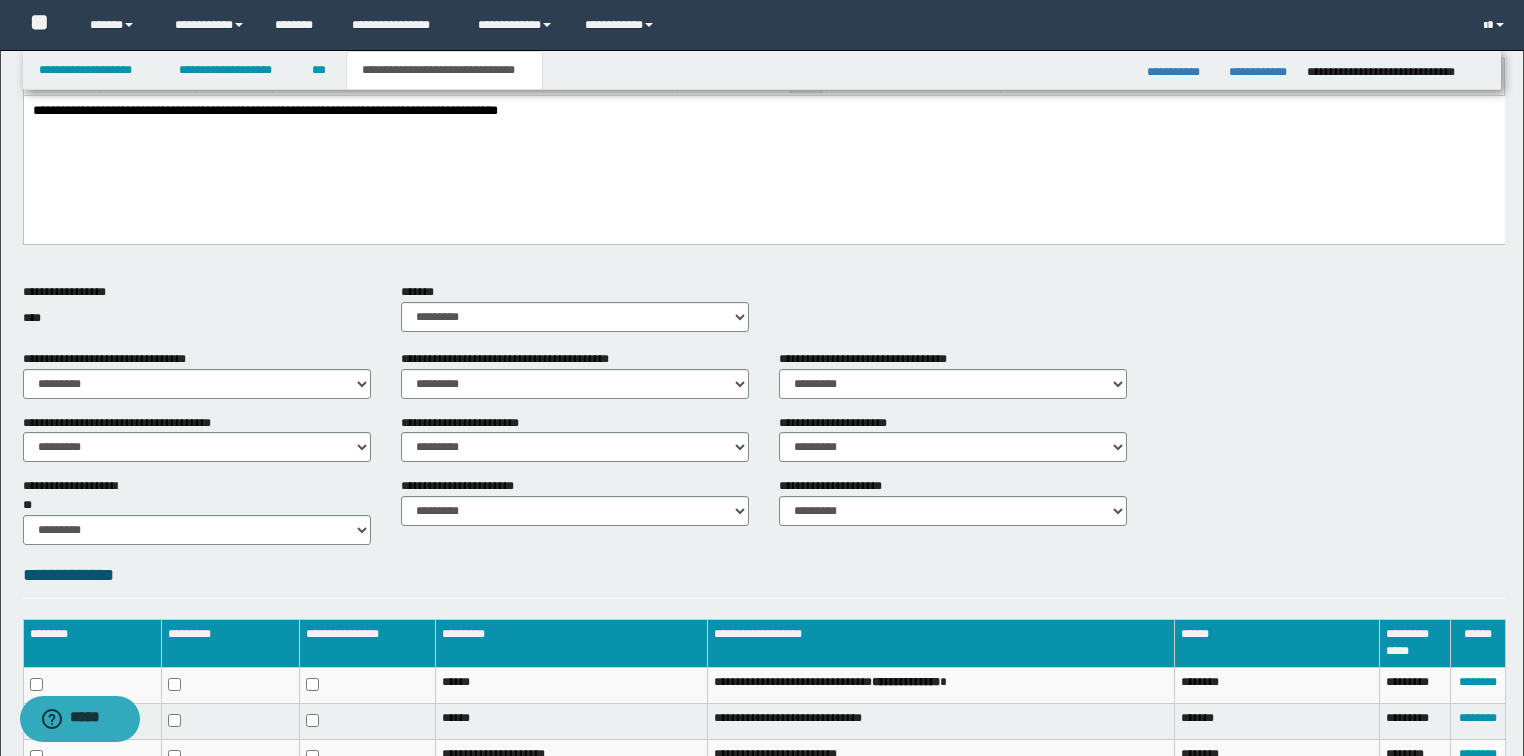 scroll, scrollTop: 448, scrollLeft: 0, axis: vertical 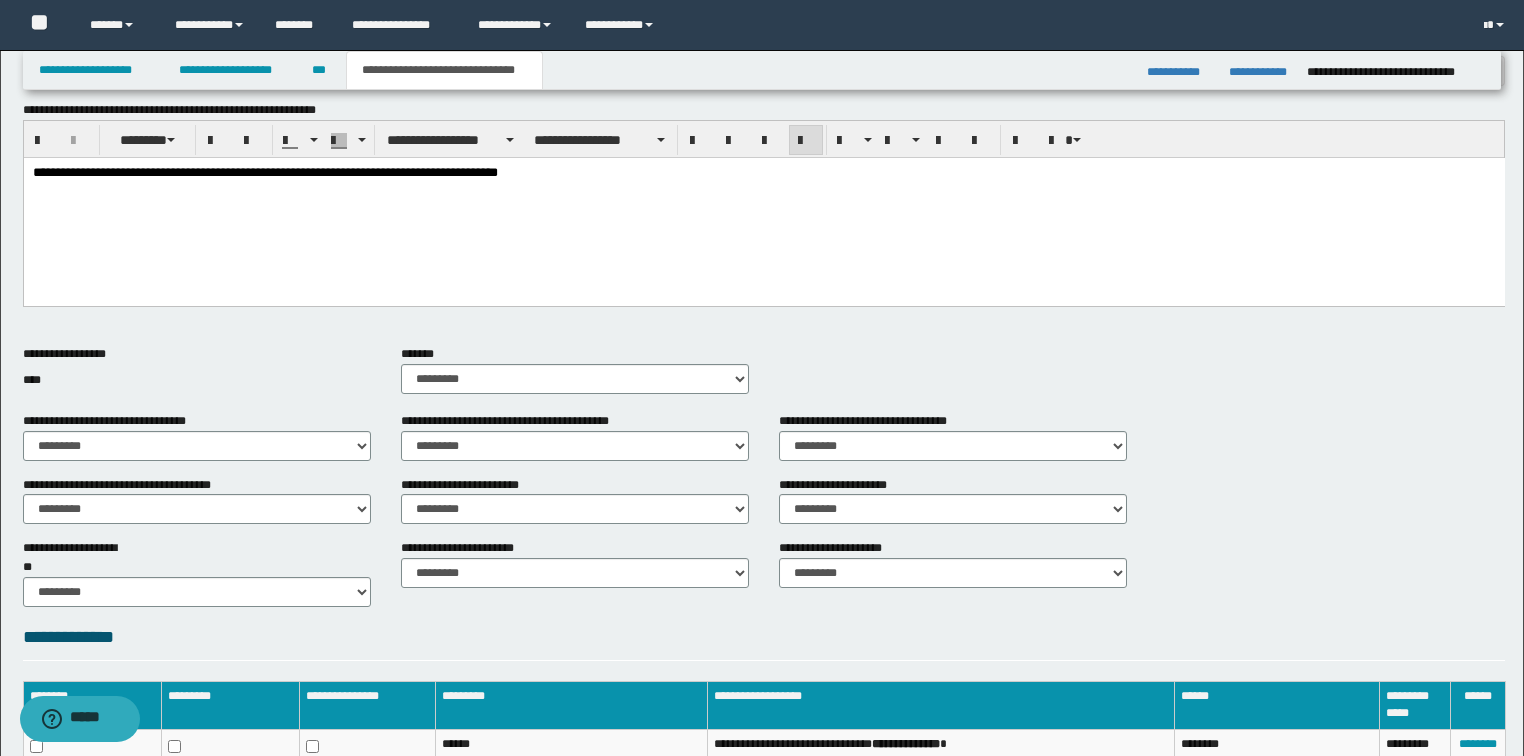 click on "**********" at bounding box center [763, 206] 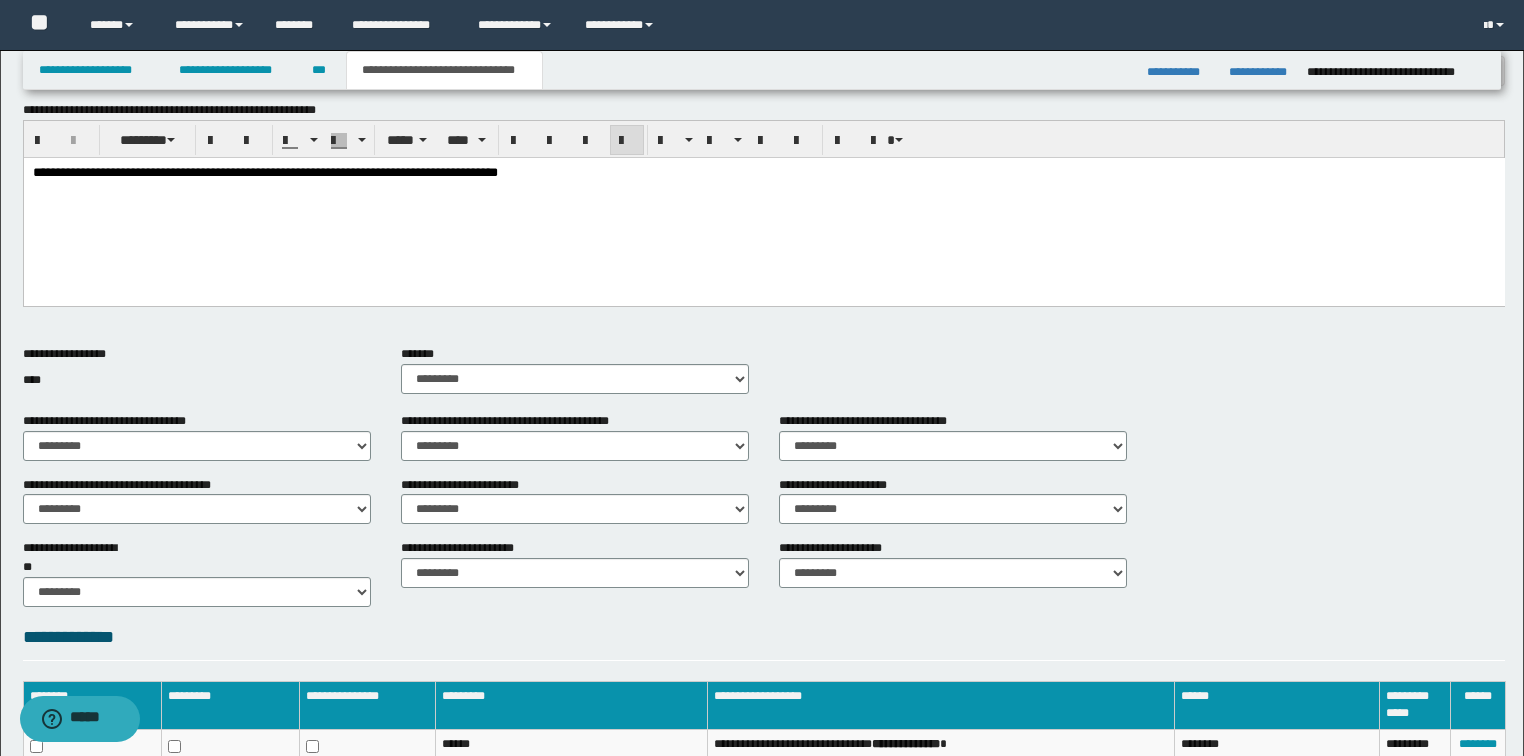click on "**********" at bounding box center [763, 206] 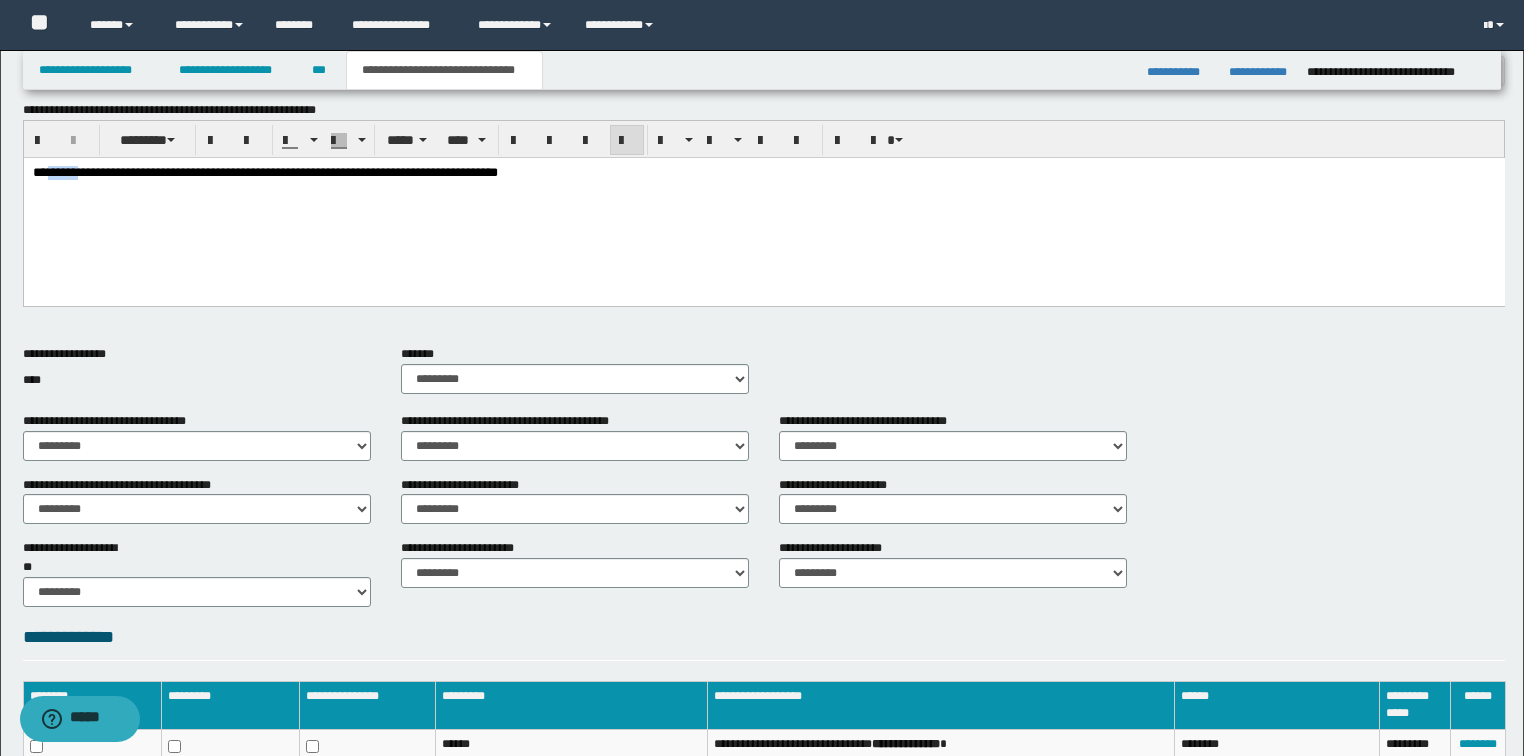 click on "**********" at bounding box center [763, 206] 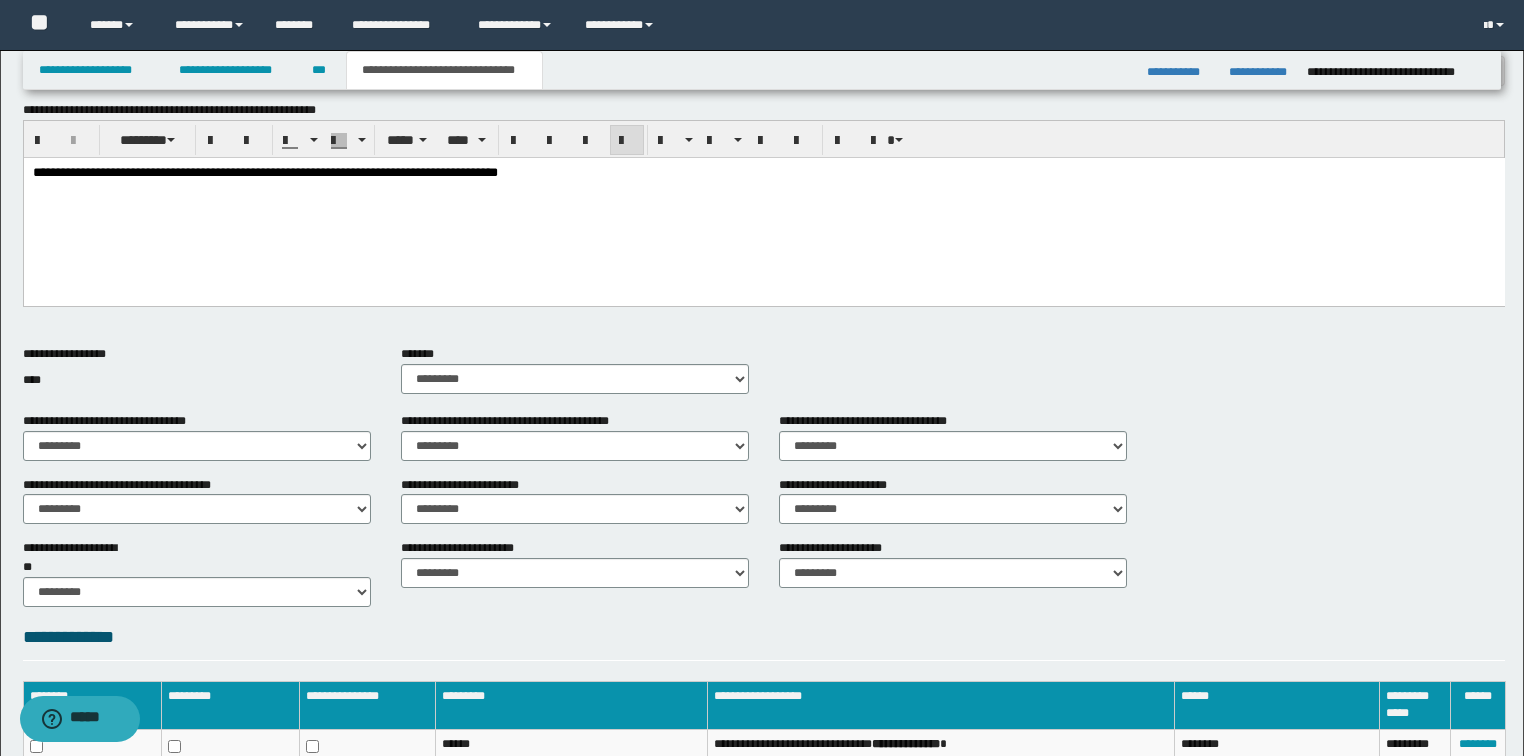 click at bounding box center [764, 188] 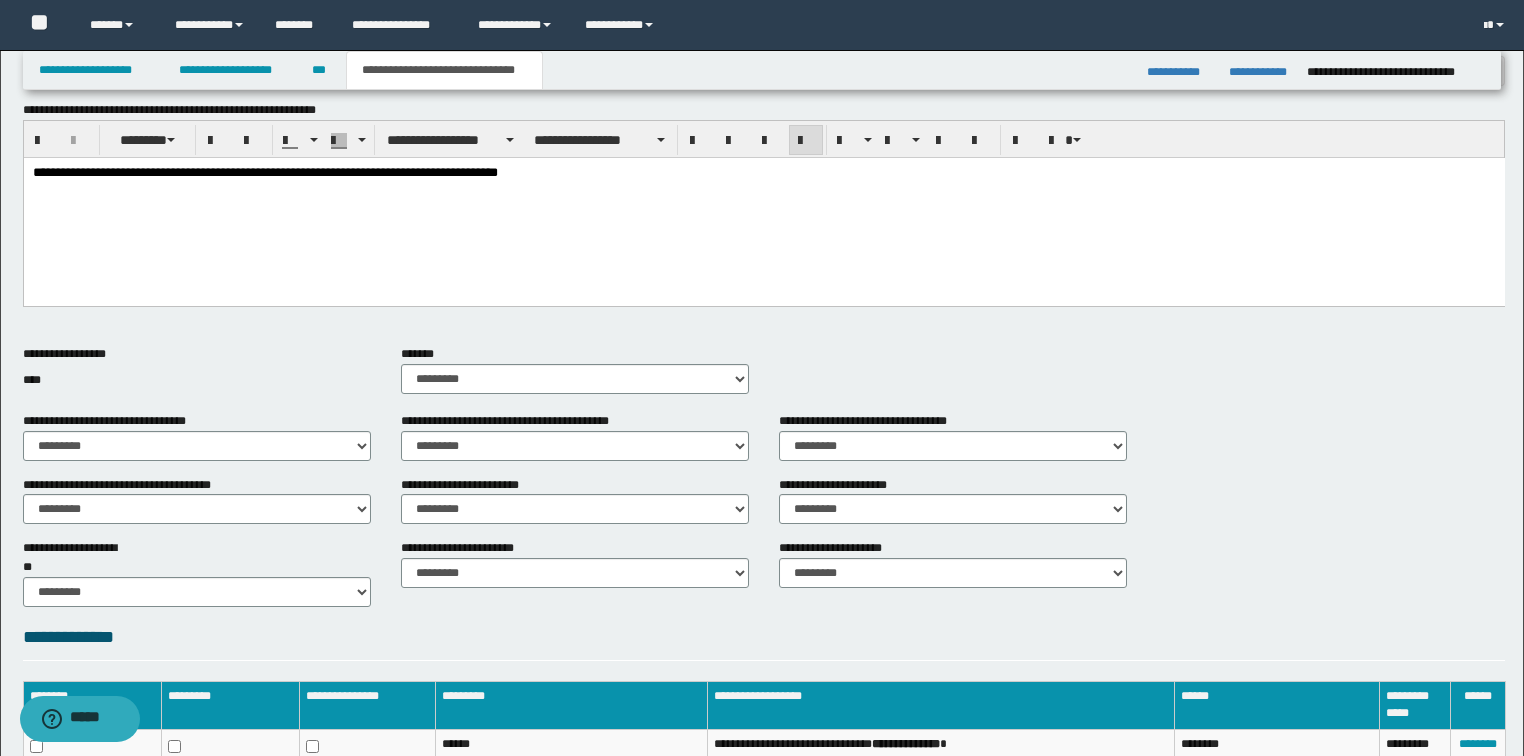 click on "**********" at bounding box center (264, 172) 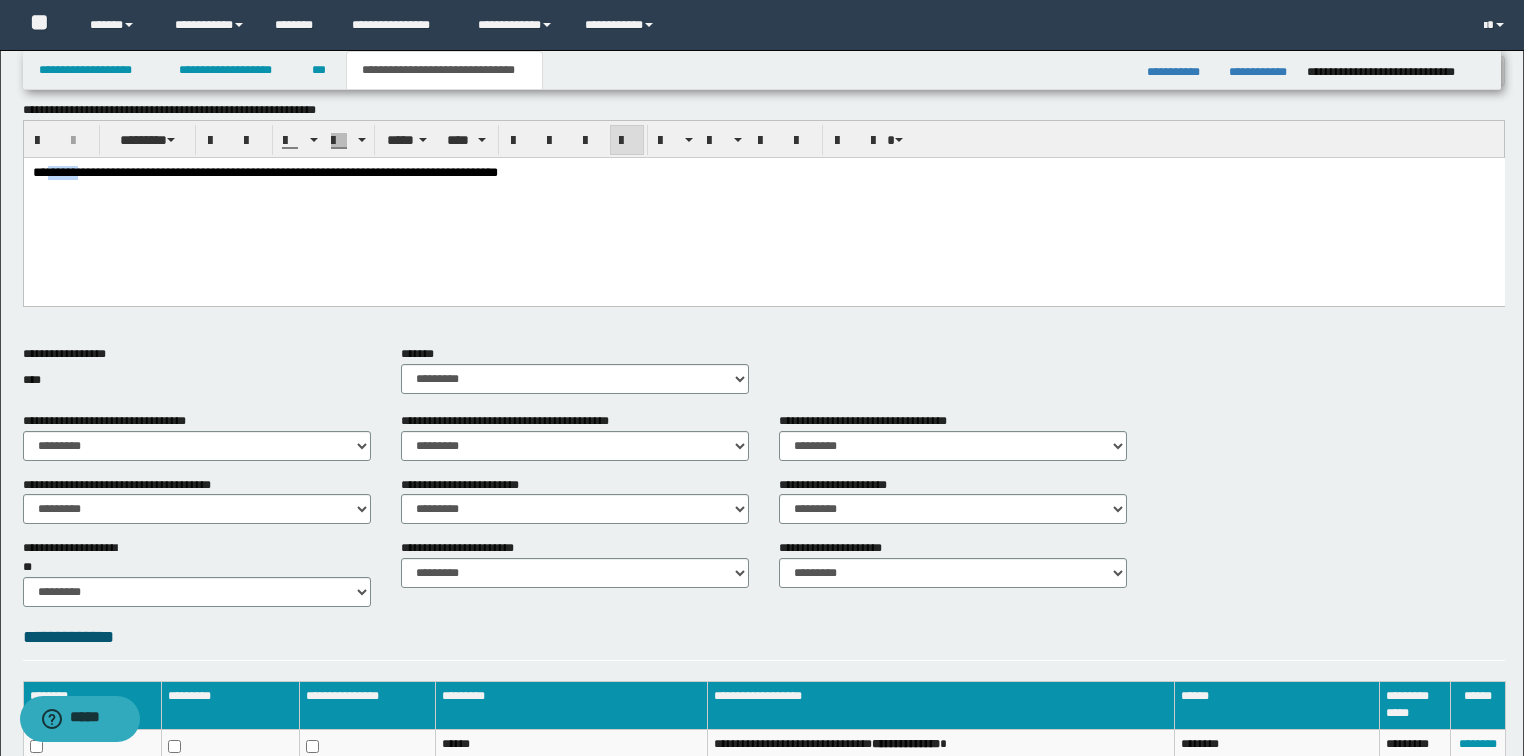 click on "**********" at bounding box center (264, 172) 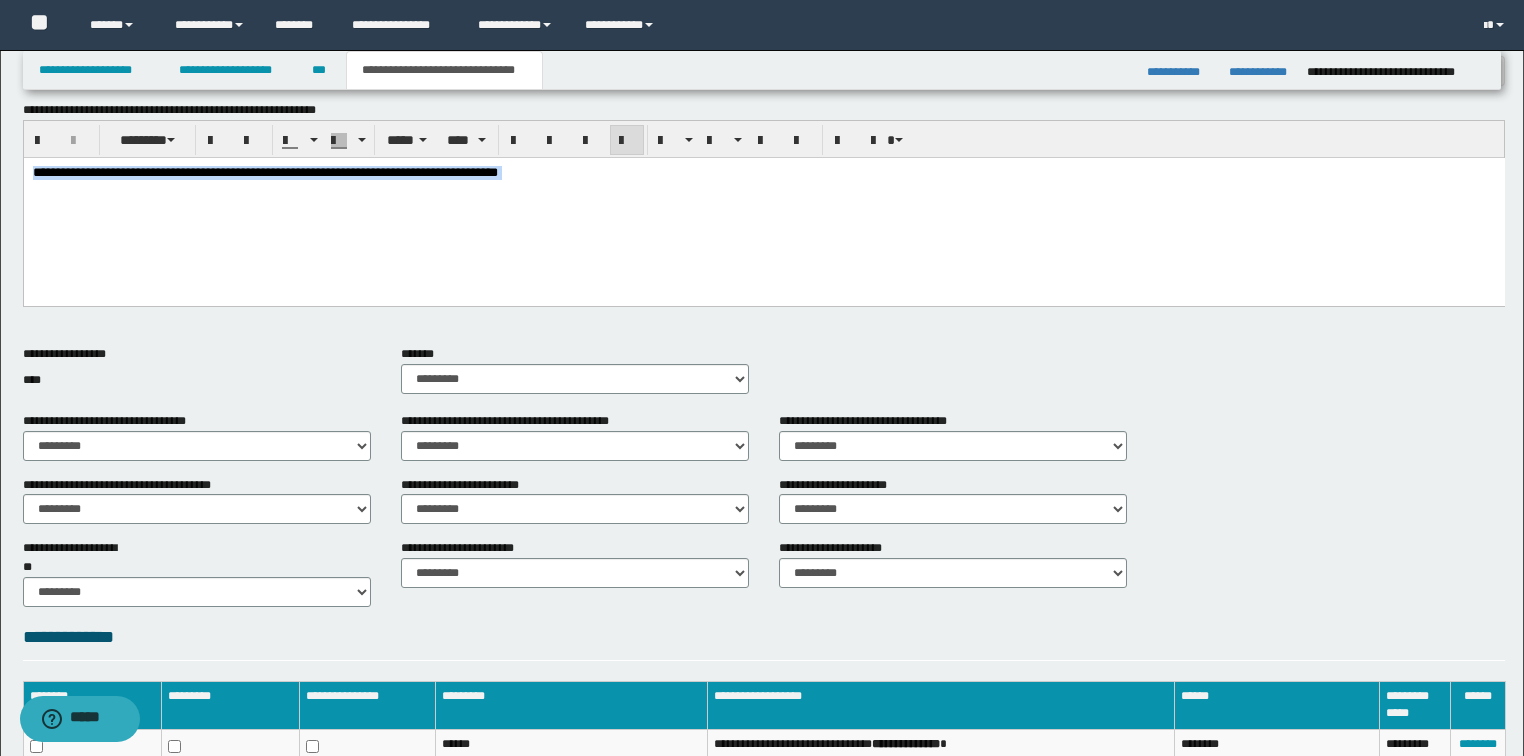 click on "**********" at bounding box center (264, 172) 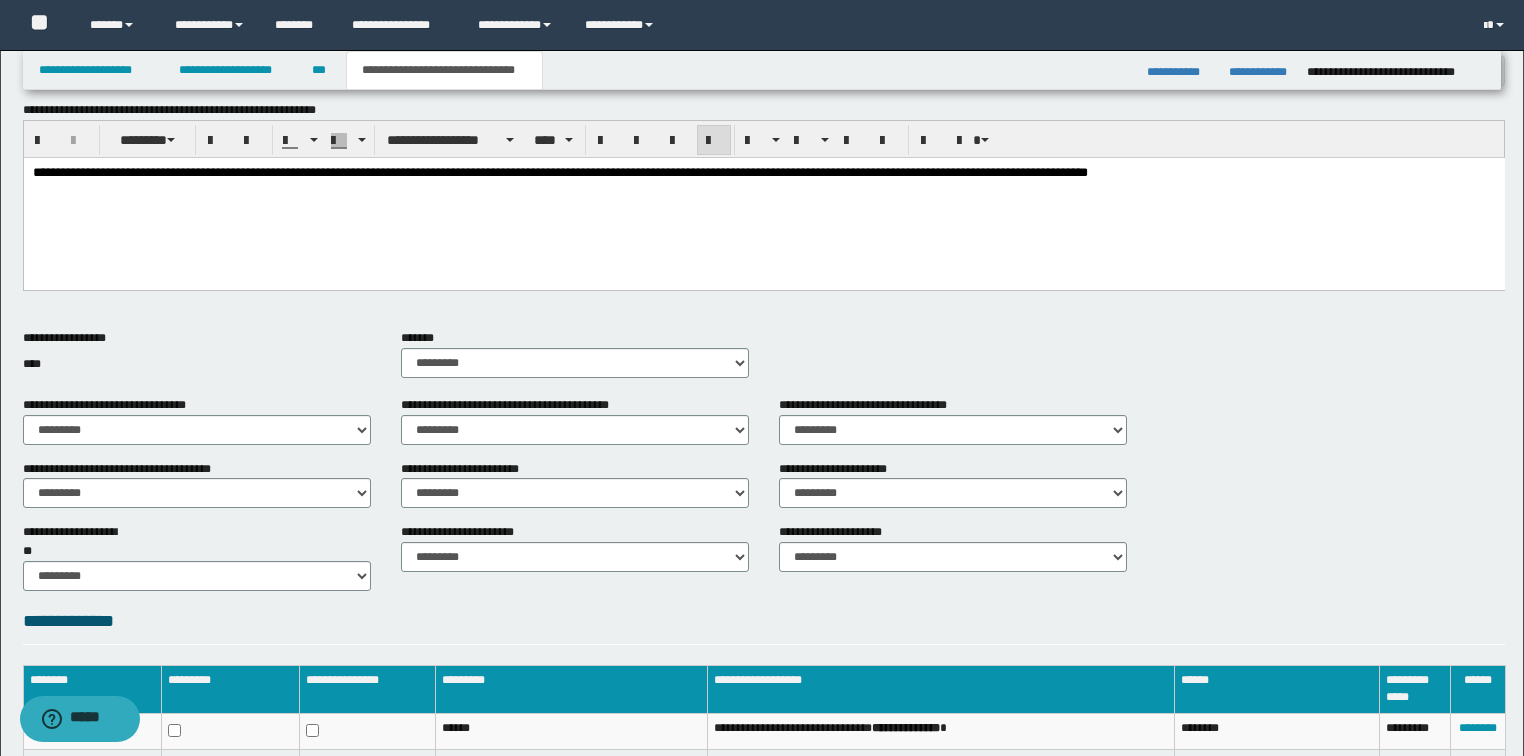 click on "**********" 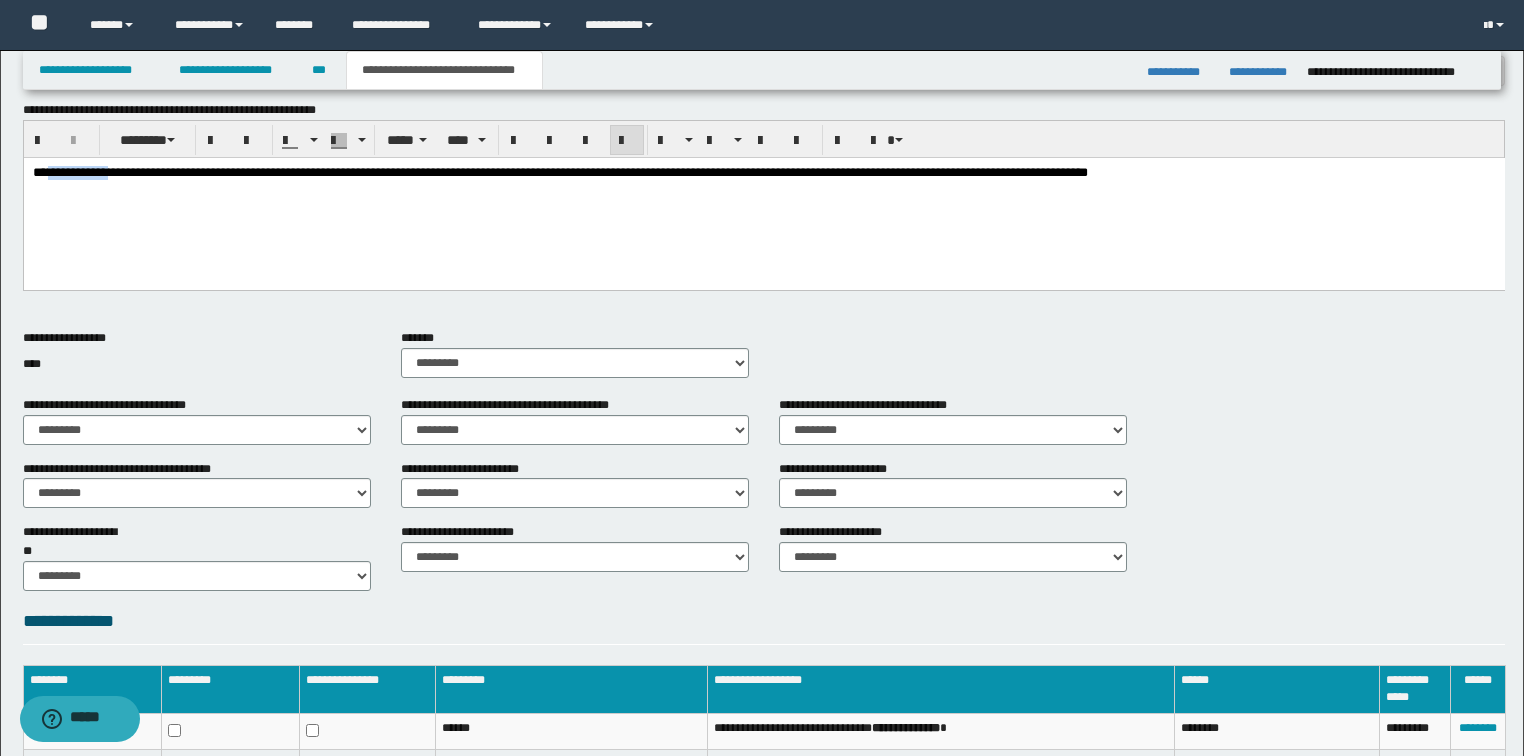 click on "**********" 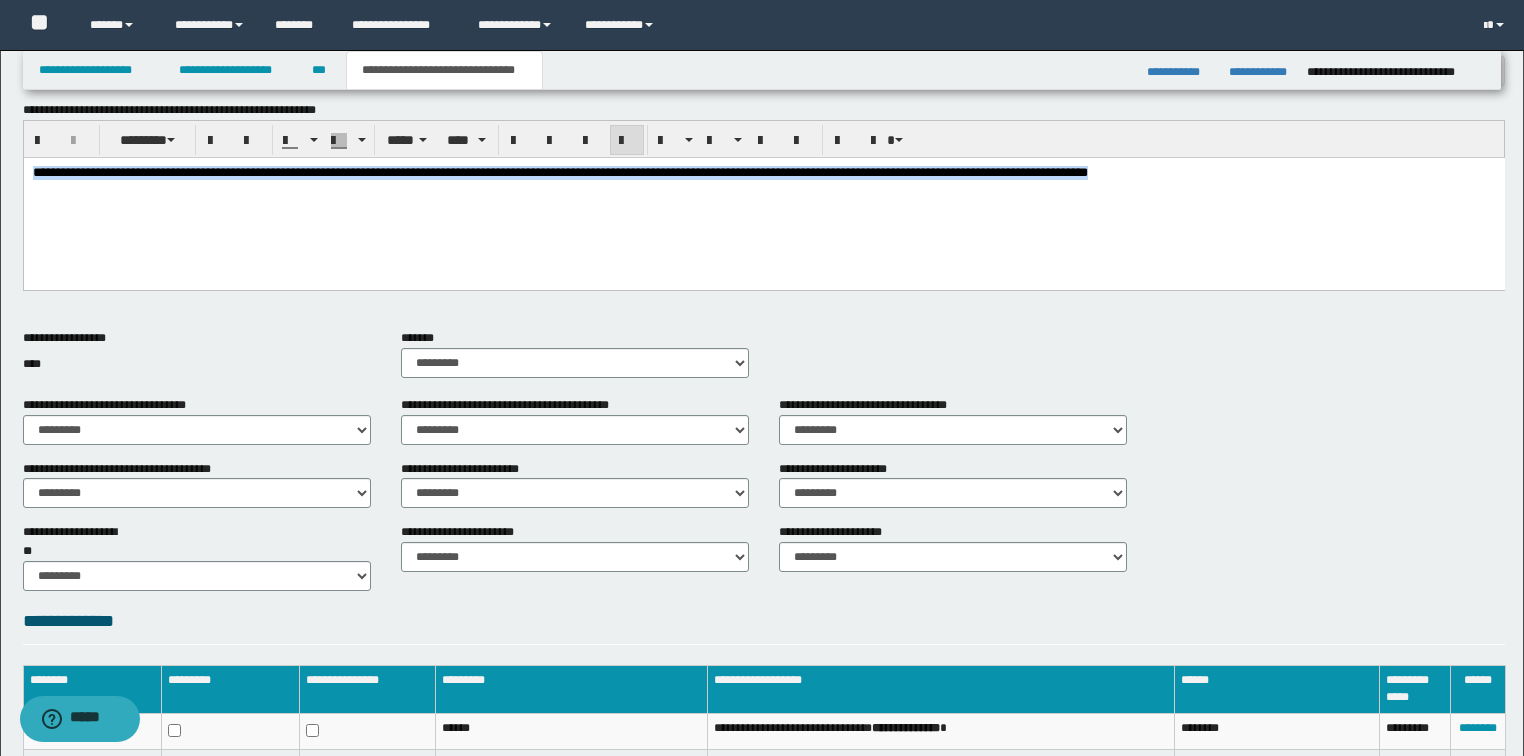 click on "**********" 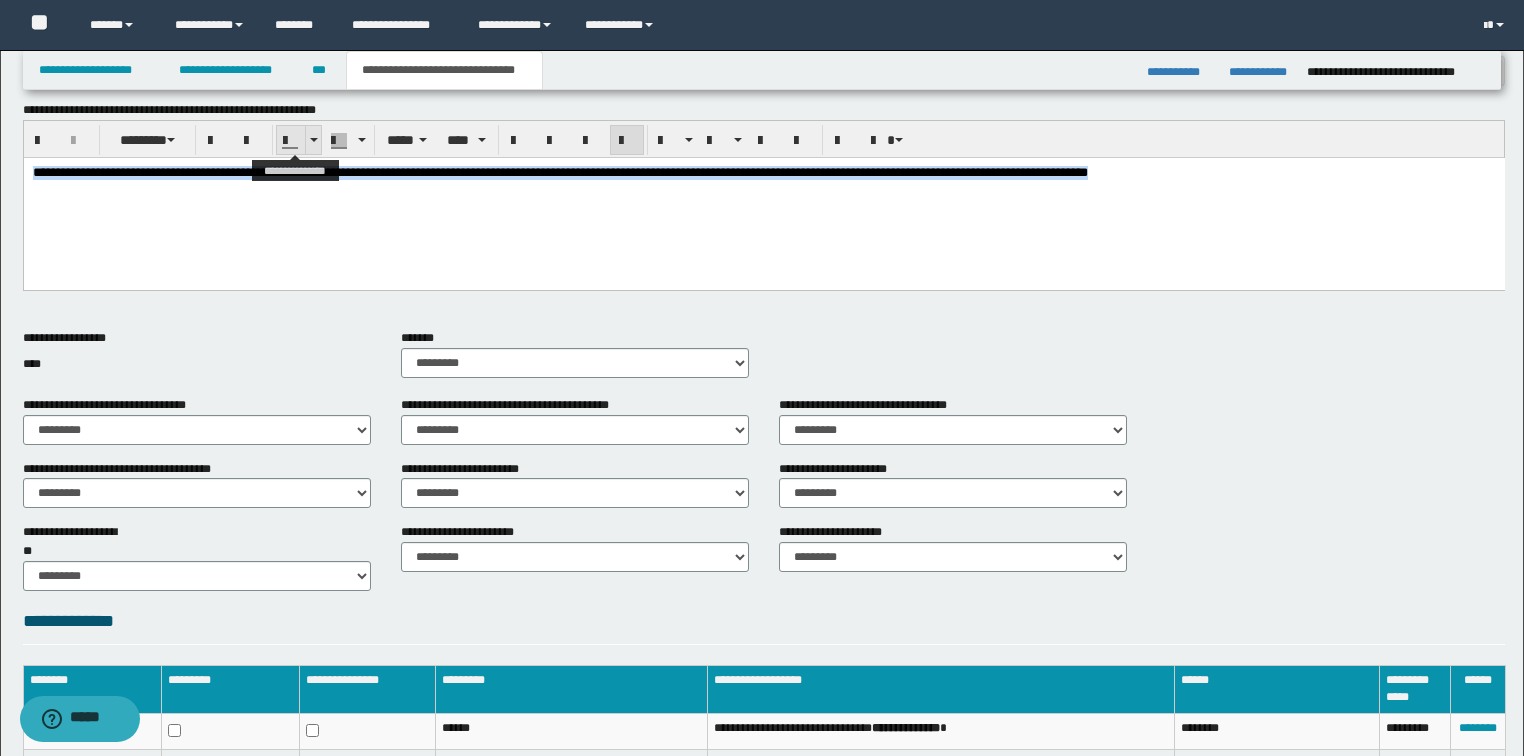 click at bounding box center (313, 140) 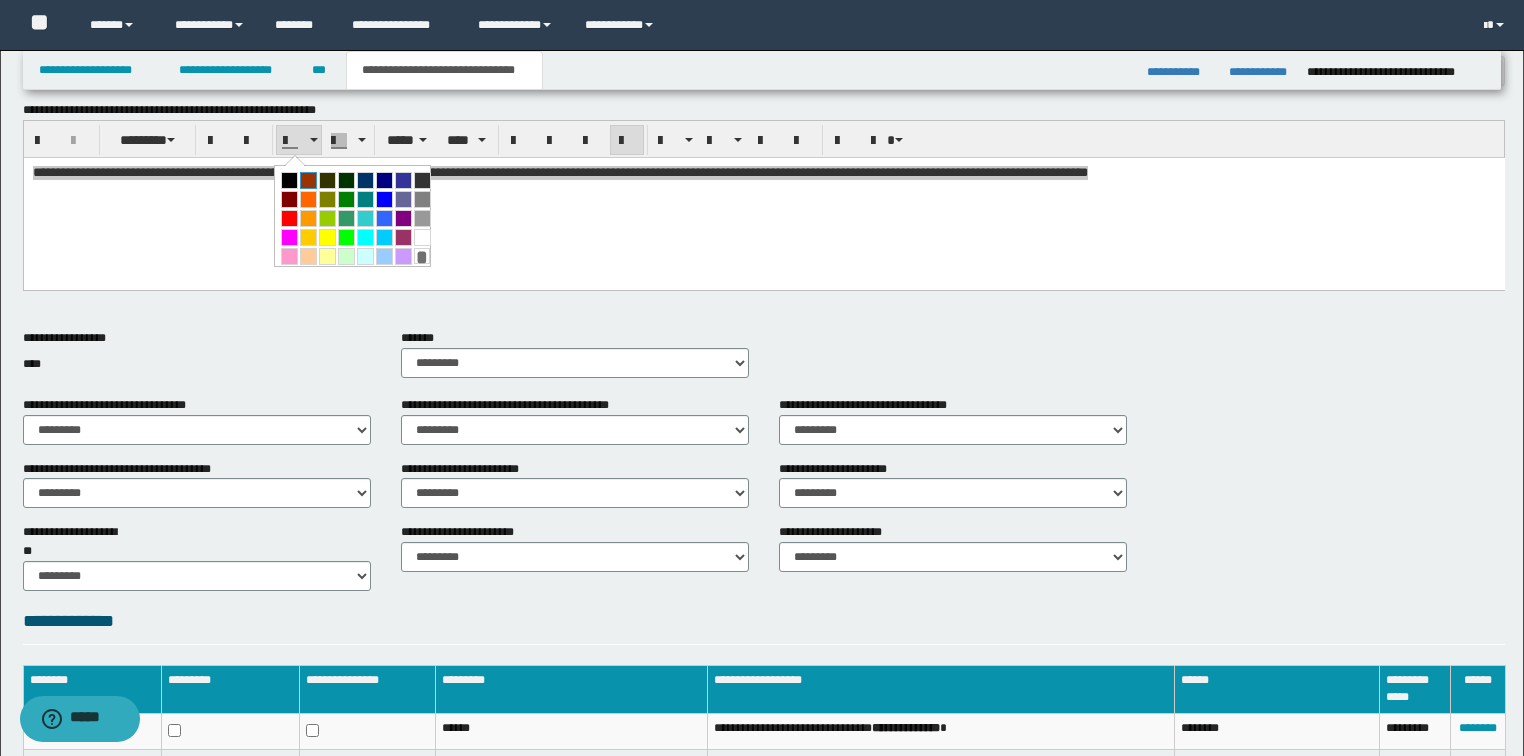 click at bounding box center (308, 180) 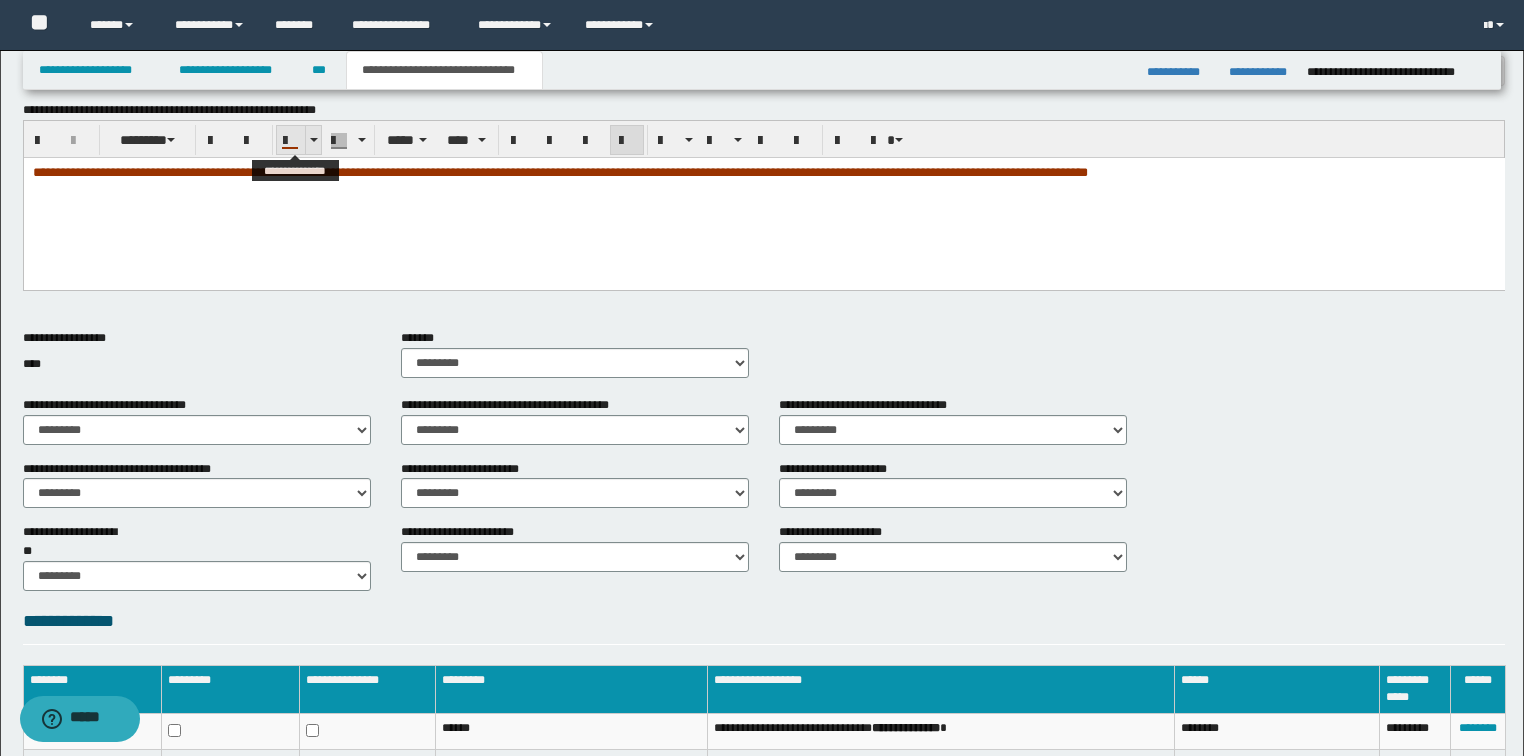 click at bounding box center (314, 140) 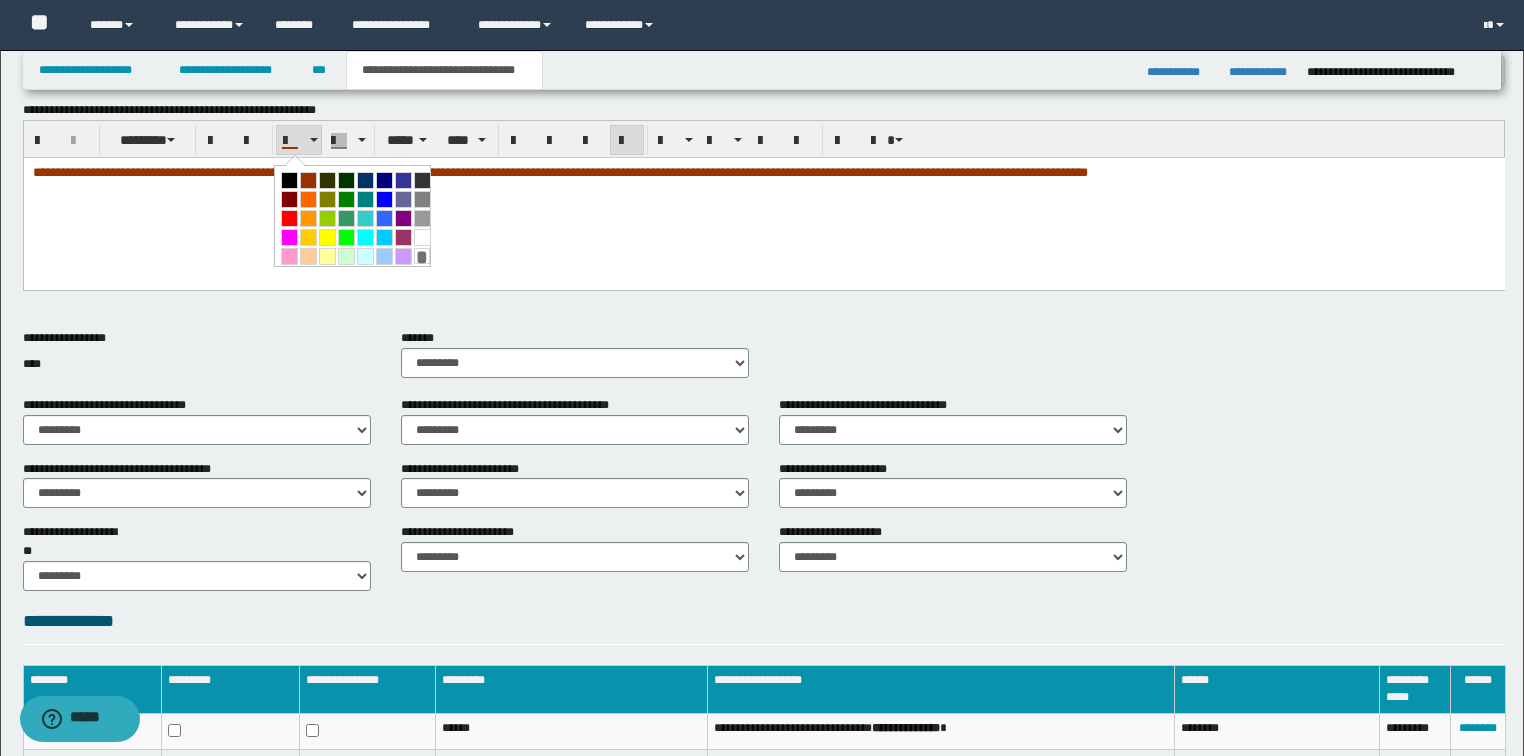 click at bounding box center (289, 180) 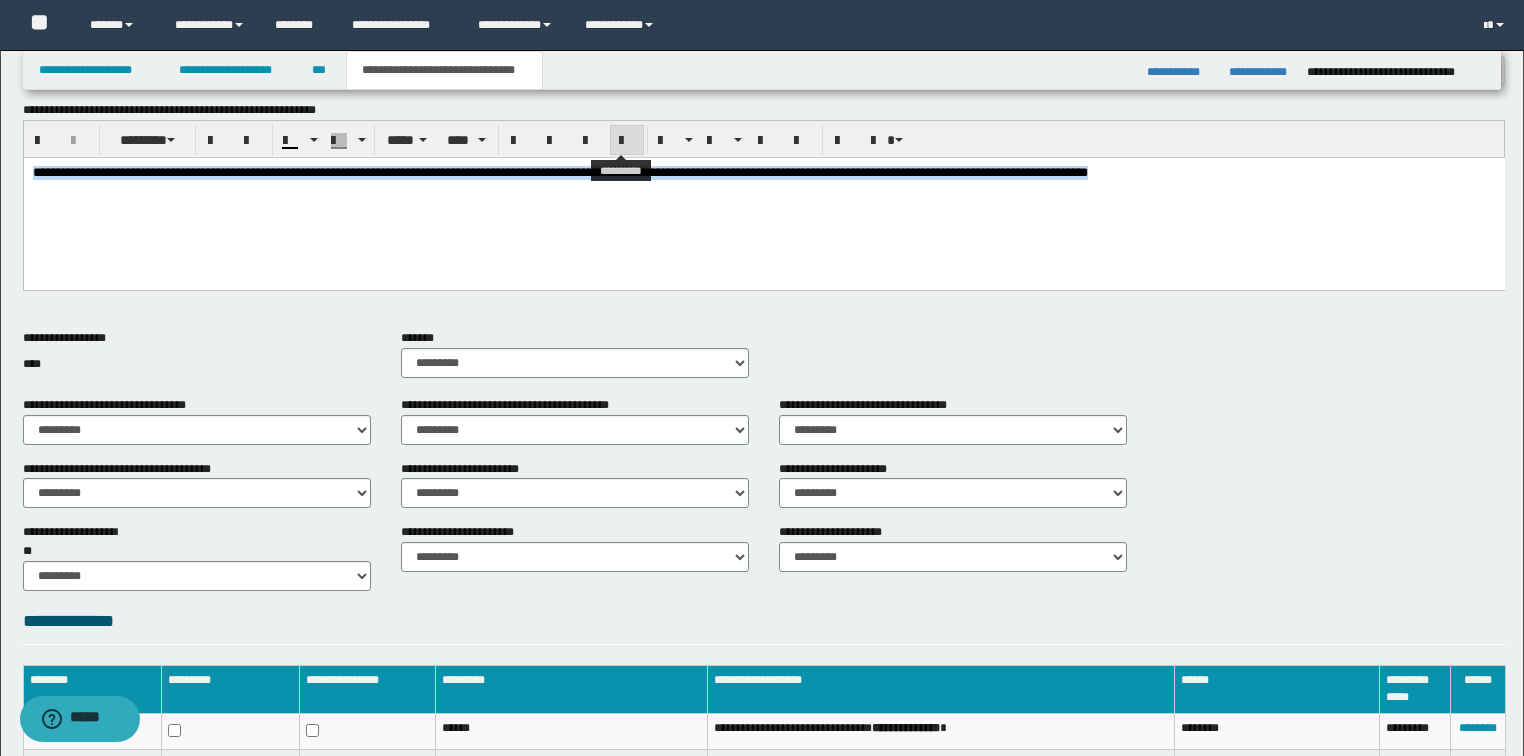 click at bounding box center (627, 140) 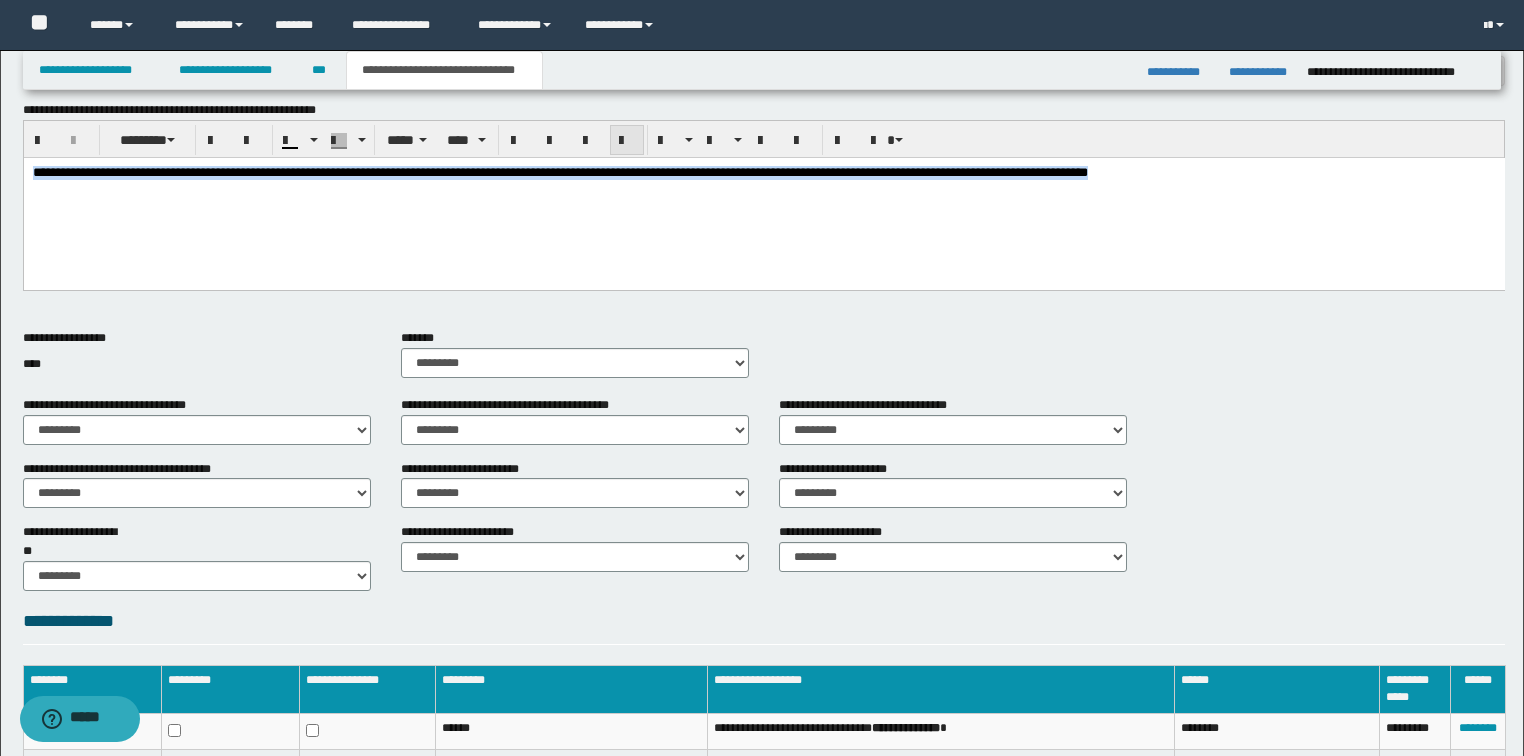 click at bounding box center (627, 140) 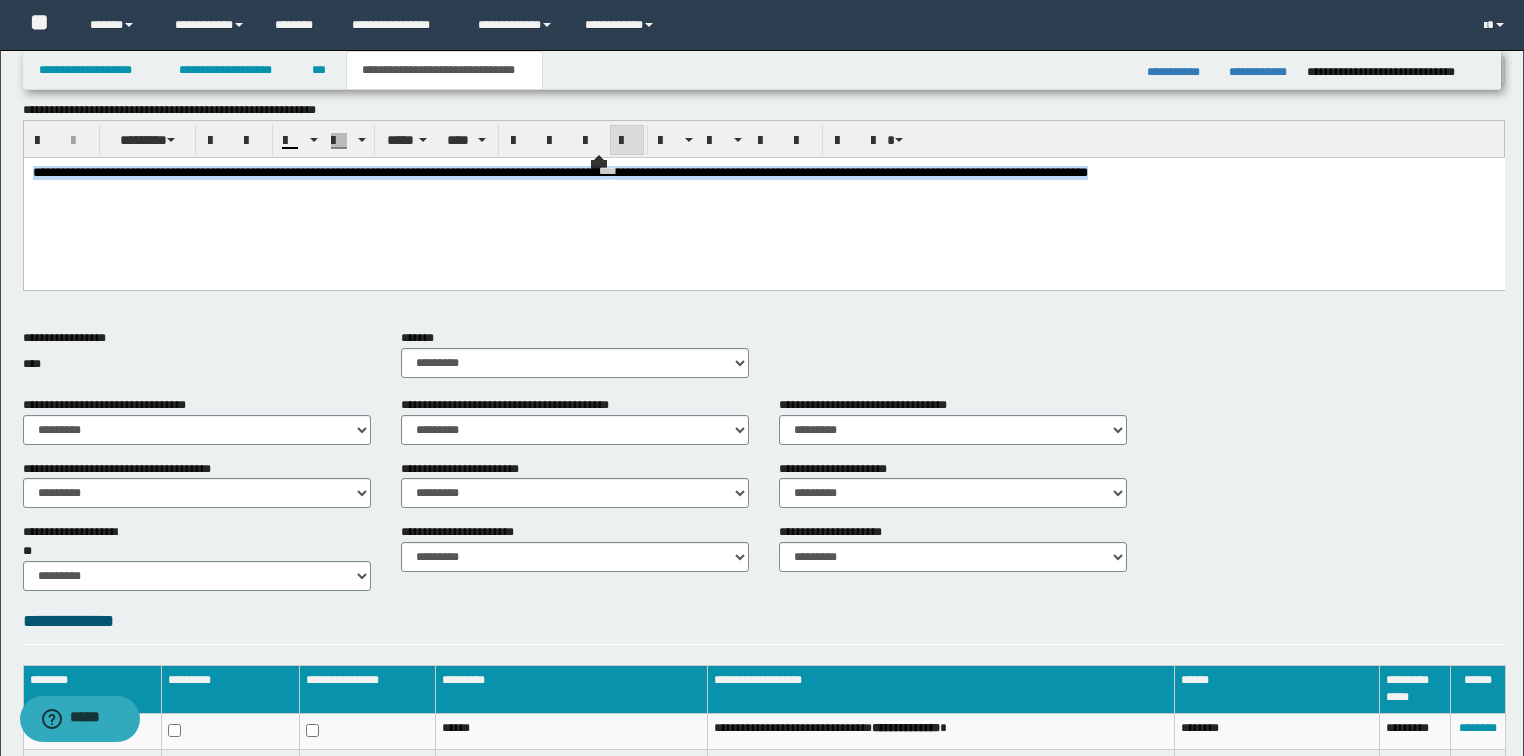 click at bounding box center (627, 141) 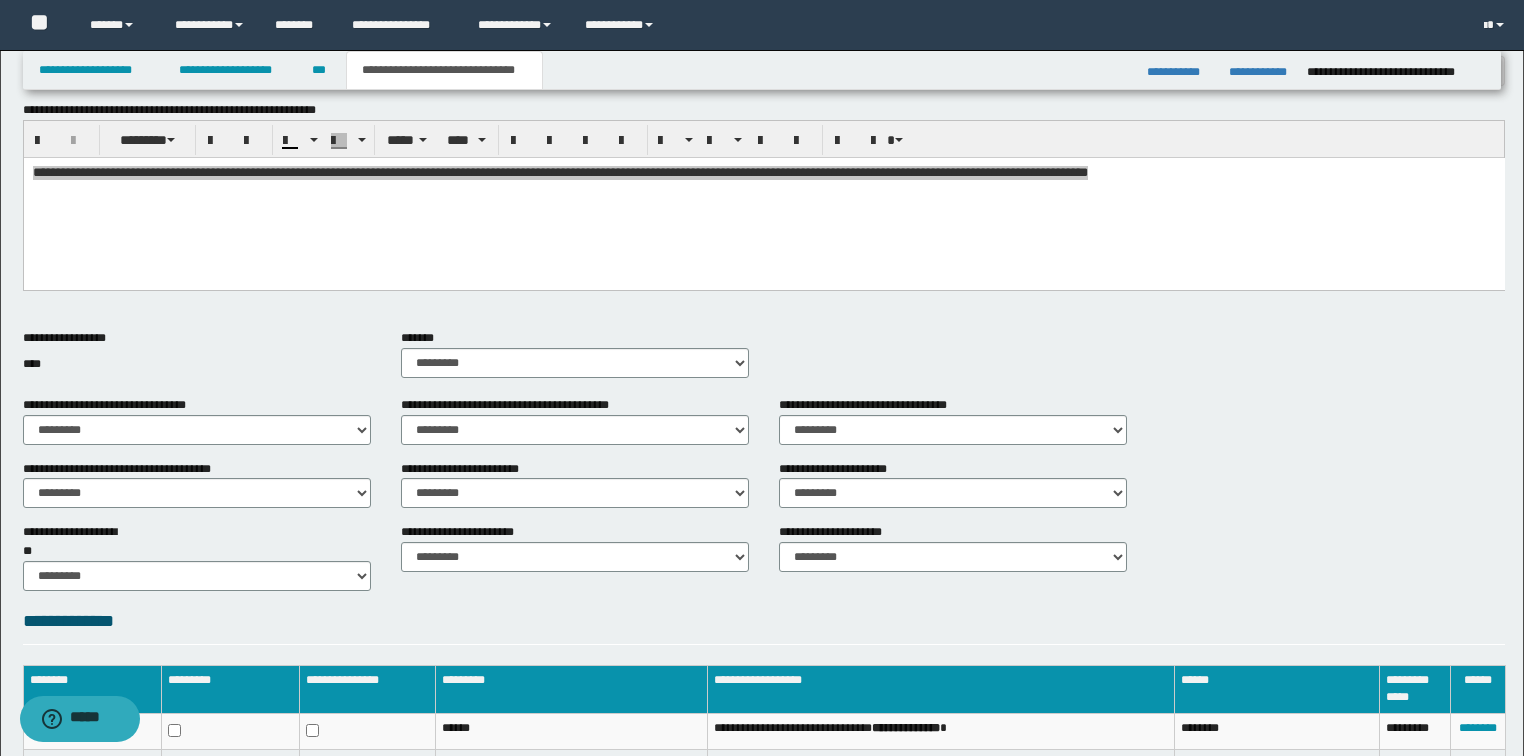 click at bounding box center (764, 223) 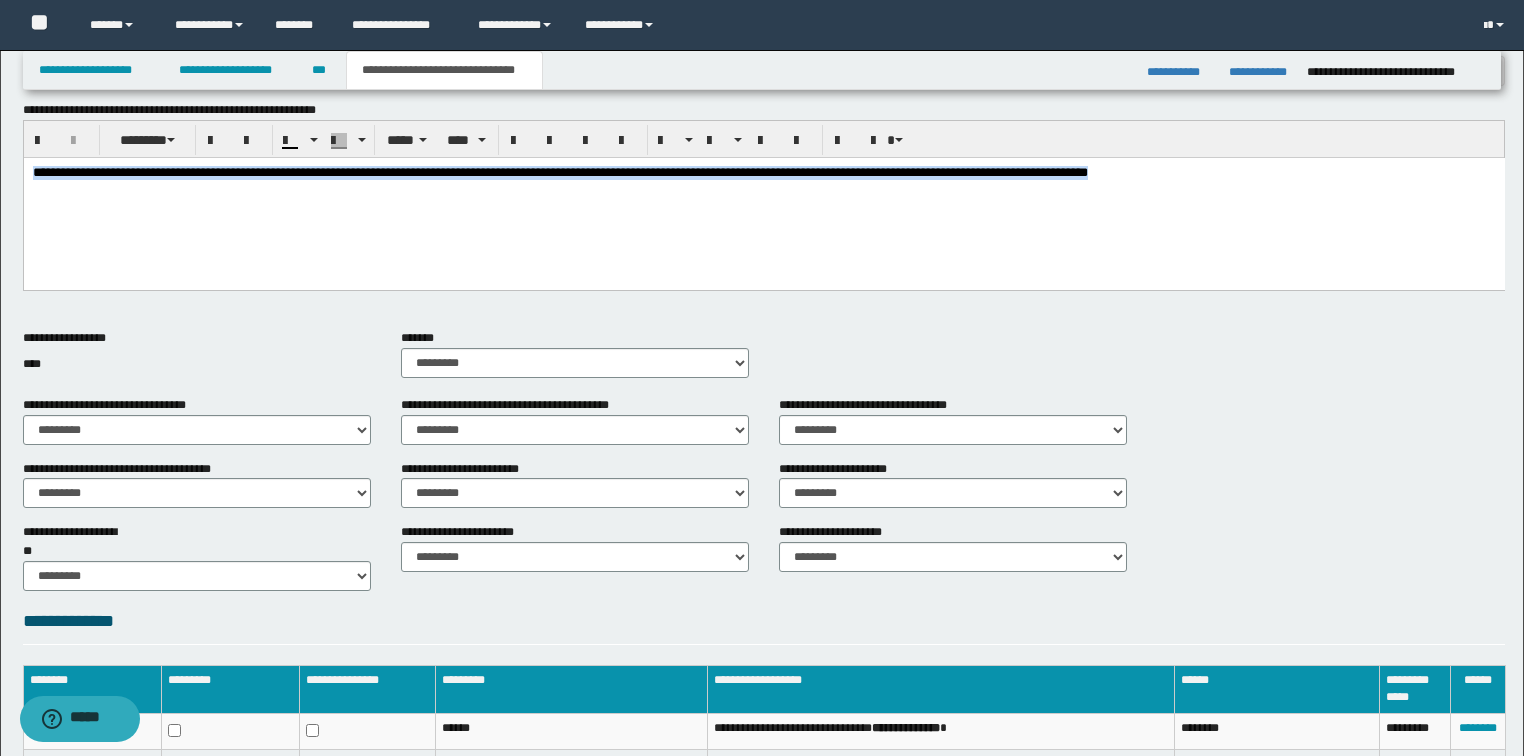 click on "**********" at bounding box center (559, 172) 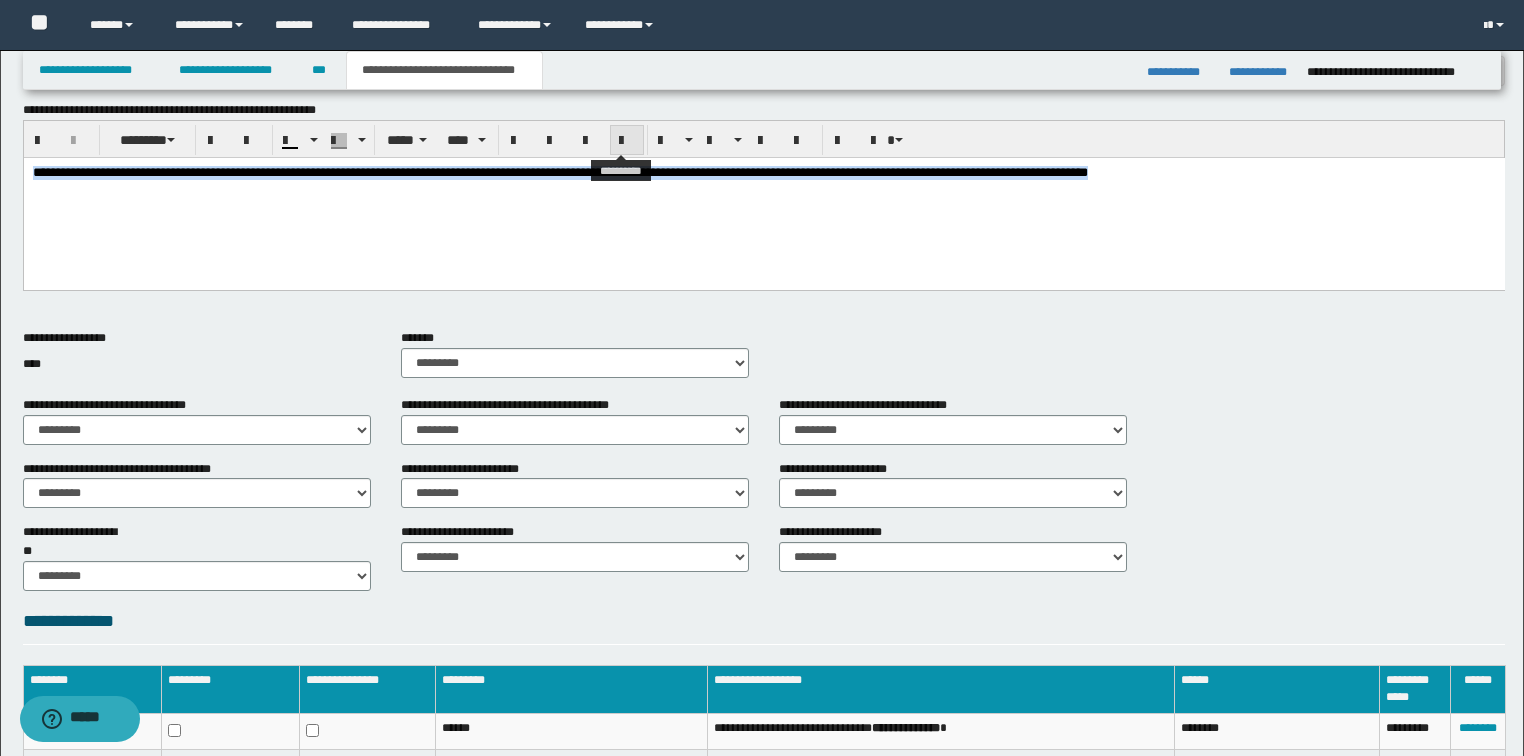 click at bounding box center (627, 141) 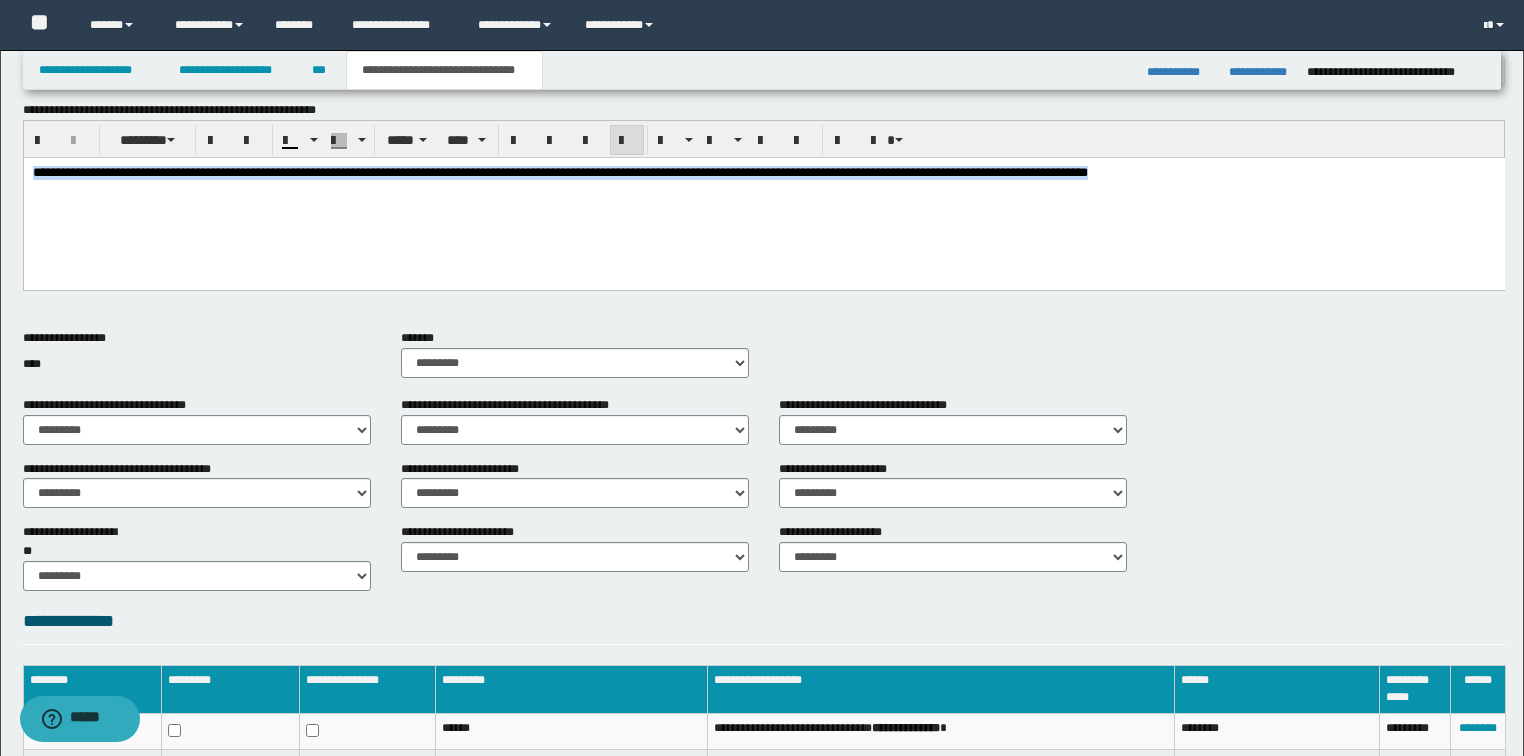 click at bounding box center (627, 141) 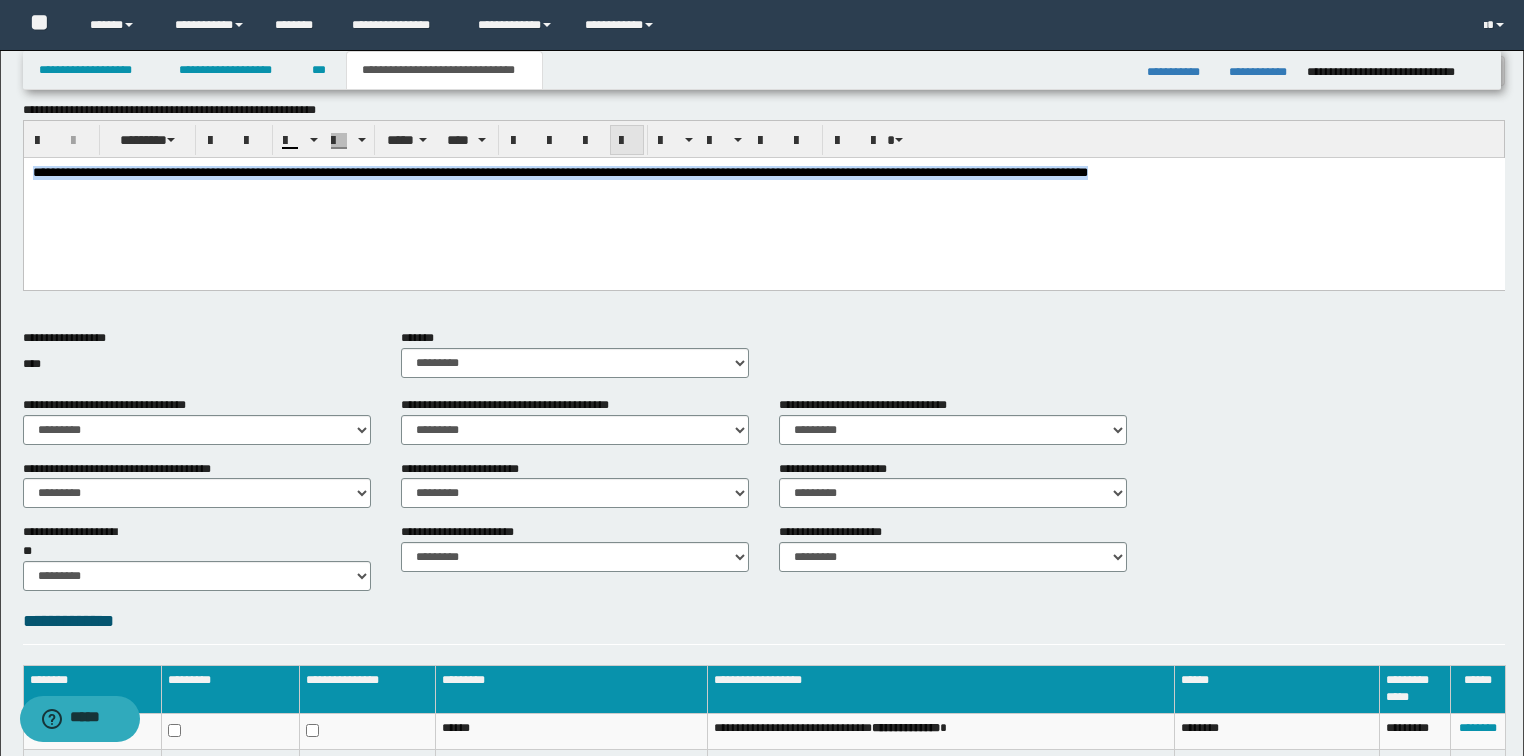 click at bounding box center (627, 141) 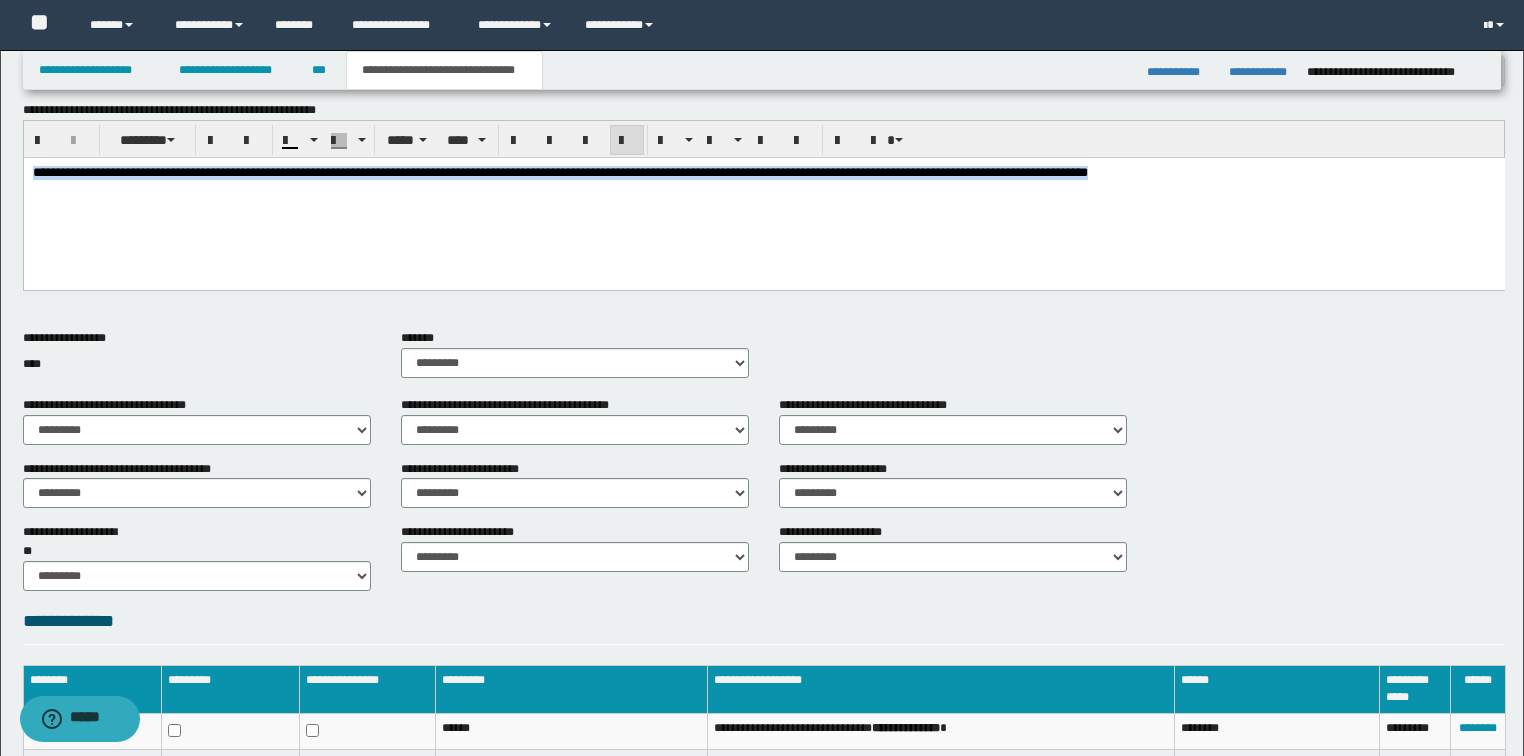 click on "**********" at bounding box center [763, 173] 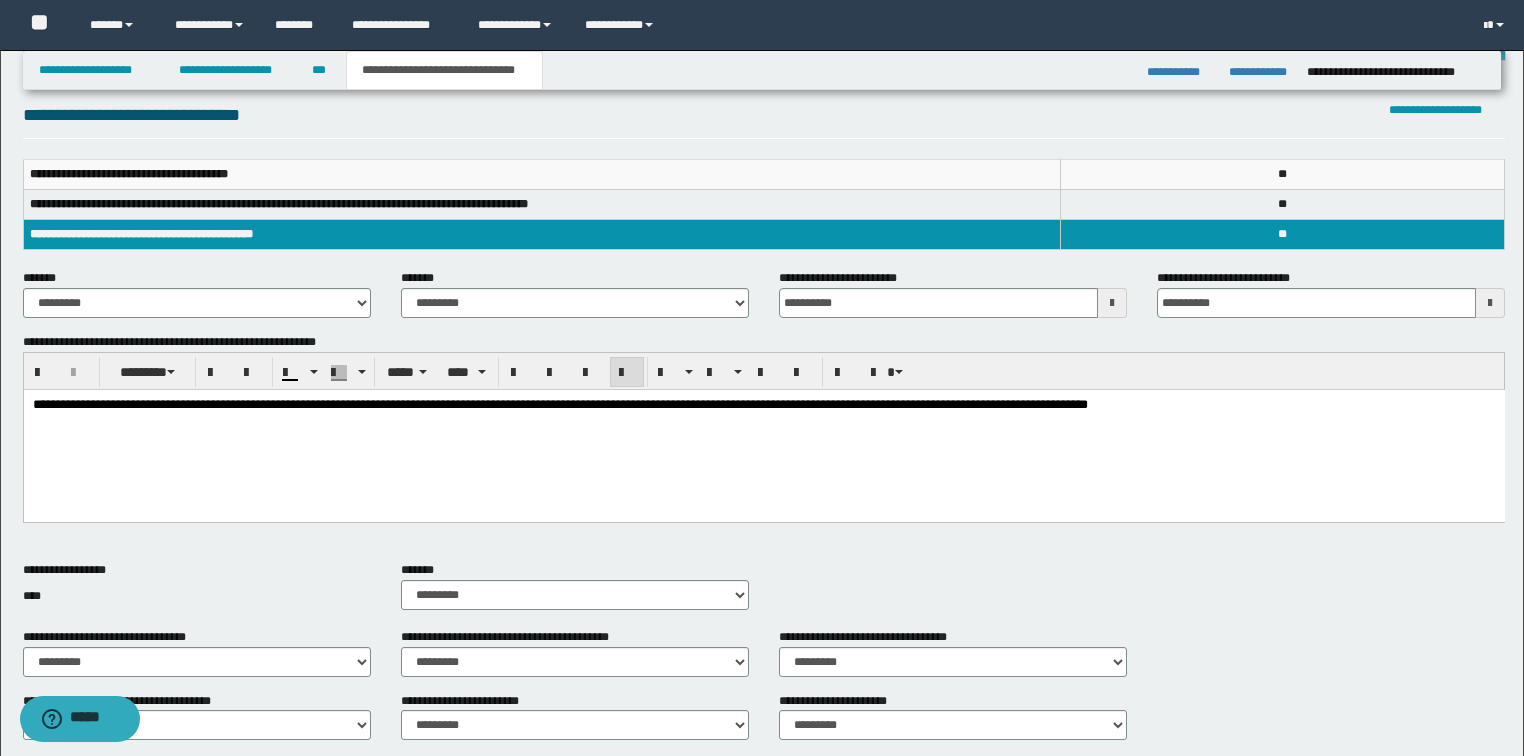 scroll, scrollTop: 208, scrollLeft: 0, axis: vertical 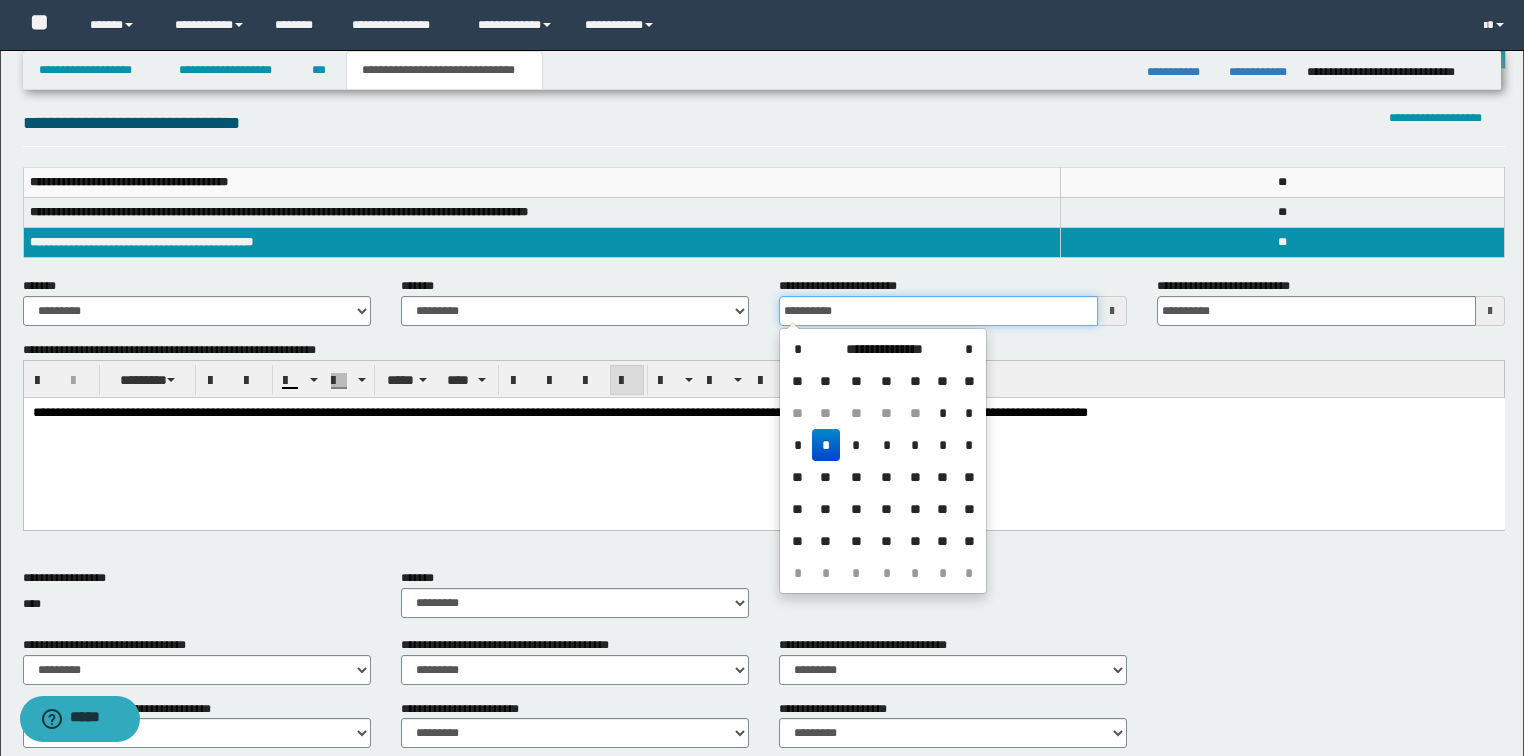 drag, startPoint x: 875, startPoint y: 308, endPoint x: 695, endPoint y: 321, distance: 180.46883 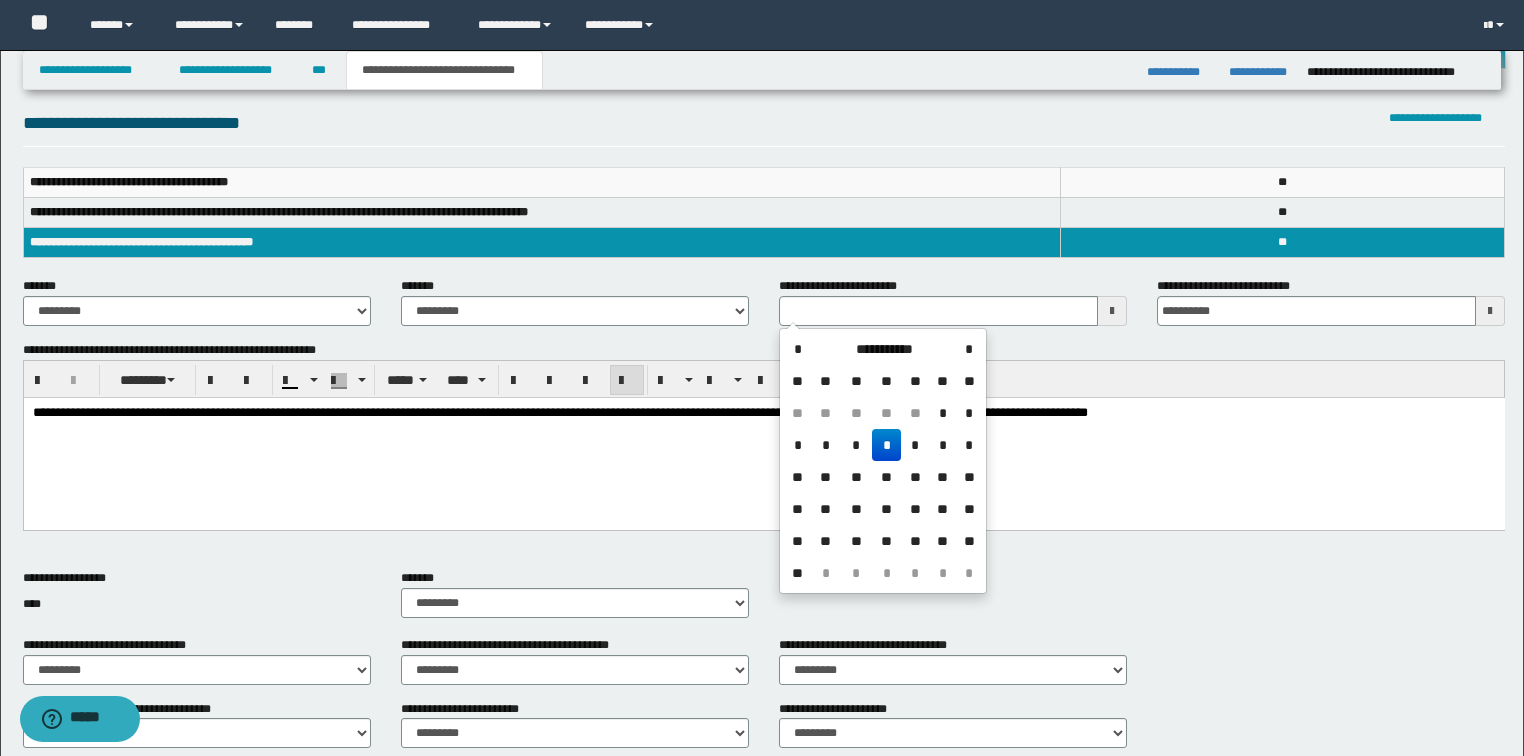 type 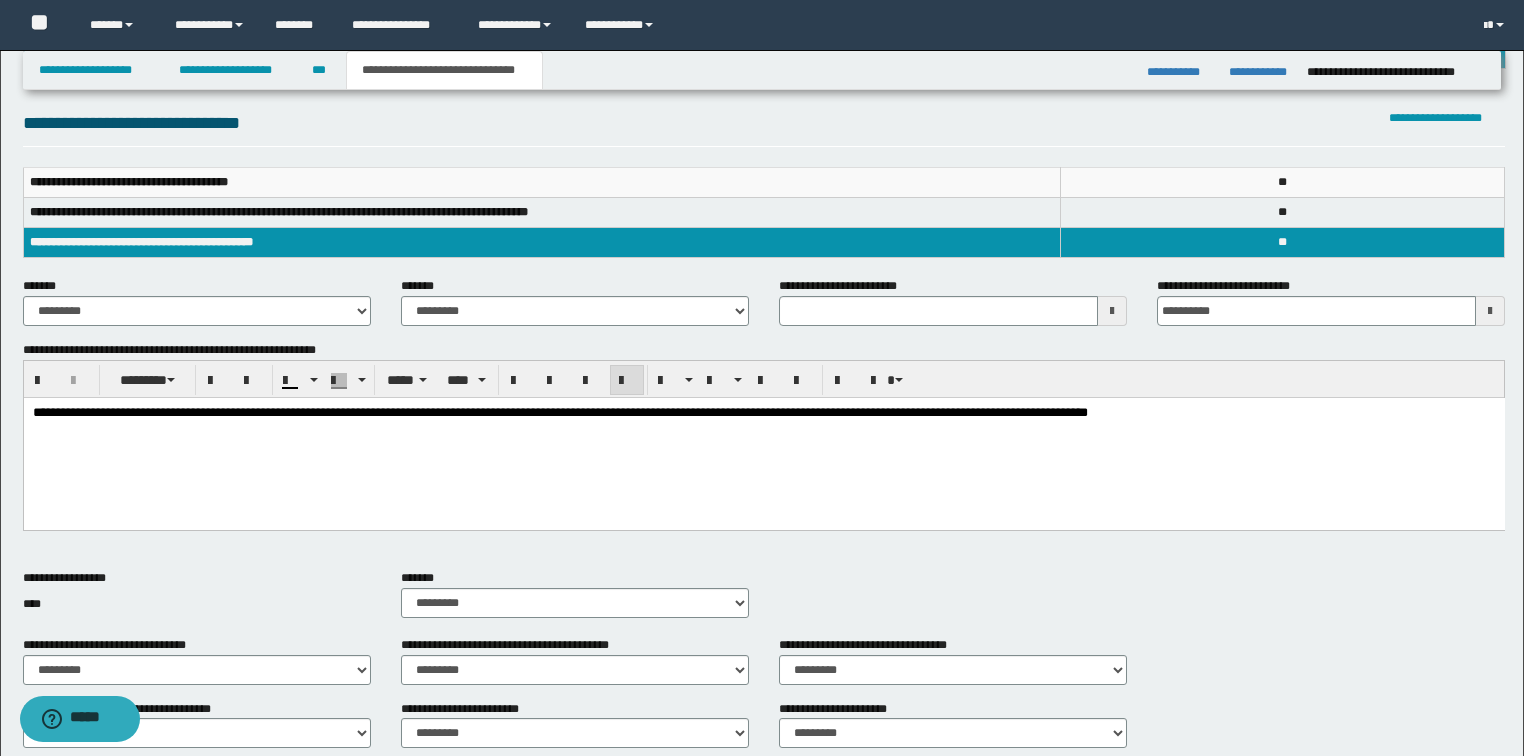 click on "**********" at bounding box center (764, 222) 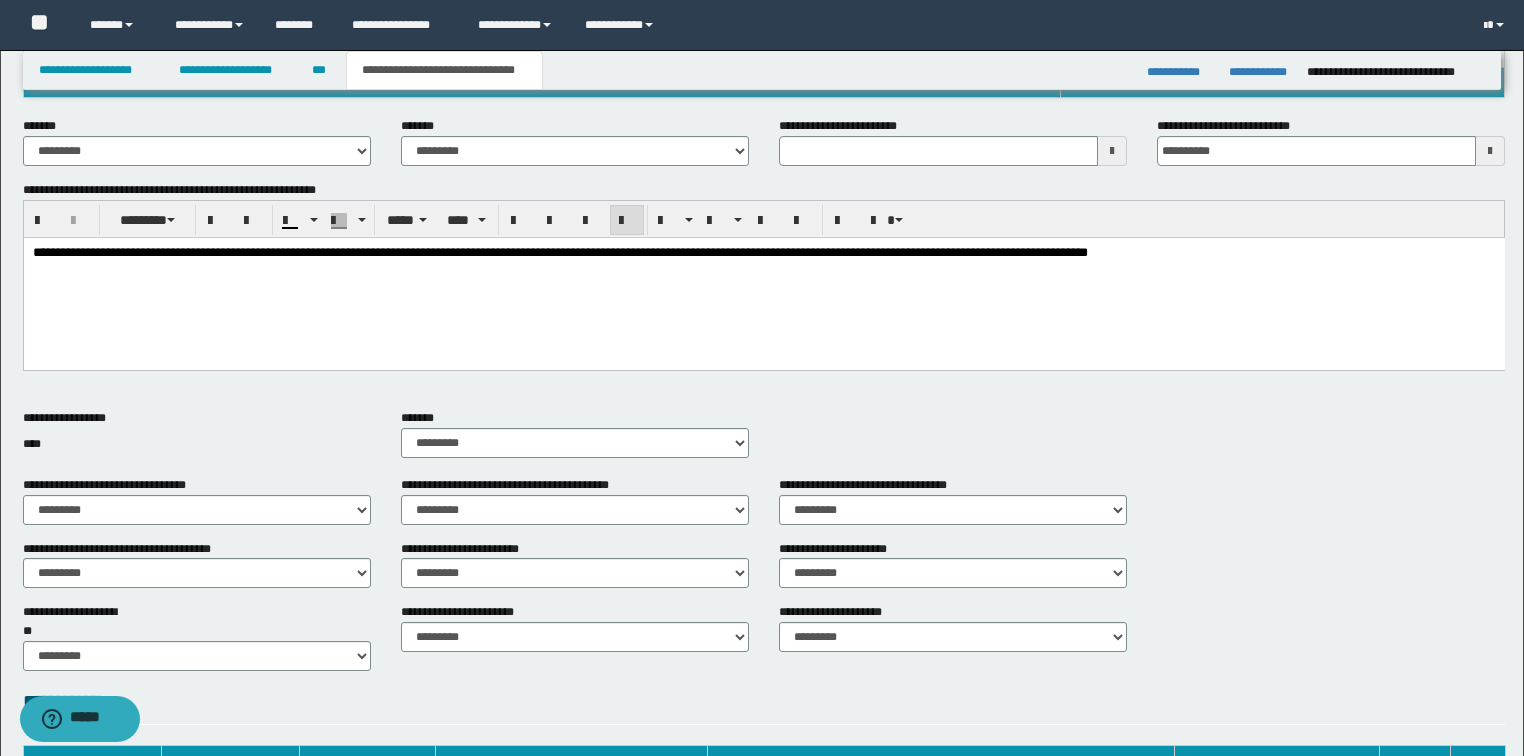 scroll, scrollTop: 528, scrollLeft: 0, axis: vertical 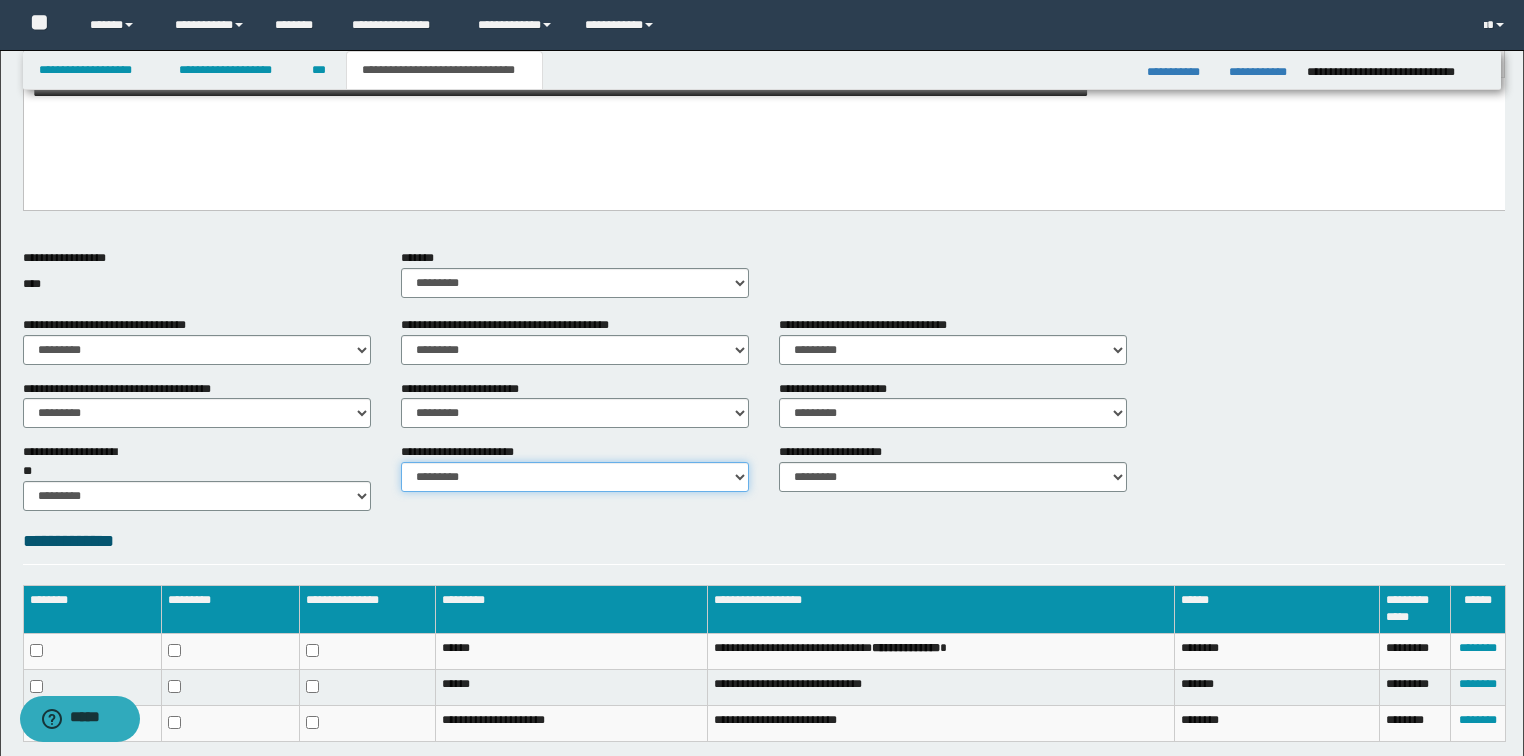 click on "*********
*********
*********" at bounding box center (575, 477) 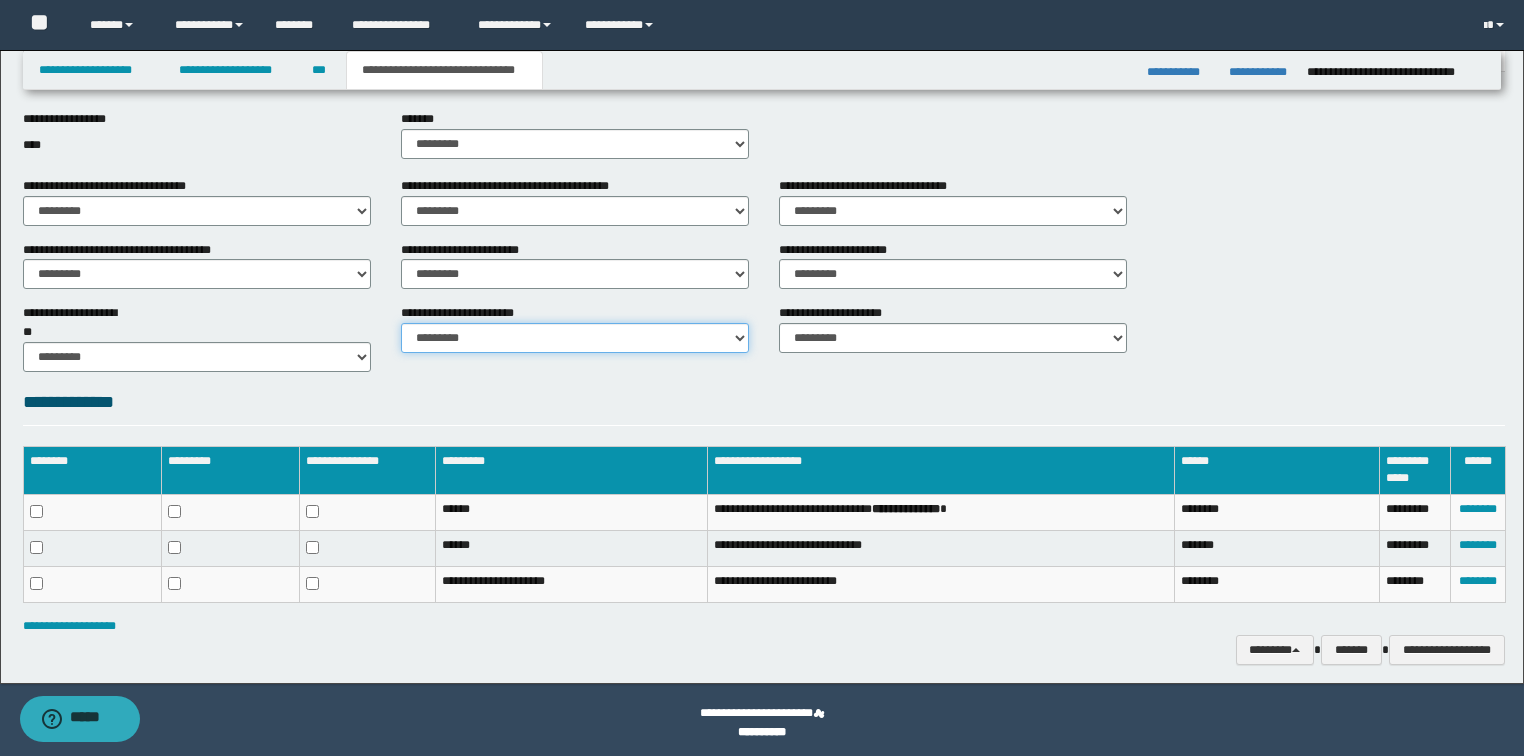 scroll, scrollTop: 672, scrollLeft: 0, axis: vertical 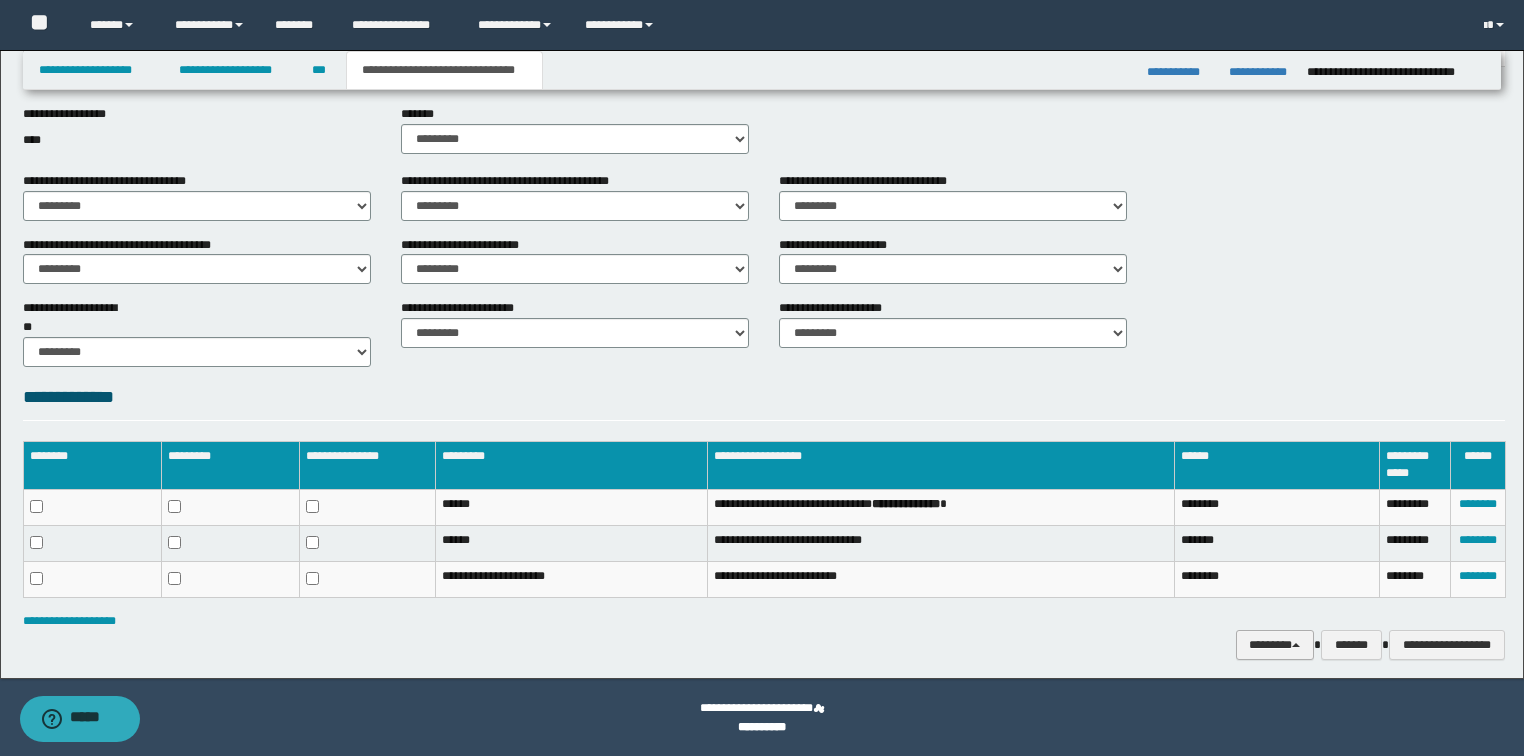 click on "********" at bounding box center (1275, 645) 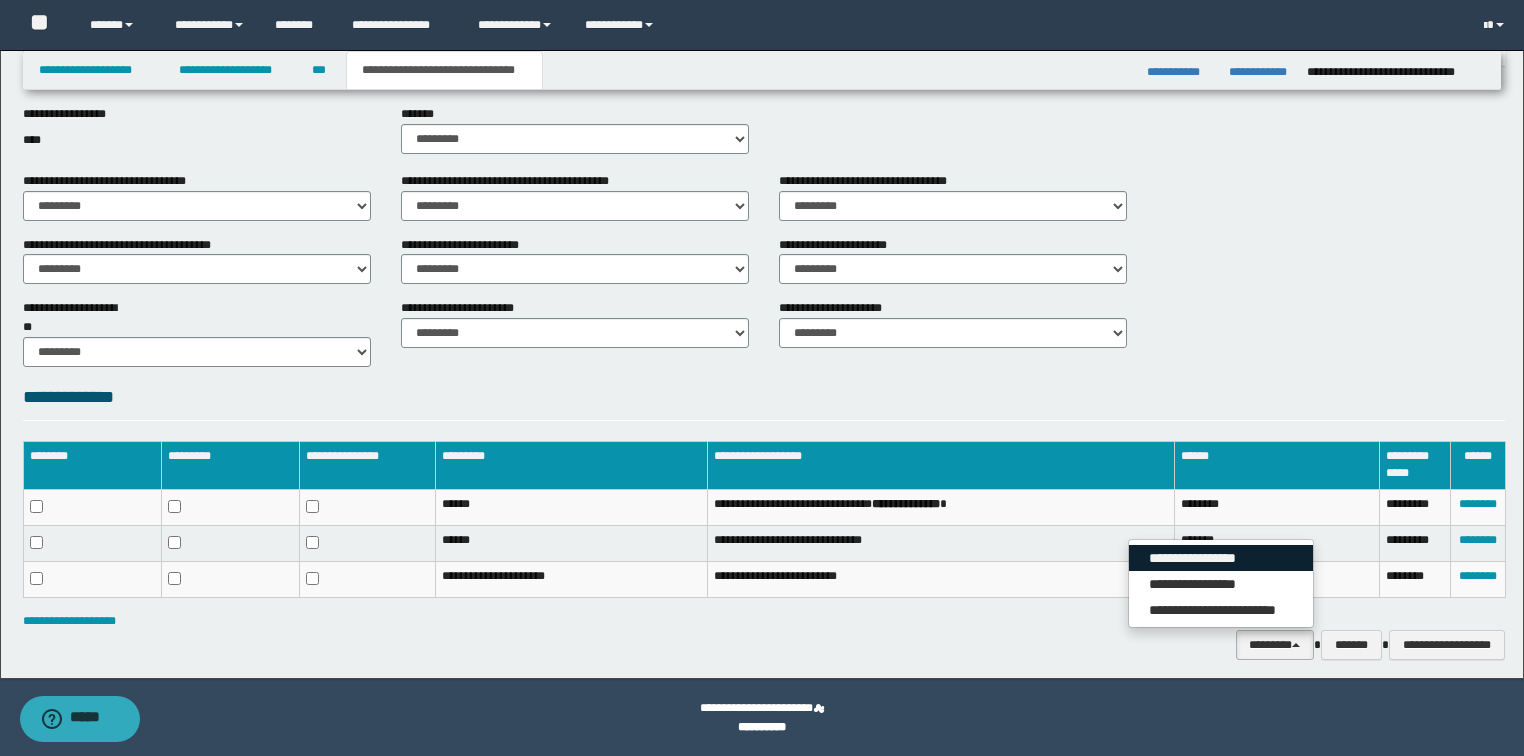 click on "**********" at bounding box center (1221, 558) 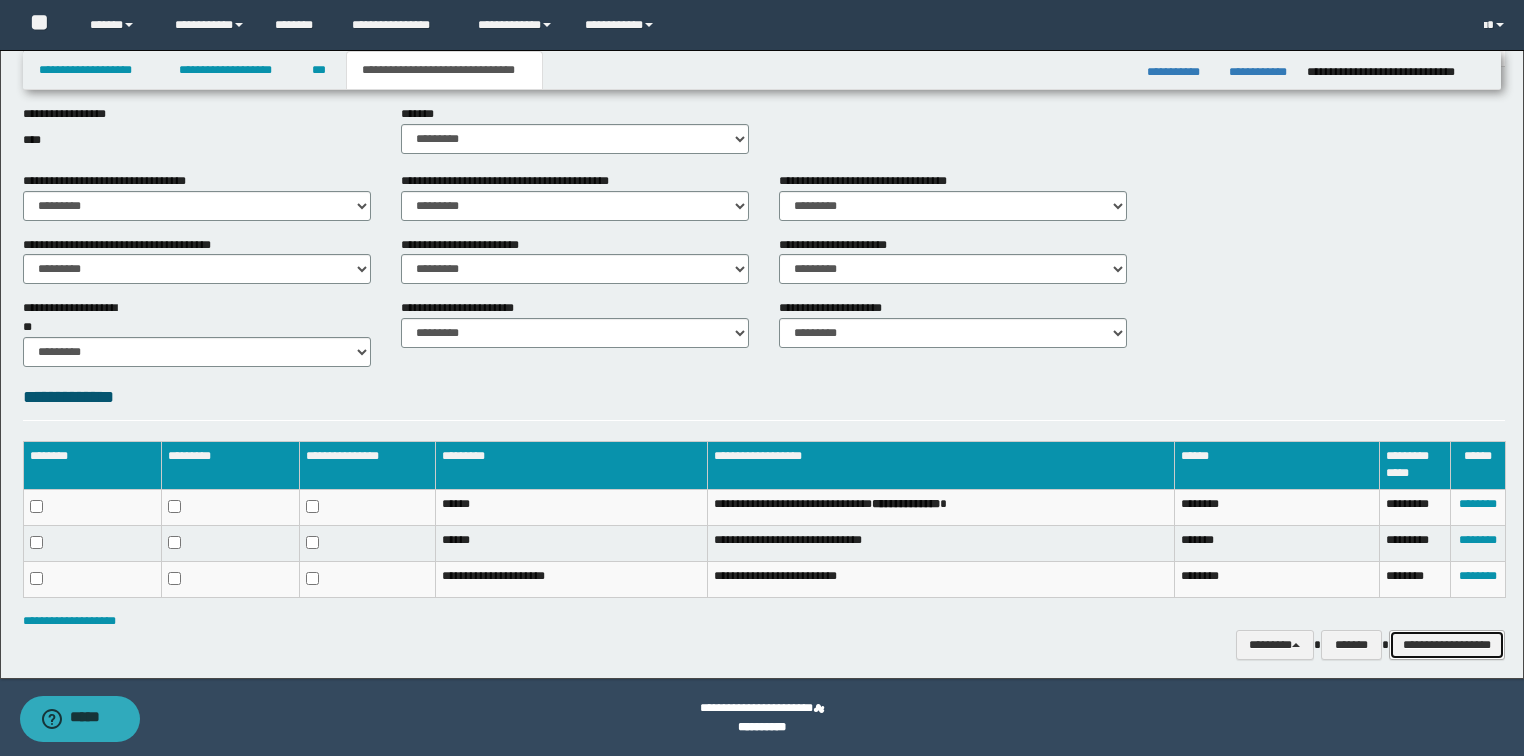 click on "**********" at bounding box center [1447, 645] 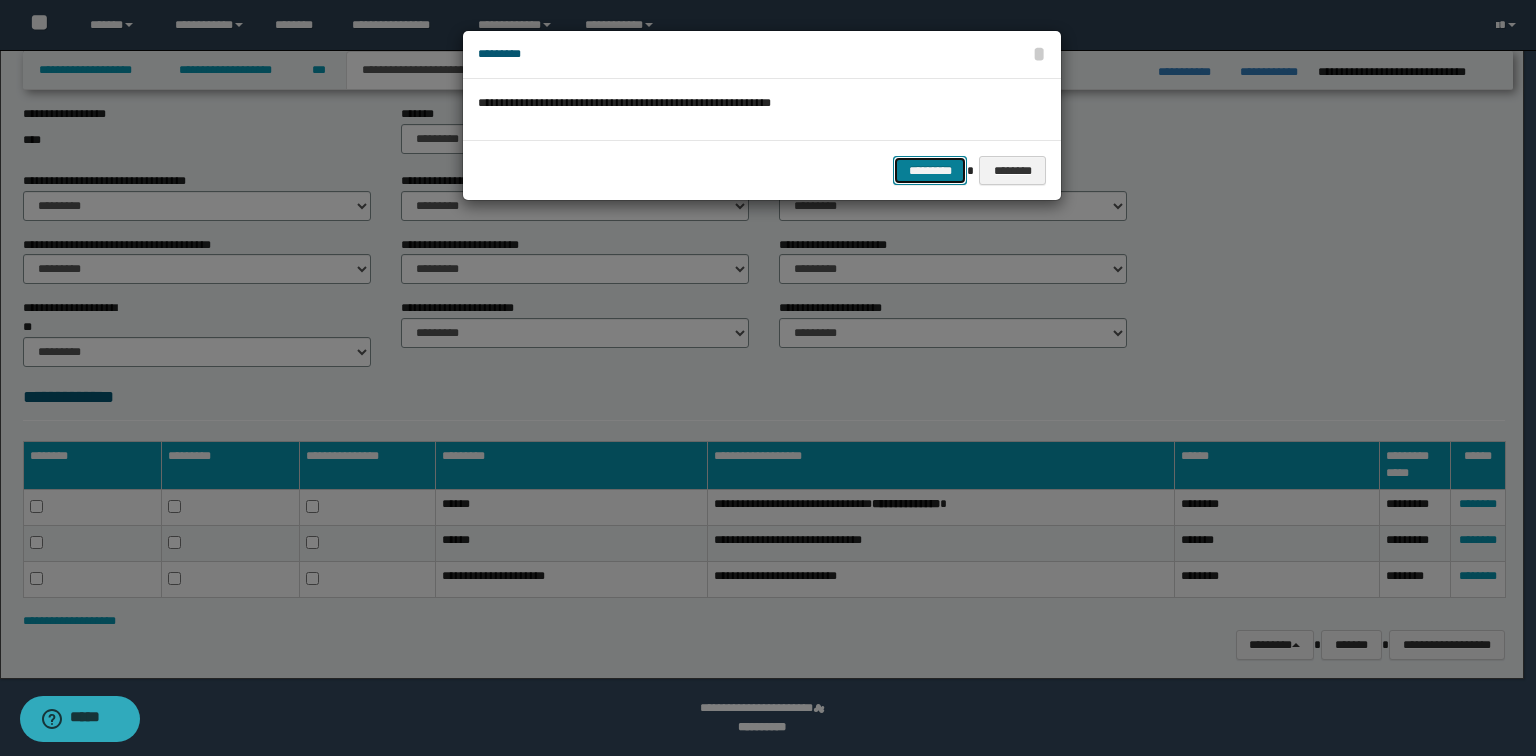 click on "*********" at bounding box center (930, 171) 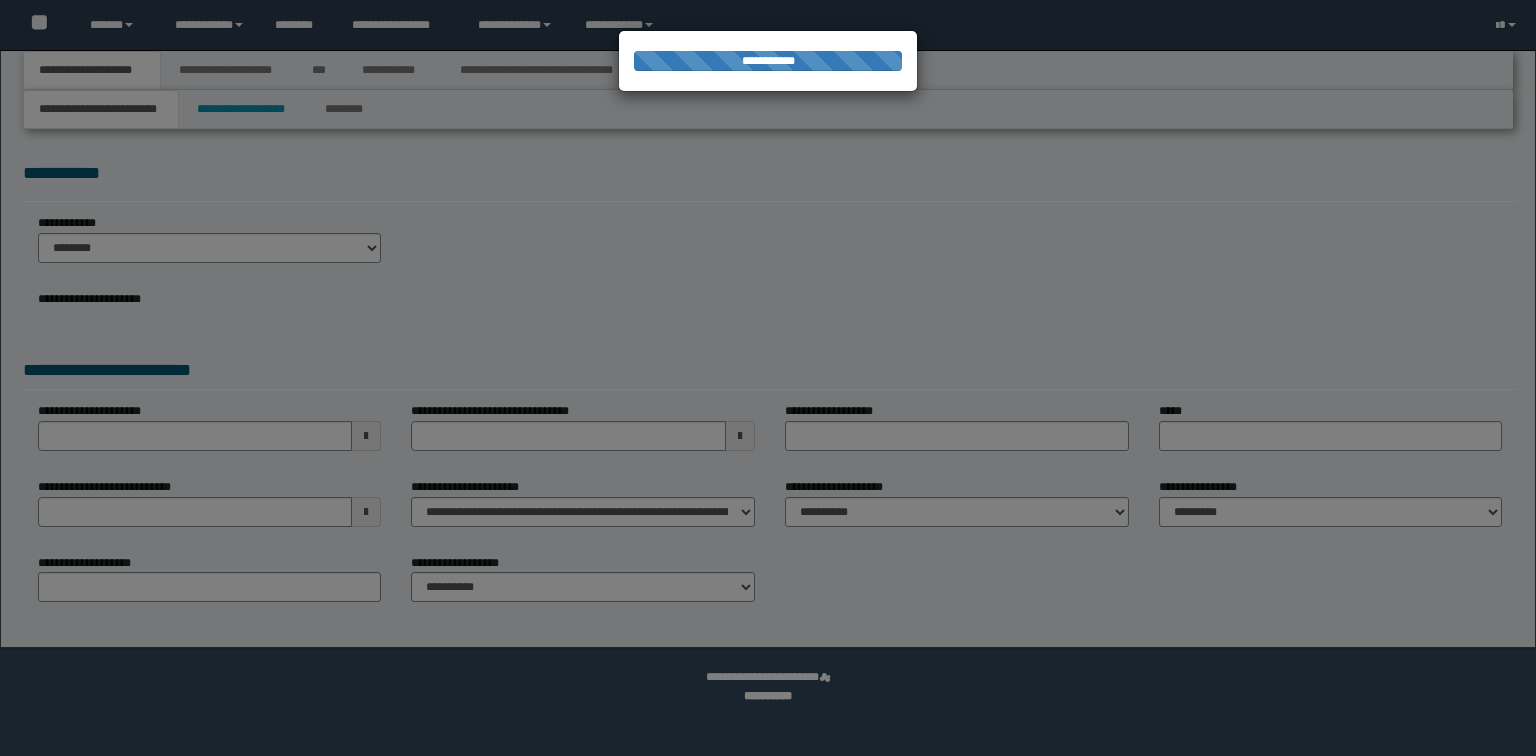 scroll, scrollTop: 0, scrollLeft: 0, axis: both 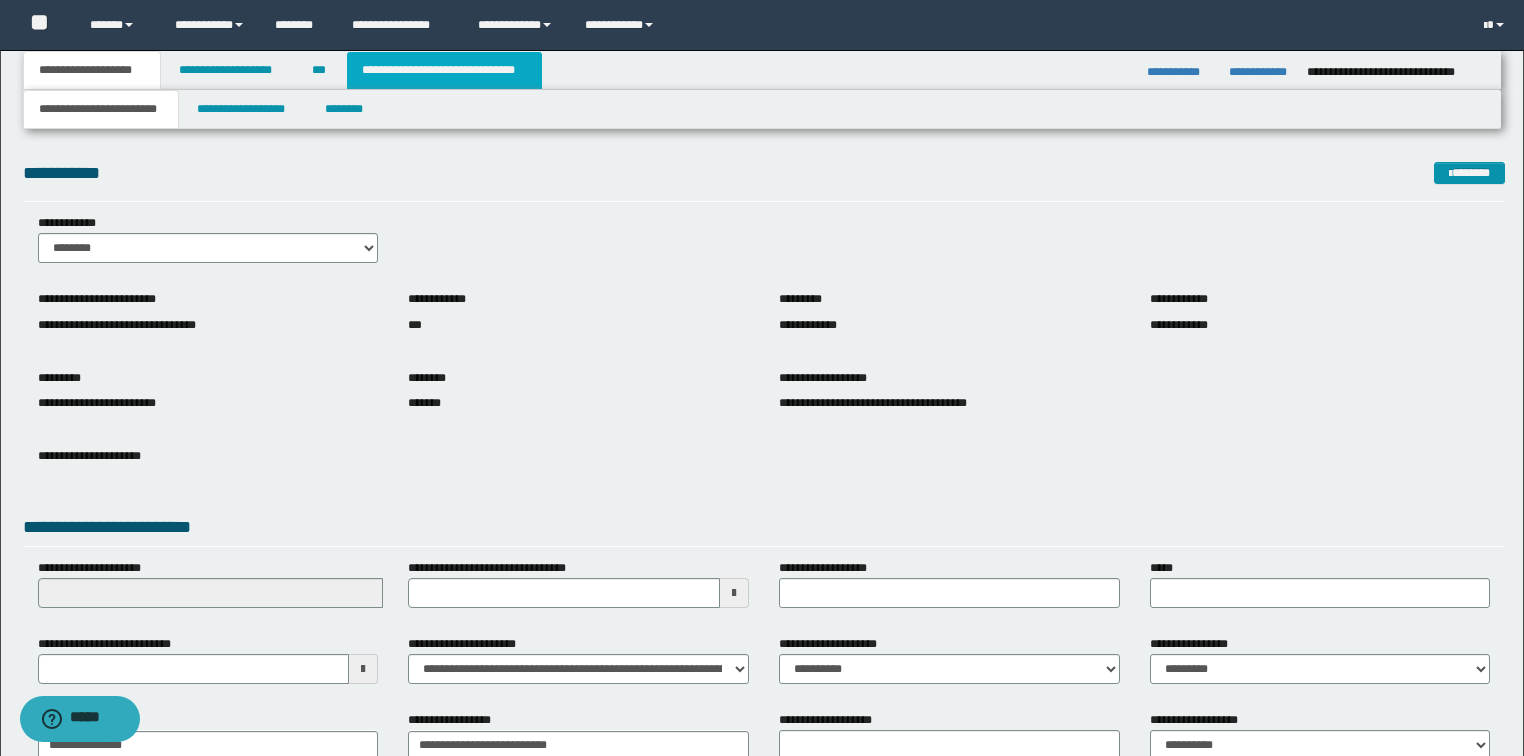 click on "**********" at bounding box center (444, 70) 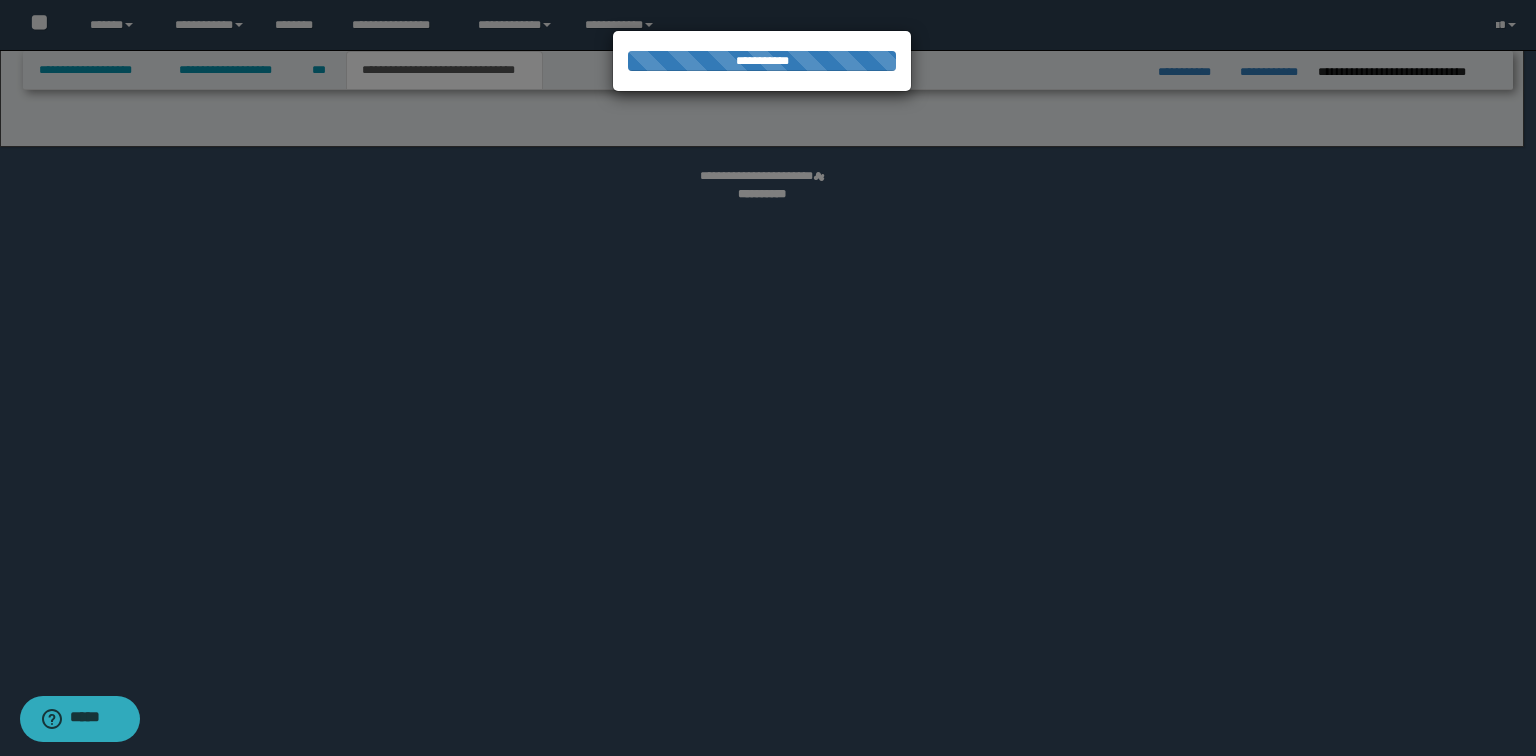 select on "*" 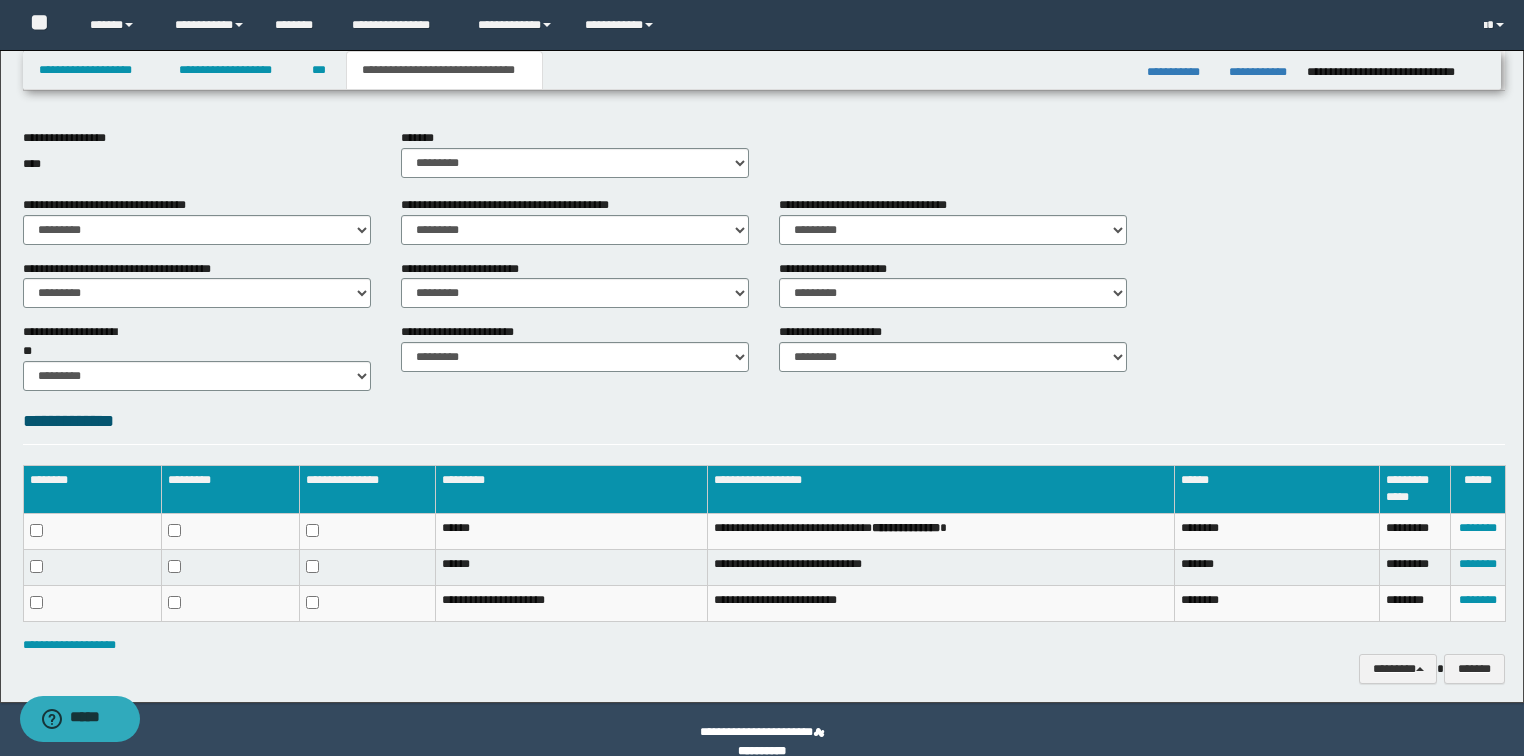 scroll, scrollTop: 672, scrollLeft: 0, axis: vertical 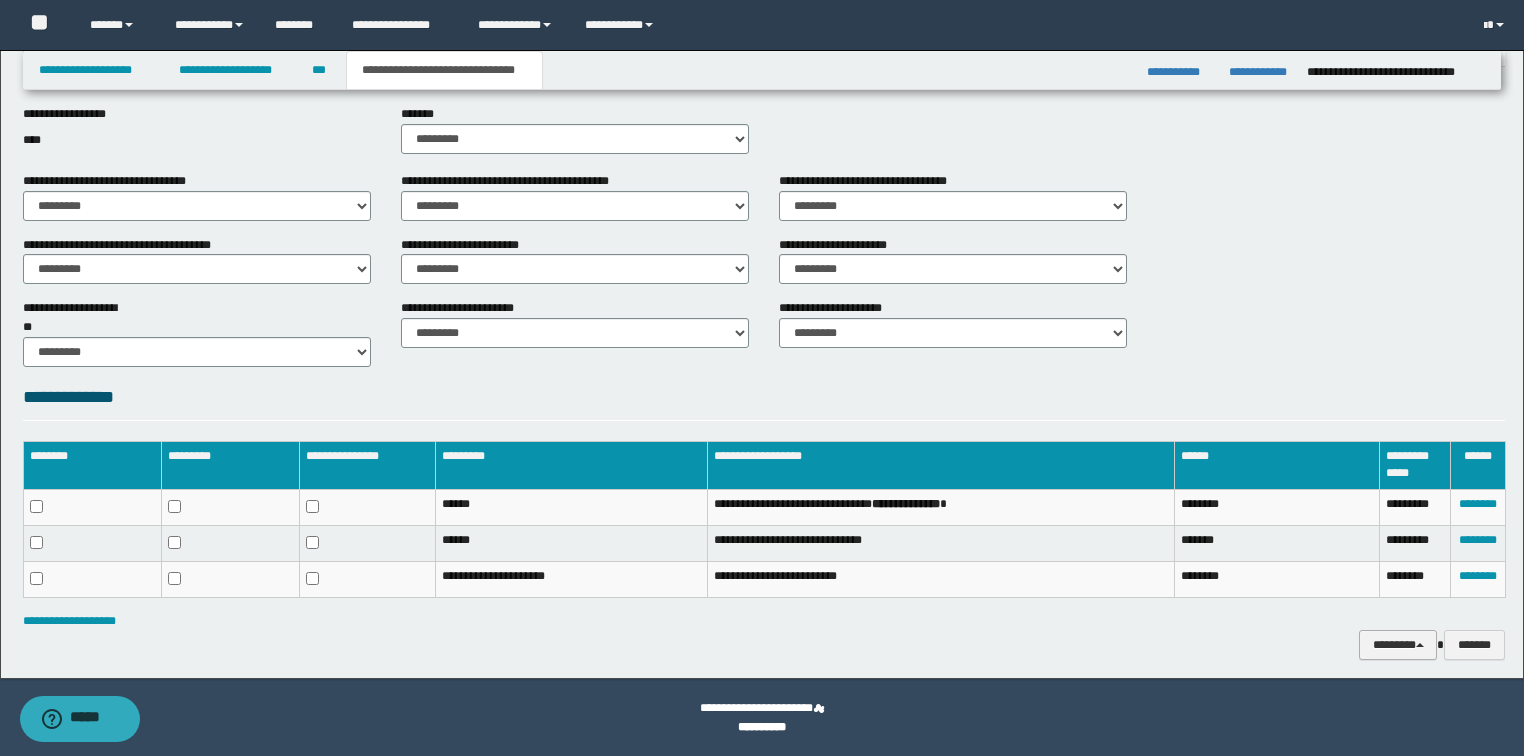 click on "********" at bounding box center [1398, 645] 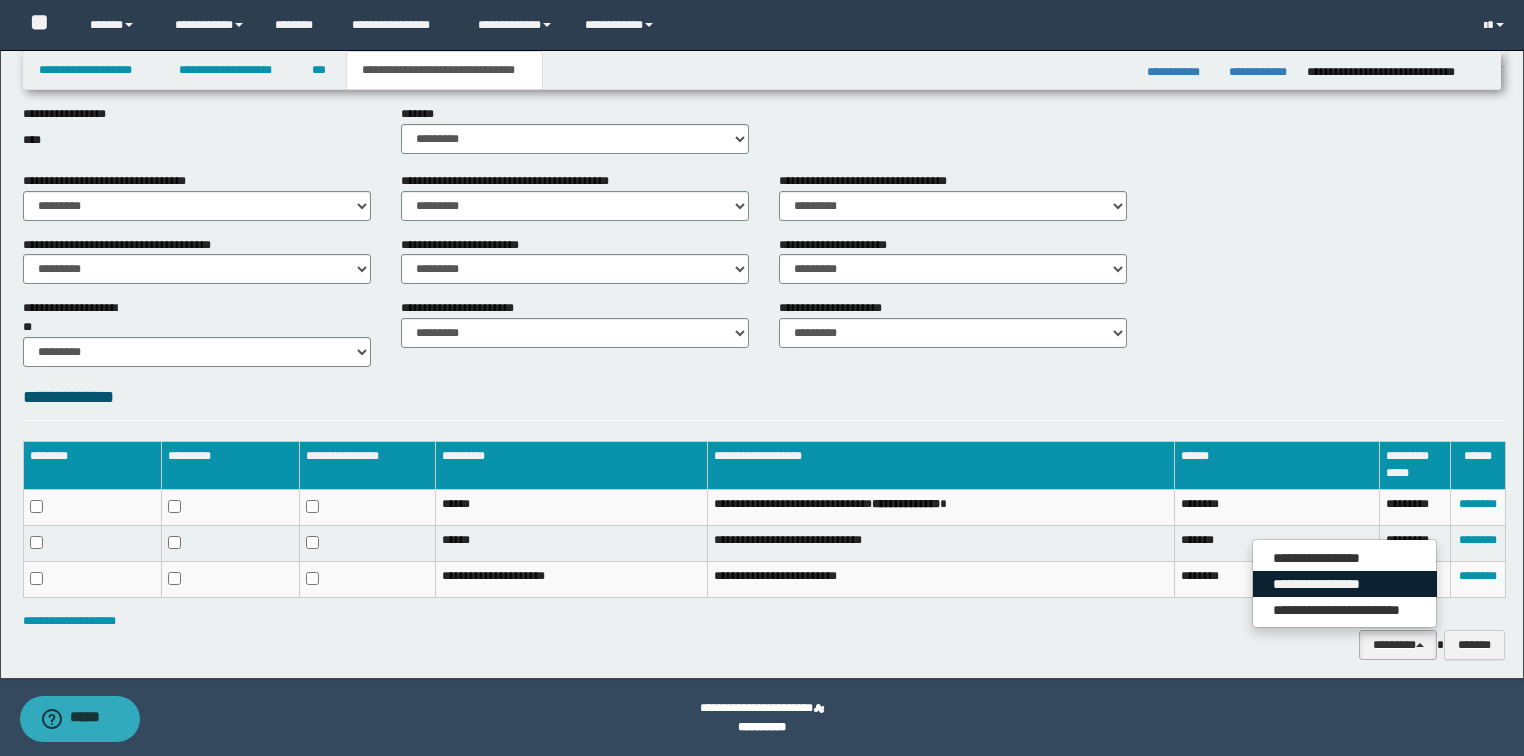 click on "**********" at bounding box center [1345, 584] 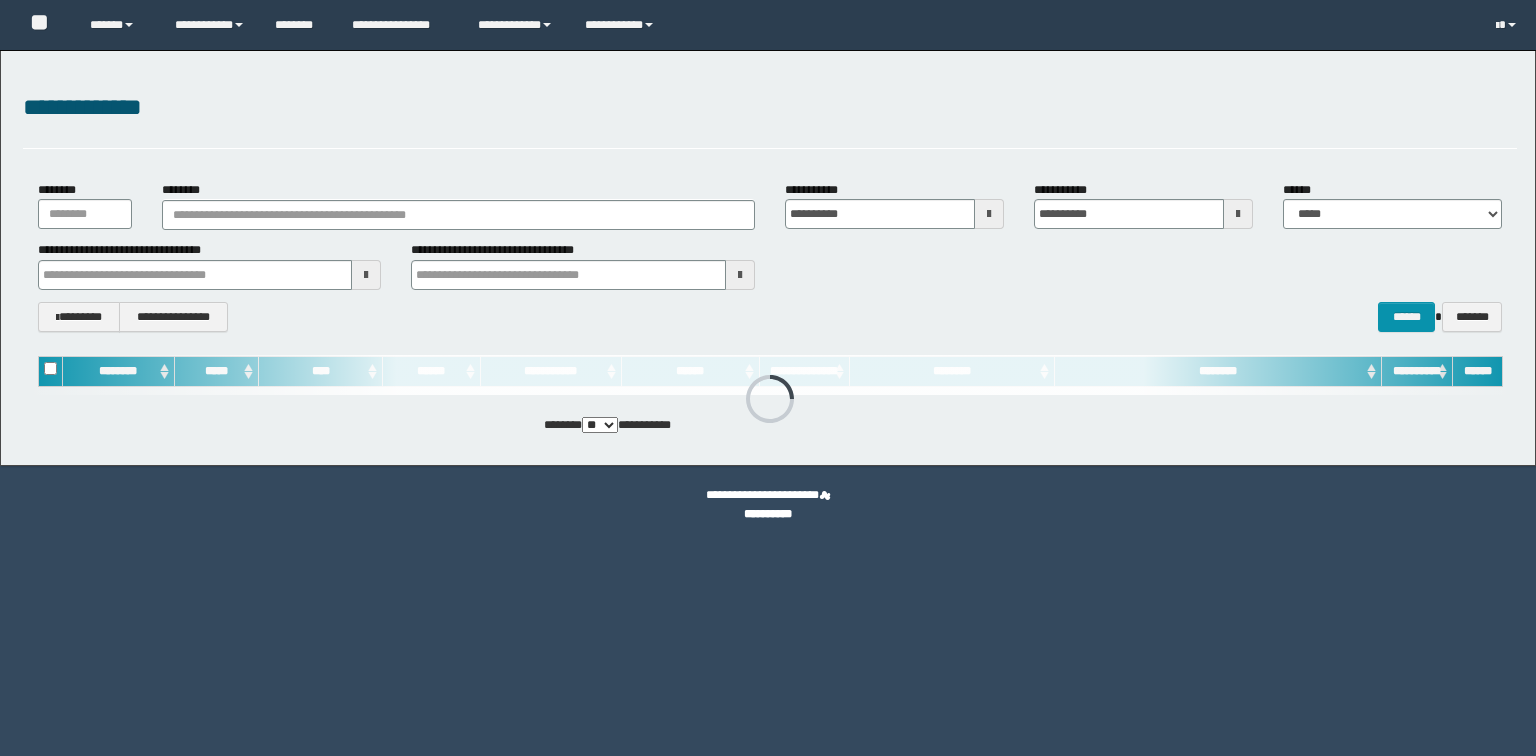 scroll, scrollTop: 0, scrollLeft: 0, axis: both 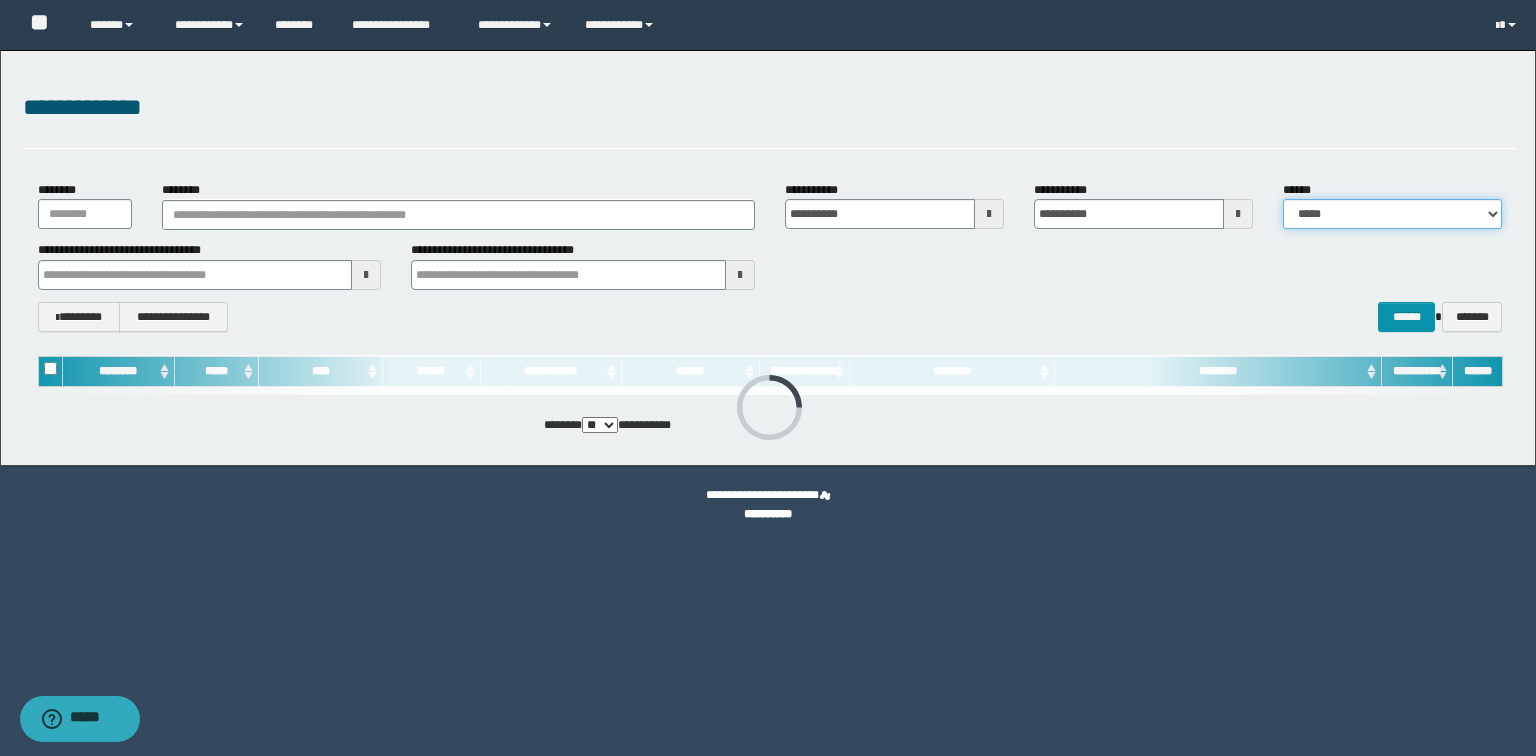 click on "**********" at bounding box center (1392, 214) 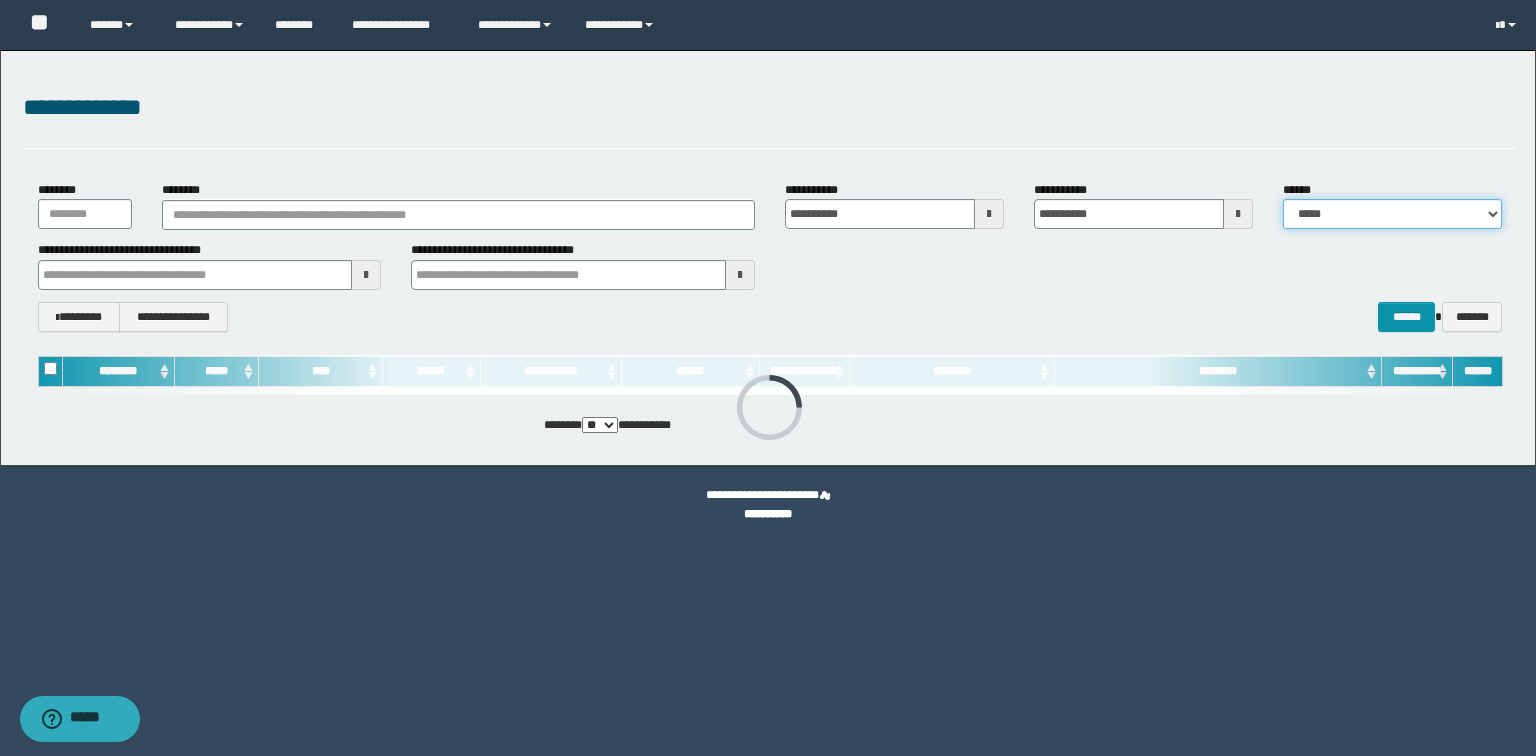 select on "**" 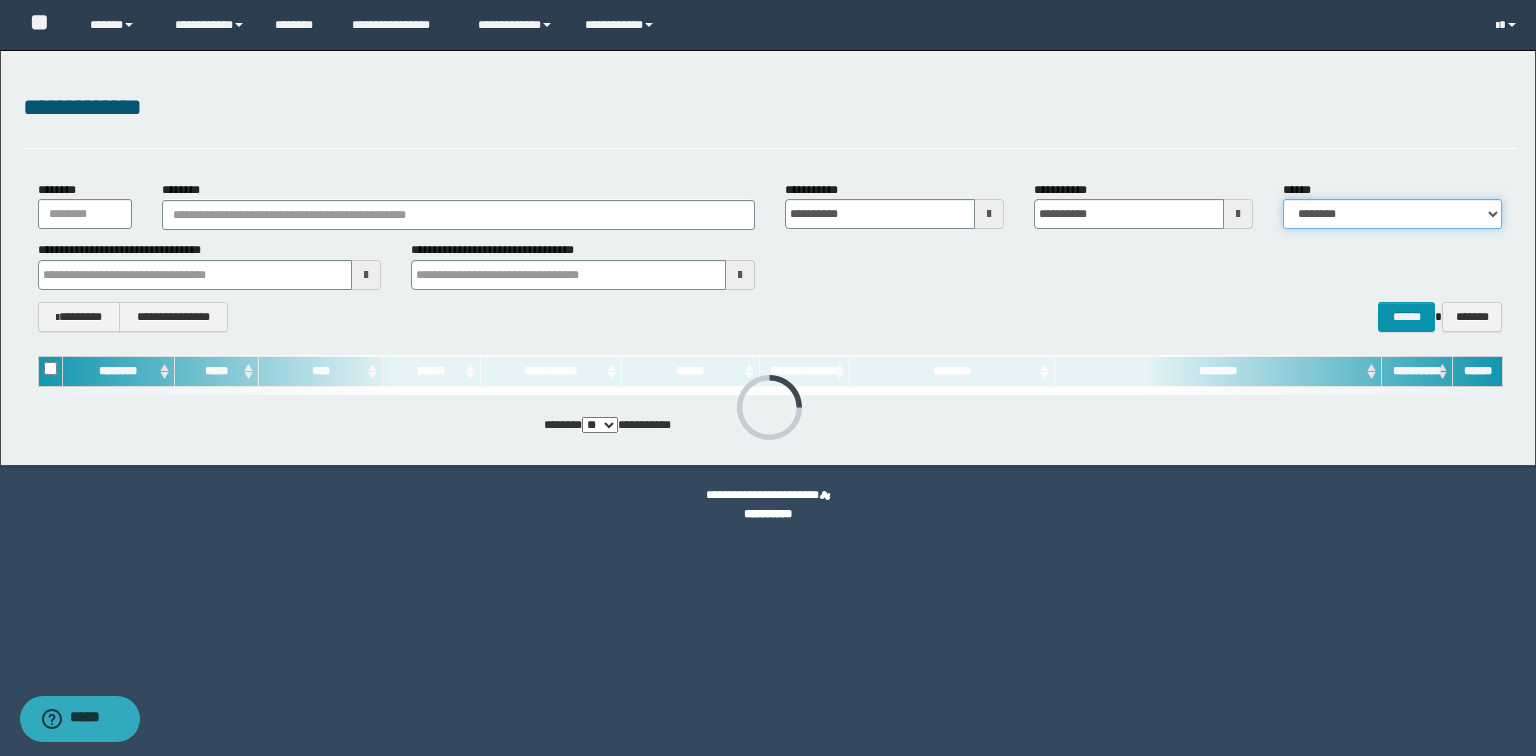 click on "**********" at bounding box center [1392, 214] 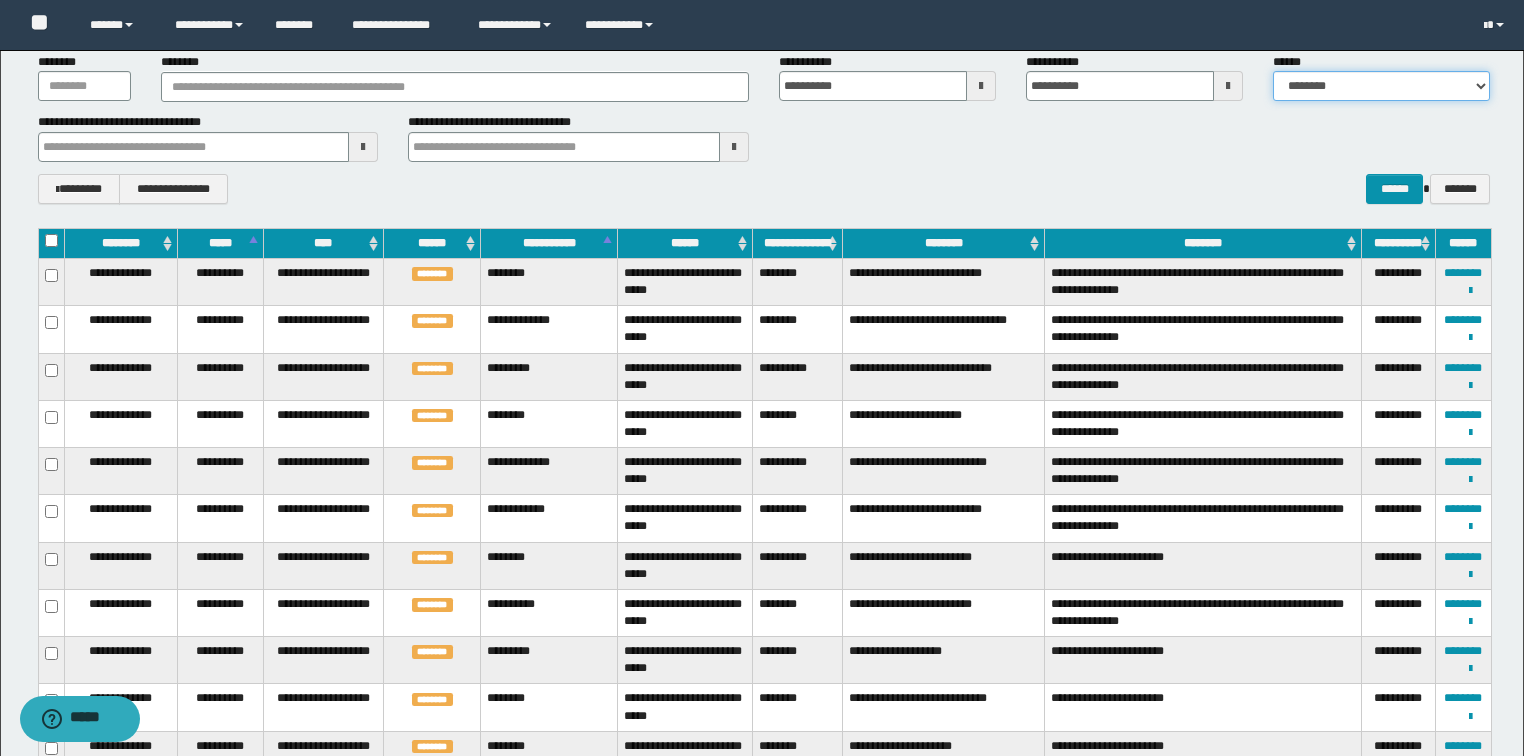 scroll, scrollTop: 92, scrollLeft: 0, axis: vertical 